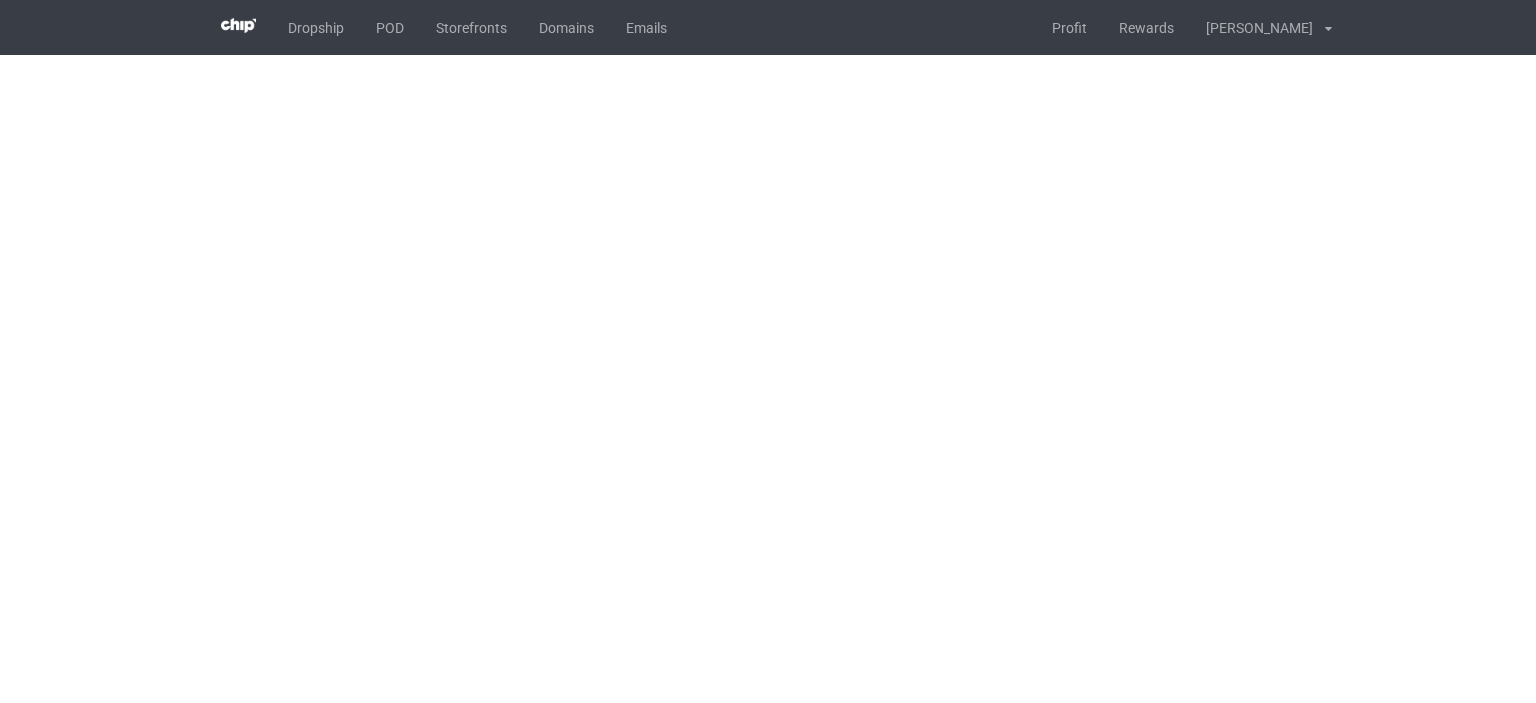 scroll, scrollTop: 0, scrollLeft: 0, axis: both 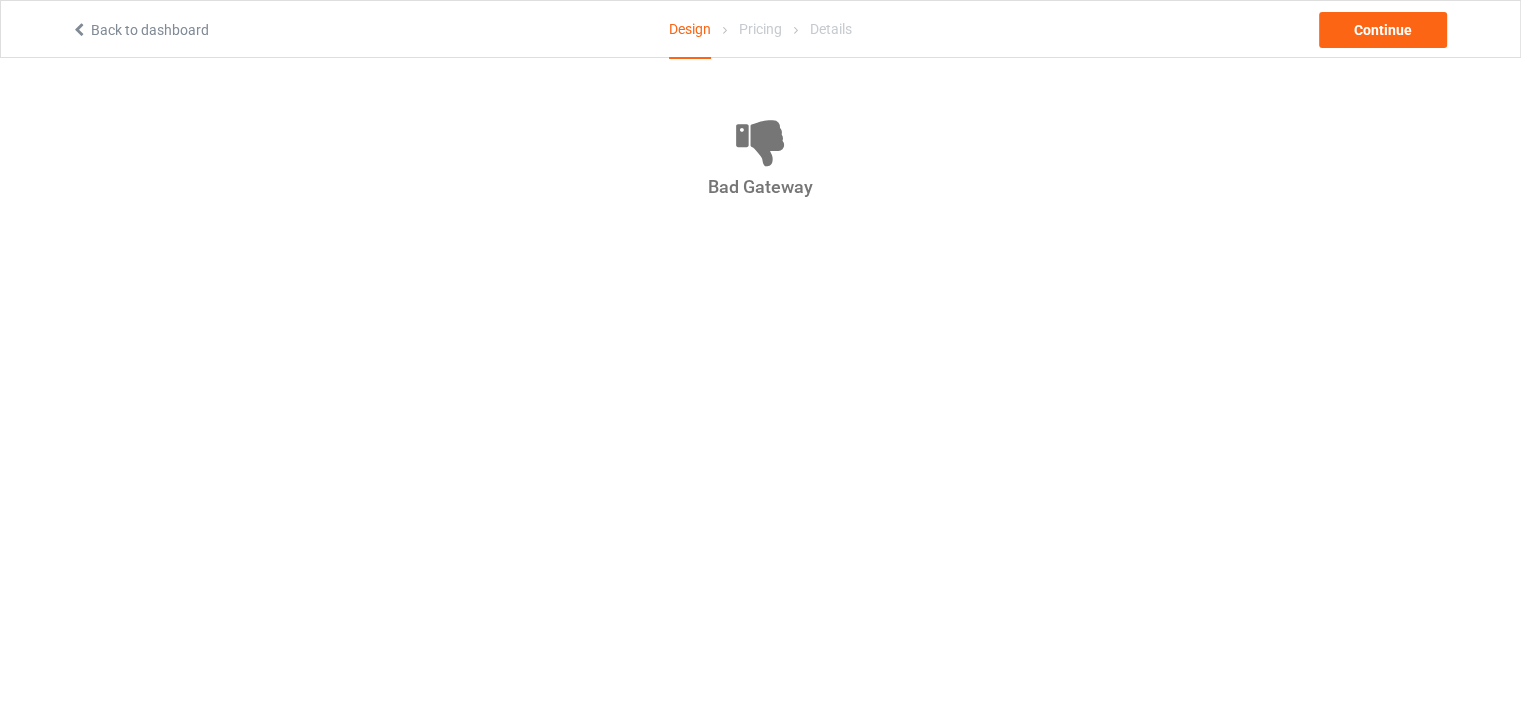 click on "Back to dashboard" at bounding box center [140, 30] 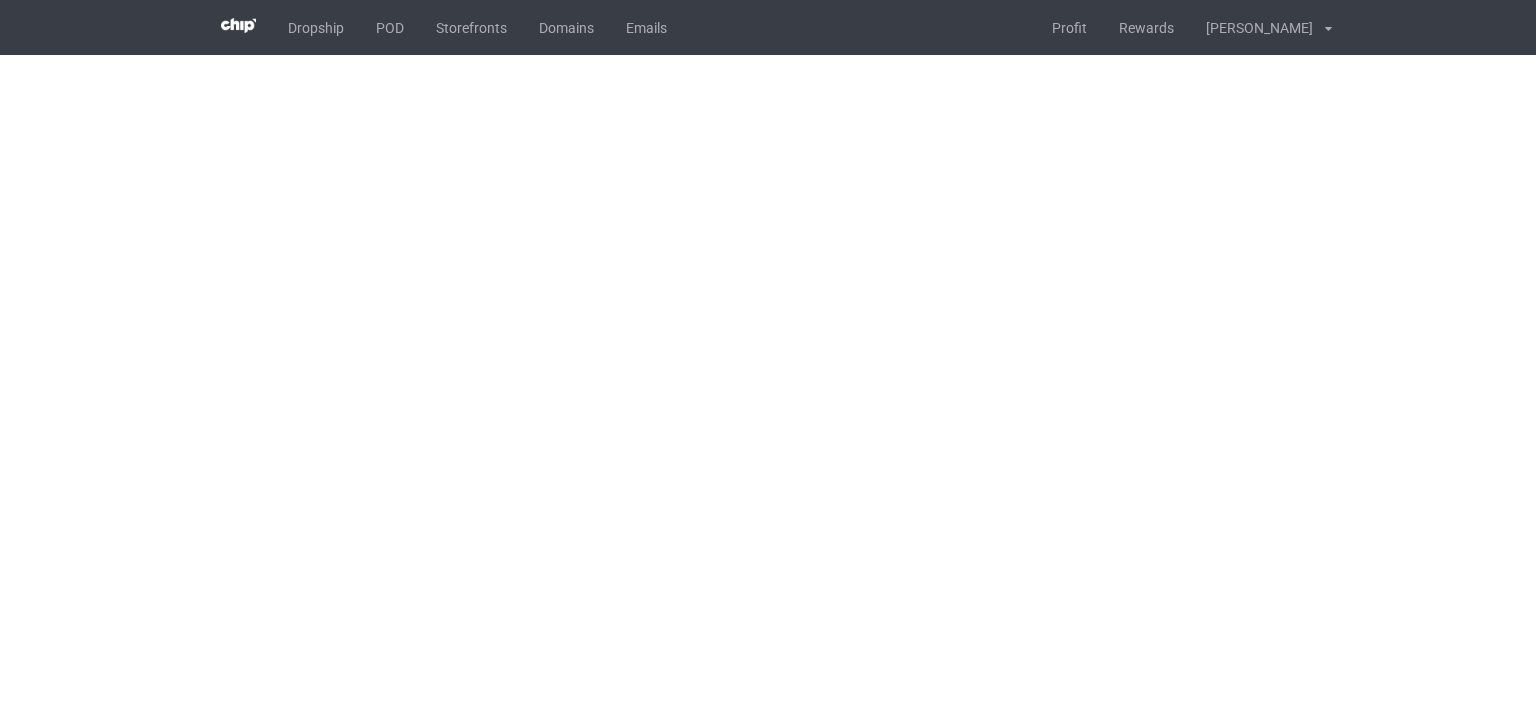 scroll, scrollTop: 0, scrollLeft: 0, axis: both 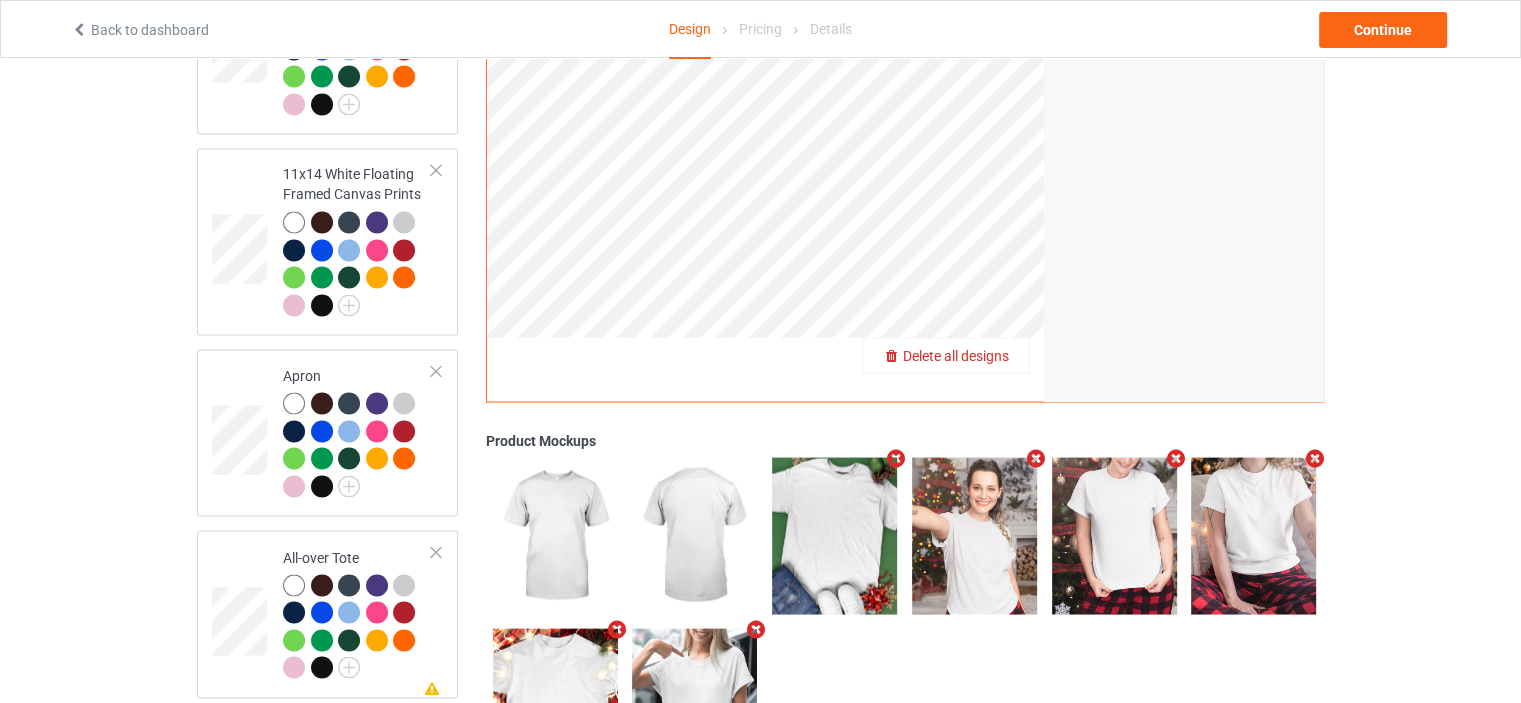 click on "Delete all designs" at bounding box center [956, 355] 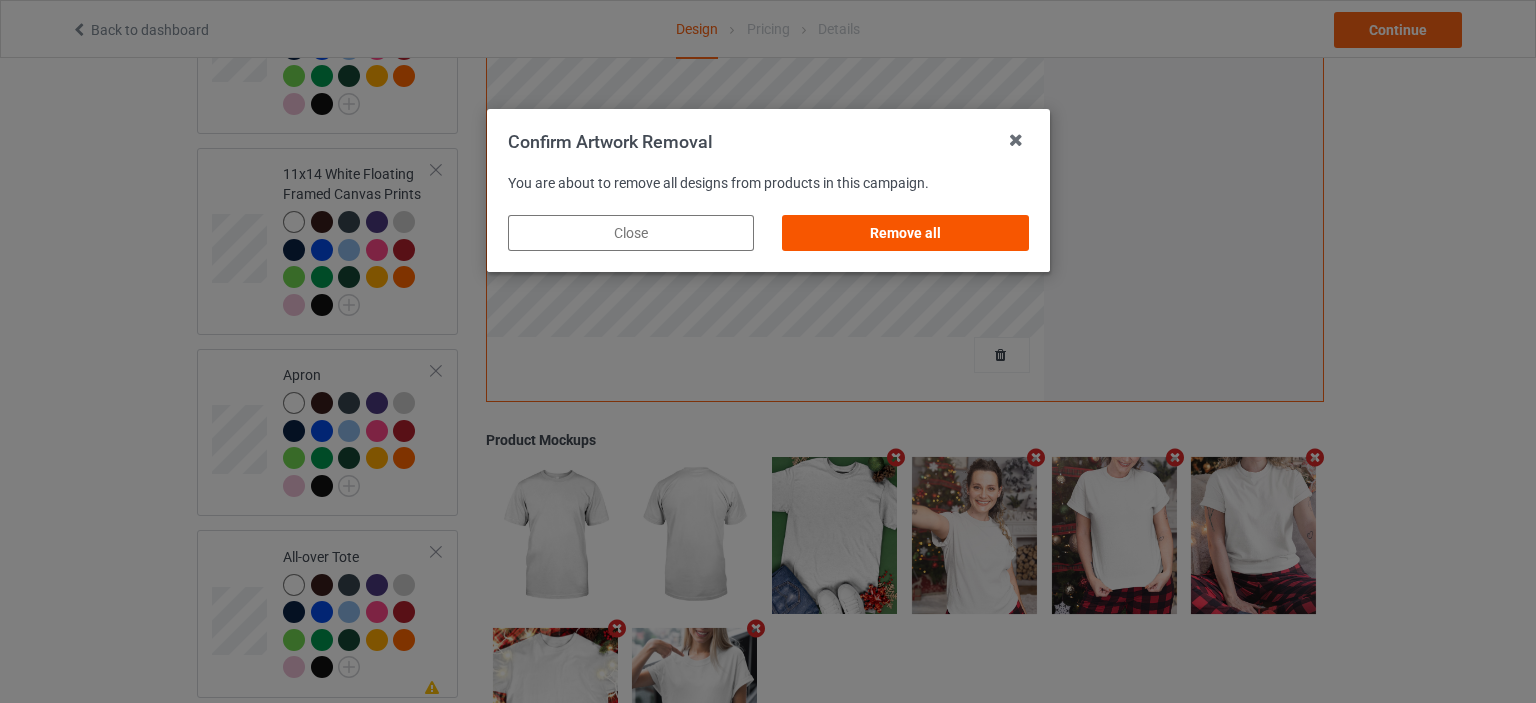click on "Remove all" at bounding box center [905, 233] 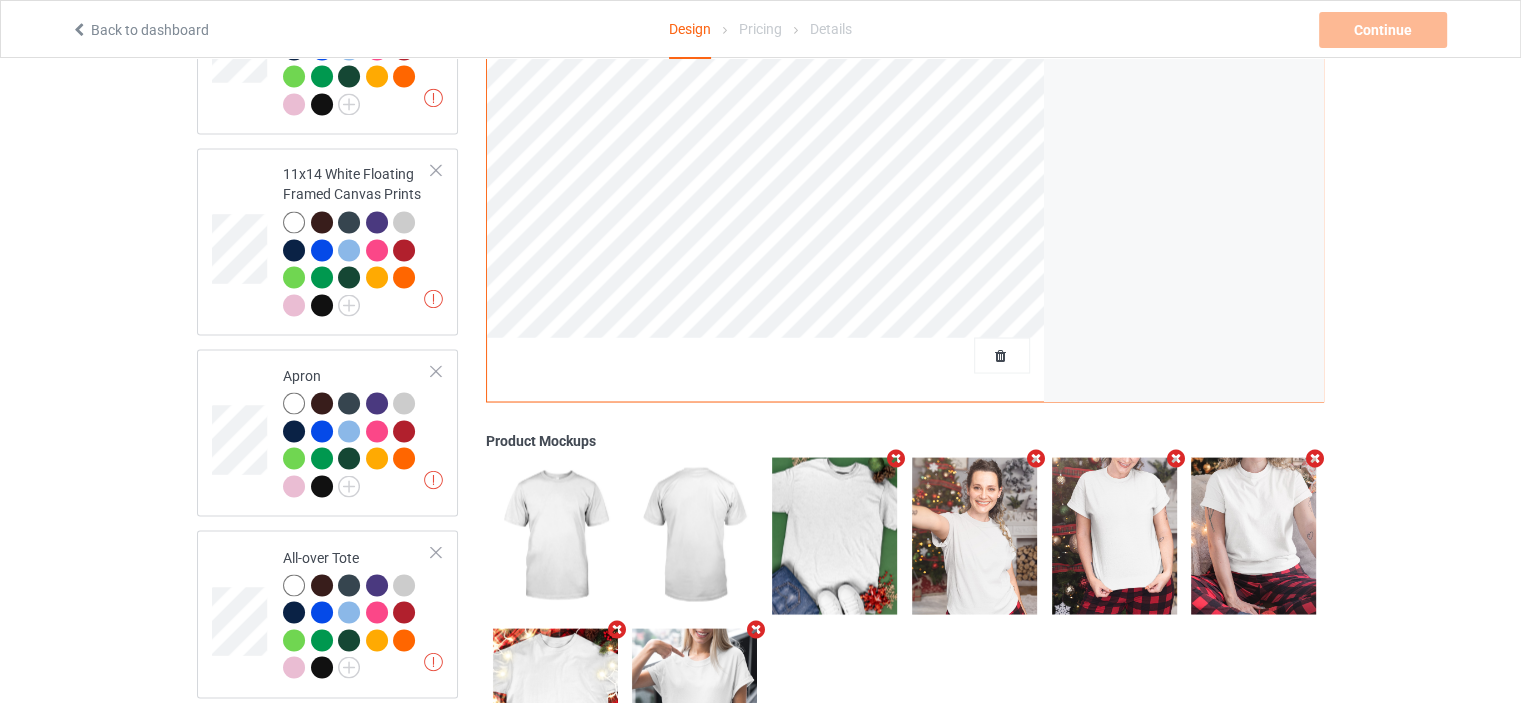 scroll, scrollTop: 726, scrollLeft: 0, axis: vertical 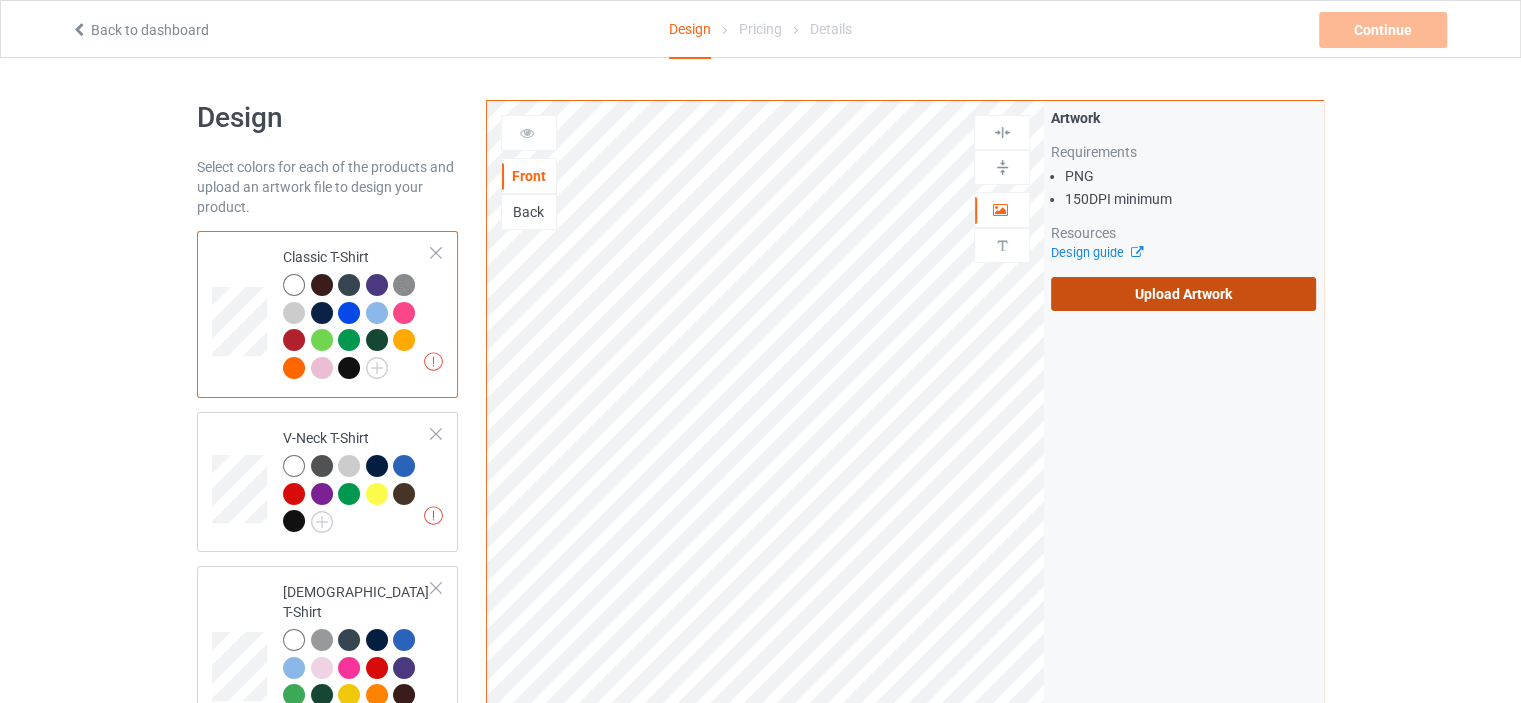 click on "Upload Artwork" at bounding box center (1183, 294) 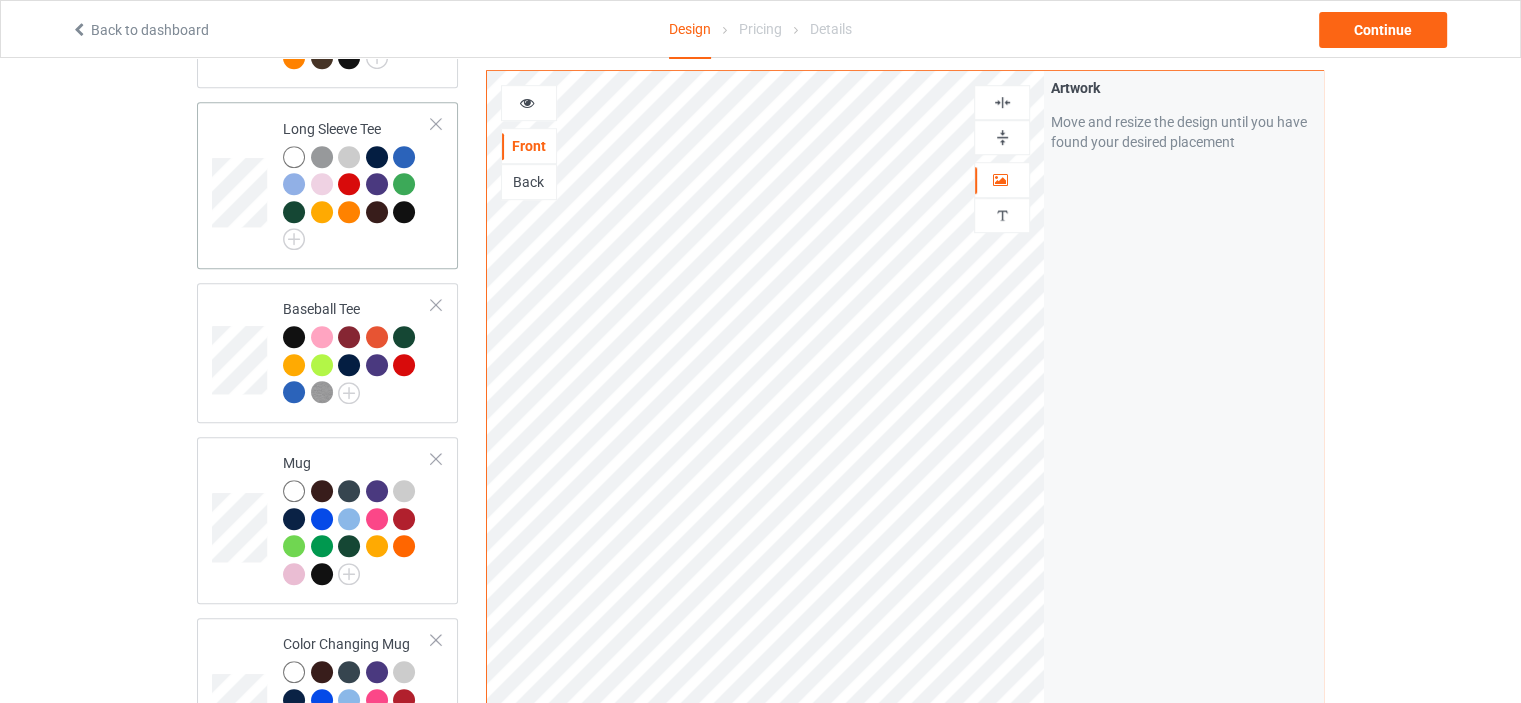 scroll, scrollTop: 1400, scrollLeft: 0, axis: vertical 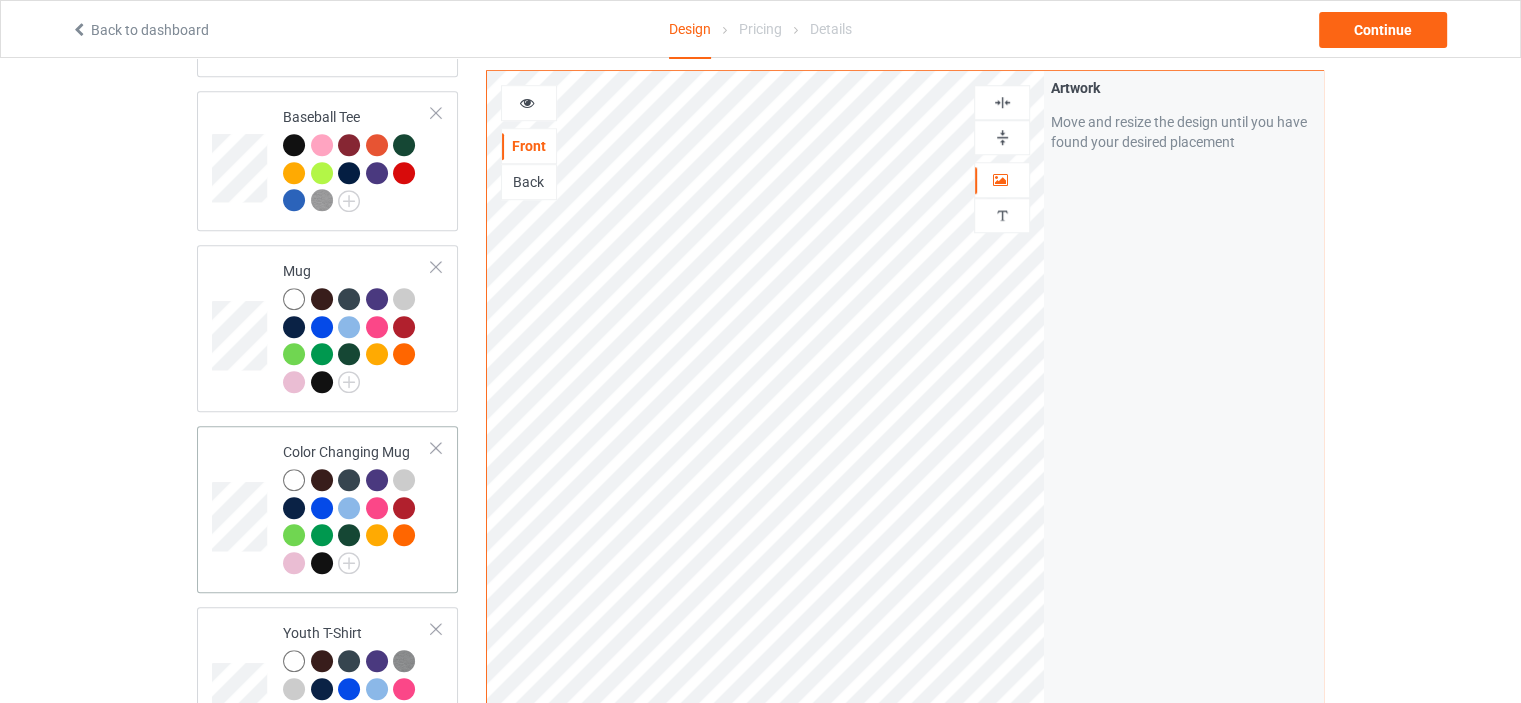 click on "Color Changing Mug" at bounding box center [357, 507] 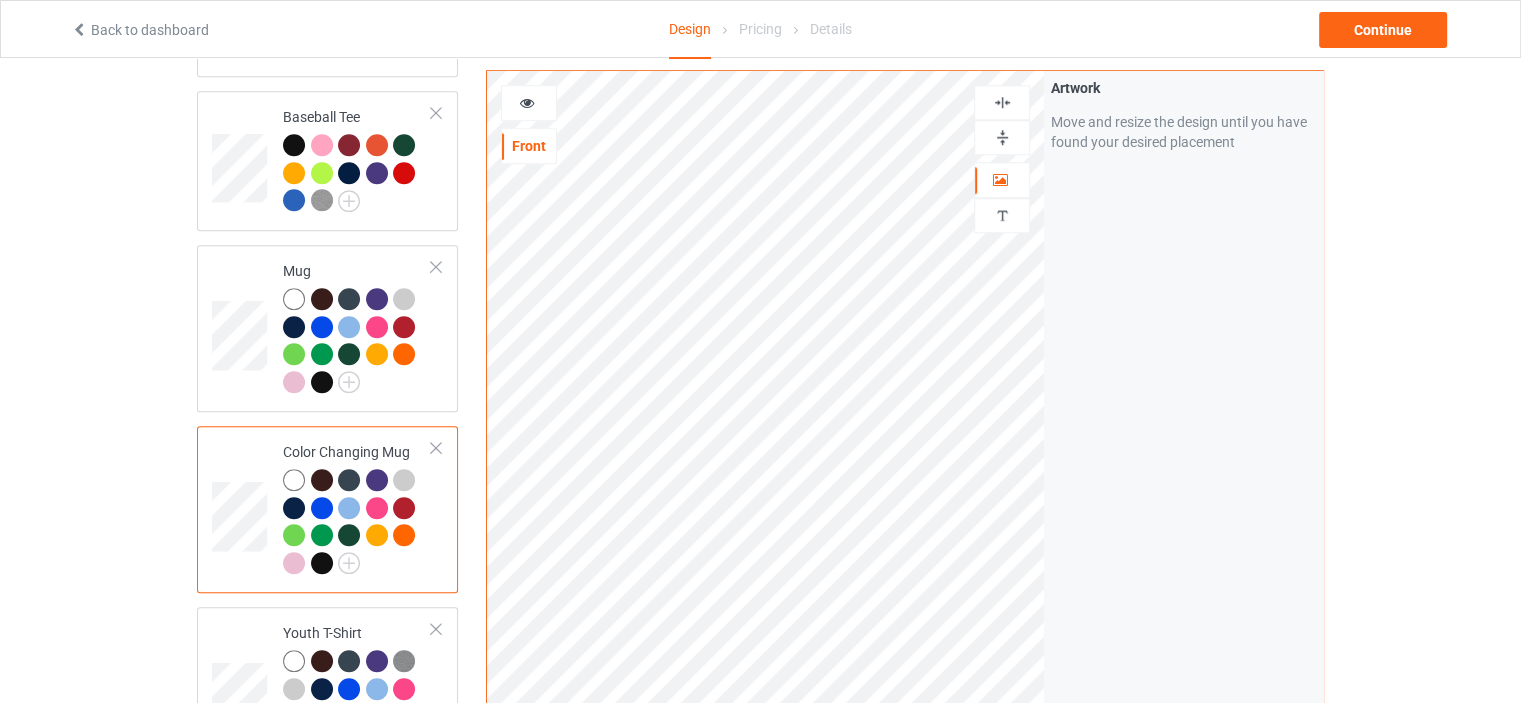 click at bounding box center [1002, 137] 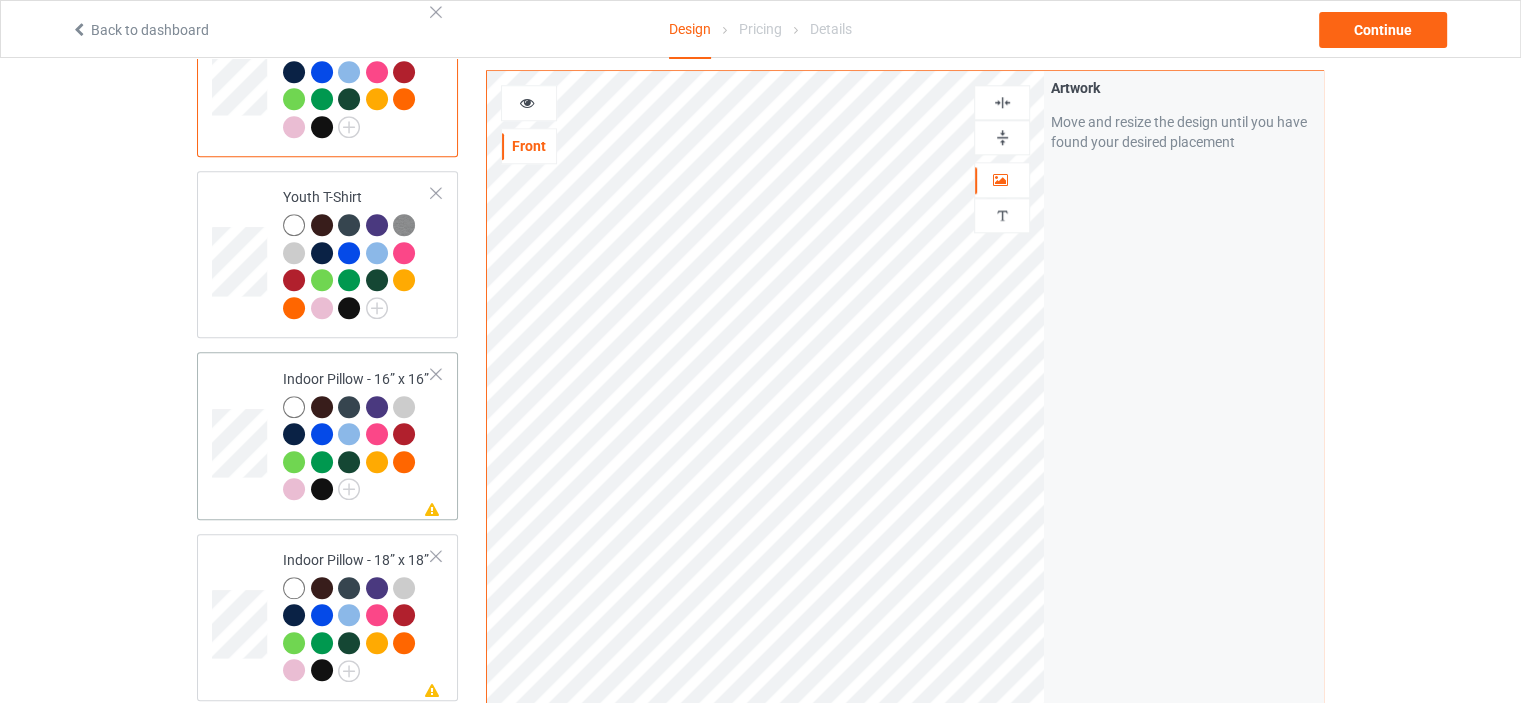 scroll, scrollTop: 2000, scrollLeft: 0, axis: vertical 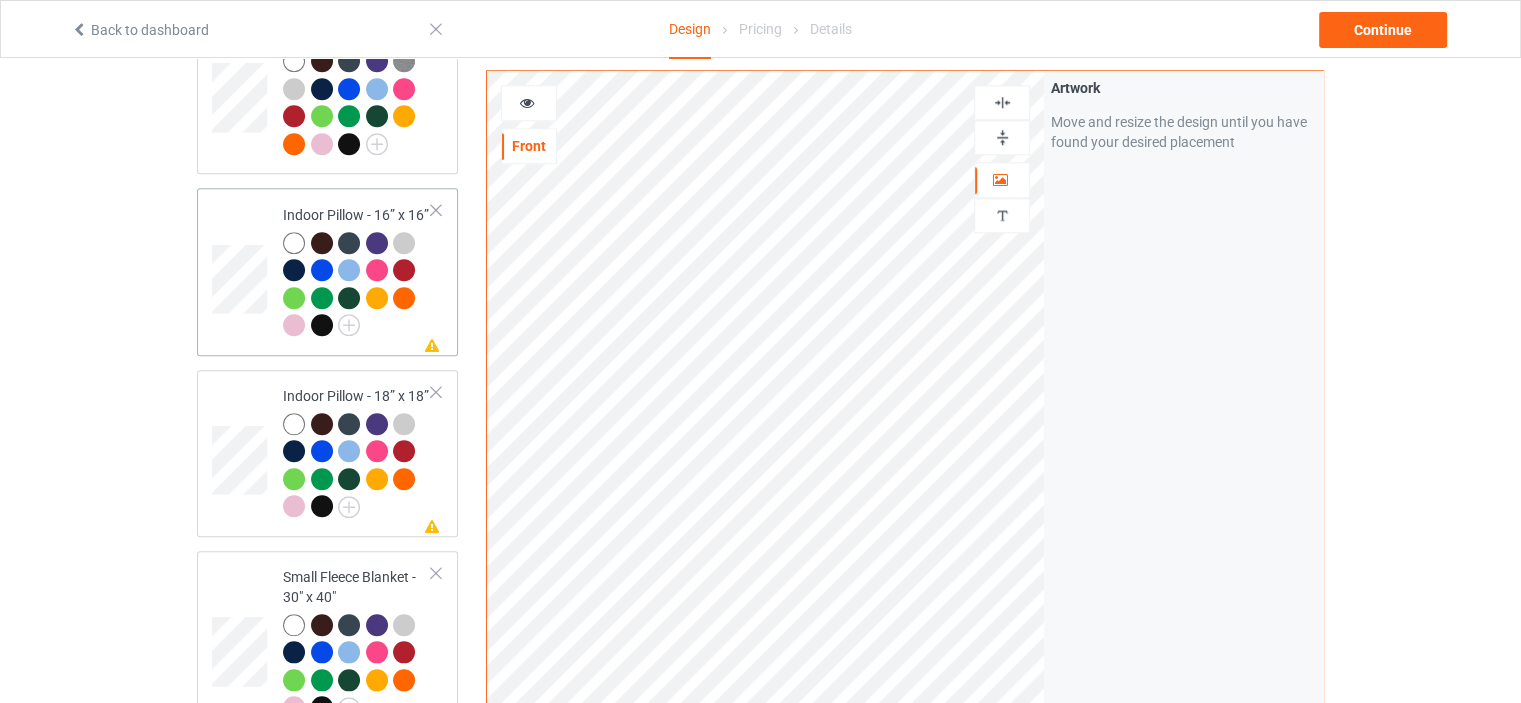 click on "Indoor Pillow - 16” x 16”" at bounding box center [357, 270] 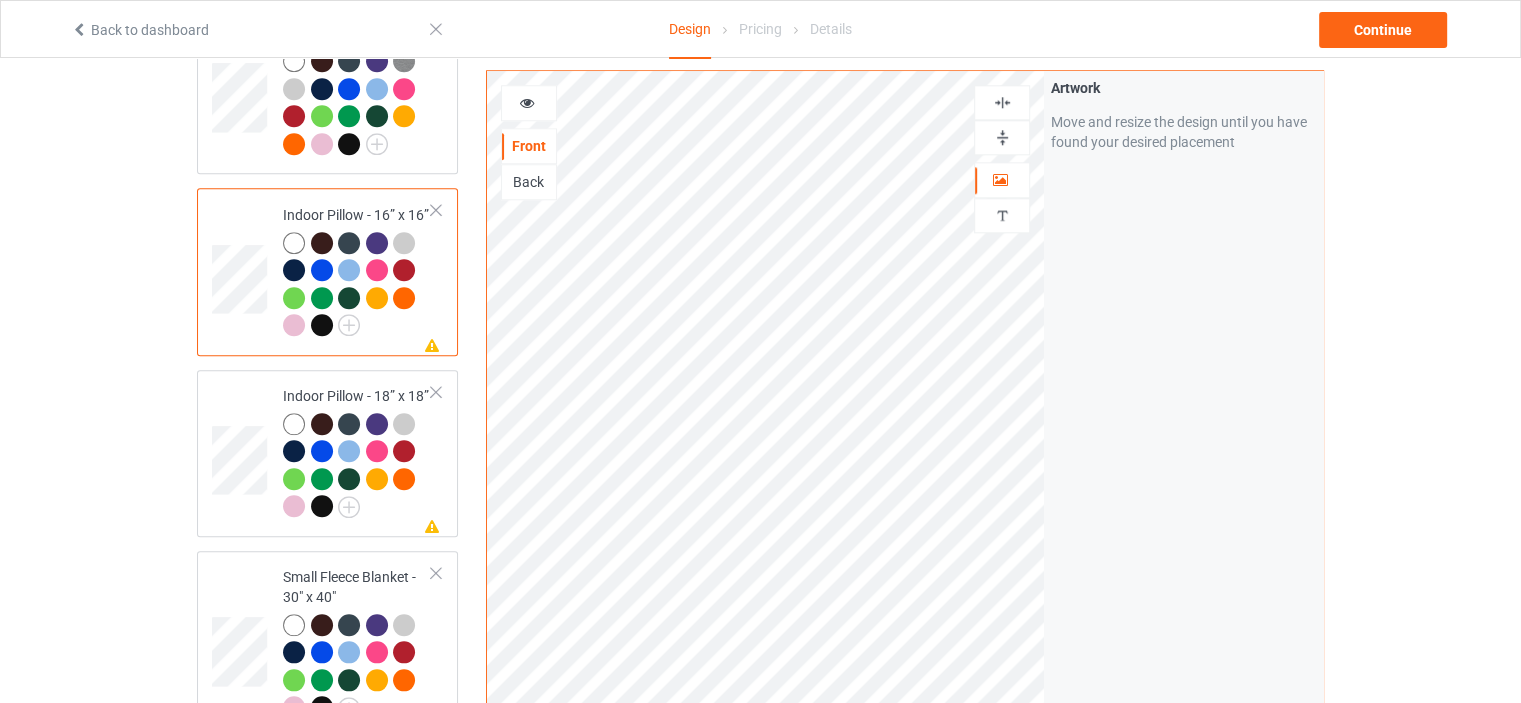 click at bounding box center (1002, 137) 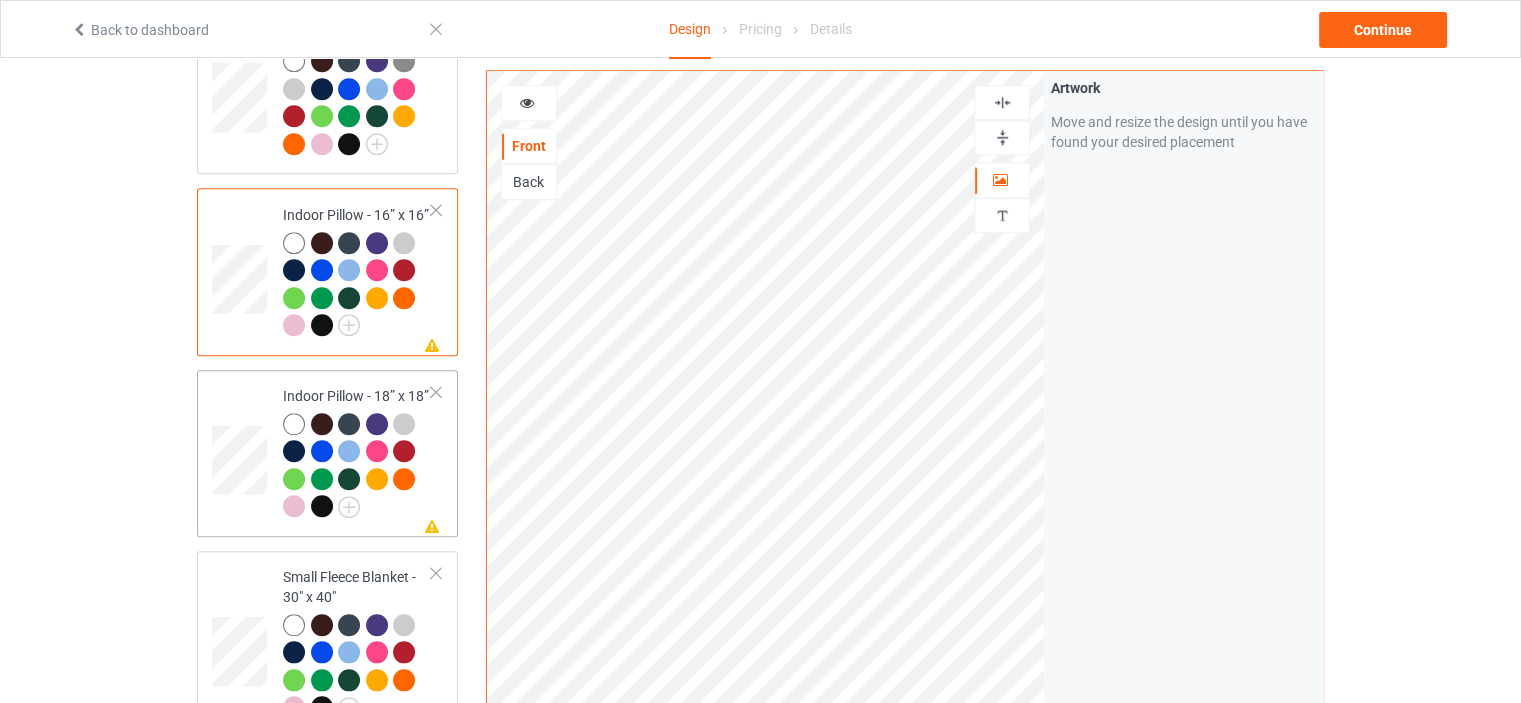 click on "Missing artwork on 1 side(s) Indoor Pillow - 18” x 18”" at bounding box center (357, 453) 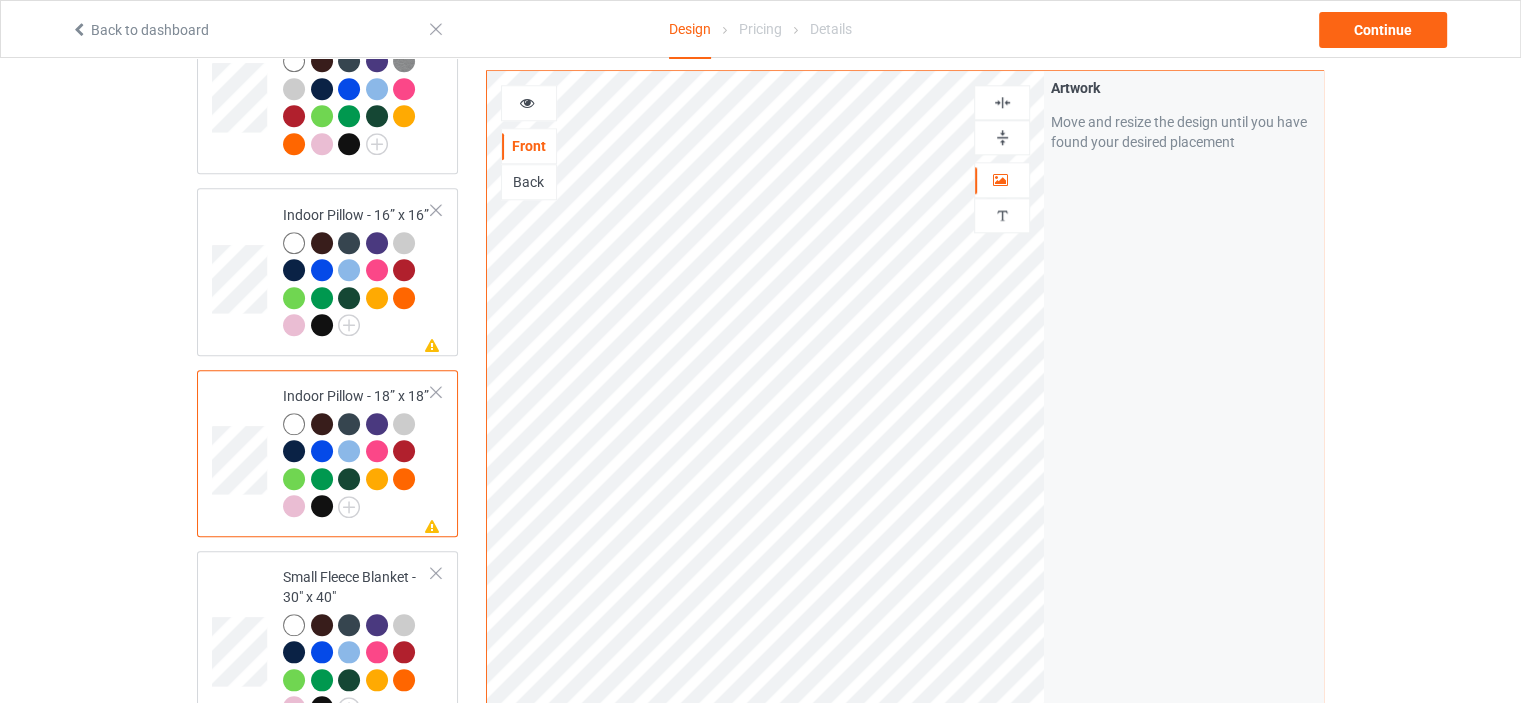 drag, startPoint x: 1013, startPoint y: 139, endPoint x: 1004, endPoint y: 103, distance: 37.107952 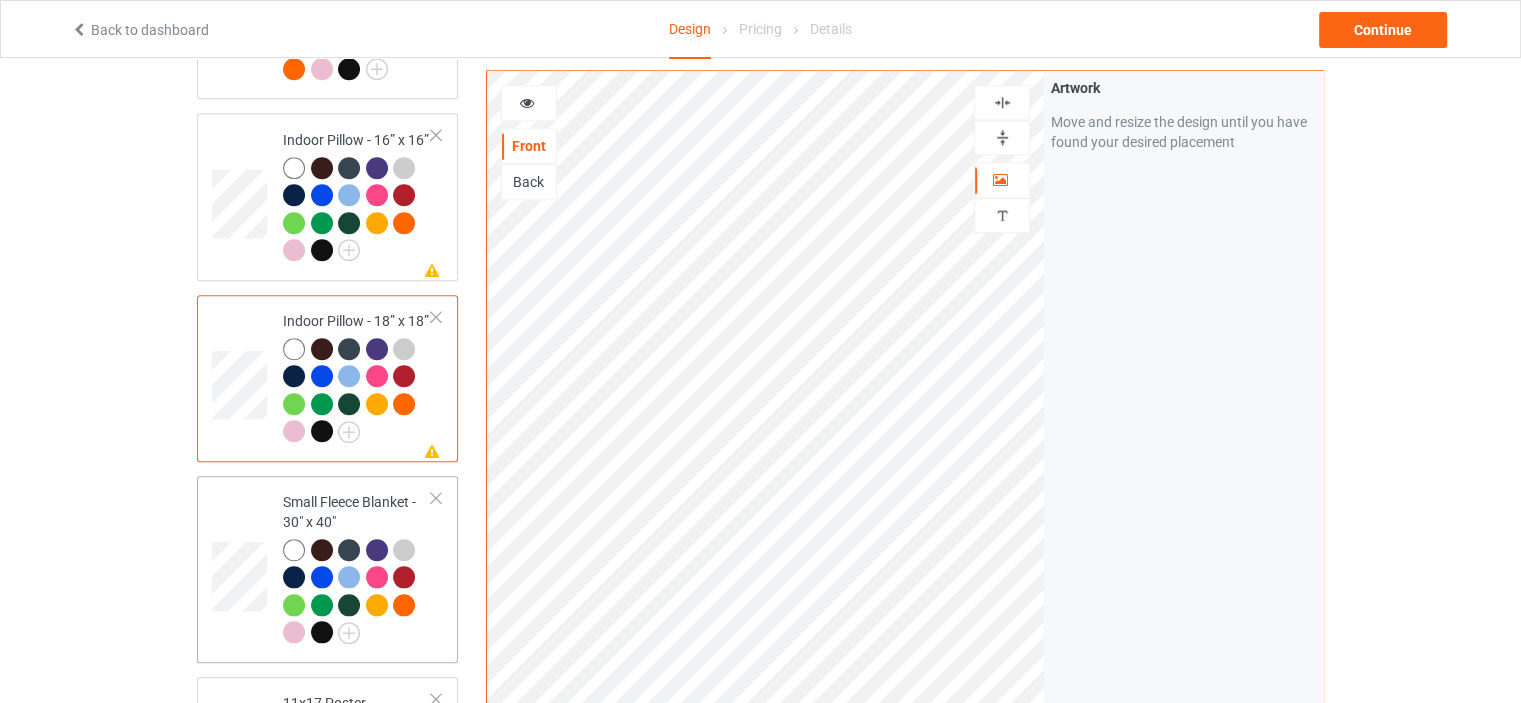 scroll, scrollTop: 2200, scrollLeft: 0, axis: vertical 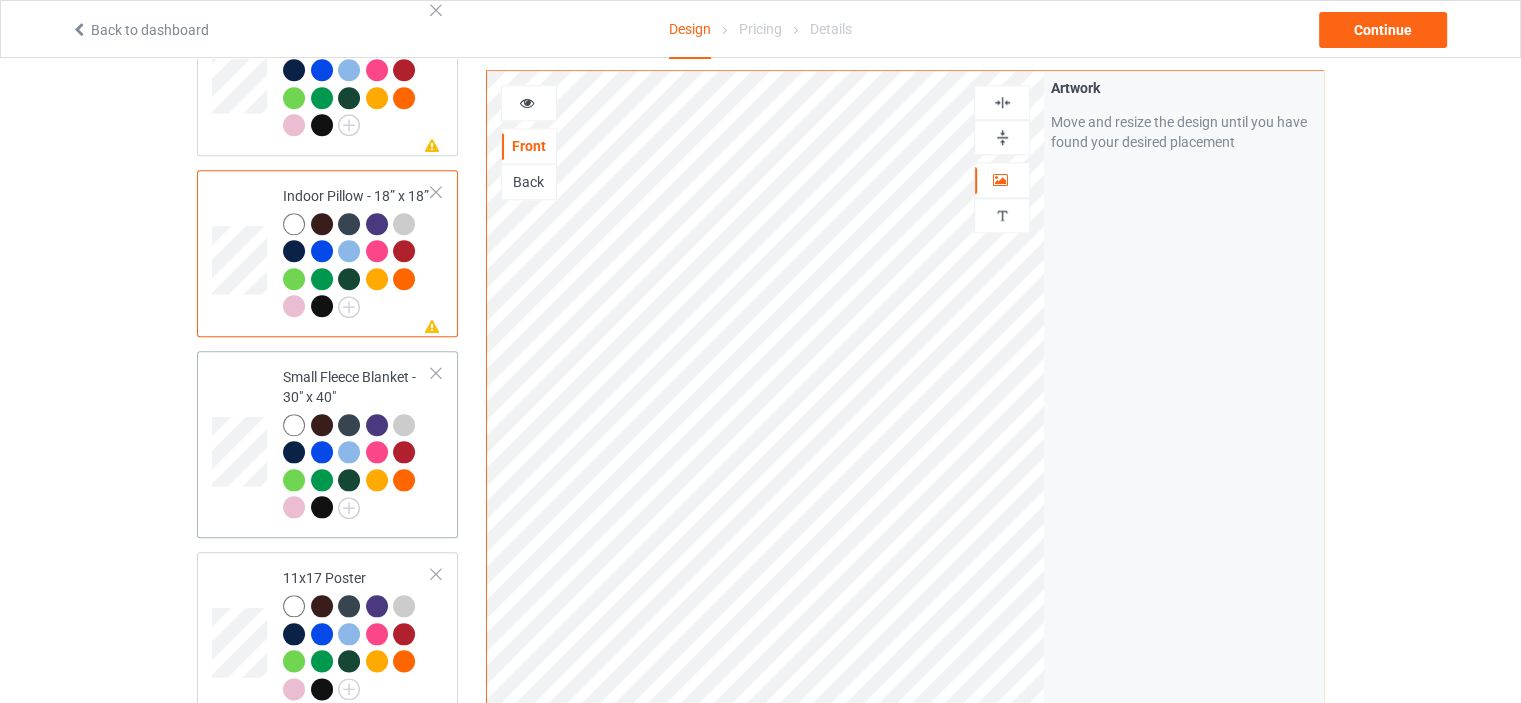 click on "Small Fleece Blanket - 30" x 40"" at bounding box center (357, 442) 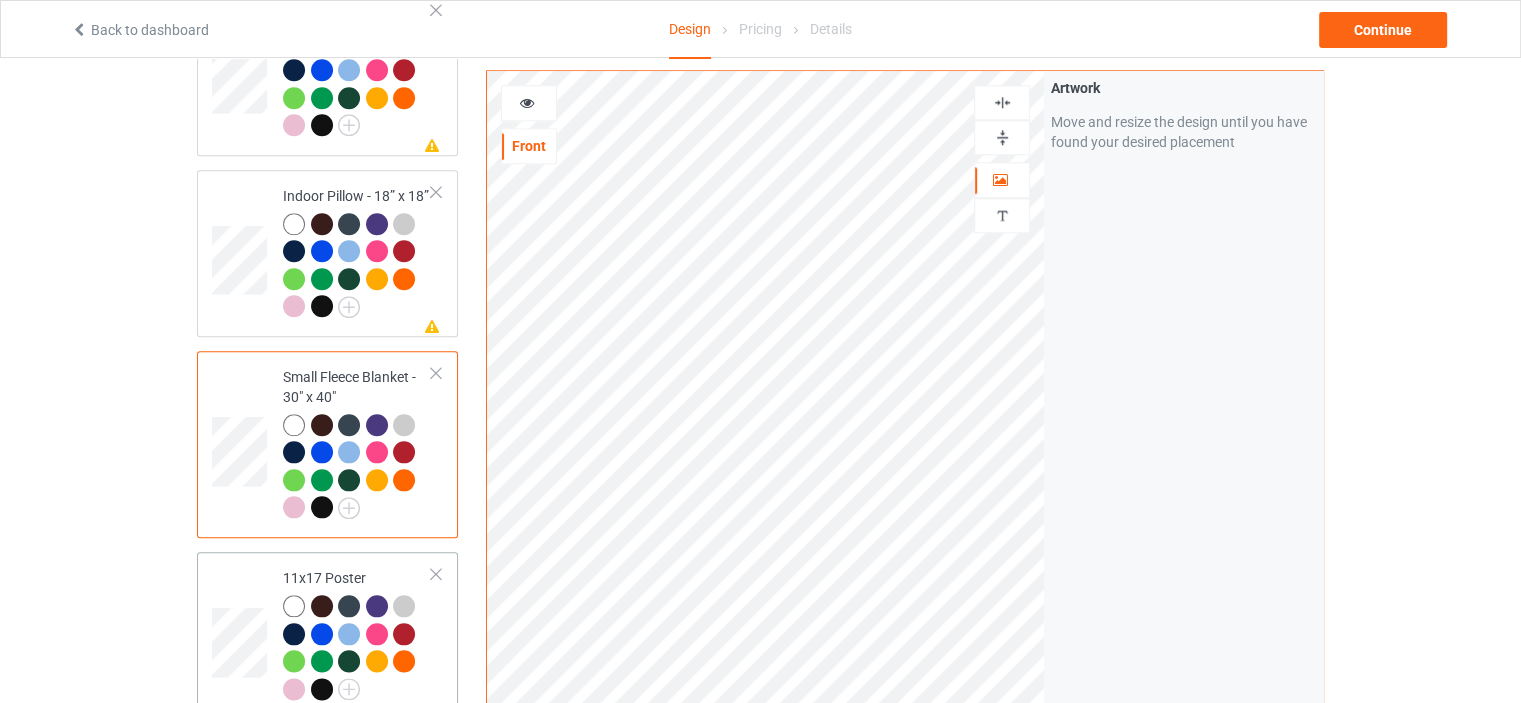click on "11x17 Poster" at bounding box center (357, 635) 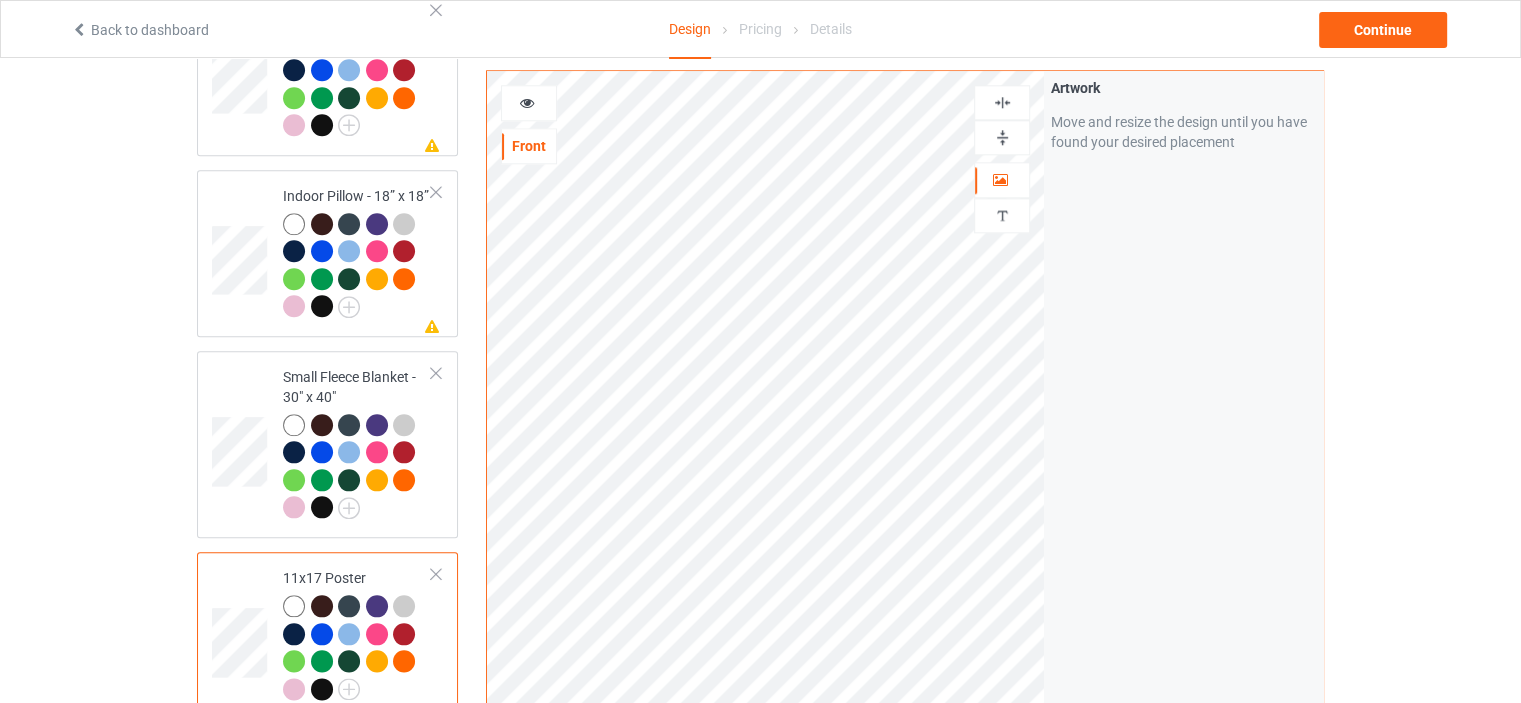 click at bounding box center (1002, 137) 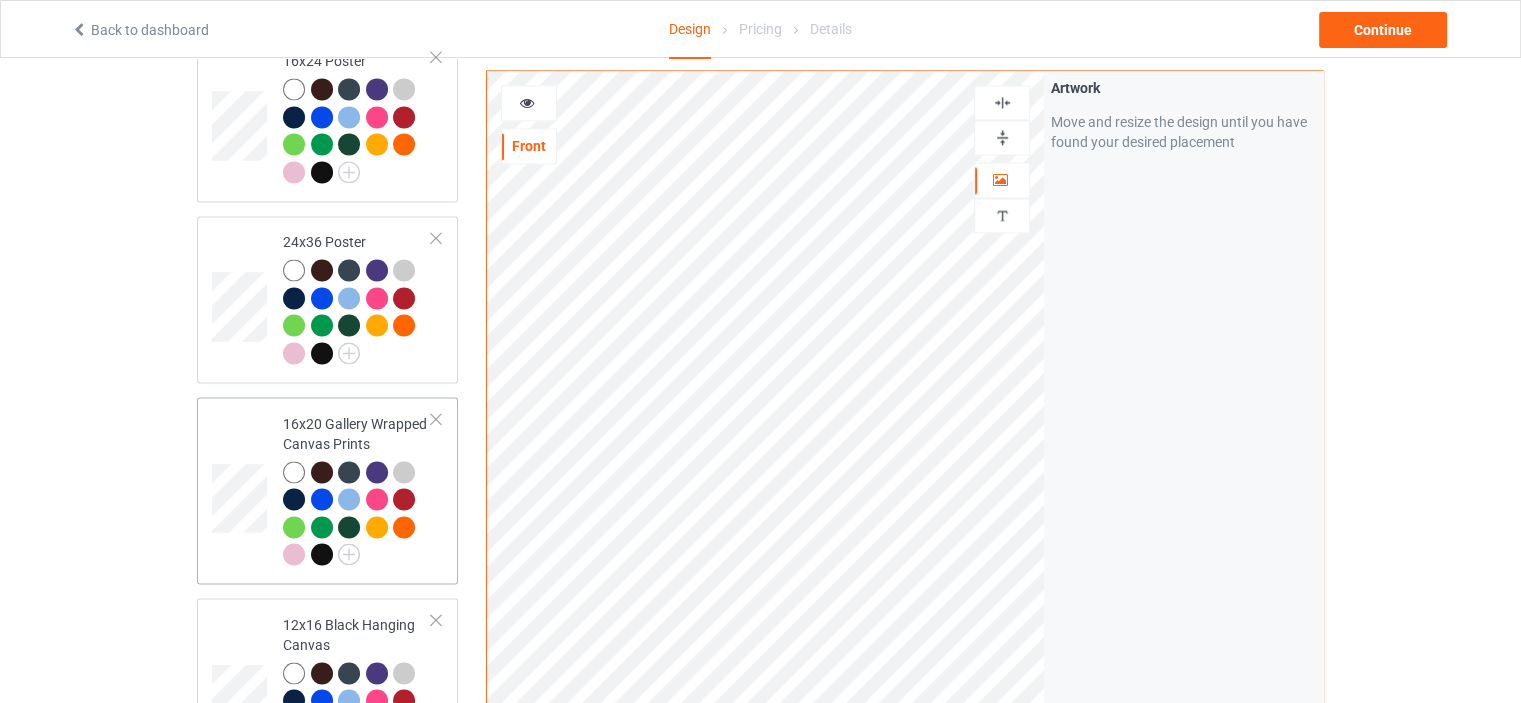 scroll, scrollTop: 2900, scrollLeft: 0, axis: vertical 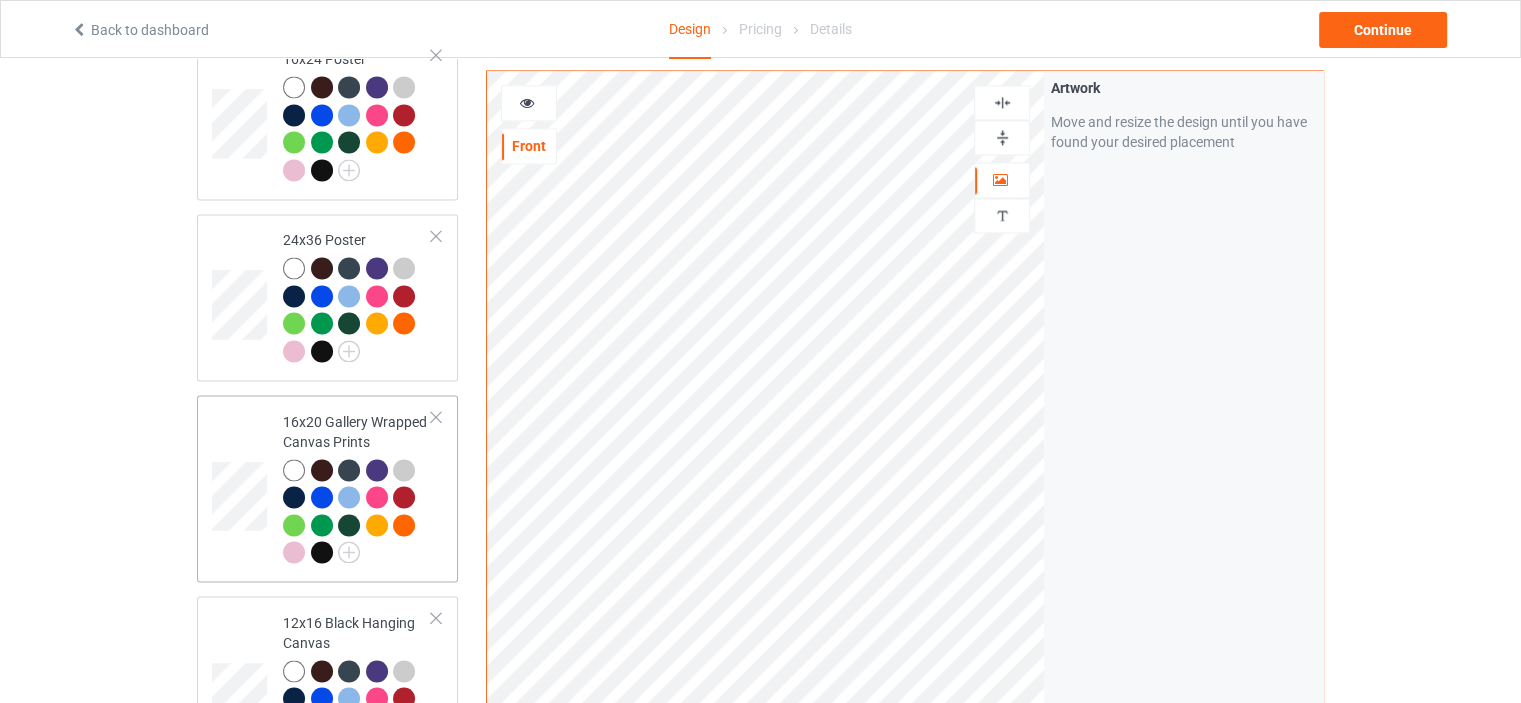 click on "16x20 Gallery Wrapped Canvas Prints" at bounding box center (357, 487) 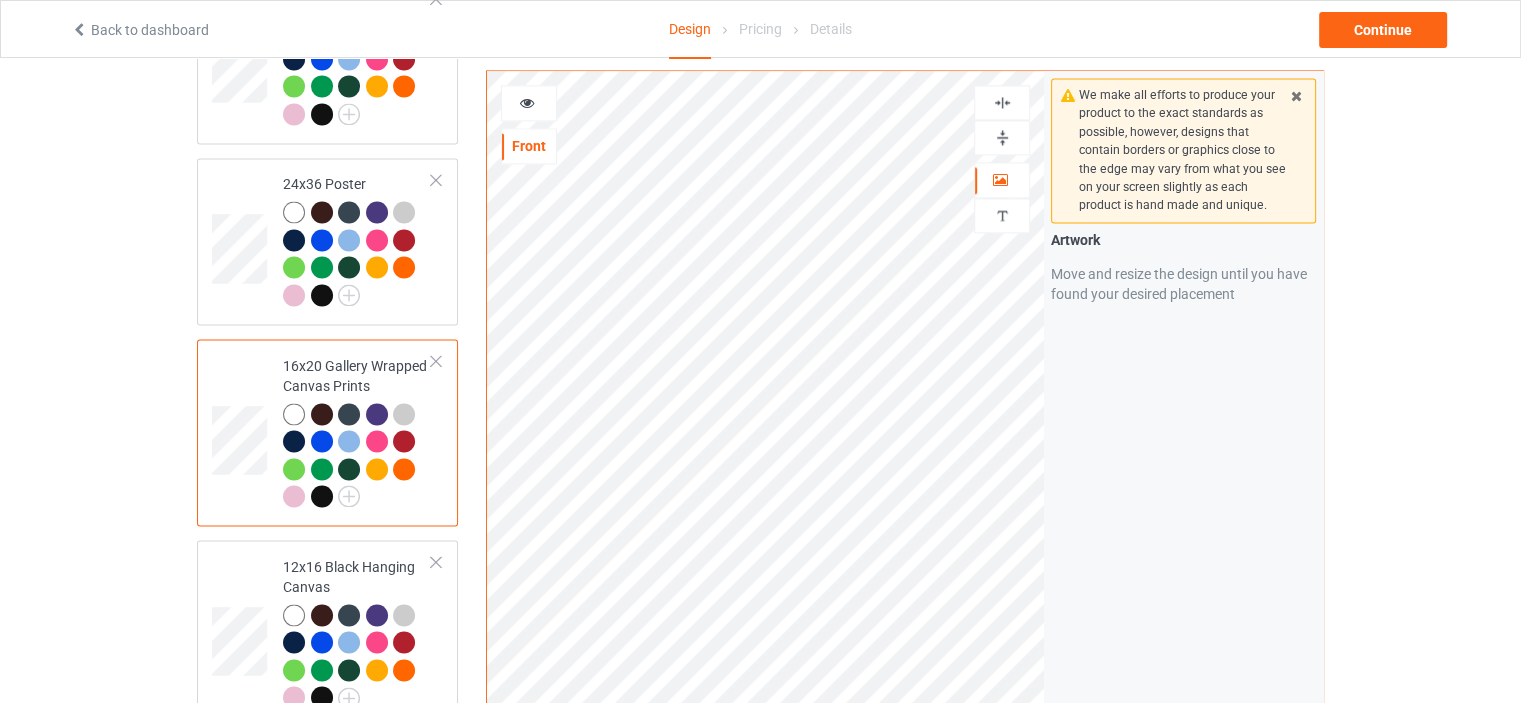 scroll, scrollTop: 3093, scrollLeft: 0, axis: vertical 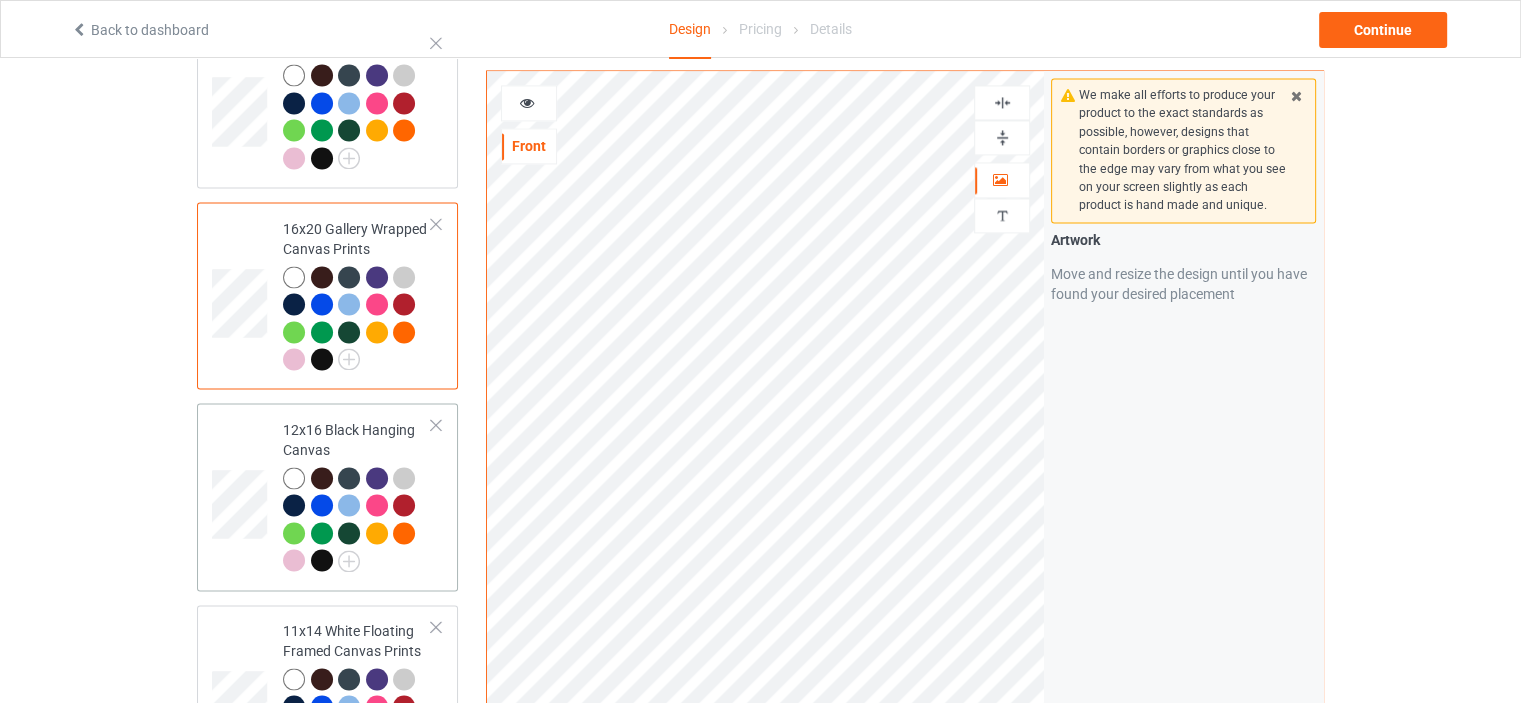 click on "12x16 Black Hanging Canvas" at bounding box center [357, 495] 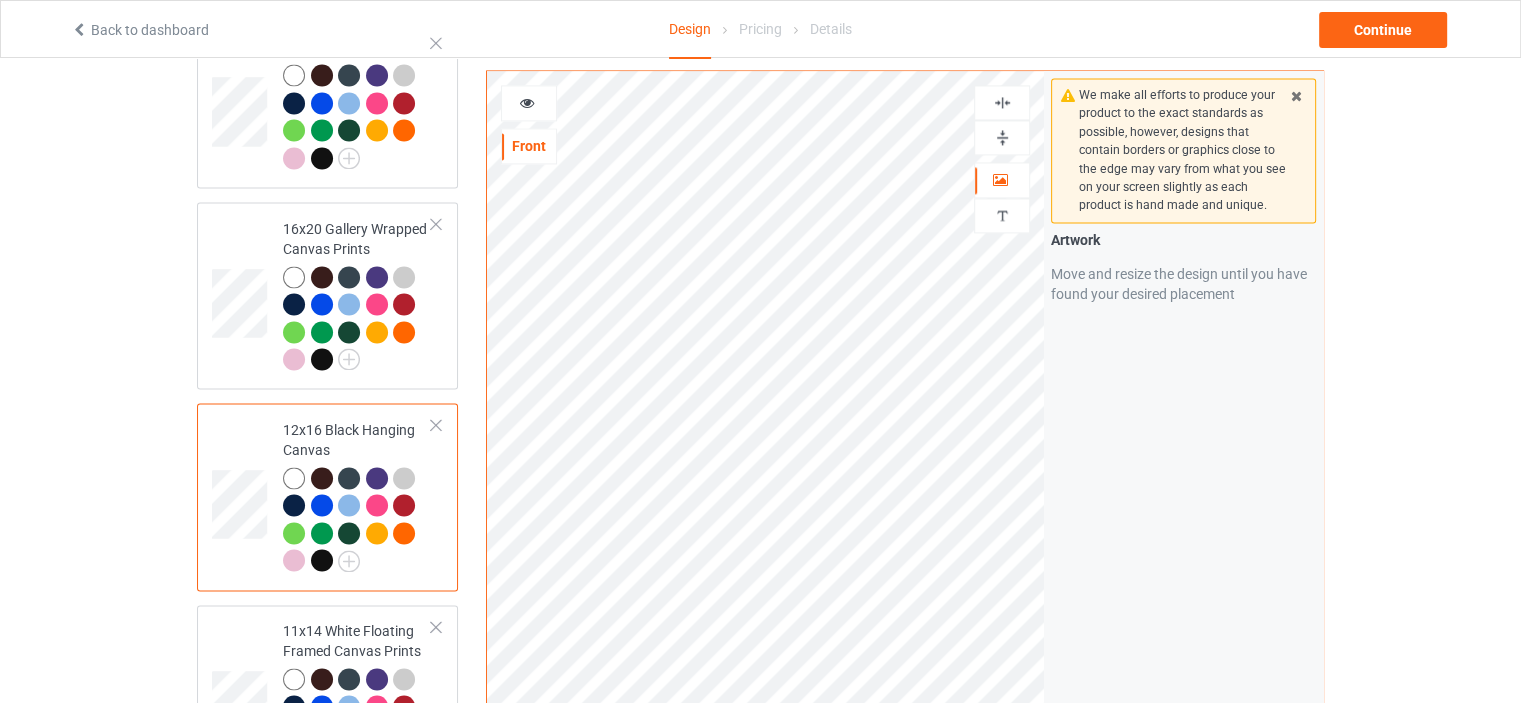 scroll, scrollTop: 3100, scrollLeft: 0, axis: vertical 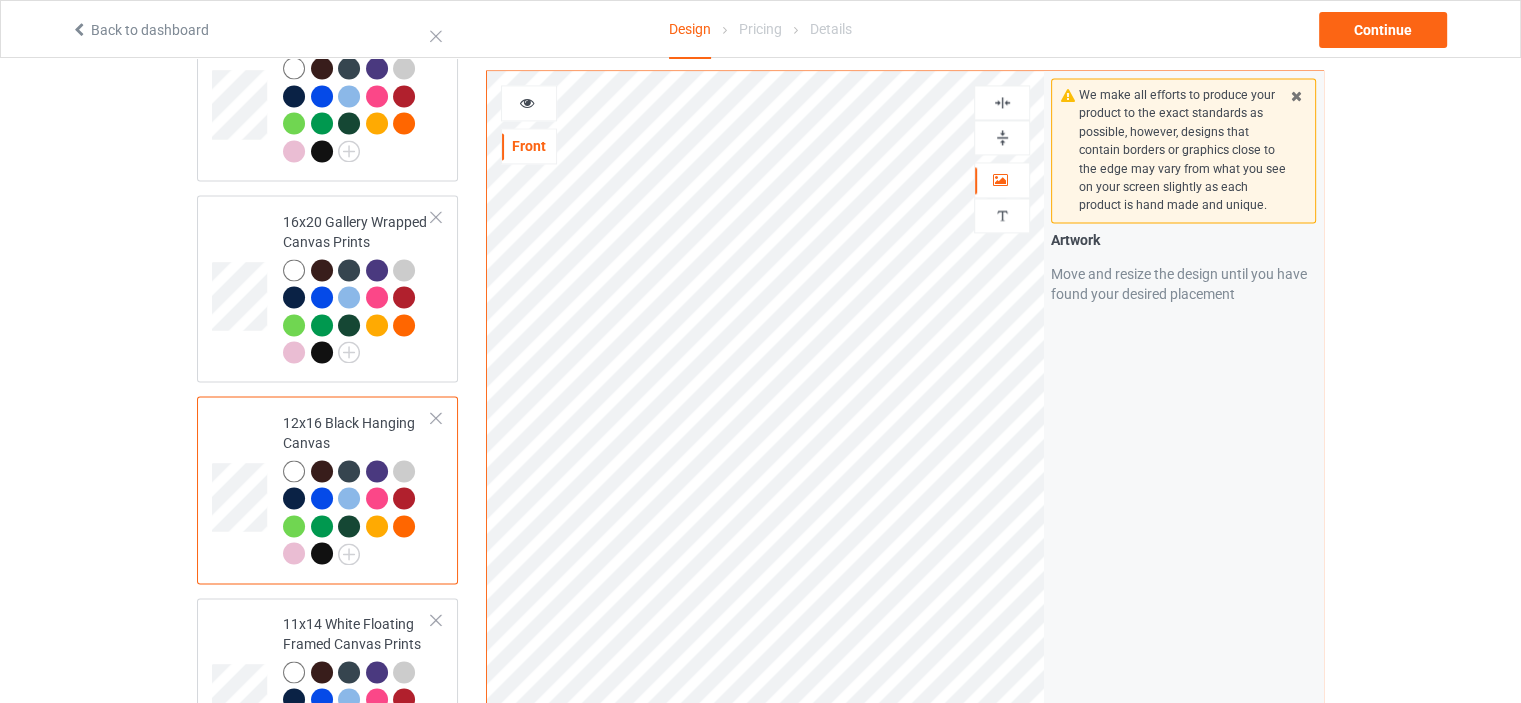 click at bounding box center (1002, 137) 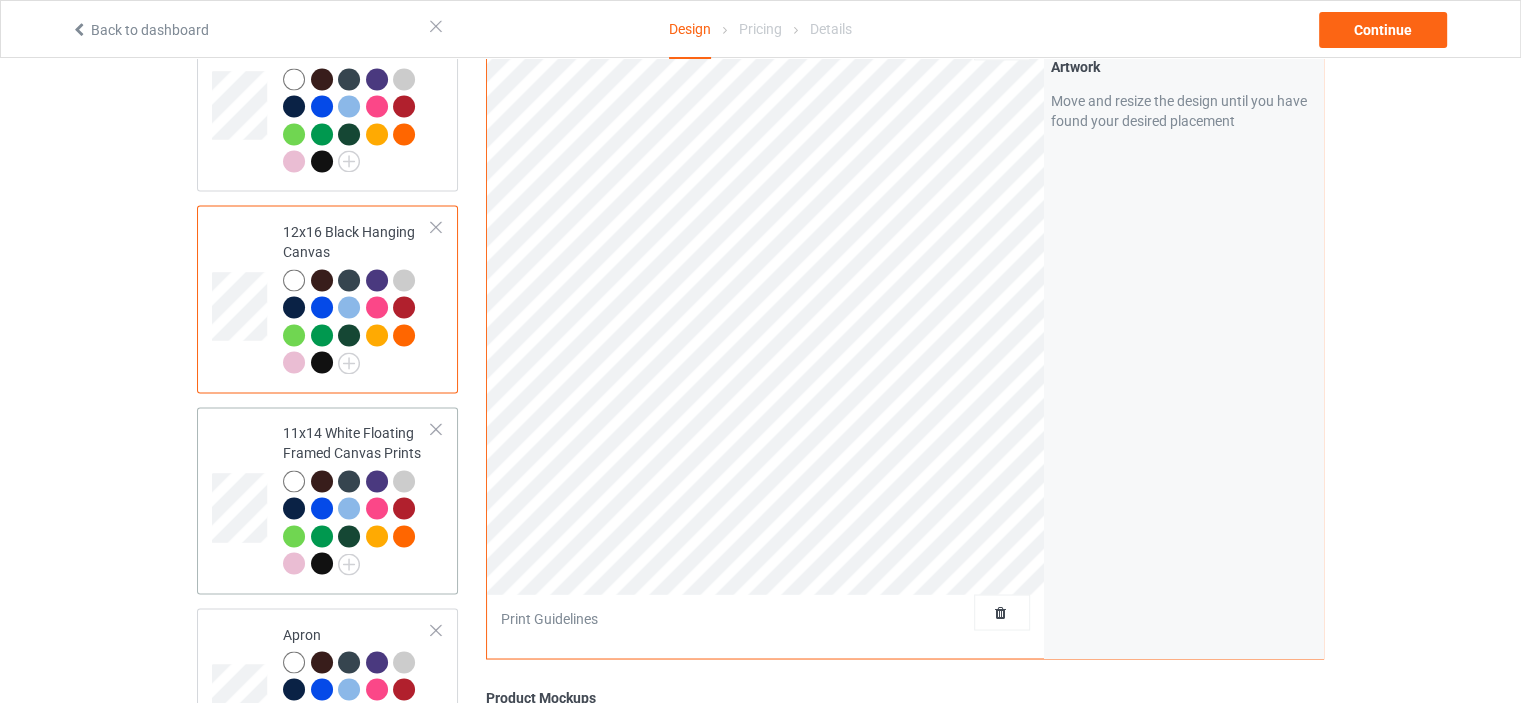 scroll, scrollTop: 3300, scrollLeft: 0, axis: vertical 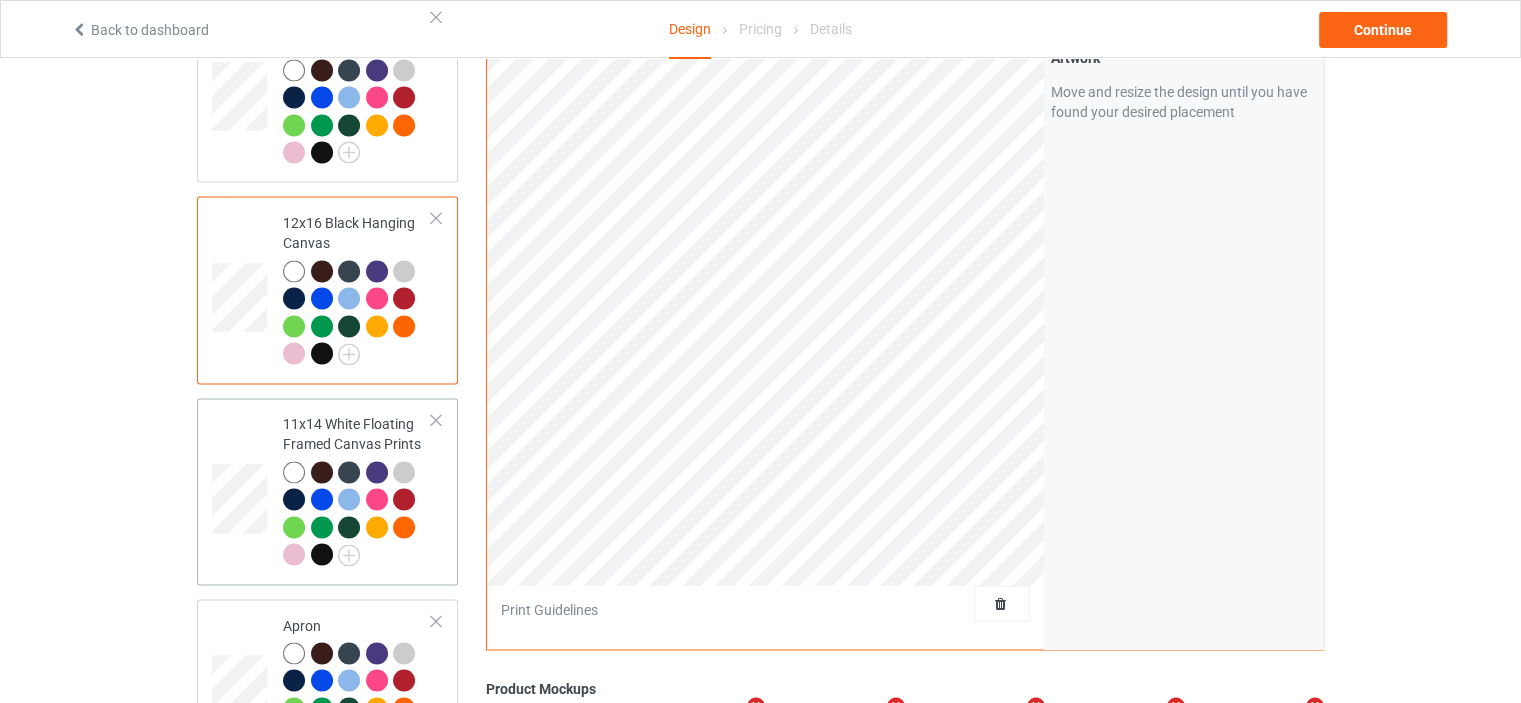 click on "11x14 White Floating Framed Canvas Prints" at bounding box center (357, 489) 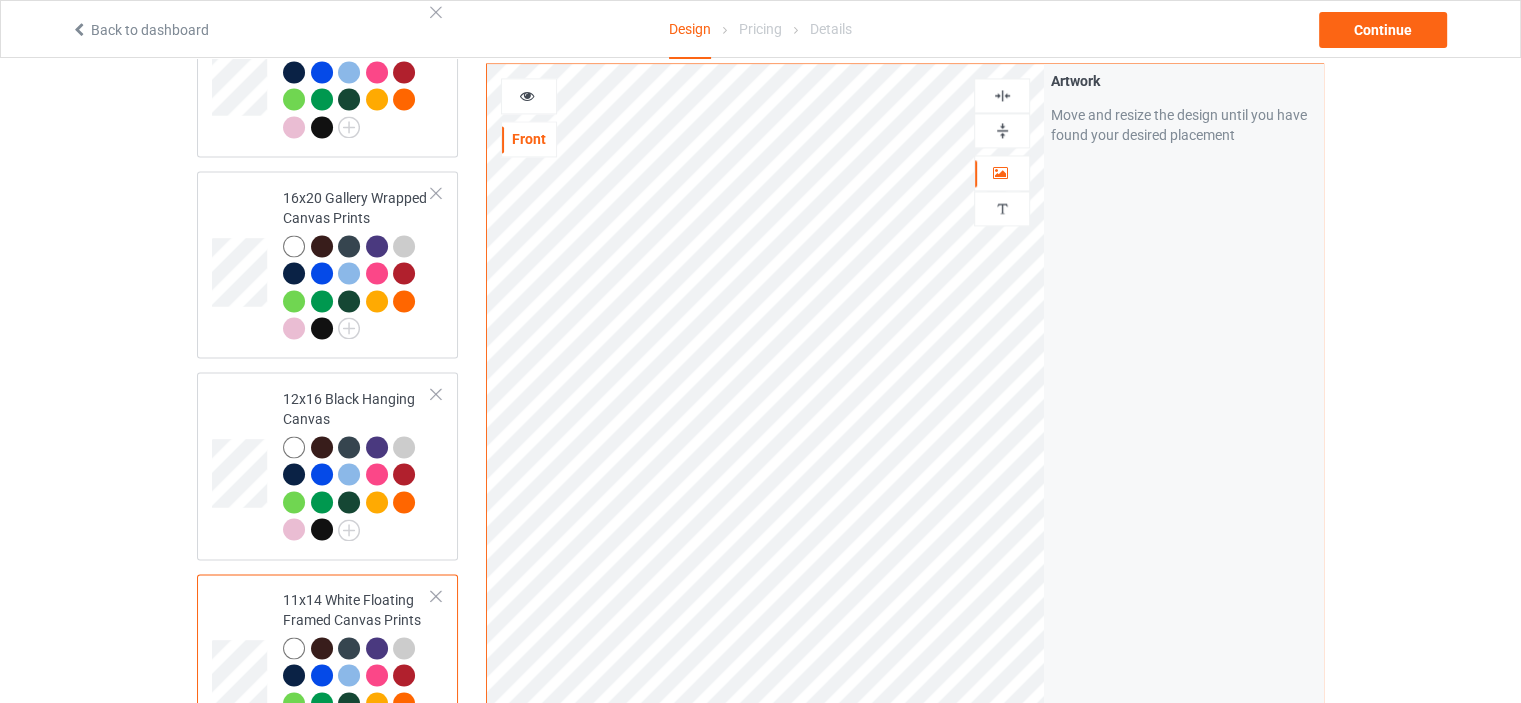 scroll, scrollTop: 3000, scrollLeft: 0, axis: vertical 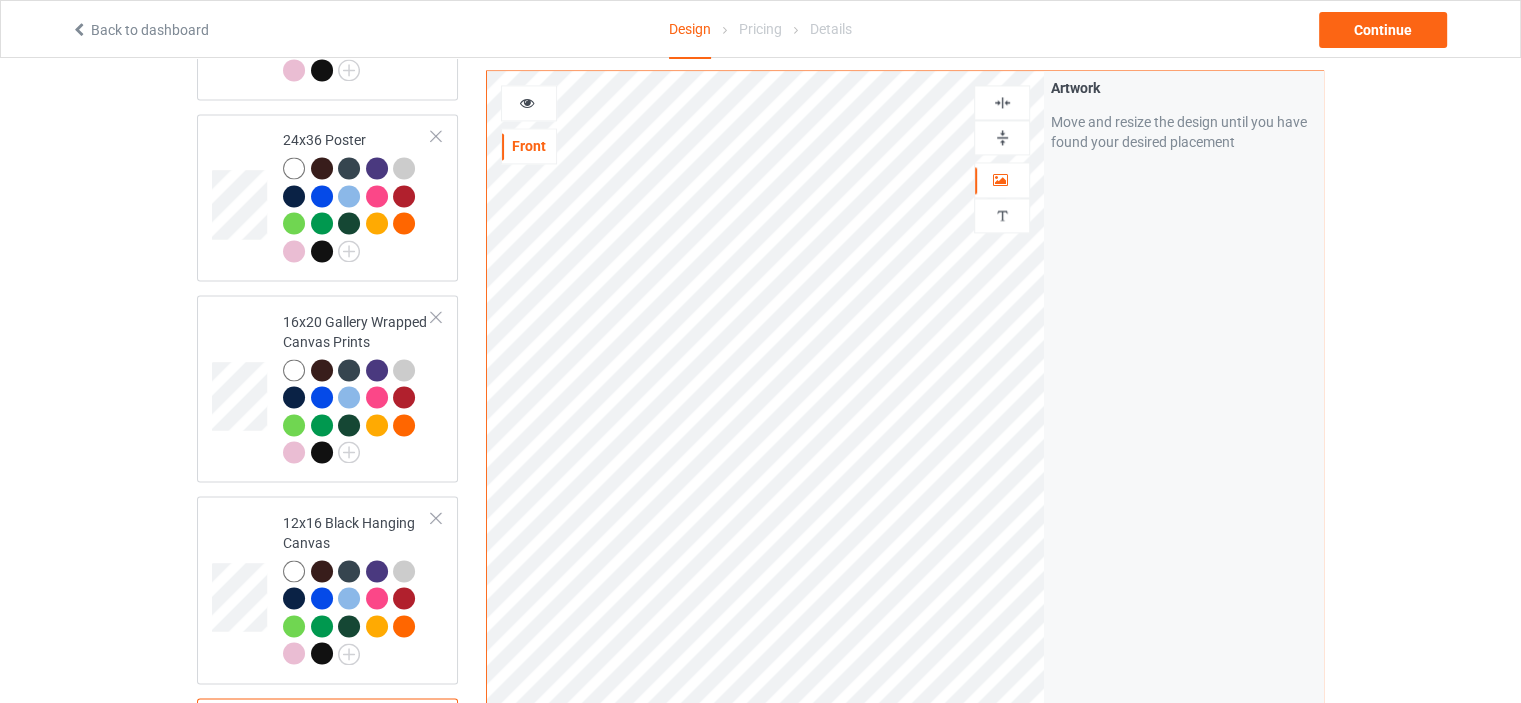 click at bounding box center [1002, 137] 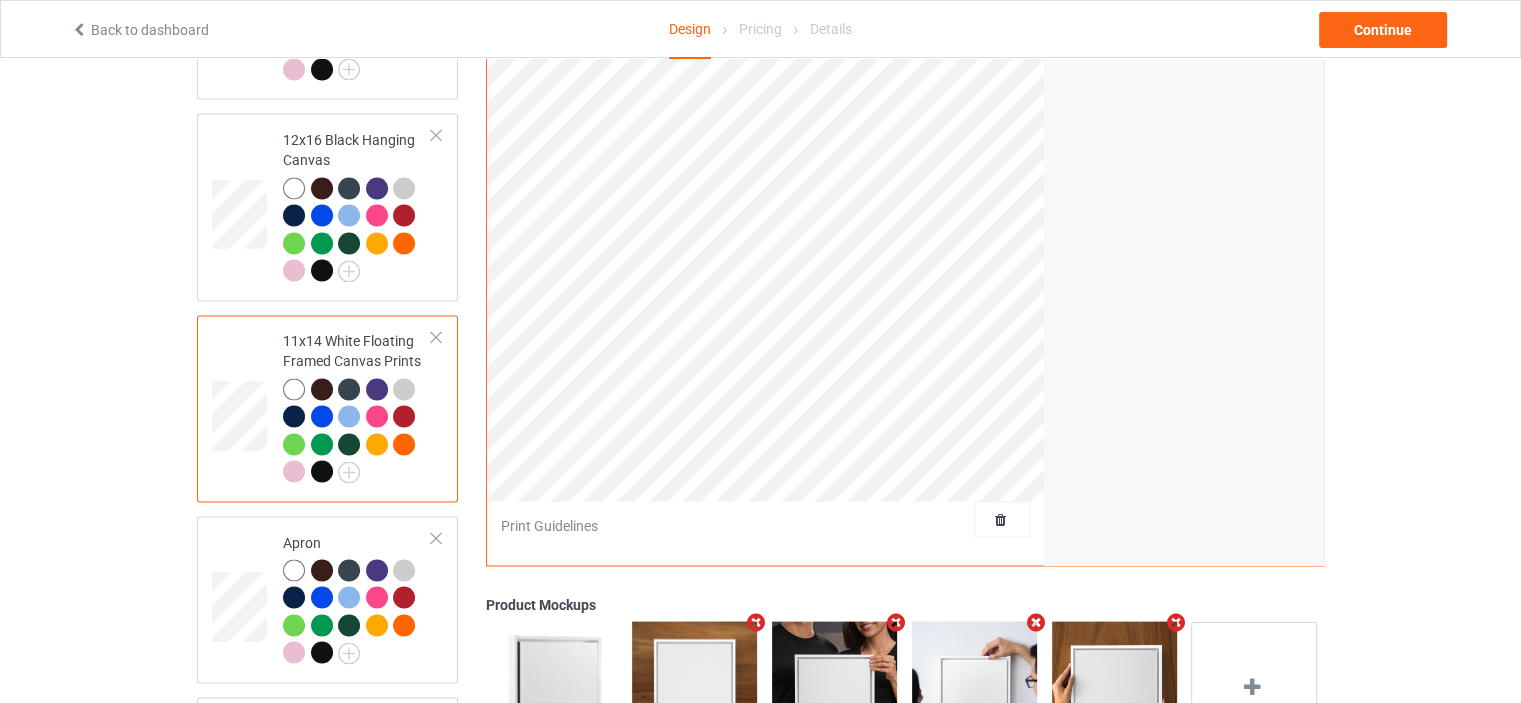 scroll, scrollTop: 3500, scrollLeft: 0, axis: vertical 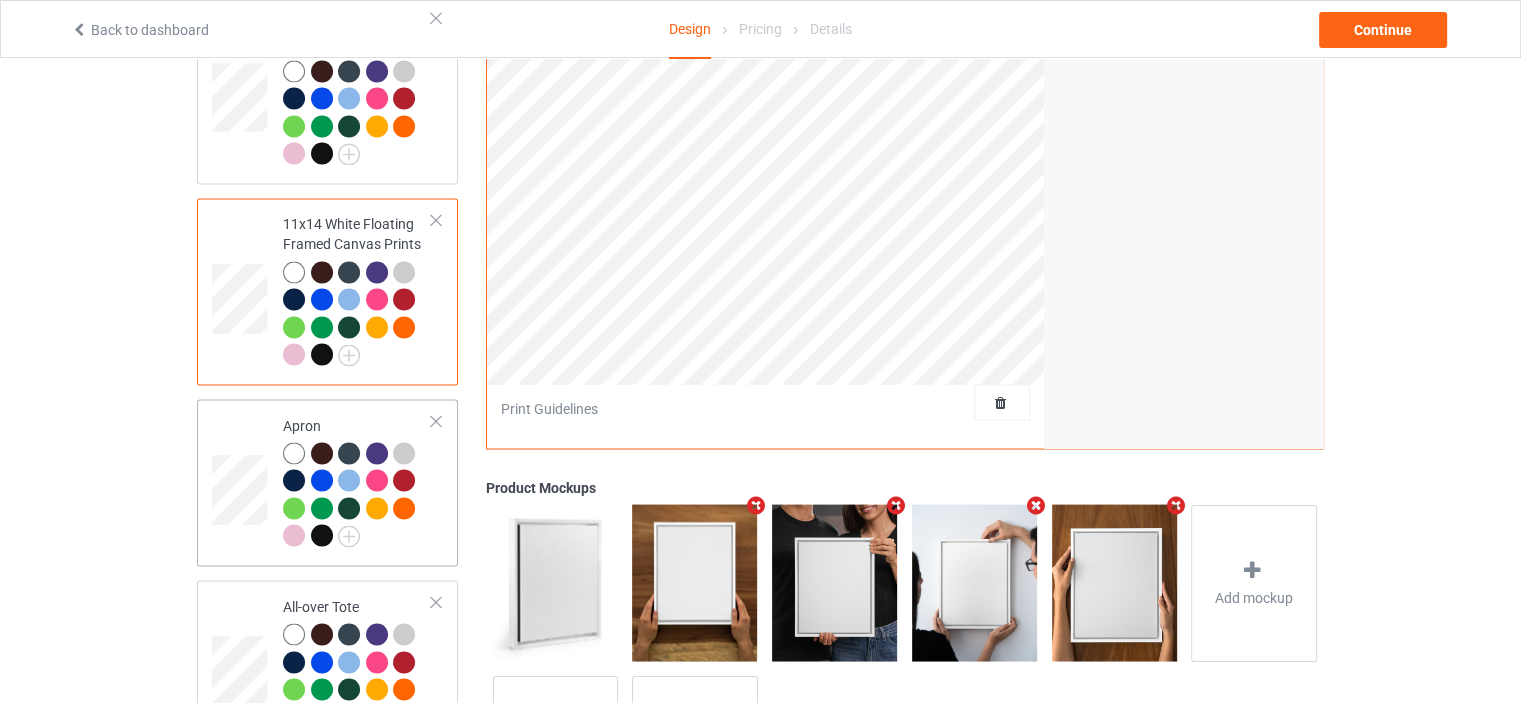 click on "Apron" at bounding box center (357, 480) 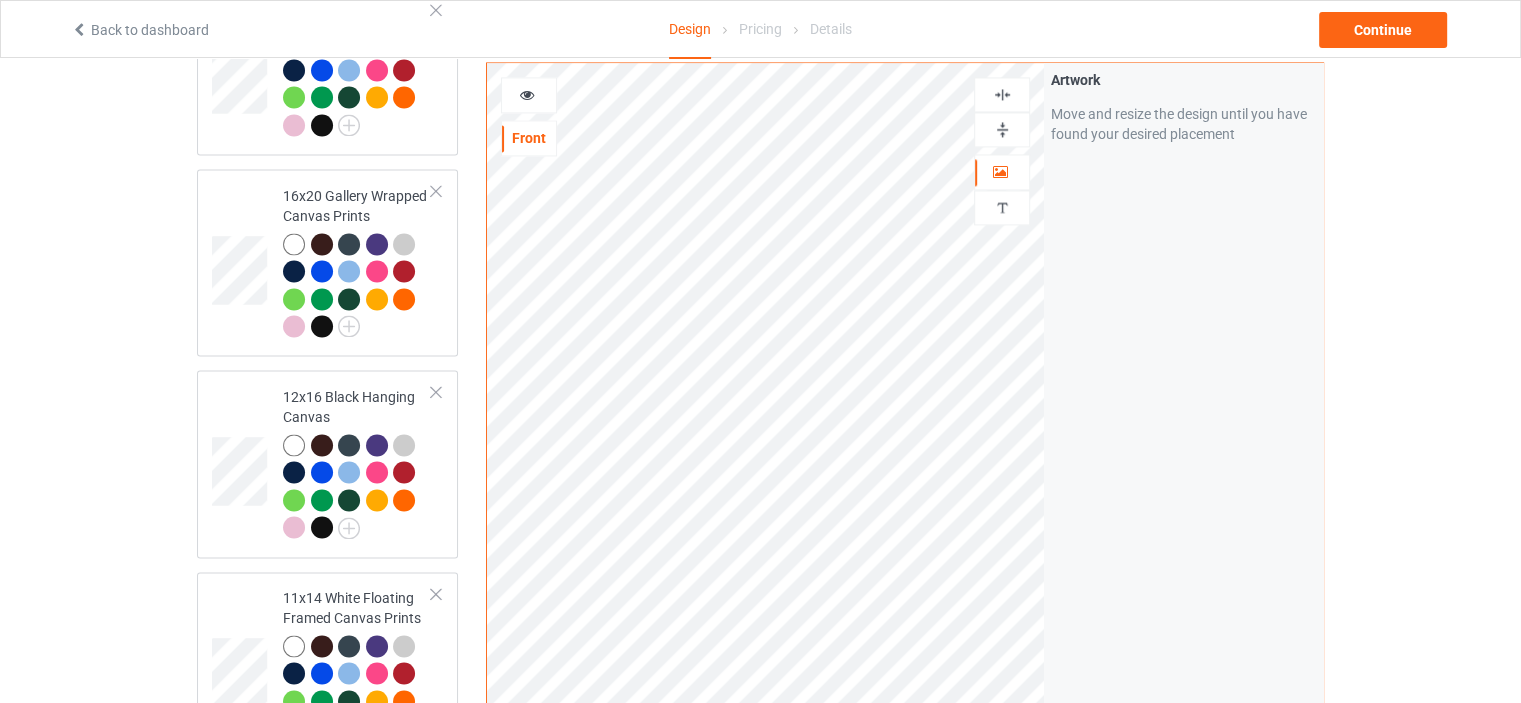 scroll, scrollTop: 3100, scrollLeft: 0, axis: vertical 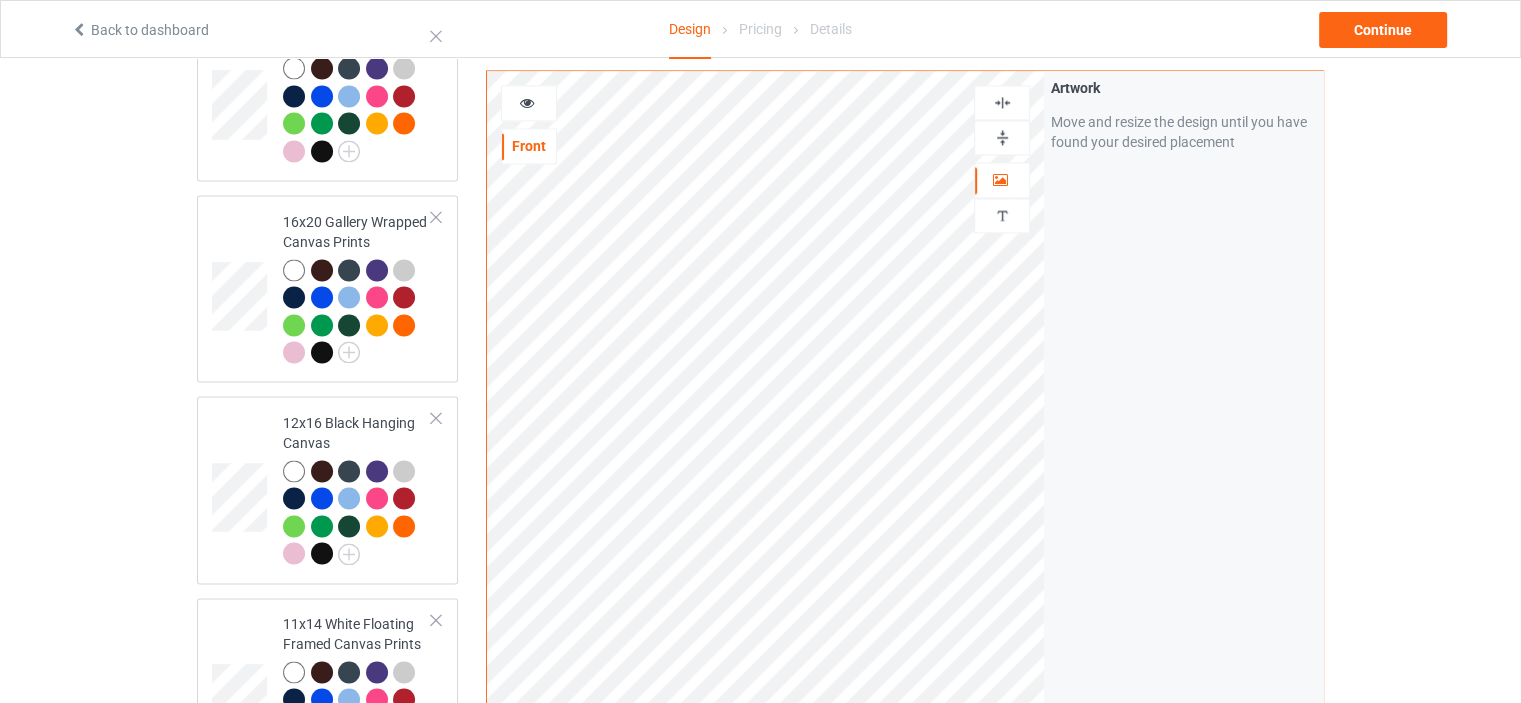 click at bounding box center (1002, 102) 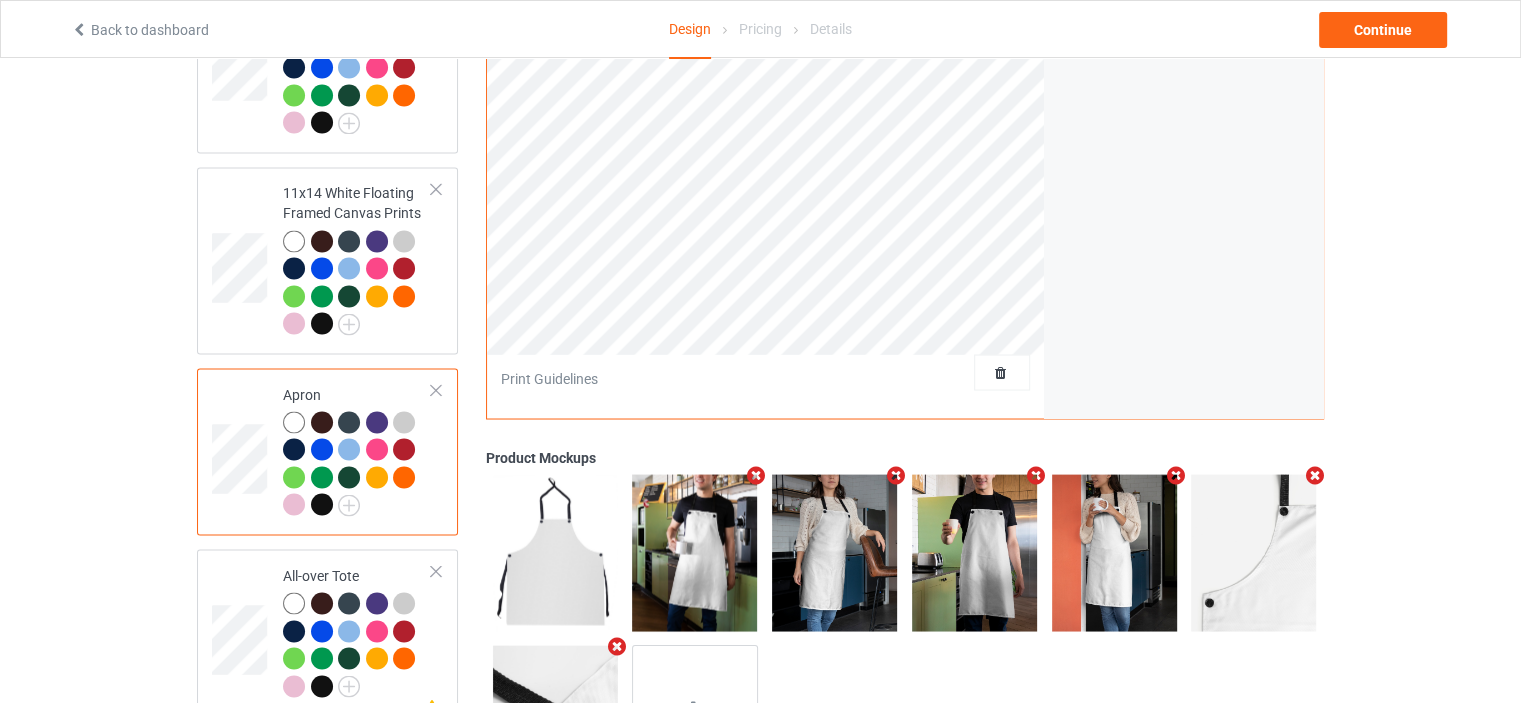 scroll, scrollTop: 3645, scrollLeft: 0, axis: vertical 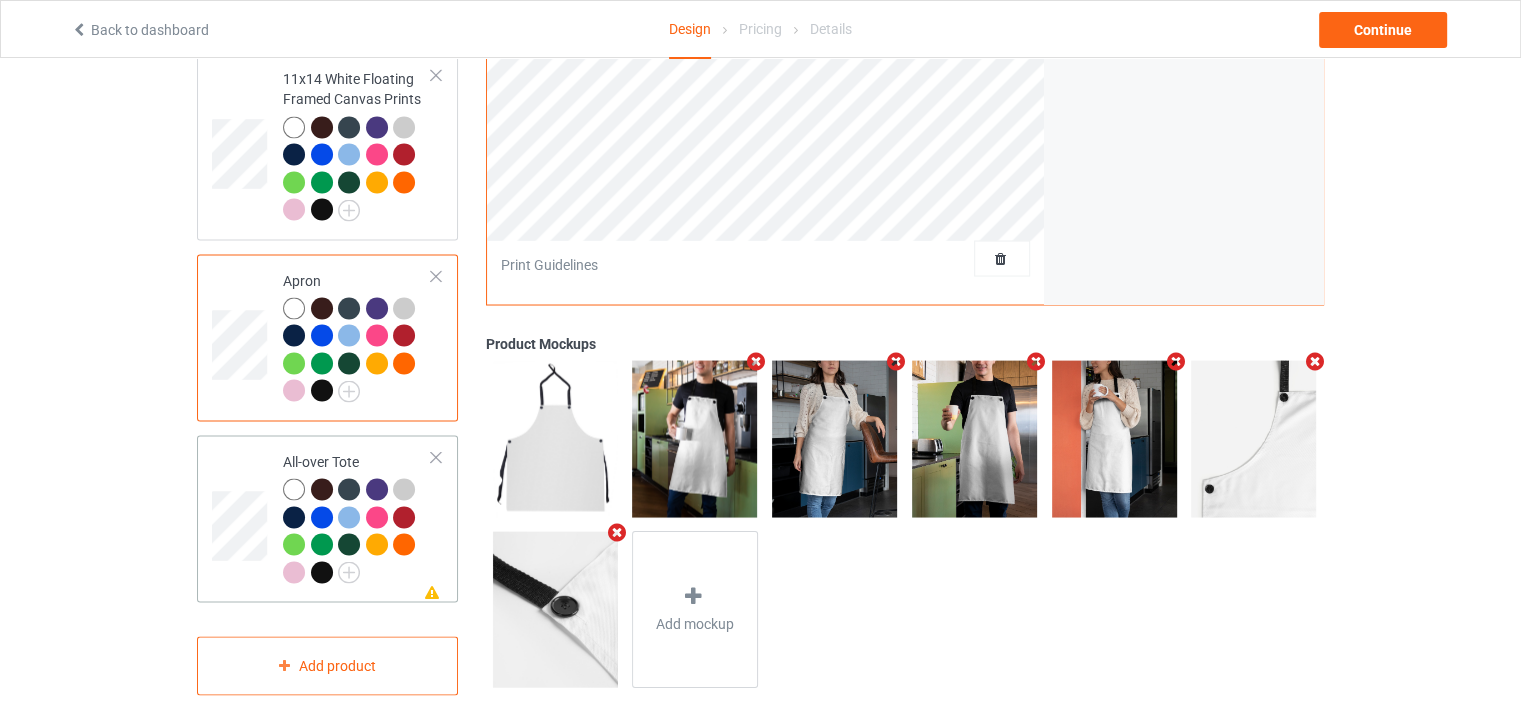 click on "All-over Tote" at bounding box center [357, 516] 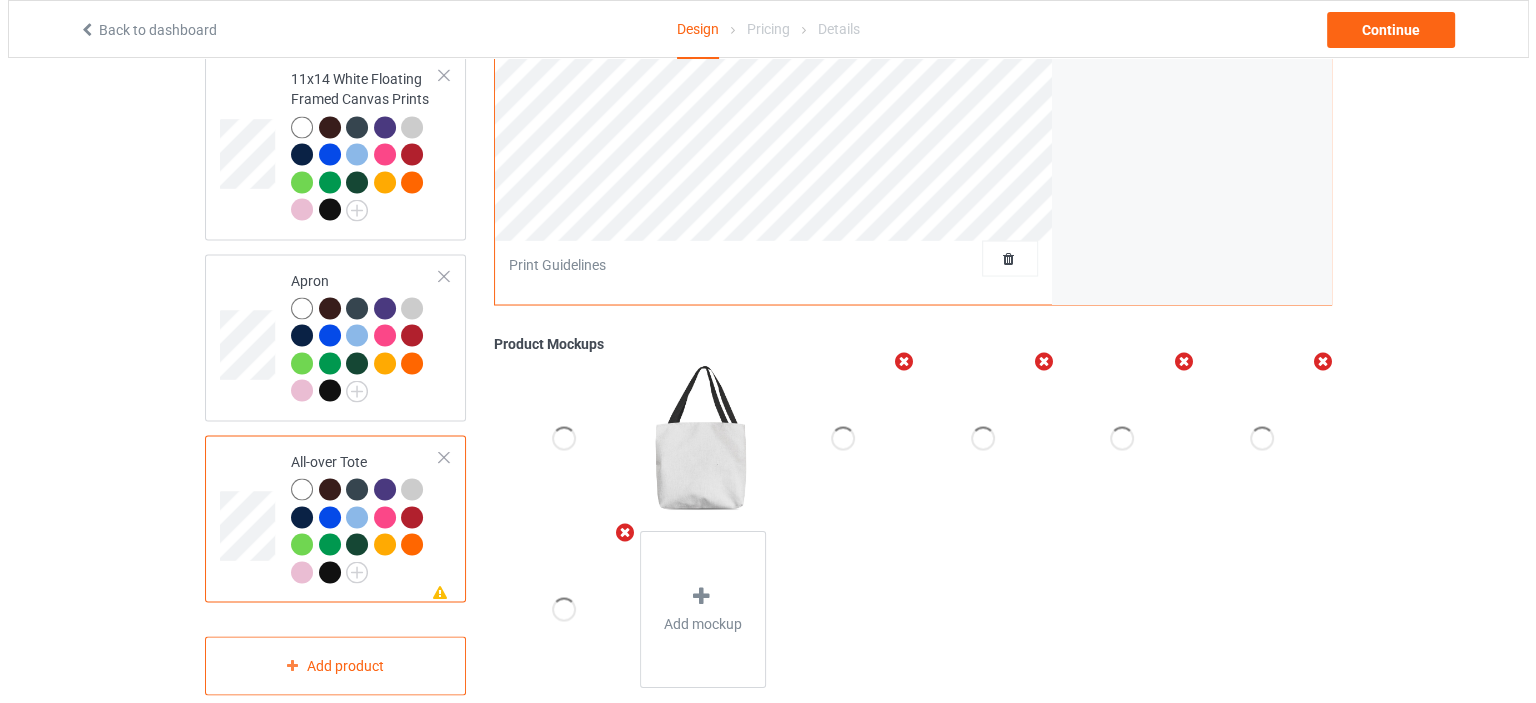 scroll, scrollTop: 3045, scrollLeft: 0, axis: vertical 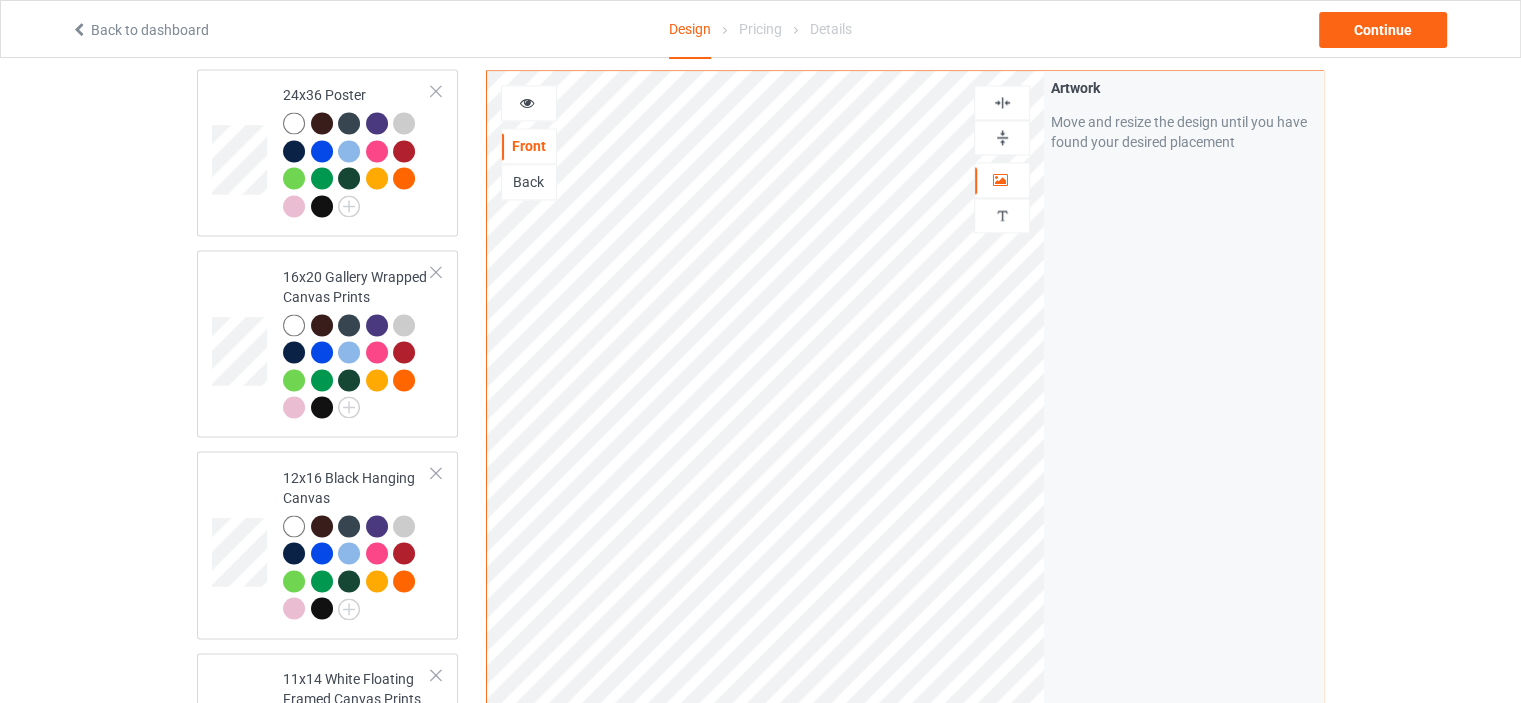 click at bounding box center [1002, 102] 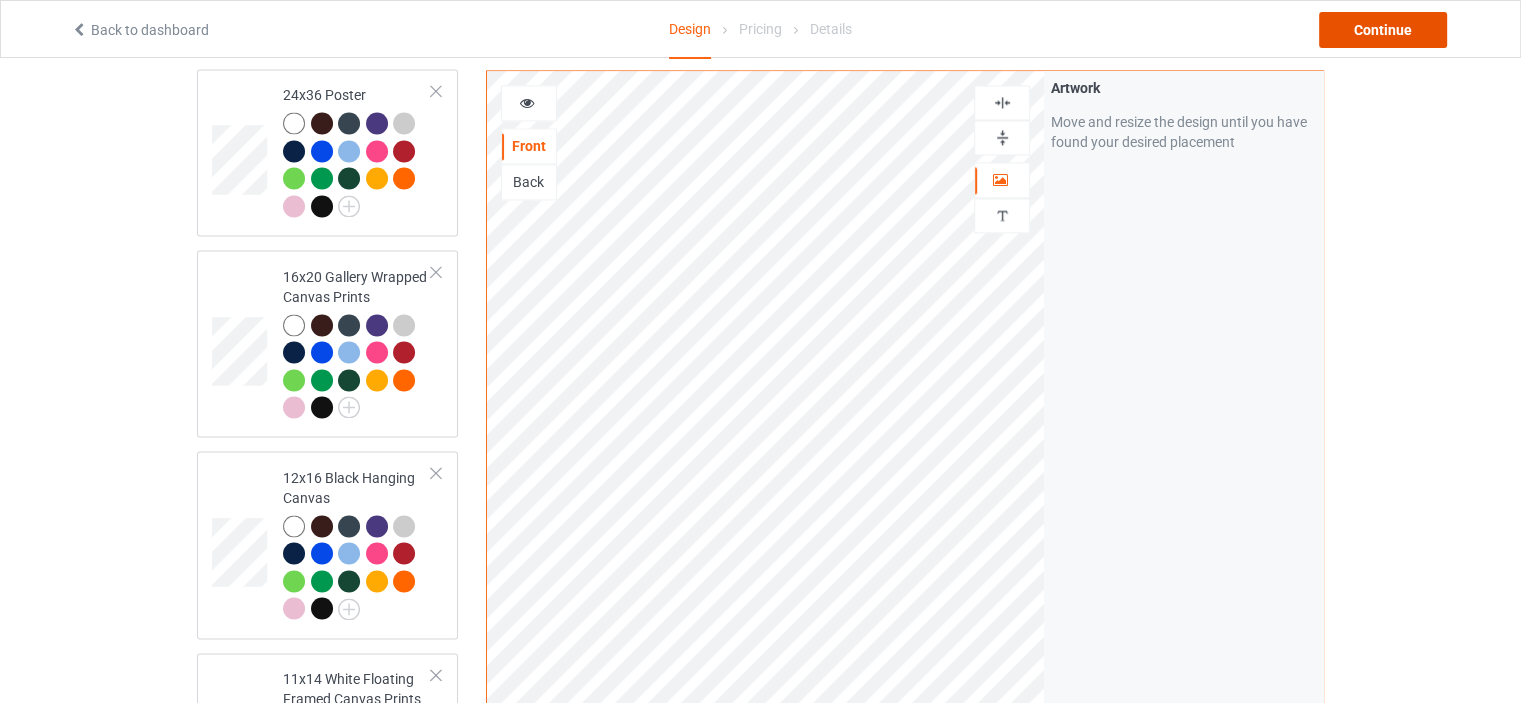 click on "Continue" at bounding box center (1383, 30) 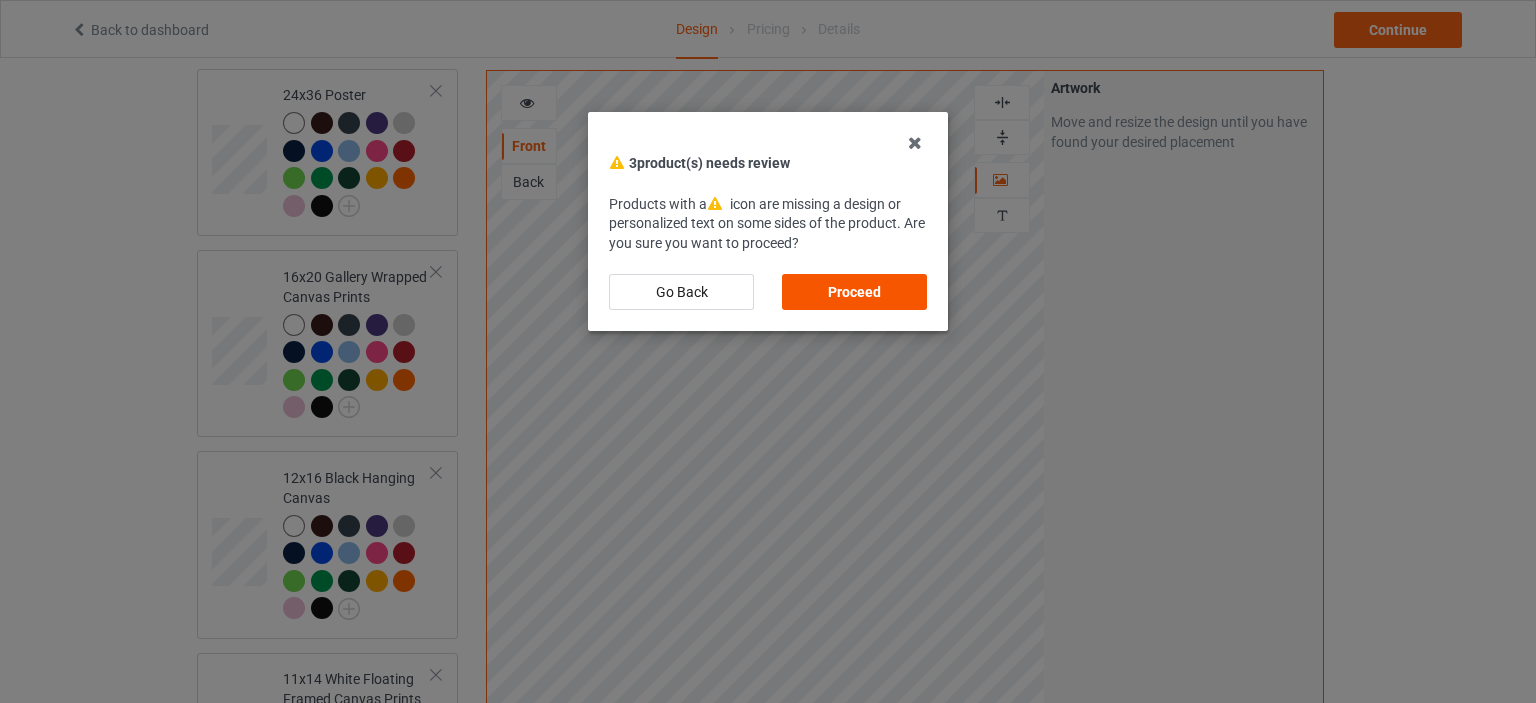 click on "Proceed" at bounding box center (854, 292) 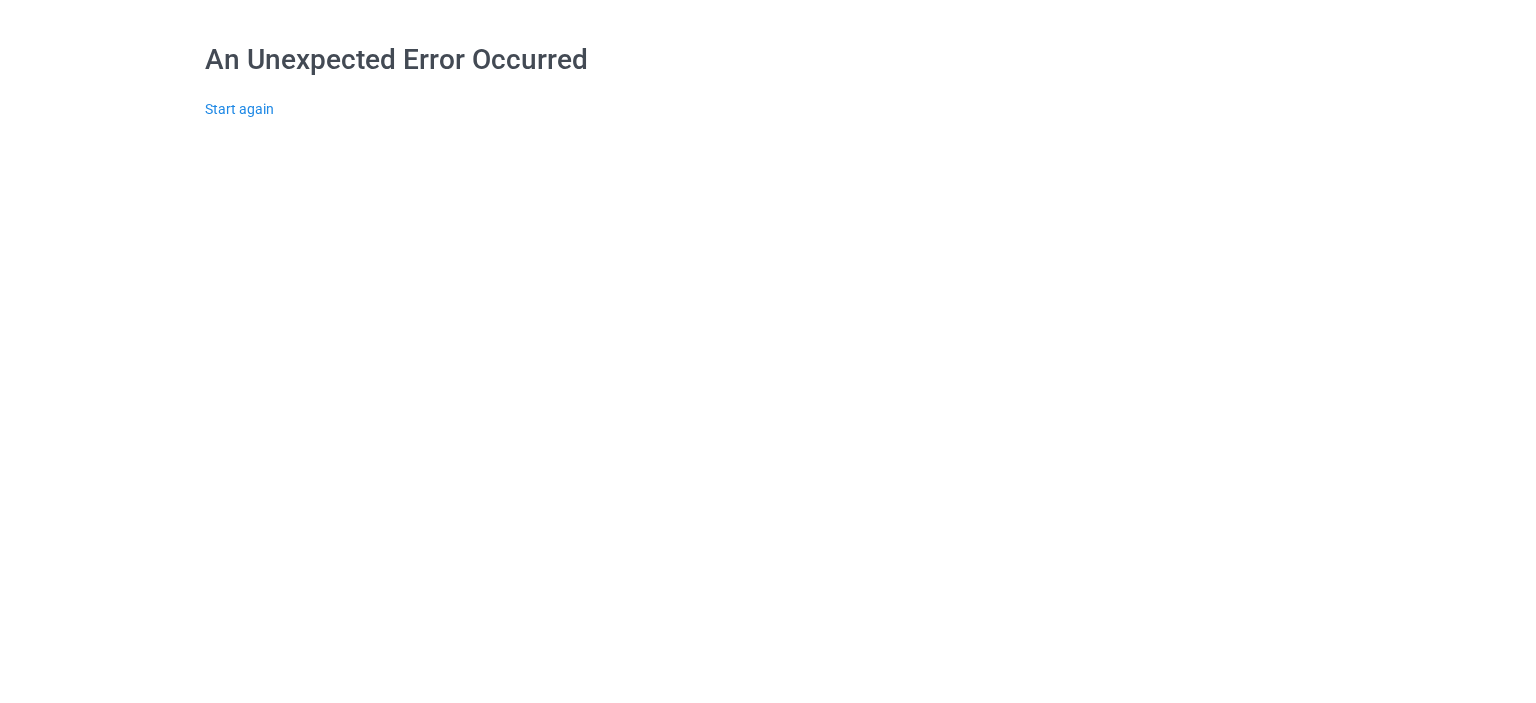scroll, scrollTop: 0, scrollLeft: 0, axis: both 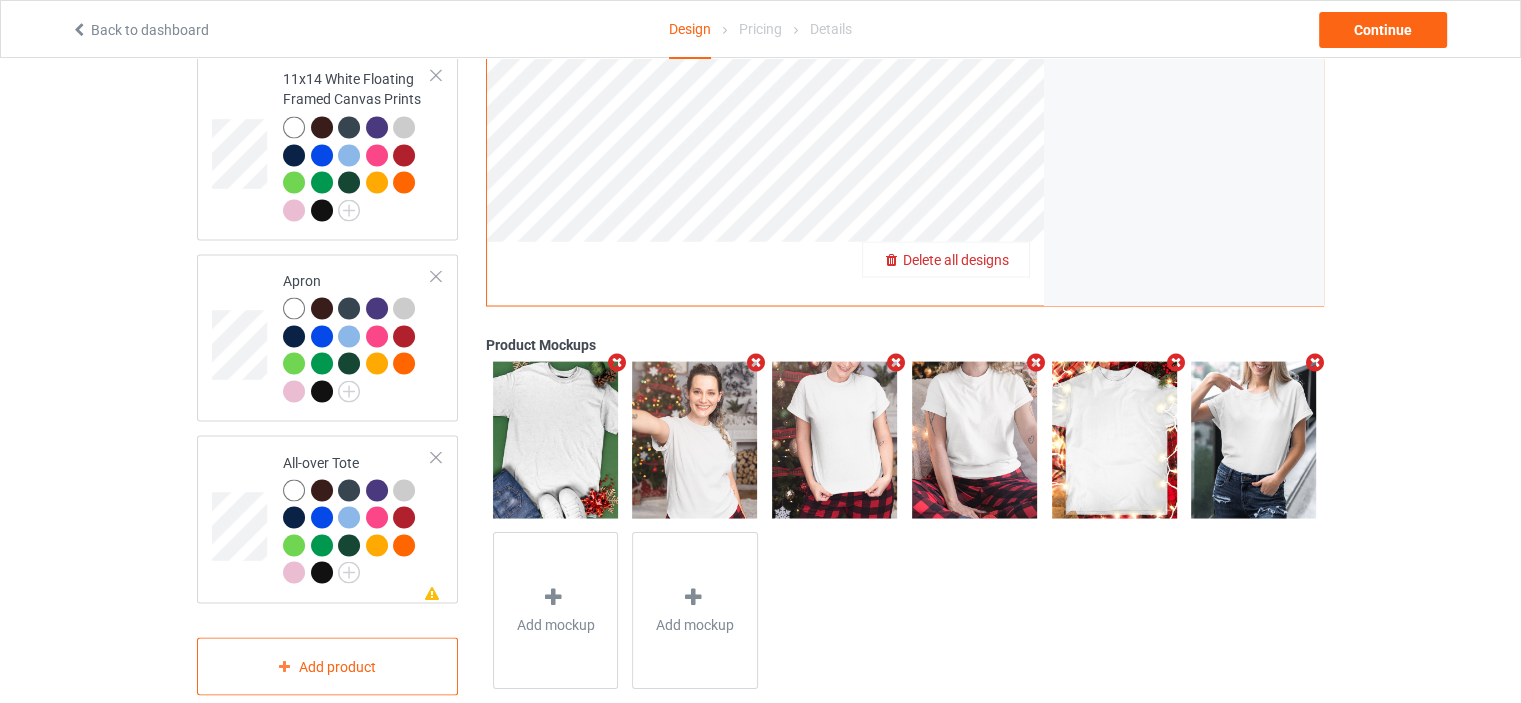 click on "Delete all designs" at bounding box center (956, 259) 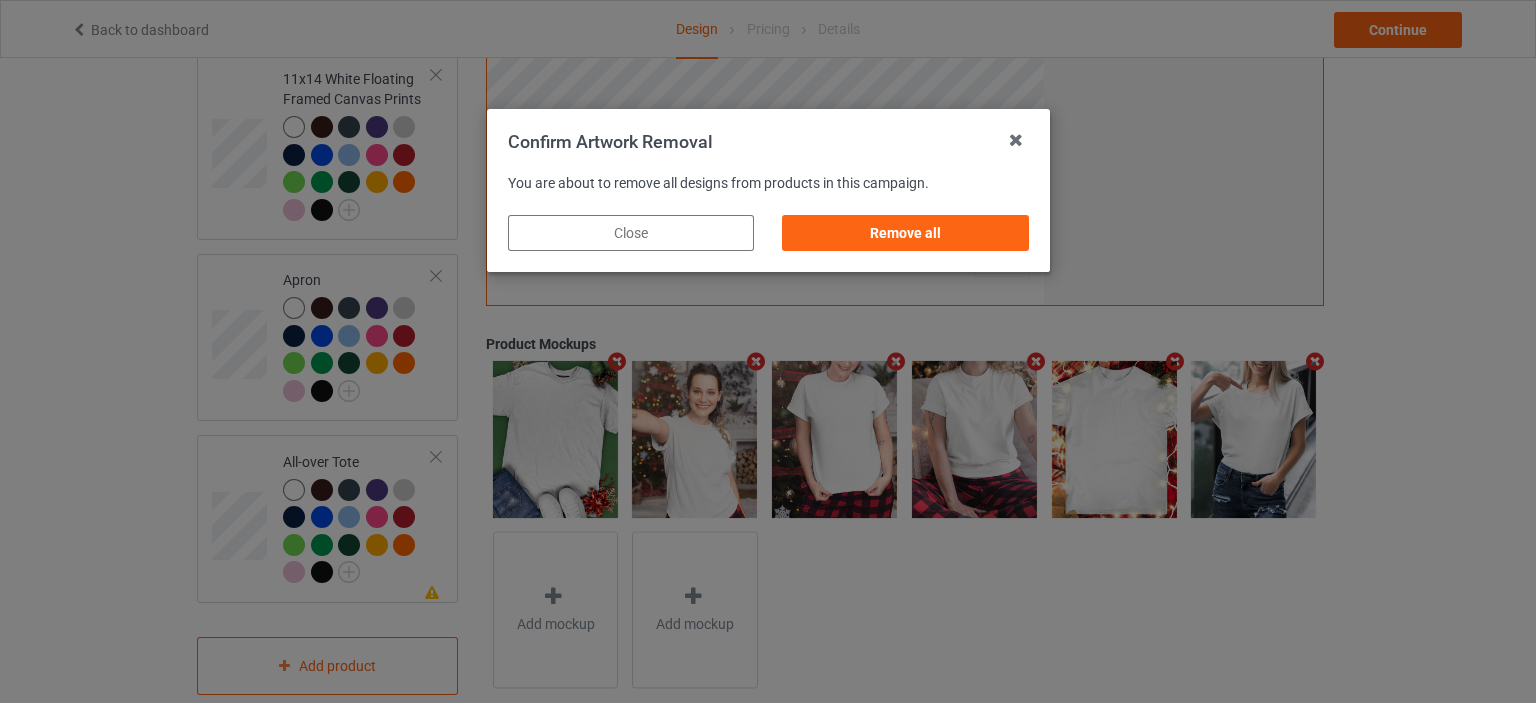 click on "Remove all" at bounding box center (905, 233) 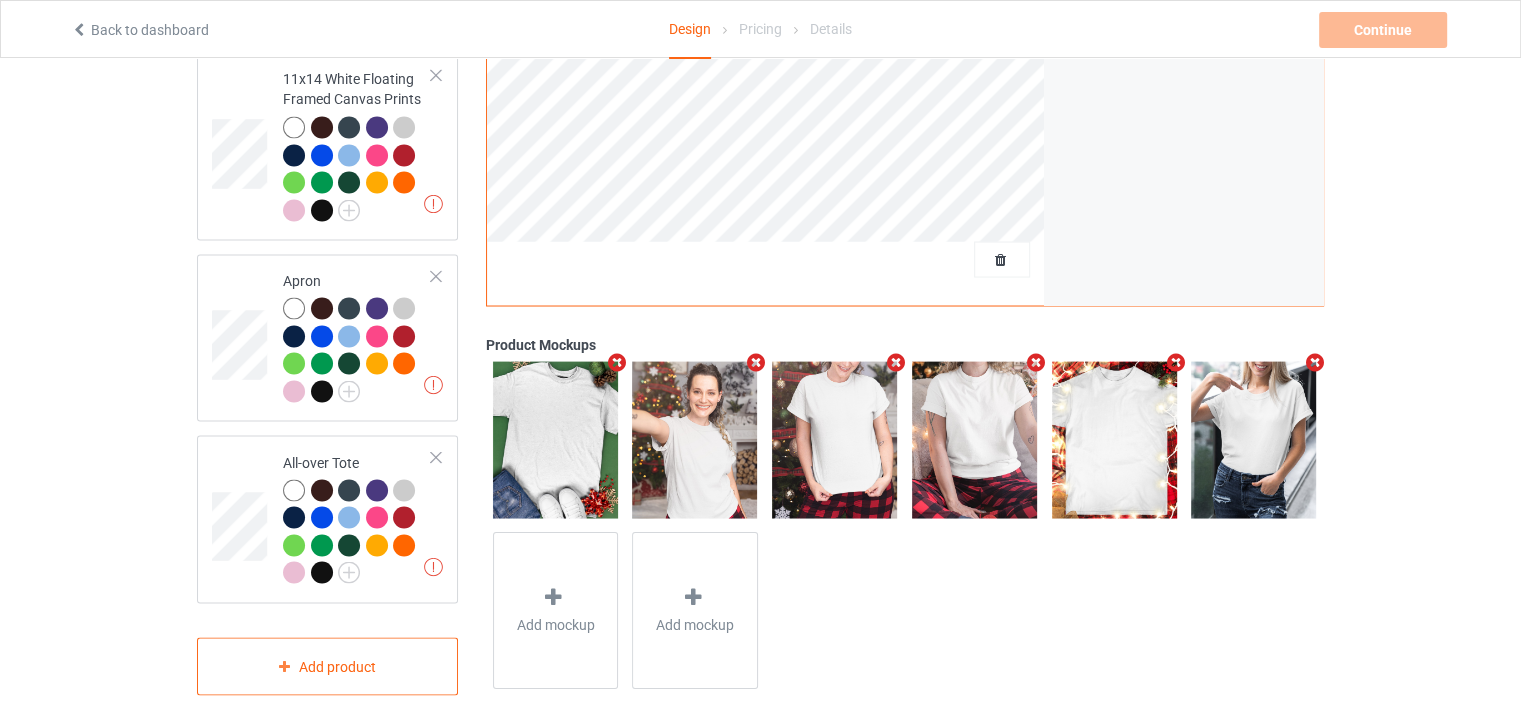 scroll, scrollTop: 0, scrollLeft: 0, axis: both 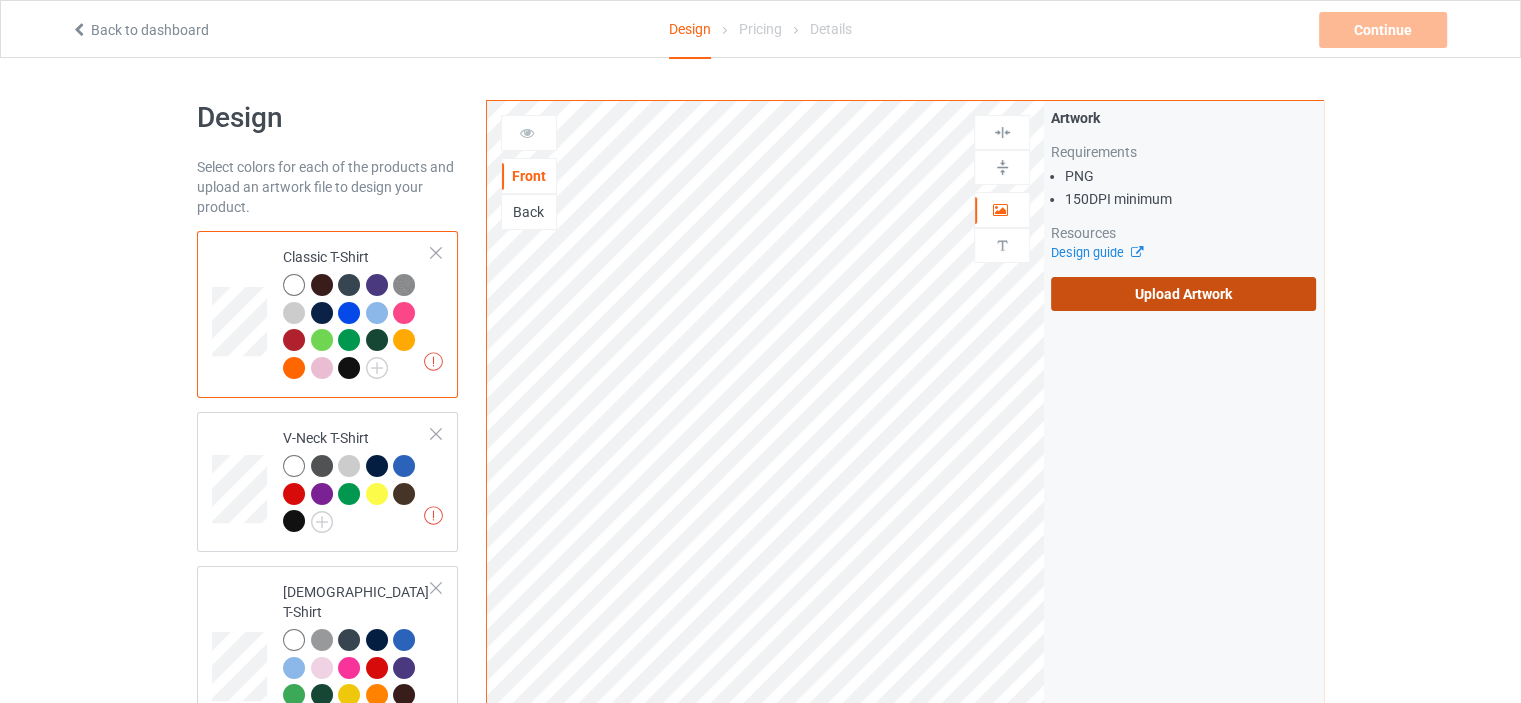 click on "Upload Artwork" at bounding box center (1183, 294) 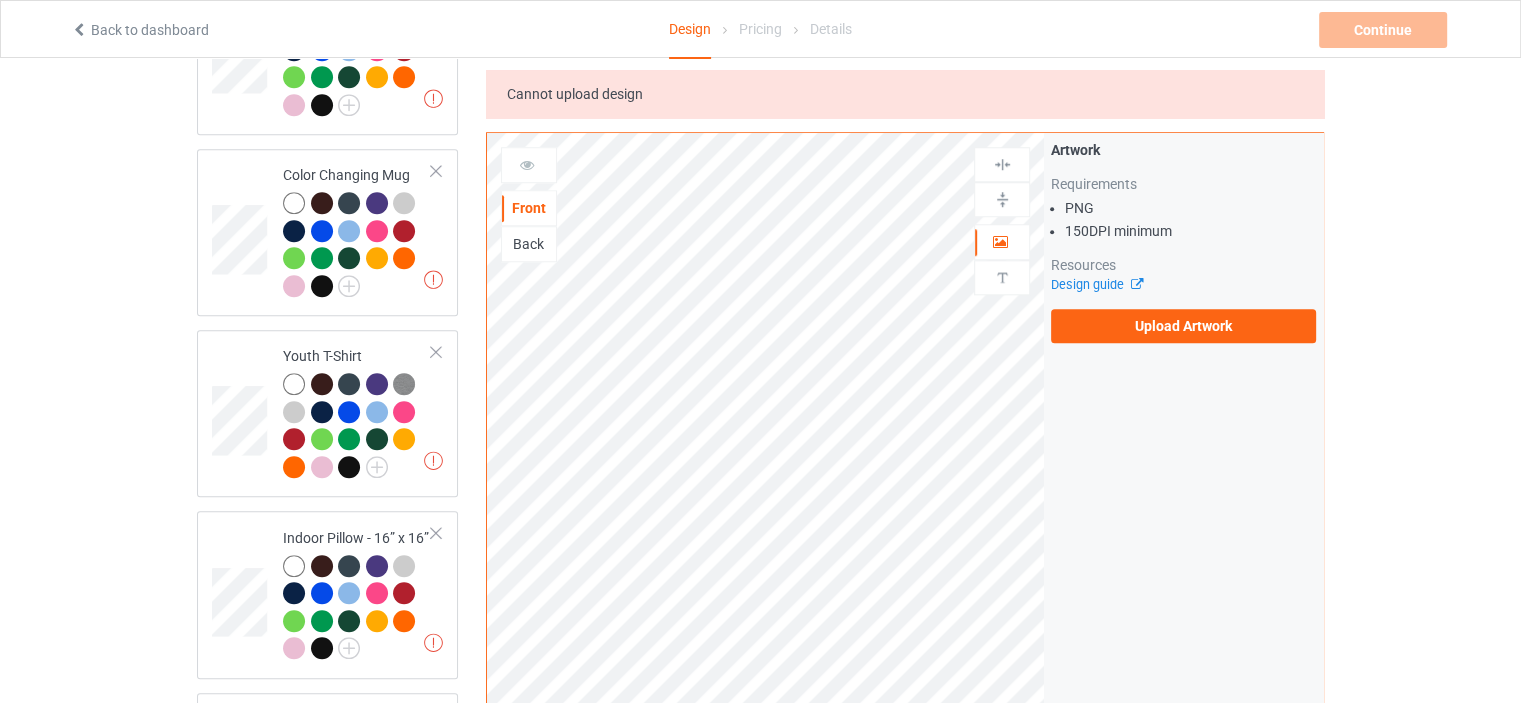 scroll, scrollTop: 3645, scrollLeft: 0, axis: vertical 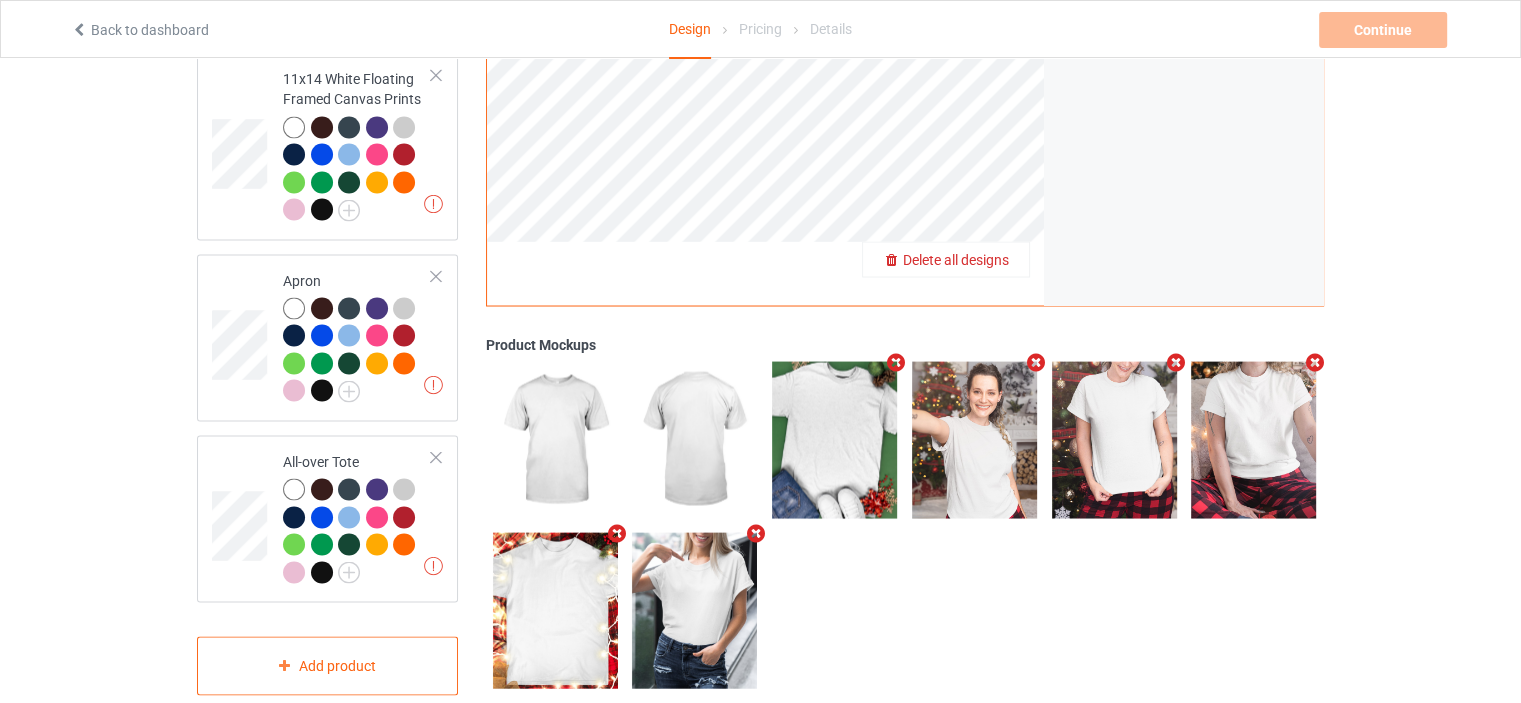 click on "Delete all designs" at bounding box center [956, 259] 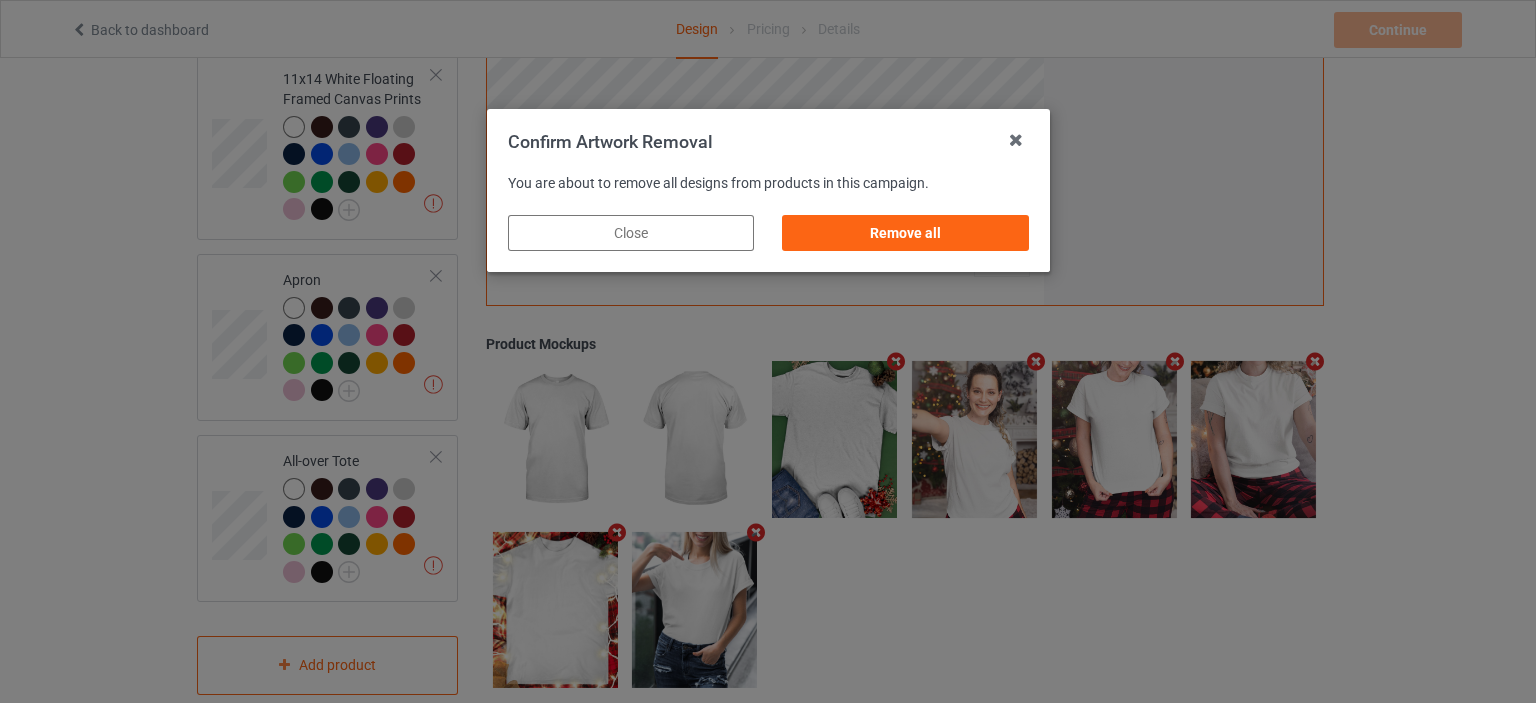 click on "Remove all" at bounding box center [905, 233] 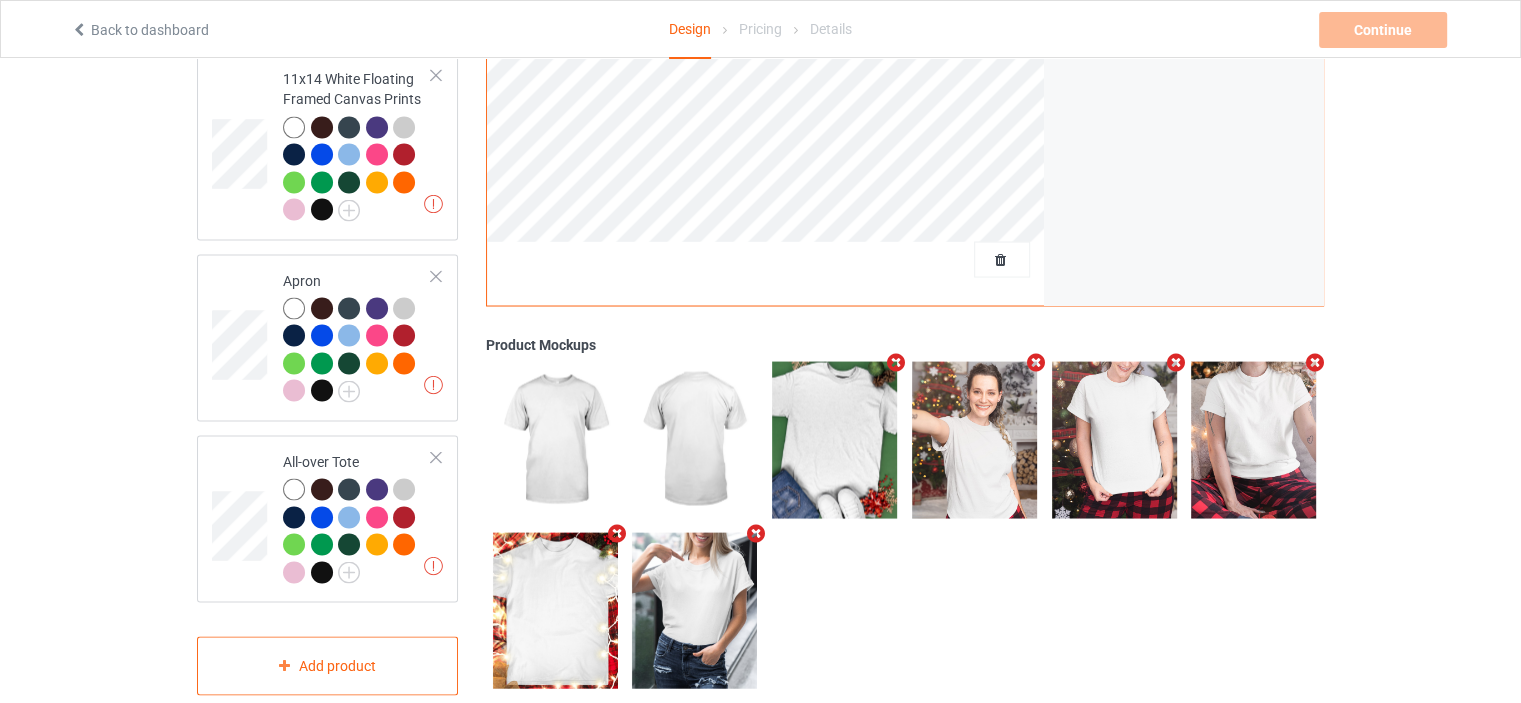 scroll, scrollTop: 0, scrollLeft: 0, axis: both 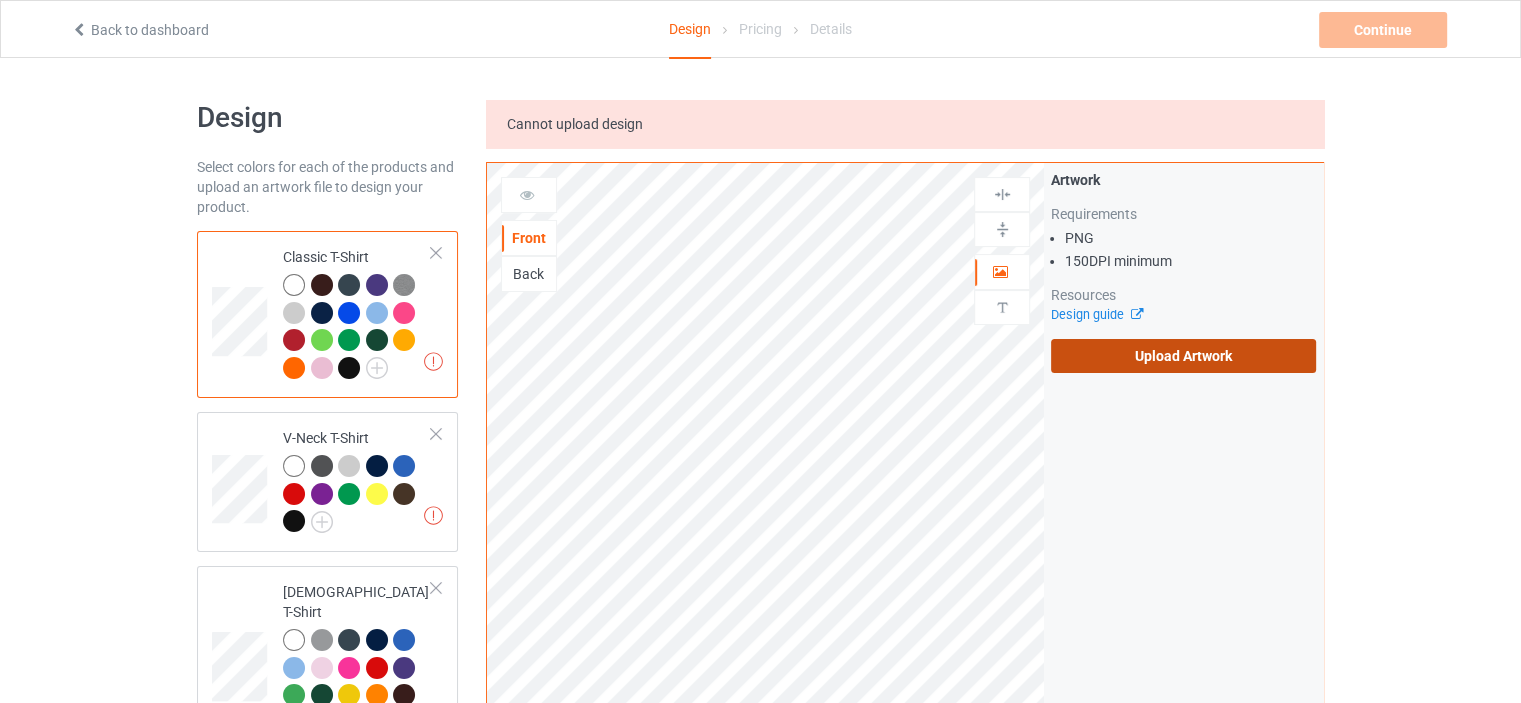 click on "Upload Artwork" at bounding box center (1183, 356) 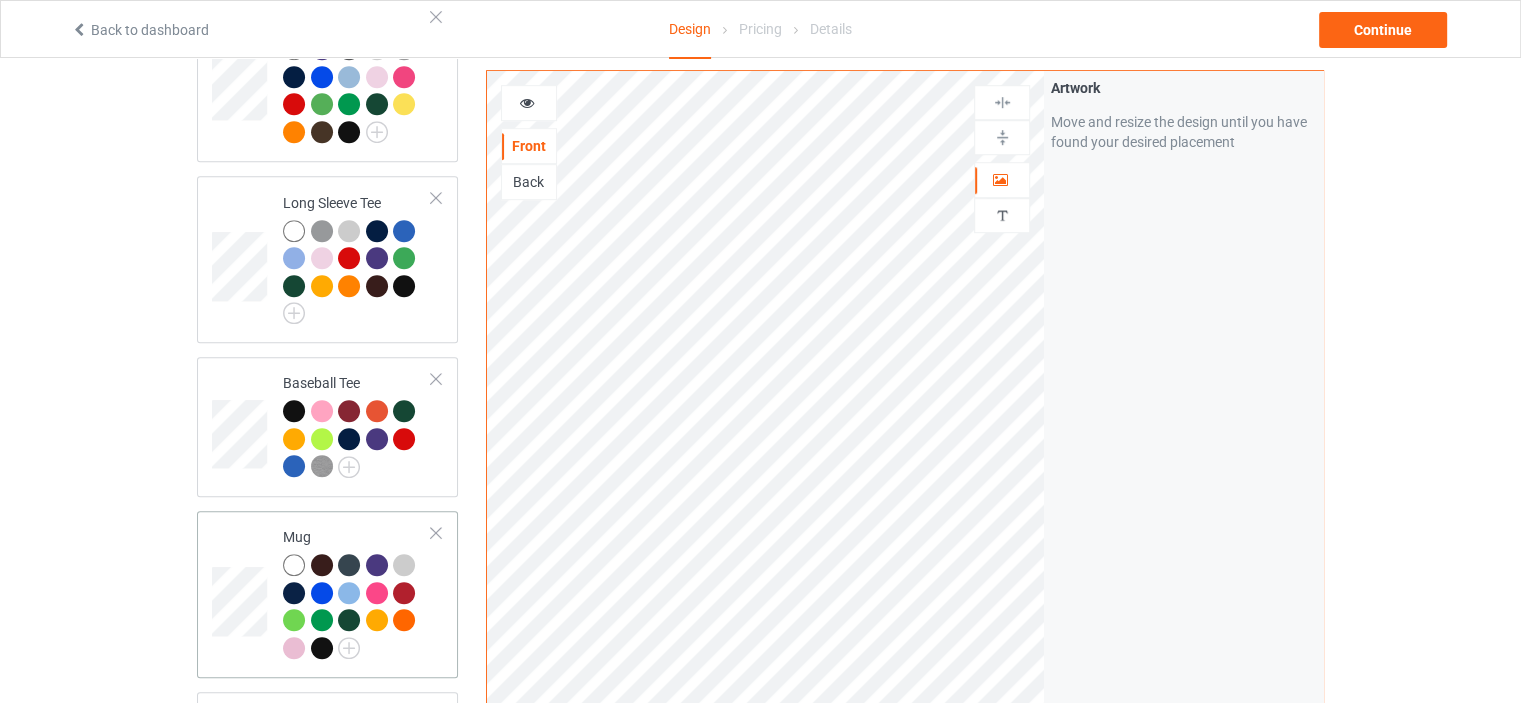 scroll, scrollTop: 1400, scrollLeft: 0, axis: vertical 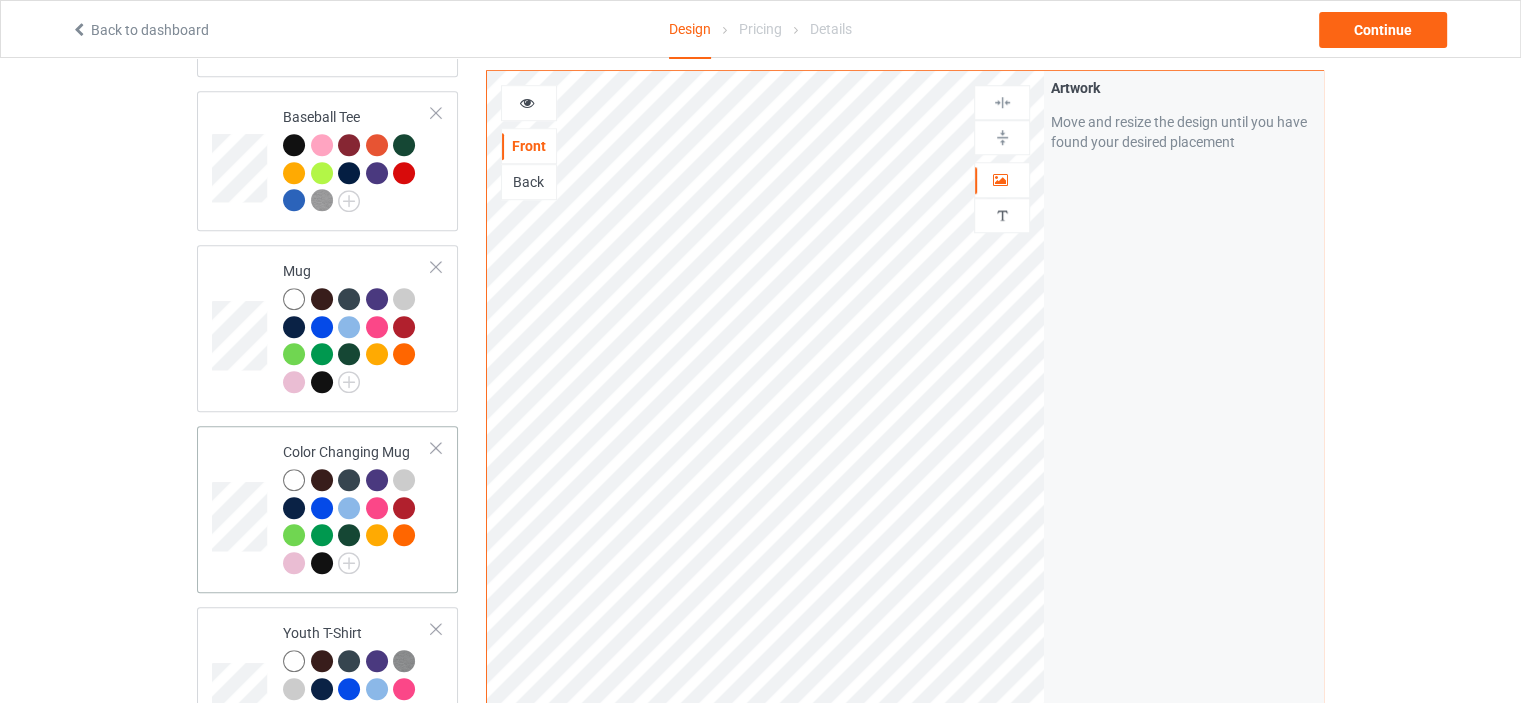 click on "Color Changing Mug" at bounding box center [357, 509] 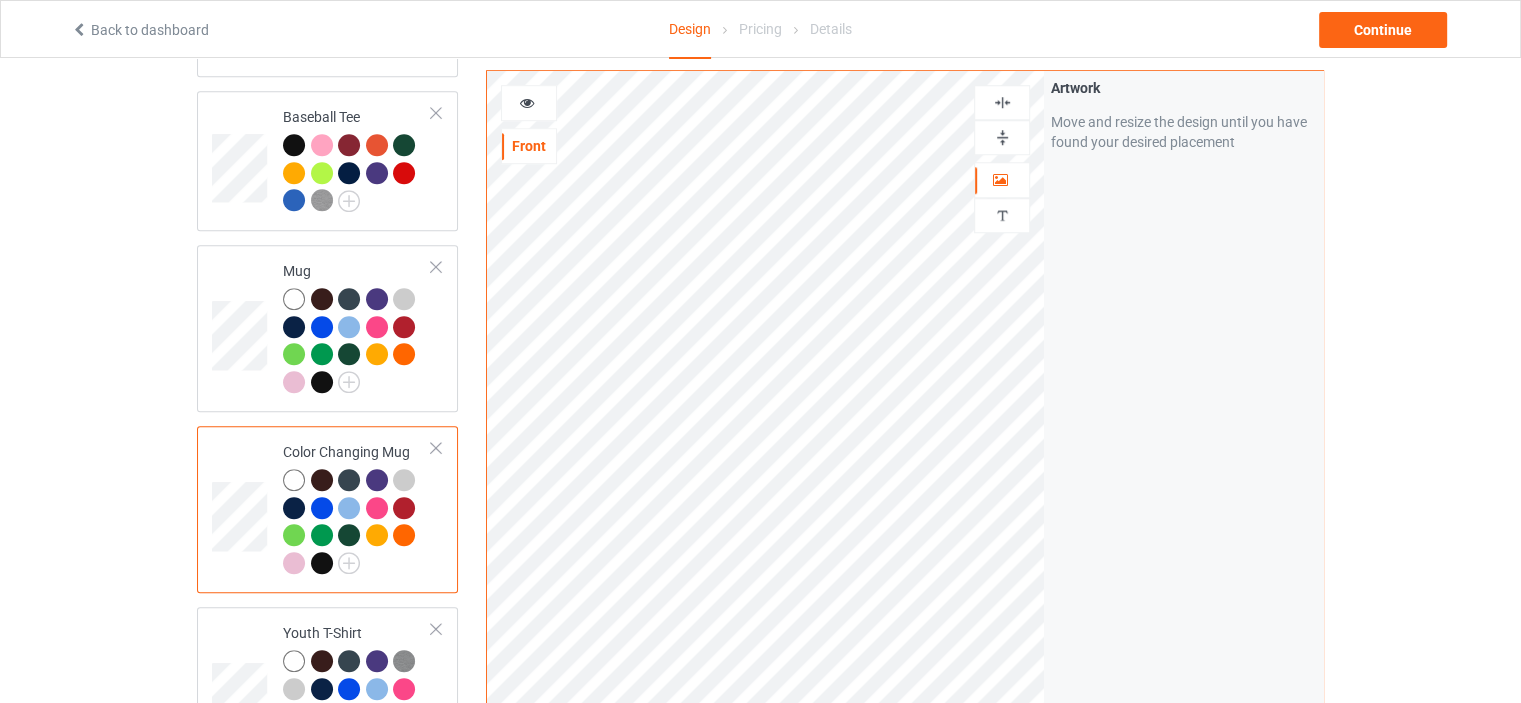 click at bounding box center (1002, 137) 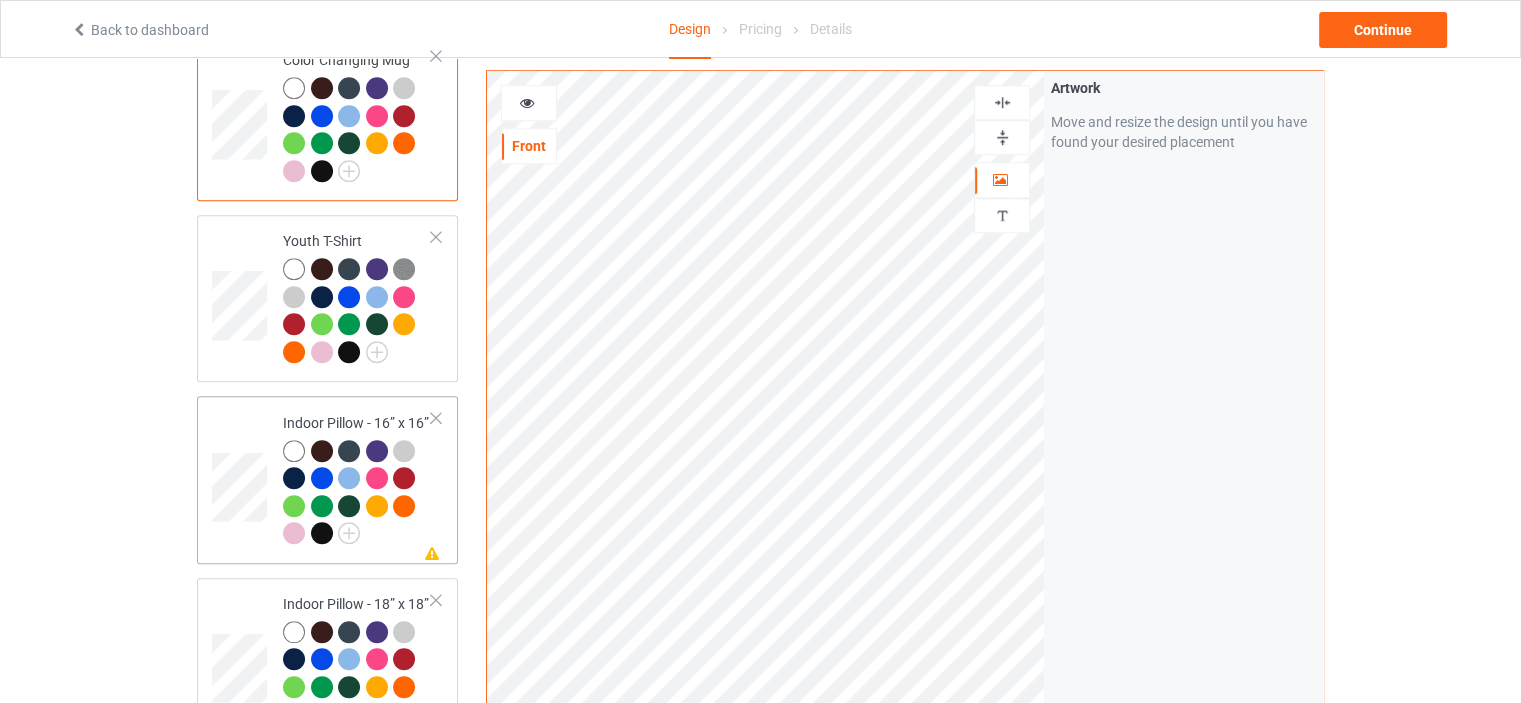 scroll, scrollTop: 1900, scrollLeft: 0, axis: vertical 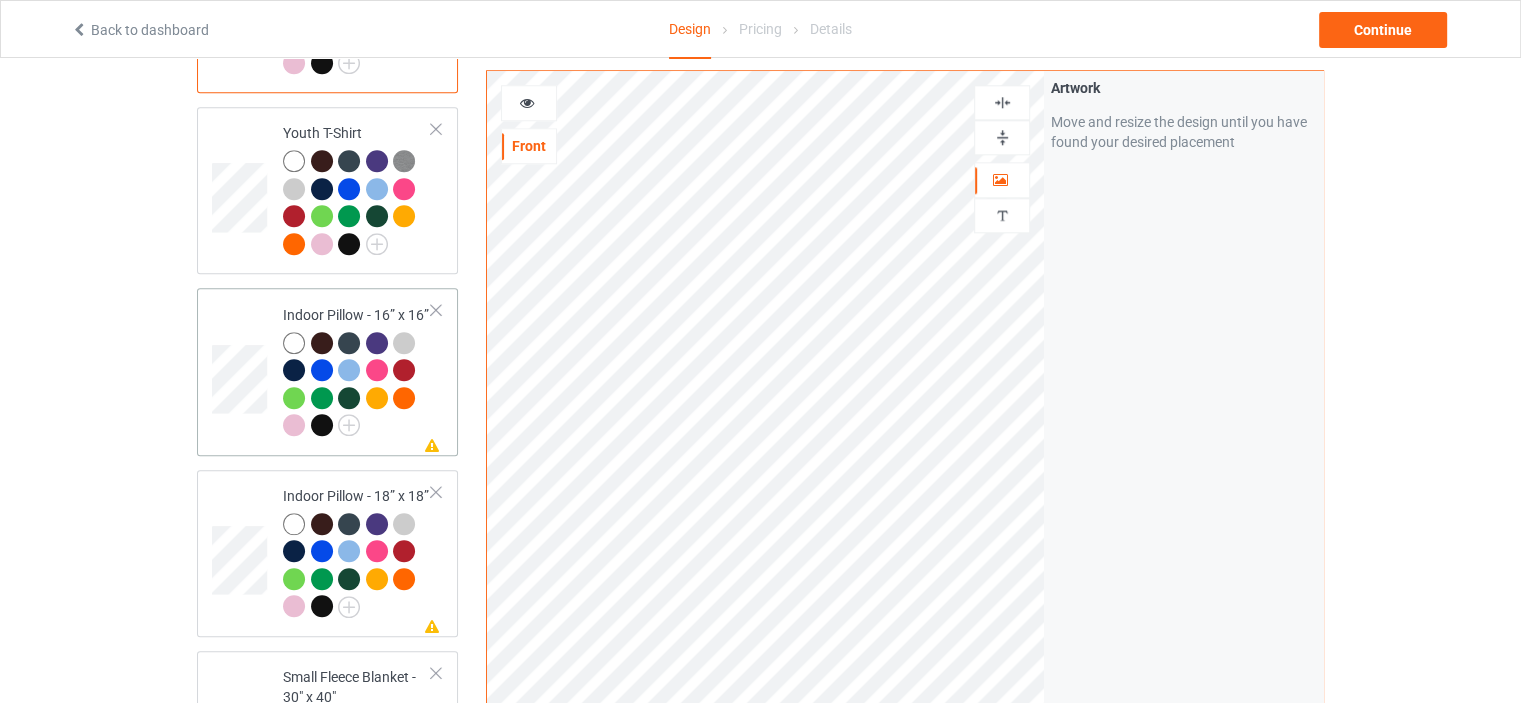click on "Indoor Pillow - 16” x 16”" at bounding box center [357, 370] 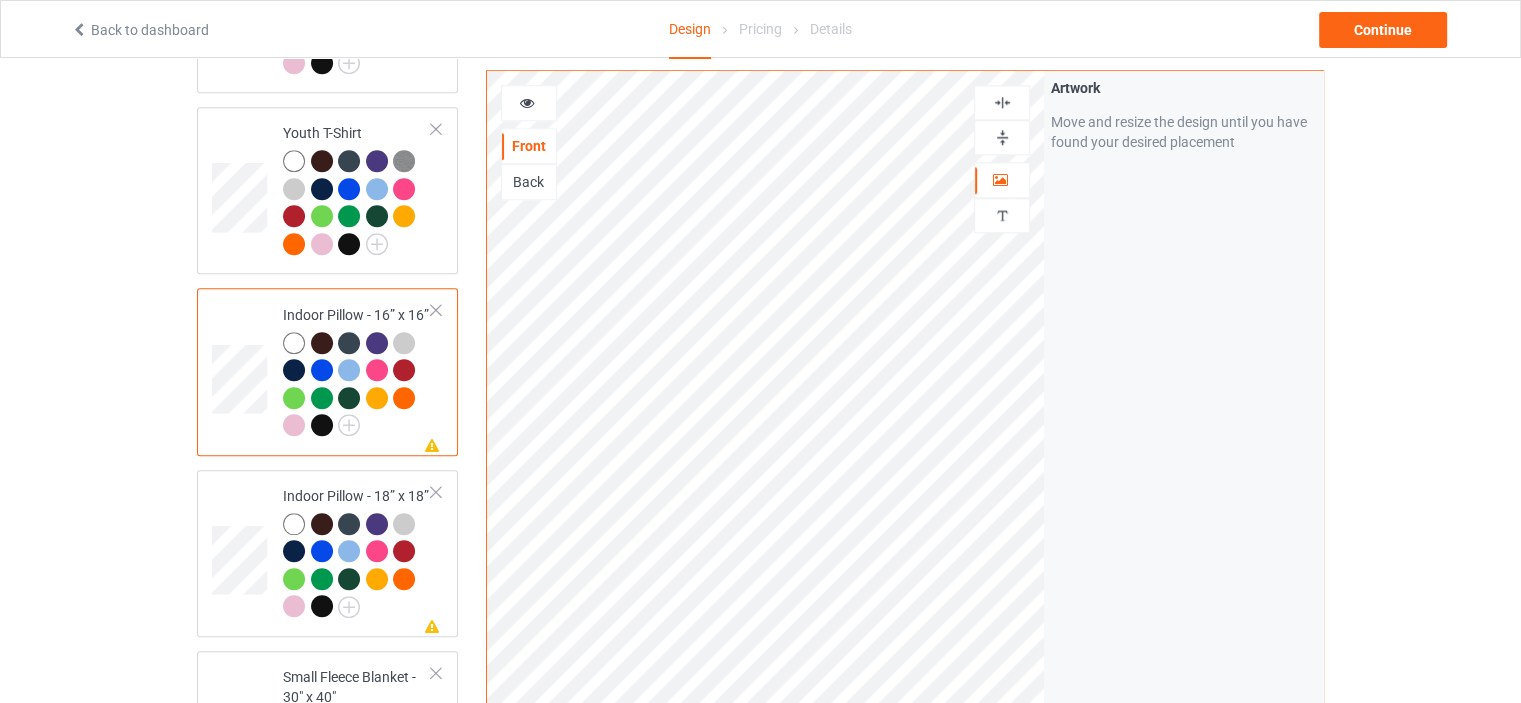 click at bounding box center [1002, 137] 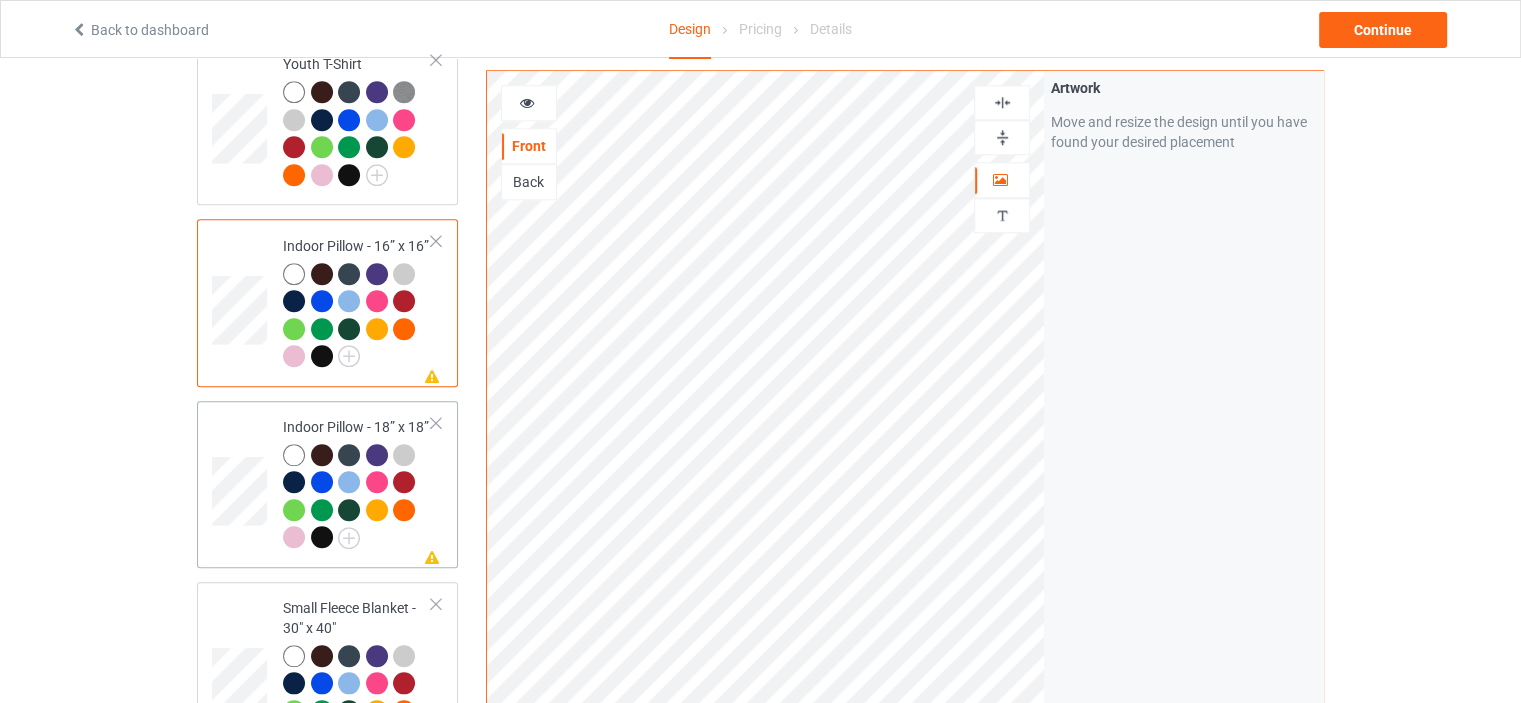 scroll, scrollTop: 2000, scrollLeft: 0, axis: vertical 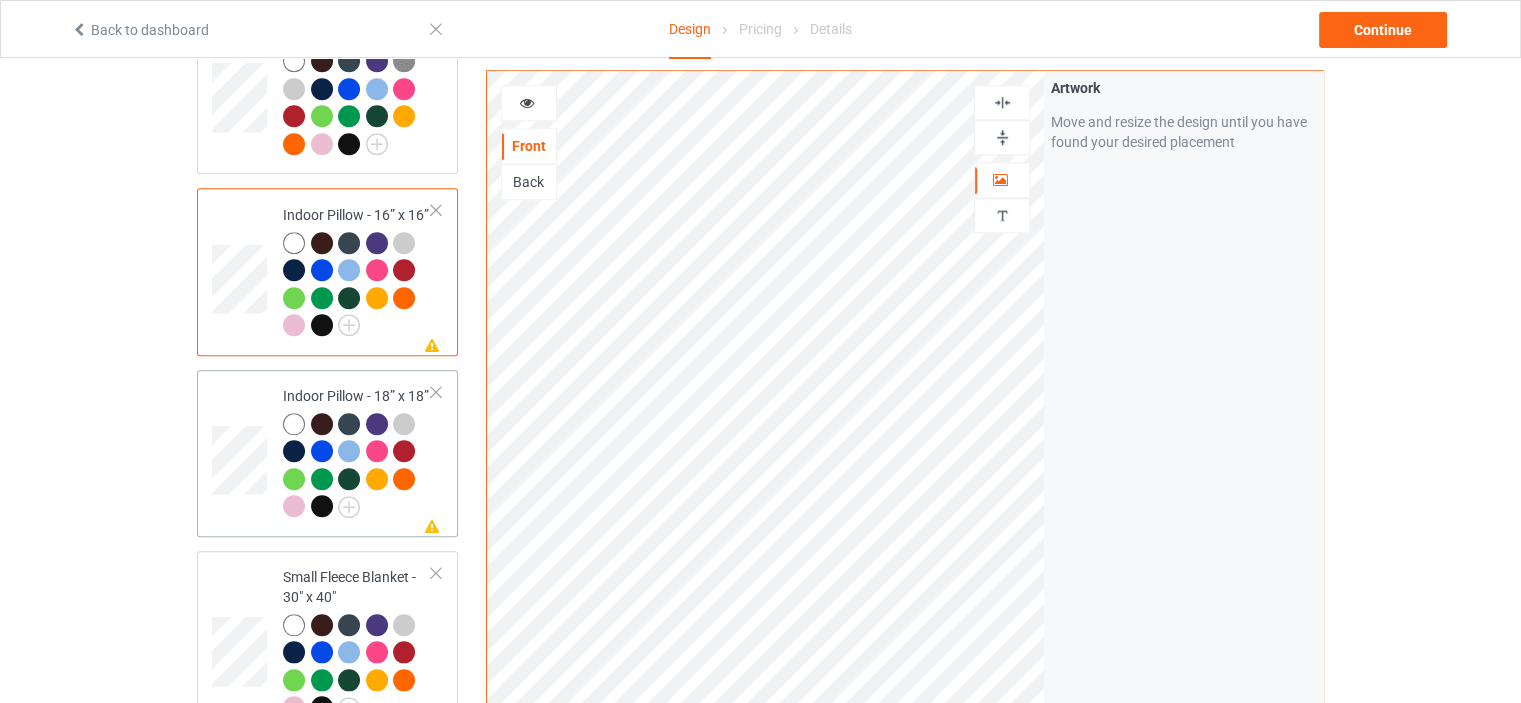 click on "Missing artwork on 1 side(s) Indoor Pillow - 18” x 18”" at bounding box center [357, 453] 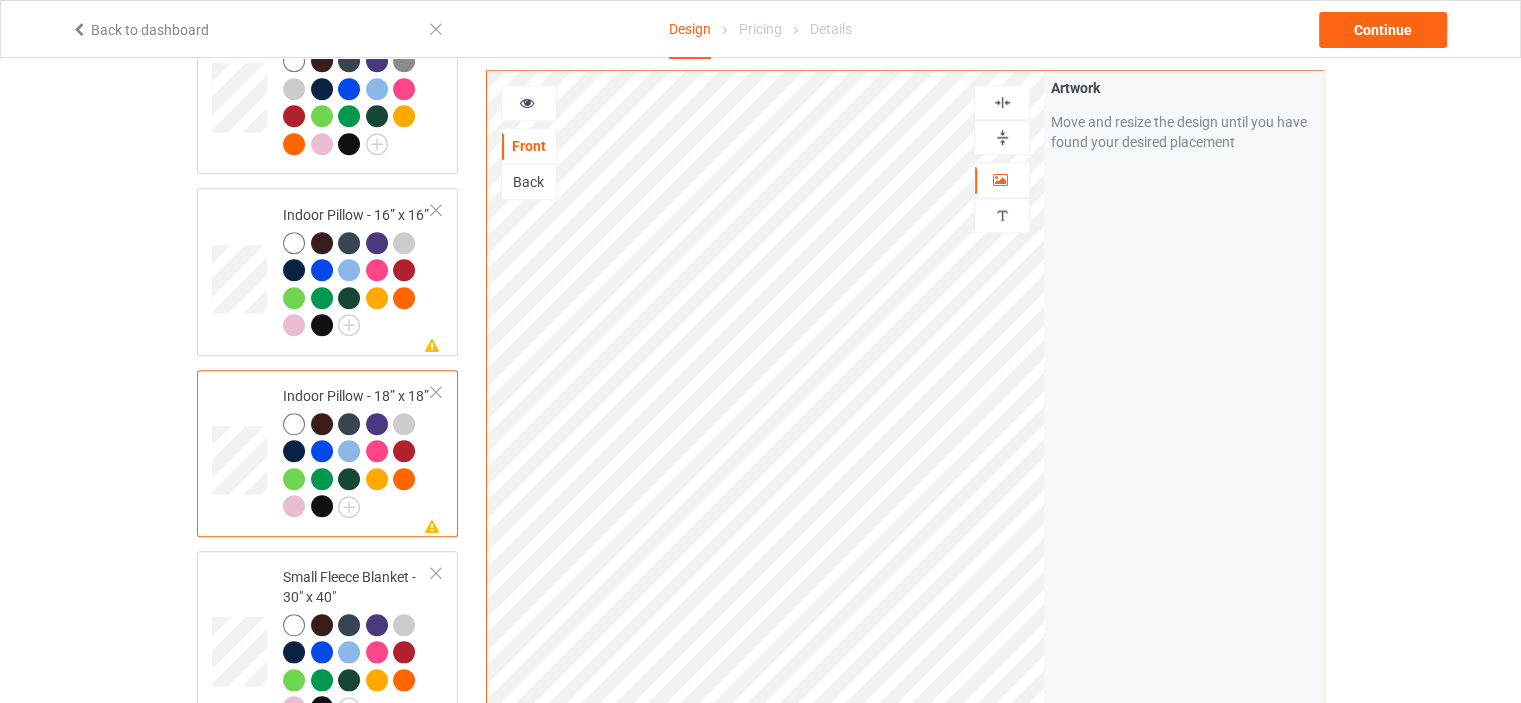 click at bounding box center (1002, 137) 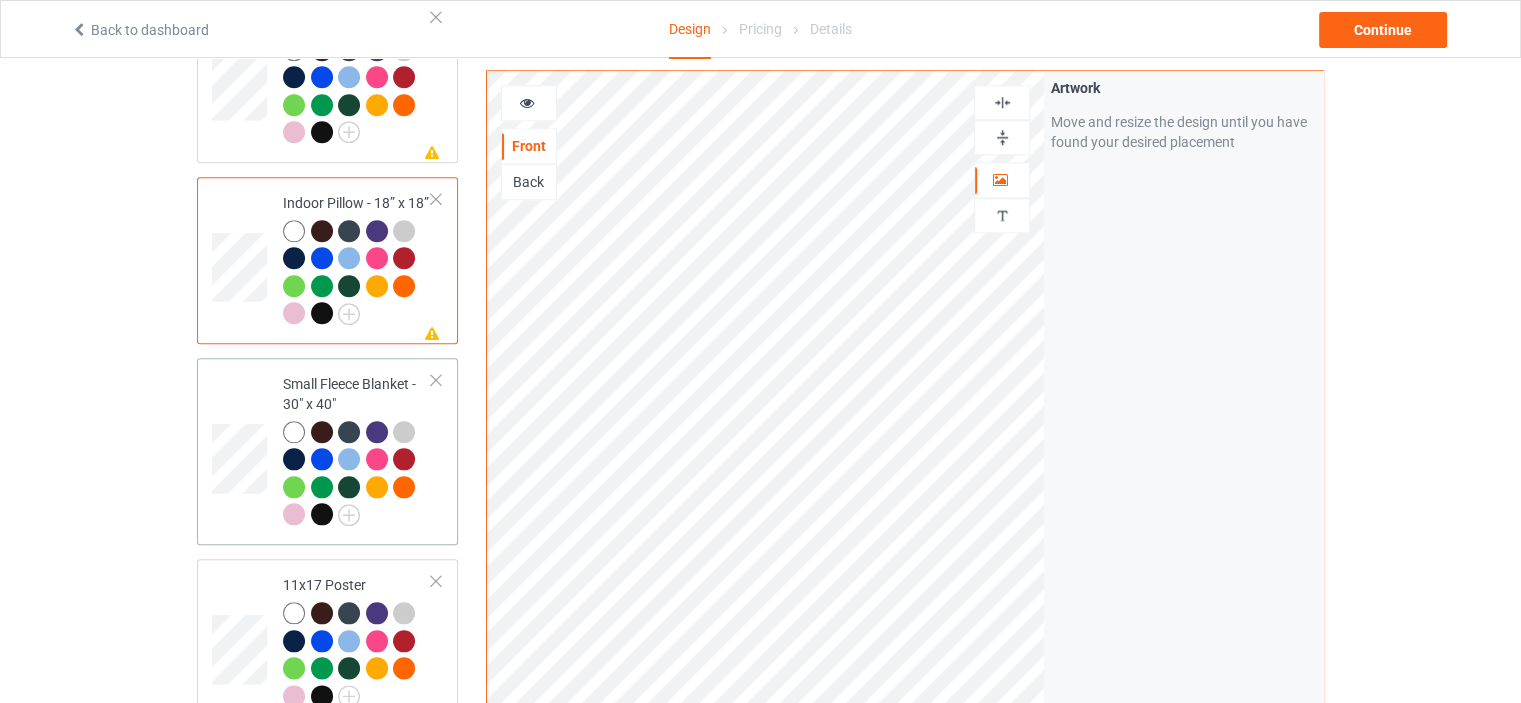 scroll, scrollTop: 2200, scrollLeft: 0, axis: vertical 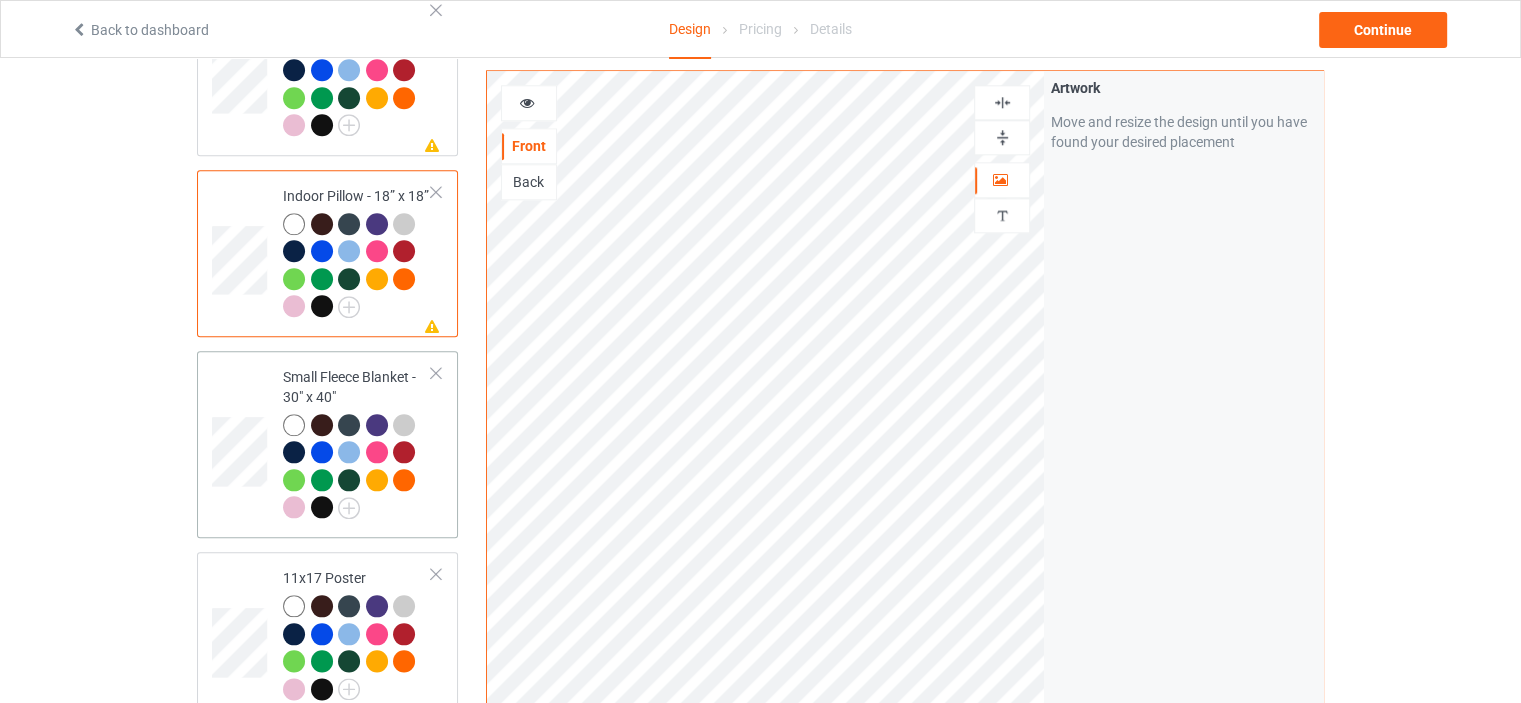 click on "Small Fleece Blanket - 30" x 40"" at bounding box center (357, 442) 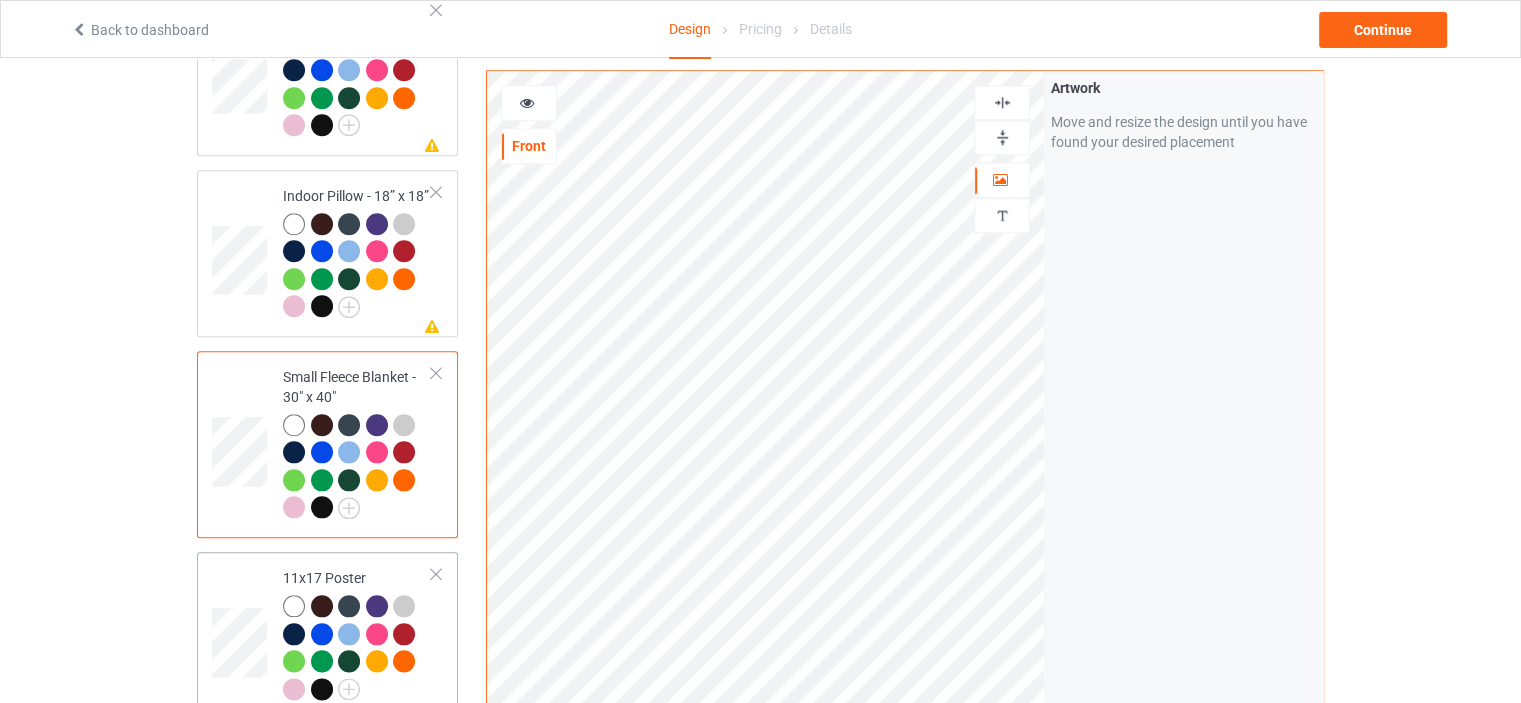 click on "11x17 Poster" at bounding box center [357, 635] 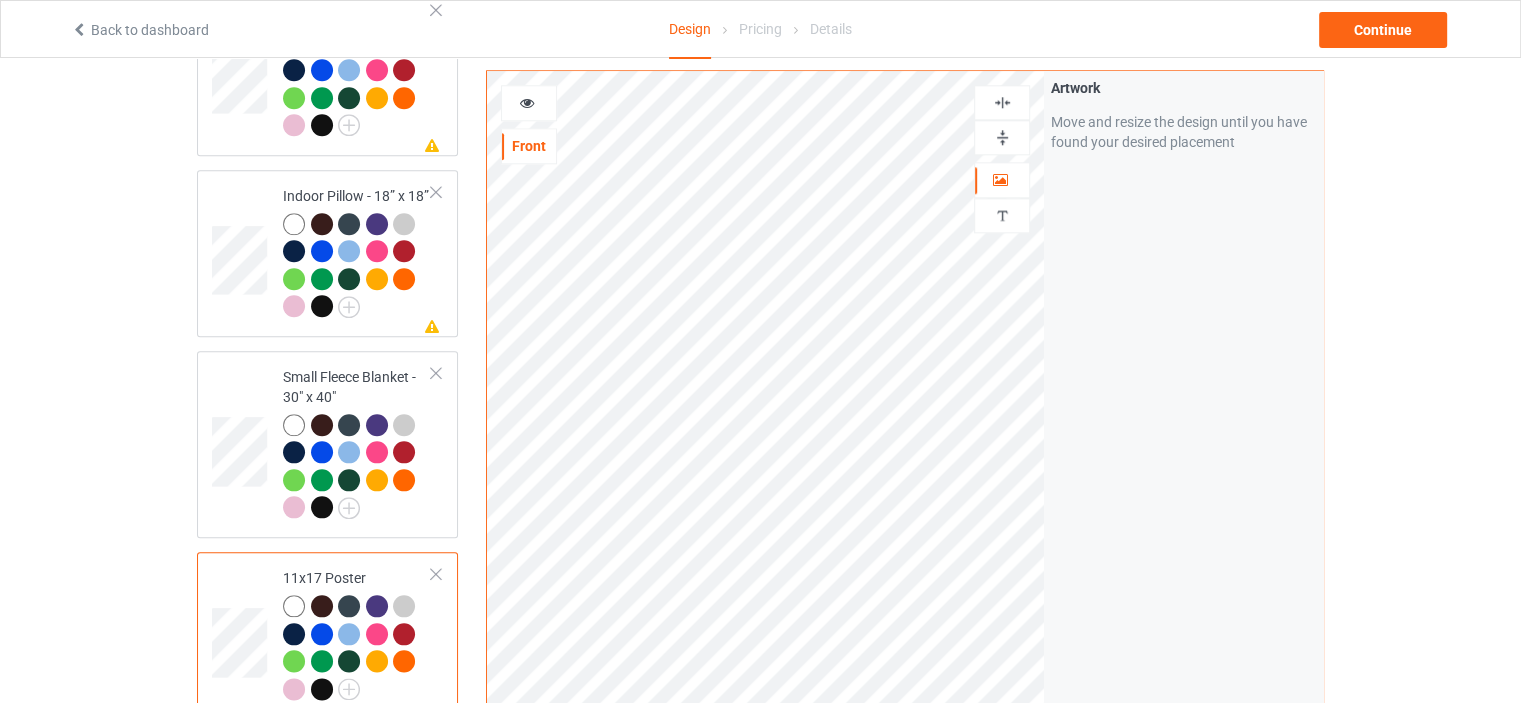 drag, startPoint x: 1006, startPoint y: 131, endPoint x: 1005, endPoint y: 104, distance: 27.018513 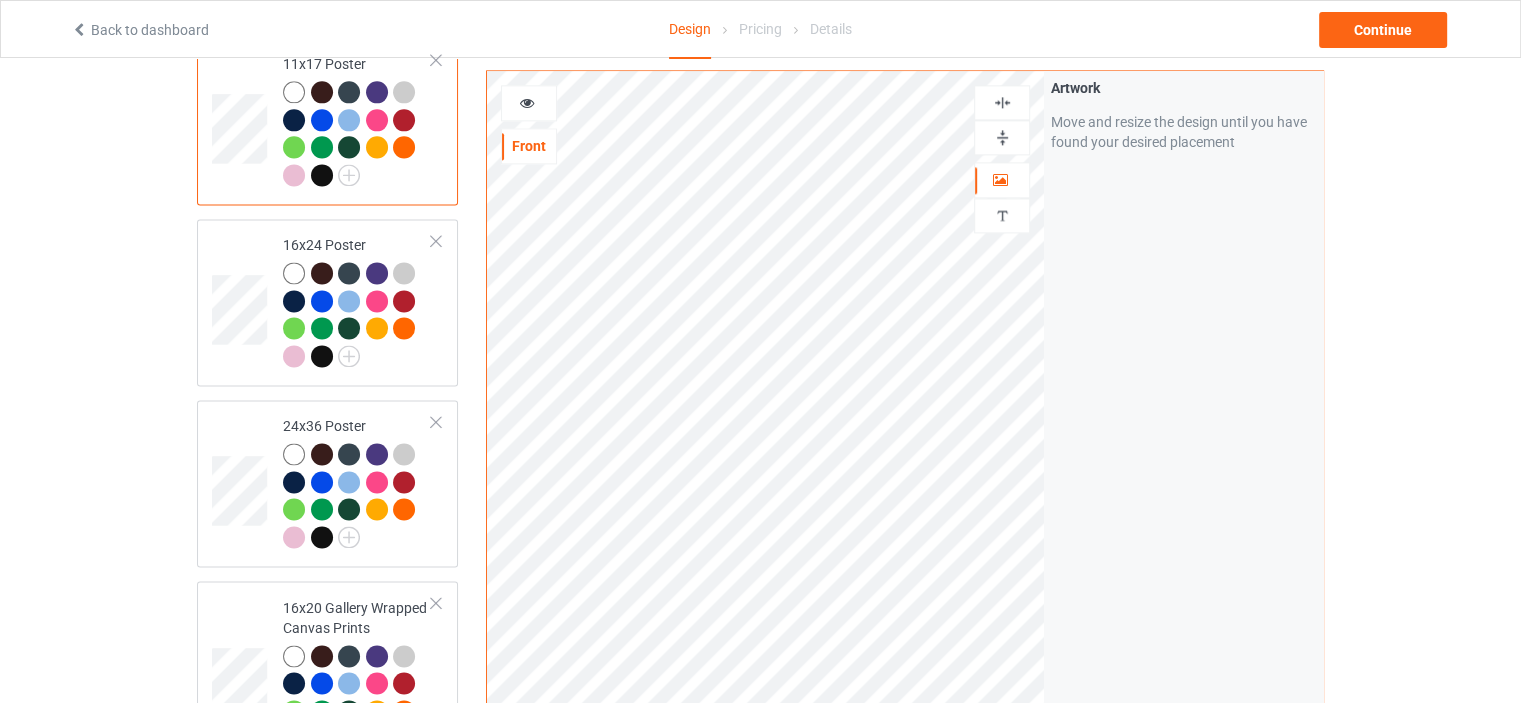 scroll, scrollTop: 2800, scrollLeft: 0, axis: vertical 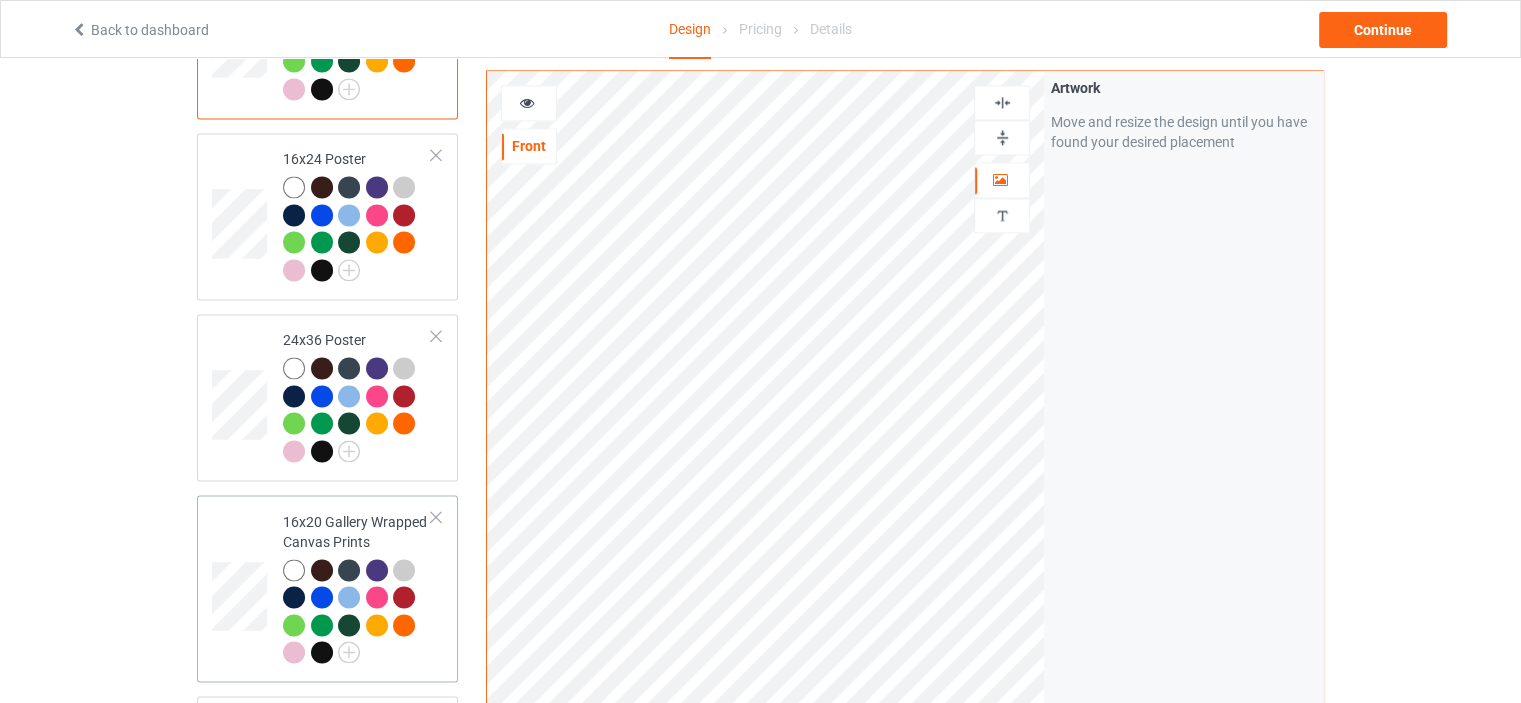 click on "16x20 Gallery Wrapped Canvas Prints" at bounding box center (357, 587) 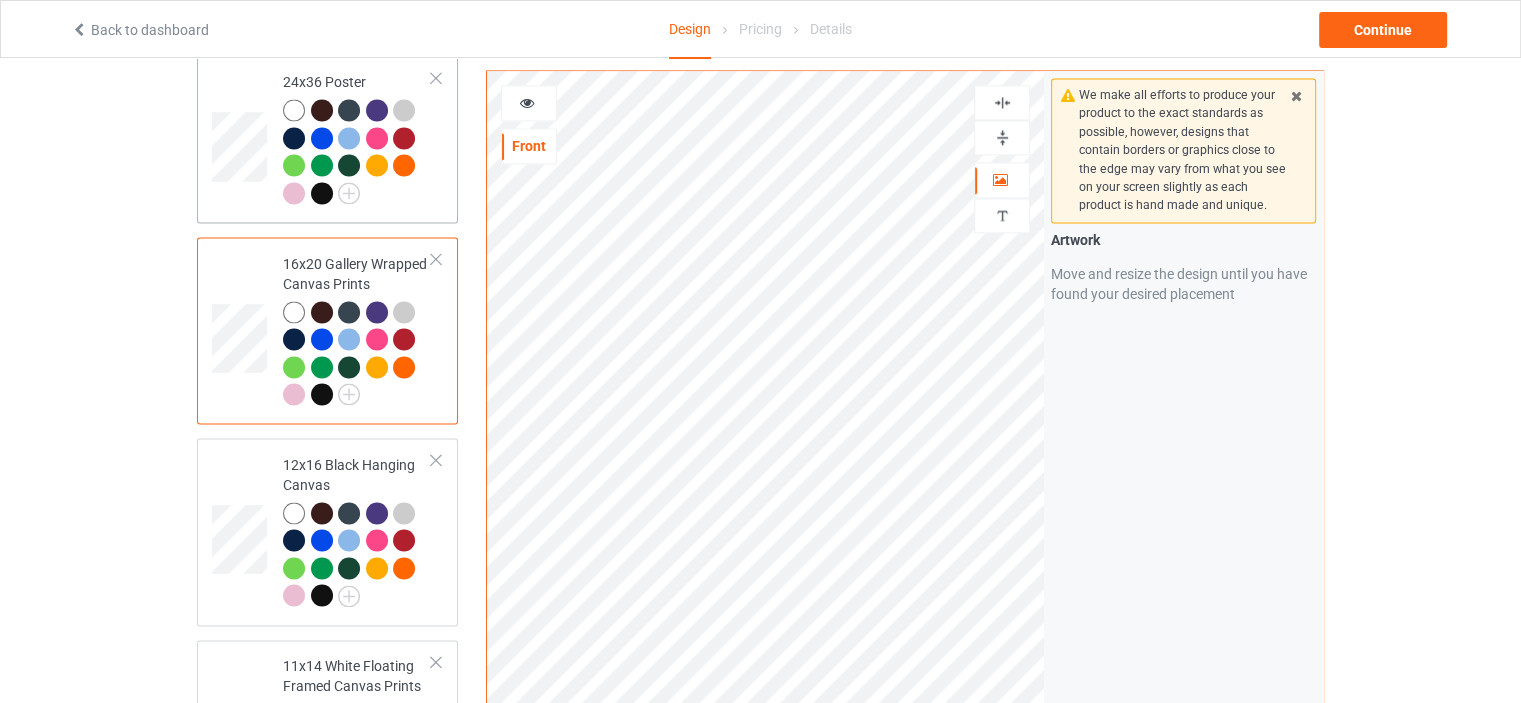 scroll, scrollTop: 3100, scrollLeft: 0, axis: vertical 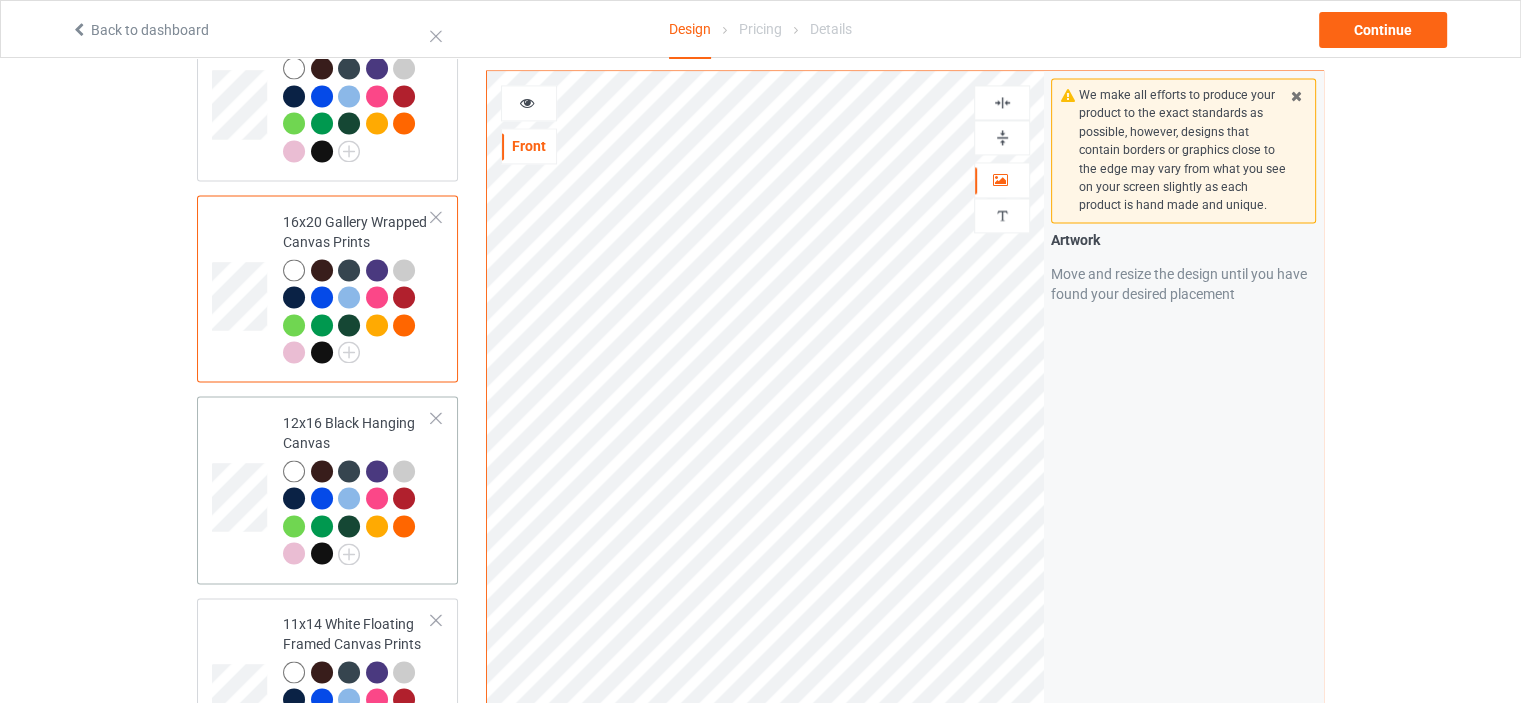 click on "12x16 Black Hanging Canvas" at bounding box center (357, 488) 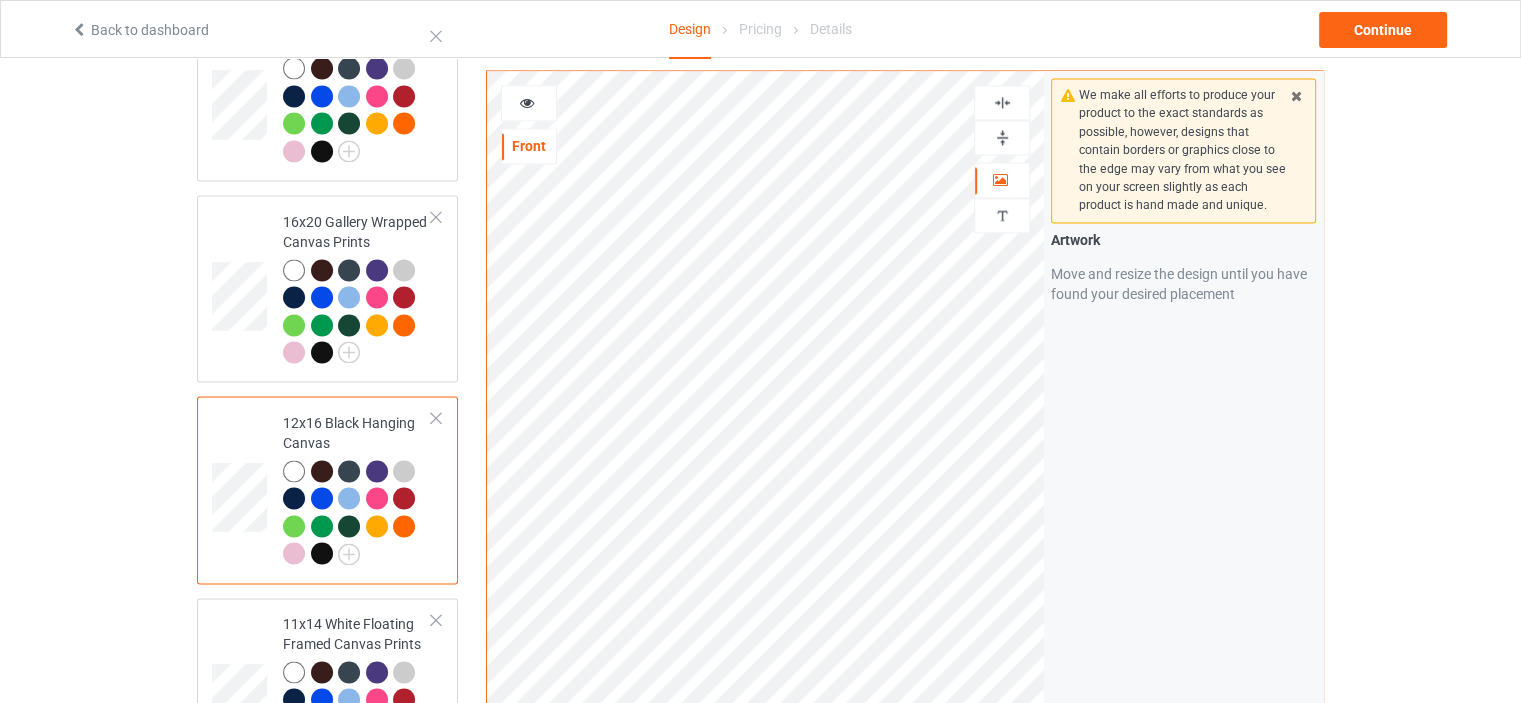 drag, startPoint x: 1002, startPoint y: 115, endPoint x: 1008, endPoint y: 95, distance: 20.880613 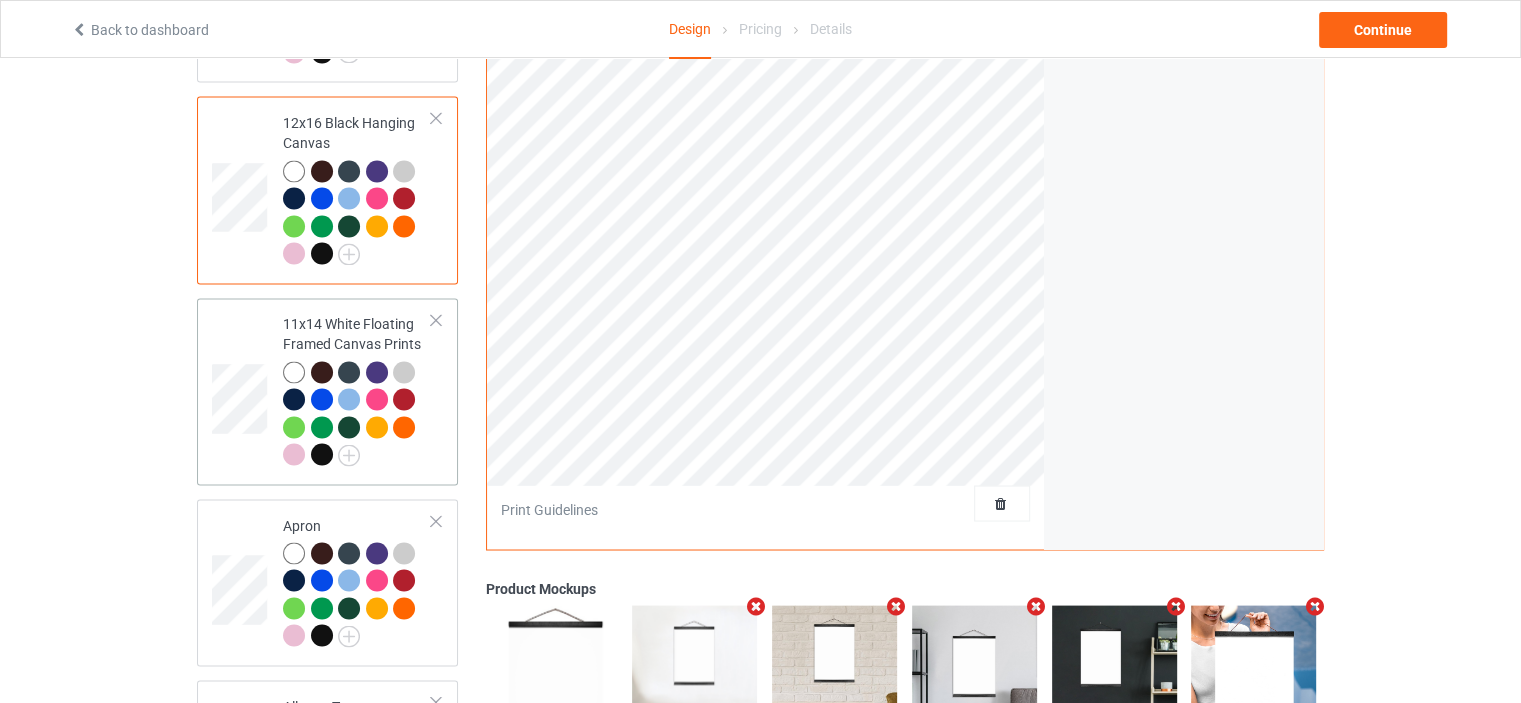 click on "11x14 White Floating Framed Canvas Prints" at bounding box center [357, 391] 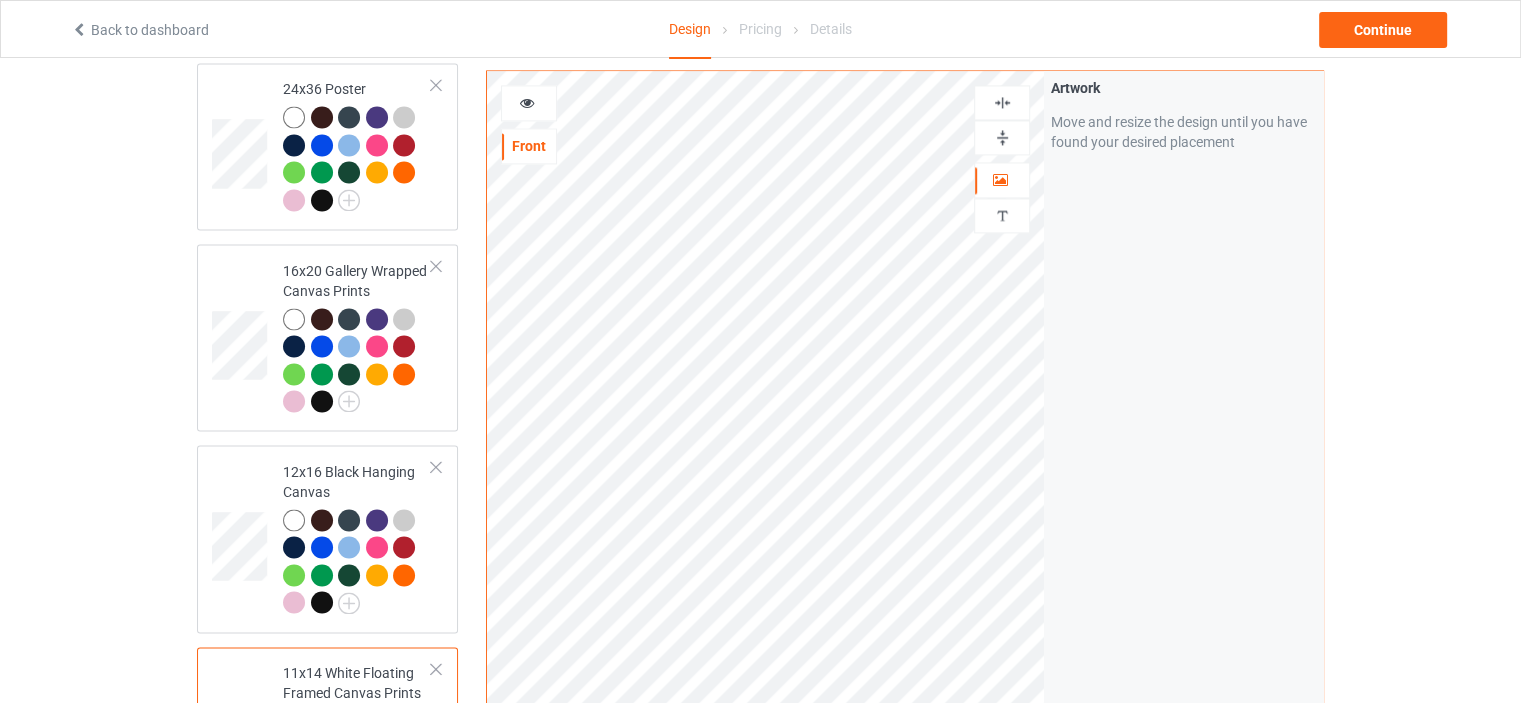 scroll, scrollTop: 3000, scrollLeft: 0, axis: vertical 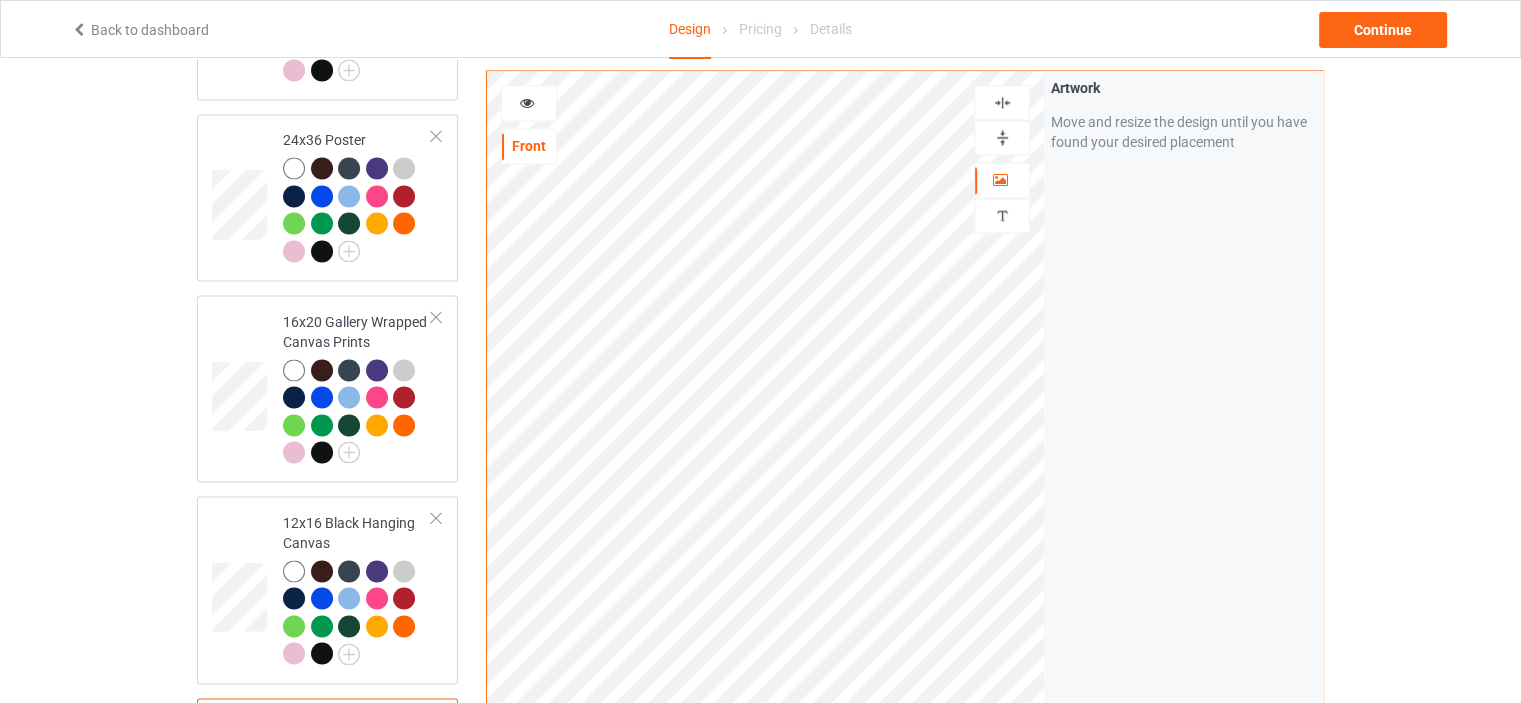 drag, startPoint x: 1006, startPoint y: 127, endPoint x: 1008, endPoint y: 116, distance: 11.18034 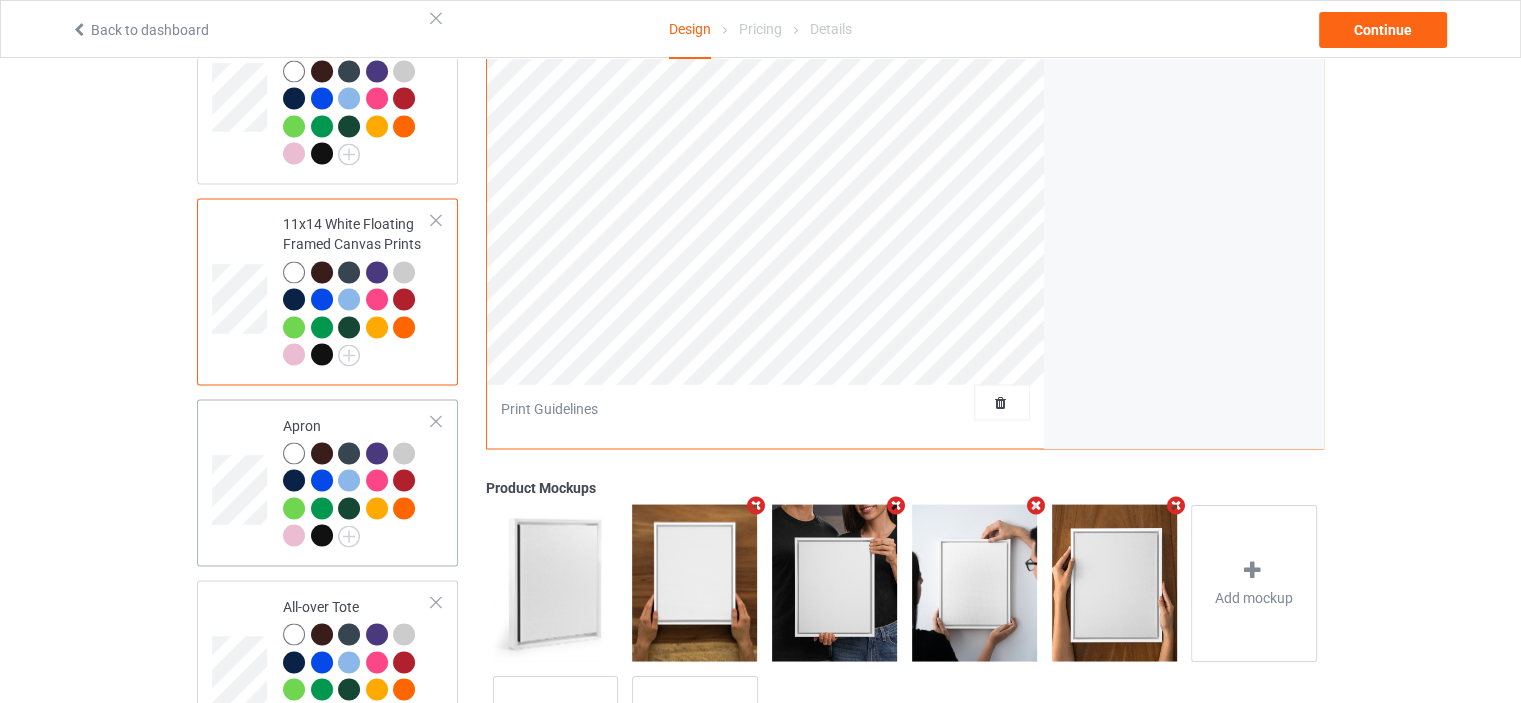 click on "Apron" at bounding box center (357, 480) 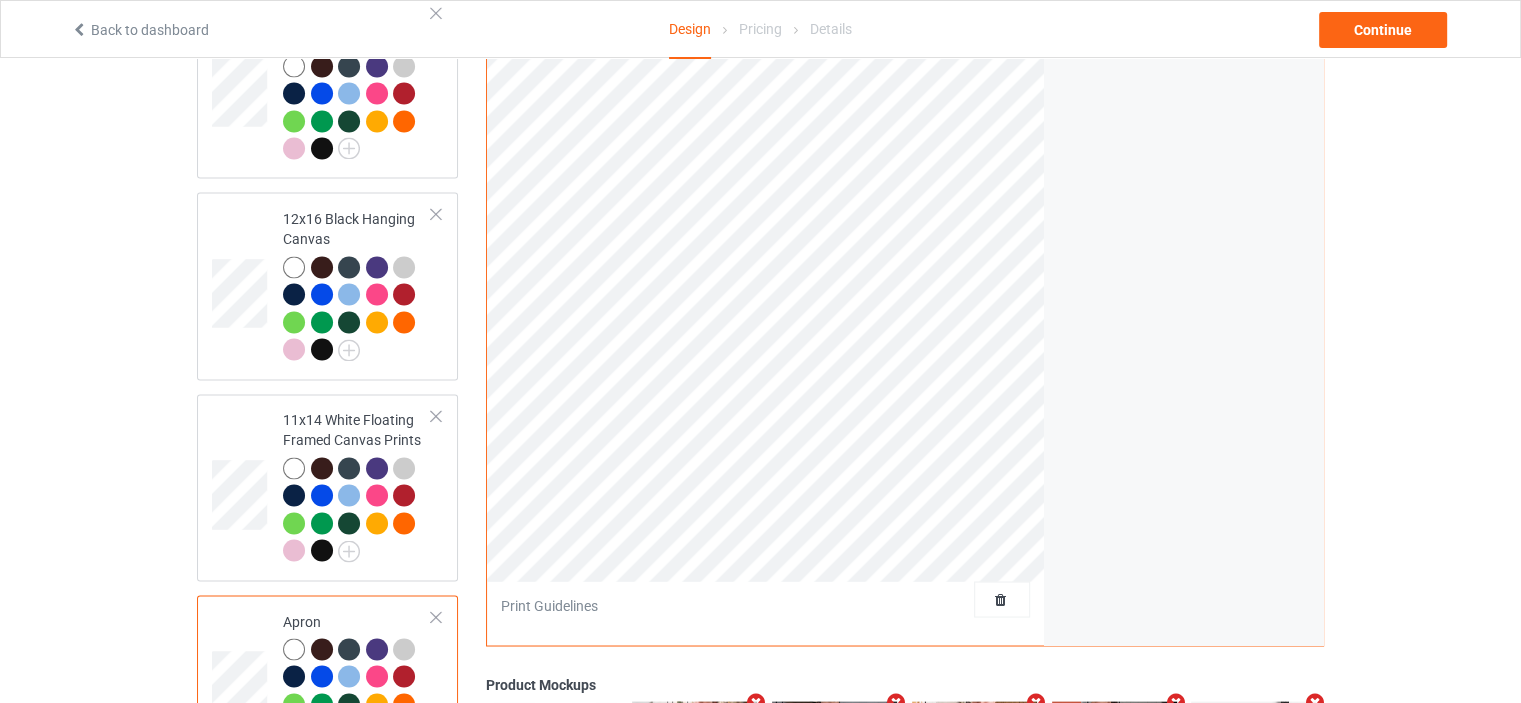 scroll, scrollTop: 3100, scrollLeft: 0, axis: vertical 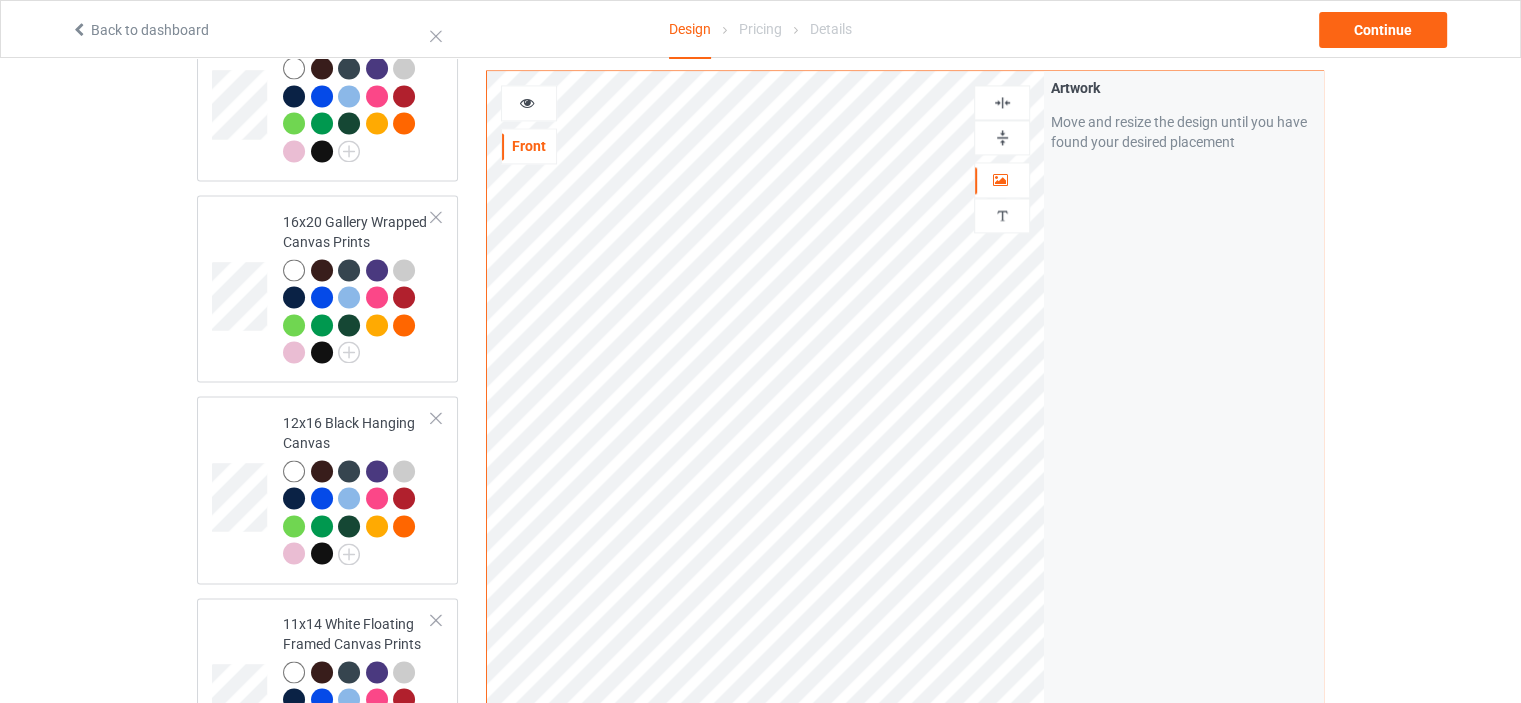 click at bounding box center [1002, 102] 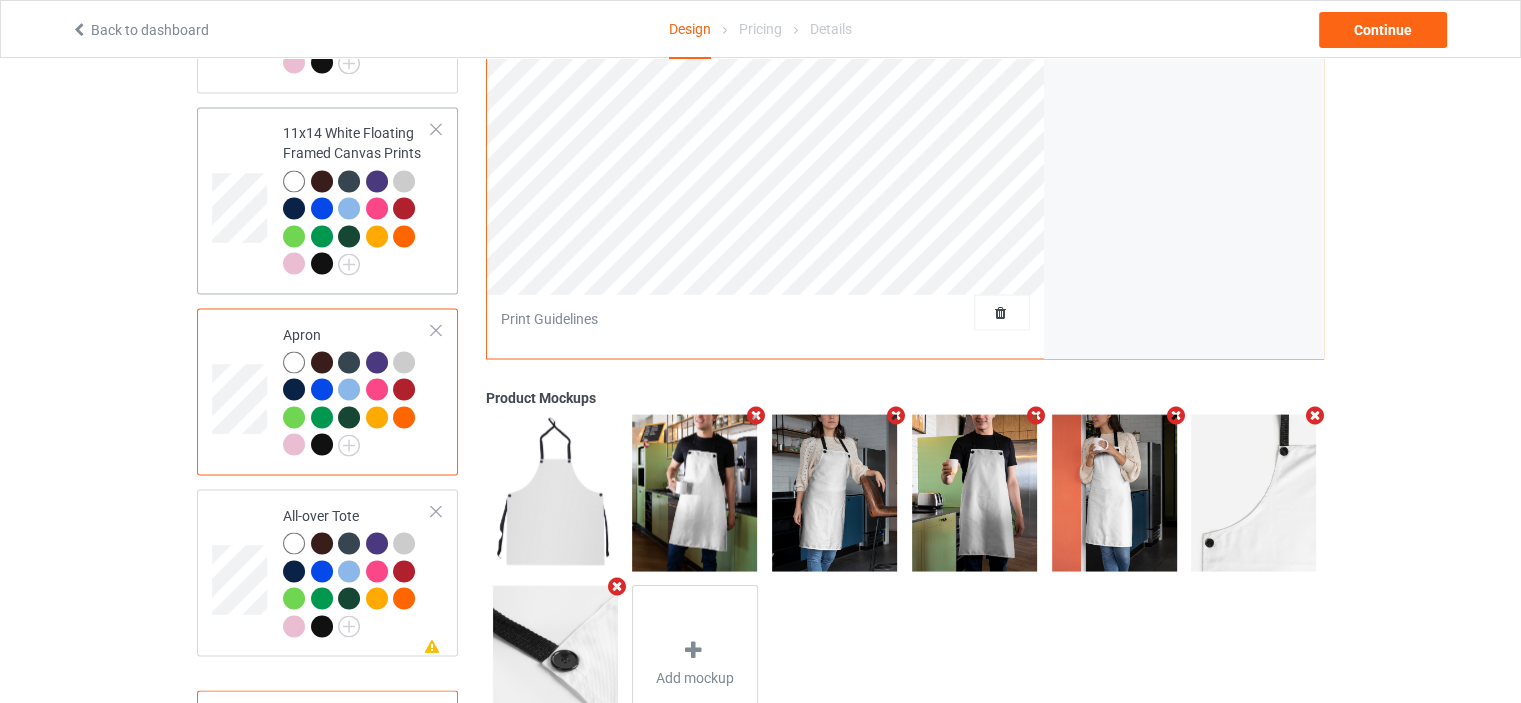 scroll, scrollTop: 3600, scrollLeft: 0, axis: vertical 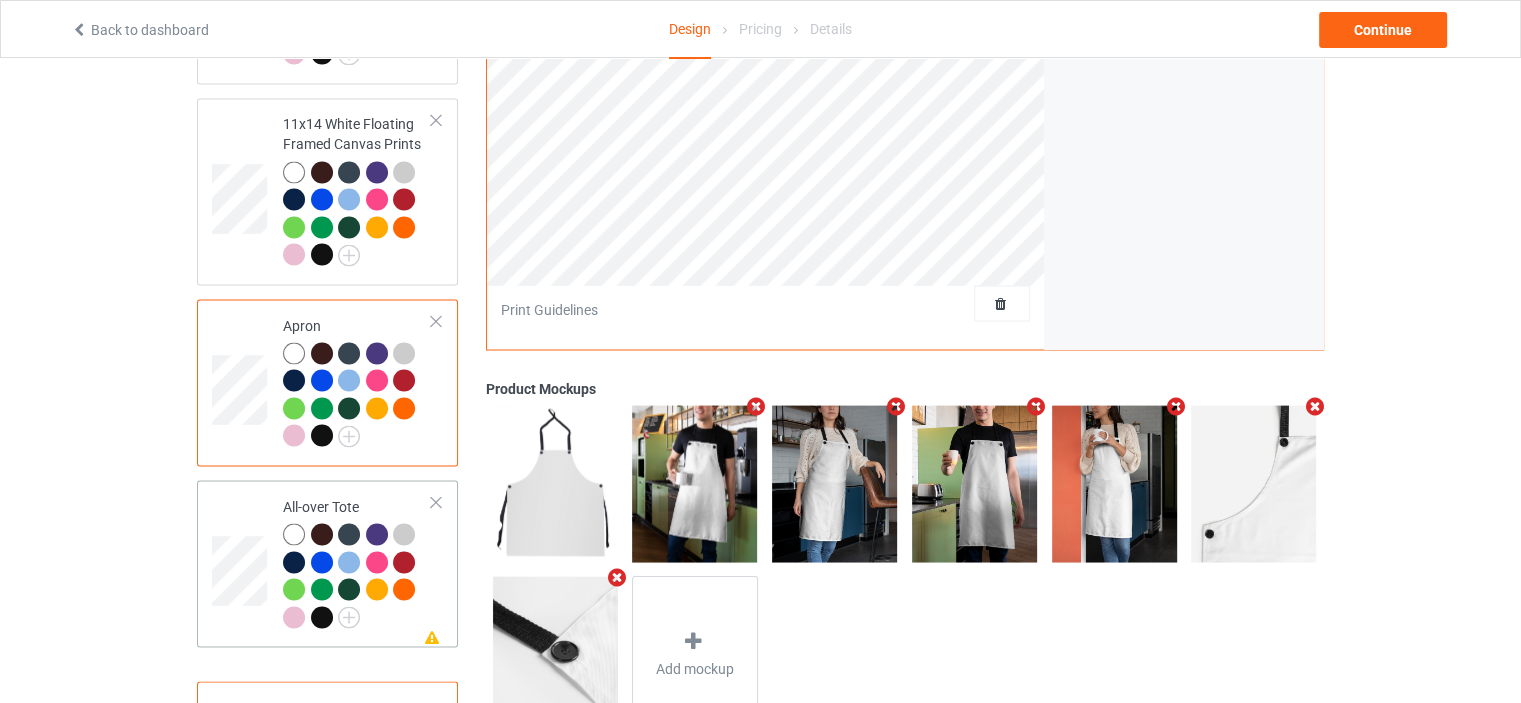 click on "All-over Tote" at bounding box center [357, 561] 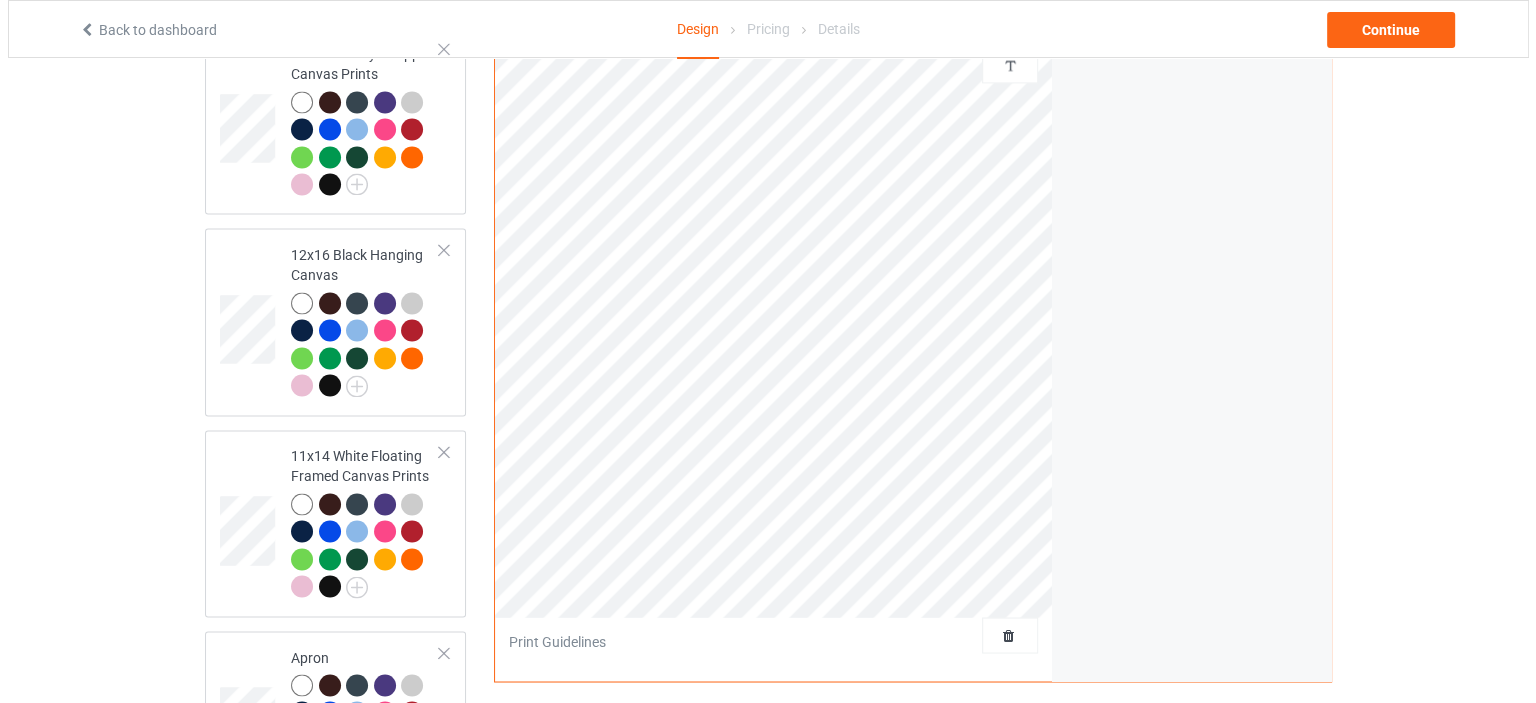scroll, scrollTop: 3100, scrollLeft: 0, axis: vertical 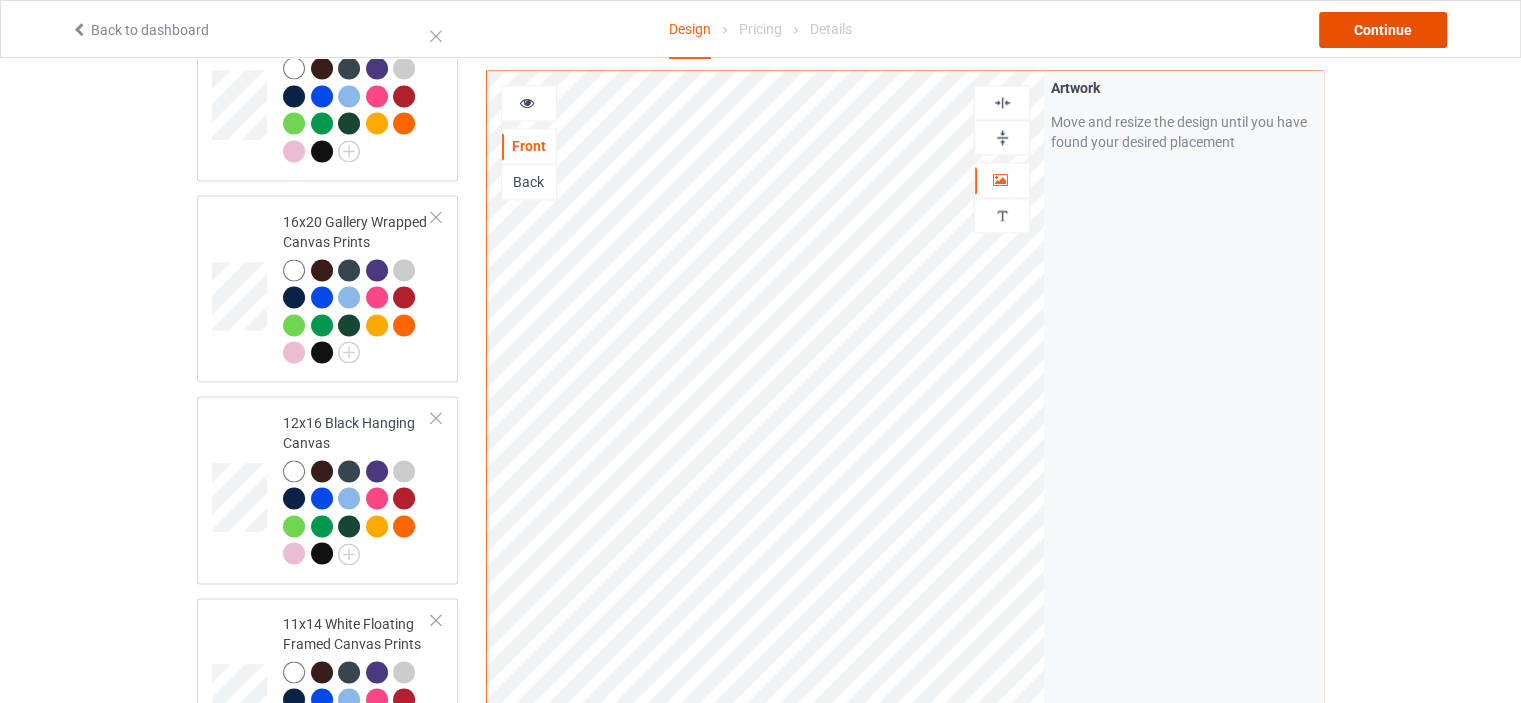 click on "Continue" at bounding box center [1383, 30] 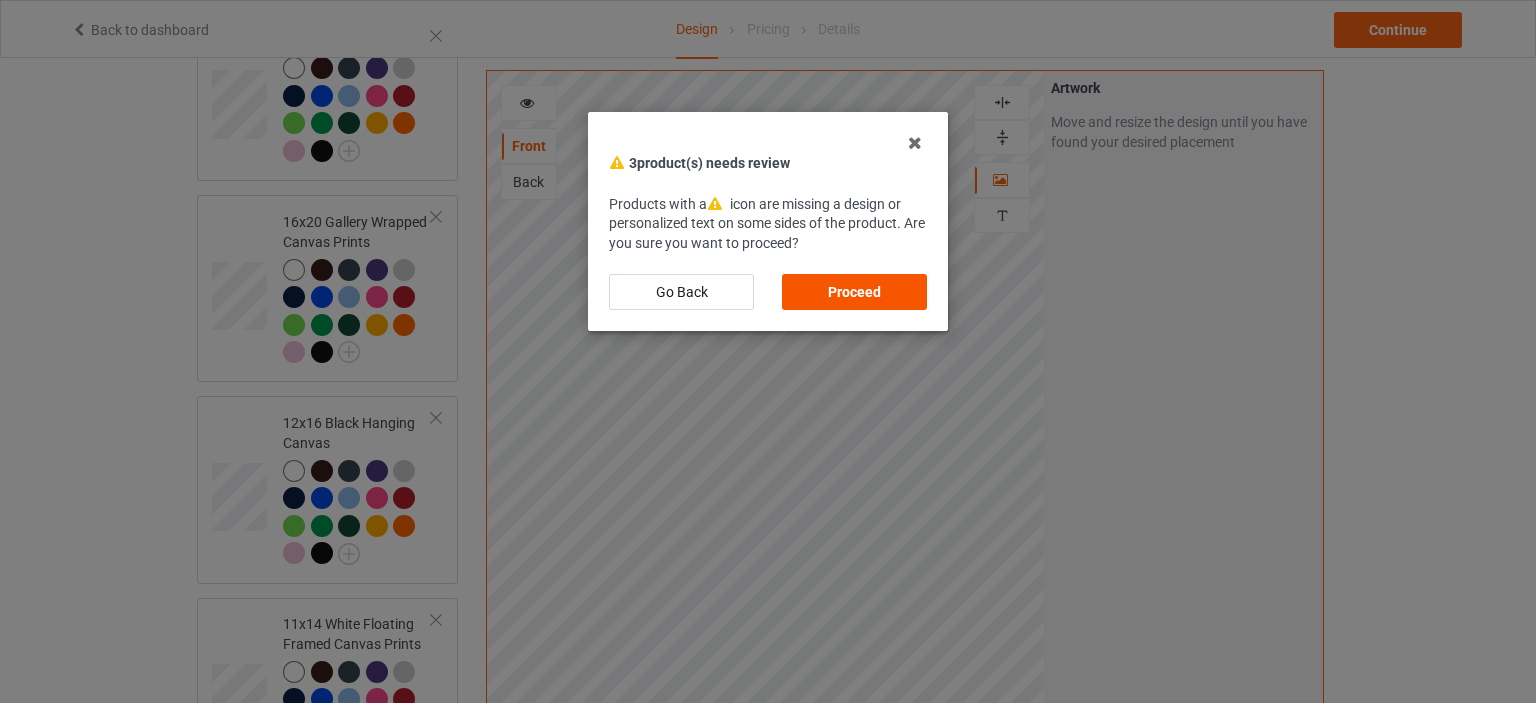 click on "Proceed" at bounding box center (854, 292) 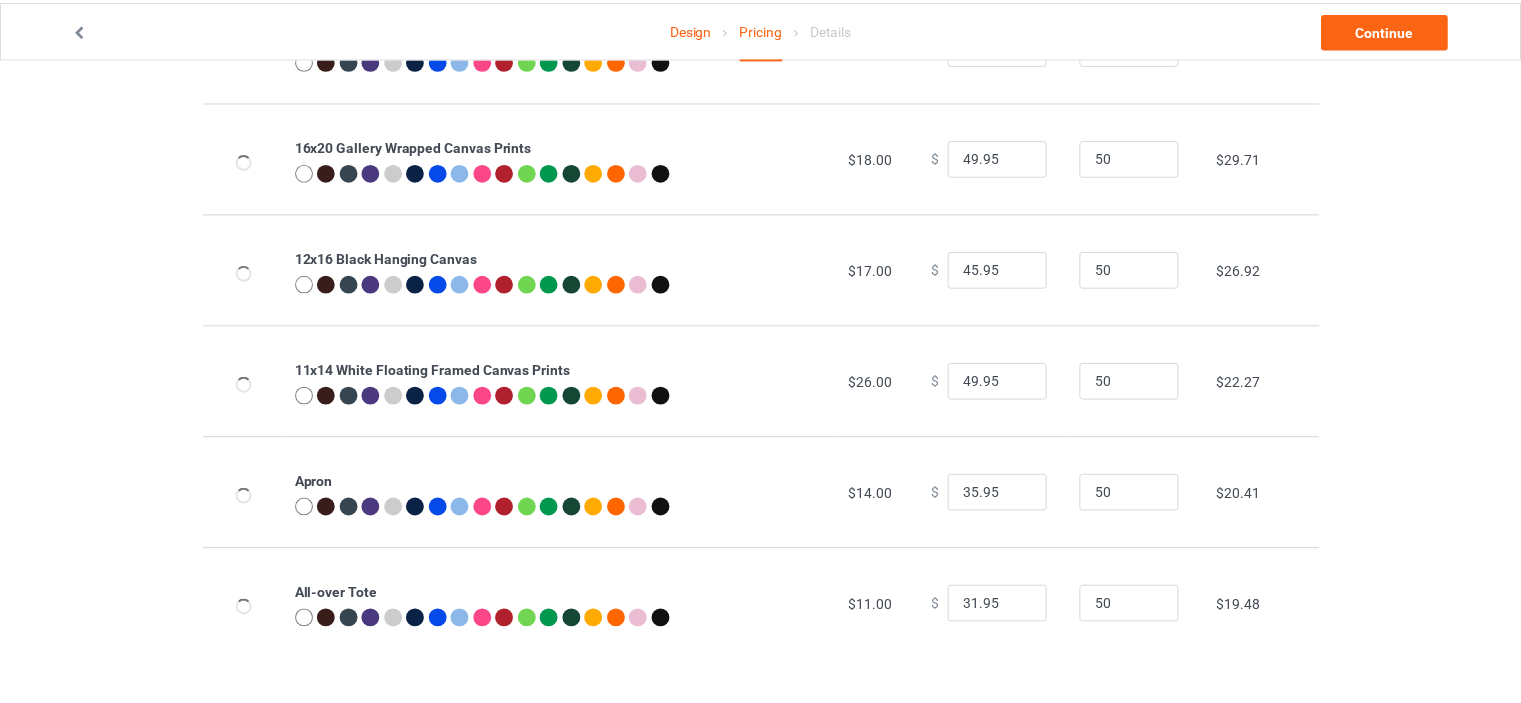 scroll, scrollTop: 0, scrollLeft: 0, axis: both 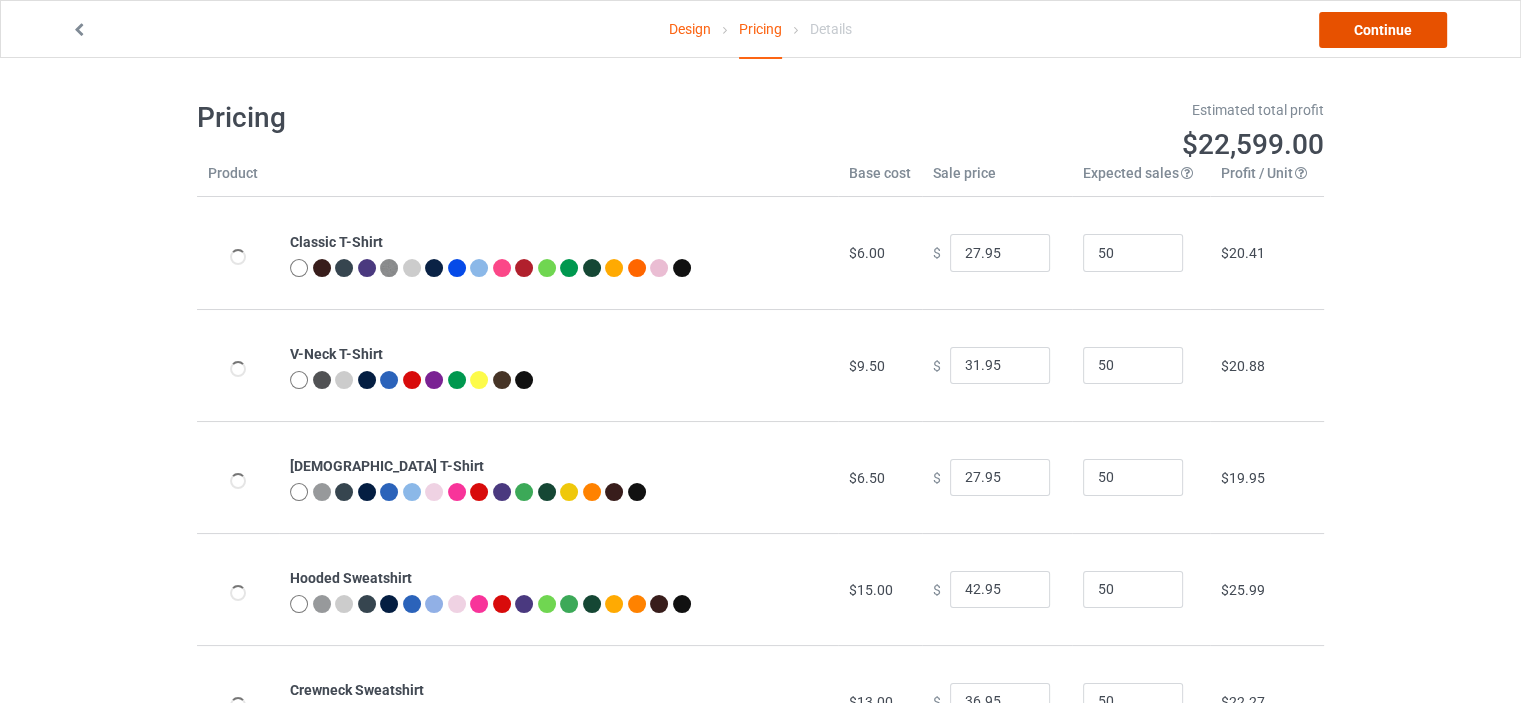 click on "Continue" at bounding box center (1383, 30) 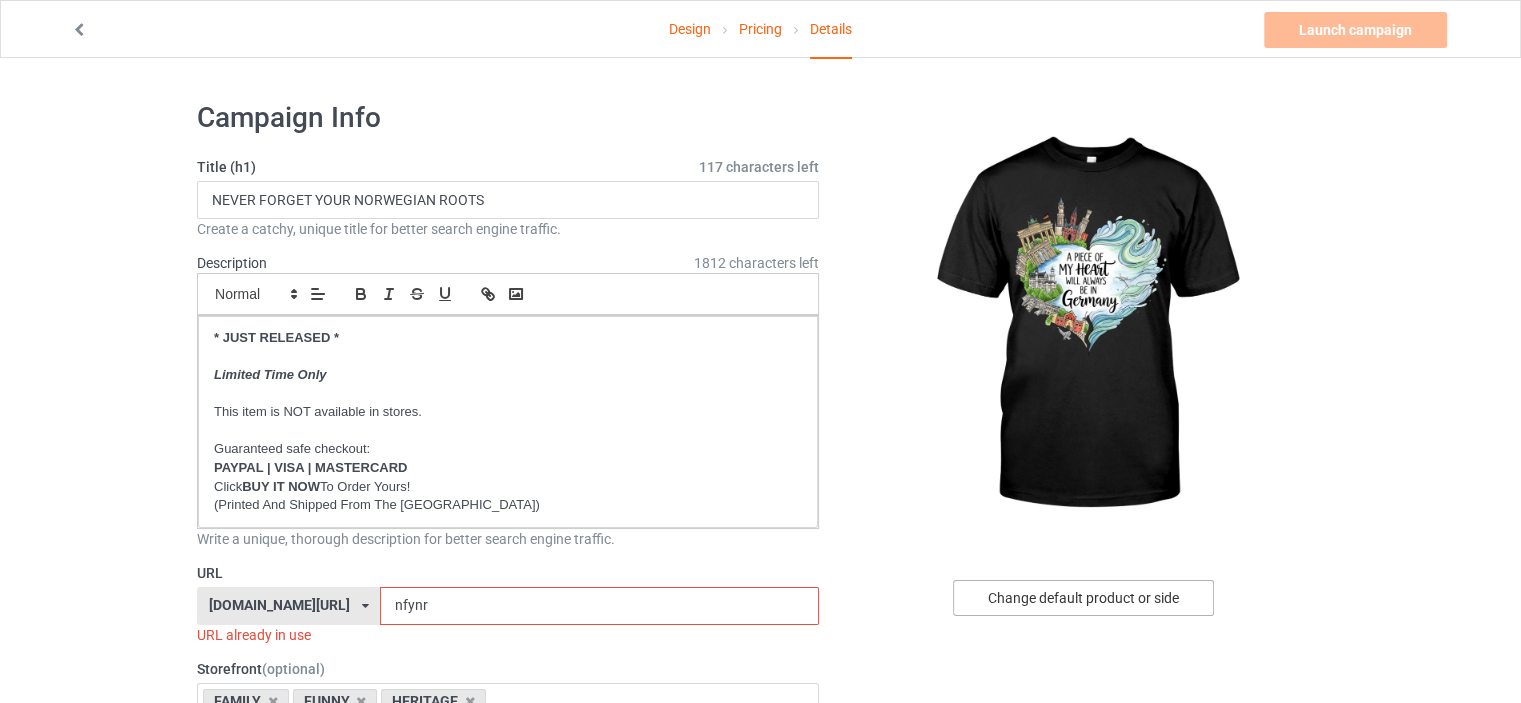 click on "Change default product or side" at bounding box center (1083, 598) 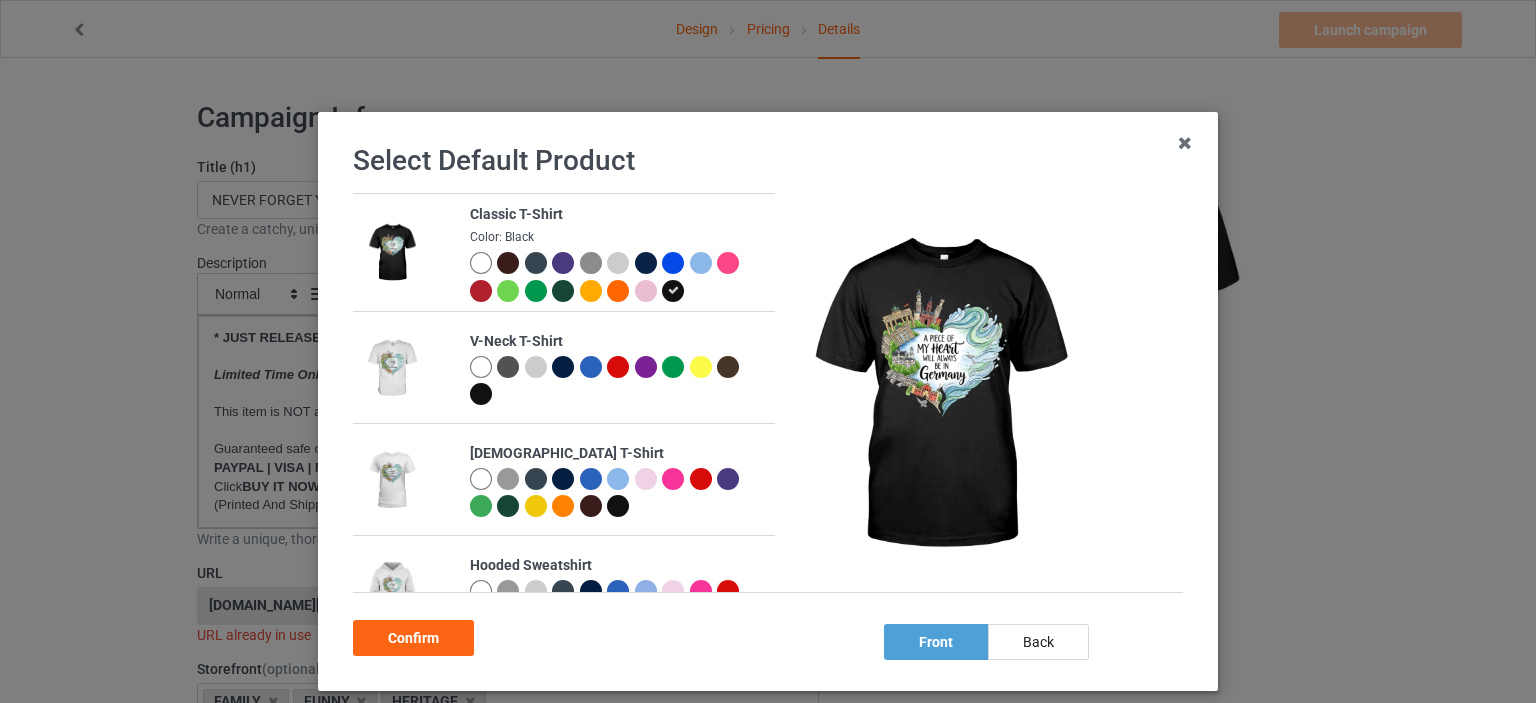 click at bounding box center (481, 263) 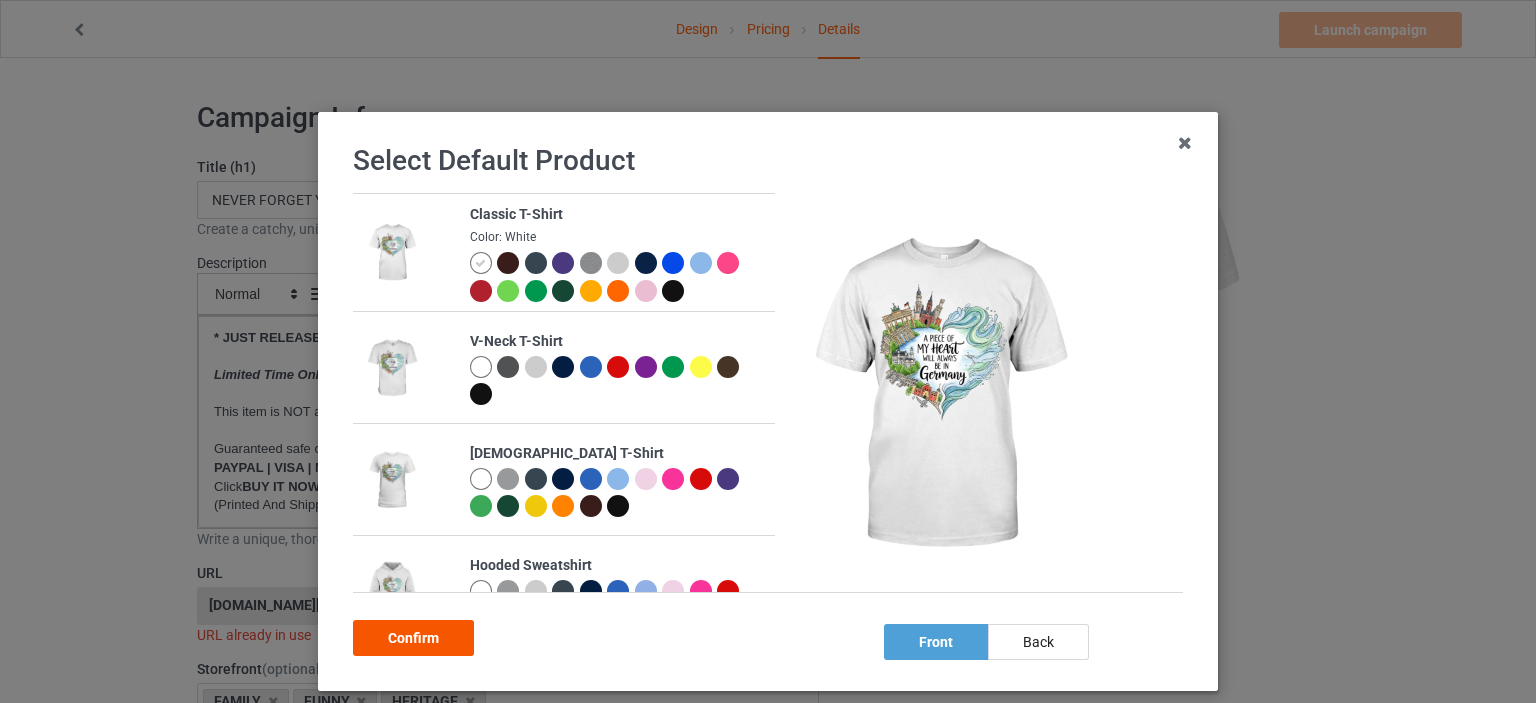 click on "Confirm" at bounding box center [413, 638] 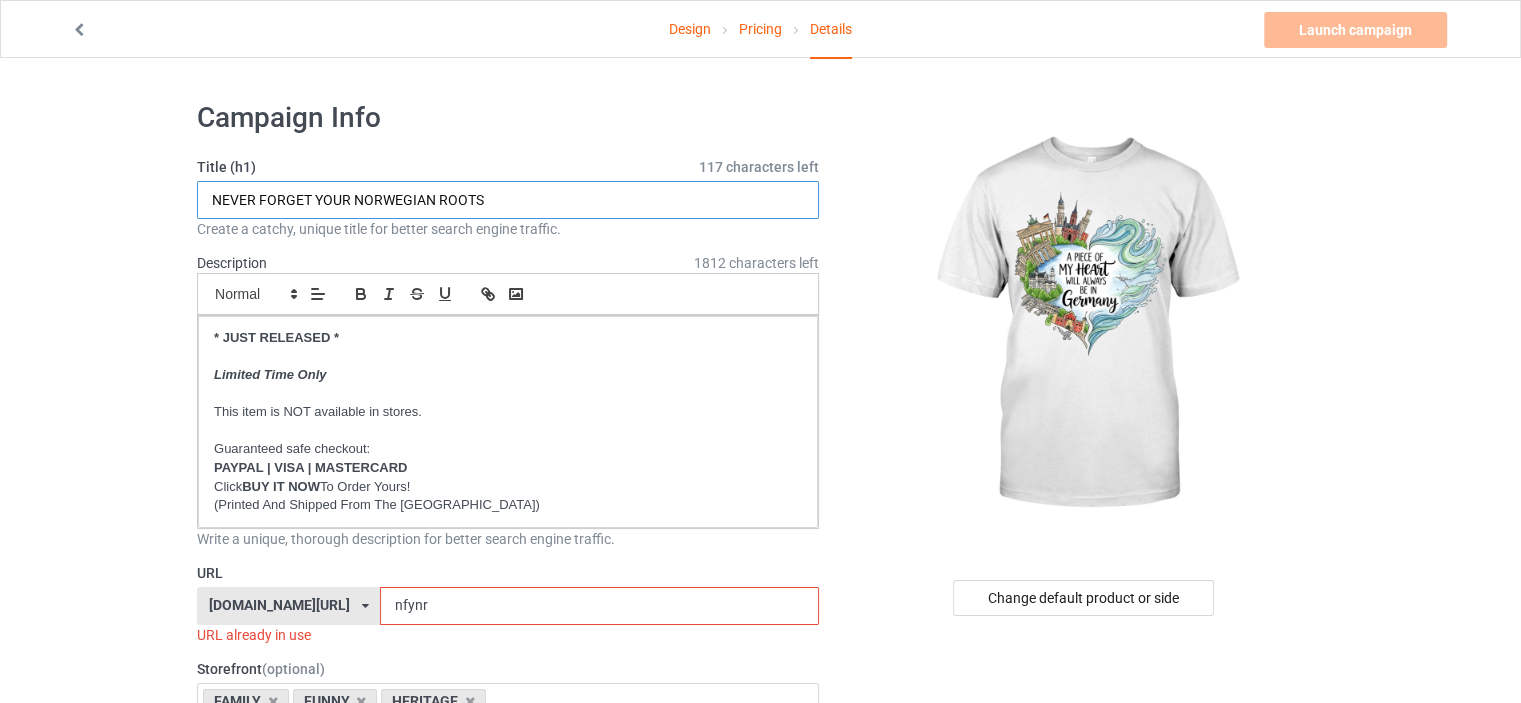 drag, startPoint x: 490, startPoint y: 196, endPoint x: 108, endPoint y: 187, distance: 382.10602 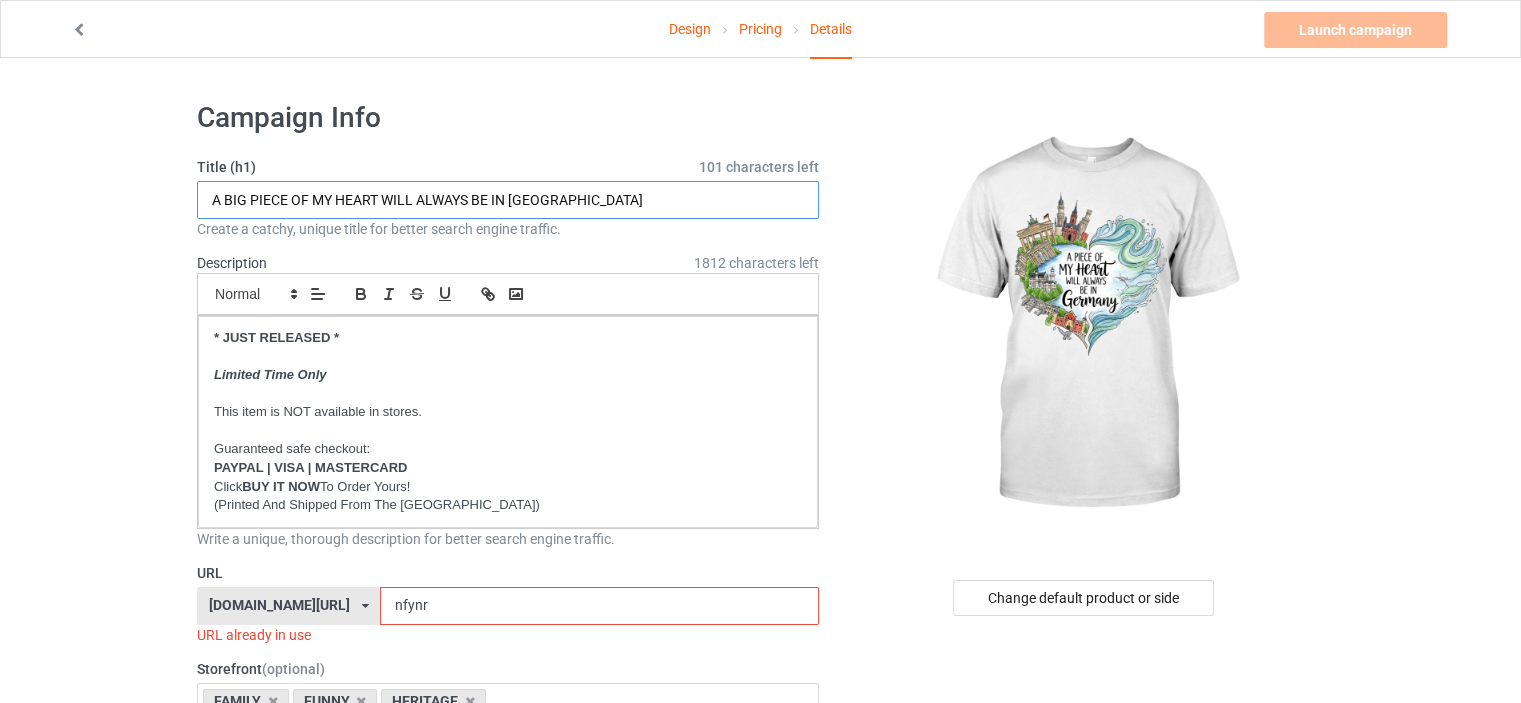 type on "A BIG PIECE OF MY HEART WILL ALWAYS BE IN GERMANY" 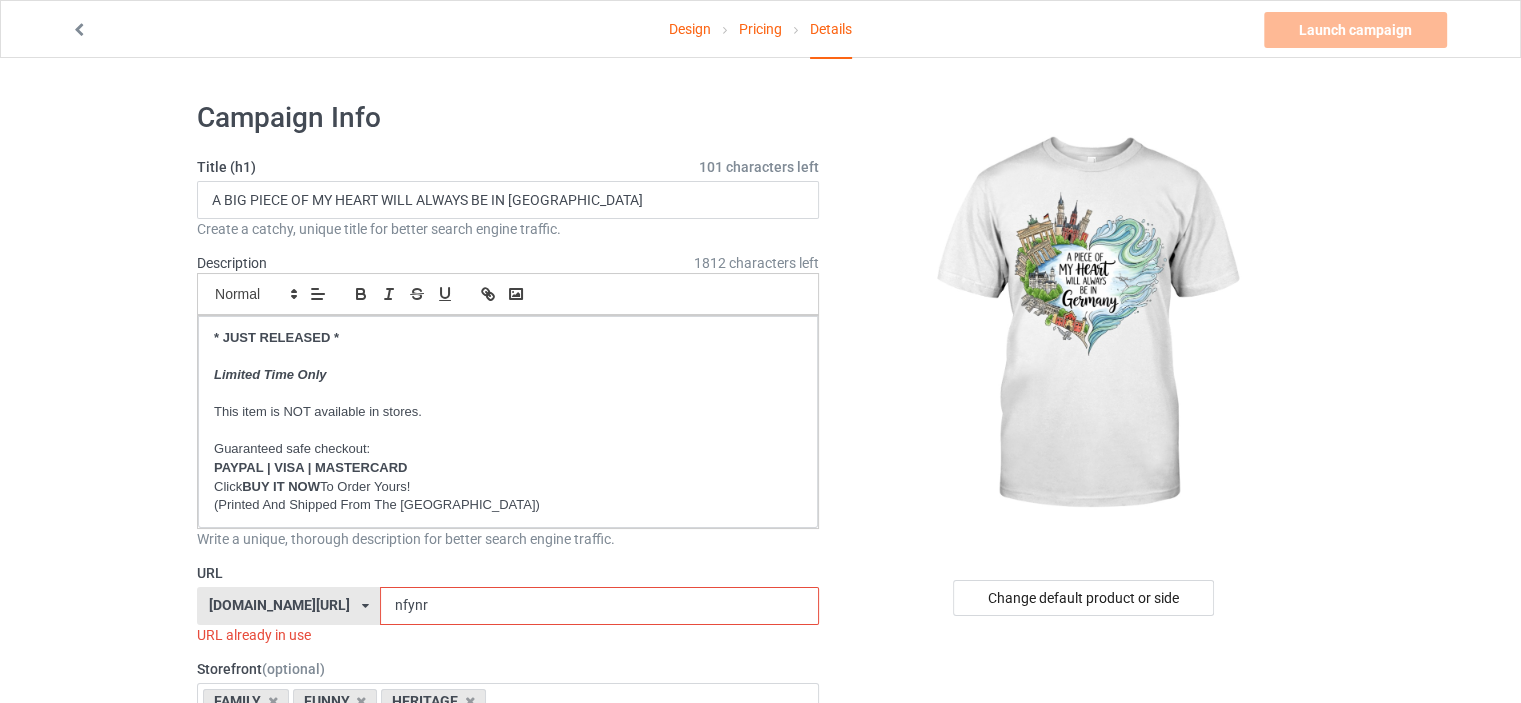 click on "Design Pricing Details Launch campaign Invalid campaign URL Campaign Info Title (h1) 101   characters left A BIG PIECE OF MY HEART WILL ALWAYS BE IN GERMANY Create a catchy, unique title for better search engine traffic. Description 1812   characters left       Small Normal Large Big Huge                                                                                     * JUST RELEASED * Limited Time Only This item is NOT available in stores. Guaranteed safe checkout: PAYPAL | VISA | MASTERCARD Click  BUY IT NOW  To Order Yours! (Printed And Shipped From The USA) Write a unique, thorough description for better search engine traffic. URL ilovemynorway.com/ britishlook.net/ danishlegends.com/ familyworldgifts.com/ finnishlegends.com/ funnyteeworld.com/ ilovemyaustralia.com/ ilovemycanada.net/ ilovemydenmark.com/ ilovemyfinland.com/ ilovemyfrance.com/ ilovemygermany.com/ ilovemygnomes.com/ ilovemyireland.com/ ilovemyitaly.com/ ilovemynetherlands.com/ ilovemynorway.com/ ilovemypoland.com/ ilovemyredhair.net/" at bounding box center [760, 1168] 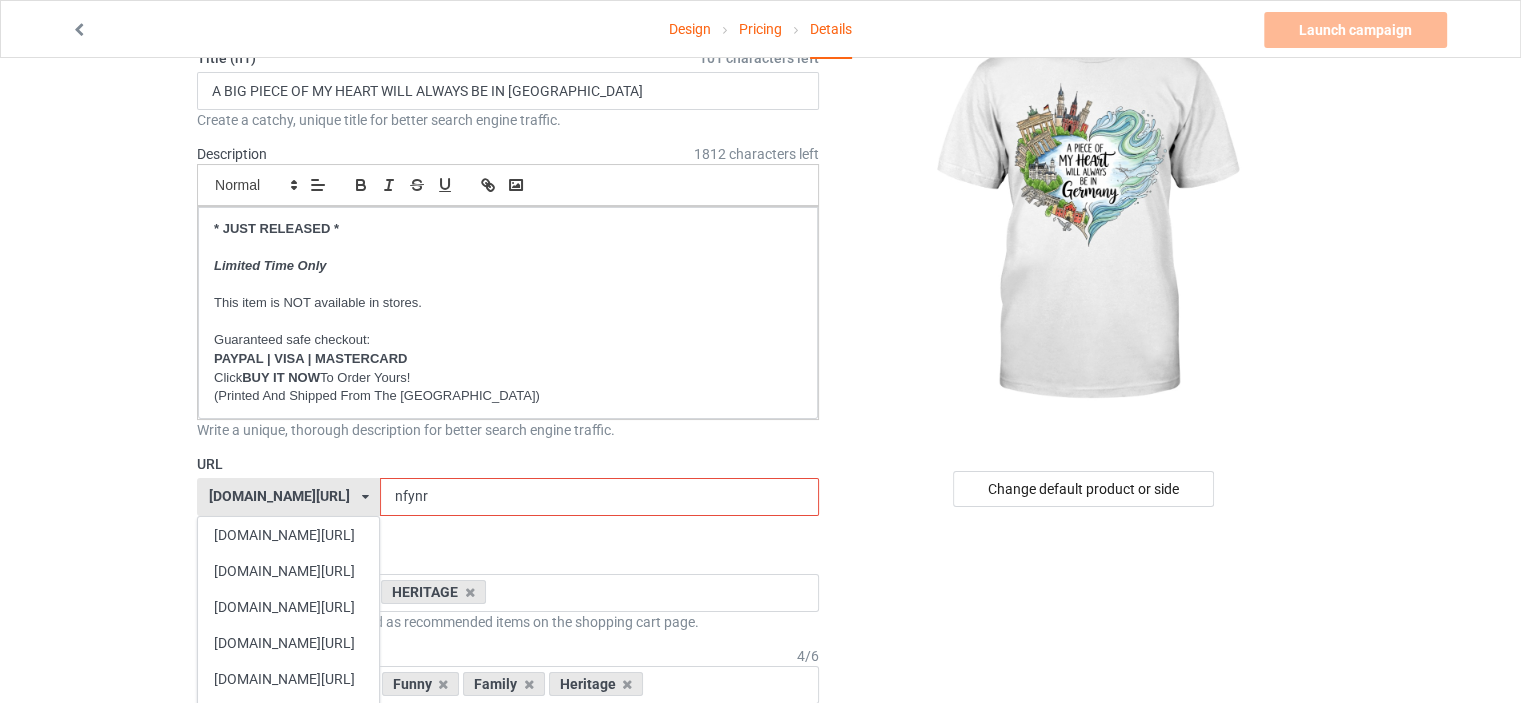 scroll, scrollTop: 300, scrollLeft: 0, axis: vertical 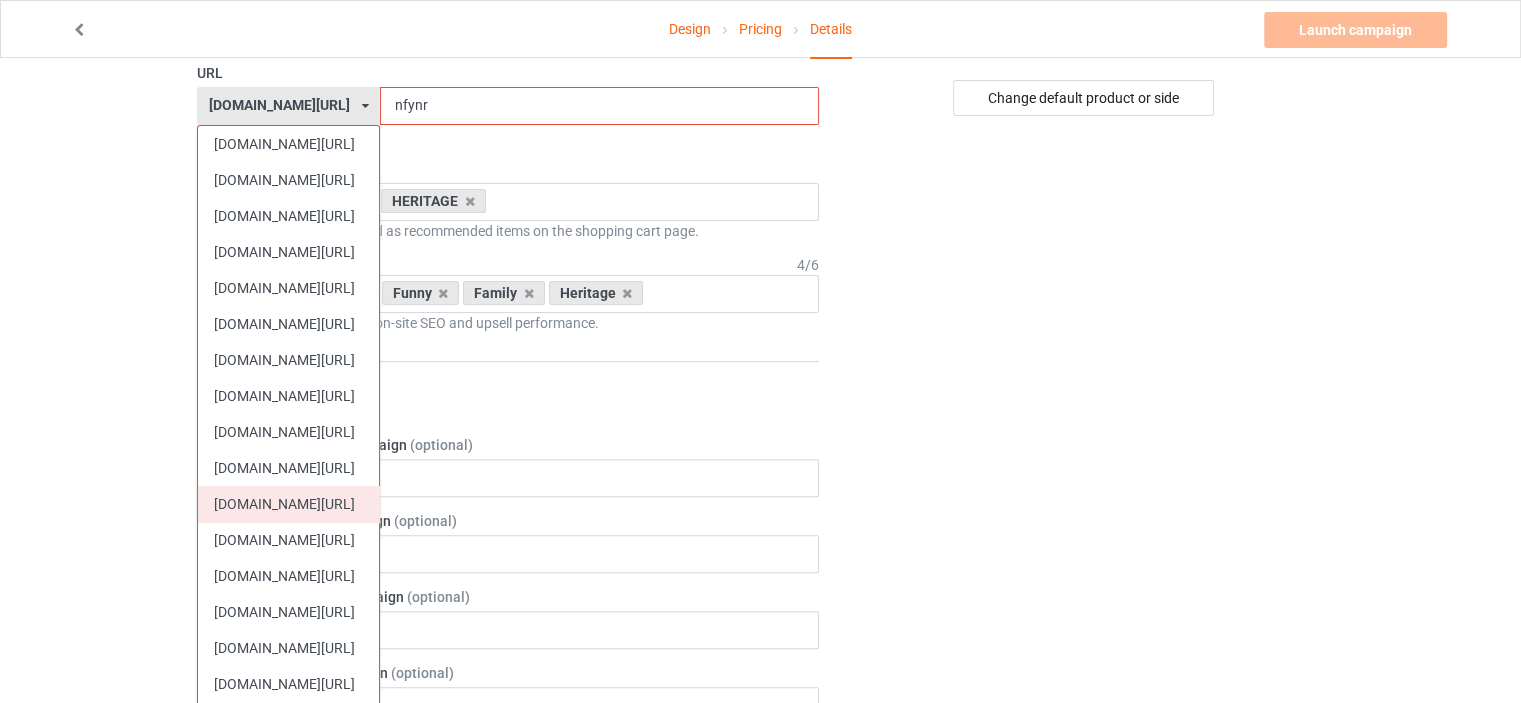 click on "[DOMAIN_NAME][URL]" at bounding box center (288, 504) 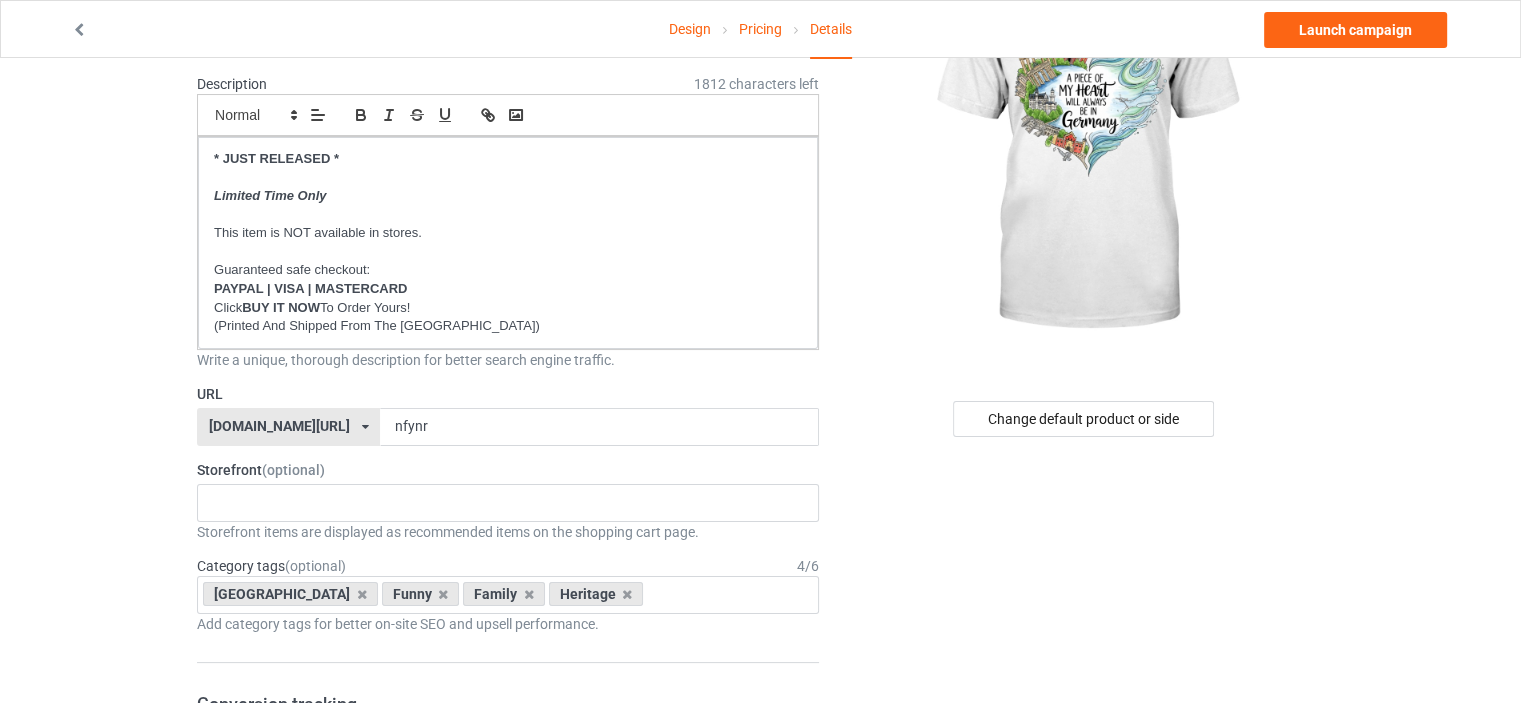 scroll, scrollTop: 100, scrollLeft: 0, axis: vertical 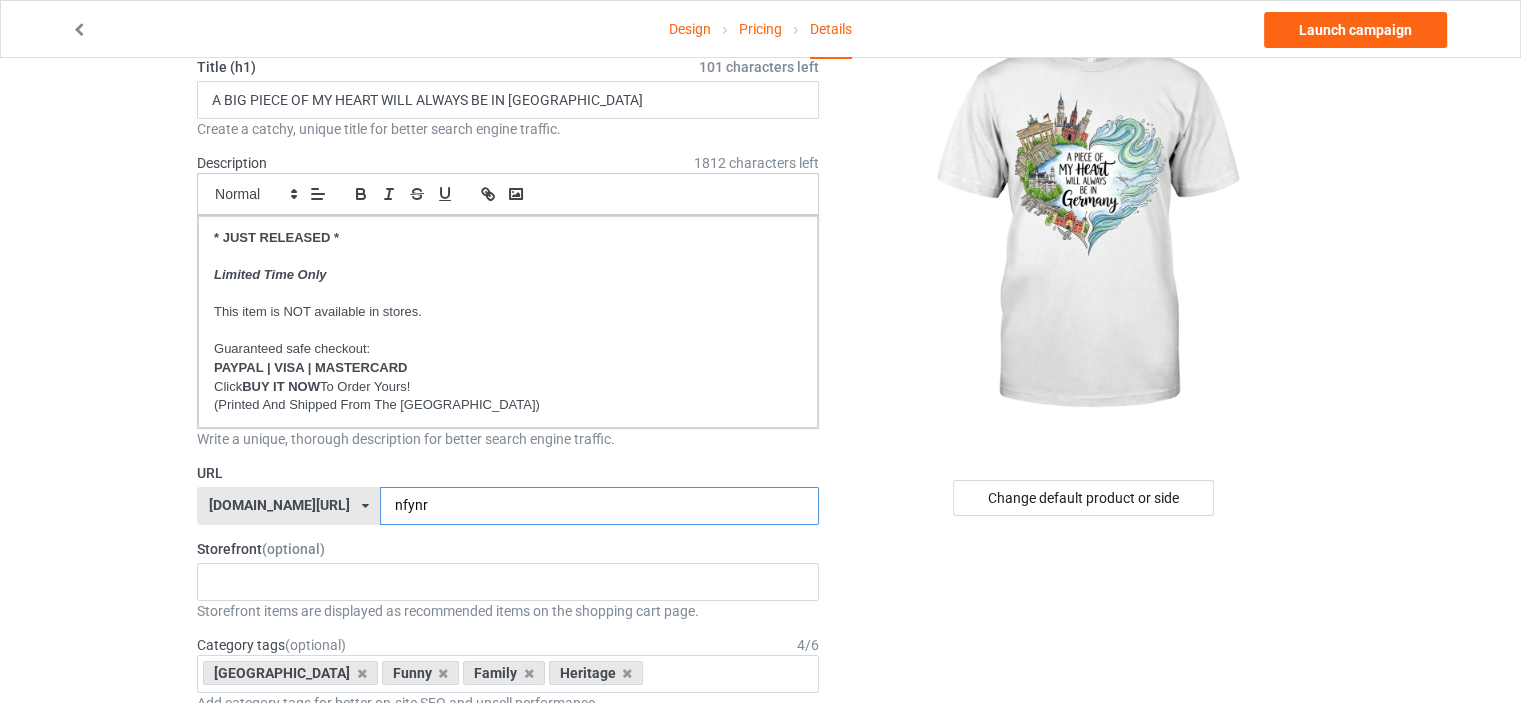 click on "Design Pricing Details Launch campaign Campaign Info Title (h1) 101   characters left A BIG PIECE OF MY HEART WILL ALWAYS BE IN GERMANY Create a catchy, unique title for better search engine traffic. Description 1812   characters left       Small Normal Large Big Huge                                                                                     * JUST RELEASED * Limited Time Only This item is NOT available in stores. Guaranteed safe checkout: PAYPAL | VISA | MASTERCARD Click  BUY IT NOW  To Order Yours! (Printed And Shipped From The USA) Write a unique, thorough description for better search engine traffic. URL ilovemygermany.com/ britishlook.net/ danishlegends.com/ familyworldgifts.com/ finnishlegends.com/ funnyteeworld.com/ ilovemyaustralia.com/ ilovemycanada.net/ ilovemydenmark.com/ ilovemyfinland.com/ ilovemyfrance.com/ ilovemygermany.com/ ilovemygnomes.com/ ilovemyireland.com/ ilovemyitaly.com/ ilovemynetherlands.com/ ilovemynorway.com/ ilovemypoland.com/ ilovemyredhair.net/ ilovemyscotland.com/" at bounding box center [760, 1058] 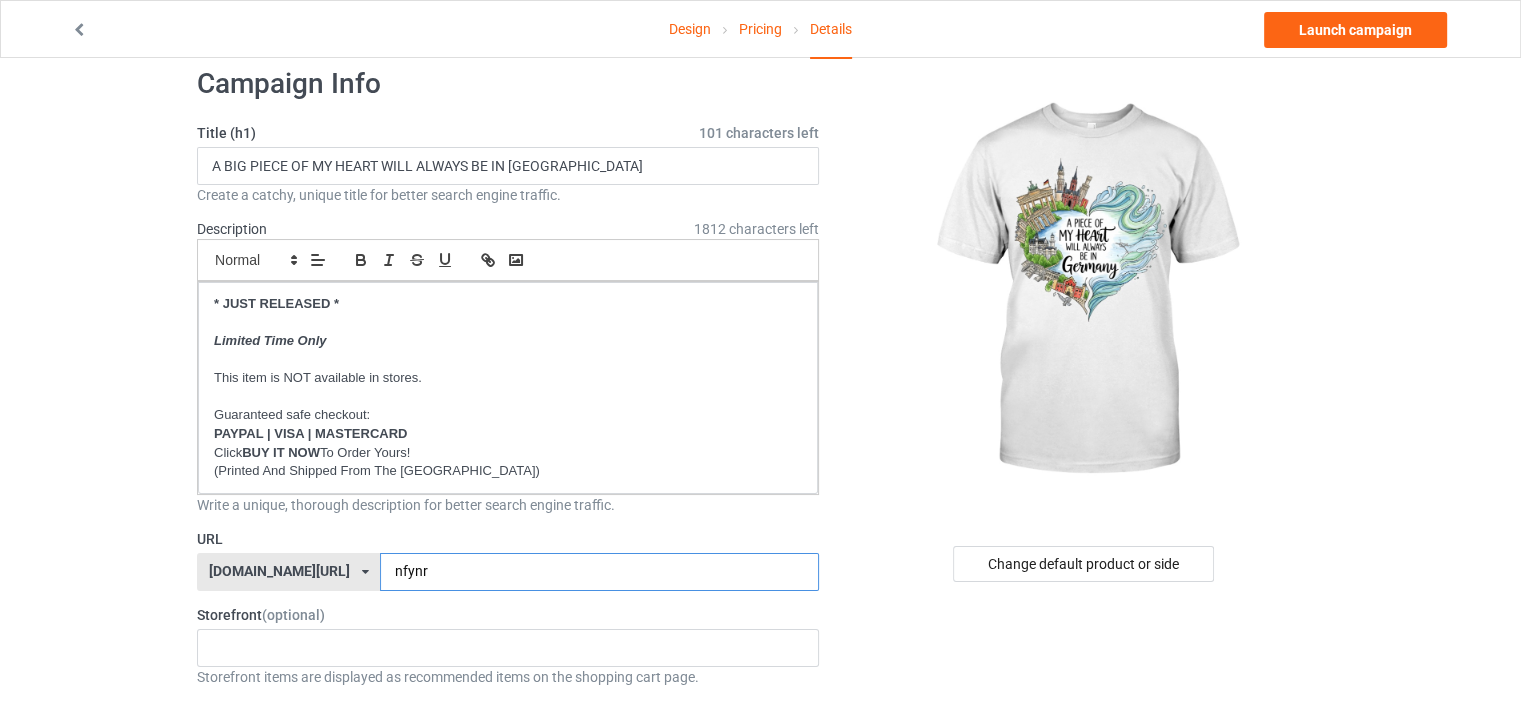 scroll, scrollTop: 0, scrollLeft: 0, axis: both 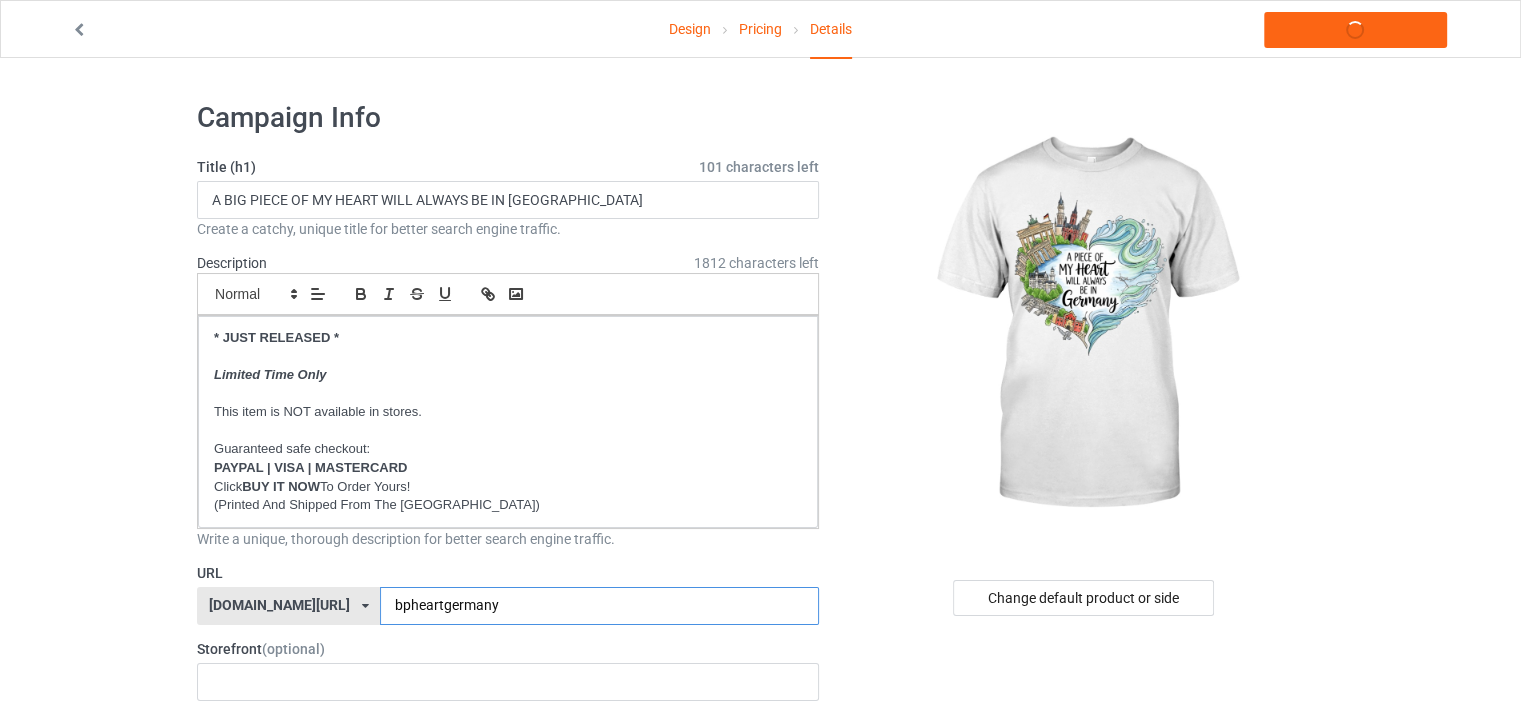 type on "bpheartgermany" 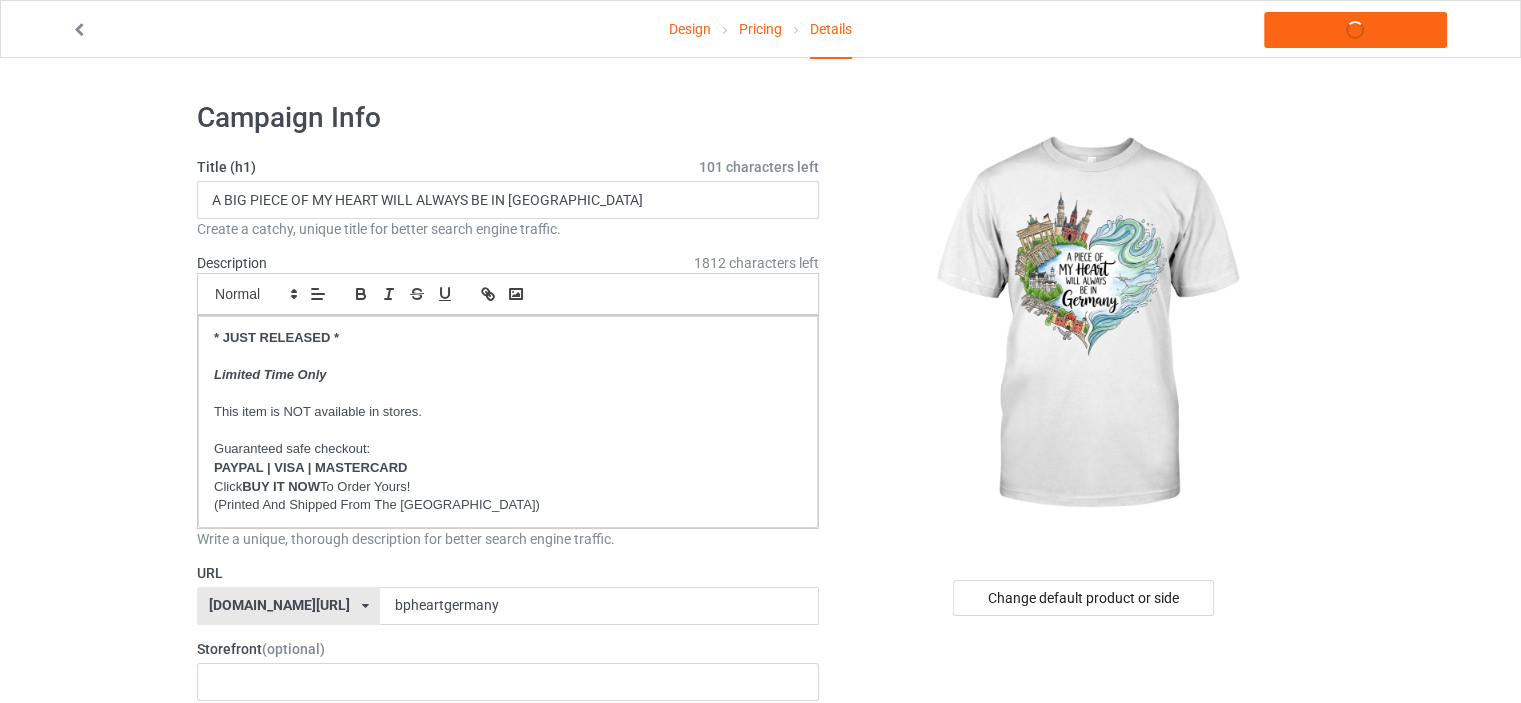 click on "Design Pricing Details Launch campaign Campaign Info Title (h1) 101   characters left A BIG PIECE OF MY HEART WILL ALWAYS BE IN GERMANY Create a catchy, unique title for better search engine traffic. Description 1812   characters left       Small Normal Large Big Huge                                                                                     * JUST RELEASED * Limited Time Only This item is NOT available in stores. Guaranteed safe checkout: PAYPAL | VISA | MASTERCARD Click  BUY IT NOW  To Order Yours! (Printed And Shipped From The USA) Write a unique, thorough description for better search engine traffic. URL ilovemygermany.com/ britishlook.net/ danishlegends.com/ familyworldgifts.com/ finnishlegends.com/ funnyteeworld.com/ ilovemyaustralia.com/ ilovemycanada.net/ ilovemydenmark.com/ ilovemyfinland.com/ ilovemyfrance.com/ ilovemygermany.com/ ilovemygnomes.com/ ilovemyireland.com/ ilovemyitaly.com/ ilovemynetherlands.com/ ilovemynorway.com/ ilovemypoland.com/ ilovemyredhair.net/ ilovemyscotland.com/" at bounding box center [760, 1158] 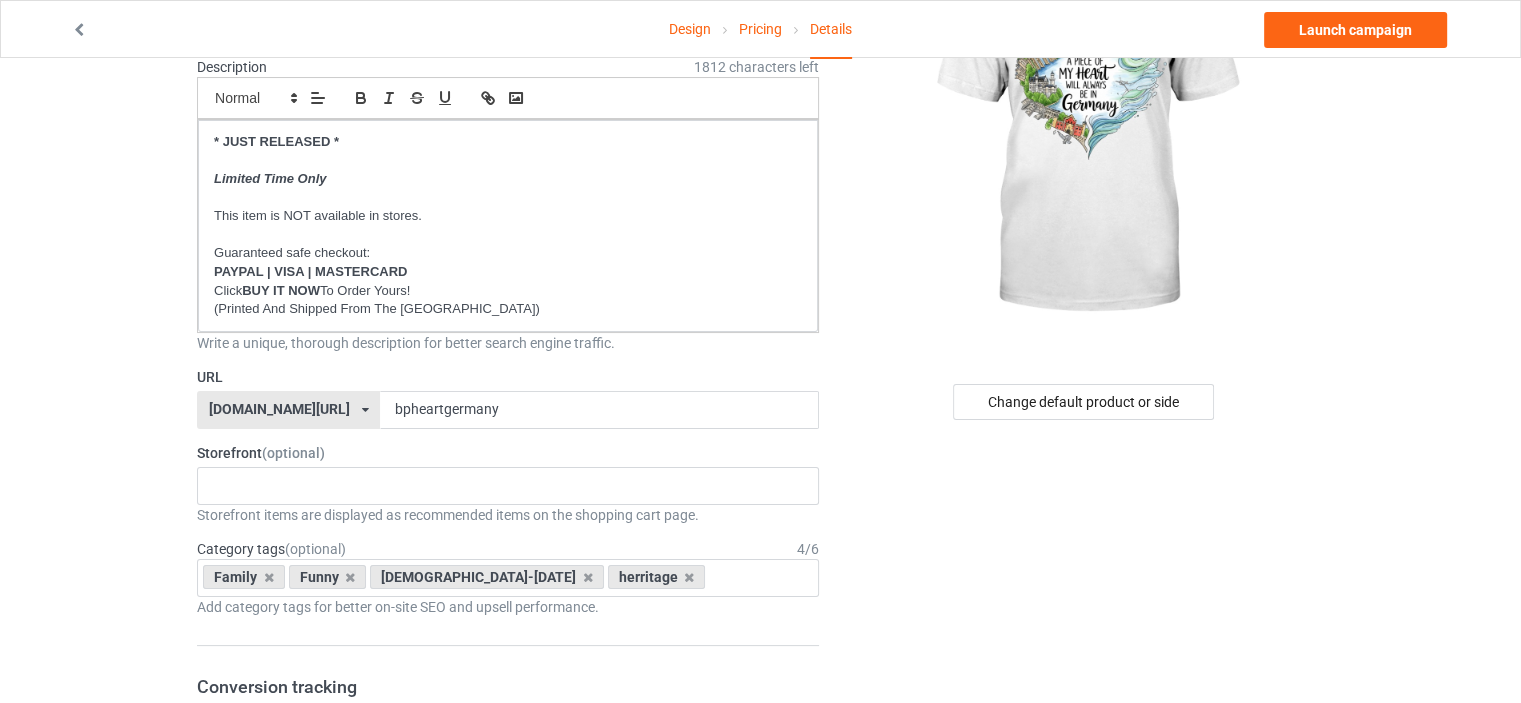 scroll, scrollTop: 200, scrollLeft: 0, axis: vertical 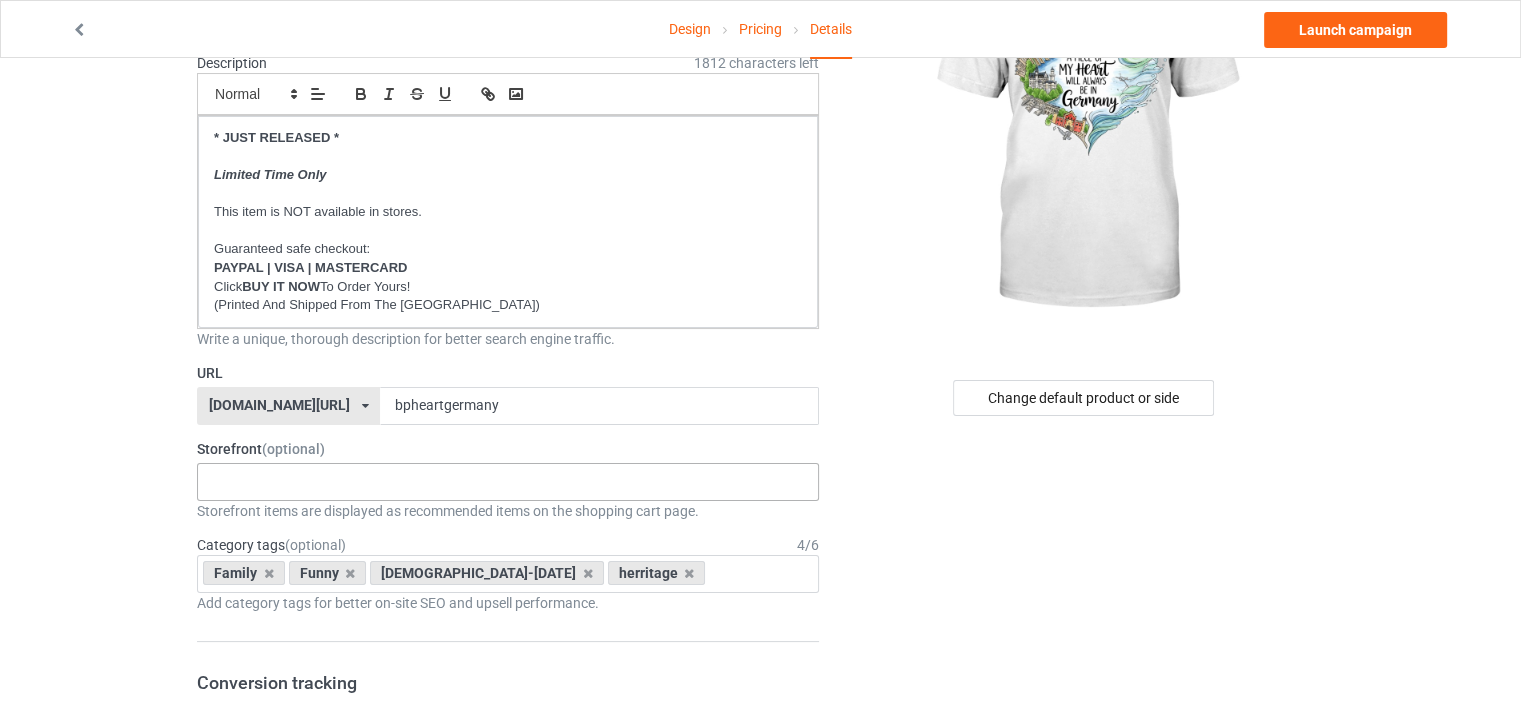 click on "HERITAGE FUNNY FAMILY CHRISTMAS 5d793c099ddb371f9f0c3c2e 5d7820cd2b9df008358ecea1 5d769ec32ee410469285180e 5d756b10fbe899469ef4d8a1" at bounding box center [508, 482] 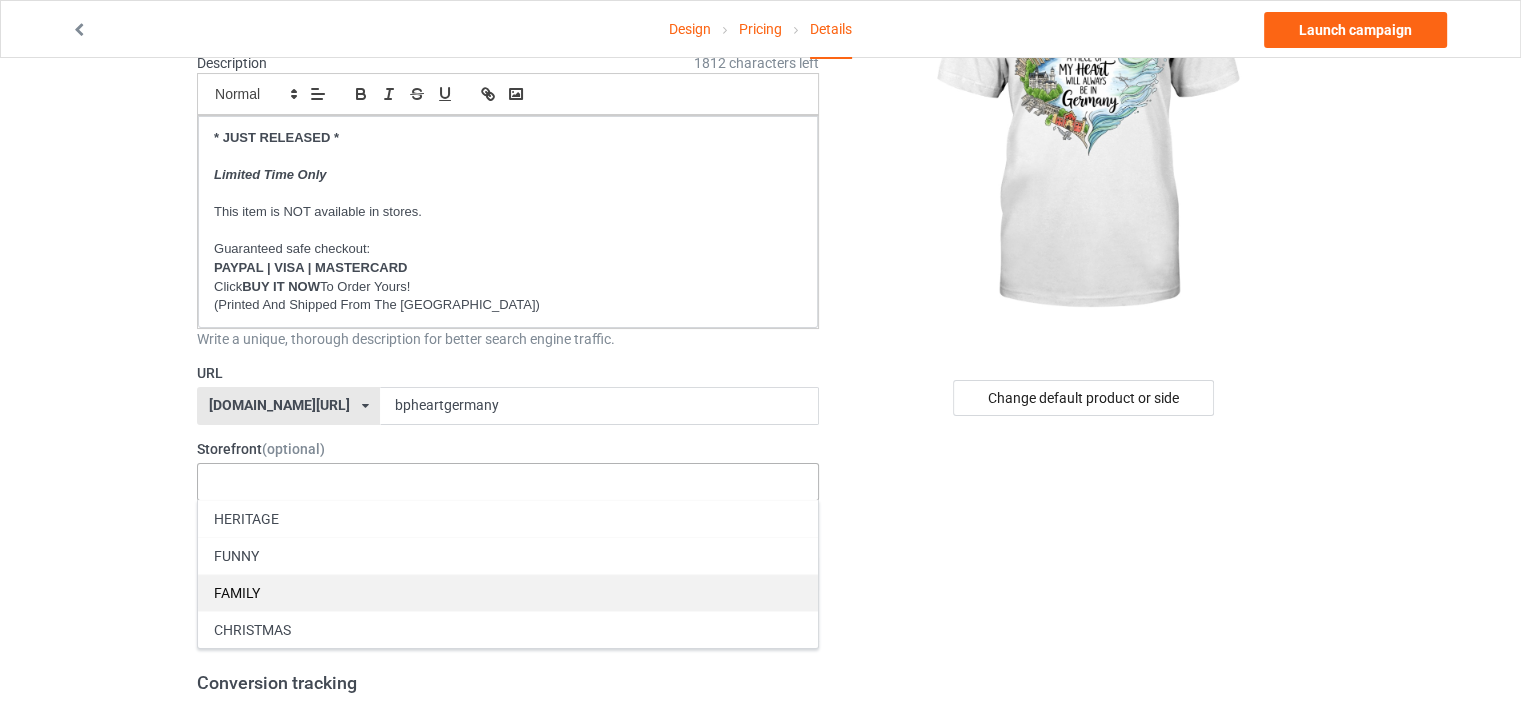 click on "FAMILY" at bounding box center (508, 592) 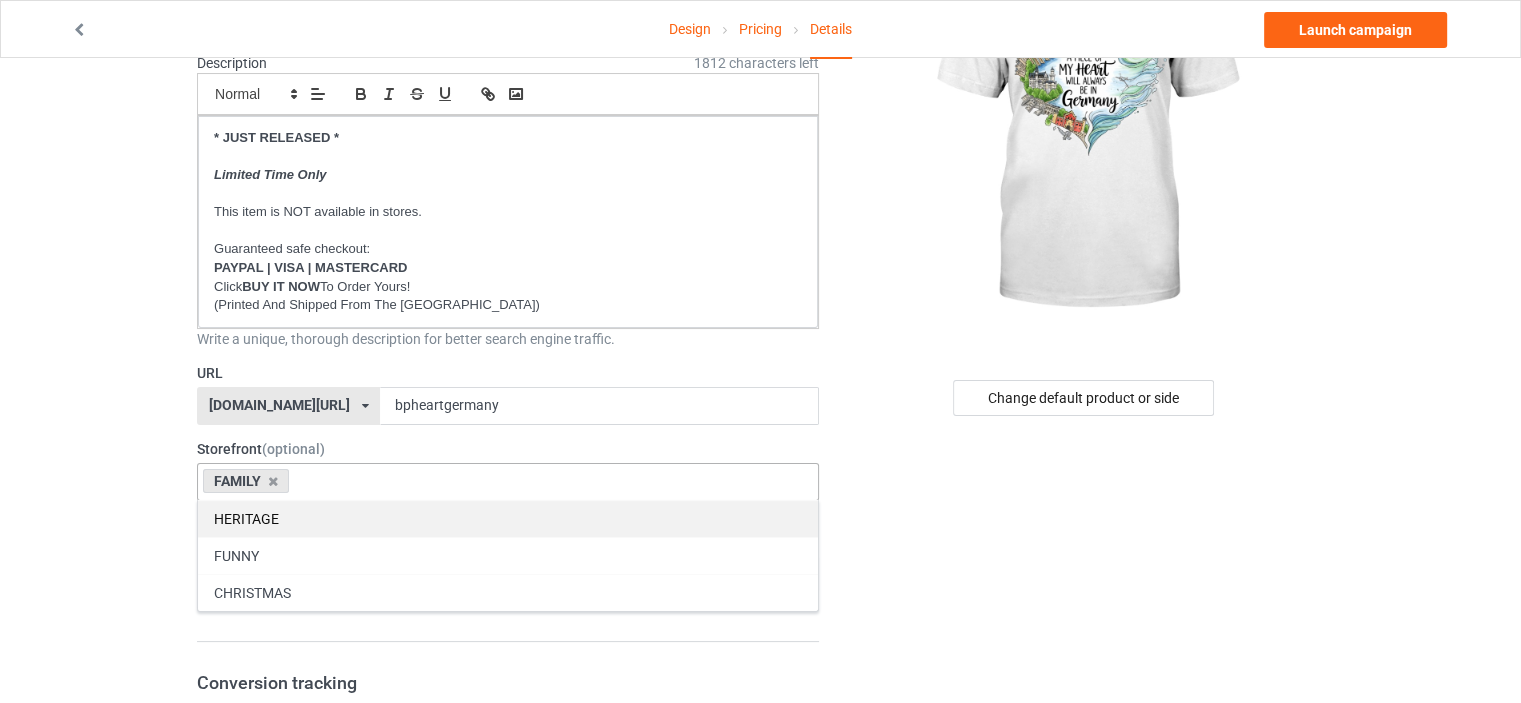 click on "HERITAGE" at bounding box center [508, 518] 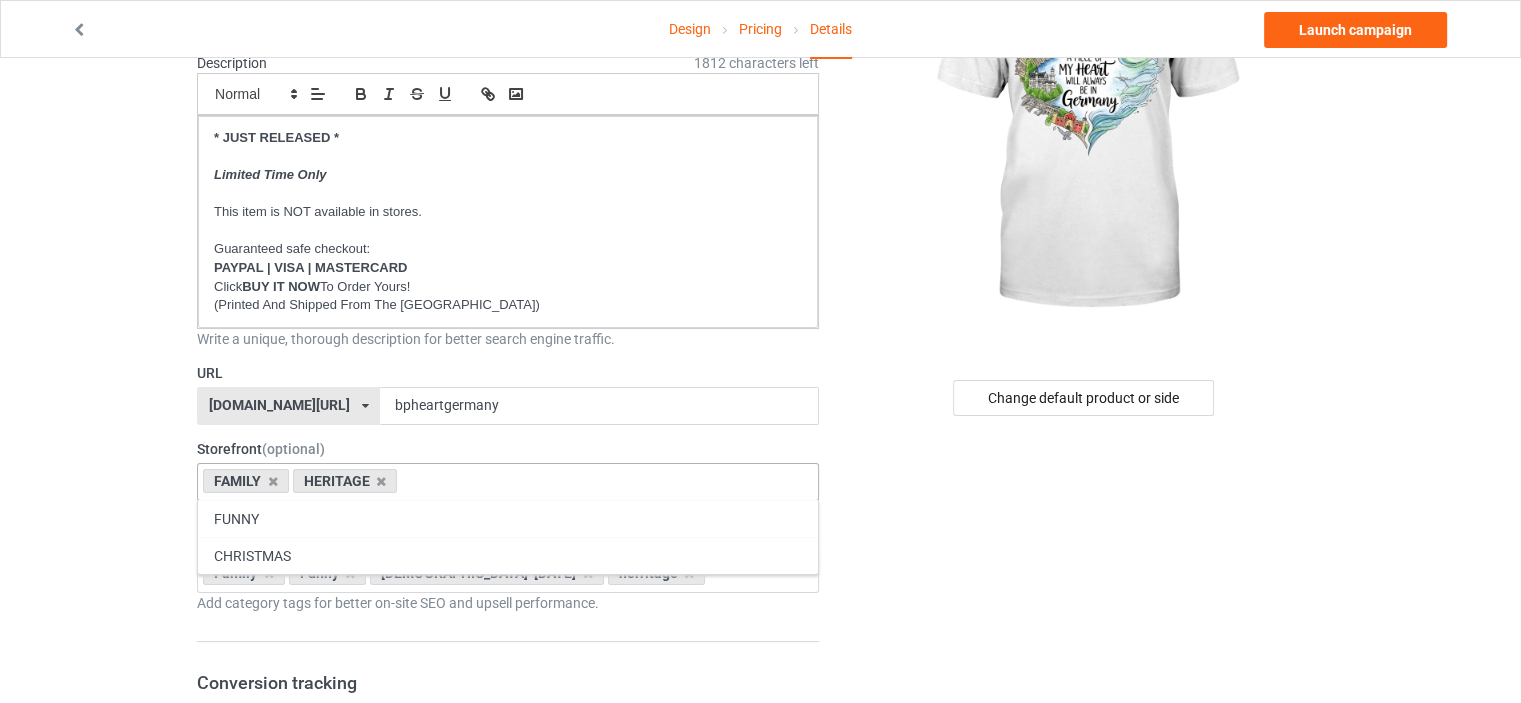 click on "FUNNY" at bounding box center (508, 518) 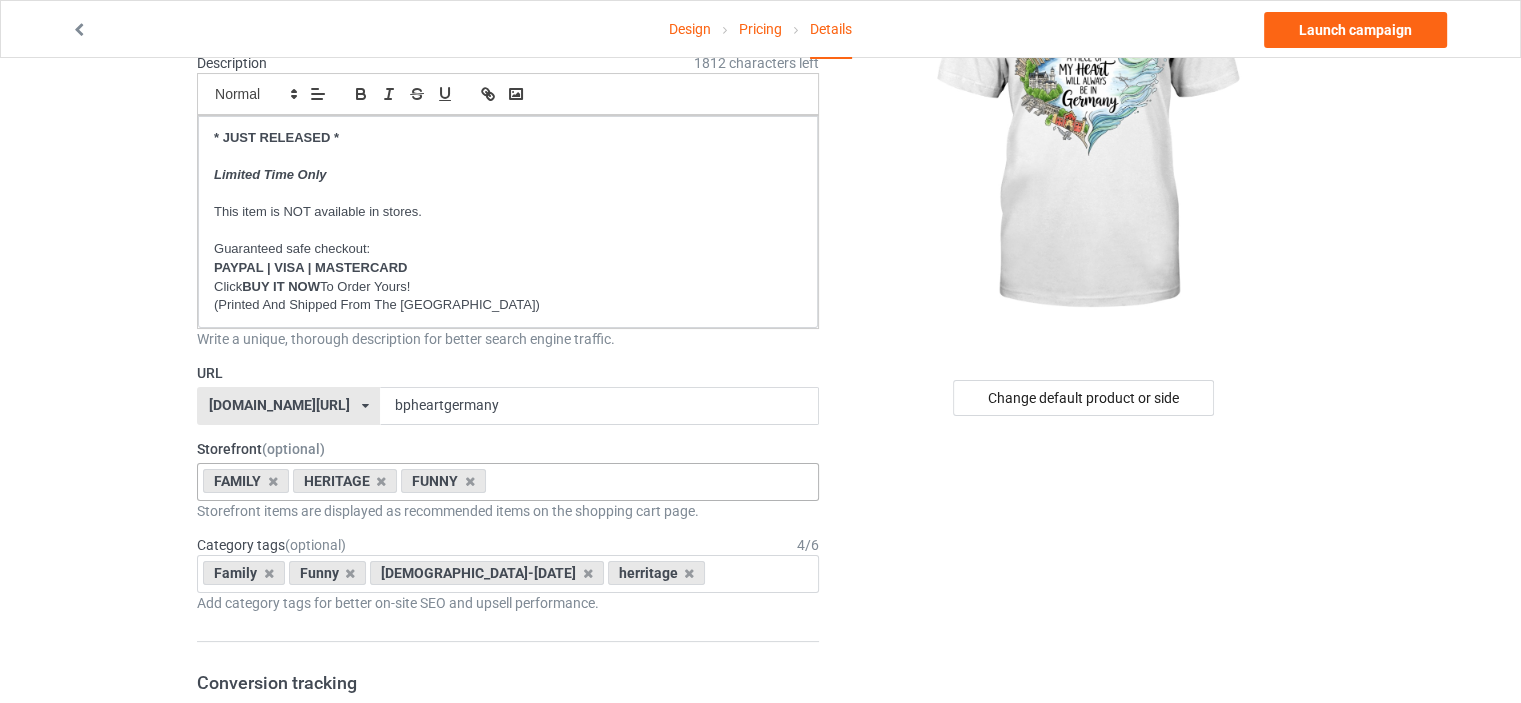click on "Design Pricing Details Launch campaign Campaign Info Title (h1) 101   characters left A BIG PIECE OF MY HEART WILL ALWAYS BE IN GERMANY Create a catchy, unique title for better search engine traffic. Description 1812   characters left       Small Normal Large Big Huge                                                                                     * JUST RELEASED * Limited Time Only This item is NOT available in stores. Guaranteed safe checkout: PAYPAL | VISA | MASTERCARD Click  BUY IT NOW  To Order Yours! (Printed And Shipped From The USA) Write a unique, thorough description for better search engine traffic. URL ilovemygermany.com/ britishlook.net/ danishlegends.com/ familyworldgifts.com/ finnishlegends.com/ funnyteeworld.com/ ilovemyaustralia.com/ ilovemycanada.net/ ilovemydenmark.com/ ilovemyfinland.com/ ilovemyfrance.com/ ilovemygermany.com/ ilovemygnomes.com/ ilovemyireland.com/ ilovemyitaly.com/ ilovemynetherlands.com/ ilovemynorway.com/ ilovemypoland.com/ ilovemyredhair.net/ ilovemyscotland.com/" at bounding box center (760, 958) 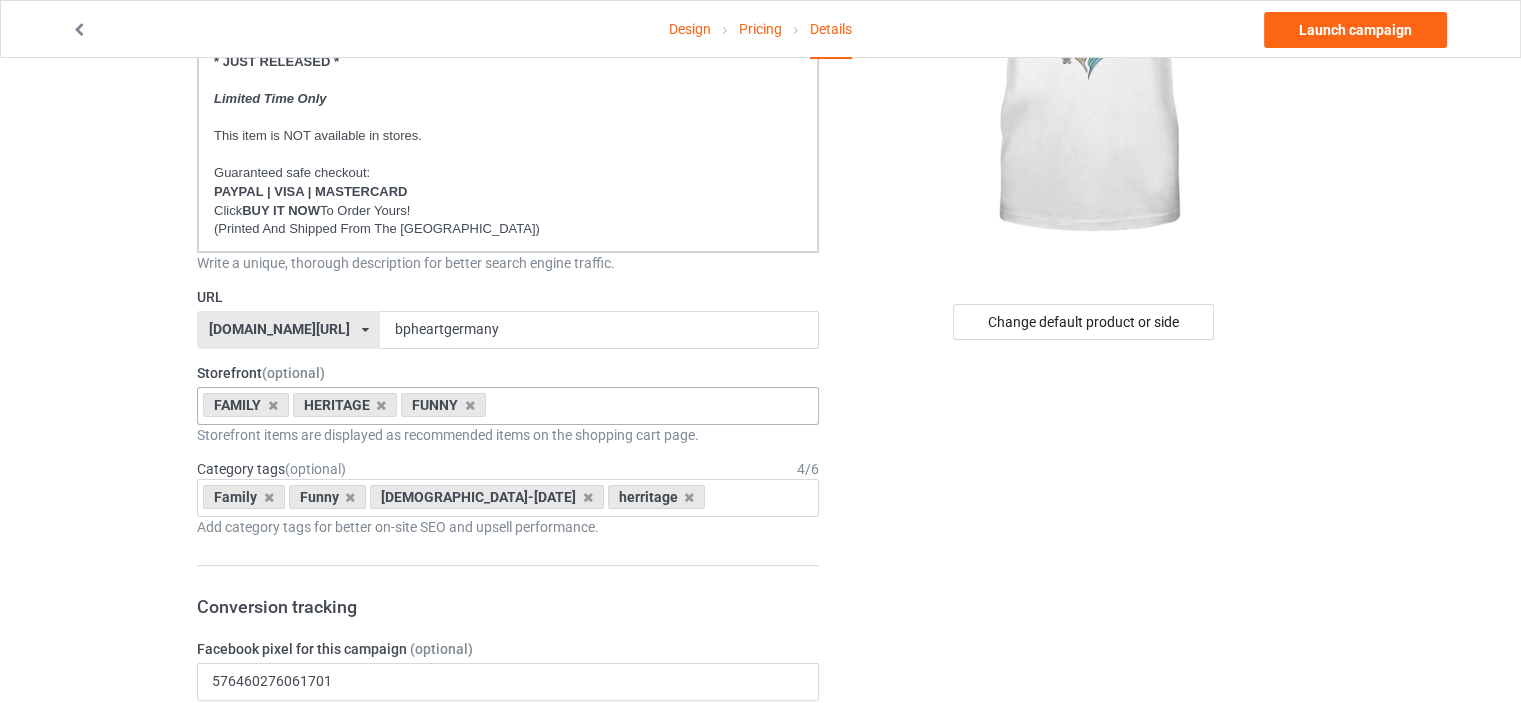 scroll, scrollTop: 400, scrollLeft: 0, axis: vertical 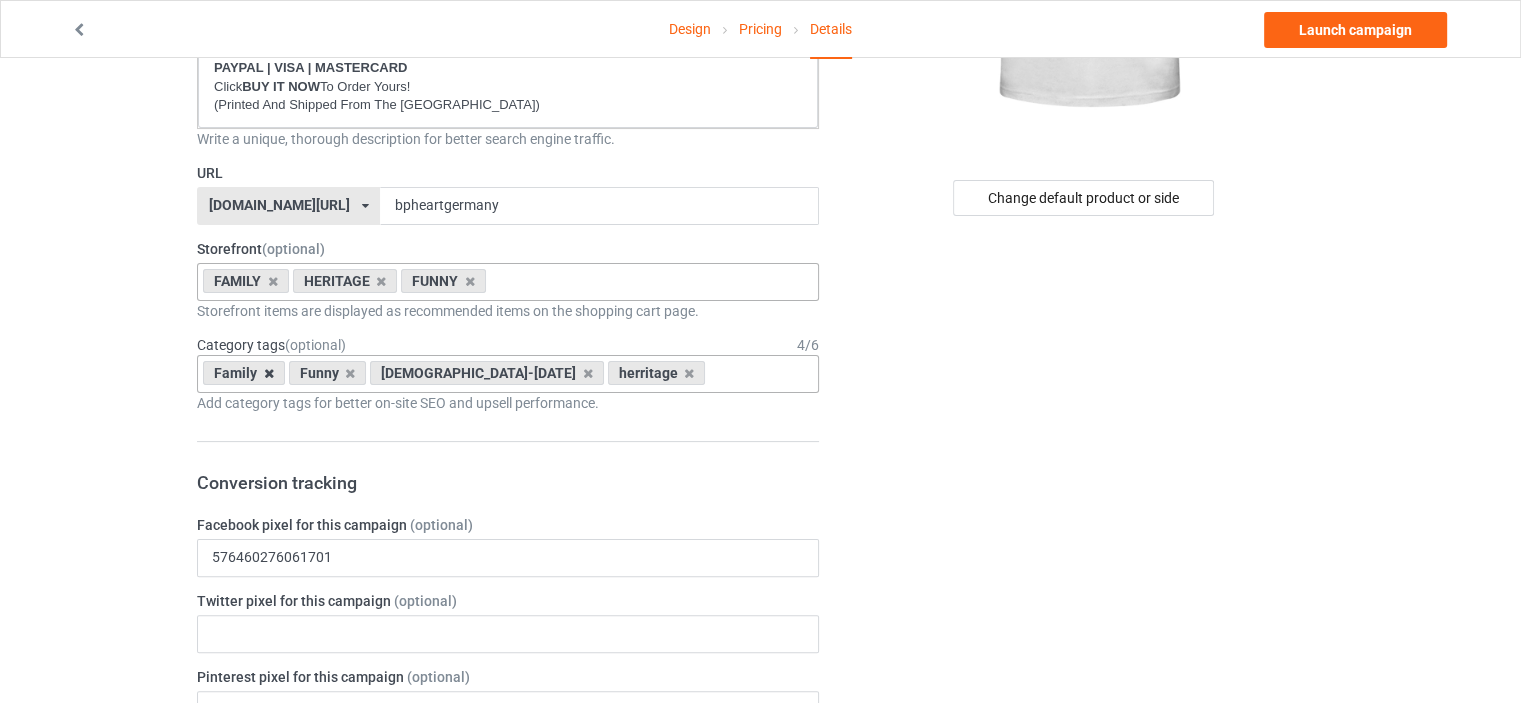 click at bounding box center (269, 373) 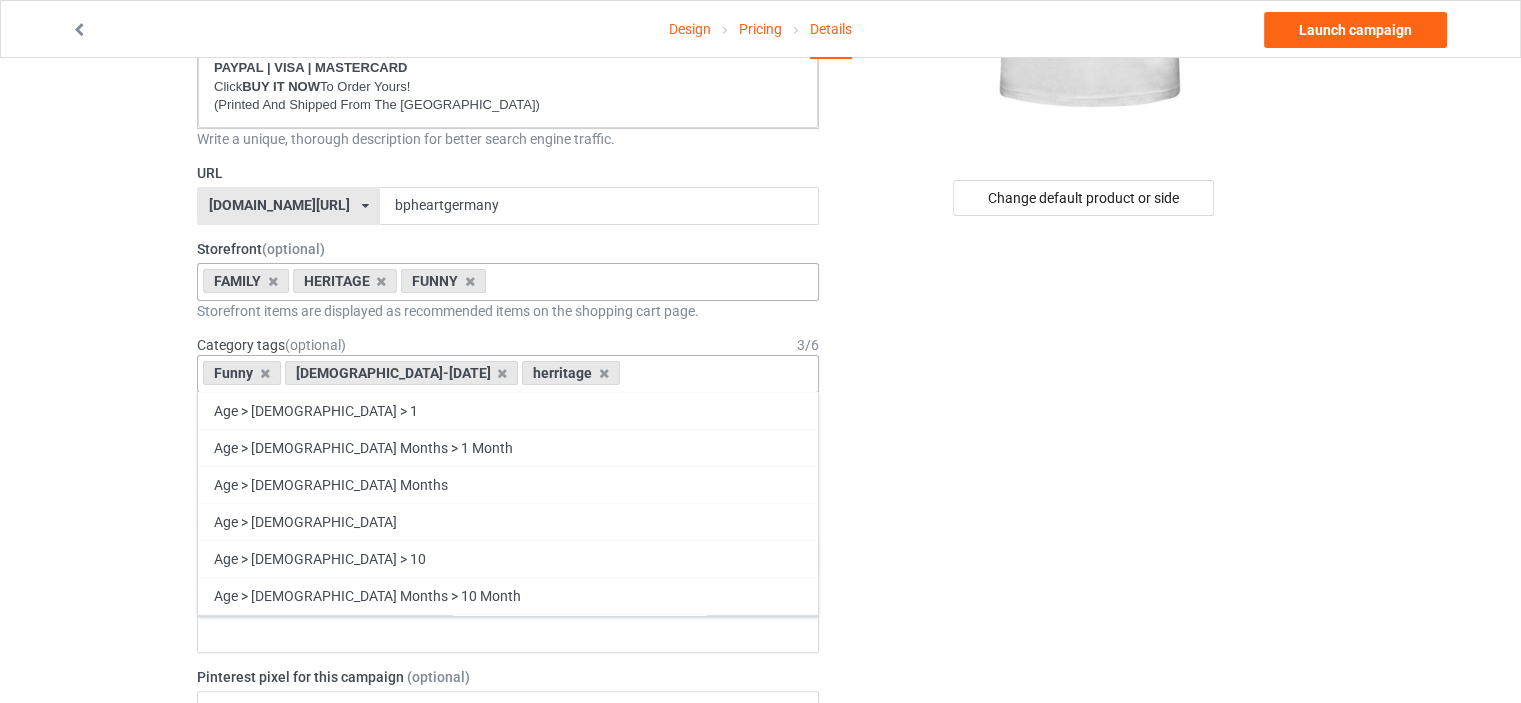 click on "Funny" at bounding box center [242, 373] 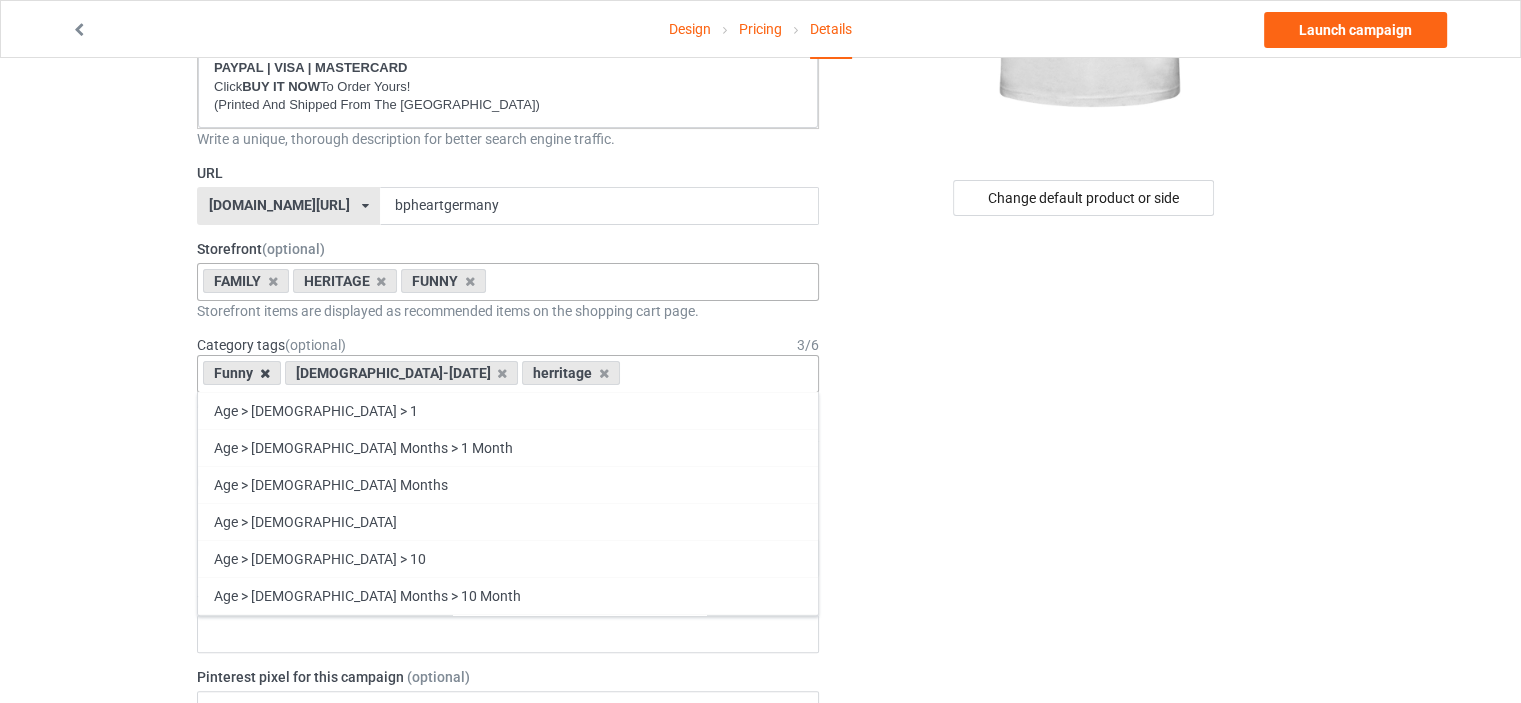 click at bounding box center [265, 373] 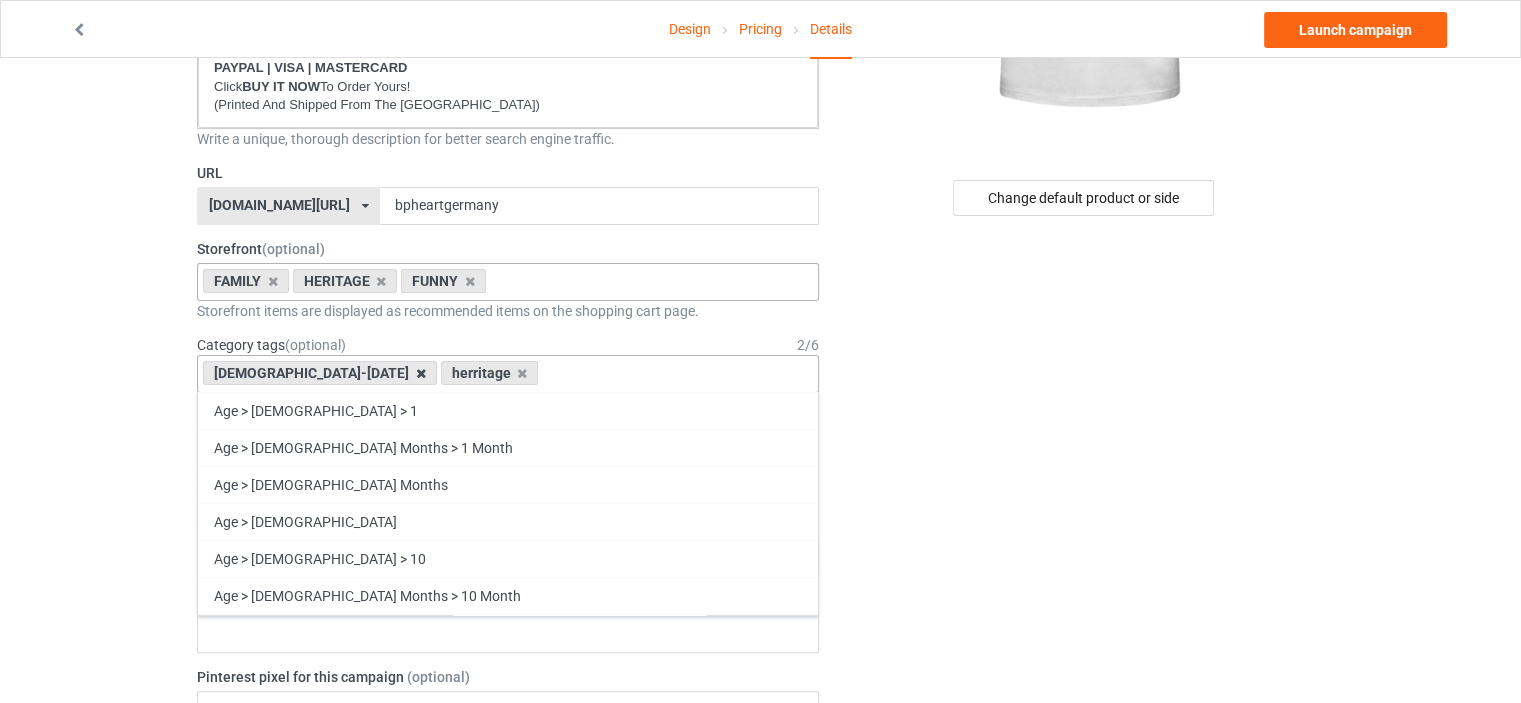click at bounding box center [421, 373] 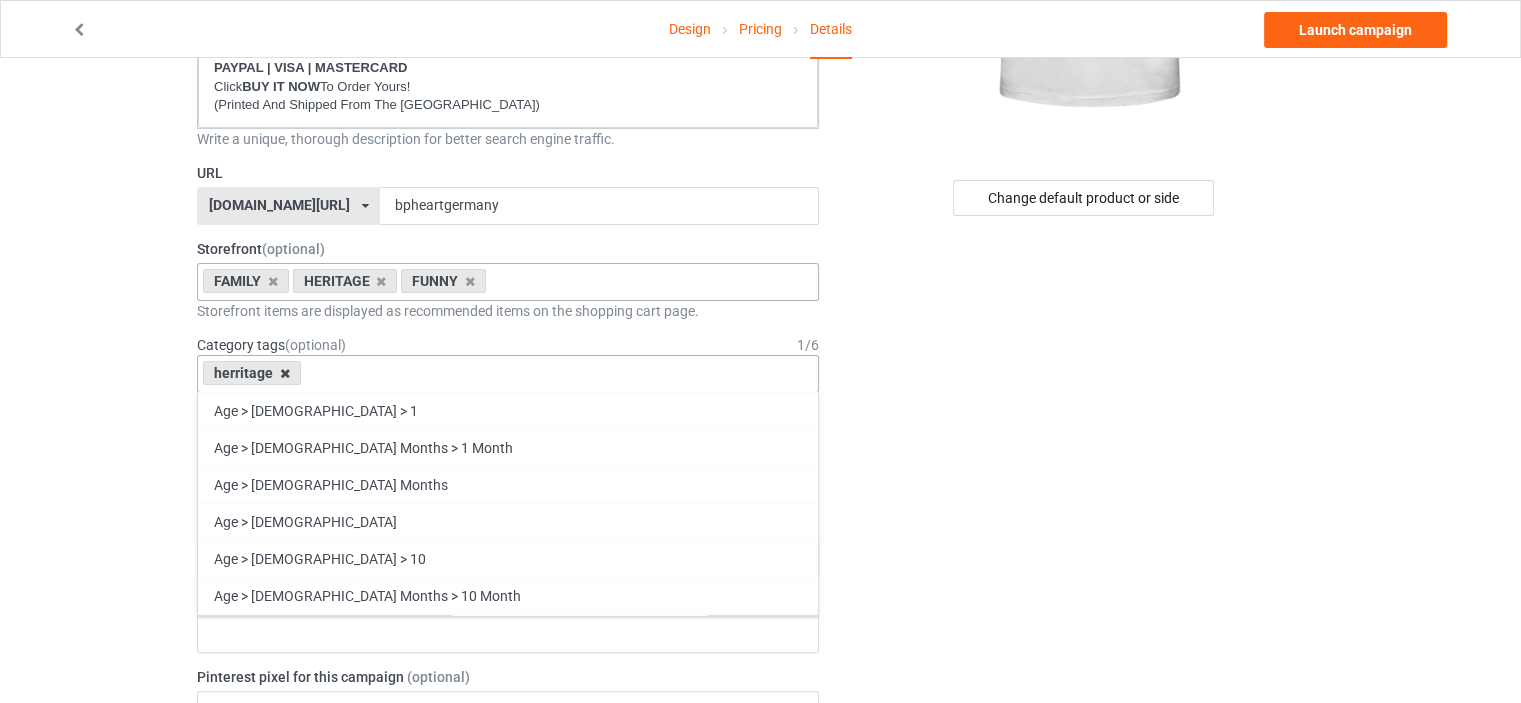 click at bounding box center (285, 373) 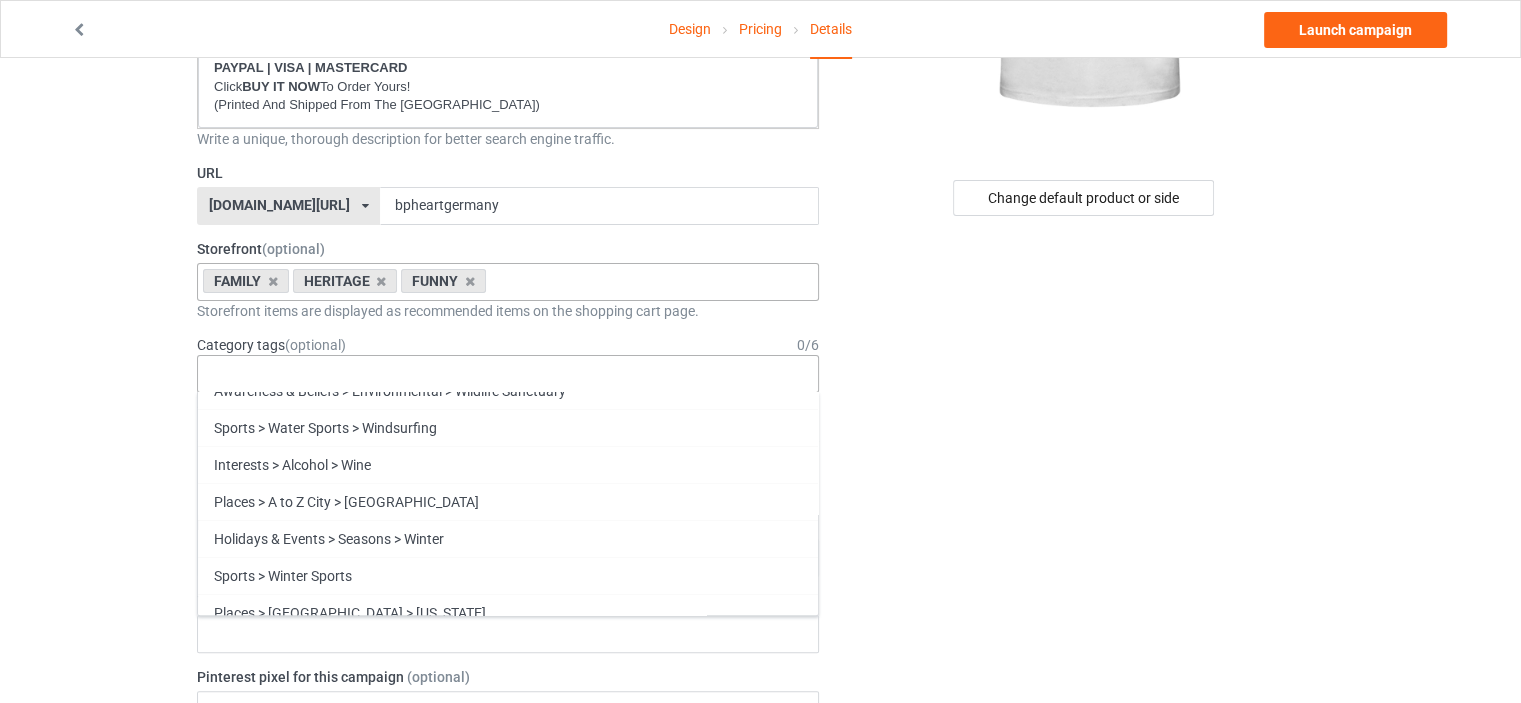 scroll, scrollTop: 85704, scrollLeft: 0, axis: vertical 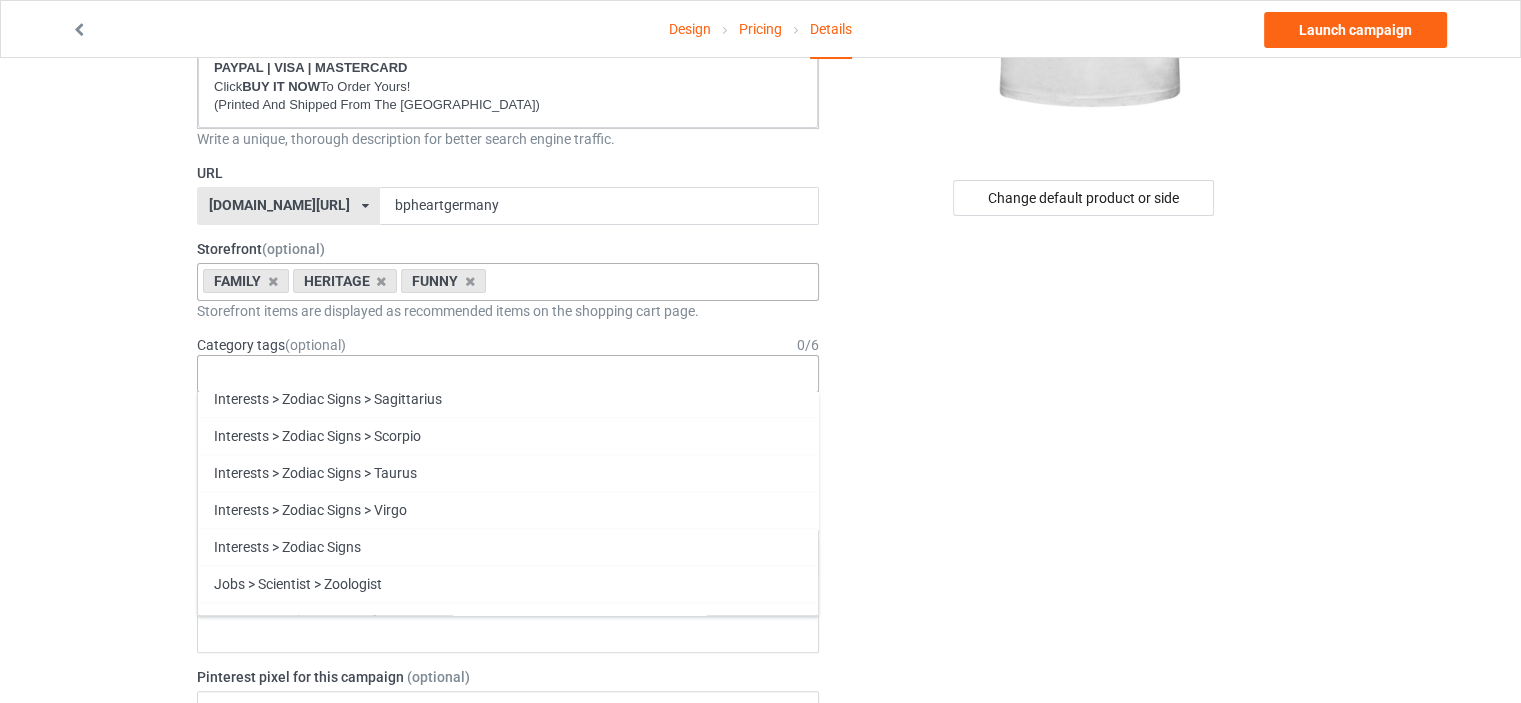 click on "Family" at bounding box center [508, 953] 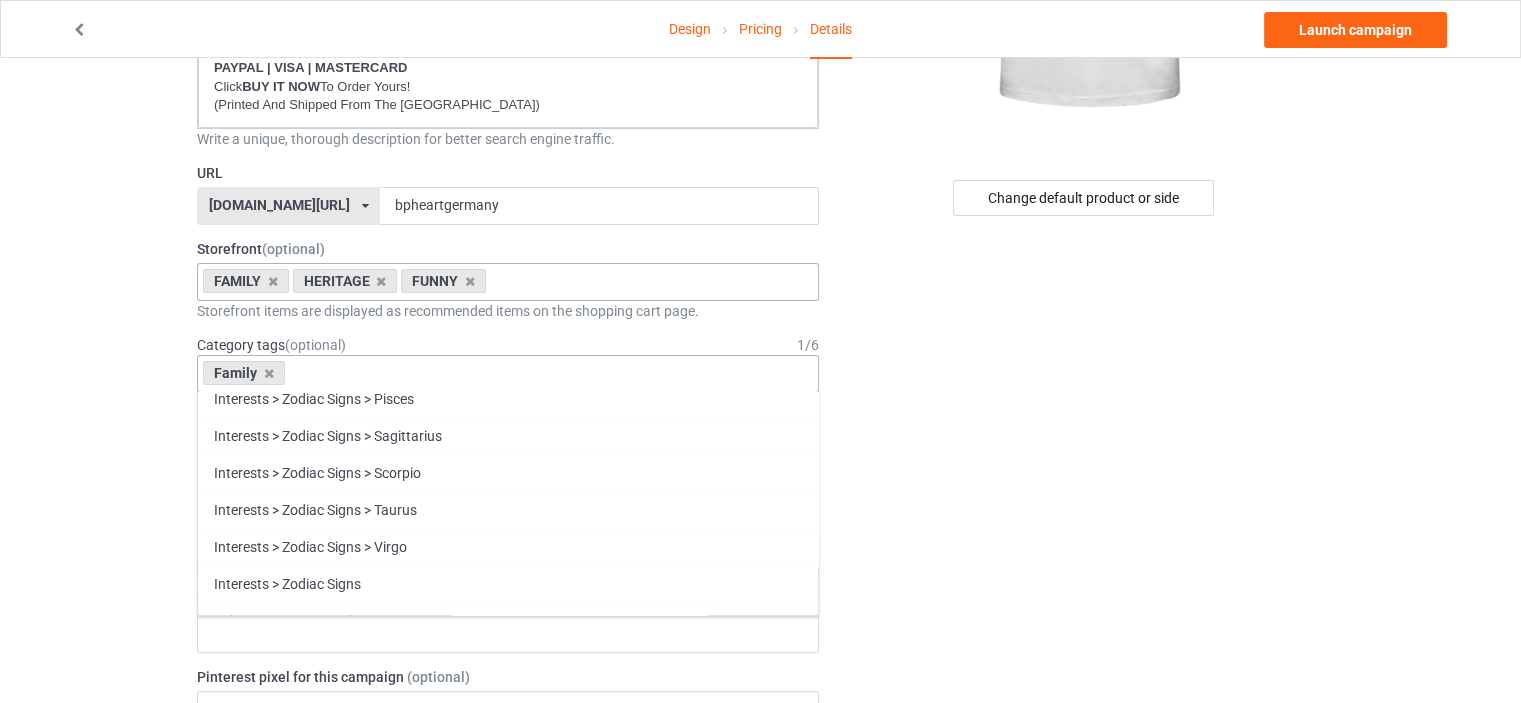 click on "Heritage" at bounding box center [508, 1027] 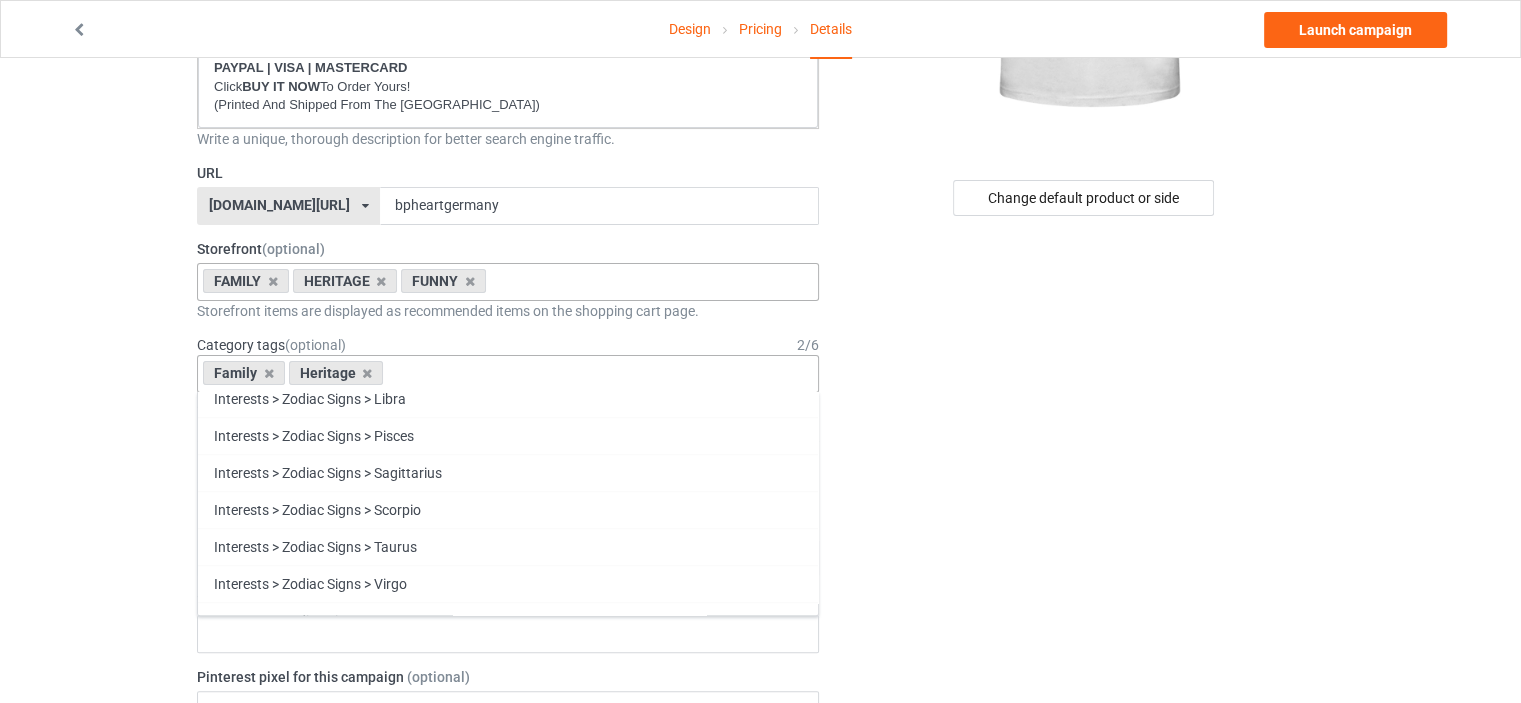 click on "Funny" at bounding box center [508, 1027] 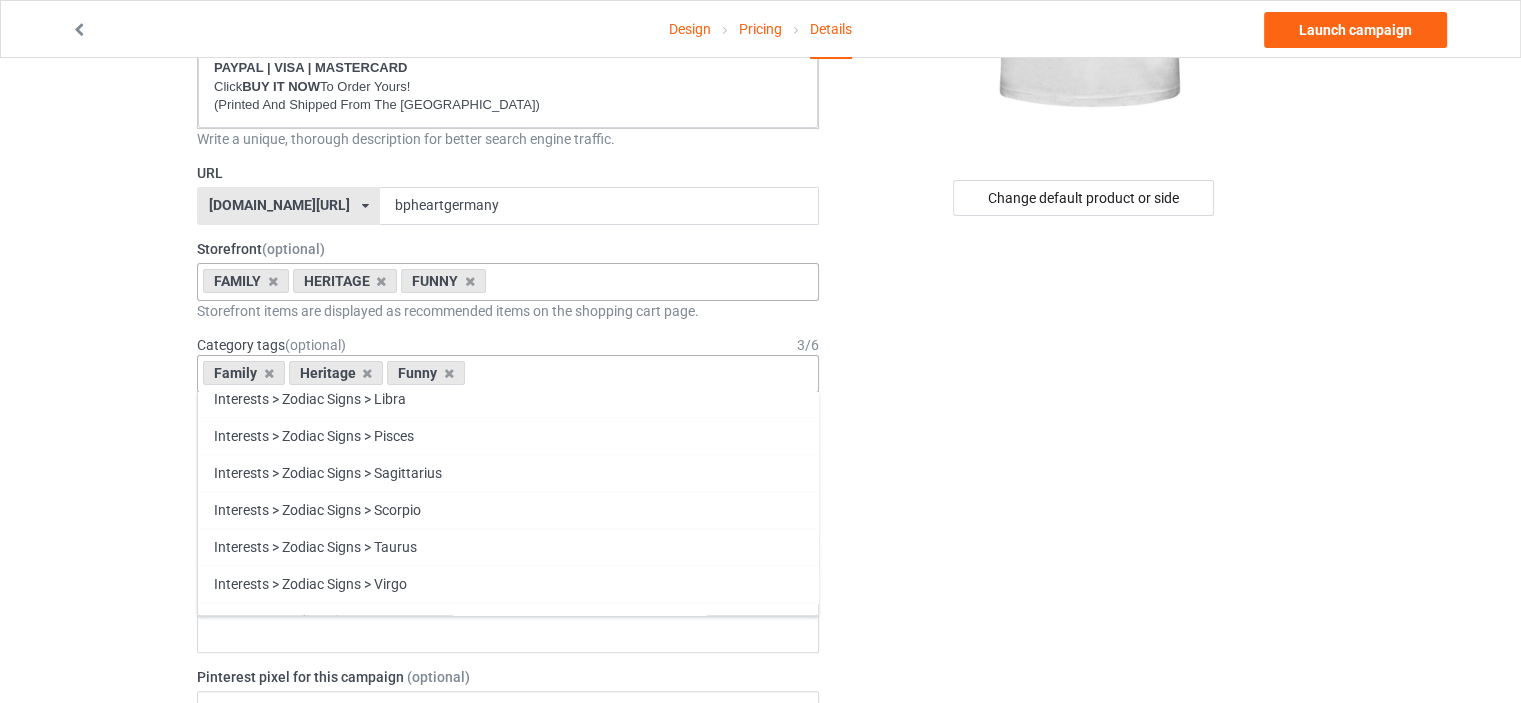 scroll, scrollTop: 85593, scrollLeft: 0, axis: vertical 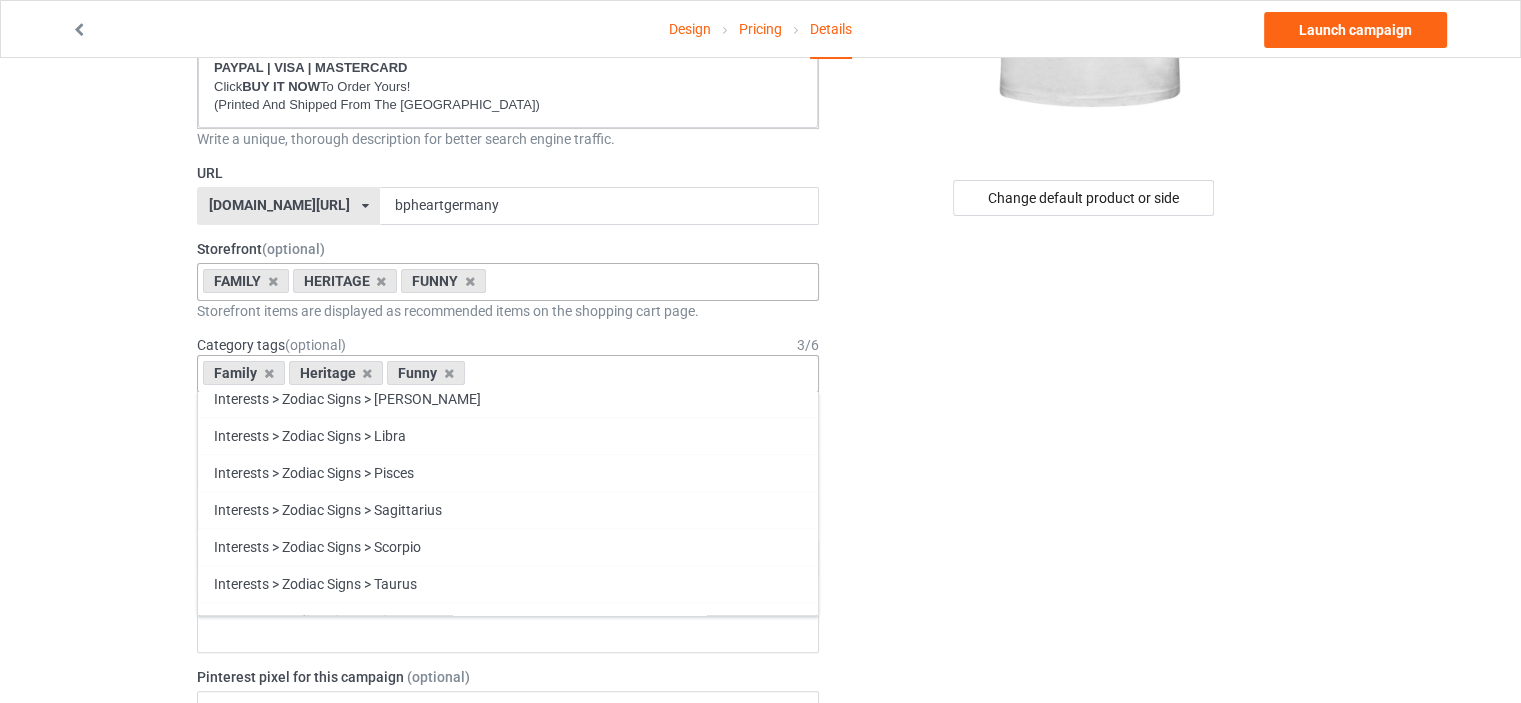 click on "Change default product or side" at bounding box center (1085, 758) 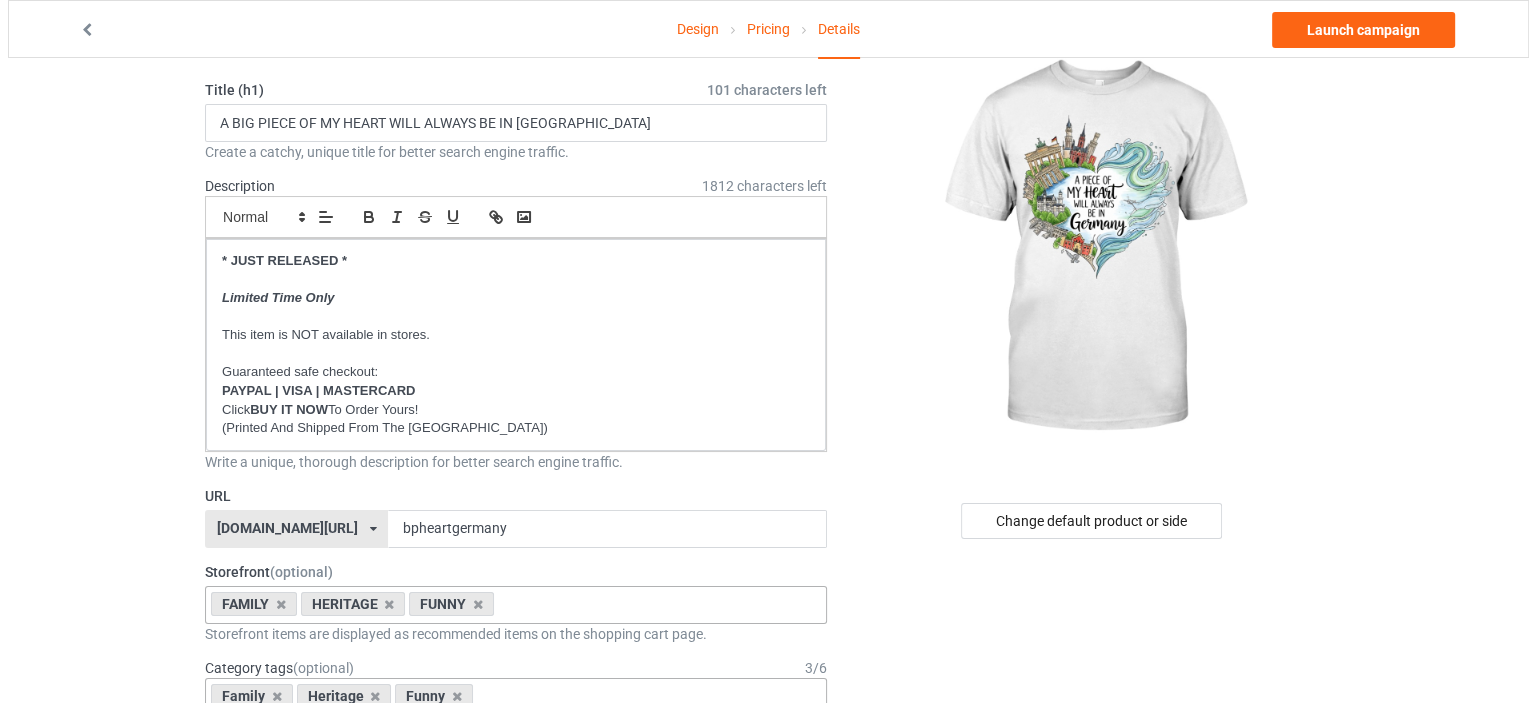 scroll, scrollTop: 0, scrollLeft: 0, axis: both 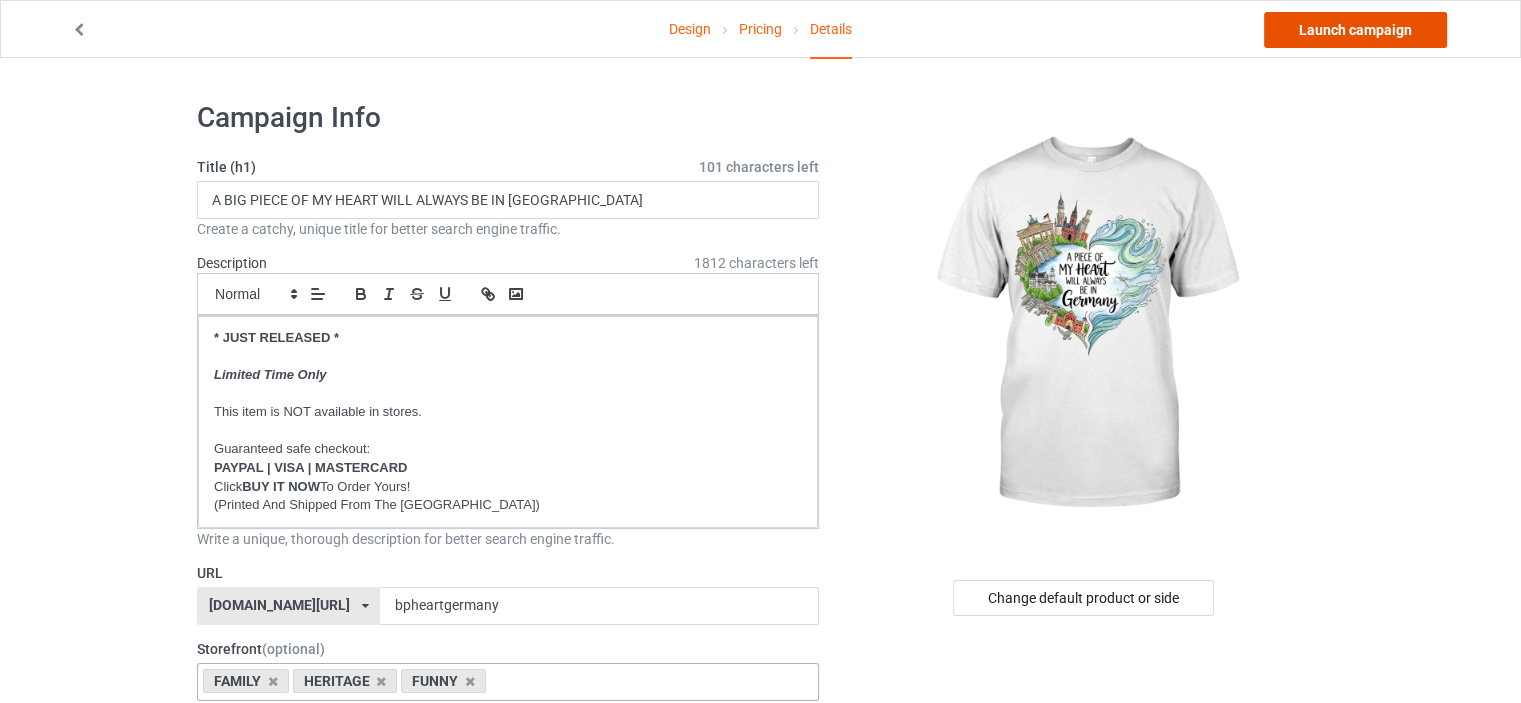 click on "Launch campaign" at bounding box center (1355, 30) 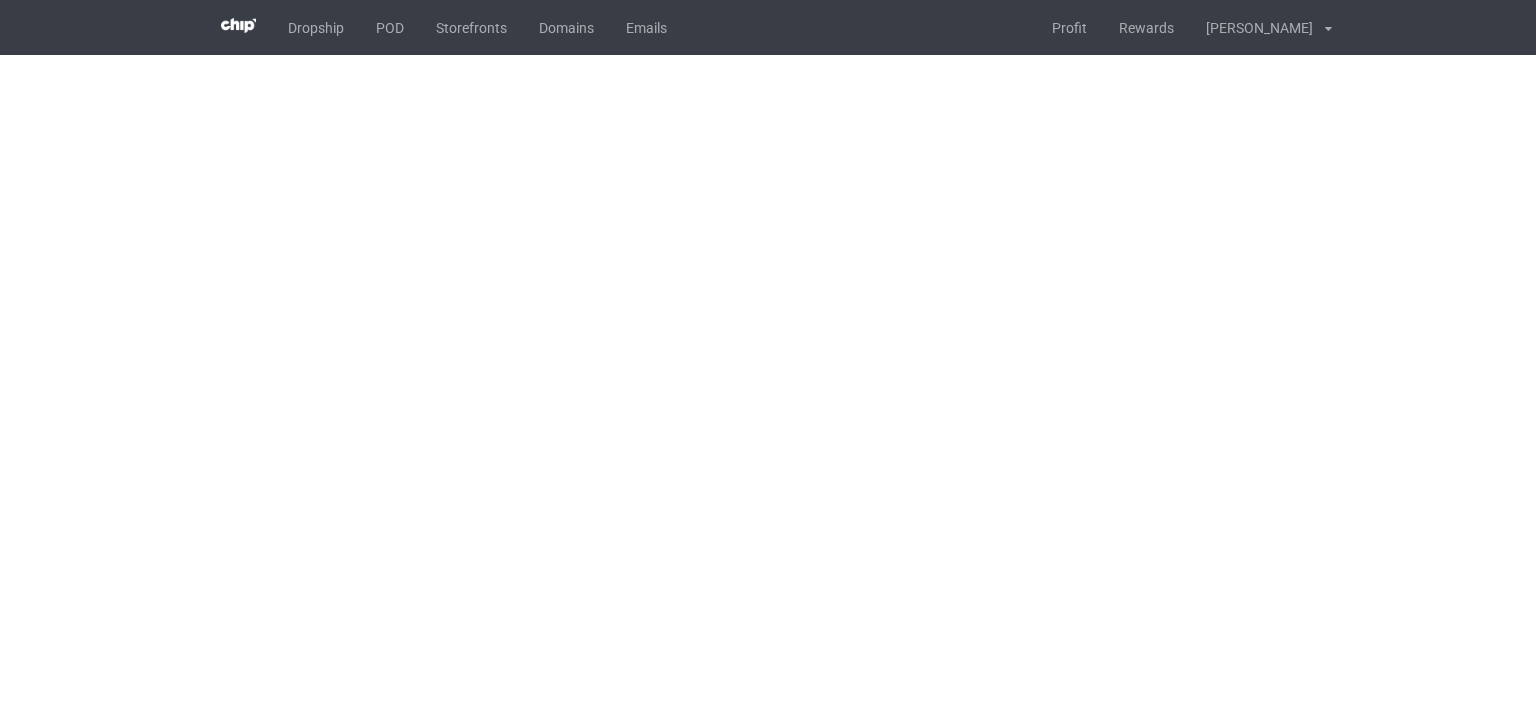 scroll, scrollTop: 0, scrollLeft: 0, axis: both 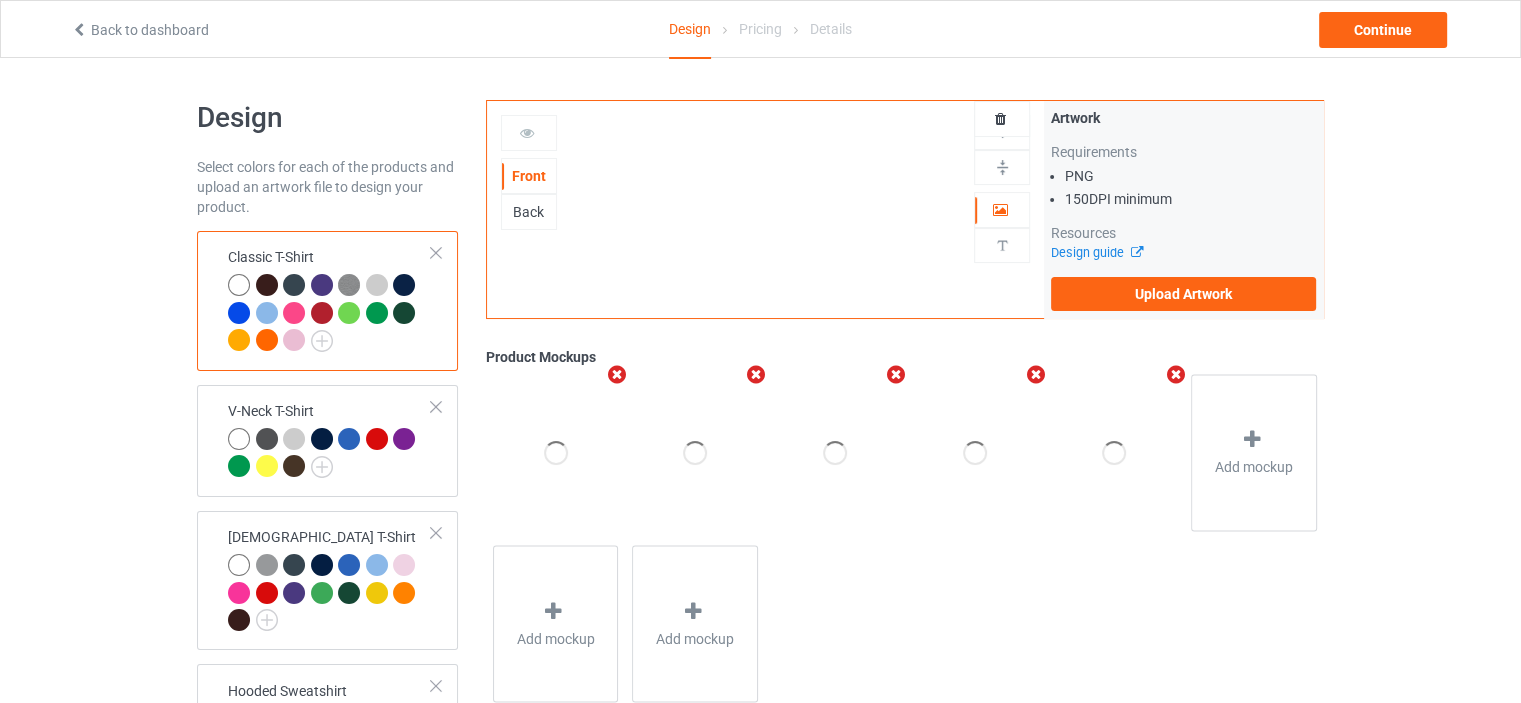 click on "Design Select colors for each of the products and upload an artwork file to design your product. Classic T-Shirt V-Neck T-Shirt Ladies T-Shirt Hooded Sweatshirt Crewneck Sweatshirt Premium Fit Mens Tee Long Sleeve Tee Baseball Tee Mug Color Changing Mug Youth T-Shirt Missing artwork on 1 side(s) Indoor Pillow - 16” x 16” Missing artwork on 1 side(s) Indoor Pillow - 18” x 18” Small Fleece Blanket - 30" x 40" 11x17 Poster 16x24 Poster 24x36 Poster 16x20 Gallery Wrapped Canvas Prints 12x16 Black Hanging Canvas 11x14 White Floating Framed Canvas Prints Apron Missing artwork on 1 side(s) All-over Tote Add product Front Back Artwork Upload artwork before adding personalization Artwork Requirements PNG 150  DPI minimum Resources Design guide Upload Artwork Product Mockups Add mockup Add mockup Add mockup" at bounding box center (760, 1887) 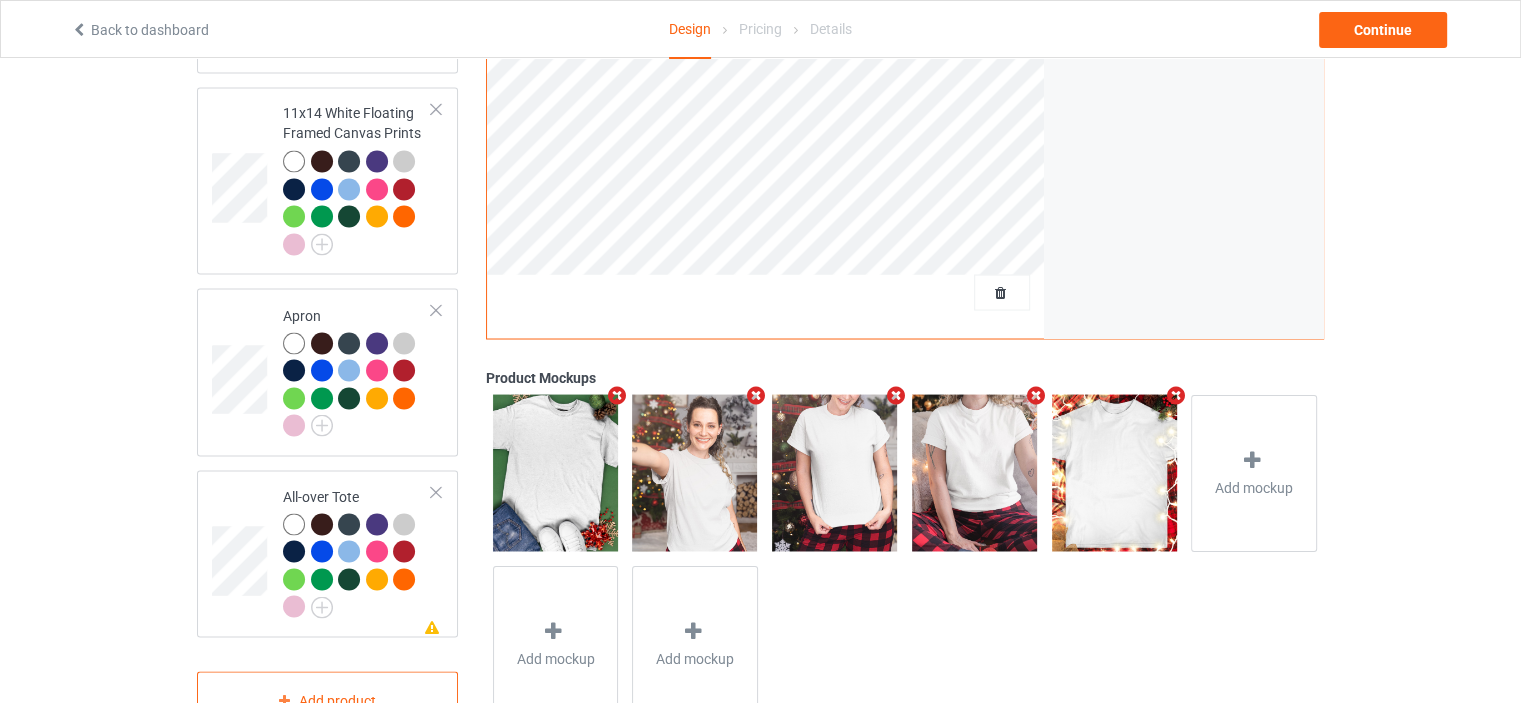 scroll, scrollTop: 3590, scrollLeft: 0, axis: vertical 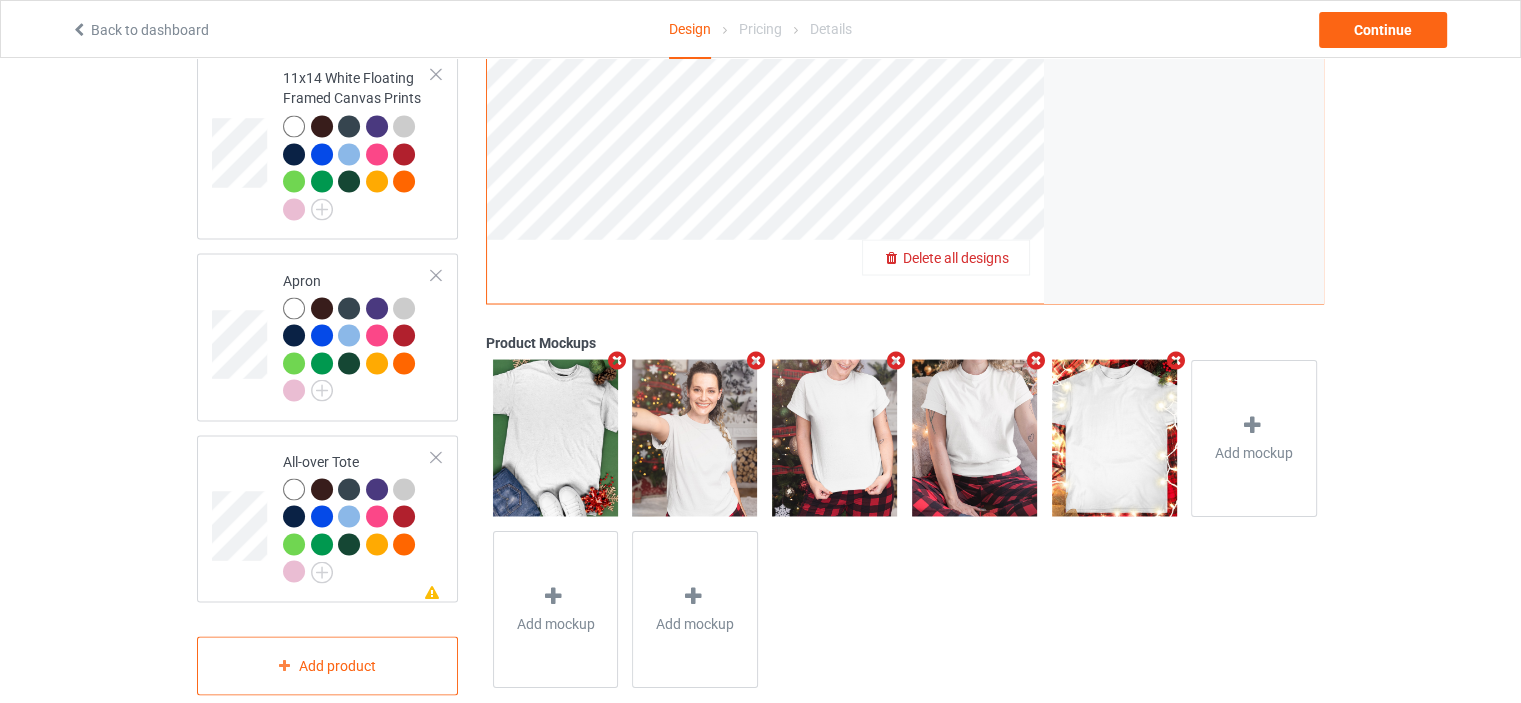 click on "Delete all designs" at bounding box center [956, 257] 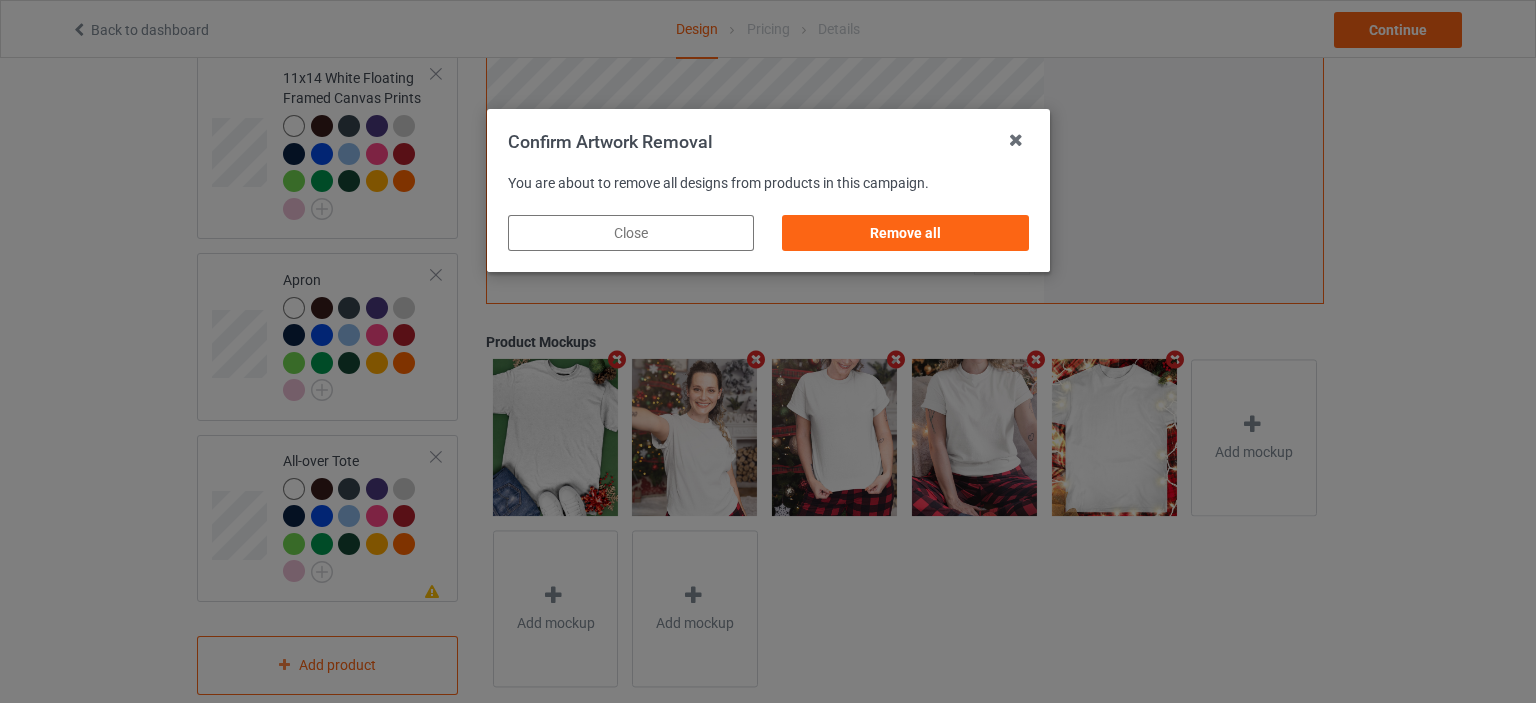 click on "Remove all" at bounding box center (905, 233) 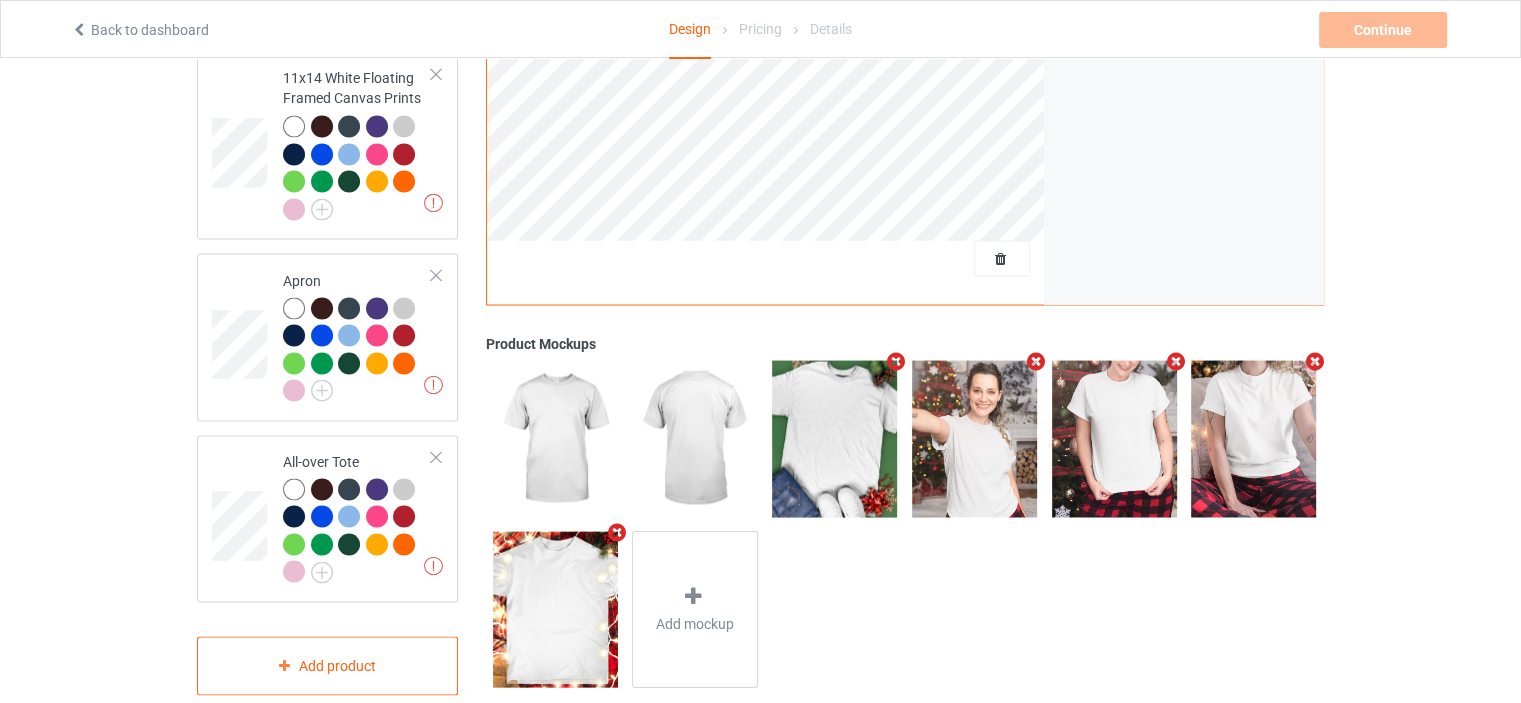 scroll, scrollTop: 0, scrollLeft: 0, axis: both 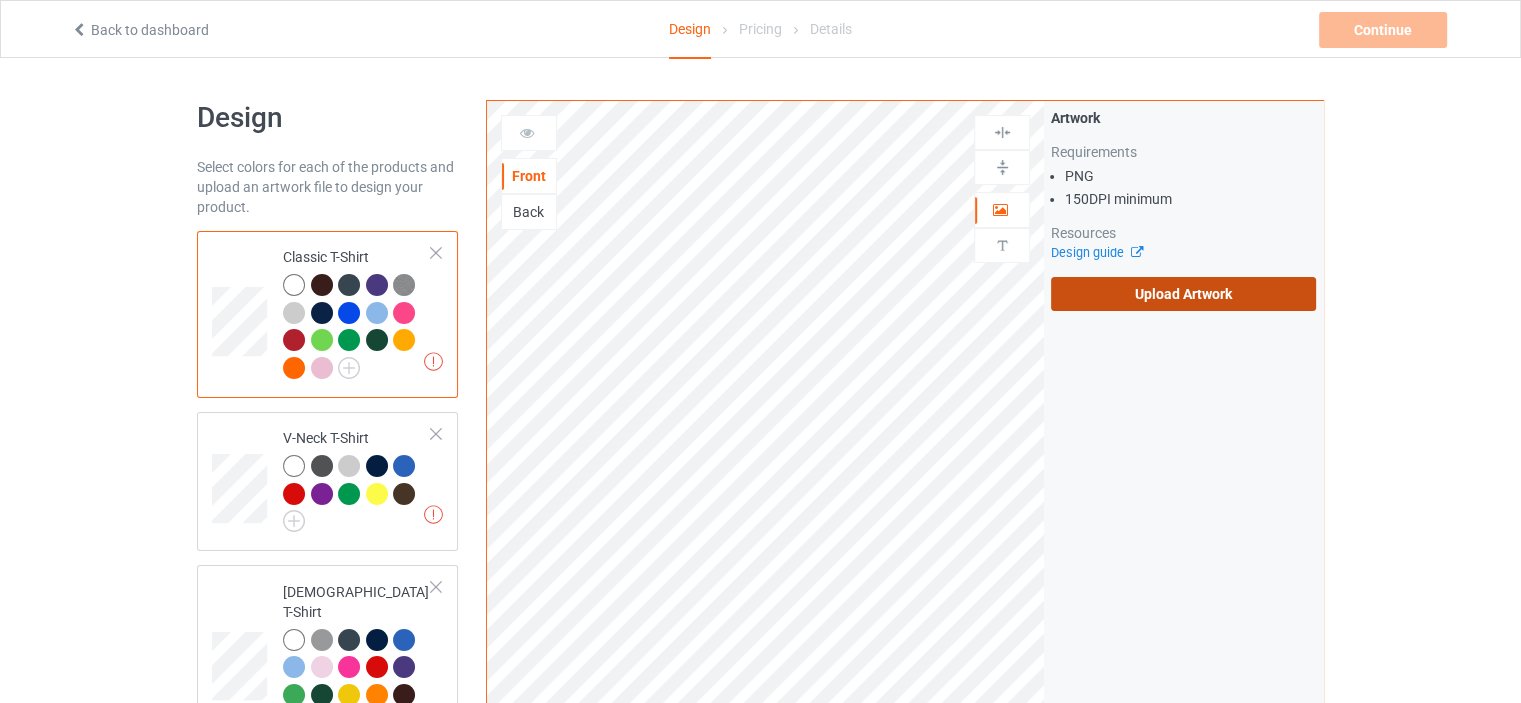 click on "Upload Artwork" at bounding box center [1183, 294] 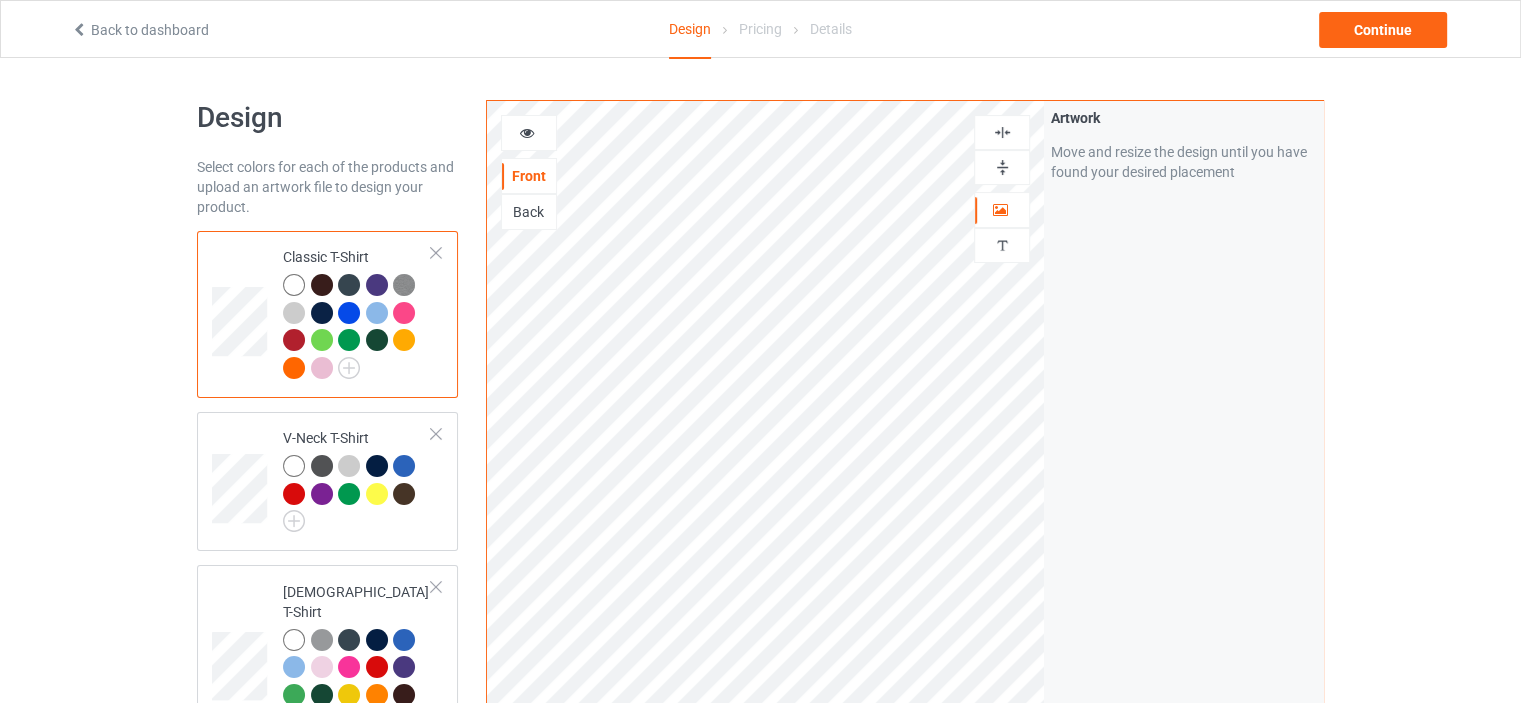 click at bounding box center [527, 130] 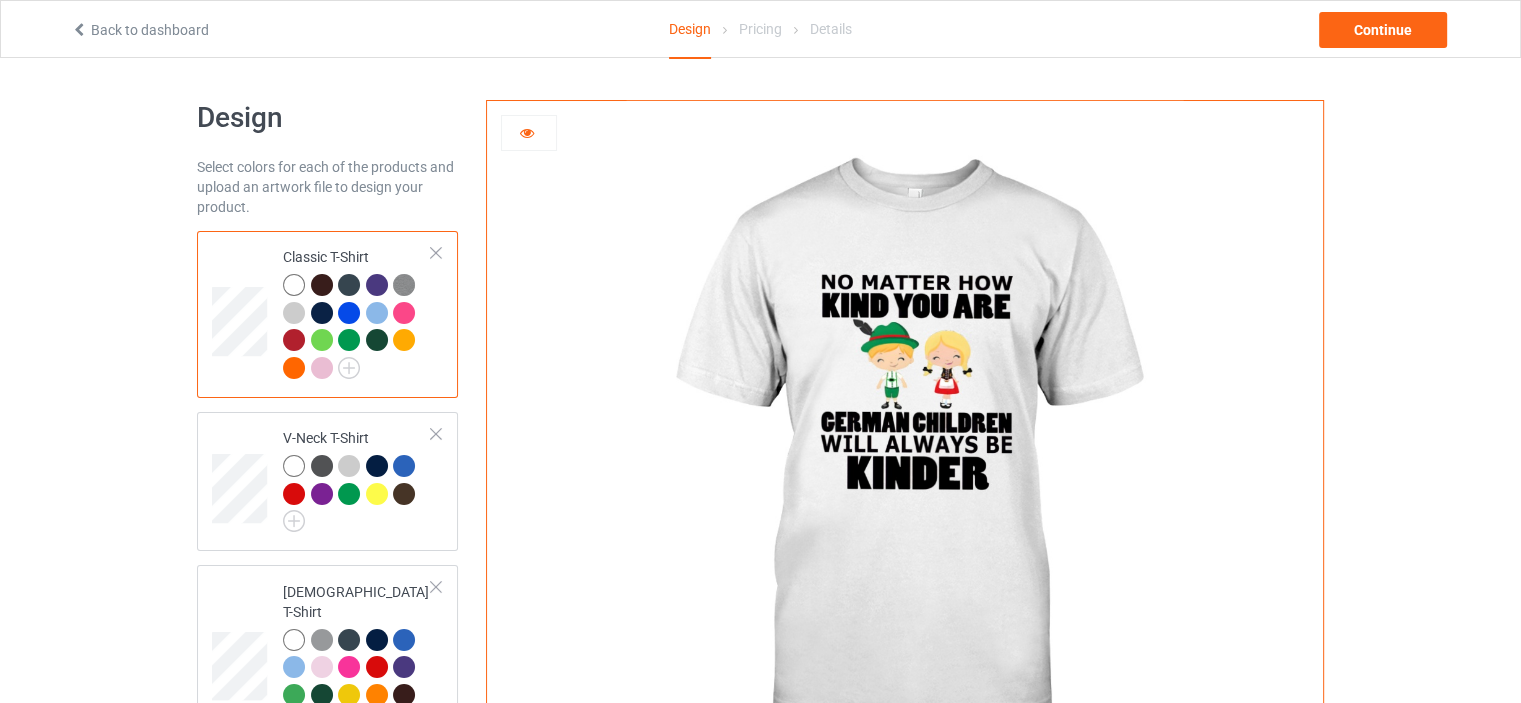 click at bounding box center (529, 133) 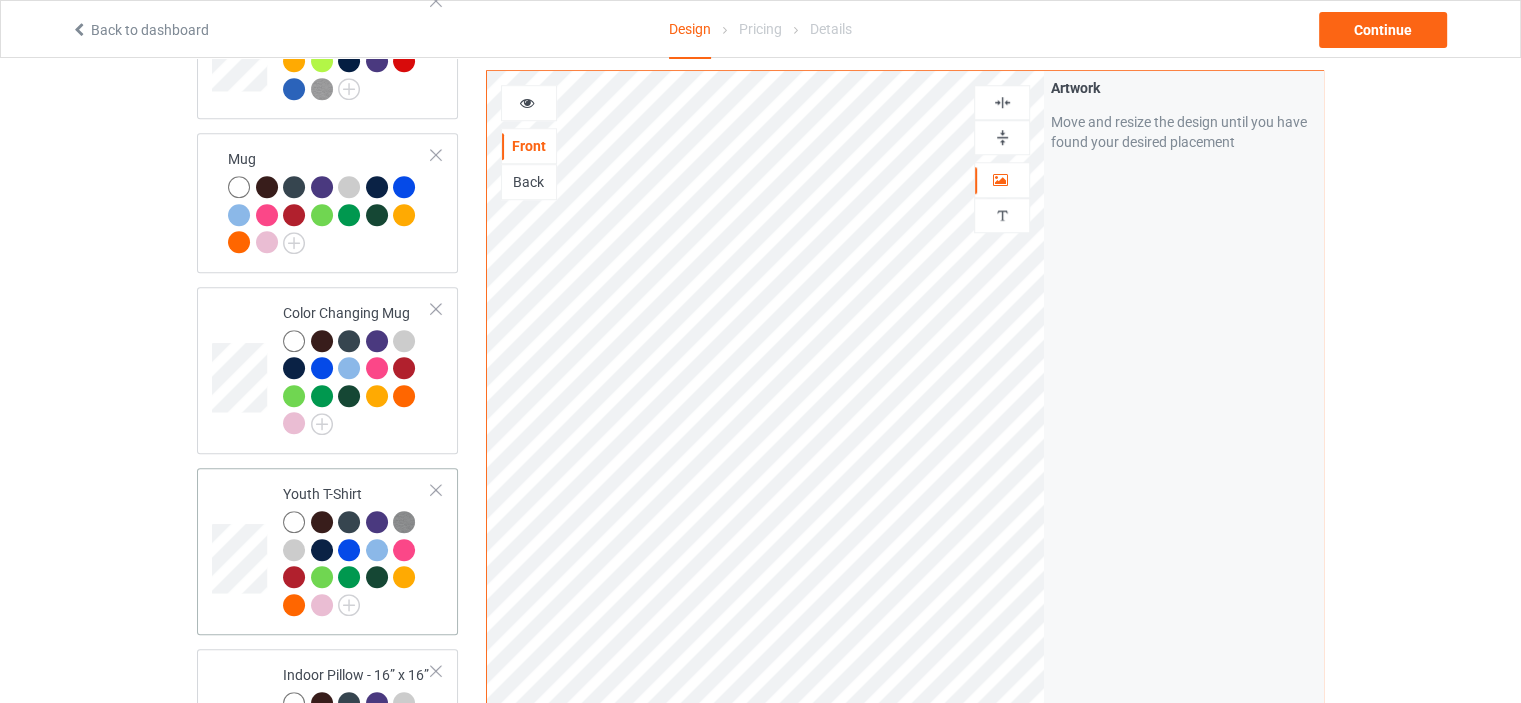 scroll, scrollTop: 1400, scrollLeft: 0, axis: vertical 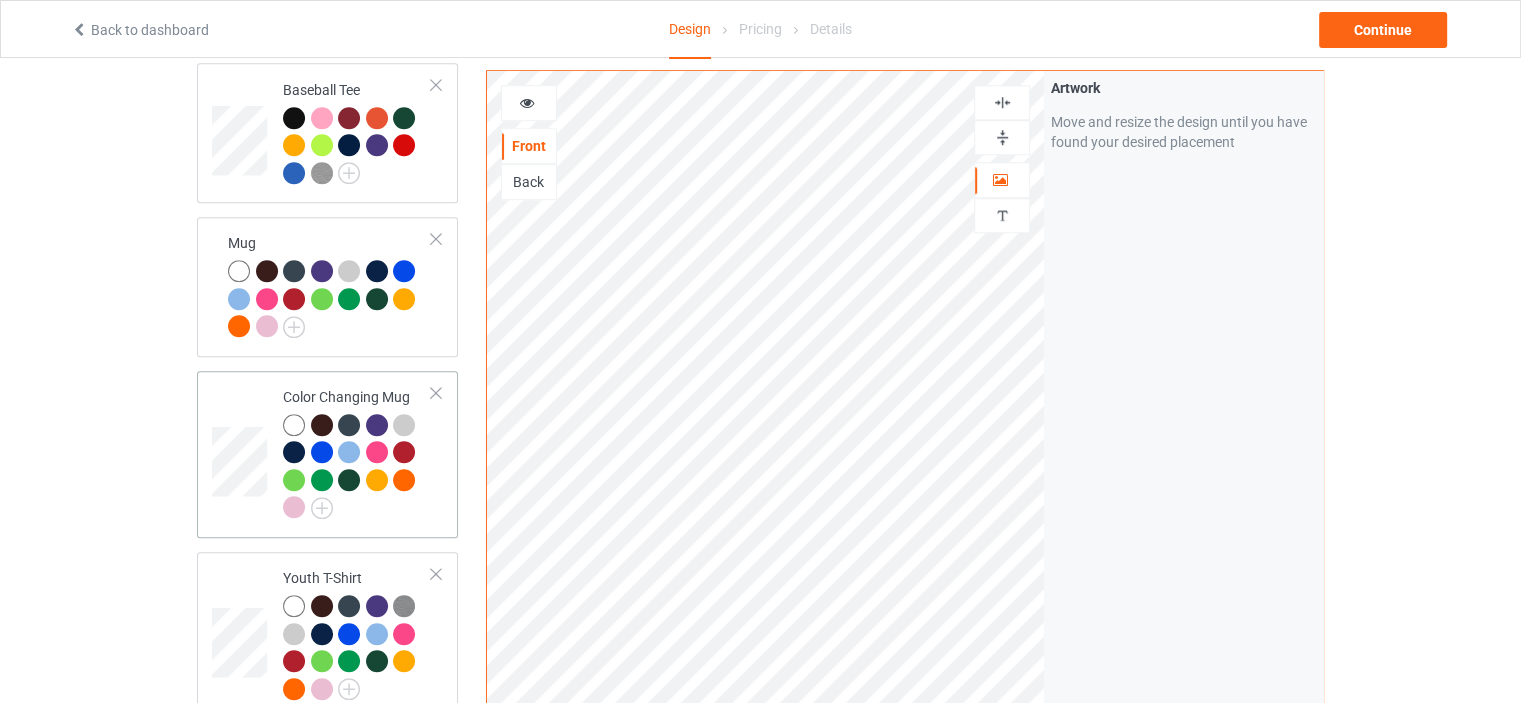 click on "Color Changing Mug" at bounding box center [357, 452] 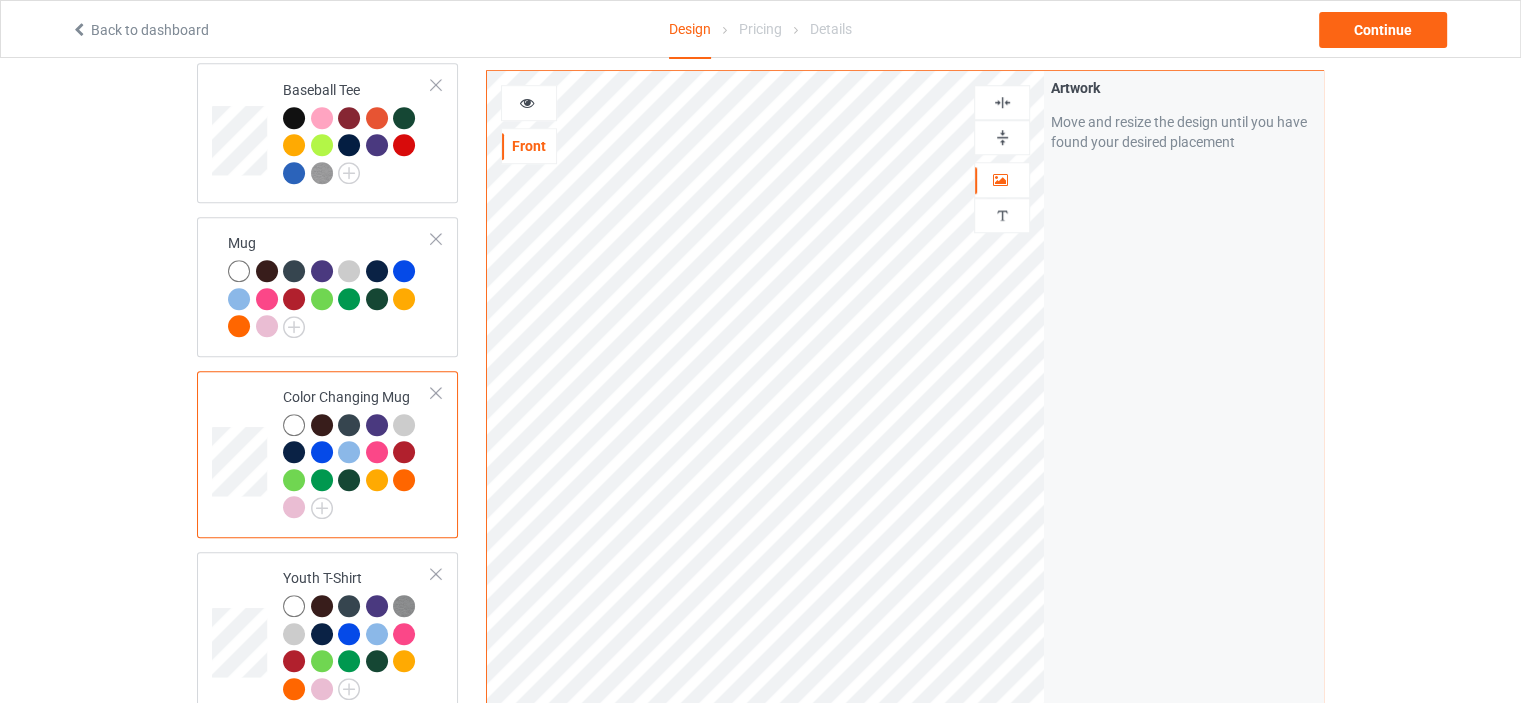 click at bounding box center [1002, 137] 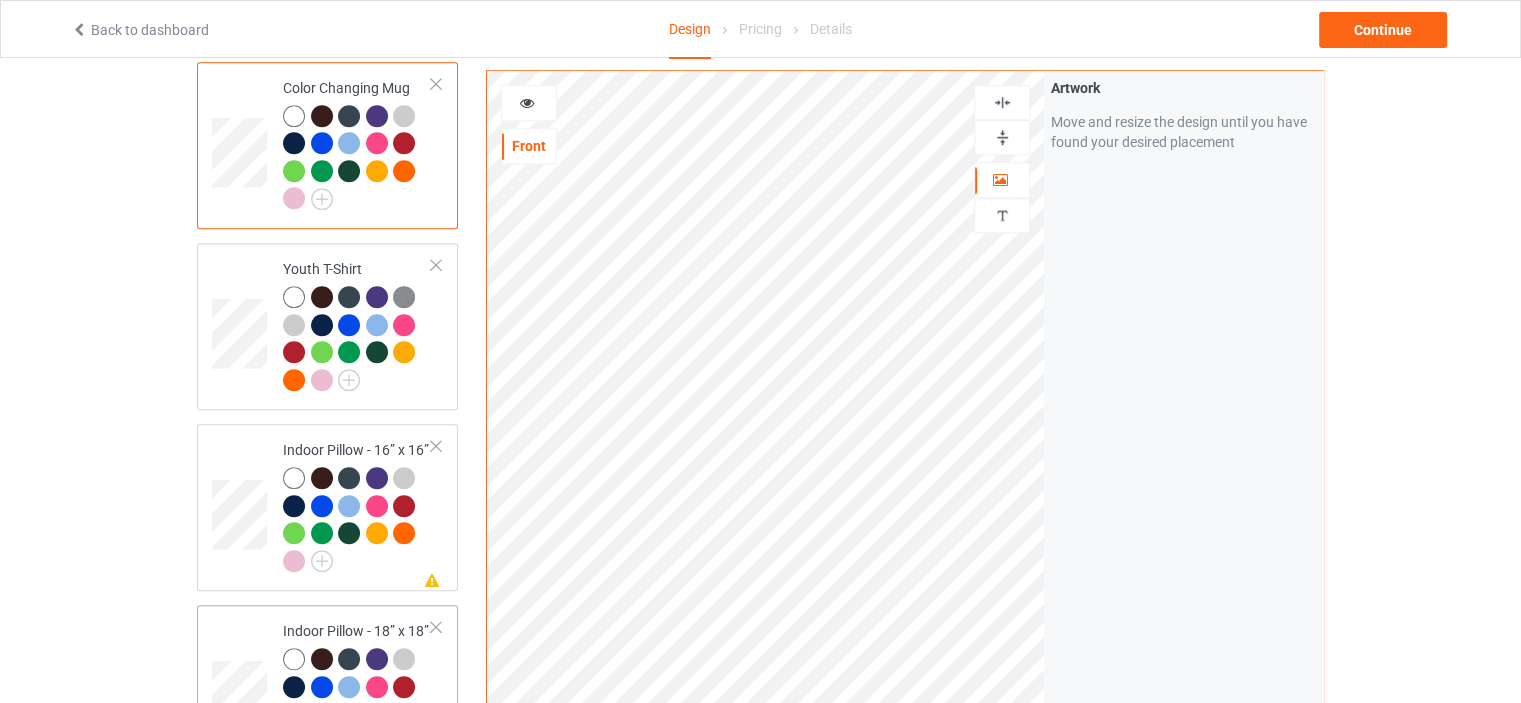 scroll, scrollTop: 2000, scrollLeft: 0, axis: vertical 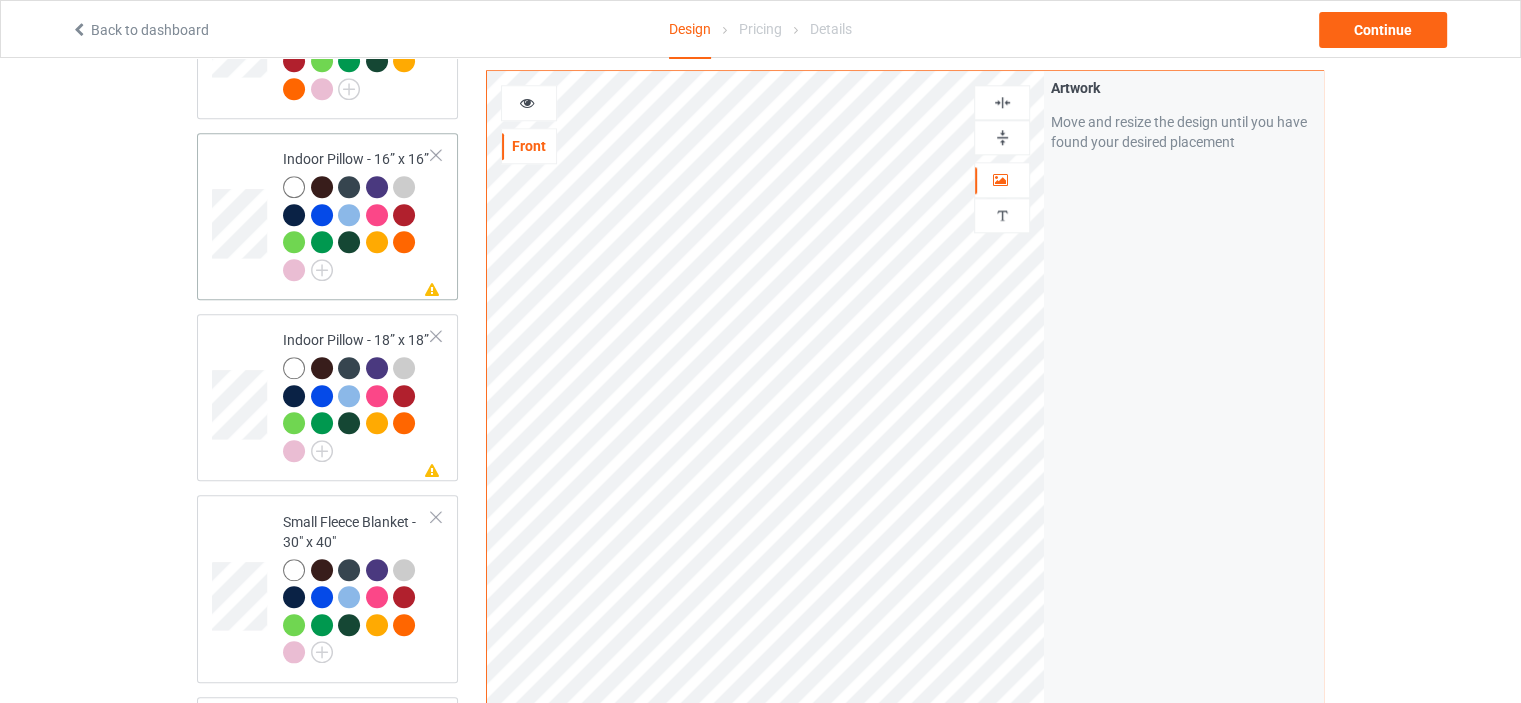 click on "Missing artwork on 1 side(s) Indoor Pillow - 16” x 16”" at bounding box center [327, 216] 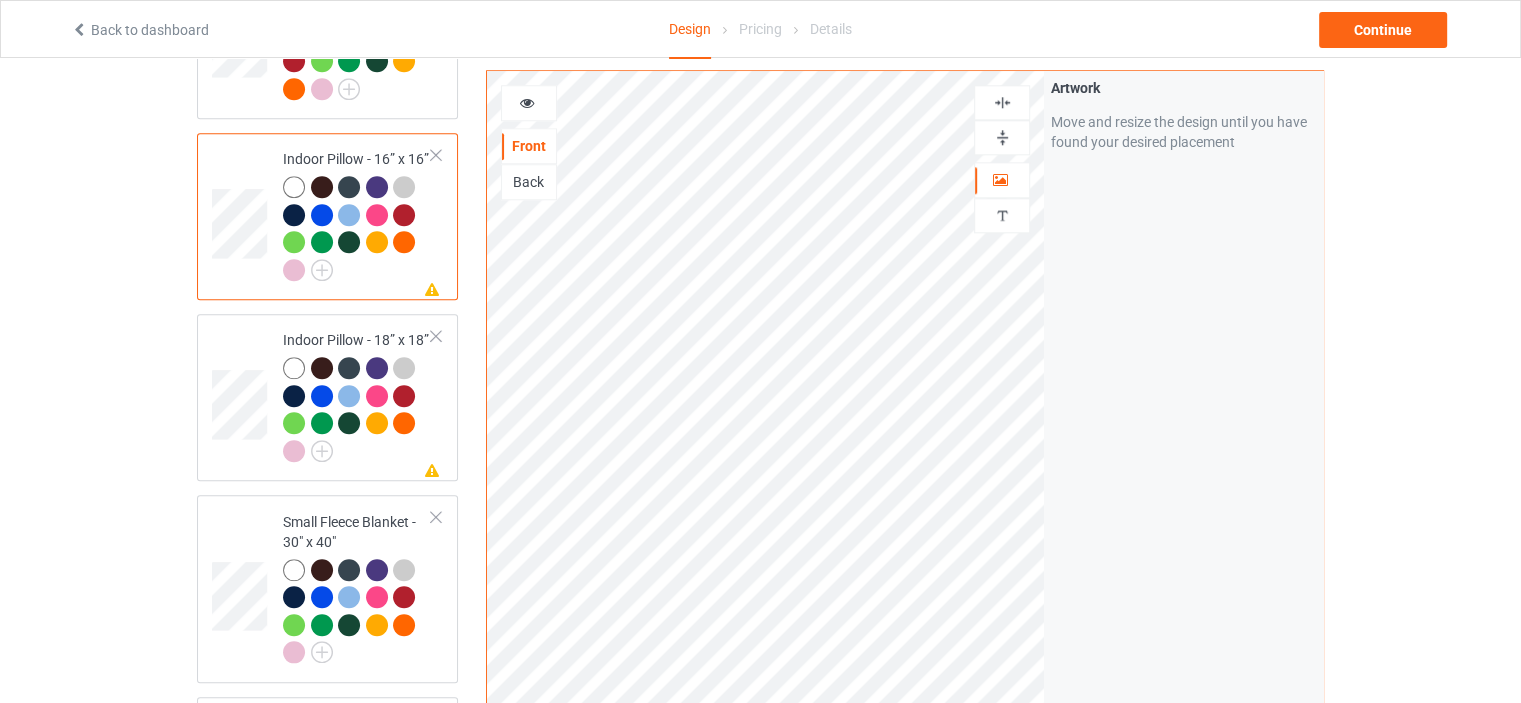 click at bounding box center (1002, 102) 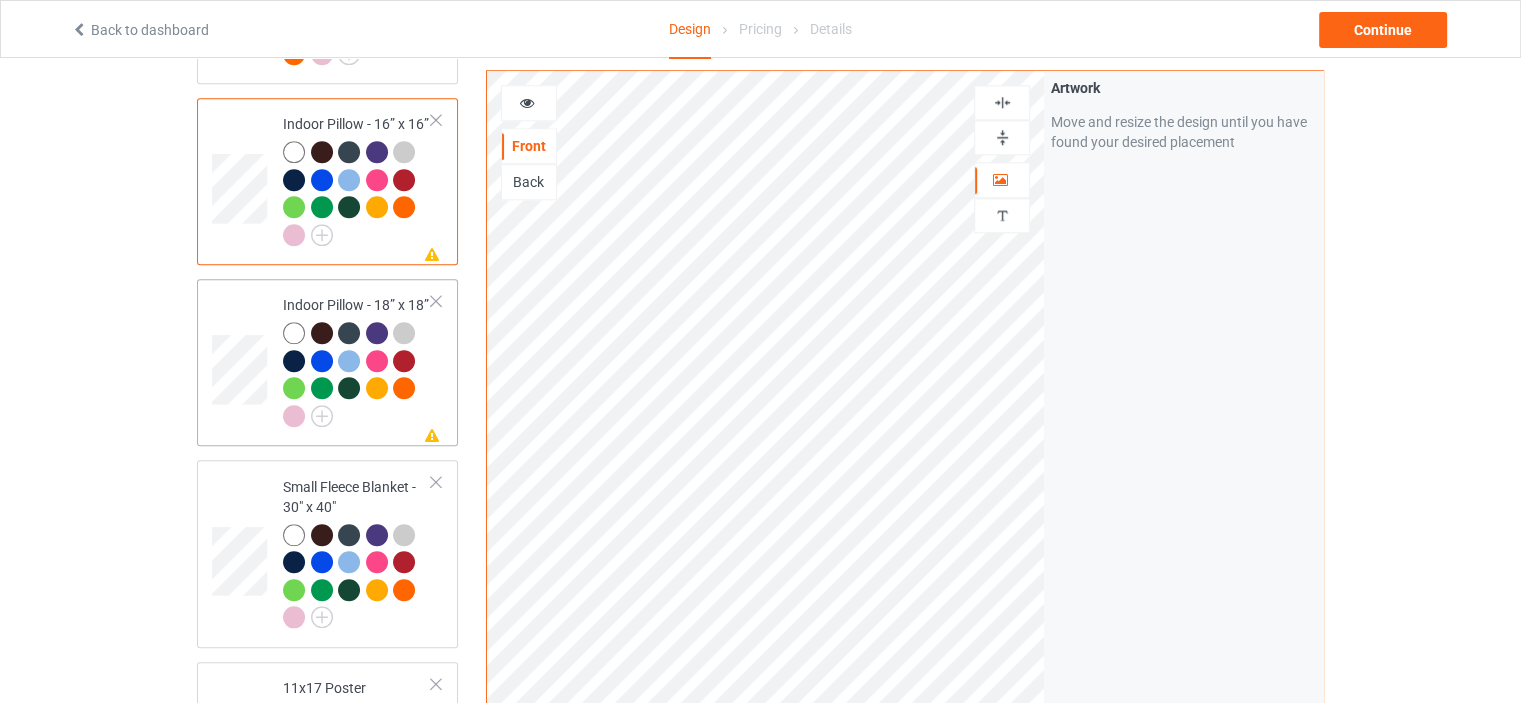 scroll, scrollTop: 2000, scrollLeft: 0, axis: vertical 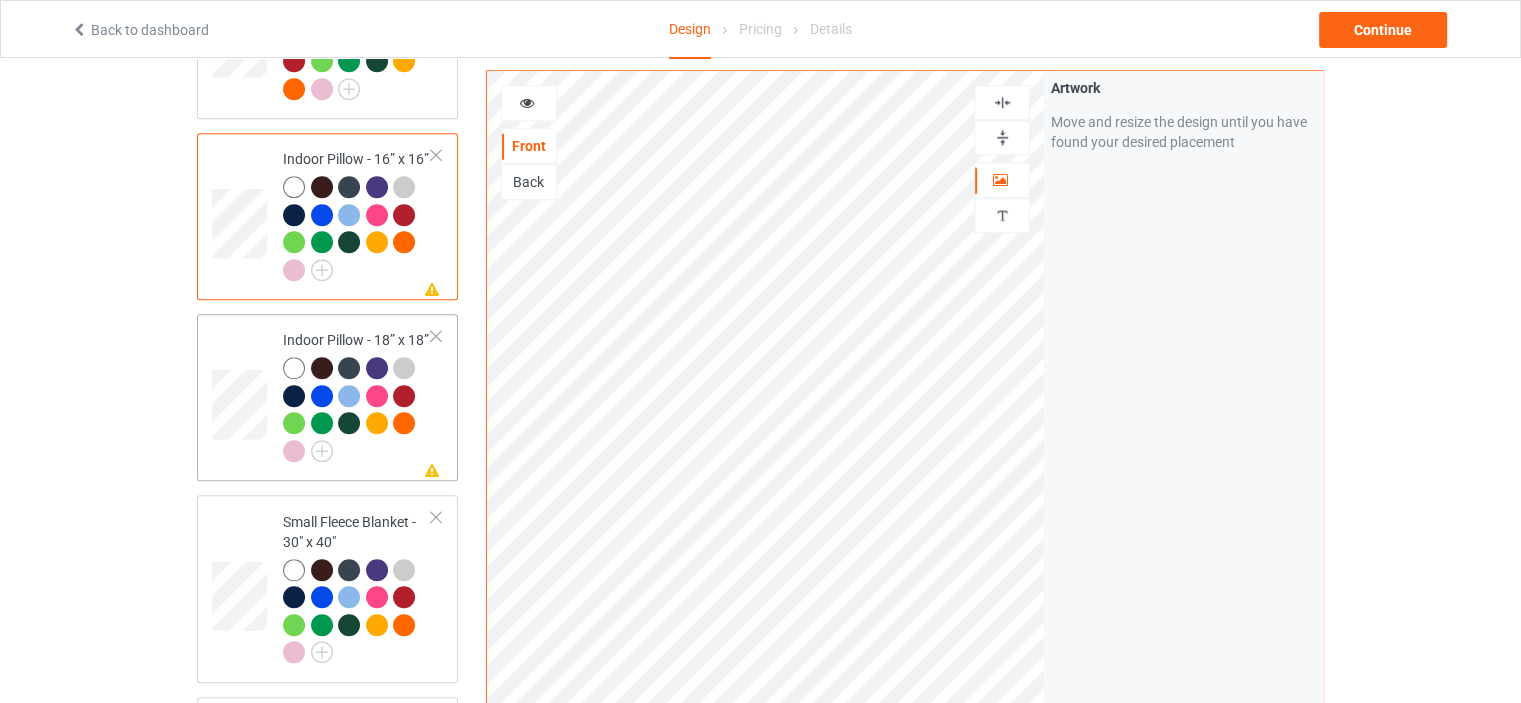 click on "Missing artwork on 1 side(s) Indoor Pillow - 18” x 18”" at bounding box center [357, 397] 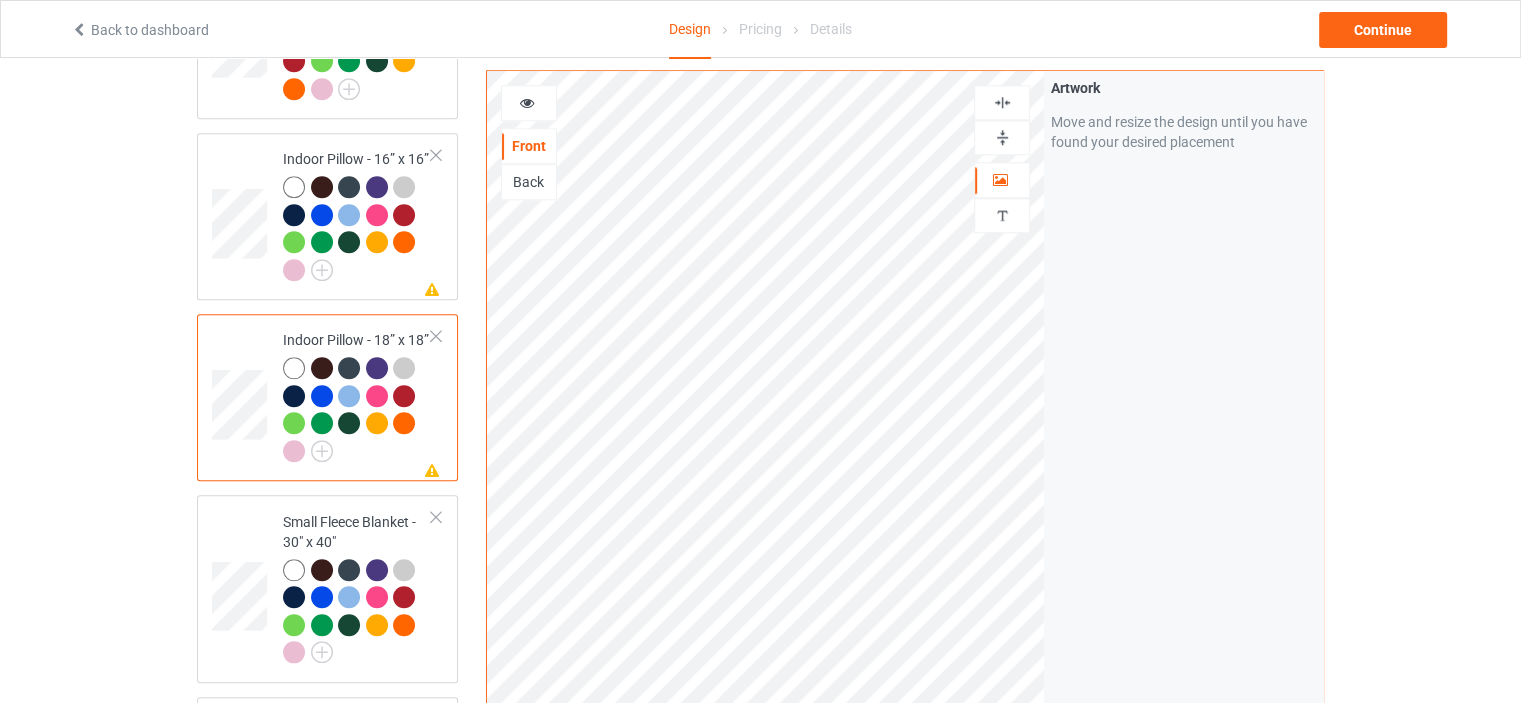 click at bounding box center [1002, 102] 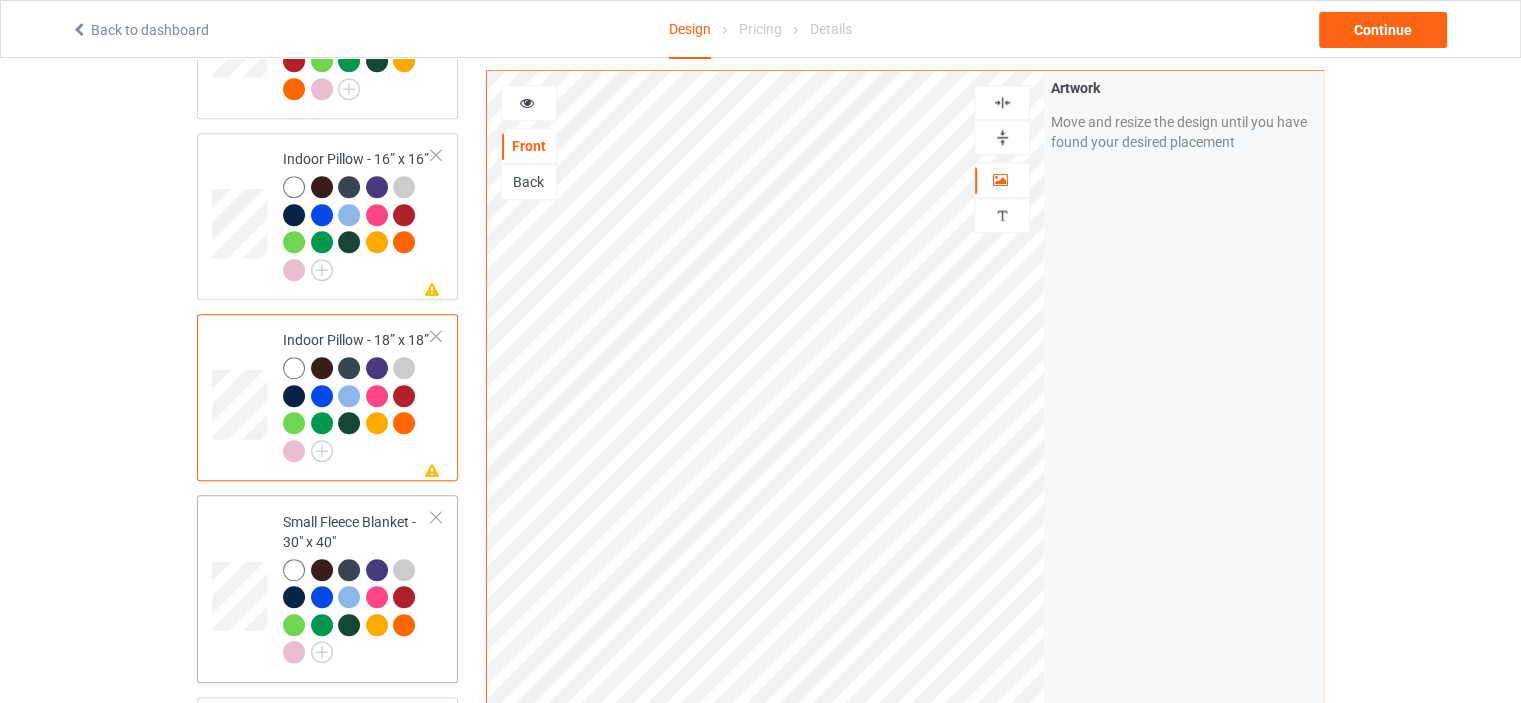 click on "Small Fleece Blanket - 30" x 40"" at bounding box center (357, 587) 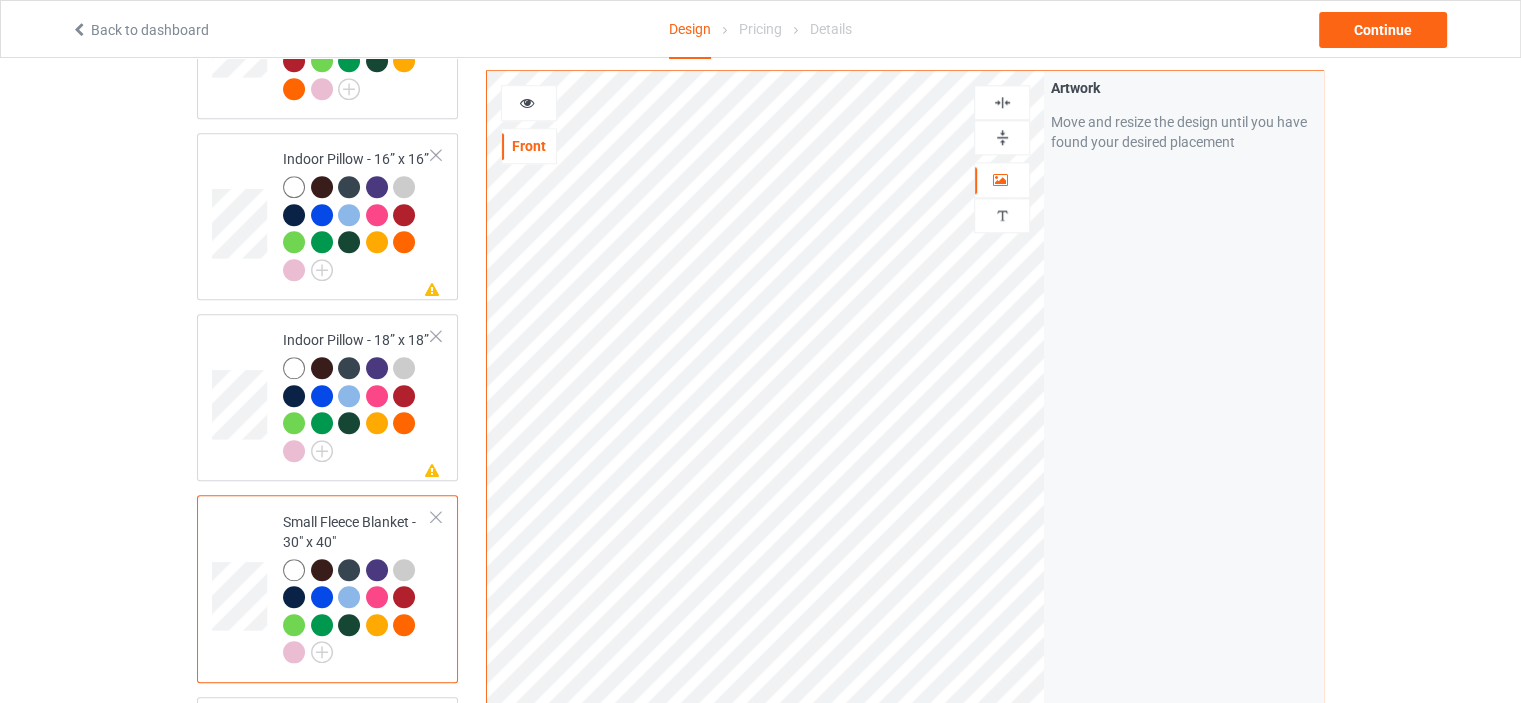 click at bounding box center [1002, 102] 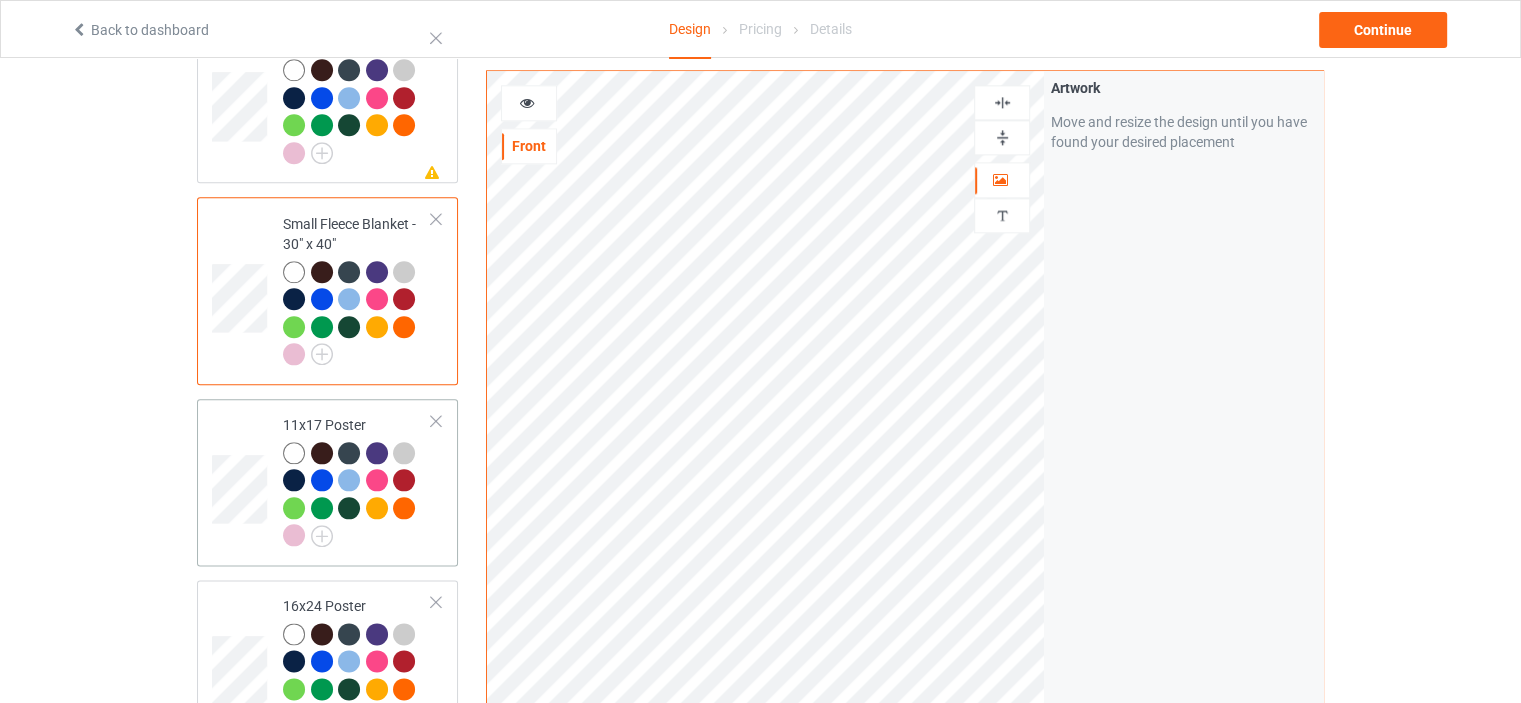 scroll, scrollTop: 2300, scrollLeft: 0, axis: vertical 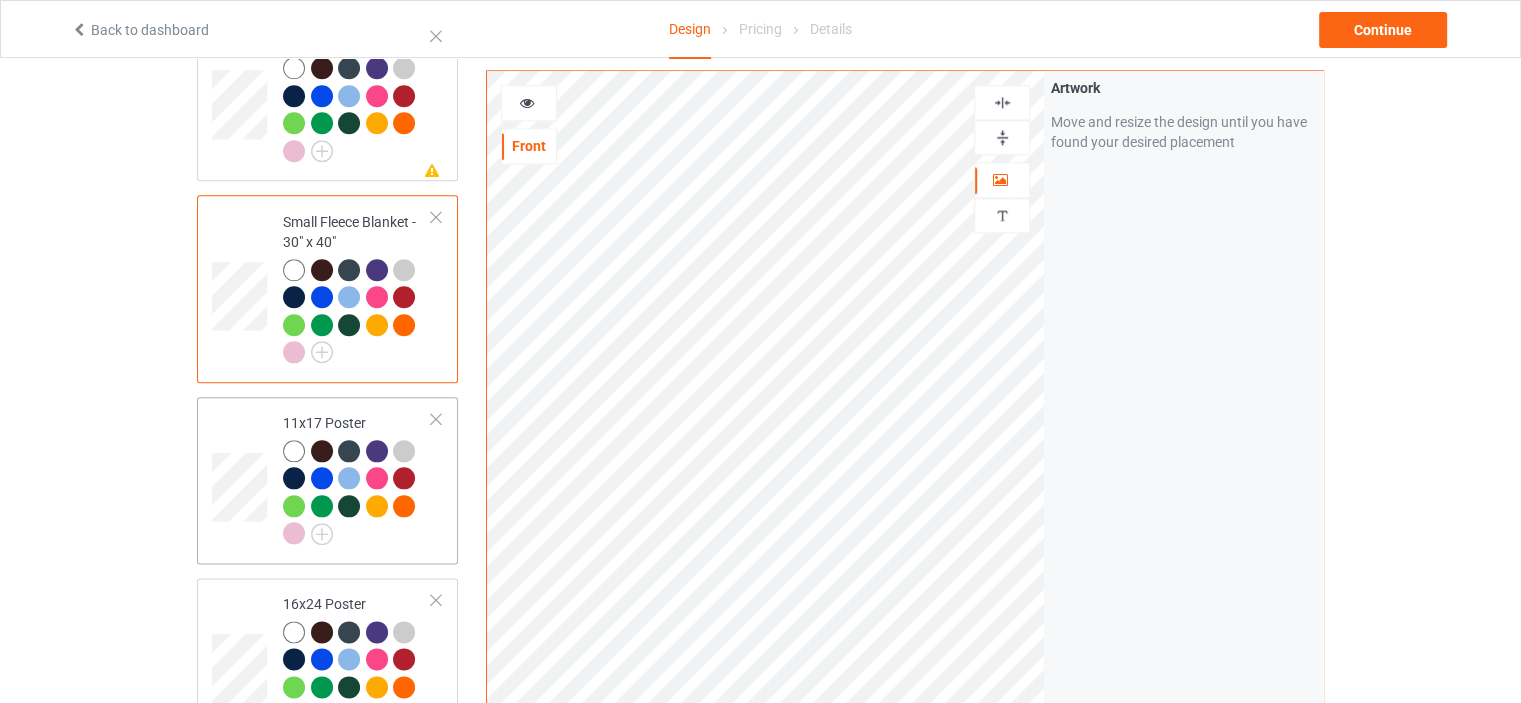 click on "11x17 Poster" at bounding box center [357, 478] 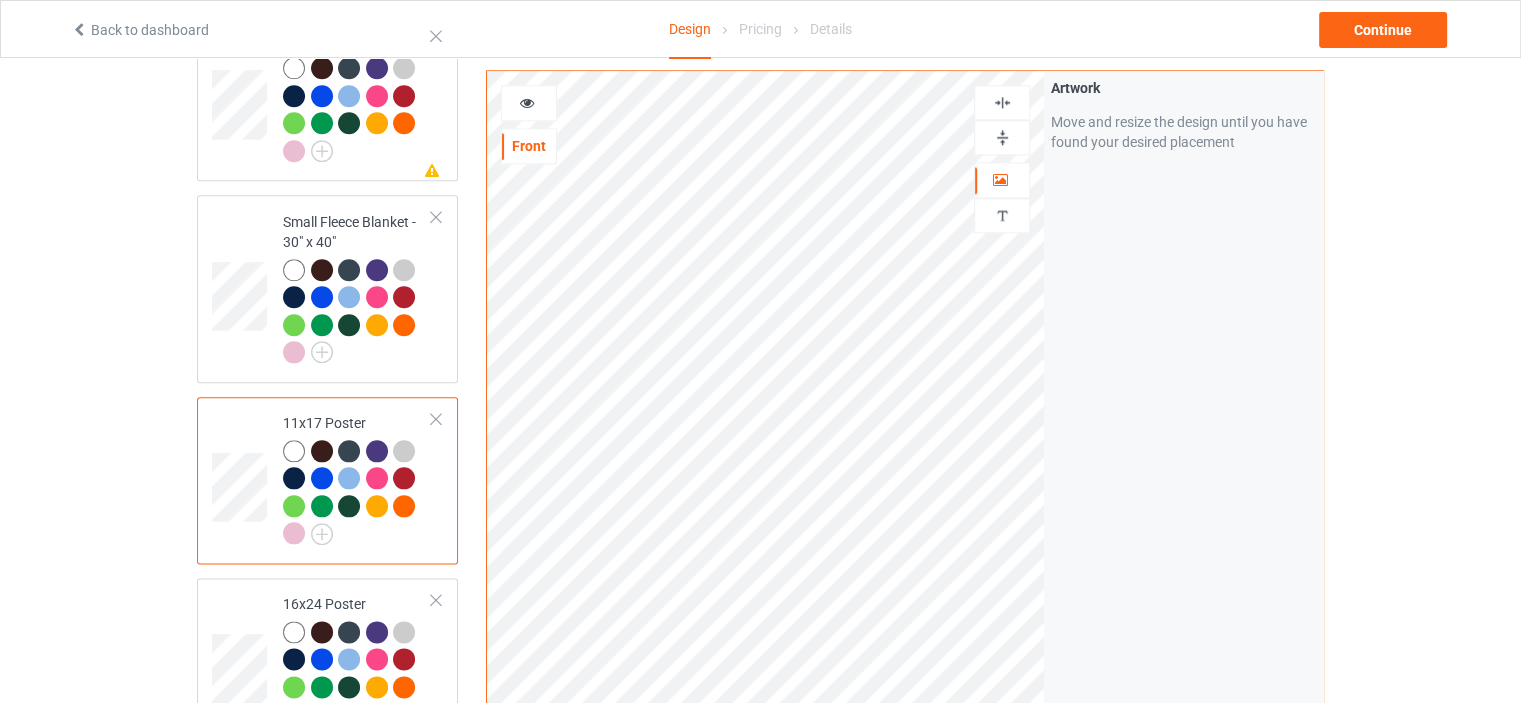 click at bounding box center [1002, 137] 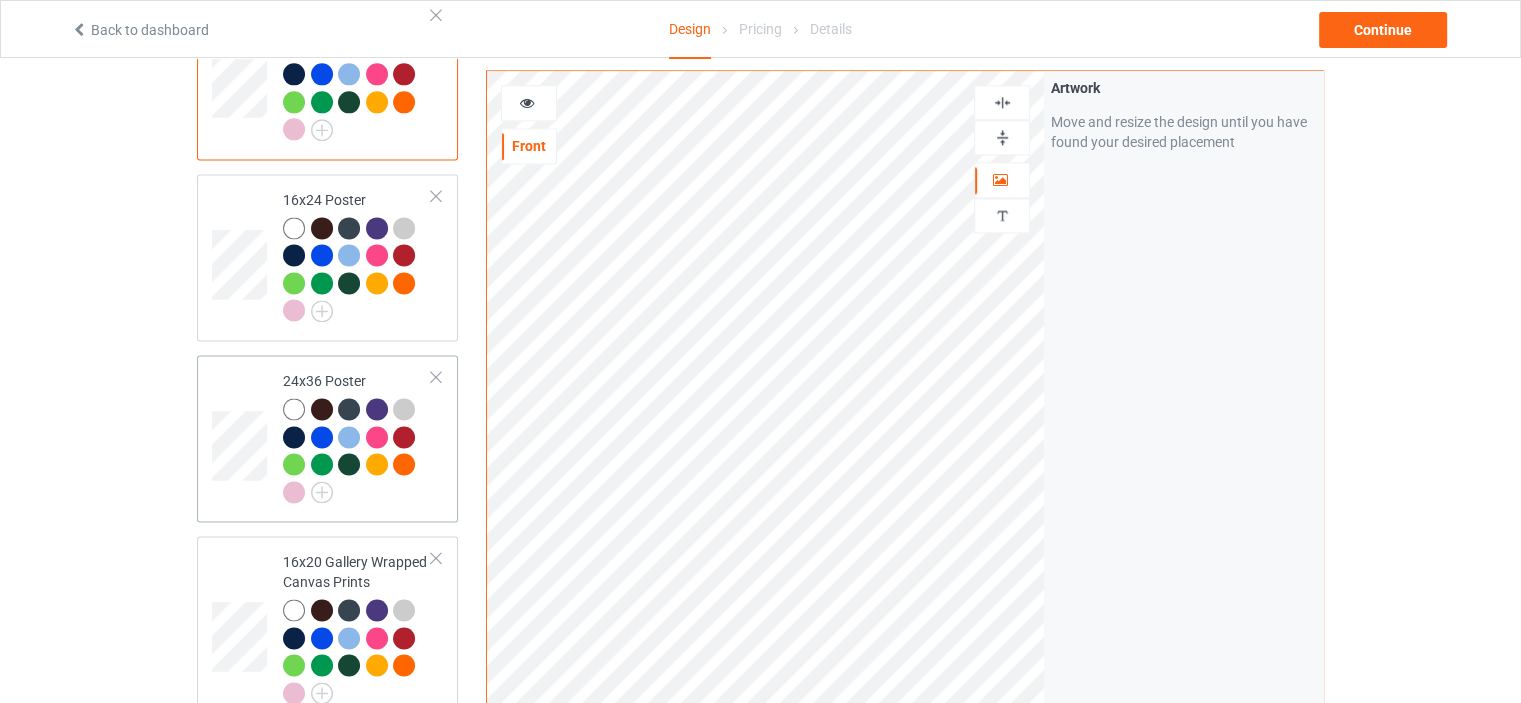scroll, scrollTop: 2800, scrollLeft: 0, axis: vertical 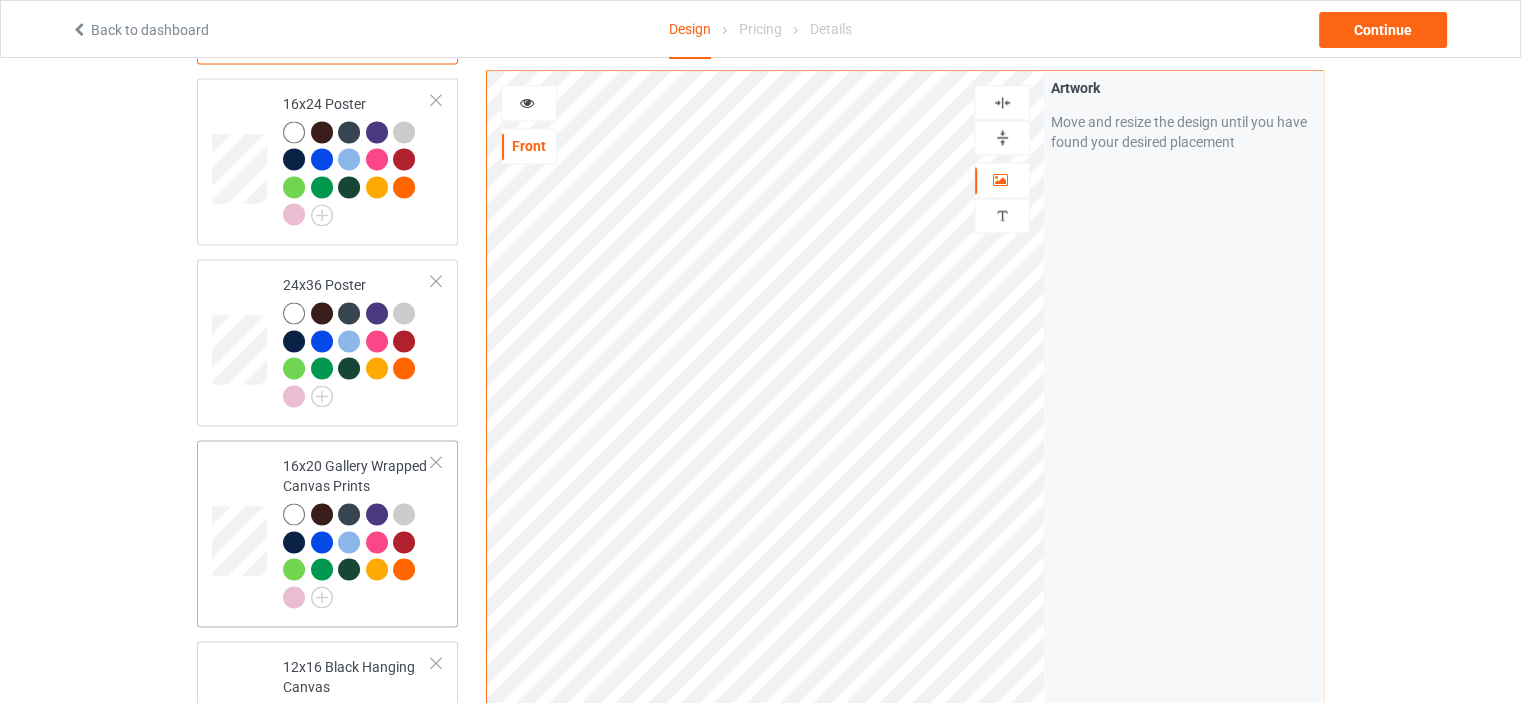 click on "16x20 Gallery Wrapped Canvas Prints" at bounding box center [357, 531] 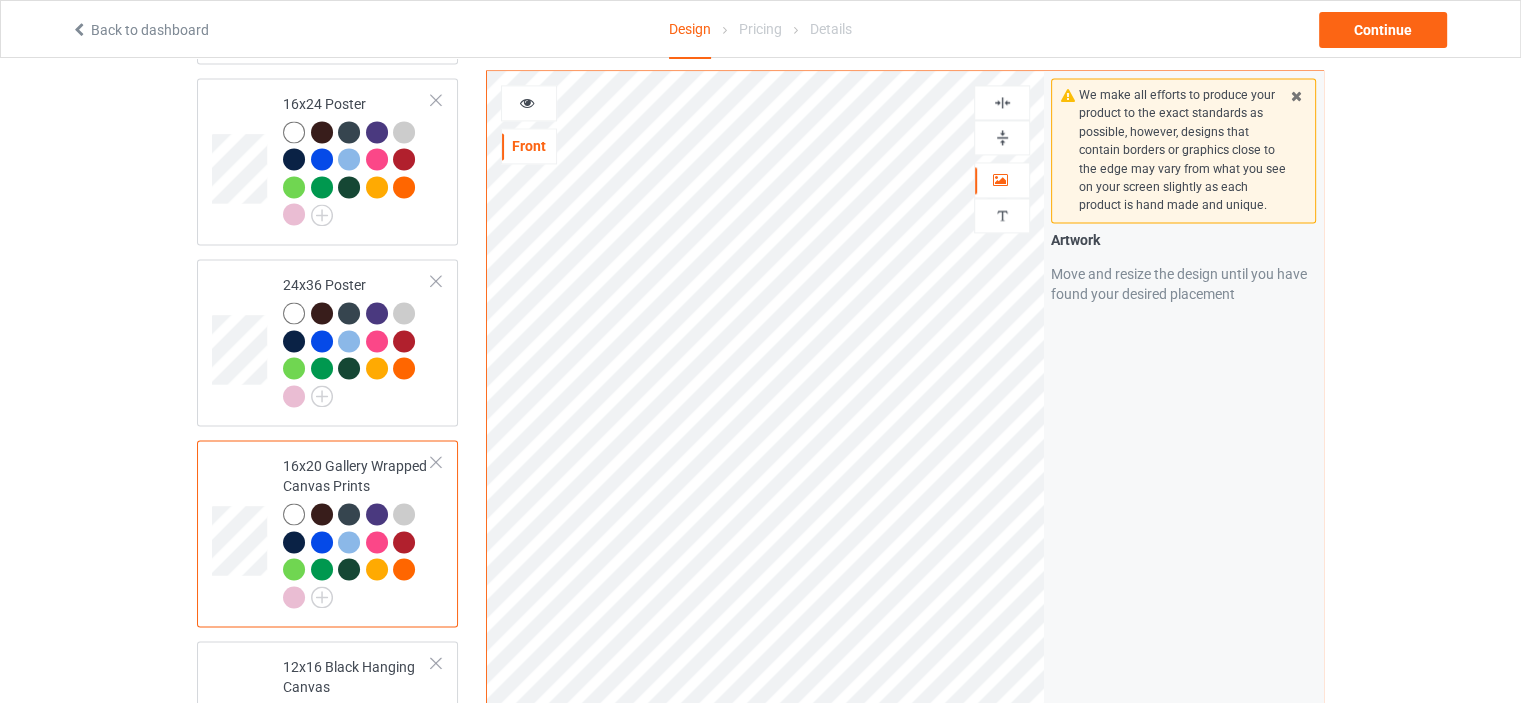 scroll, scrollTop: 3100, scrollLeft: 0, axis: vertical 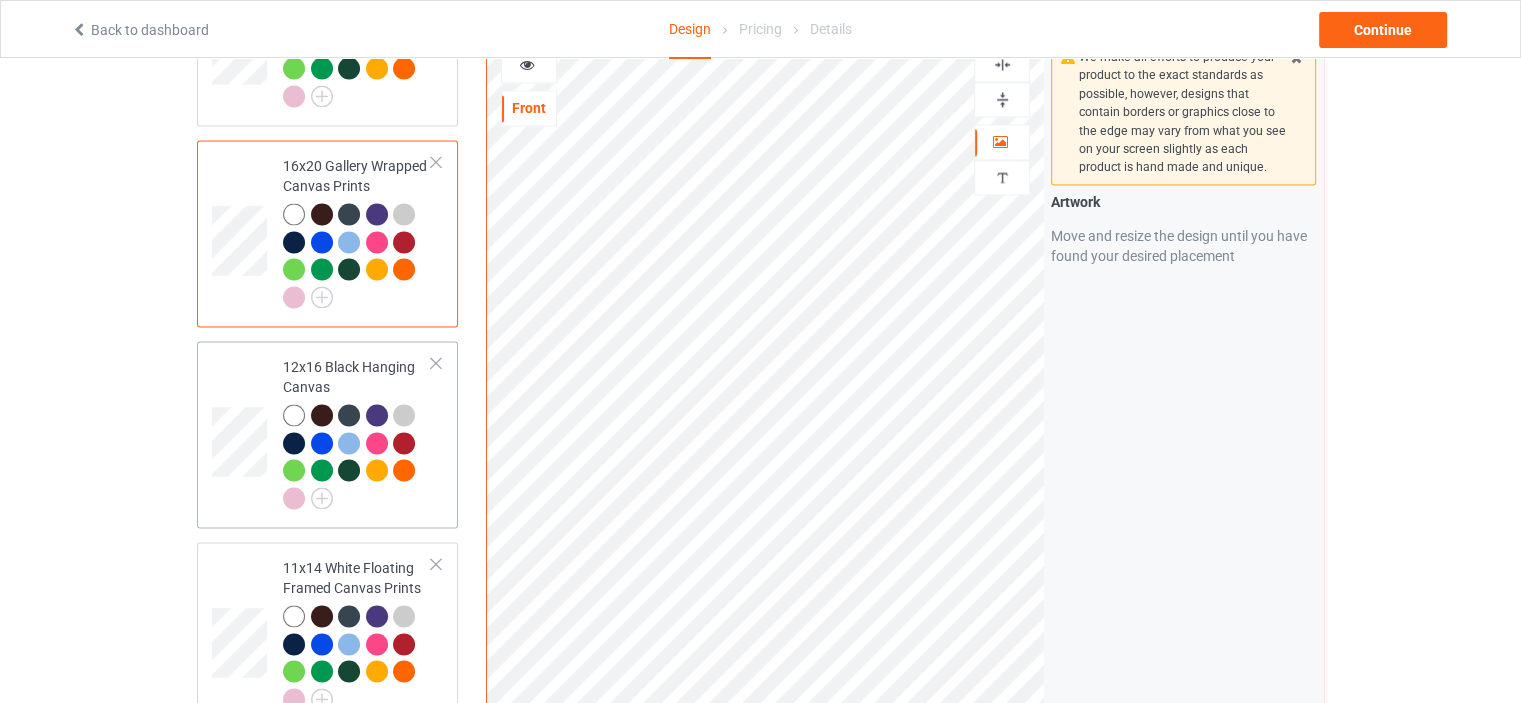 click on "12x16 Black Hanging Canvas" at bounding box center (357, 432) 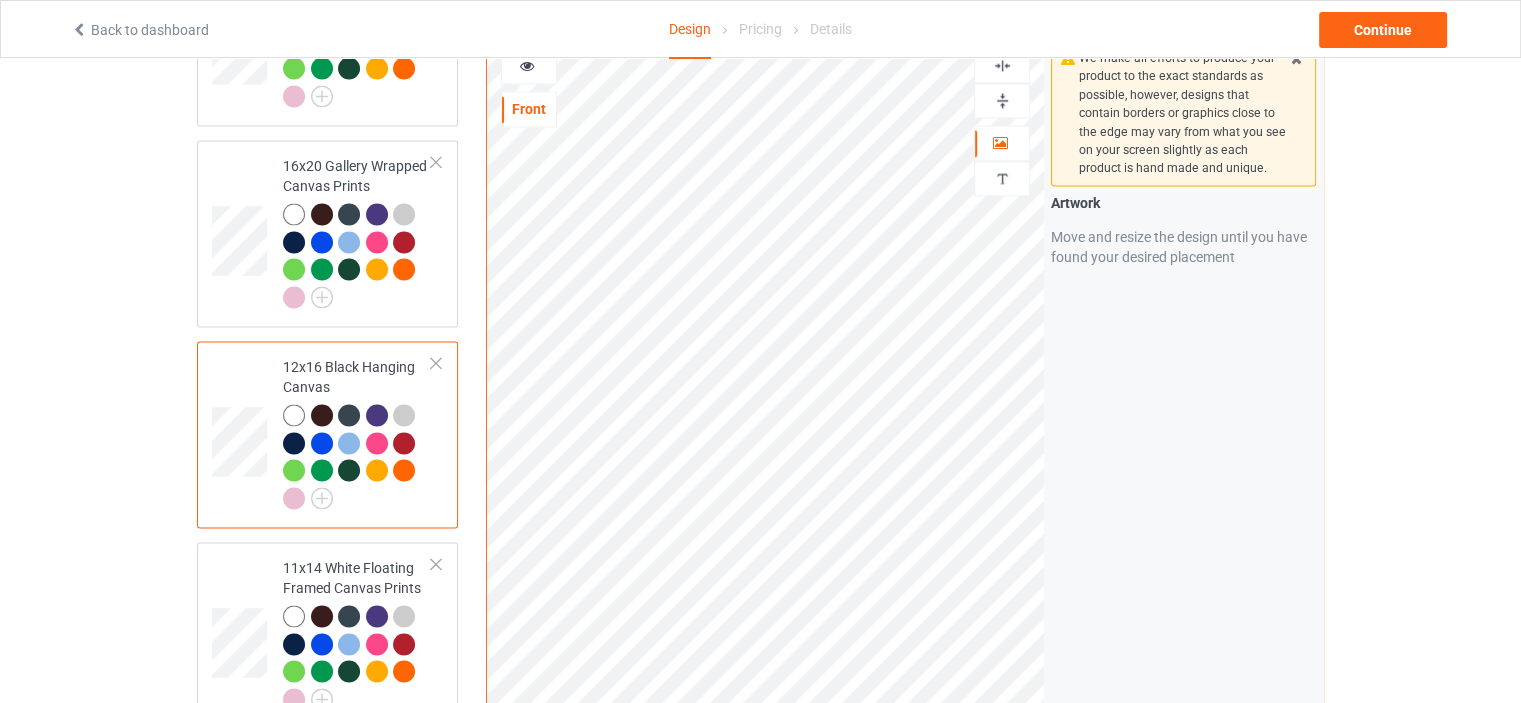scroll, scrollTop: 3200, scrollLeft: 0, axis: vertical 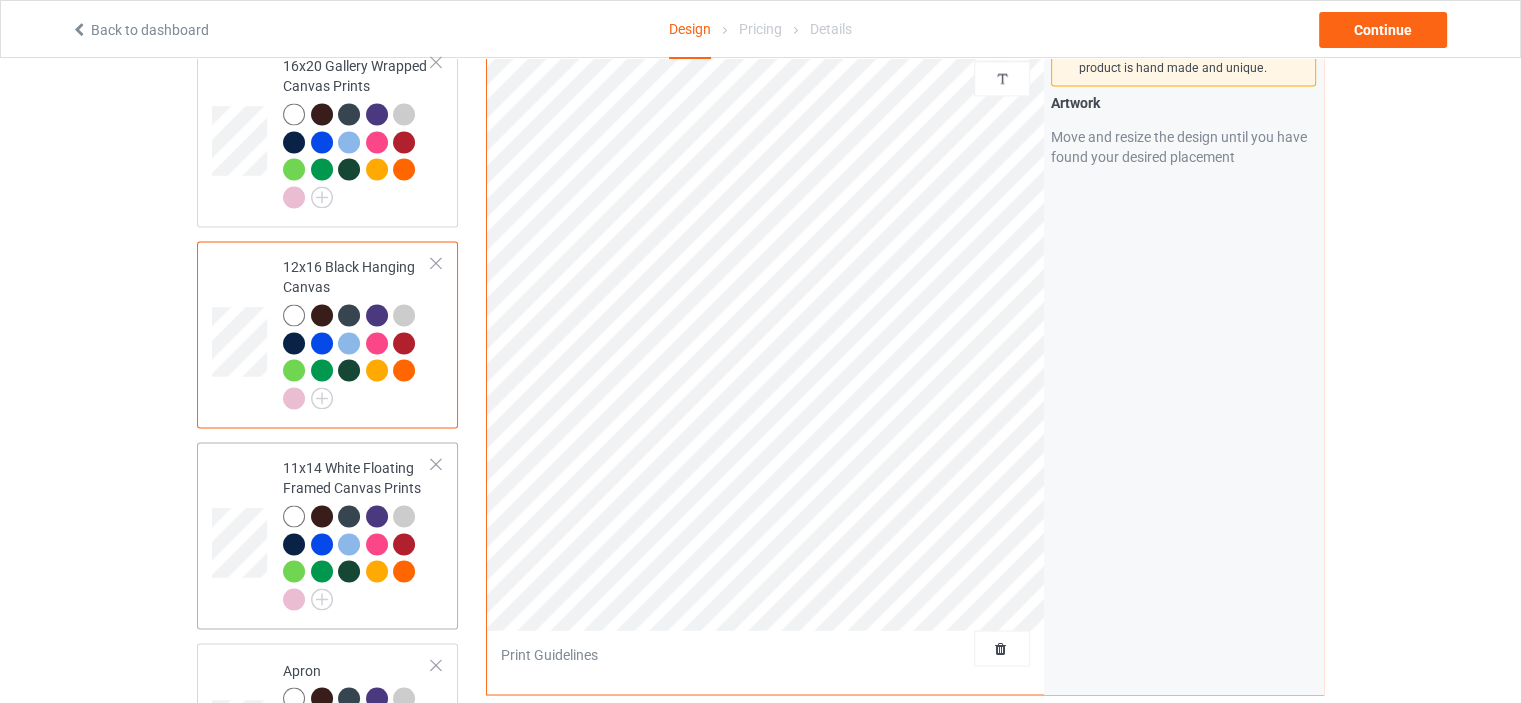click on "11x14 White Floating Framed Canvas Prints" at bounding box center (357, 533) 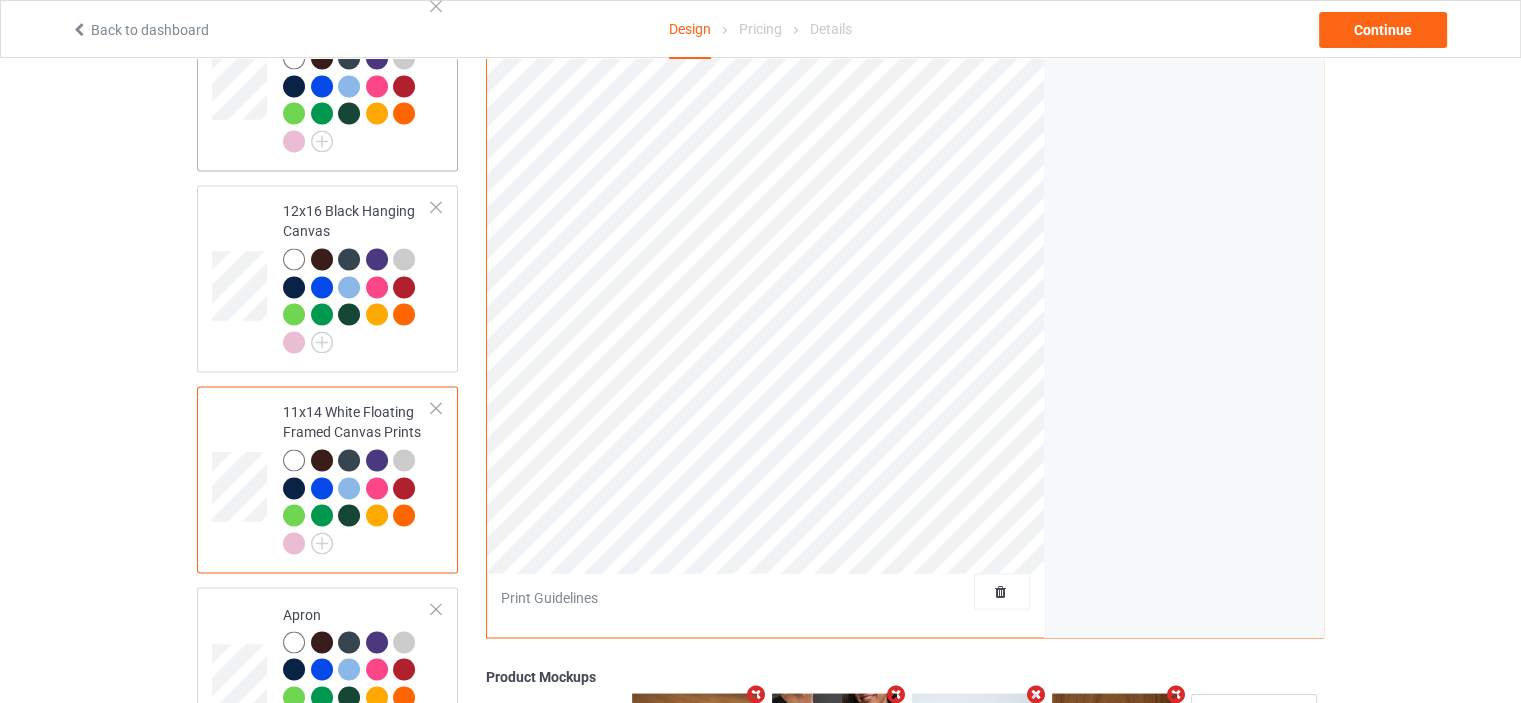 scroll, scrollTop: 3300, scrollLeft: 0, axis: vertical 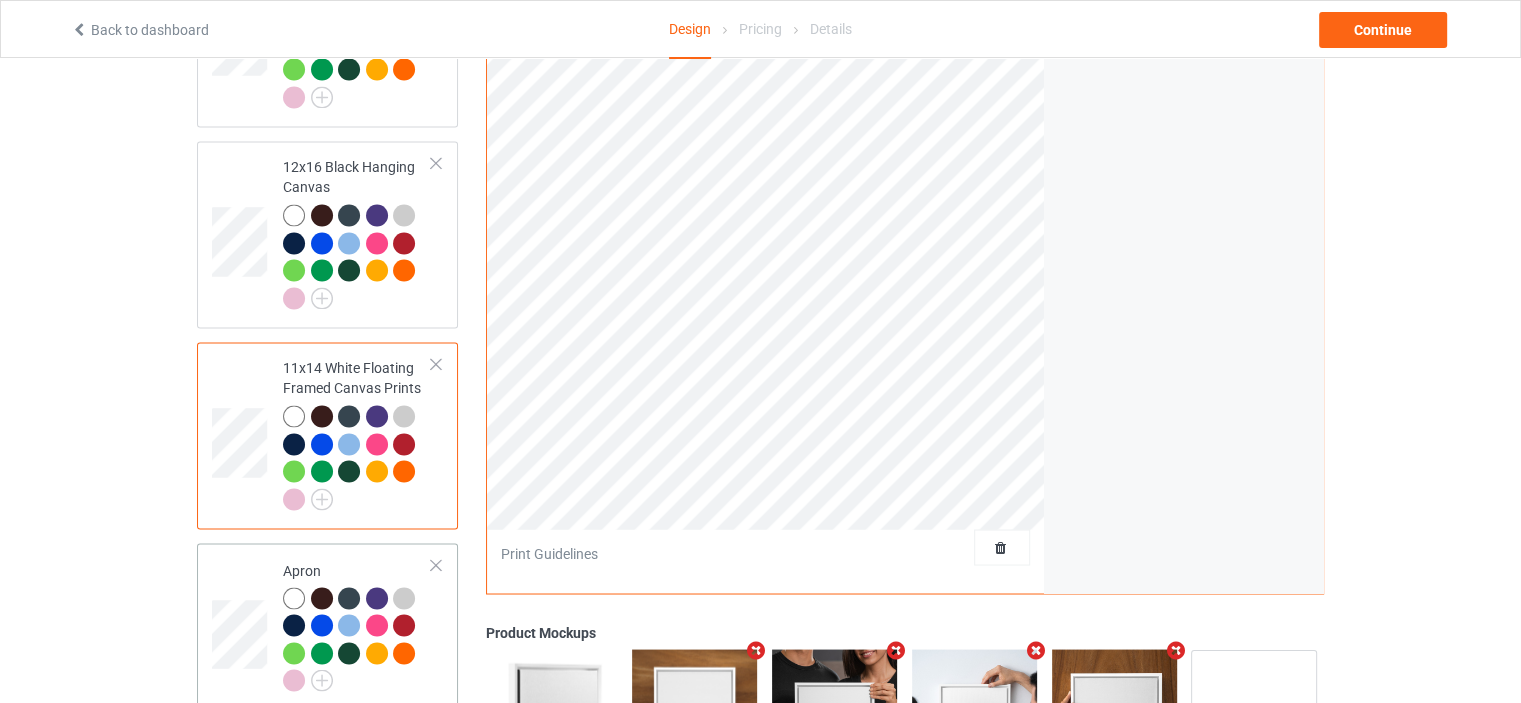 click on "Apron" at bounding box center (357, 625) 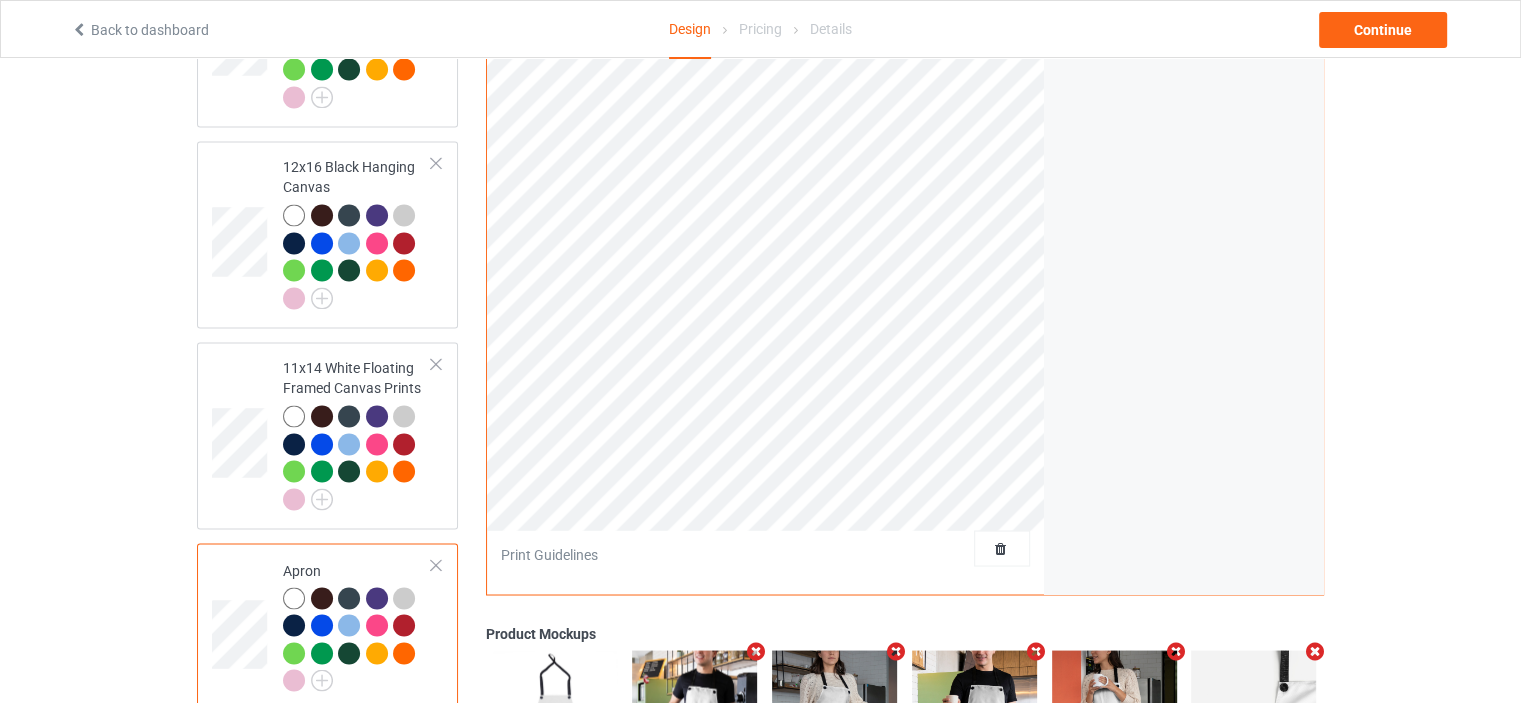 scroll, scrollTop: 3000, scrollLeft: 0, axis: vertical 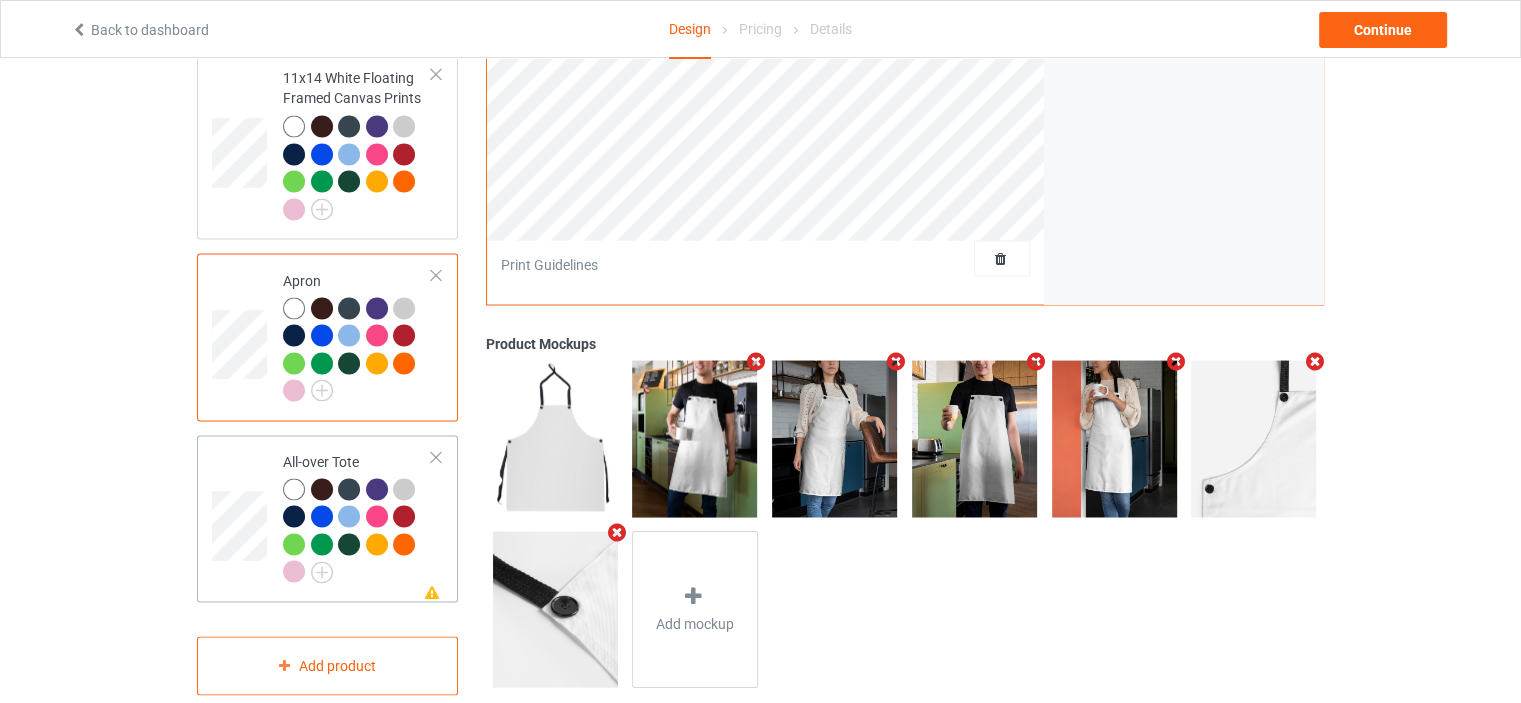 click on "Missing artwork on 1 side(s) All-over Tote" at bounding box center (357, 518) 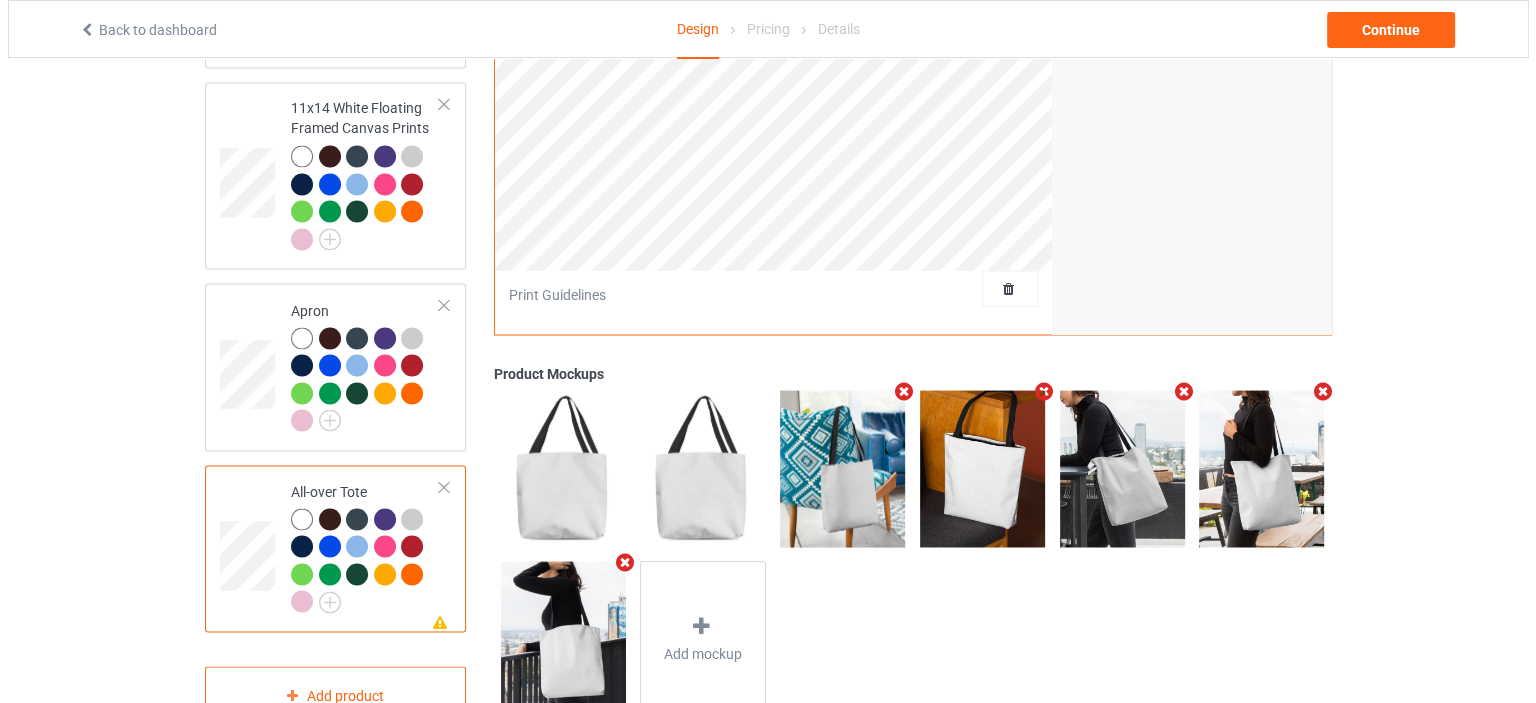 scroll, scrollTop: 3590, scrollLeft: 0, axis: vertical 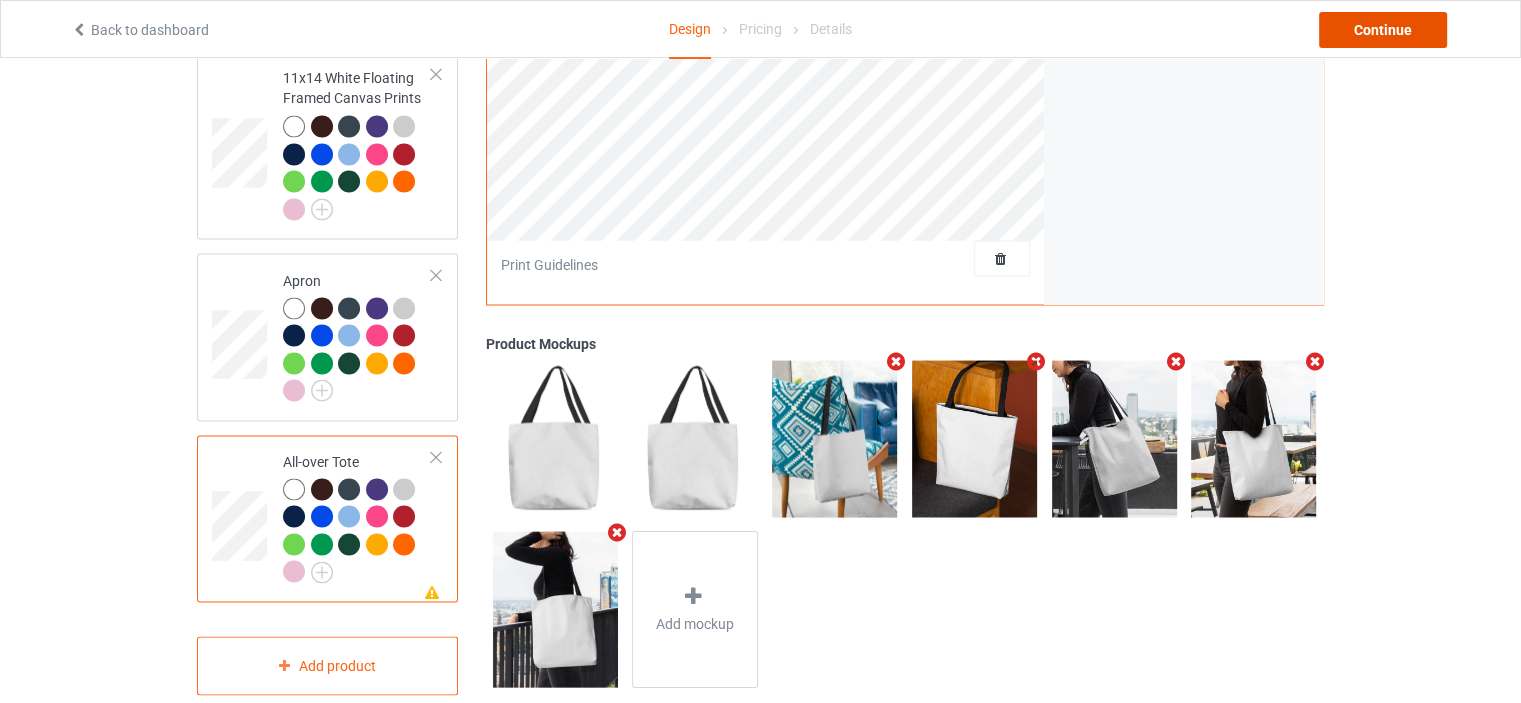 click on "Continue" at bounding box center [1383, 30] 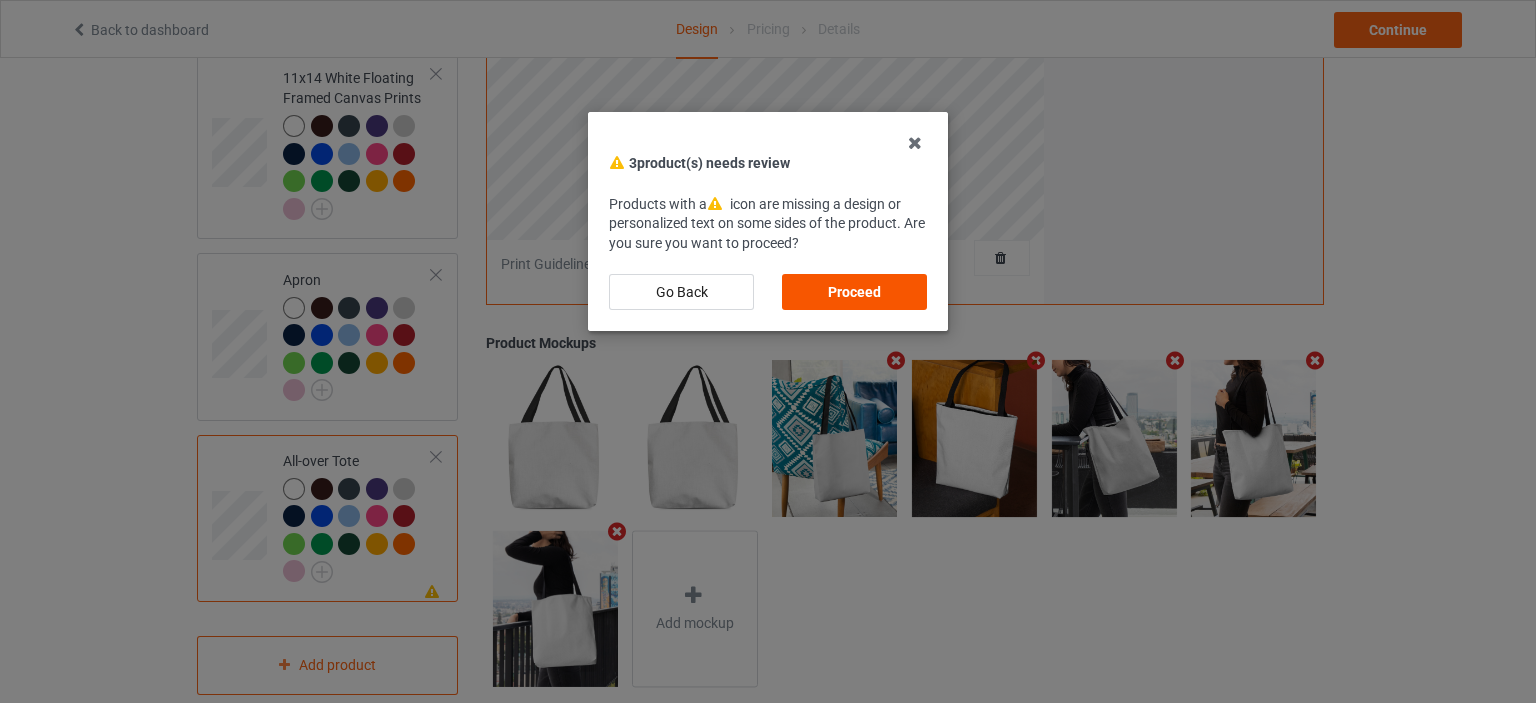 click on "Proceed" at bounding box center [854, 292] 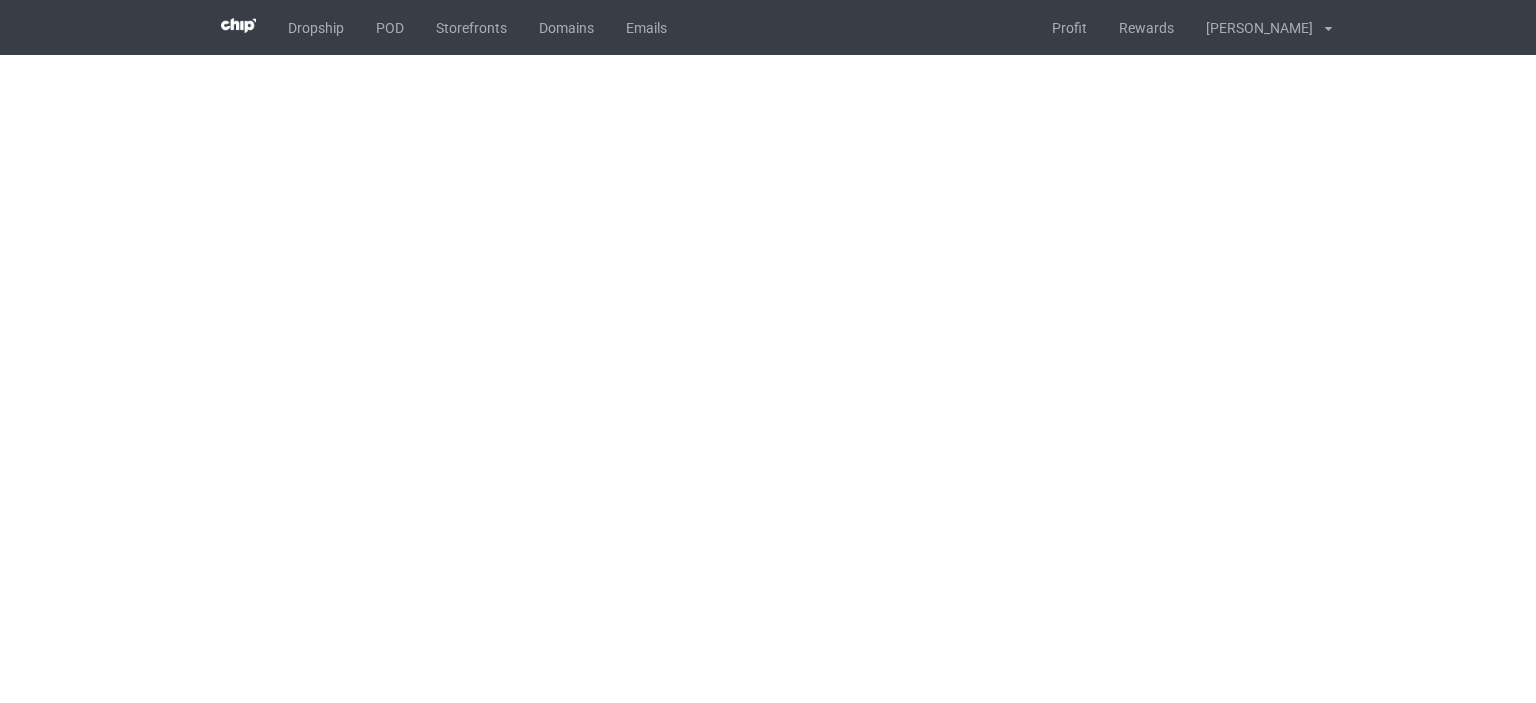 scroll, scrollTop: 0, scrollLeft: 0, axis: both 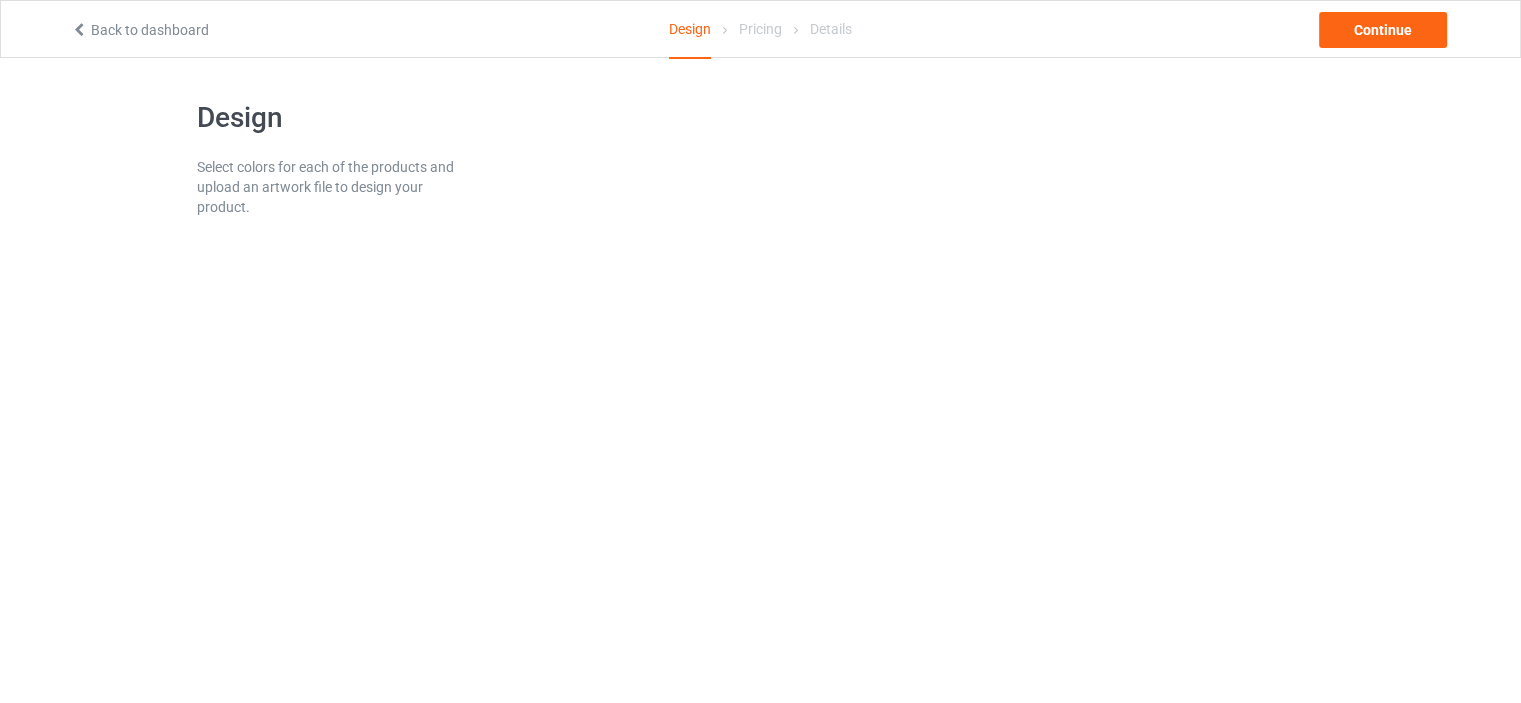 click on "Design Select colors for each of the products and upload an artwork file to design your product." at bounding box center (760, 165) 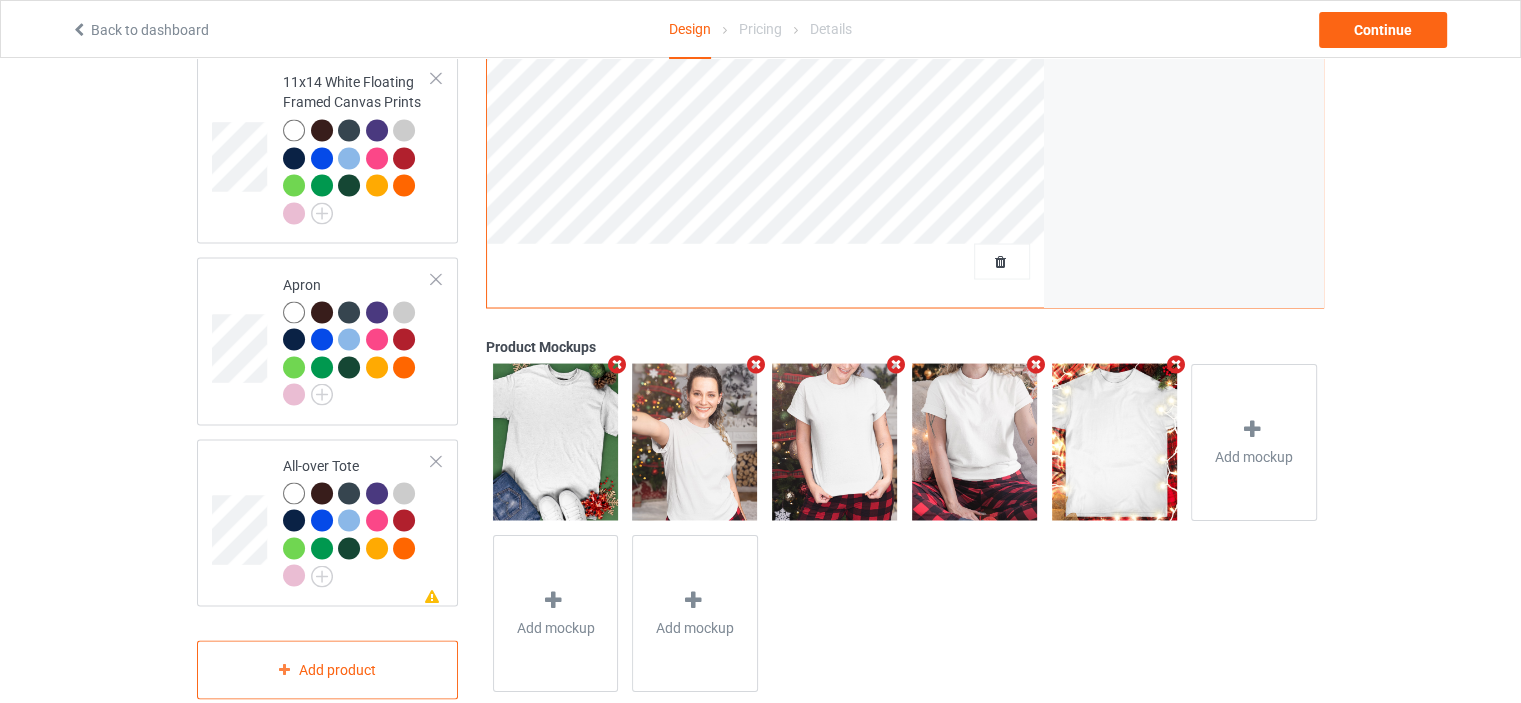 scroll, scrollTop: 3590, scrollLeft: 0, axis: vertical 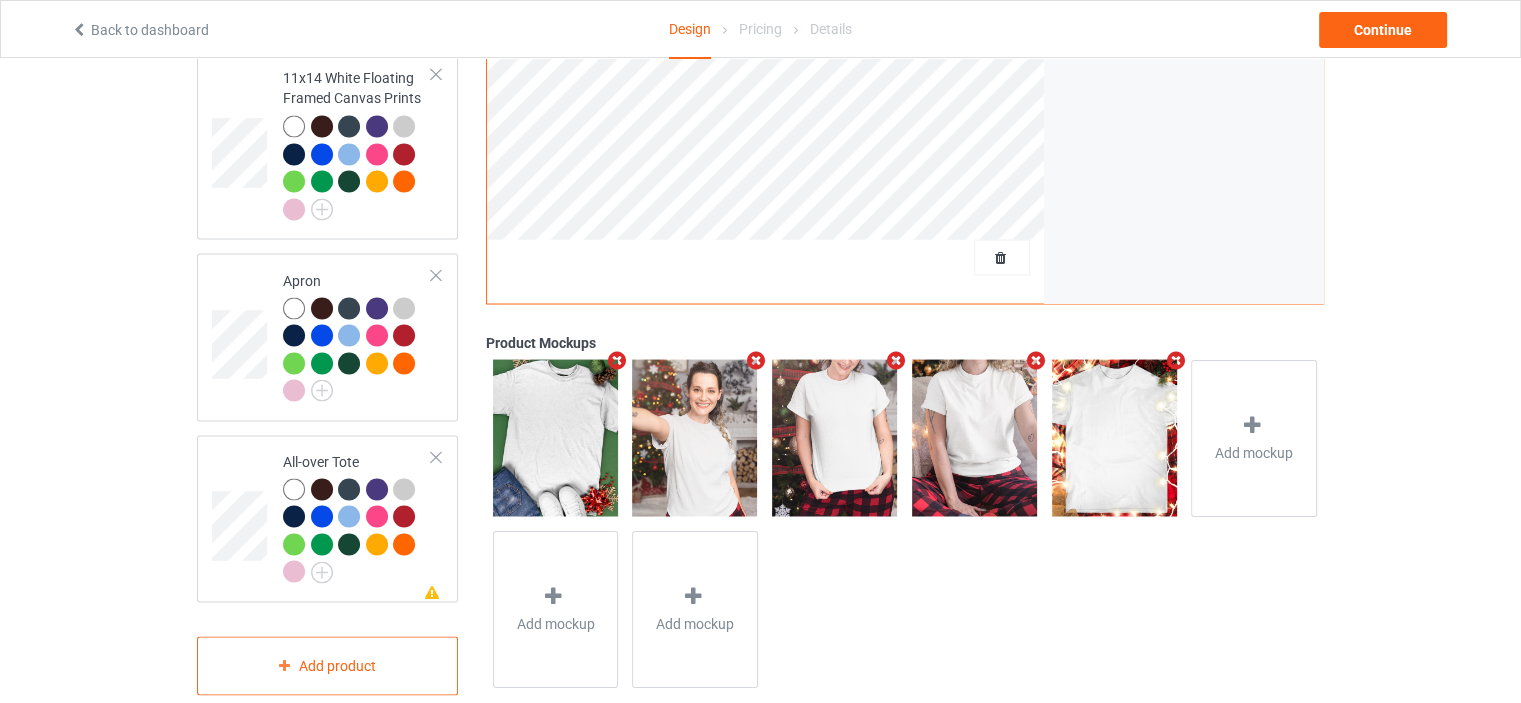 click at bounding box center [1002, 257] 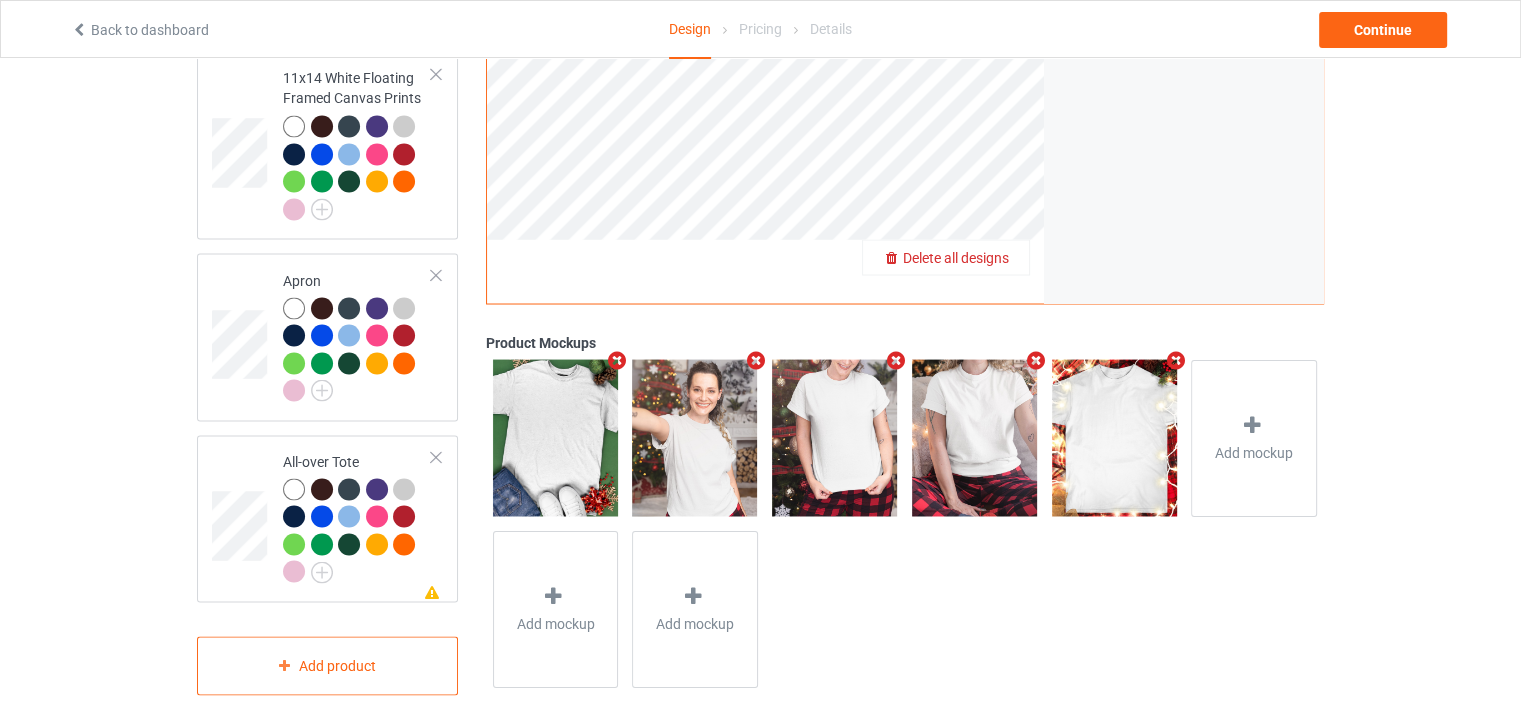 click on "Delete all designs" at bounding box center (956, 257) 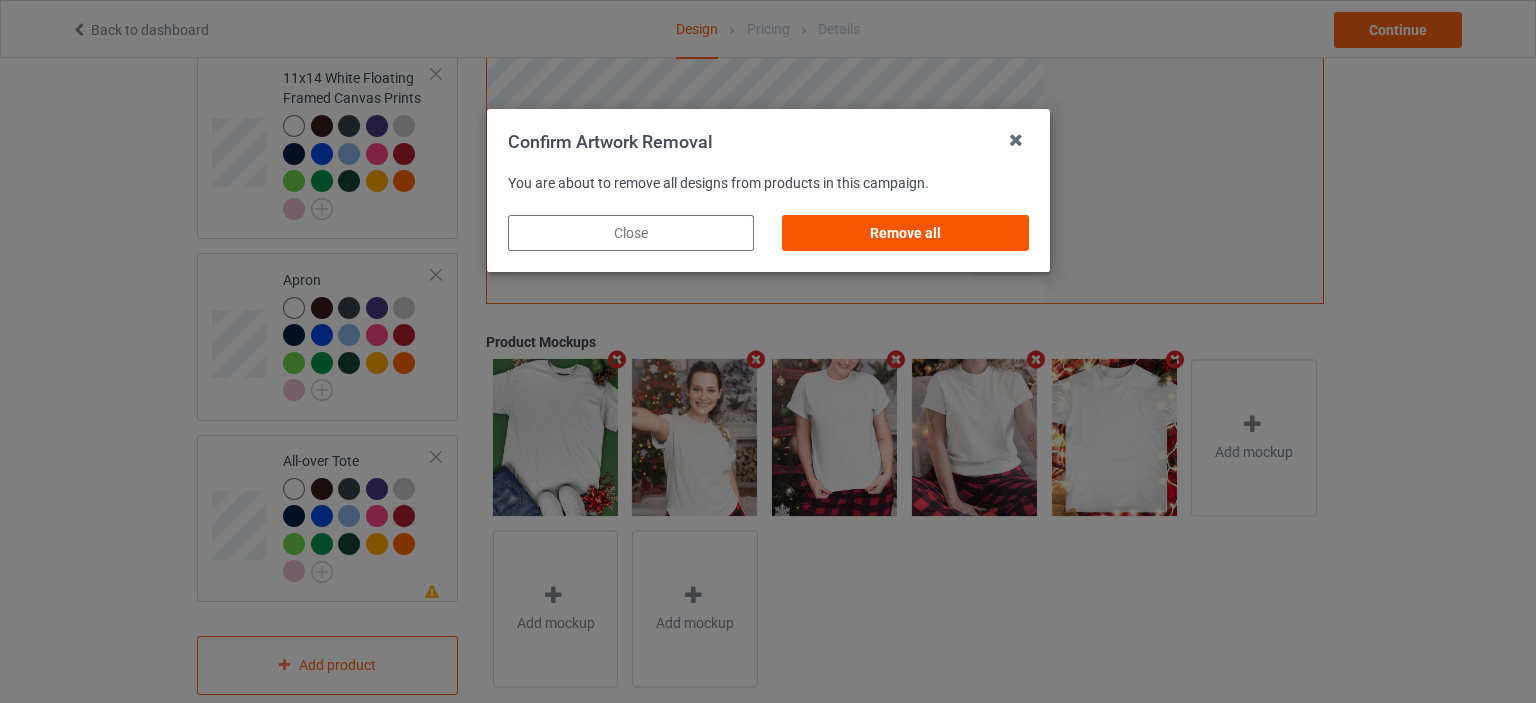 click on "Remove all" at bounding box center (905, 233) 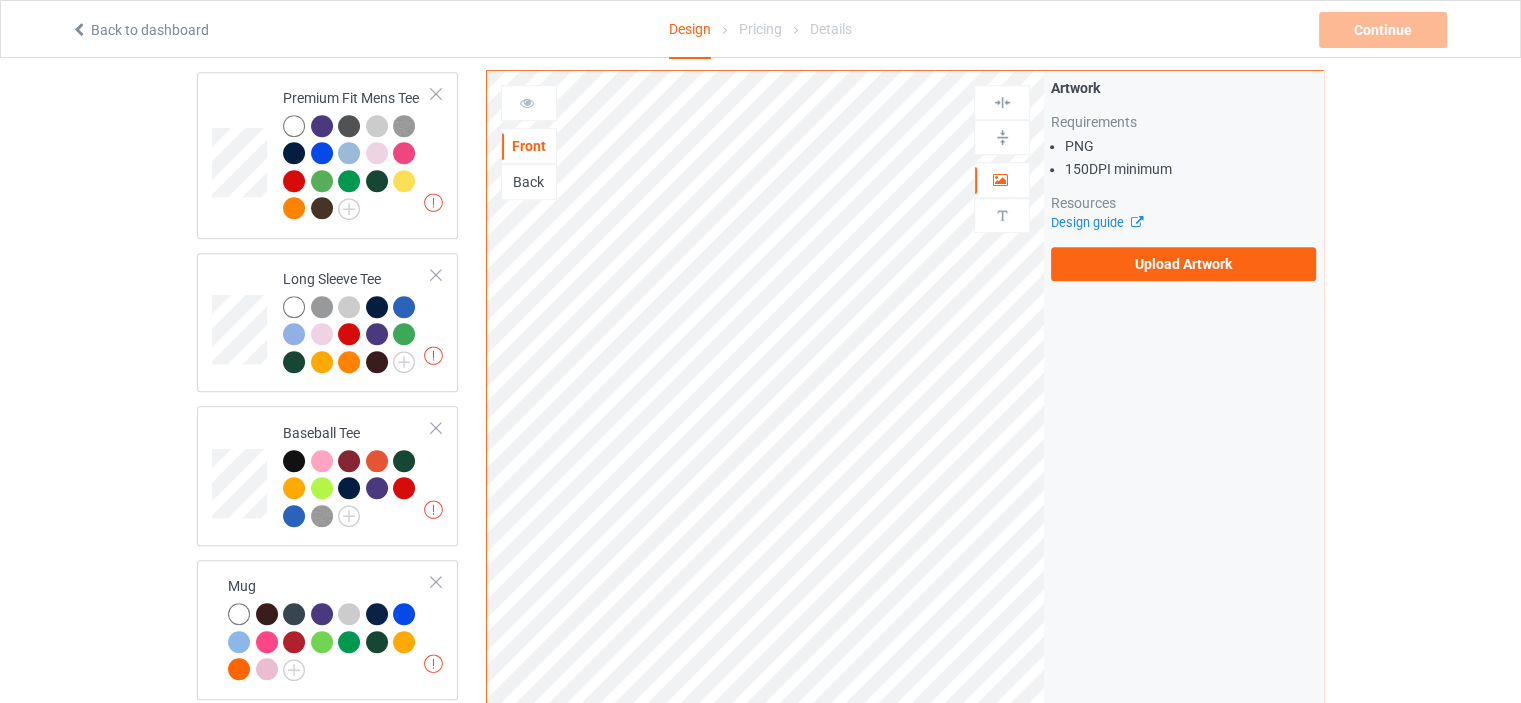 scroll, scrollTop: 0, scrollLeft: 0, axis: both 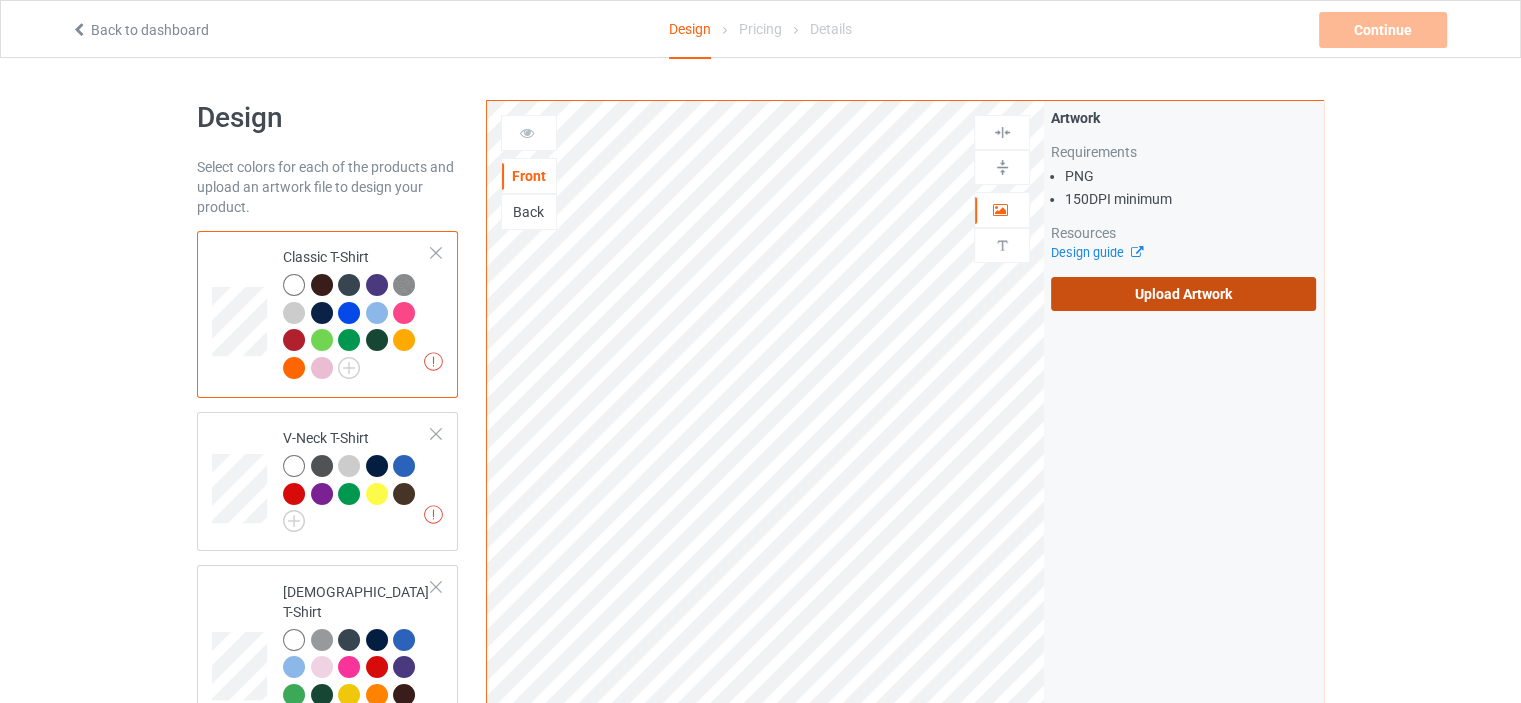 click on "Upload Artwork" at bounding box center [1183, 294] 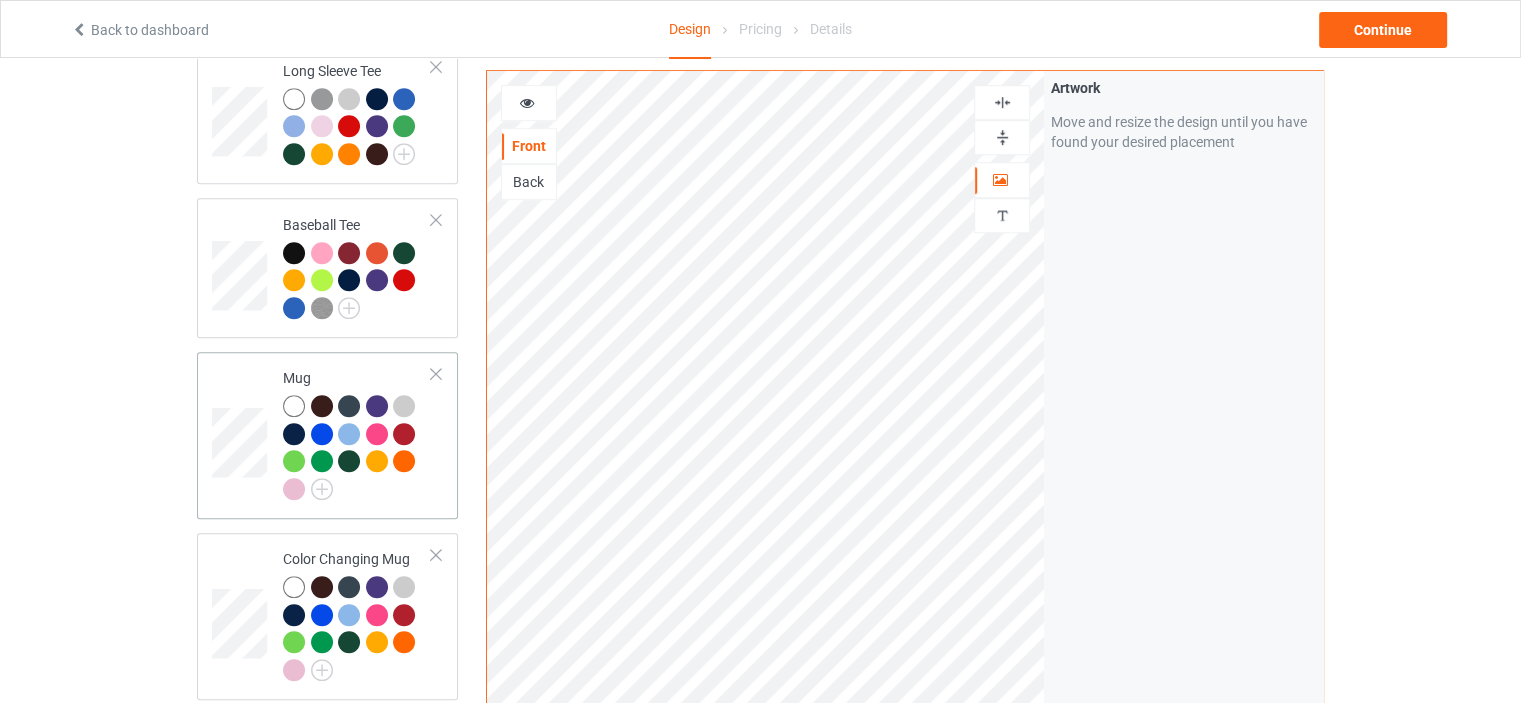 scroll, scrollTop: 1300, scrollLeft: 0, axis: vertical 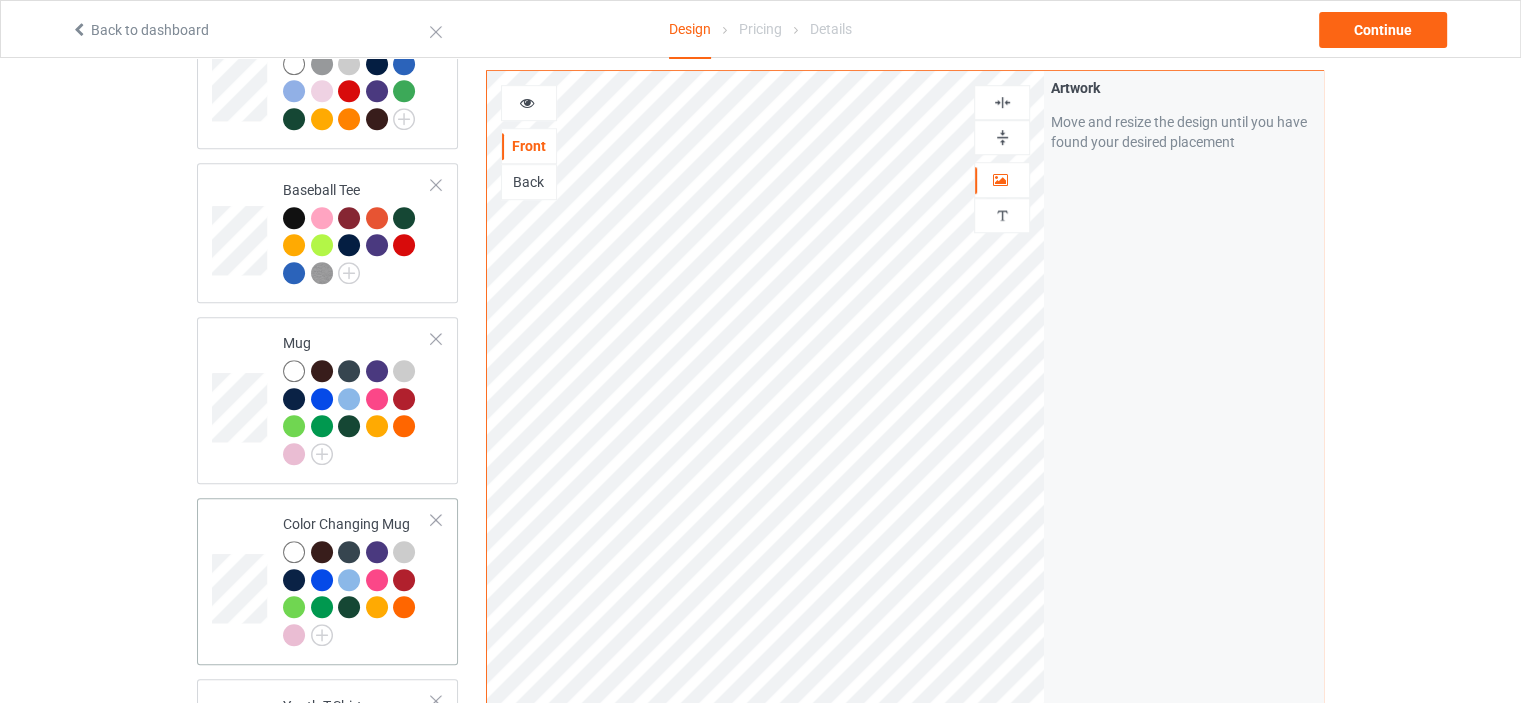 click on "Color Changing Mug" at bounding box center (357, 579) 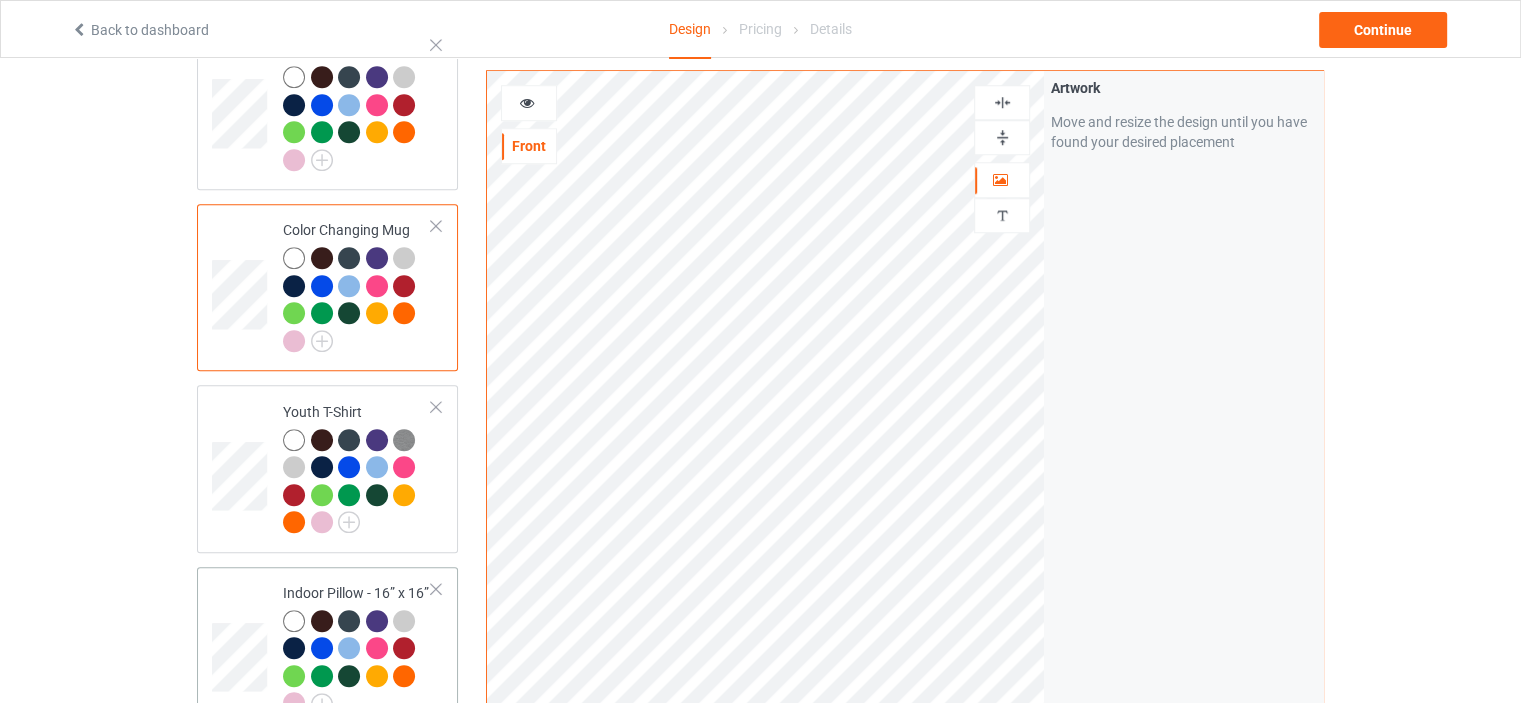 scroll, scrollTop: 1700, scrollLeft: 0, axis: vertical 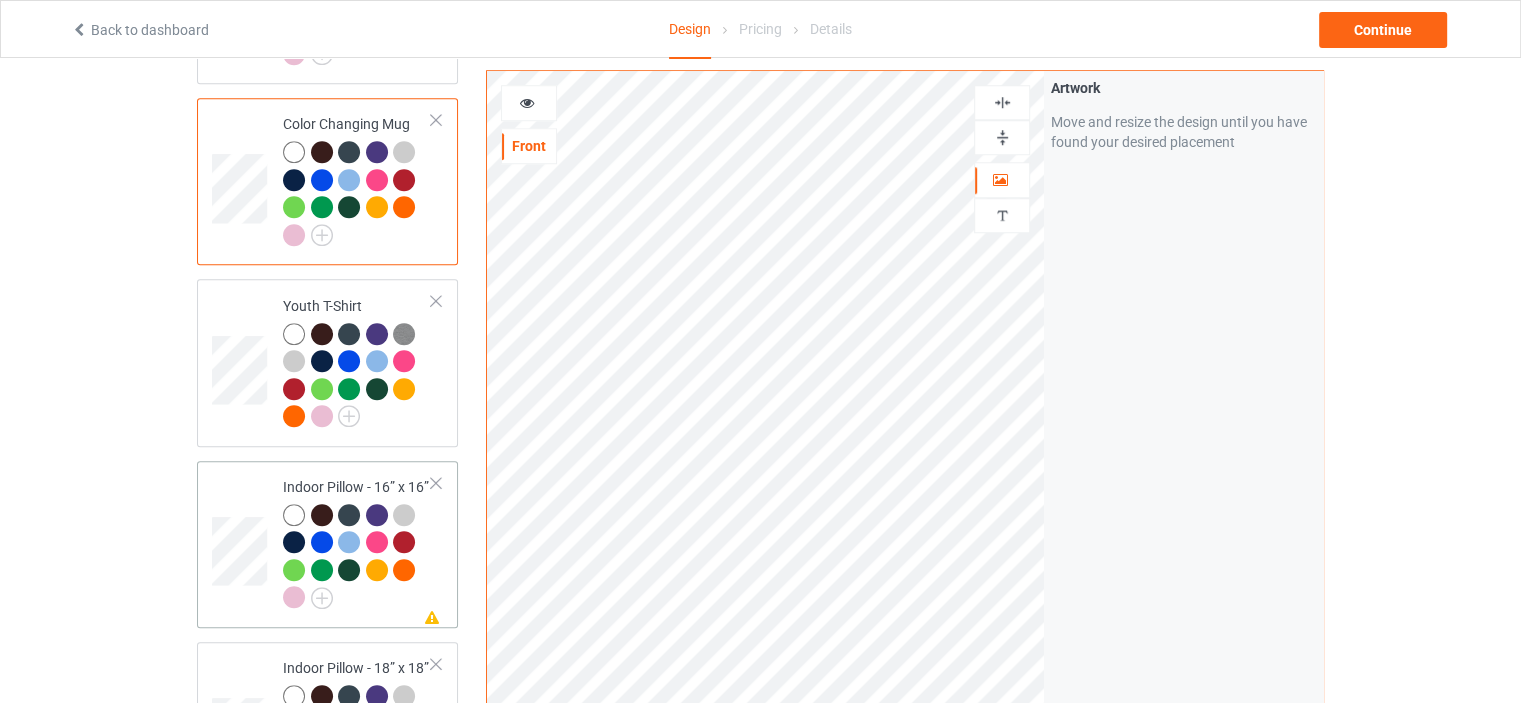 click on "Indoor Pillow - 16” x 16”" at bounding box center (357, 542) 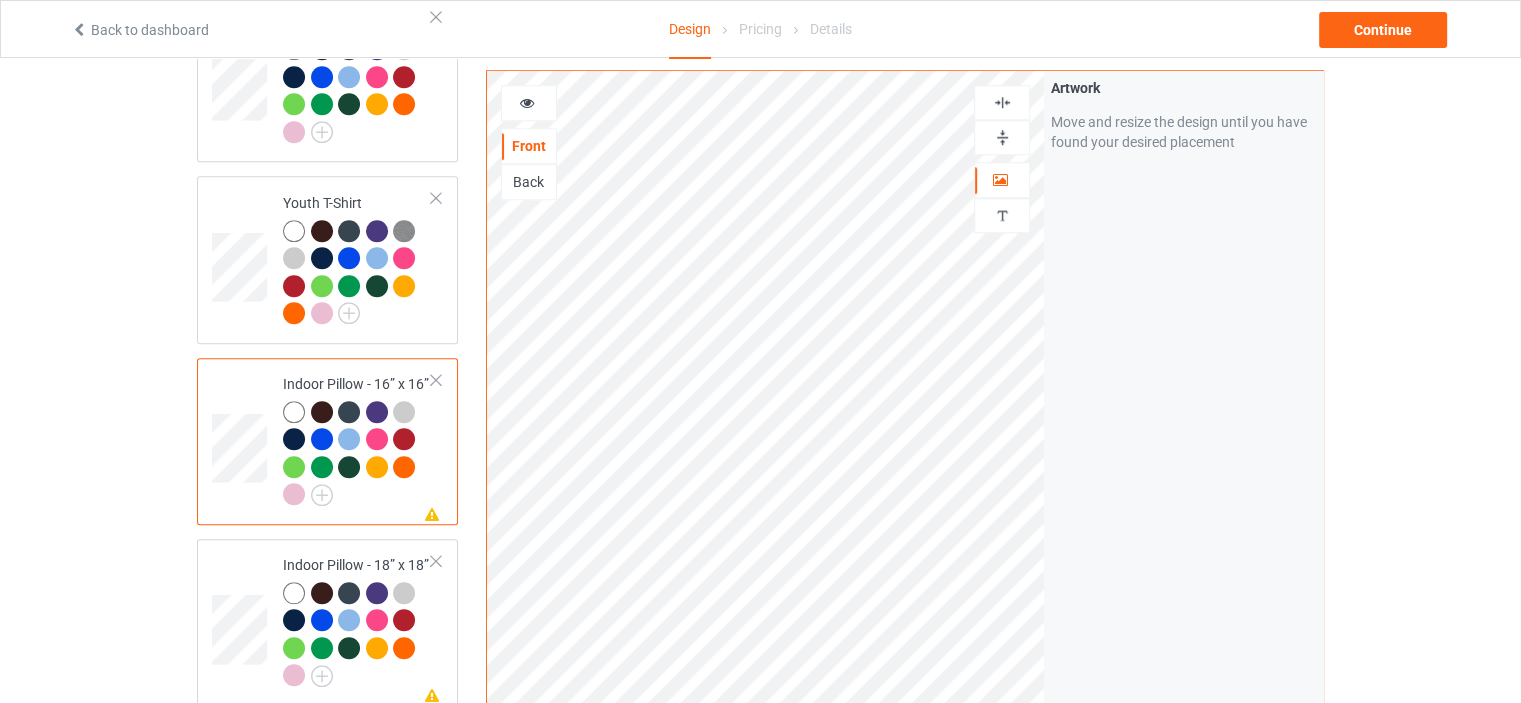 scroll, scrollTop: 2000, scrollLeft: 0, axis: vertical 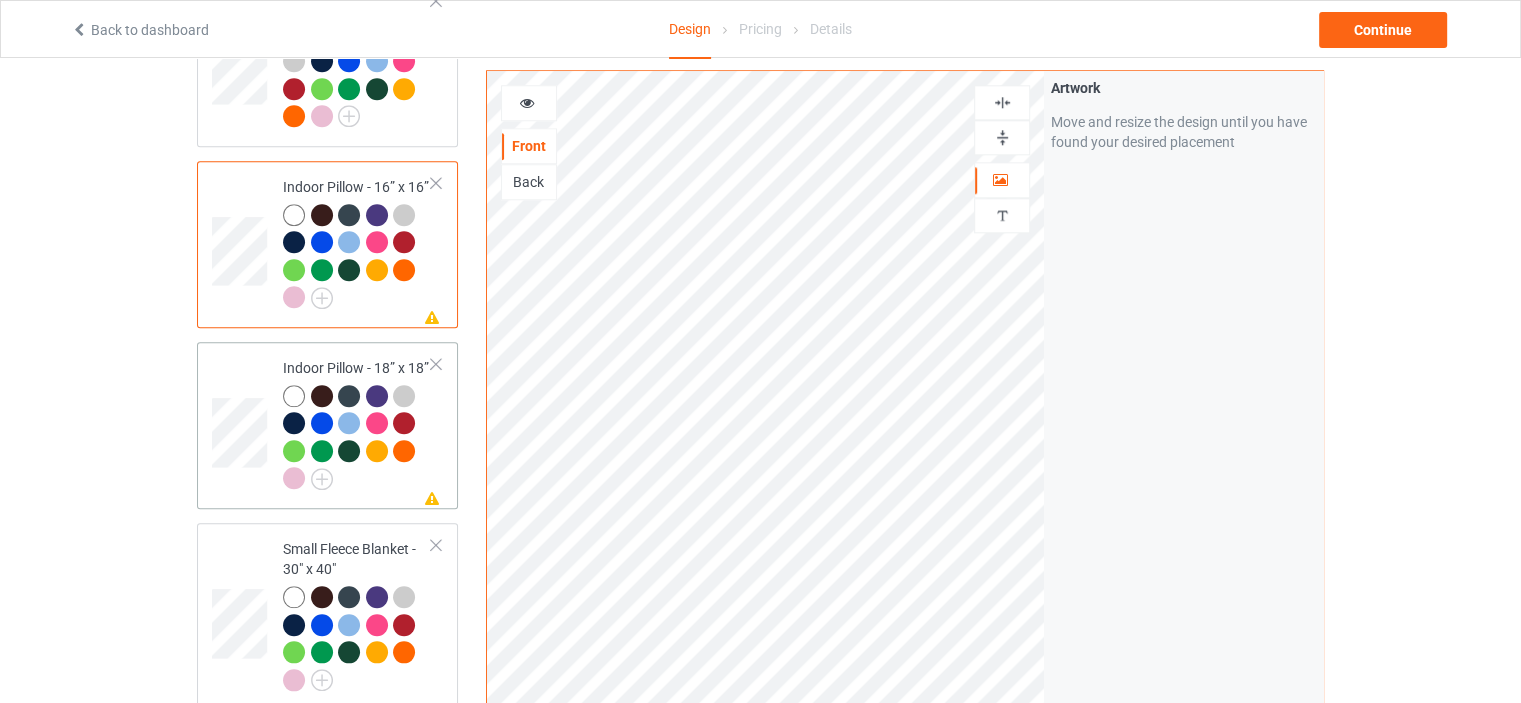 click on "Indoor Pillow - 18” x 18”" at bounding box center (357, 423) 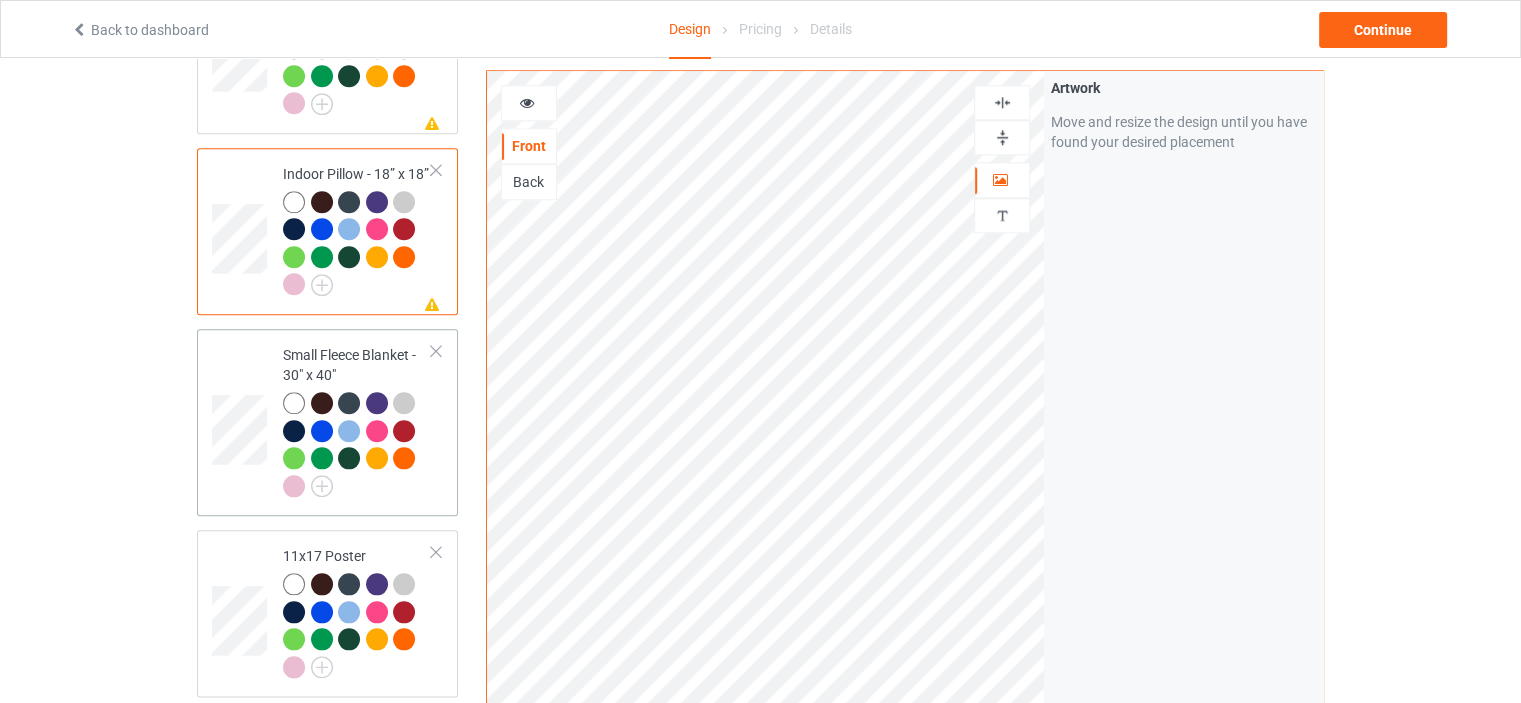 scroll, scrollTop: 2300, scrollLeft: 0, axis: vertical 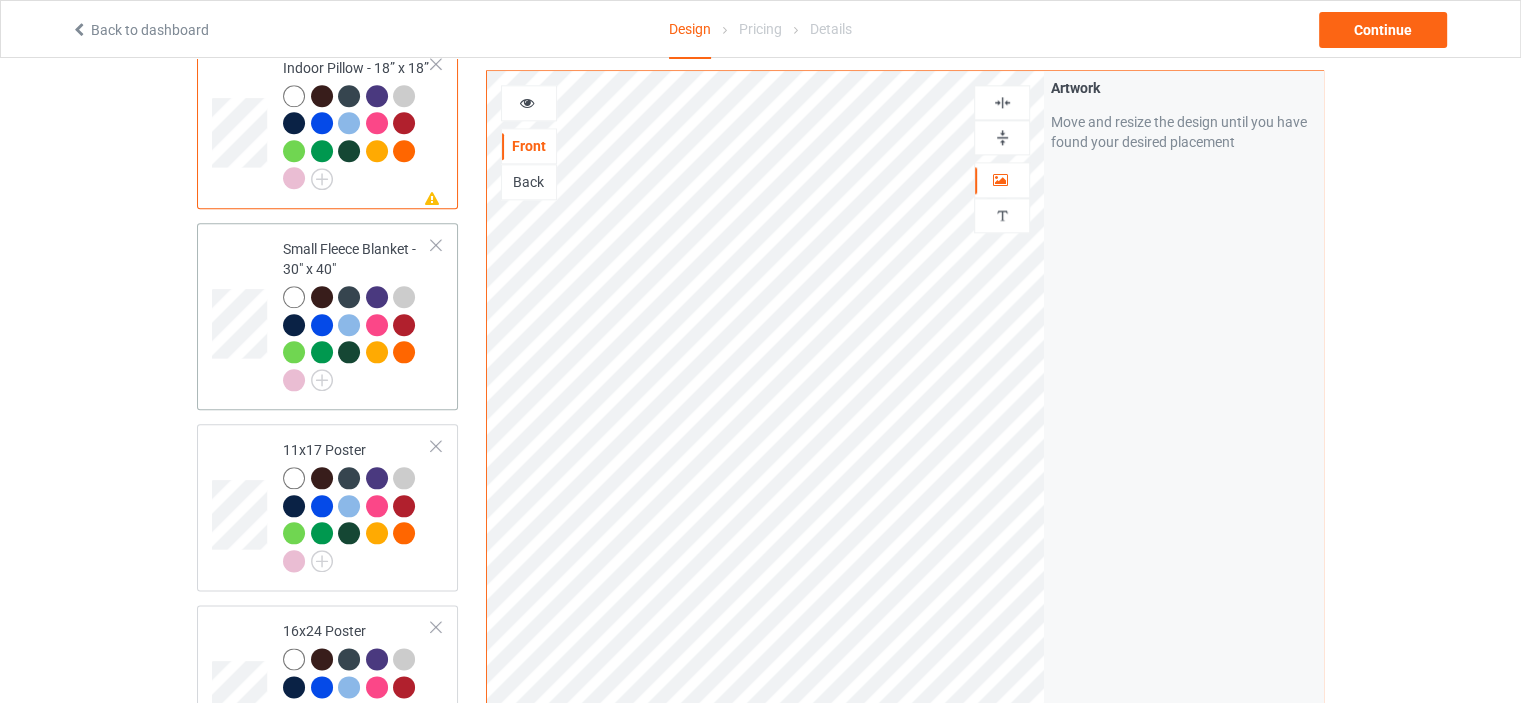 click on "Small Fleece Blanket - 30" x 40"" at bounding box center (357, 314) 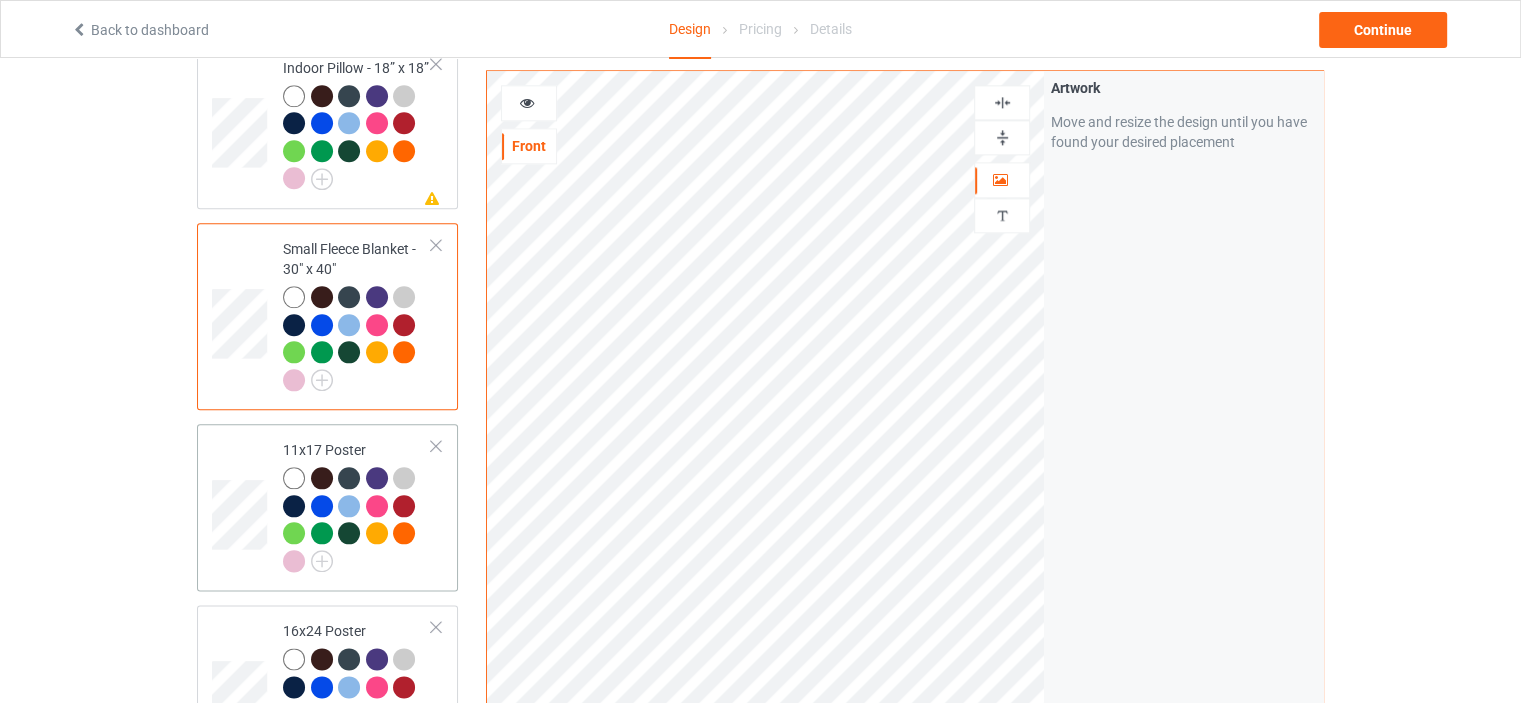 click on "11x17 Poster" at bounding box center [357, 505] 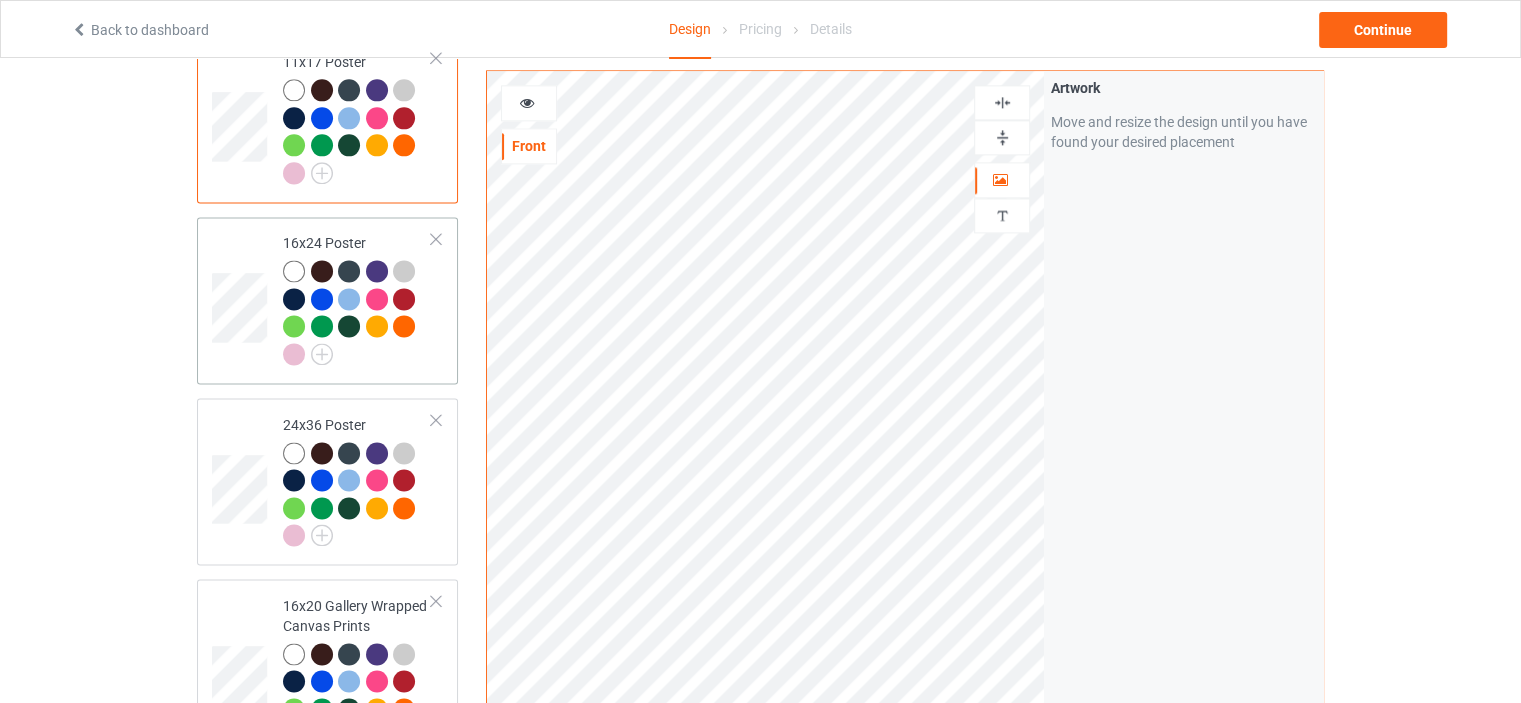 scroll, scrollTop: 2700, scrollLeft: 0, axis: vertical 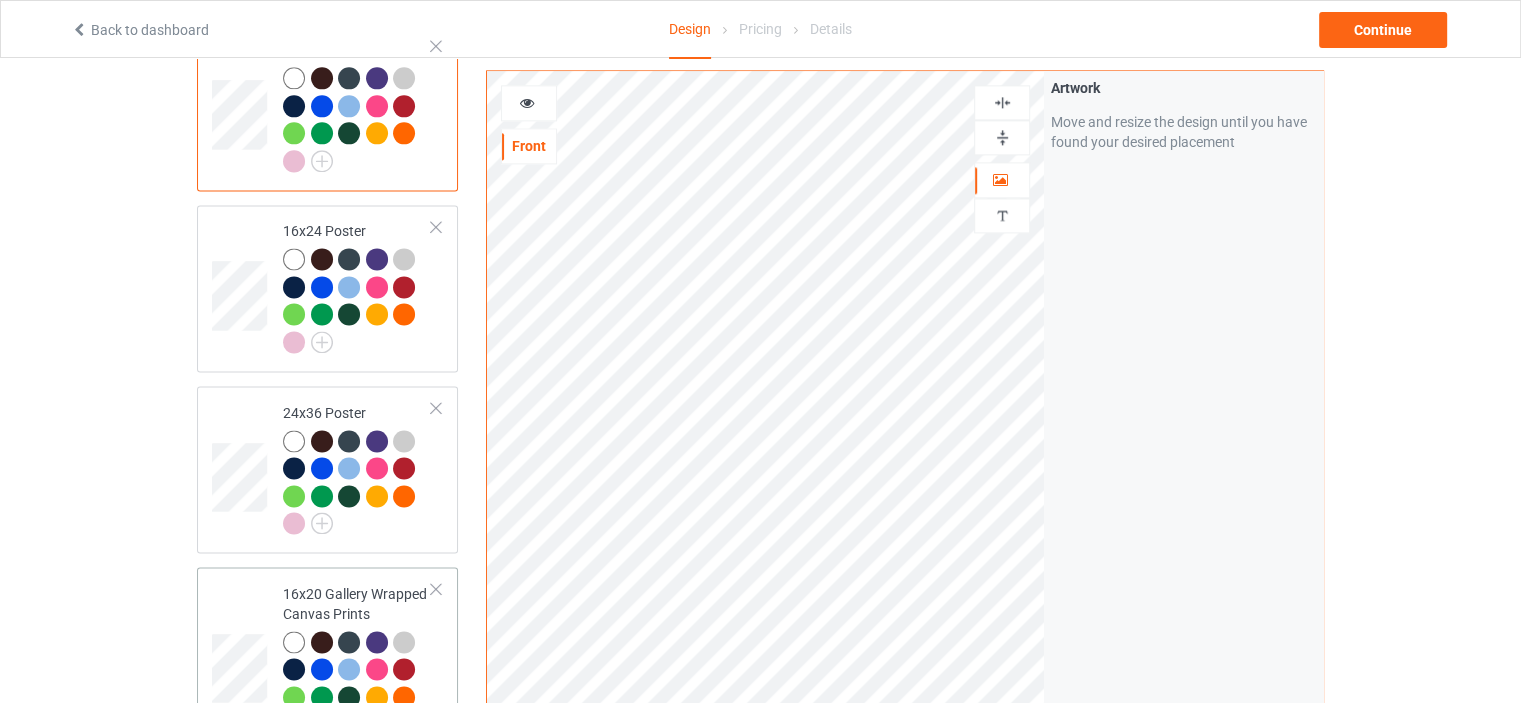 click on "16x20 Gallery Wrapped Canvas Prints" at bounding box center [357, 659] 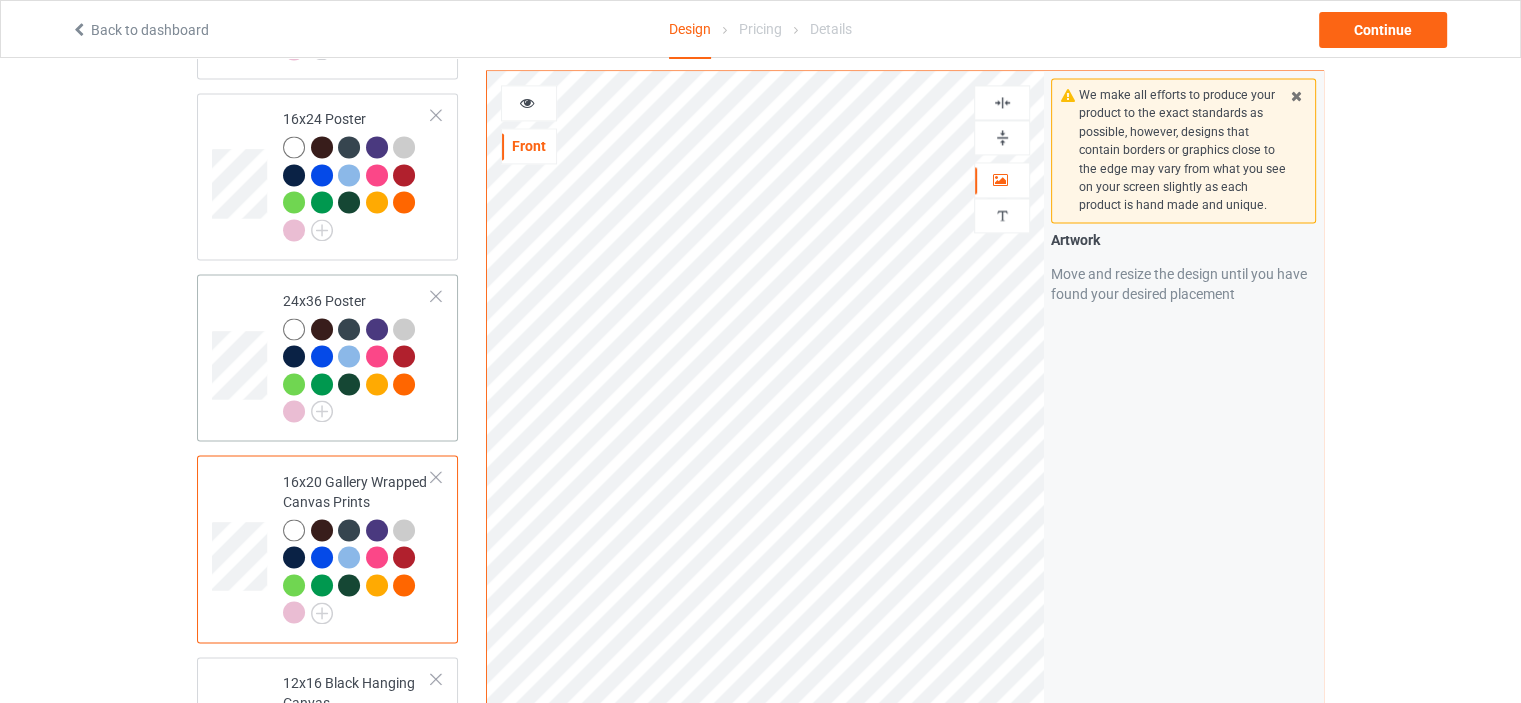 scroll, scrollTop: 3000, scrollLeft: 0, axis: vertical 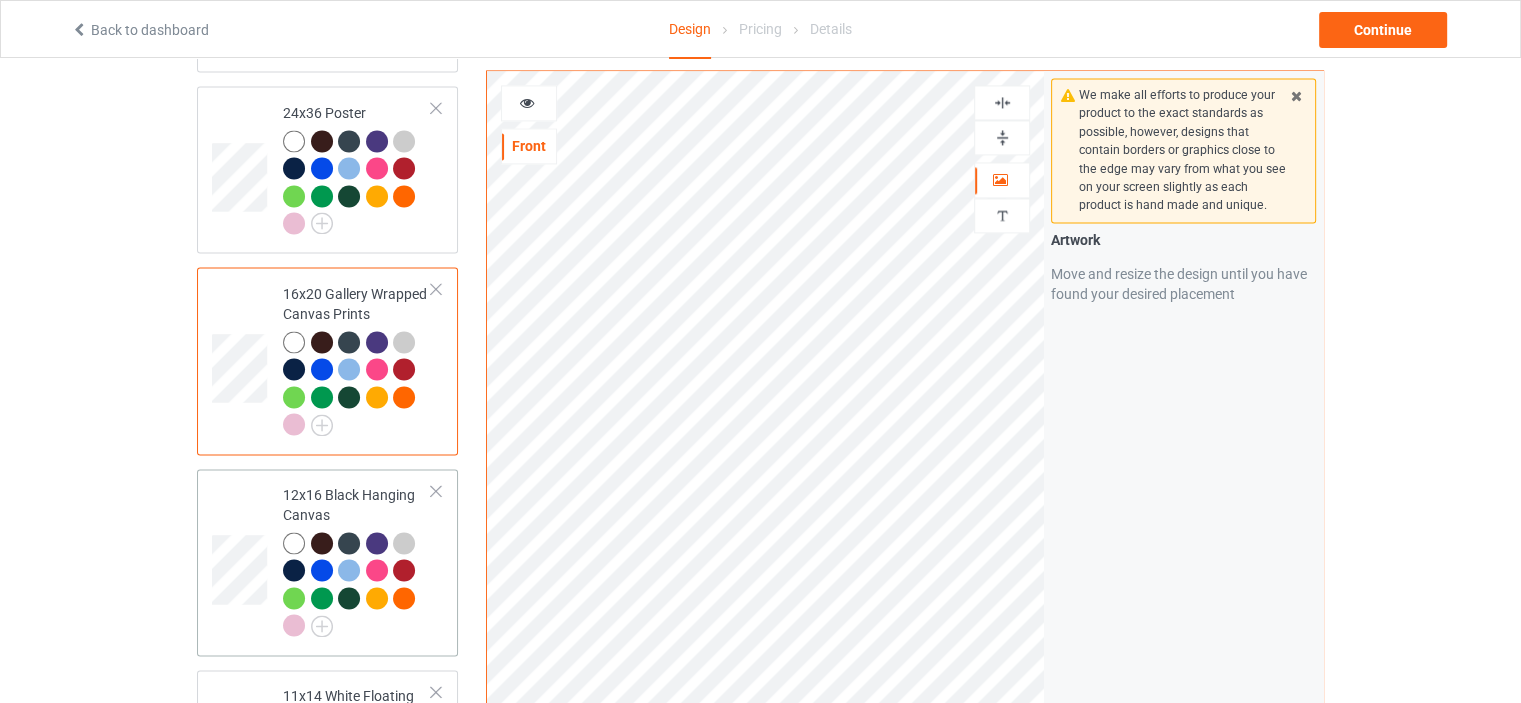 click on "12x16 Black Hanging Canvas" at bounding box center (357, 560) 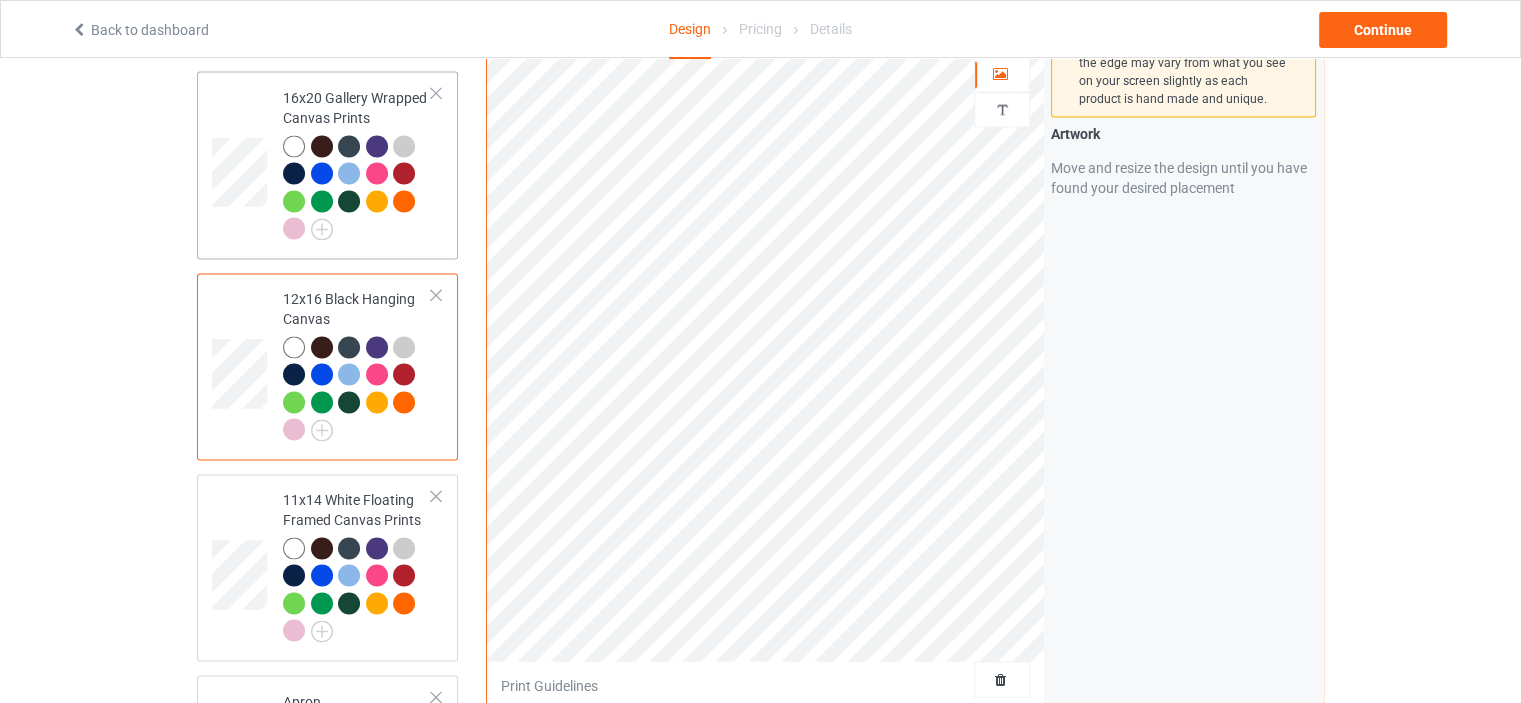scroll, scrollTop: 3200, scrollLeft: 0, axis: vertical 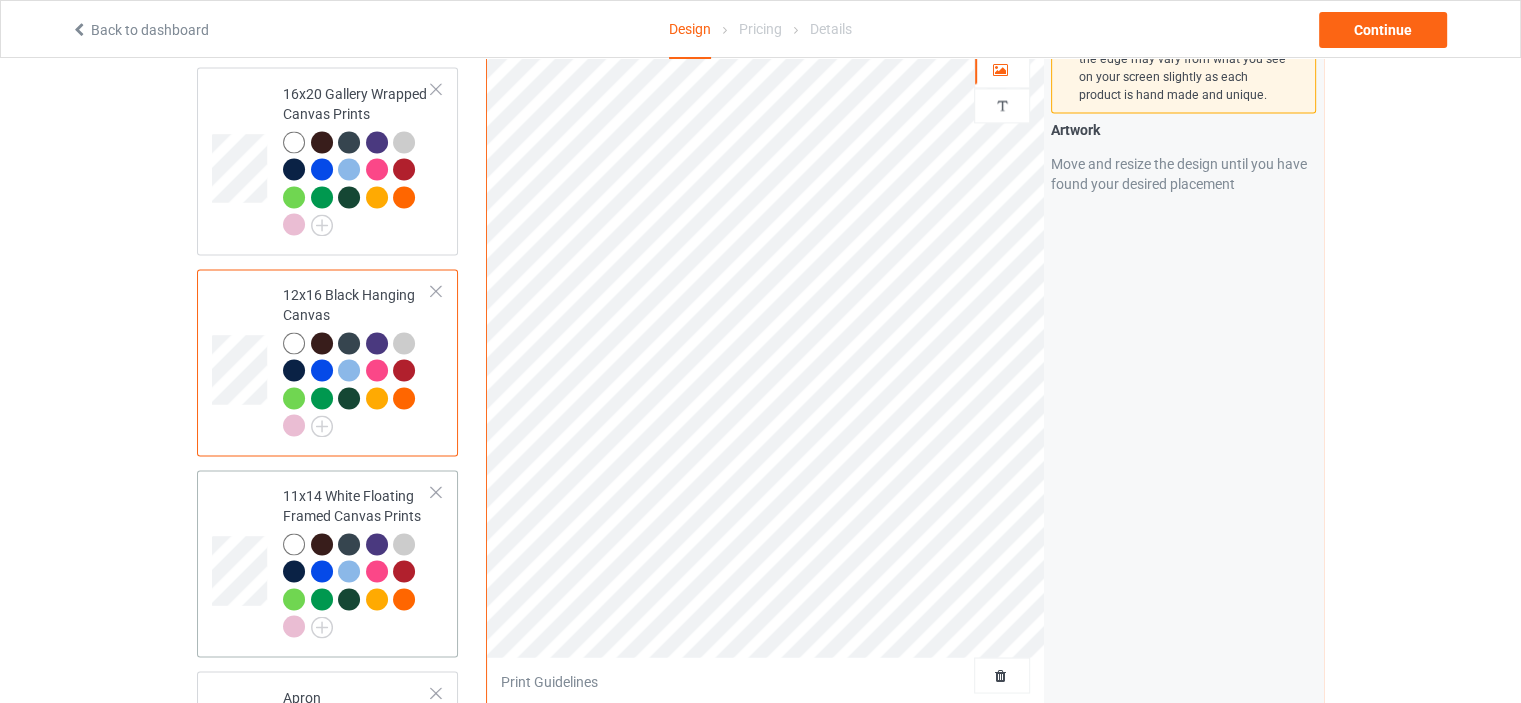 click on "11x14 White Floating Framed Canvas Prints" at bounding box center [357, 561] 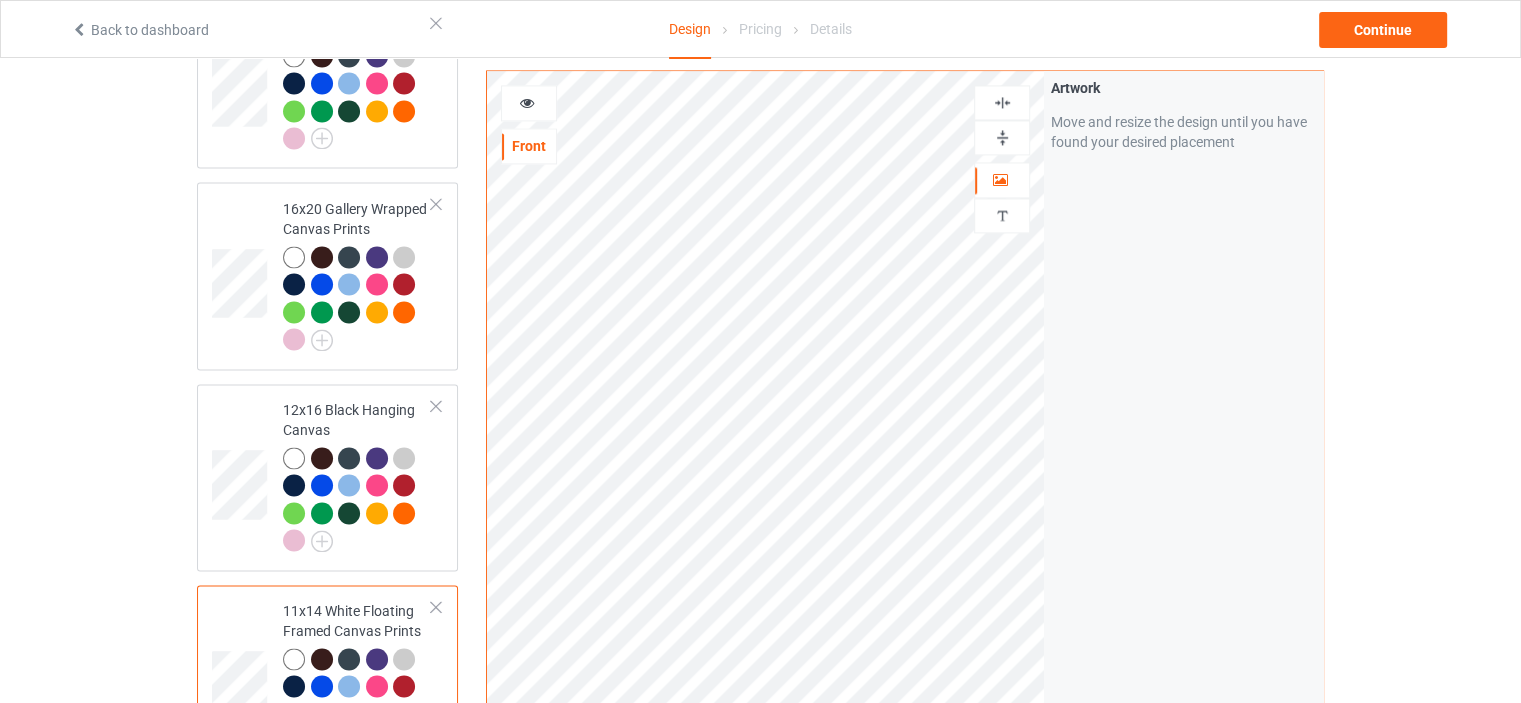 scroll, scrollTop: 3000, scrollLeft: 0, axis: vertical 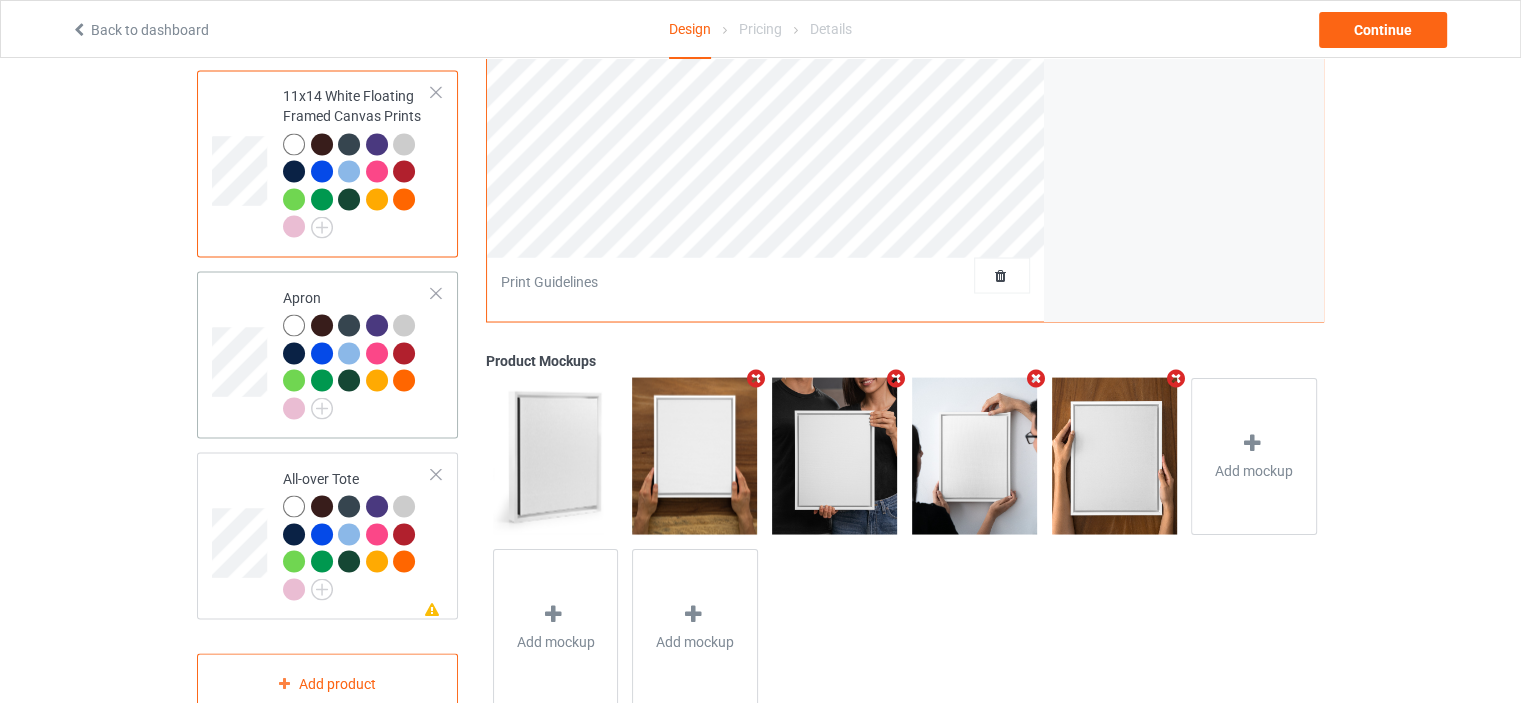 click on "Apron" at bounding box center (357, 352) 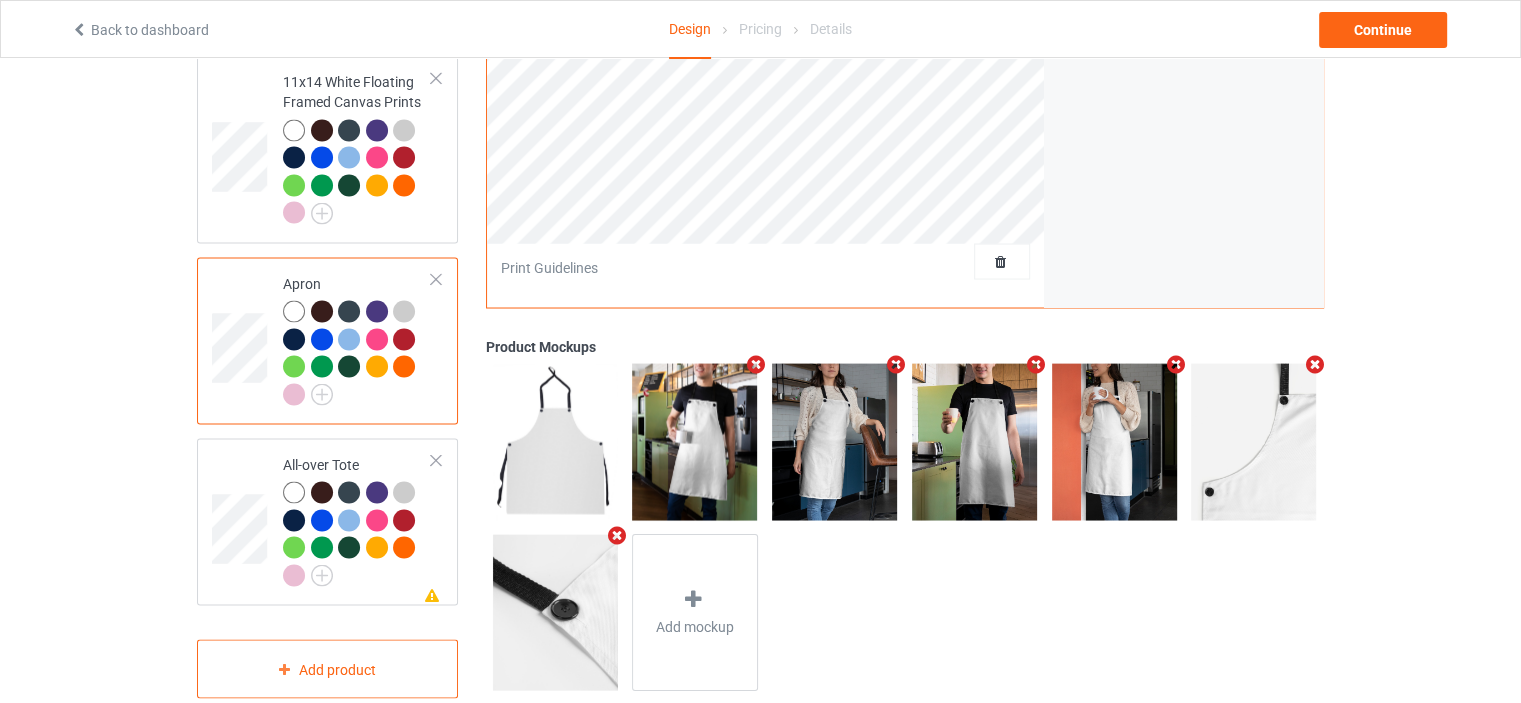 scroll, scrollTop: 3617, scrollLeft: 0, axis: vertical 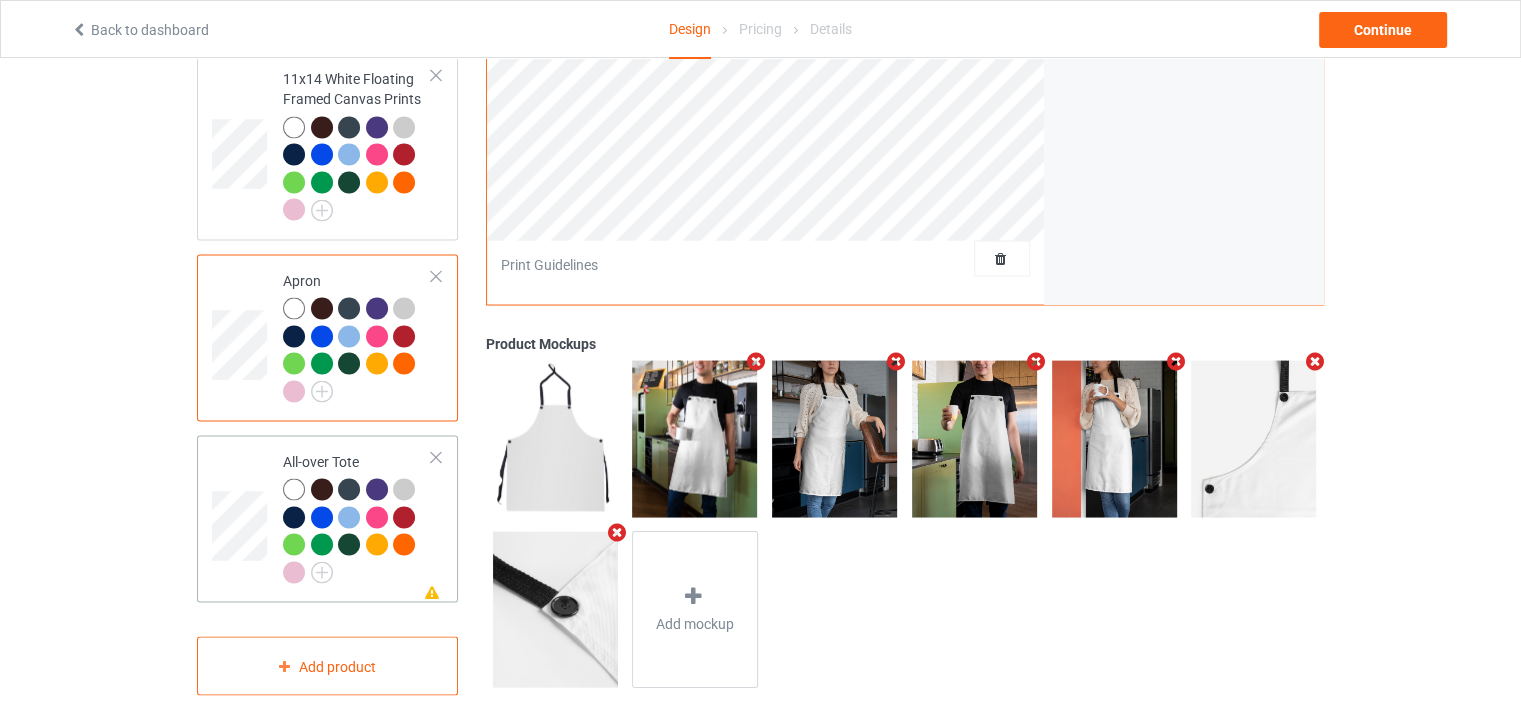 click on "All-over Tote" at bounding box center (357, 516) 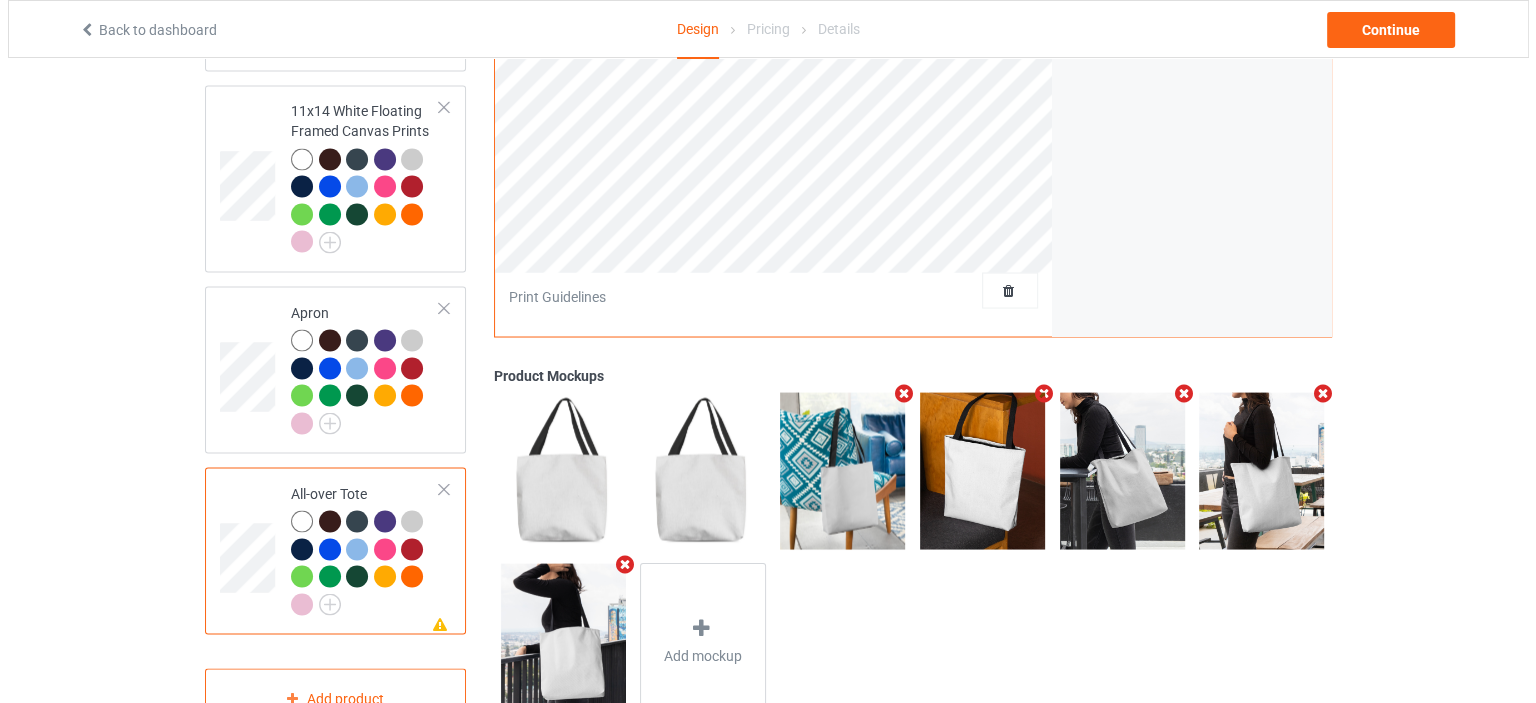 scroll, scrollTop: 3617, scrollLeft: 0, axis: vertical 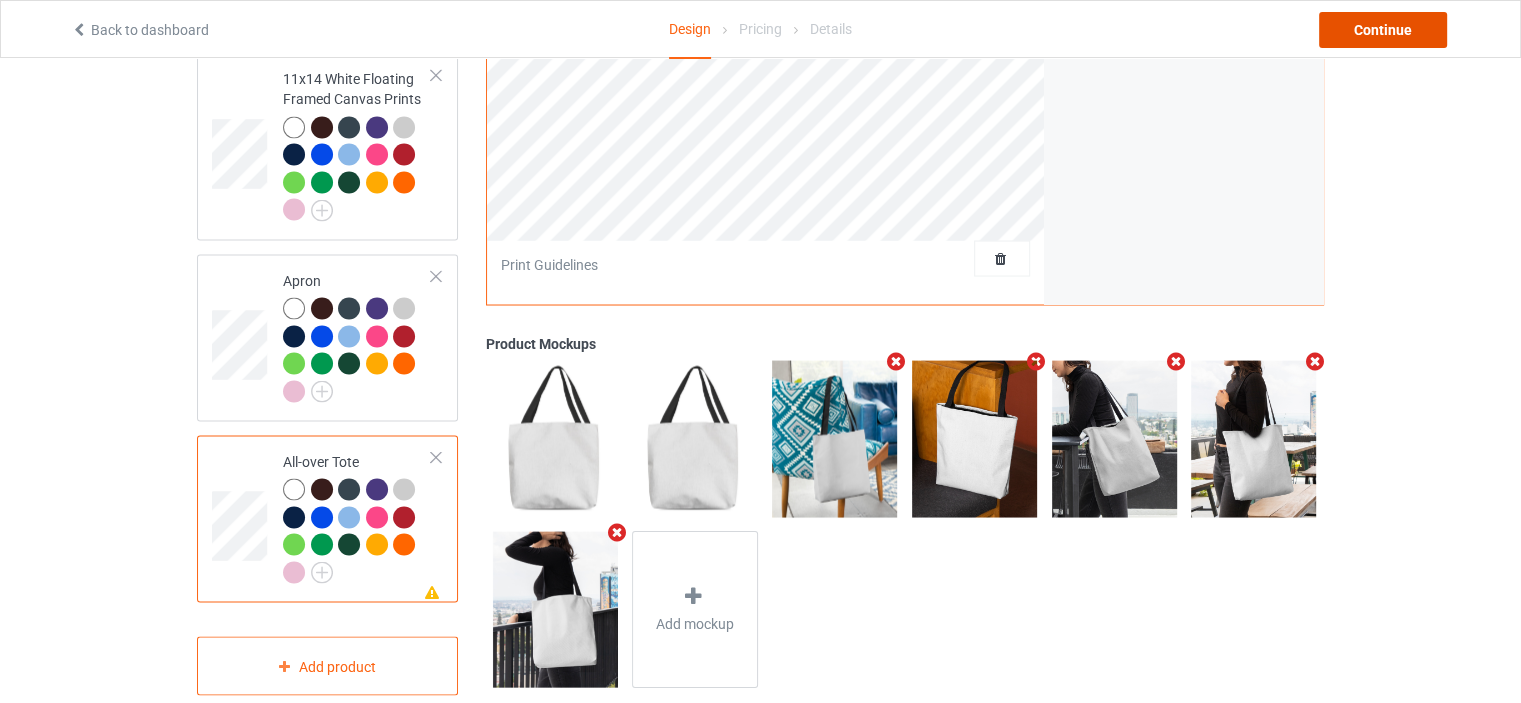 click on "Continue" at bounding box center [1383, 30] 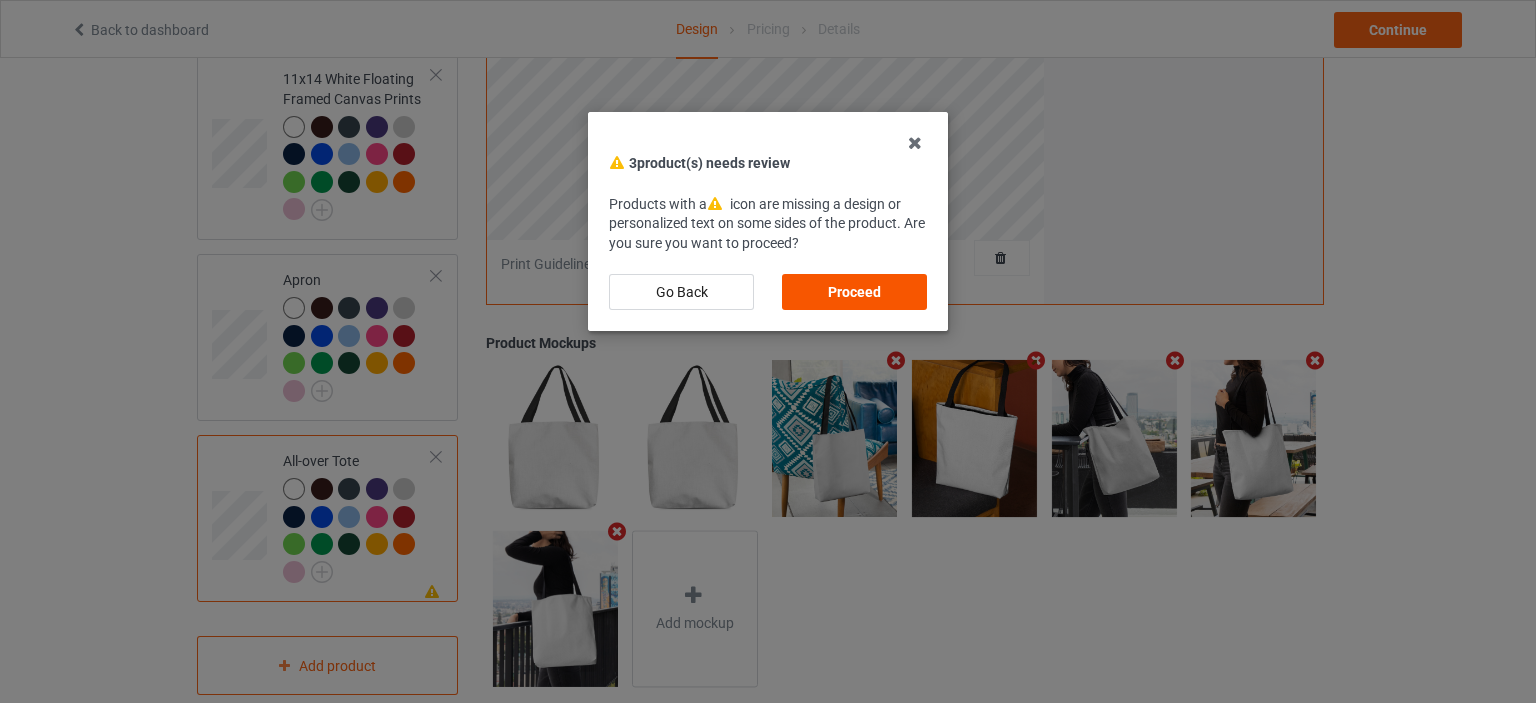 click on "Proceed" at bounding box center [854, 292] 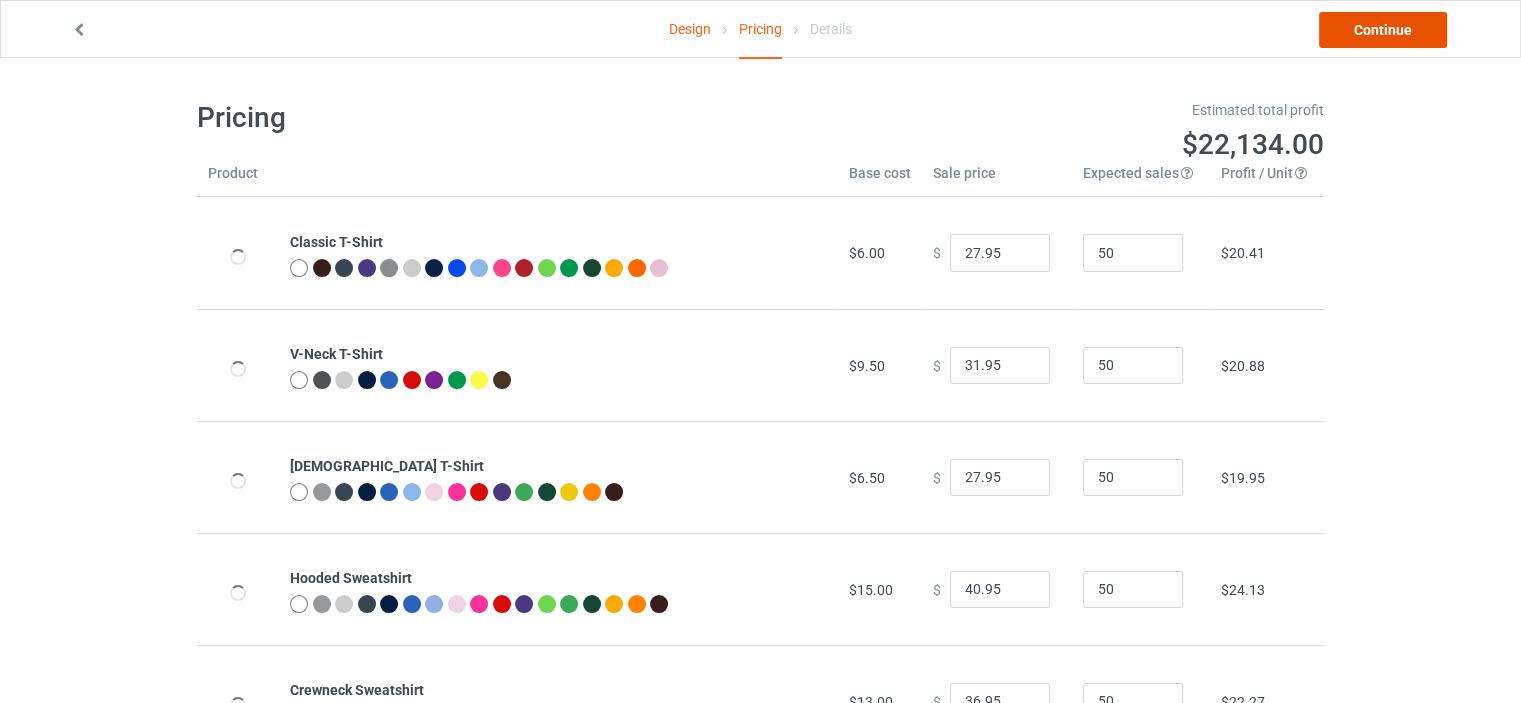 click on "Continue" at bounding box center [1383, 30] 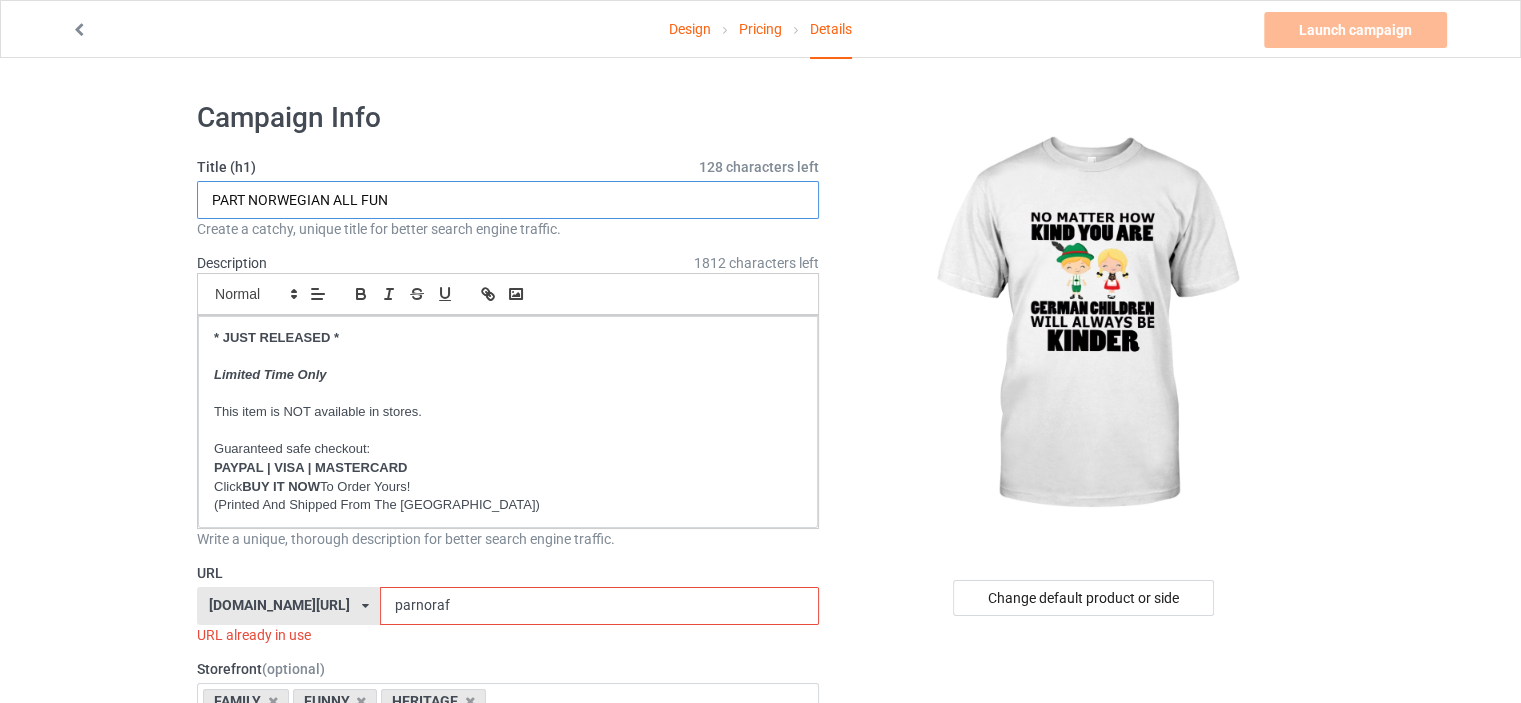 drag, startPoint x: 312, startPoint y: 200, endPoint x: 0, endPoint y: 200, distance: 312 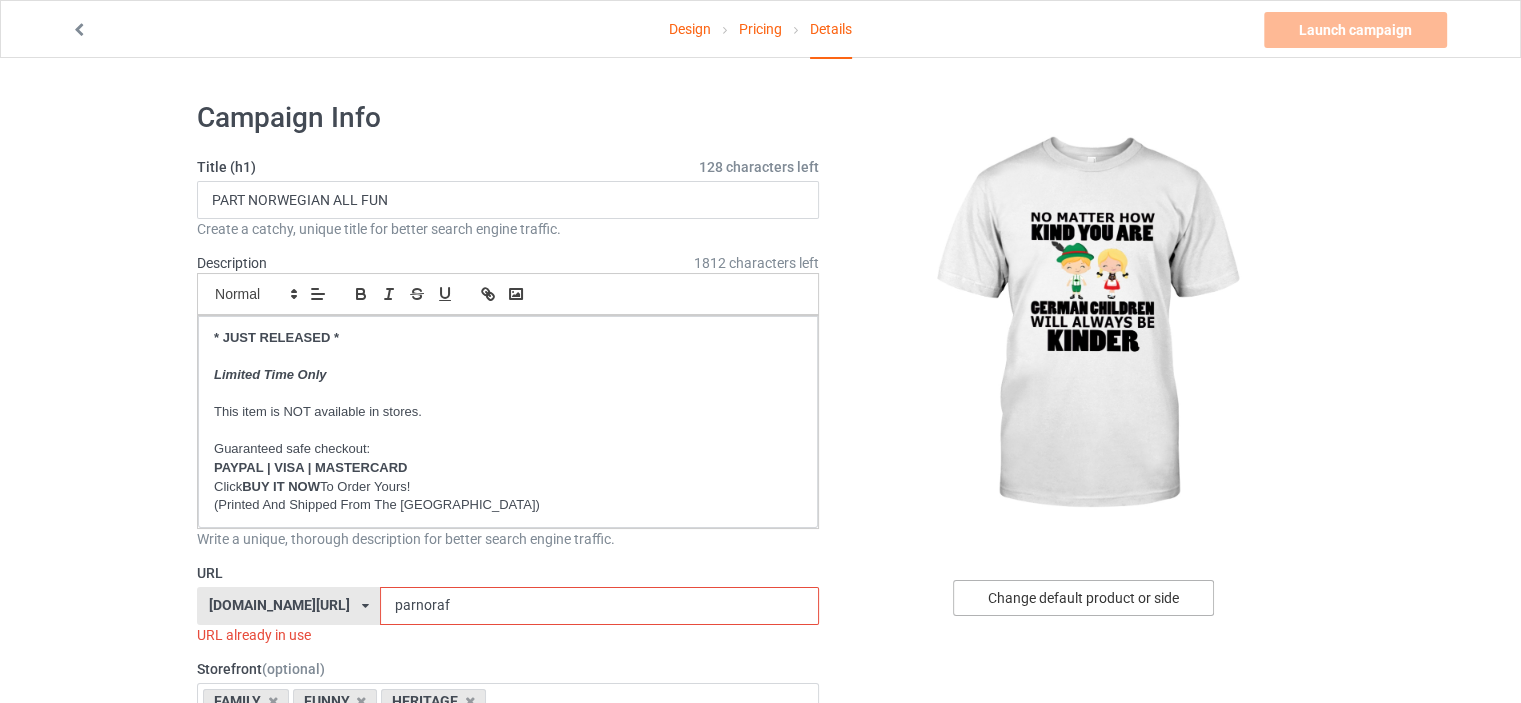 click on "Change default product or side" at bounding box center [1083, 598] 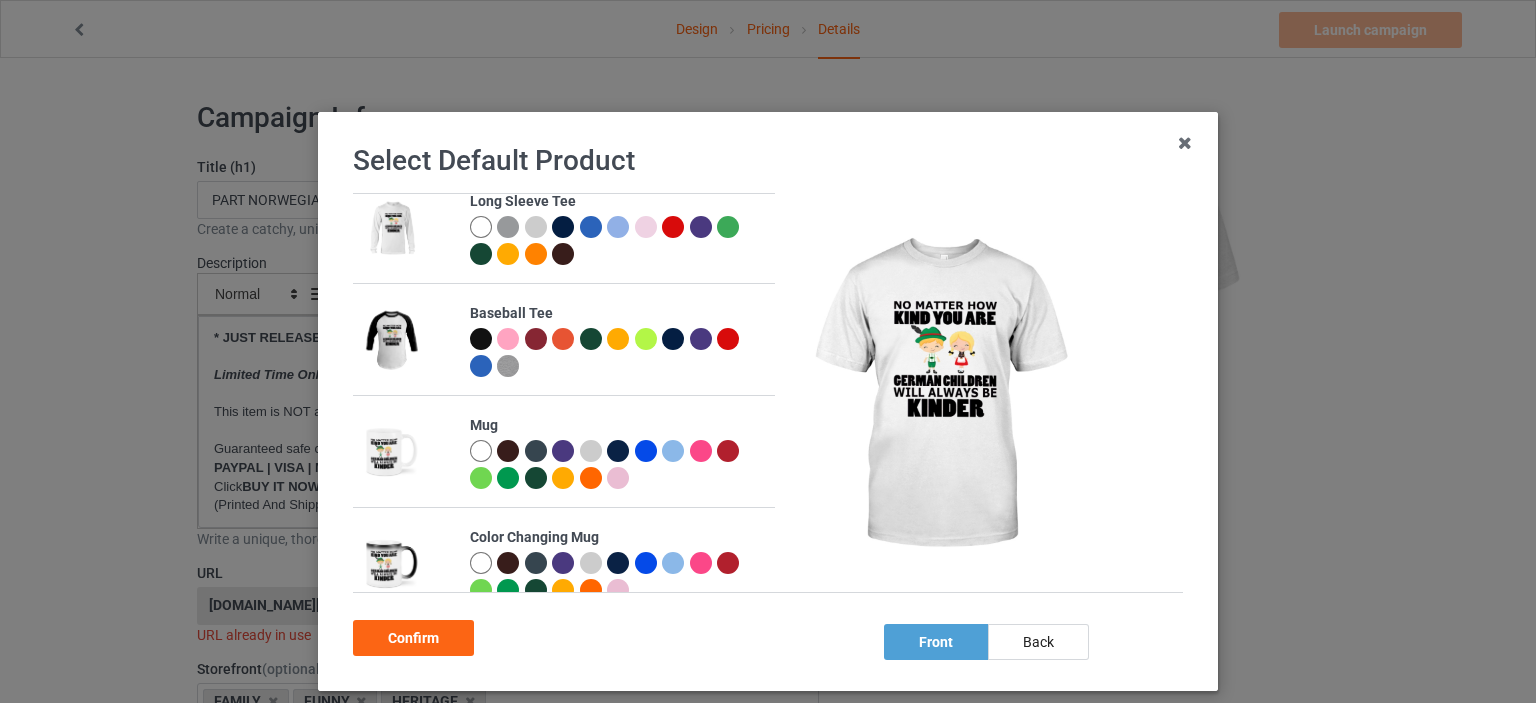 click at bounding box center (481, 451) 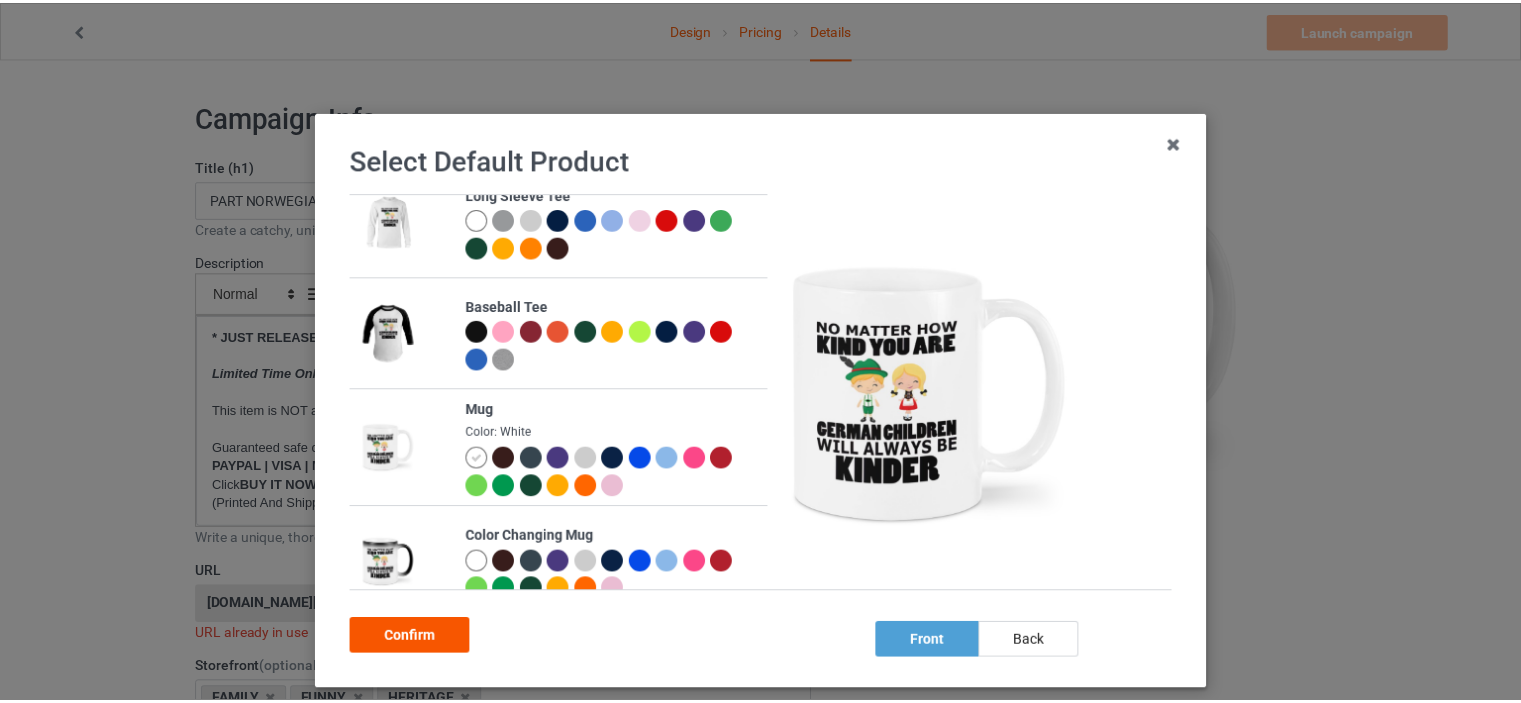 scroll, scrollTop: 694, scrollLeft: 0, axis: vertical 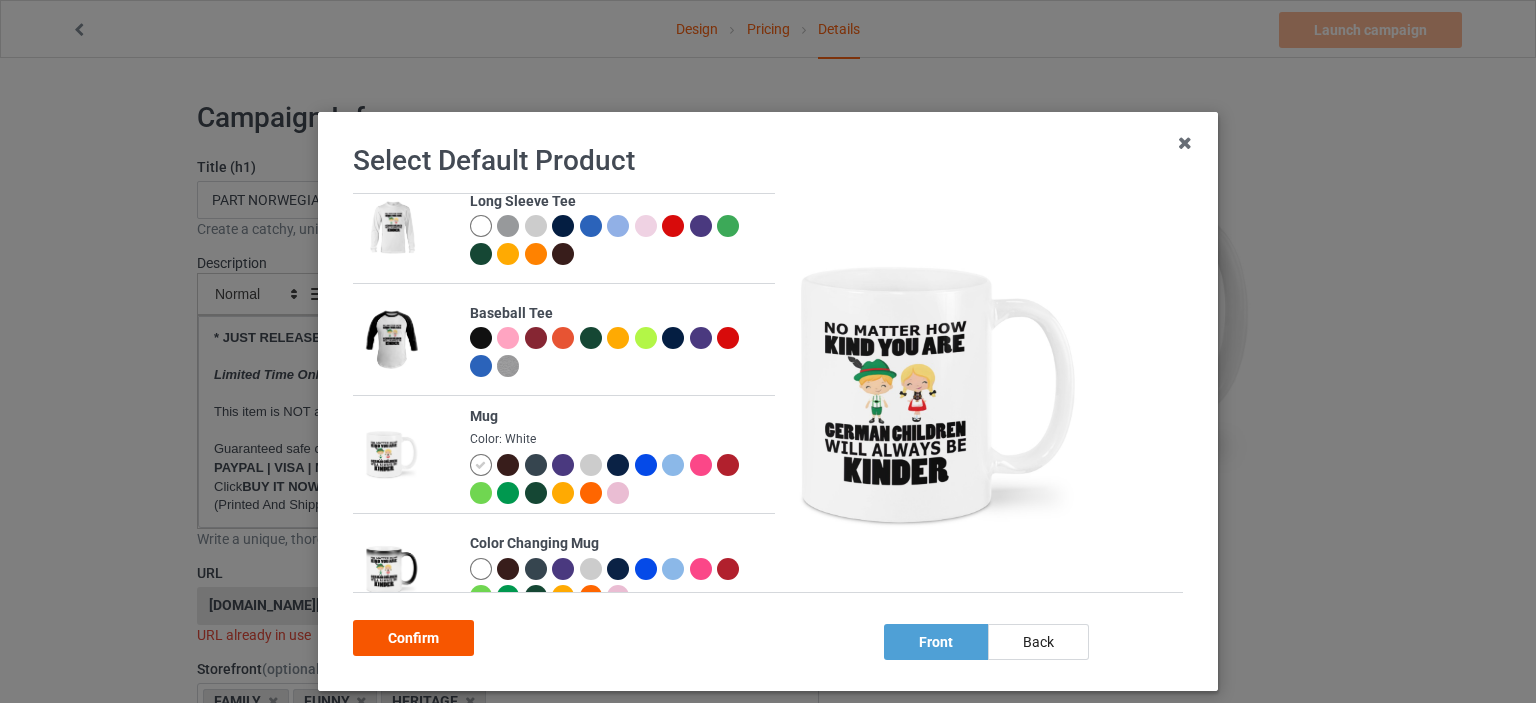 click on "Confirm" at bounding box center [413, 638] 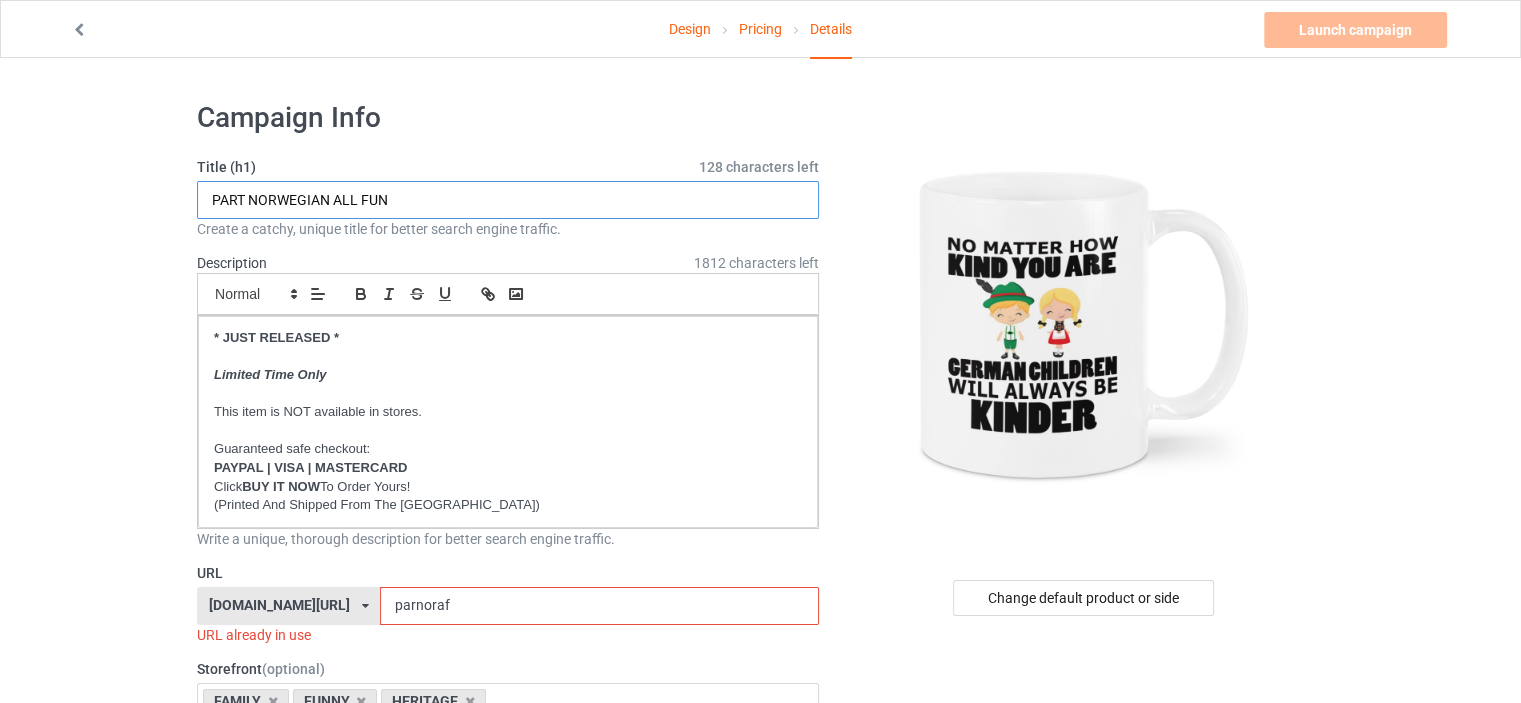 drag, startPoint x: 415, startPoint y: 193, endPoint x: 0, endPoint y: 198, distance: 415.03012 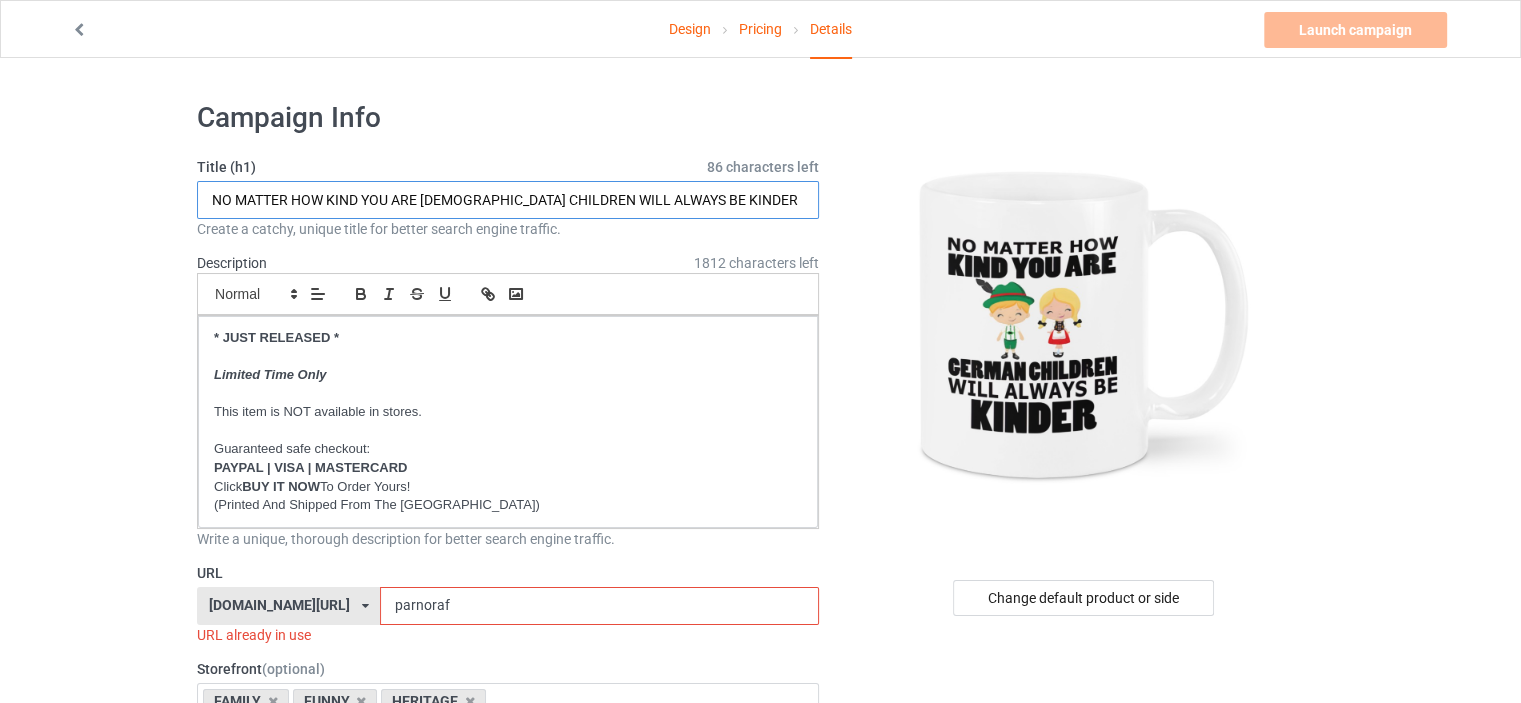type on "NO MATTER HOW KIND YOU ARE [DEMOGRAPHIC_DATA] CHILDREN WILL ALWAYS BE KINDER" 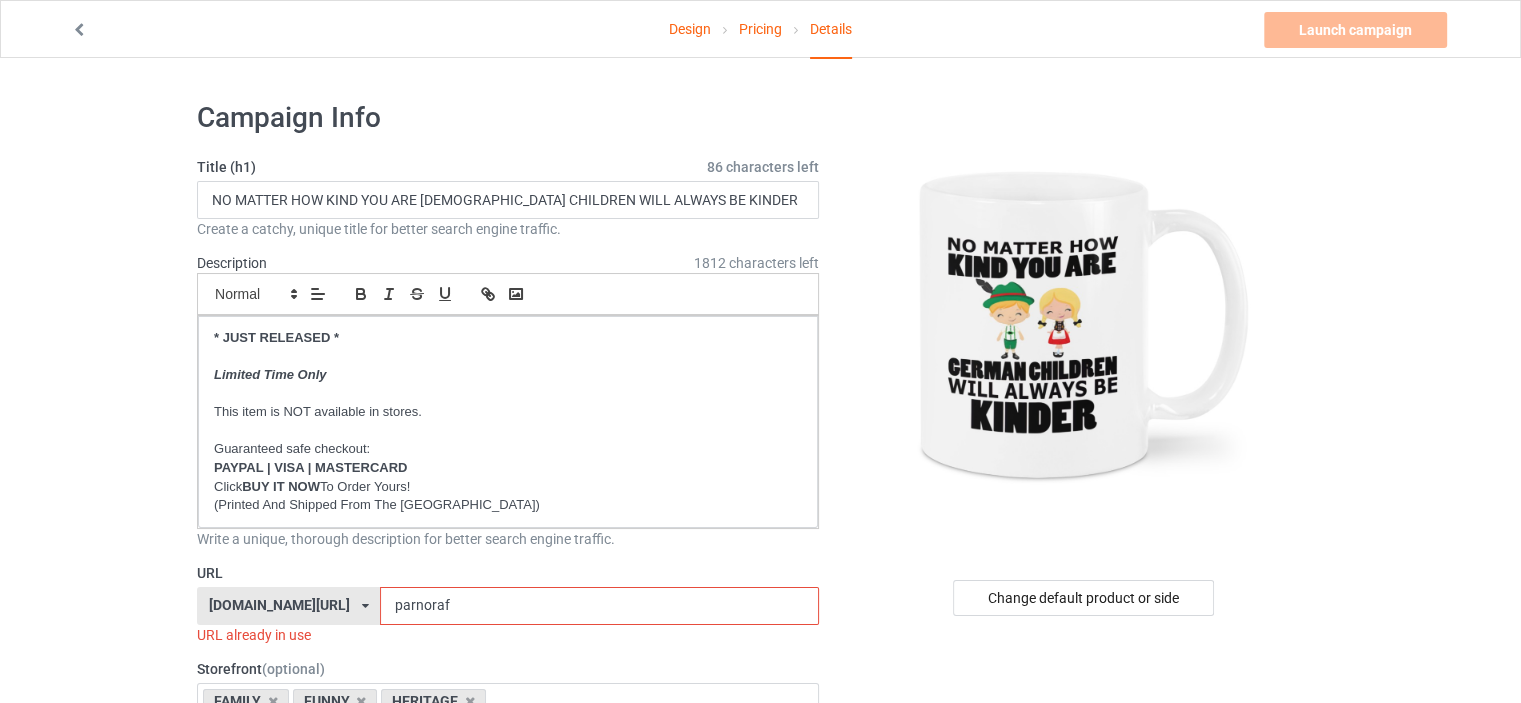 click on "[DOMAIN_NAME][URL]" at bounding box center (279, 605) 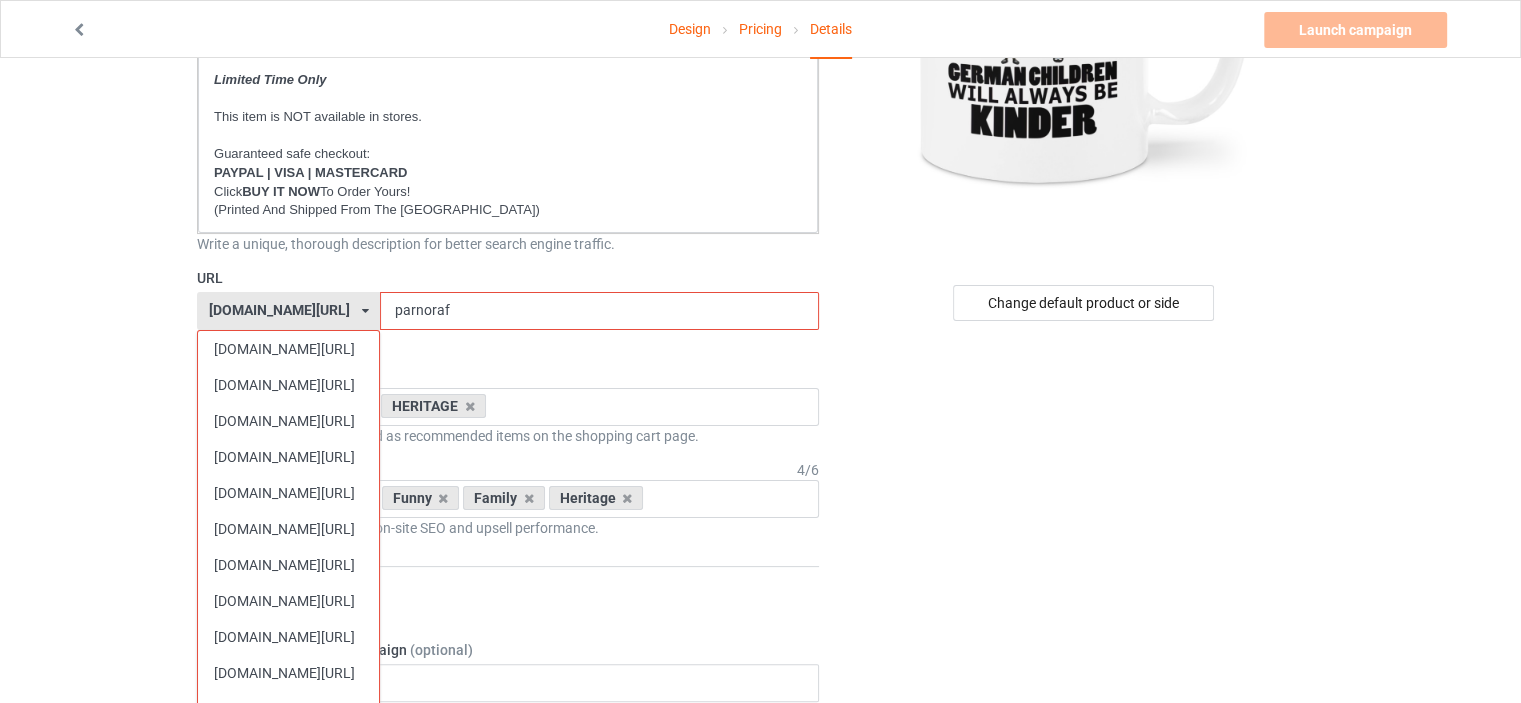 scroll, scrollTop: 300, scrollLeft: 0, axis: vertical 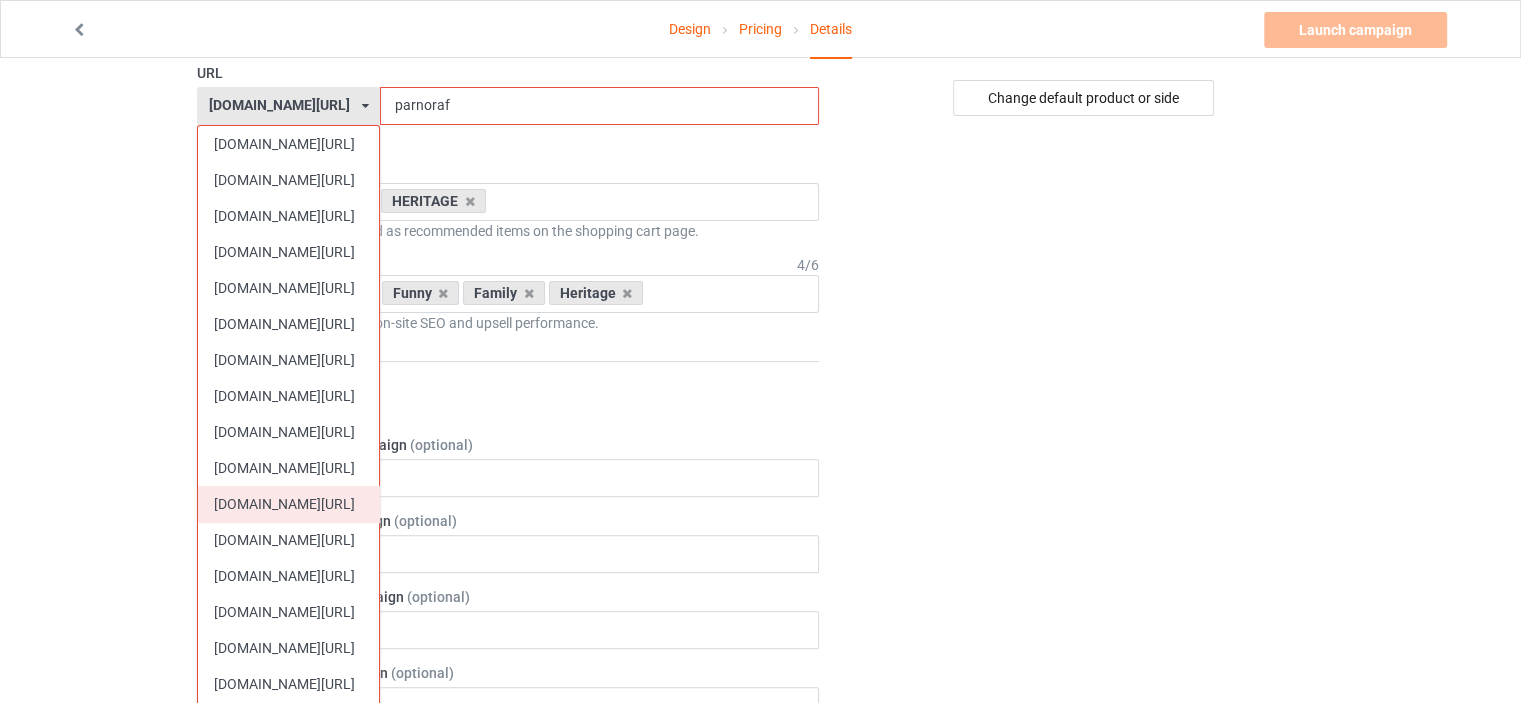 click on "[DOMAIN_NAME][URL]" at bounding box center [288, 504] 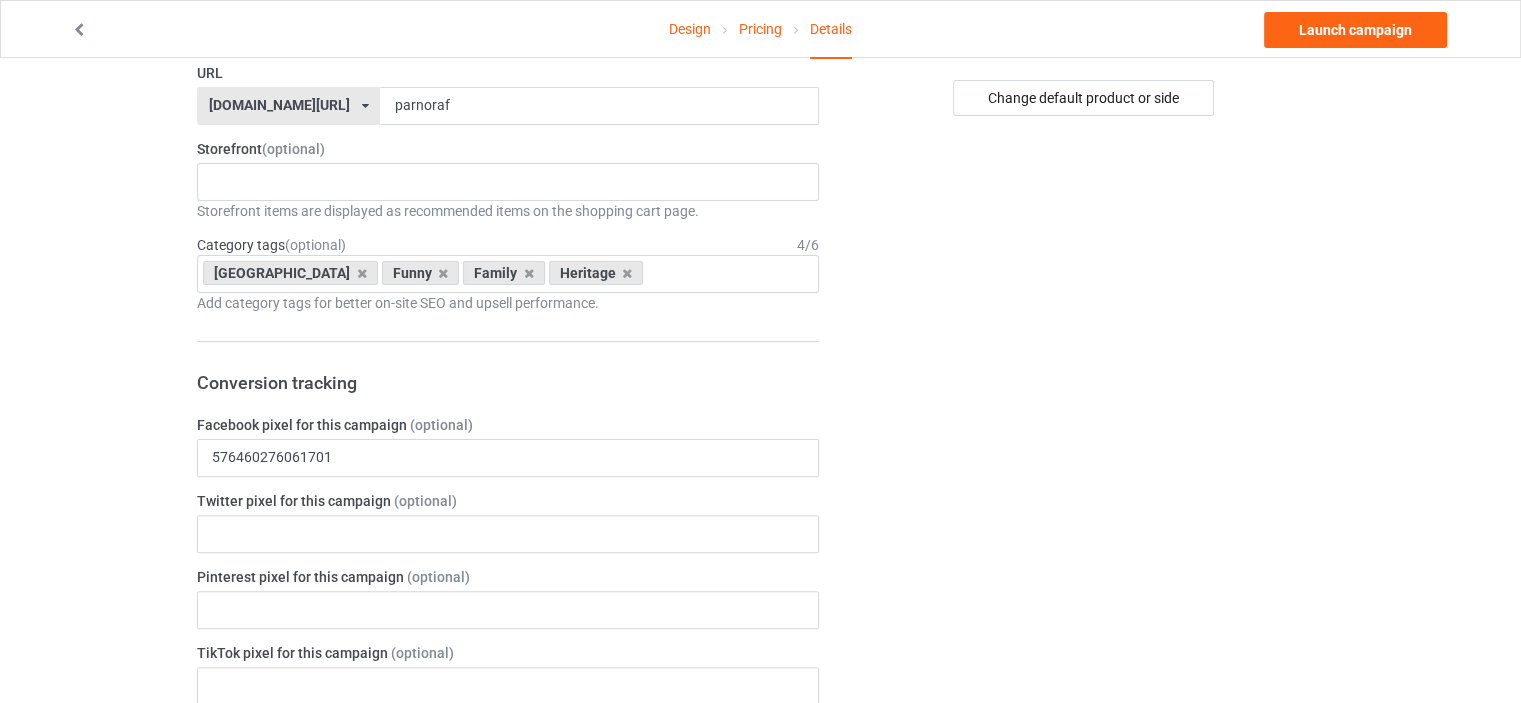 scroll, scrollTop: 100, scrollLeft: 0, axis: vertical 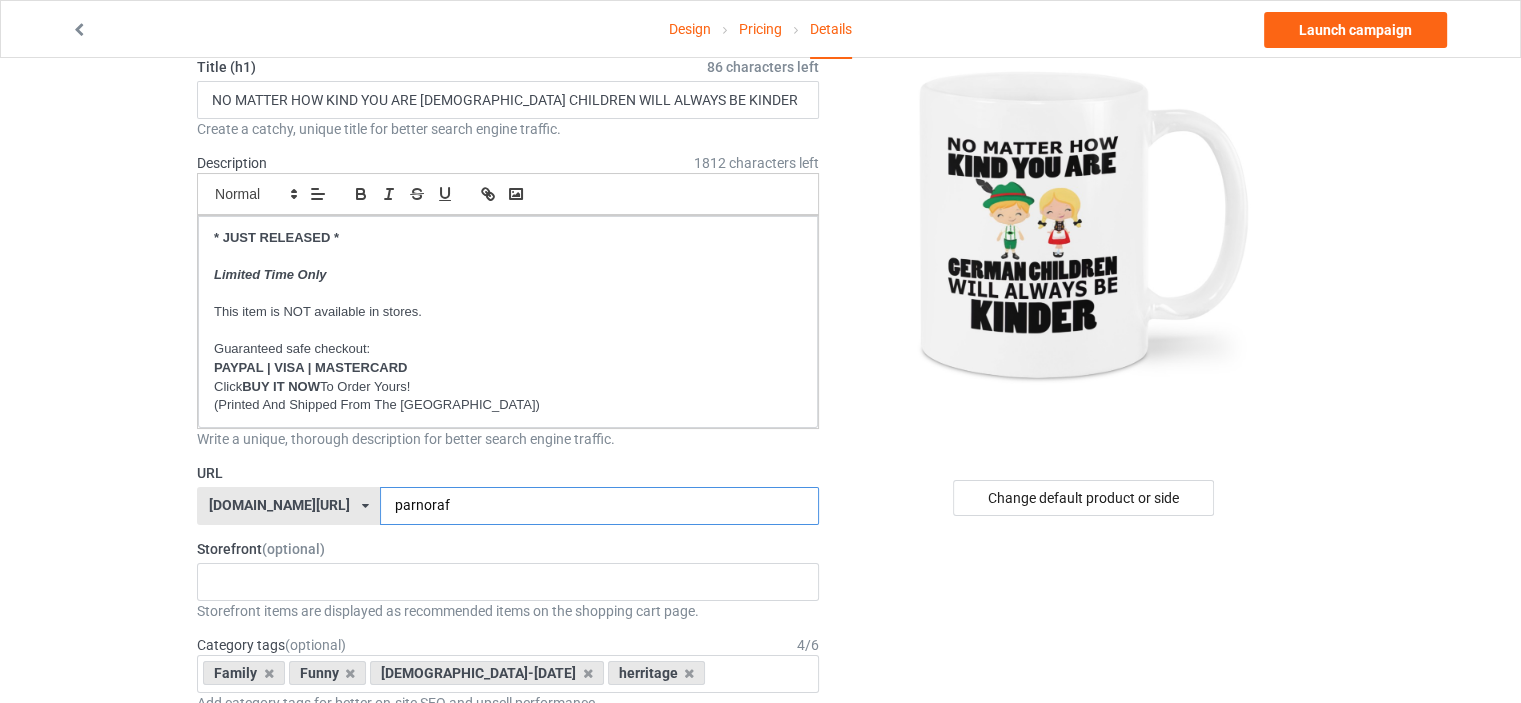 drag, startPoint x: 461, startPoint y: 503, endPoint x: 92, endPoint y: 456, distance: 371.98117 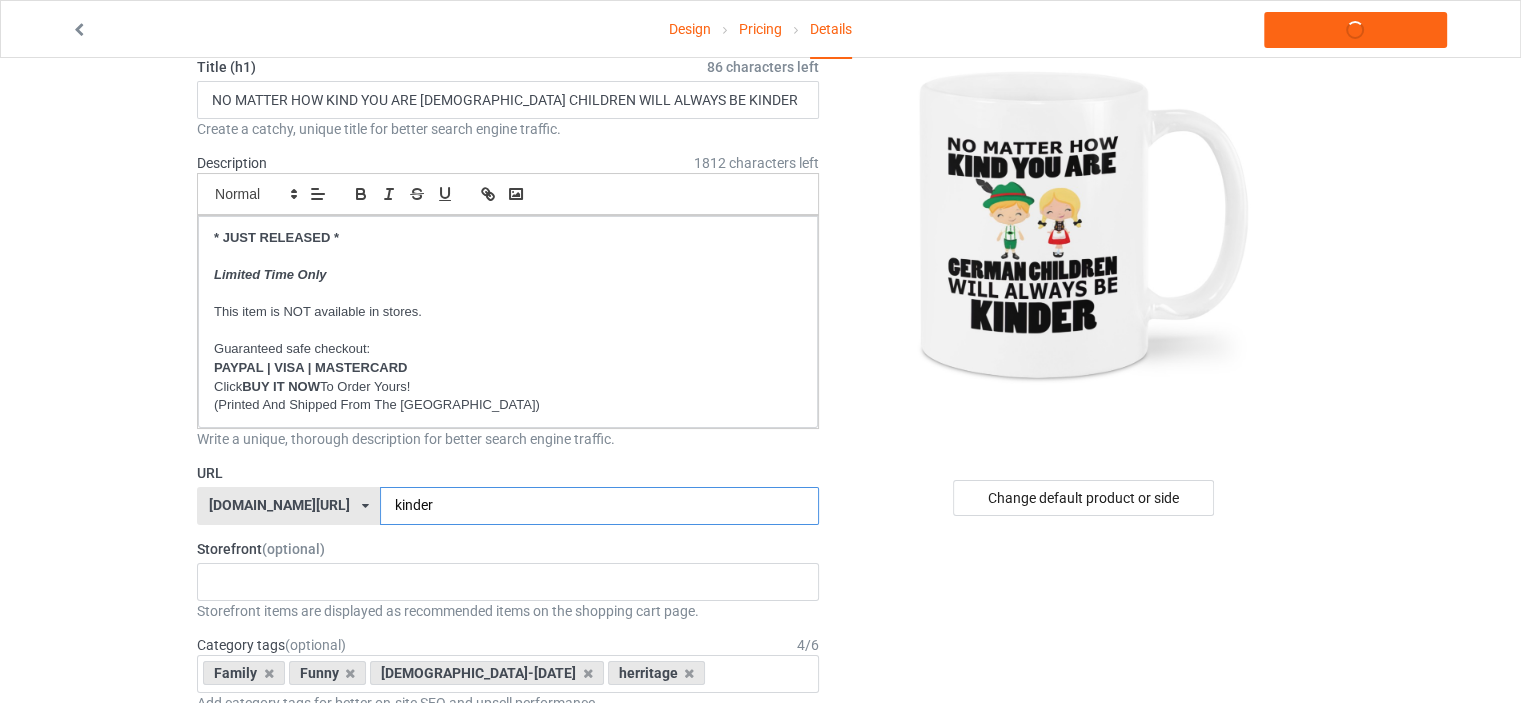 type on "kinder" 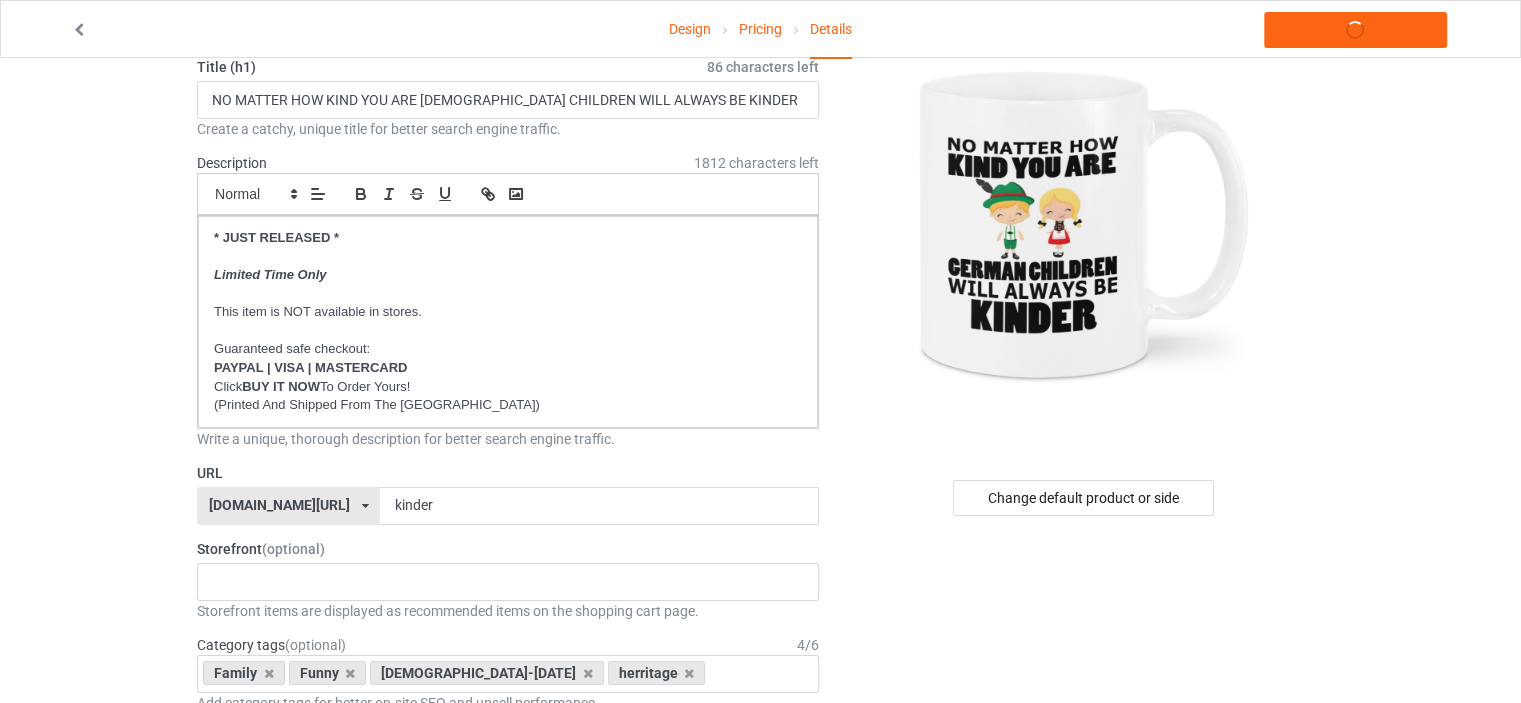 click on "Design Pricing Details Launch campaign Campaign Info Title (h1) 86   characters left NO MATTER HOW KIND YOU ARE [DEMOGRAPHIC_DATA] CHILDREN WILL ALWAYS BE KINDER Create a catchy, unique title for better search engine traffic. Description 1812   characters left       Small Normal Large Big Huge                                                                                     * JUST RELEASED * Limited Time Only This item is NOT available in stores. Guaranteed safe checkout: PAYPAL | VISA | MASTERCARD Click  BUY IT NOW  To Order Yours! (Printed And Shipped From The [GEOGRAPHIC_DATA]) Write a unique, thorough description for better search engine traffic. URL [DOMAIN_NAME][URL] [DOMAIN_NAME][URL] [DOMAIN_NAME][URL] [DOMAIN_NAME][URL] [DOMAIN_NAME][URL] [DOMAIN_NAME][URL] [DOMAIN_NAME][URL] [DOMAIN_NAME][URL] [DOMAIN_NAME][URL] [DOMAIN_NAME][URL] [DOMAIN_NAME][URL] [DOMAIN_NAME][URL] [DOMAIN_NAME][URL] [DOMAIN_NAME][URL] [DOMAIN_NAME][URL] [DOMAIN_NAME][URL] [DOMAIN_NAME][URL] [DOMAIN_NAME][URL] [DOMAIN_NAME][URL] kinder" at bounding box center [760, 1058] 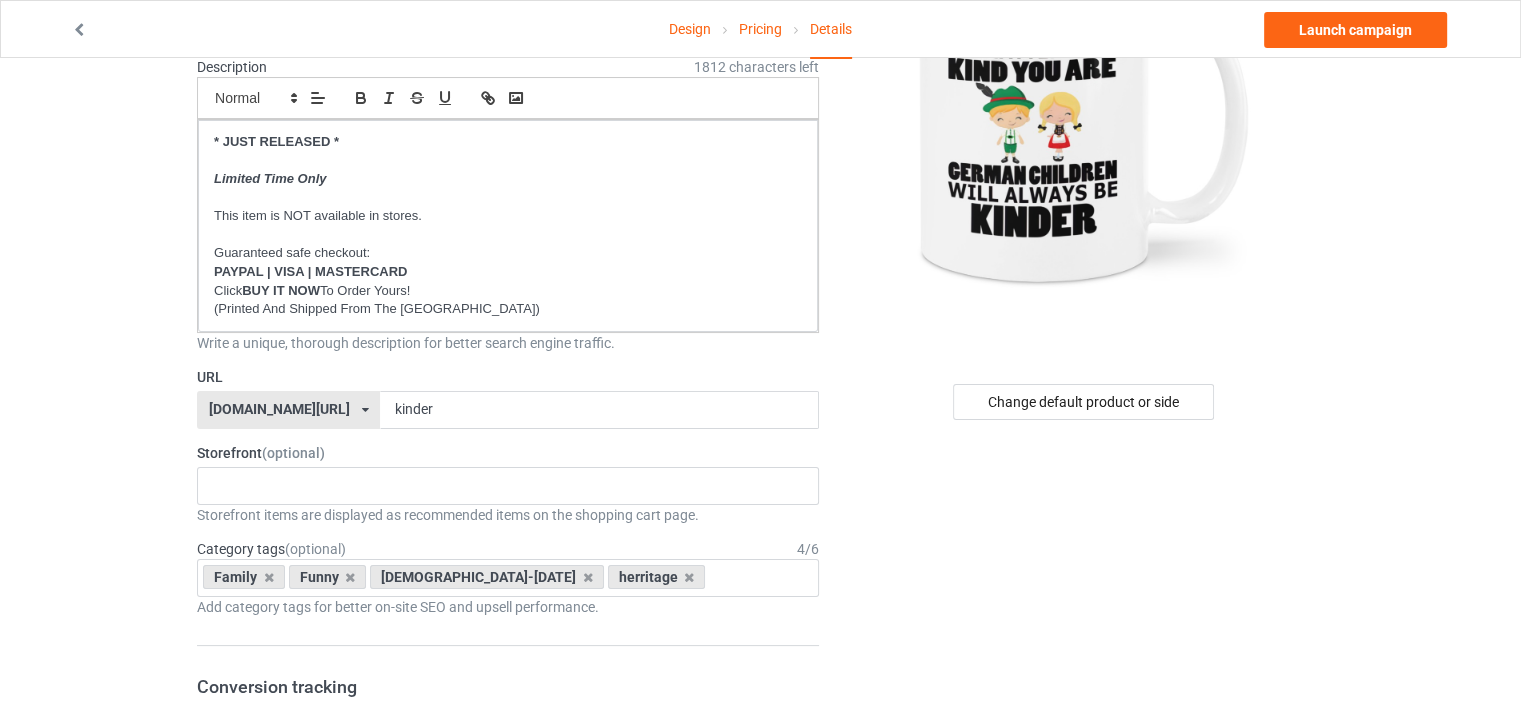 scroll, scrollTop: 300, scrollLeft: 0, axis: vertical 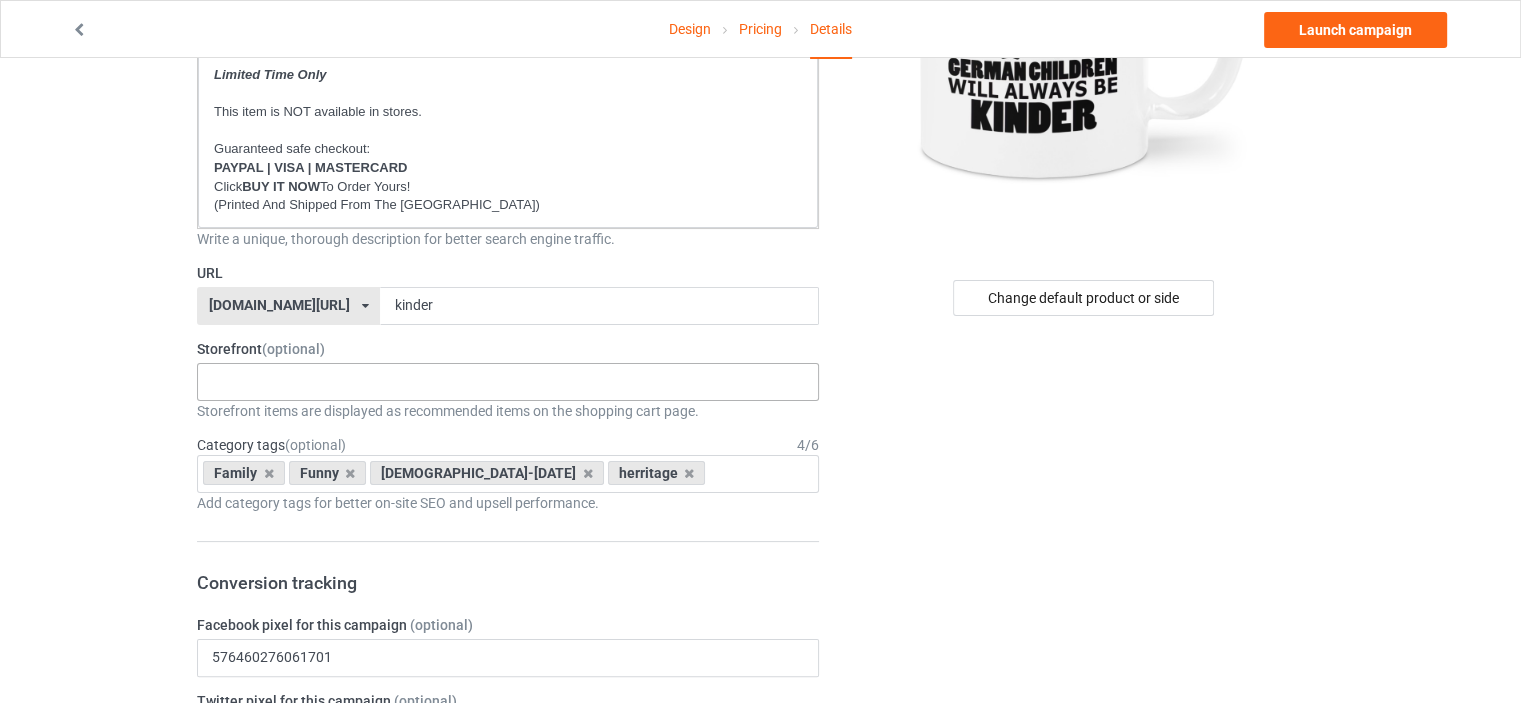 click on "HERITAGE FUNNY FAMILY CHRISTMAS 5d793c099ddb371f9f0c3c2e 5d7820cd2b9df008358ecea1 5d769ec32ee410469285180e 5d756b10fbe899469ef4d8a1" at bounding box center [508, 382] 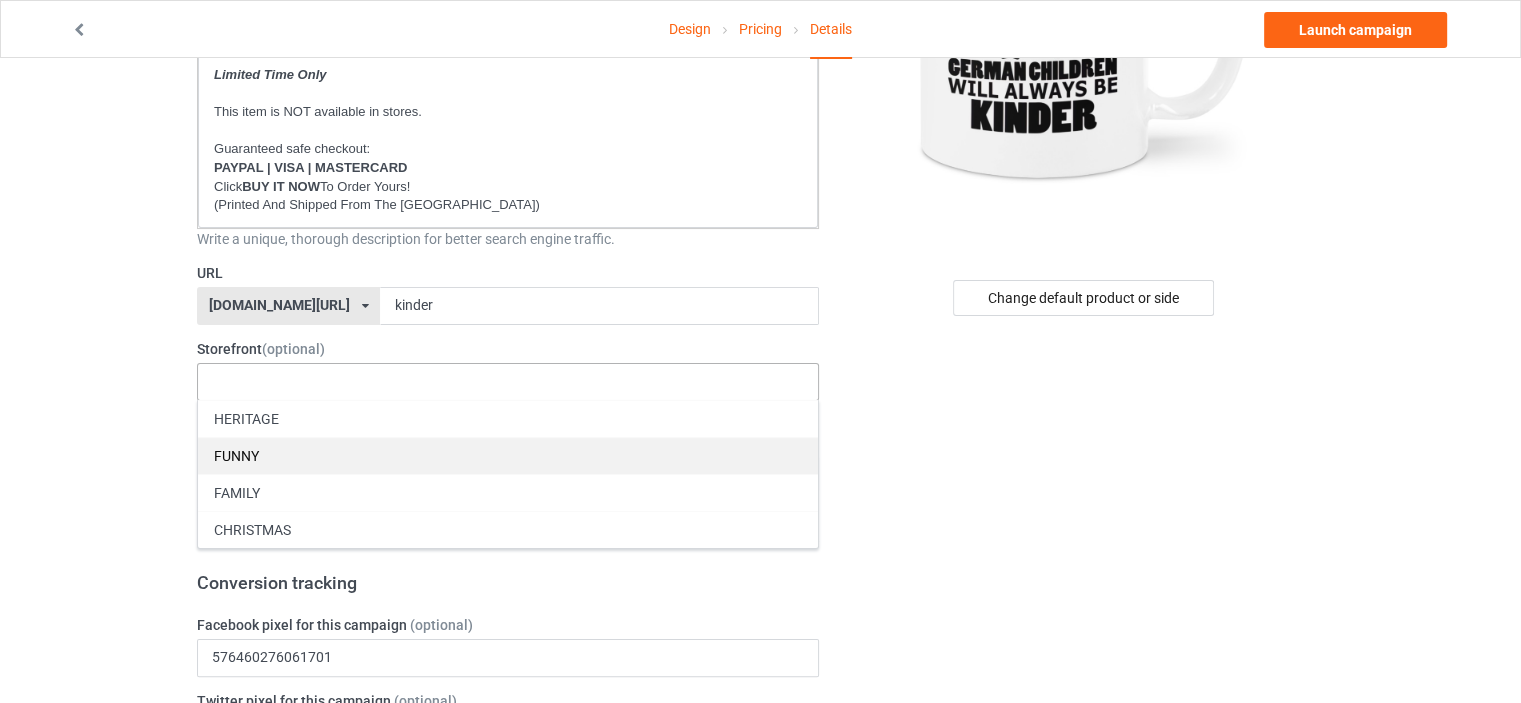 click on "FUNNY" at bounding box center (508, 455) 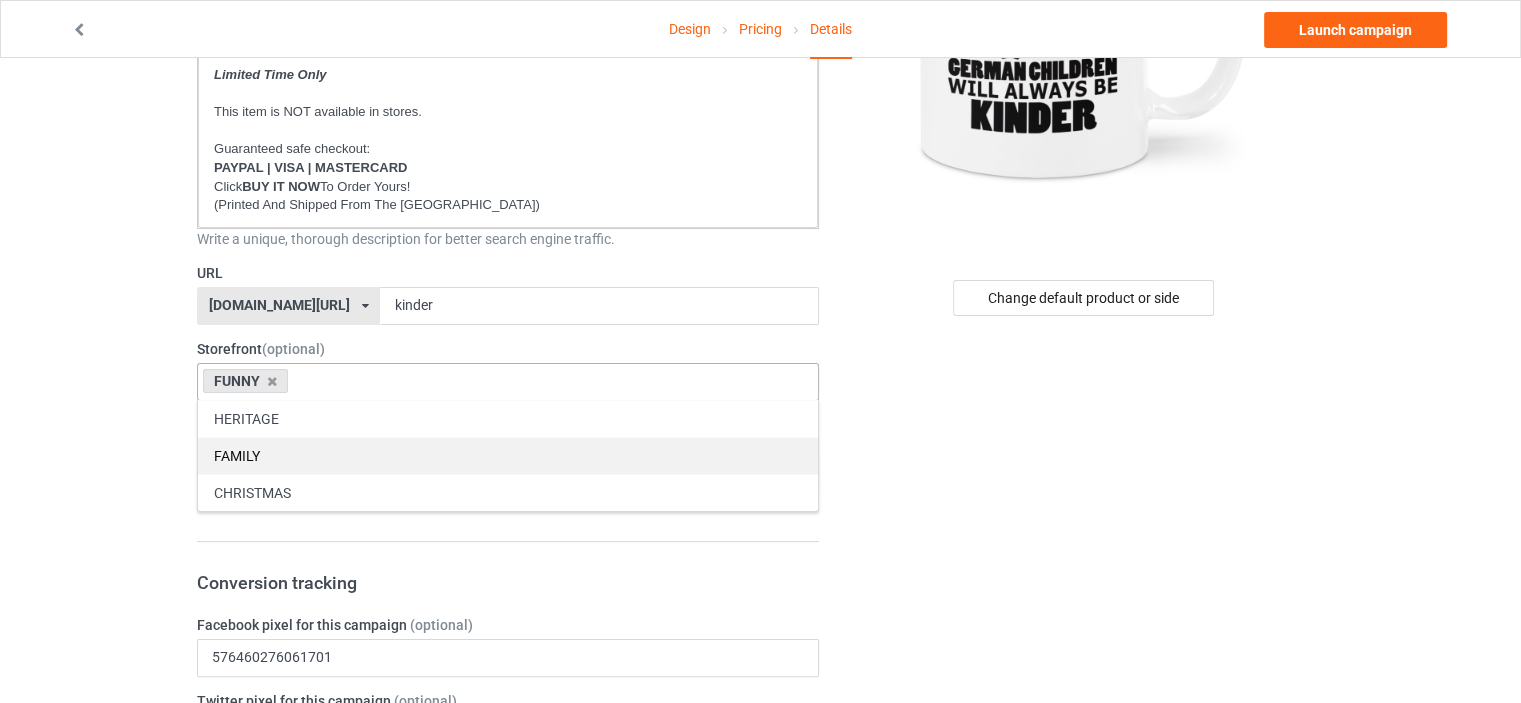 click on "FAMILY" at bounding box center [508, 455] 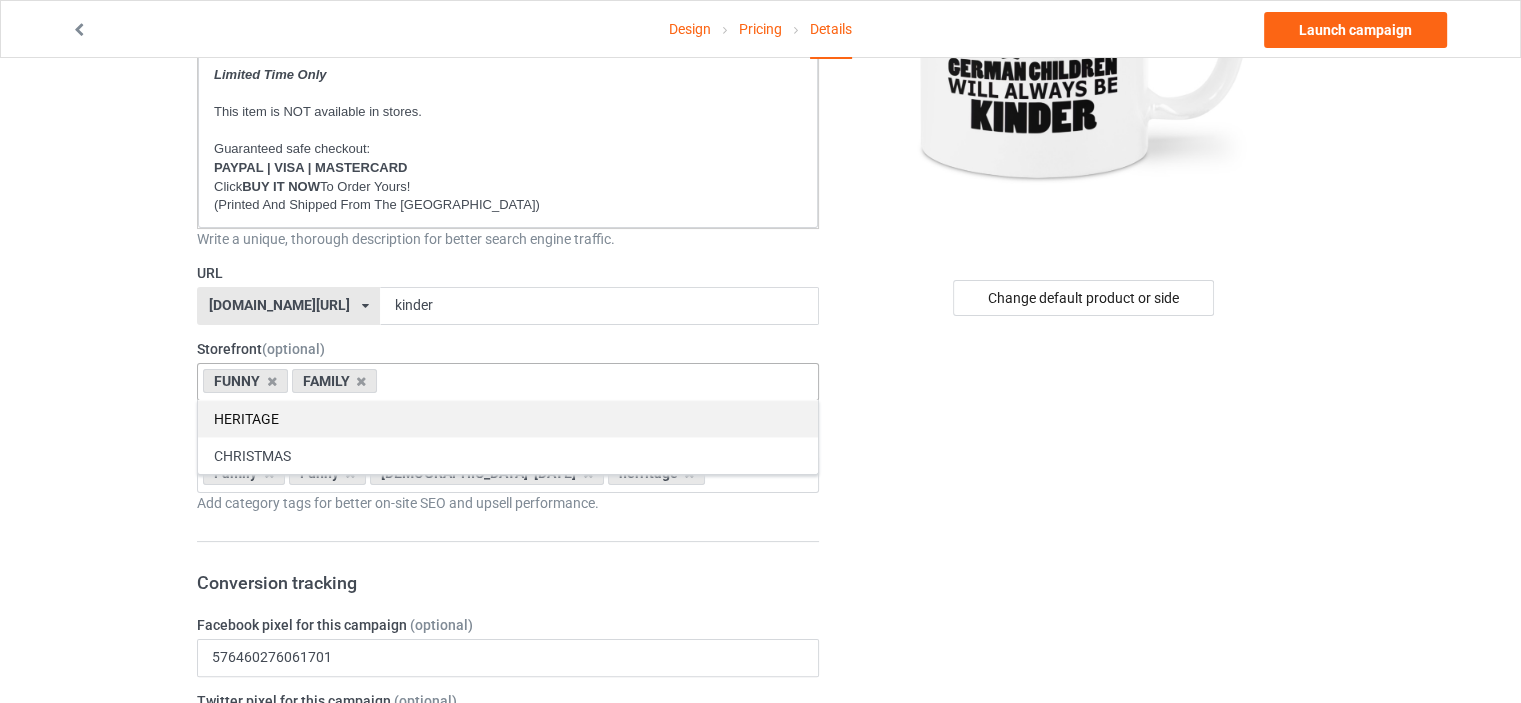 click on "HERITAGE" at bounding box center (508, 418) 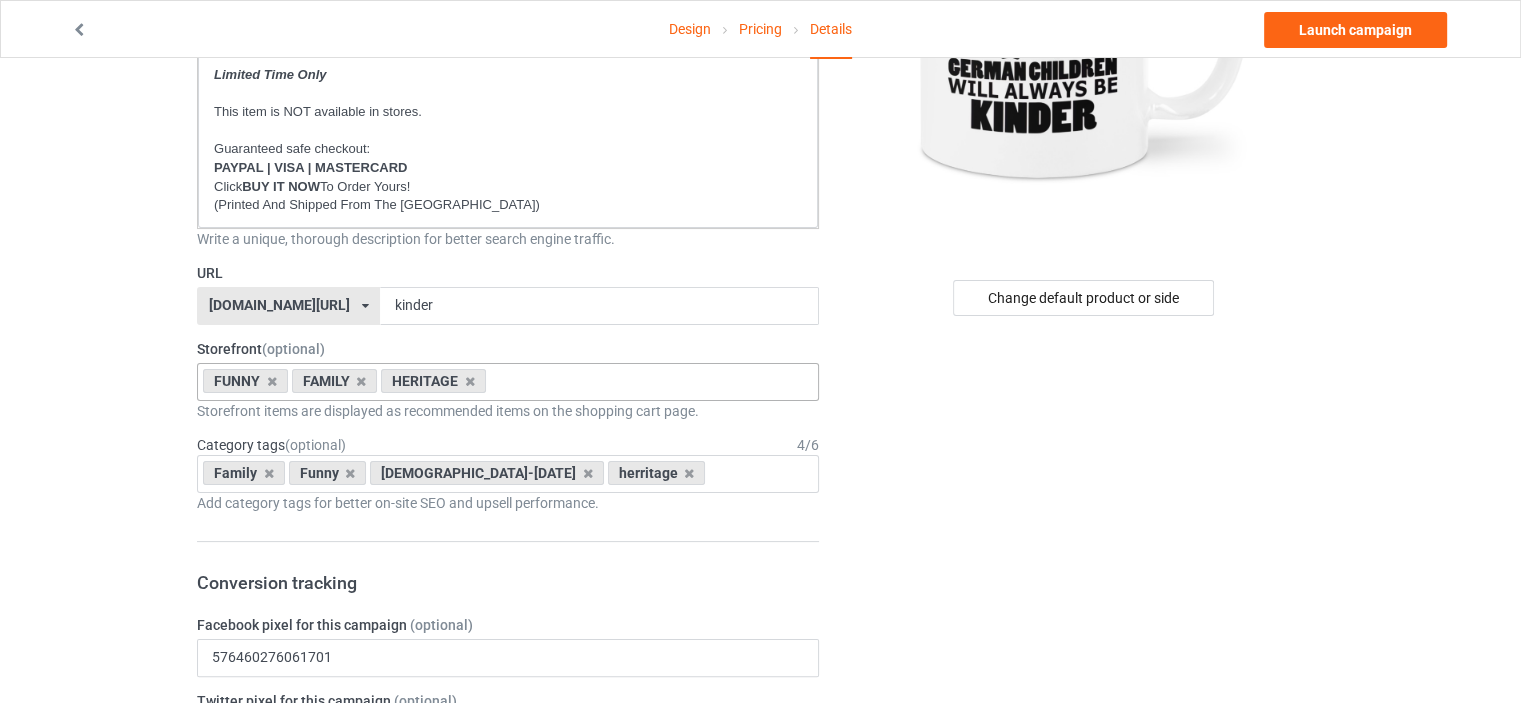 click on "Design Pricing Details Launch campaign Campaign Info Title (h1) 86   characters left NO MATTER HOW KIND YOU ARE GERMAN CHILDREN WILL ALWAYS BE KINDER Create a catchy, unique title for better search engine traffic. Description 1812   characters left       Small Normal Large Big Huge                                                                                     * JUST RELEASED * Limited Time Only This item is NOT available in stores. Guaranteed safe checkout: PAYPAL | VISA | MASTERCARD Click  BUY IT NOW  To Order Yours! (Printed And Shipped From The USA) Write a unique, thorough description for better search engine traffic. URL ilovemygermany.com/ britishlook.net/ danishlegends.com/ familyworldgifts.com/ finnishlegends.com/ funnyteeworld.com/ ilovemyaustralia.com/ ilovemycanada.net/ ilovemydenmark.com/ ilovemyfinland.com/ ilovemyfrance.com/ ilovemygermany.com/ ilovemygnomes.com/ ilovemyireland.com/ ilovemyitaly.com/ ilovemynetherlands.com/ ilovemynorway.com/ ilovemypoland.com/ ilovemyredhair.net/ kinder" at bounding box center [760, 858] 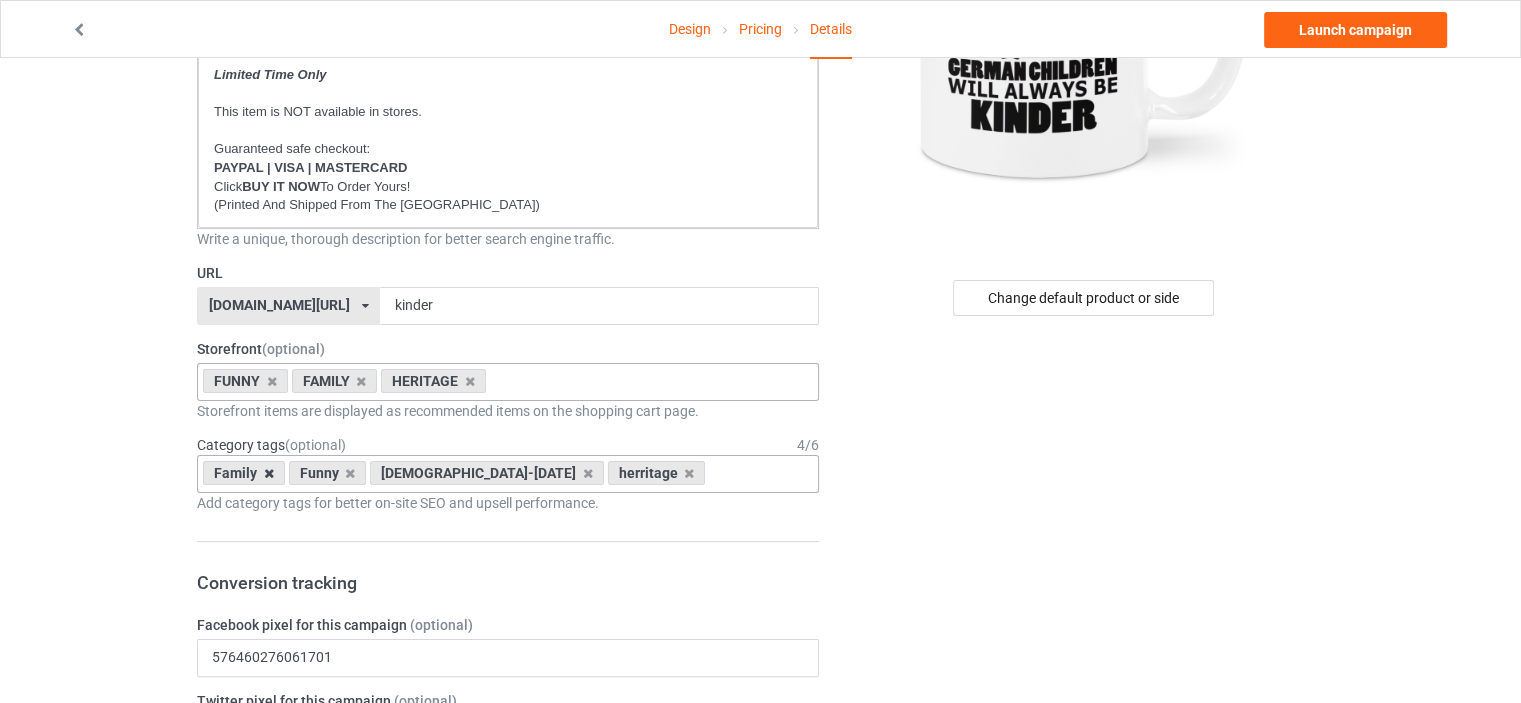 click at bounding box center [269, 473] 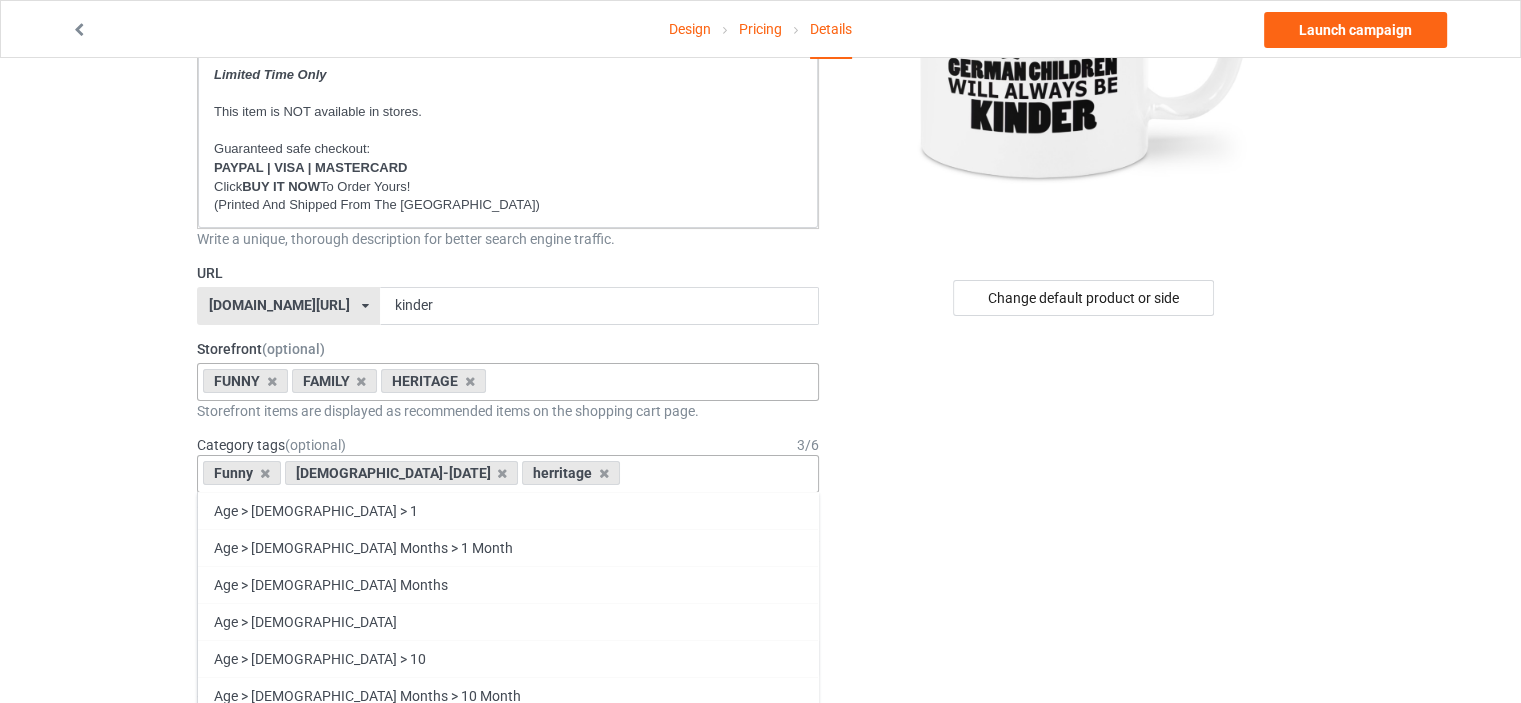 click at bounding box center [265, 473] 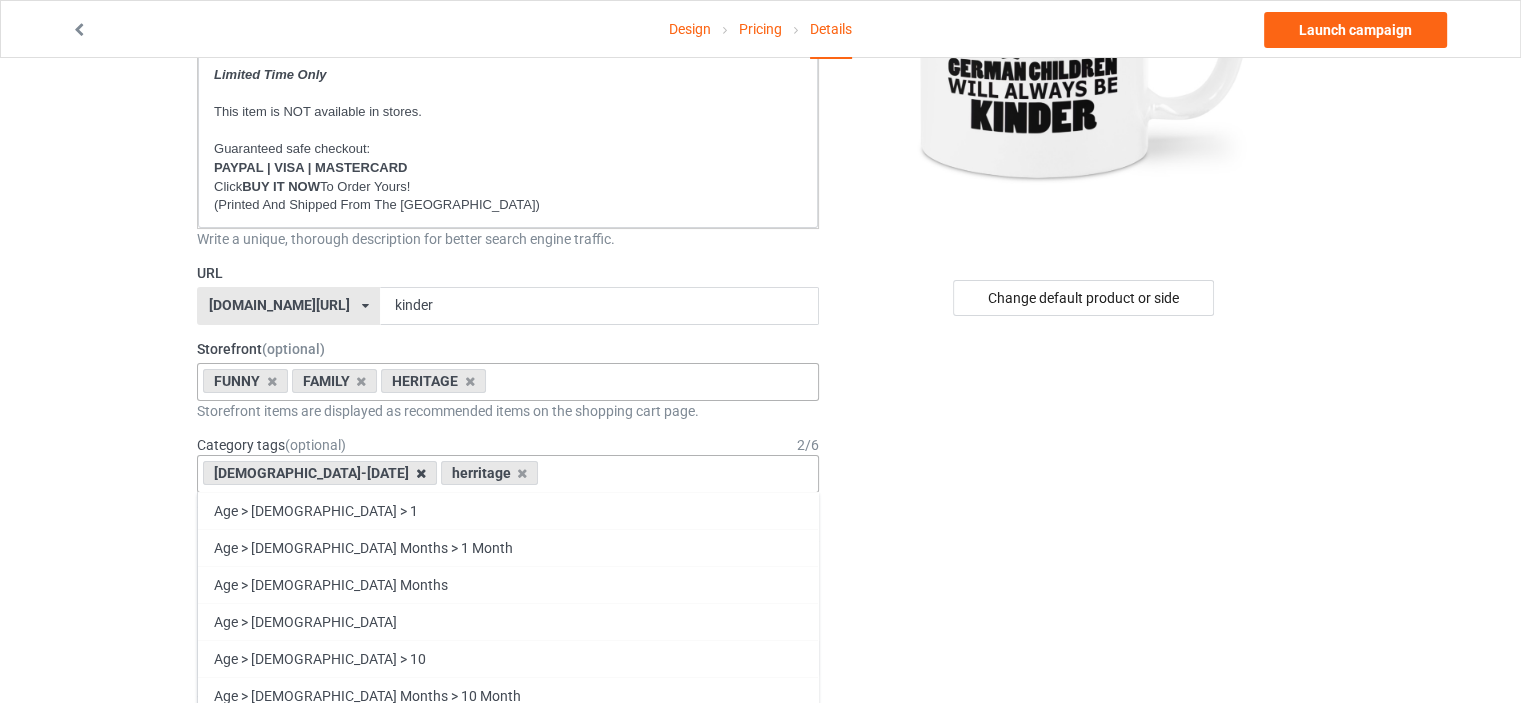 click at bounding box center (421, 473) 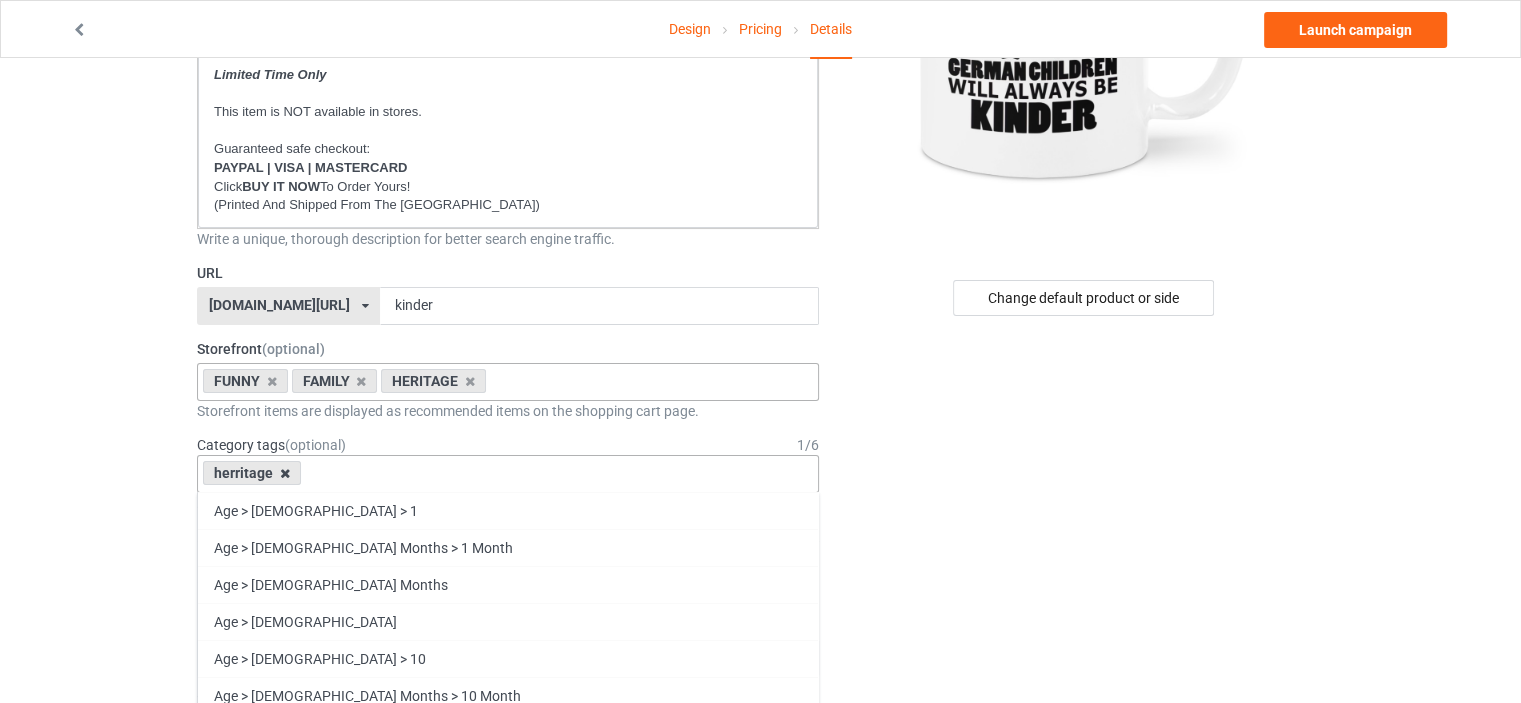 click at bounding box center [285, 473] 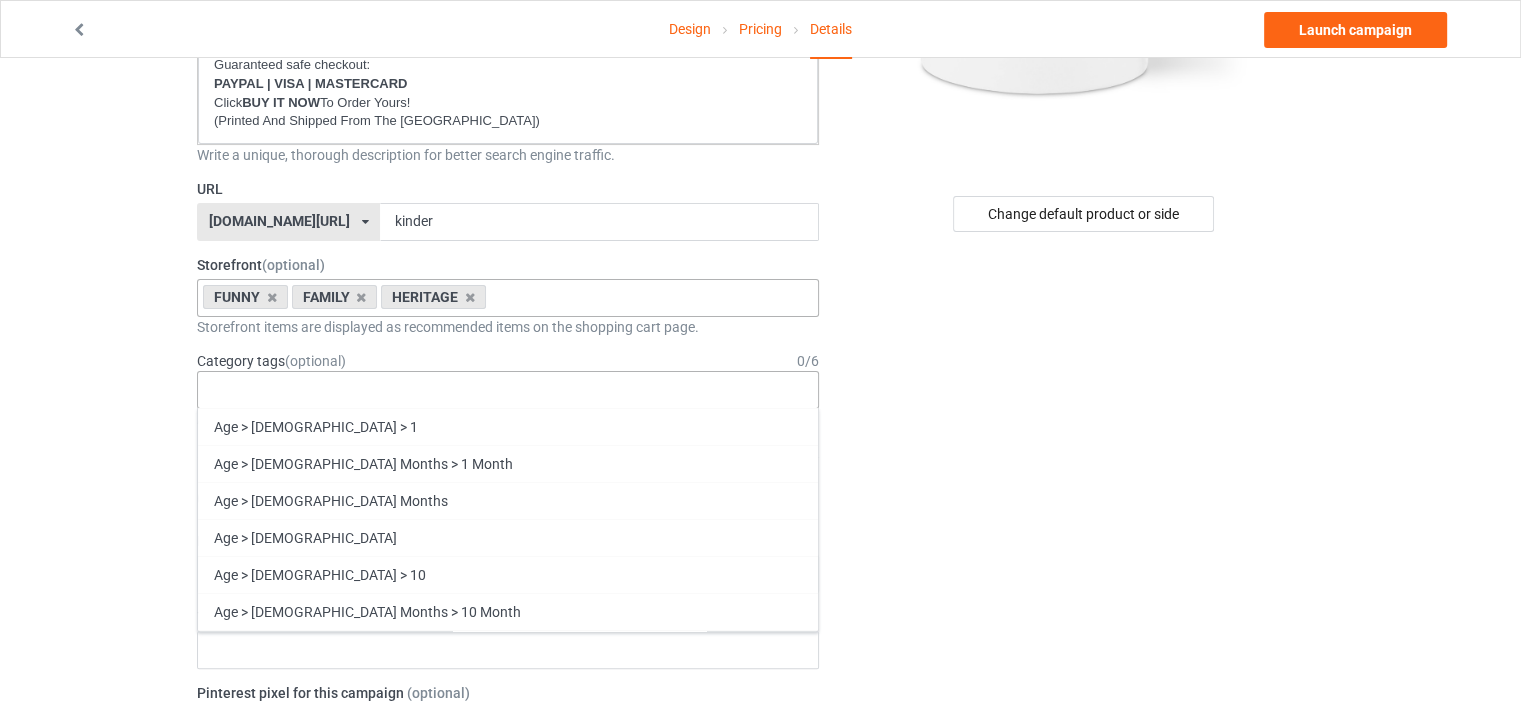 scroll, scrollTop: 500, scrollLeft: 0, axis: vertical 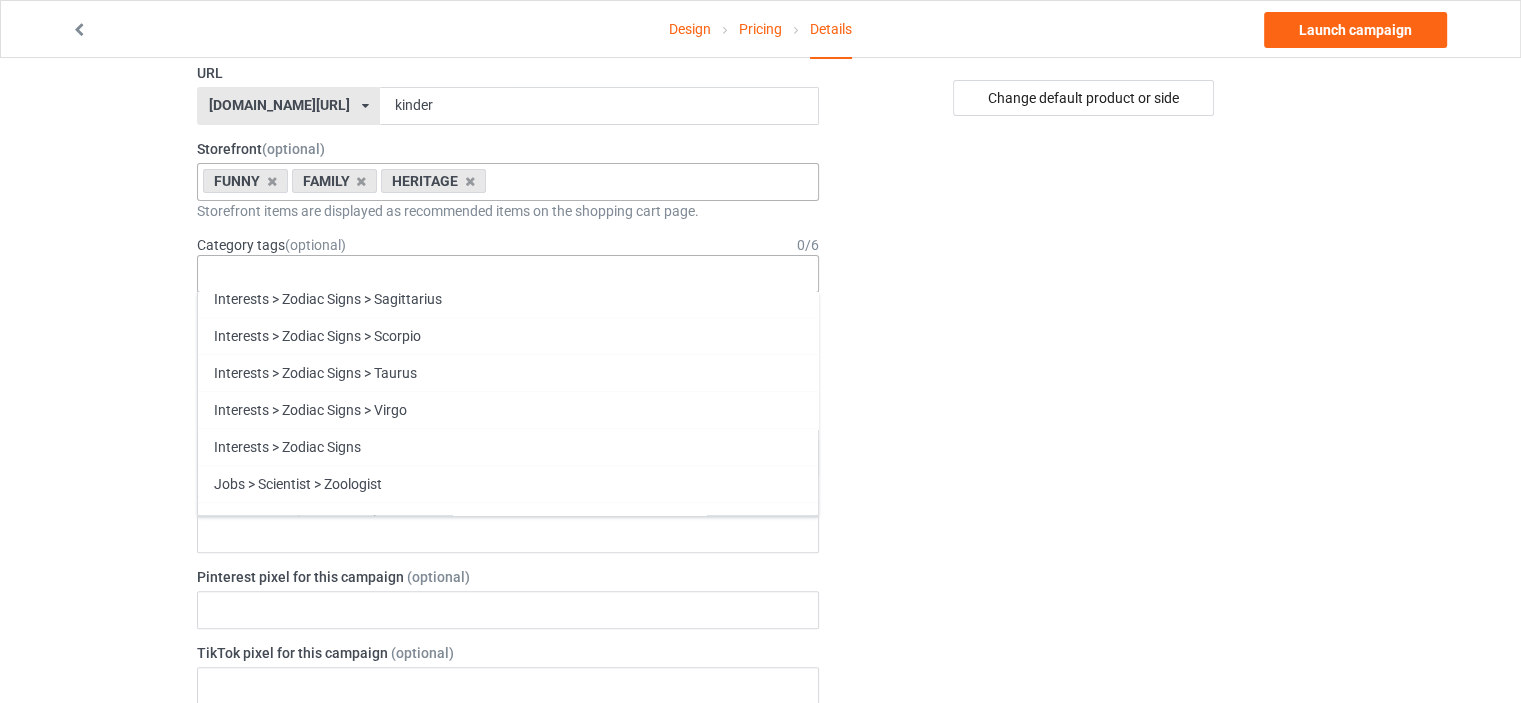 click on "Funny" at bounding box center (508, 890) 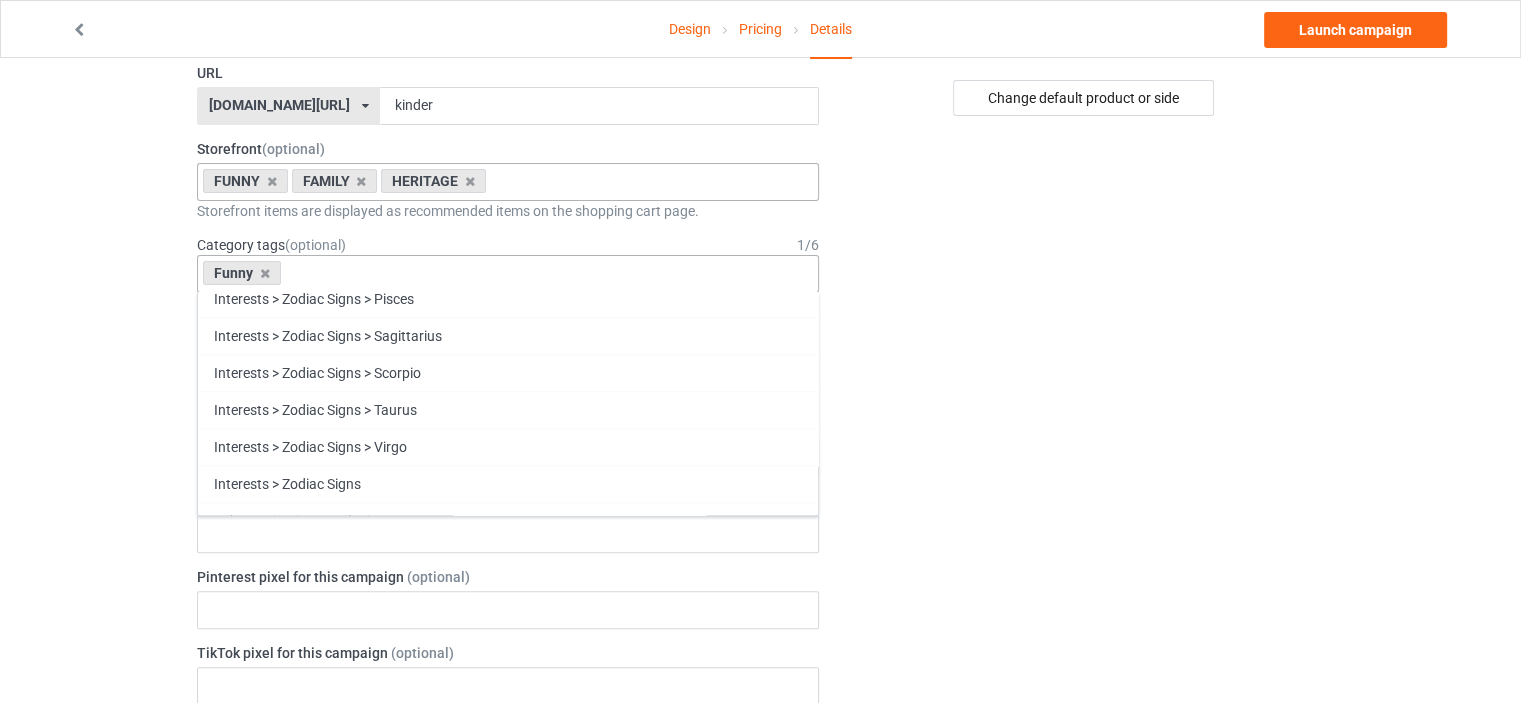 click on "Family" at bounding box center [508, 890] 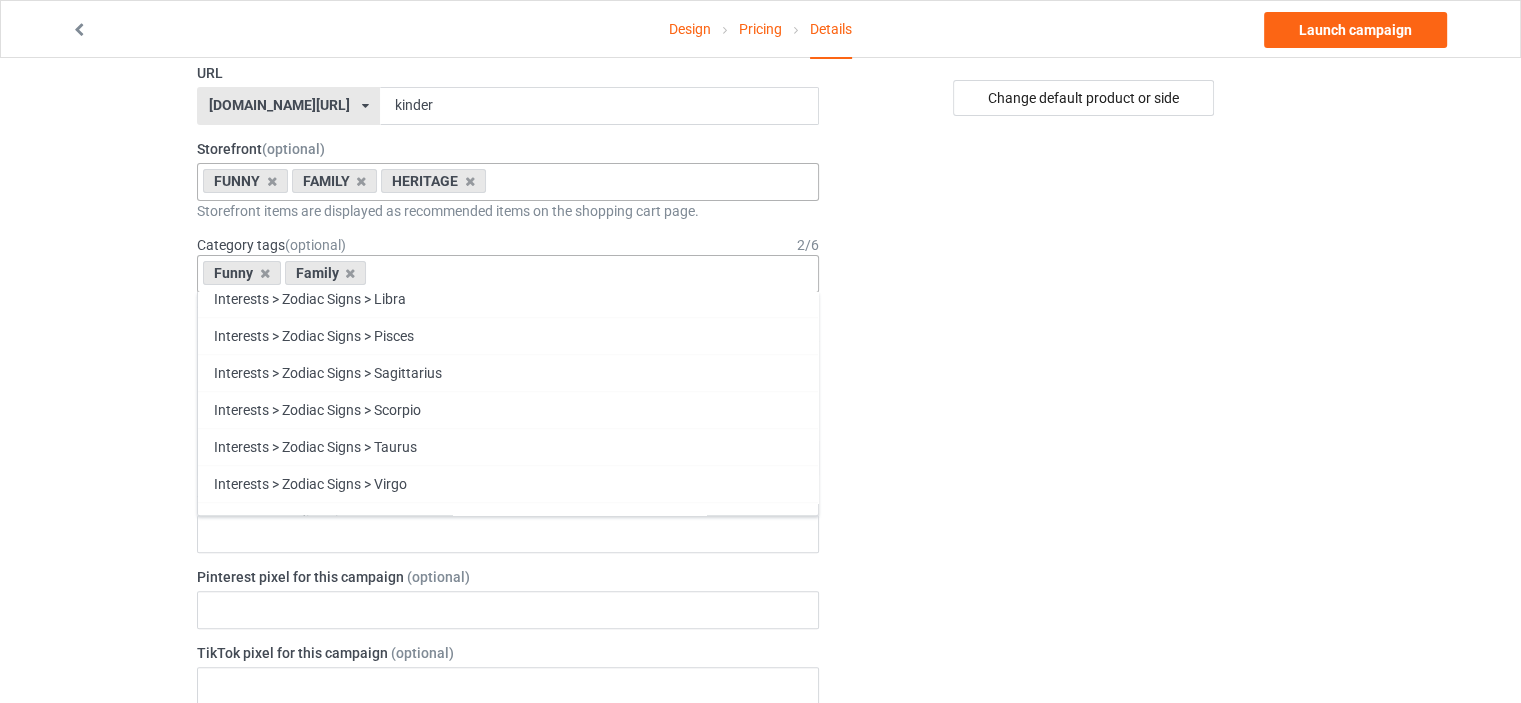 click on "Heritage" at bounding box center [508, 927] 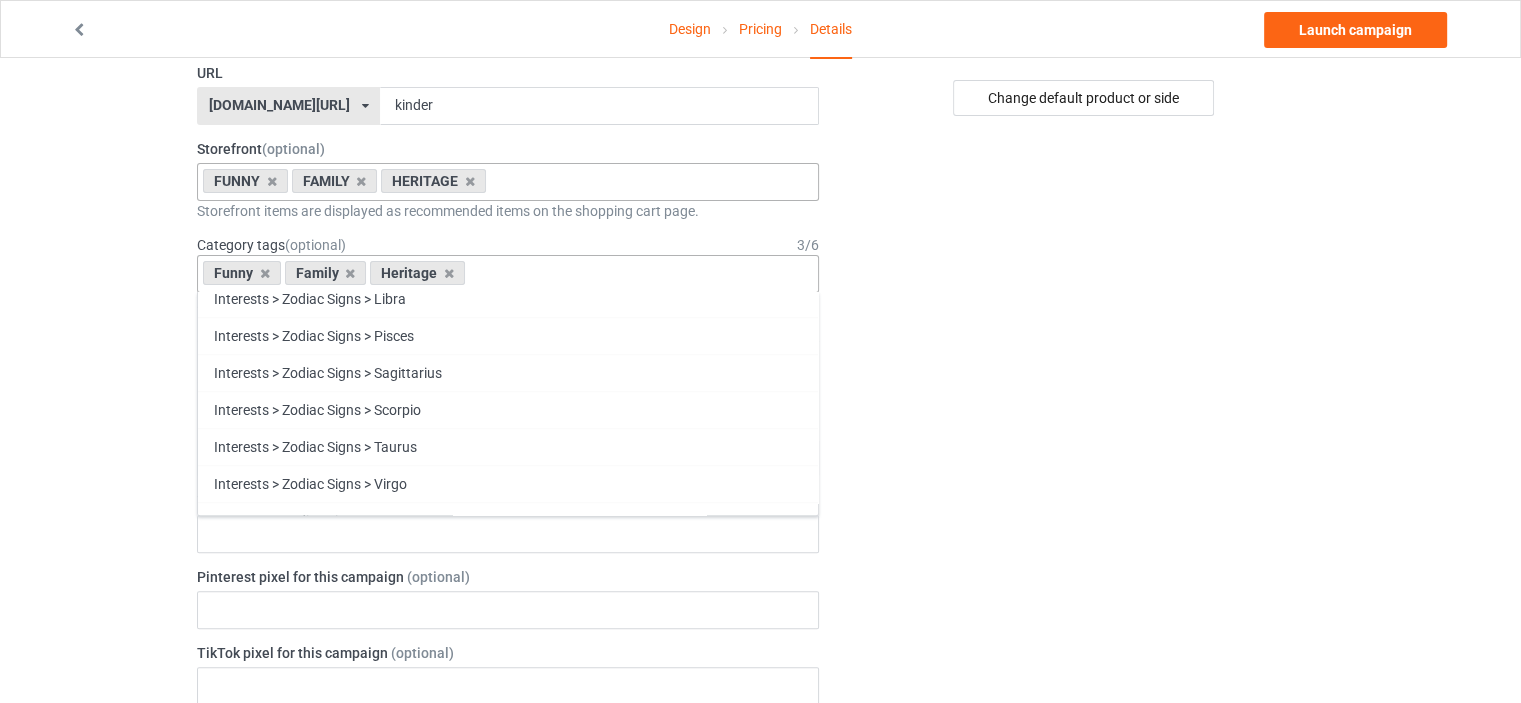 scroll, scrollTop: 85593, scrollLeft: 0, axis: vertical 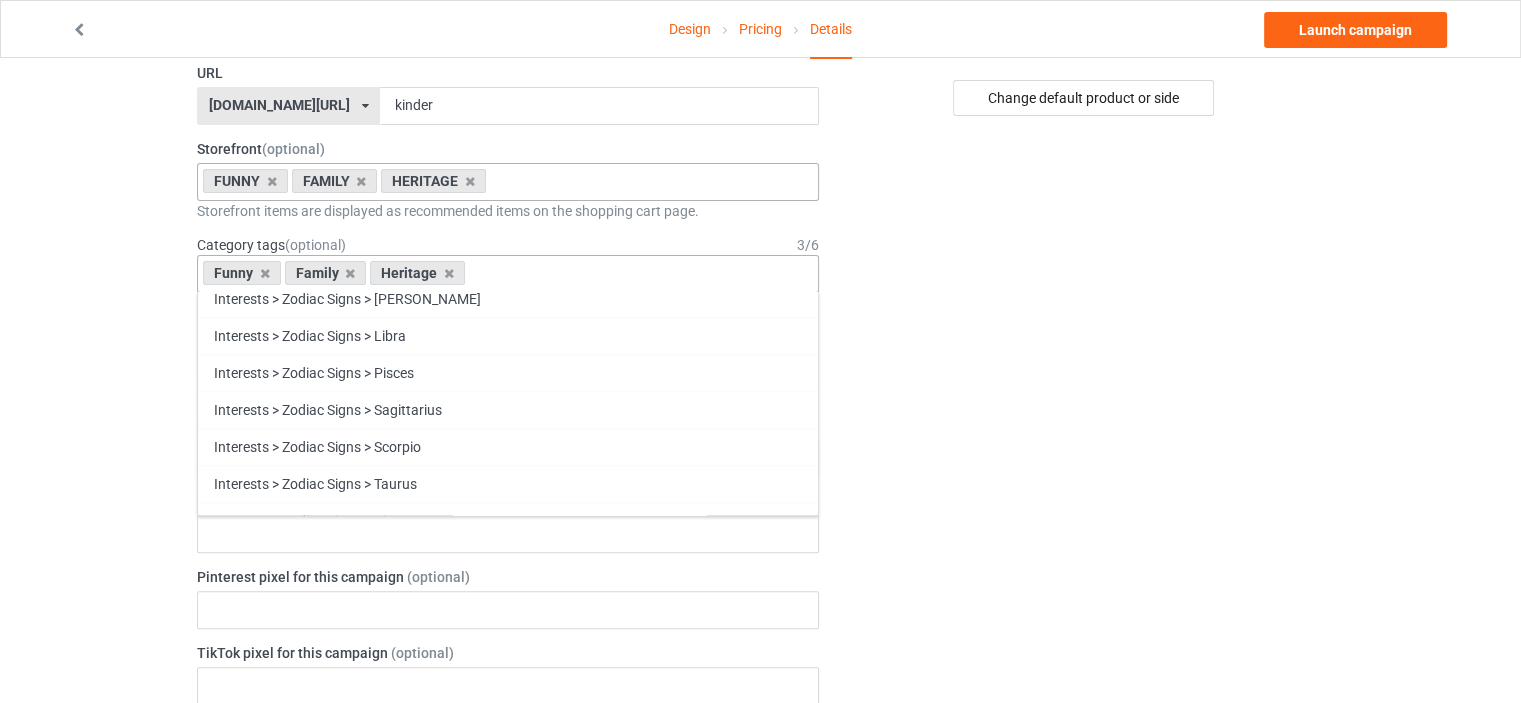 click on "Design Pricing Details Launch campaign Campaign Info Title (h1) 86   characters left NO MATTER HOW KIND YOU ARE GERMAN CHILDREN WILL ALWAYS BE KINDER Create a catchy, unique title for better search engine traffic. Description 1812   characters left       Small Normal Large Big Huge                                                                                     * JUST RELEASED * Limited Time Only This item is NOT available in stores. Guaranteed safe checkout: PAYPAL | VISA | MASTERCARD Click  BUY IT NOW  To Order Yours! (Printed And Shipped From The USA) Write a unique, thorough description for better search engine traffic. URL ilovemygermany.com/ britishlook.net/ danishlegends.com/ familyworldgifts.com/ finnishlegends.com/ funnyteeworld.com/ ilovemyaustralia.com/ ilovemycanada.net/ ilovemydenmark.com/ ilovemyfinland.com/ ilovemyfrance.com/ ilovemygermany.com/ ilovemygnomes.com/ ilovemyireland.com/ ilovemyitaly.com/ ilovemynetherlands.com/ ilovemynorway.com/ ilovemypoland.com/ ilovemyredhair.net/ kinder" at bounding box center [760, 658] 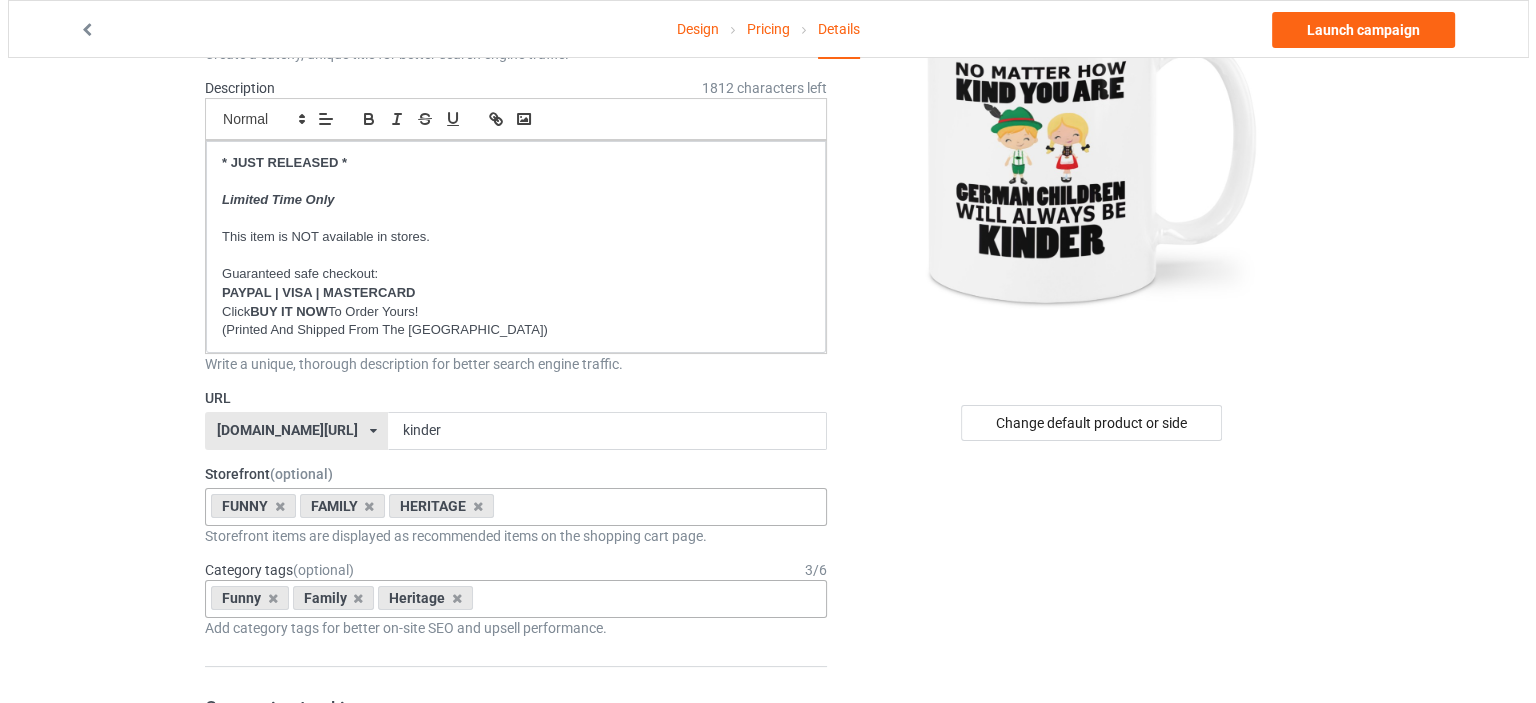 scroll, scrollTop: 0, scrollLeft: 0, axis: both 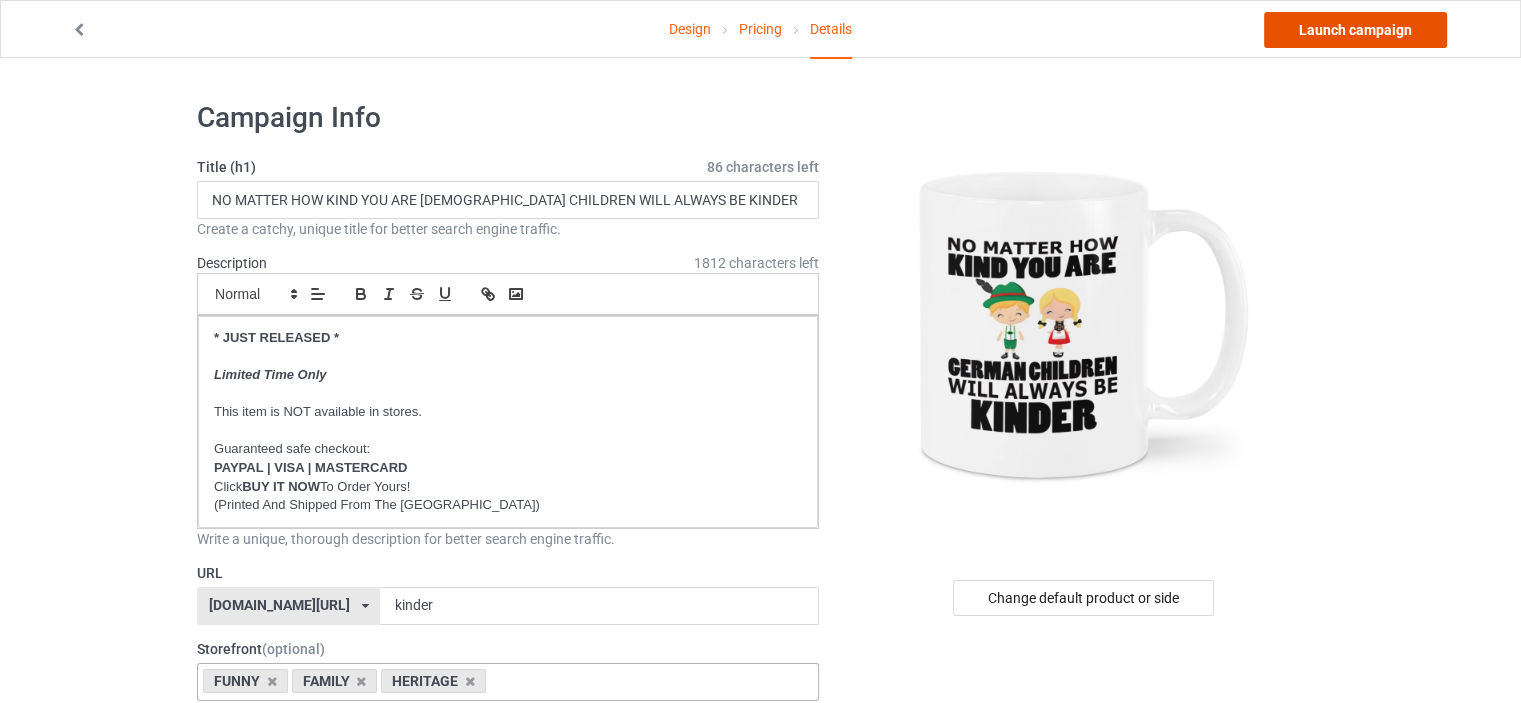 click on "Launch campaign" at bounding box center [1355, 30] 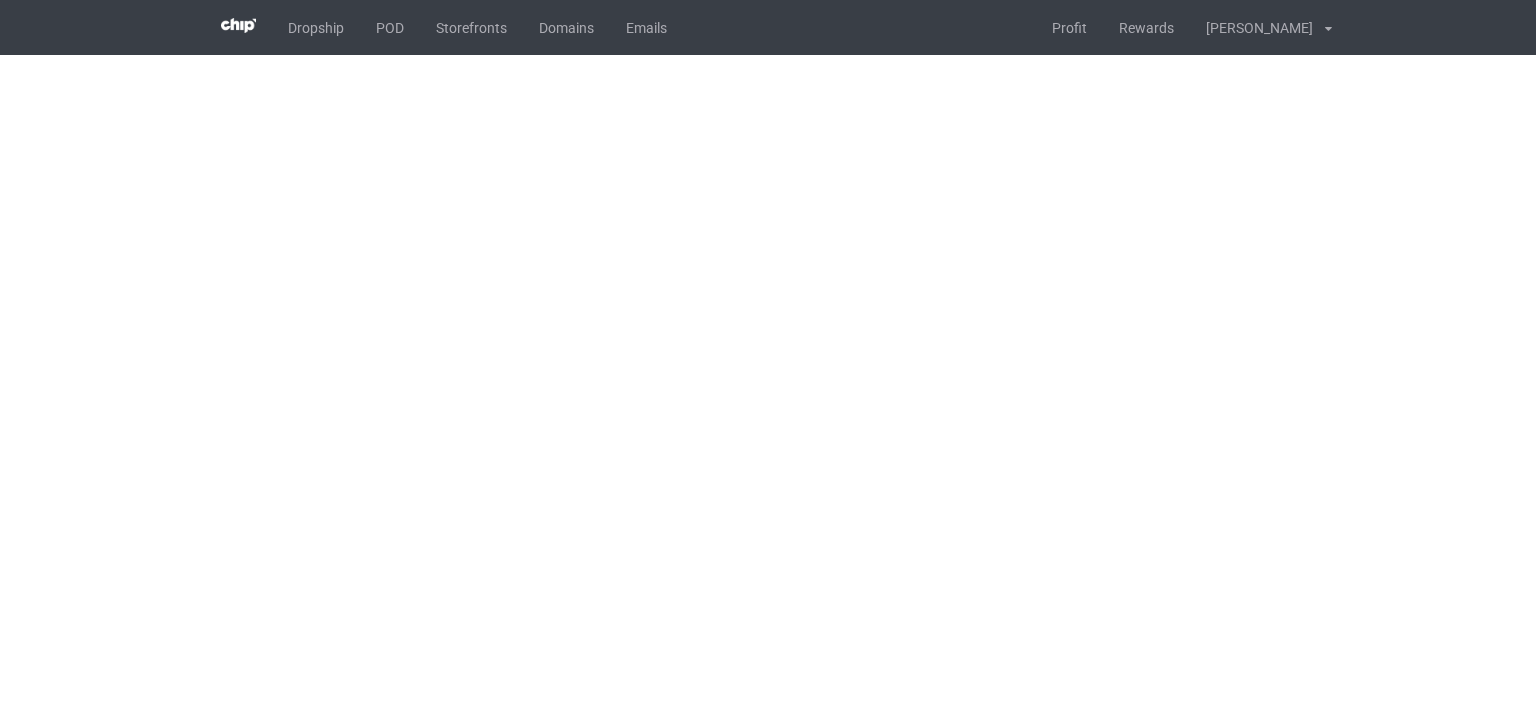 scroll, scrollTop: 0, scrollLeft: 0, axis: both 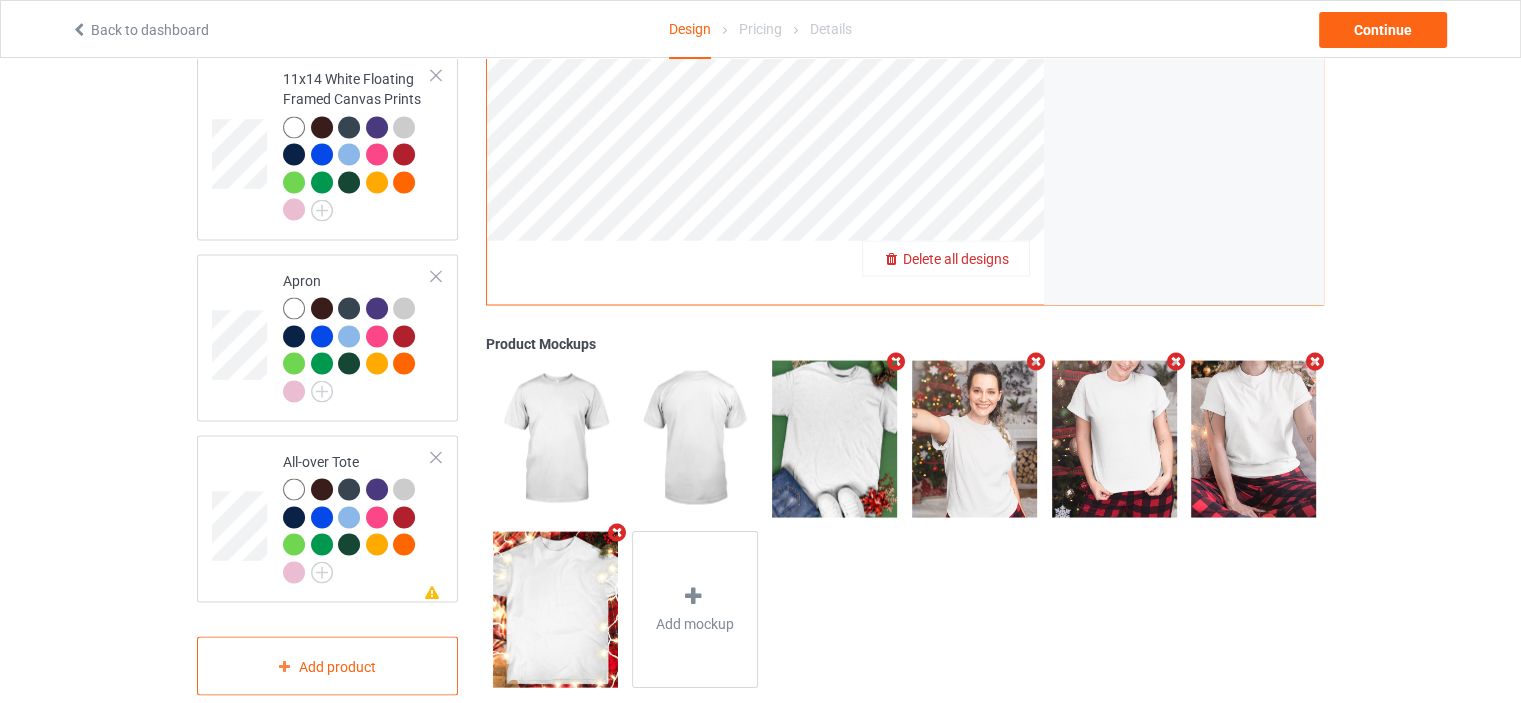 click on "Delete all designs" at bounding box center [956, 259] 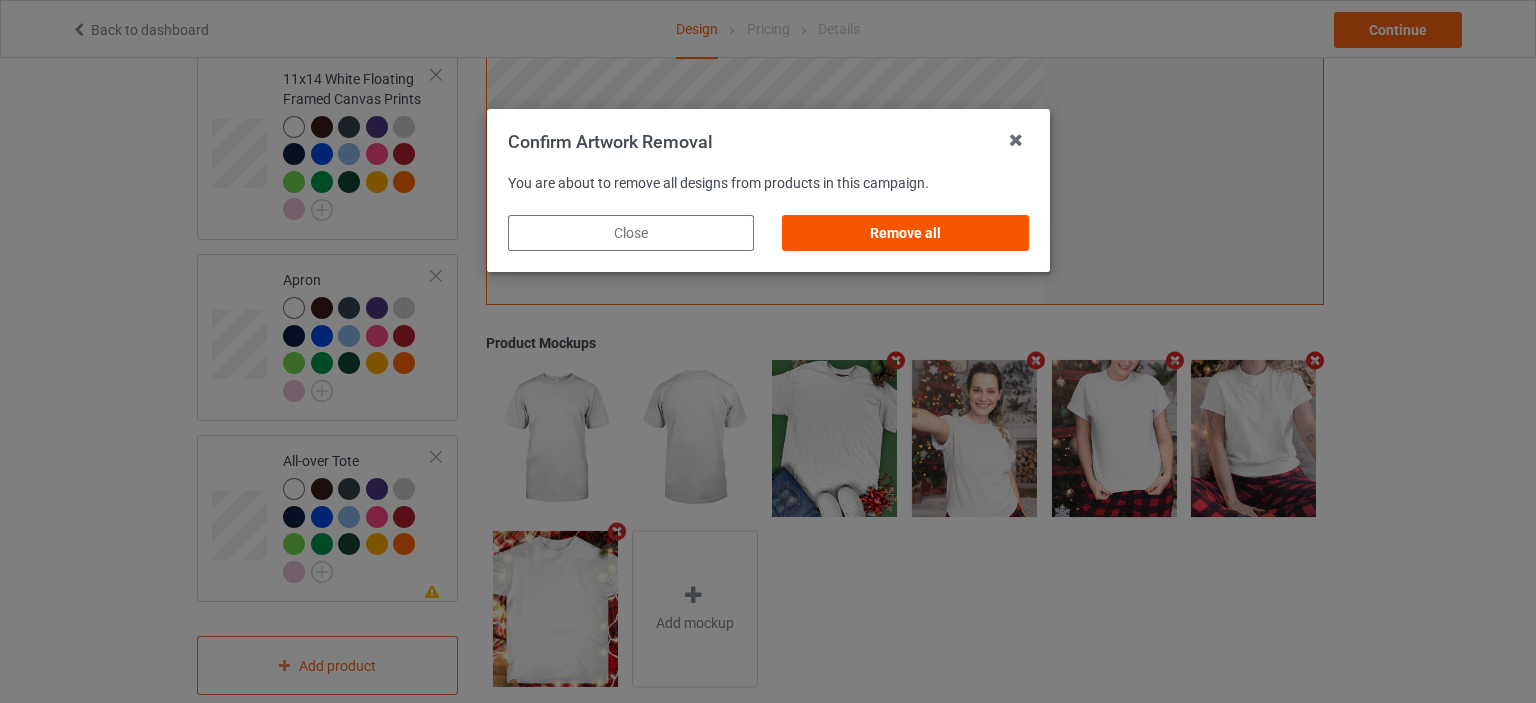 click on "Remove all" at bounding box center (905, 233) 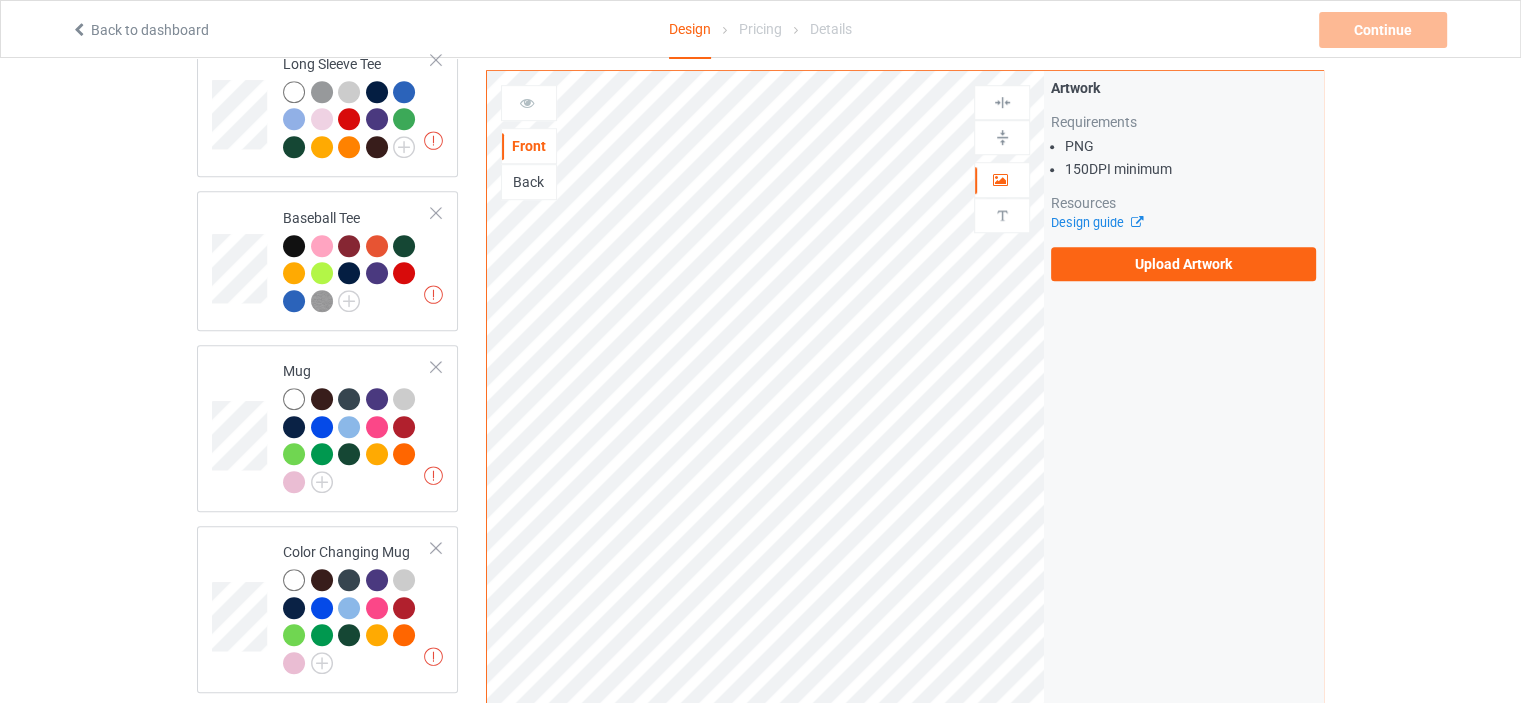 scroll, scrollTop: 0, scrollLeft: 0, axis: both 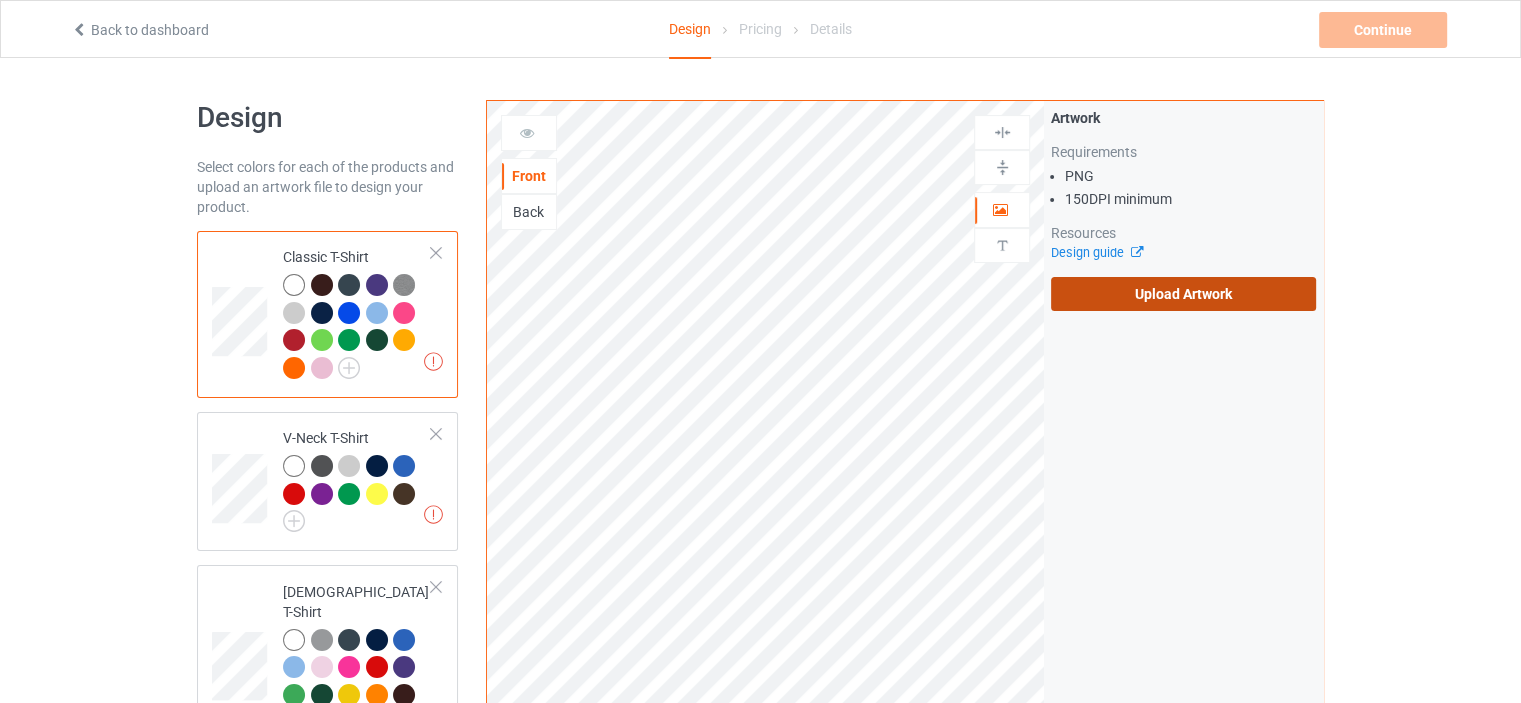 click on "Upload Artwork" at bounding box center (1183, 294) 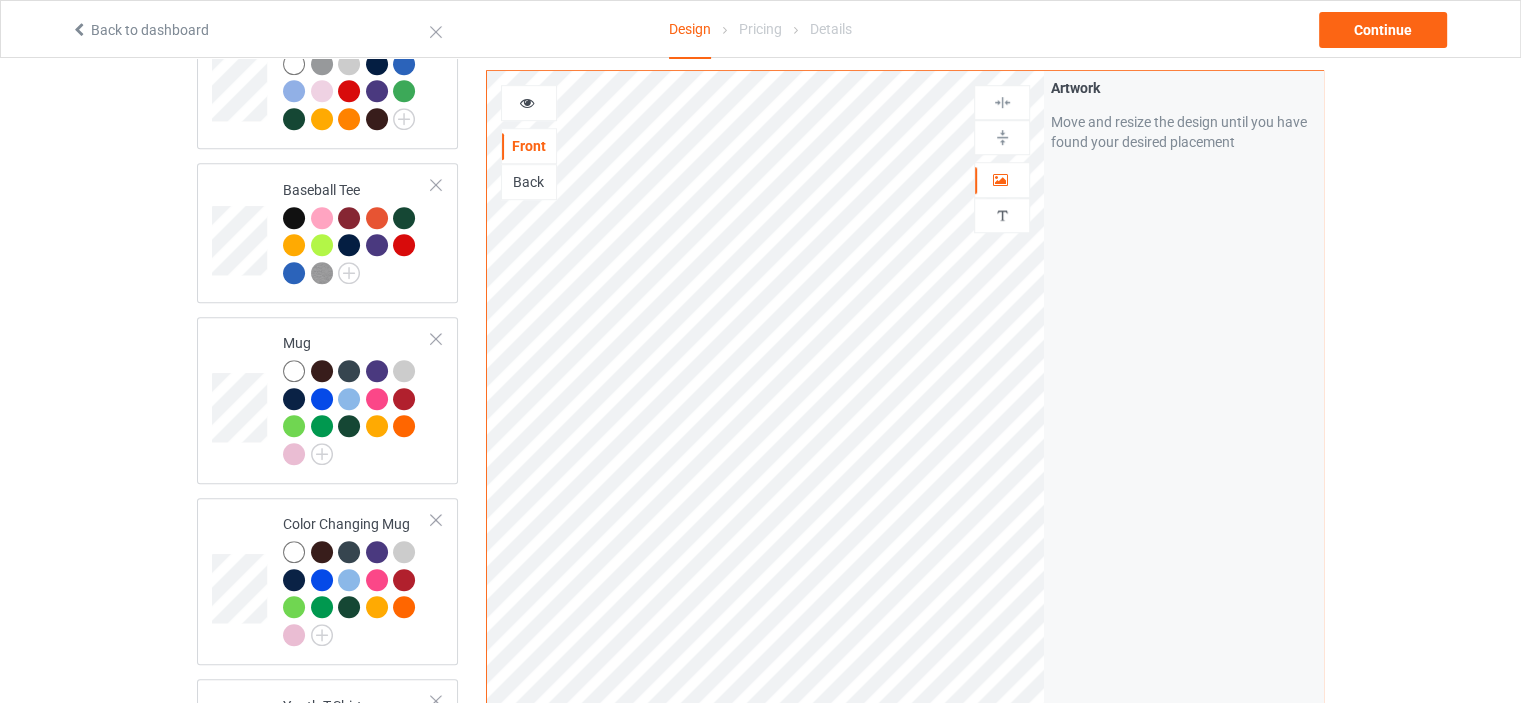 scroll, scrollTop: 1400, scrollLeft: 0, axis: vertical 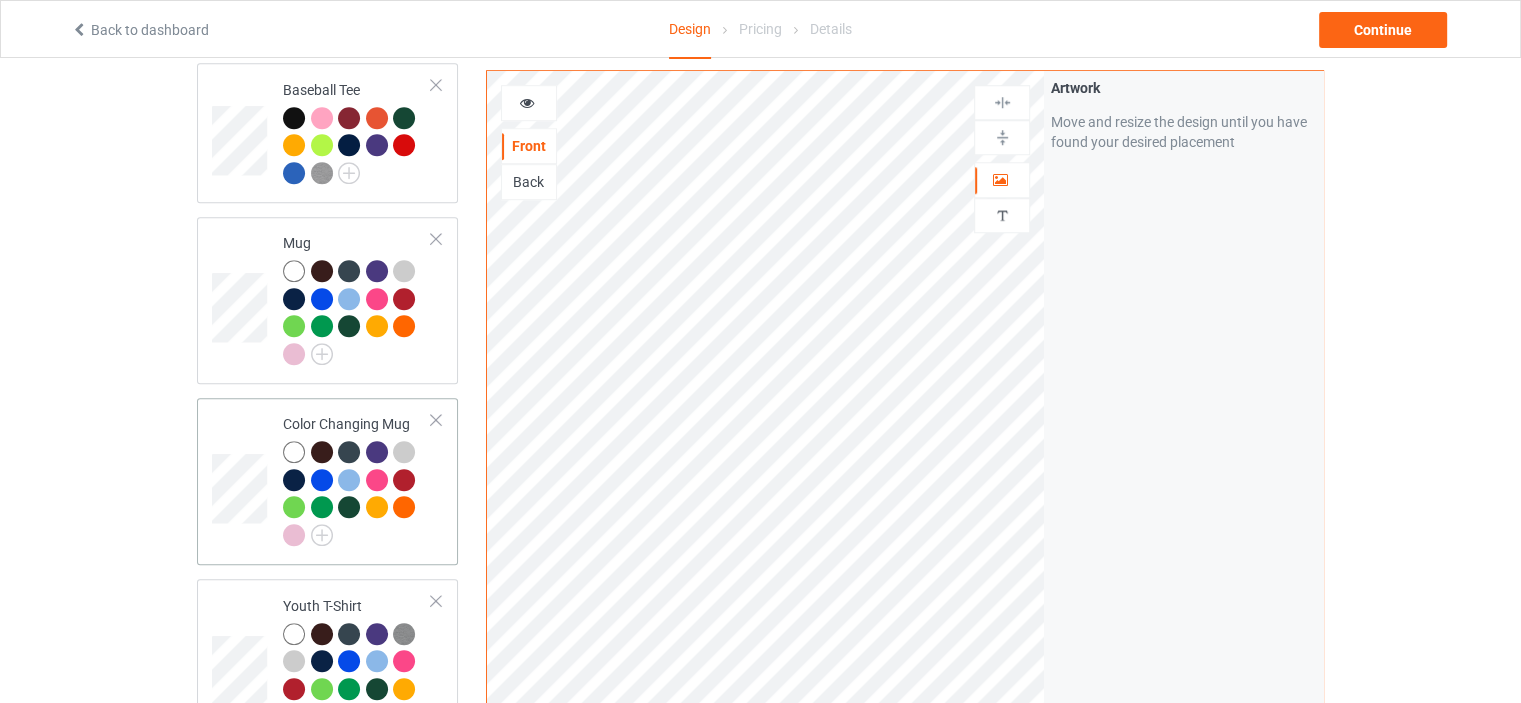 click on "Color Changing Mug" at bounding box center (357, 479) 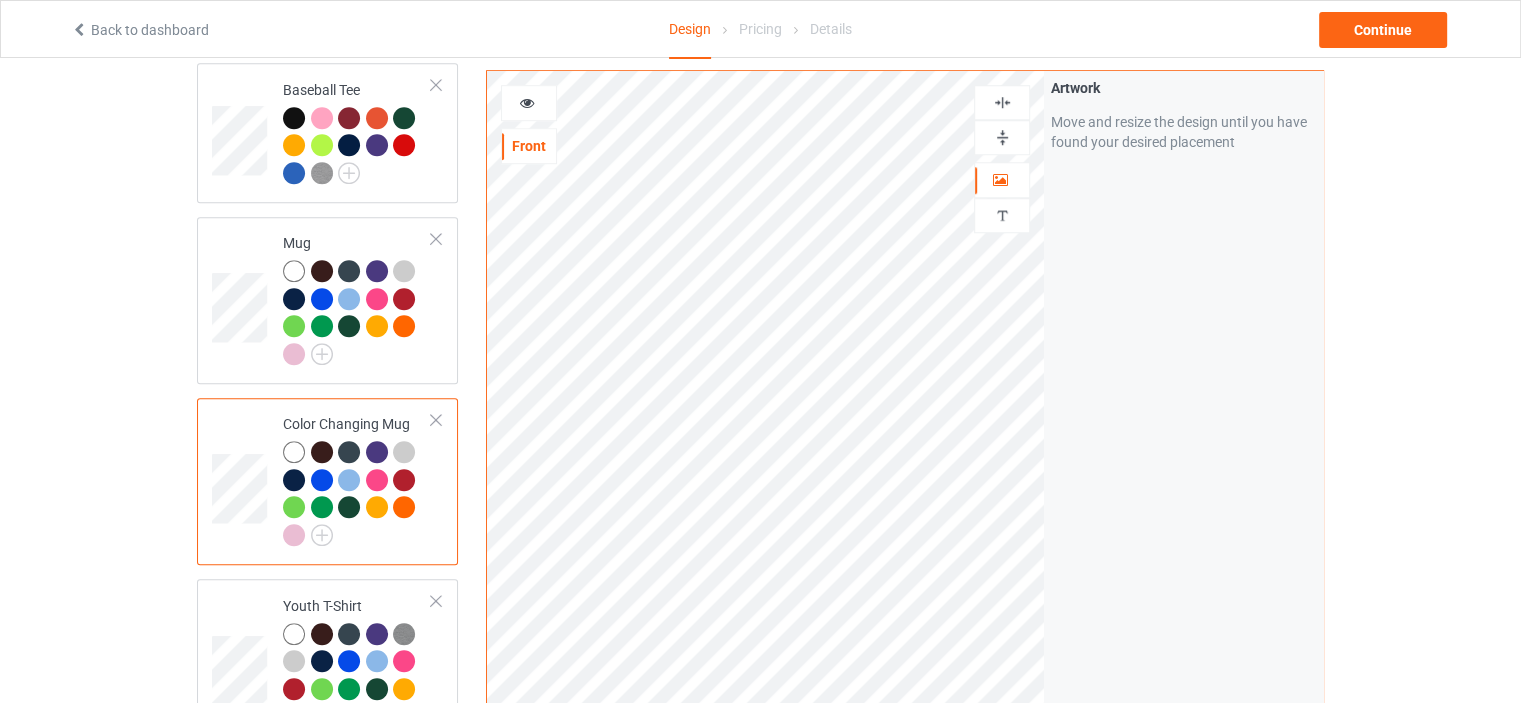 click at bounding box center [1002, 137] 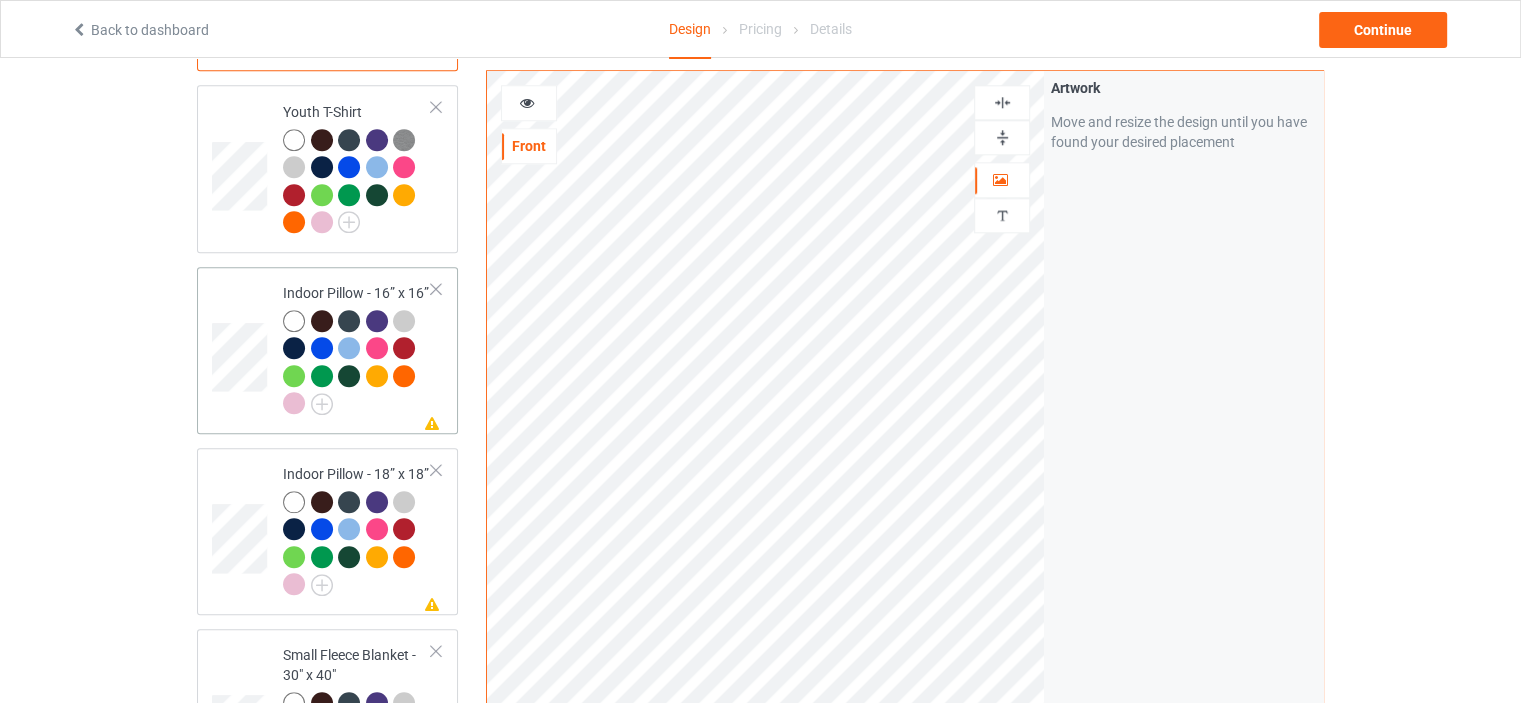 scroll, scrollTop: 1900, scrollLeft: 0, axis: vertical 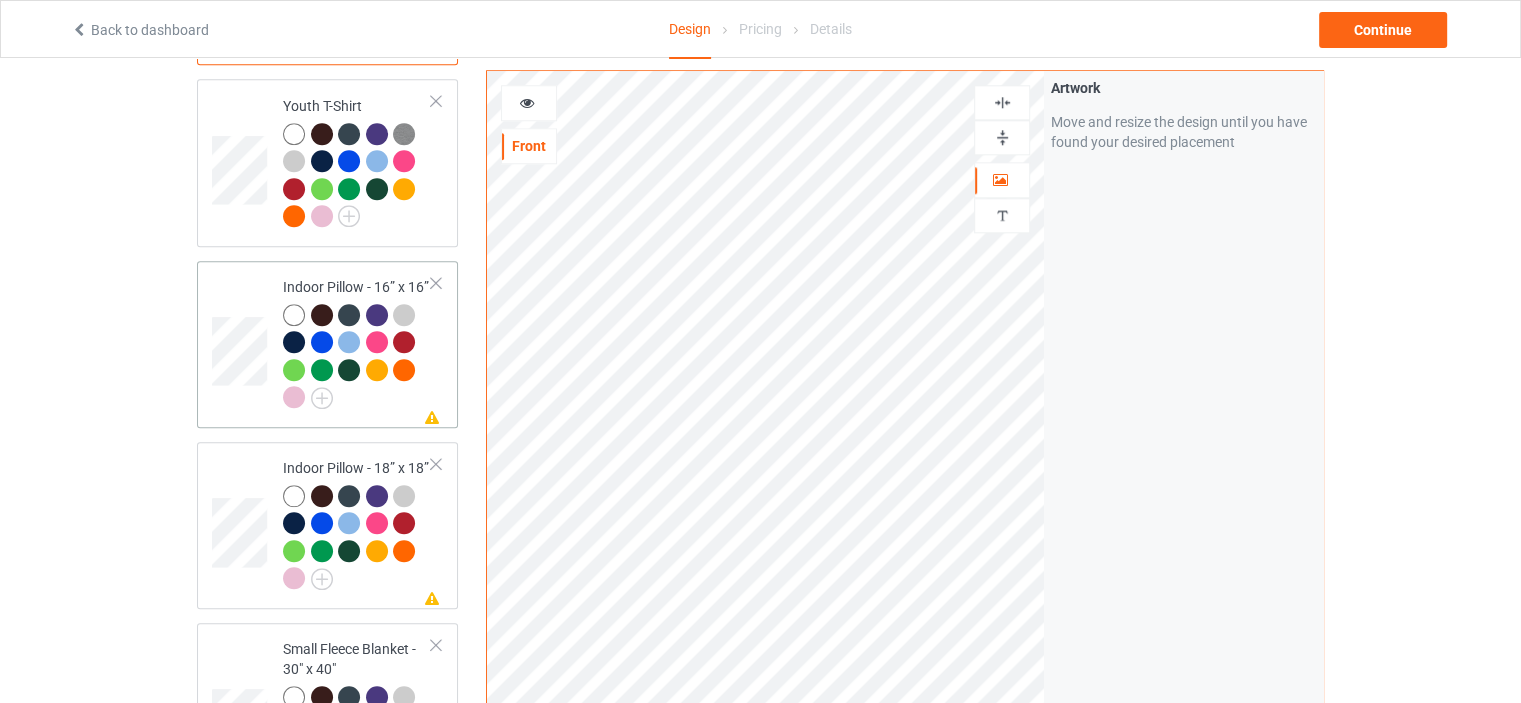 click on "Indoor Pillow - 16” x 16”" at bounding box center (357, 342) 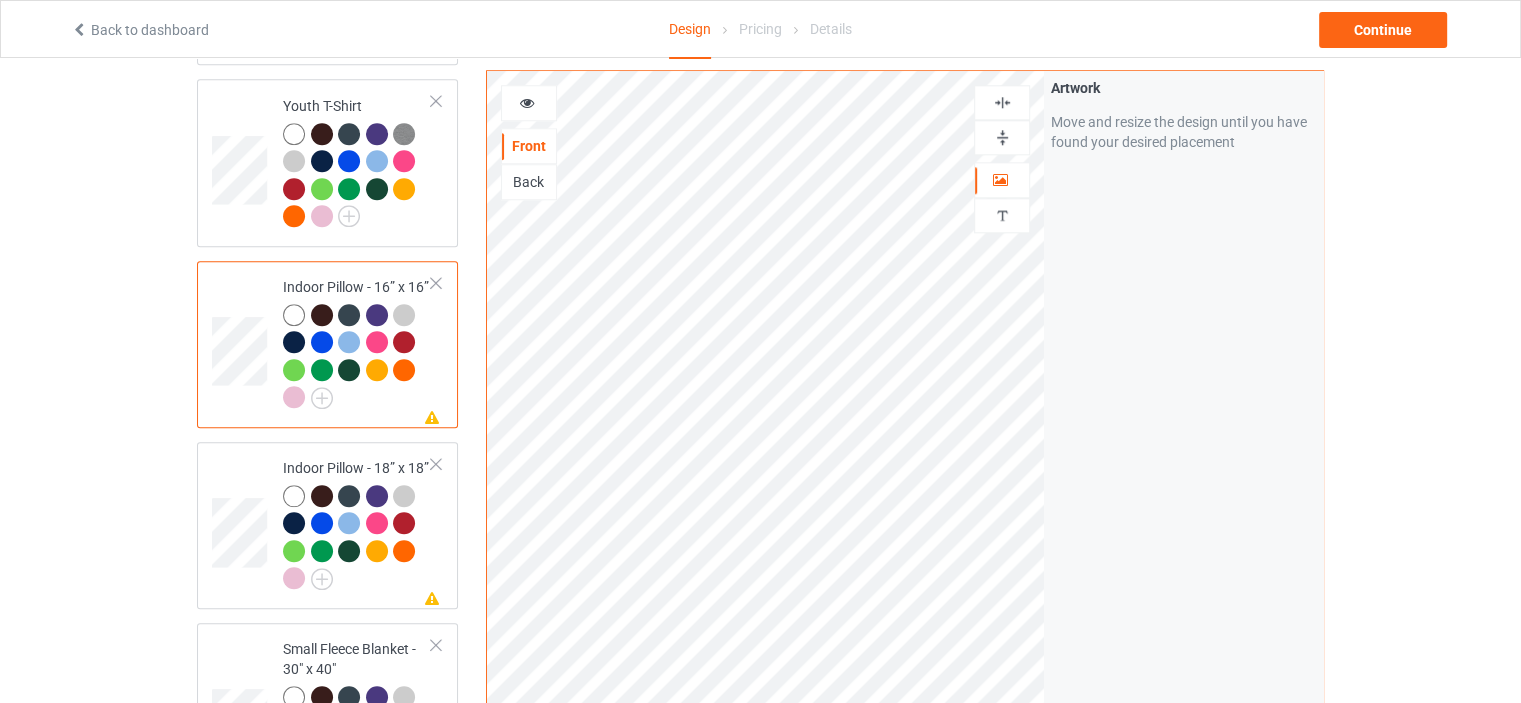 click at bounding box center [1002, 137] 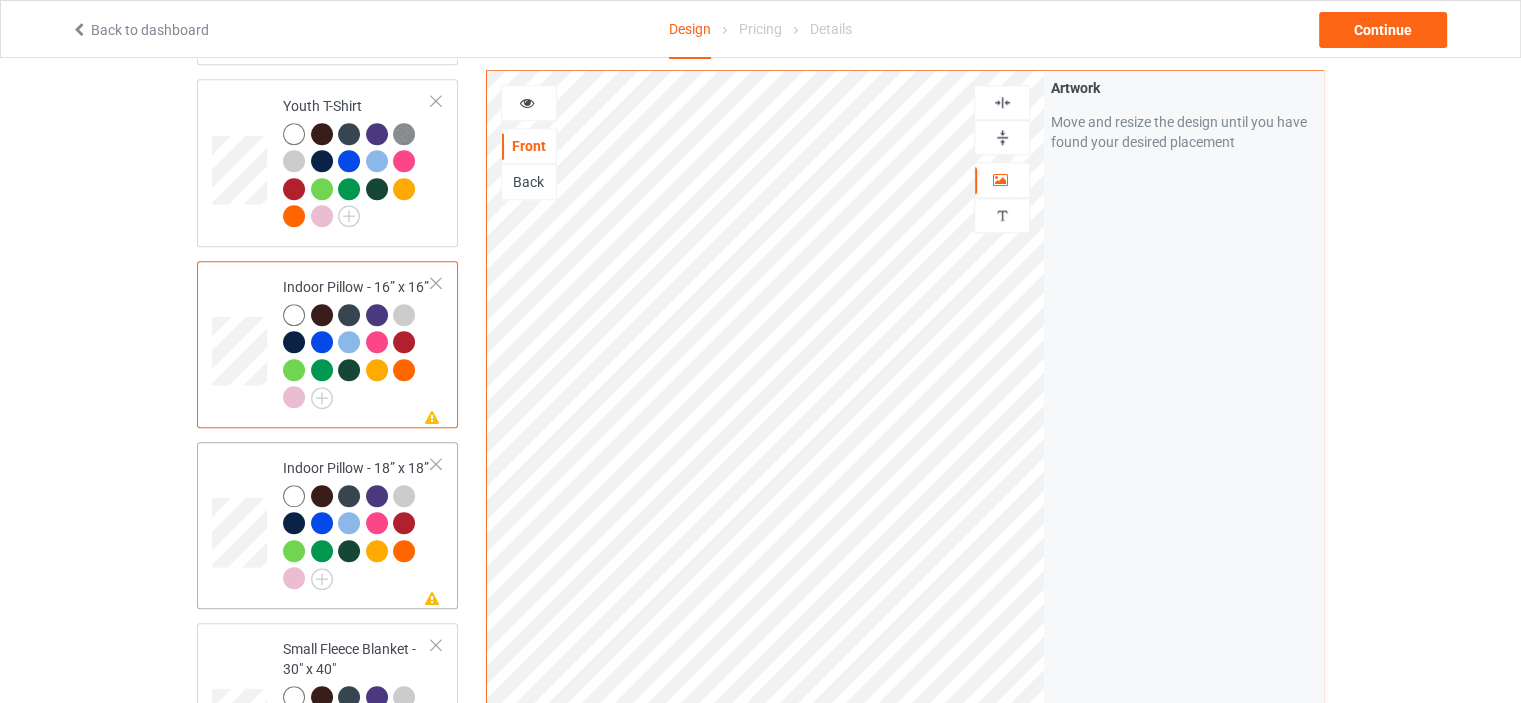 click on "Missing artwork on 1 side(s) Indoor Pillow - 18” x 18”" at bounding box center (357, 525) 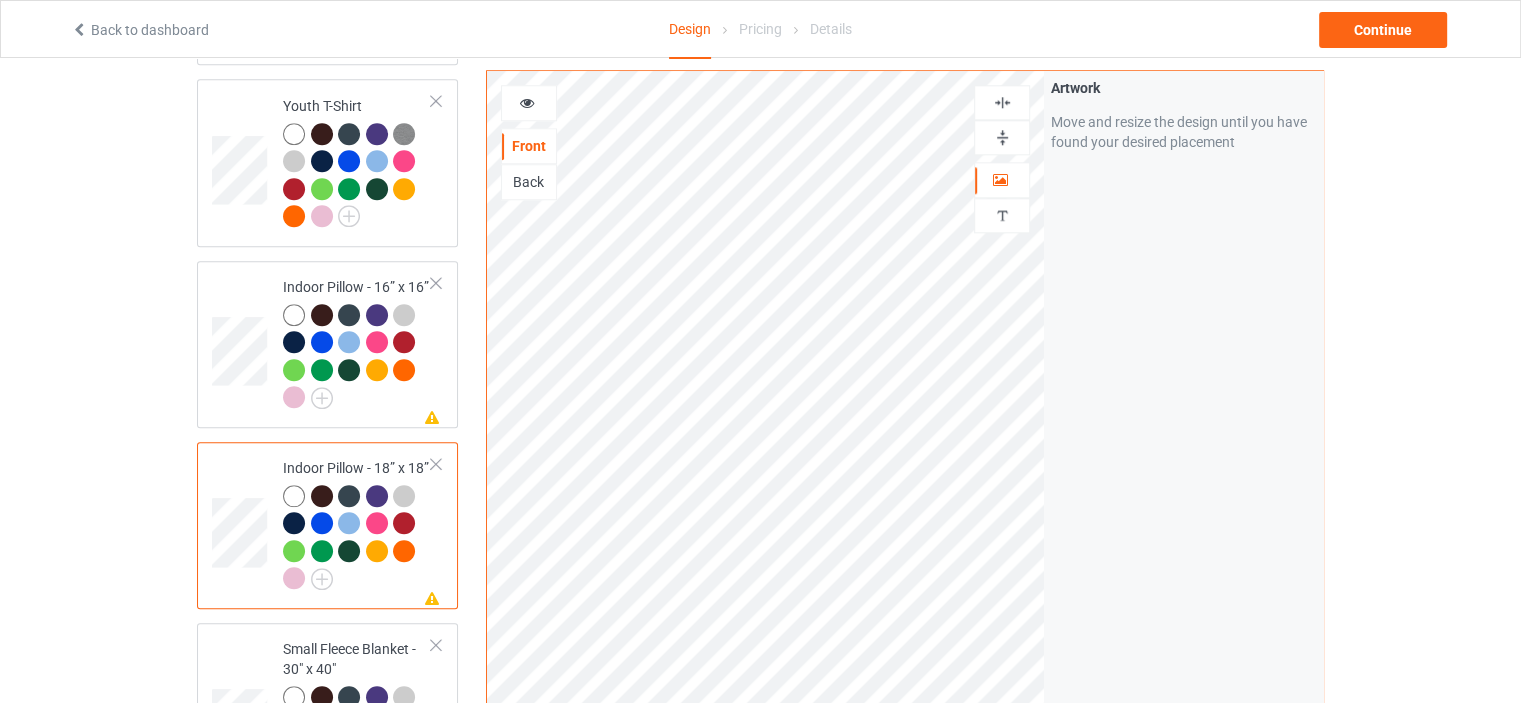 drag, startPoint x: 1010, startPoint y: 129, endPoint x: 1004, endPoint y: 95, distance: 34.525352 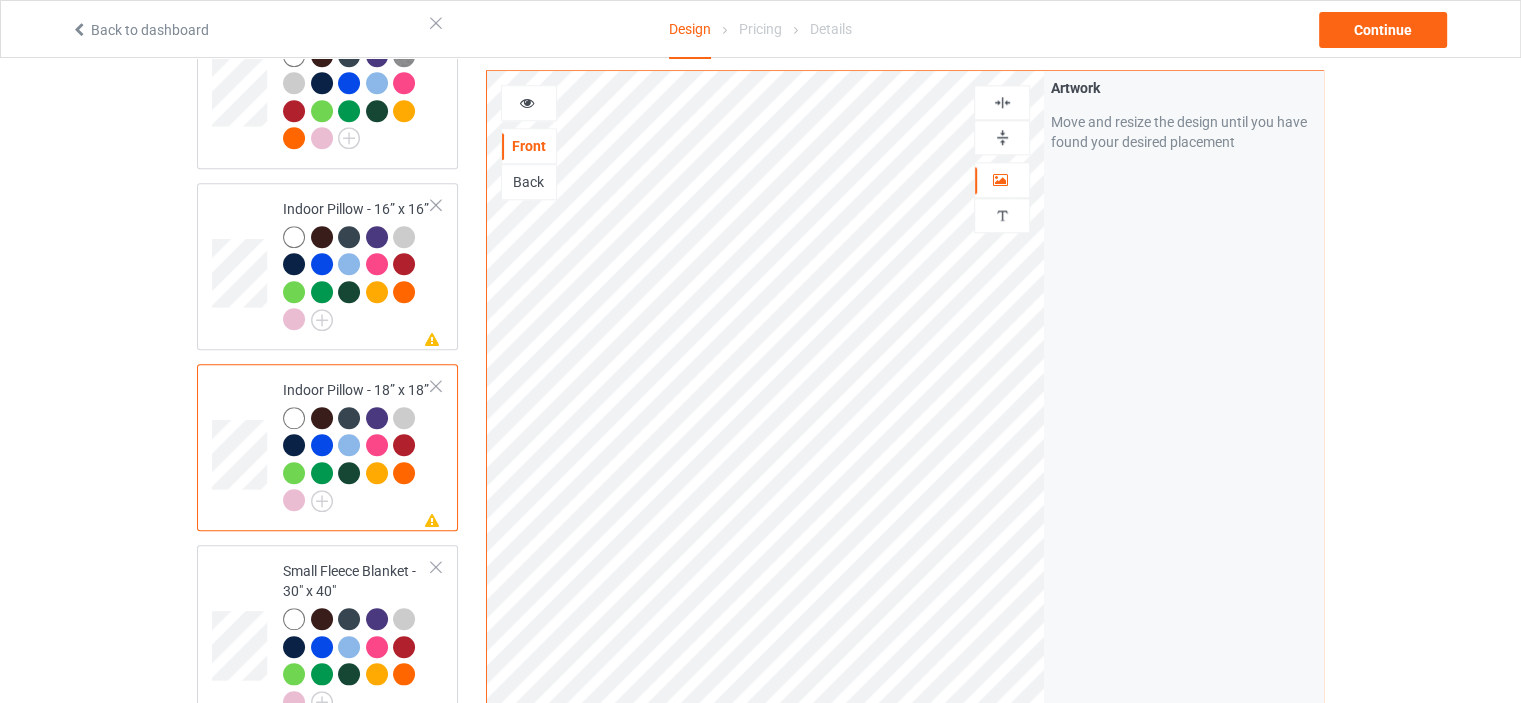 scroll, scrollTop: 2000, scrollLeft: 0, axis: vertical 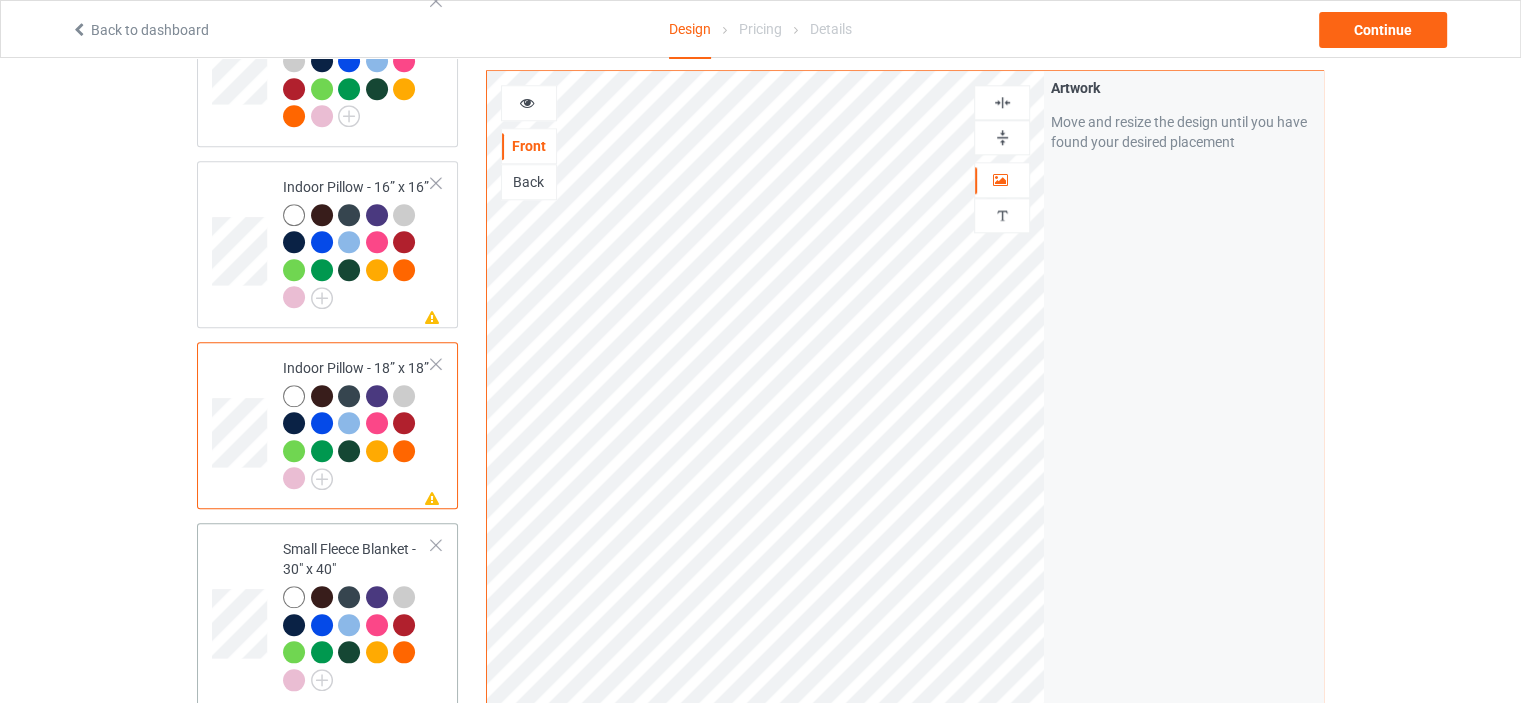 click on "Small Fleece Blanket - 30" x 40"" at bounding box center [357, 614] 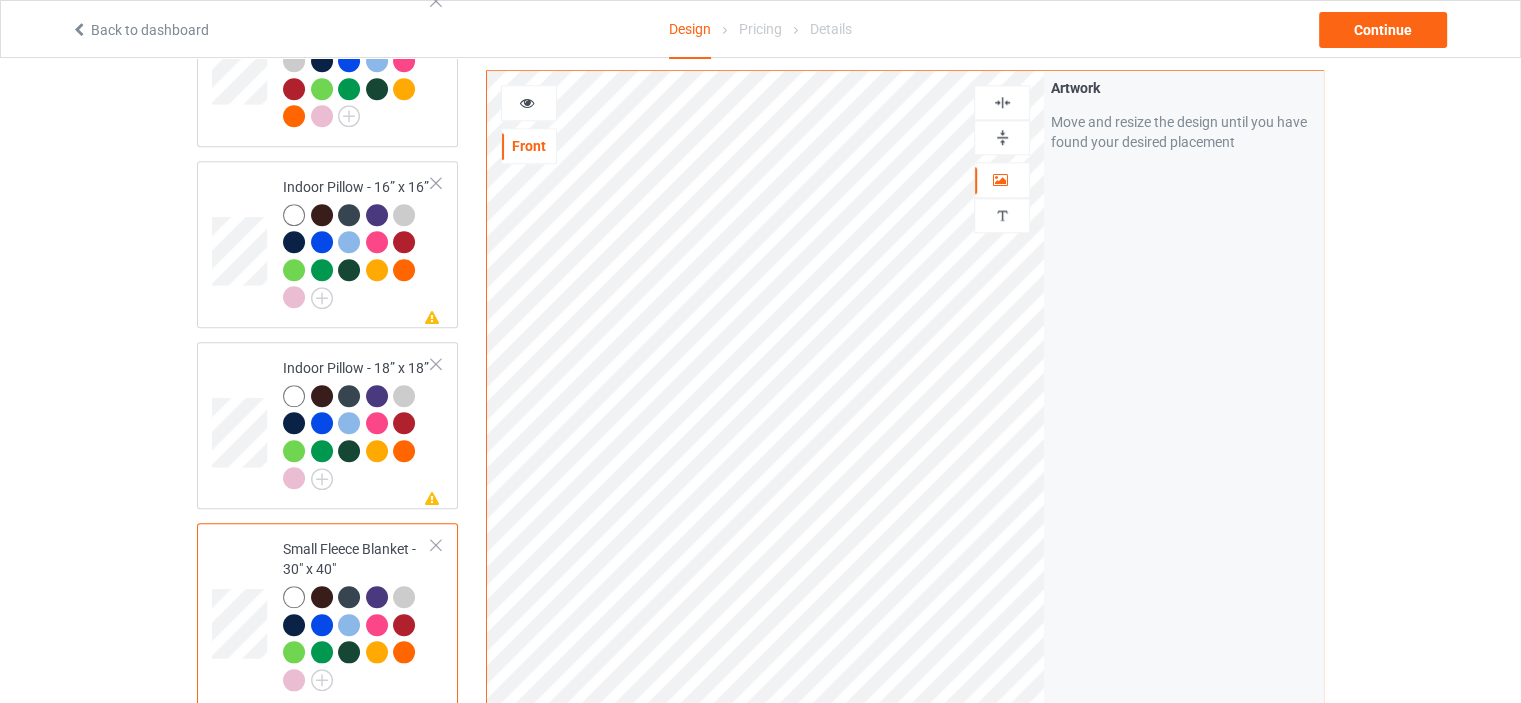 click at bounding box center [1002, 137] 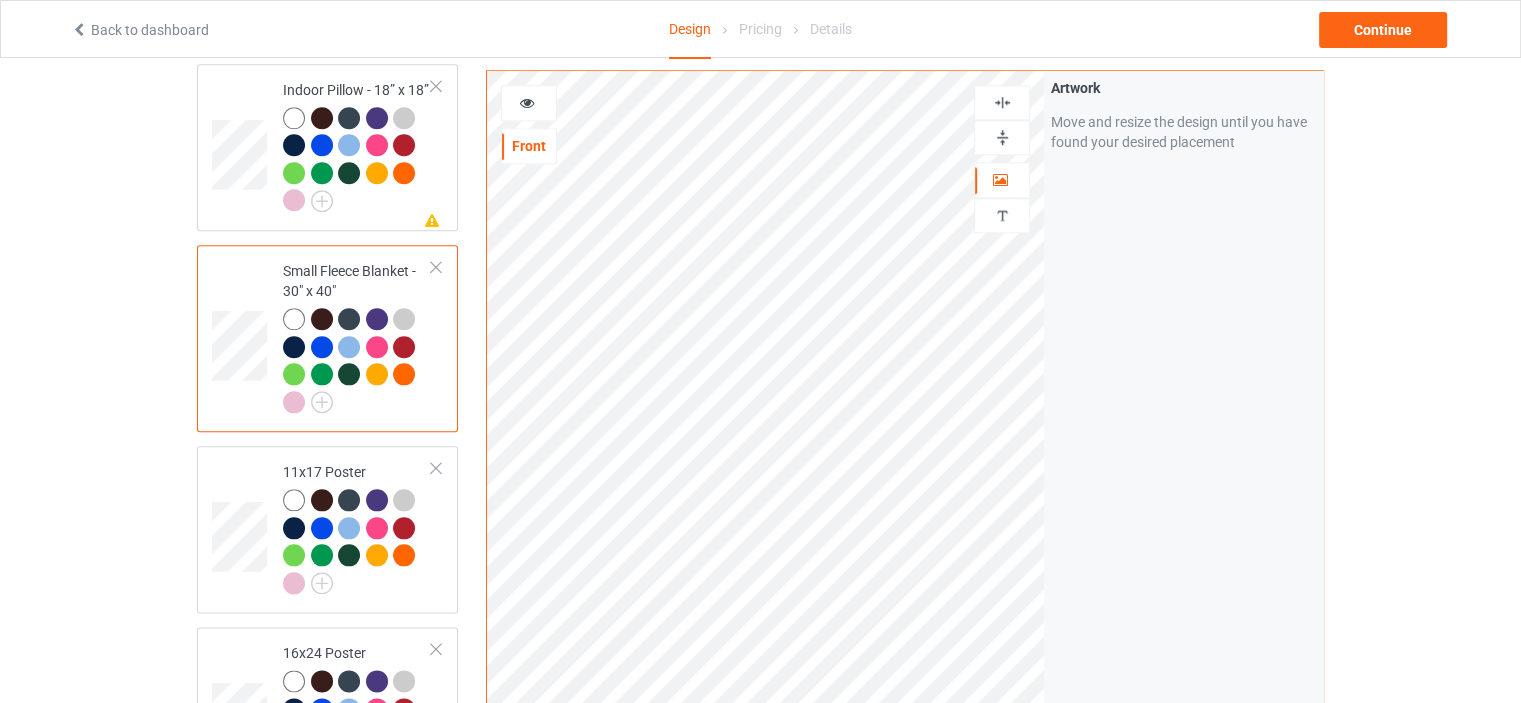 scroll, scrollTop: 2300, scrollLeft: 0, axis: vertical 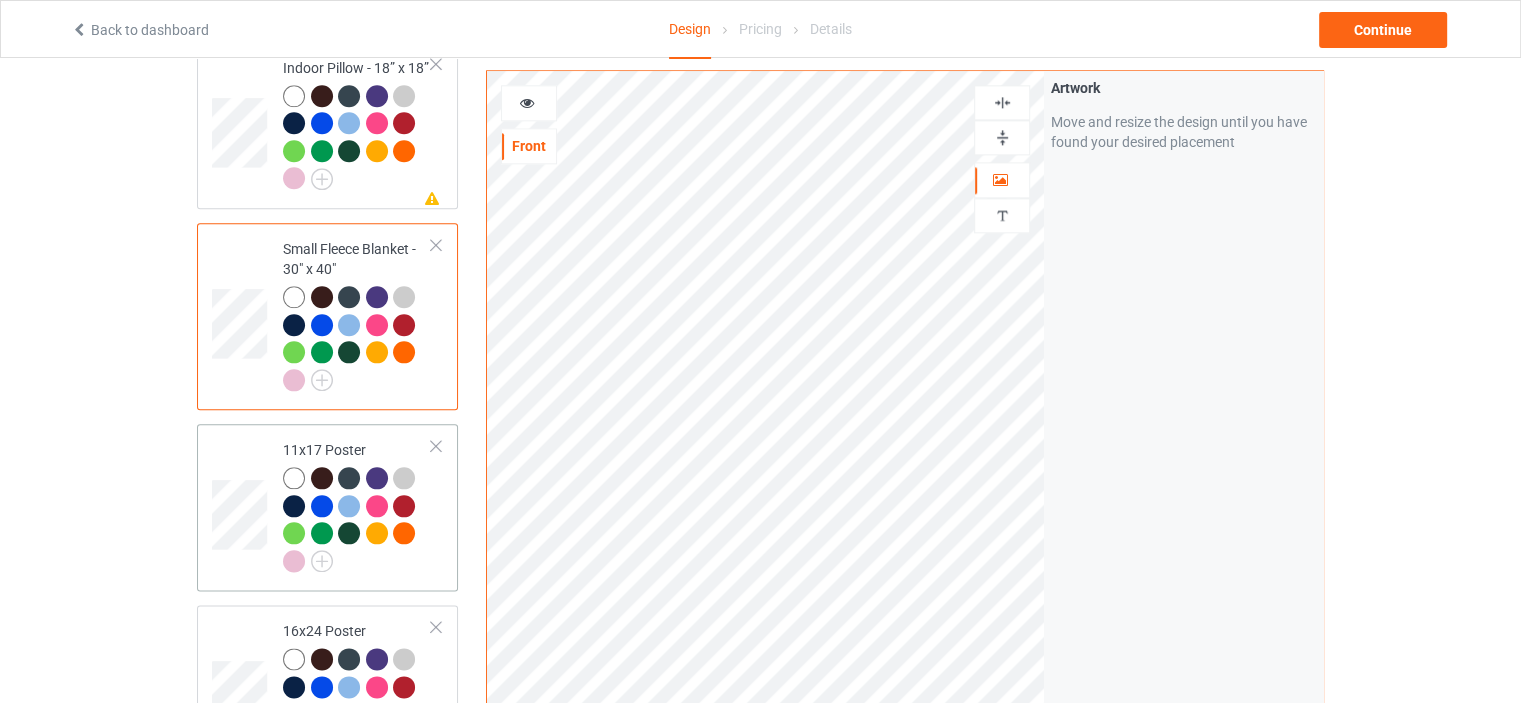 click on "11x17 Poster" at bounding box center (357, 505) 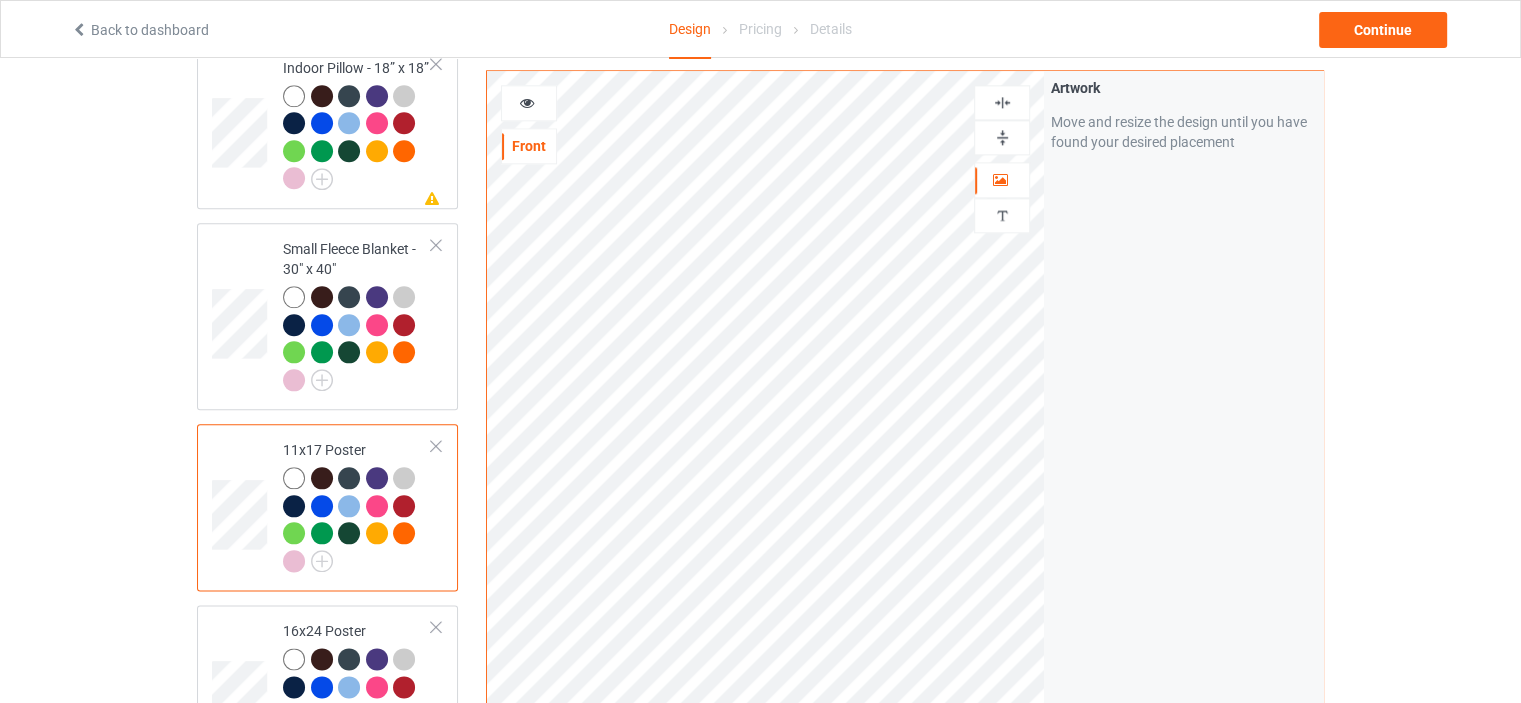 click at bounding box center [1002, 137] 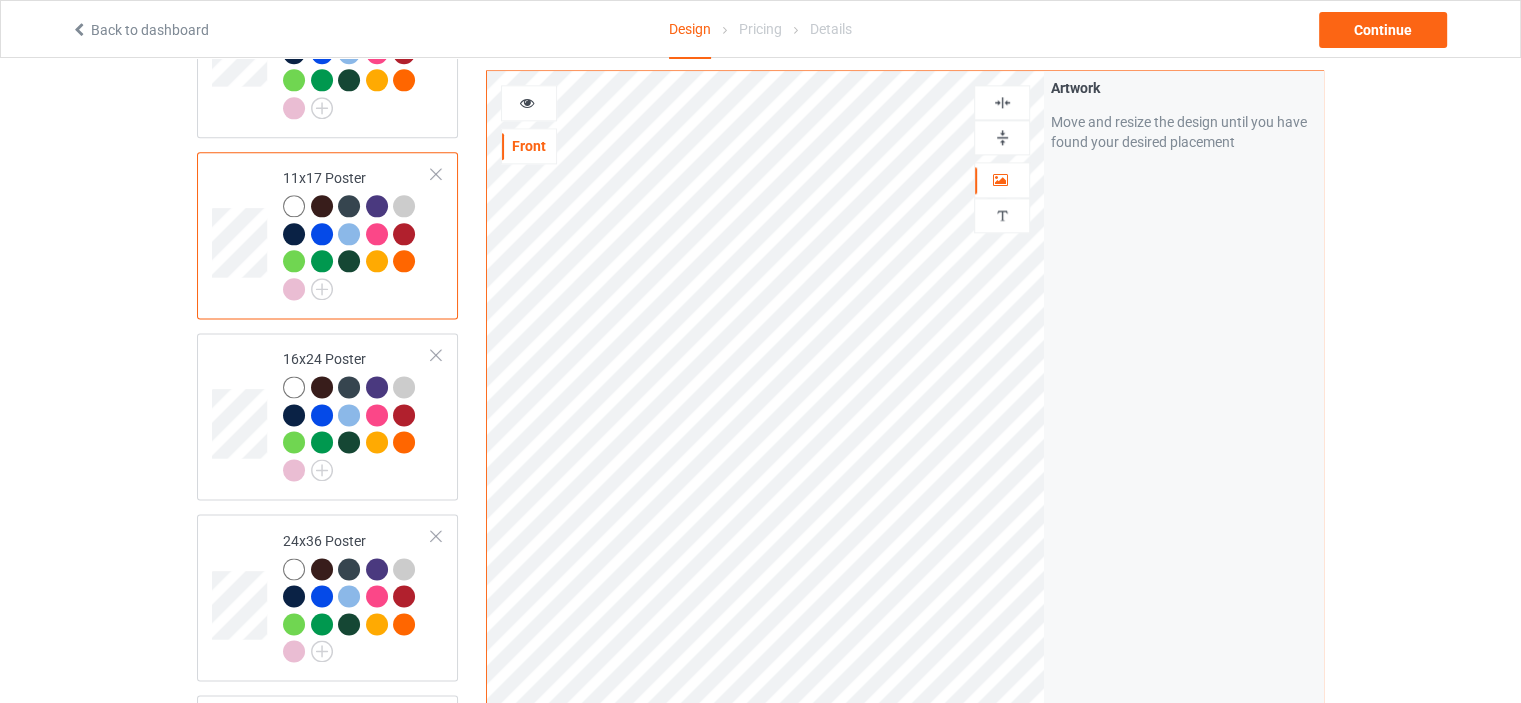 scroll, scrollTop: 2800, scrollLeft: 0, axis: vertical 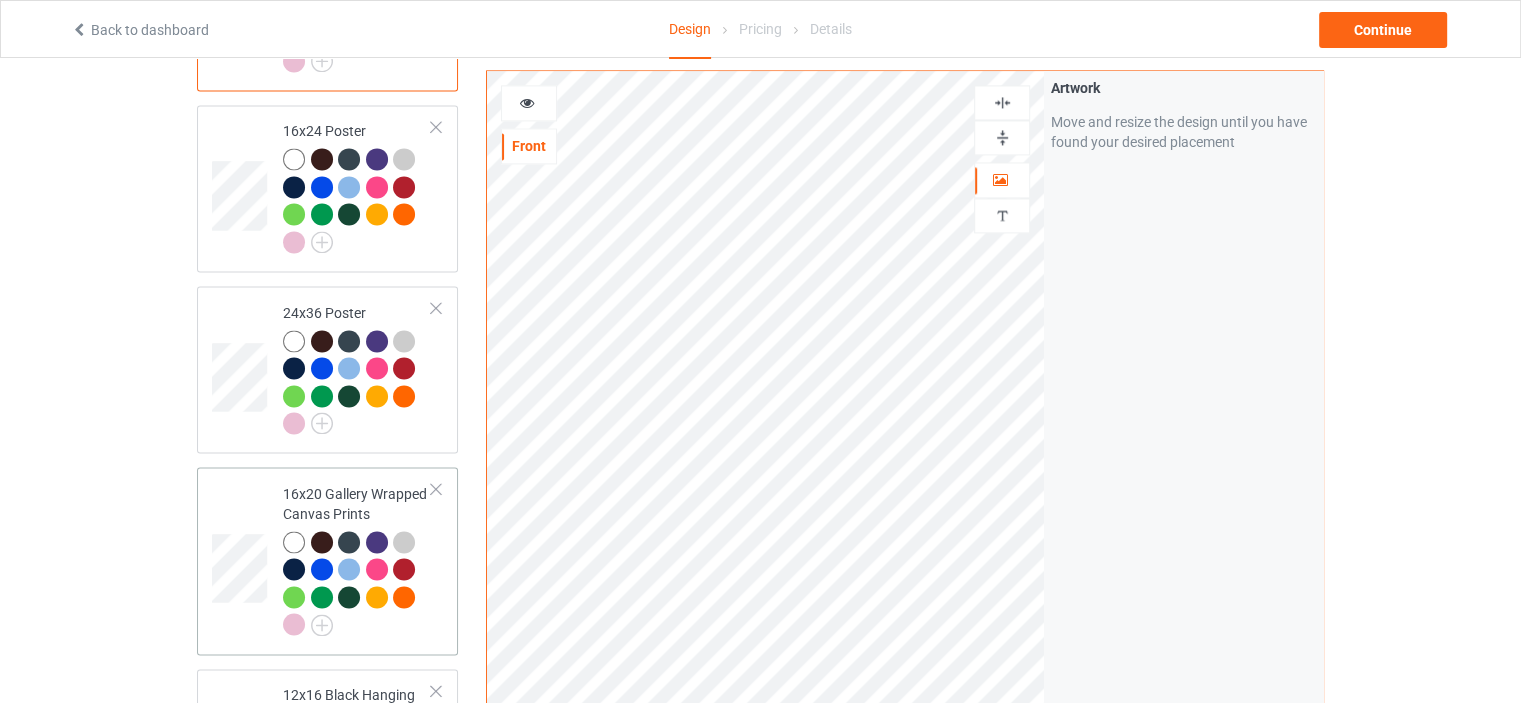 click on "16x20 Gallery Wrapped Canvas Prints" at bounding box center [357, 559] 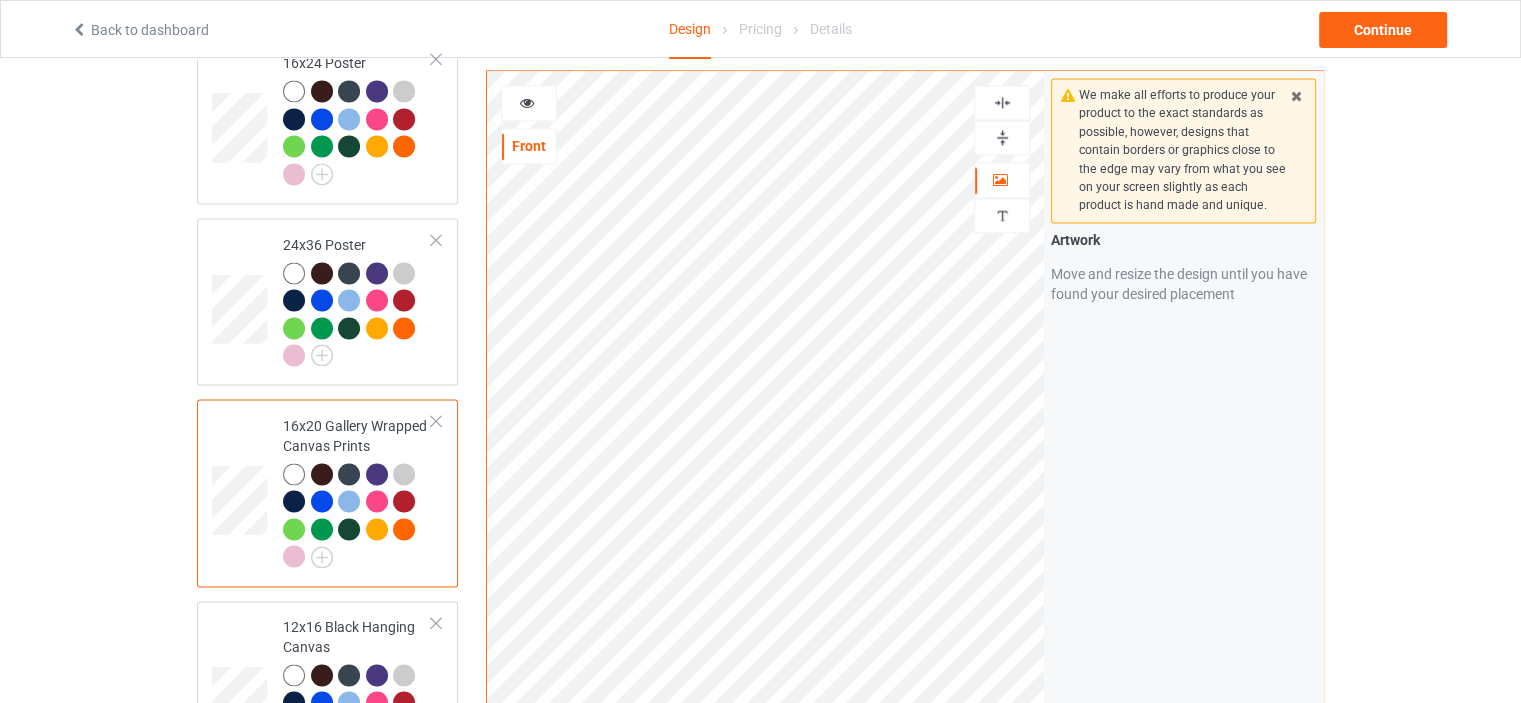 scroll, scrollTop: 3000, scrollLeft: 0, axis: vertical 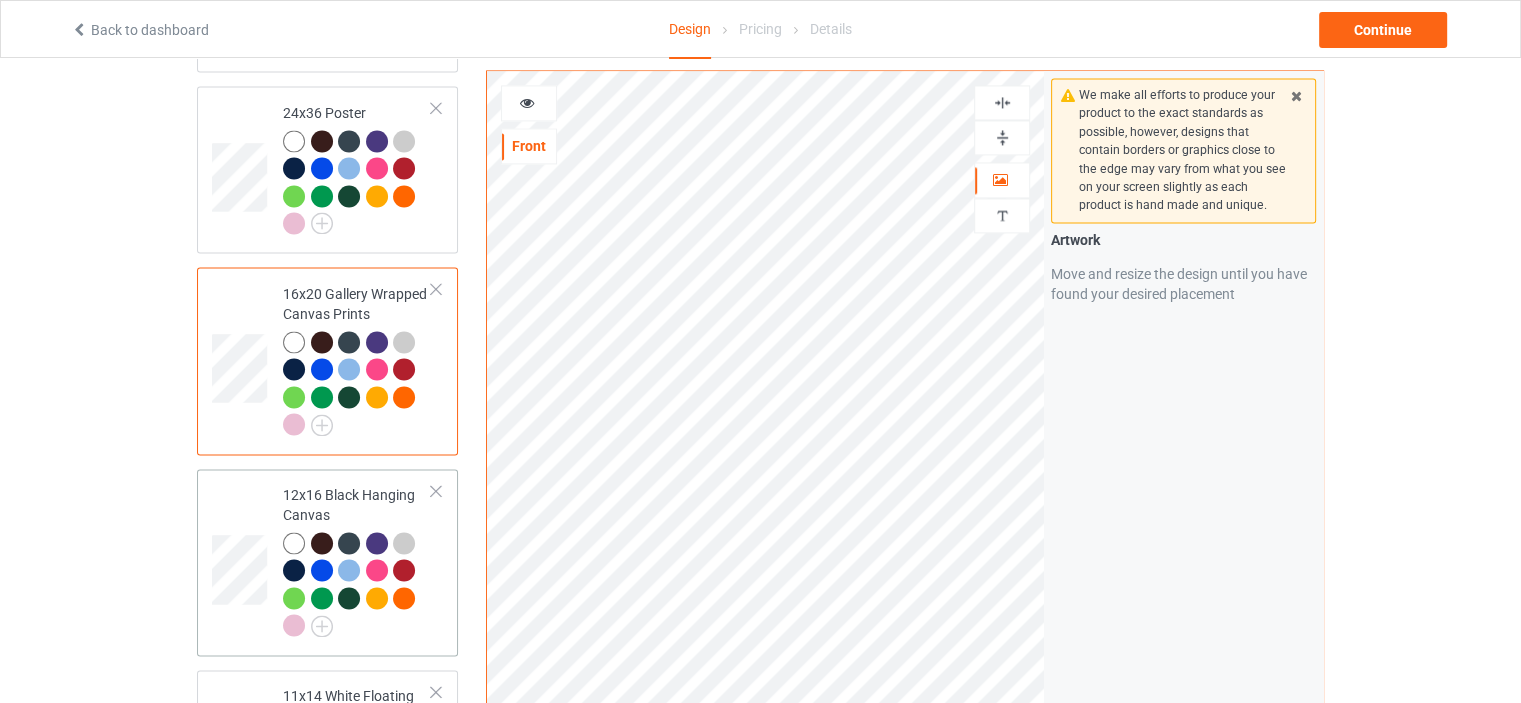click on "12x16 Black Hanging Canvas" at bounding box center [357, 560] 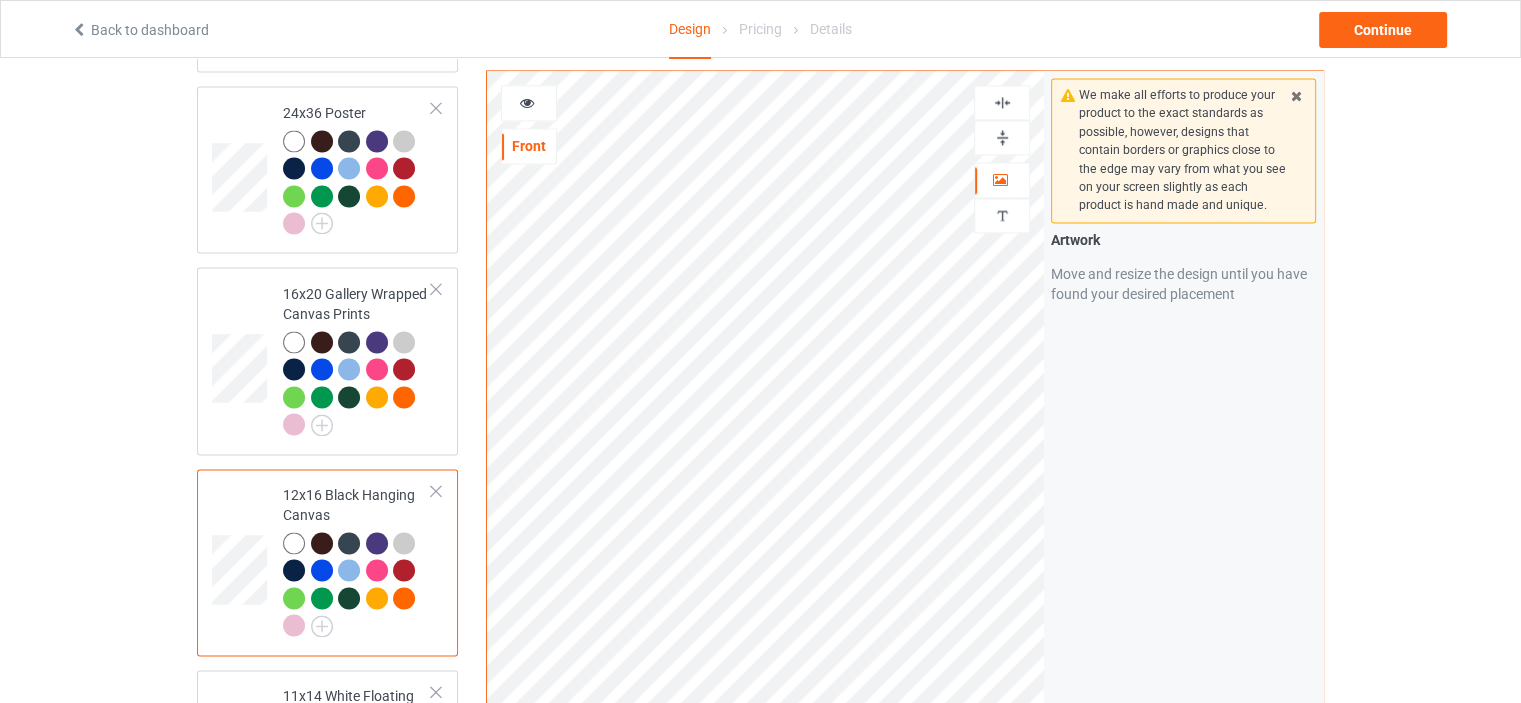 click at bounding box center [1002, 137] 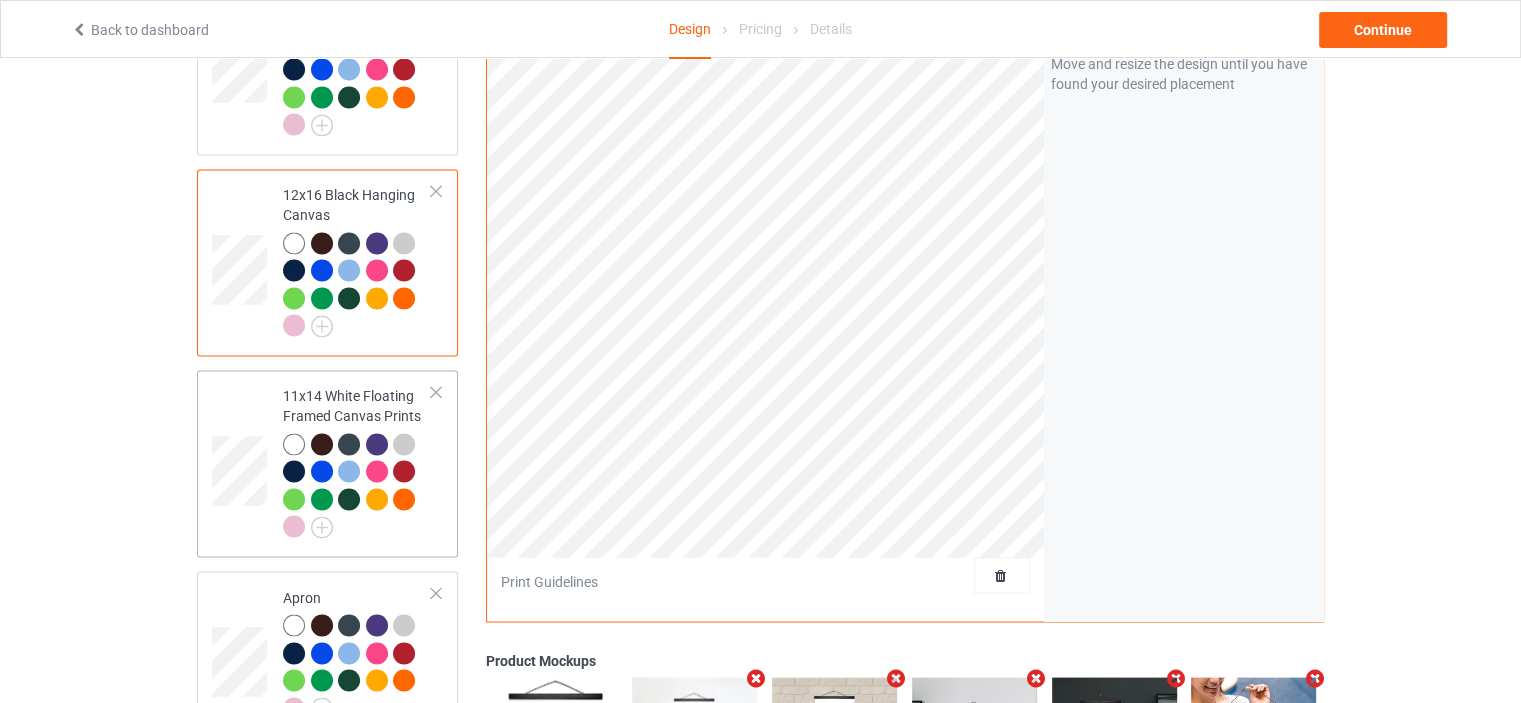click on "11x14 White Floating Framed Canvas Prints" at bounding box center [357, 461] 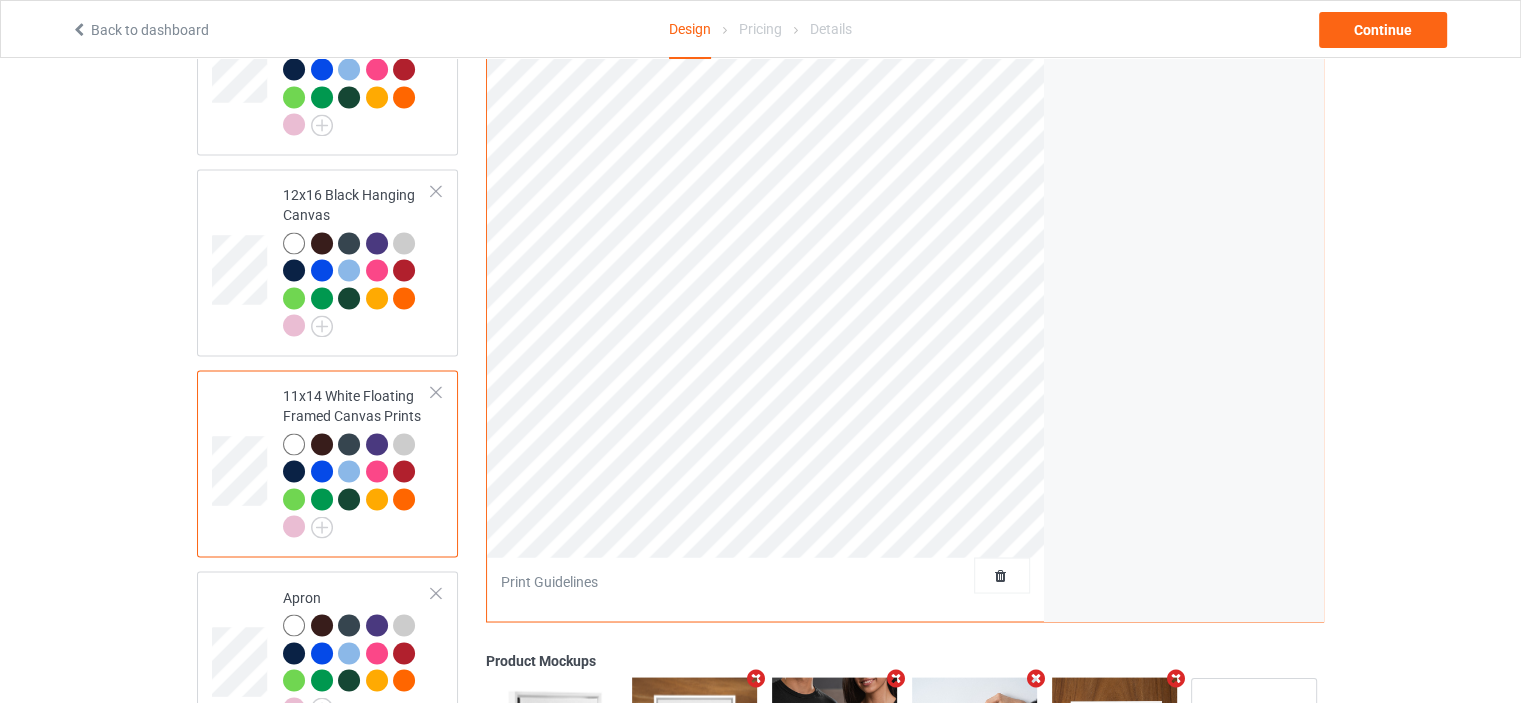 scroll, scrollTop: 3000, scrollLeft: 0, axis: vertical 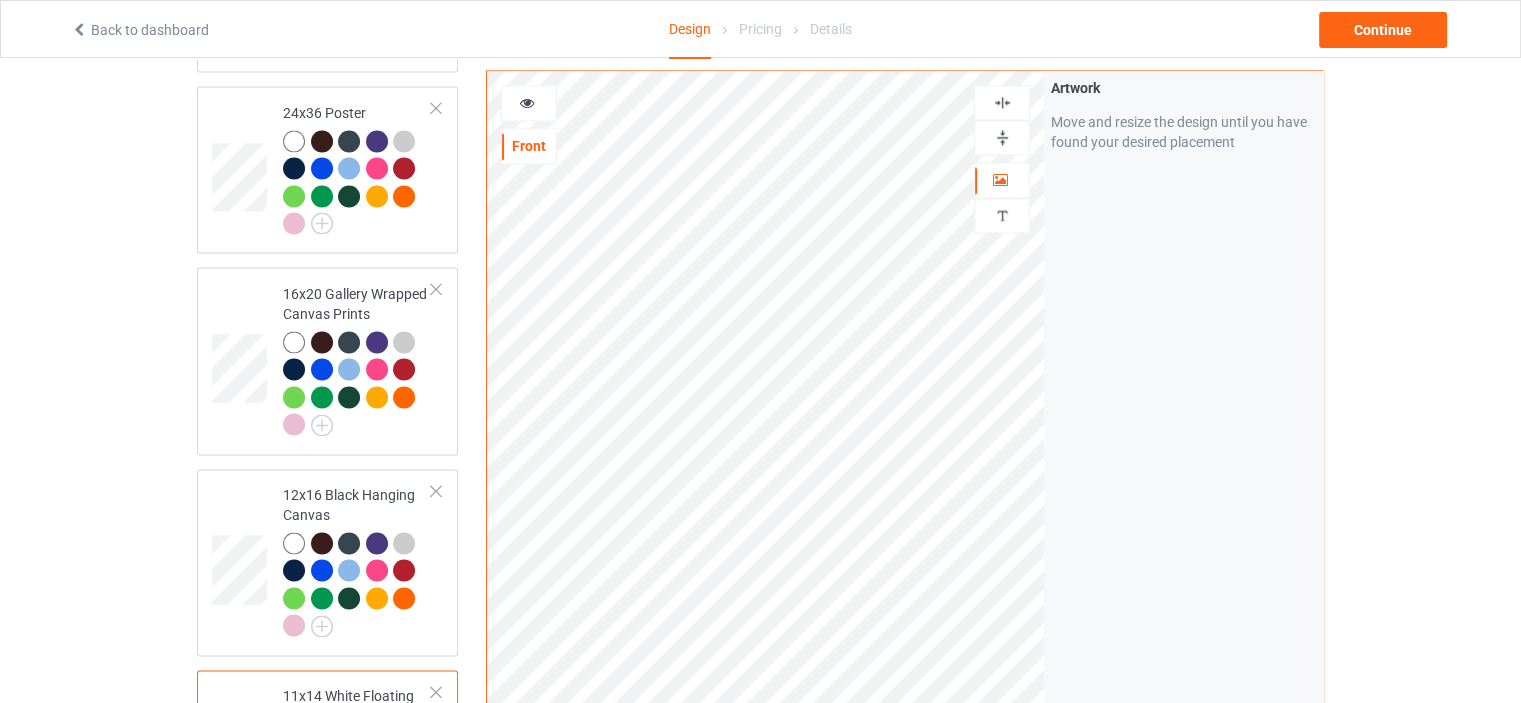 click at bounding box center [1002, 137] 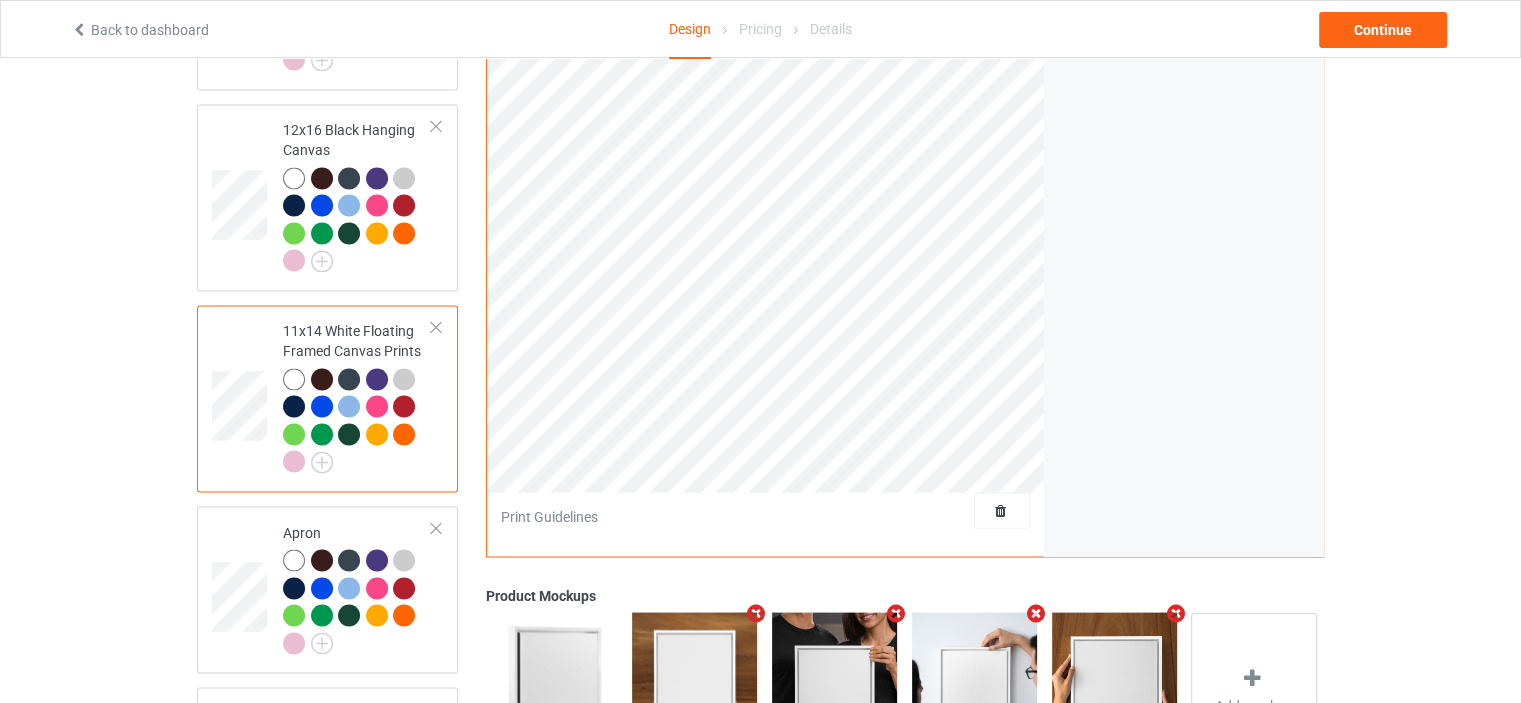 scroll, scrollTop: 3400, scrollLeft: 0, axis: vertical 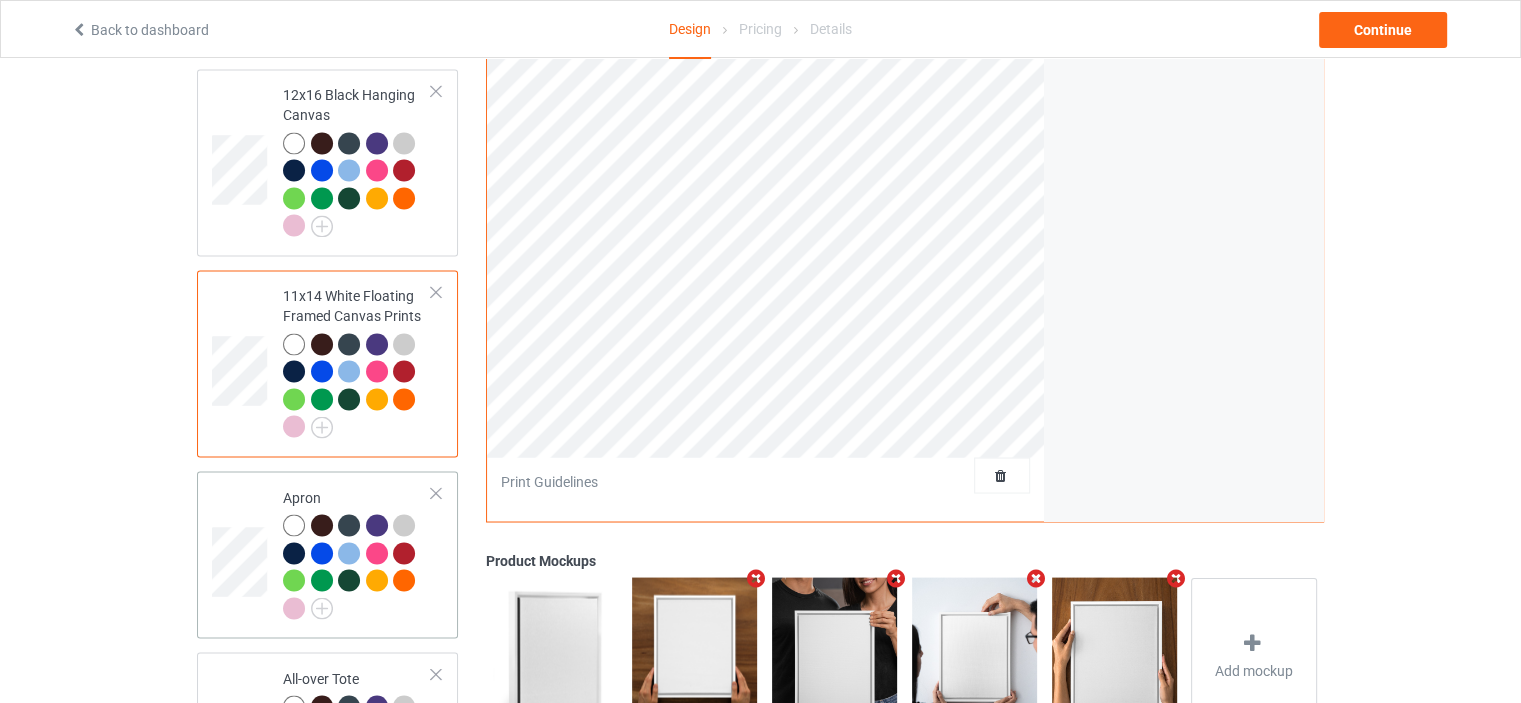 click on "Apron" at bounding box center (357, 552) 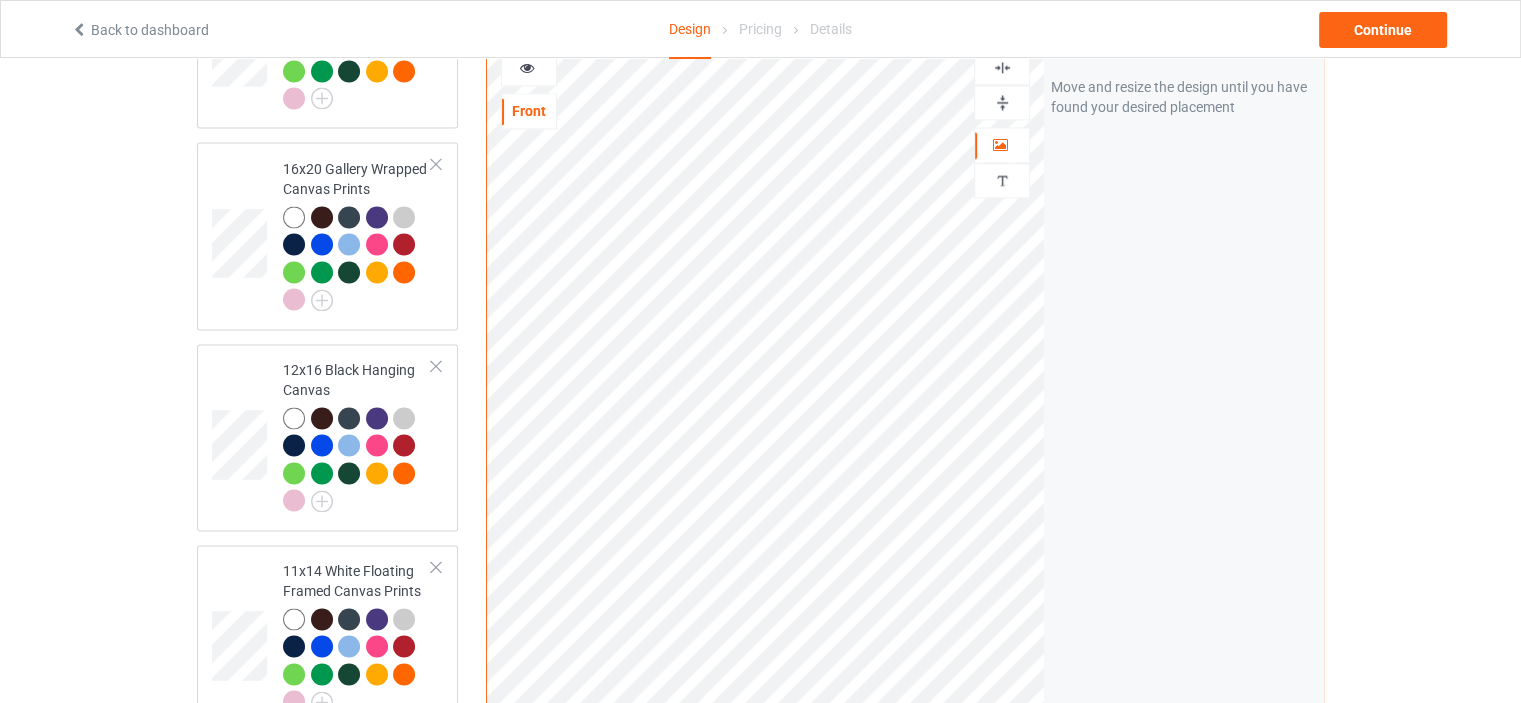 scroll, scrollTop: 3000, scrollLeft: 0, axis: vertical 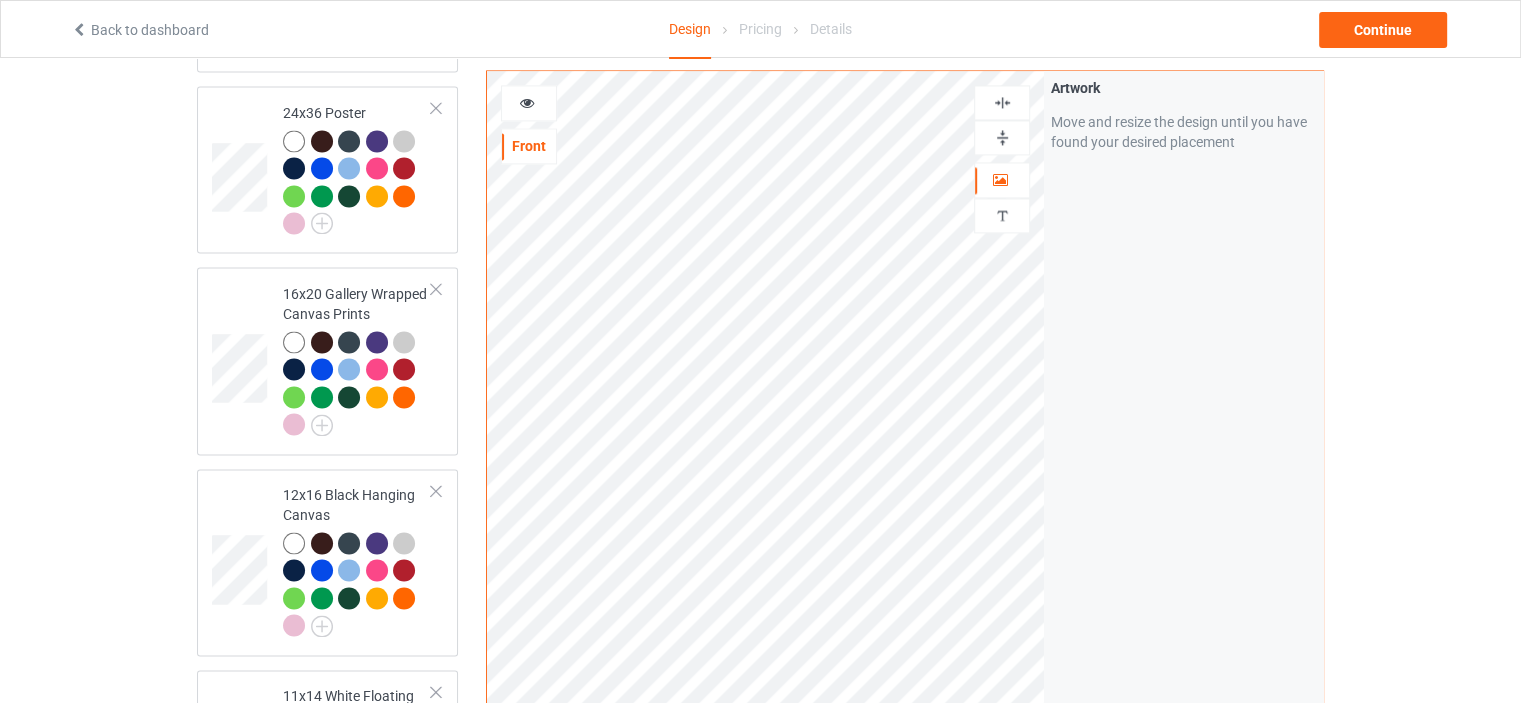 click at bounding box center [1002, 102] 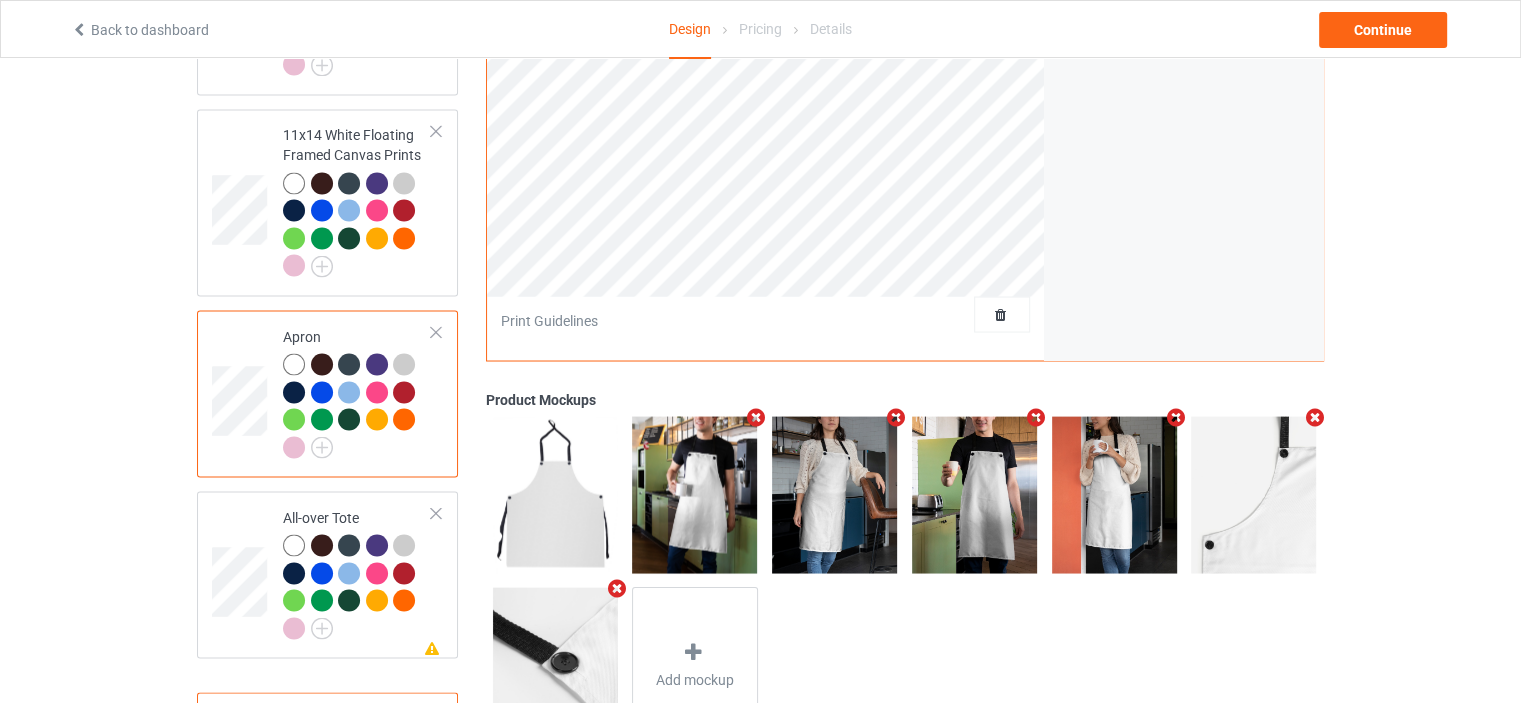 scroll, scrollTop: 3617, scrollLeft: 0, axis: vertical 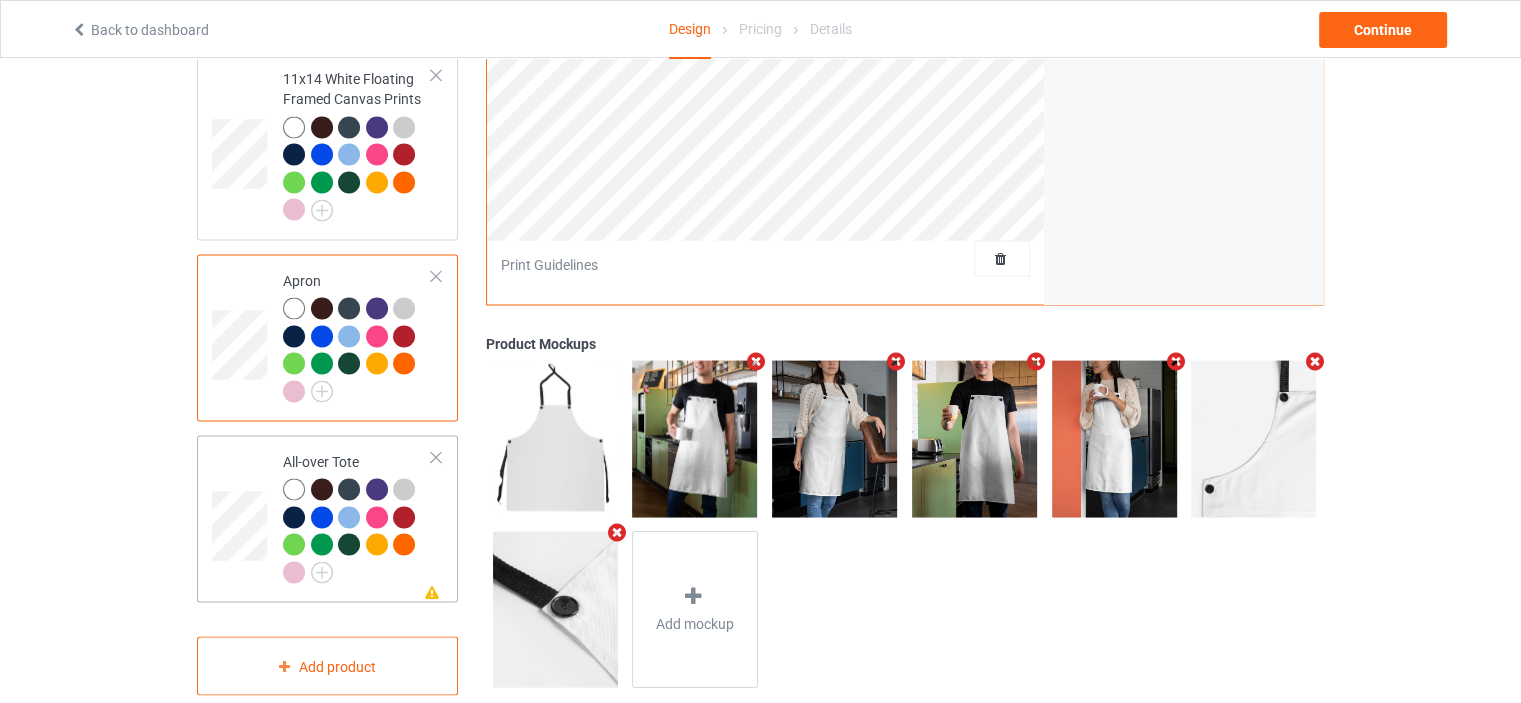 click on "Missing artwork on 1 side(s) All-over Tote" at bounding box center [327, 518] 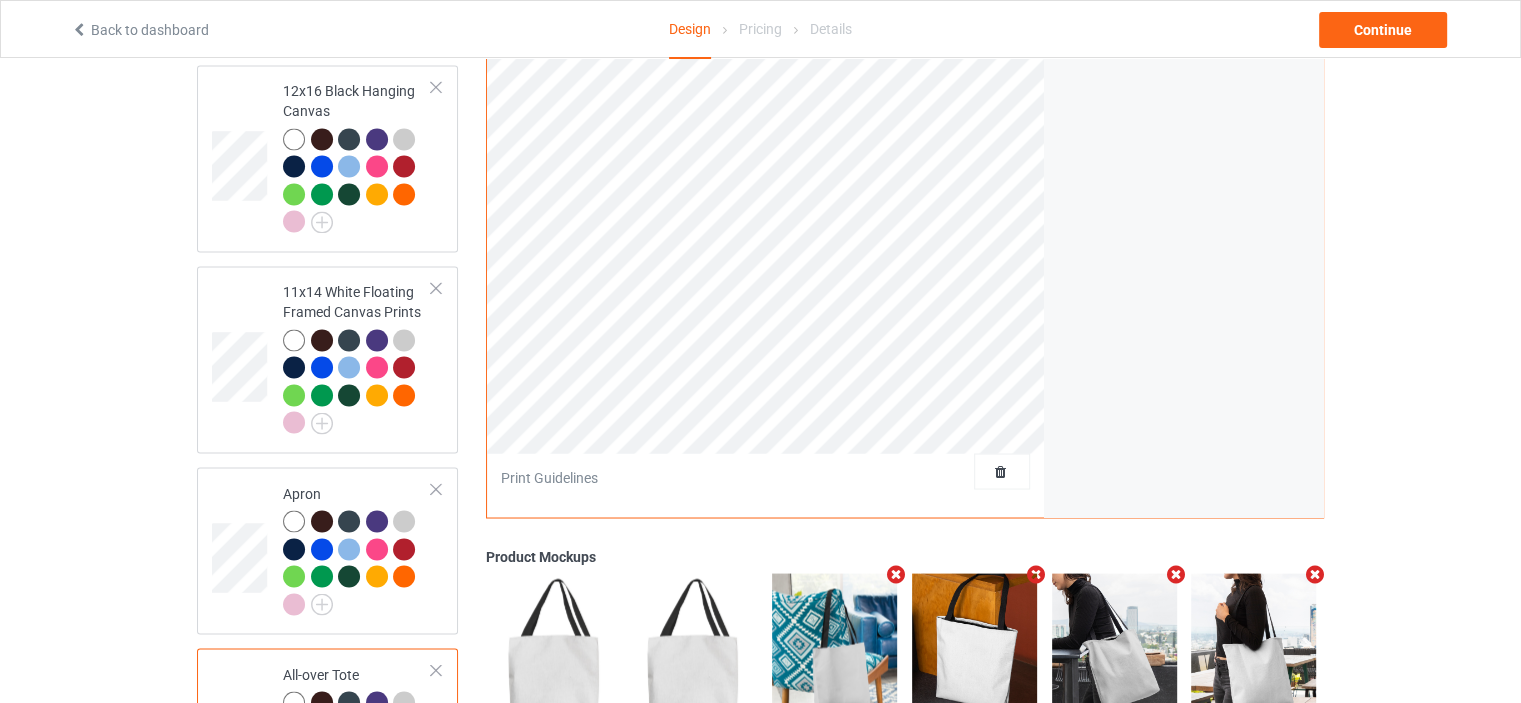scroll, scrollTop: 3017, scrollLeft: 0, axis: vertical 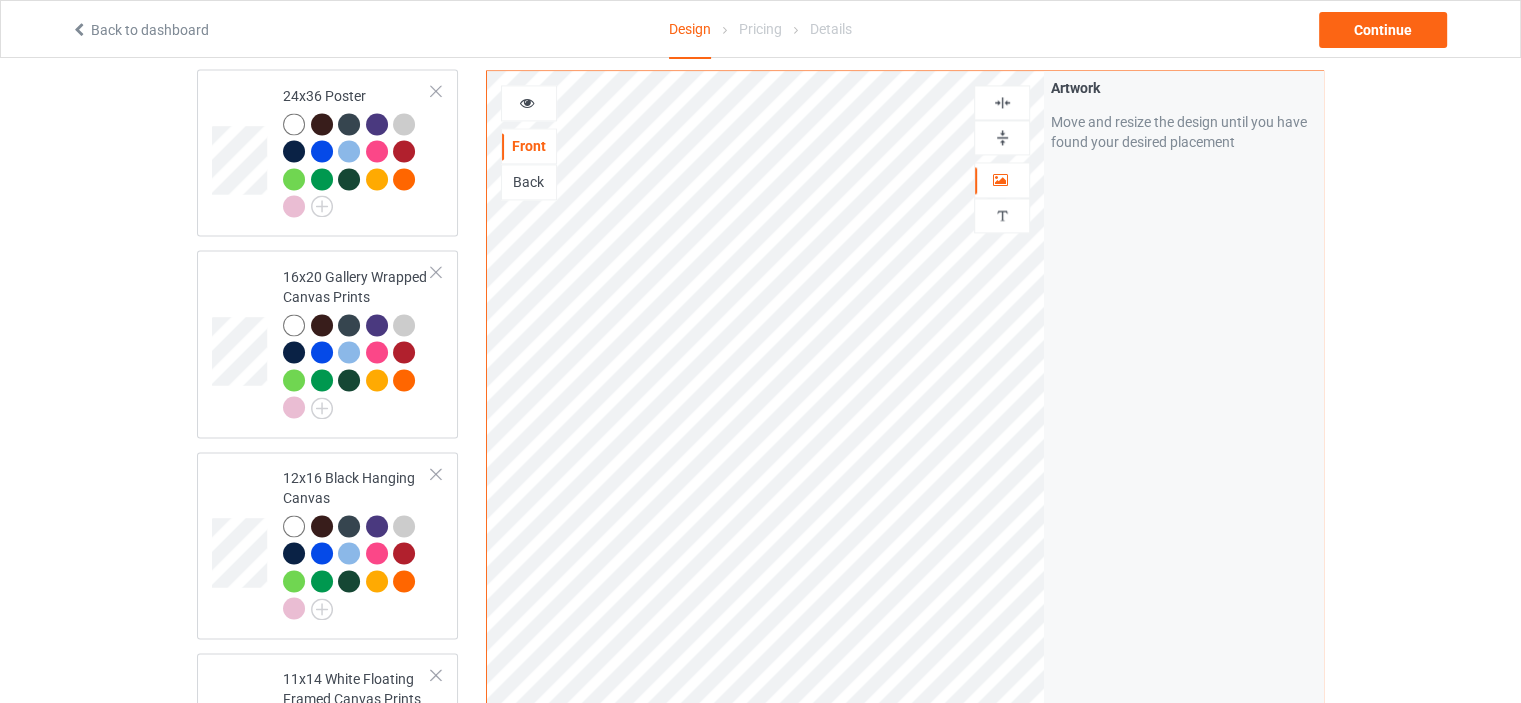 click at bounding box center [1002, 102] 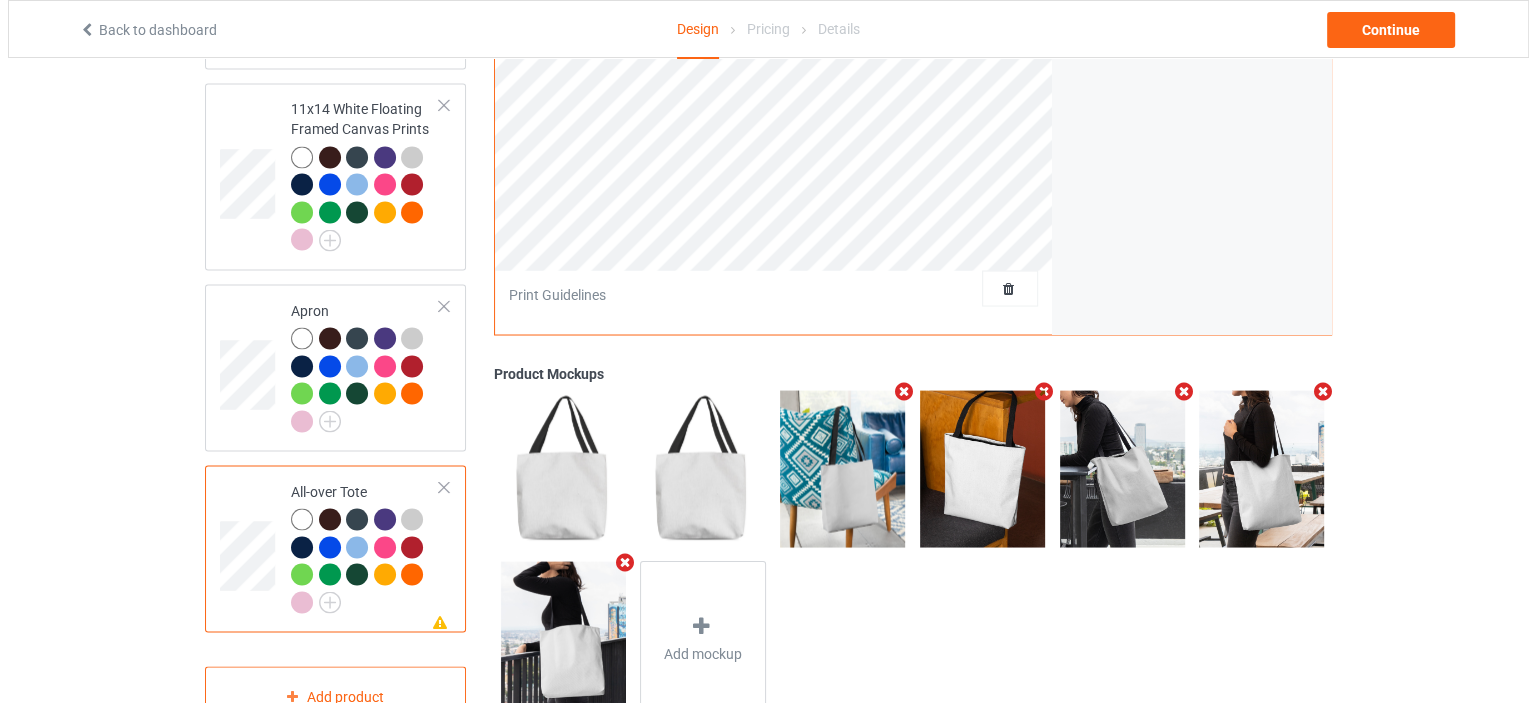 scroll, scrollTop: 3617, scrollLeft: 0, axis: vertical 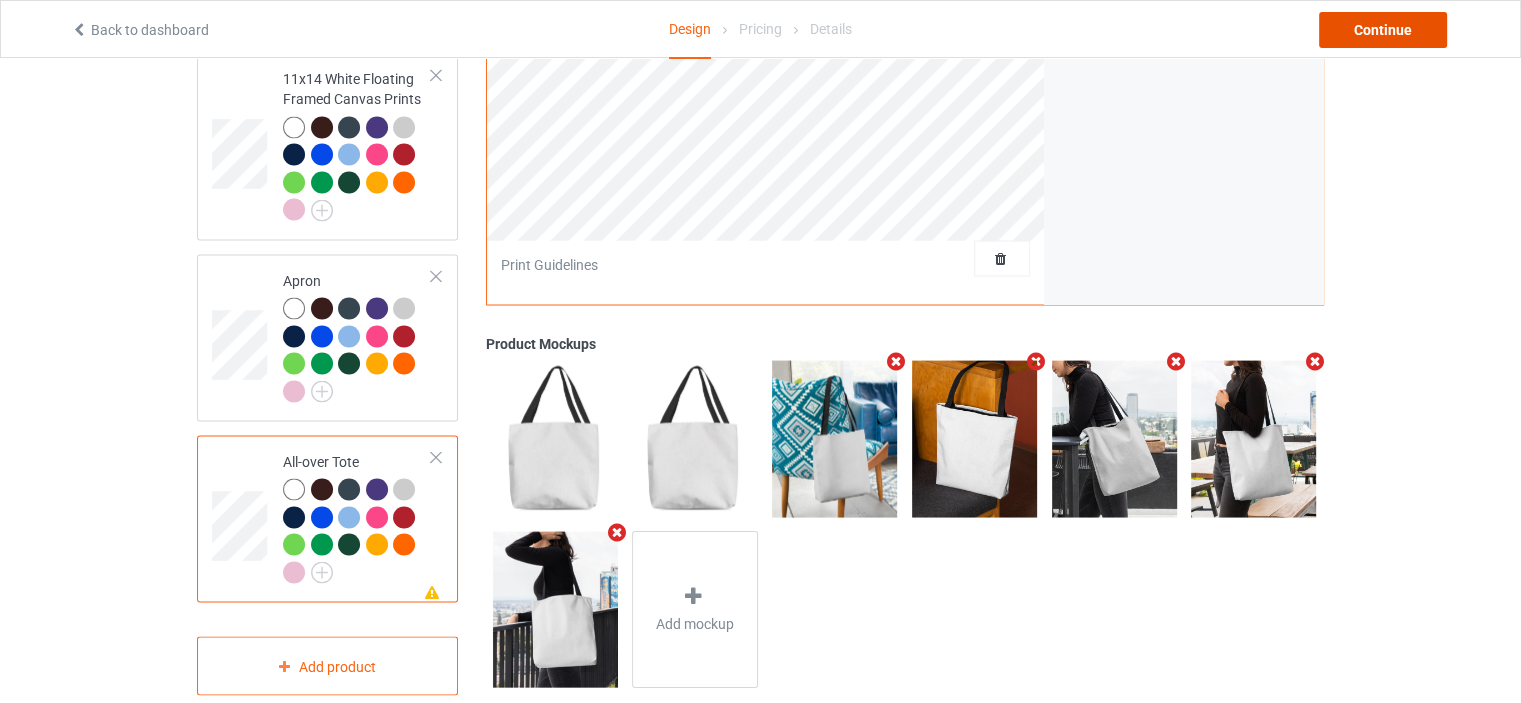 click on "Continue" at bounding box center [1383, 30] 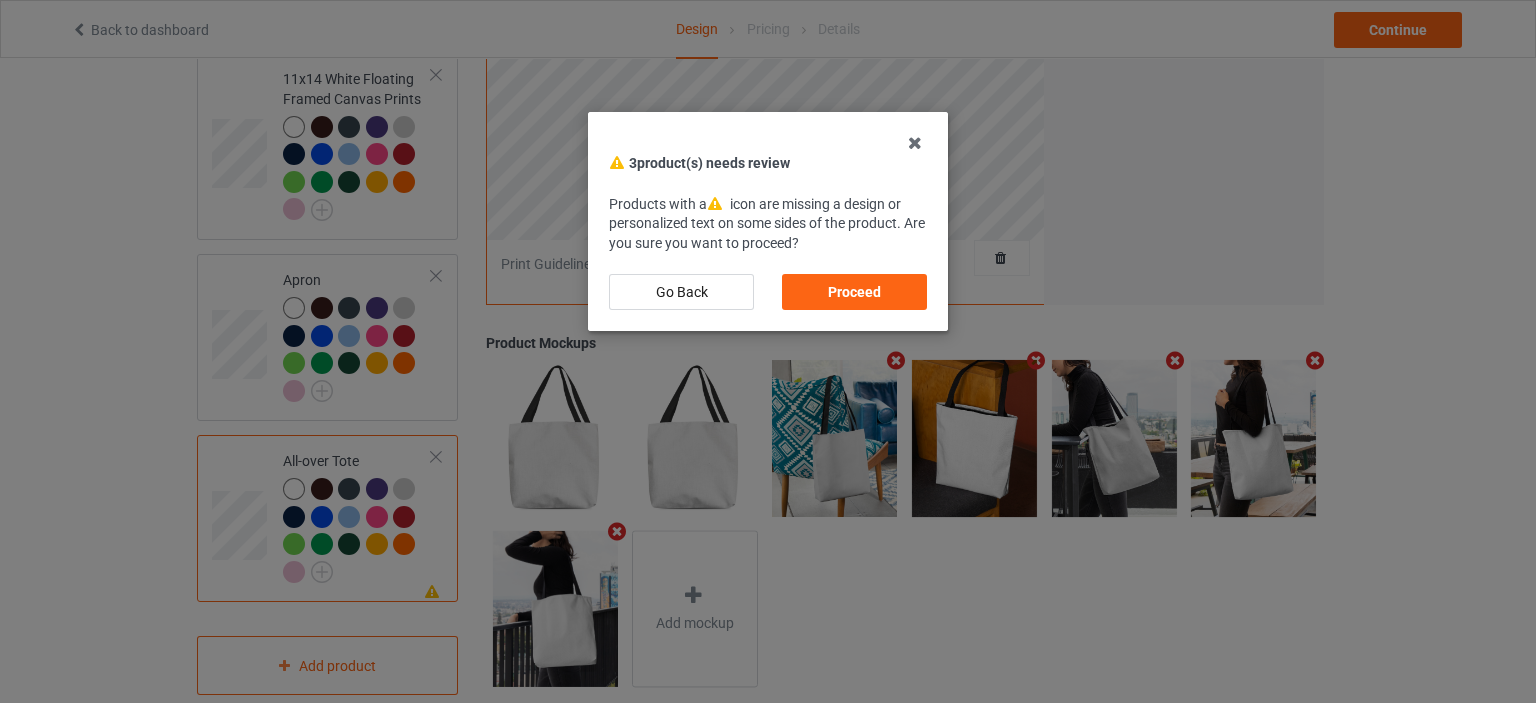 click on "Proceed" at bounding box center (854, 292) 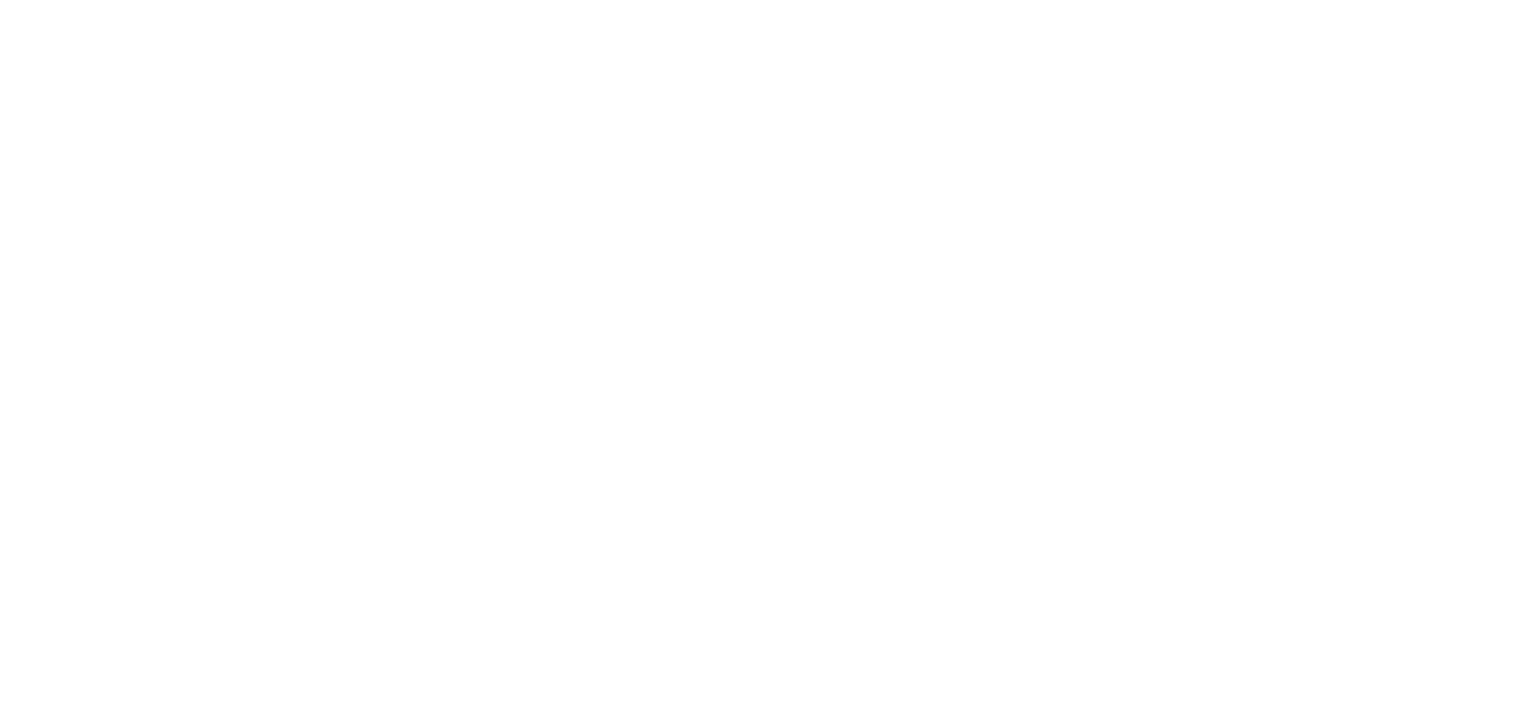 scroll, scrollTop: 0, scrollLeft: 0, axis: both 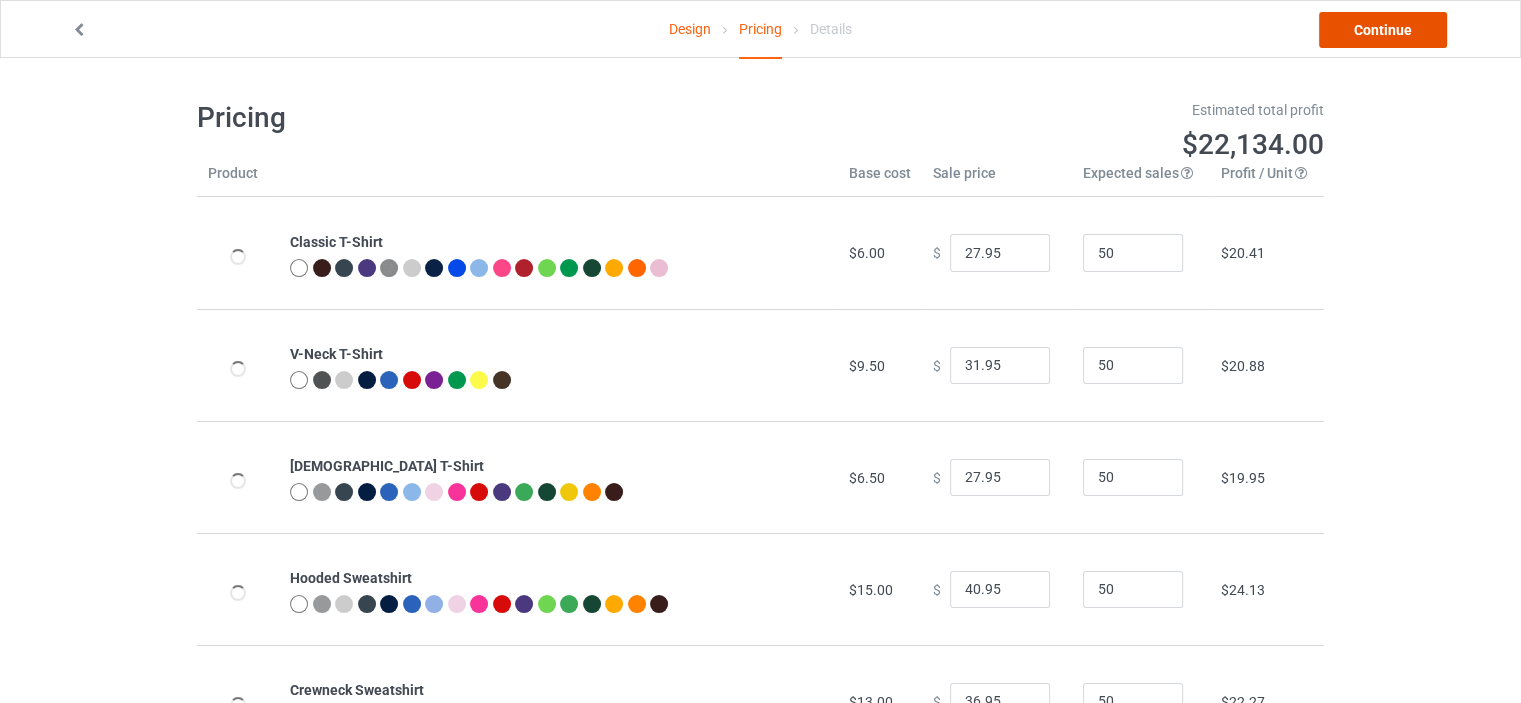 click on "Continue" at bounding box center (1383, 30) 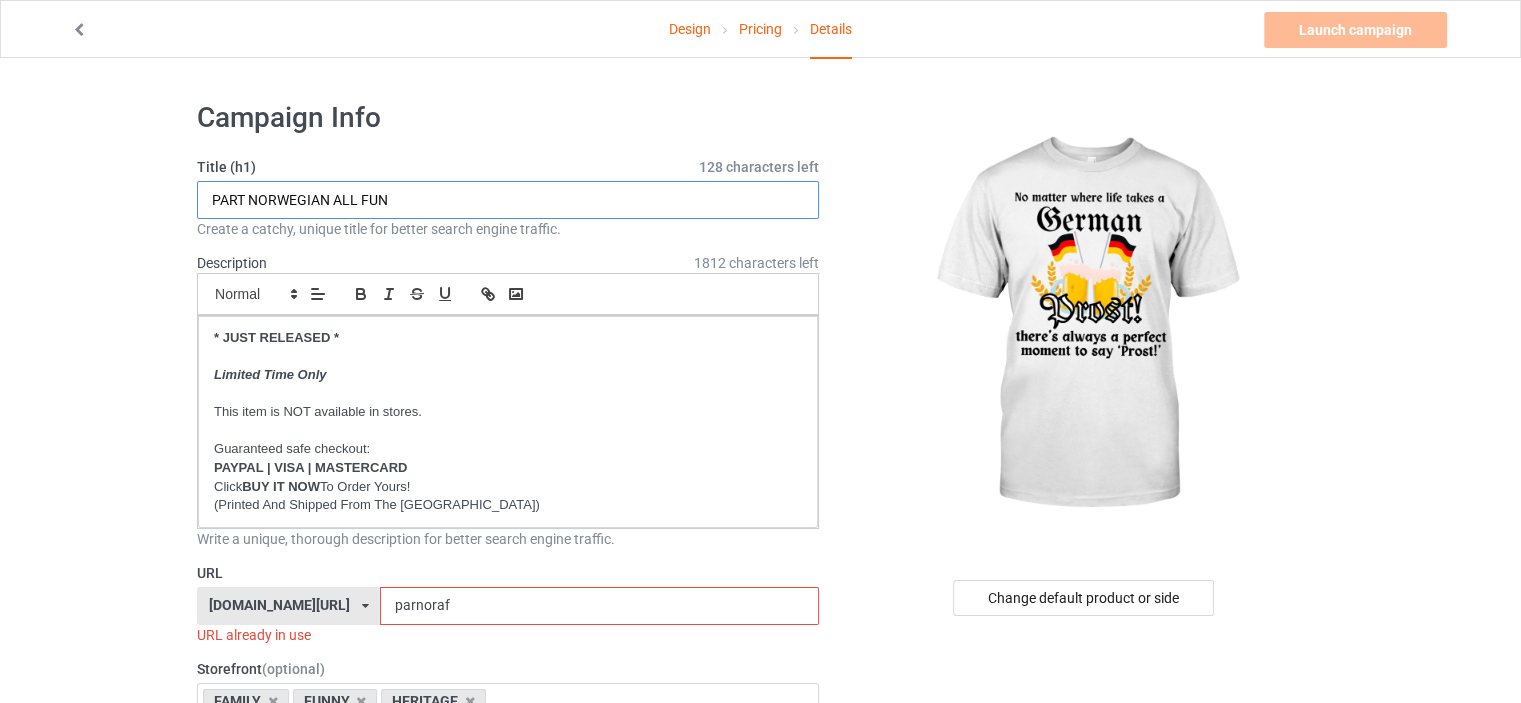 drag, startPoint x: 412, startPoint y: 203, endPoint x: 139, endPoint y: 183, distance: 273.73163 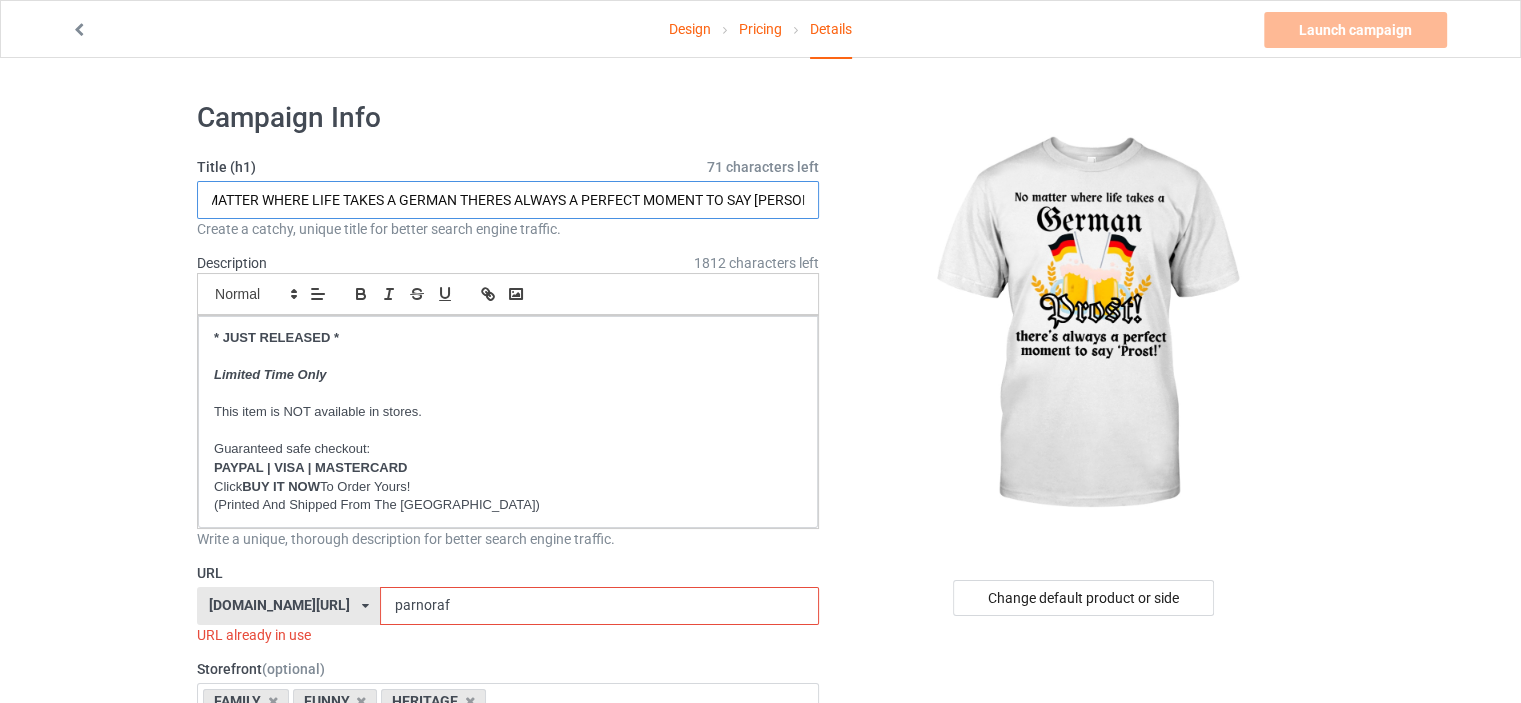 scroll, scrollTop: 0, scrollLeft: 32, axis: horizontal 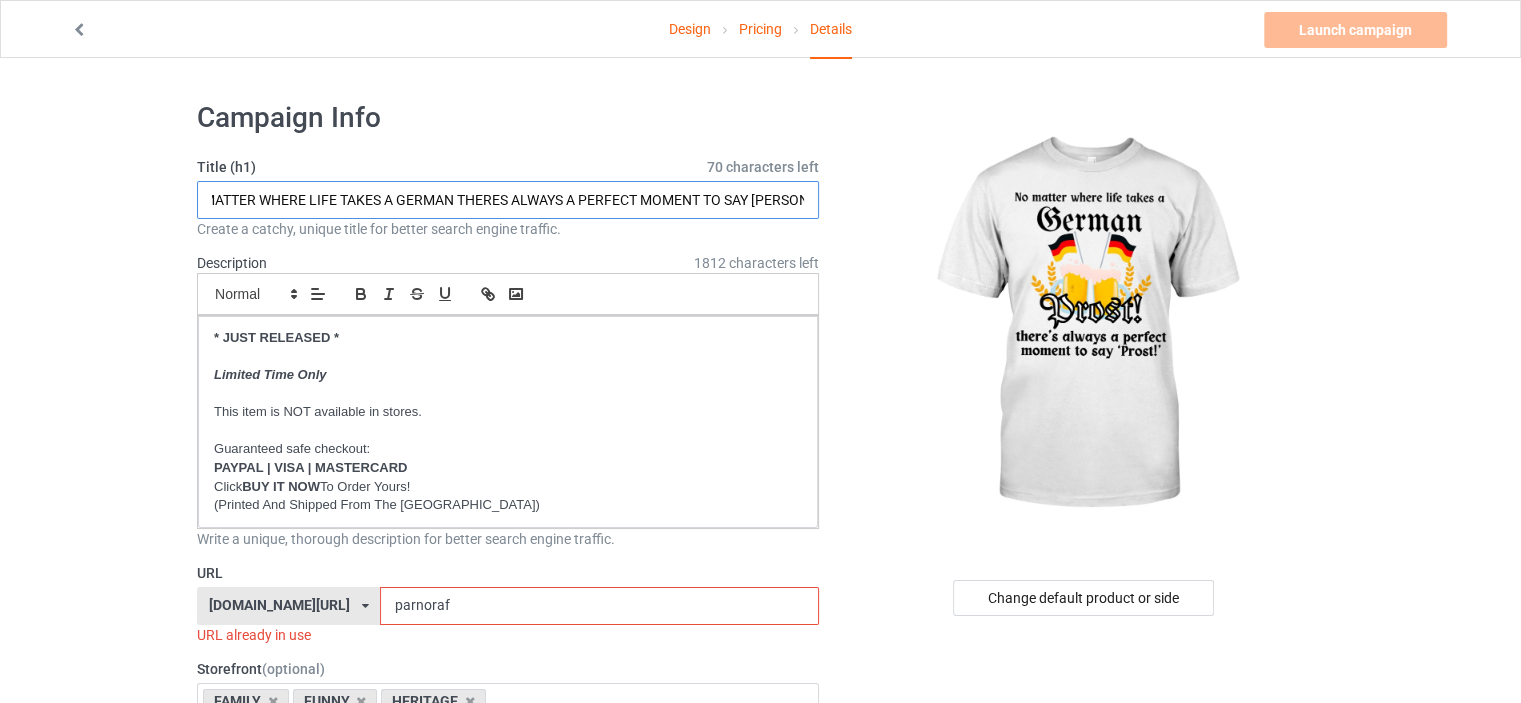 type on "NO MATTER WHERE LIFE TAKES A GERMAN THERES ALWAYS A PERFECT MOMENT TO SAY PROST!" 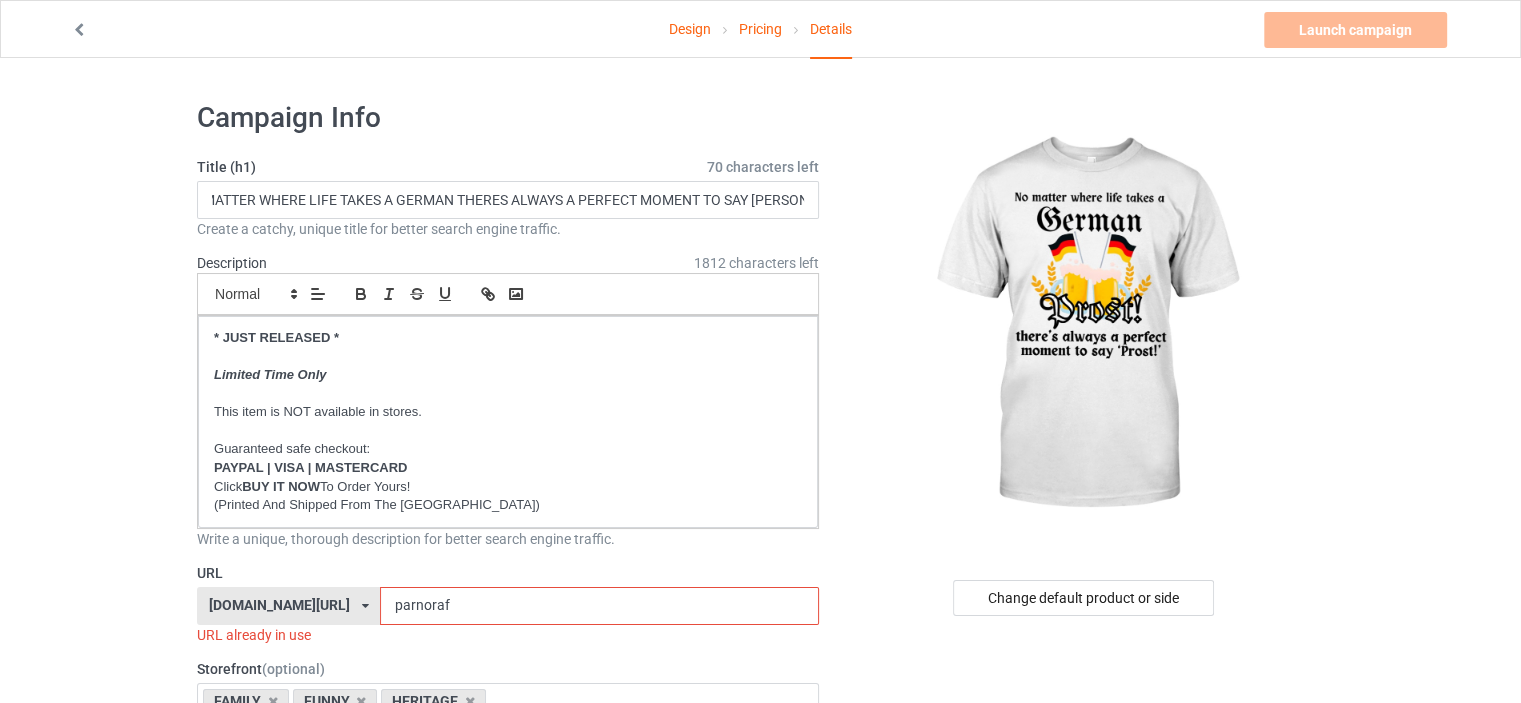 click on "Design Pricing Details Launch campaign Invalid campaign URL Campaign Info Title (h1) 70   characters left NO MATTER WHERE LIFE TAKES A GERMAN THERES ALWAYS A PERFECT MOMENT TO SAY PROST! Create a catchy, unique title for better search engine traffic. Description 1812   characters left       Small Normal Large Big Huge                                                                                     * JUST RELEASED * Limited Time Only This item is NOT available in stores. Guaranteed safe checkout: PAYPAL | VISA | MASTERCARD Click  BUY IT NOW  To Order Yours! (Printed And Shipped From The USA) Write a unique, thorough description for better search engine traffic. URL ilovemynorway.com/ britishlook.net/ danishlegends.com/ familyworldgifts.com/ finnishlegends.com/ funnyteeworld.com/ ilovemyaustralia.com/ ilovemycanada.net/ ilovemydenmark.com/ ilovemyfinland.com/ ilovemyfrance.com/ ilovemygermany.com/ ilovemygnomes.com/ ilovemyireland.com/ ilovemyitaly.com/ ilovemynetherlands.com/ ilovemynorway.com/ parnoraf" at bounding box center [760, 1168] 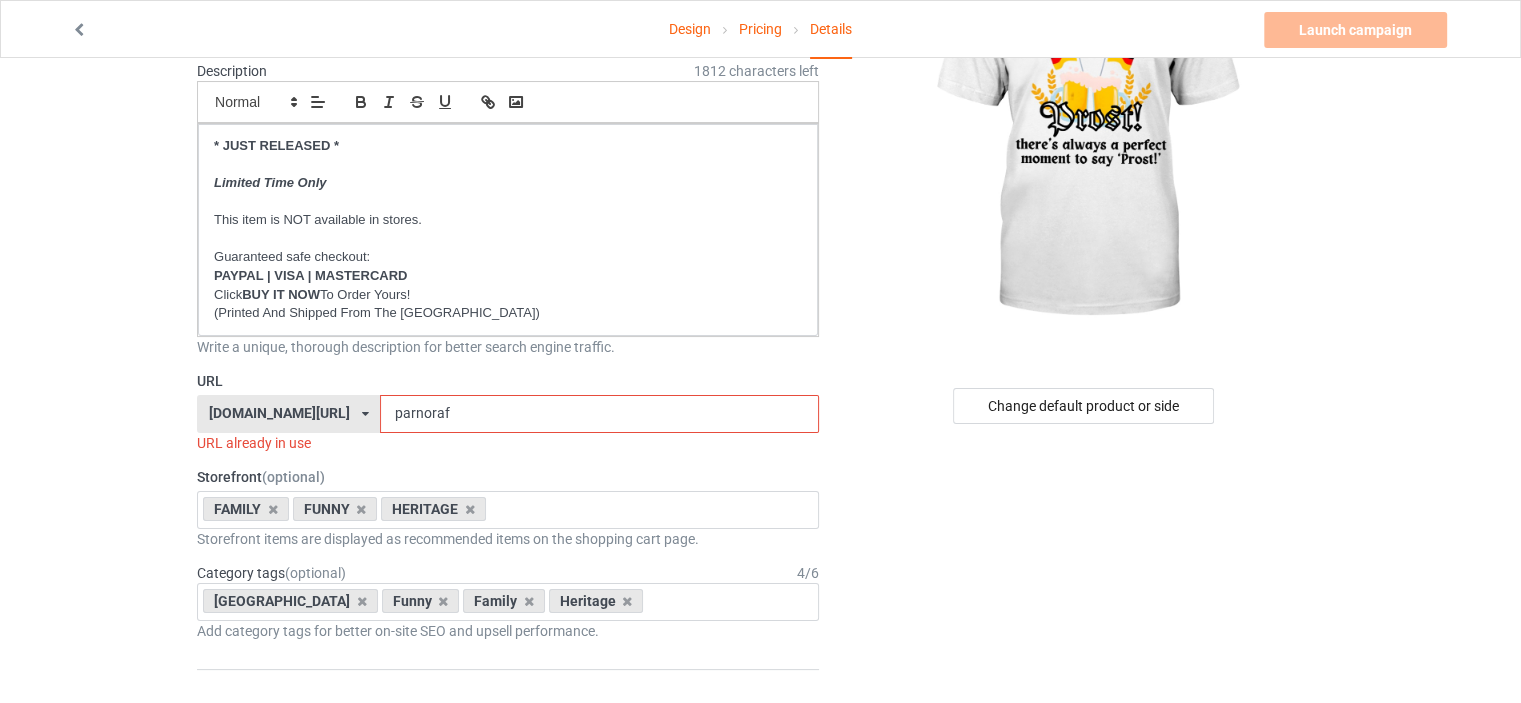 scroll, scrollTop: 200, scrollLeft: 0, axis: vertical 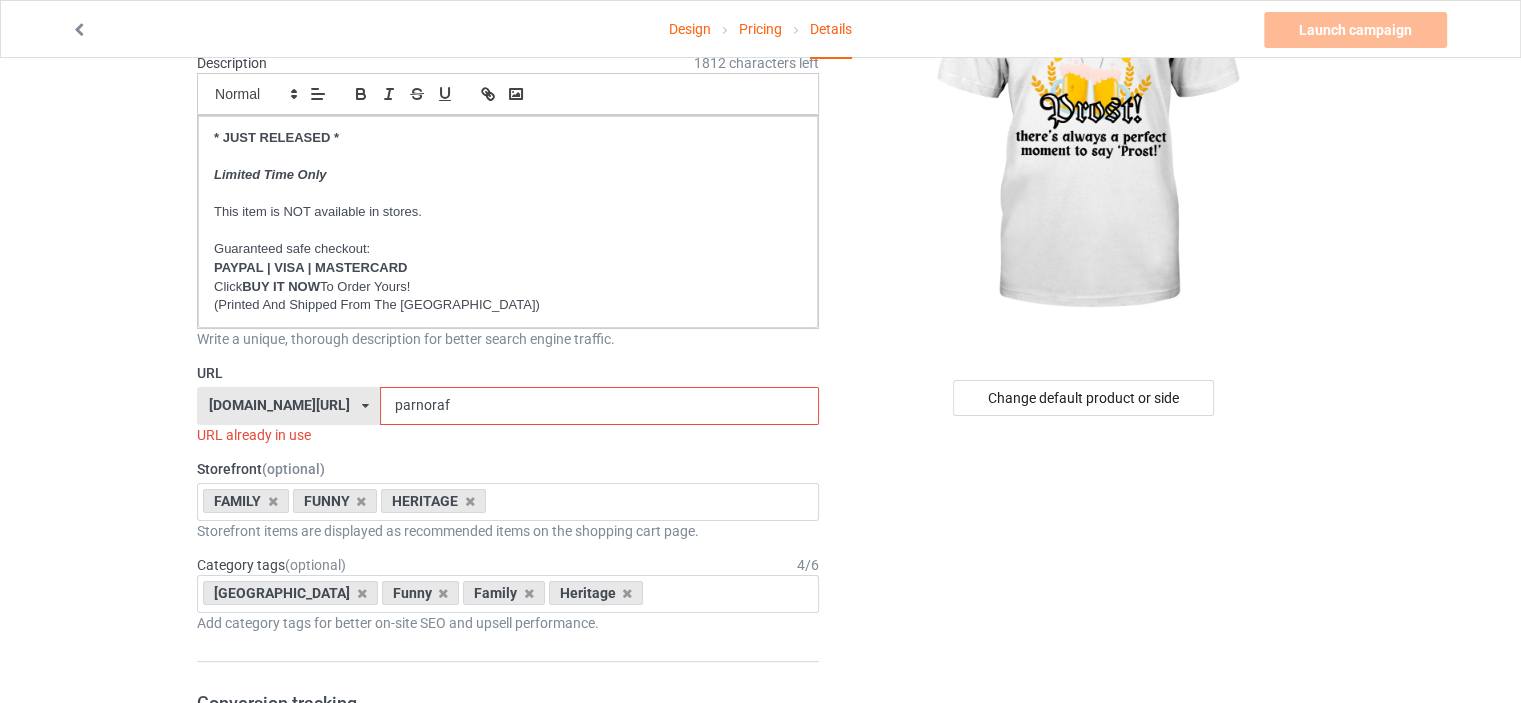 click on "ilovemynorway.com/" at bounding box center (279, 405) 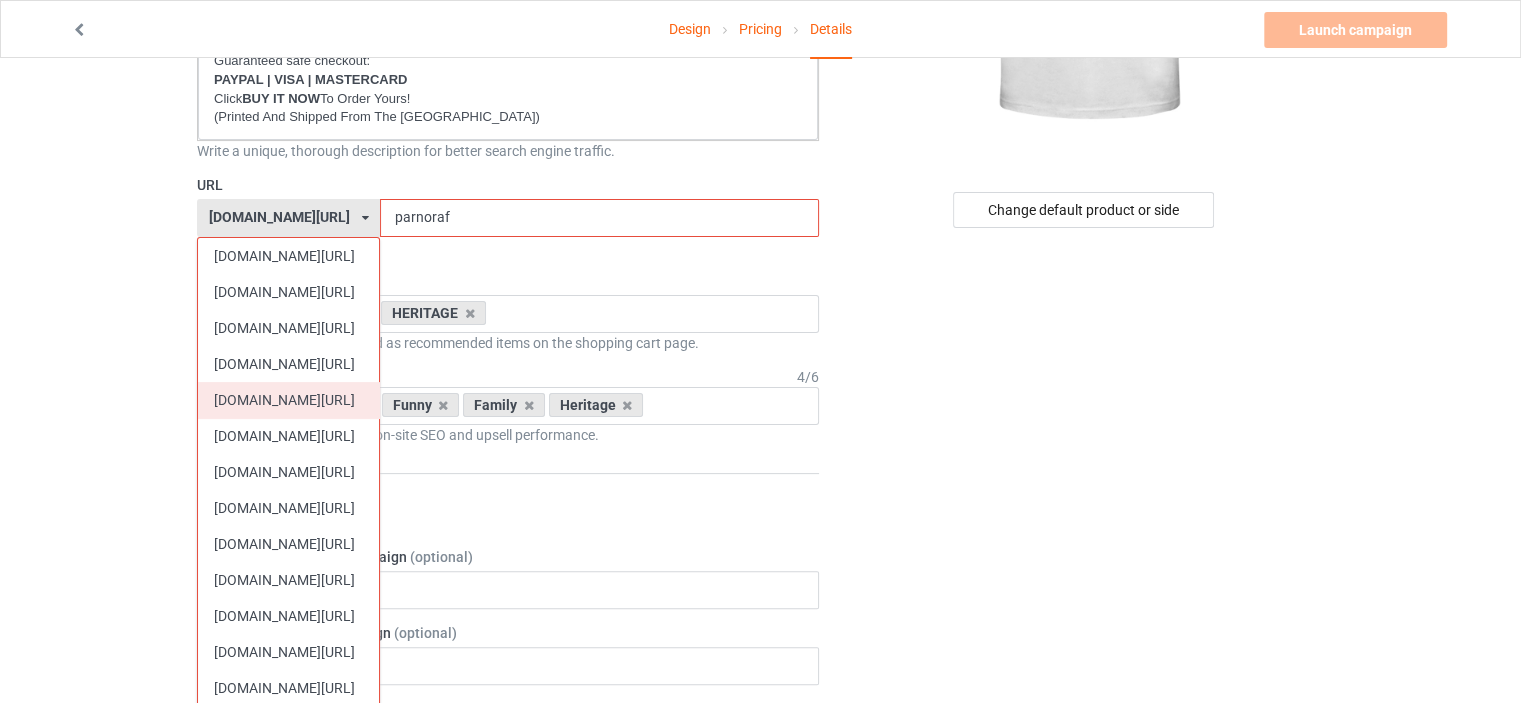 scroll, scrollTop: 400, scrollLeft: 0, axis: vertical 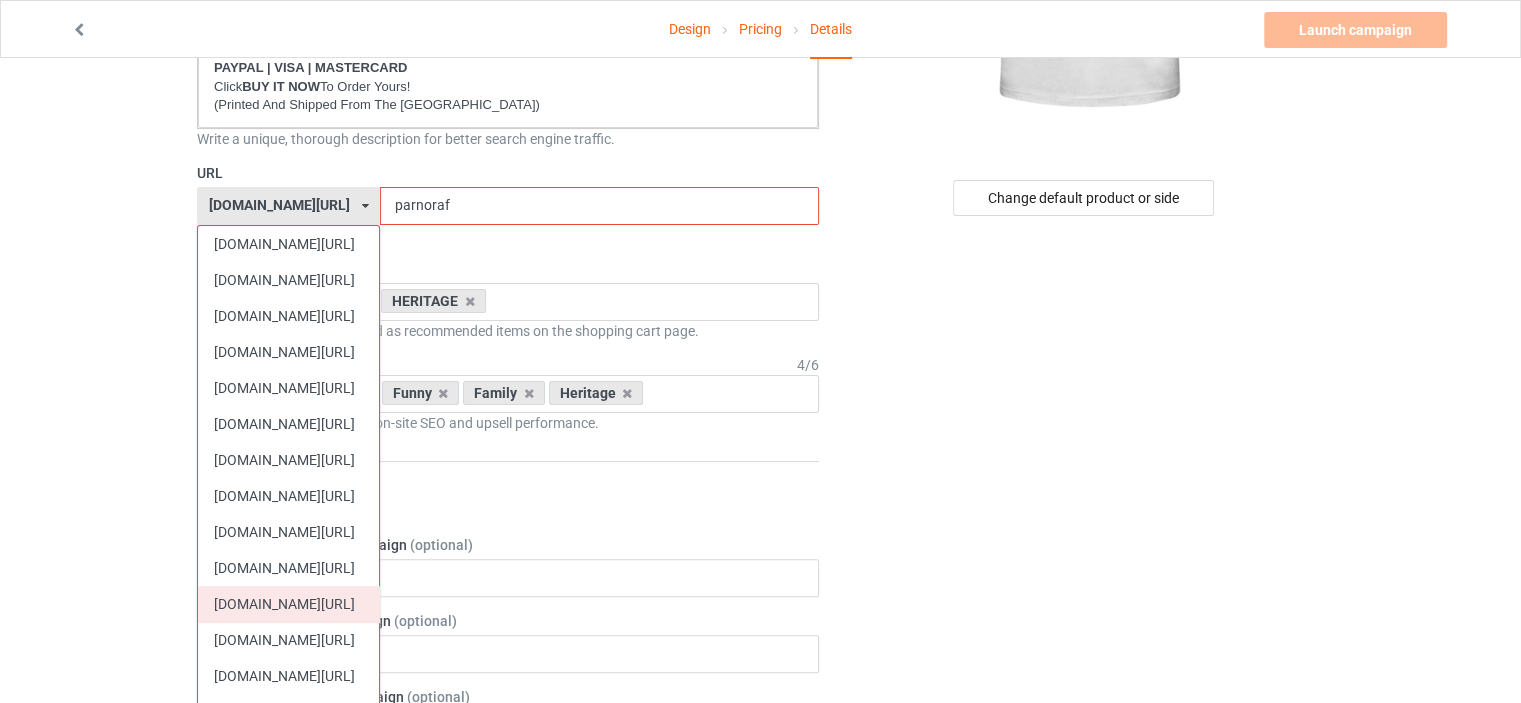 click on "ilovemygermany.com/" at bounding box center (288, 604) 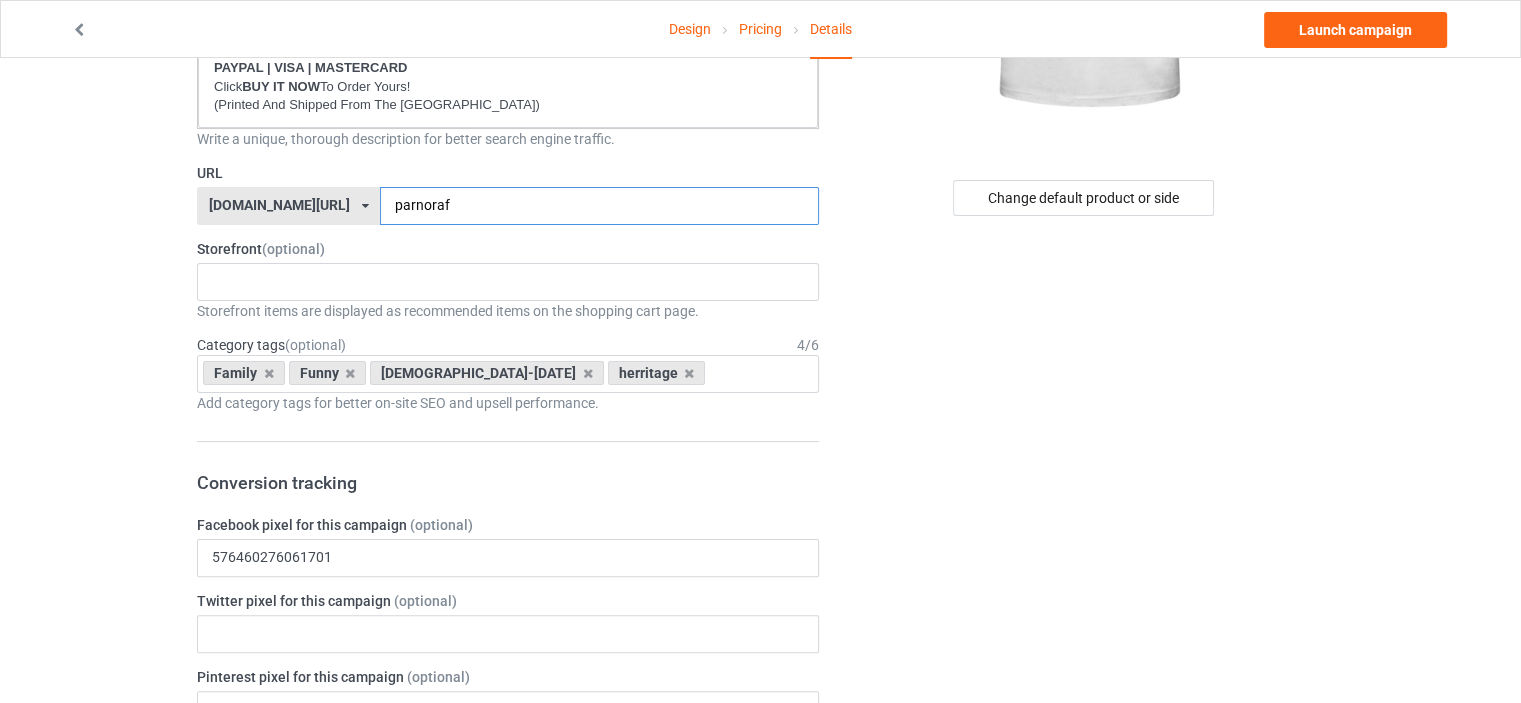 drag, startPoint x: 470, startPoint y: 201, endPoint x: 276, endPoint y: 191, distance: 194.25757 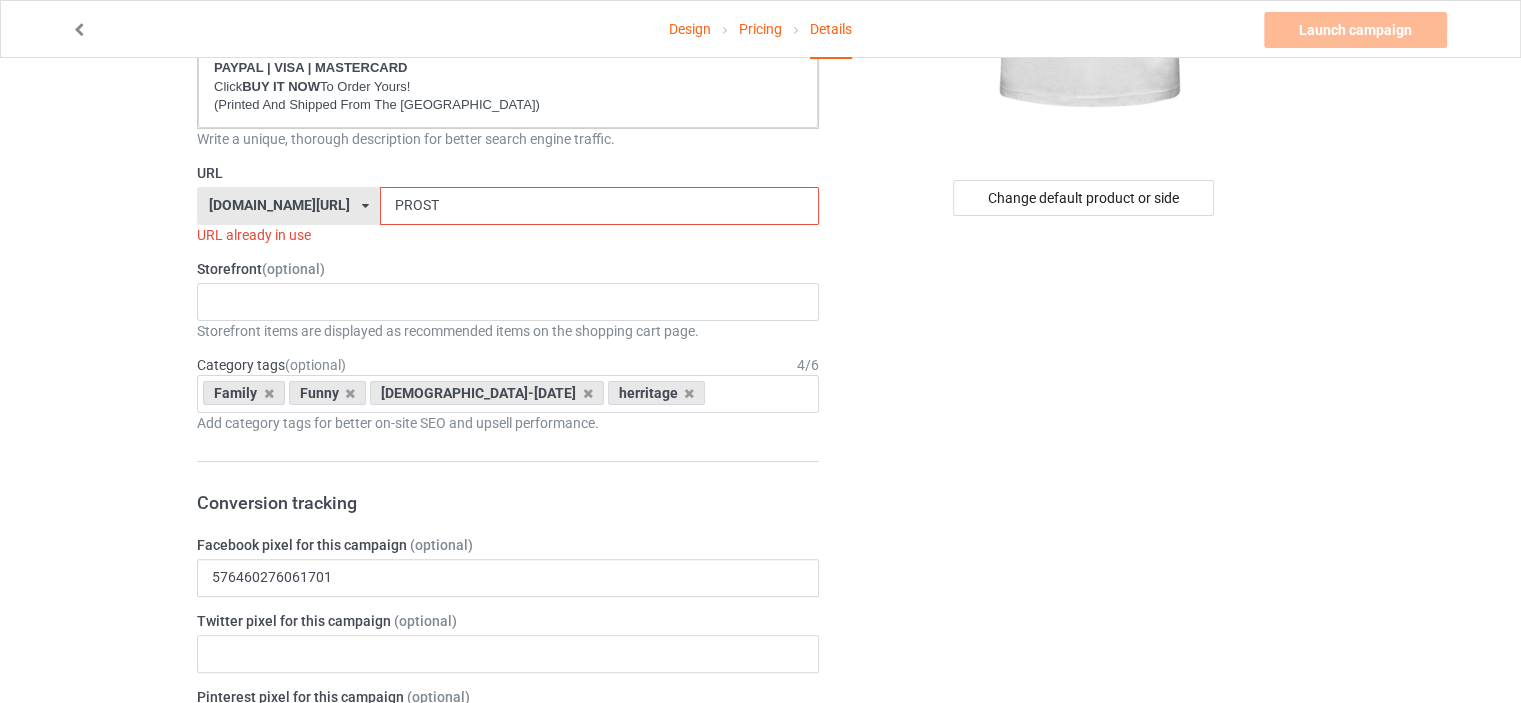 drag, startPoint x: 494, startPoint y: 210, endPoint x: 195, endPoint y: 183, distance: 300.21658 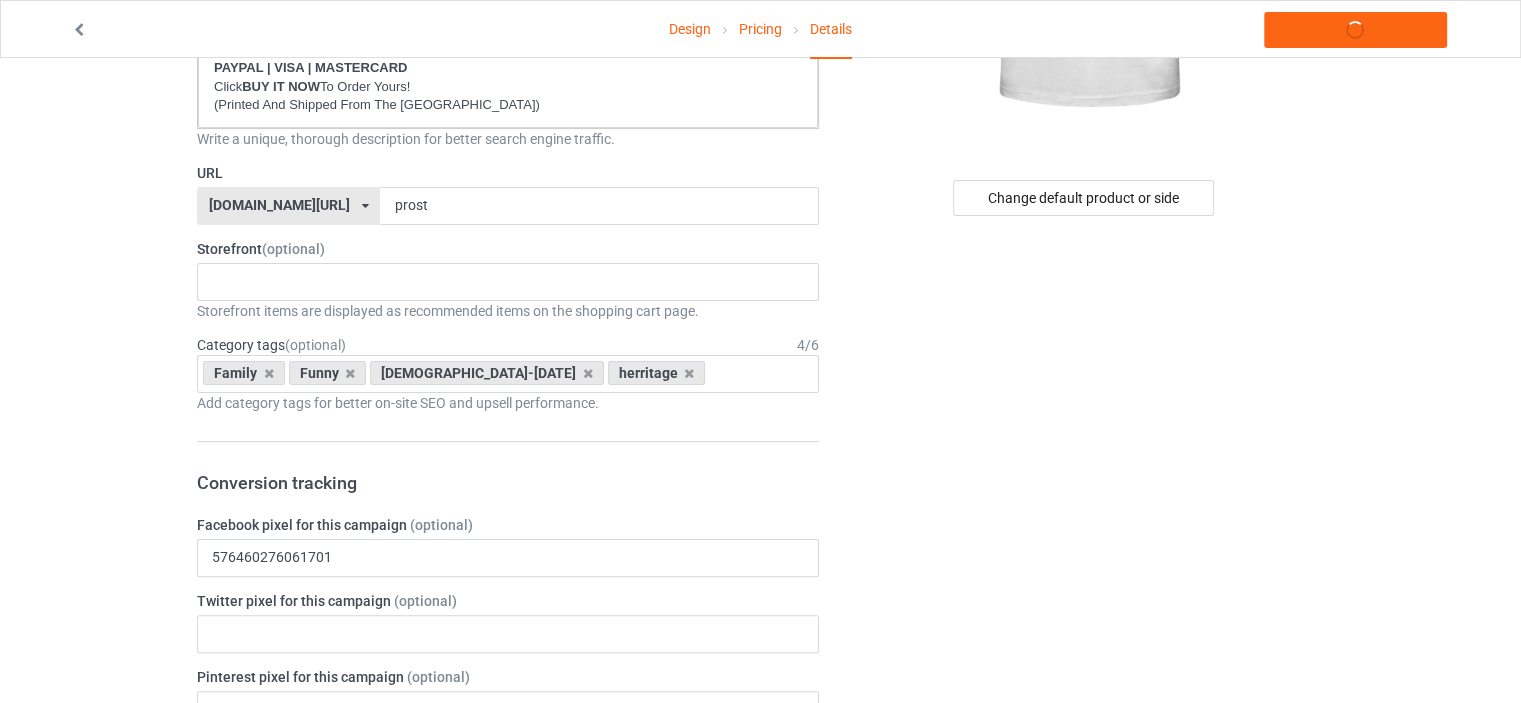click on "Design Pricing Details Launch campaign Campaign Info Title (h1) 70   characters left NO MATTER WHERE LIFE TAKES A GERMAN THERES ALWAYS A PERFECT MOMENT TO SAY PROST! Create a catchy, unique title for better search engine traffic. Description 1812   characters left       Small Normal Large Big Huge                                                                                     * JUST RELEASED * Limited Time Only This item is NOT available in stores. Guaranteed safe checkout: PAYPAL | VISA | MASTERCARD Click  BUY IT NOW  To Order Yours! (Printed And Shipped From The USA) Write a unique, thorough description for better search engine traffic. URL ilovemygermany.com/ britishlook.net/ danishlegends.com/ familyworldgifts.com/ finnishlegends.com/ funnyteeworld.com/ ilovemyaustralia.com/ ilovemycanada.net/ ilovemydenmark.com/ ilovemyfinland.com/ ilovemyfrance.com/ ilovemygermany.com/ ilovemygnomes.com/ ilovemyireland.com/ ilovemyitaly.com/ ilovemynetherlands.com/ ilovemynorway.com/ ilovemypoland.com/ prost 4 /" at bounding box center (760, 758) 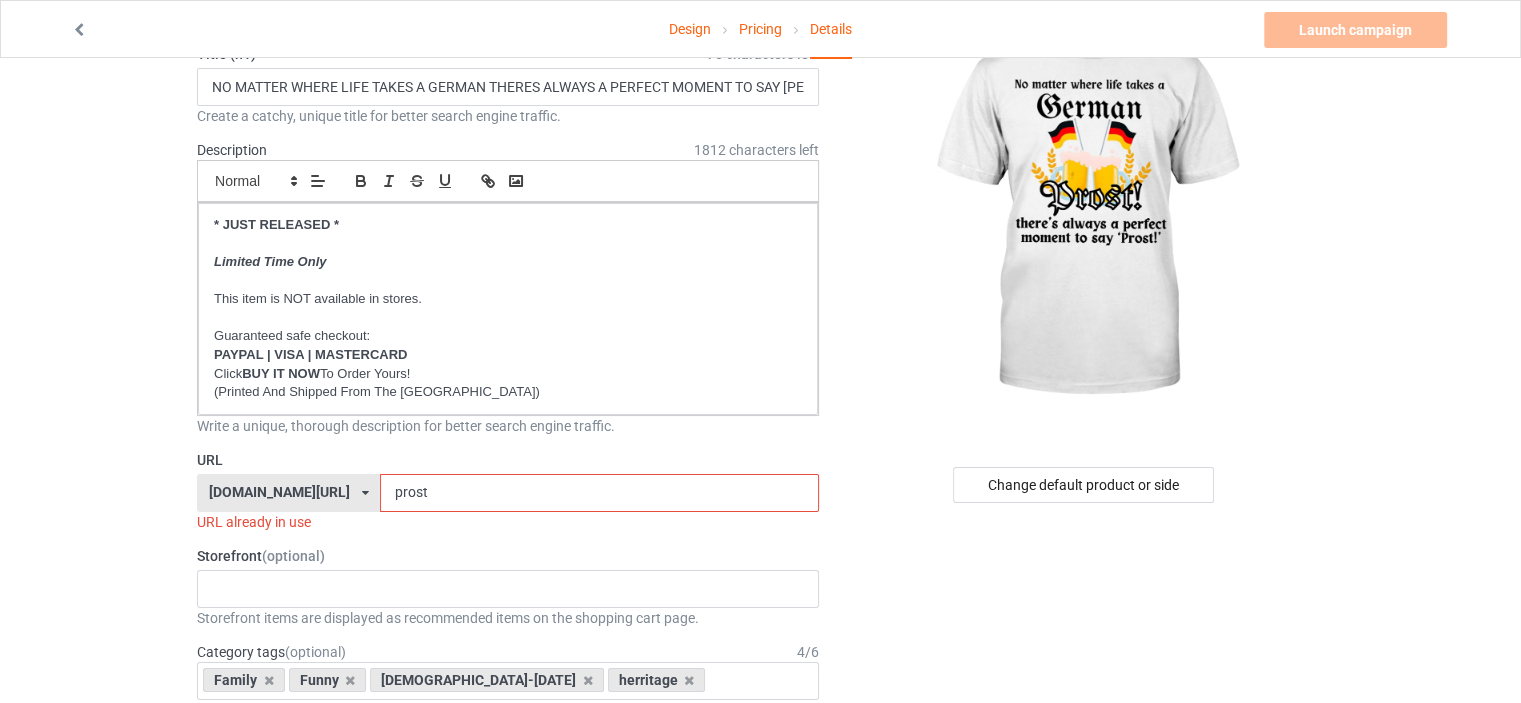 scroll, scrollTop: 100, scrollLeft: 0, axis: vertical 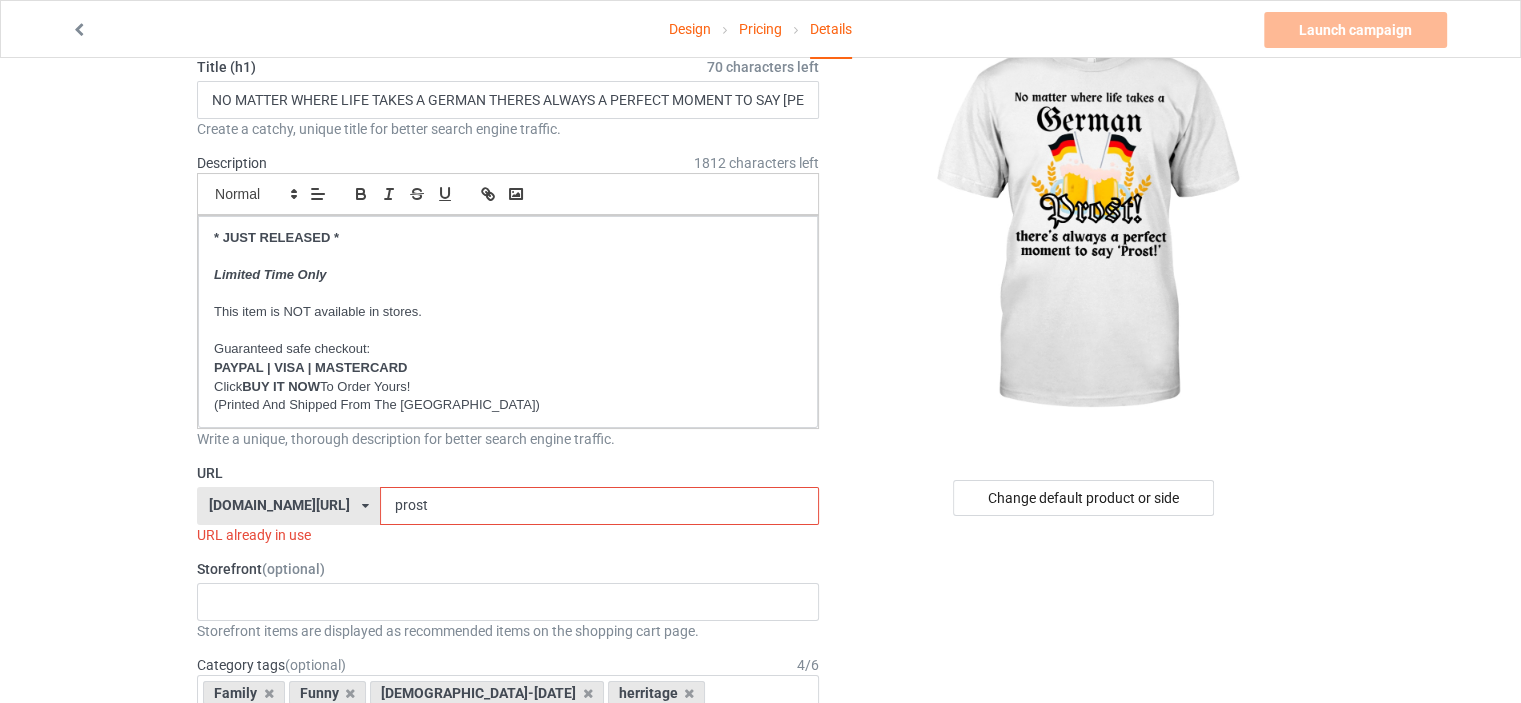 click on "prost" at bounding box center (599, 506) 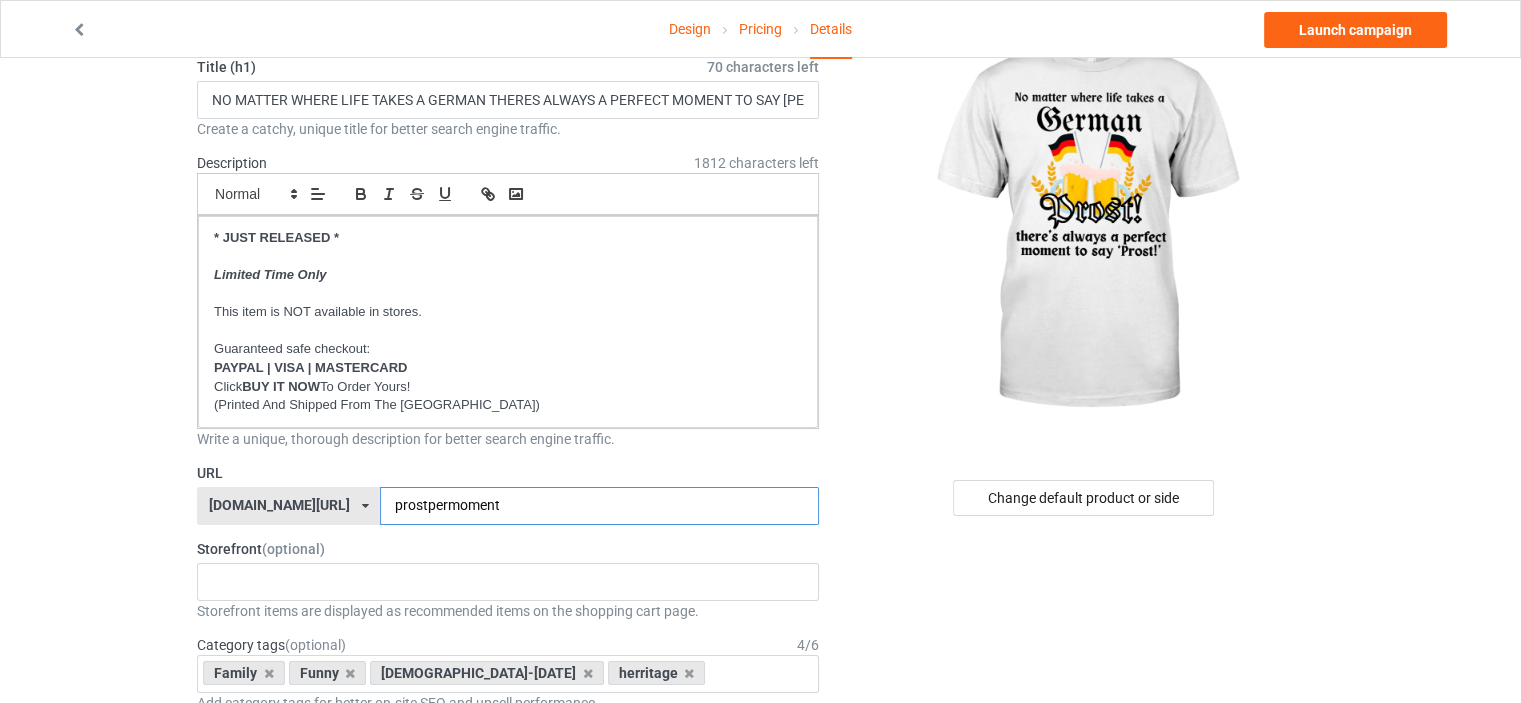 click on "prostpermoment" at bounding box center [599, 506] 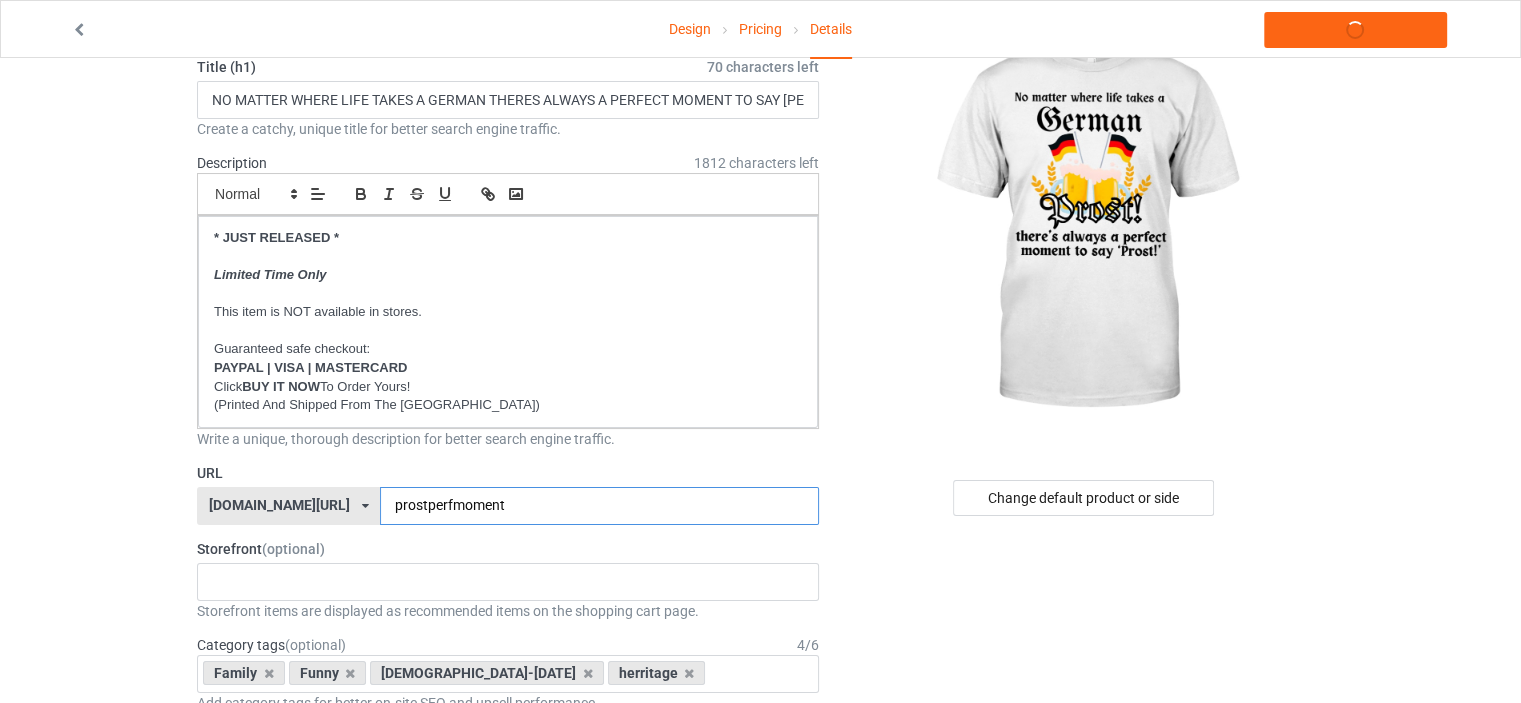 type on "prostperfmoment" 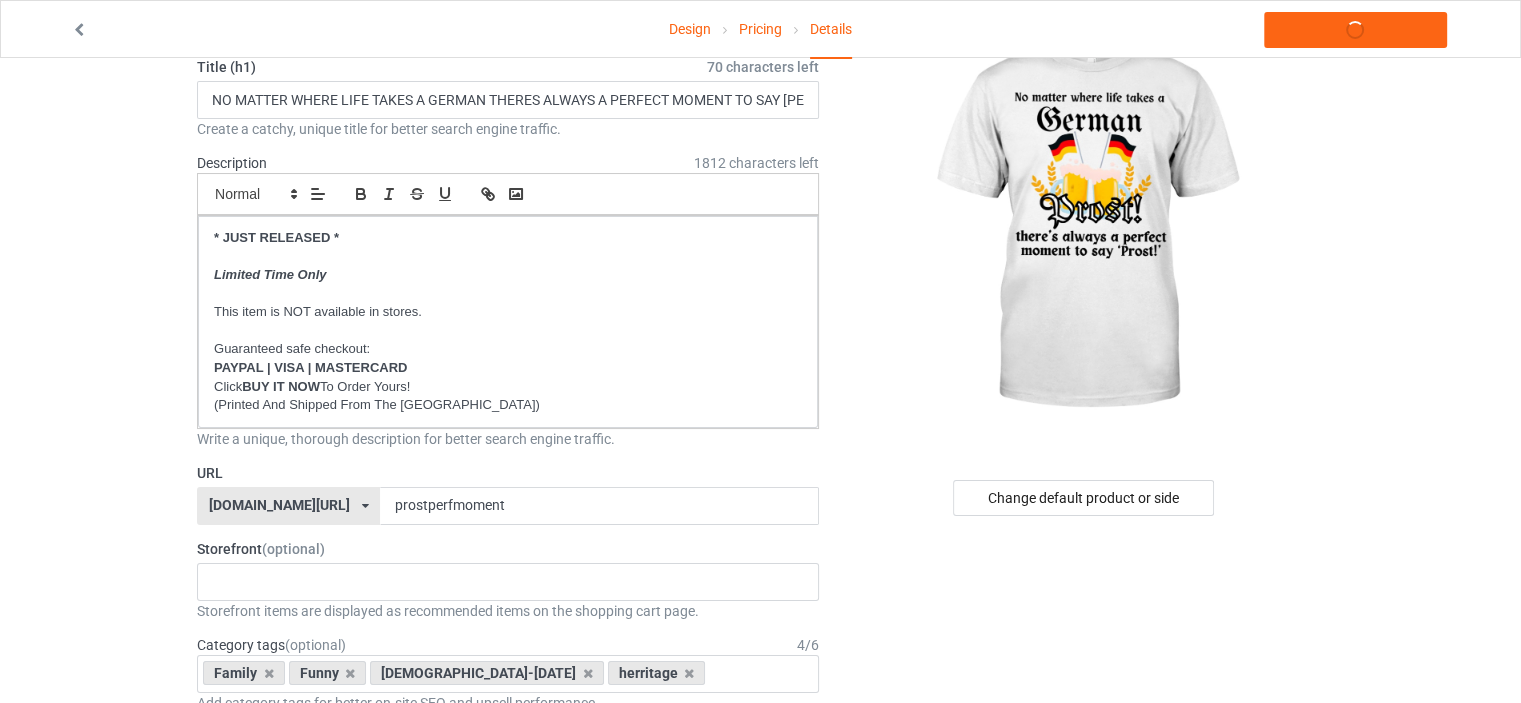 click on "Design Pricing Details Launch campaign Campaign Info Title (h1) 70   characters left NO MATTER WHERE LIFE TAKES A GERMAN THERES ALWAYS A PERFECT MOMENT TO SAY PROST! Create a catchy, unique title for better search engine traffic. Description 1812   characters left       Small Normal Large Big Huge                                                                                     * JUST RELEASED * Limited Time Only This item is NOT available in stores. Guaranteed safe checkout: PAYPAL | VISA | MASTERCARD Click  BUY IT NOW  To Order Yours! (Printed And Shipped From The USA) Write a unique, thorough description for better search engine traffic. URL ilovemygermany.com/ britishlook.net/ danishlegends.com/ familyworldgifts.com/ finnishlegends.com/ funnyteeworld.com/ ilovemyaustralia.com/ ilovemycanada.net/ ilovemydenmark.com/ ilovemyfinland.com/ ilovemyfrance.com/ ilovemygermany.com/ ilovemygnomes.com/ ilovemyireland.com/ ilovemyitaly.com/ ilovemynetherlands.com/ ilovemynorway.com/ ilovemypoland.com/ Storefront" at bounding box center [760, 1058] 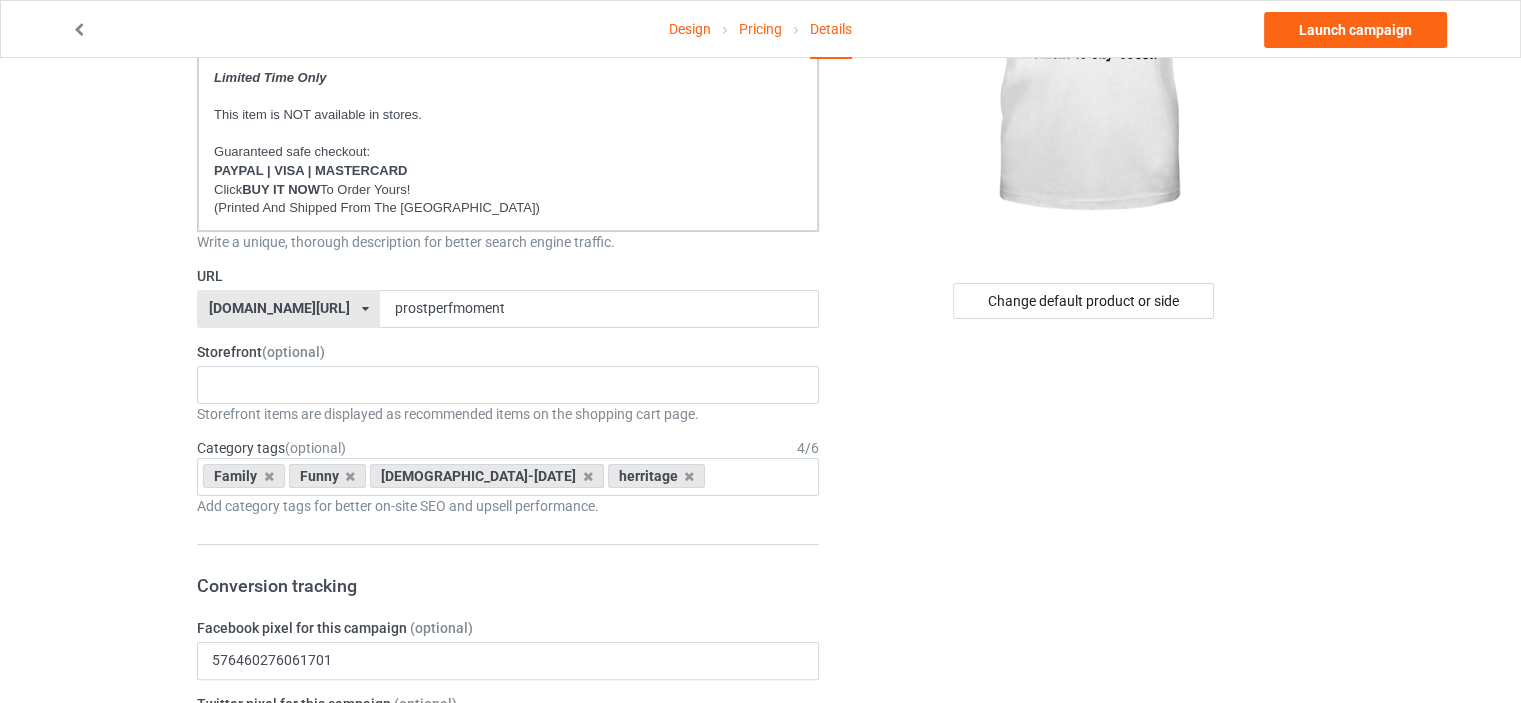 scroll, scrollTop: 300, scrollLeft: 0, axis: vertical 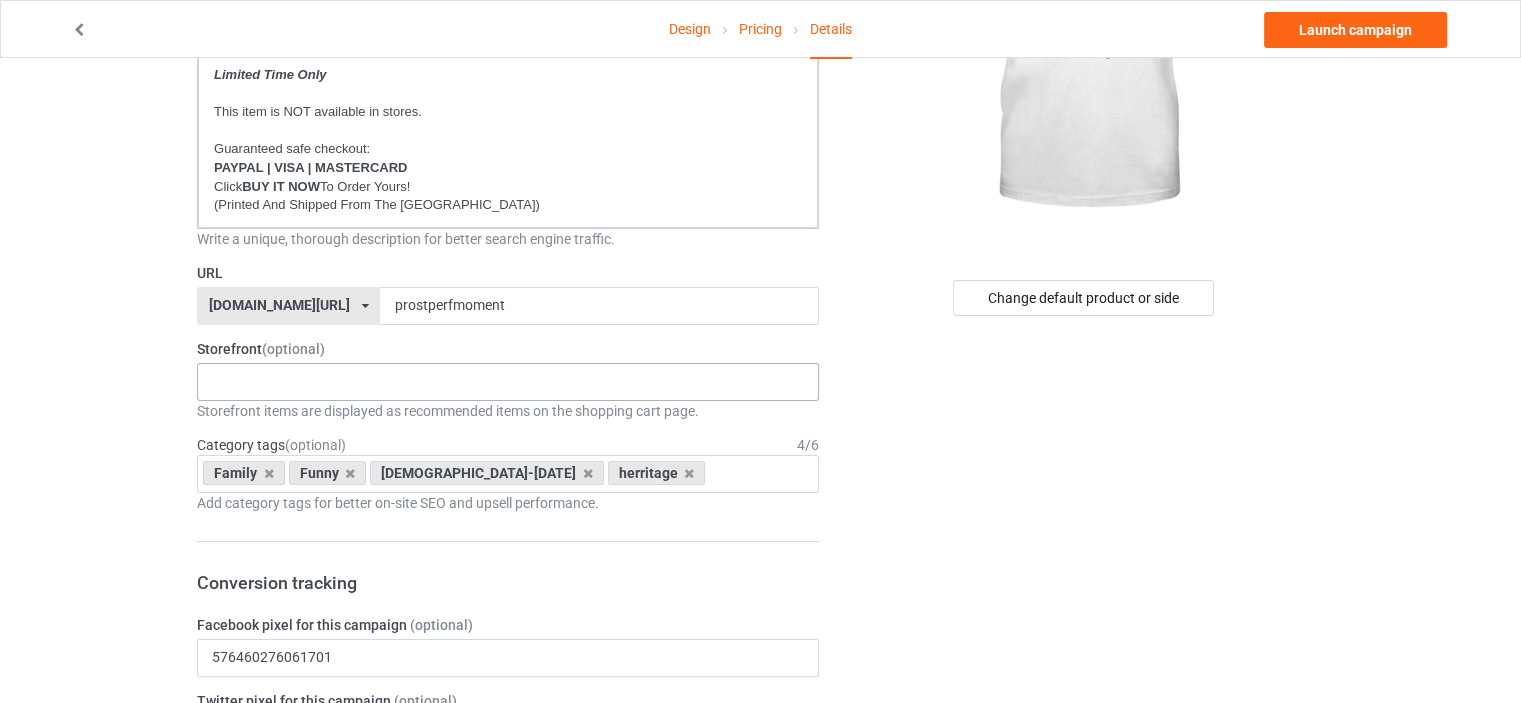 click at bounding box center (224, 373) 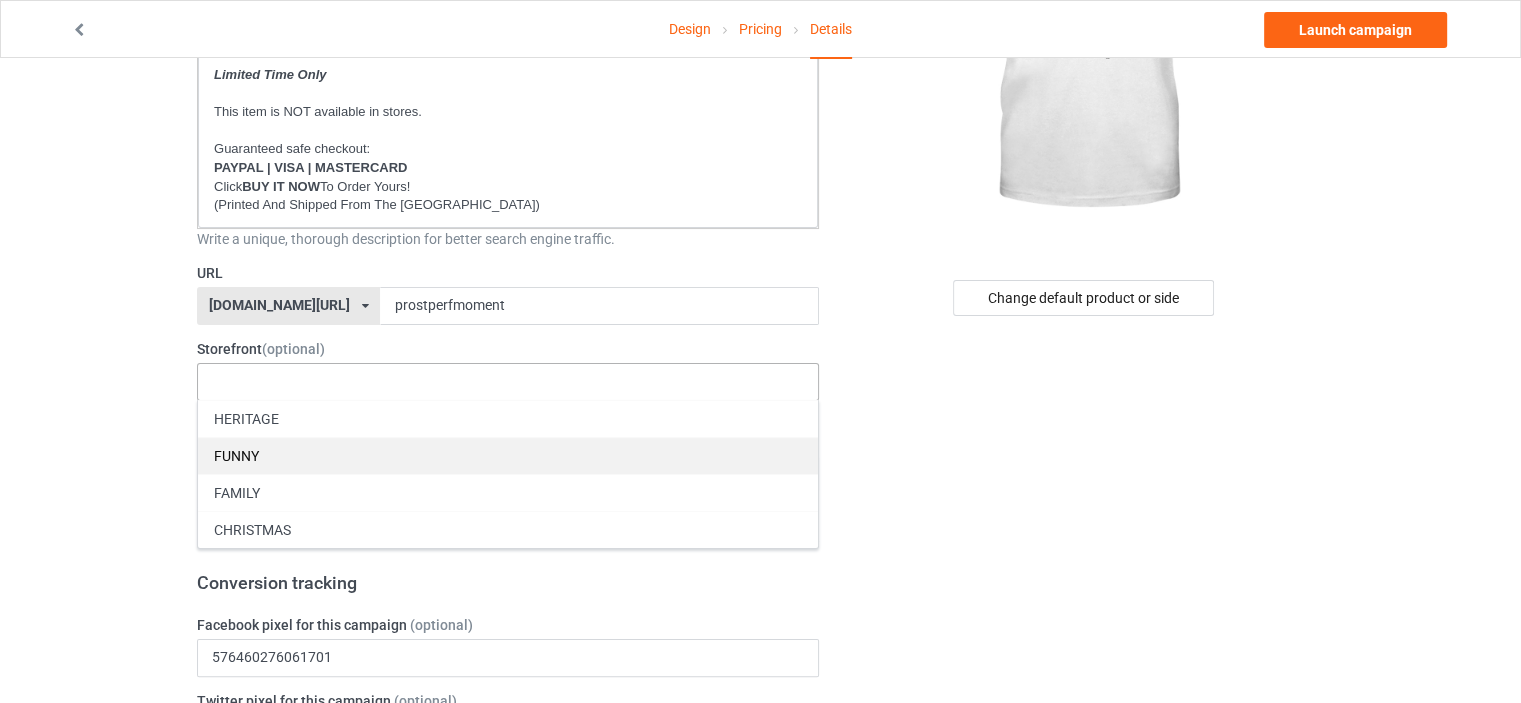 click on "FUNNY" at bounding box center [508, 455] 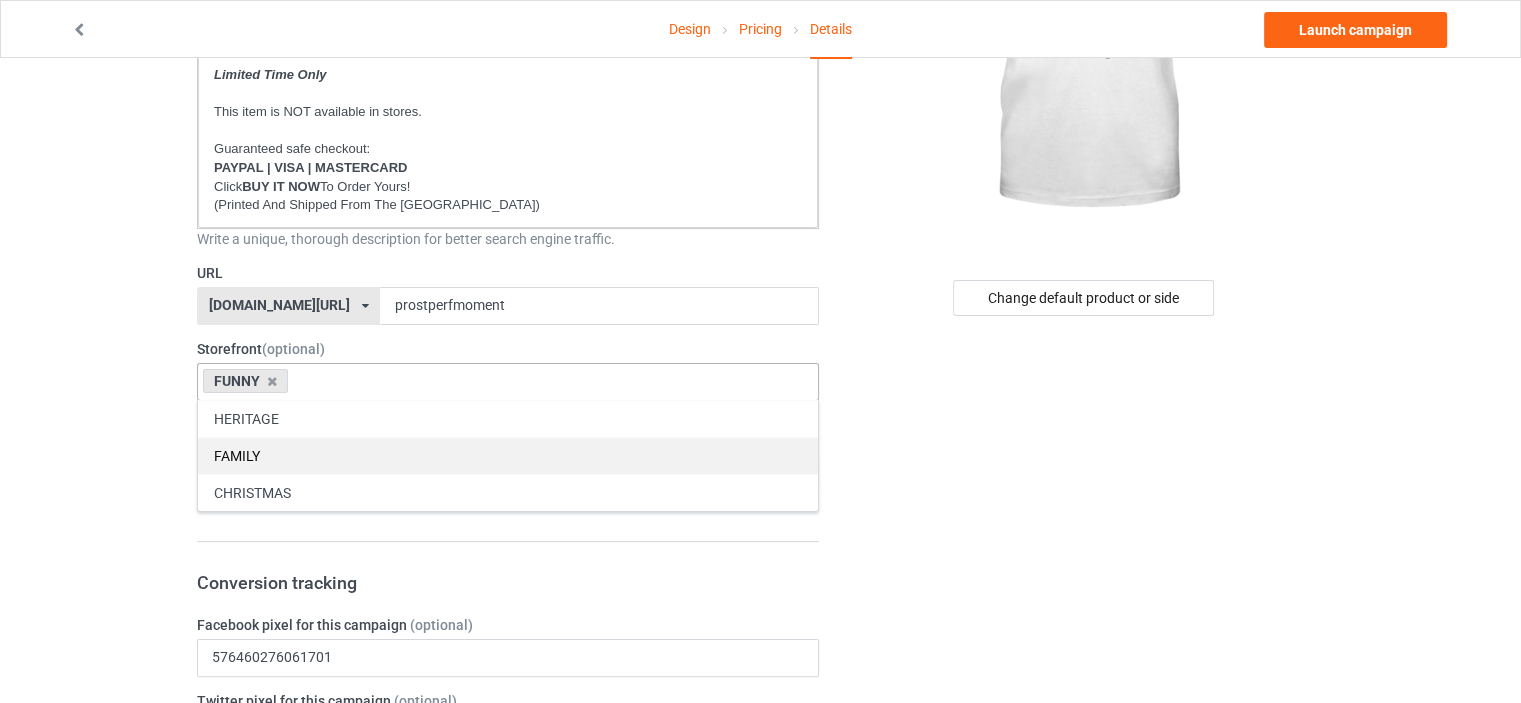 click on "FAMILY" at bounding box center [508, 455] 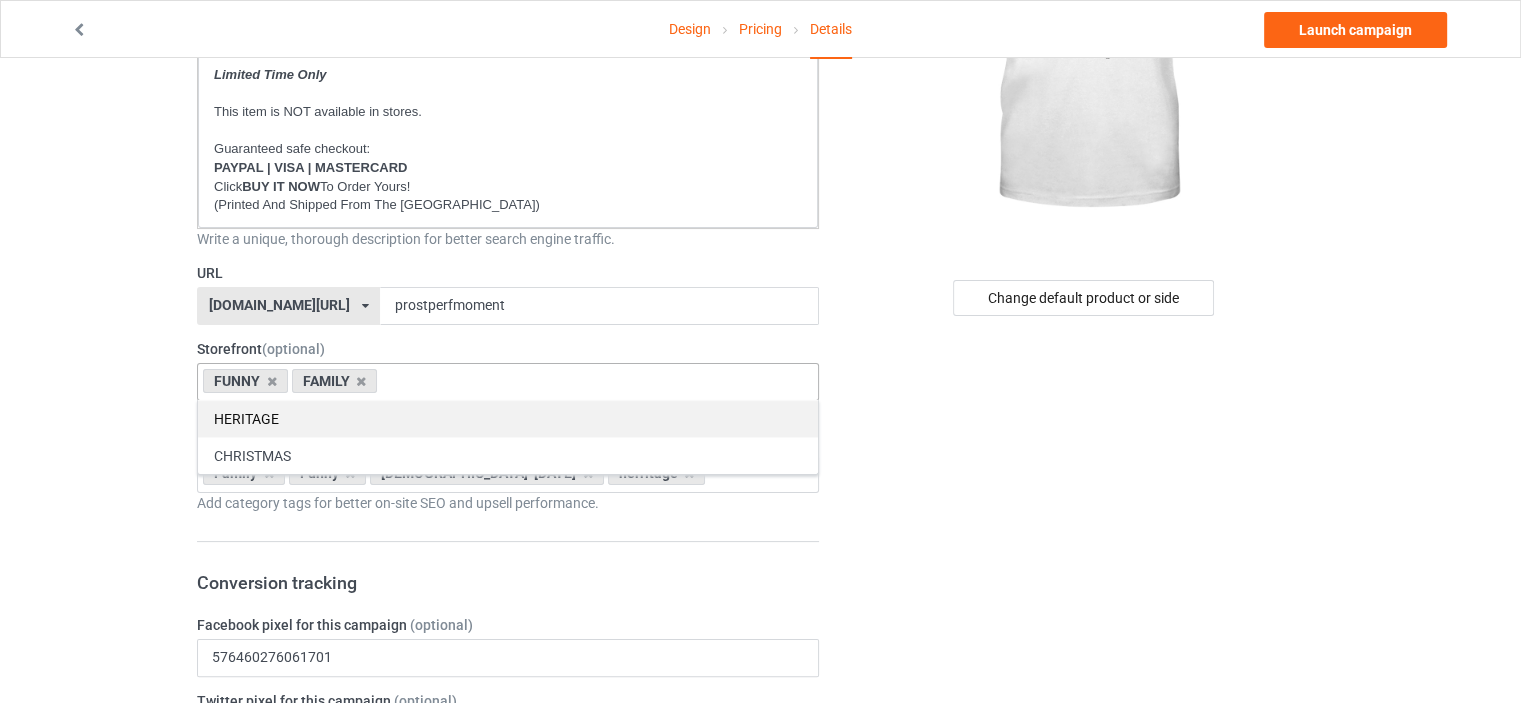 click on "HERITAGE" at bounding box center [508, 418] 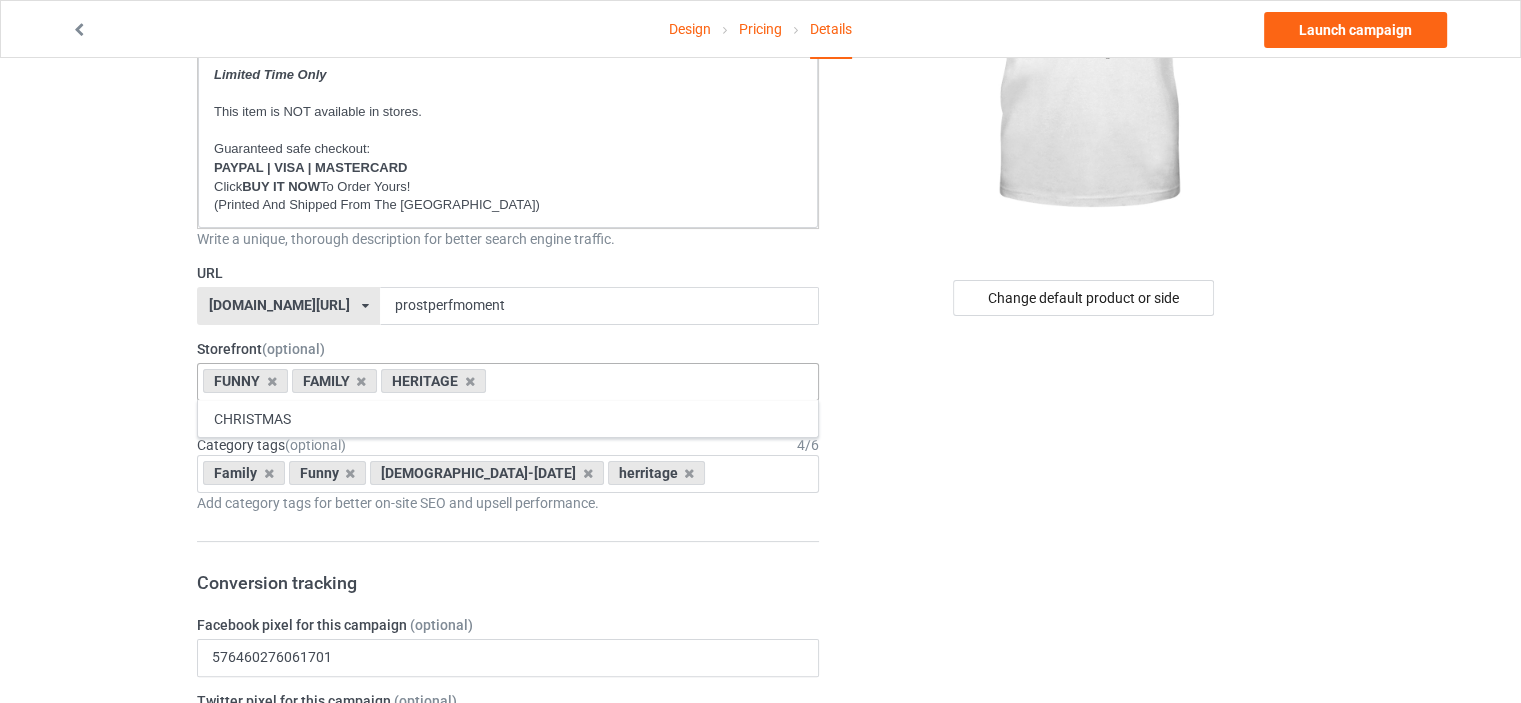 click on "Design Pricing Details Launch campaign Campaign Info Title (h1) 70   characters left NO MATTER WHERE LIFE TAKES A GERMAN THERES ALWAYS A PERFECT MOMENT TO SAY PROST! Create a catchy, unique title for better search engine traffic. Description 1812   characters left       Small Normal Large Big Huge                                                                                     * JUST RELEASED * Limited Time Only This item is NOT available in stores. Guaranteed safe checkout: PAYPAL | VISA | MASTERCARD Click  BUY IT NOW  To Order Yours! (Printed And Shipped From The USA) Write a unique, thorough description for better search engine traffic. URL ilovemygermany.com/ britishlook.net/ danishlegends.com/ familyworldgifts.com/ finnishlegends.com/ funnyteeworld.com/ ilovemyaustralia.com/ ilovemycanada.net/ ilovemydenmark.com/ ilovemyfinland.com/ ilovemyfrance.com/ ilovemygermany.com/ ilovemygnomes.com/ ilovemyireland.com/ ilovemyitaly.com/ ilovemynetherlands.com/ ilovemynorway.com/ ilovemypoland.com/ Storefront" at bounding box center (760, 858) 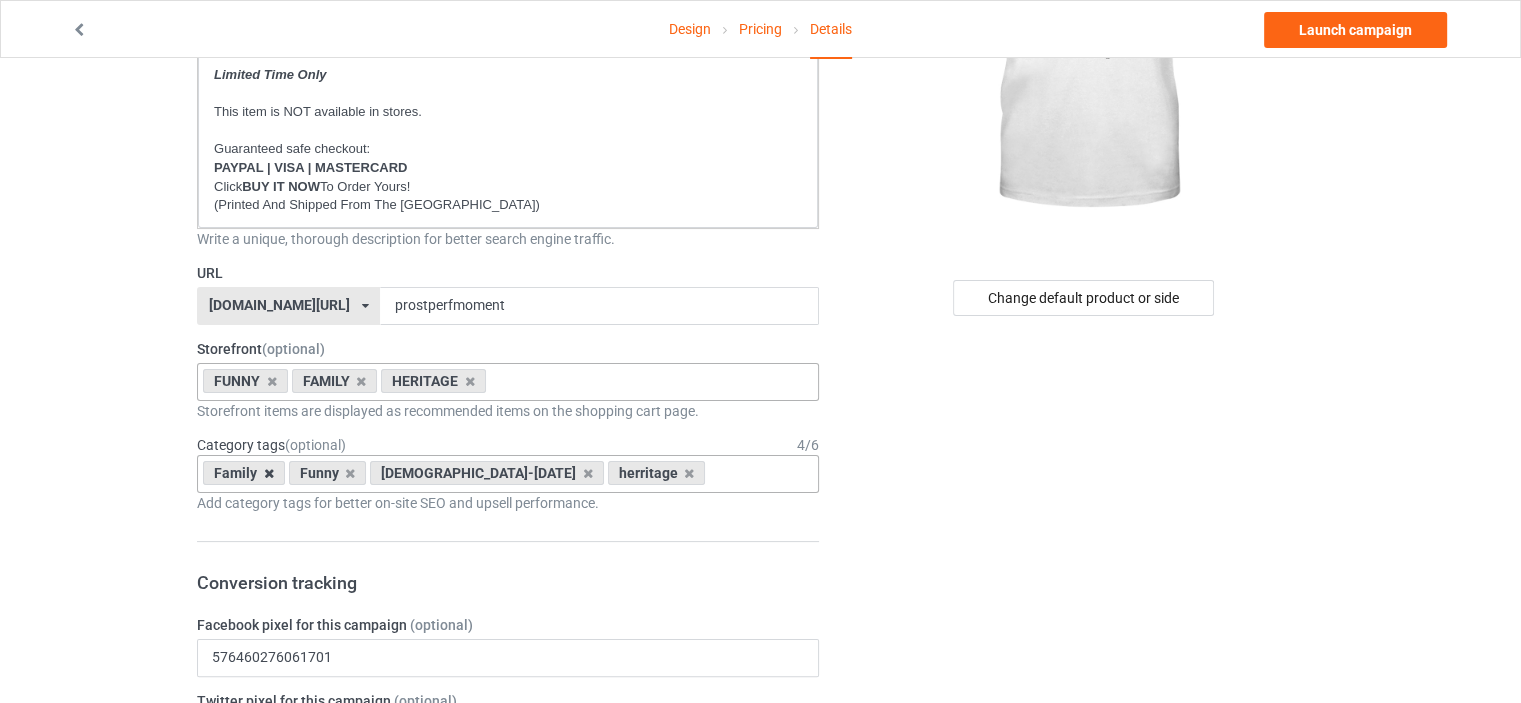 click at bounding box center (269, 473) 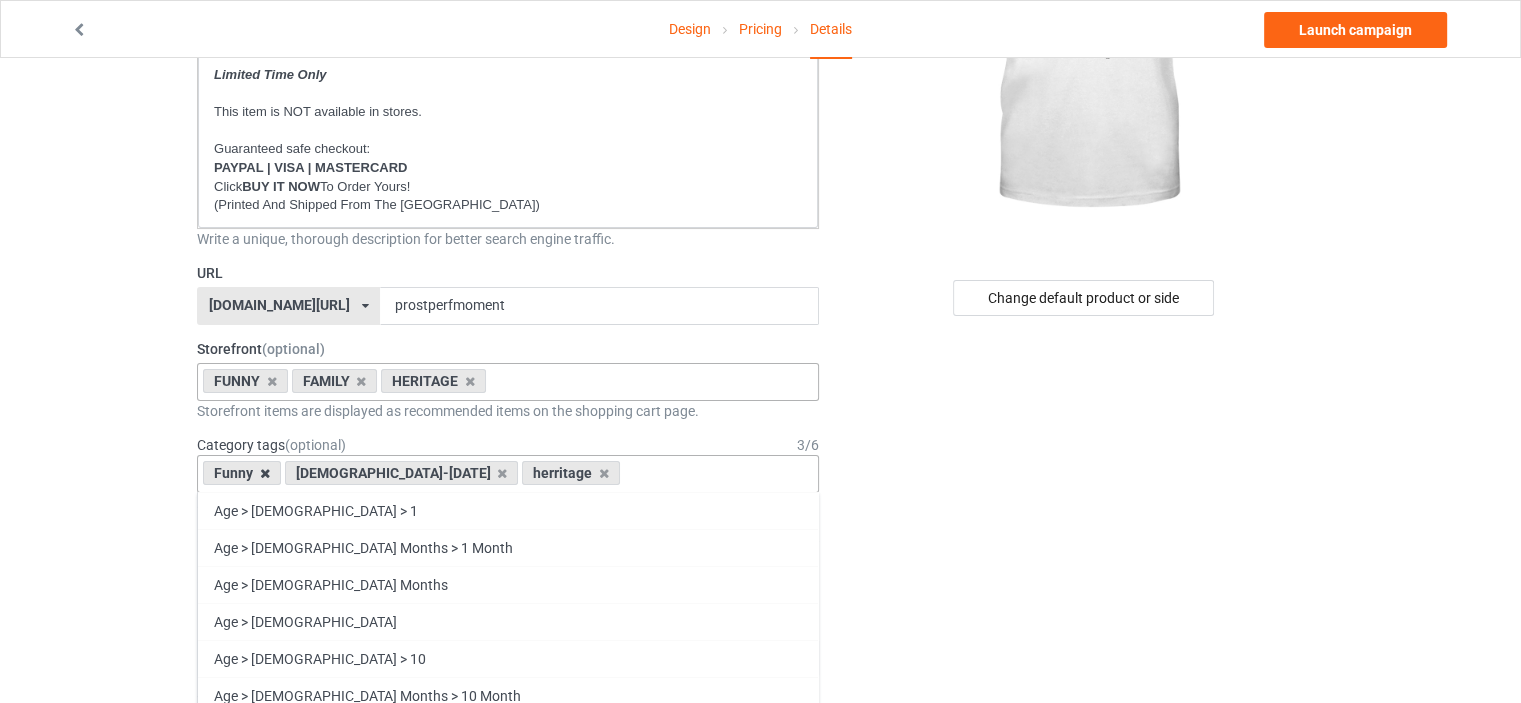 click at bounding box center (265, 473) 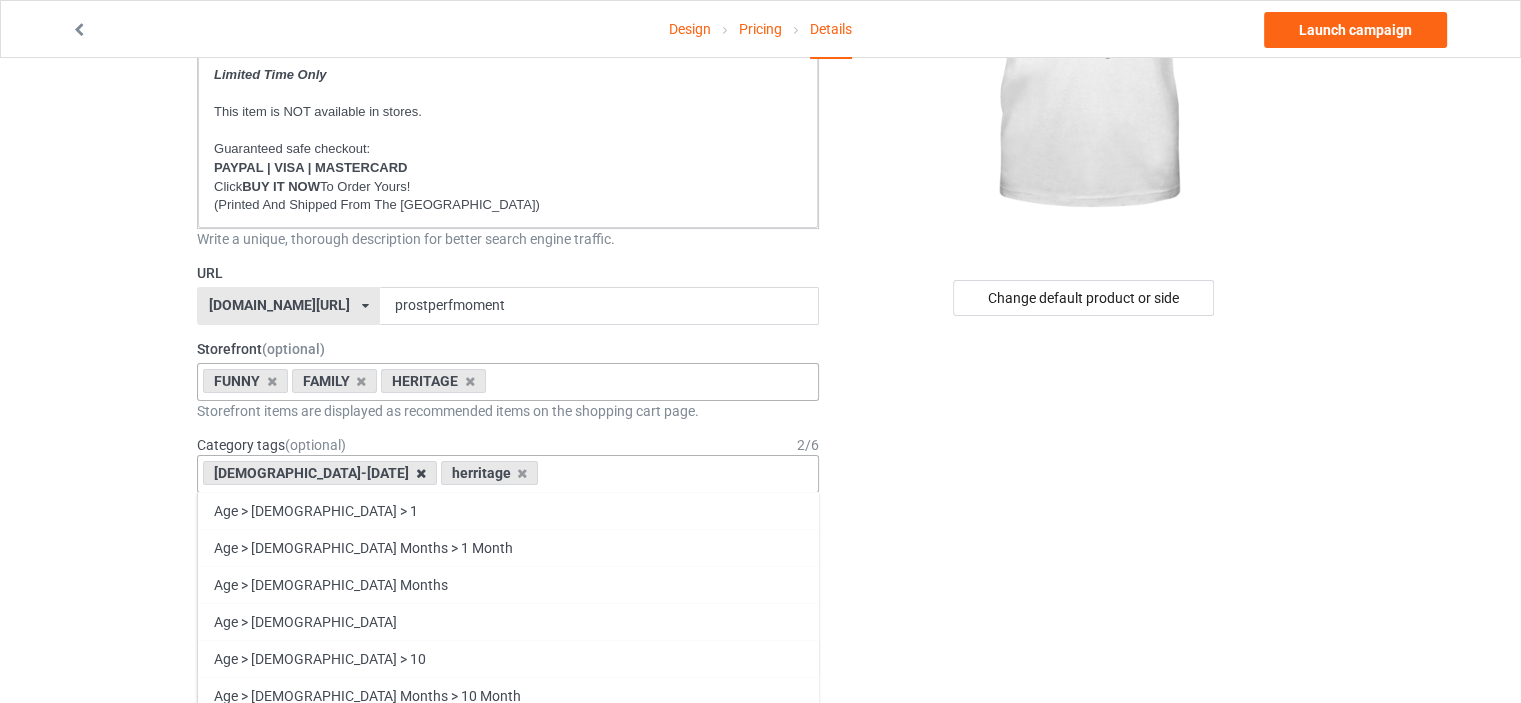 click at bounding box center [421, 473] 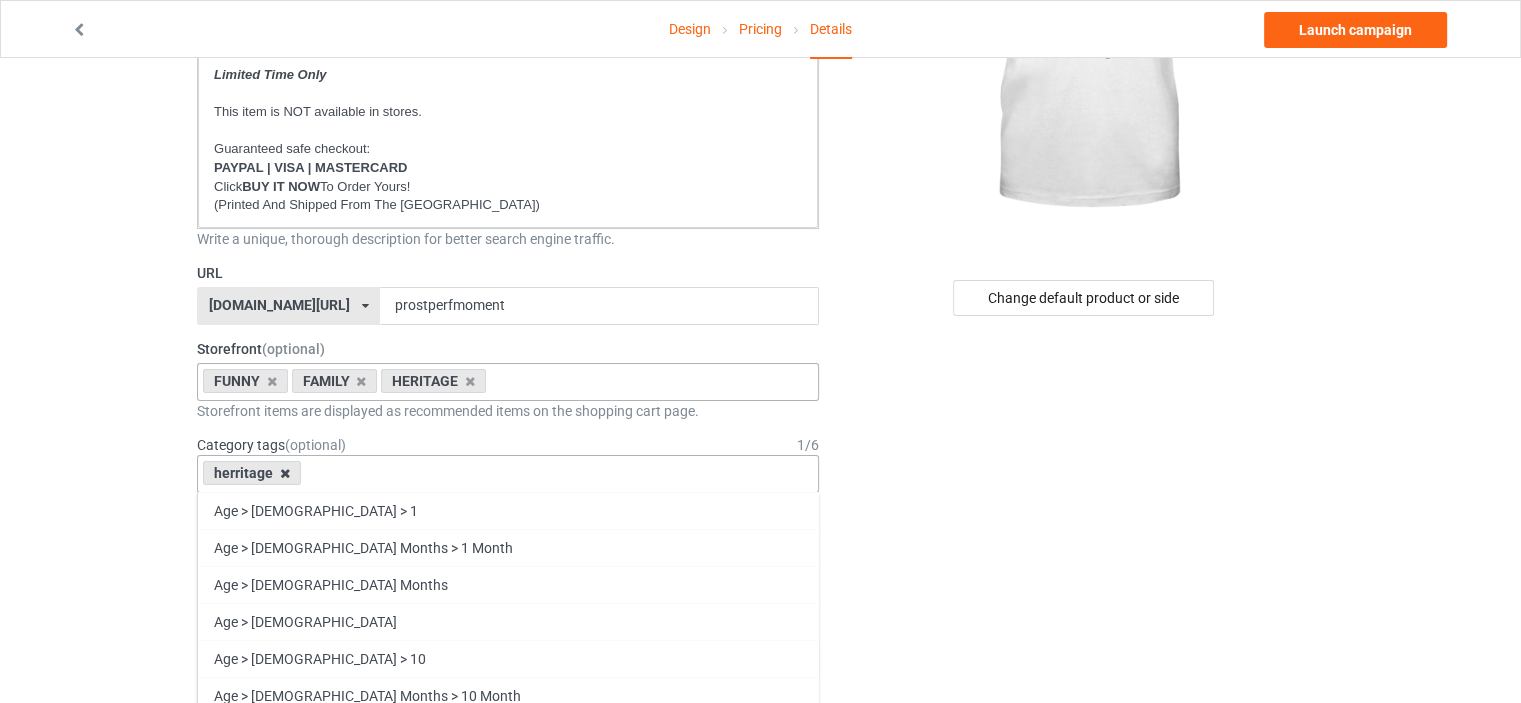 click at bounding box center [285, 473] 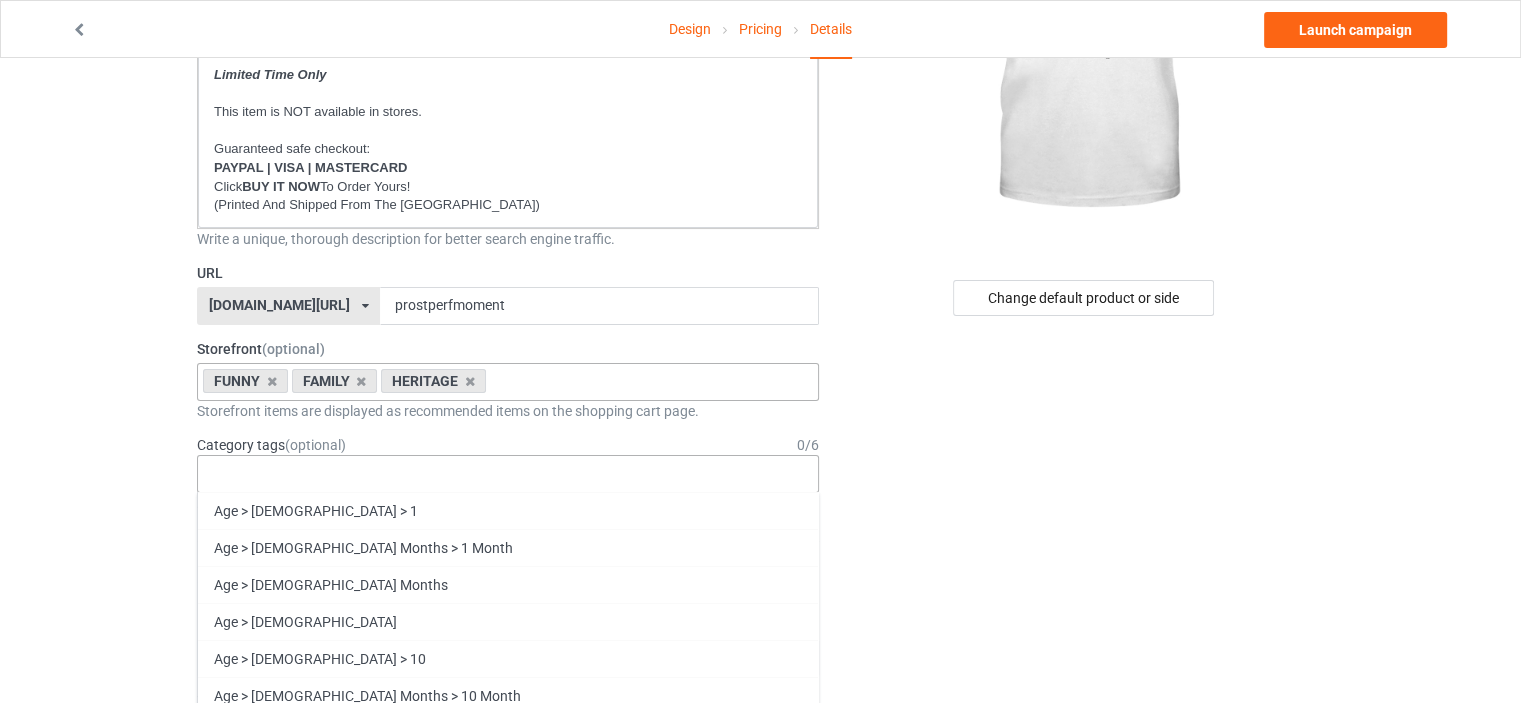 scroll, scrollTop: 500, scrollLeft: 0, axis: vertical 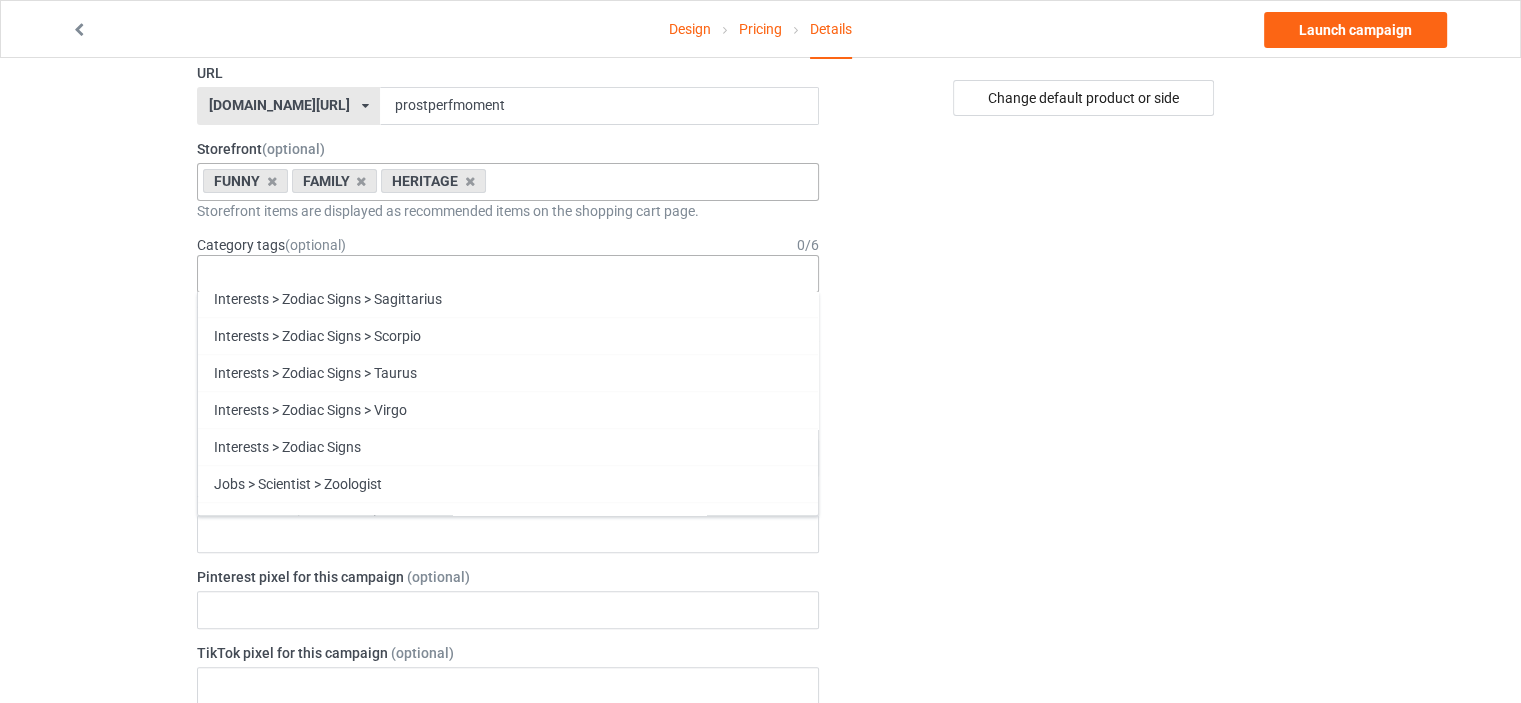 click on "Funny" at bounding box center (508, 890) 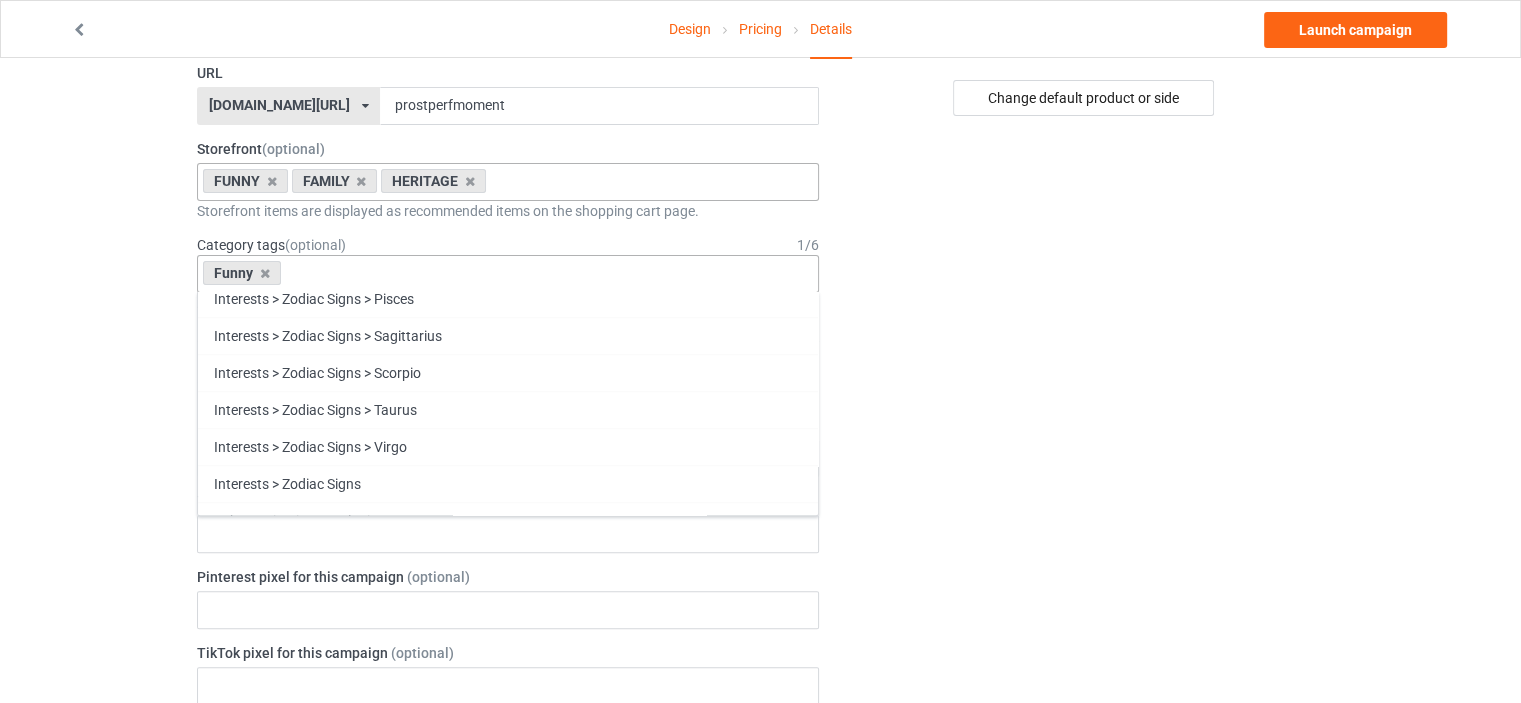 click on "Family" at bounding box center (508, 890) 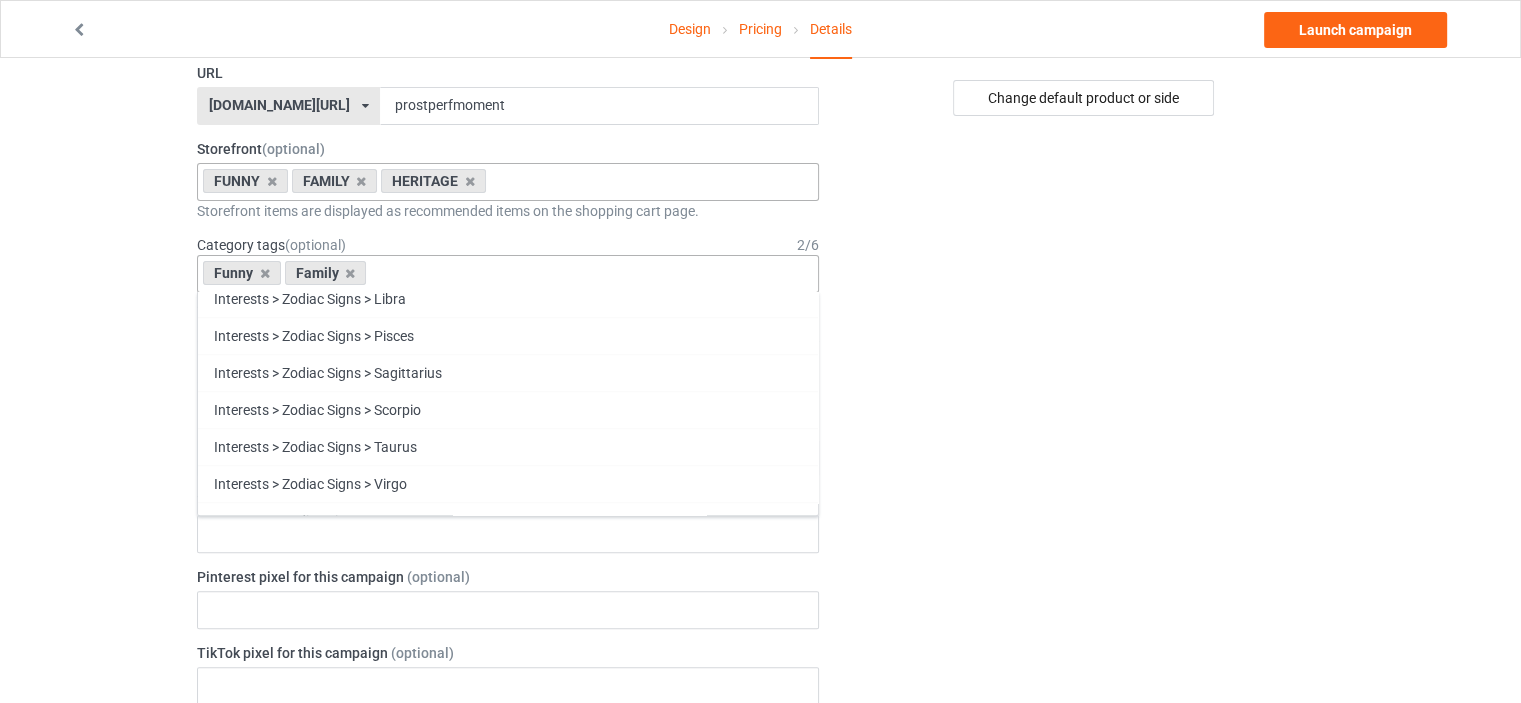 click on "Heritage" at bounding box center [508, 927] 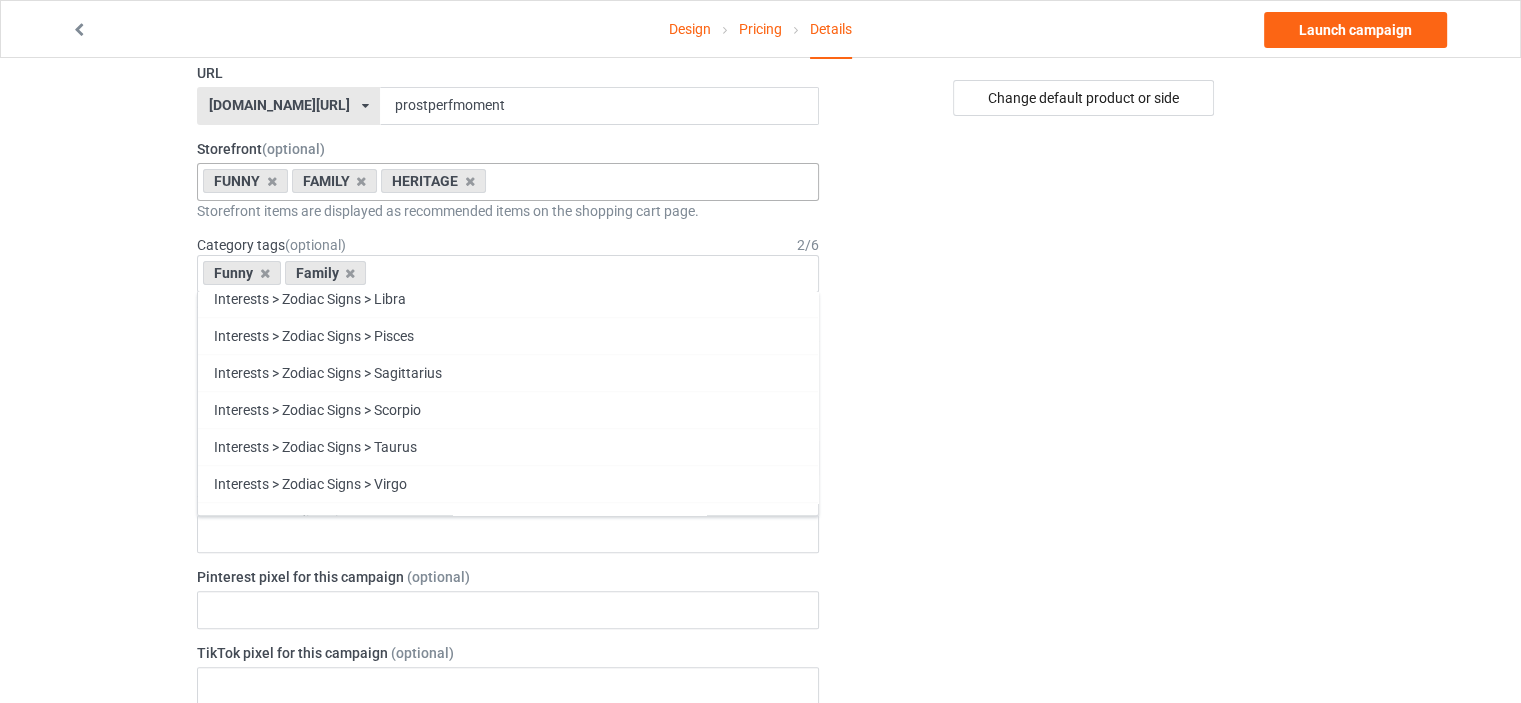 scroll, scrollTop: 85593, scrollLeft: 0, axis: vertical 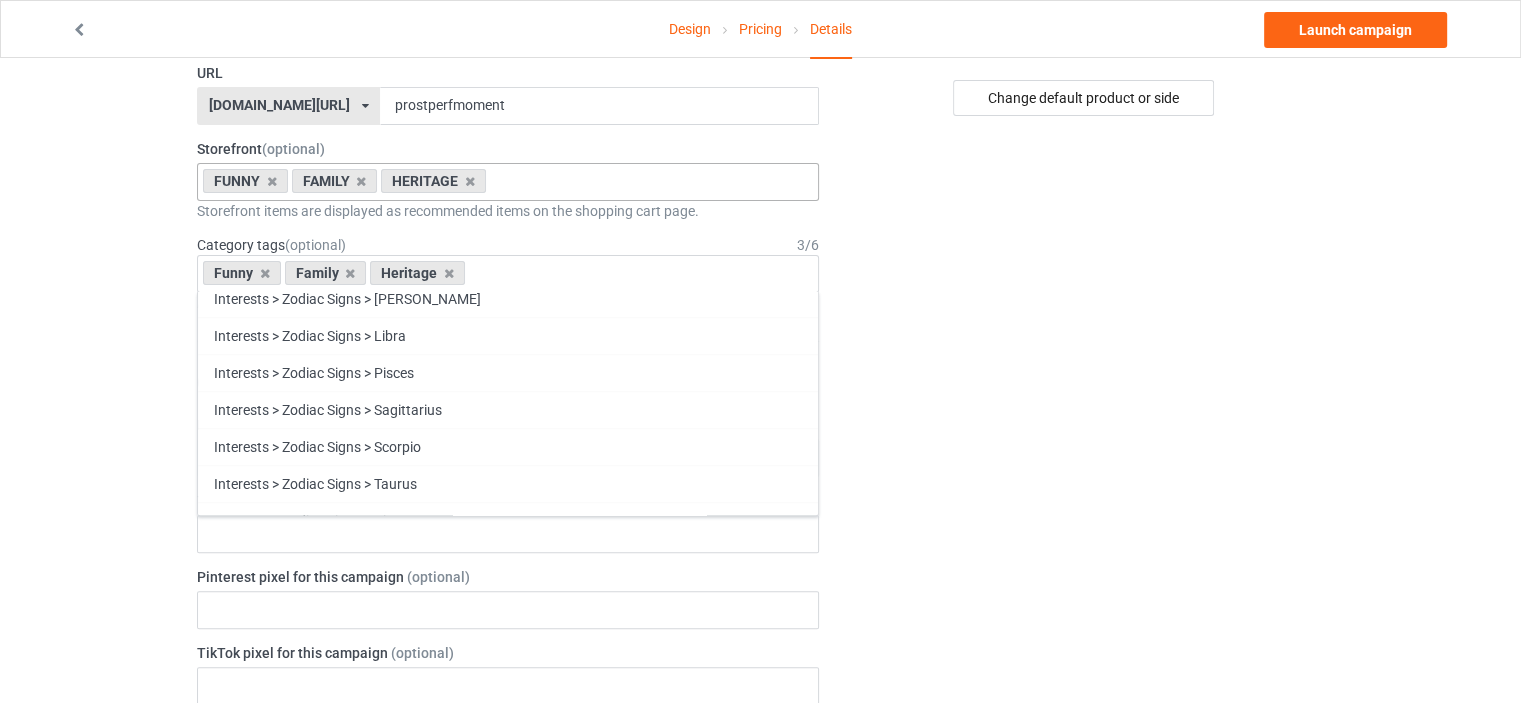 click on "Change default product or side" at bounding box center [1085, 658] 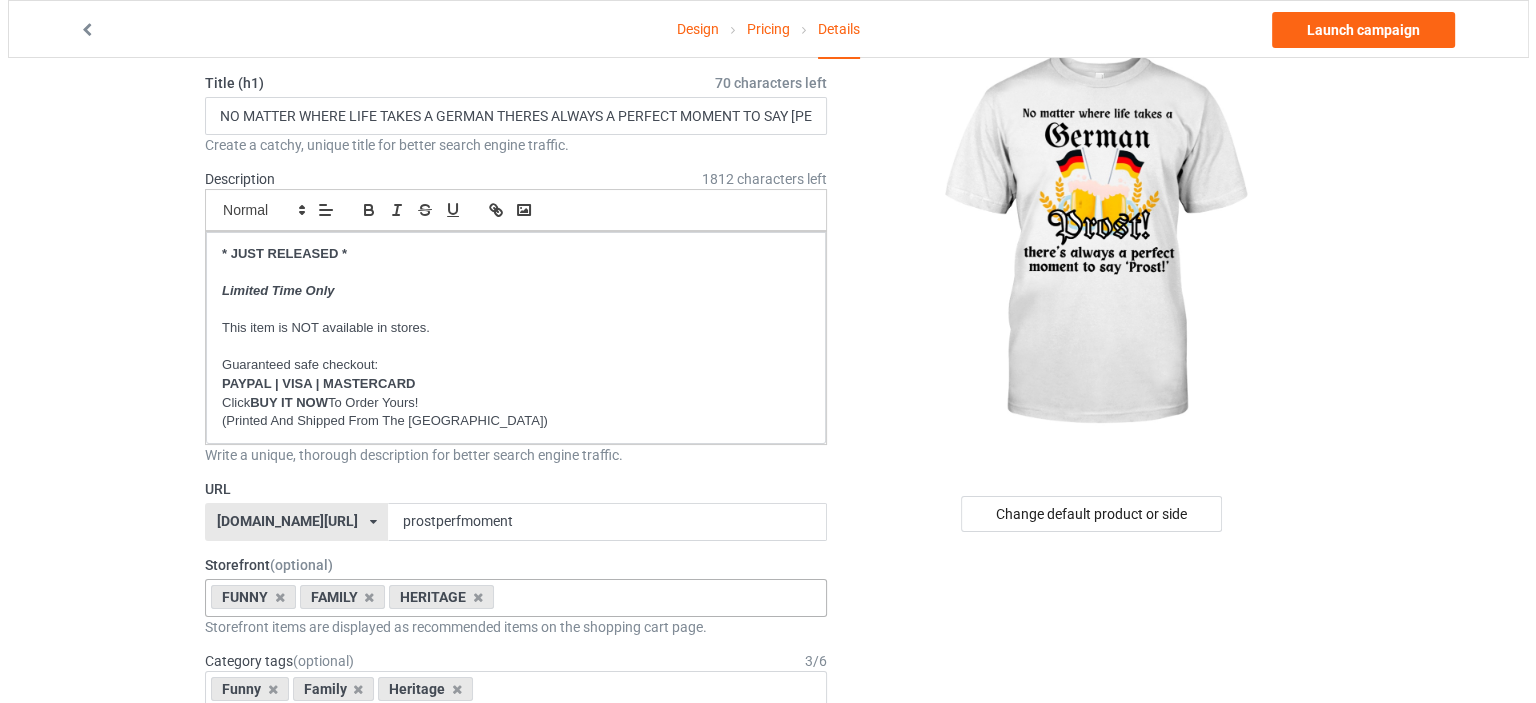 scroll, scrollTop: 0, scrollLeft: 0, axis: both 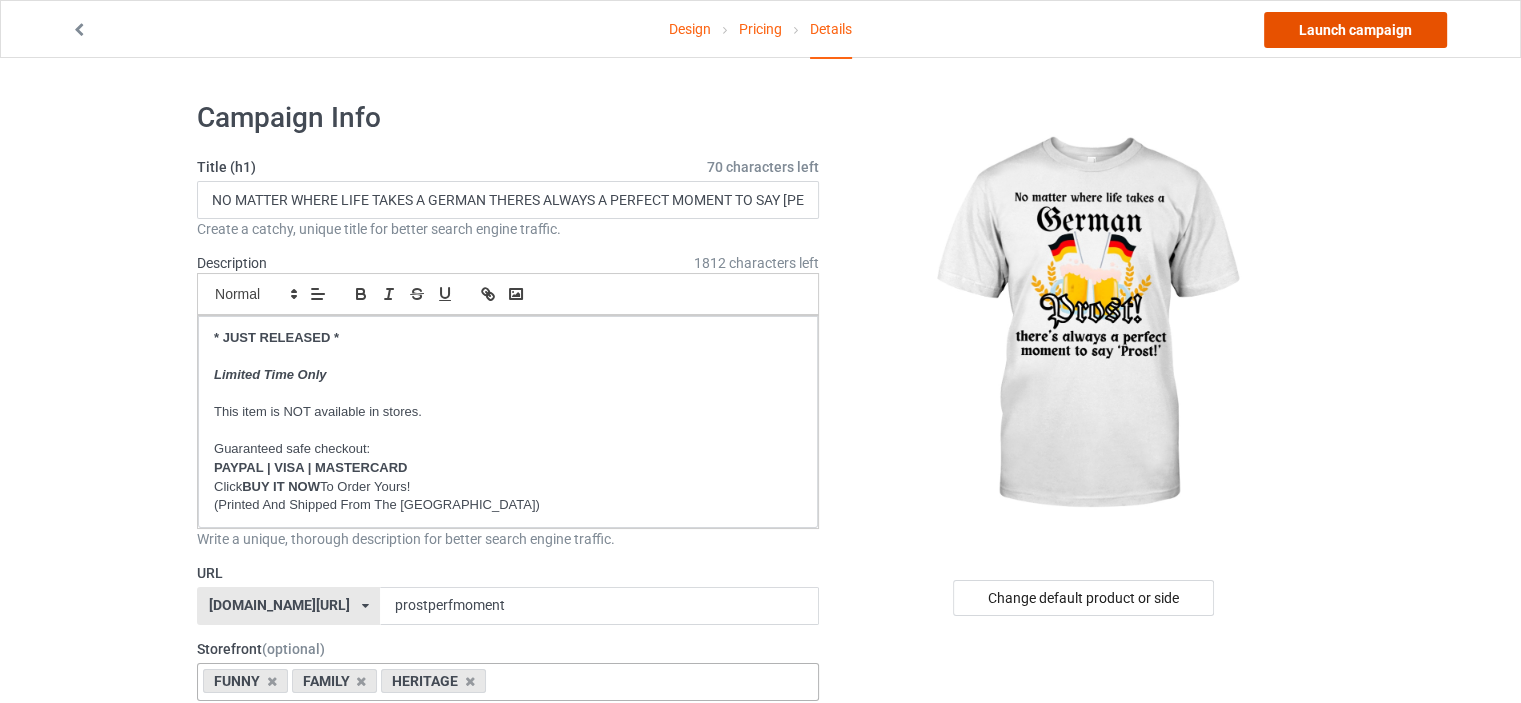 click on "Launch campaign" at bounding box center (1355, 30) 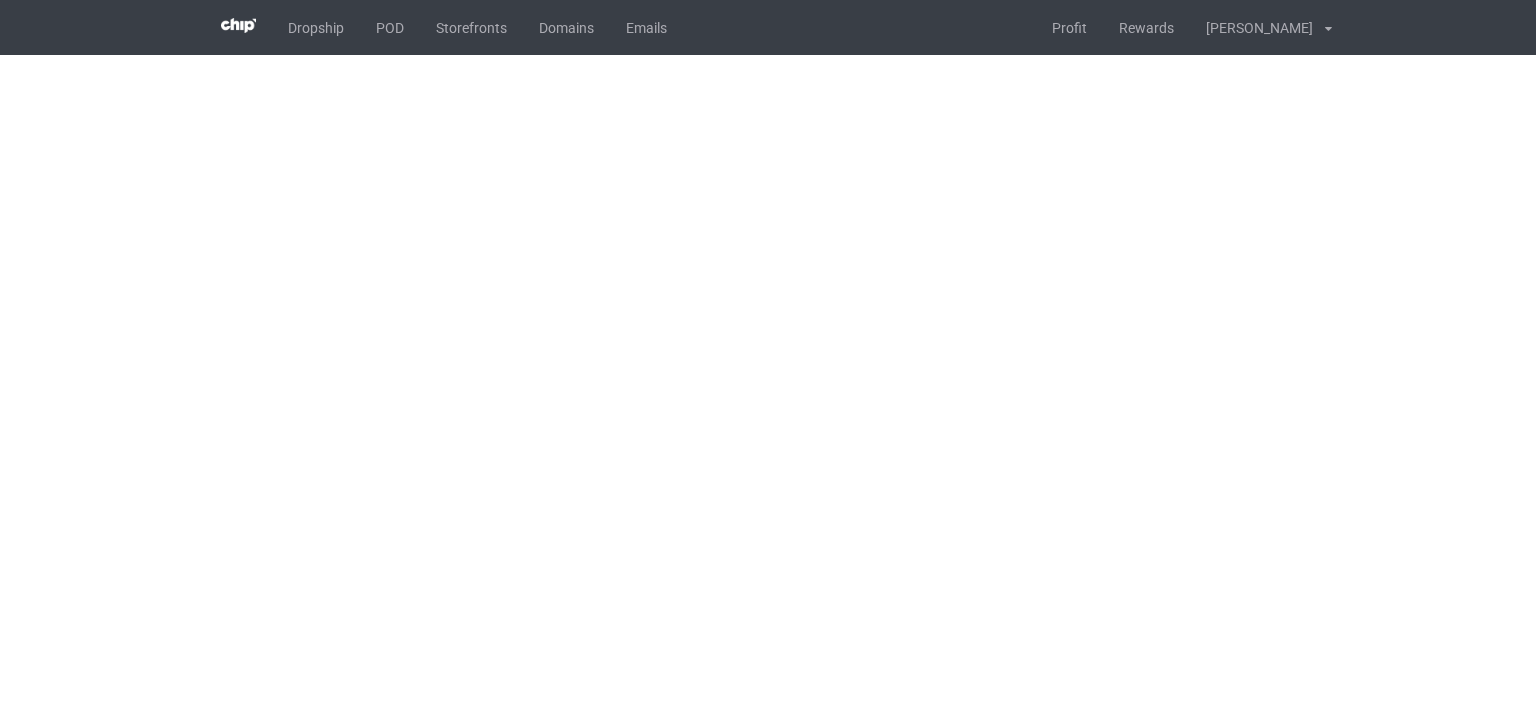 scroll, scrollTop: 0, scrollLeft: 0, axis: both 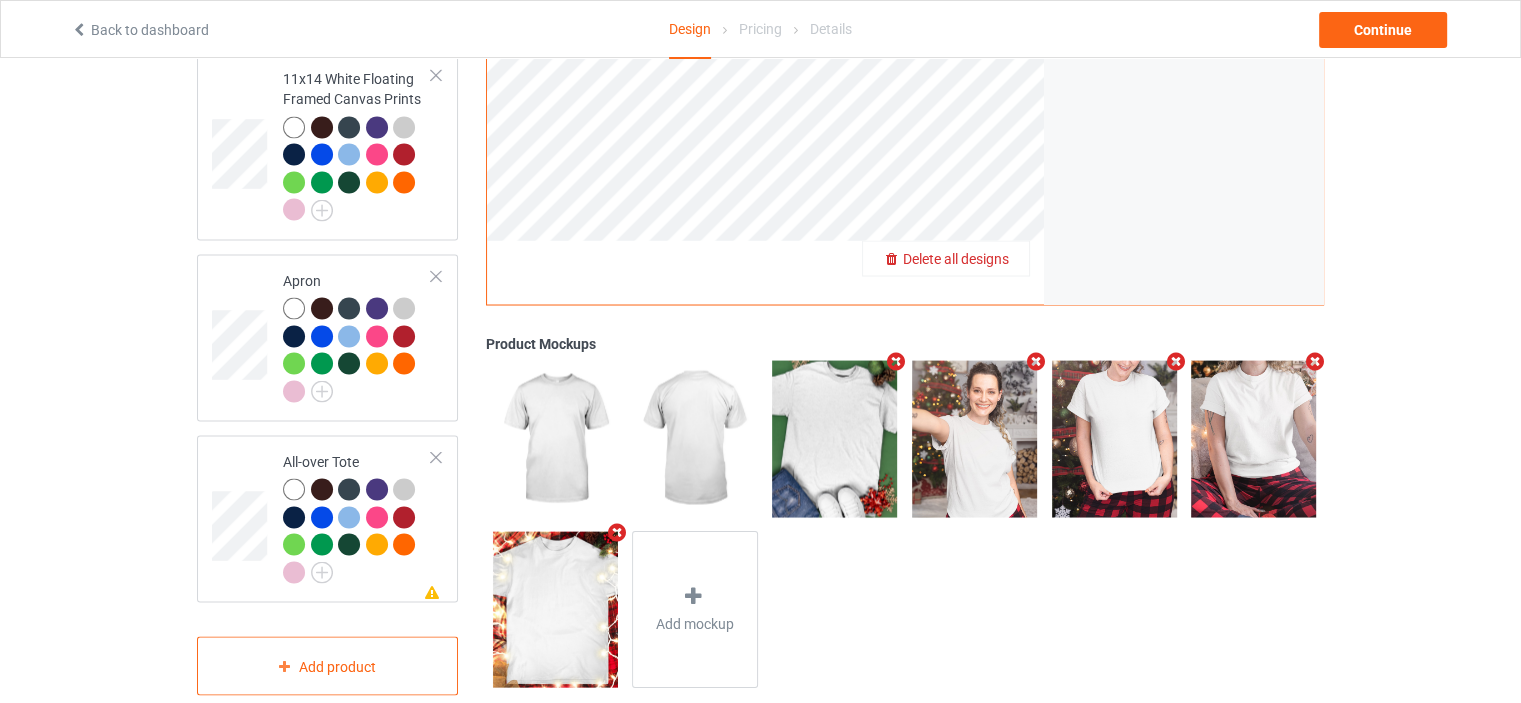 click on "Delete all designs" at bounding box center [946, 259] 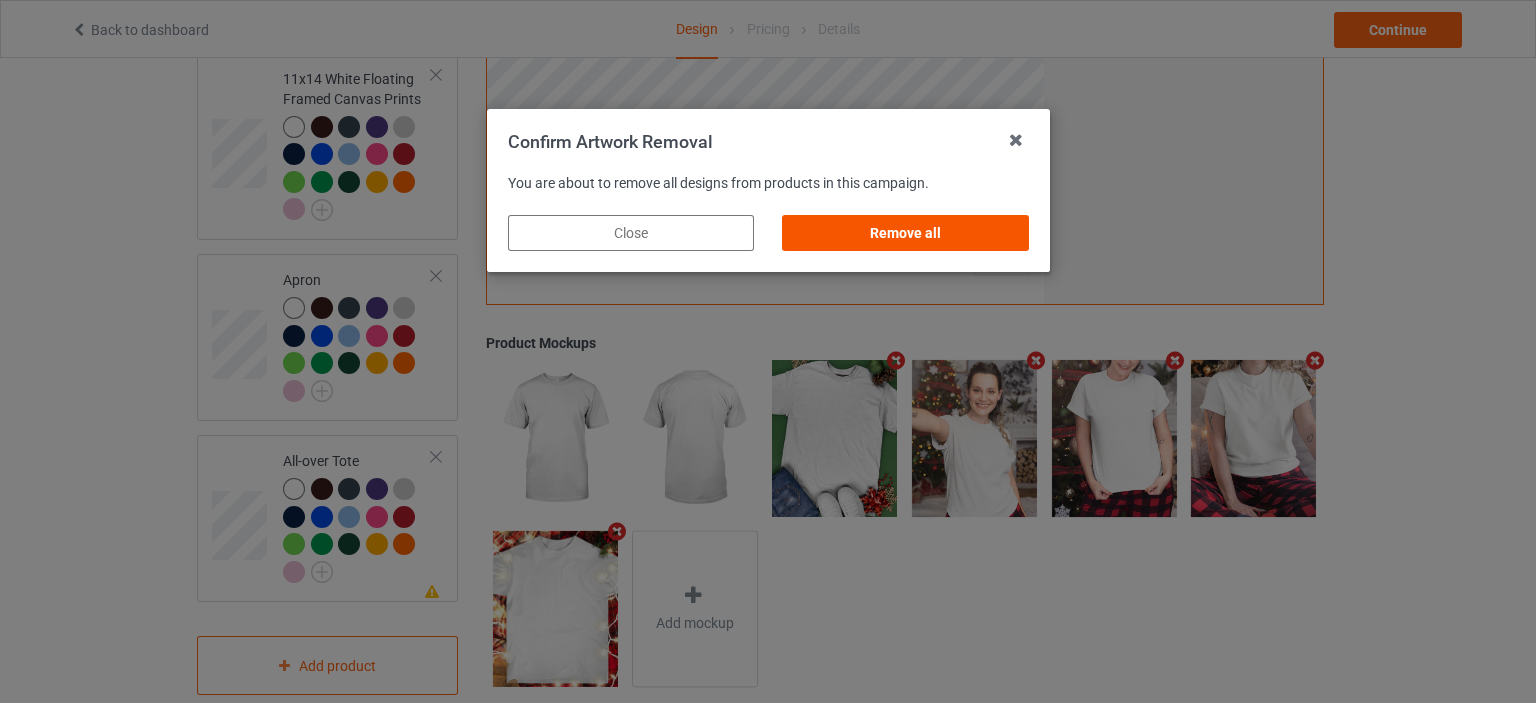 click on "Remove all" at bounding box center (905, 233) 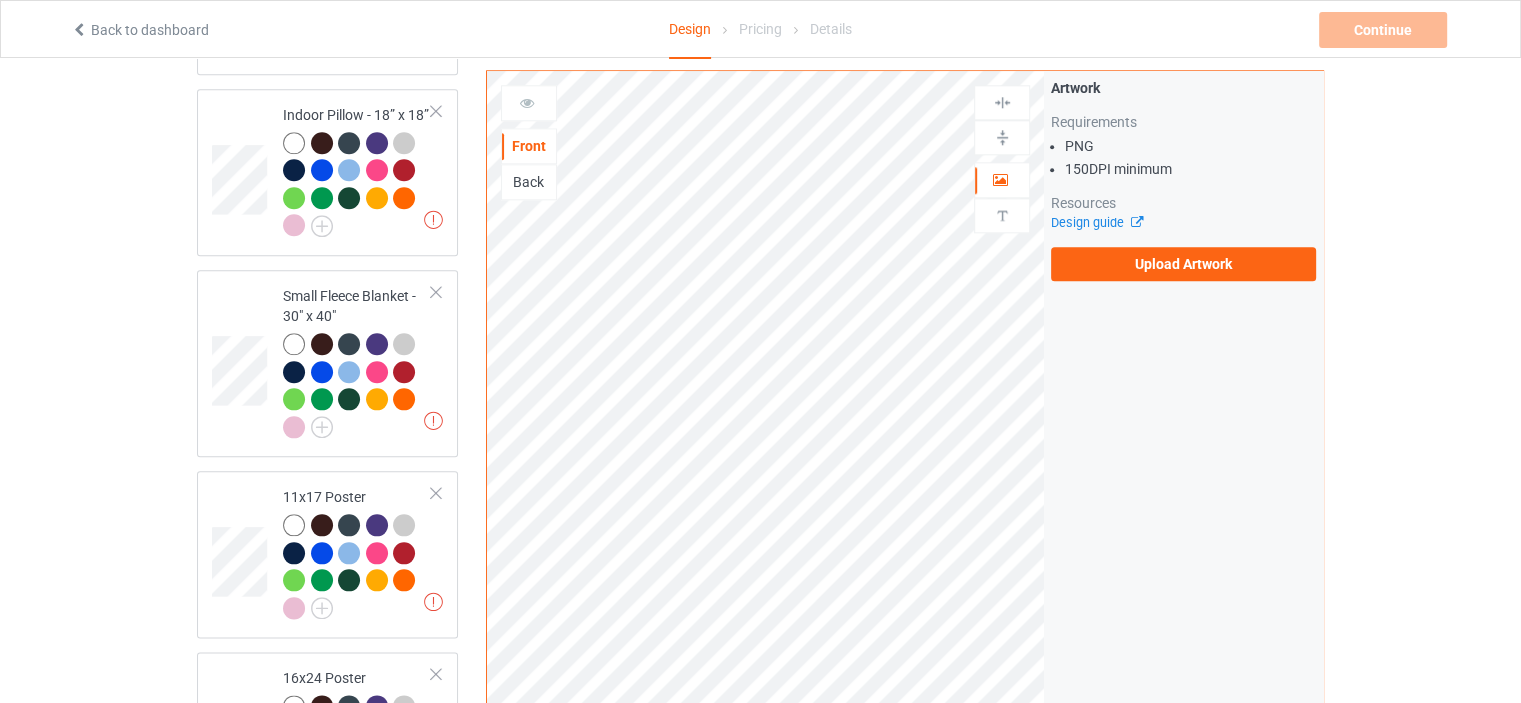 scroll, scrollTop: 0, scrollLeft: 0, axis: both 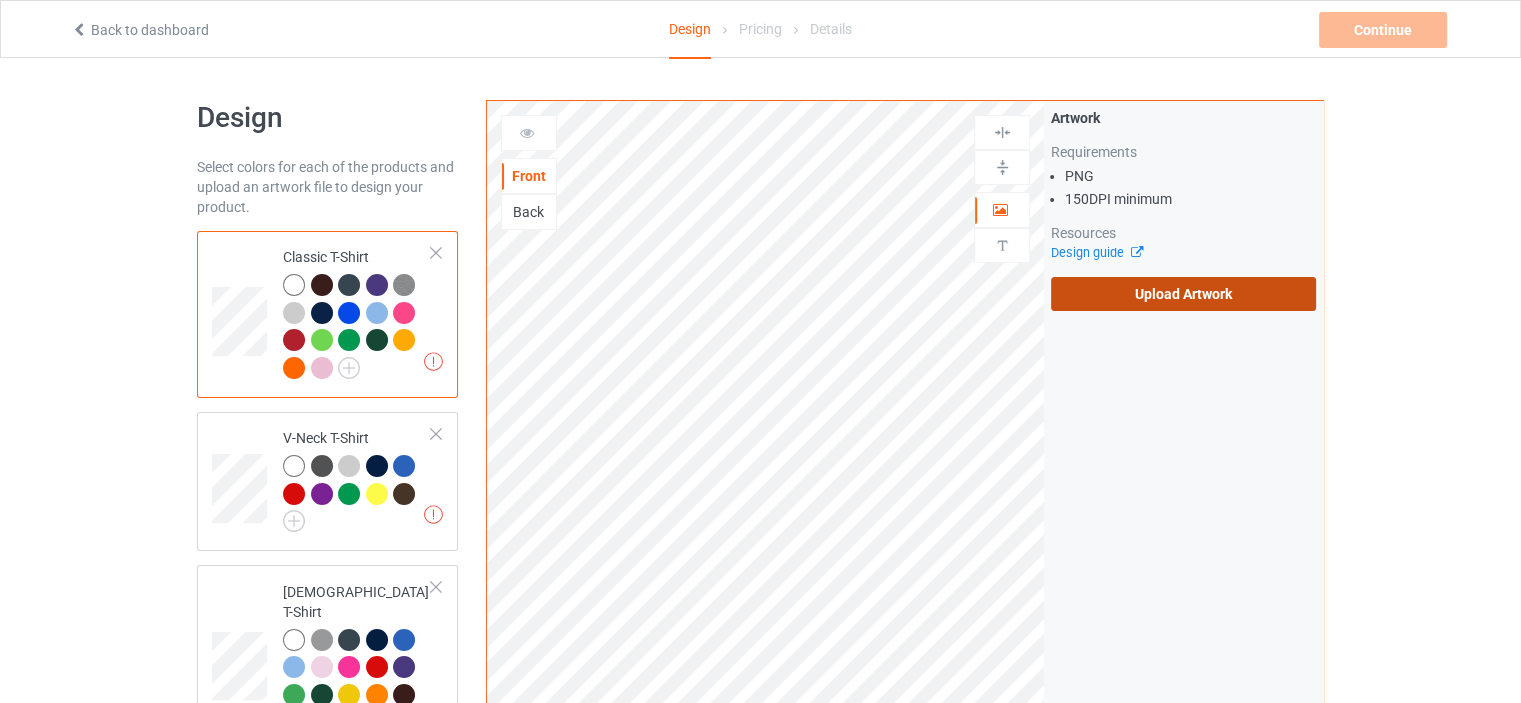 click on "Upload Artwork" at bounding box center [1183, 294] 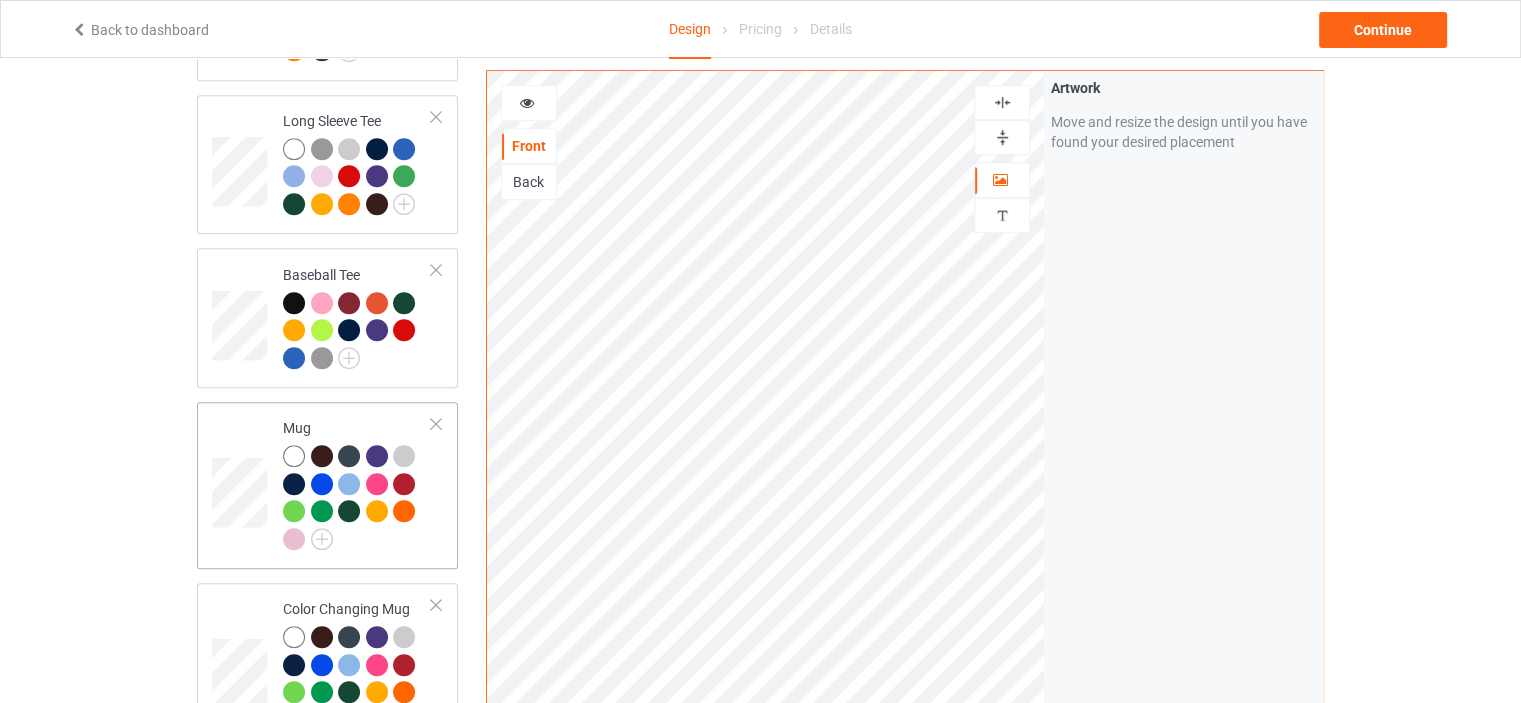 scroll, scrollTop: 1300, scrollLeft: 0, axis: vertical 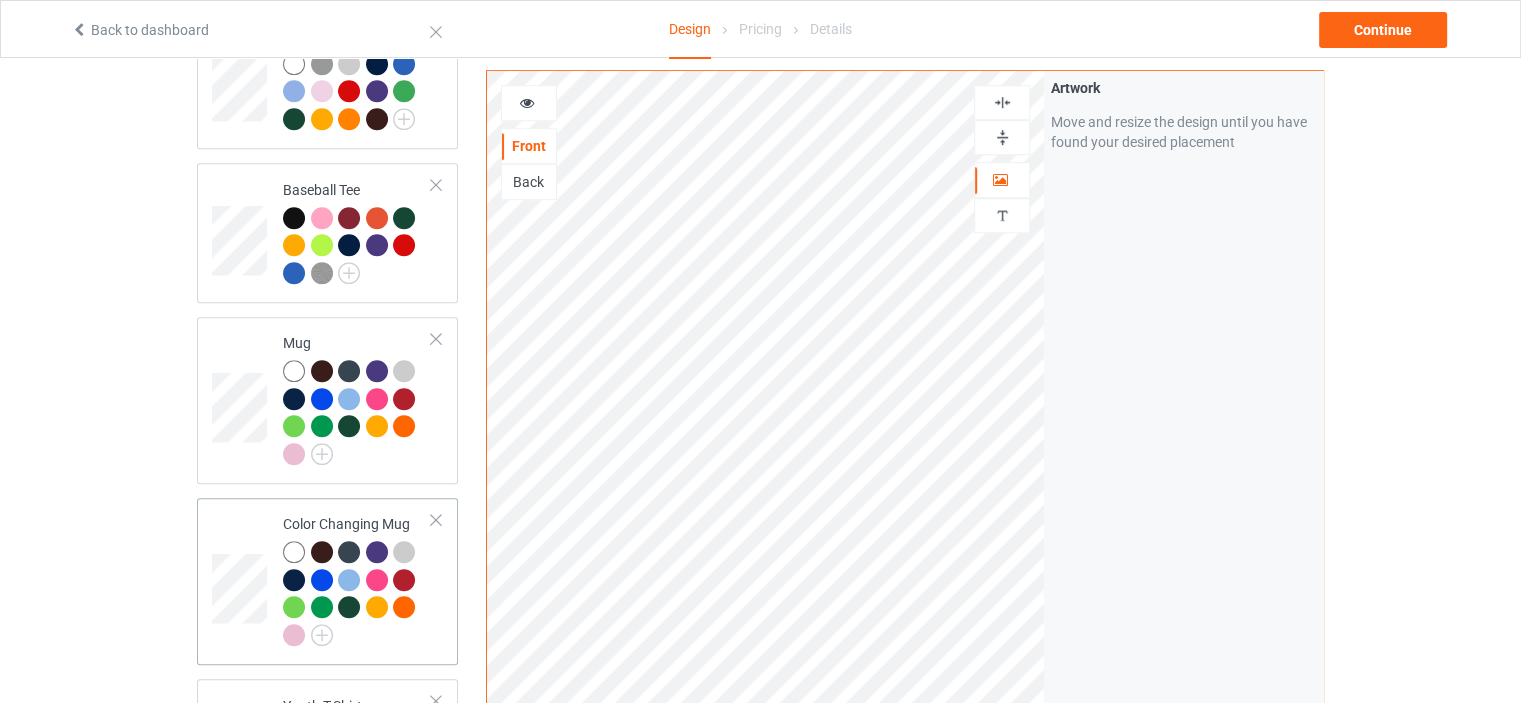 click on "Color Changing Mug" at bounding box center [357, 579] 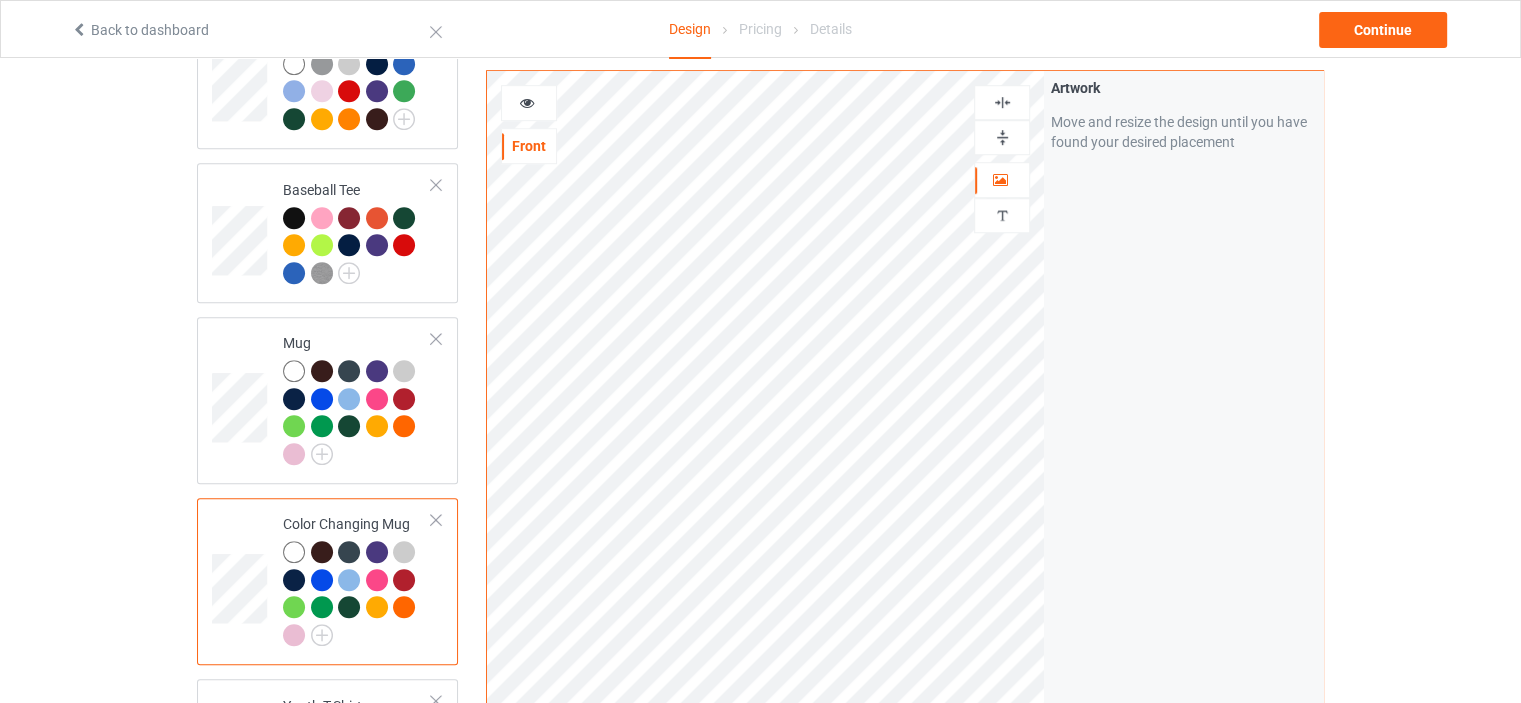 click at bounding box center (1002, 137) 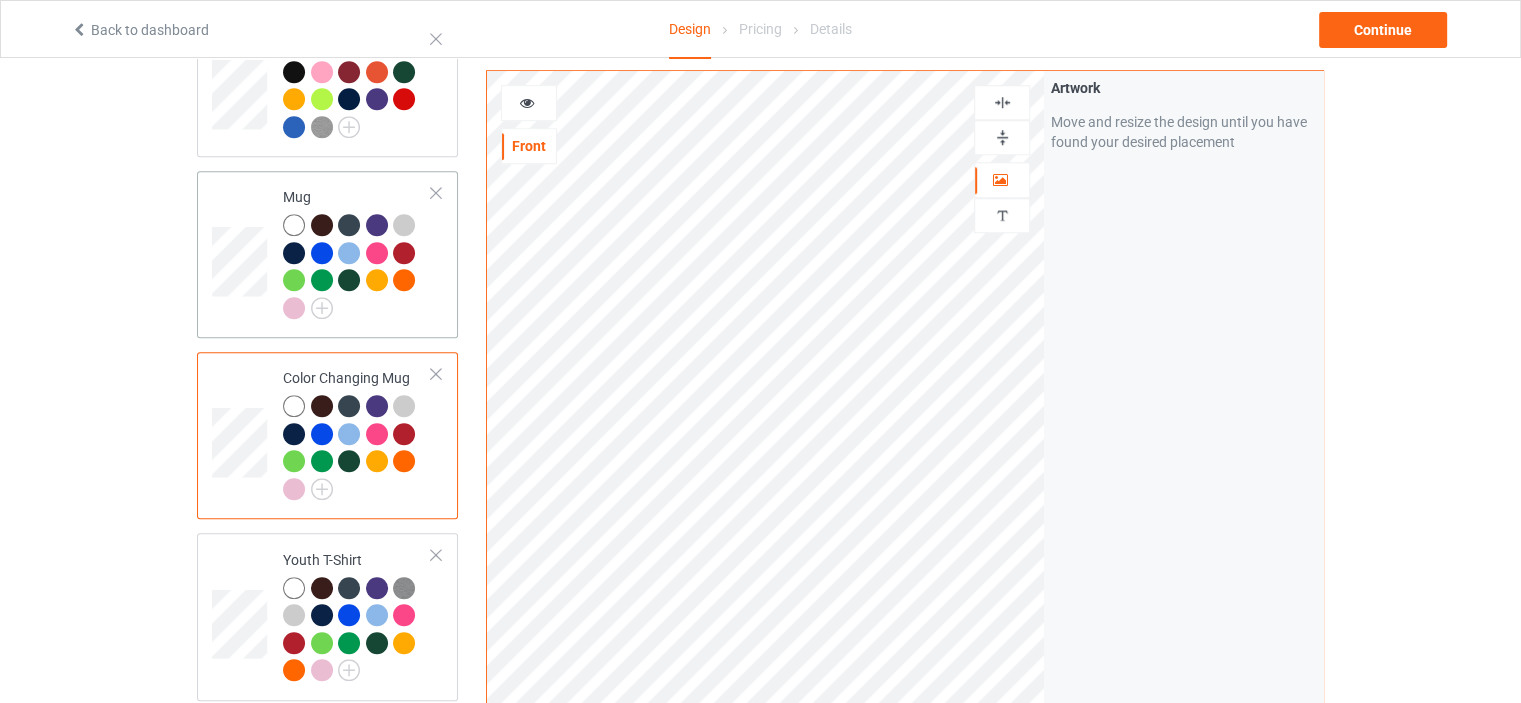 scroll, scrollTop: 1700, scrollLeft: 0, axis: vertical 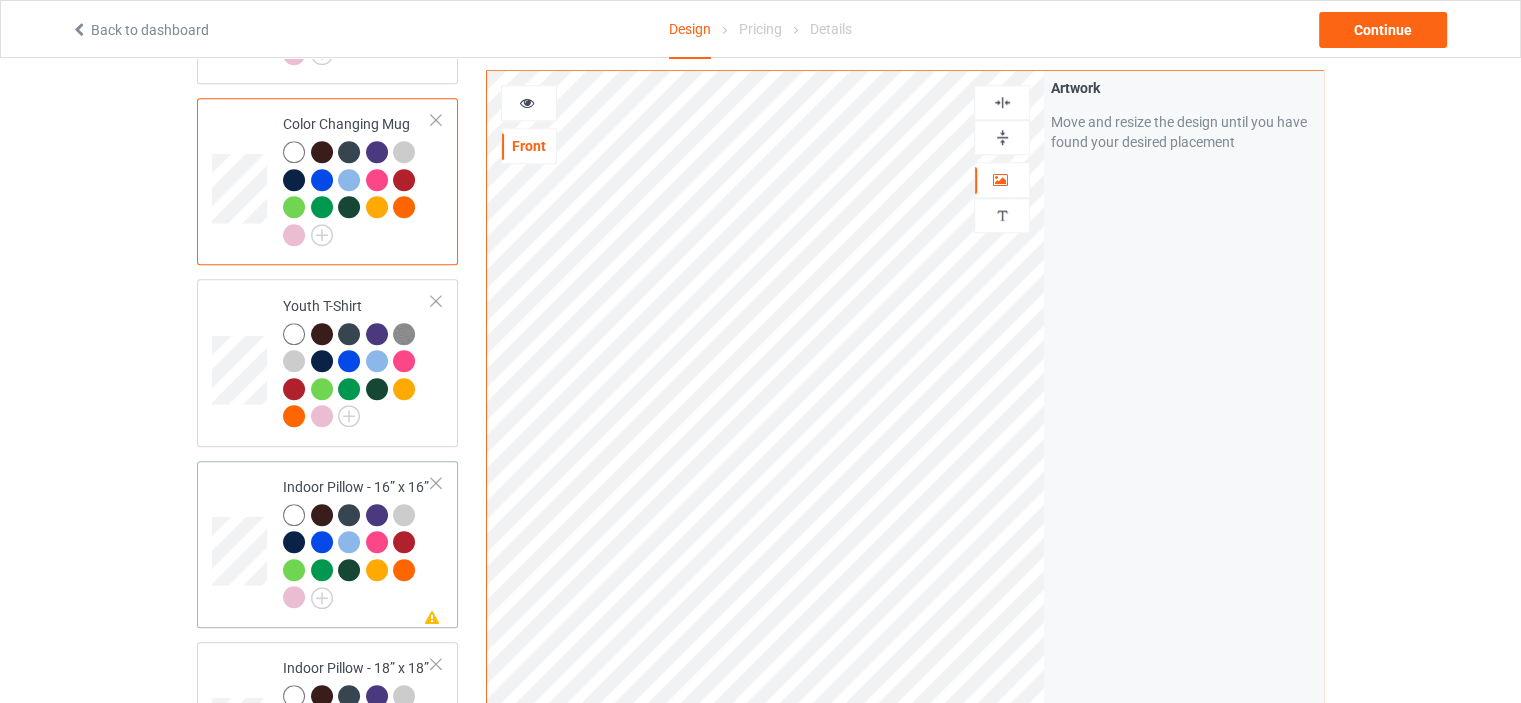 click on "Indoor Pillow - 16” x 16”" at bounding box center (357, 542) 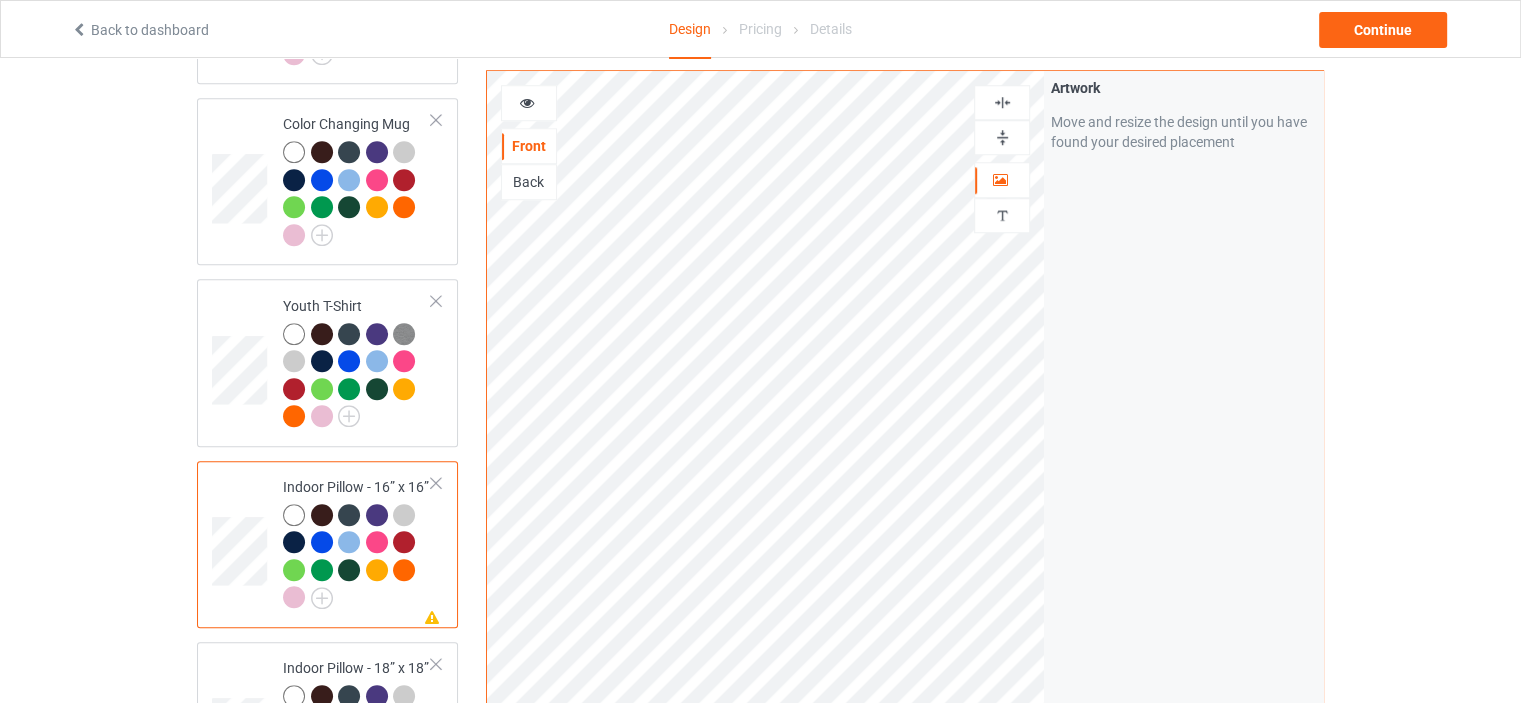 drag, startPoint x: 1016, startPoint y: 135, endPoint x: 1013, endPoint y: 108, distance: 27.166155 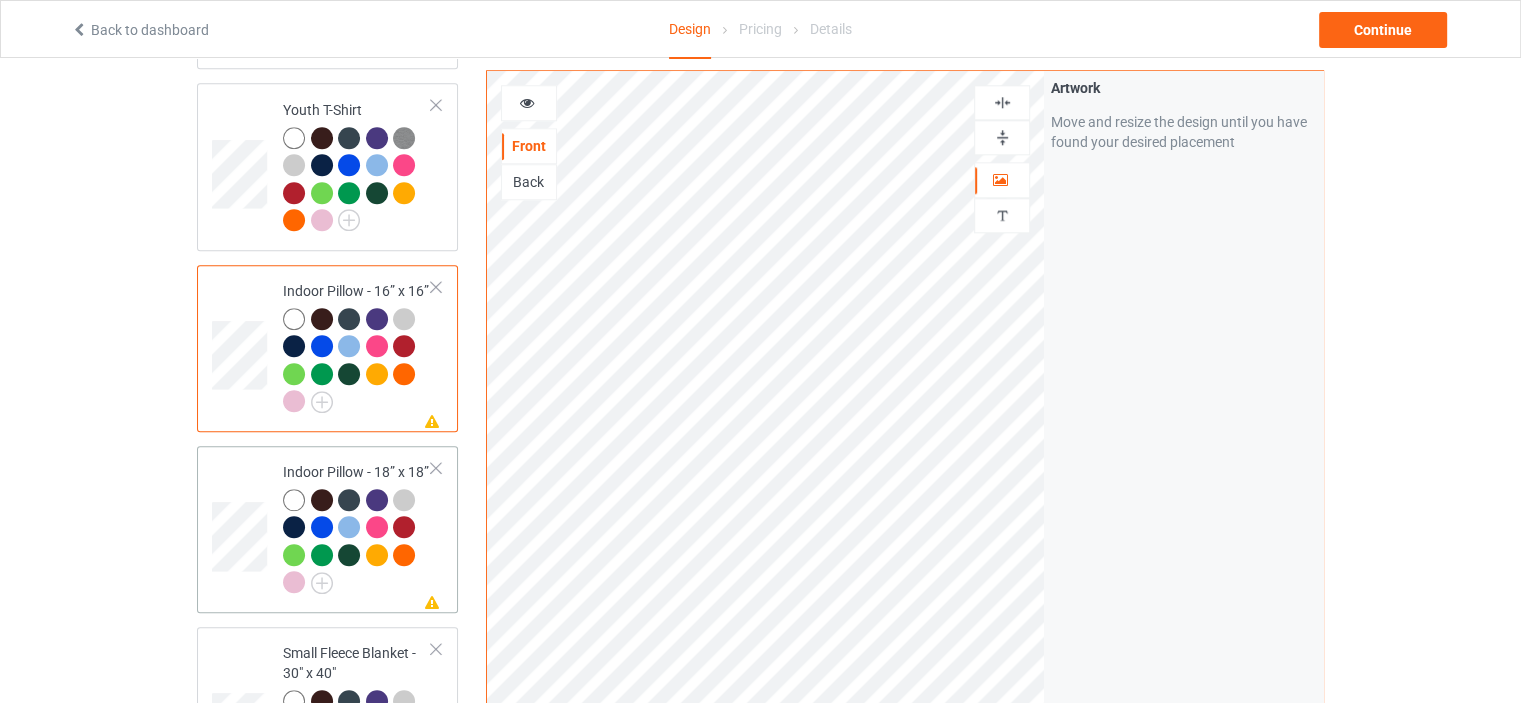 scroll, scrollTop: 1900, scrollLeft: 0, axis: vertical 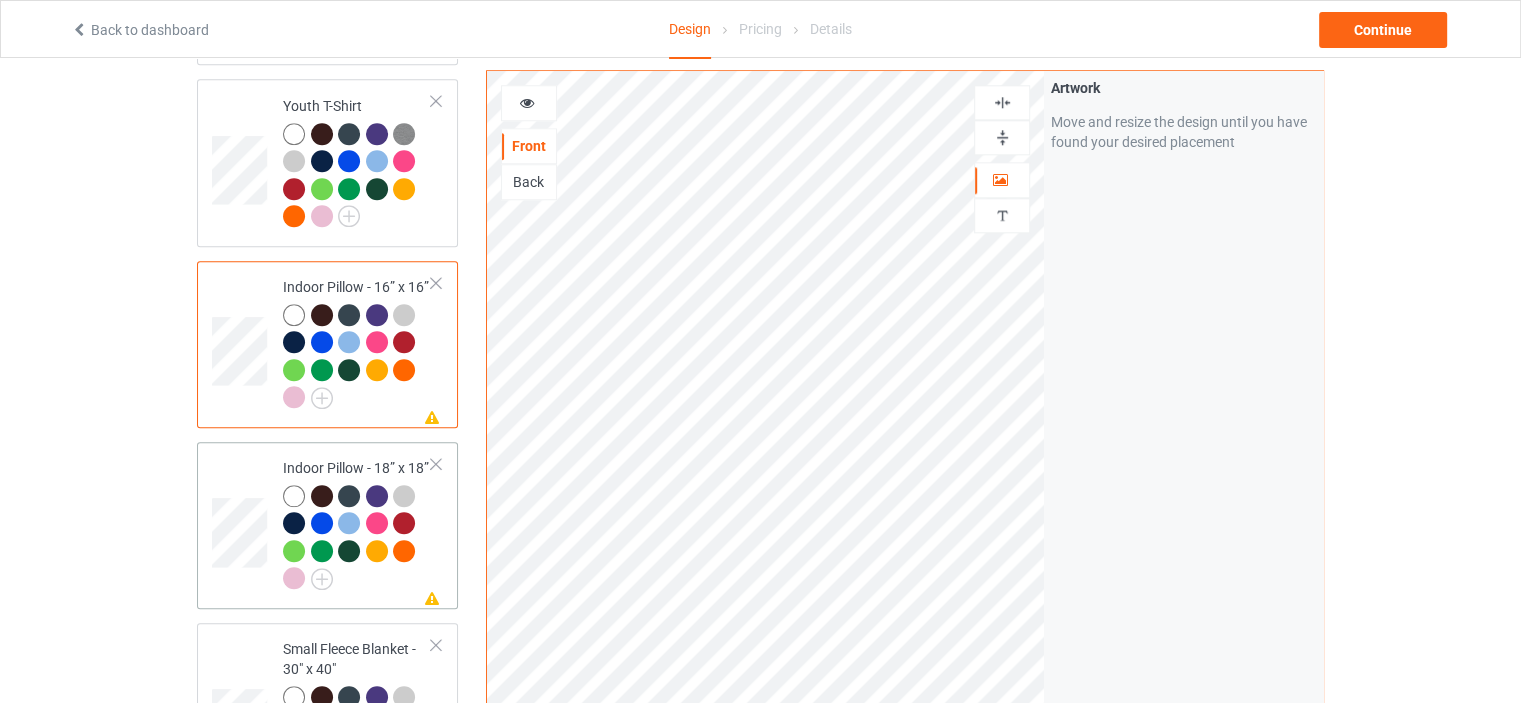 click on "Indoor Pillow - 18” x 18”" at bounding box center (357, 523) 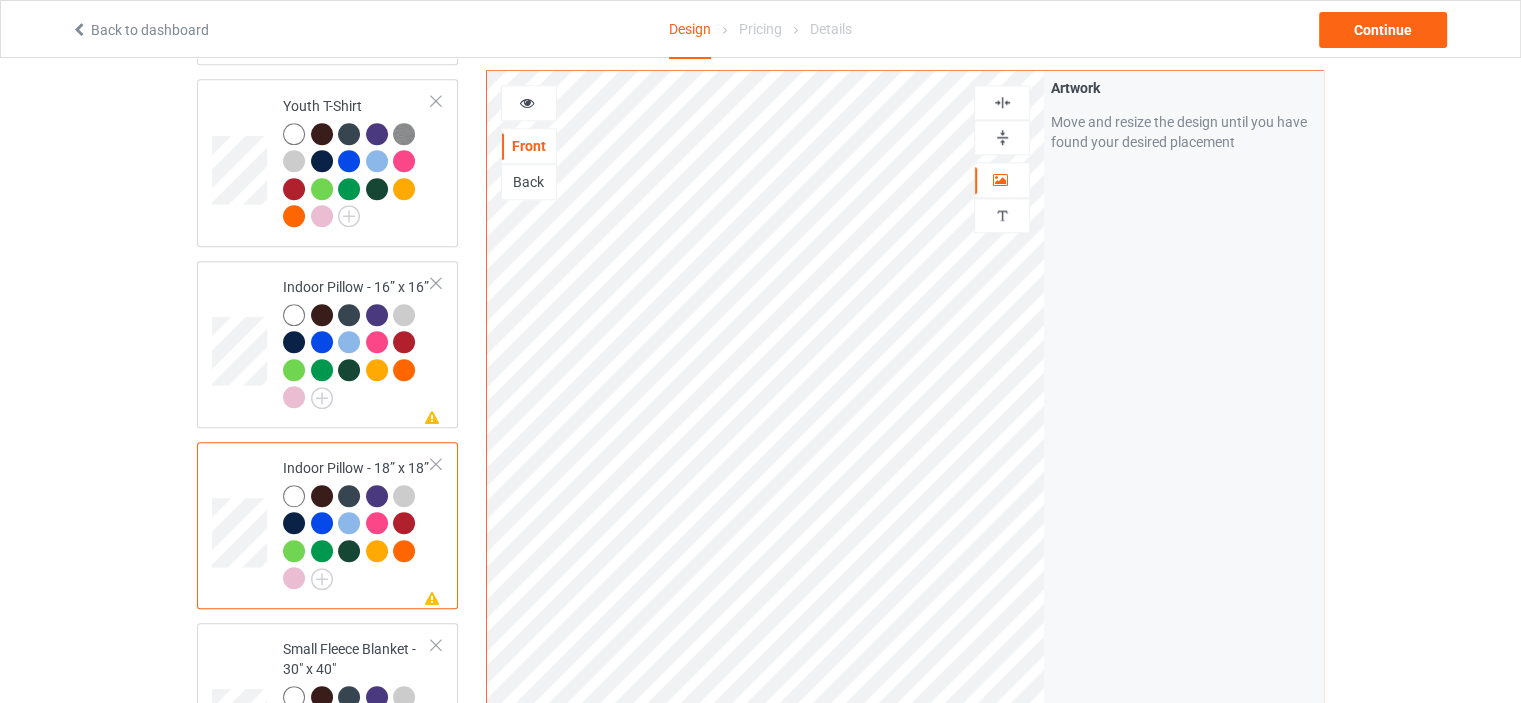 click at bounding box center [1002, 137] 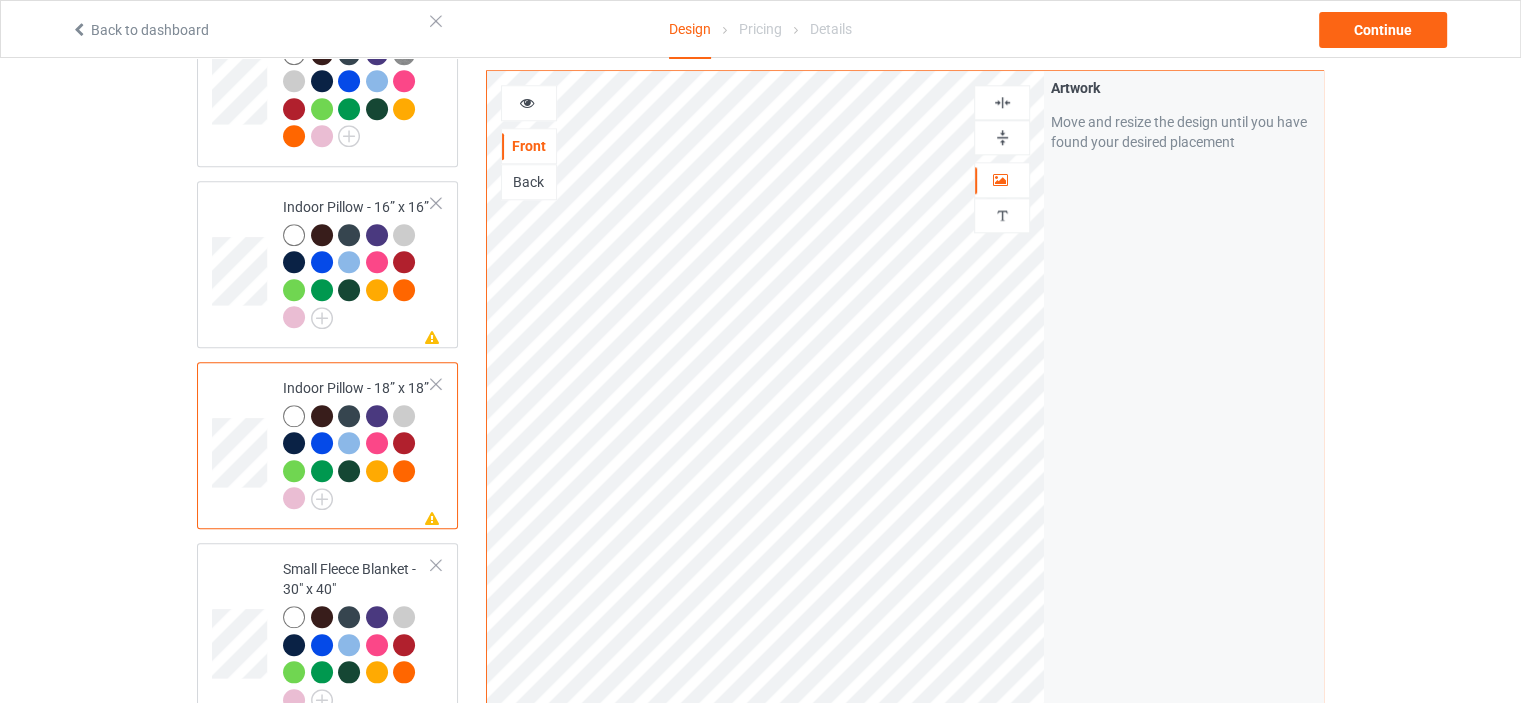 scroll, scrollTop: 2100, scrollLeft: 0, axis: vertical 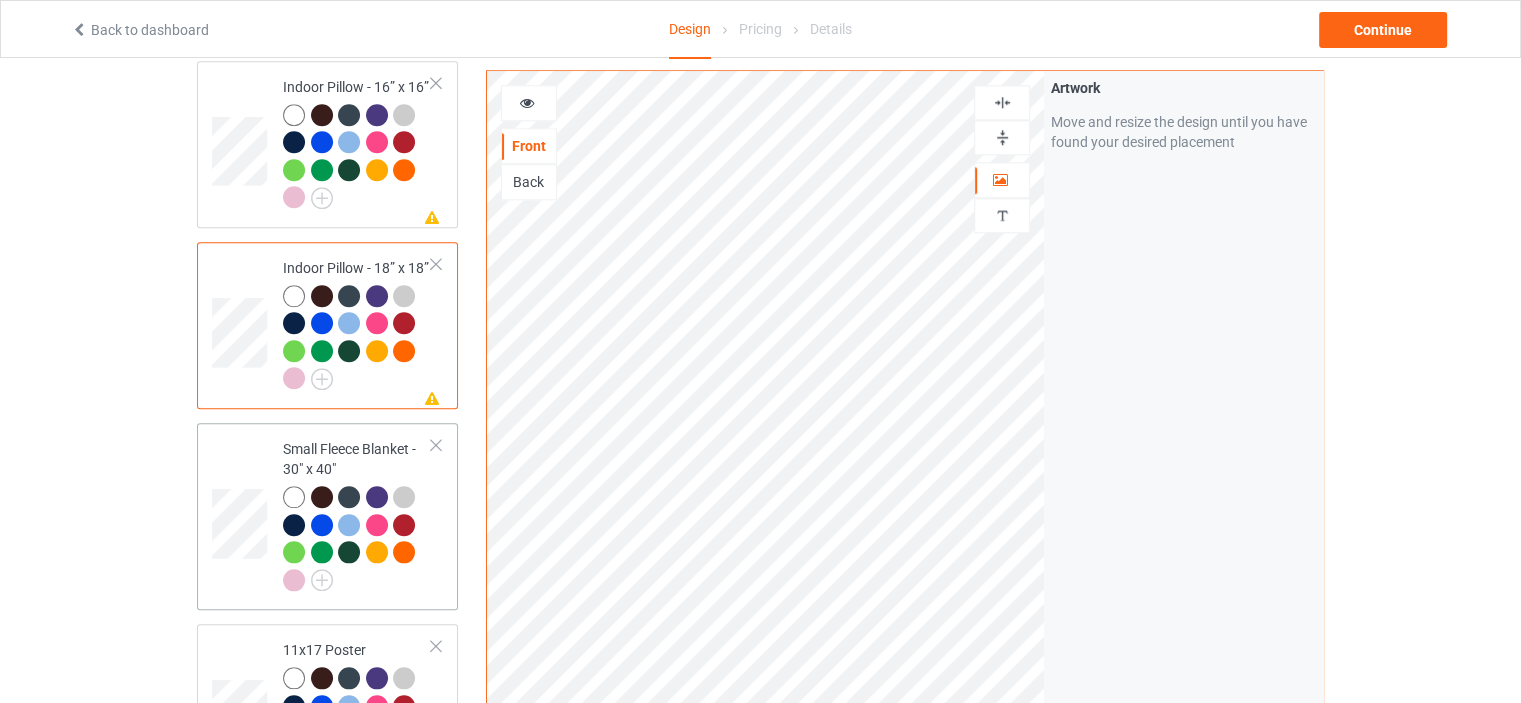 click on "Small Fleece Blanket - 30" x 40"" at bounding box center [357, 514] 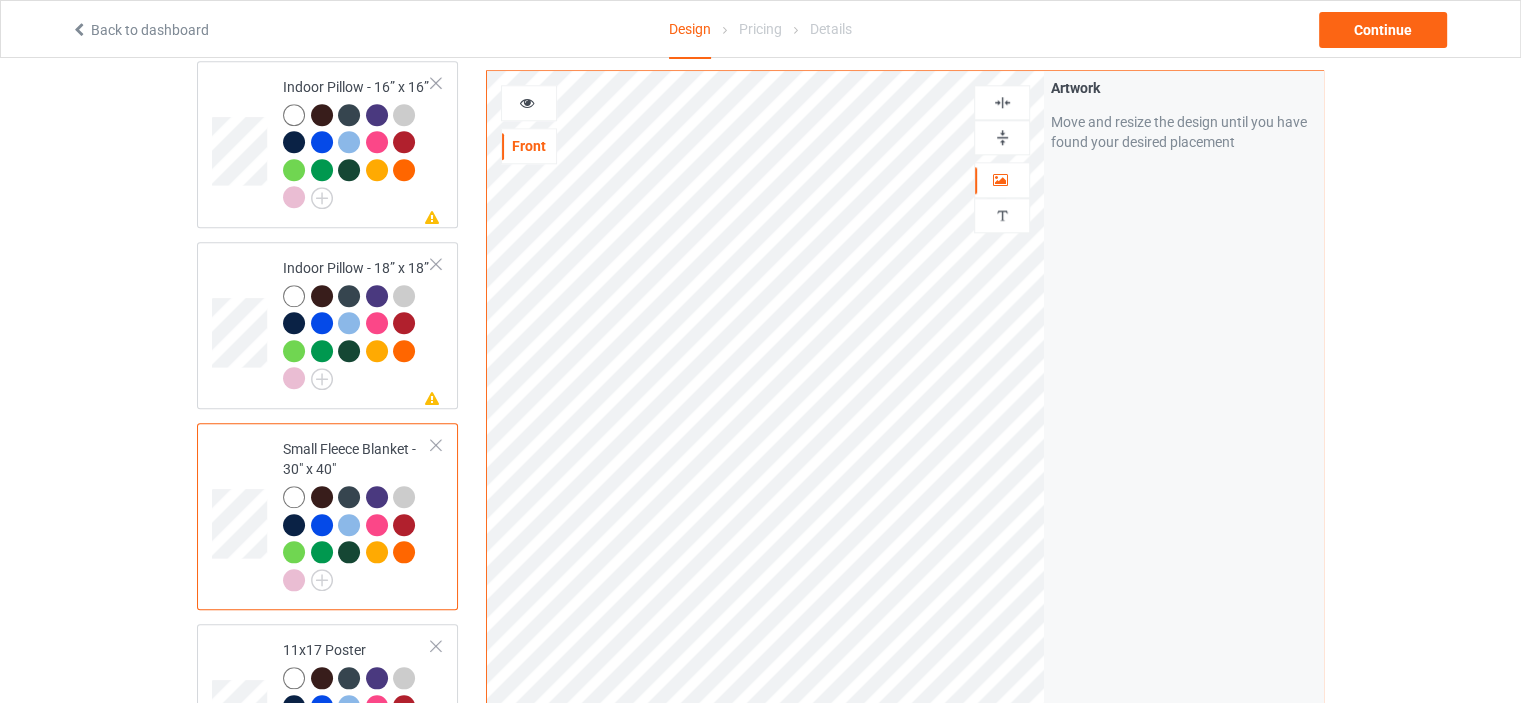 drag, startPoint x: 1008, startPoint y: 133, endPoint x: 1012, endPoint y: 107, distance: 26.305893 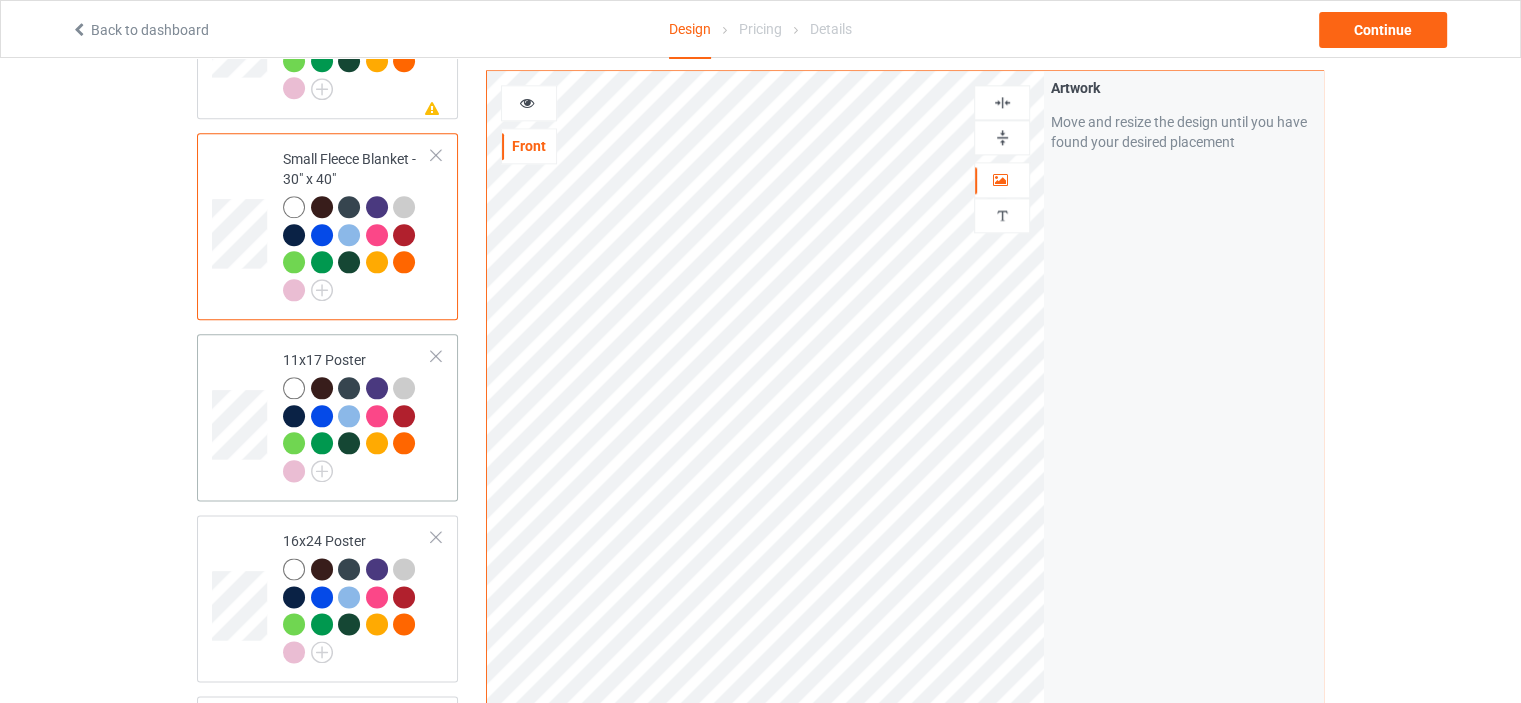 scroll, scrollTop: 2400, scrollLeft: 0, axis: vertical 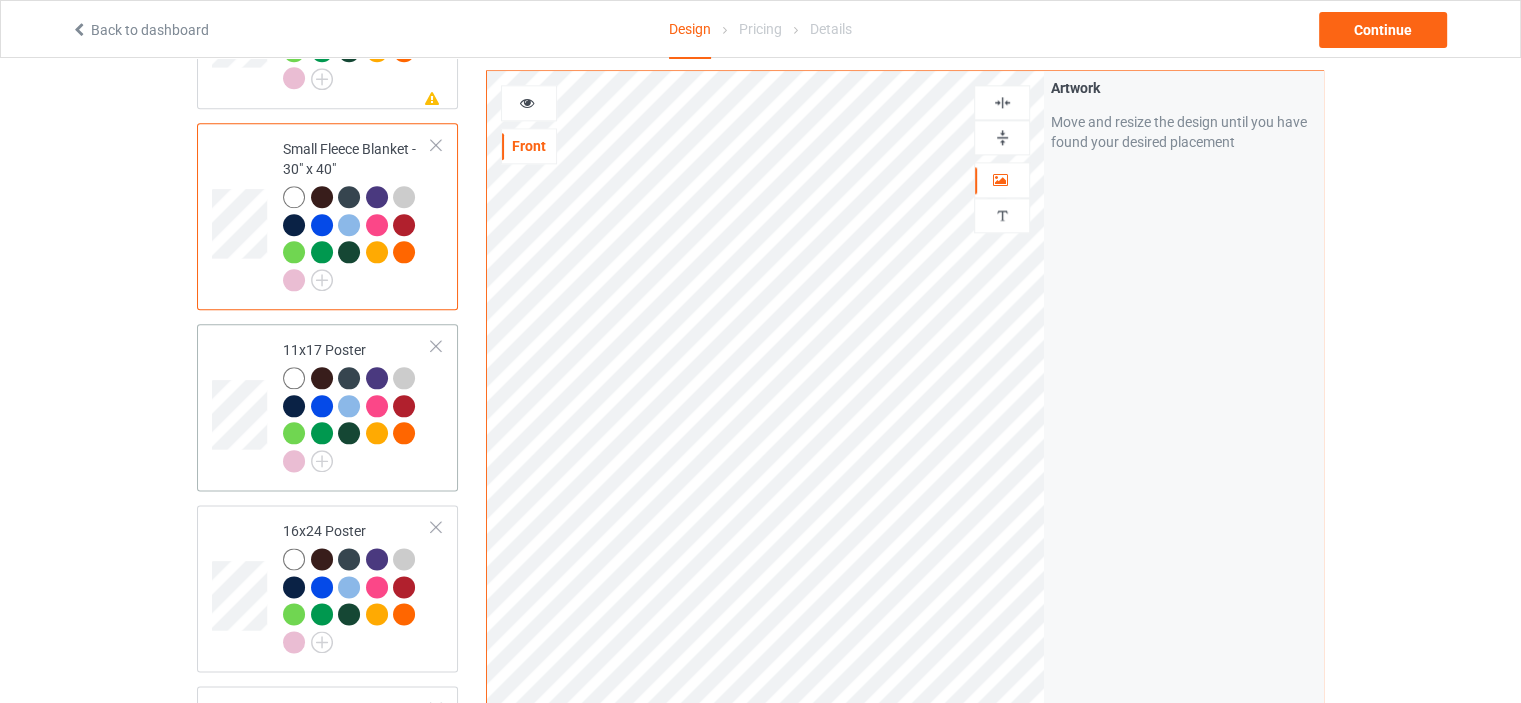 click on "11x17 Poster" at bounding box center [357, 405] 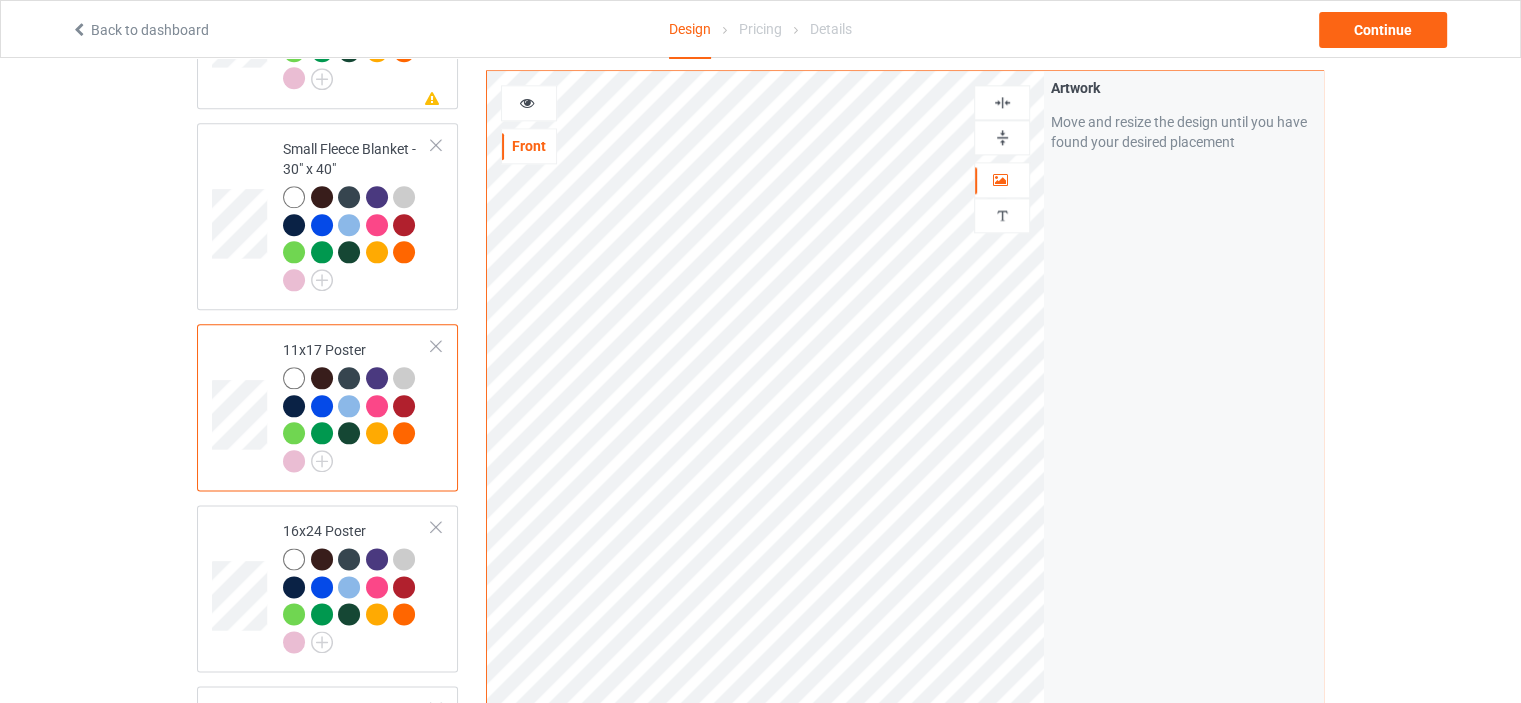 click at bounding box center [1002, 137] 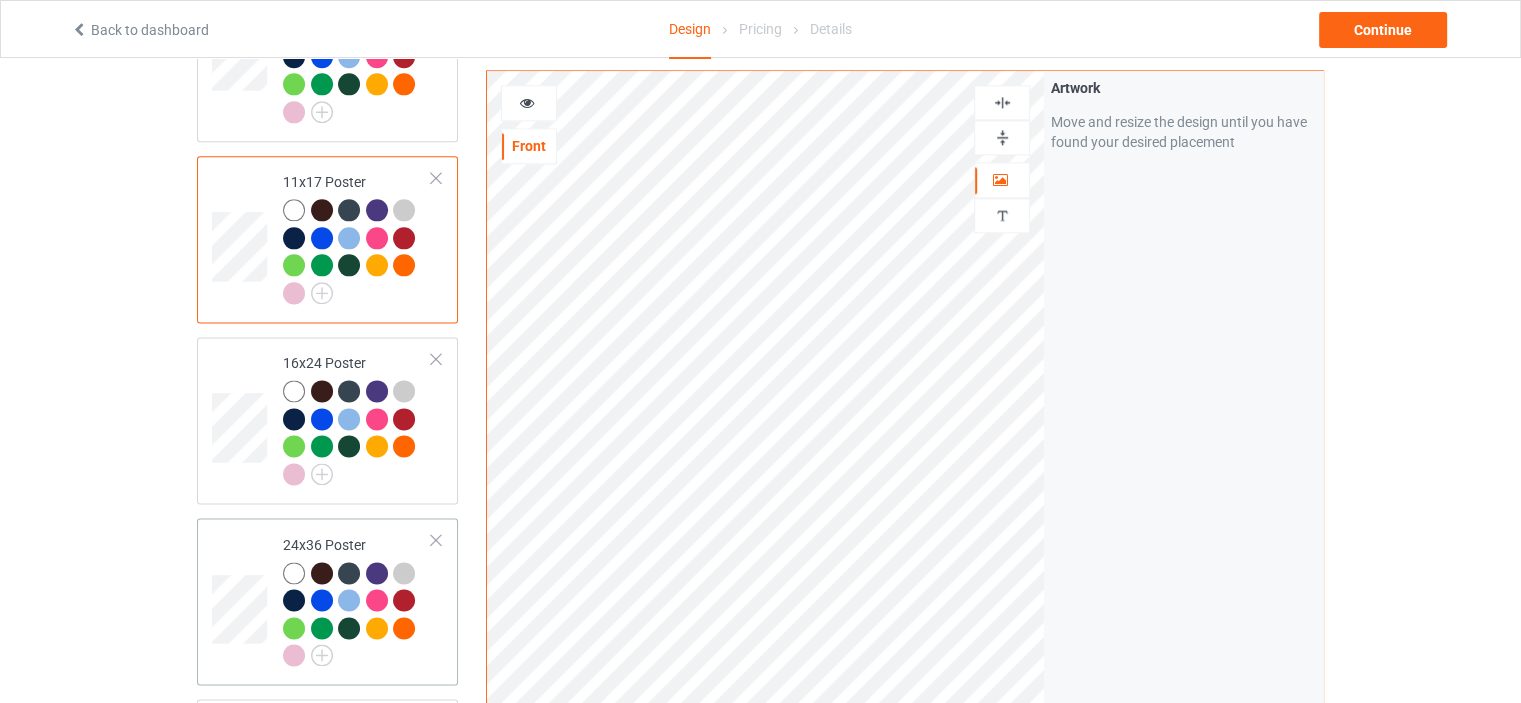 scroll, scrollTop: 2700, scrollLeft: 0, axis: vertical 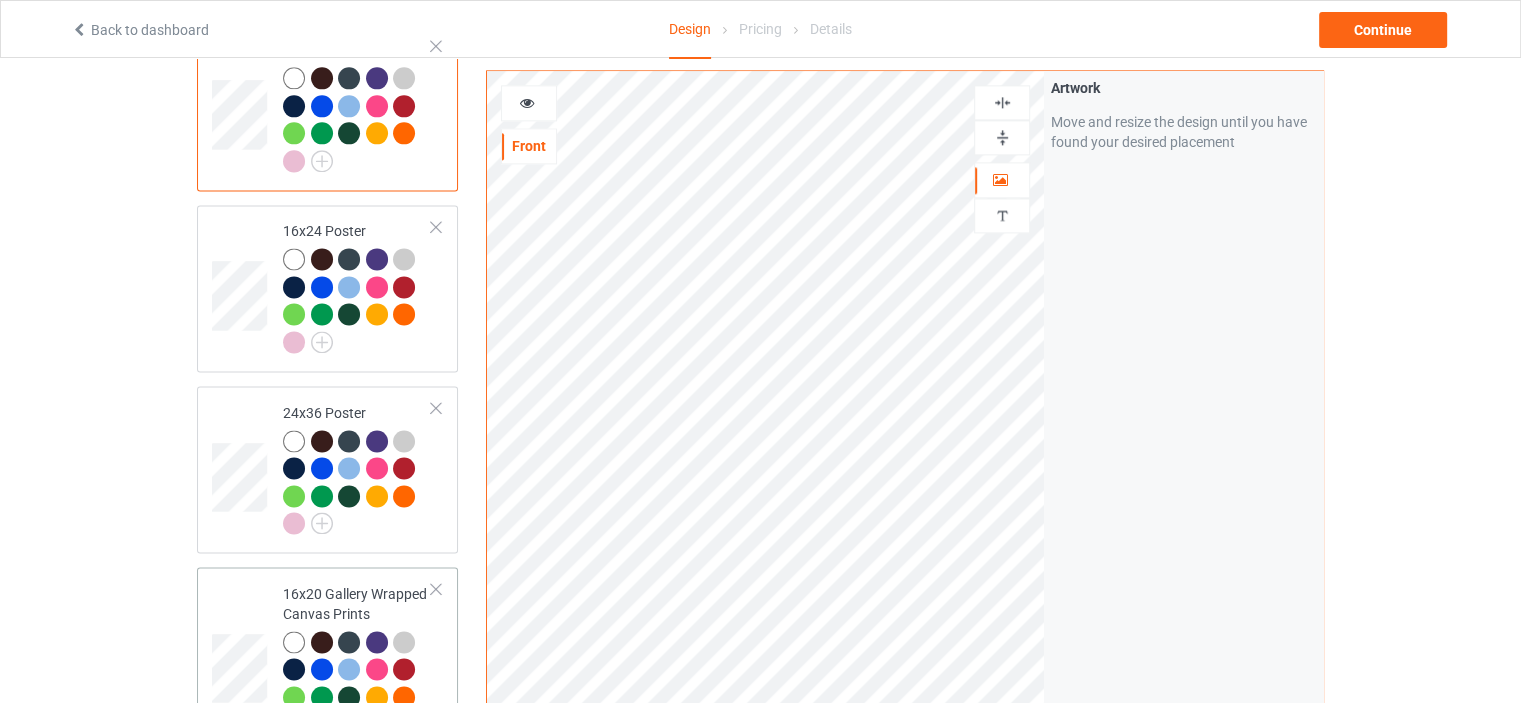 click on "16x20 Gallery Wrapped Canvas Prints" at bounding box center (357, 660) 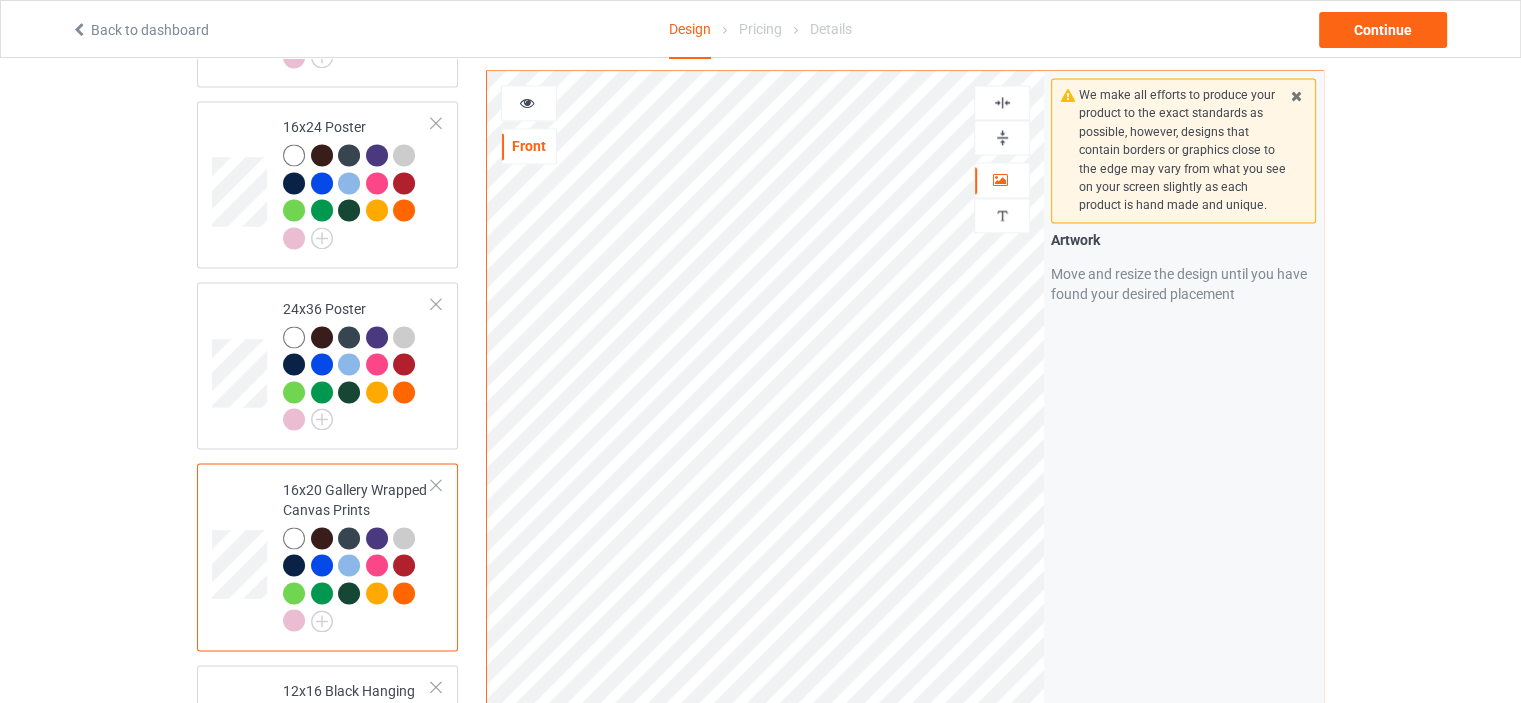 scroll, scrollTop: 3000, scrollLeft: 0, axis: vertical 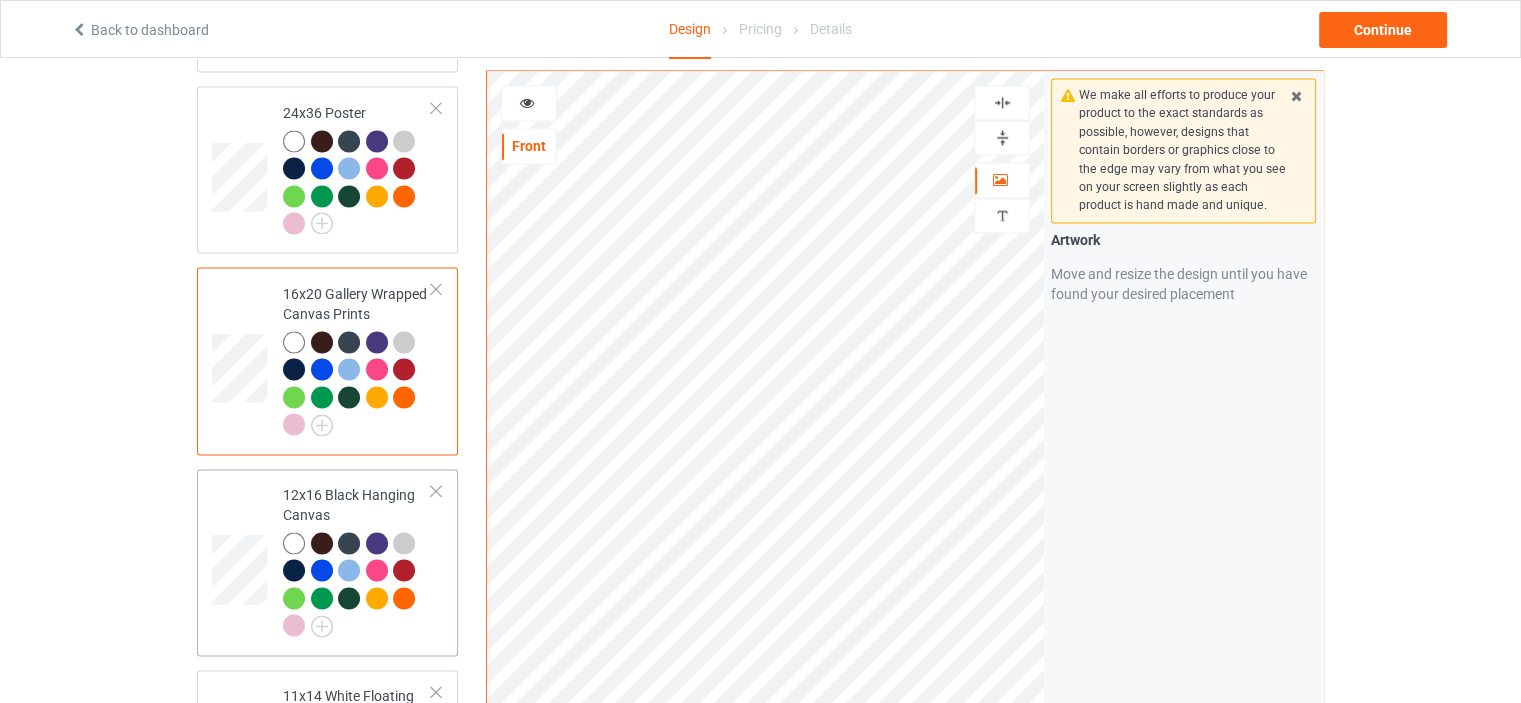 click on "12x16 Black Hanging Canvas" at bounding box center (357, 562) 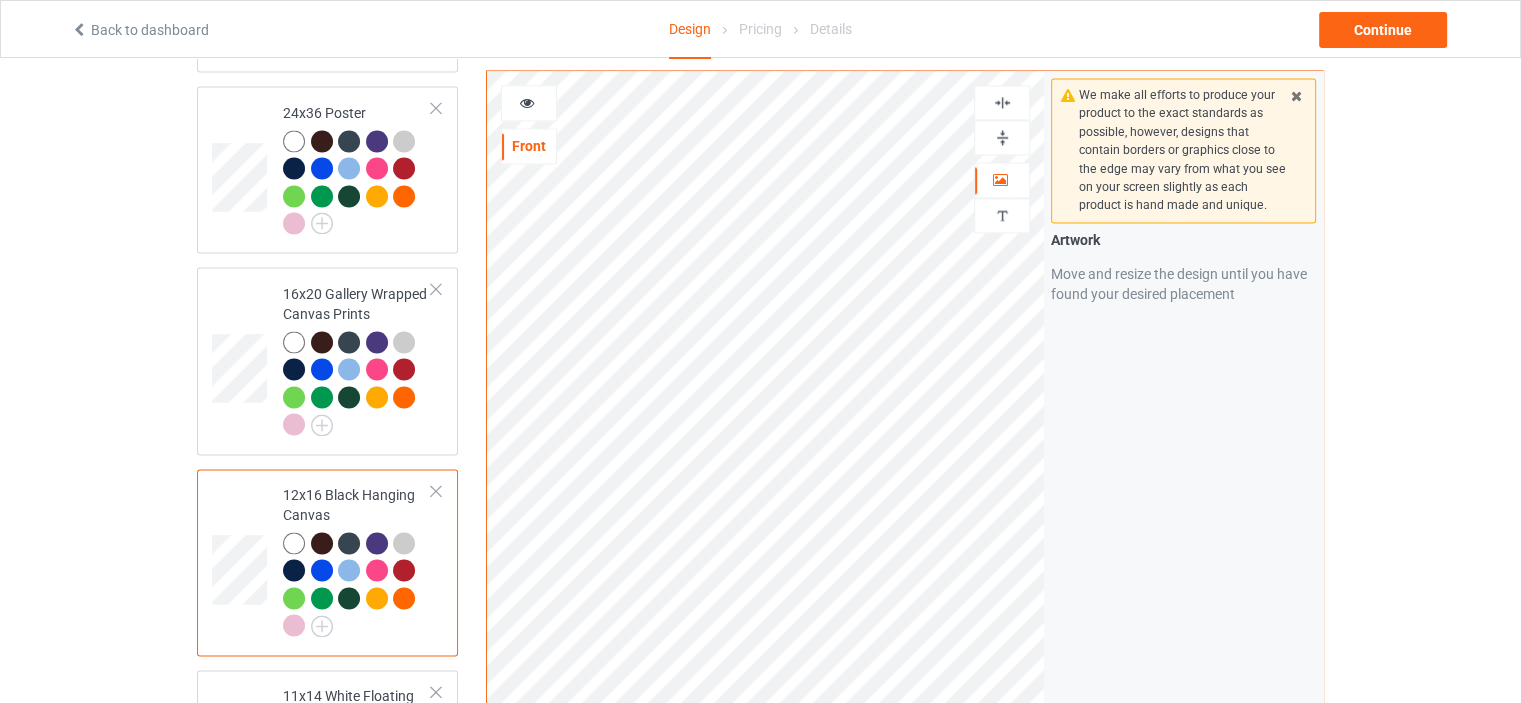 drag, startPoint x: 1001, startPoint y: 134, endPoint x: 1009, endPoint y: 108, distance: 27.202942 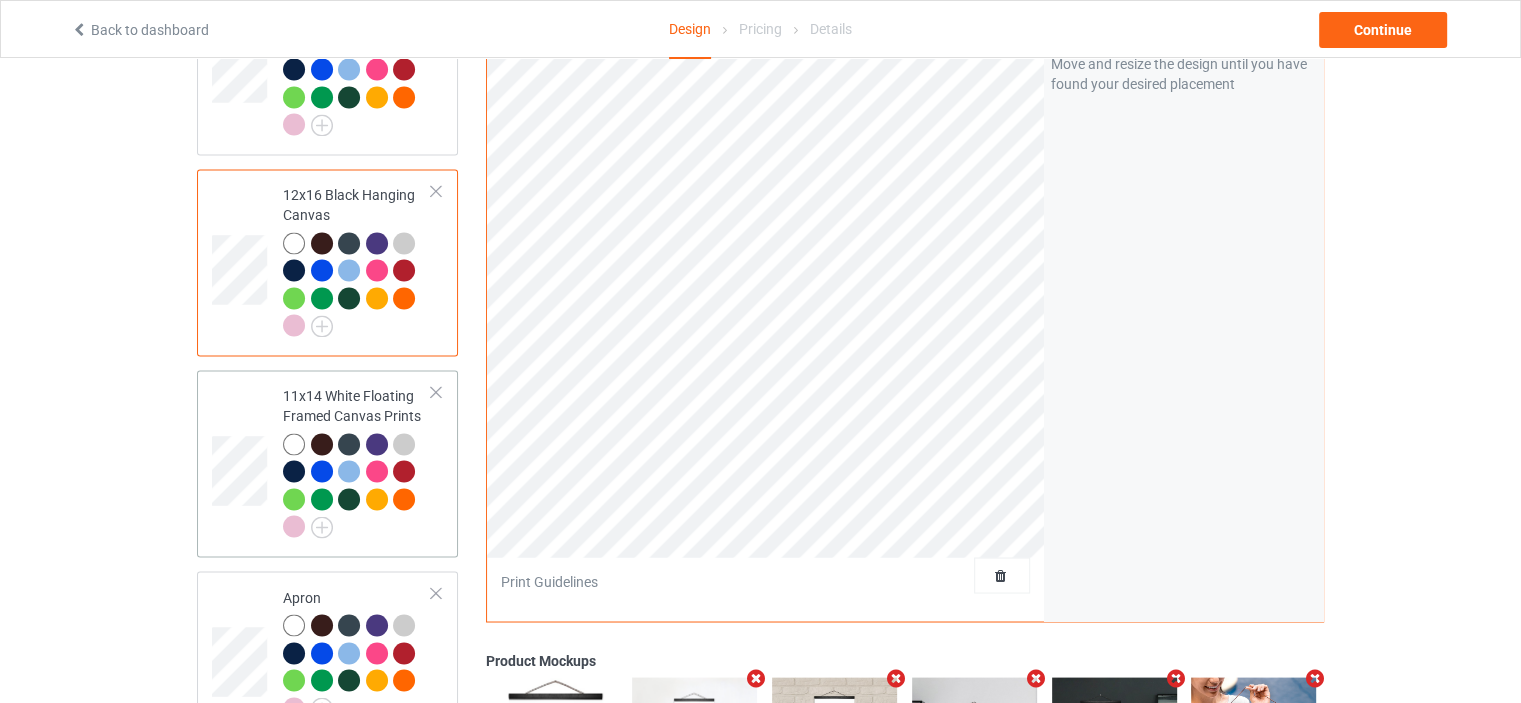 click on "11x14 White Floating Framed Canvas Prints" at bounding box center (357, 461) 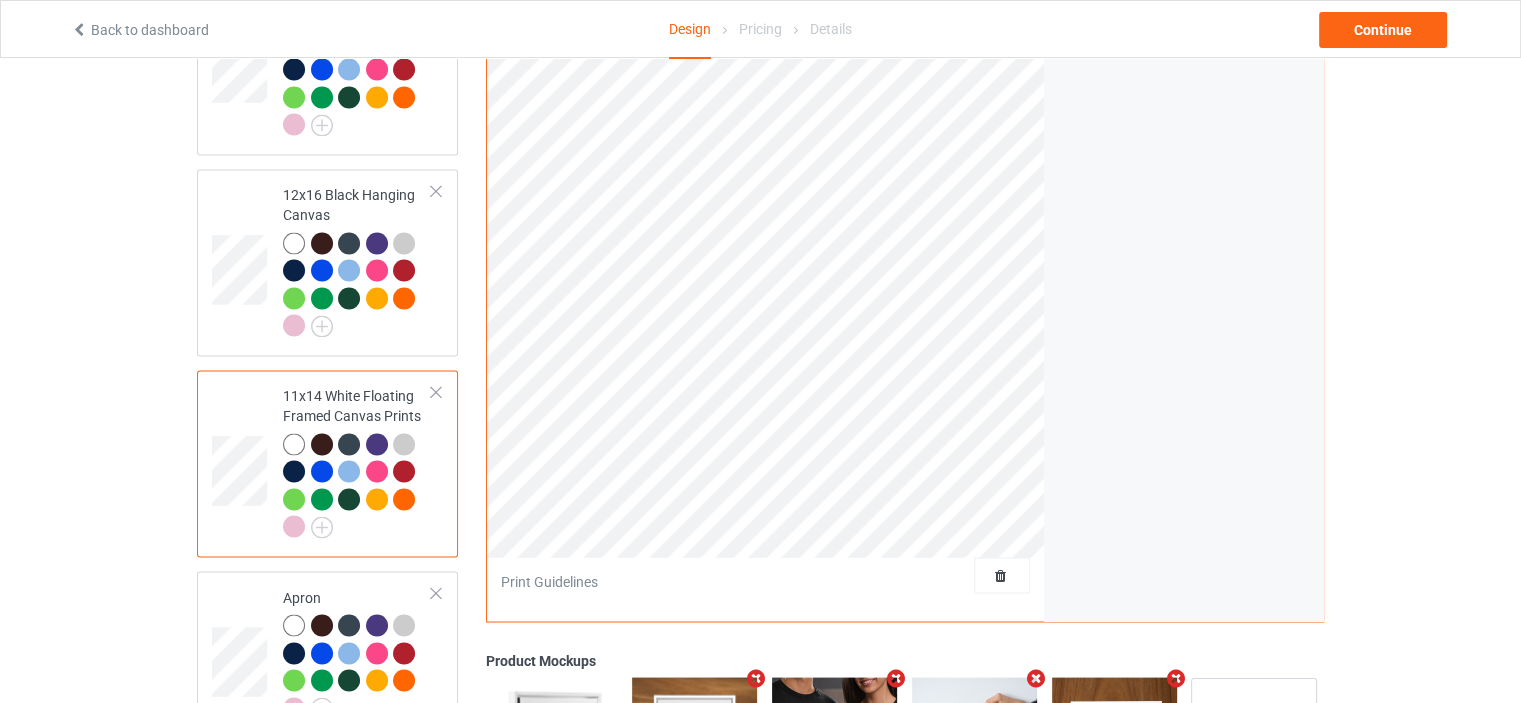 scroll, scrollTop: 3000, scrollLeft: 0, axis: vertical 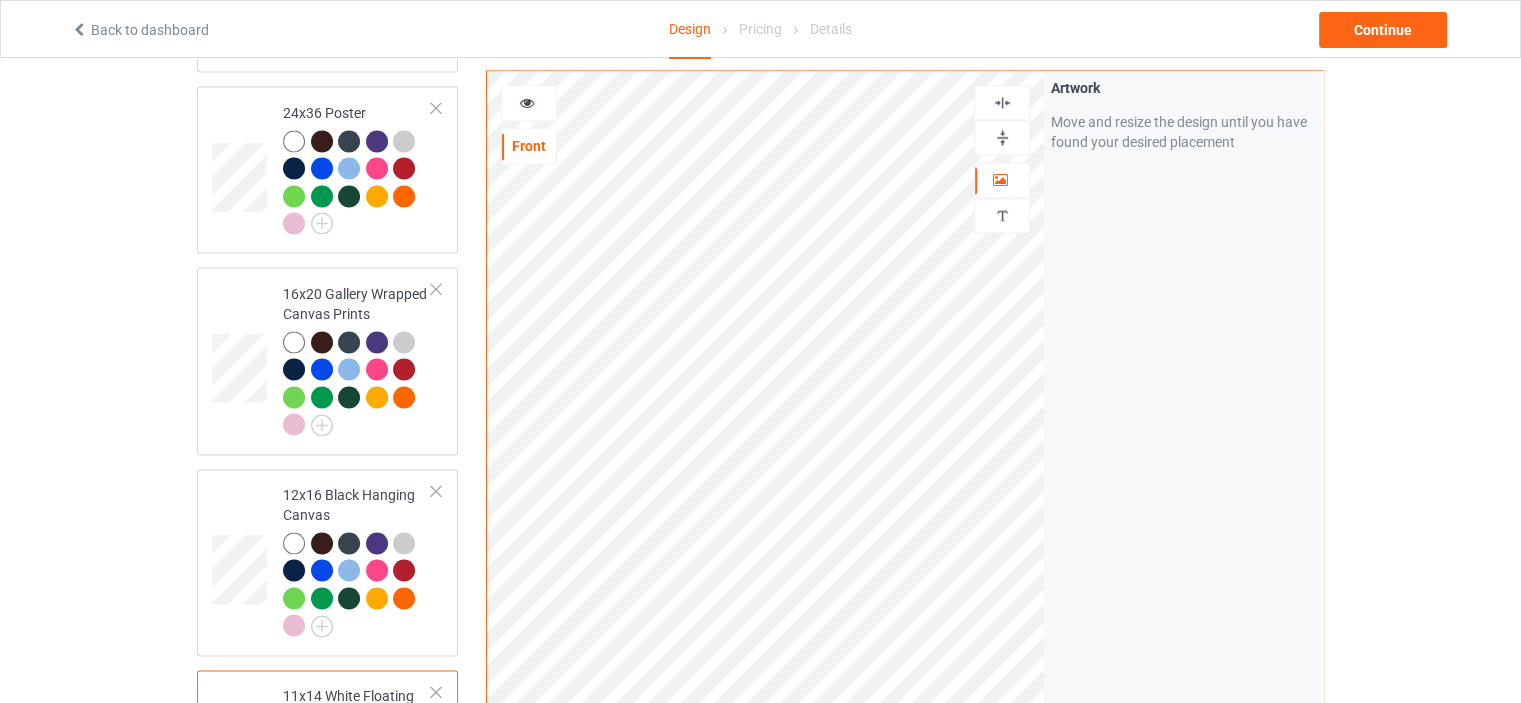 click at bounding box center (1002, 137) 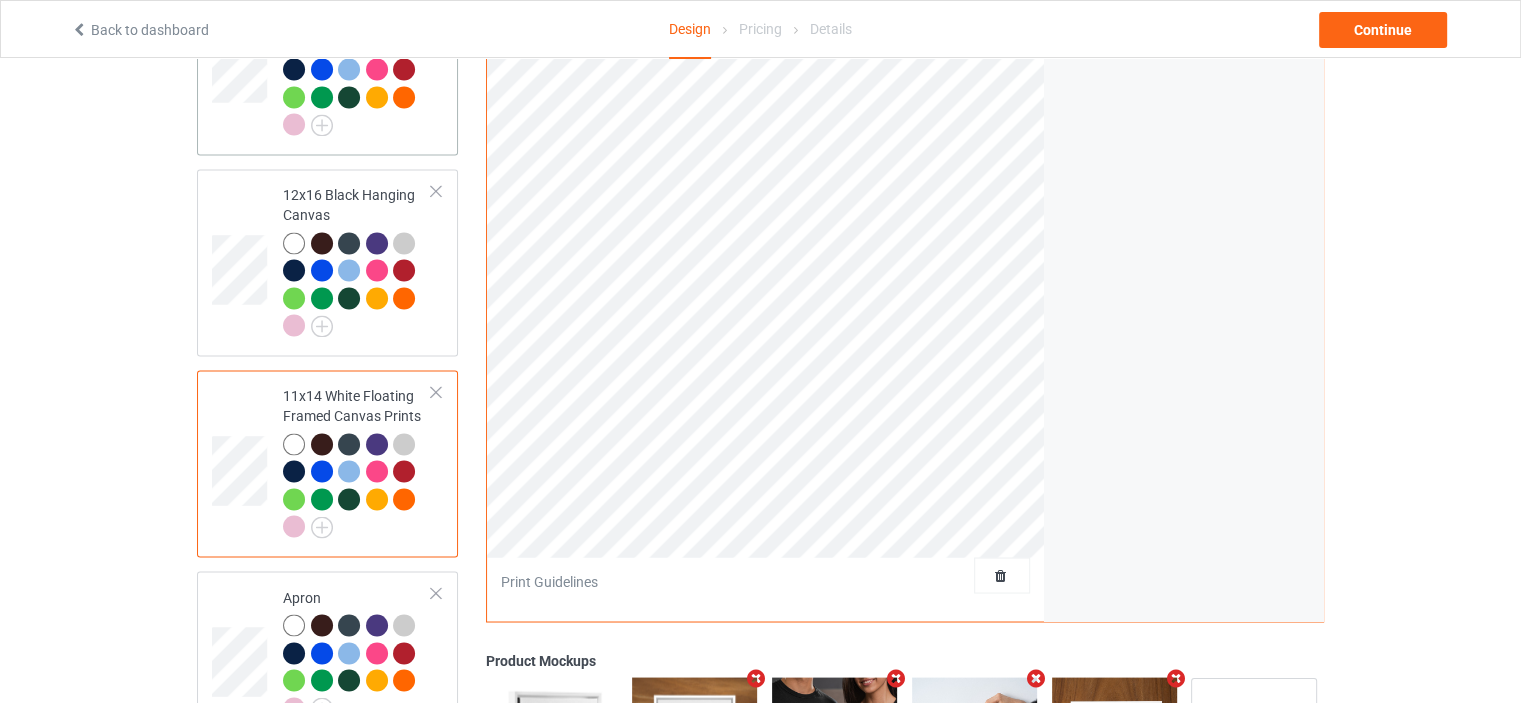 scroll, scrollTop: 3500, scrollLeft: 0, axis: vertical 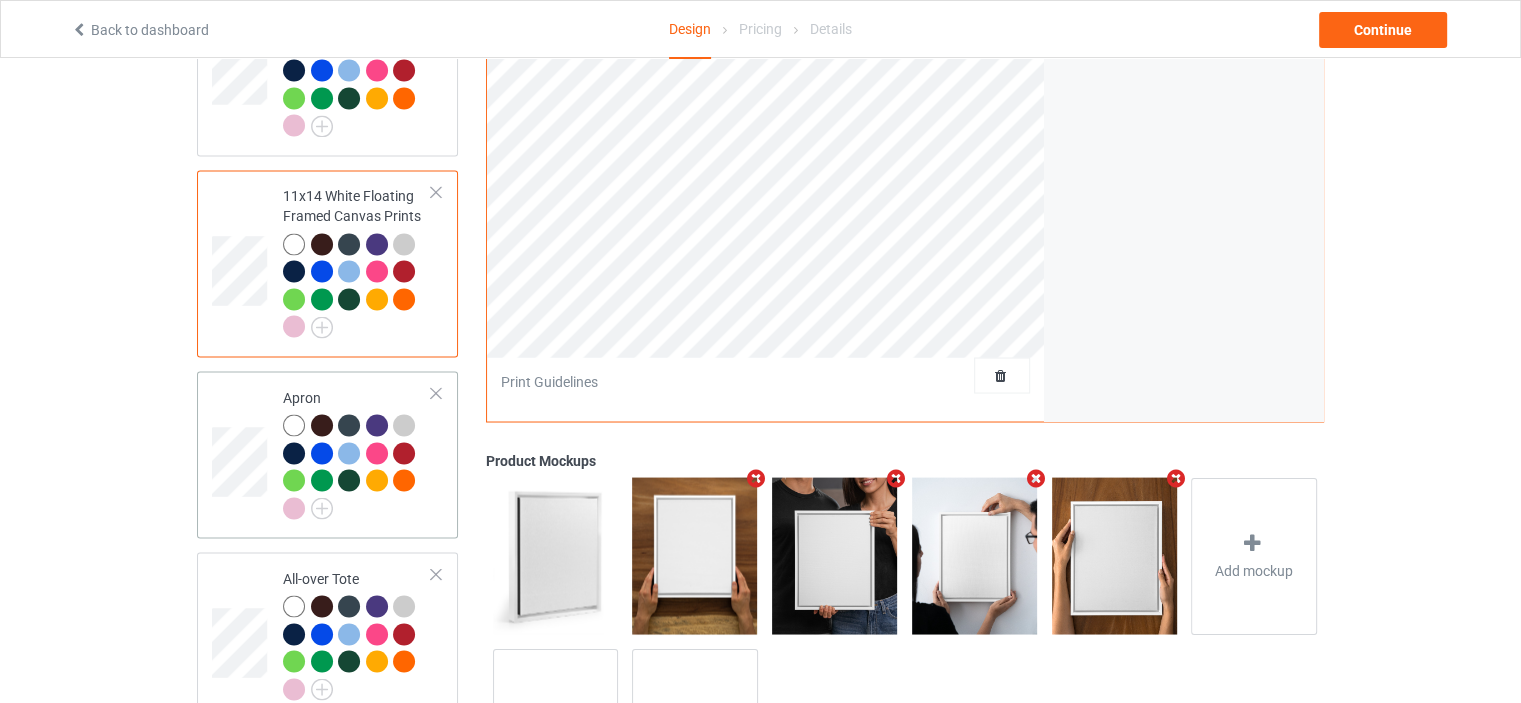 click on "Apron" at bounding box center [357, 452] 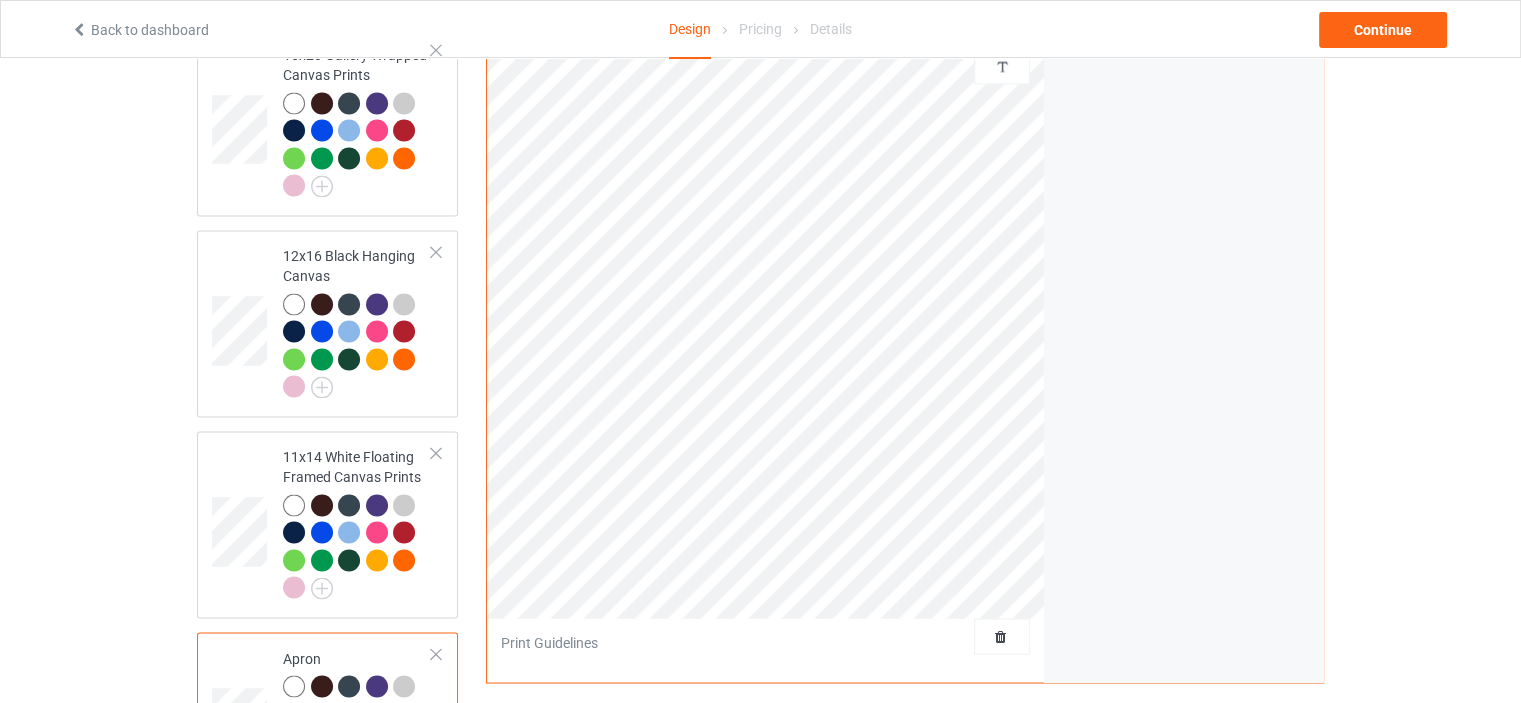 scroll, scrollTop: 3000, scrollLeft: 0, axis: vertical 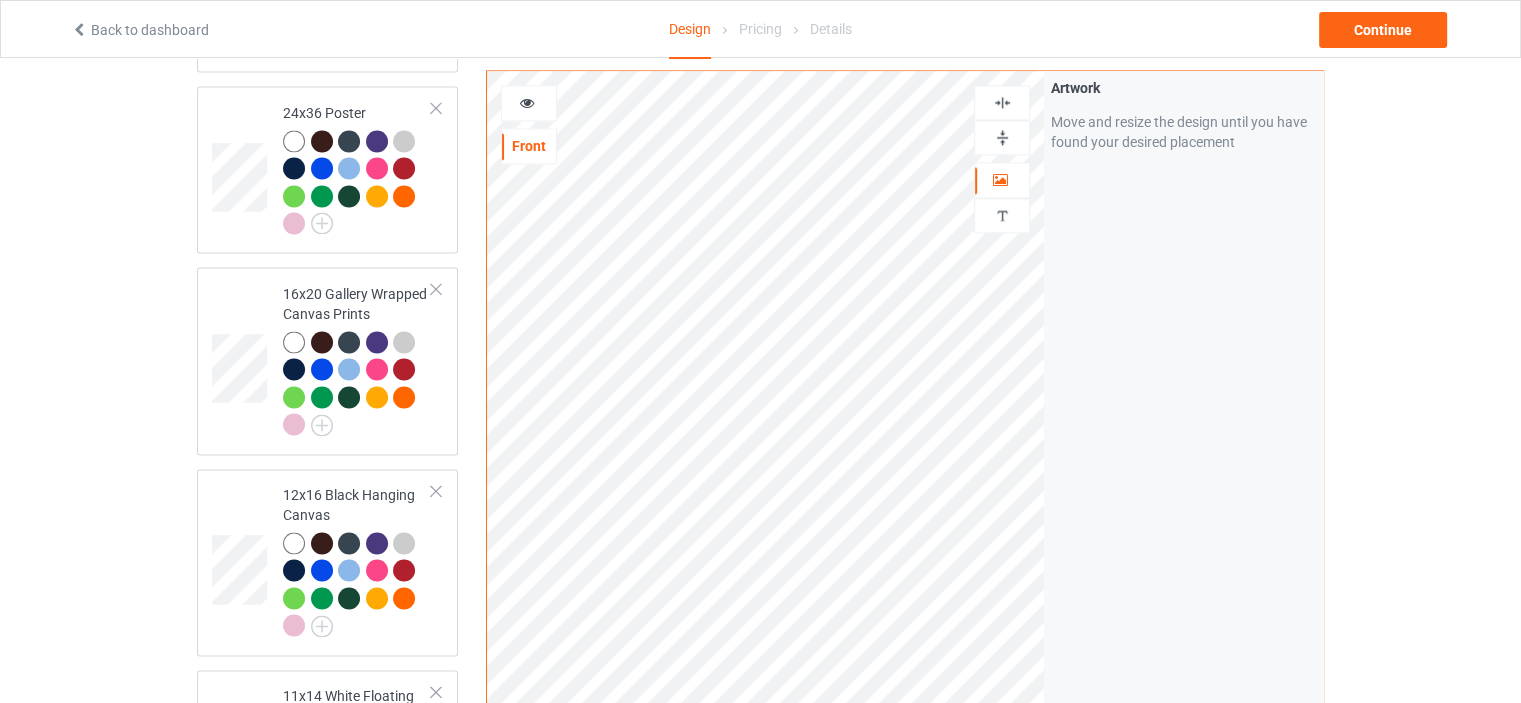 click at bounding box center (1002, 102) 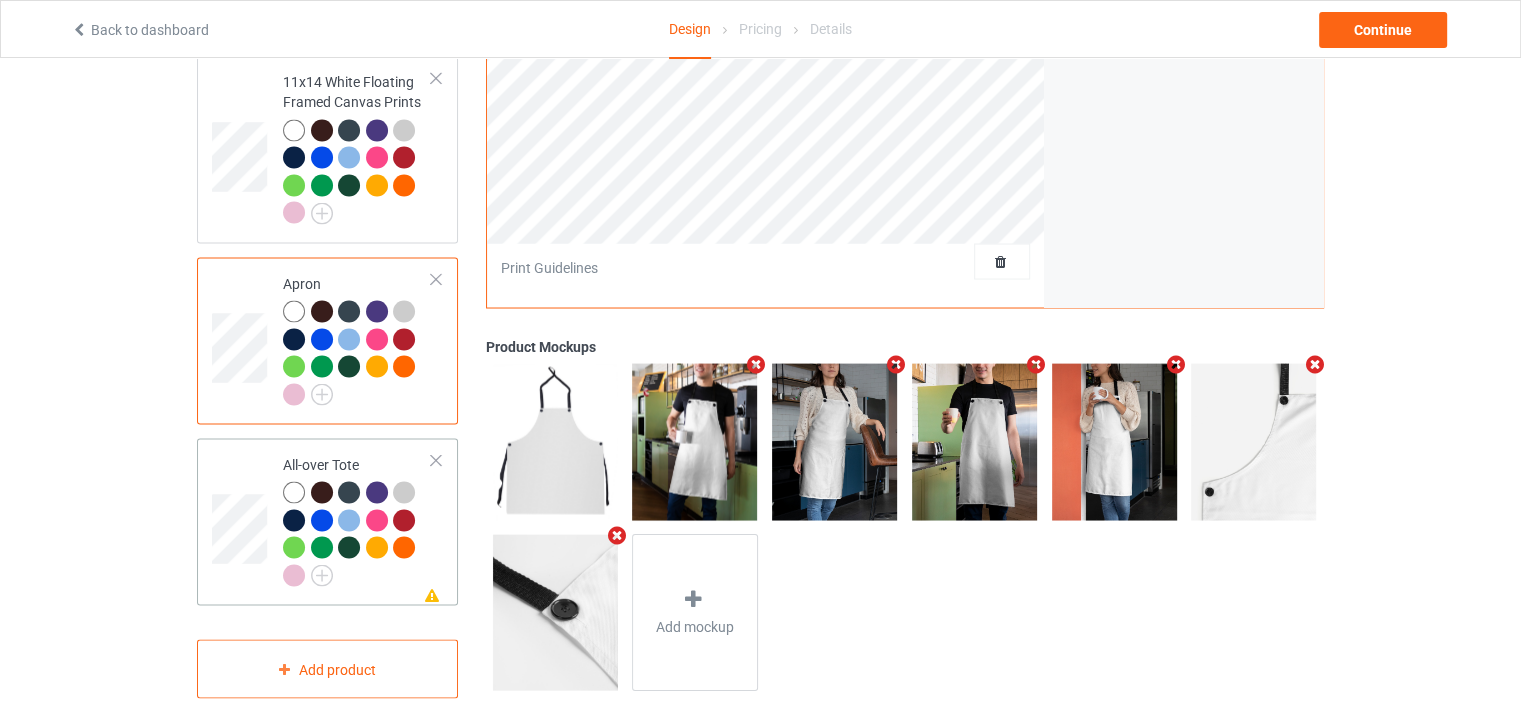 scroll, scrollTop: 3617, scrollLeft: 0, axis: vertical 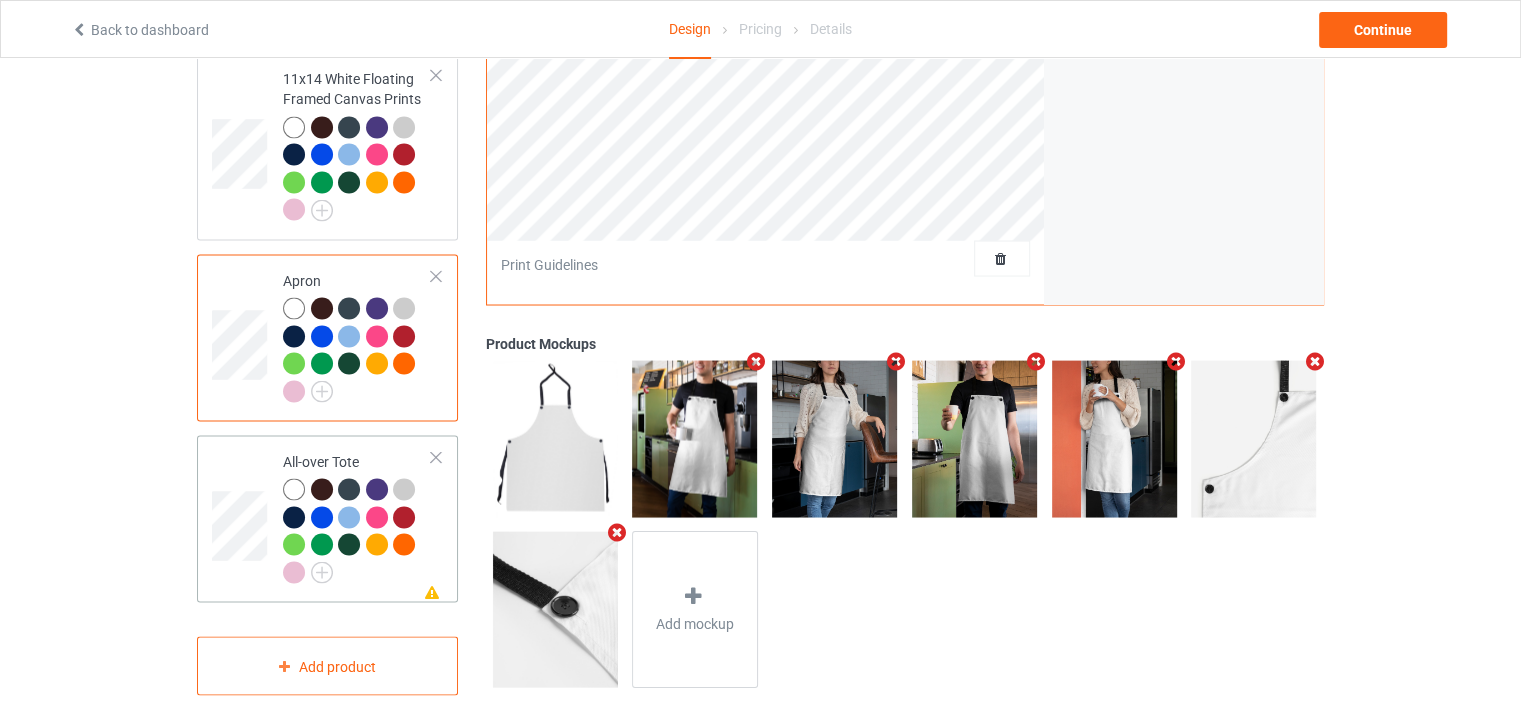 click on "All-over Tote" at bounding box center (357, 516) 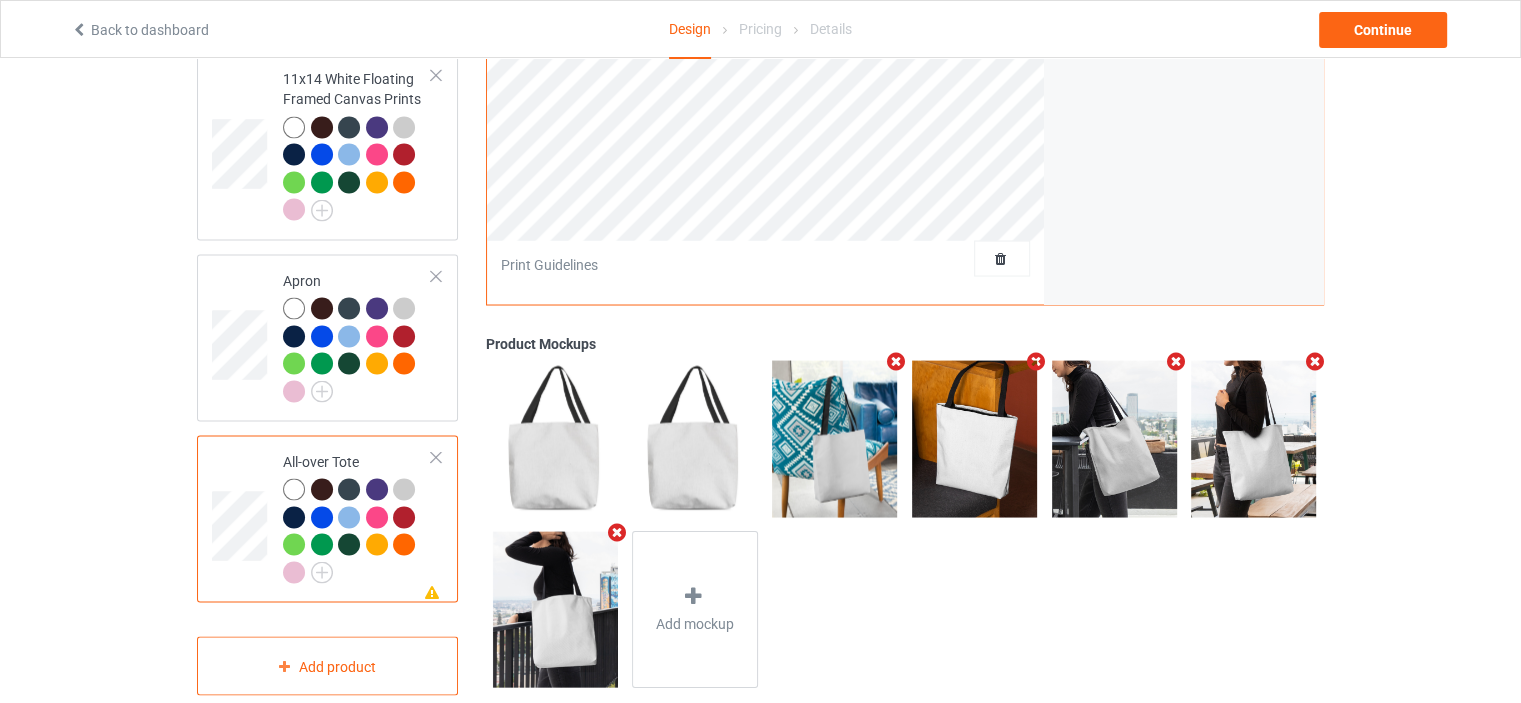 scroll, scrollTop: 3017, scrollLeft: 0, axis: vertical 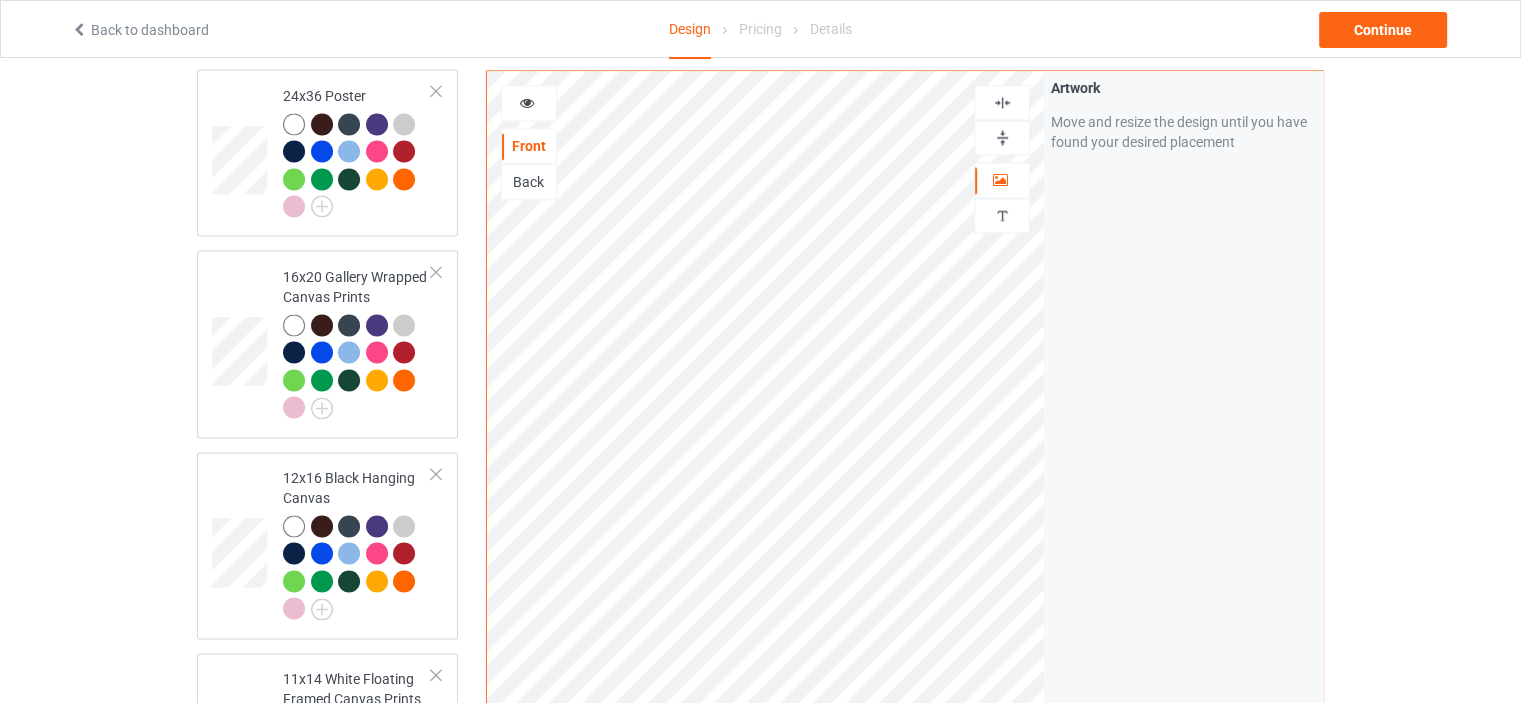 click at bounding box center (1002, 102) 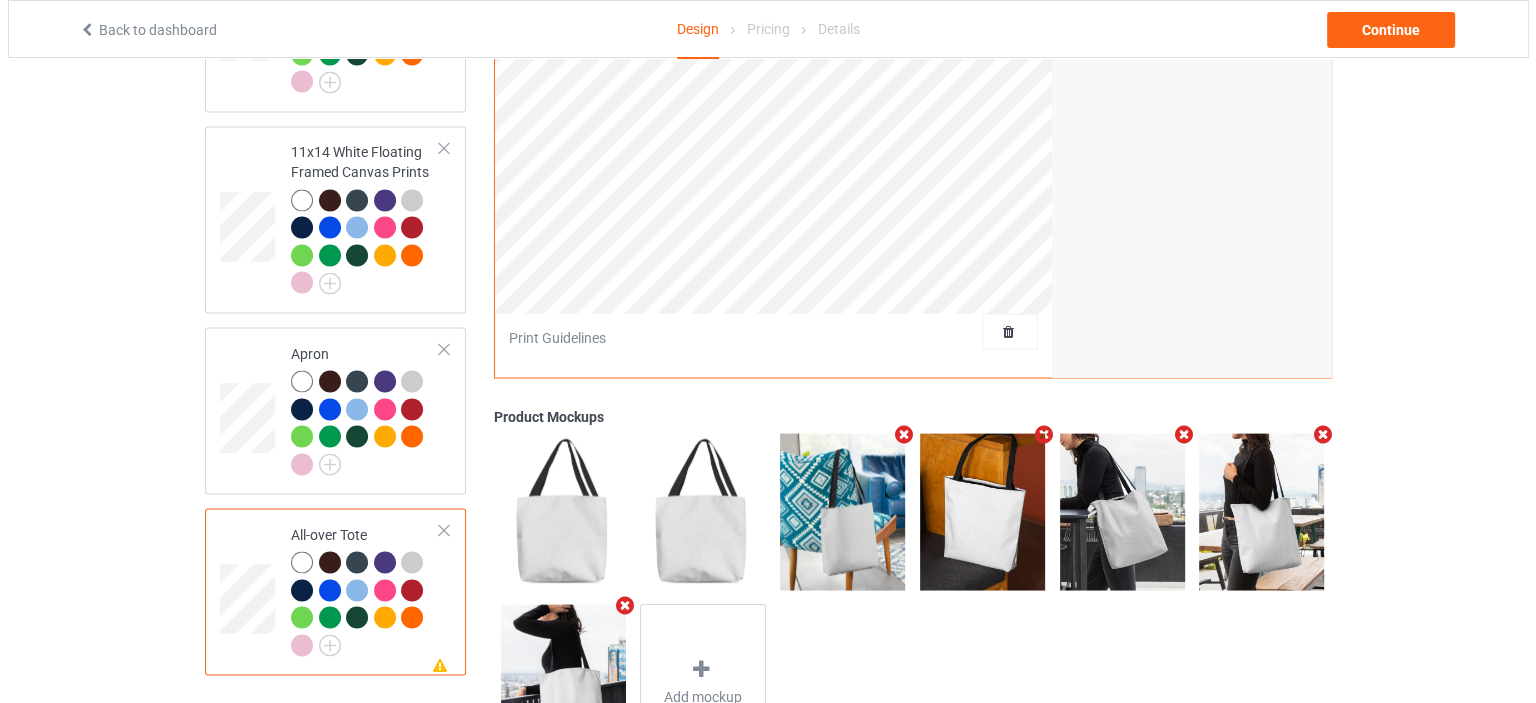 scroll, scrollTop: 3617, scrollLeft: 0, axis: vertical 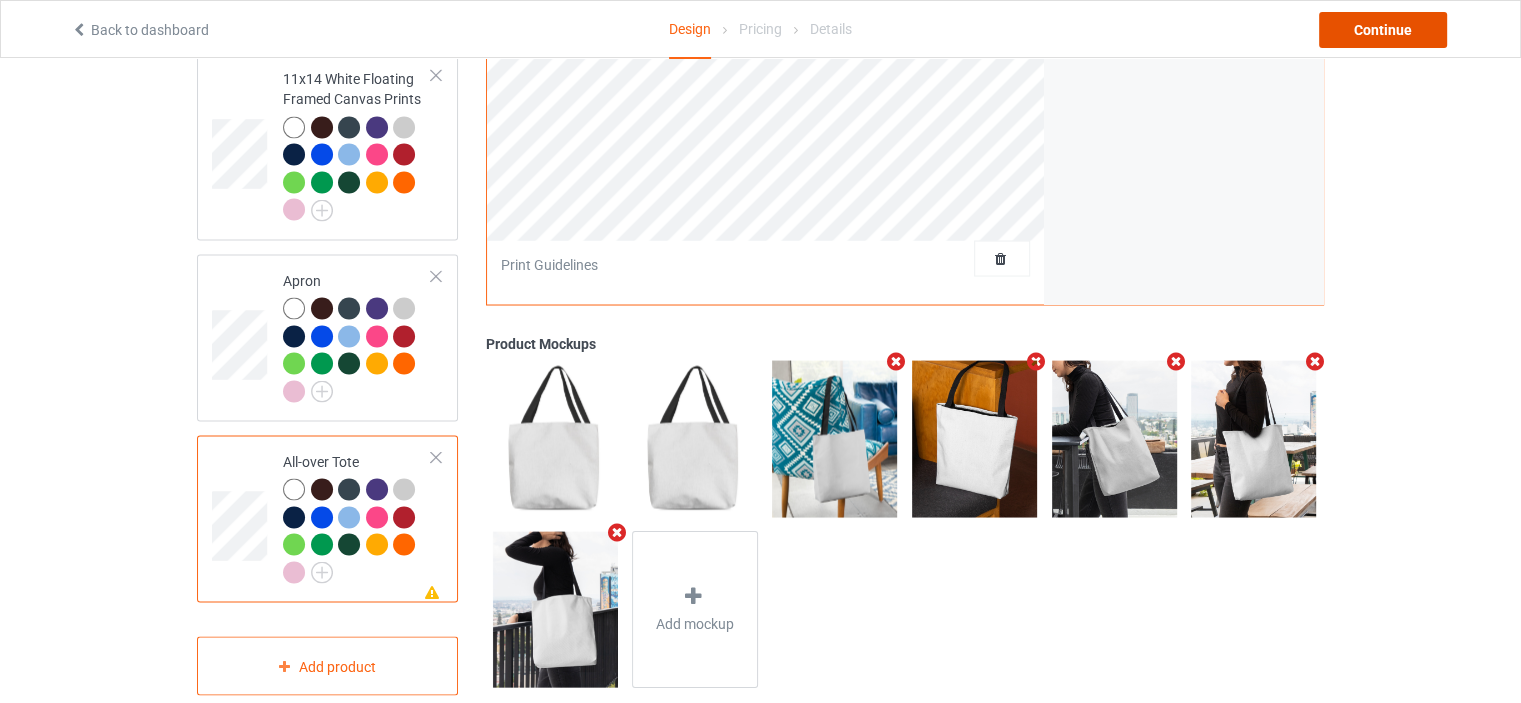 click on "Continue" at bounding box center (1383, 30) 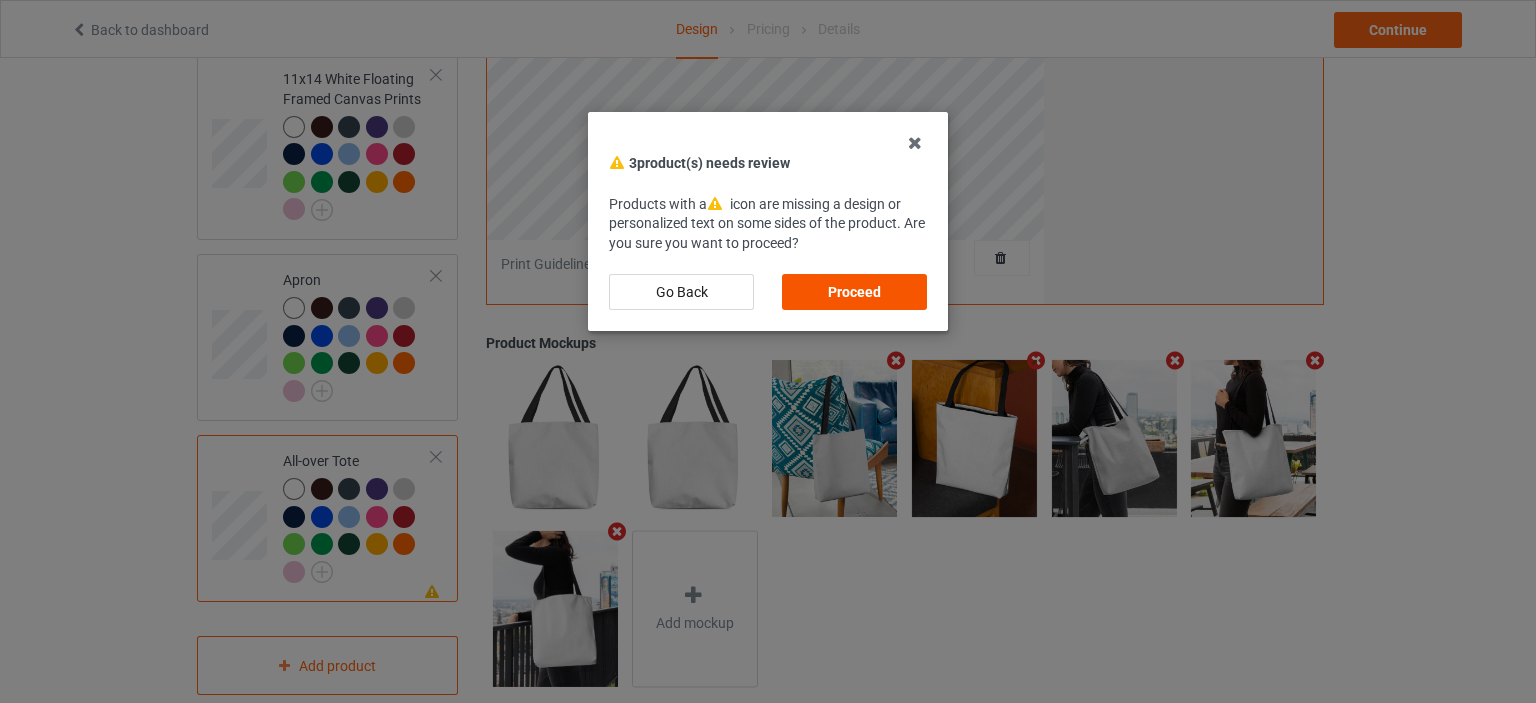 click on "Proceed" at bounding box center [854, 292] 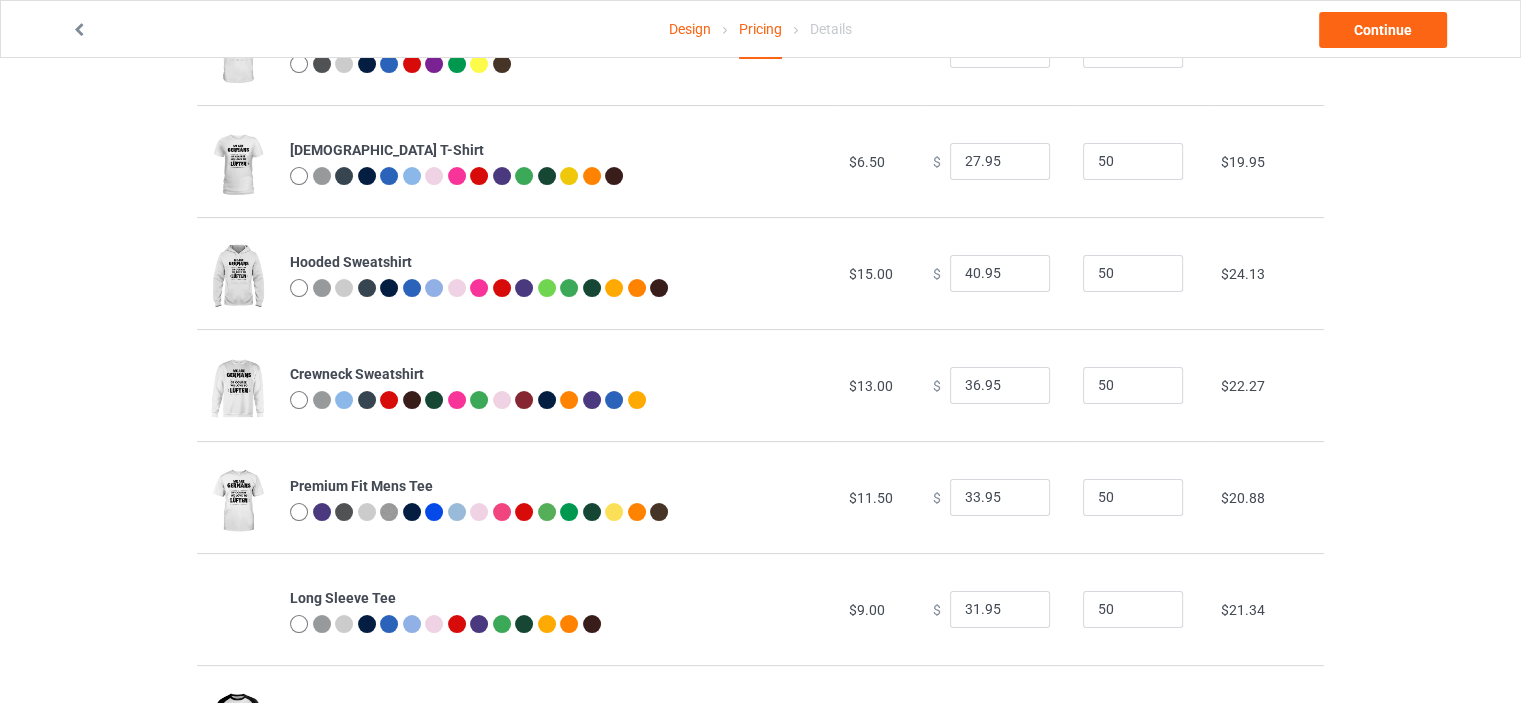 scroll, scrollTop: 0, scrollLeft: 0, axis: both 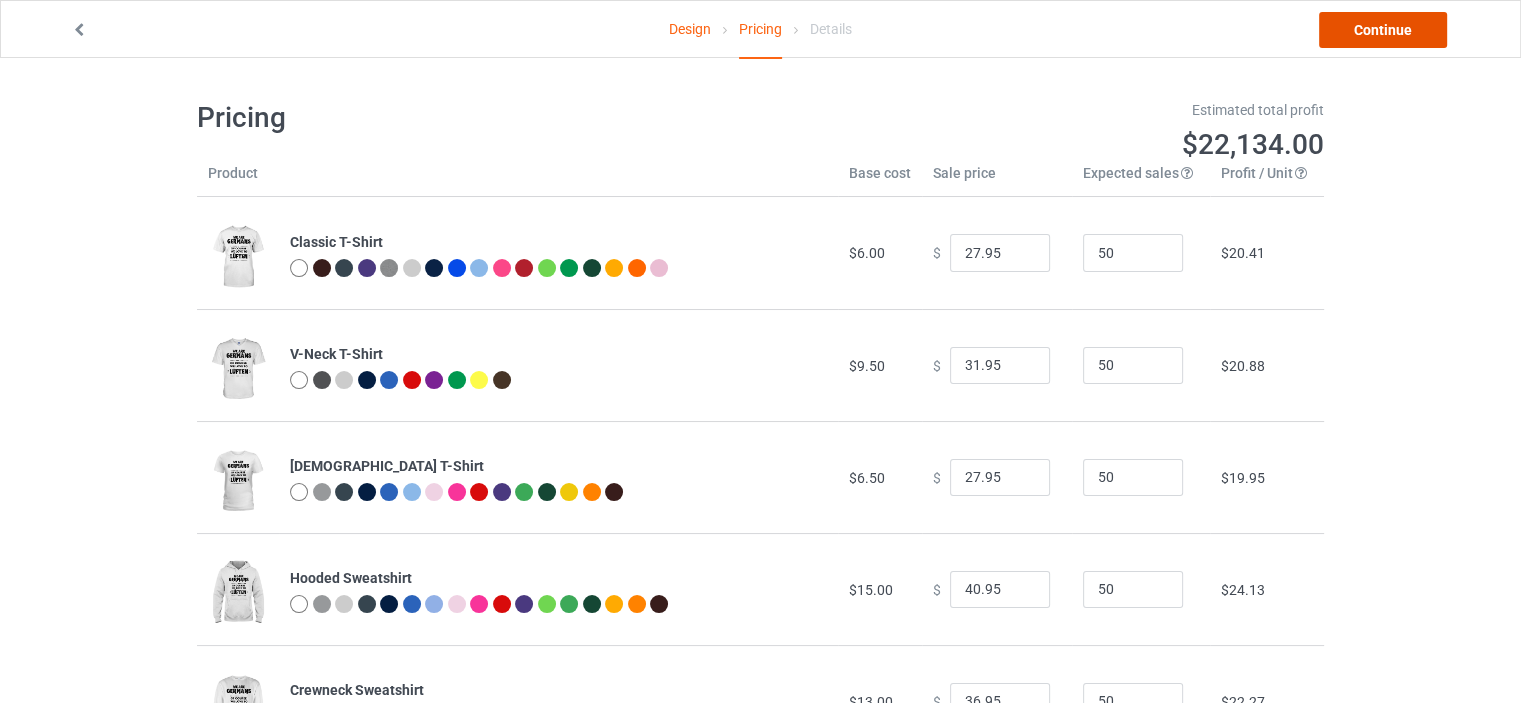 click on "Continue" at bounding box center [1383, 30] 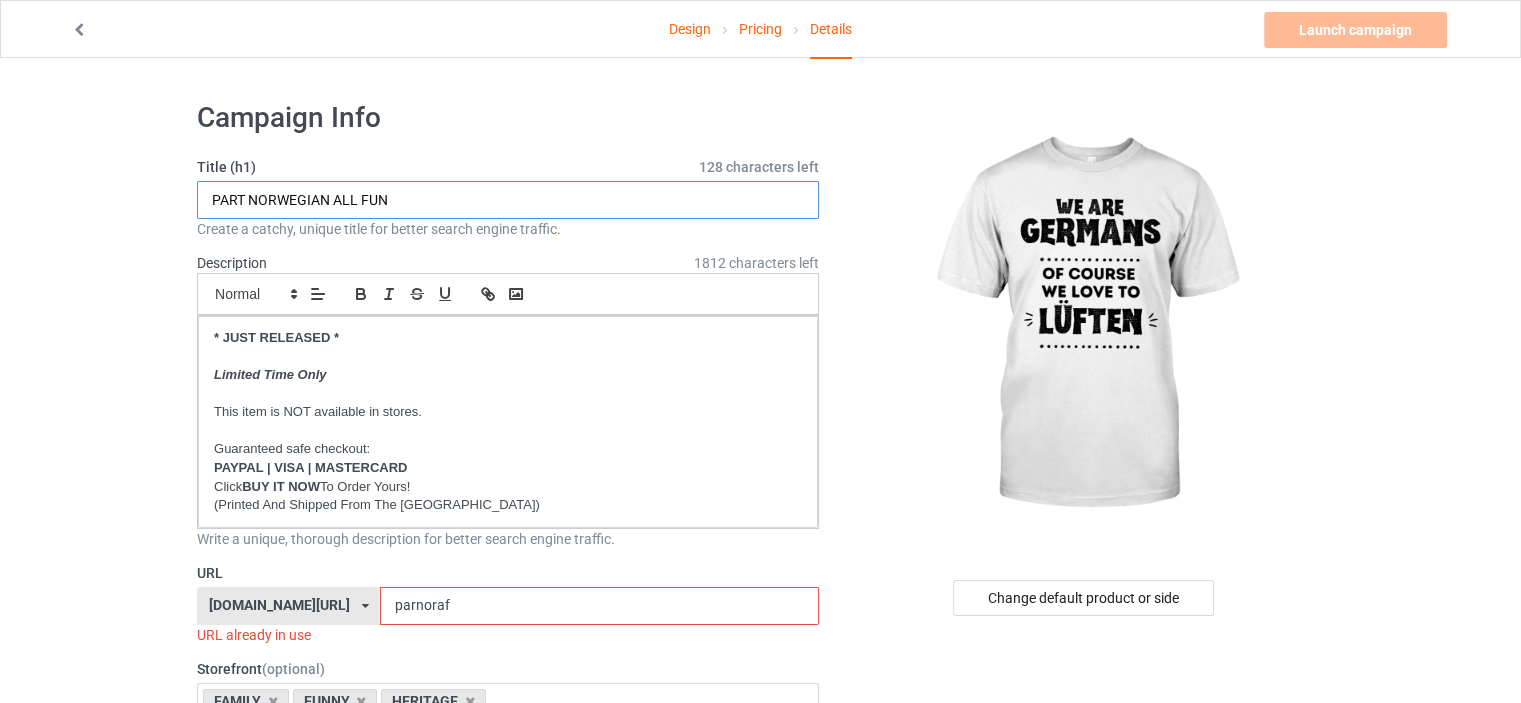 drag, startPoint x: 422, startPoint y: 199, endPoint x: 0, endPoint y: 197, distance: 422.00473 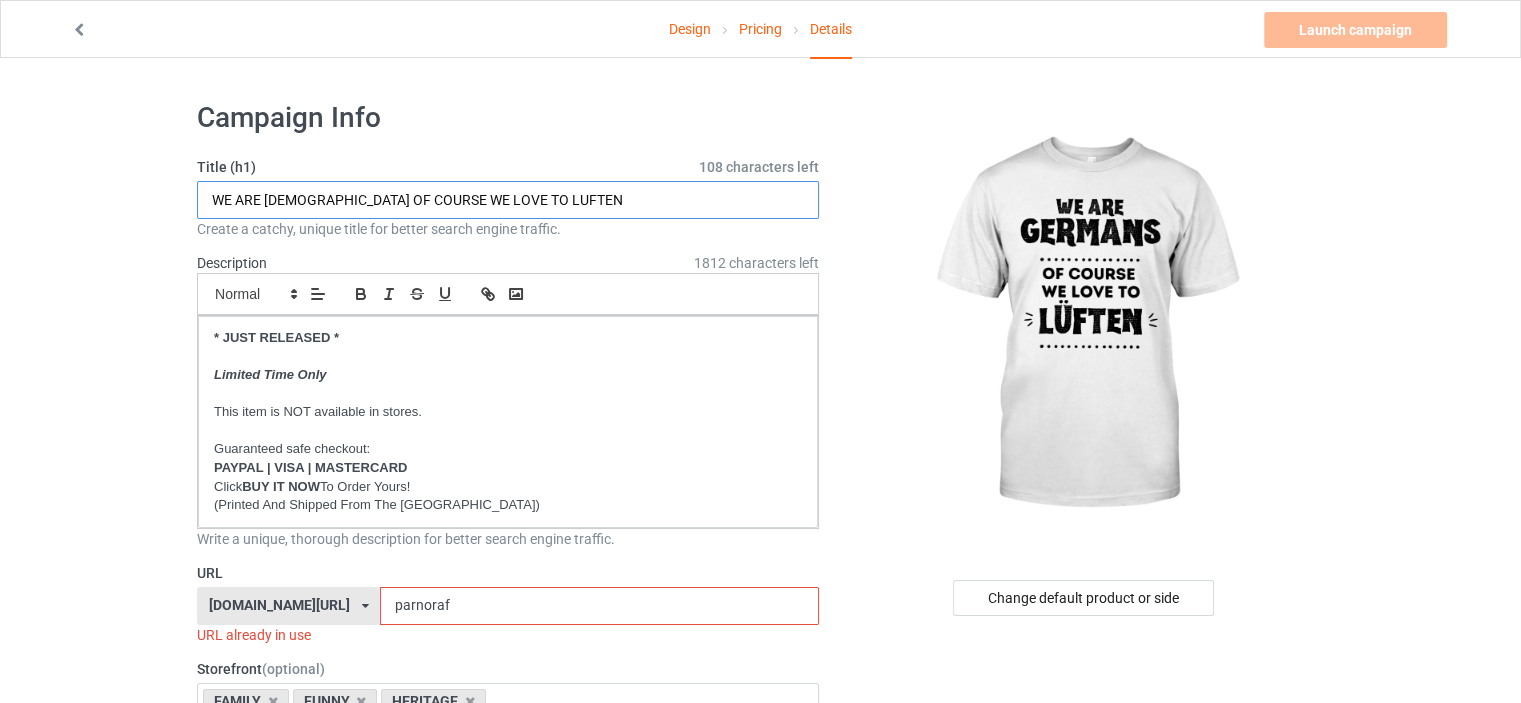 type on "WE ARE GERMANS OF COURSE WE LOVE TO LUFTEN" 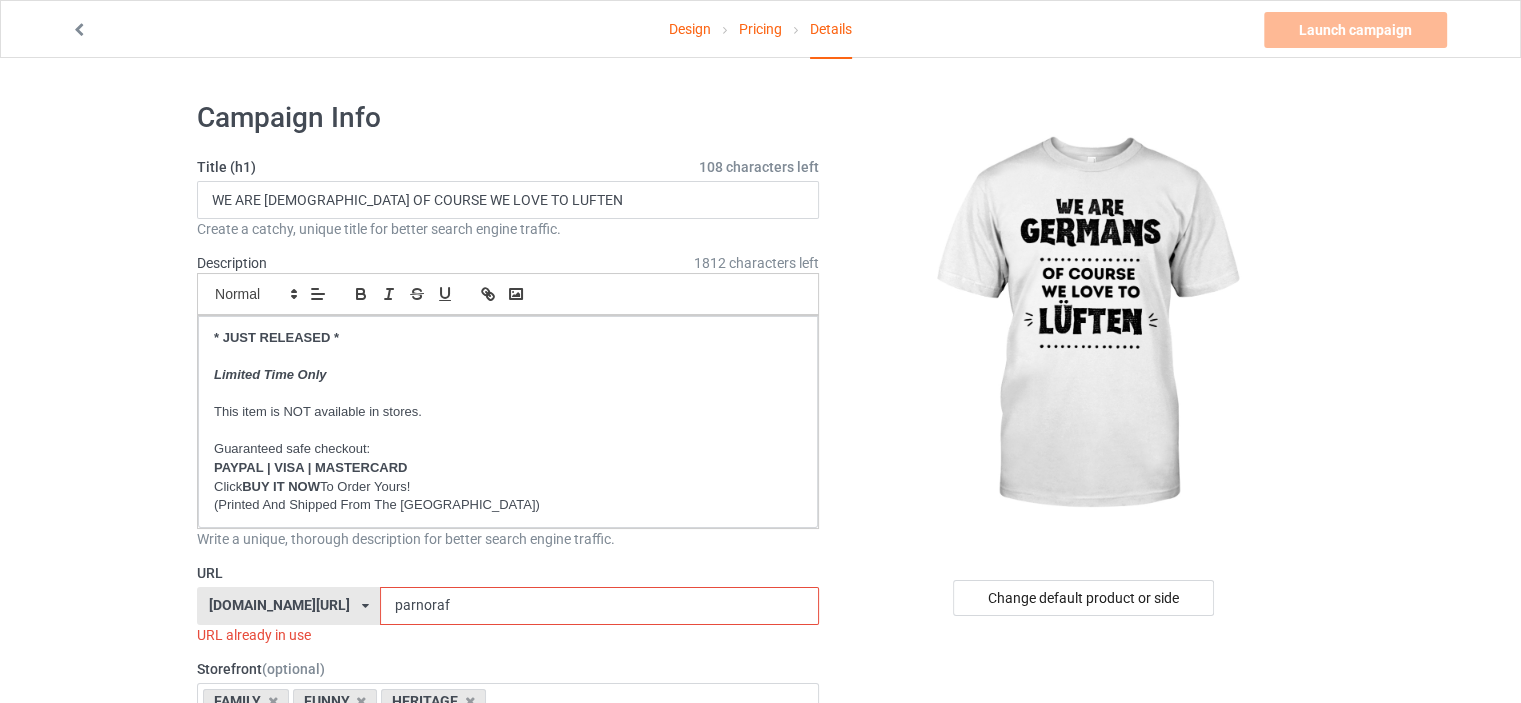 click on "Design Pricing Details Launch campaign Invalid campaign URL Campaign Info Title (h1) 108   characters left WE ARE GERMANS OF COURSE WE LOVE TO LUFTEN Create a catchy, unique title for better search engine traffic. Description 1812   characters left       Small Normal Large Big Huge                                                                                     * JUST RELEASED * Limited Time Only This item is NOT available in stores. Guaranteed safe checkout: PAYPAL | VISA | MASTERCARD Click  BUY IT NOW  To Order Yours! (Printed And Shipped From The USA) Write a unique, thorough description for better search engine traffic. URL ilovemynorway.com/ britishlook.net/ danishlegends.com/ familyworldgifts.com/ finnishlegends.com/ funnyteeworld.com/ ilovemyaustralia.com/ ilovemycanada.net/ ilovemydenmark.com/ ilovemyfinland.com/ ilovemyfrance.com/ ilovemygermany.com/ ilovemygnomes.com/ ilovemyireland.com/ ilovemyitaly.com/ ilovemynetherlands.com/ ilovemynorway.com/ ilovemypoland.com/ ilovemyredhair.net/ FAMILY" at bounding box center [760, 1168] 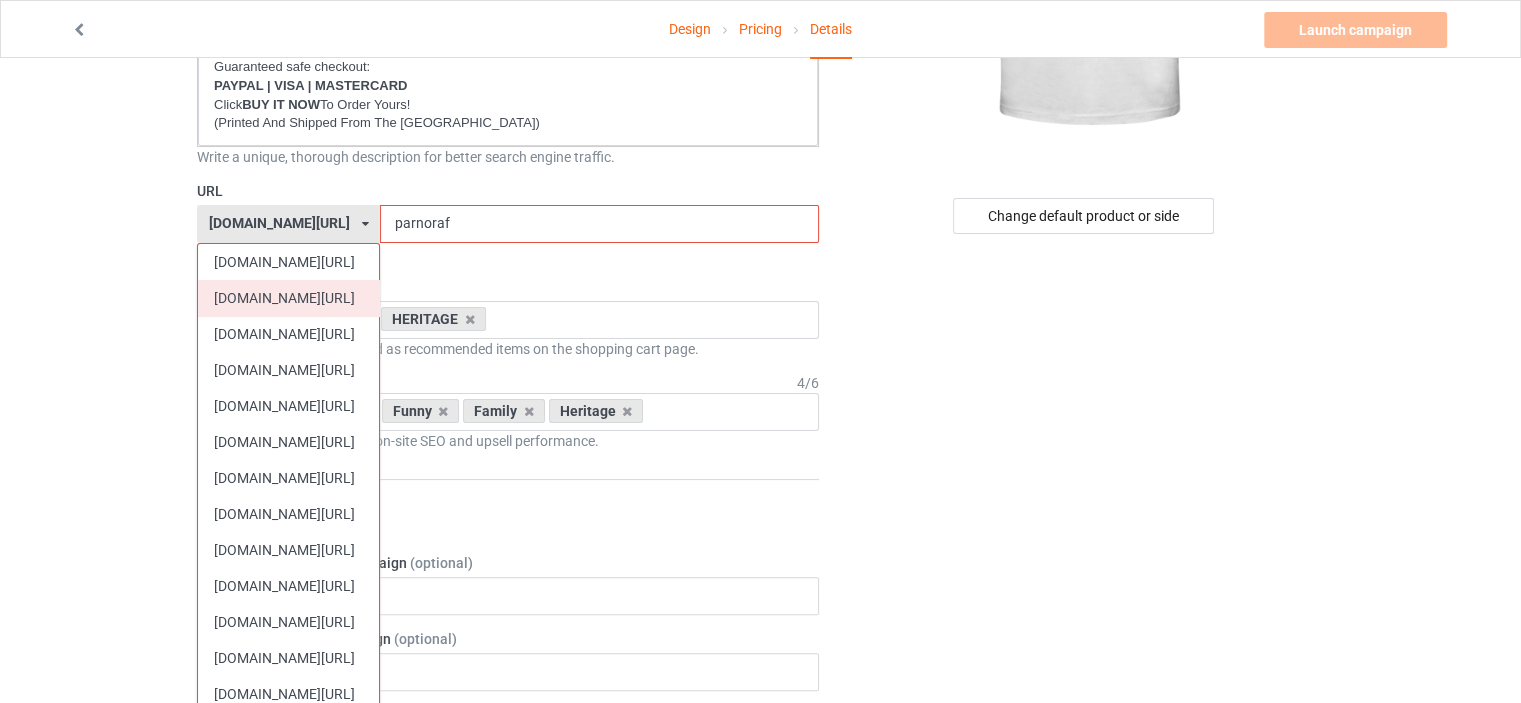 scroll, scrollTop: 500, scrollLeft: 0, axis: vertical 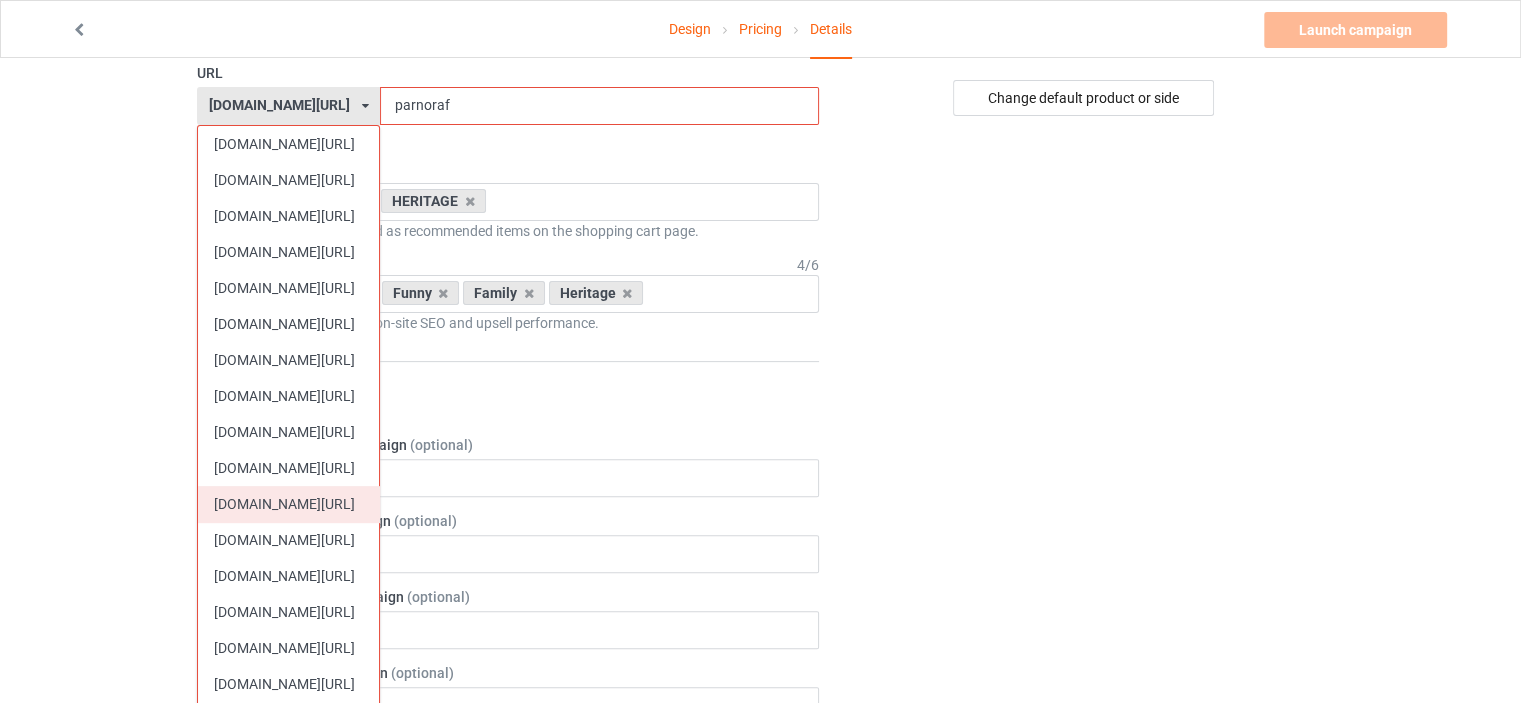 click on "[DOMAIN_NAME][URL]" at bounding box center [288, 504] 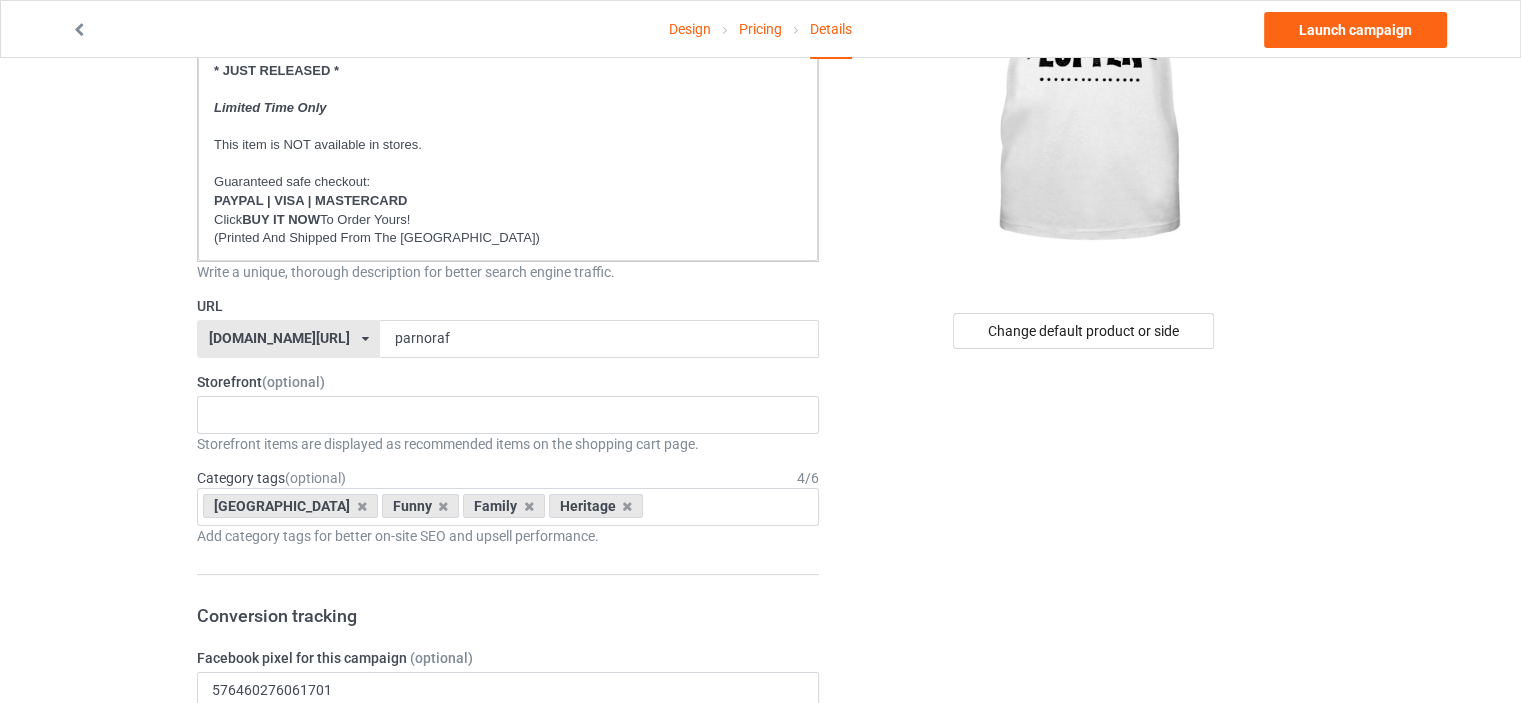 scroll, scrollTop: 100, scrollLeft: 0, axis: vertical 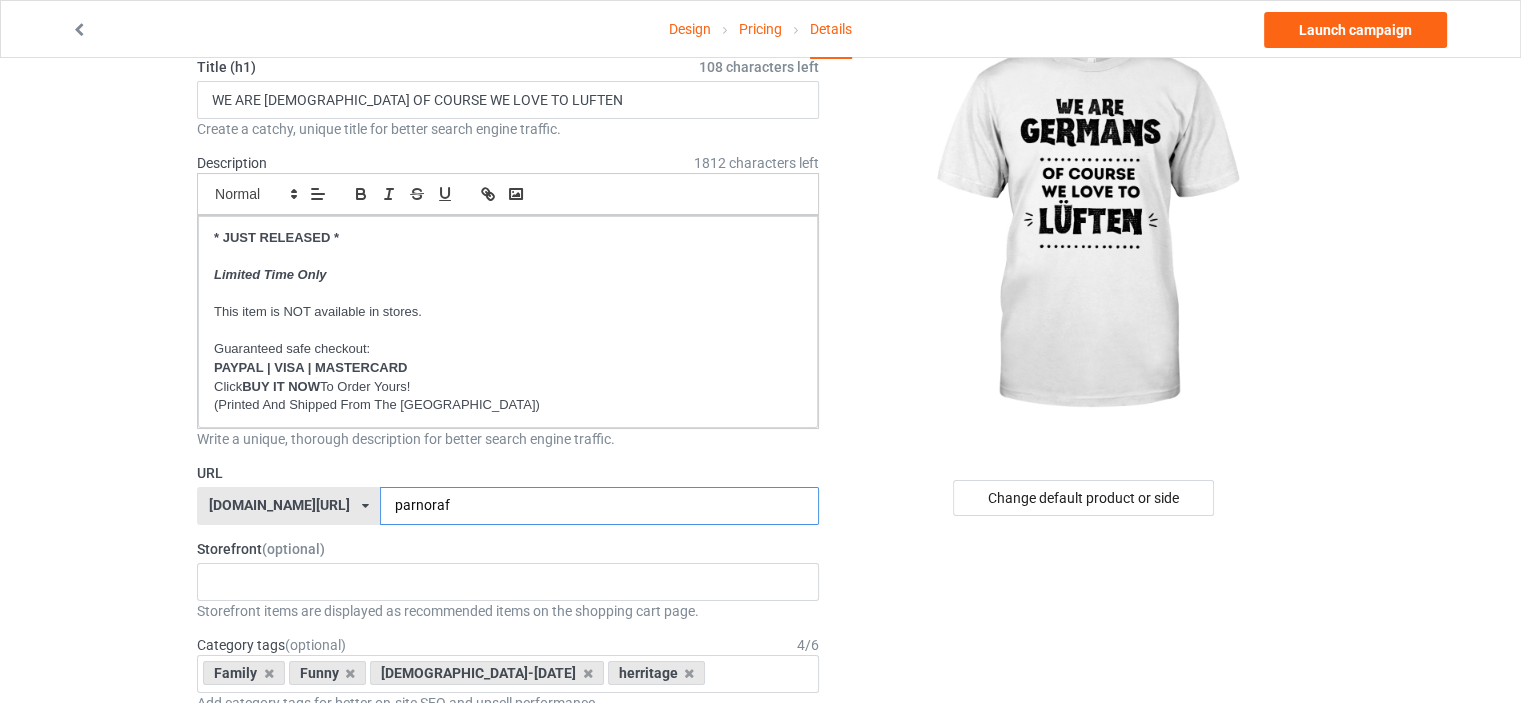 drag, startPoint x: 461, startPoint y: 511, endPoint x: 173, endPoint y: 507, distance: 288.02777 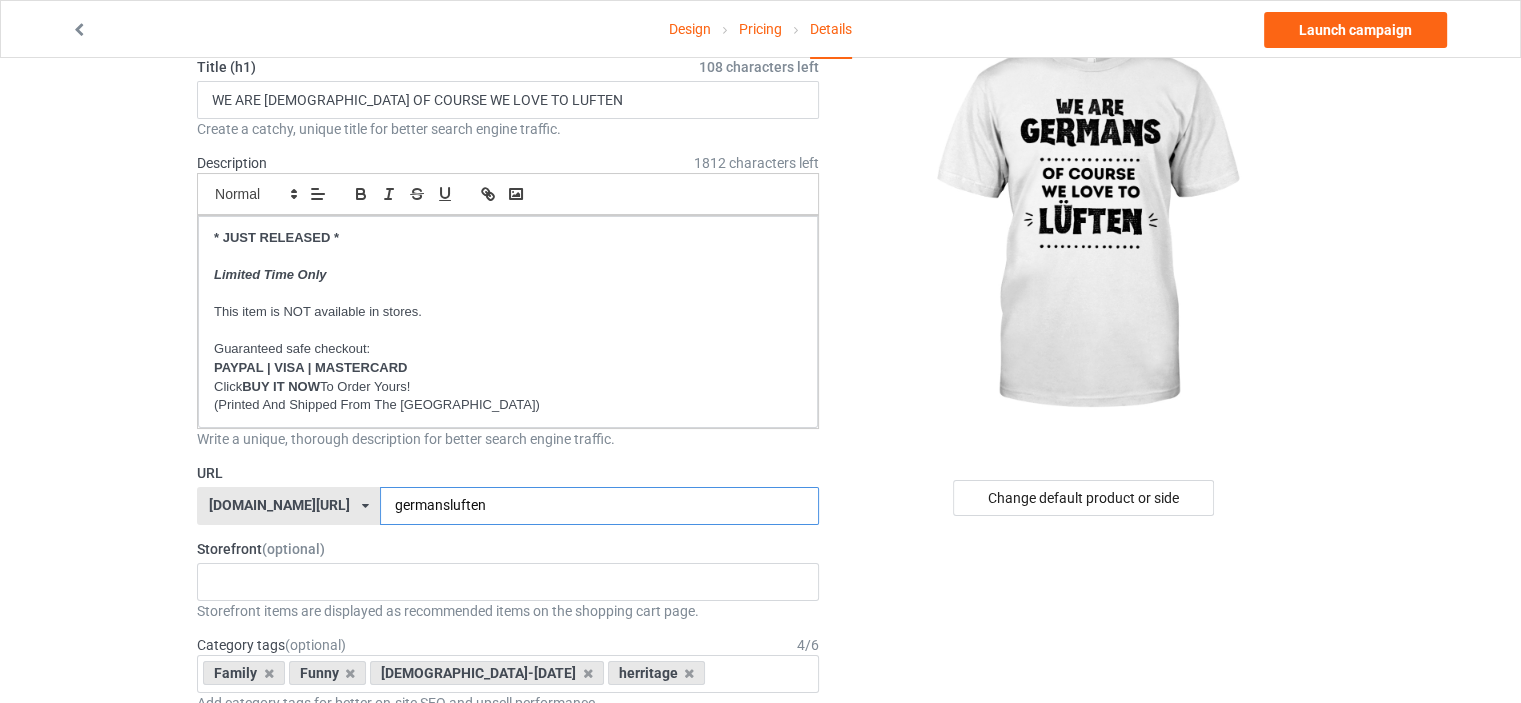 type on "germansluften" 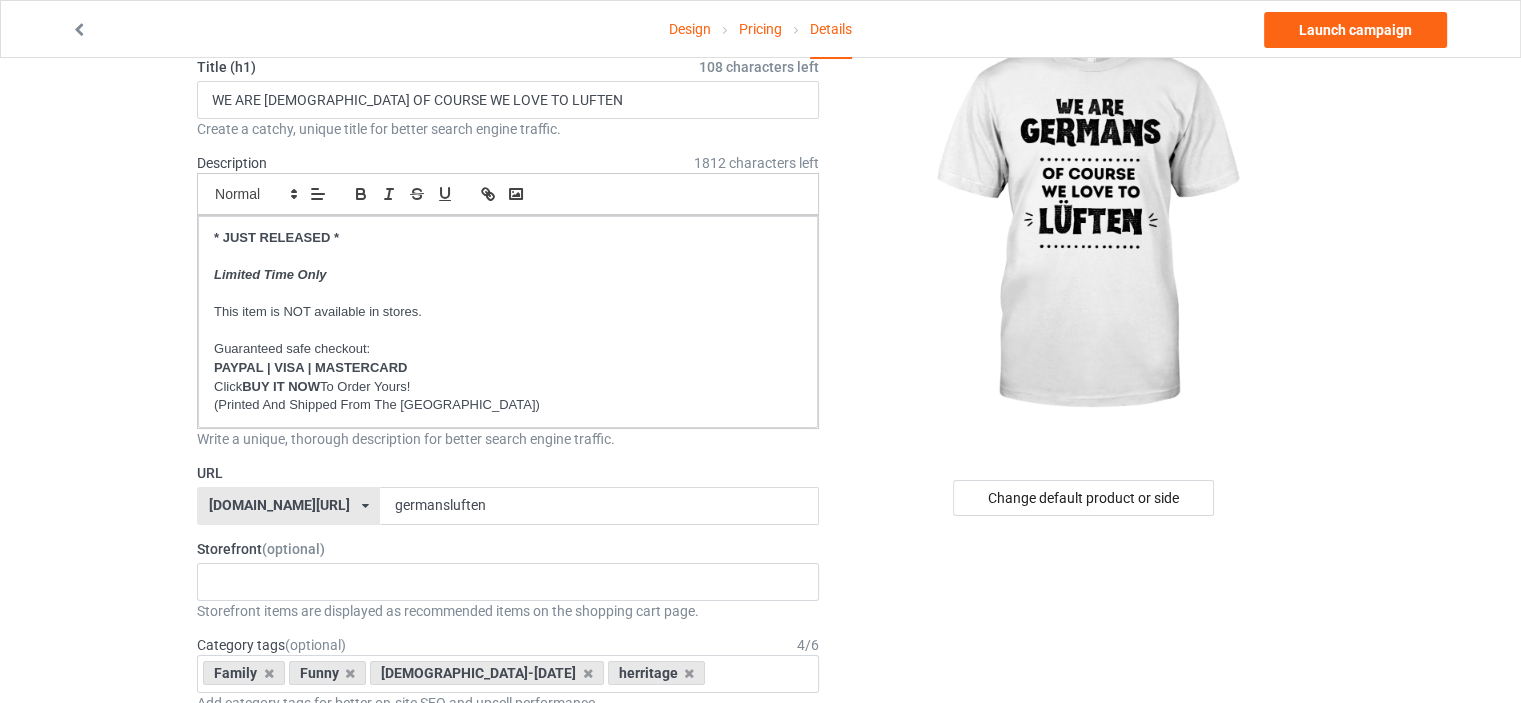 click on "Design Pricing Details Launch campaign Campaign Info Title (h1) 108   characters left WE ARE GERMANS OF COURSE WE LOVE TO LUFTEN Create a catchy, unique title for better search engine traffic. Description 1812   characters left       Small Normal Large Big Huge                                                                                     * JUST RELEASED * Limited Time Only This item is NOT available in stores. Guaranteed safe checkout: PAYPAL | VISA | MASTERCARD Click  BUY IT NOW  To Order Yours! (Printed And Shipped From The USA) Write a unique, thorough description for better search engine traffic. URL ilovemygermany.com/ britishlook.net/ danishlegends.com/ familyworldgifts.com/ finnishlegends.com/ funnyteeworld.com/ ilovemyaustralia.com/ ilovemycanada.net/ ilovemydenmark.com/ ilovemyfinland.com/ ilovemyfrance.com/ ilovemygermany.com/ ilovemygnomes.com/ ilovemyireland.com/ ilovemyitaly.com/ ilovemynetherlands.com/ ilovemynorway.com/ ilovemypoland.com/ ilovemyredhair.net/ ilovemyscotland.com/ FUNNY" at bounding box center (760, 1058) 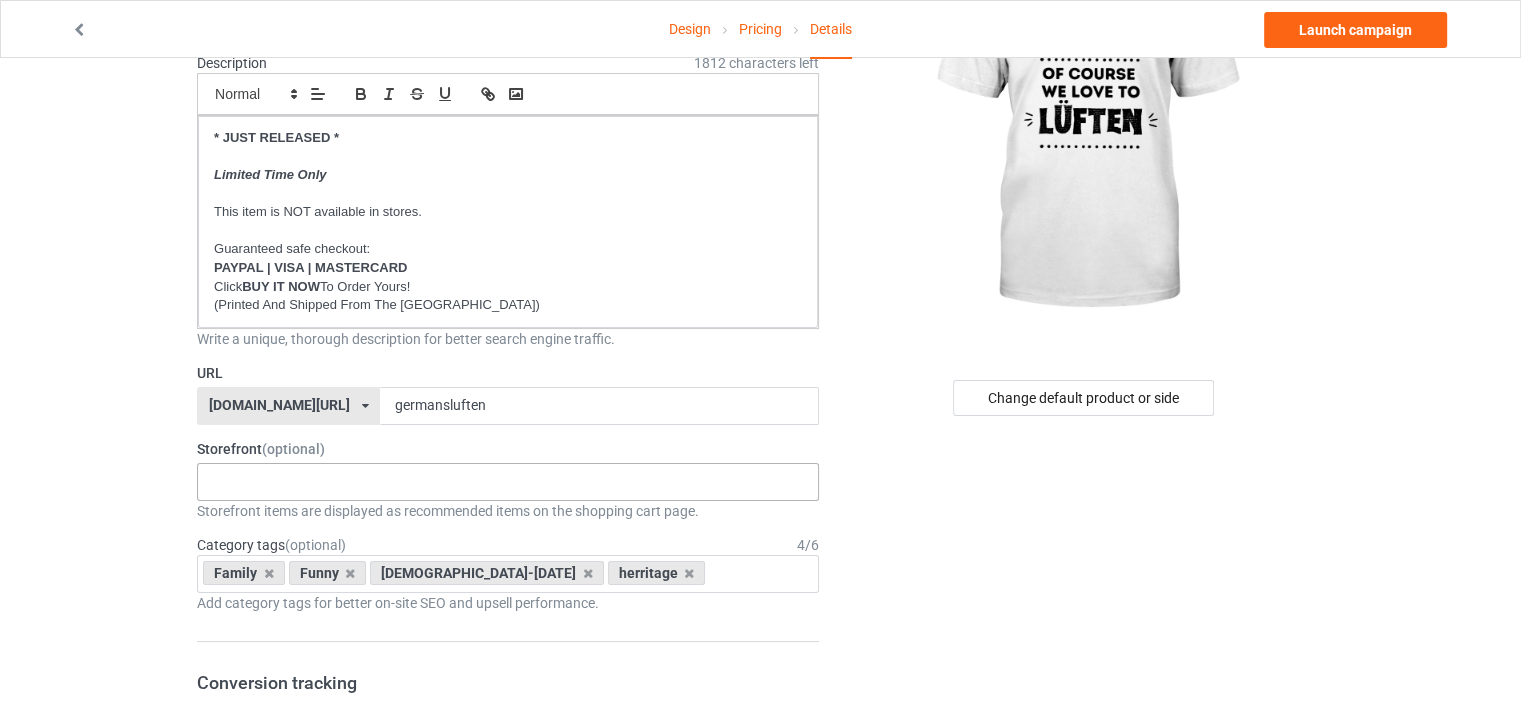 click at bounding box center [227, 481] 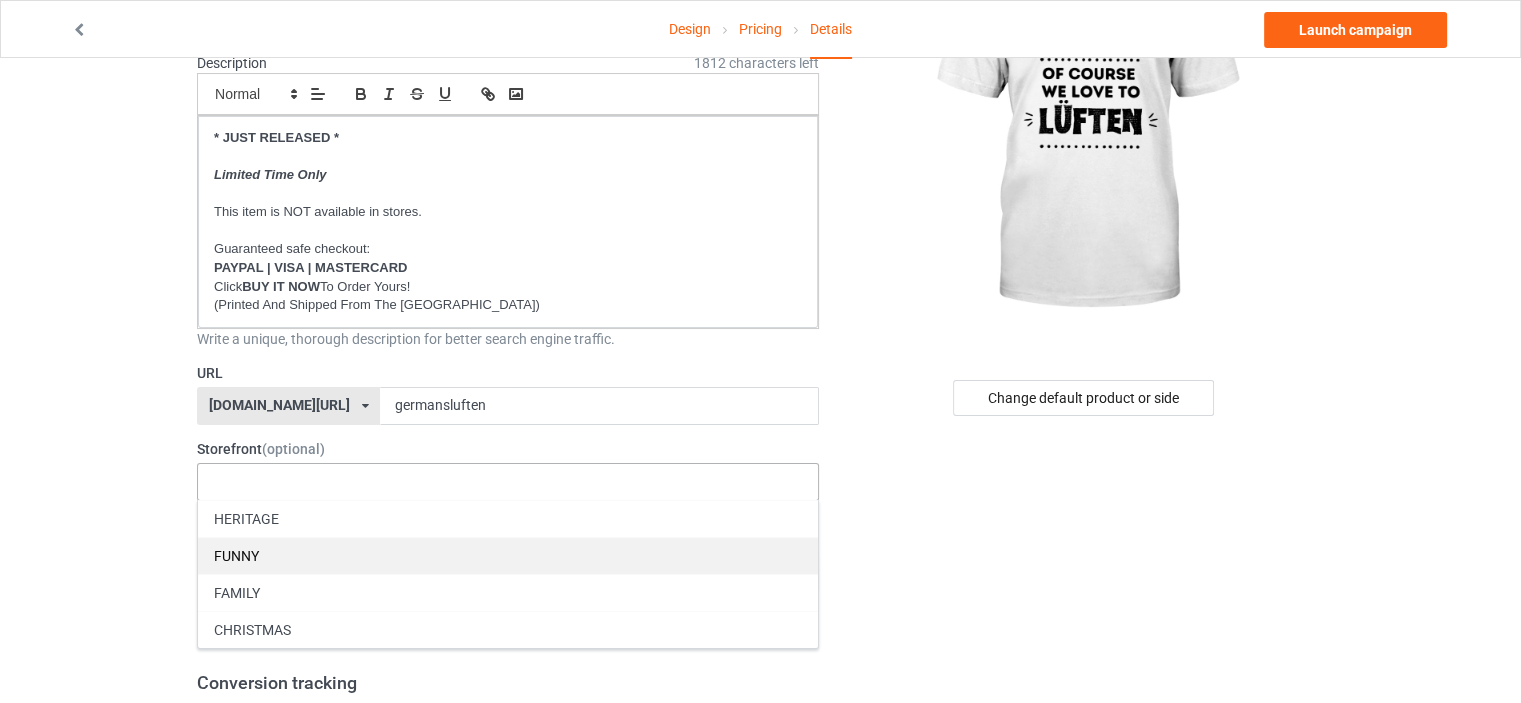 click on "FUNNY" at bounding box center [508, 555] 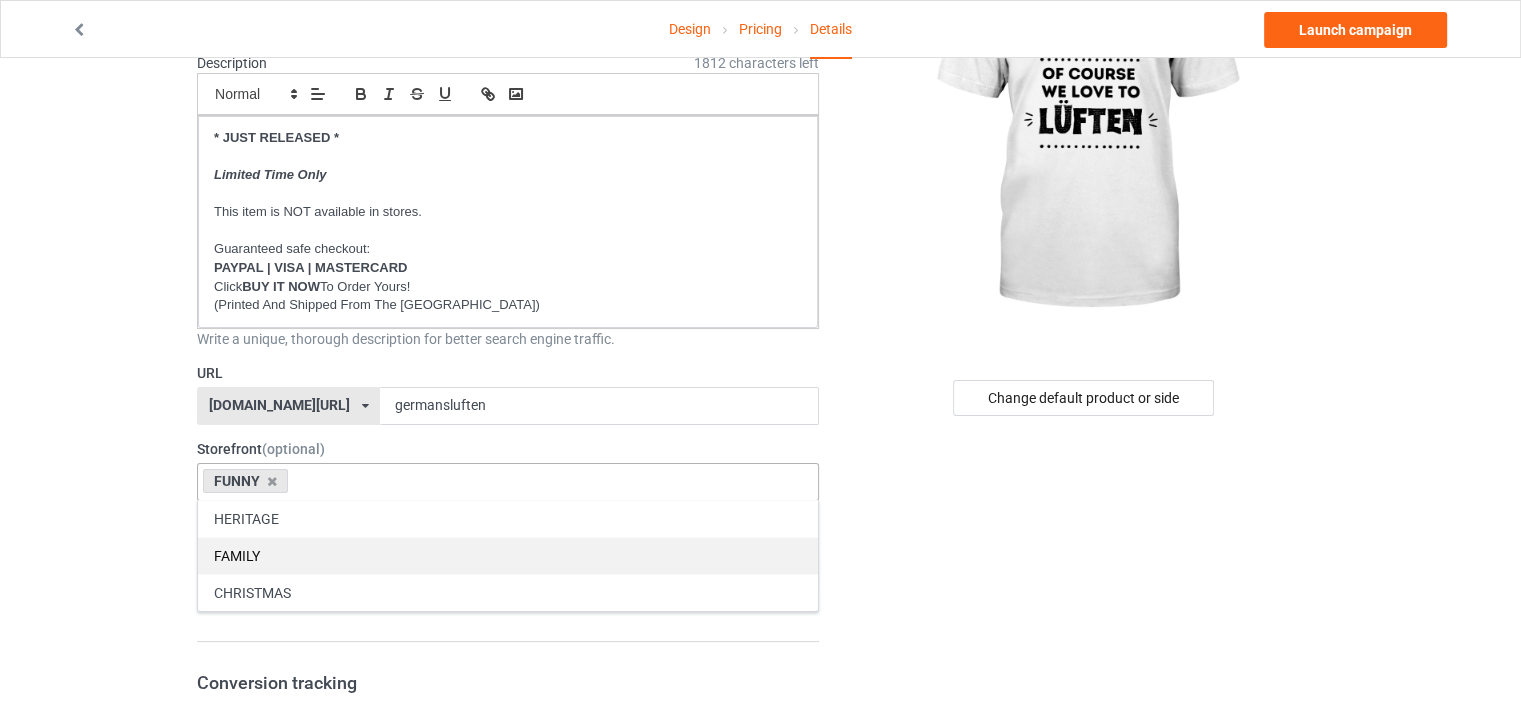 click on "FAMILY" at bounding box center (508, 555) 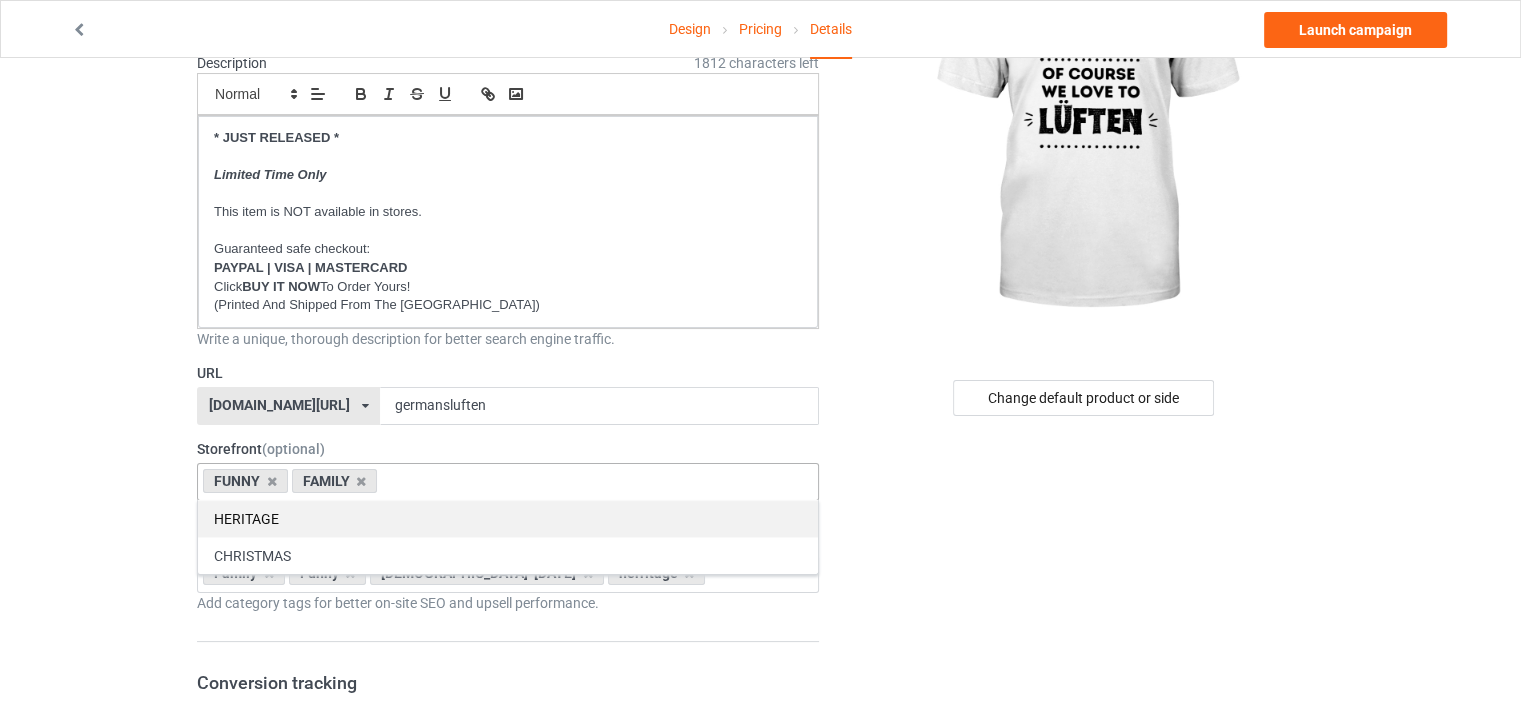click on "HERITAGE" at bounding box center (508, 518) 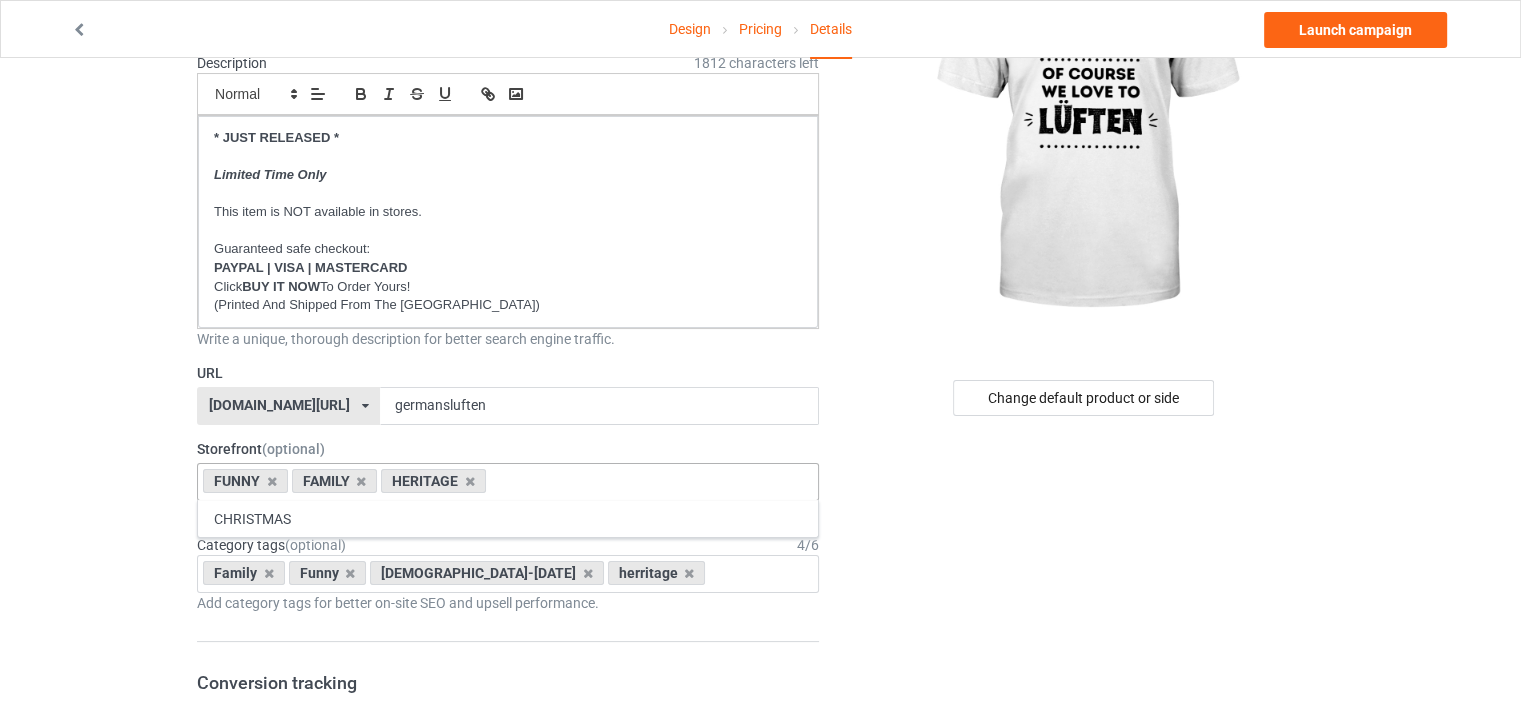 click on "Design Pricing Details Launch campaign Campaign Info Title (h1) 108   characters left WE ARE GERMANS OF COURSE WE LOVE TO LUFTEN Create a catchy, unique title for better search engine traffic. Description 1812   characters left       Small Normal Large Big Huge                                                                                     * JUST RELEASED * Limited Time Only This item is NOT available in stores. Guaranteed safe checkout: PAYPAL | VISA | MASTERCARD Click  BUY IT NOW  To Order Yours! (Printed And Shipped From The USA) Write a unique, thorough description for better search engine traffic. URL ilovemygermany.com/ britishlook.net/ danishlegends.com/ familyworldgifts.com/ finnishlegends.com/ funnyteeworld.com/ ilovemyaustralia.com/ ilovemycanada.net/ ilovemydenmark.com/ ilovemyfinland.com/ ilovemyfrance.com/ ilovemygermany.com/ ilovemygnomes.com/ ilovemyireland.com/ ilovemyitaly.com/ ilovemynetherlands.com/ ilovemynorway.com/ ilovemypoland.com/ ilovemyredhair.net/ ilovemyscotland.com/ FUNNY" at bounding box center [760, 958] 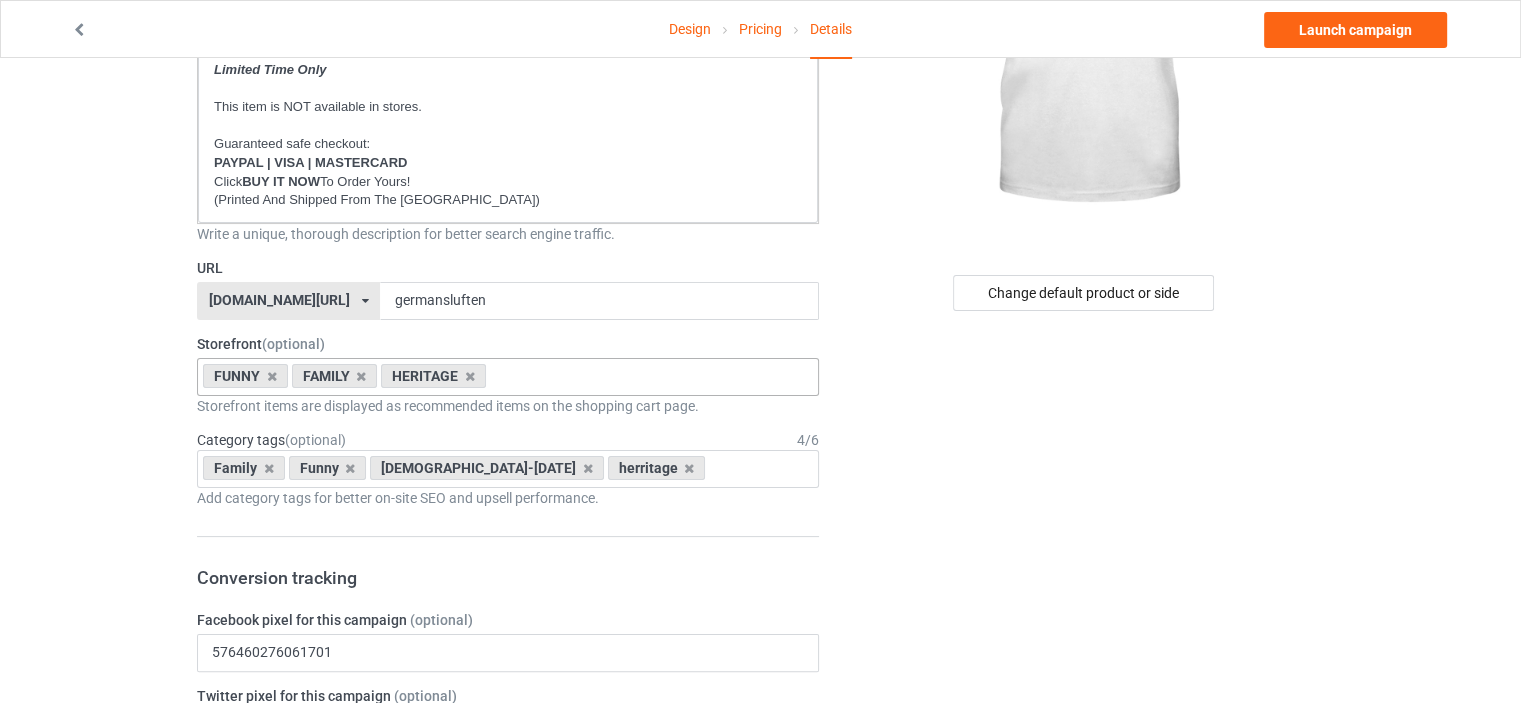 scroll, scrollTop: 500, scrollLeft: 0, axis: vertical 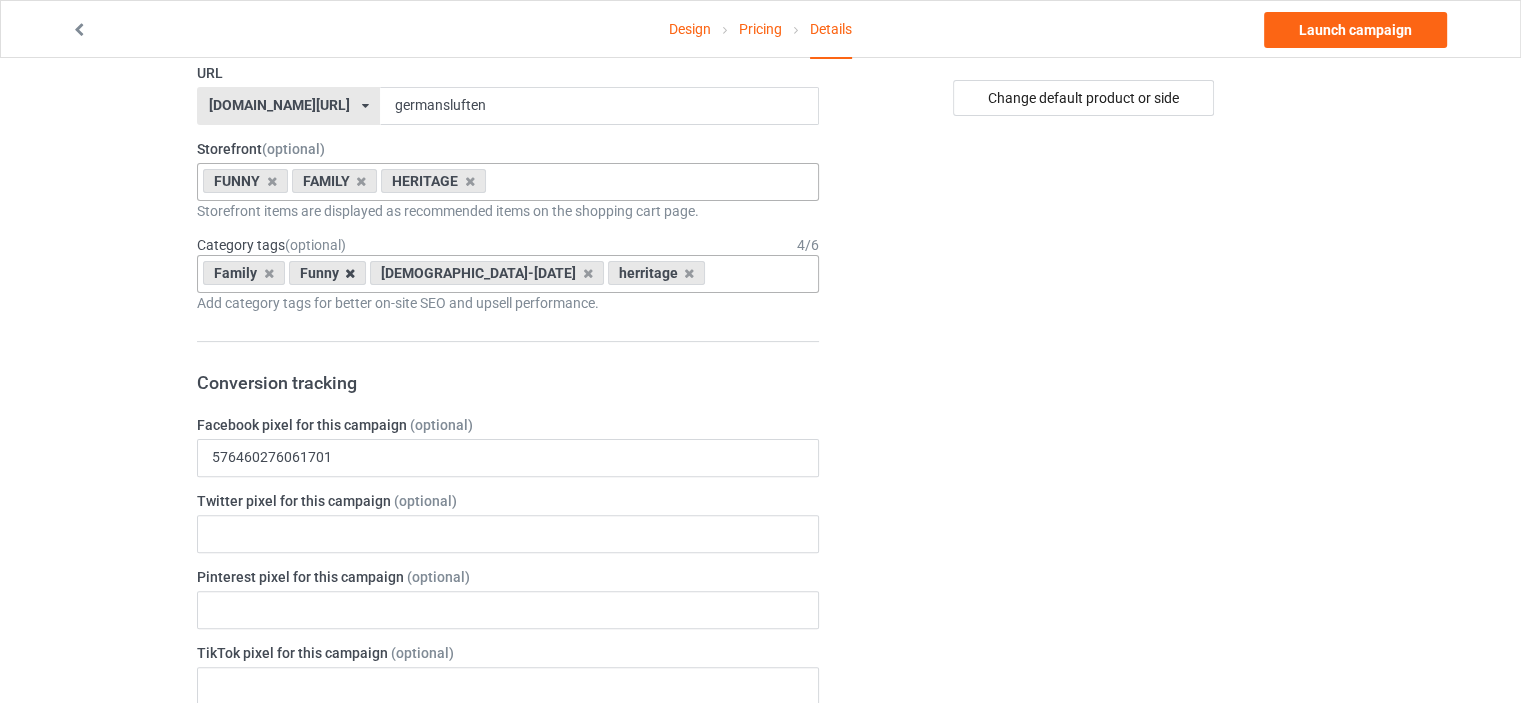 click at bounding box center (269, 273) 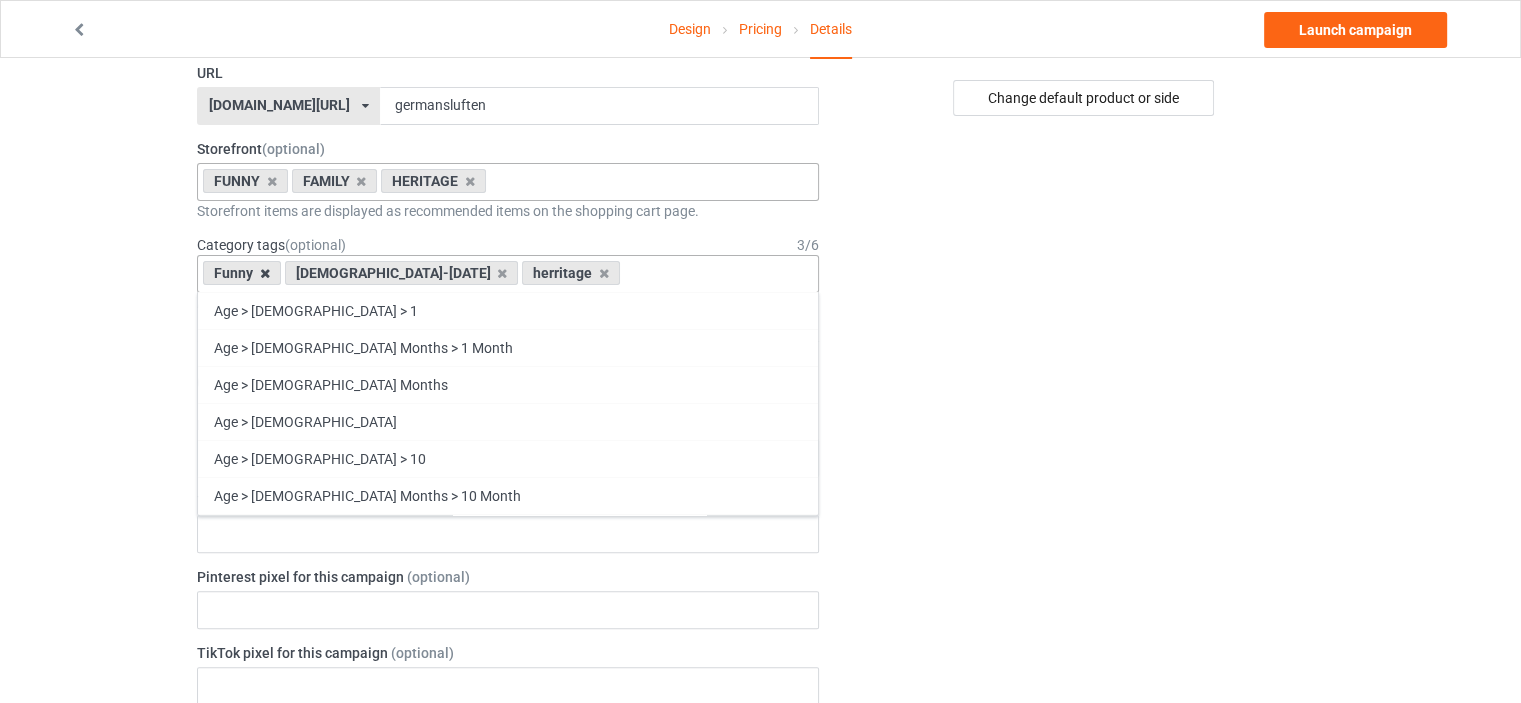 click at bounding box center [265, 273] 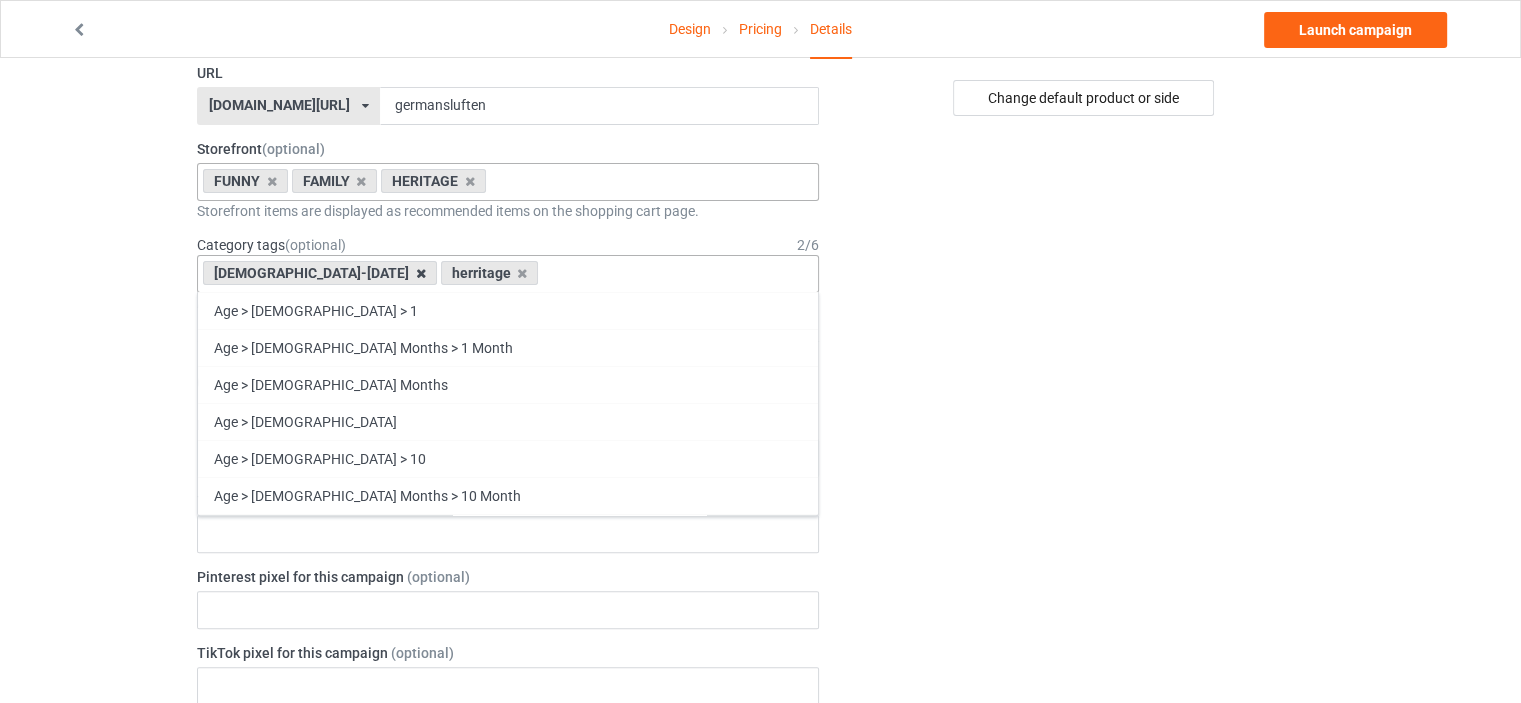 click at bounding box center [421, 273] 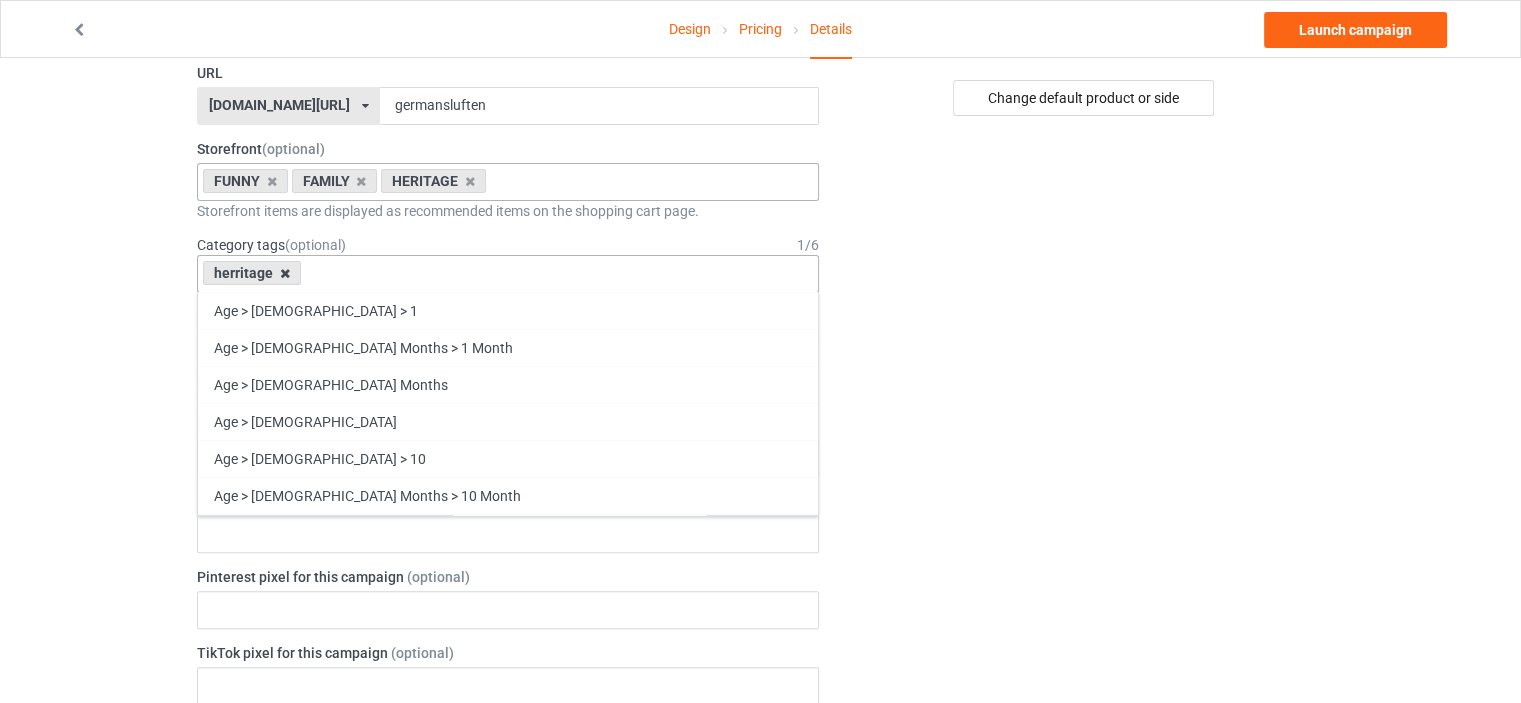 click at bounding box center (285, 273) 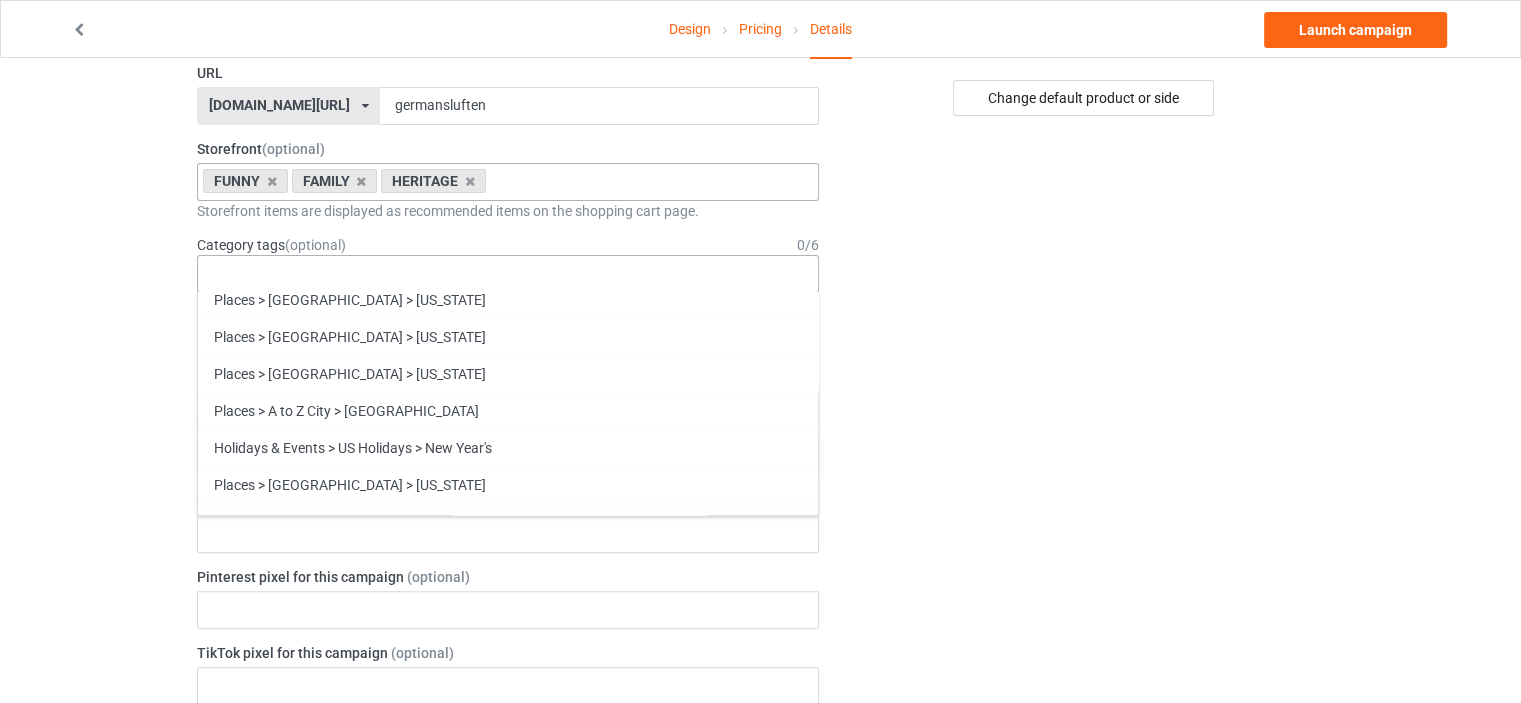 scroll, scrollTop: 85704, scrollLeft: 0, axis: vertical 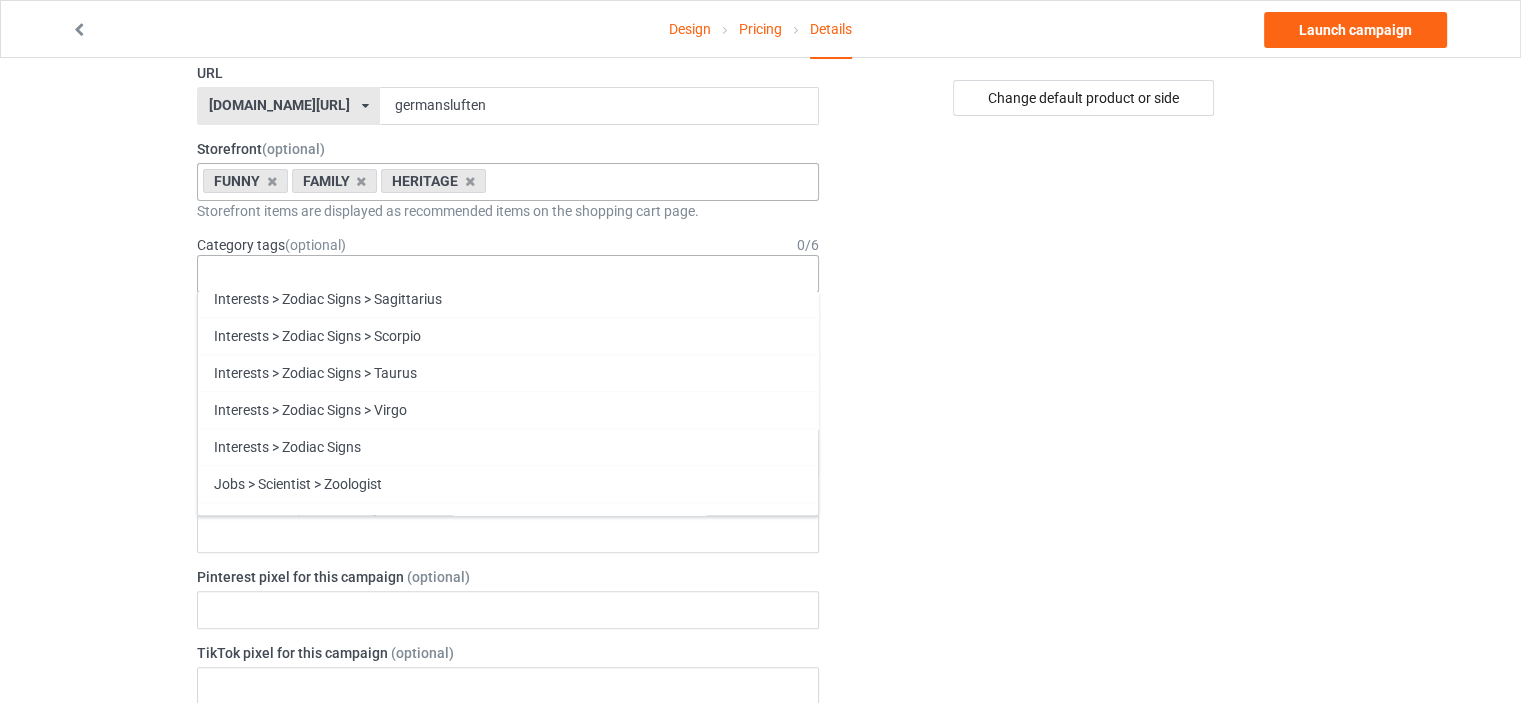 click on "Funny" at bounding box center (508, 890) 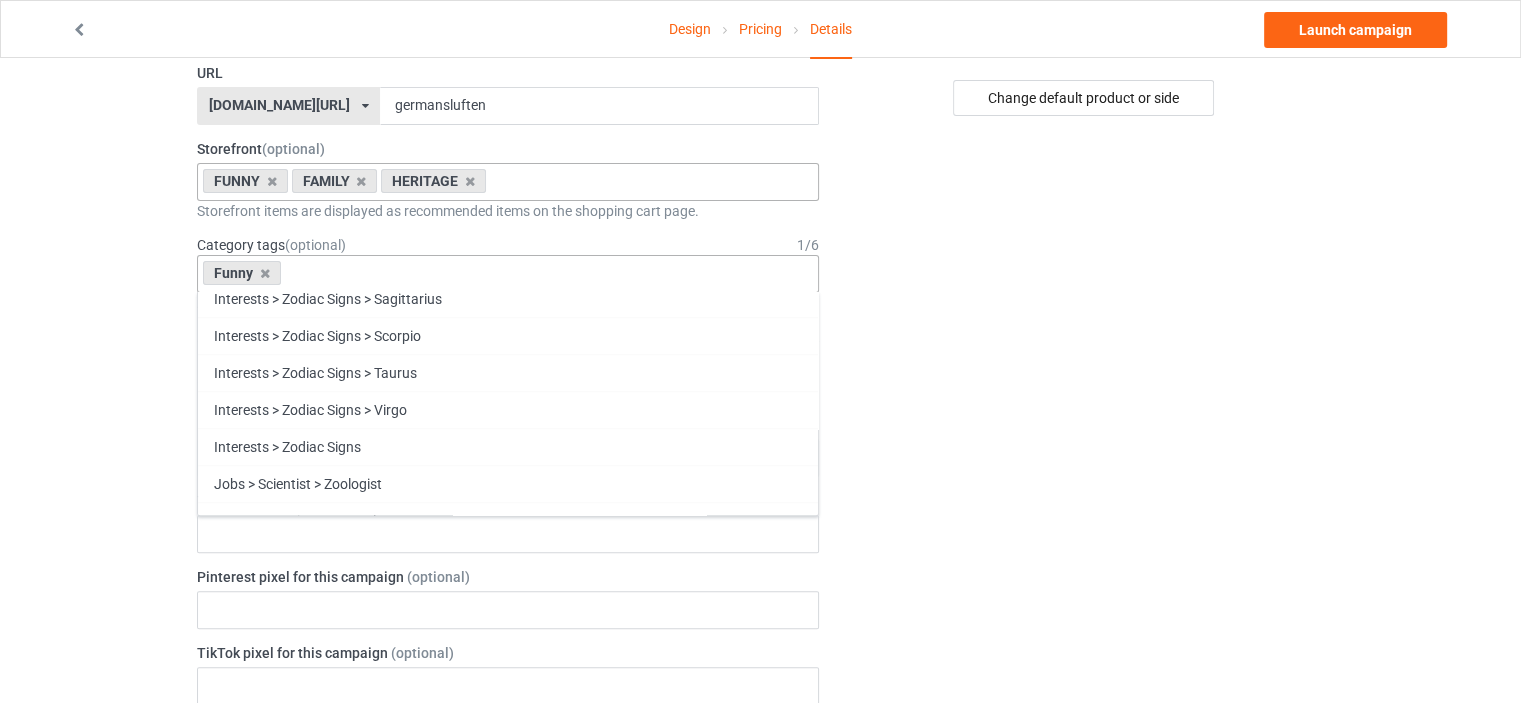scroll, scrollTop: 85667, scrollLeft: 0, axis: vertical 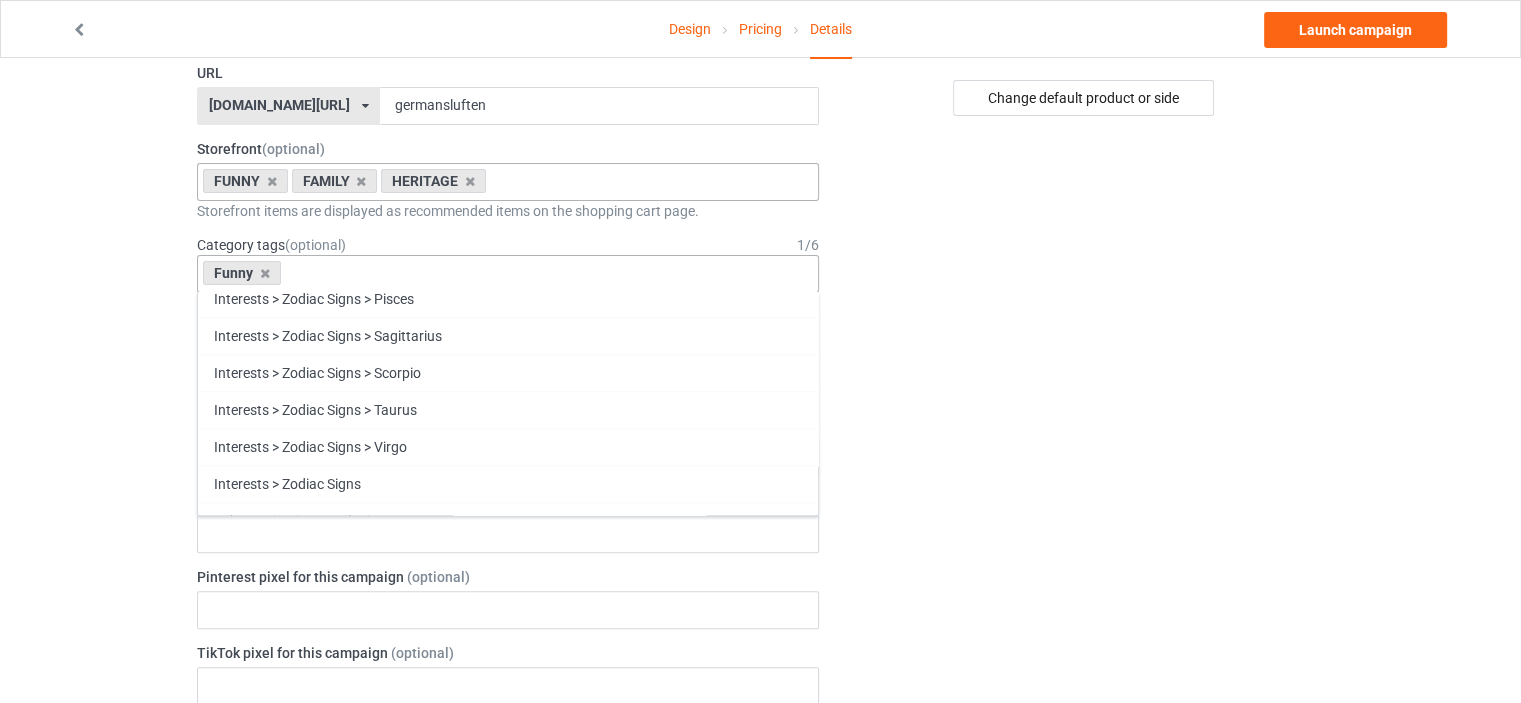 click on "Family" at bounding box center (508, 890) 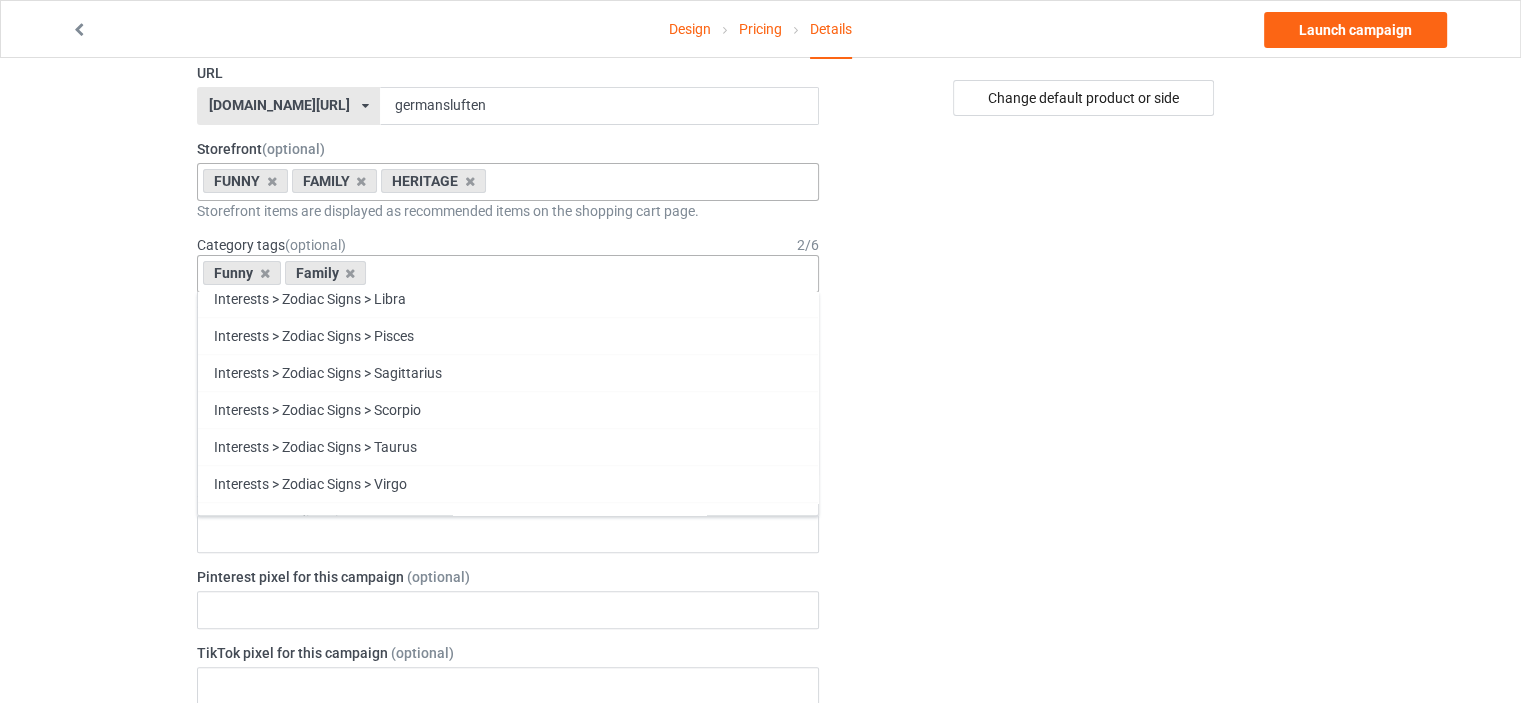 click on "Heritage" at bounding box center [508, 927] 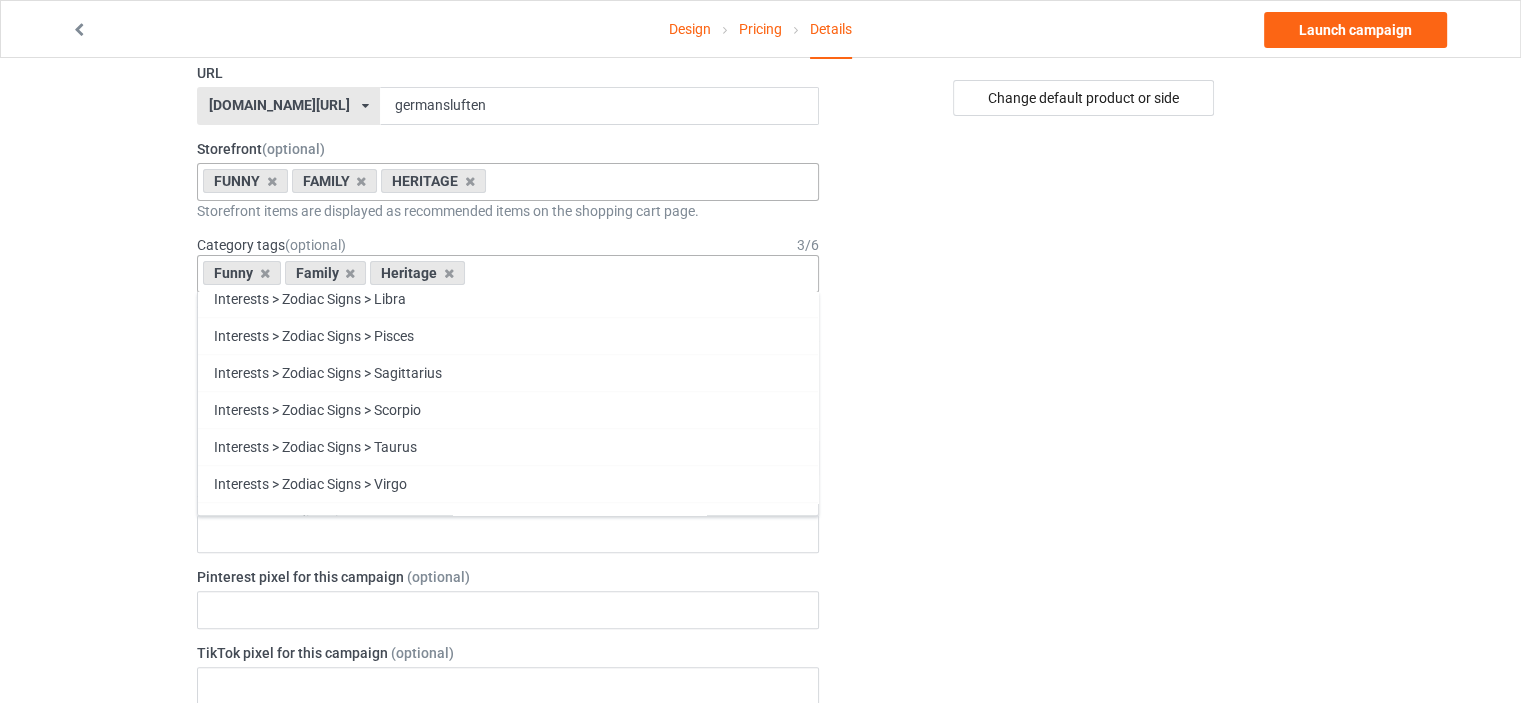 scroll, scrollTop: 85593, scrollLeft: 0, axis: vertical 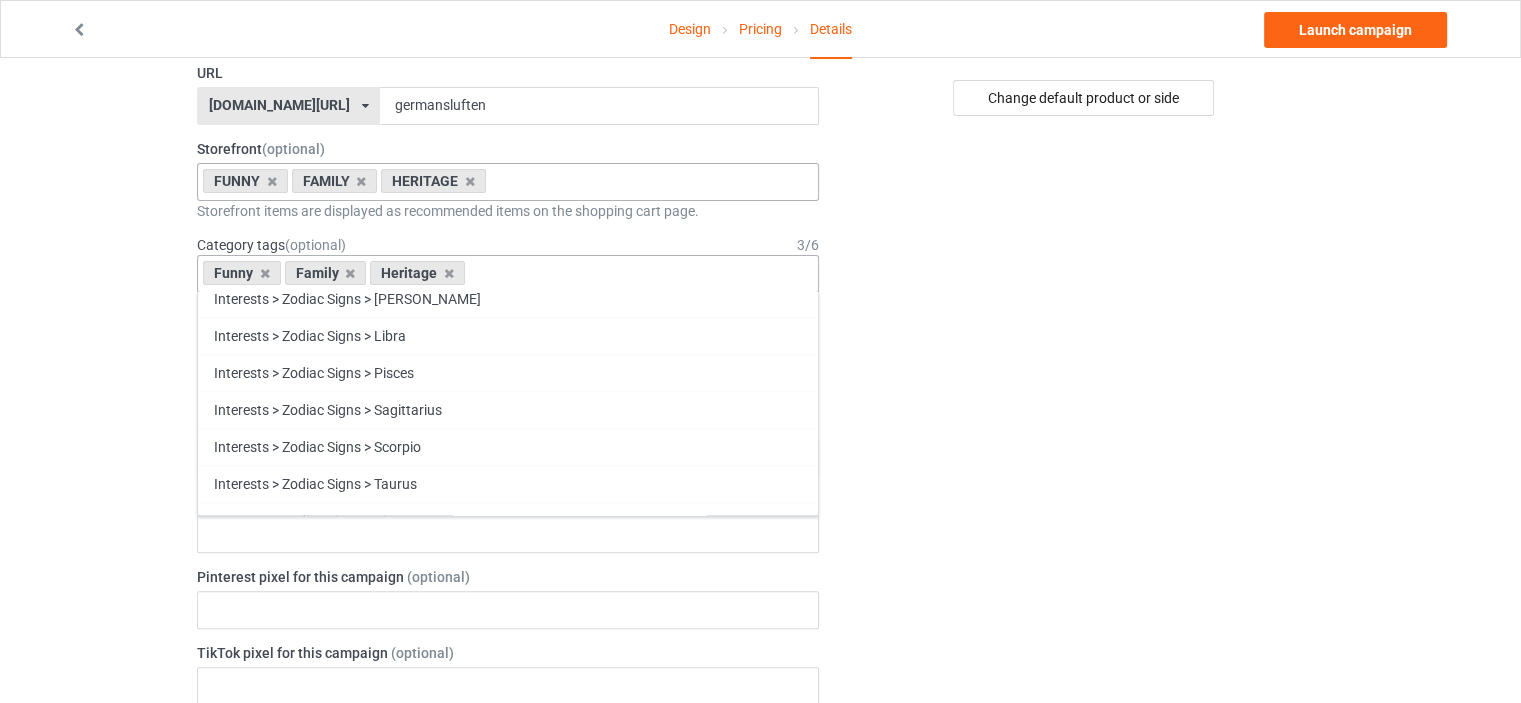 click on "Change default product or side" at bounding box center [1085, 658] 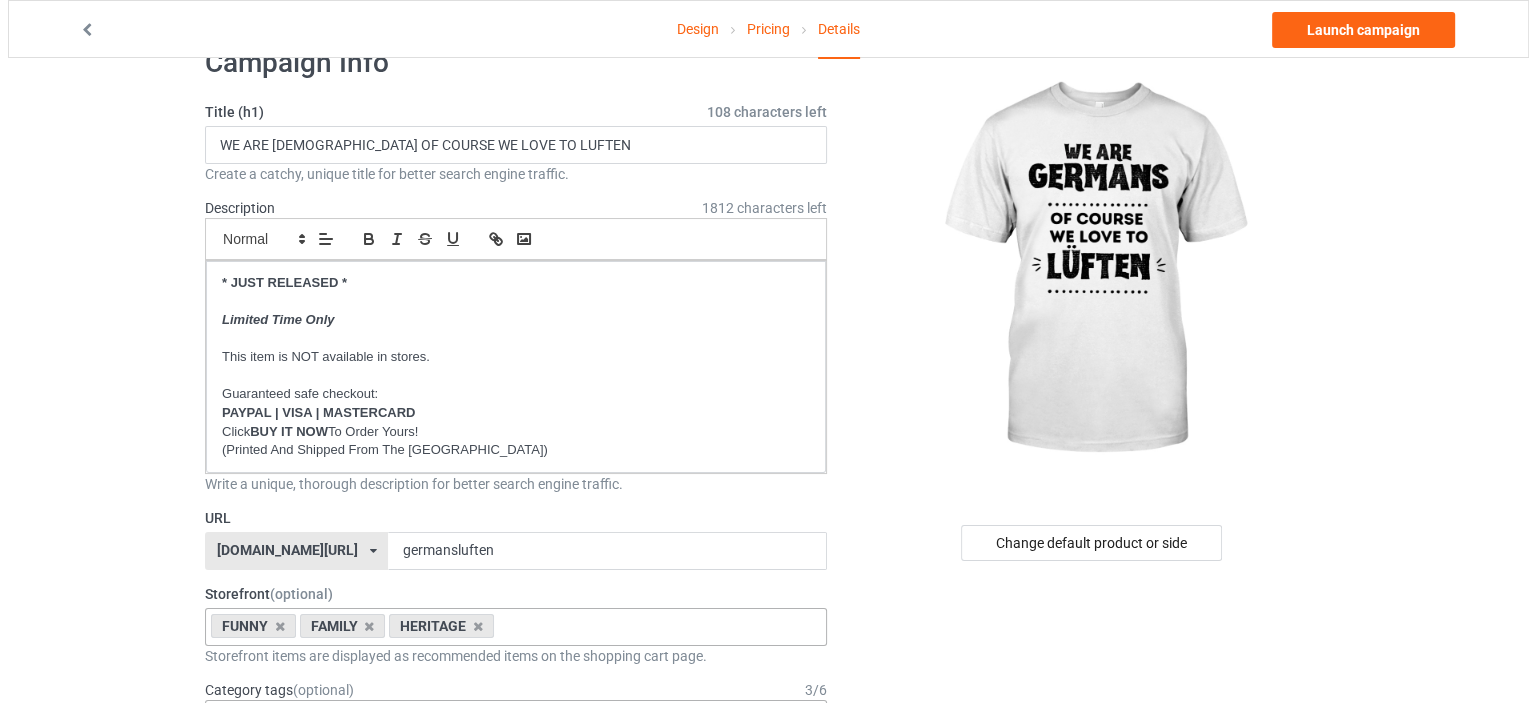 scroll, scrollTop: 0, scrollLeft: 0, axis: both 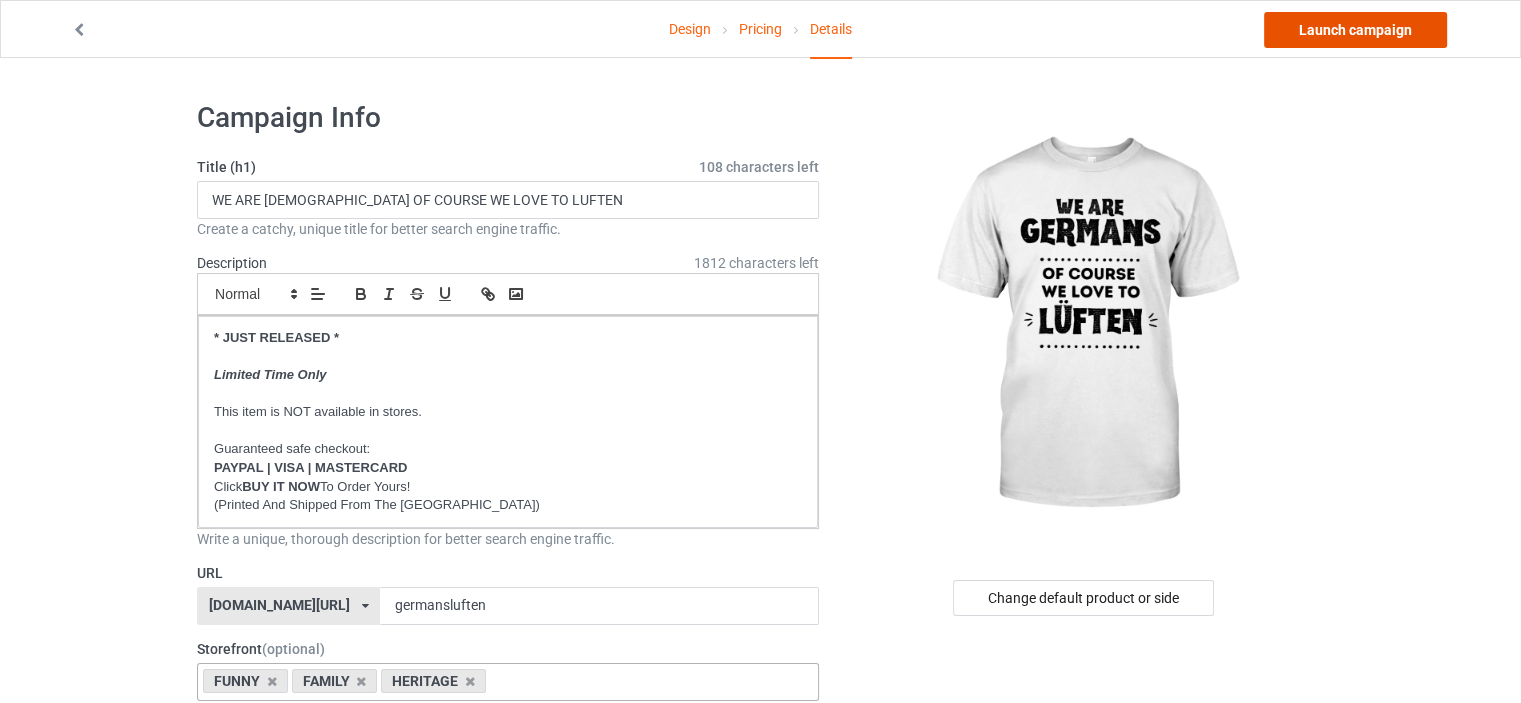 click on "Launch campaign" at bounding box center [1355, 30] 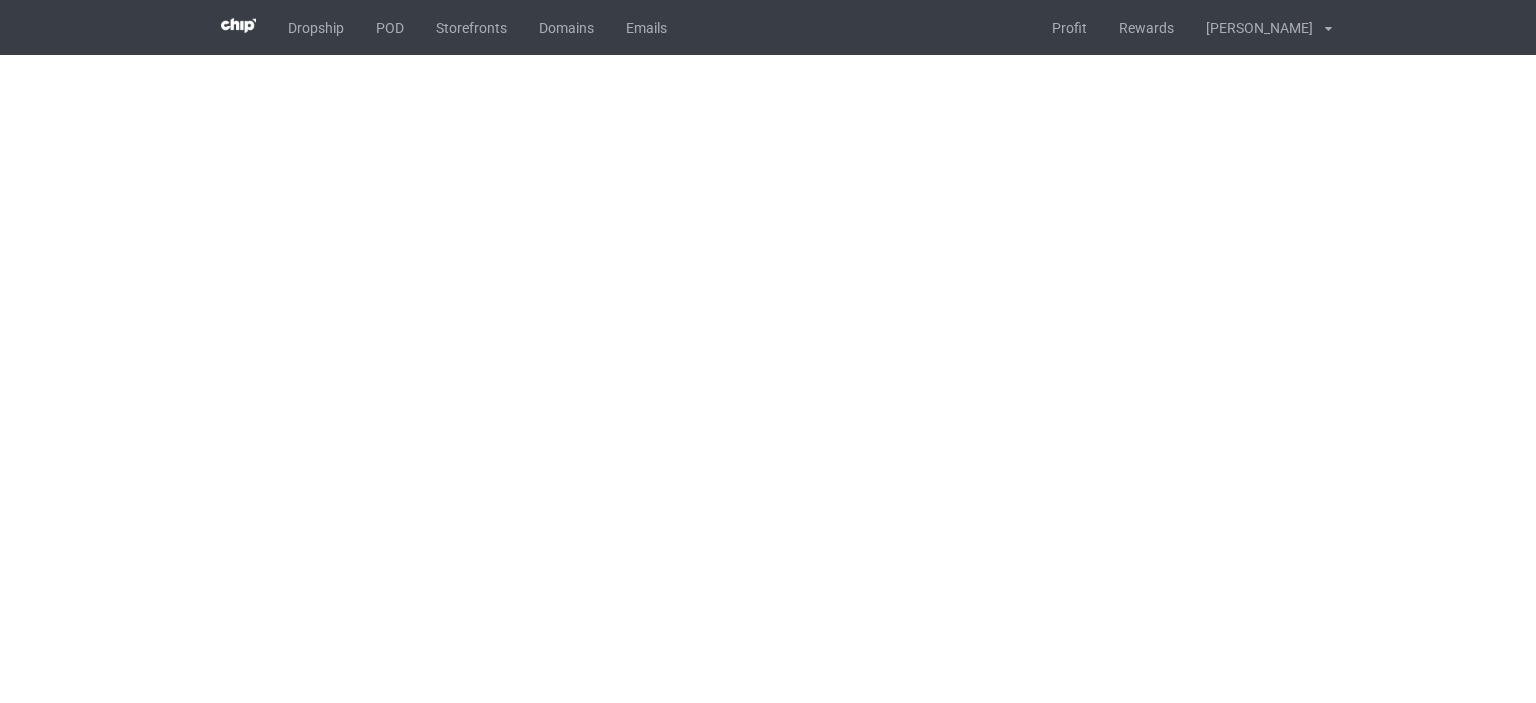 scroll, scrollTop: 0, scrollLeft: 0, axis: both 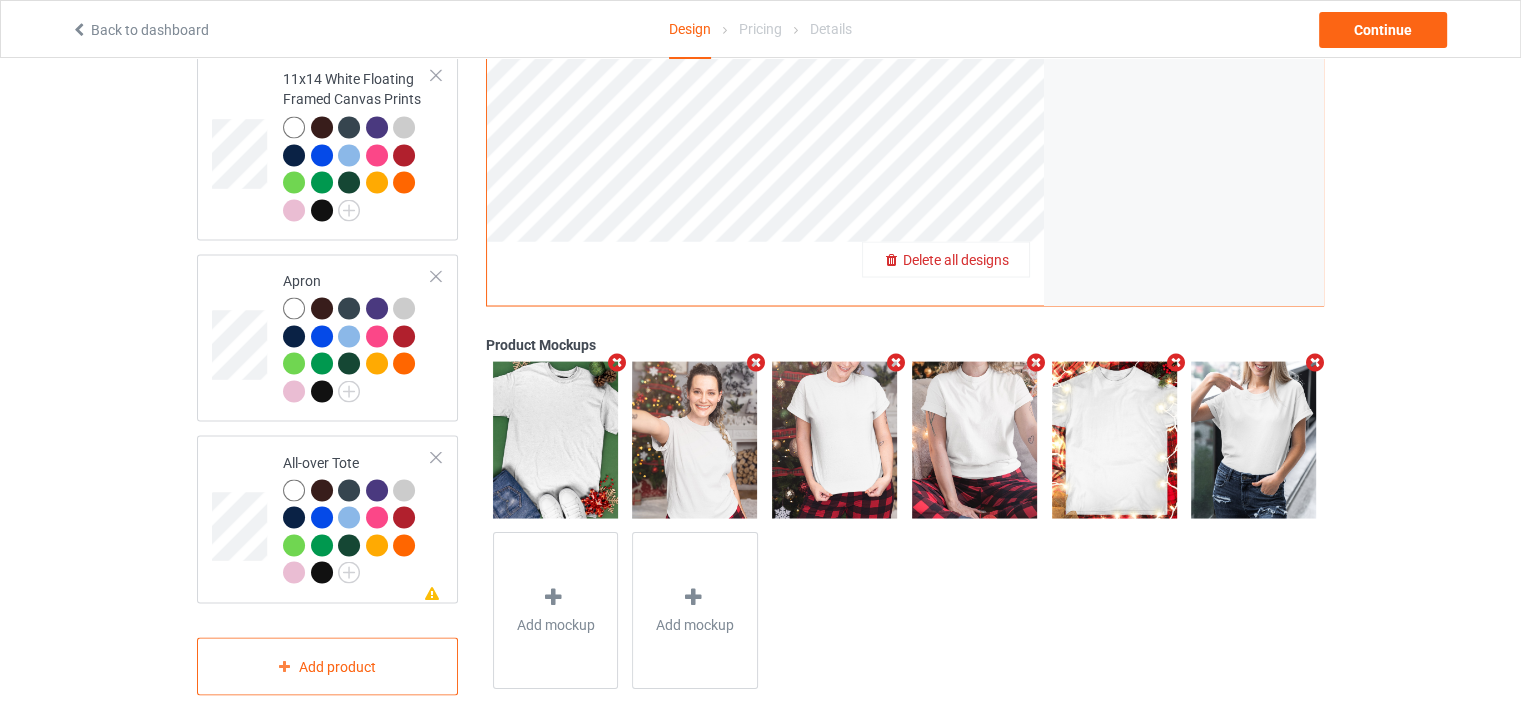 click on "Delete all designs" at bounding box center [956, 259] 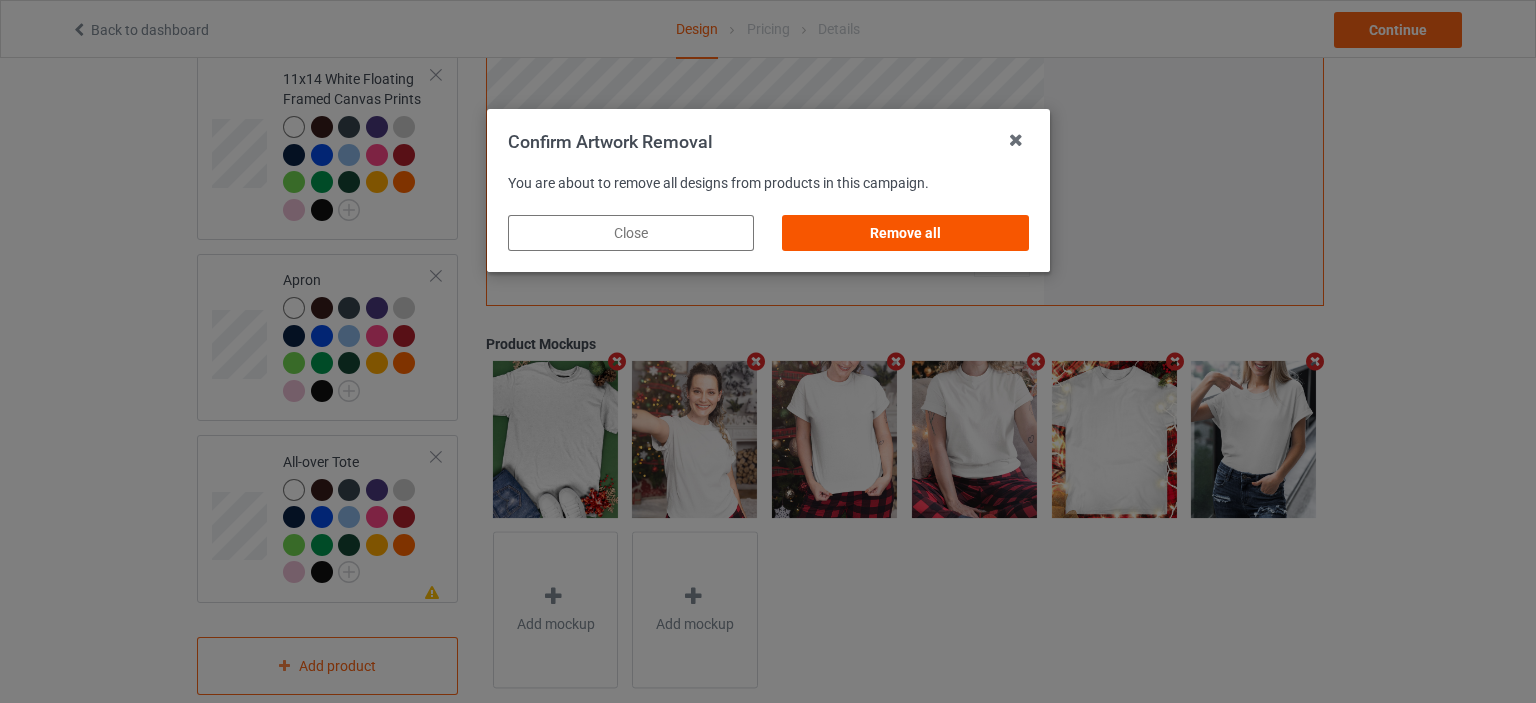 click on "Remove all" at bounding box center [905, 233] 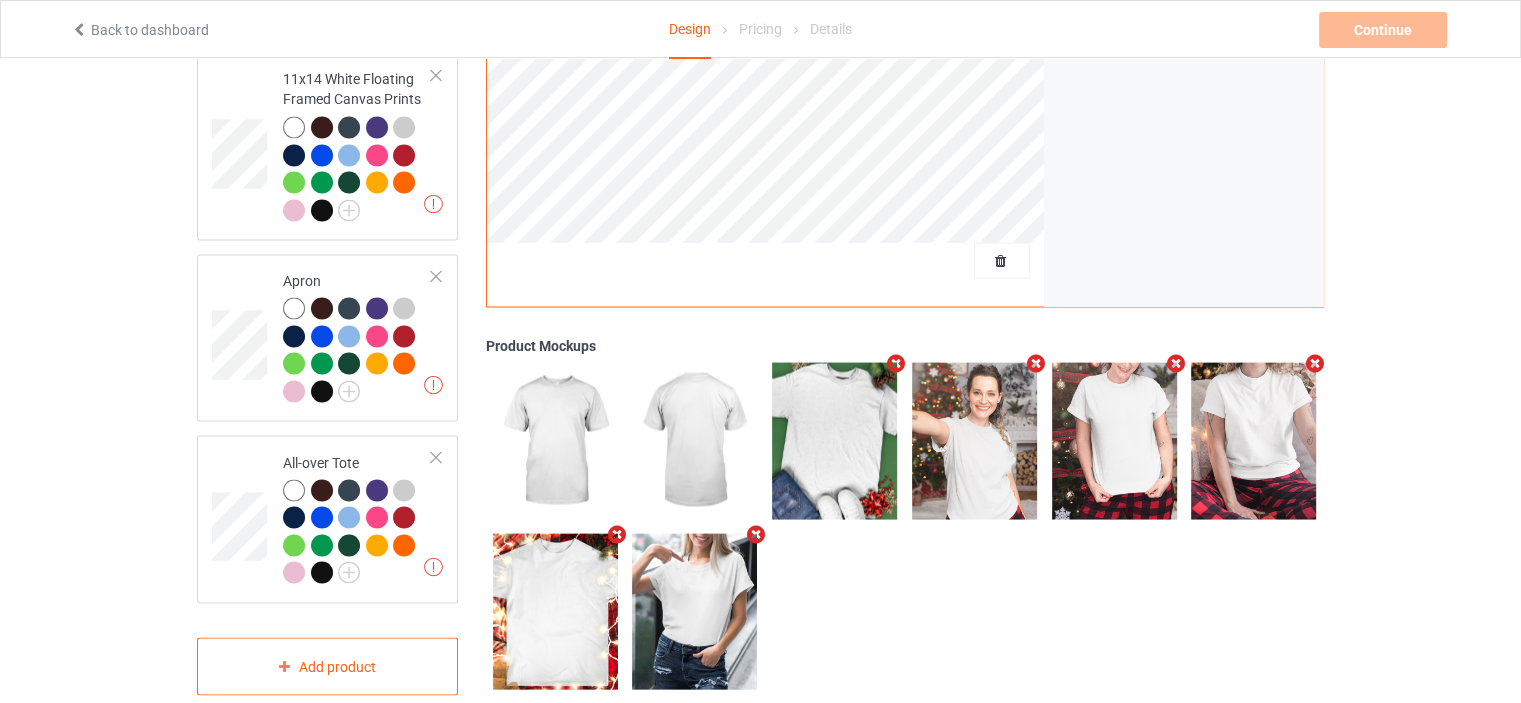 scroll, scrollTop: 0, scrollLeft: 0, axis: both 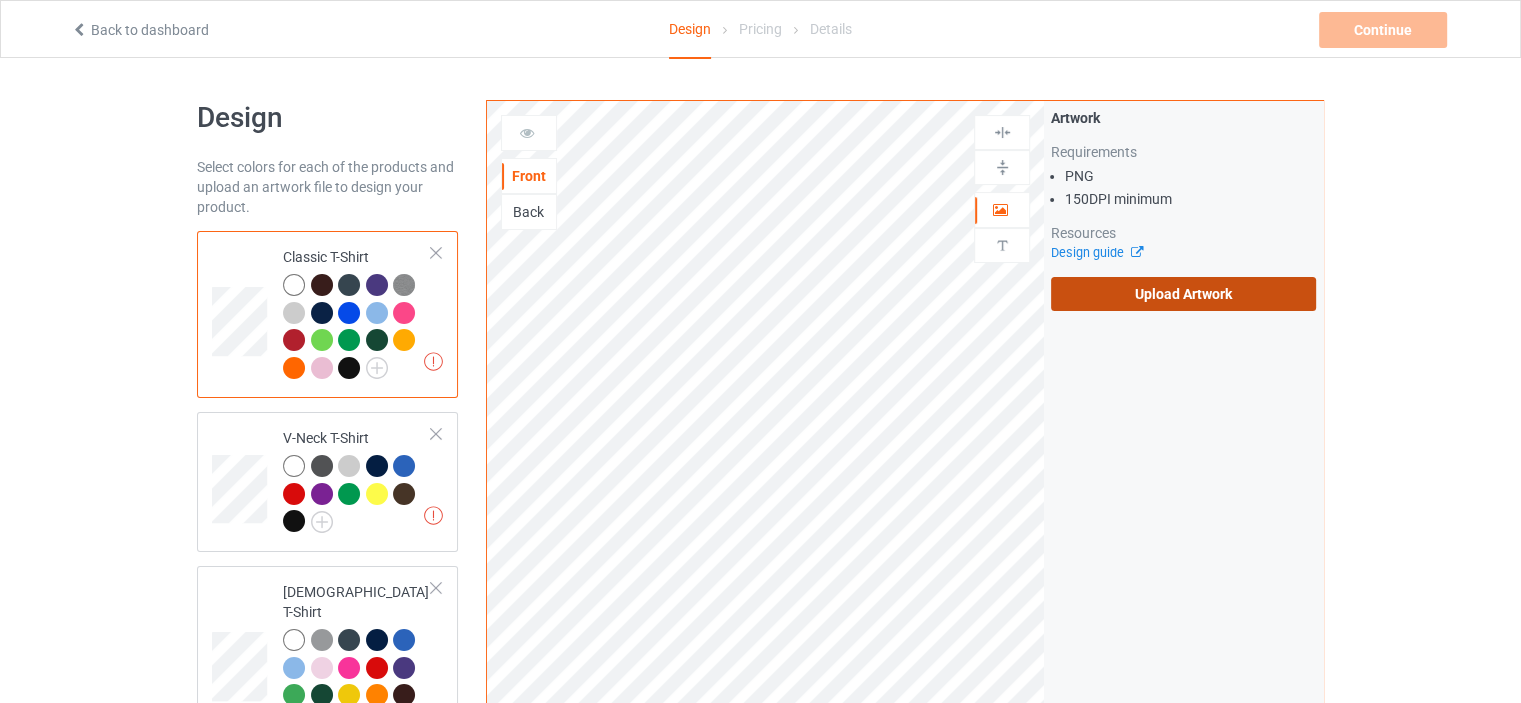 click on "Upload Artwork" at bounding box center (1183, 294) 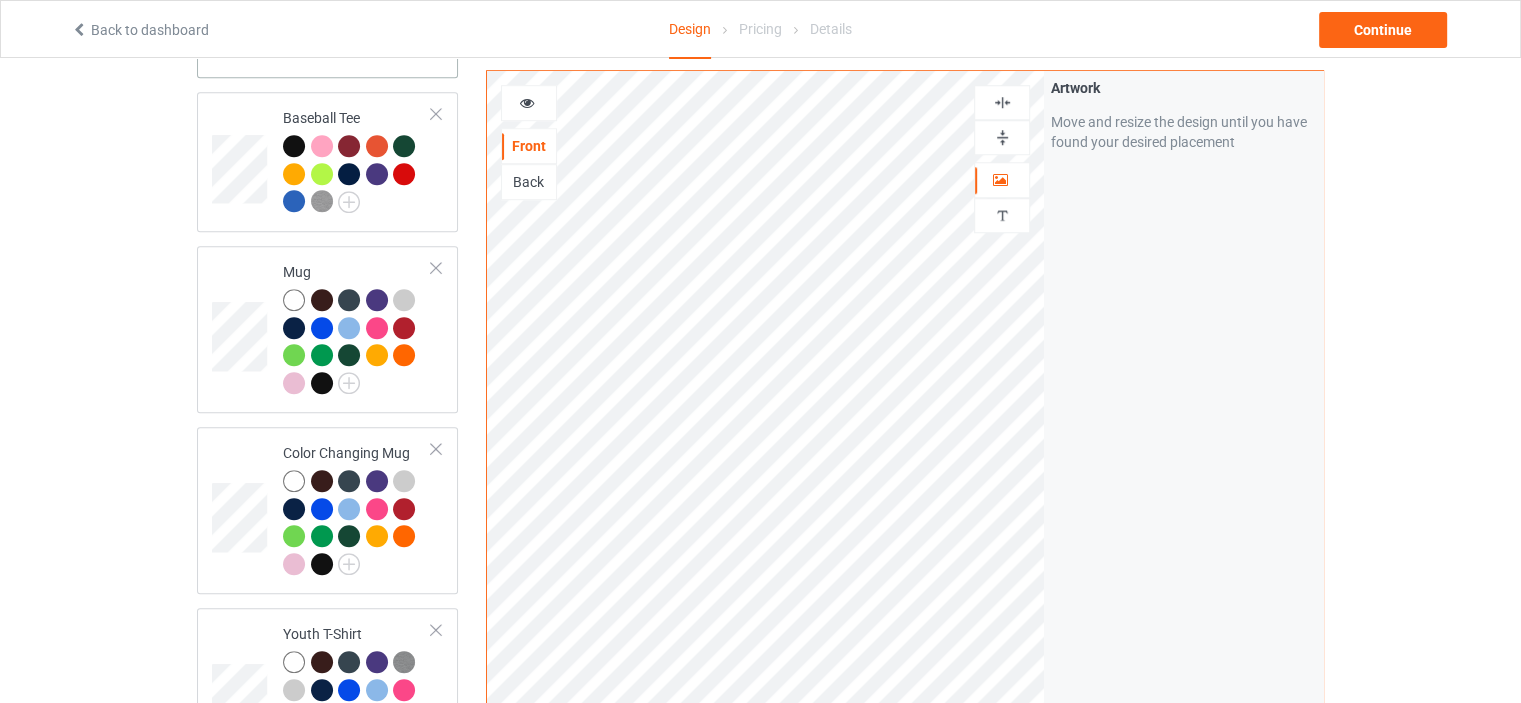 scroll, scrollTop: 1400, scrollLeft: 0, axis: vertical 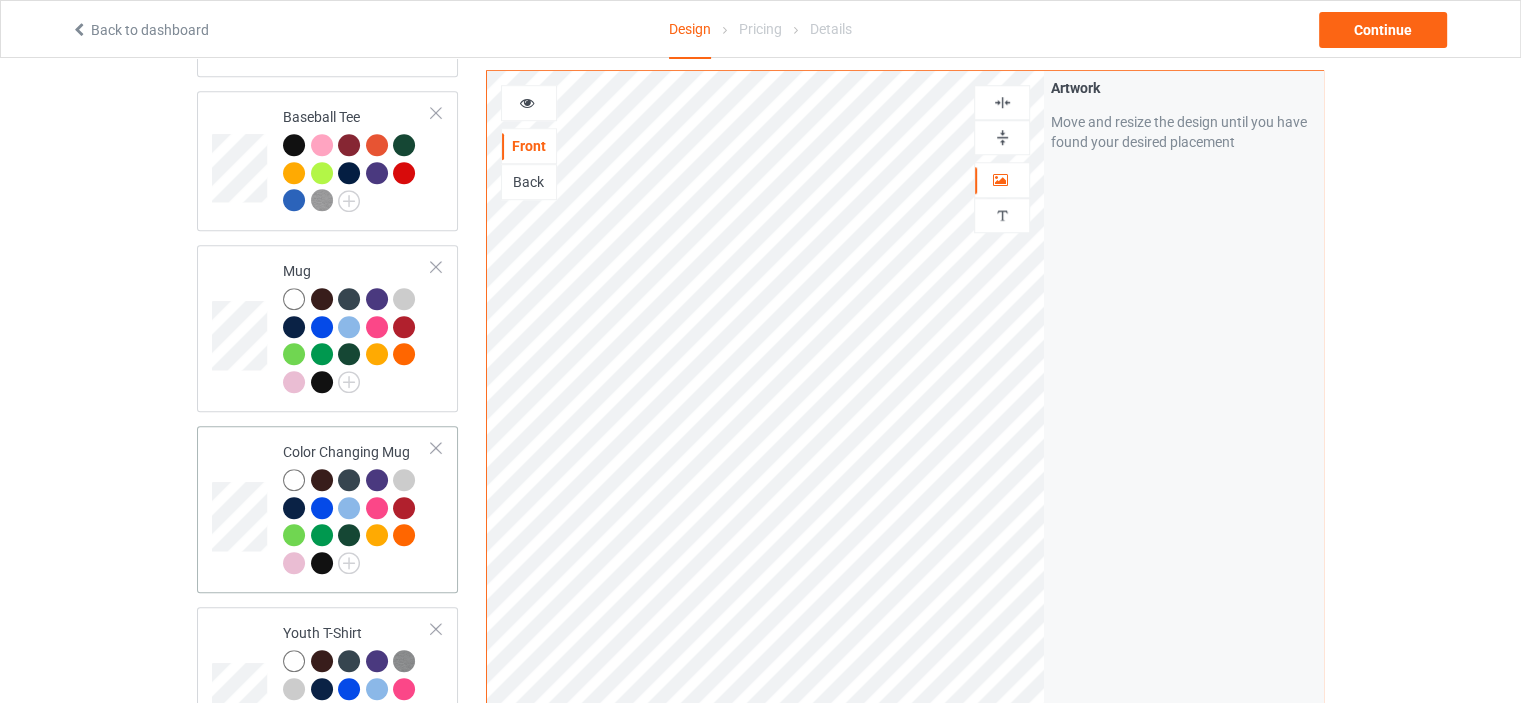 click on "Color Changing Mug" at bounding box center [357, 507] 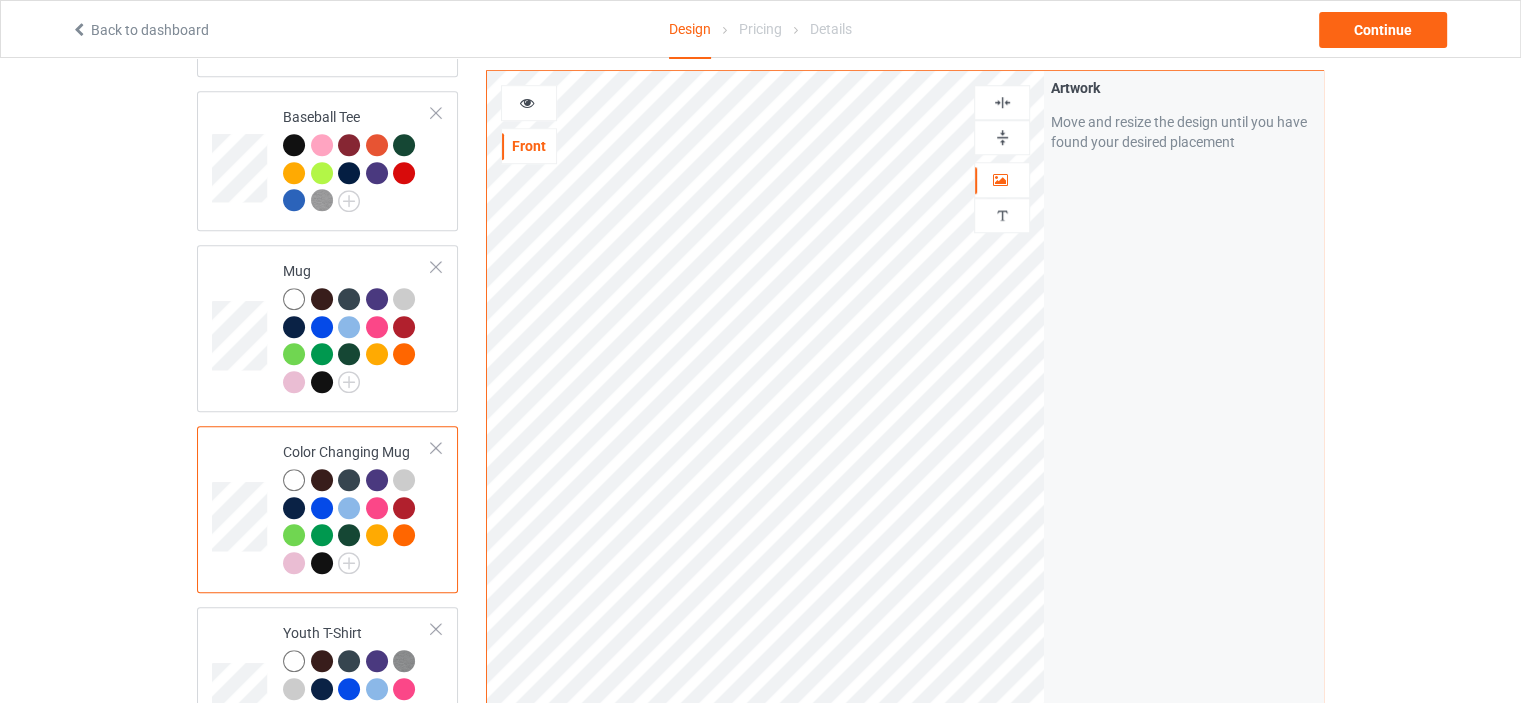 click at bounding box center (1002, 137) 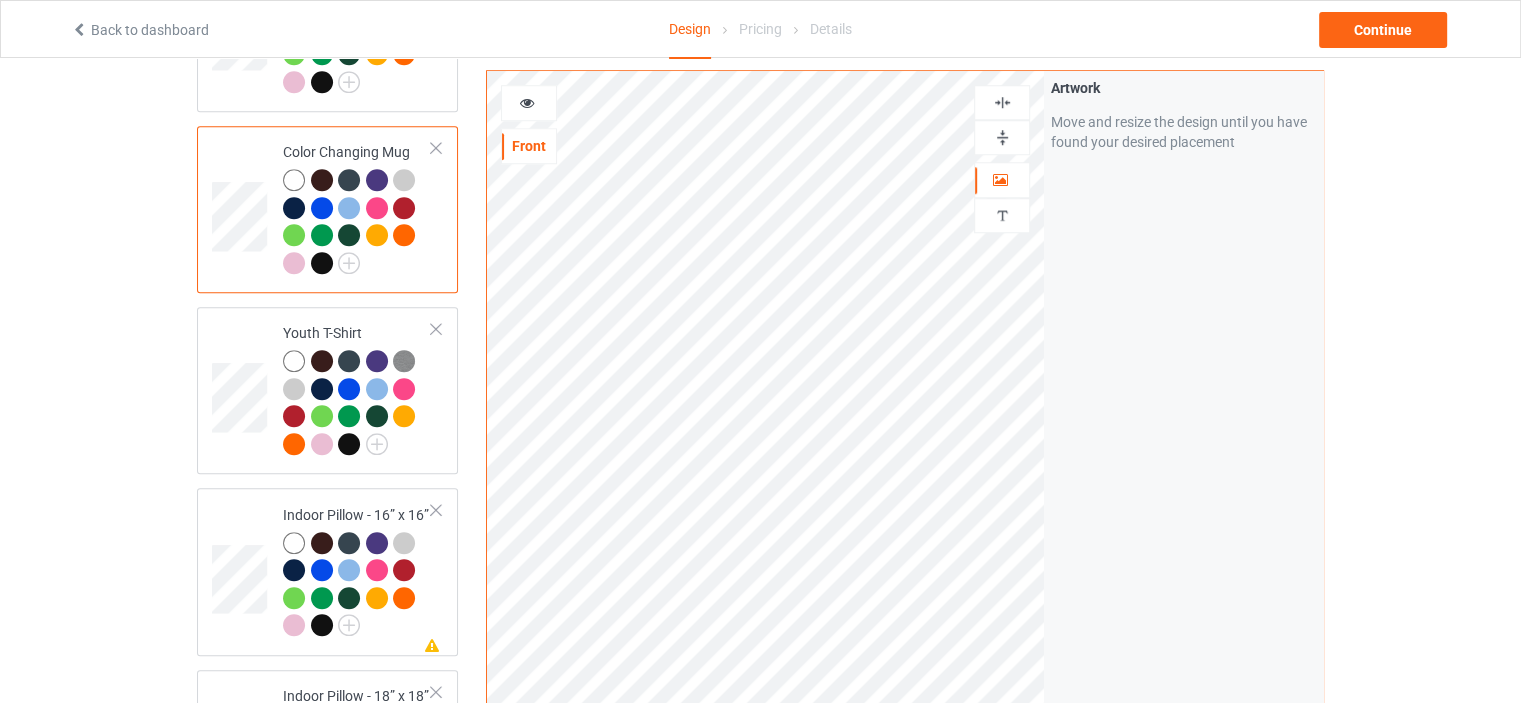 scroll, scrollTop: 1800, scrollLeft: 0, axis: vertical 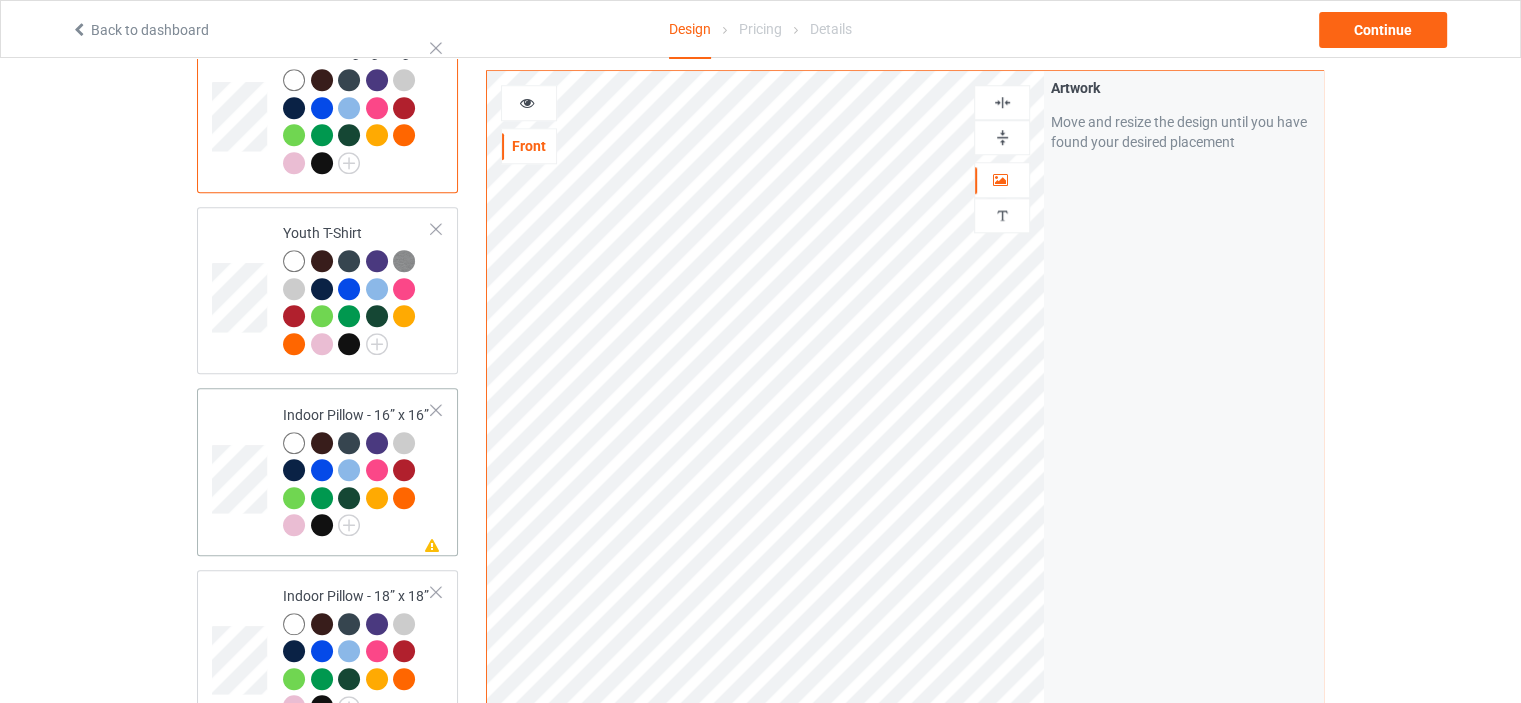 click on "Indoor Pillow - 16” x 16”" at bounding box center [357, 470] 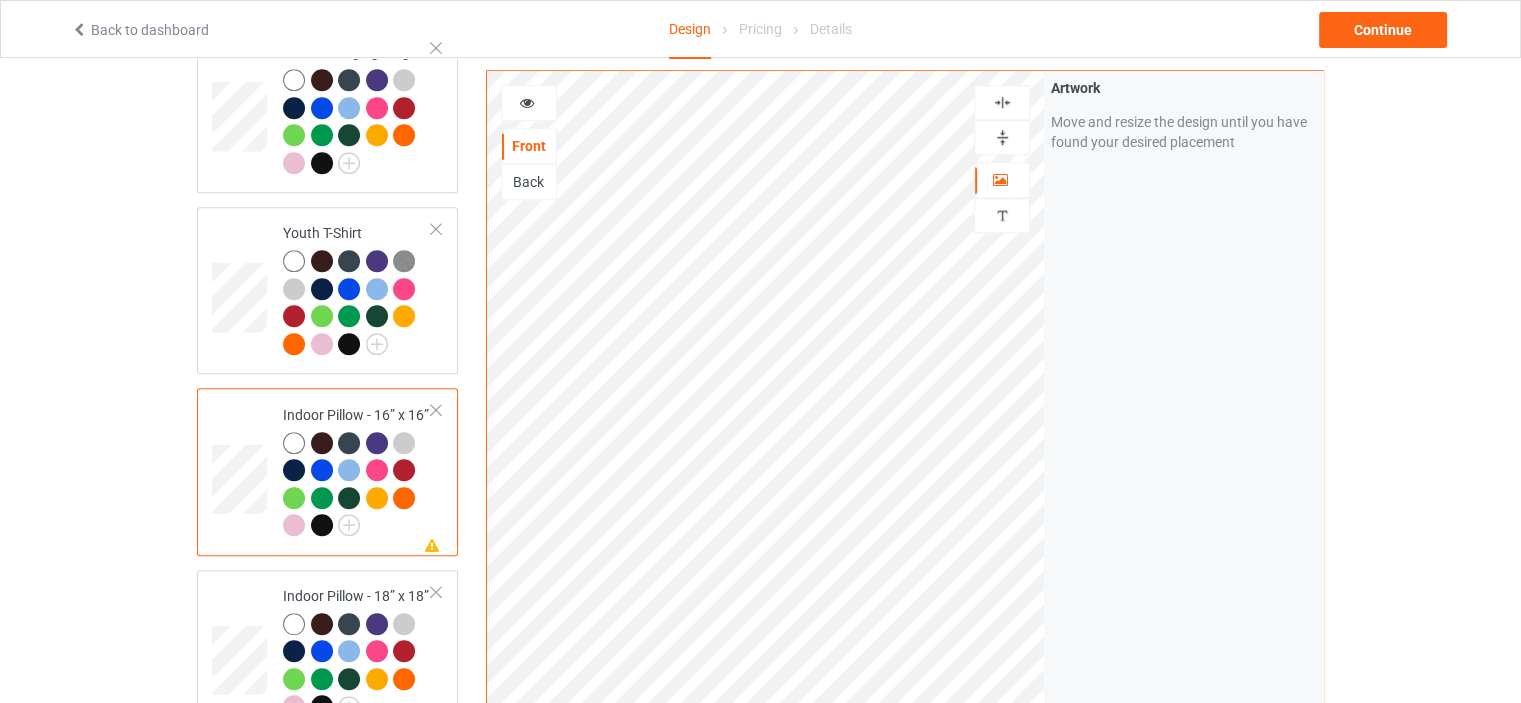 click at bounding box center [1002, 137] 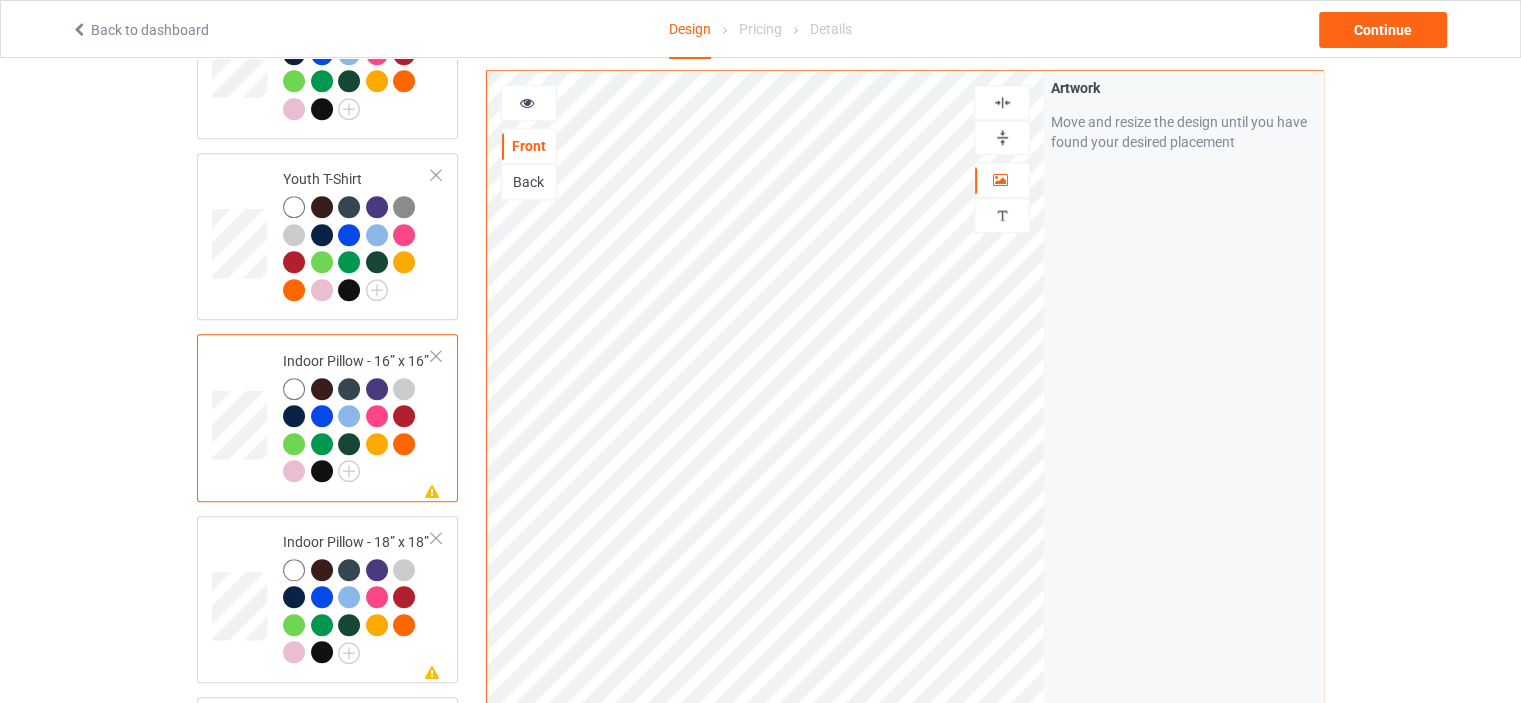 scroll, scrollTop: 1900, scrollLeft: 0, axis: vertical 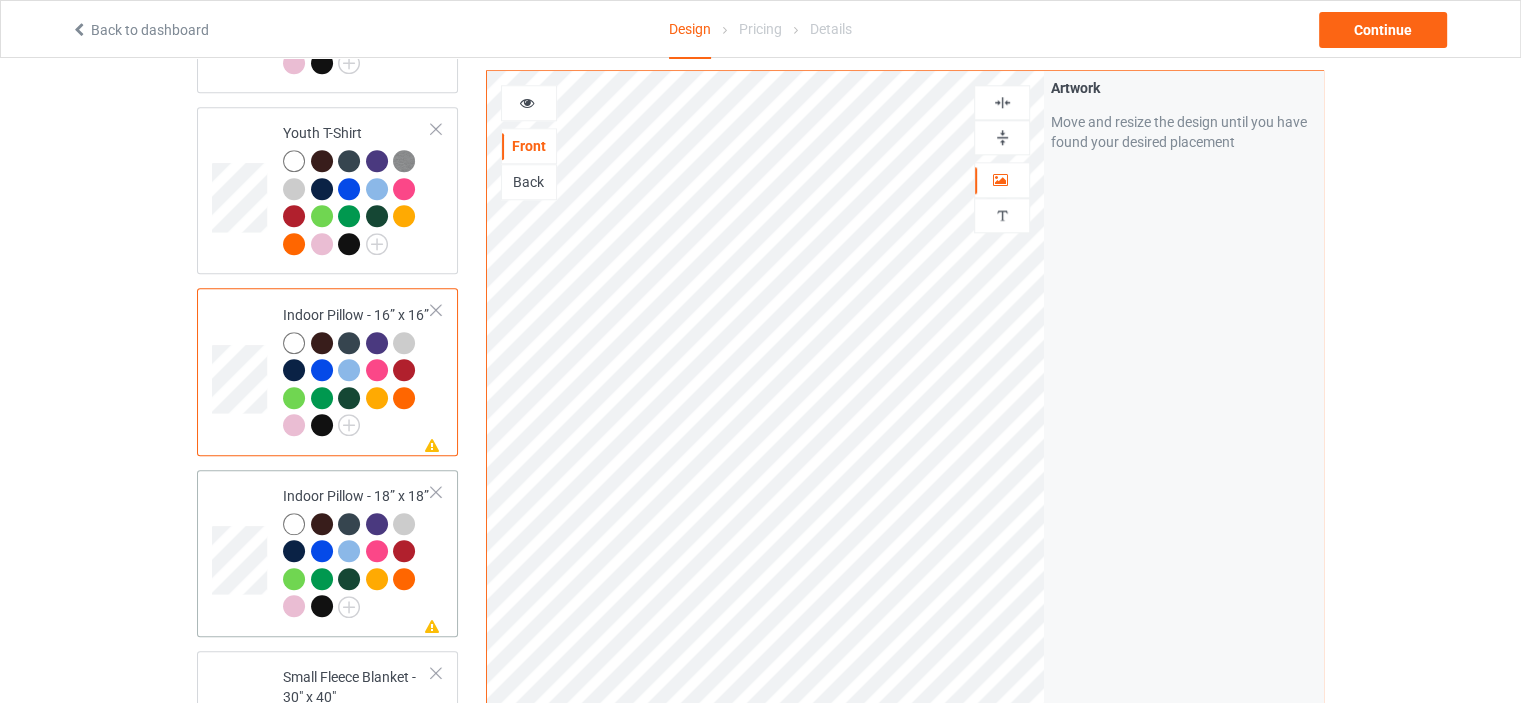 click on "Indoor Pillow - 18” x 18”" at bounding box center (357, 551) 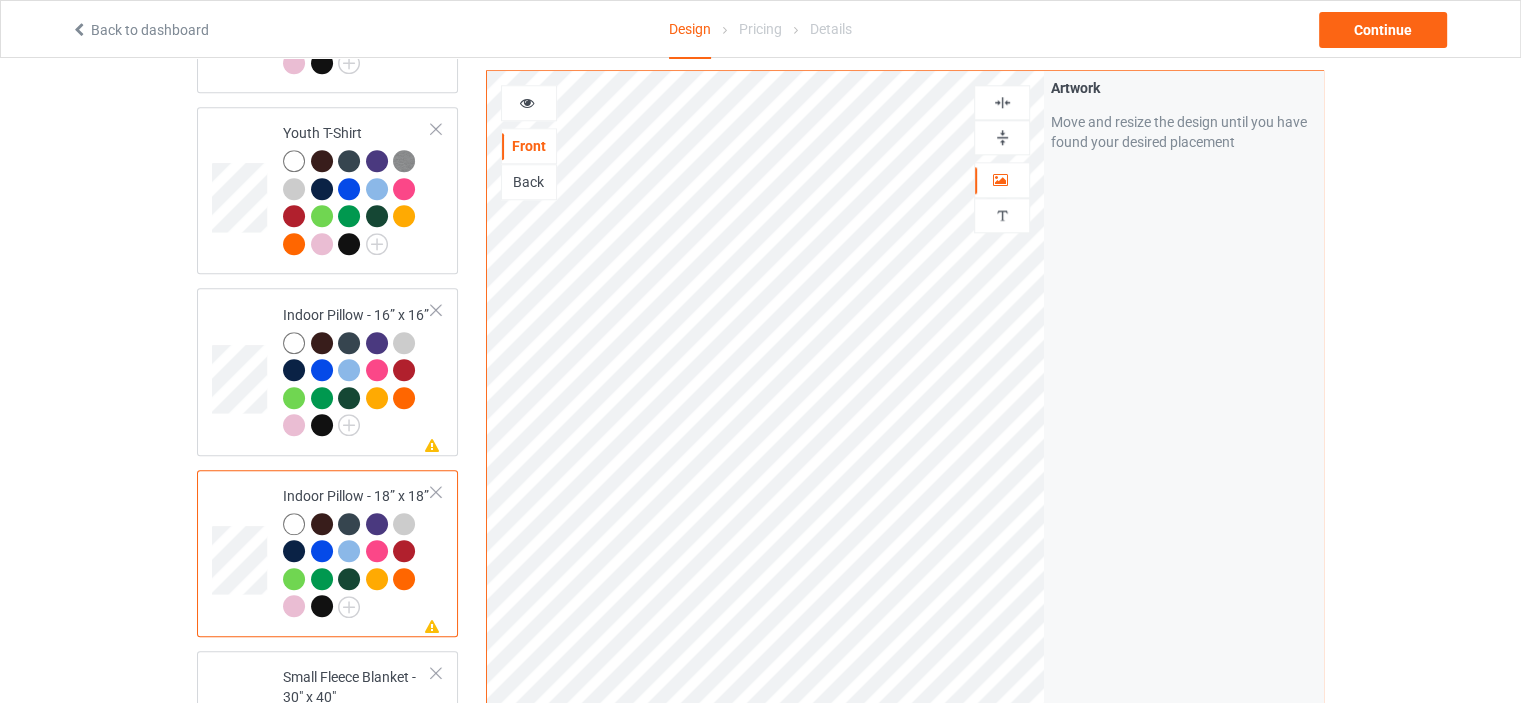 click at bounding box center [1002, 137] 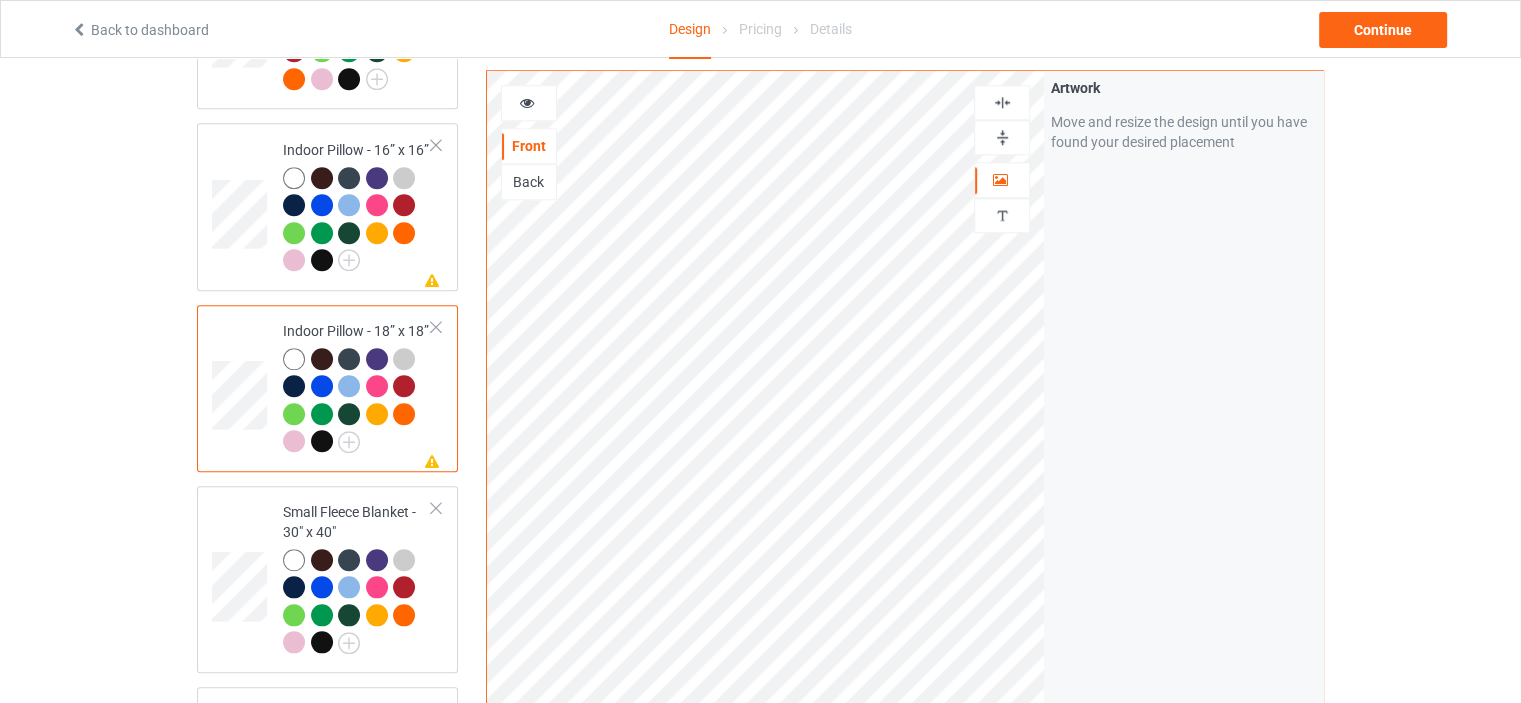 scroll, scrollTop: 2100, scrollLeft: 0, axis: vertical 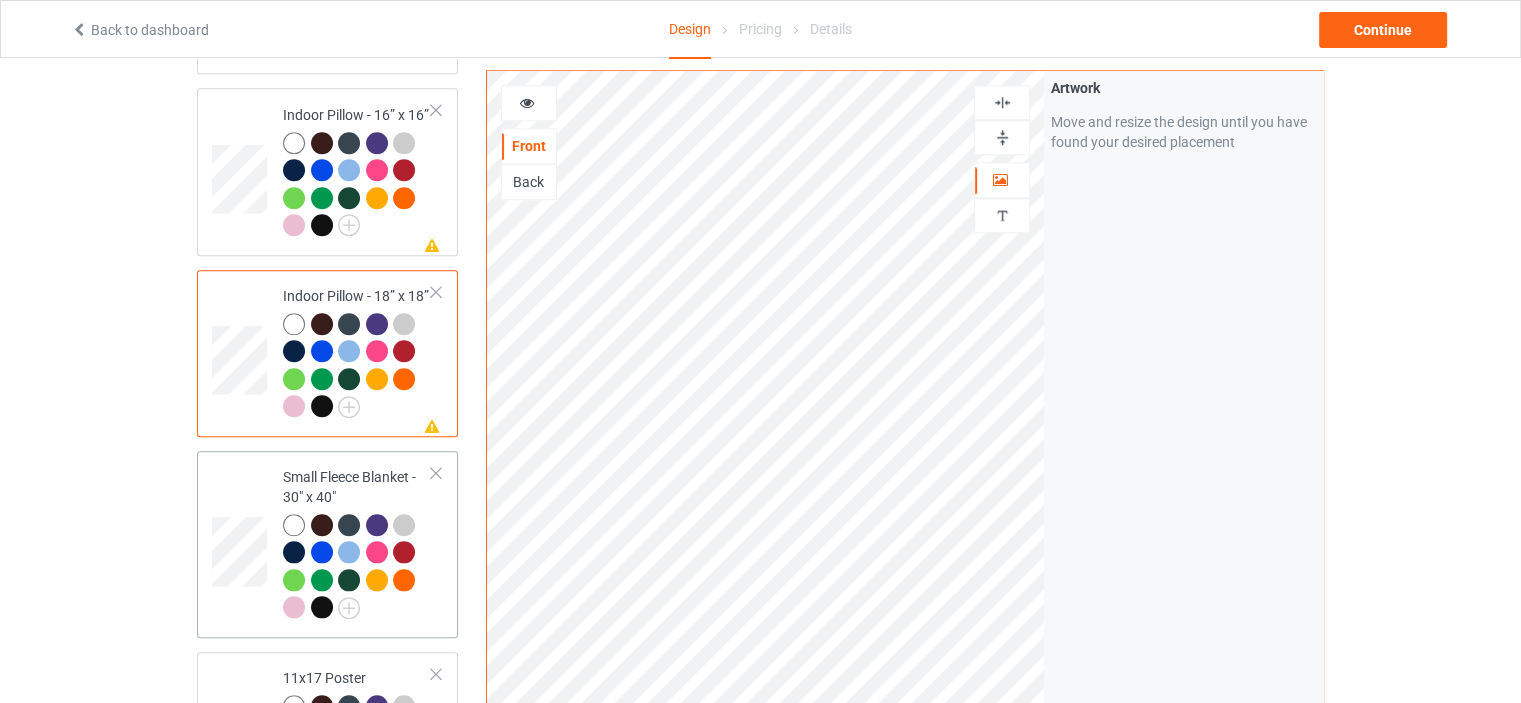 click on "Small Fleece Blanket - 30" x 40"" at bounding box center (357, 542) 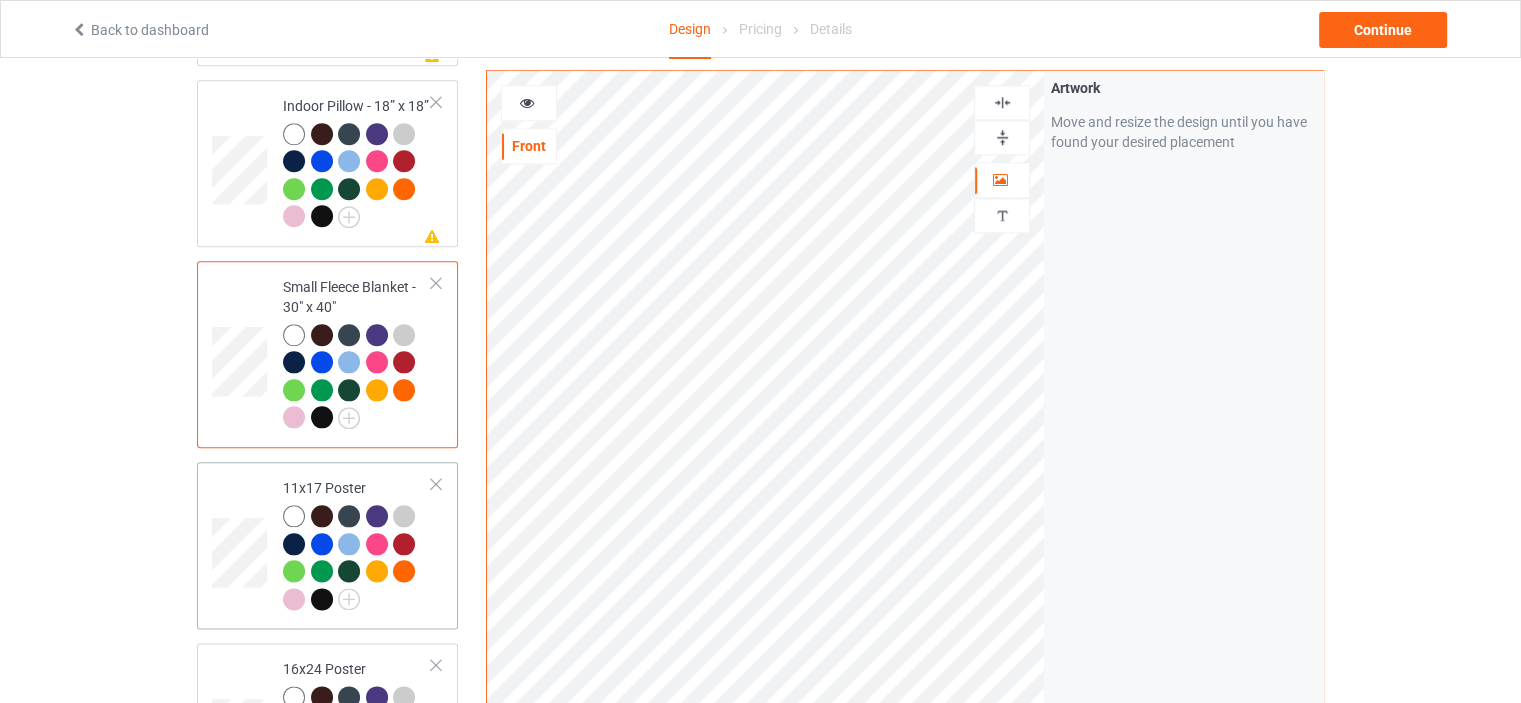 scroll, scrollTop: 2300, scrollLeft: 0, axis: vertical 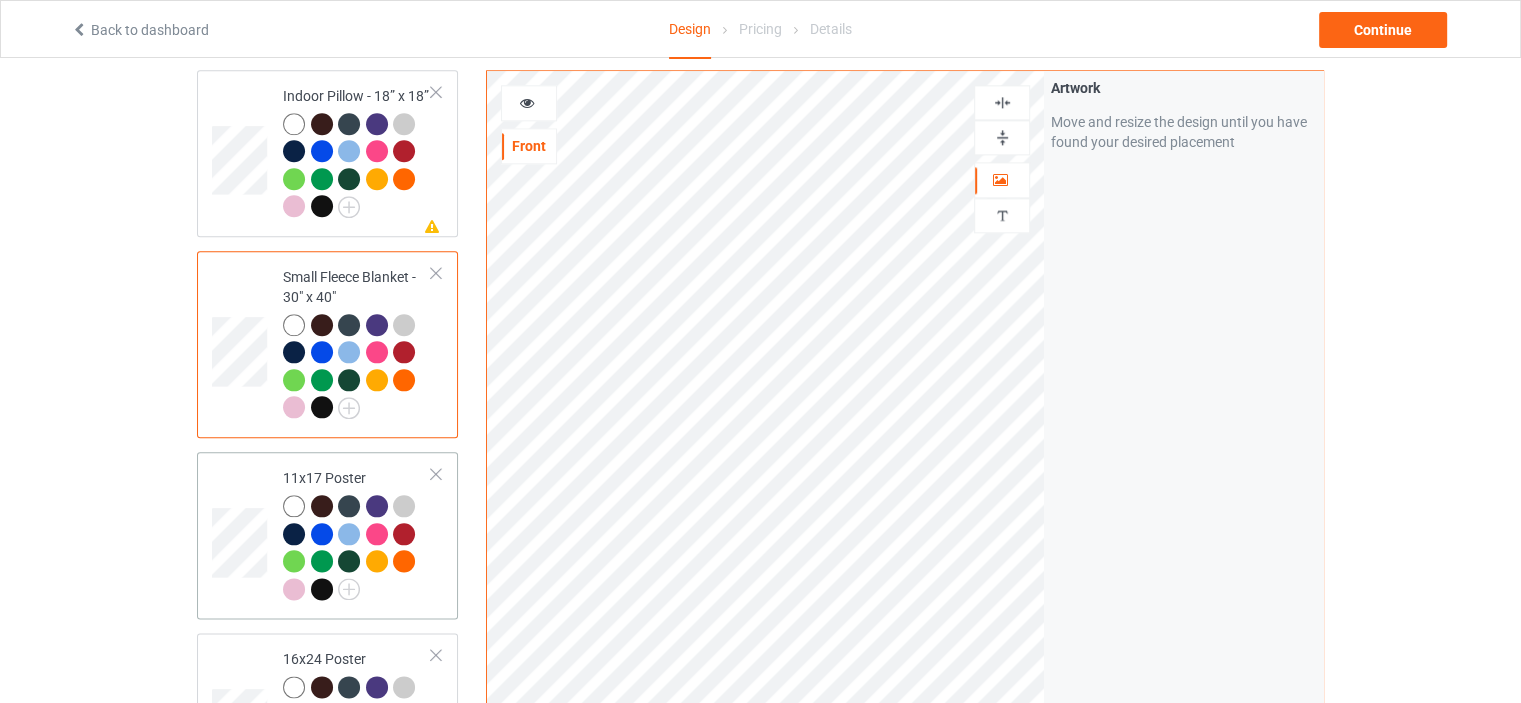 click on "11x17 Poster" at bounding box center [357, 533] 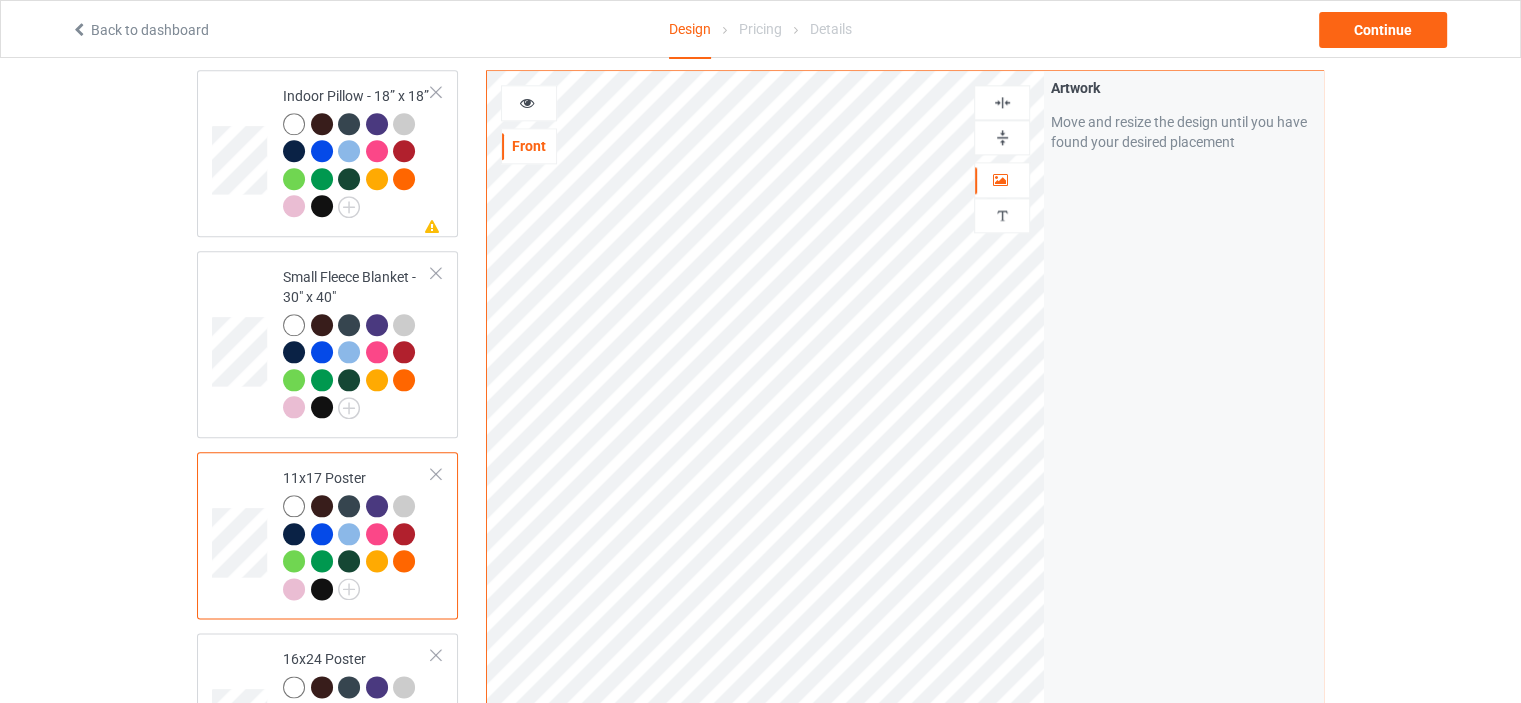 click at bounding box center [1002, 137] 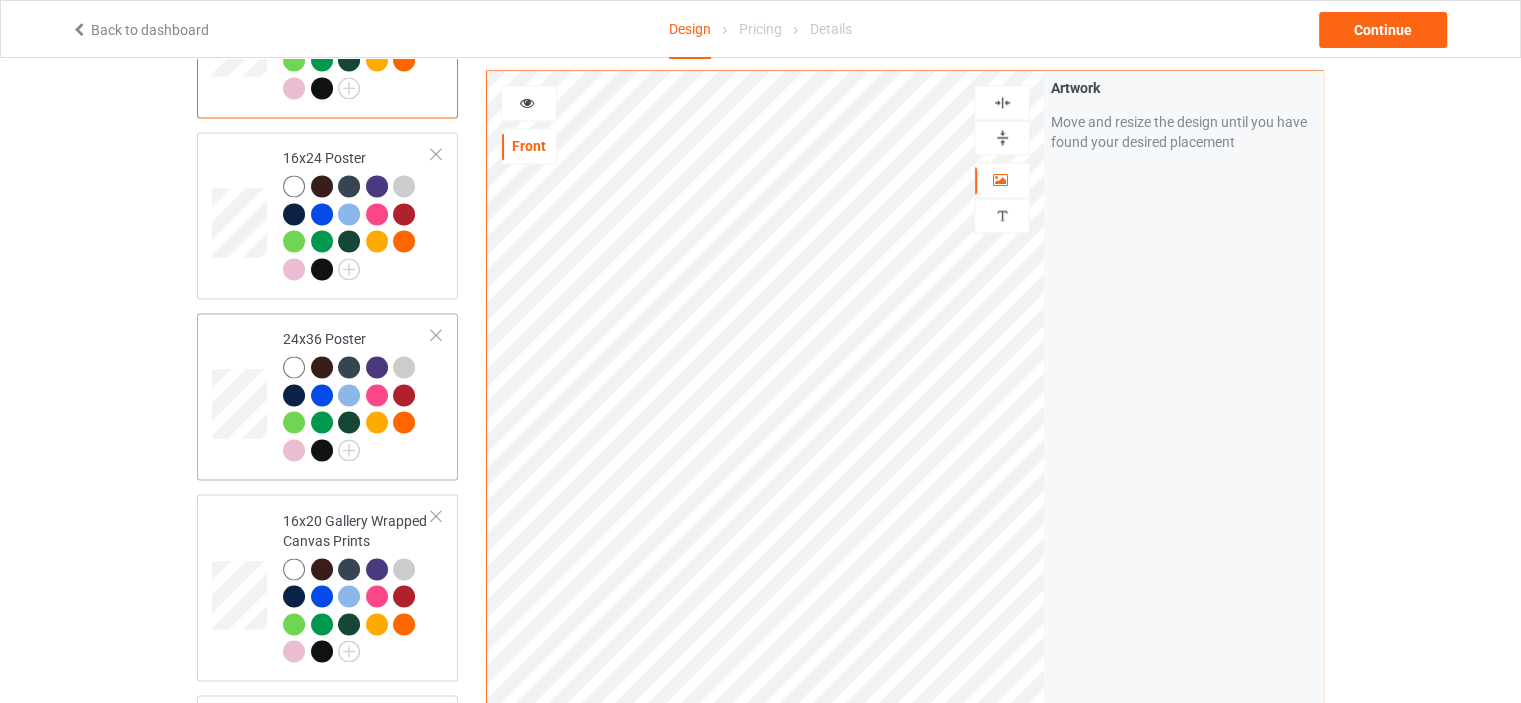 scroll, scrollTop: 2900, scrollLeft: 0, axis: vertical 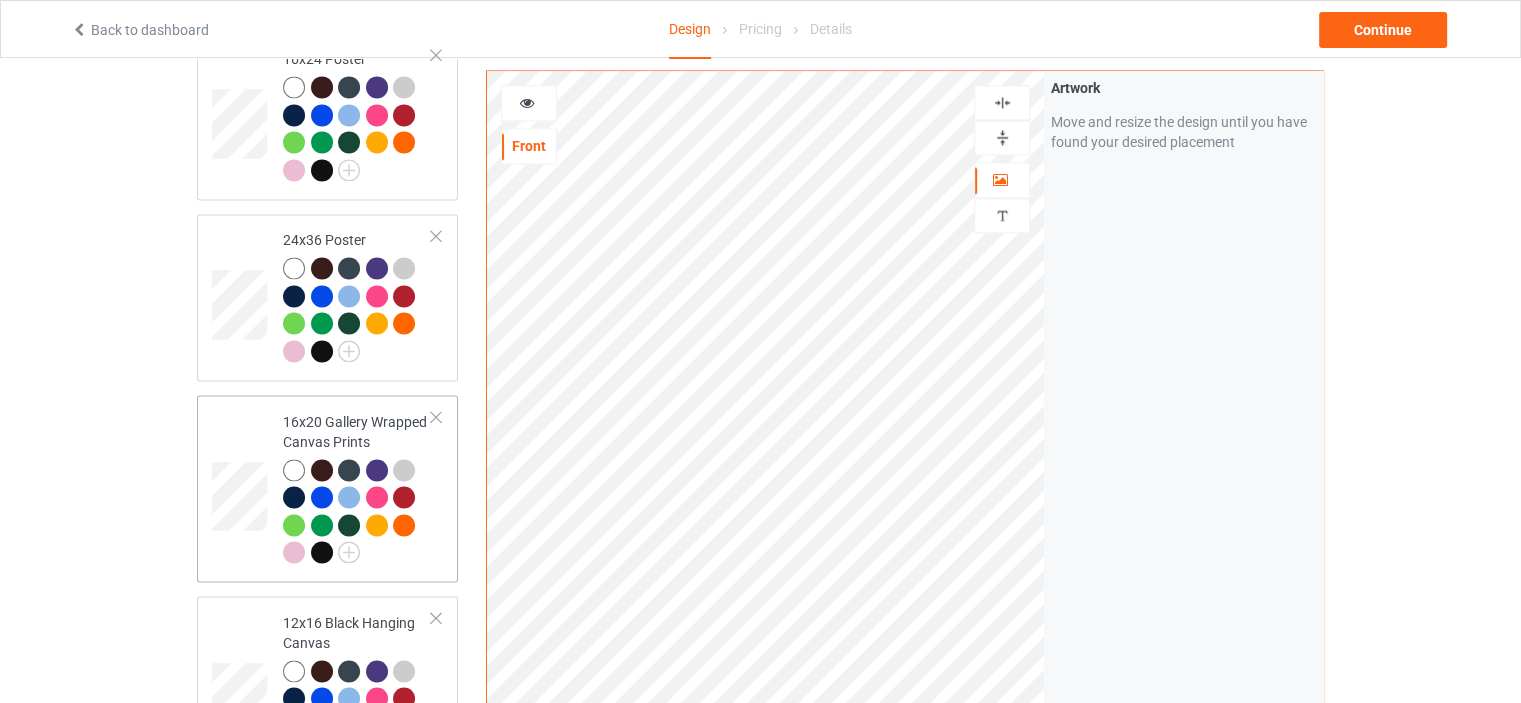 click on "16x20 Gallery Wrapped Canvas Prints" at bounding box center [357, 487] 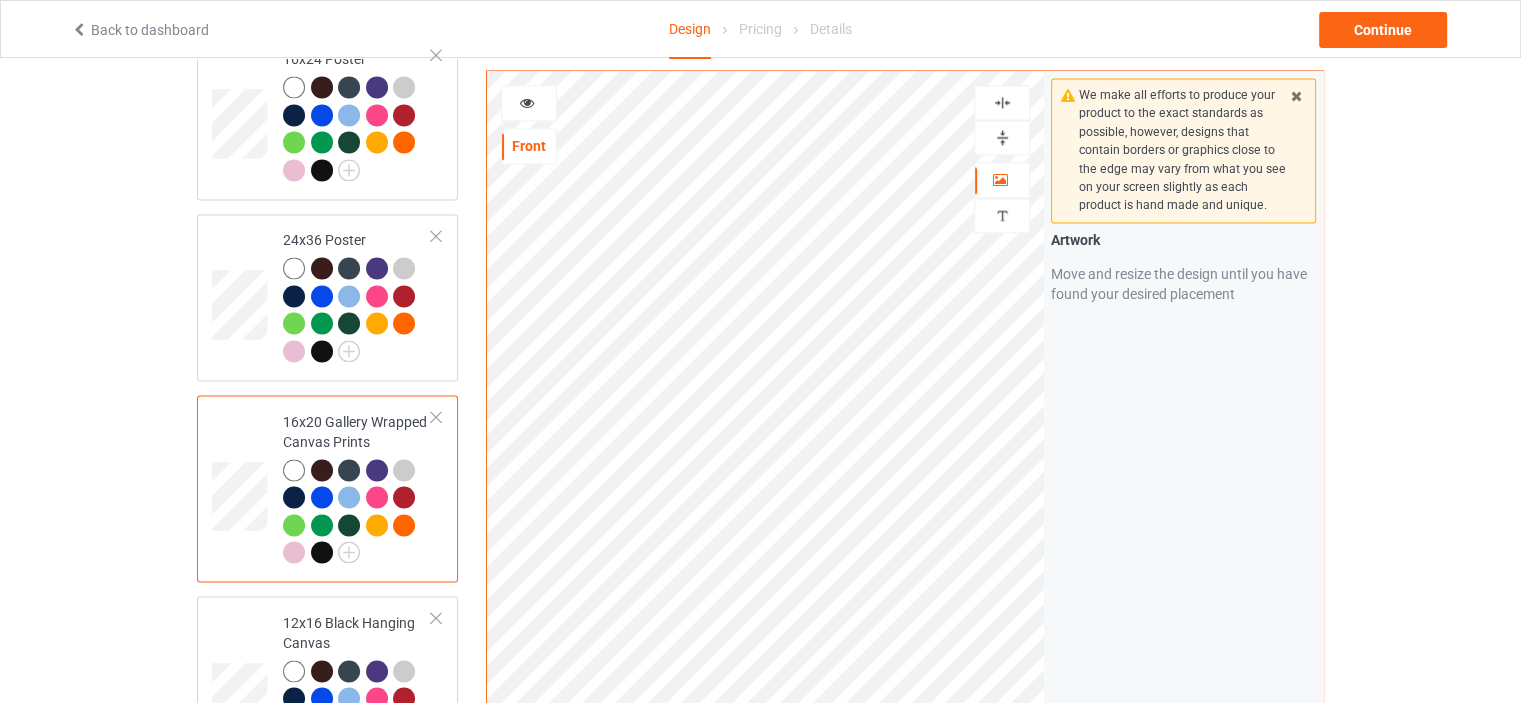 scroll, scrollTop: 3100, scrollLeft: 0, axis: vertical 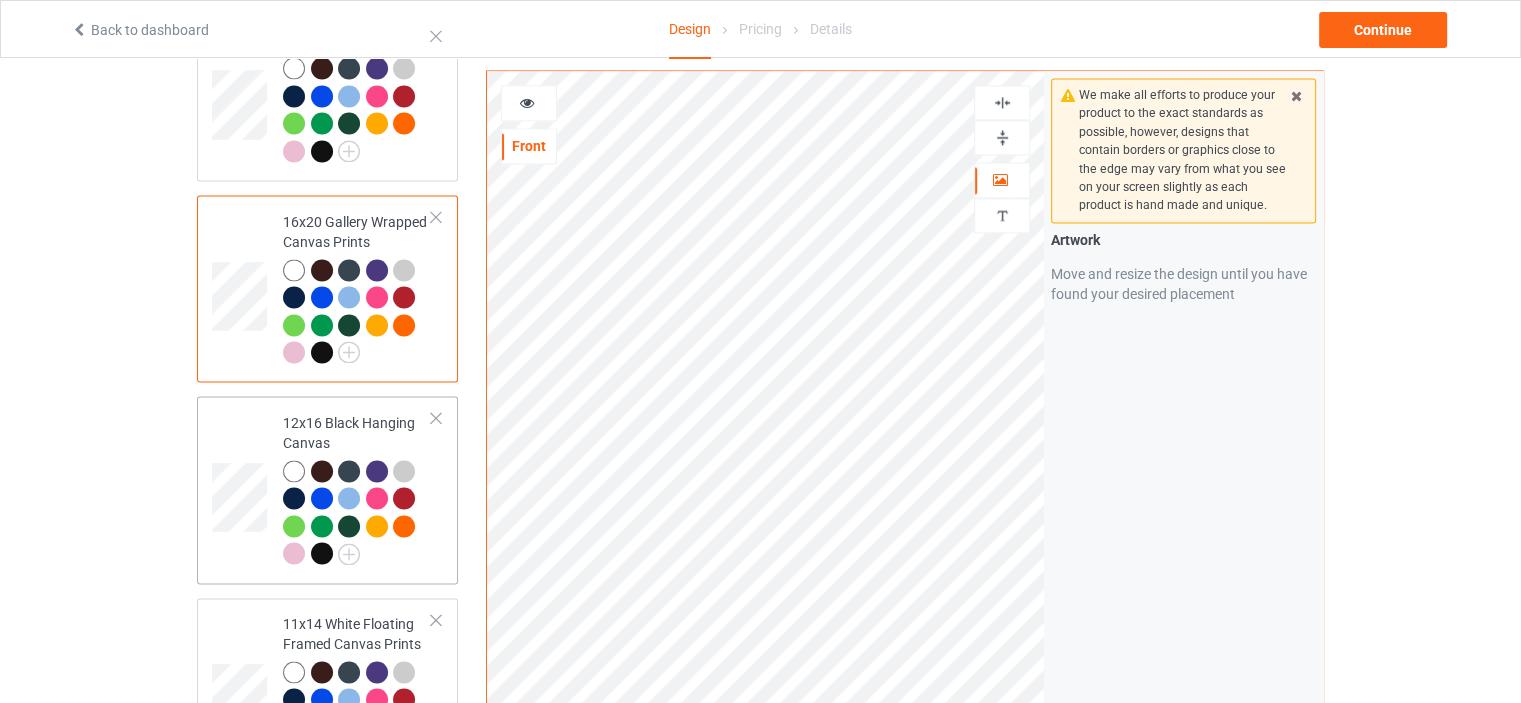click on "12x16 Black Hanging Canvas" at bounding box center [357, 488] 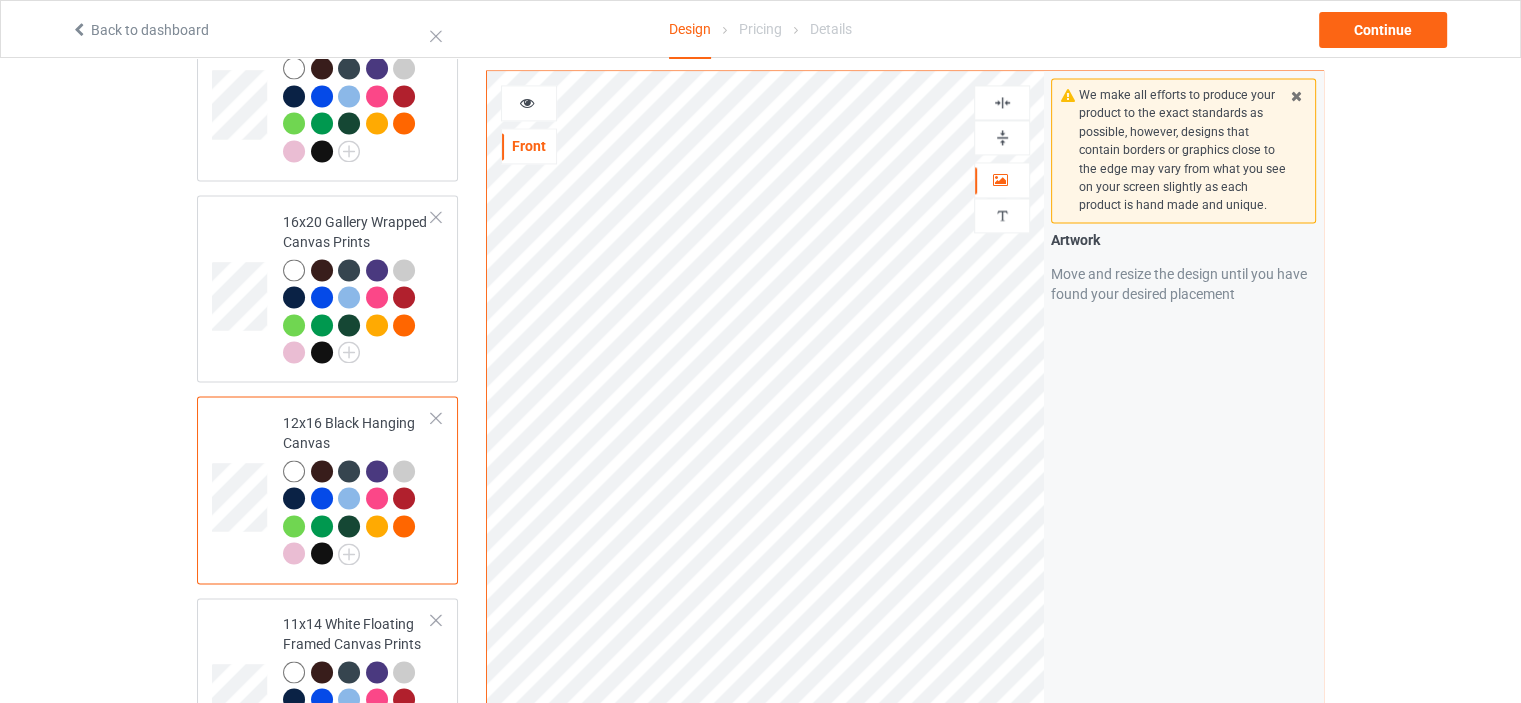 click at bounding box center [1002, 137] 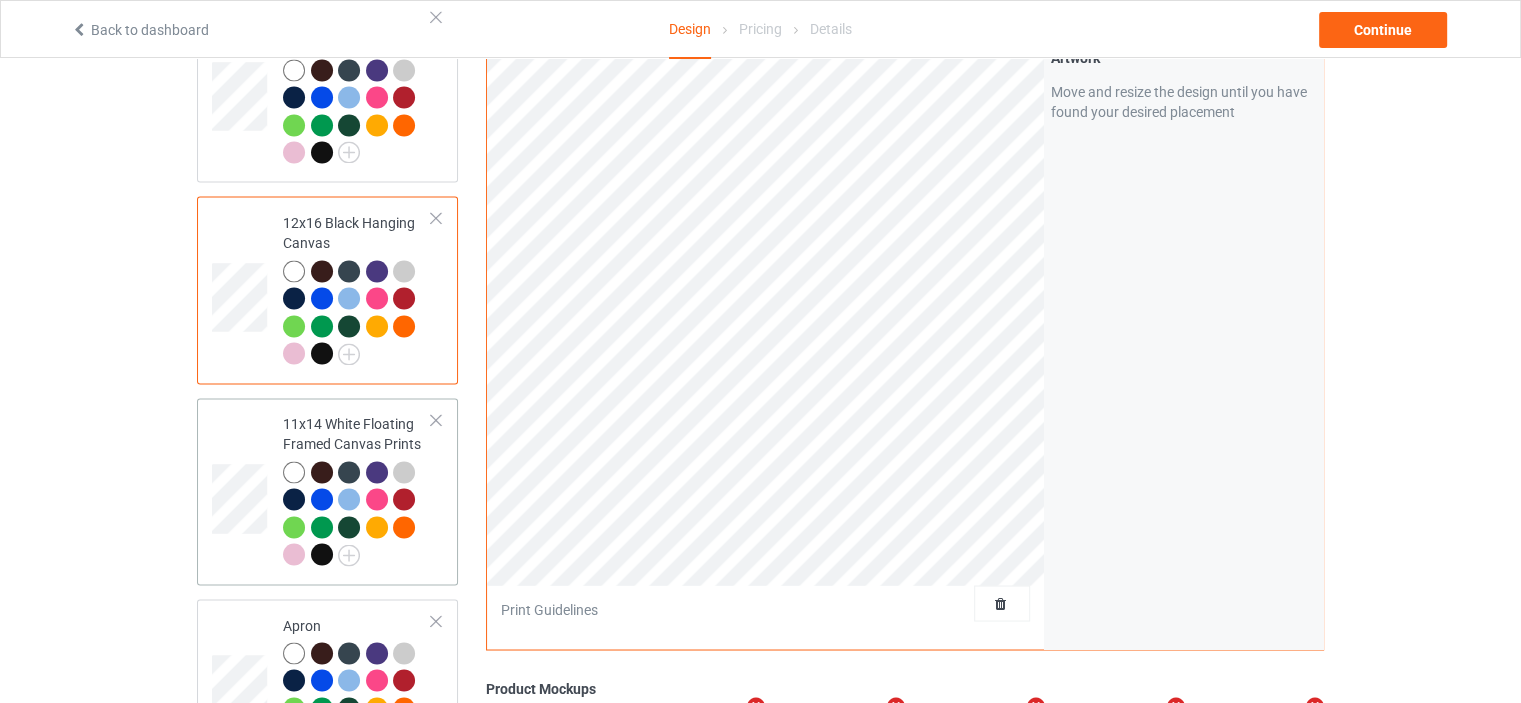 click on "11x14 White Floating Framed Canvas Prints" at bounding box center (357, 489) 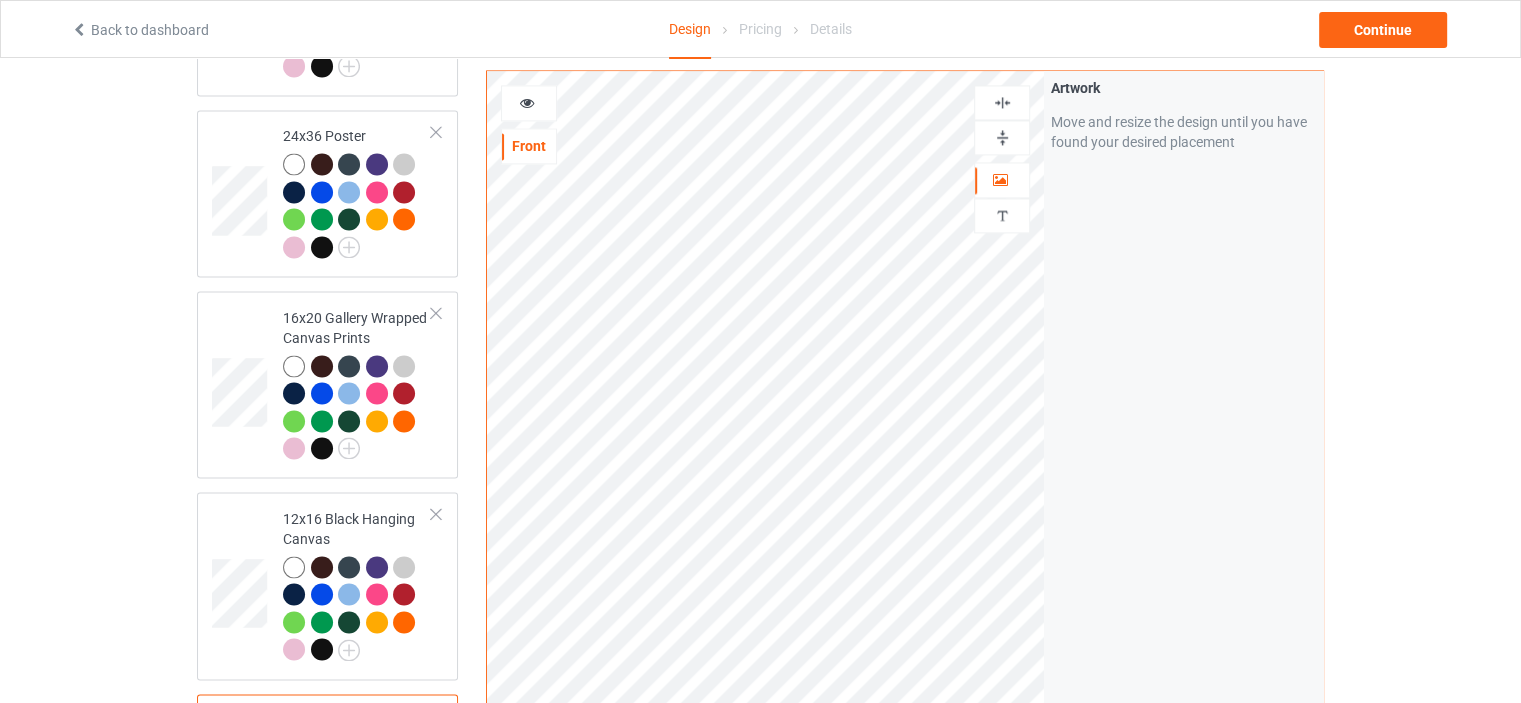 scroll, scrollTop: 3000, scrollLeft: 0, axis: vertical 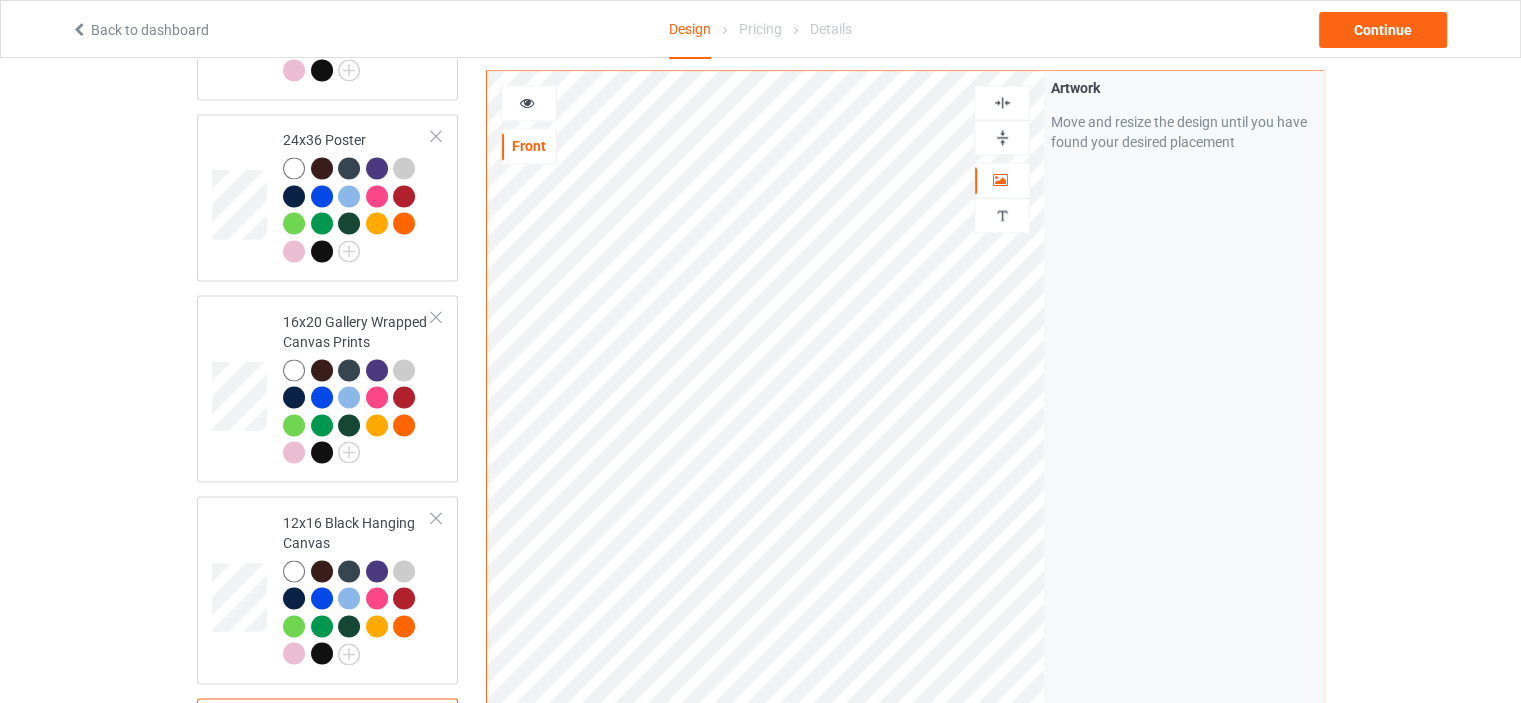 click at bounding box center (1002, 137) 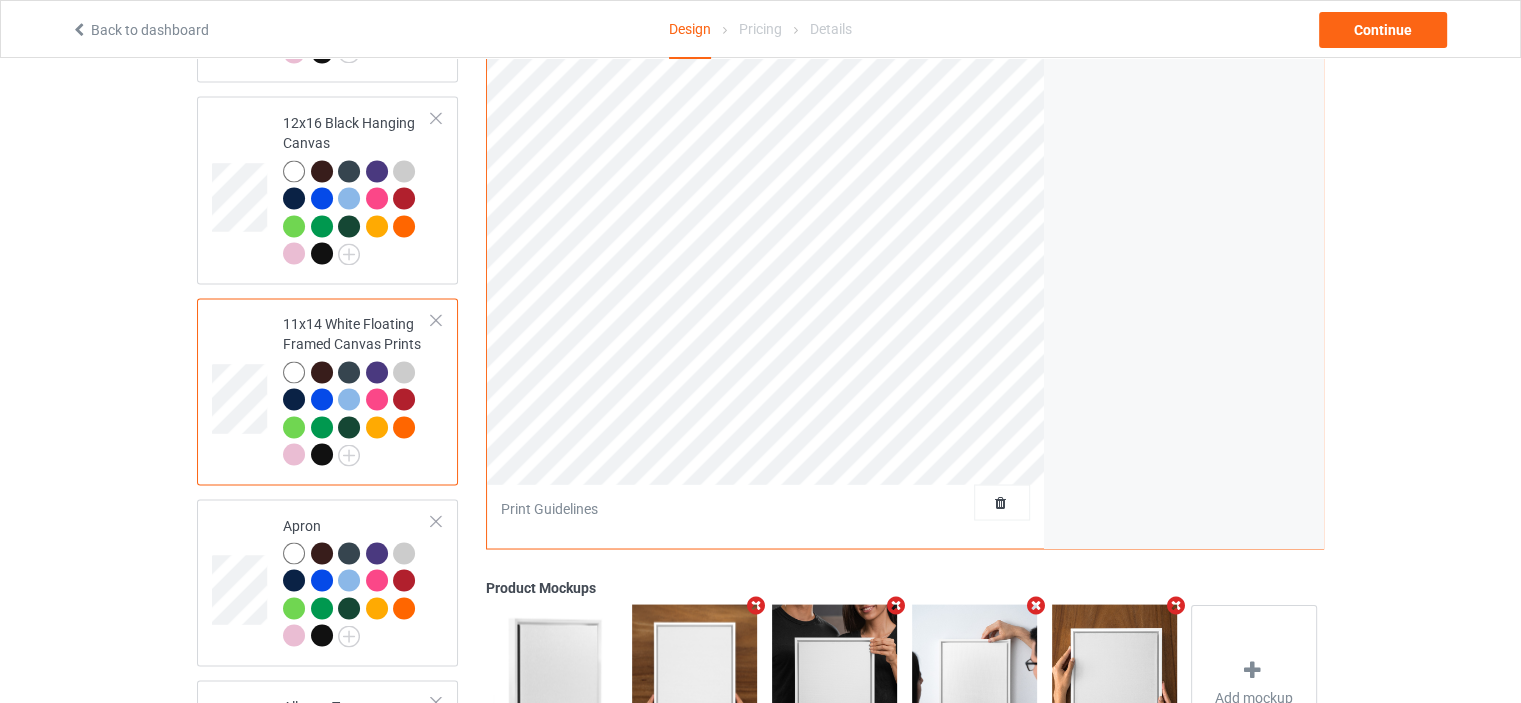 scroll, scrollTop: 3600, scrollLeft: 0, axis: vertical 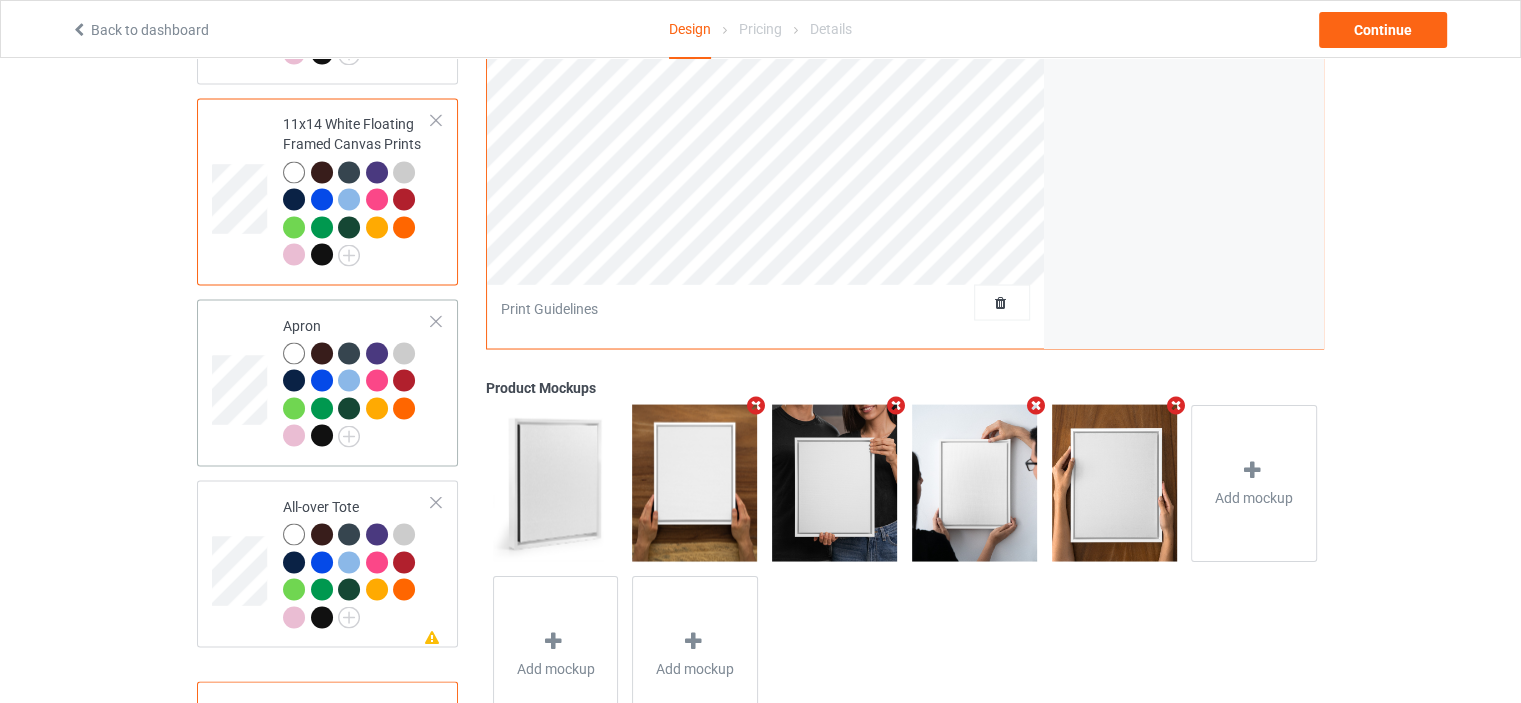 click on "Apron" at bounding box center [357, 382] 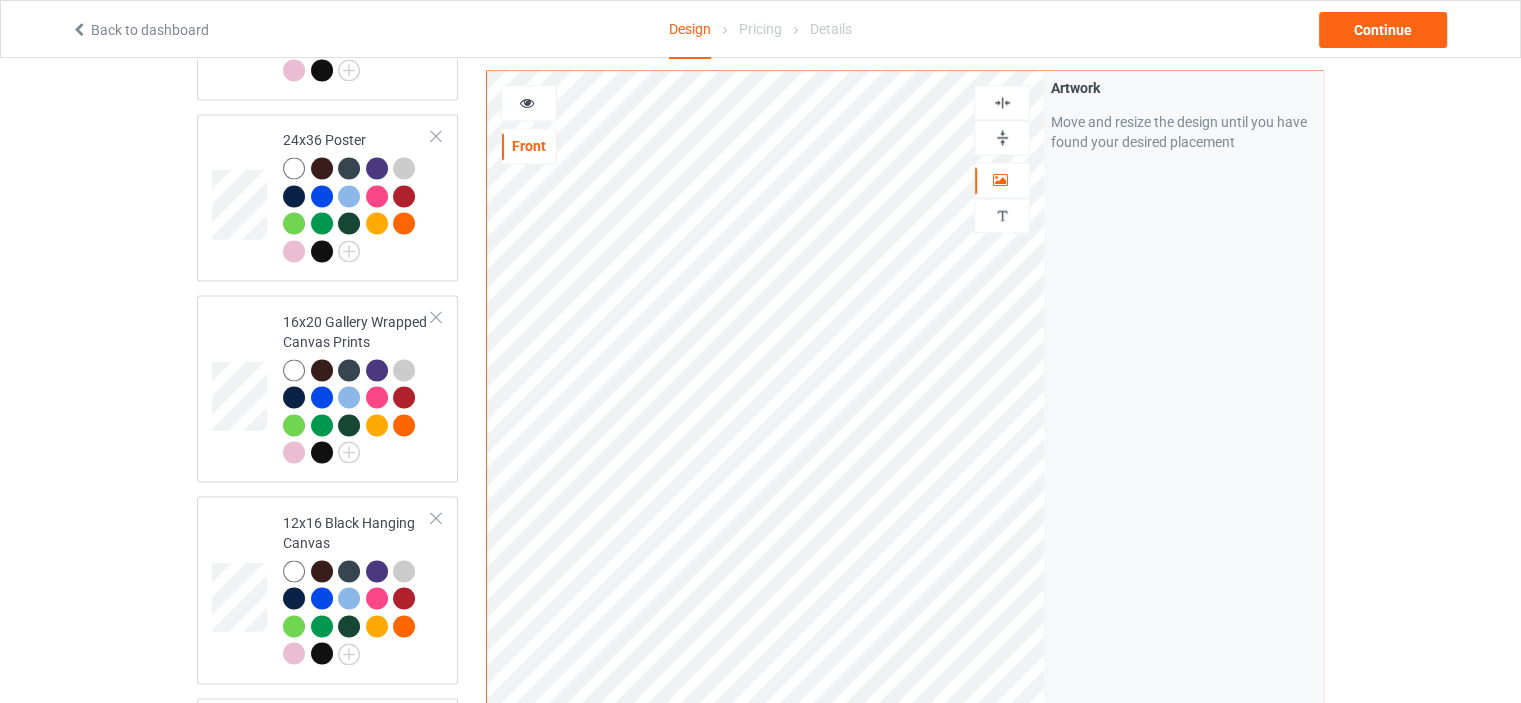 scroll, scrollTop: 2900, scrollLeft: 0, axis: vertical 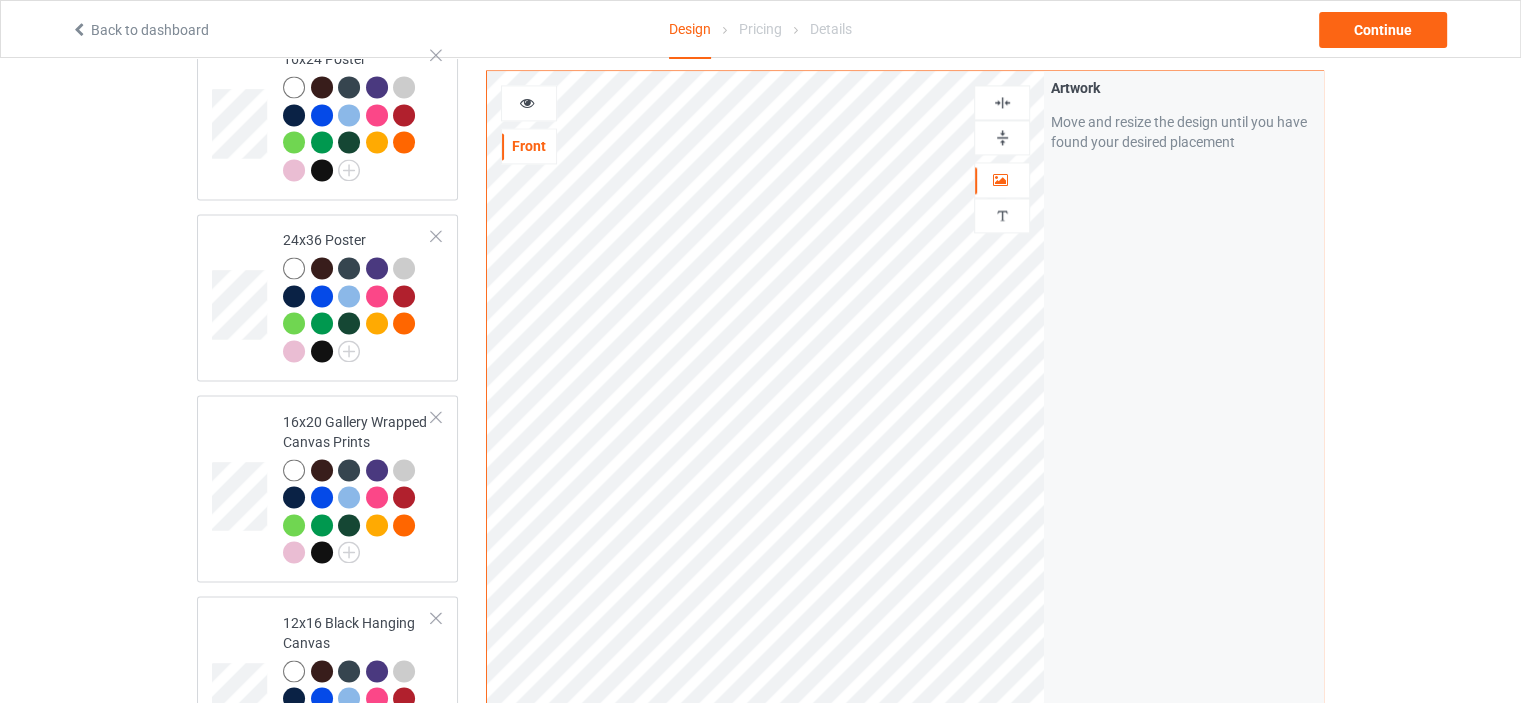 click at bounding box center (1002, 102) 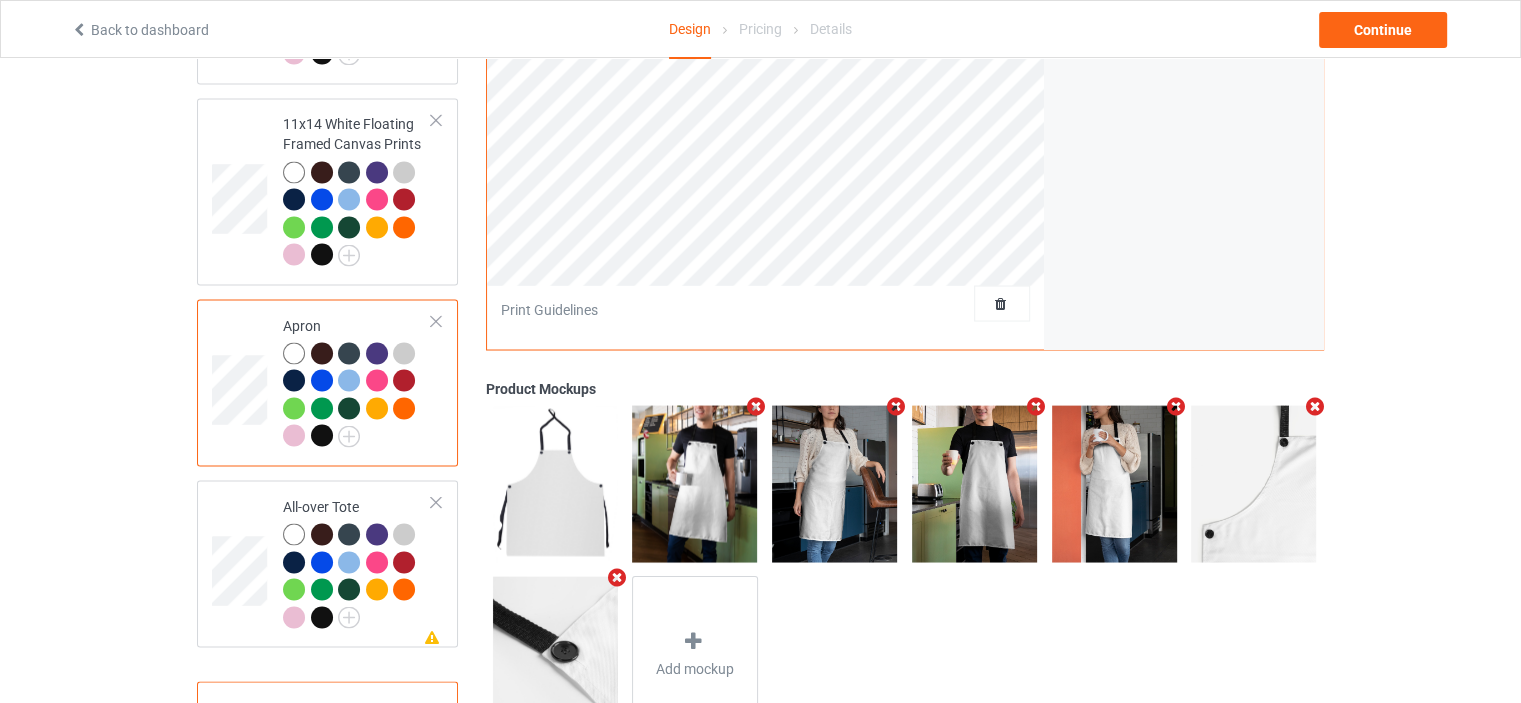 scroll, scrollTop: 3645, scrollLeft: 0, axis: vertical 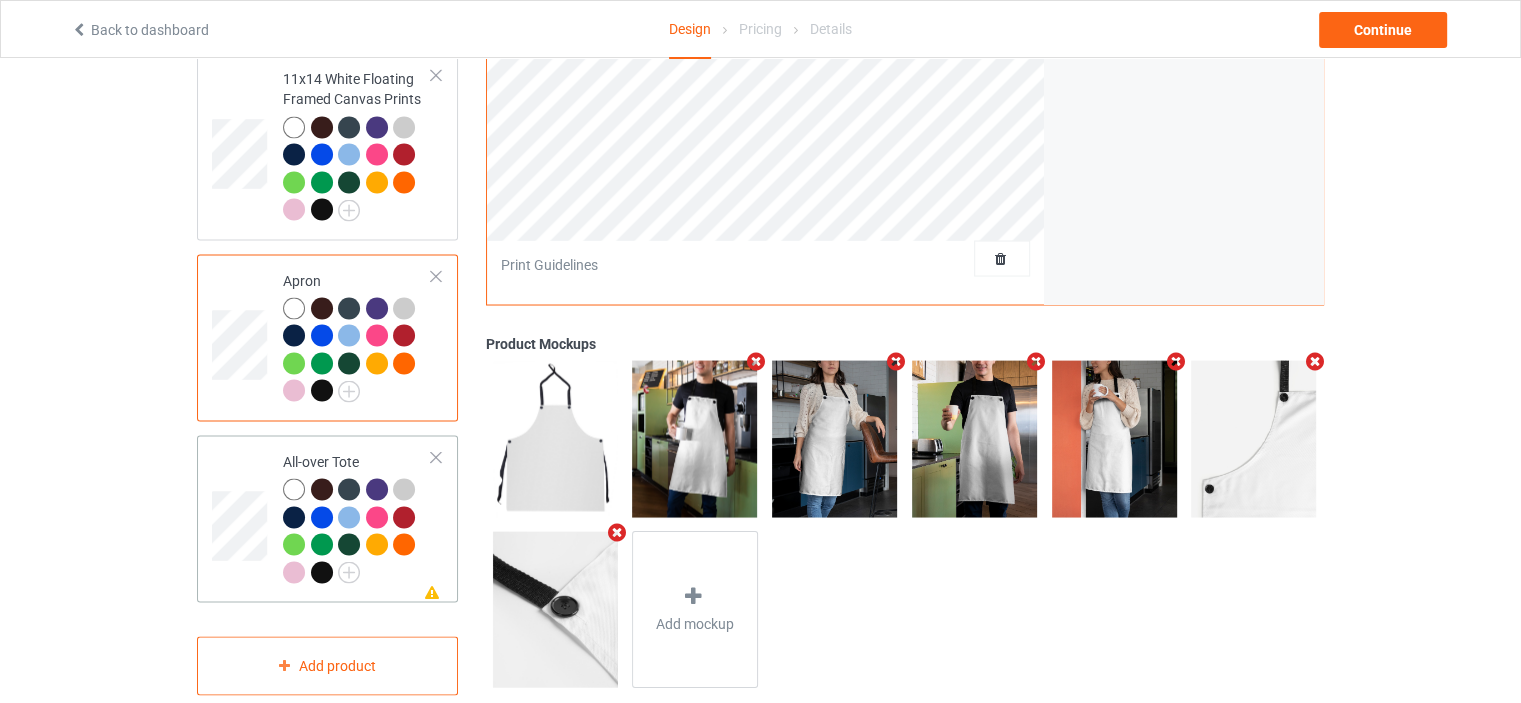 click on "All-over Tote" at bounding box center (357, 516) 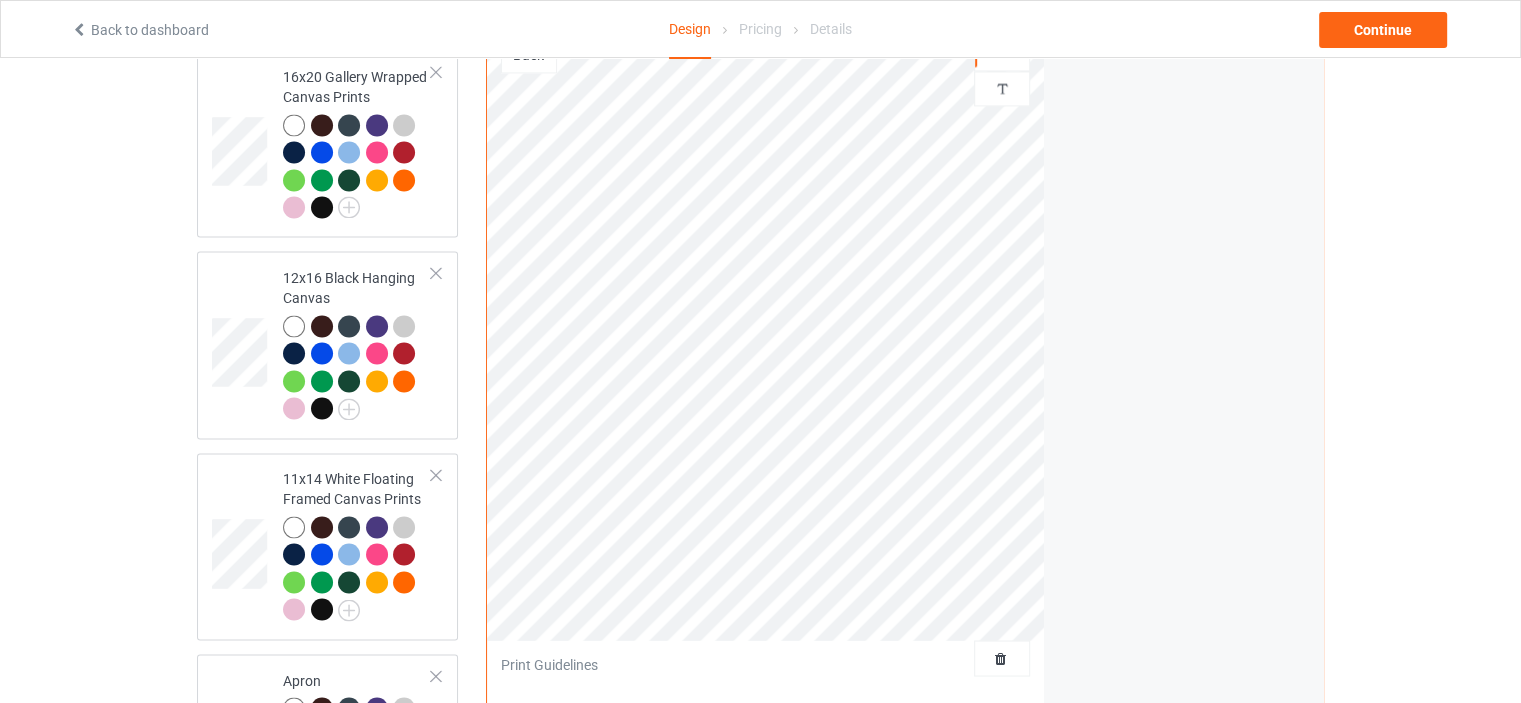 scroll, scrollTop: 2945, scrollLeft: 0, axis: vertical 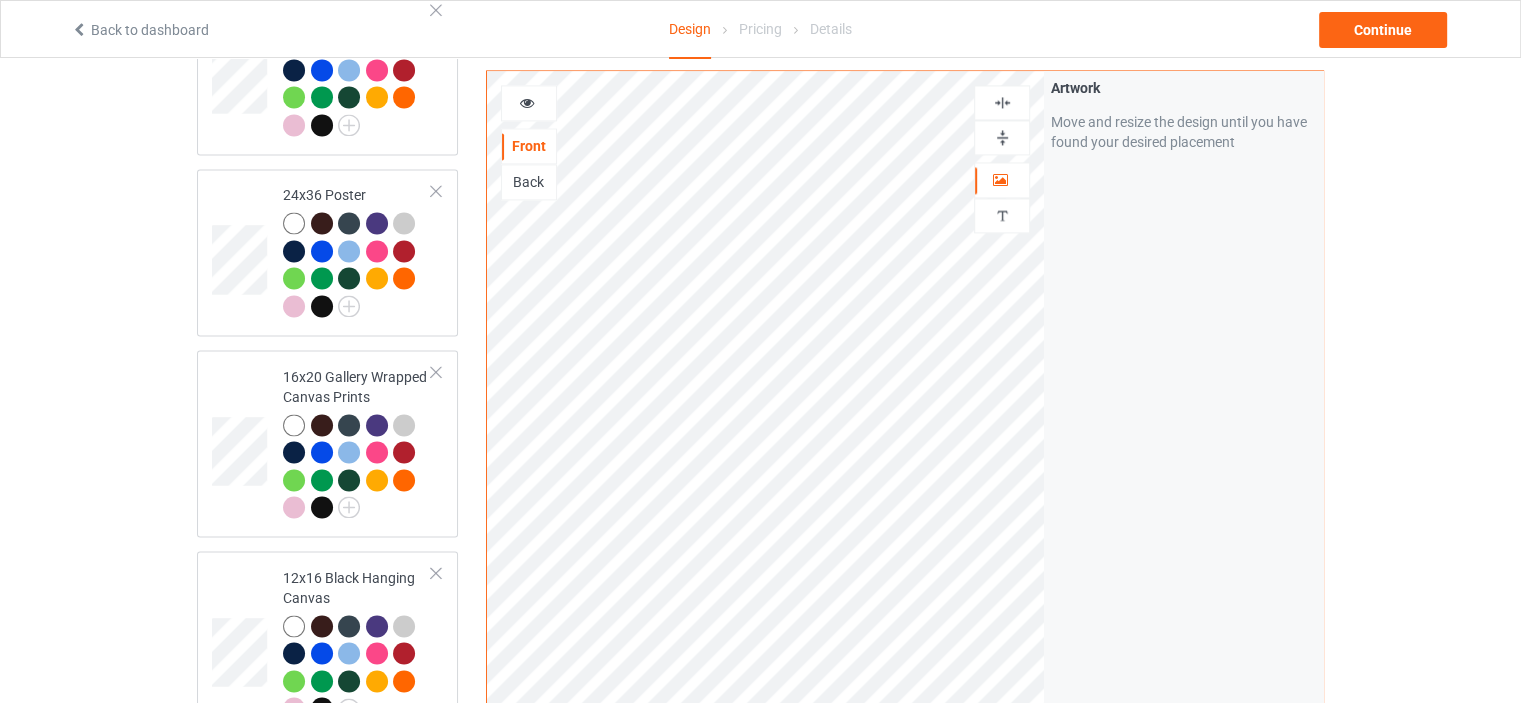 click at bounding box center (1002, 102) 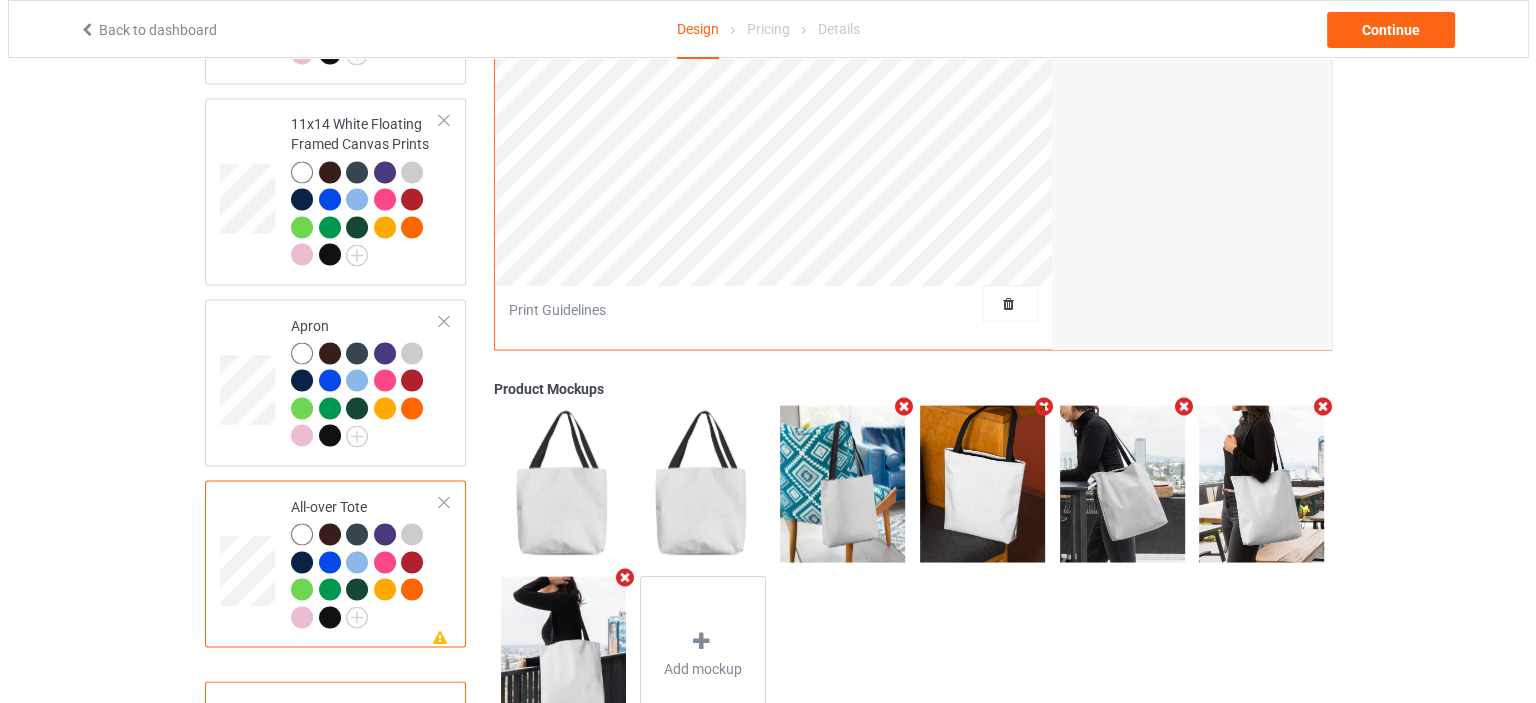 scroll, scrollTop: 3645, scrollLeft: 0, axis: vertical 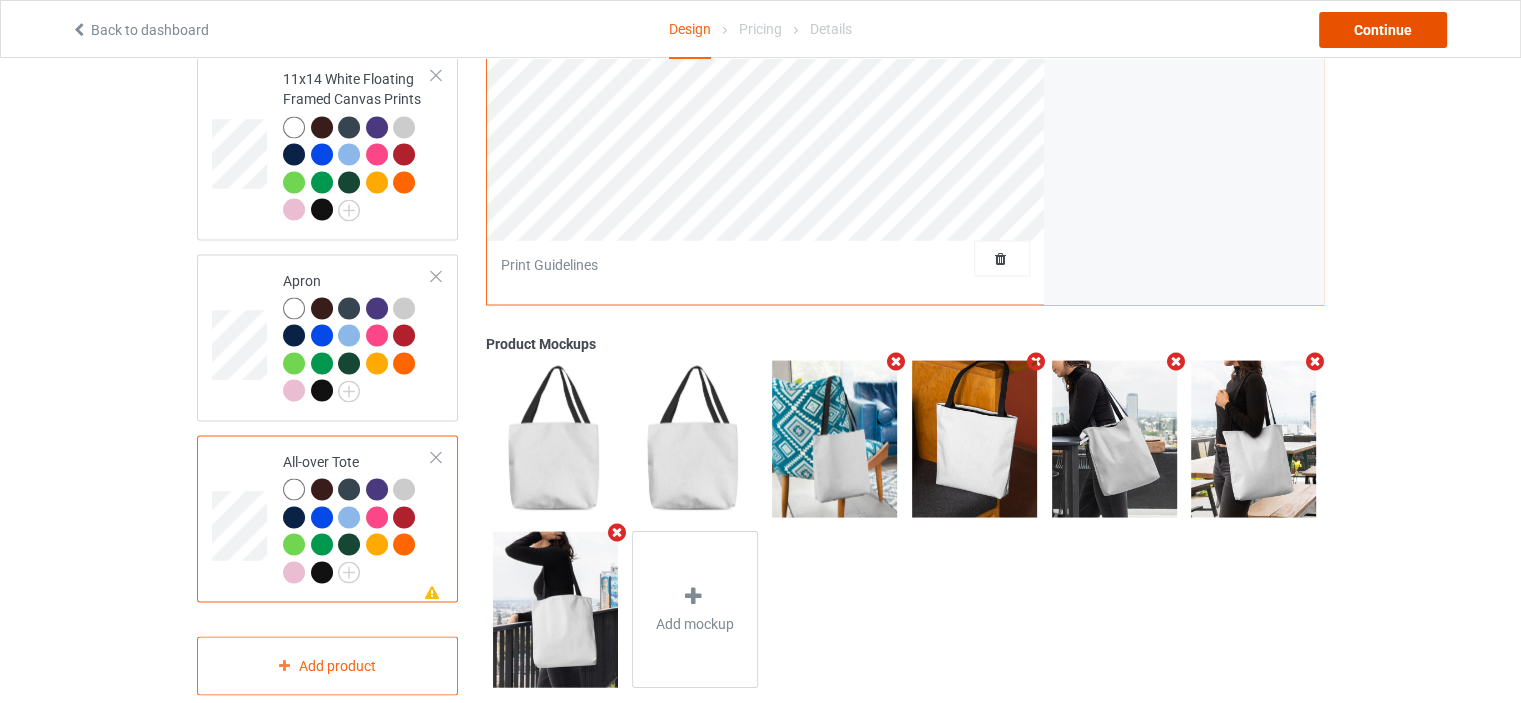 click on "Continue" at bounding box center [1383, 30] 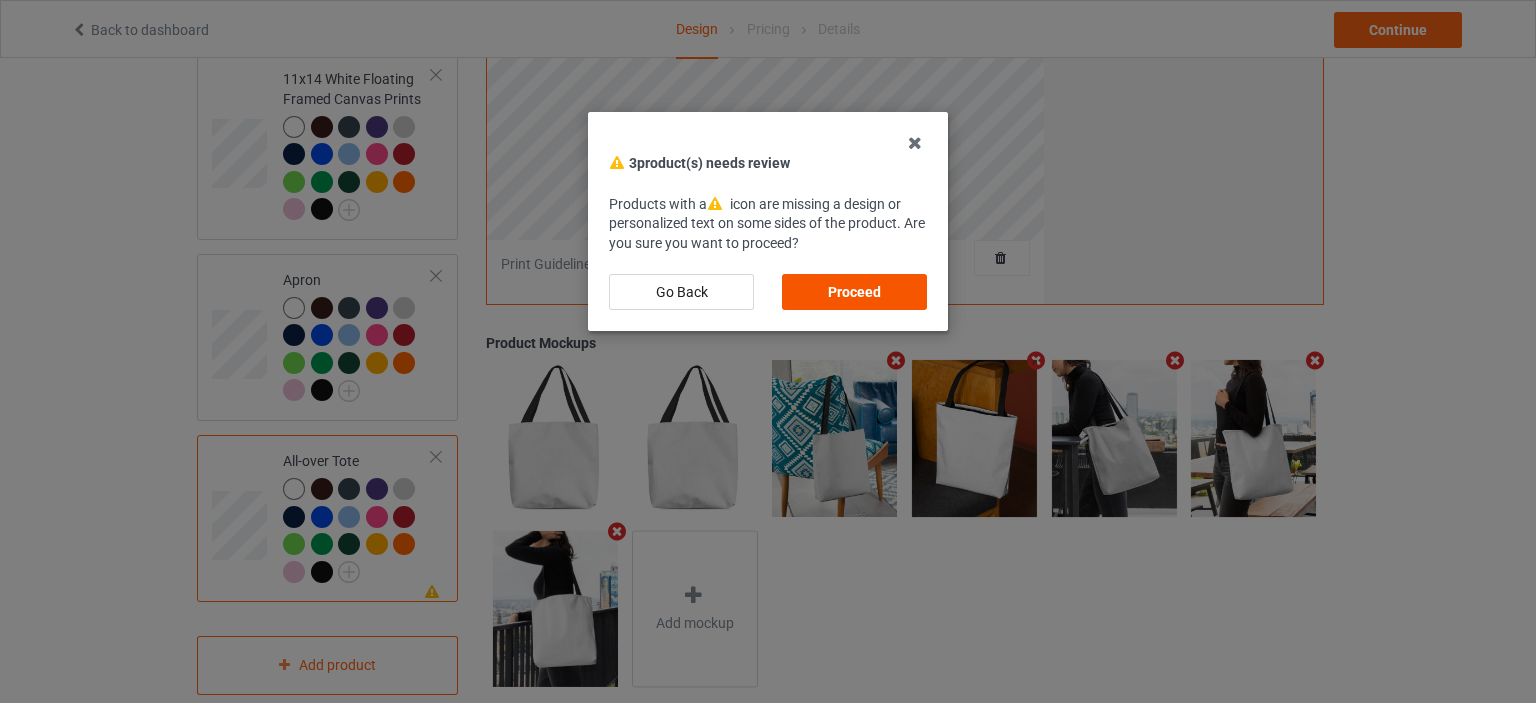 click on "Proceed" at bounding box center (854, 292) 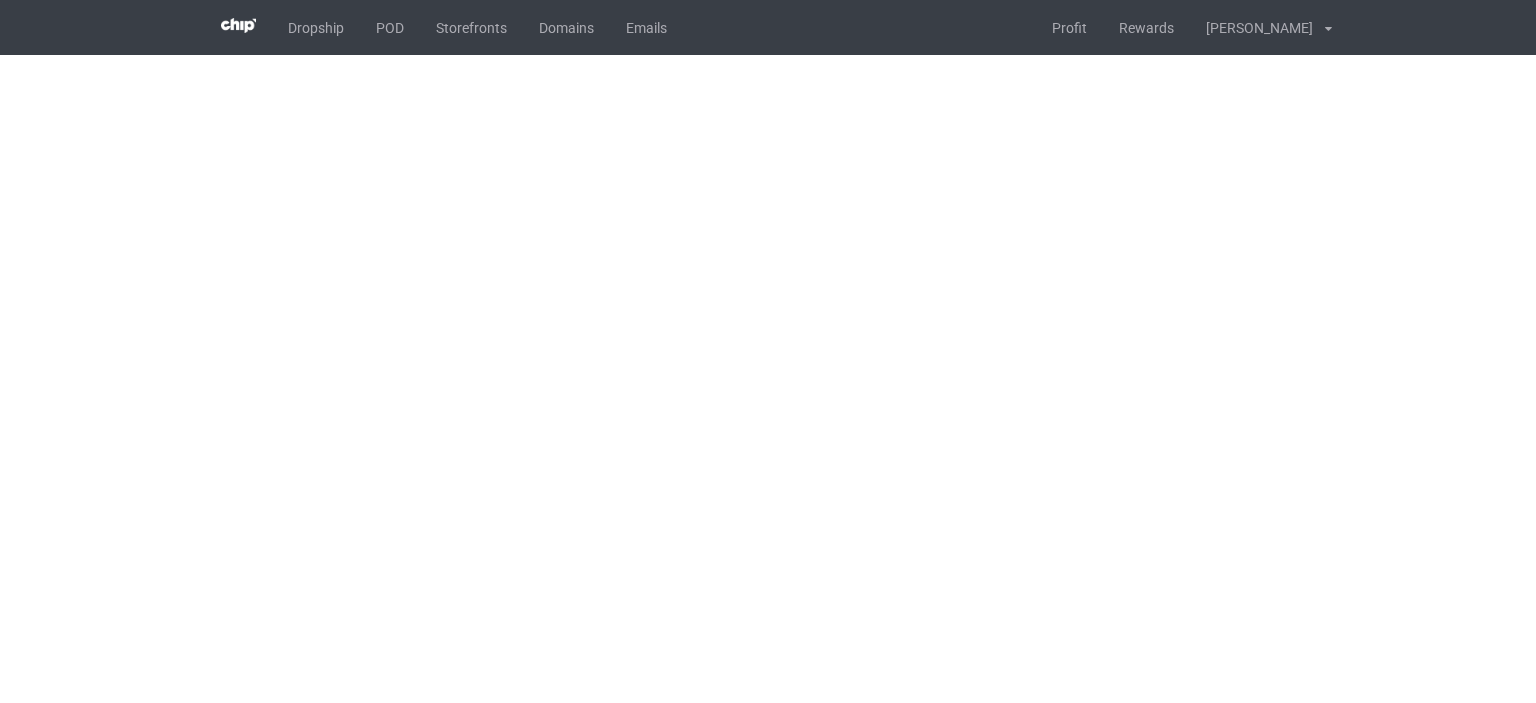 scroll, scrollTop: 0, scrollLeft: 0, axis: both 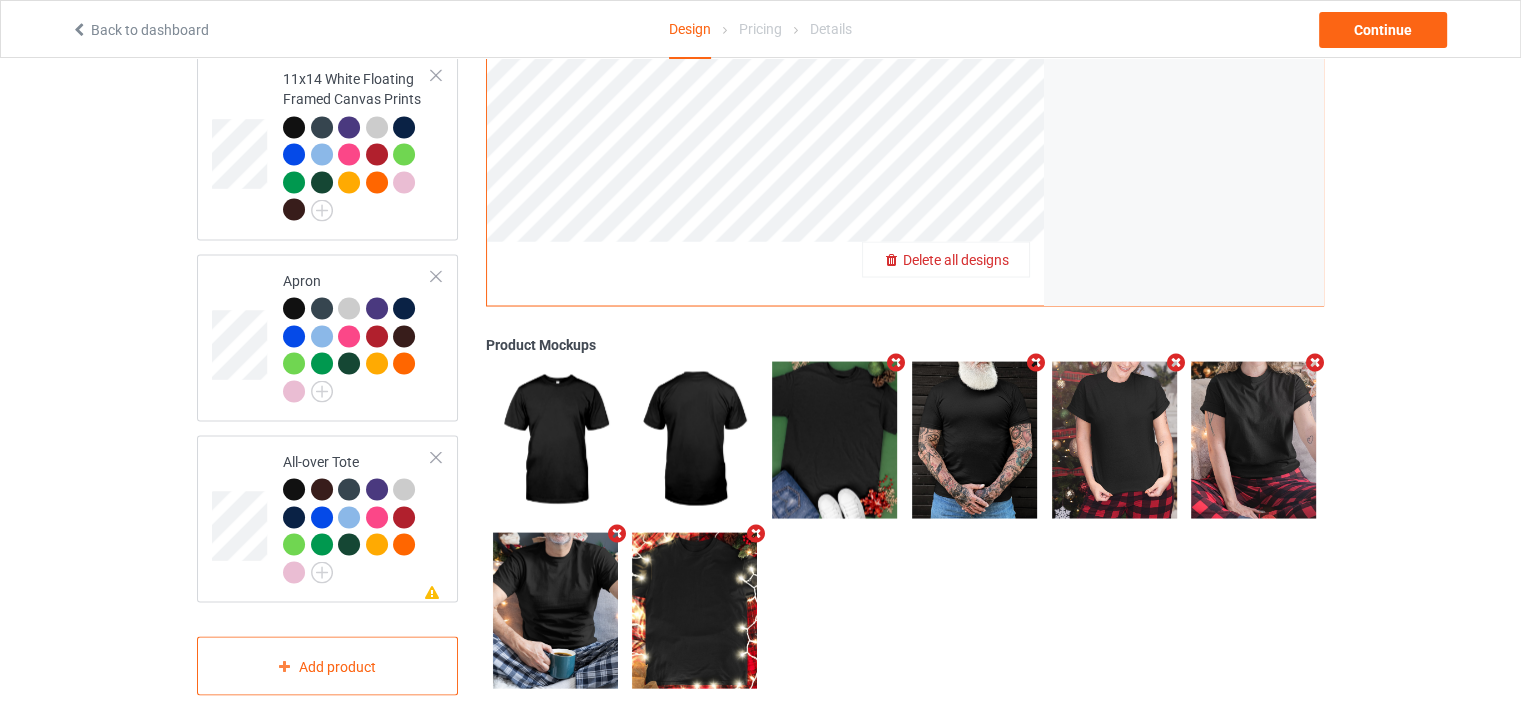 click on "Delete all designs" at bounding box center [956, 260] 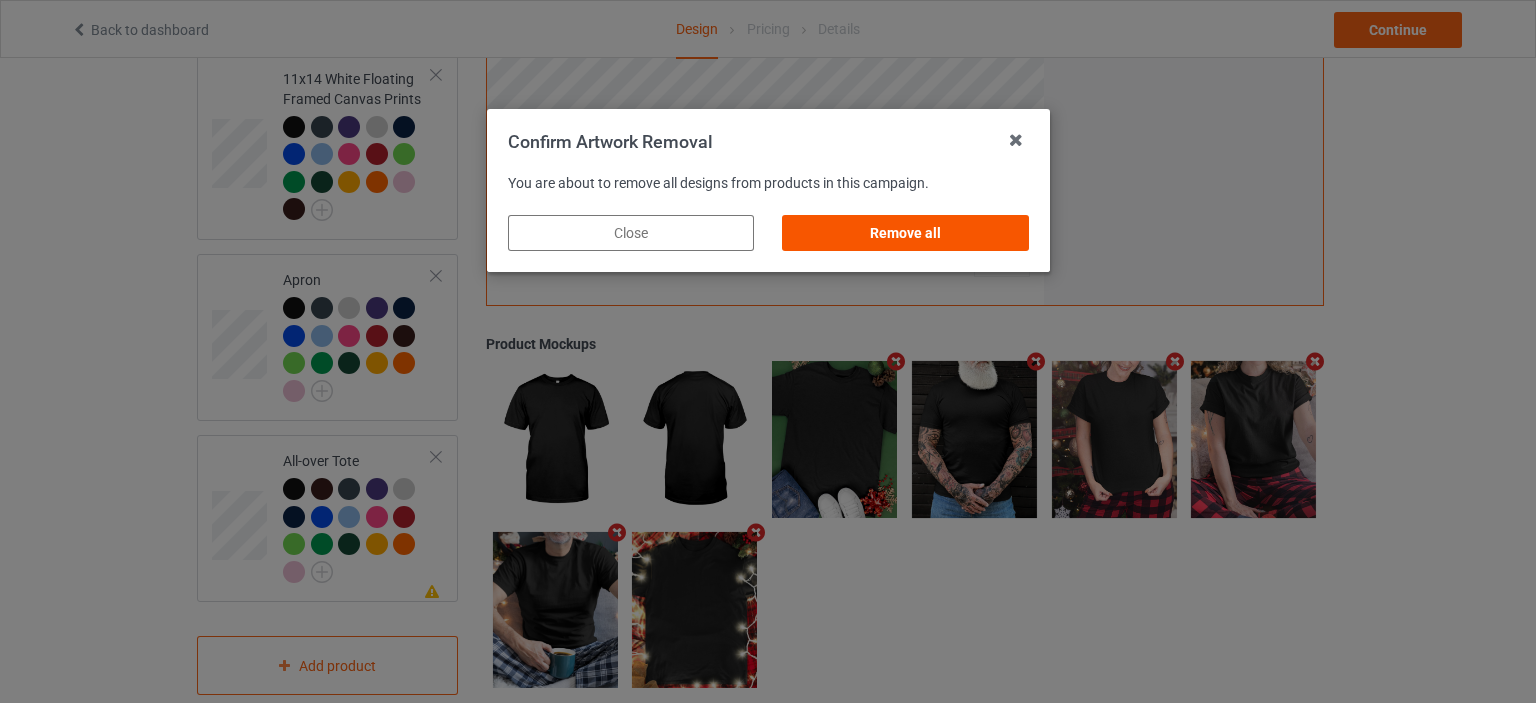 click on "Remove all" at bounding box center [905, 233] 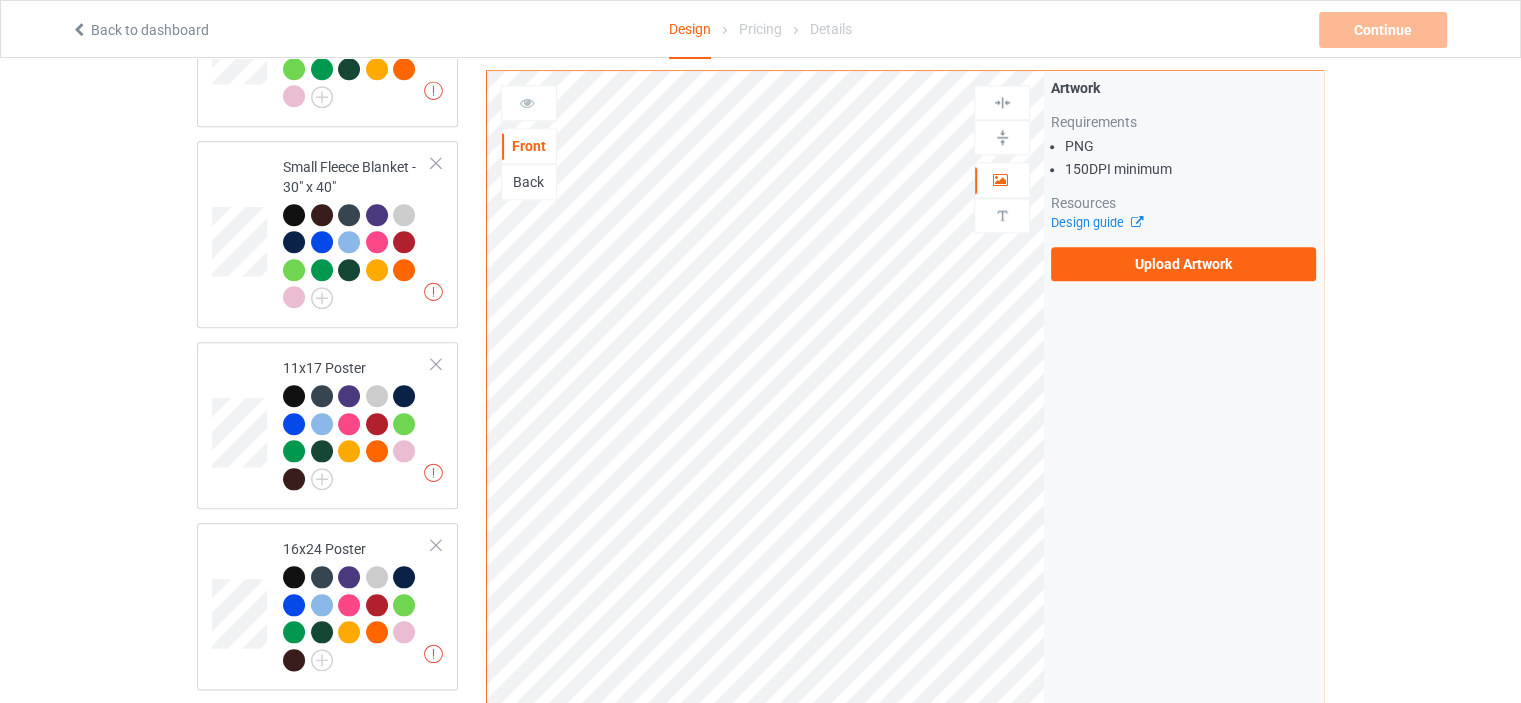 scroll, scrollTop: 0, scrollLeft: 0, axis: both 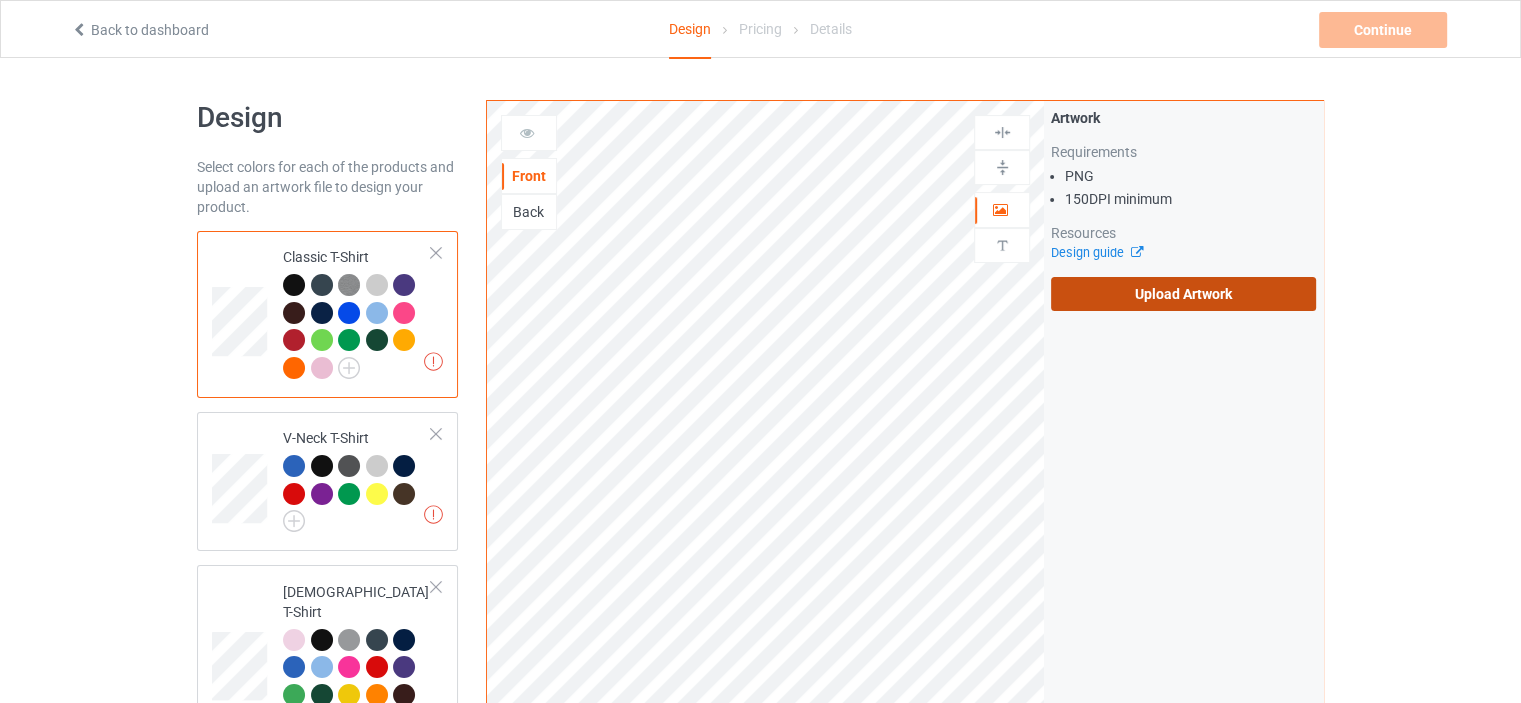 click on "Upload Artwork" at bounding box center (1183, 294) 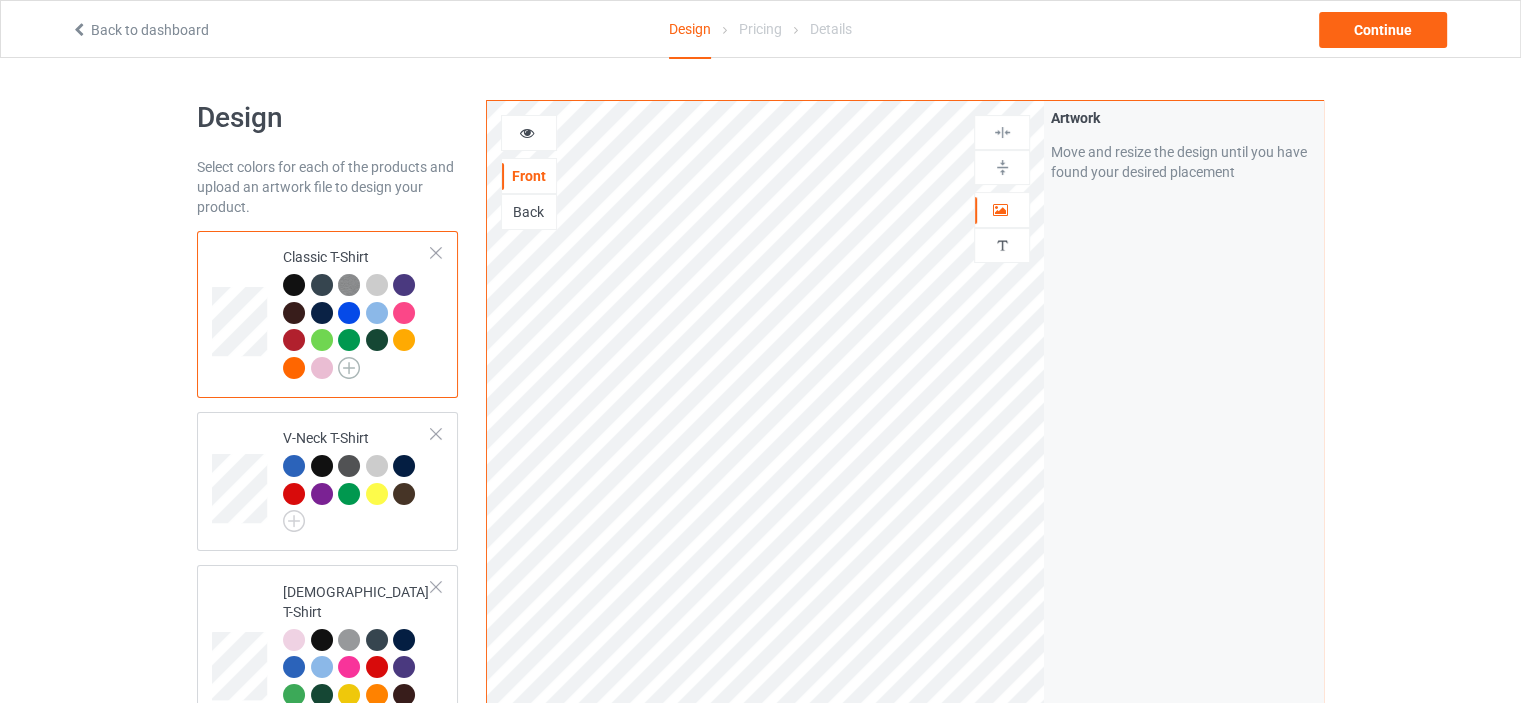 click at bounding box center [349, 368] 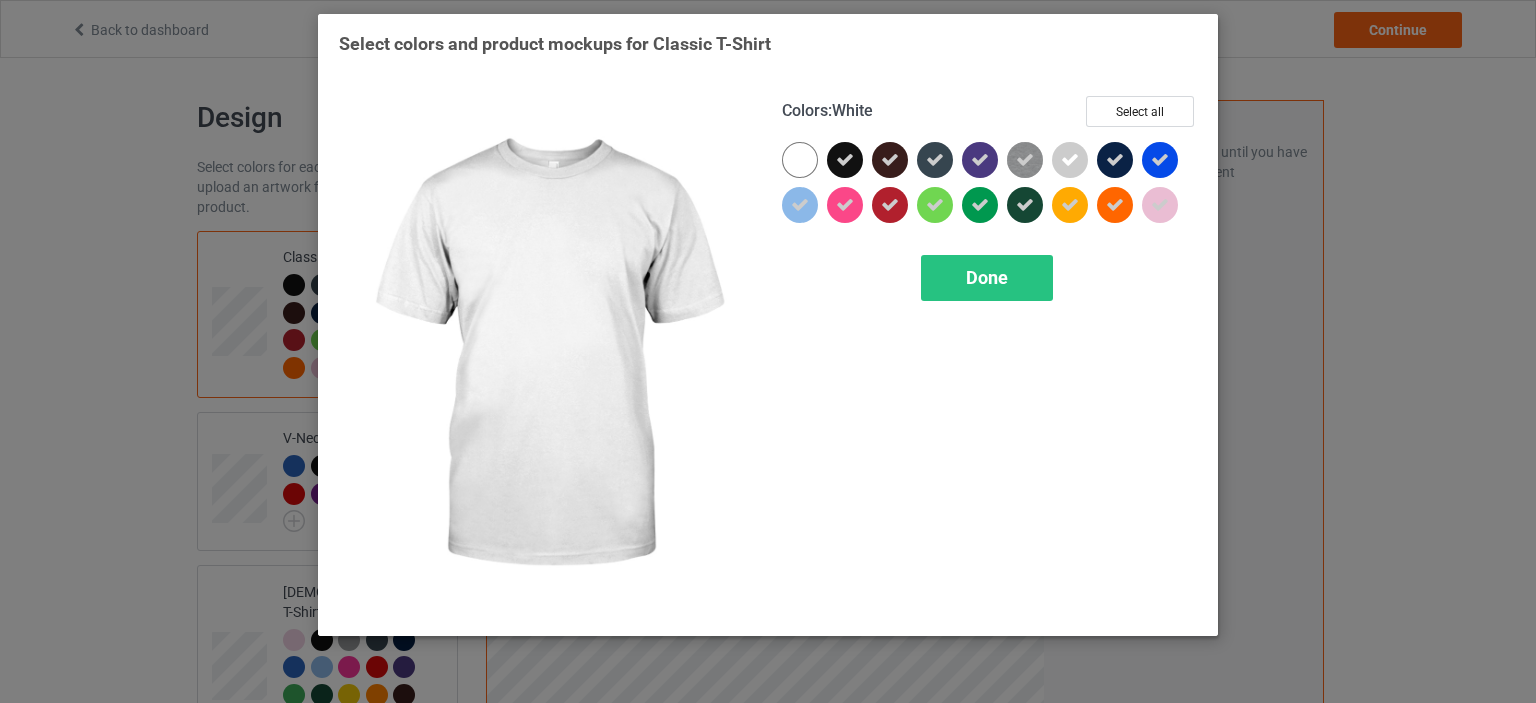 click at bounding box center [800, 160] 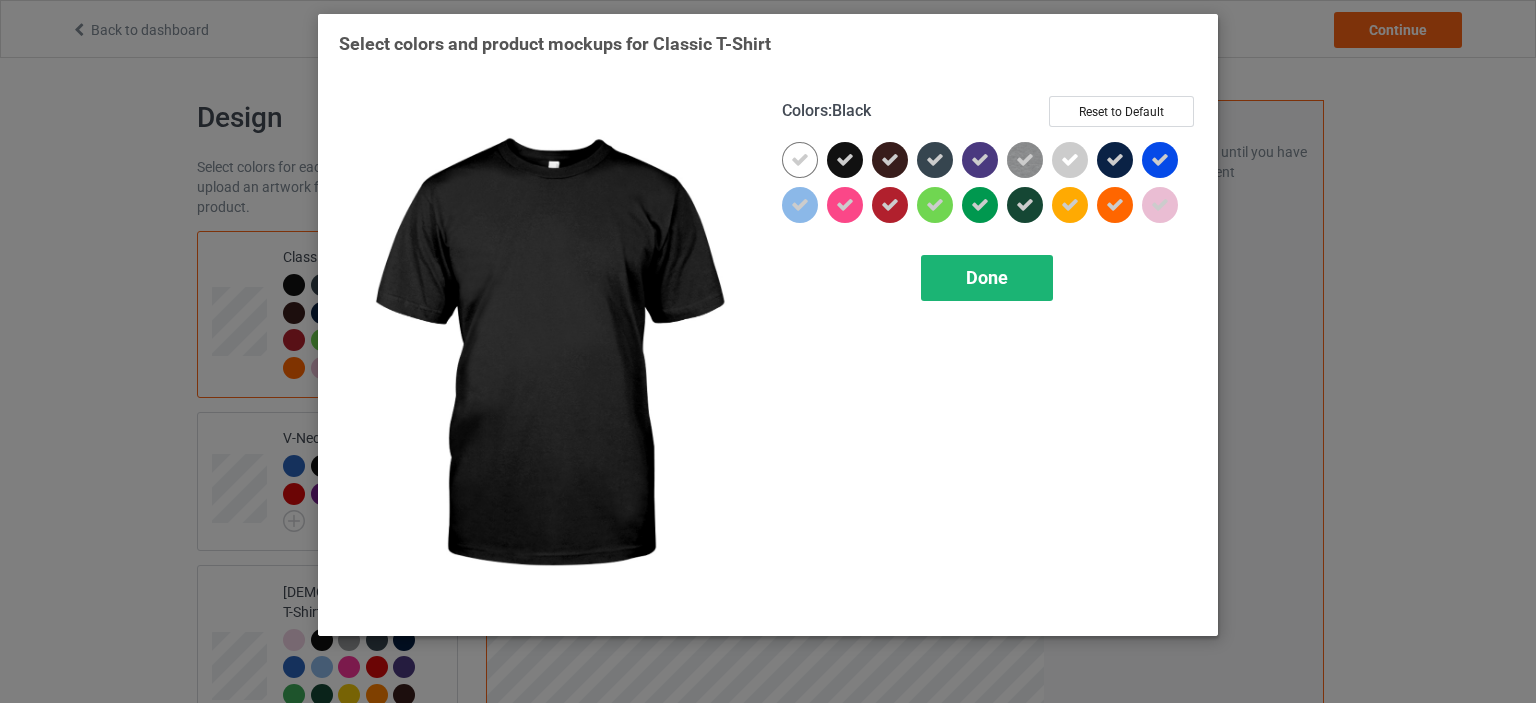 click on "Done" at bounding box center [987, 278] 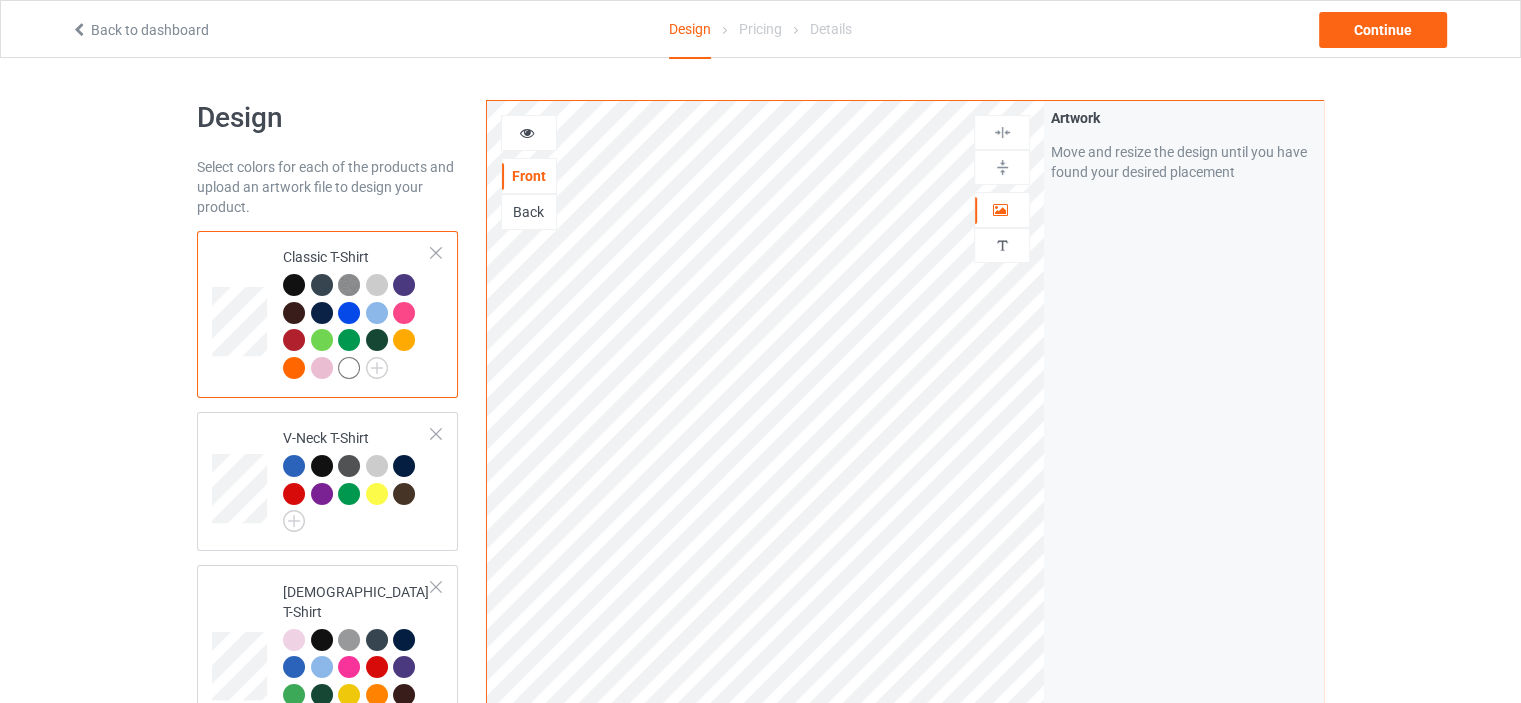 scroll, scrollTop: 200, scrollLeft: 0, axis: vertical 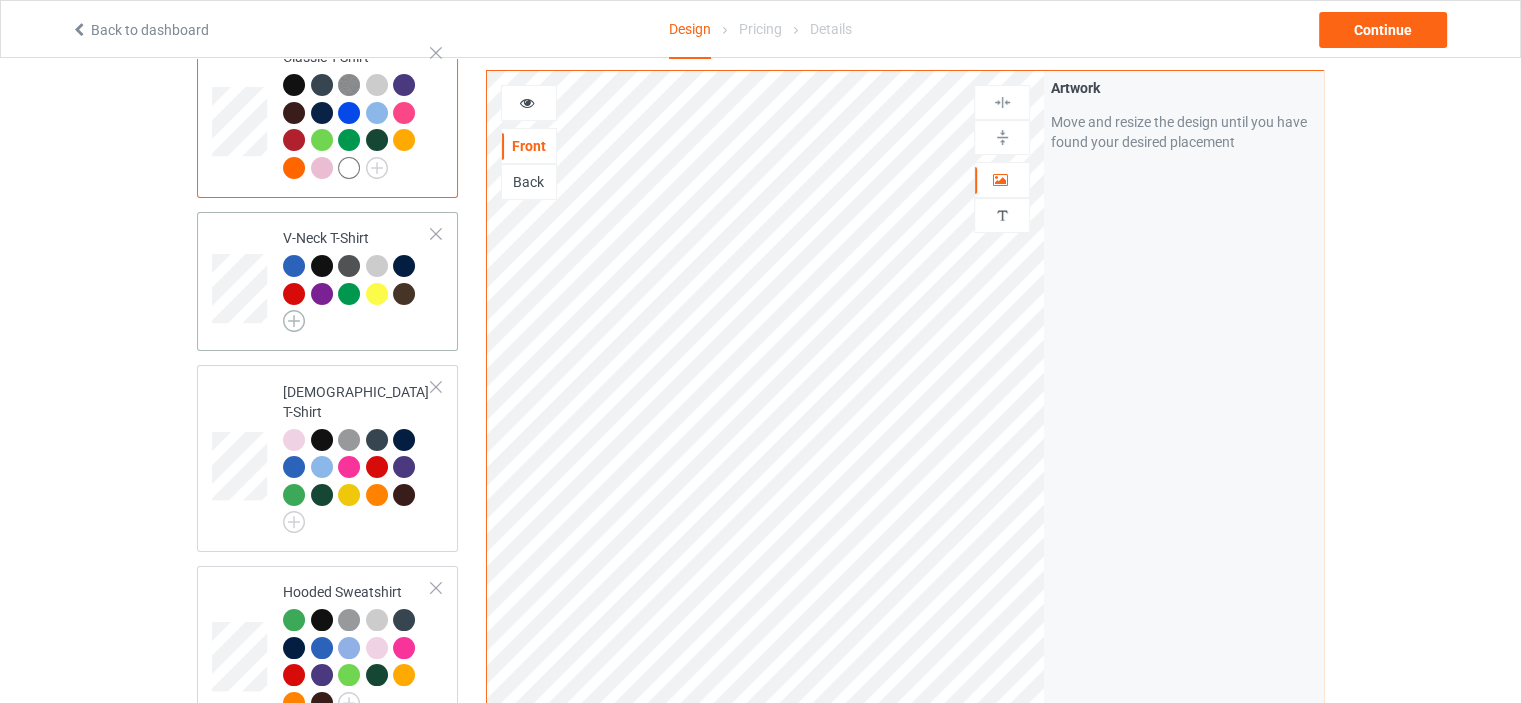 click at bounding box center (294, 321) 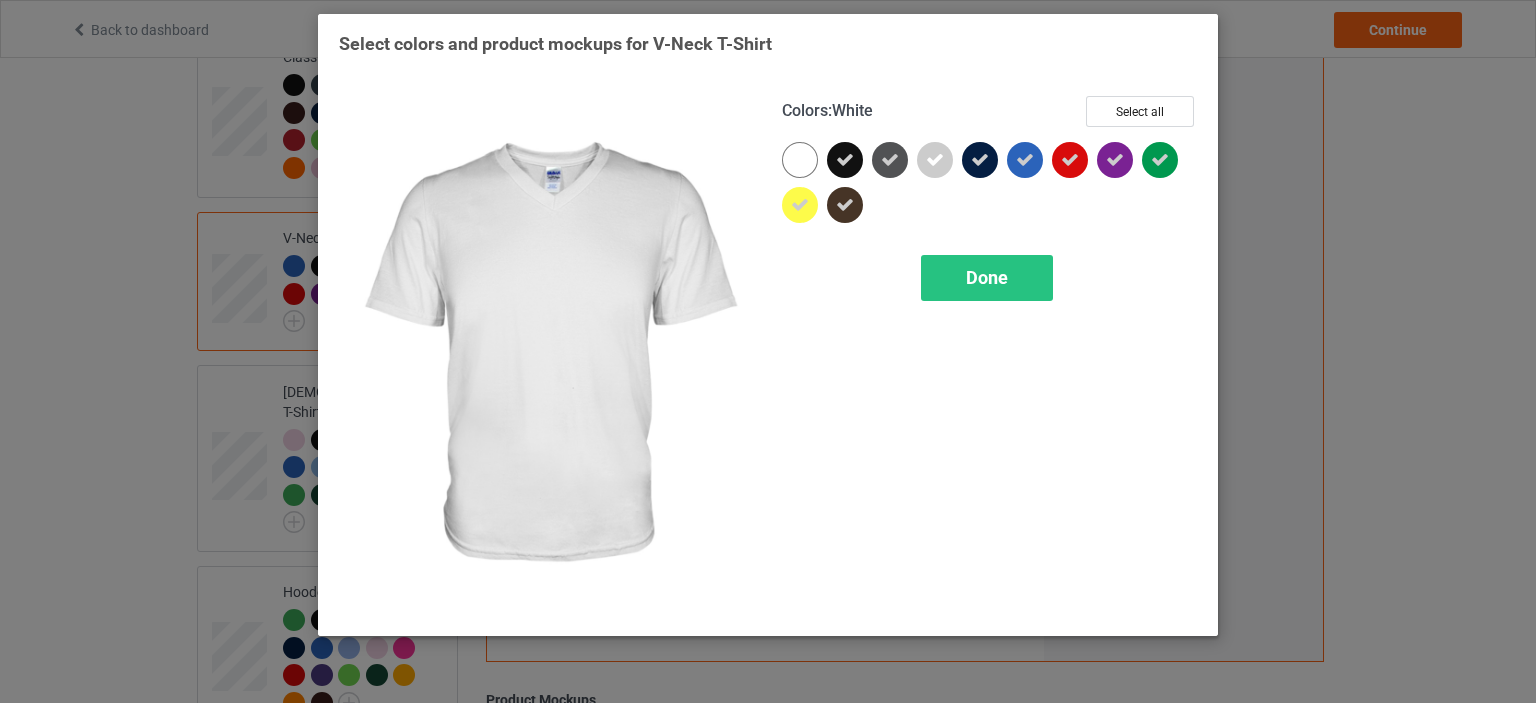 click at bounding box center [800, 160] 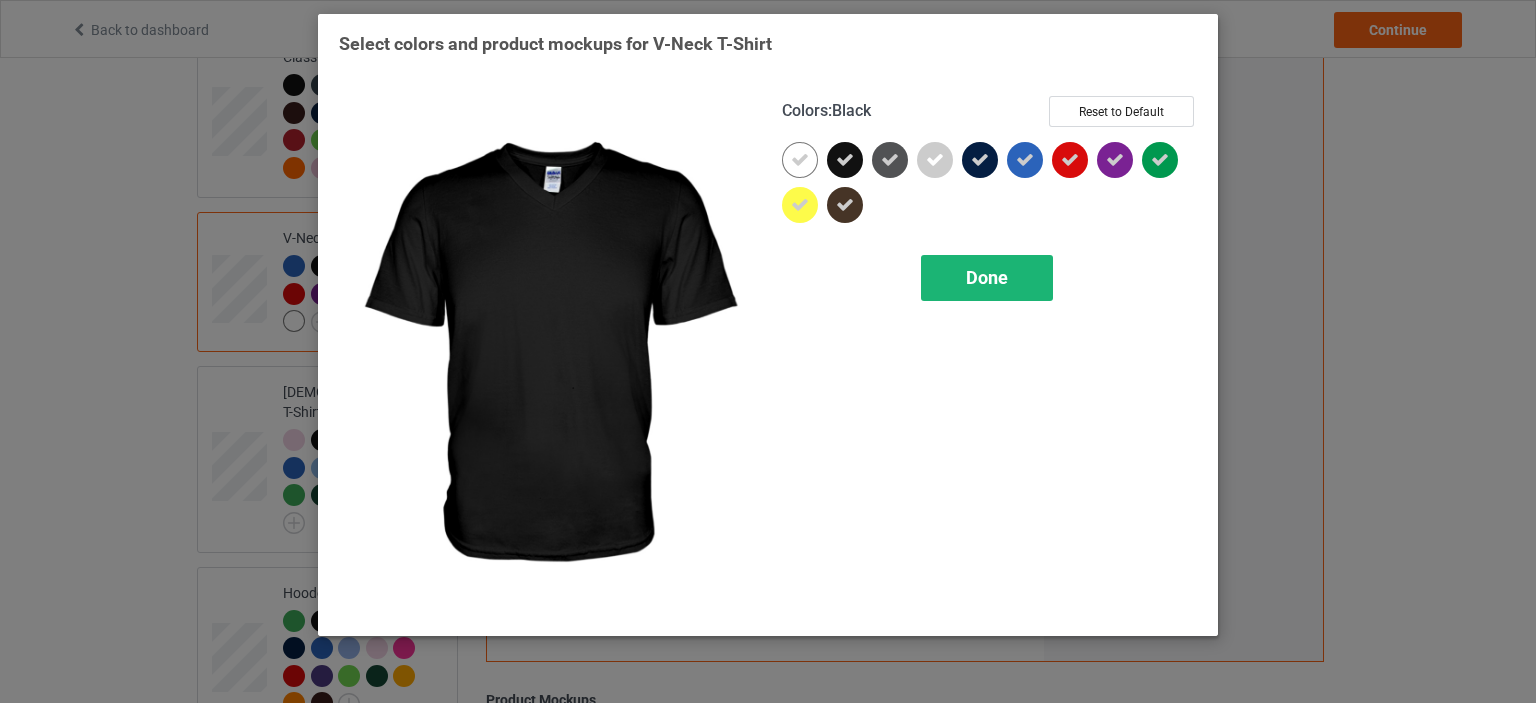 click on "Done" at bounding box center (987, 278) 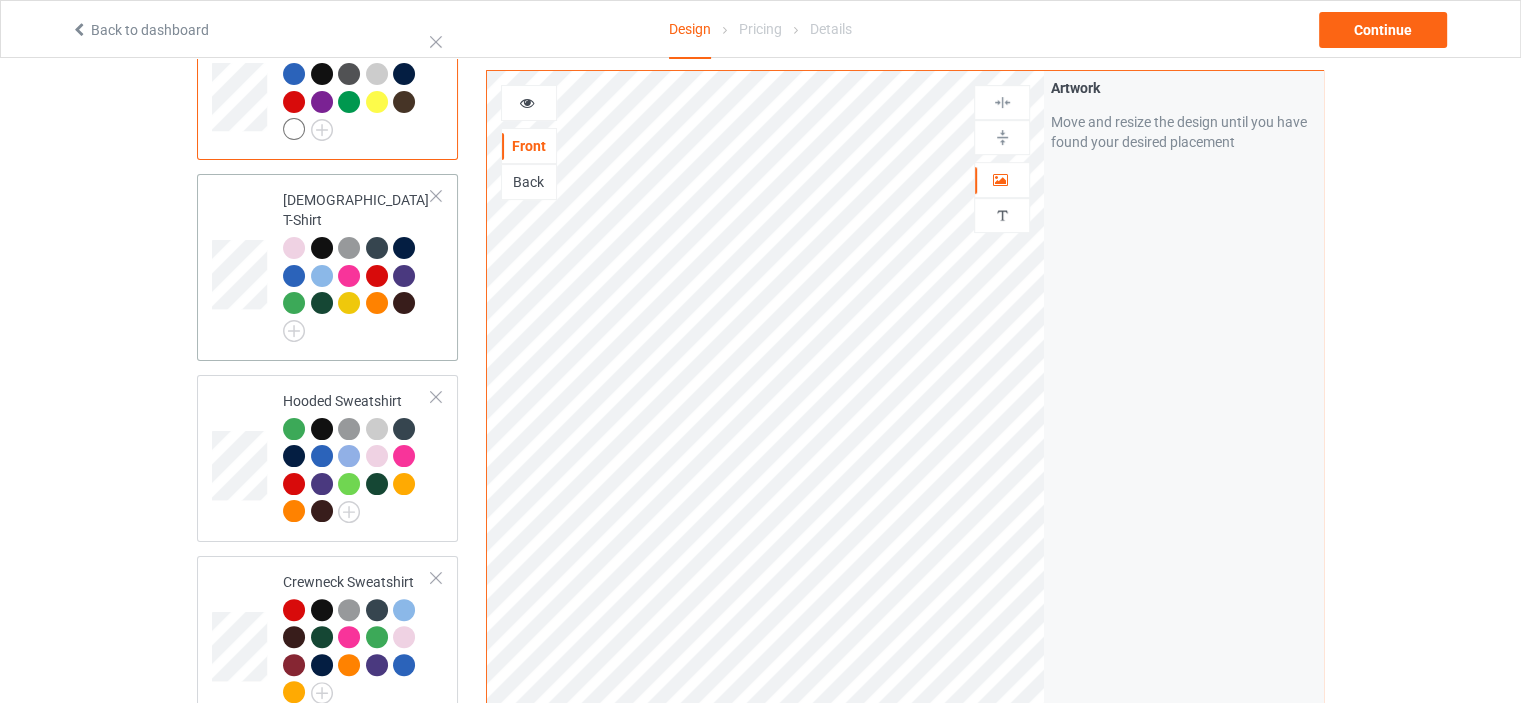 scroll, scrollTop: 400, scrollLeft: 0, axis: vertical 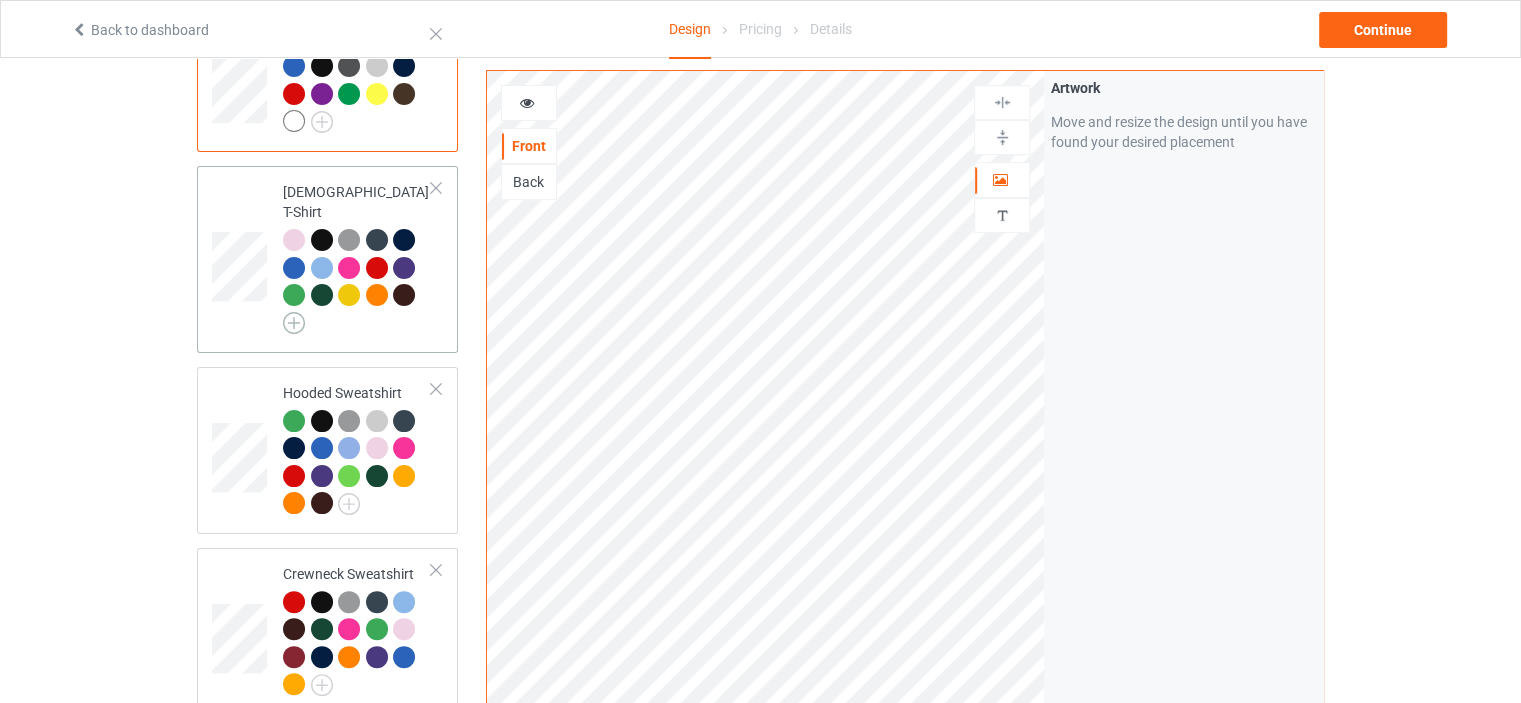 click at bounding box center [294, 323] 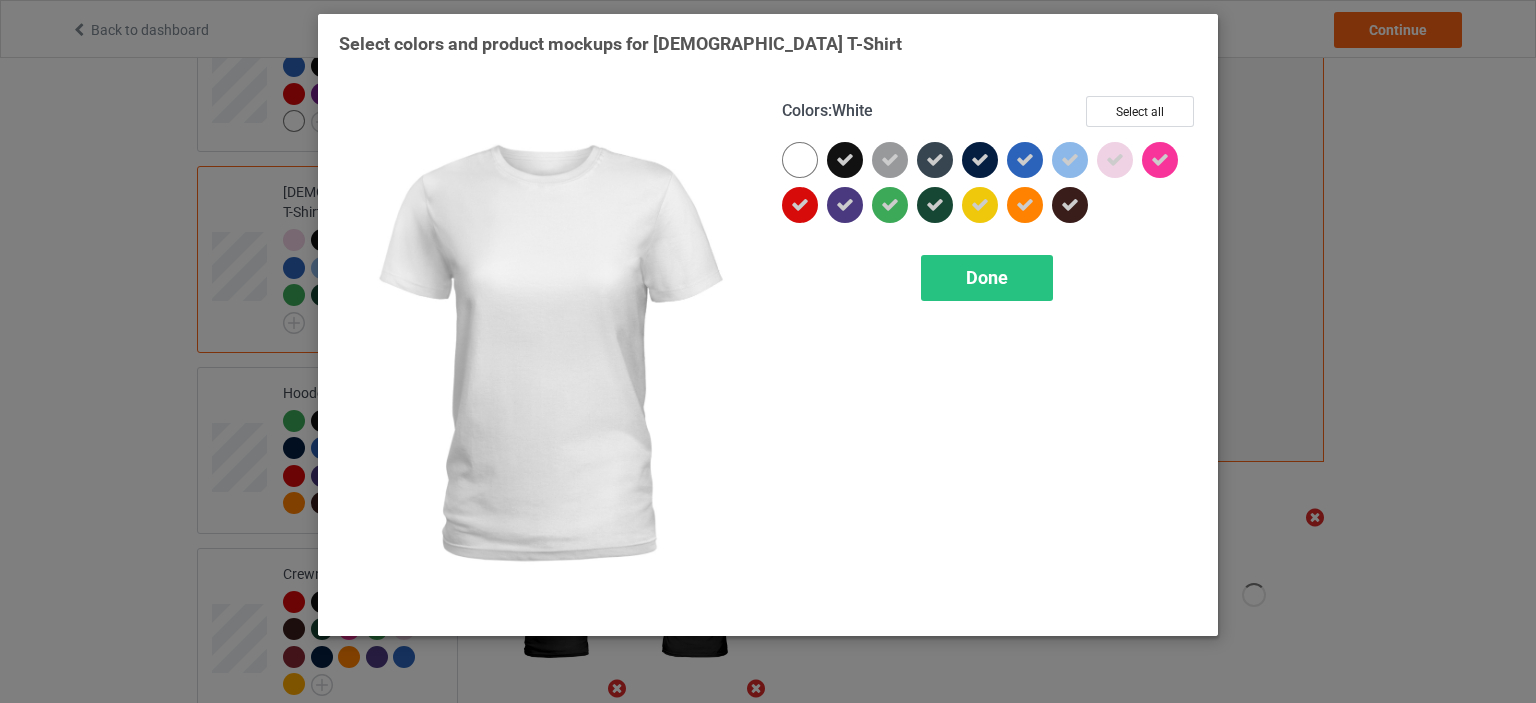 click at bounding box center (800, 160) 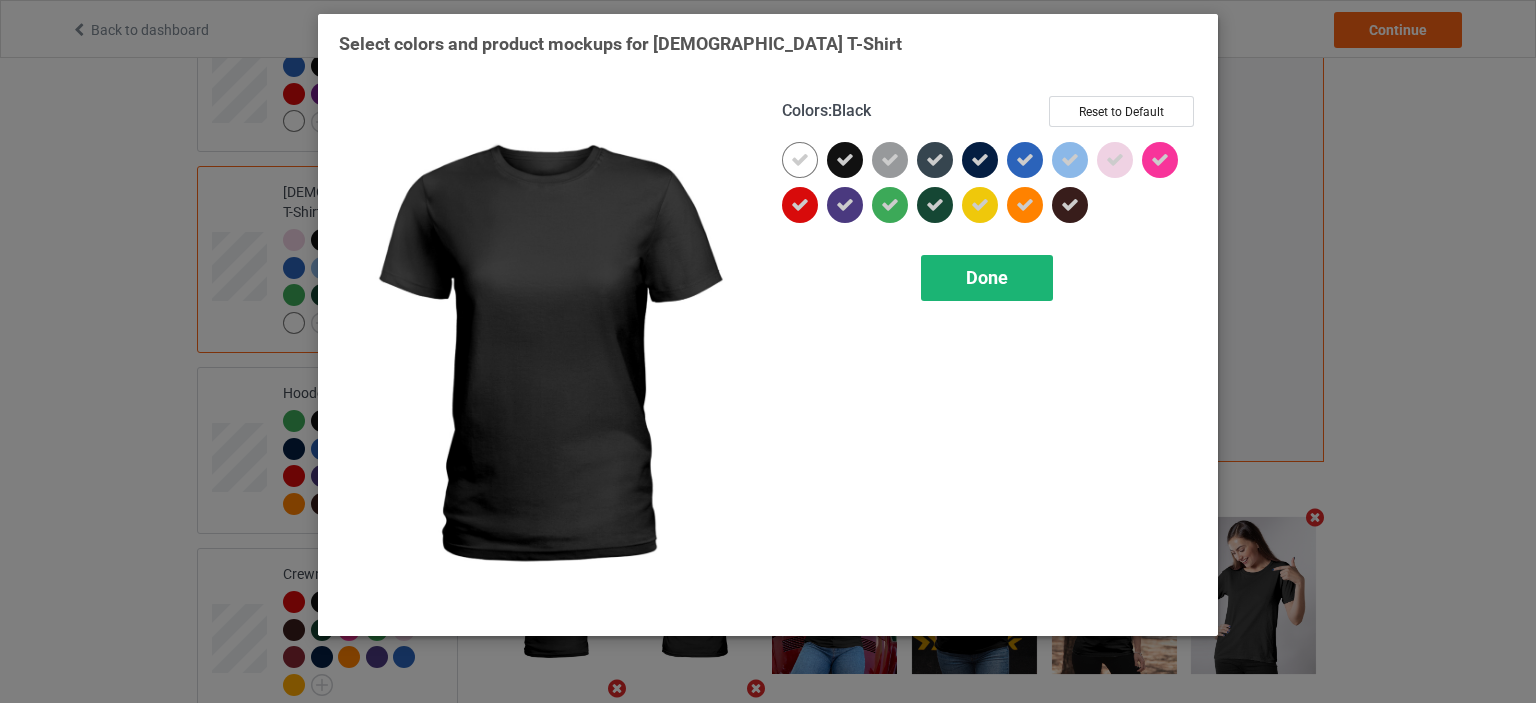 click on "Done" at bounding box center [987, 277] 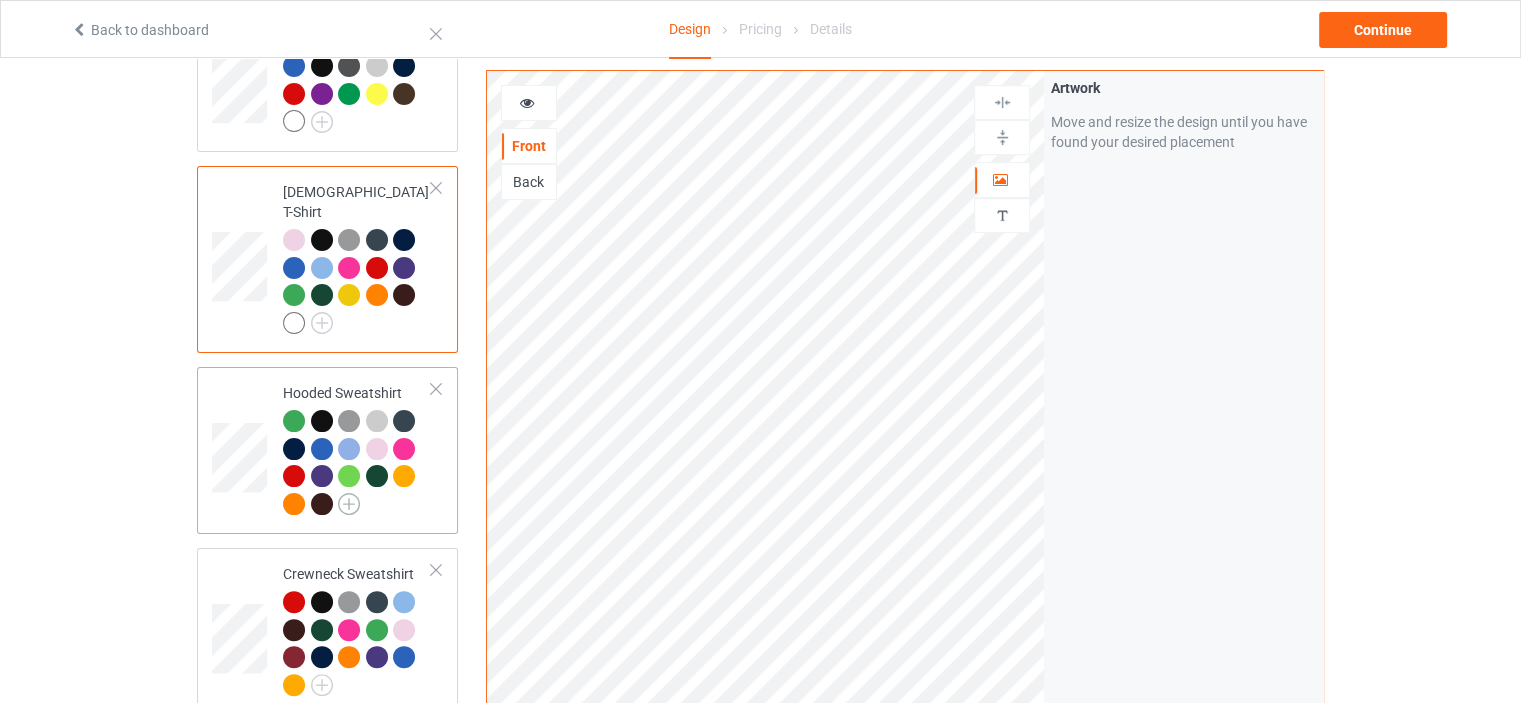 click at bounding box center [349, 504] 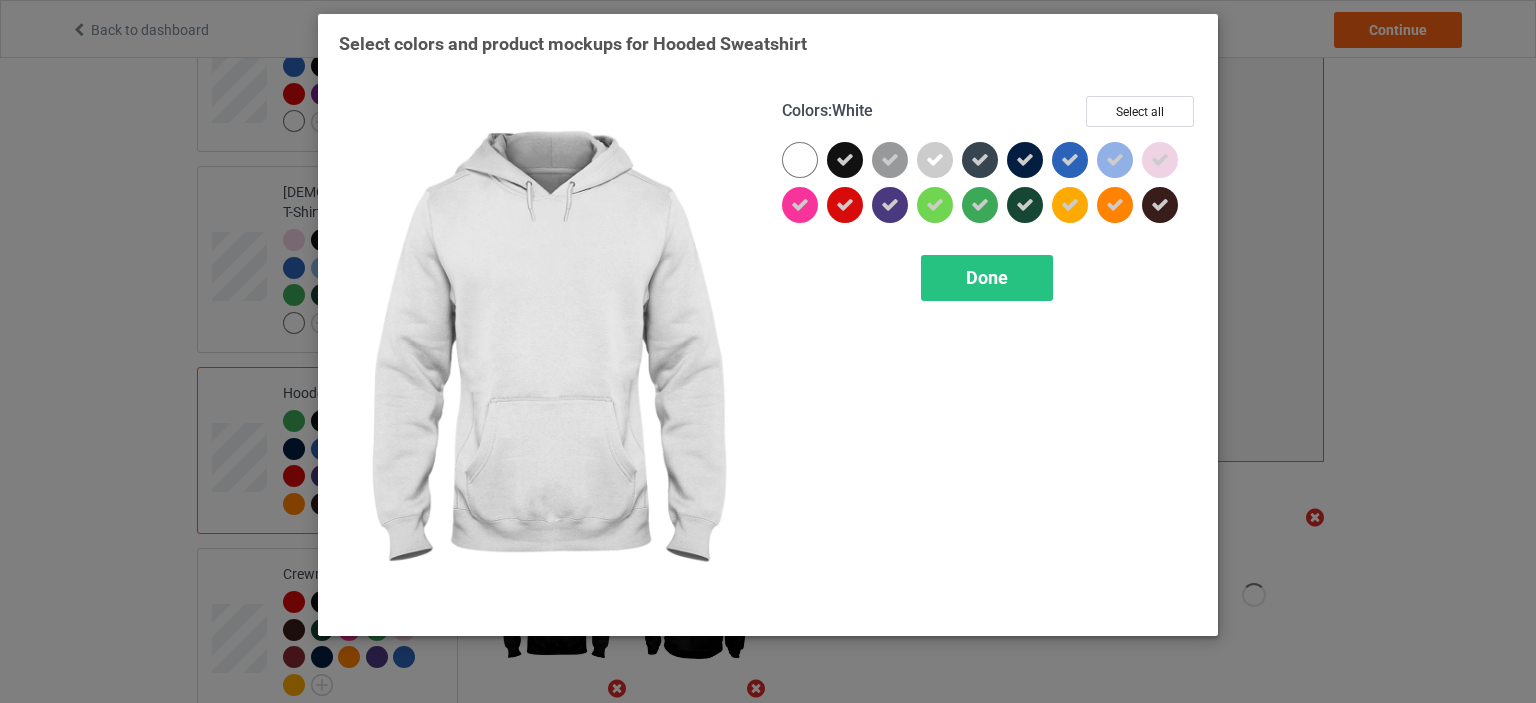 click at bounding box center (800, 160) 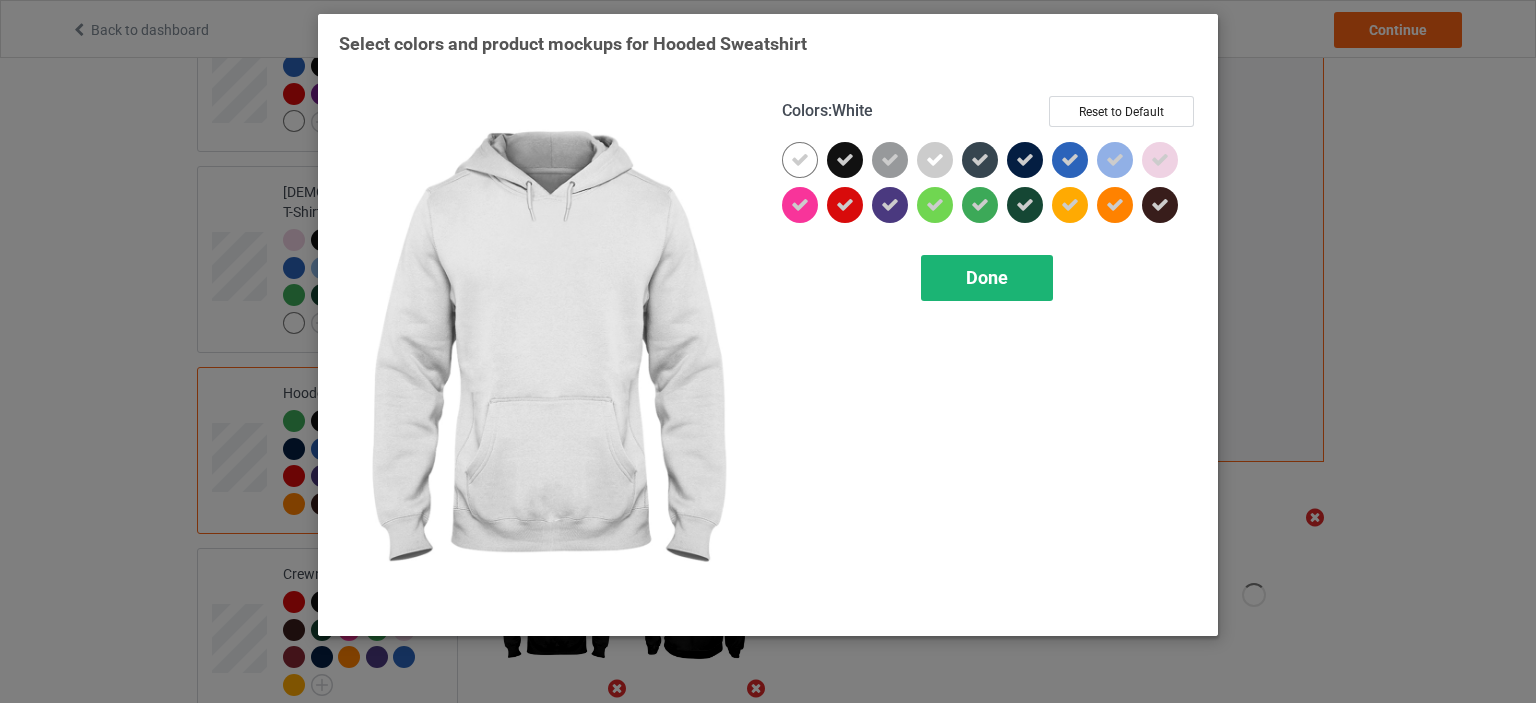 click on "Done" at bounding box center [987, 277] 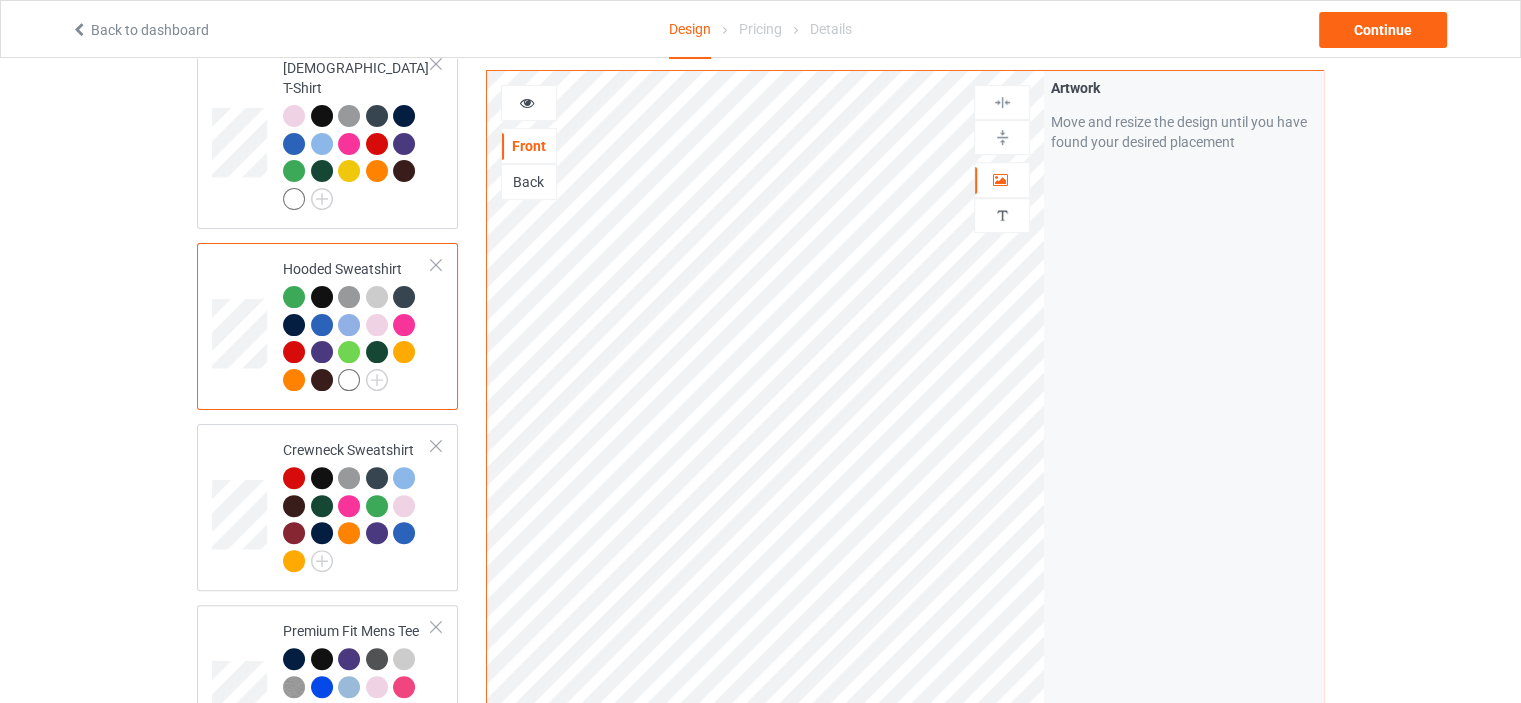 scroll, scrollTop: 600, scrollLeft: 0, axis: vertical 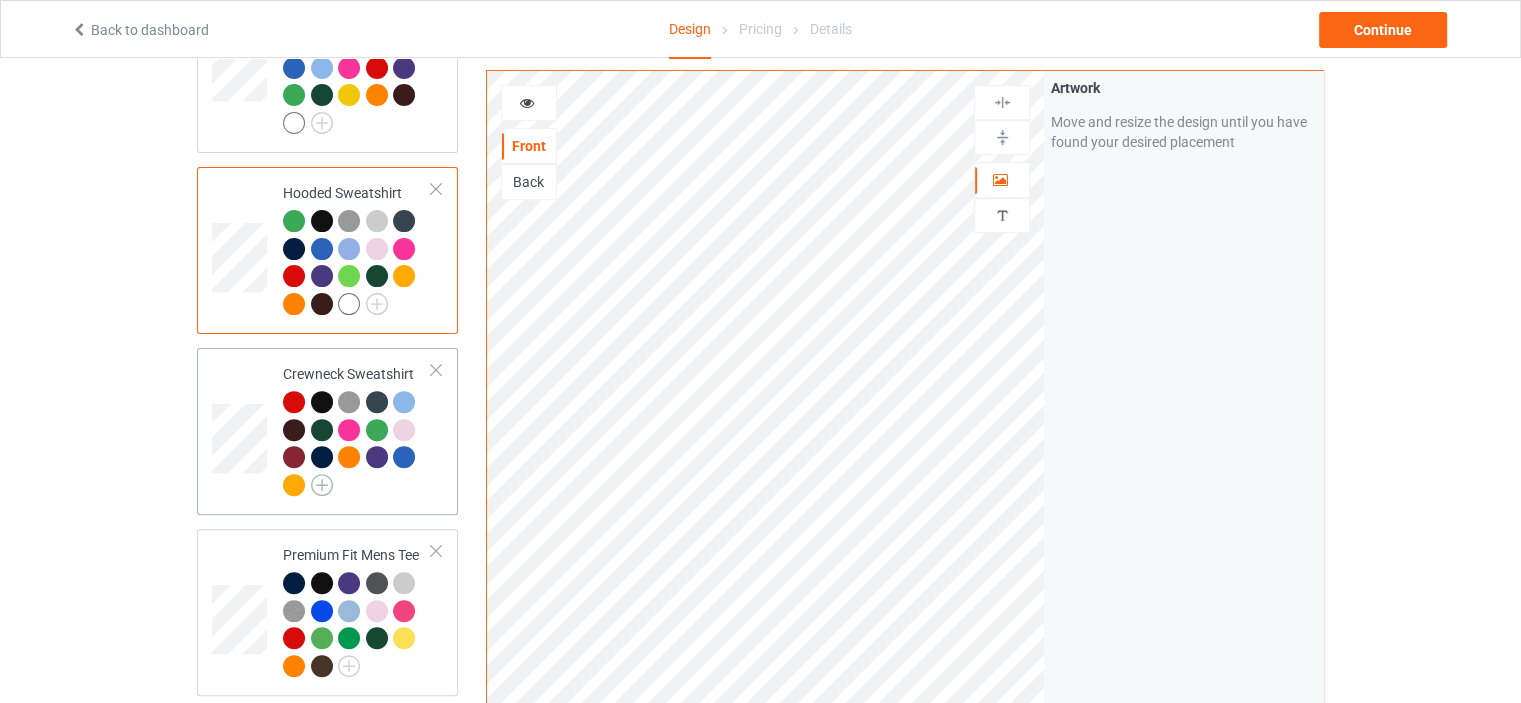 click at bounding box center [322, 485] 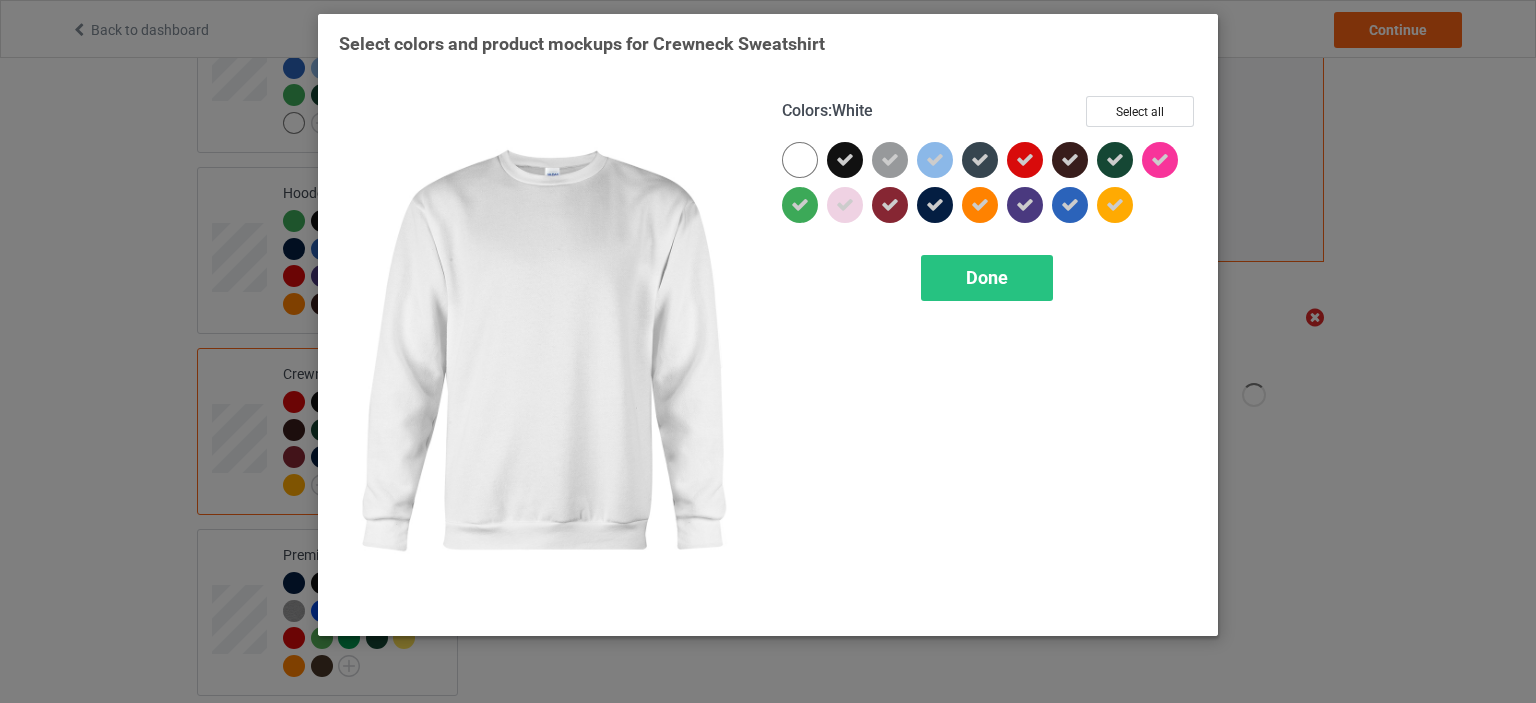 click at bounding box center [800, 160] 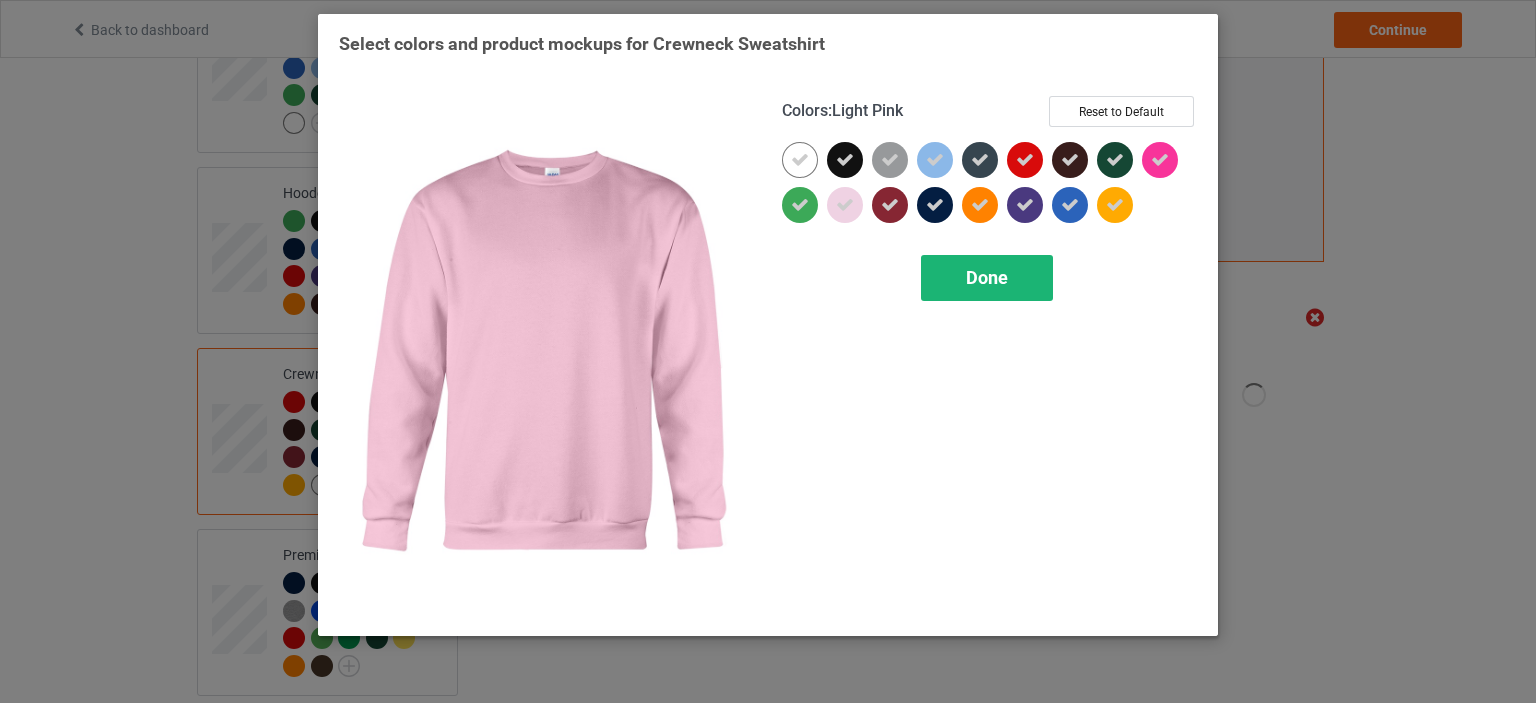 click on "Done" at bounding box center (987, 277) 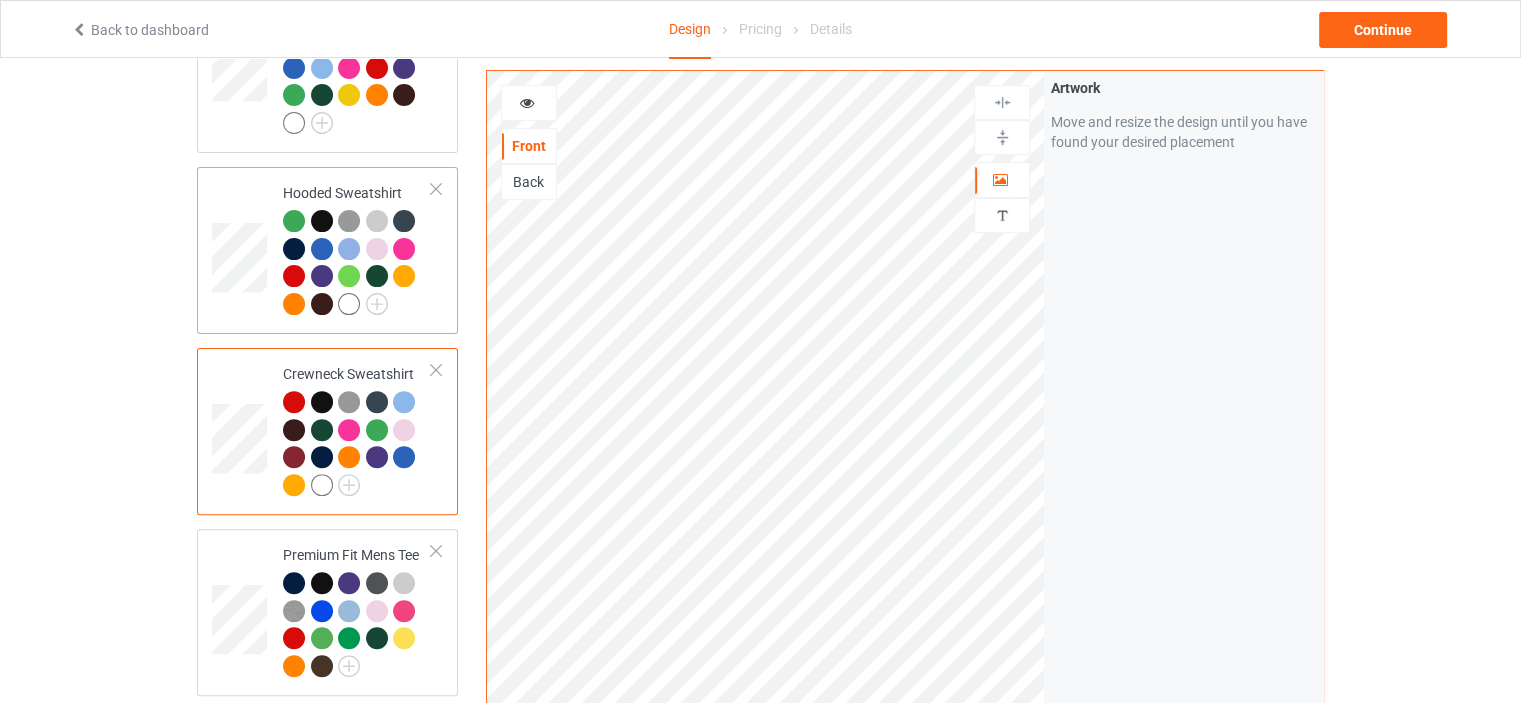 scroll, scrollTop: 800, scrollLeft: 0, axis: vertical 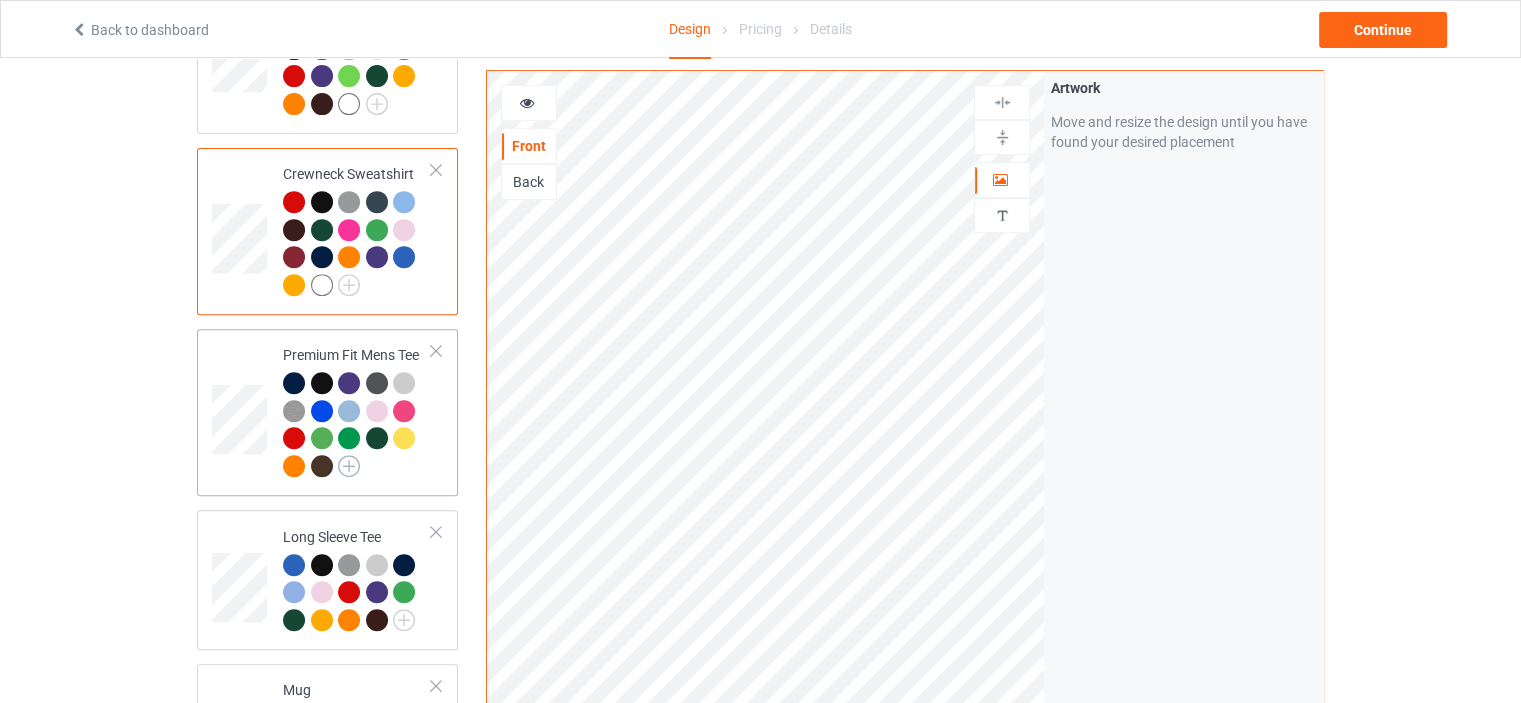 click at bounding box center [349, 466] 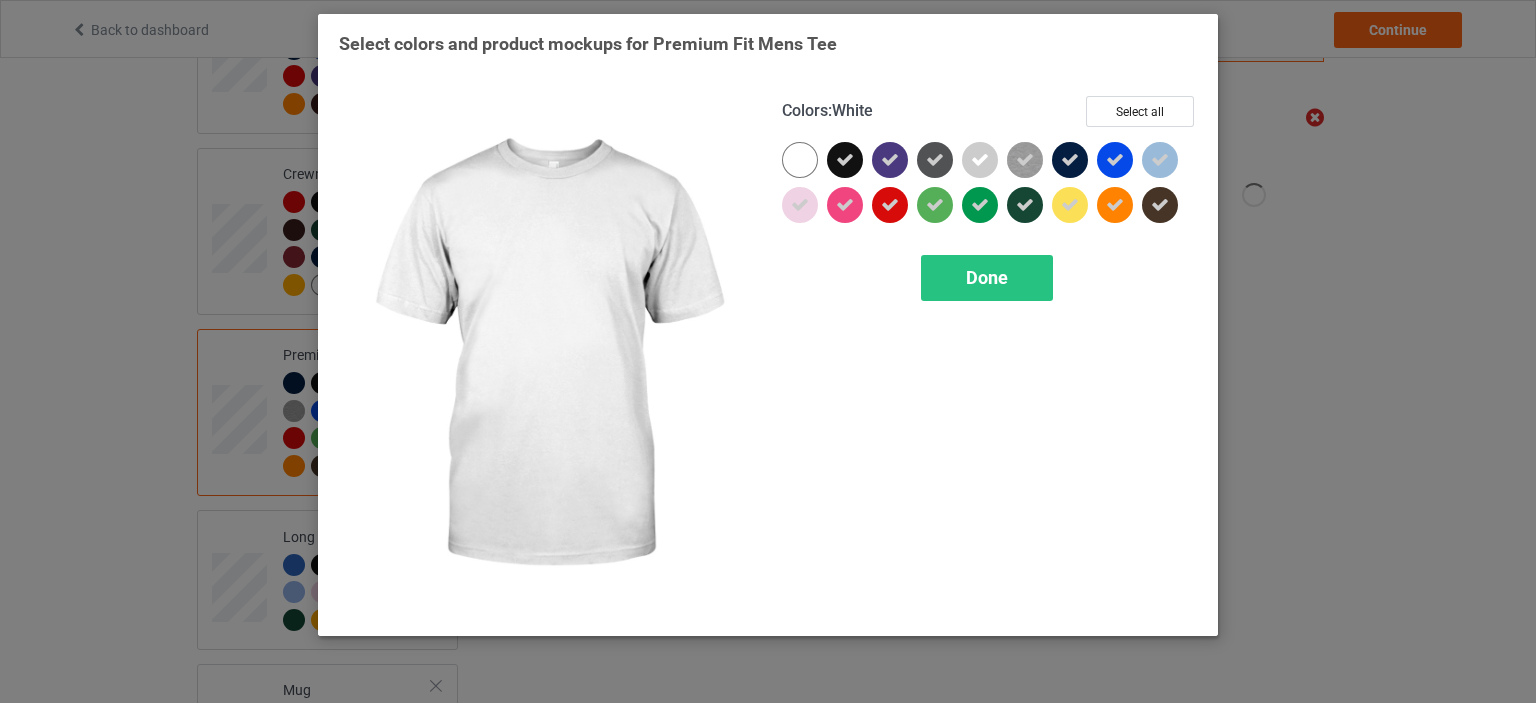 click at bounding box center (800, 160) 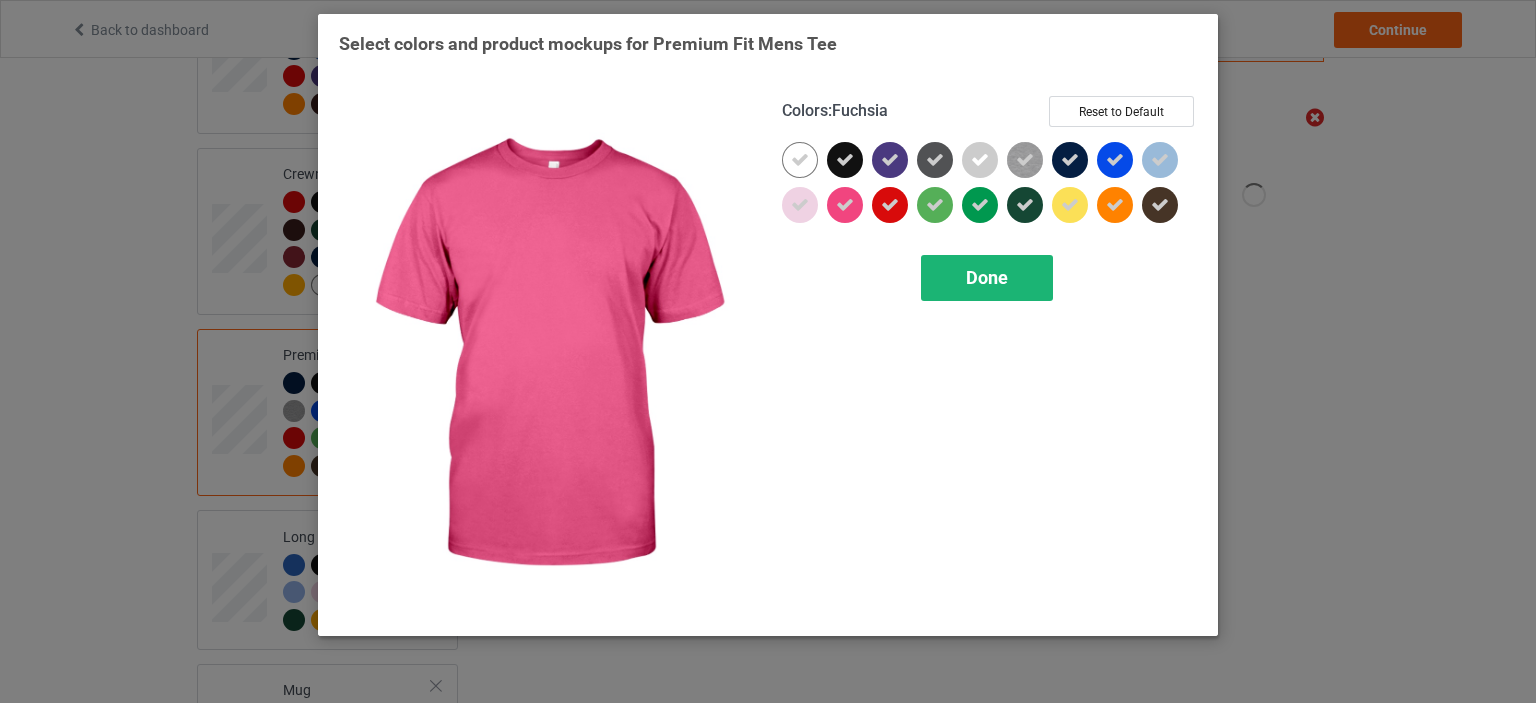 click on "Done" at bounding box center [987, 278] 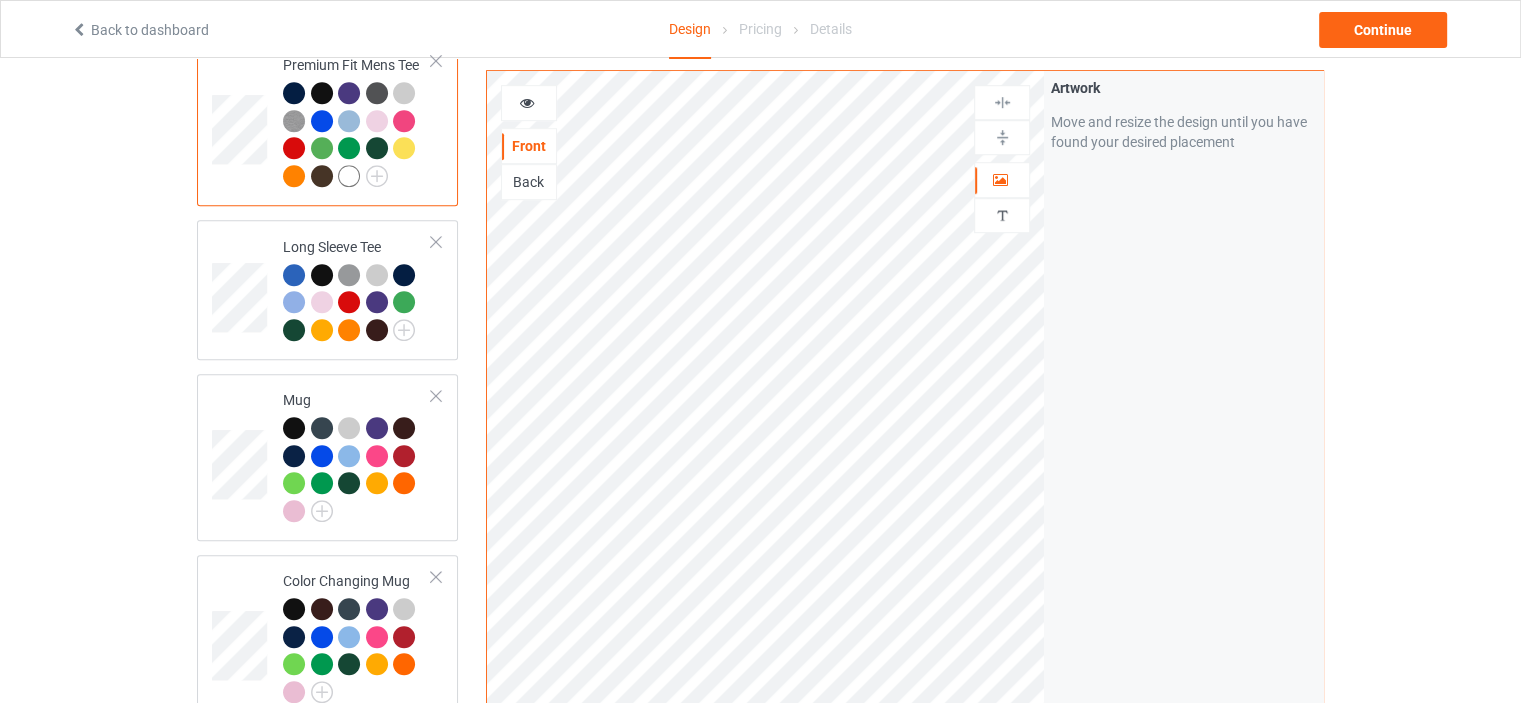 scroll, scrollTop: 1100, scrollLeft: 0, axis: vertical 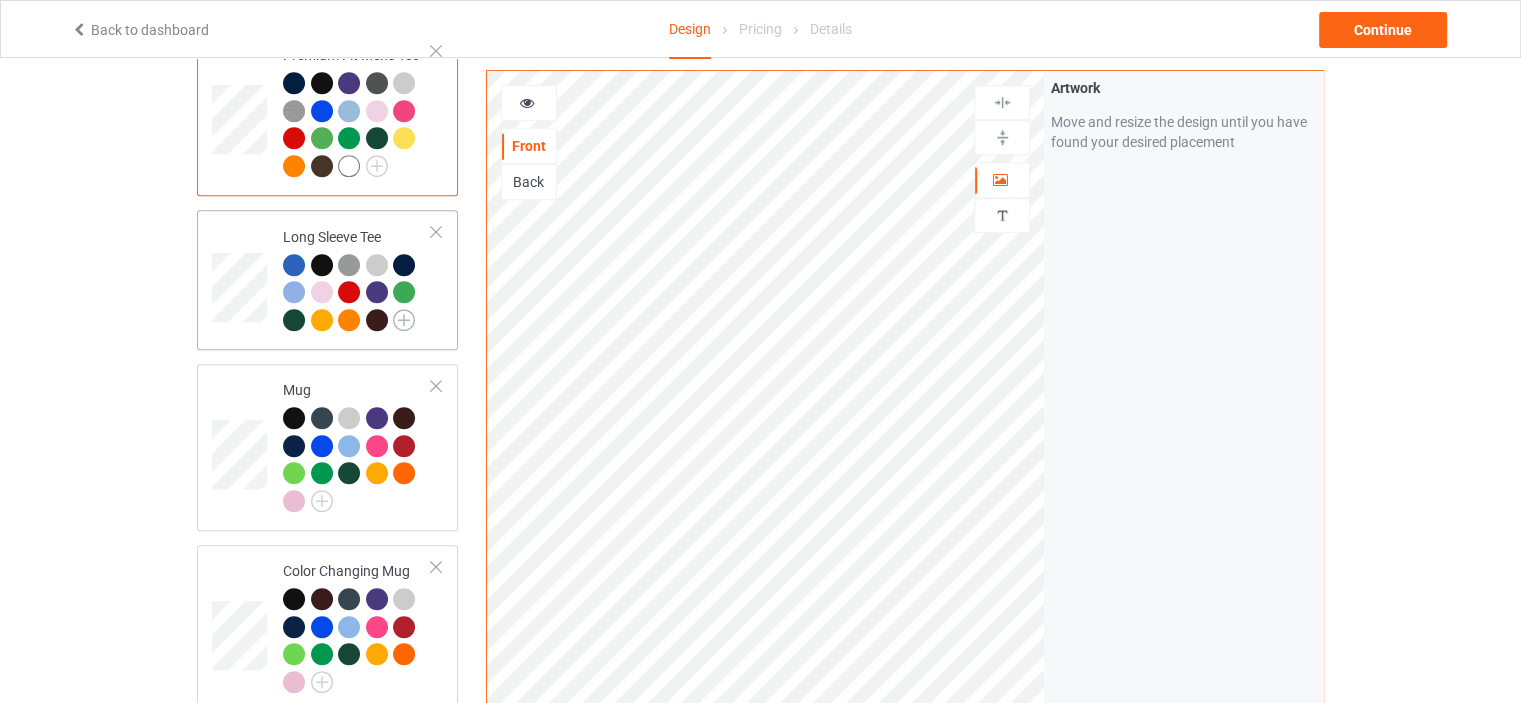 click at bounding box center [404, 320] 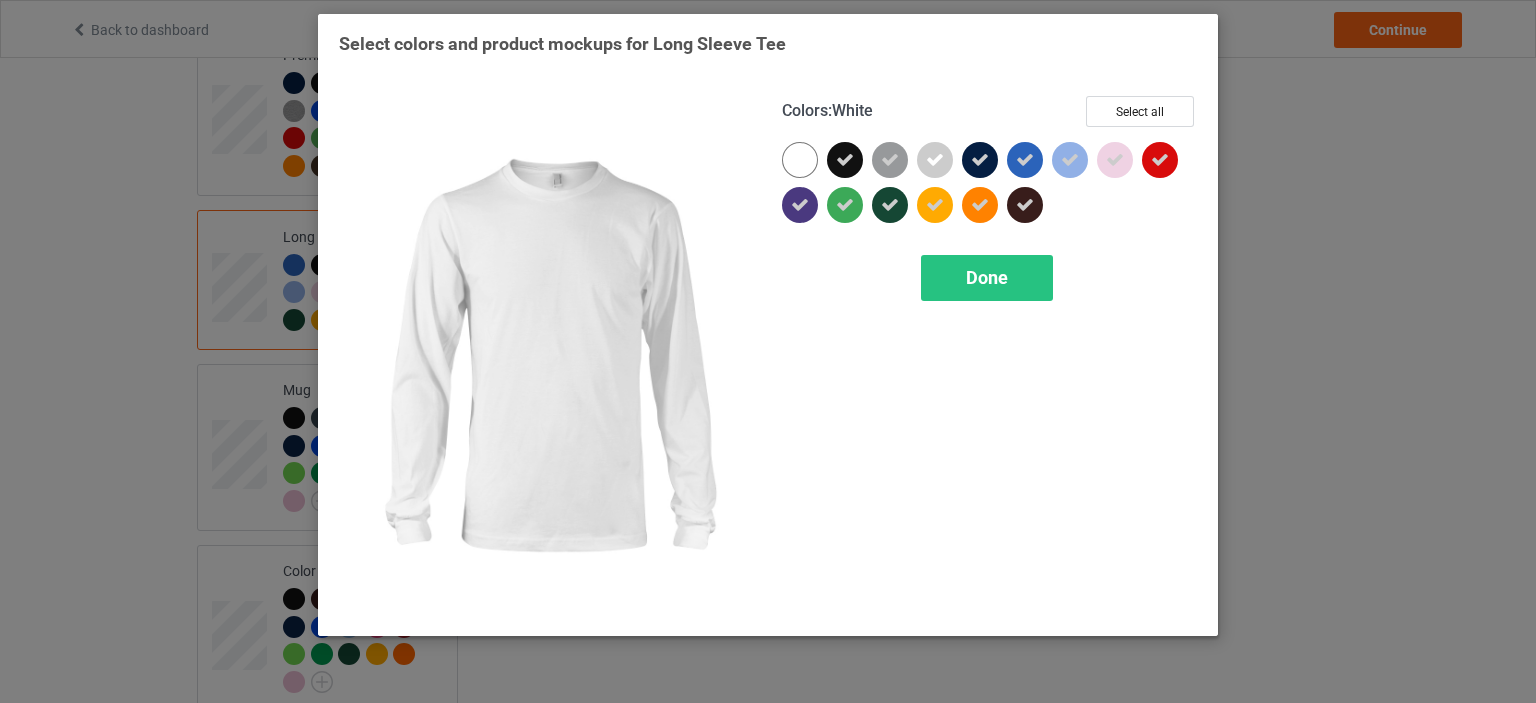 click at bounding box center (800, 160) 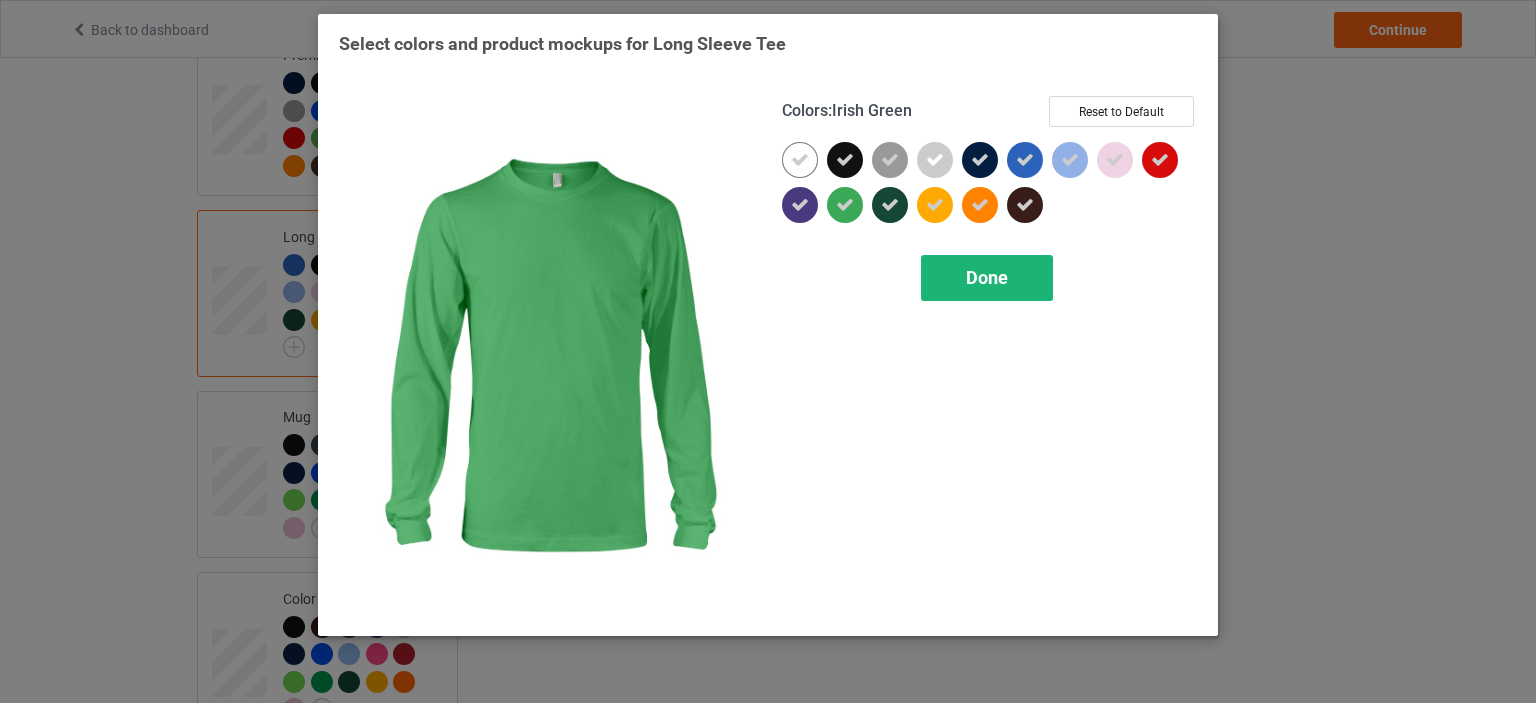 click on "Done" at bounding box center [987, 278] 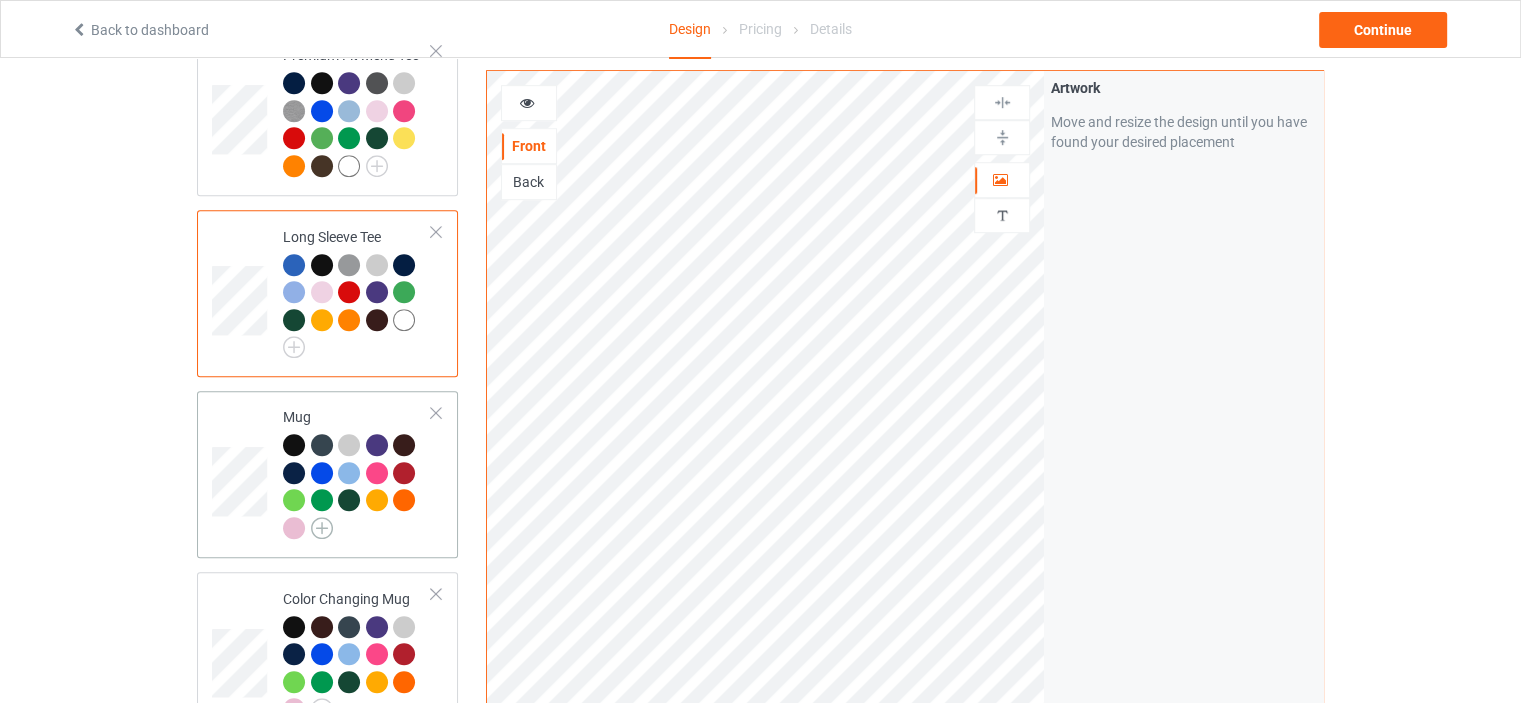 click at bounding box center [322, 528] 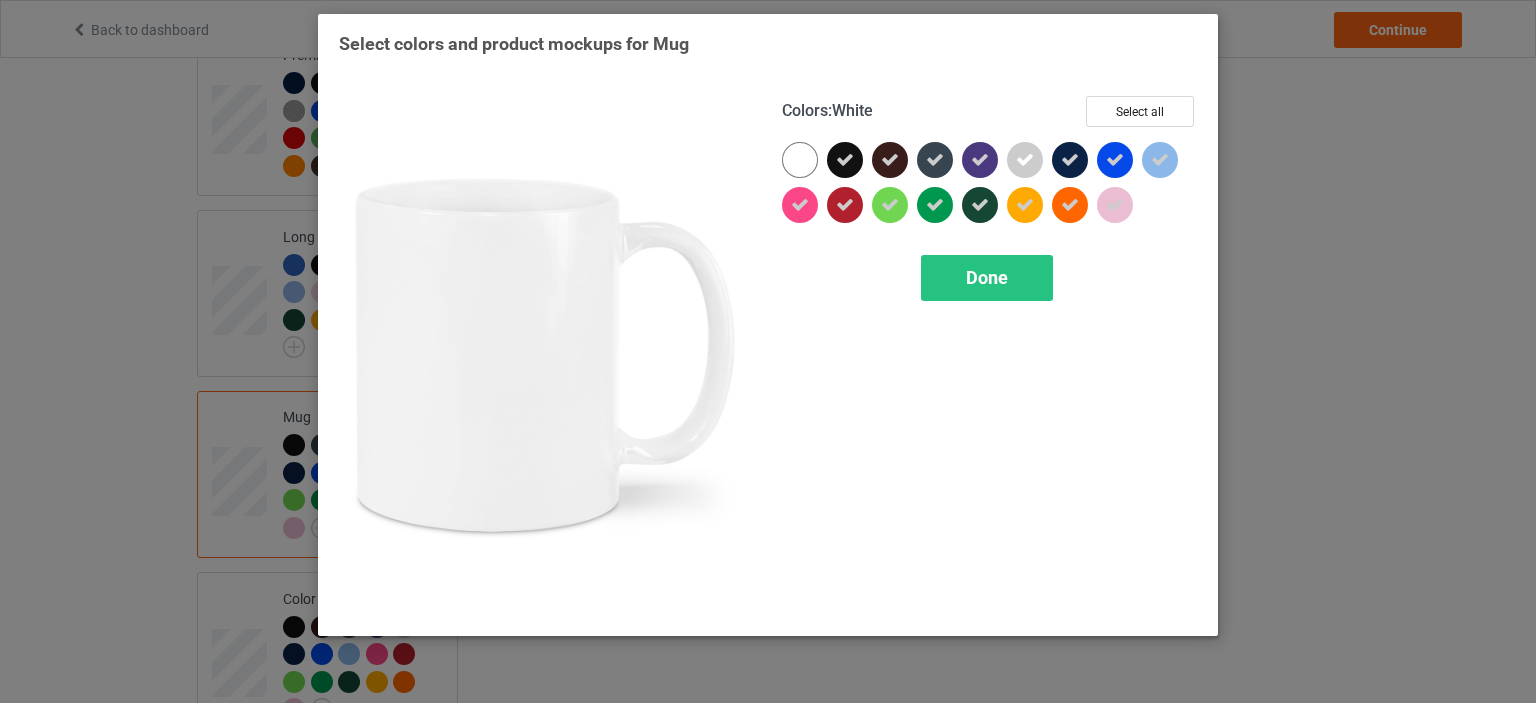 click at bounding box center (800, 160) 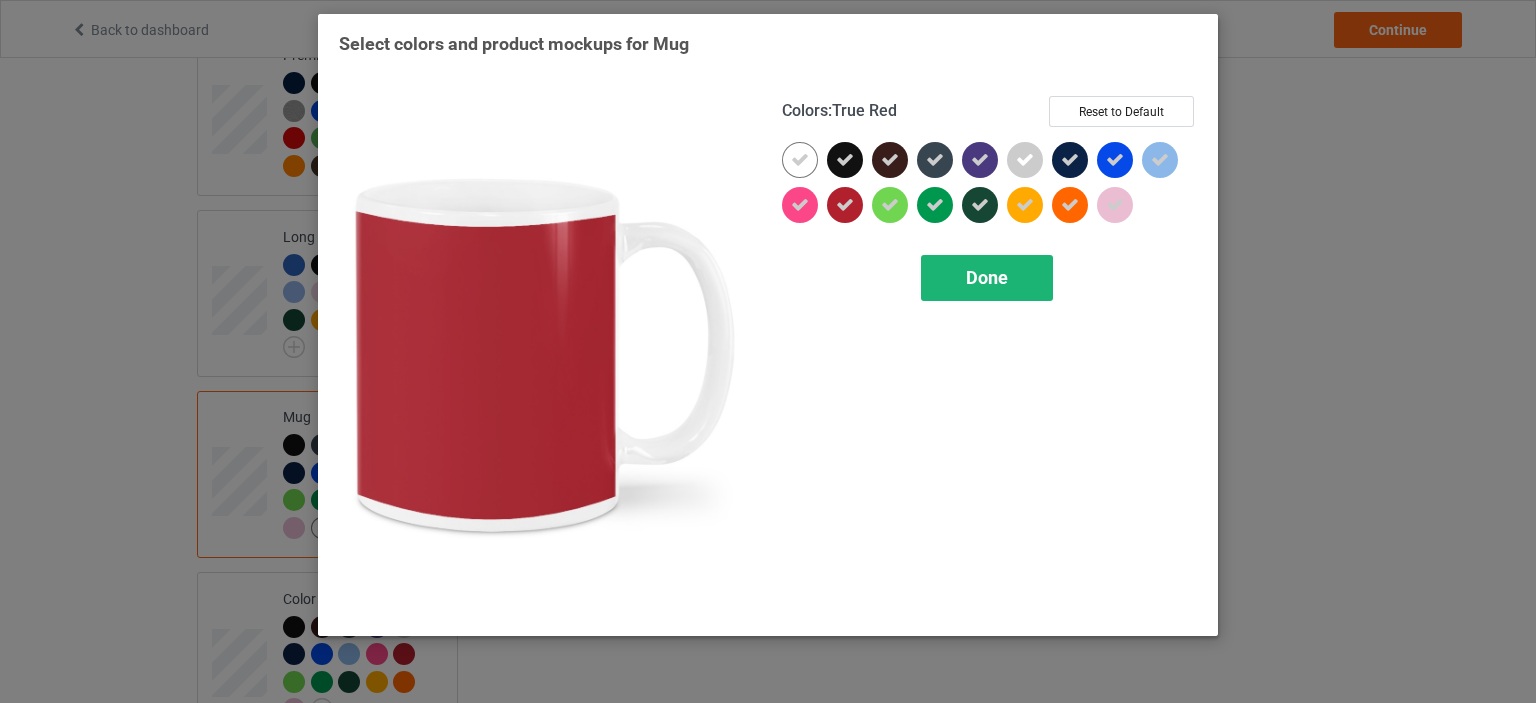 click on "Done" at bounding box center [987, 277] 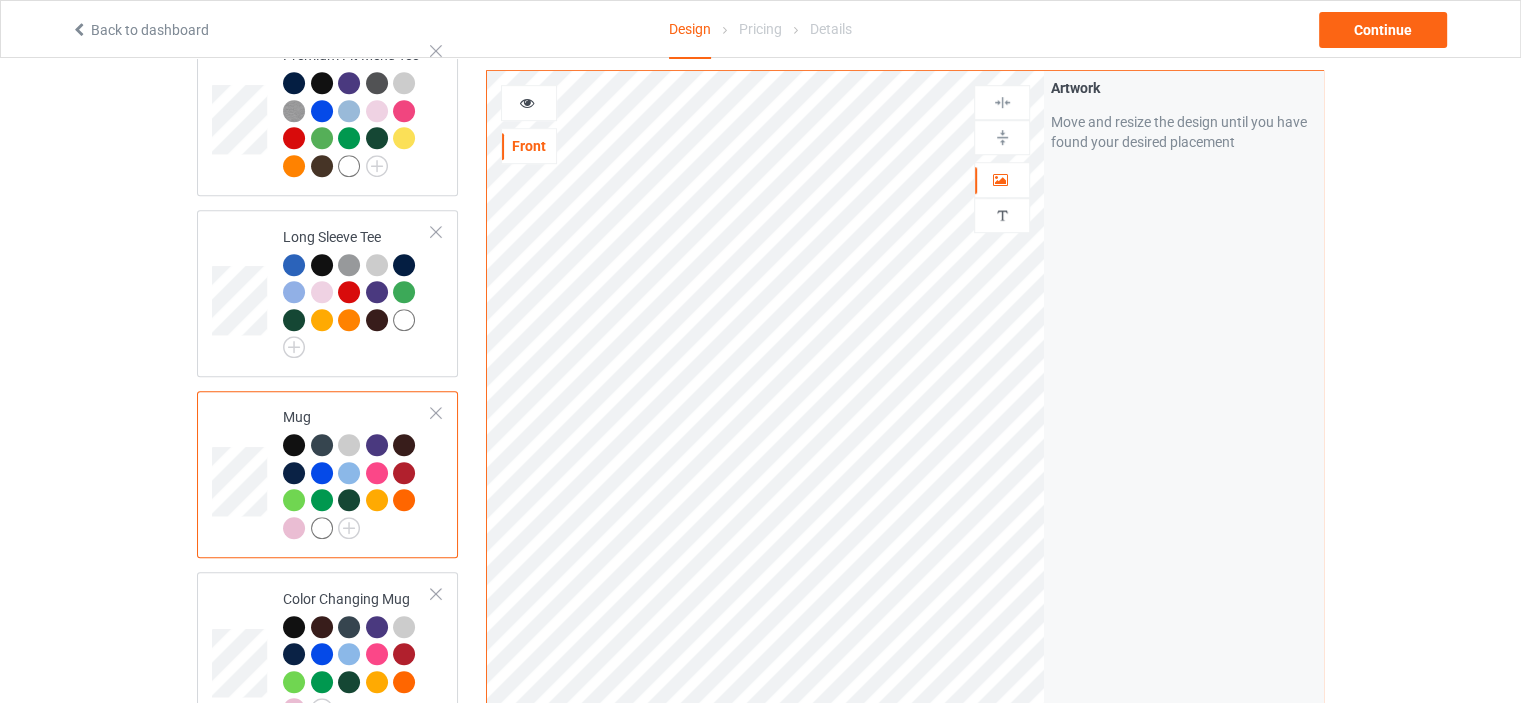 scroll, scrollTop: 1300, scrollLeft: 0, axis: vertical 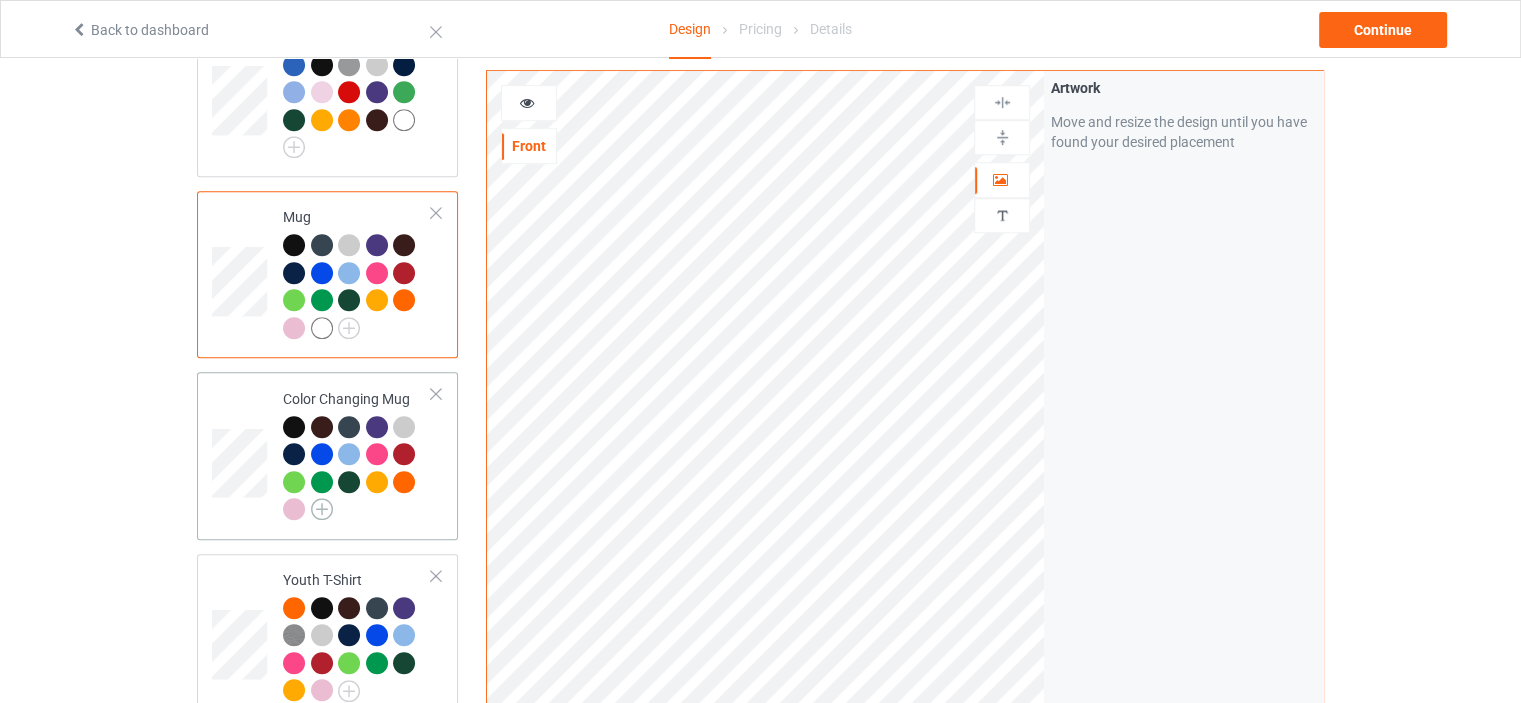 click at bounding box center [322, 509] 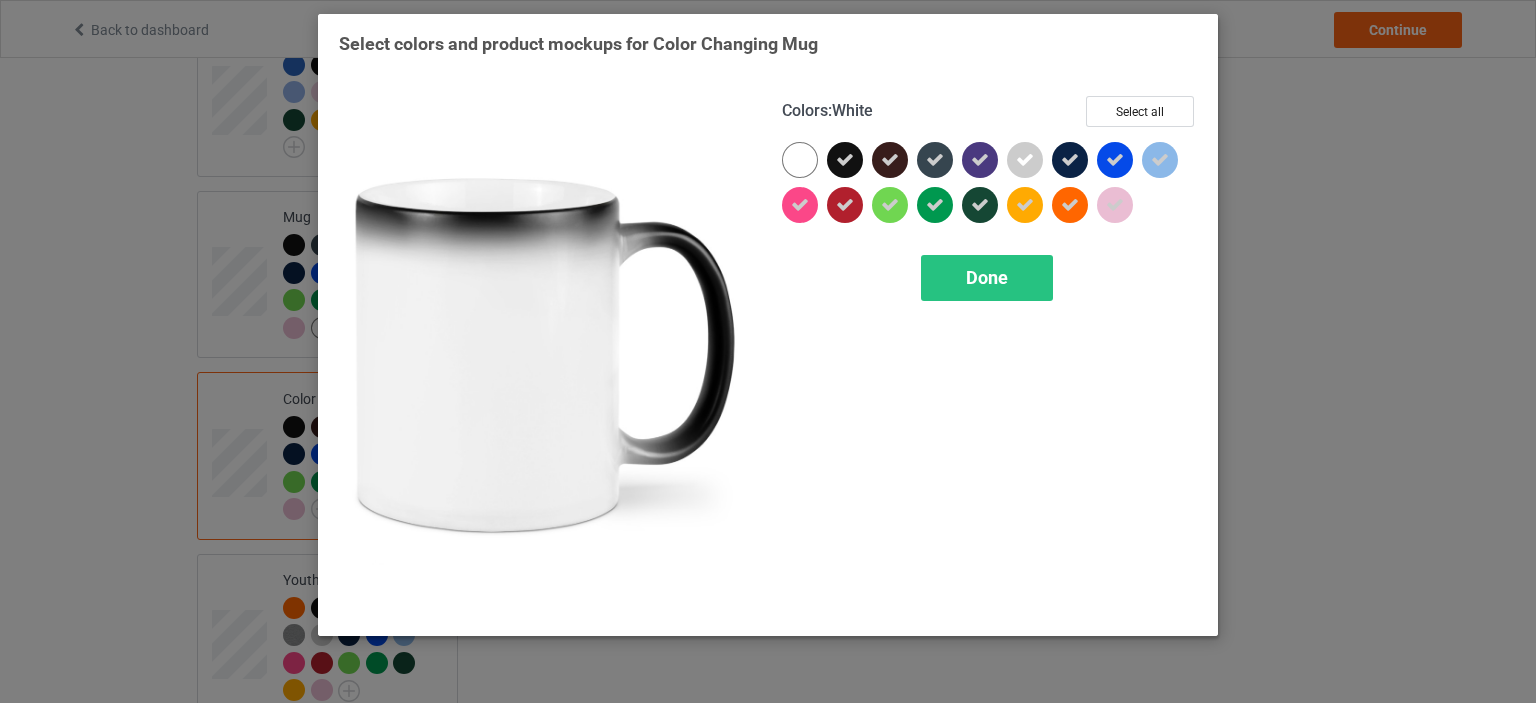 click at bounding box center [800, 160] 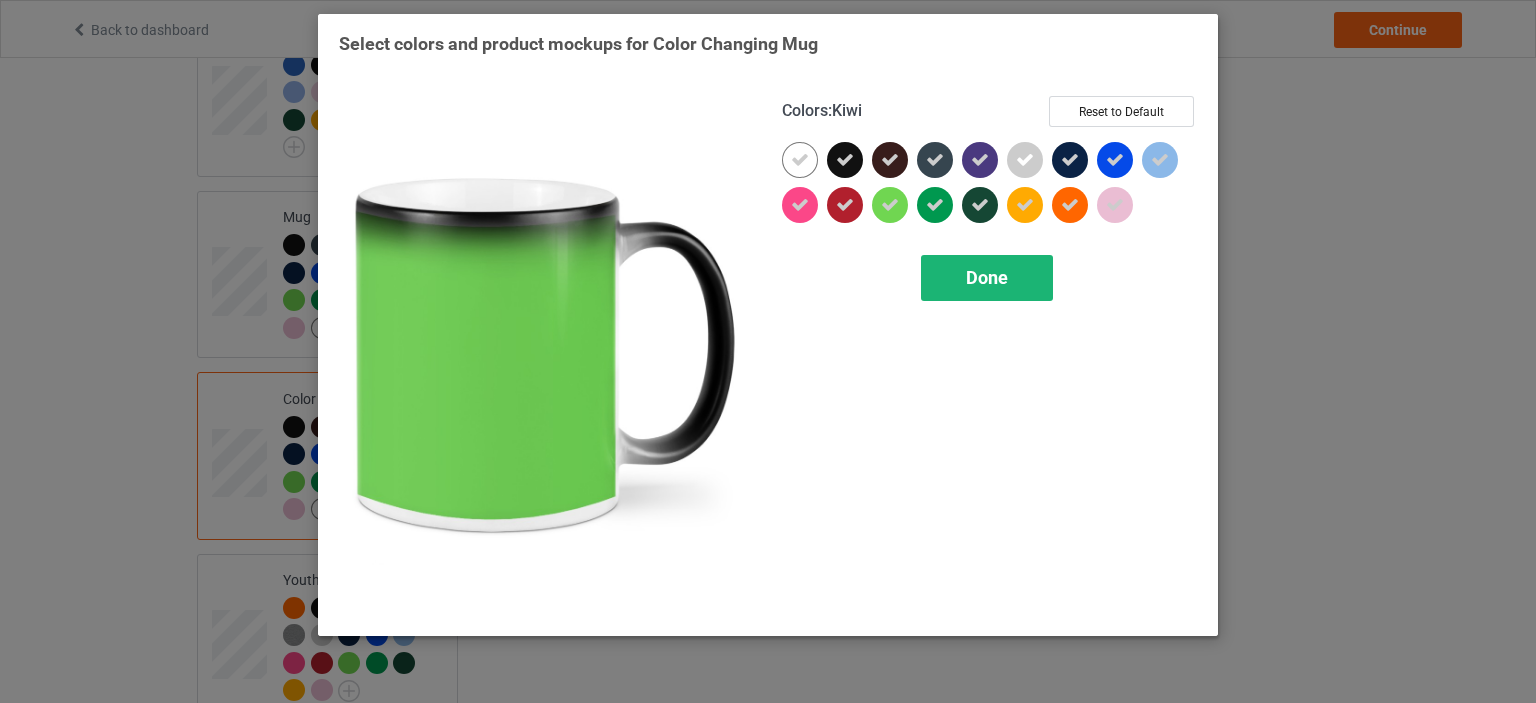 click on "Done" at bounding box center [987, 277] 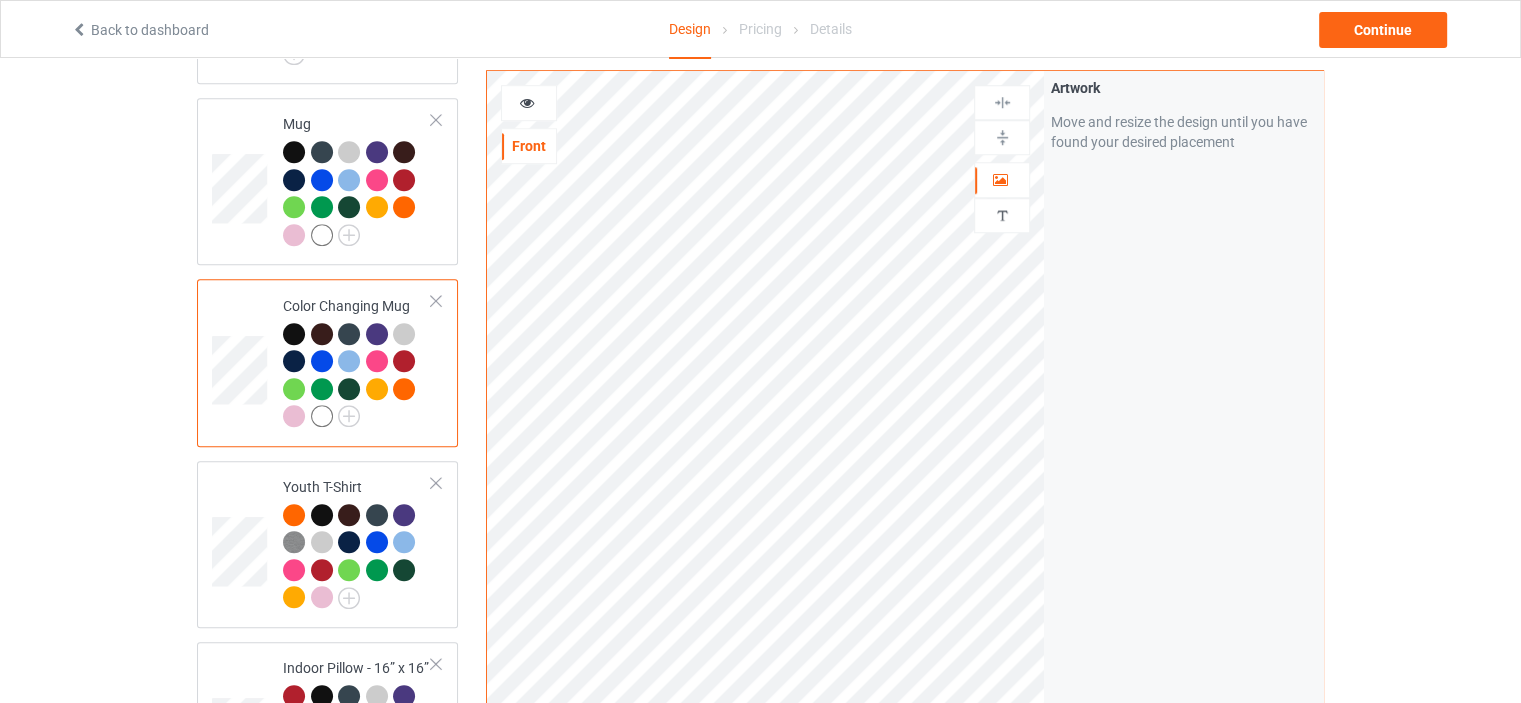 scroll, scrollTop: 1500, scrollLeft: 0, axis: vertical 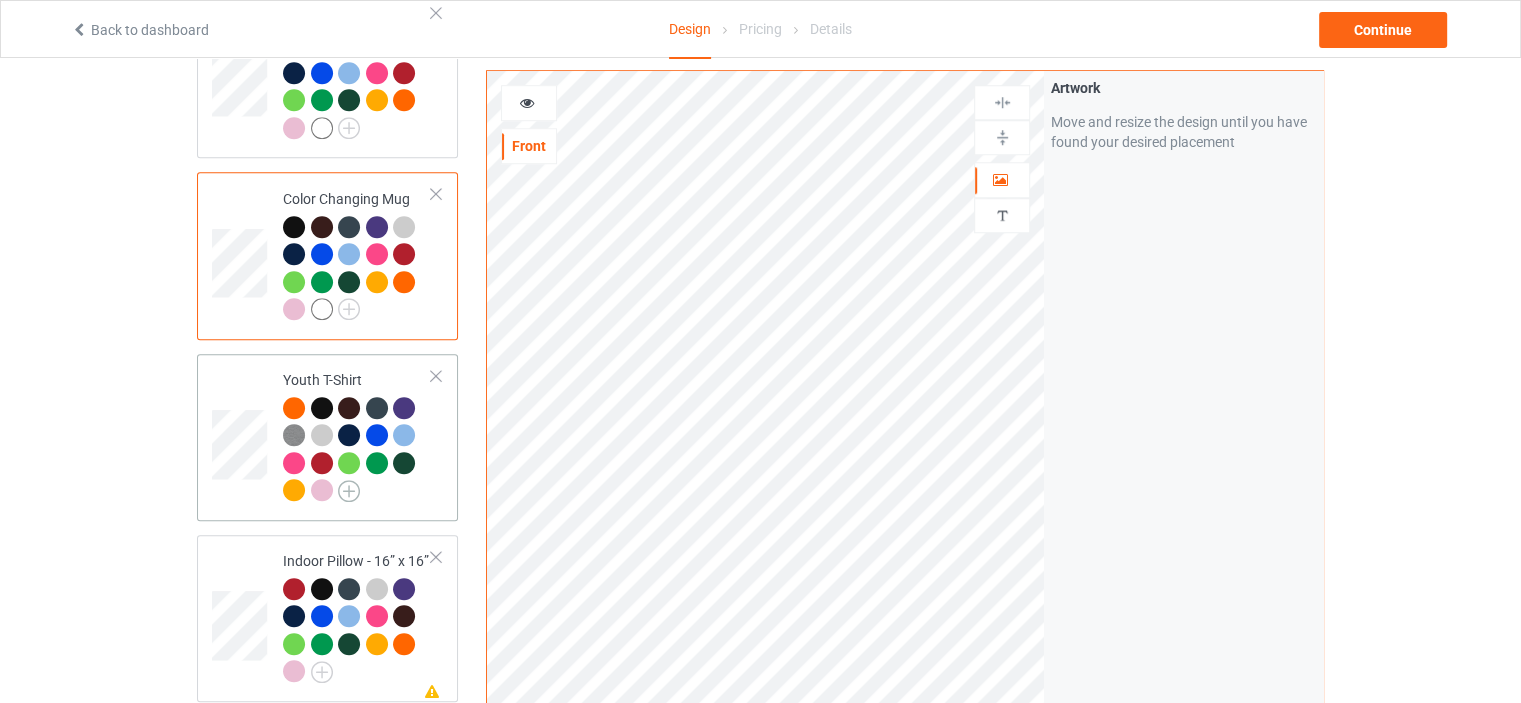 click at bounding box center [349, 491] 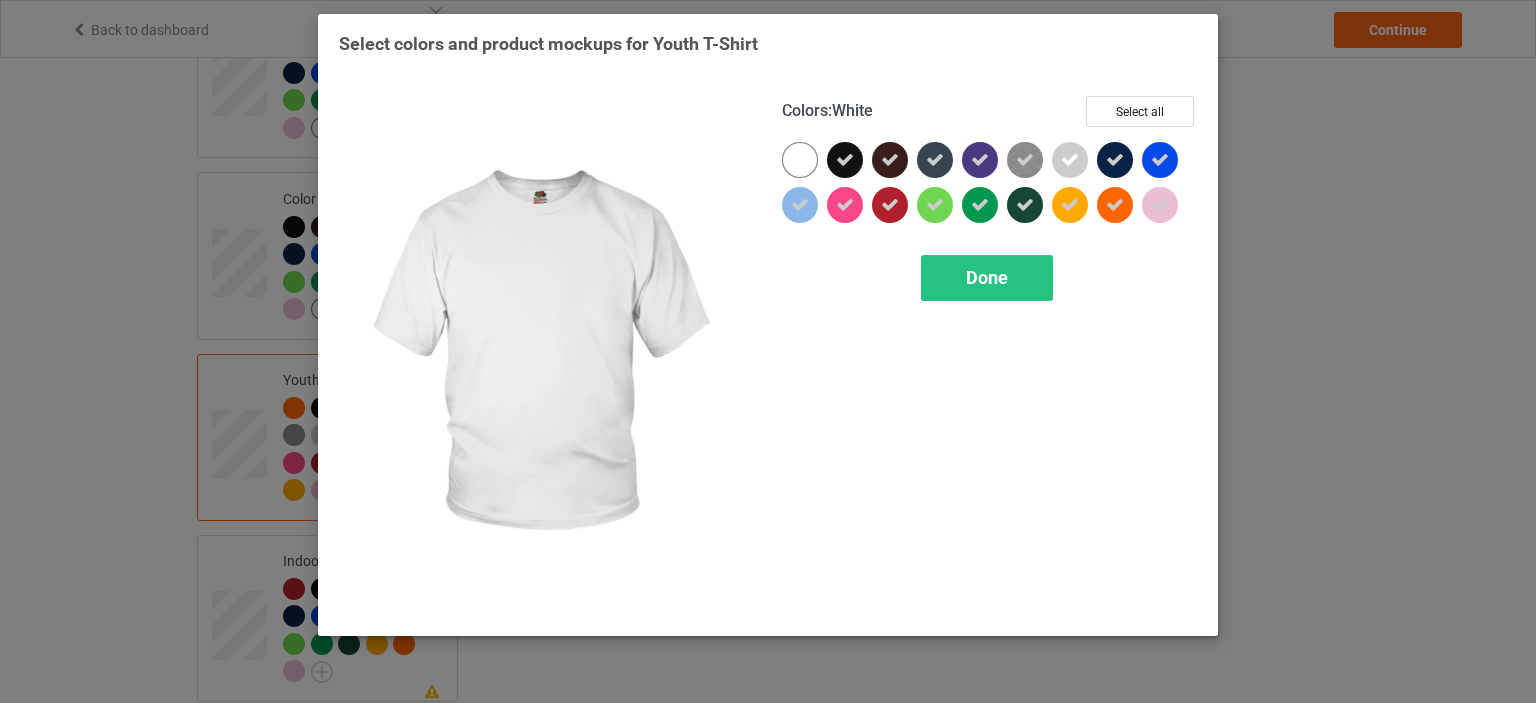 click at bounding box center [800, 160] 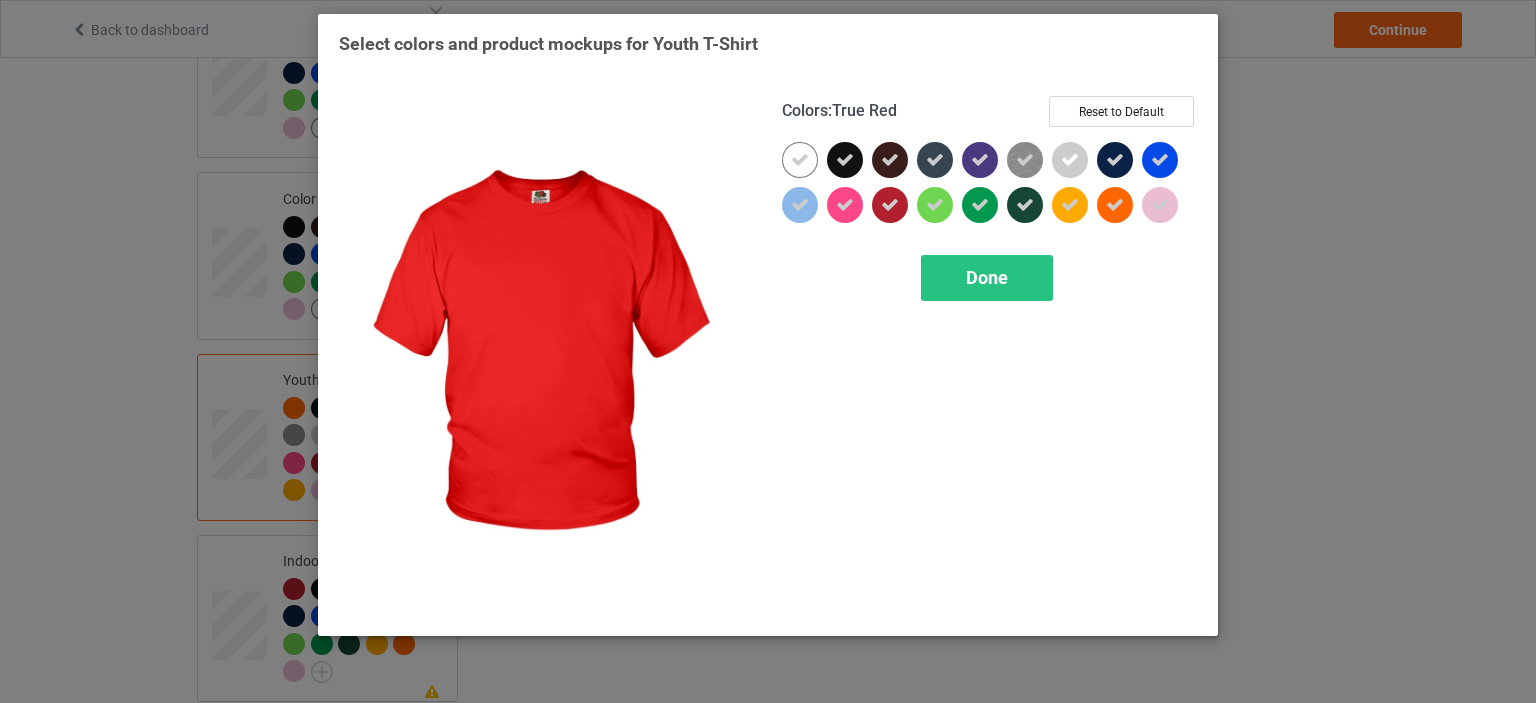 click on "Colors :  True Red Reset to Default Done" at bounding box center (989, 355) 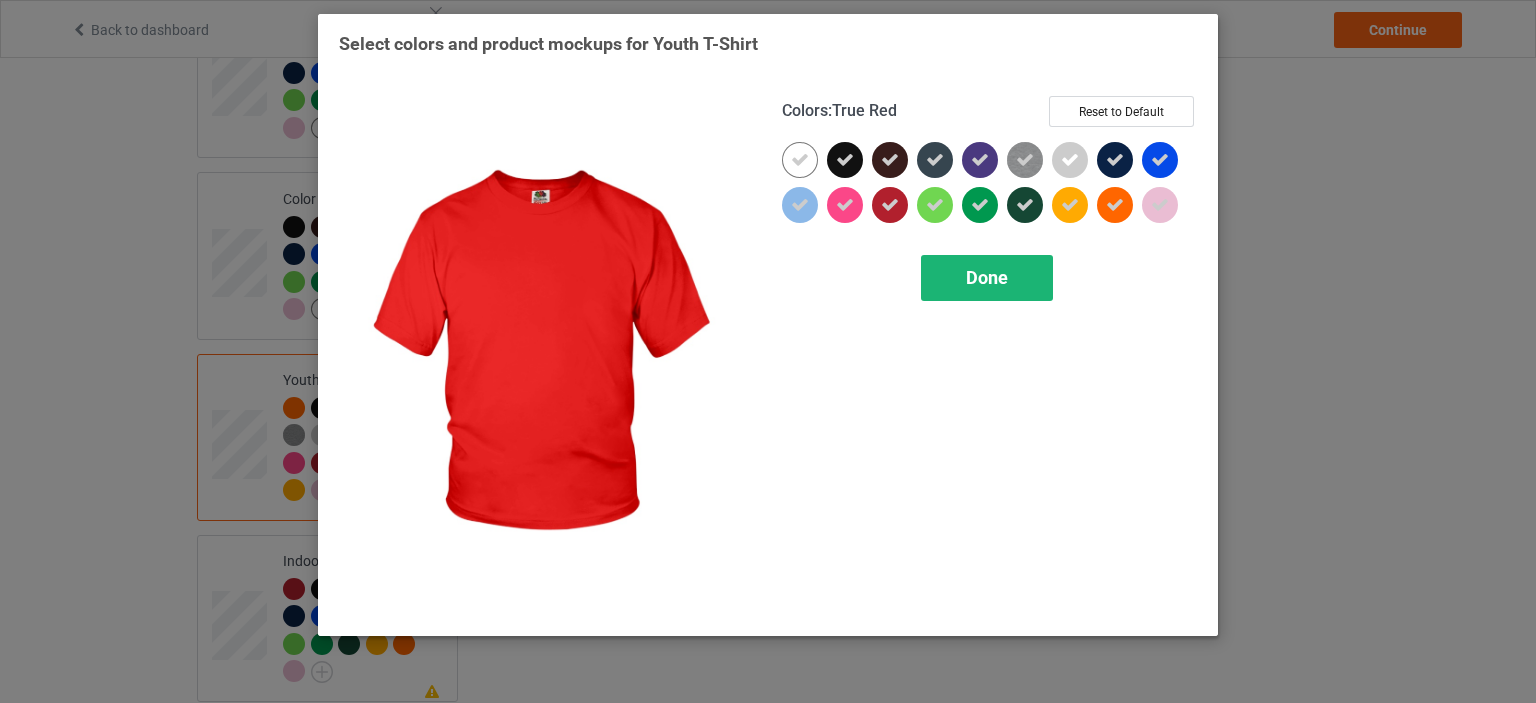 click on "Done" at bounding box center [987, 277] 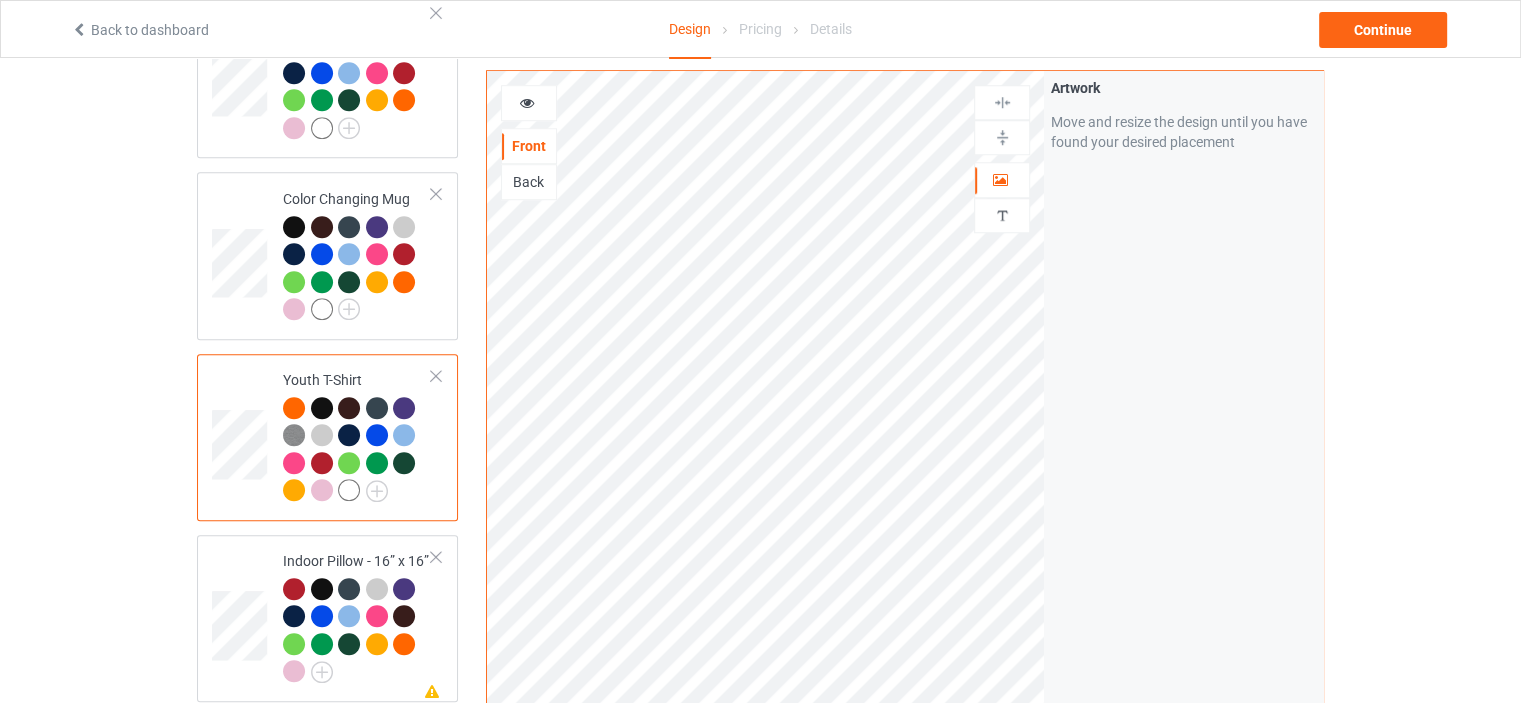 scroll, scrollTop: 1700, scrollLeft: 0, axis: vertical 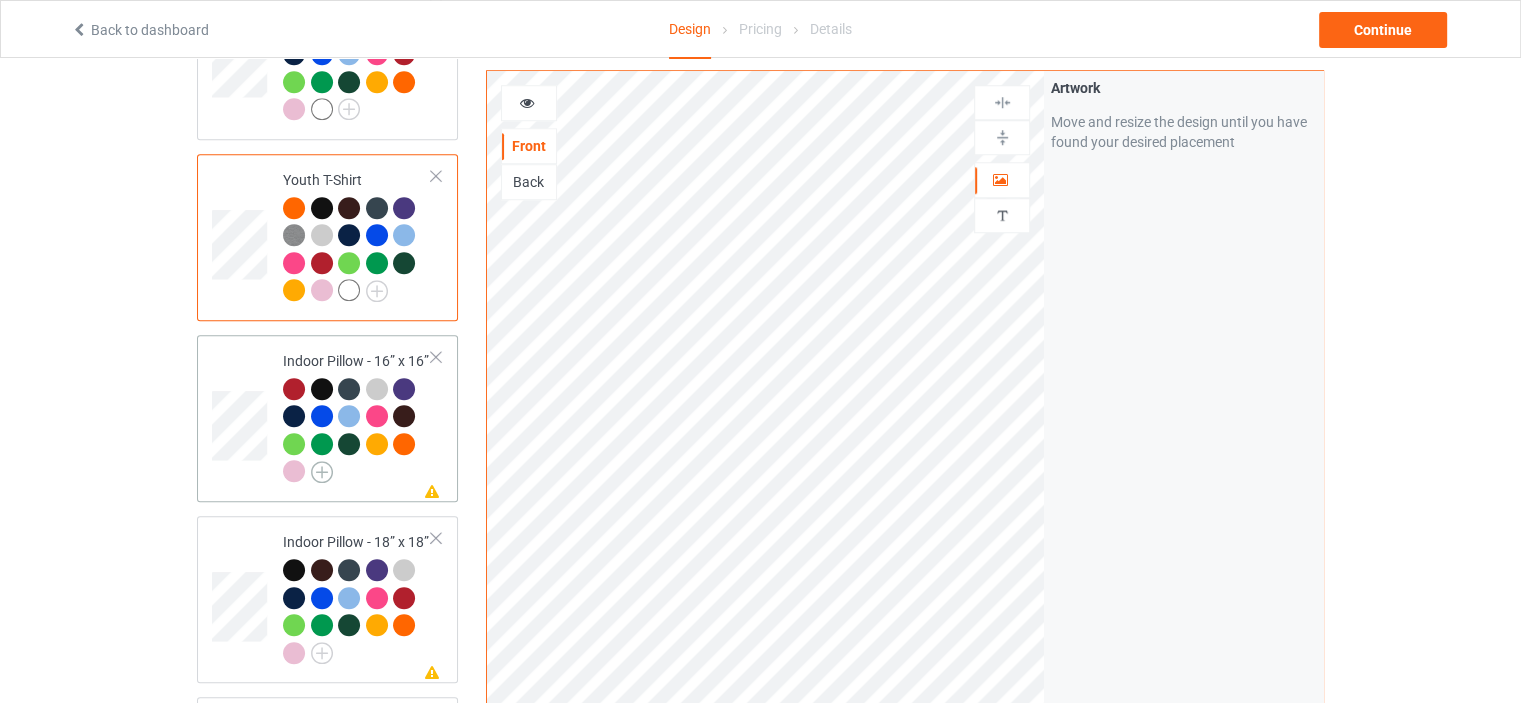 click at bounding box center [322, 472] 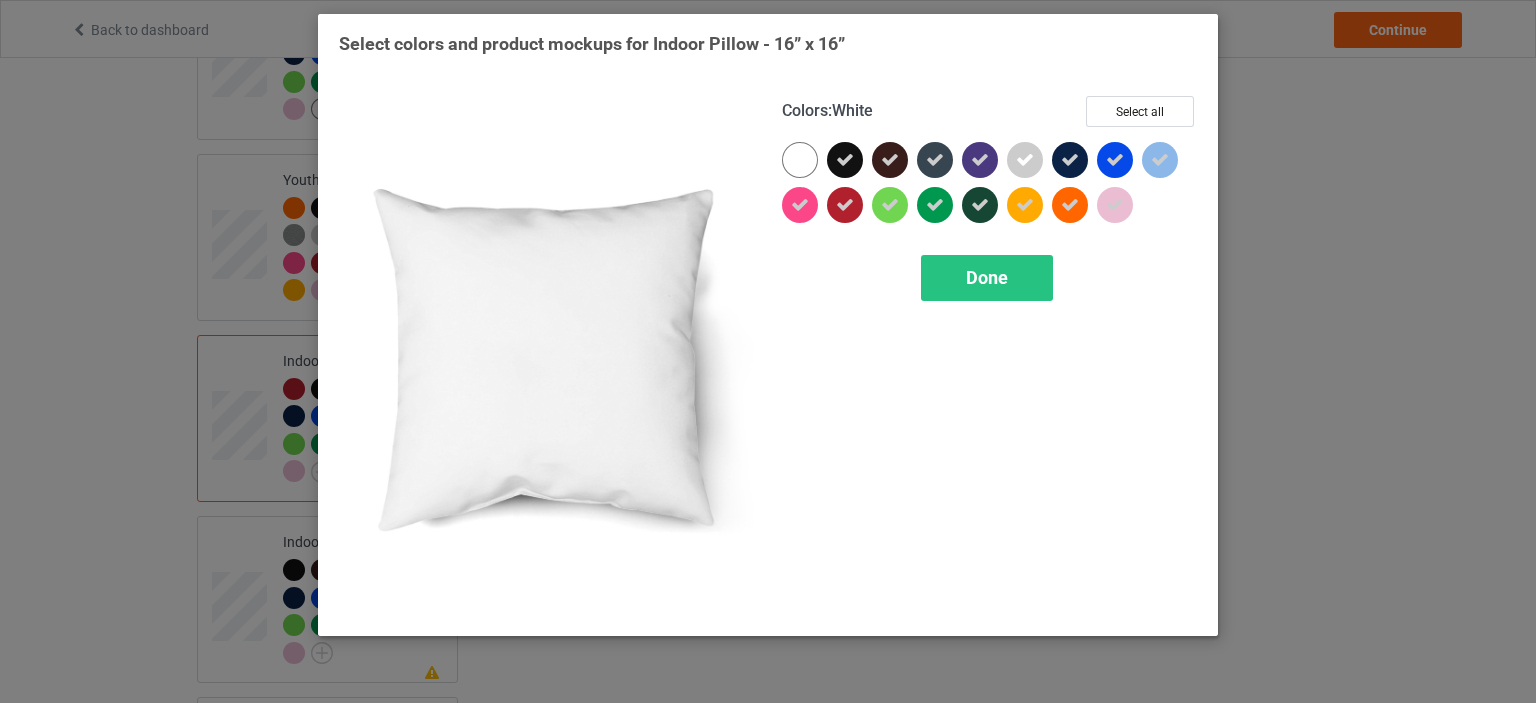 click at bounding box center [800, 160] 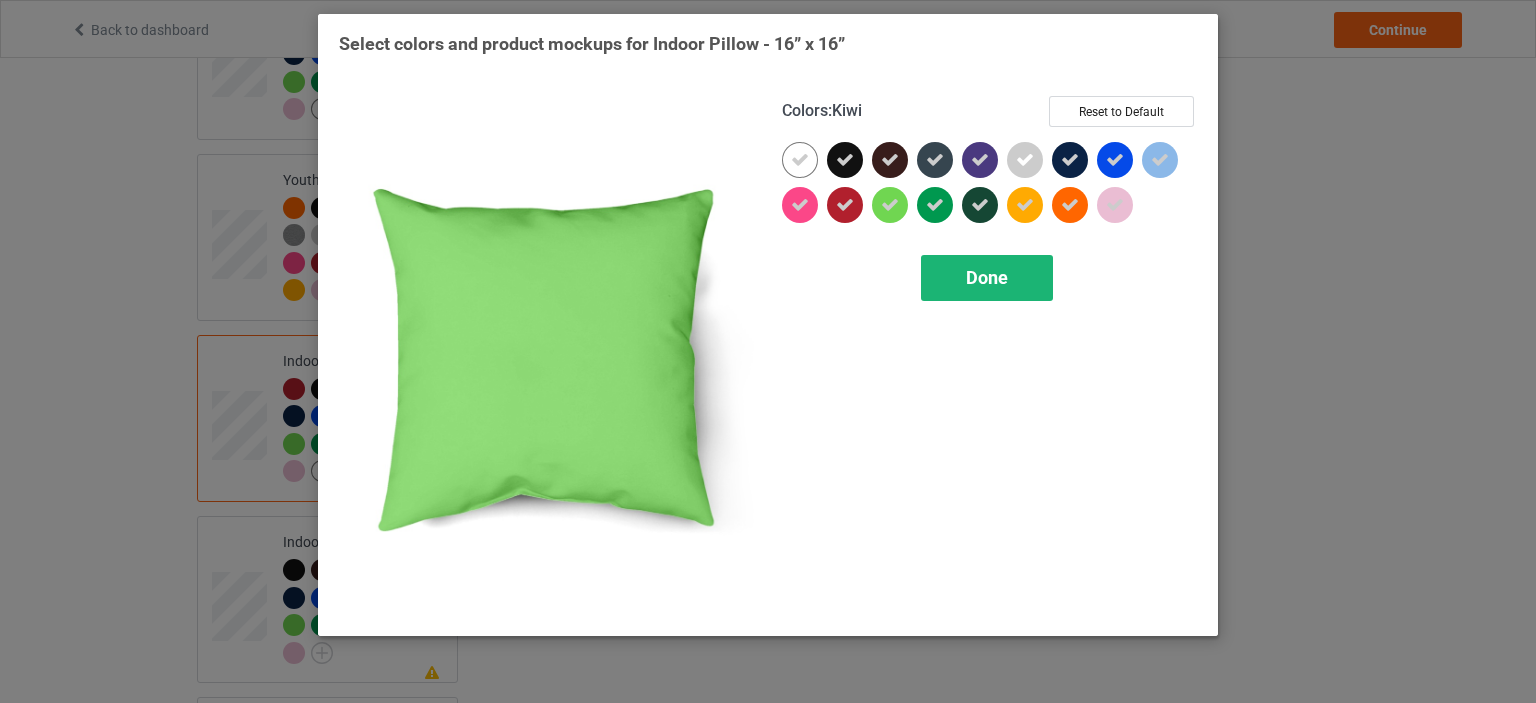click on "Done" at bounding box center [987, 277] 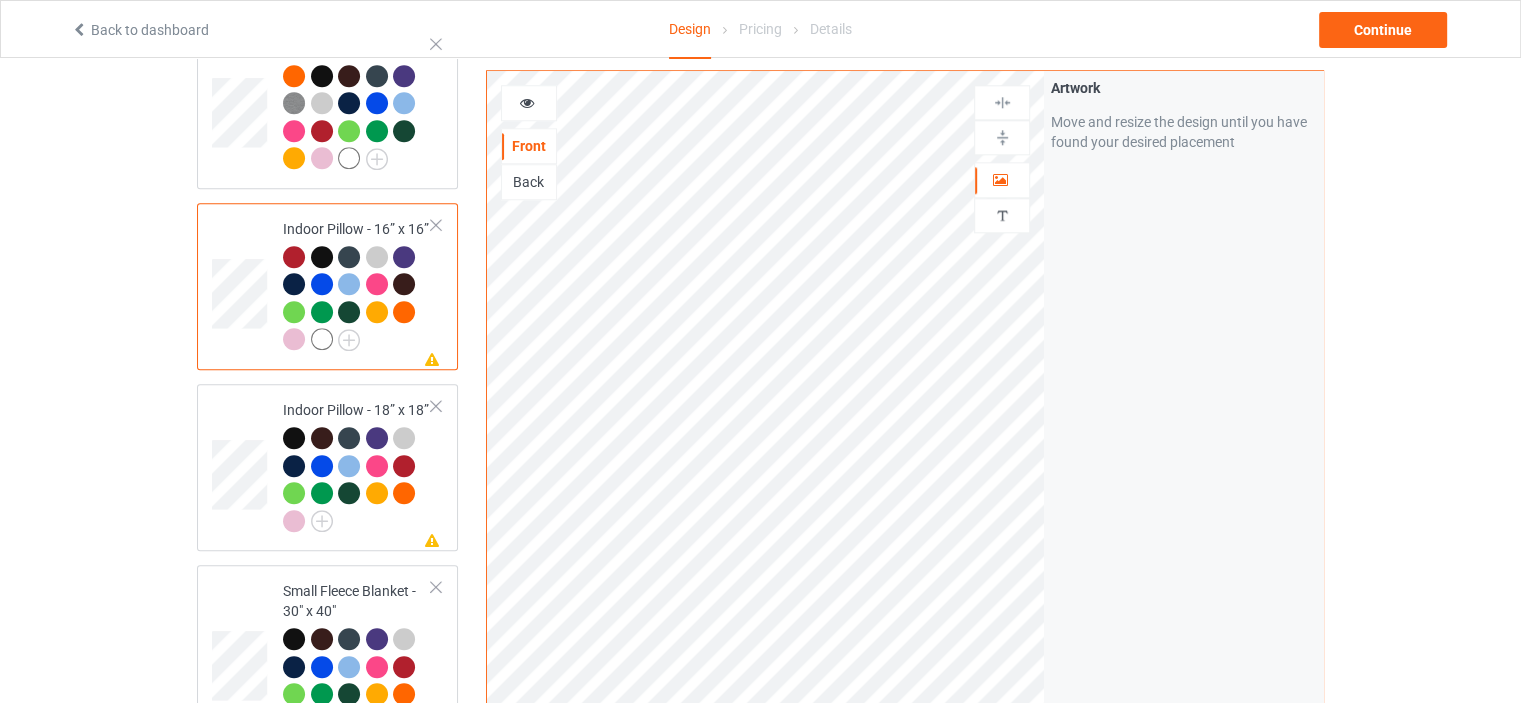 scroll, scrollTop: 1900, scrollLeft: 0, axis: vertical 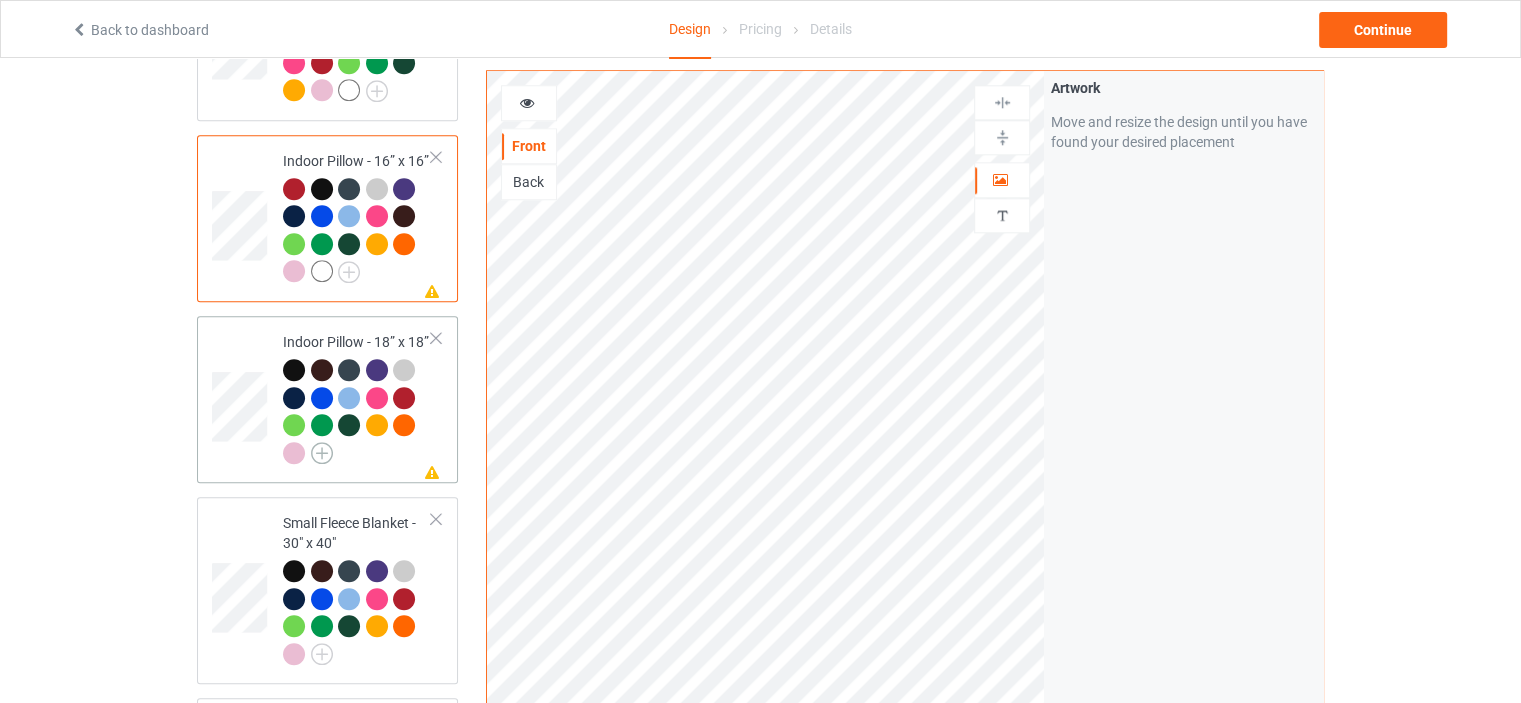 click at bounding box center (322, 453) 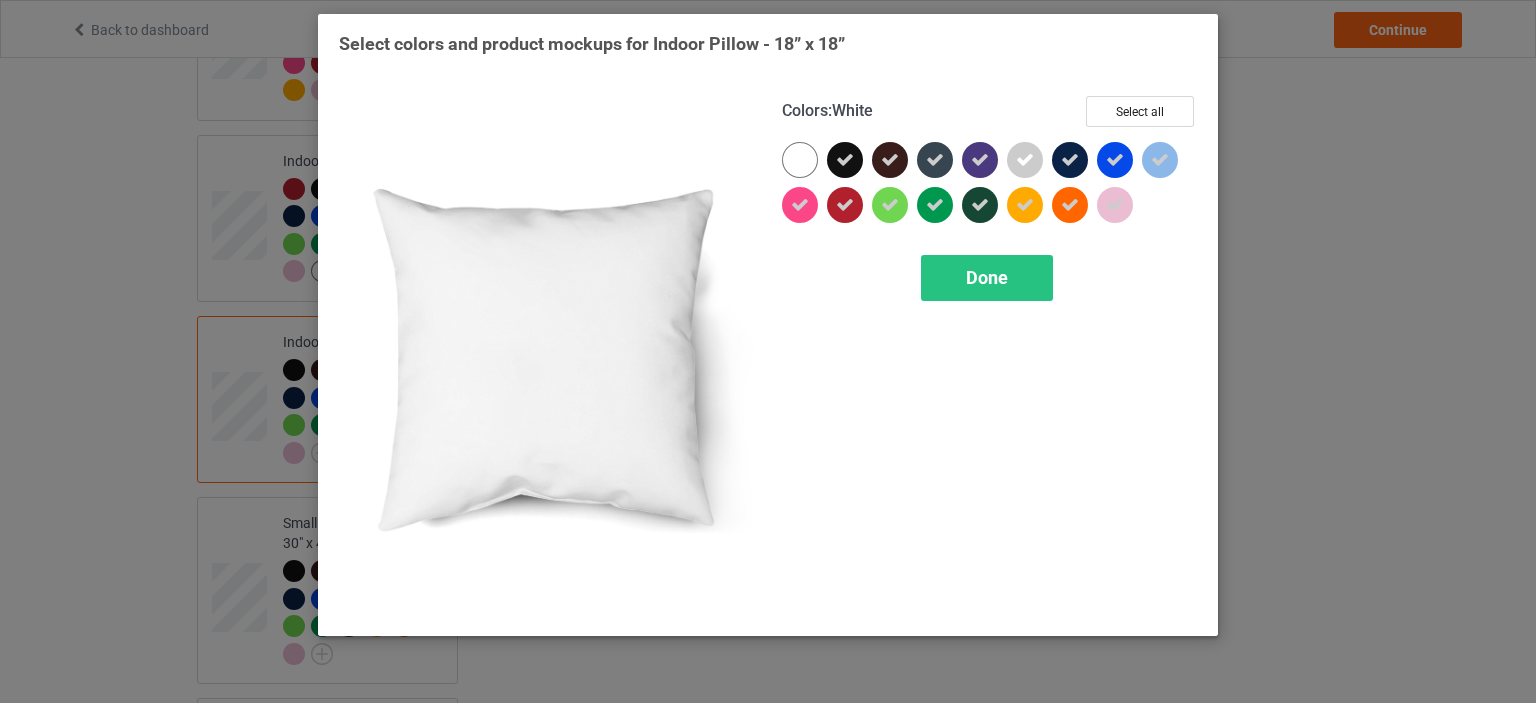 click at bounding box center (800, 160) 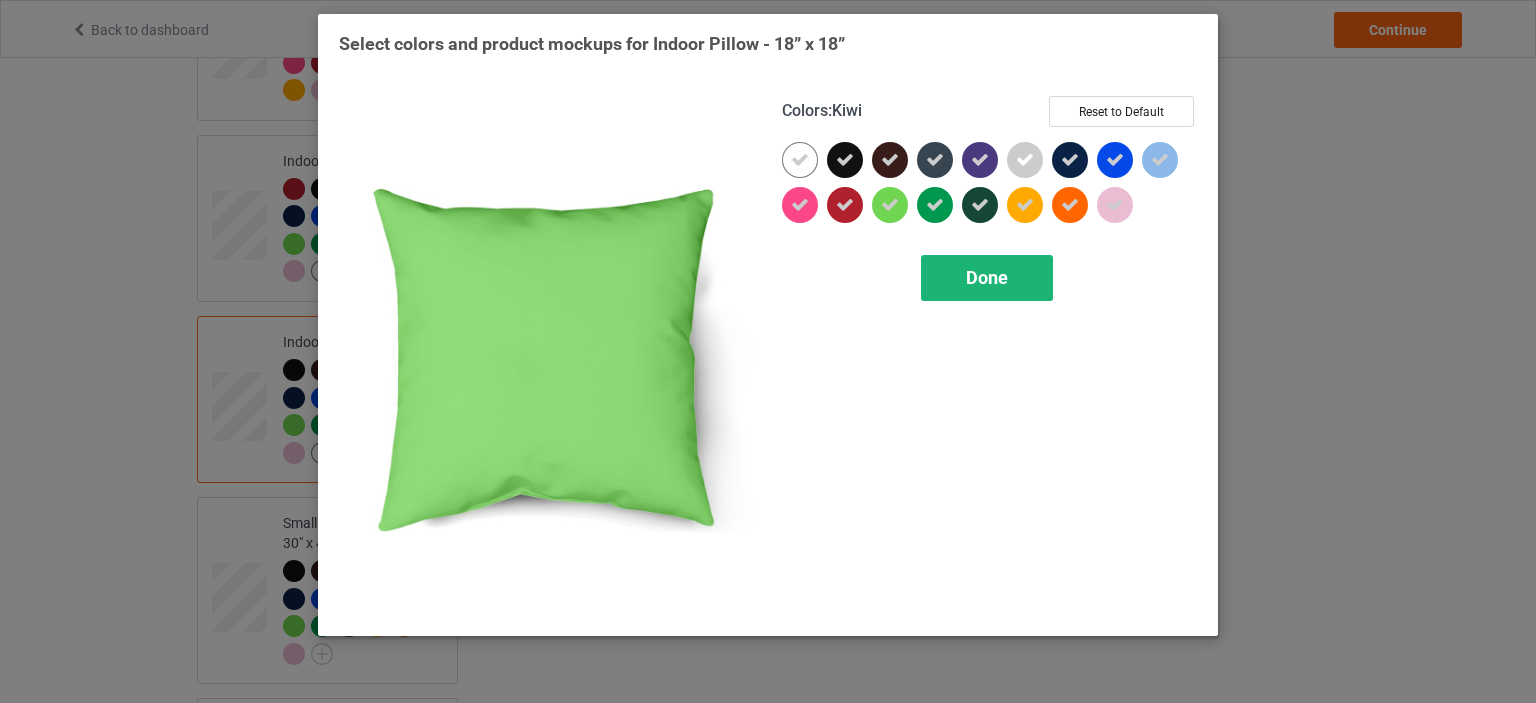 click on "Done" at bounding box center [987, 277] 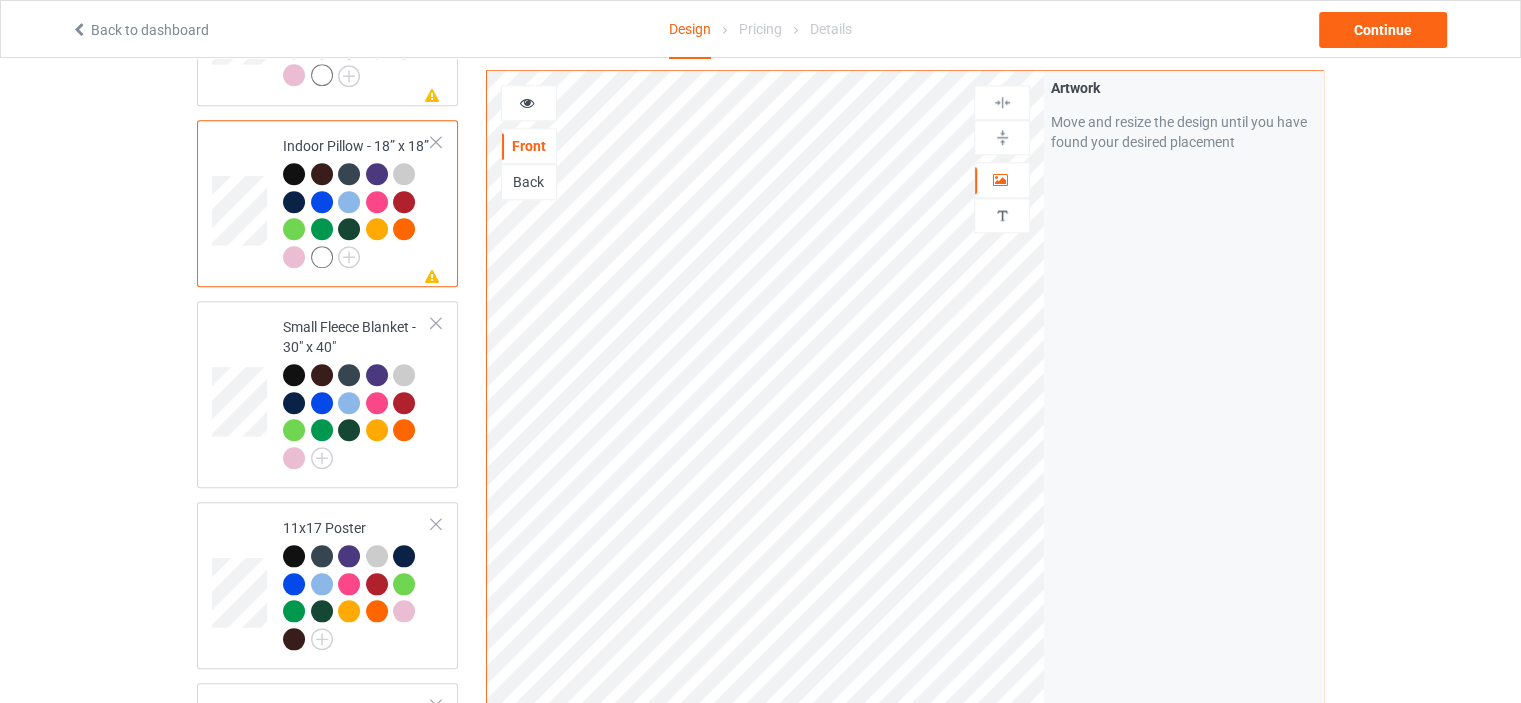 scroll, scrollTop: 2100, scrollLeft: 0, axis: vertical 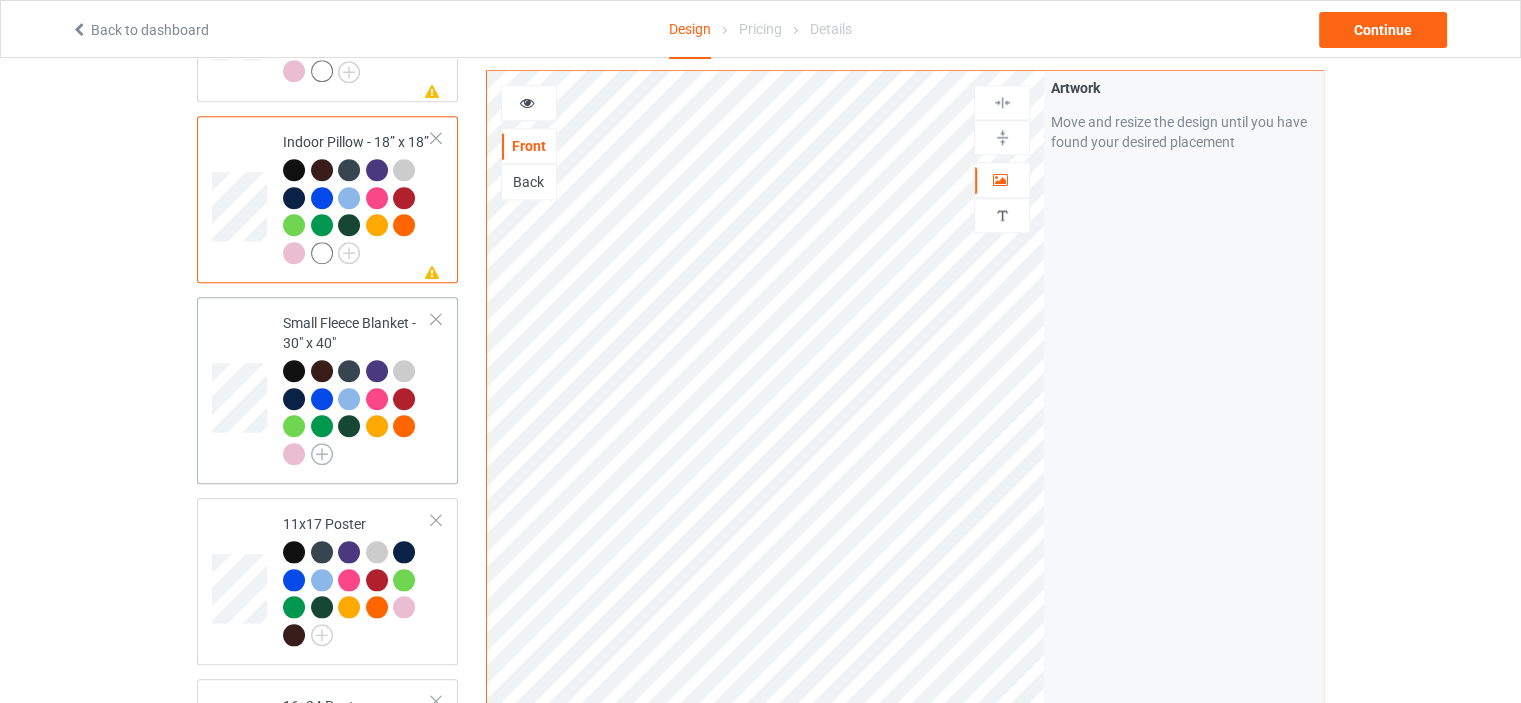 click at bounding box center [322, 454] 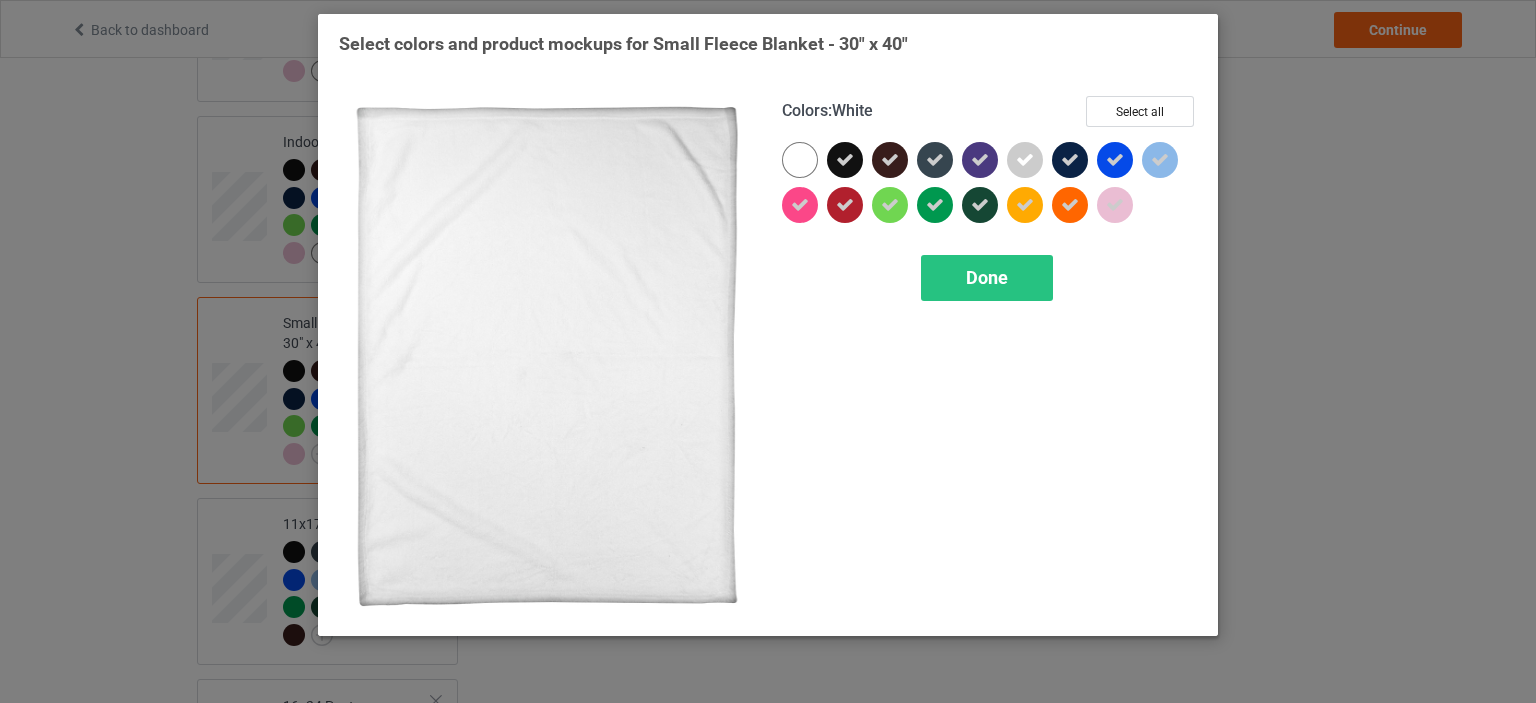 click at bounding box center [800, 160] 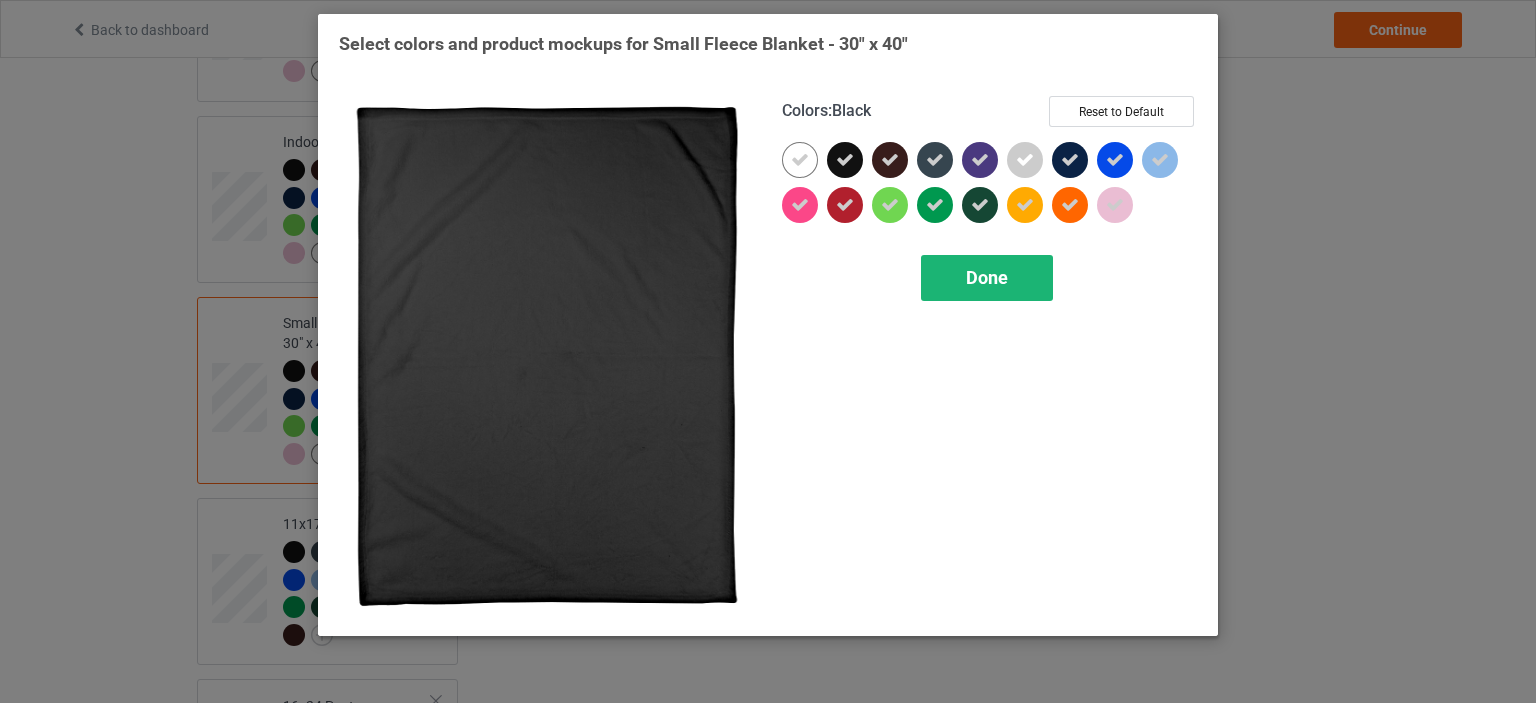 click on "Done" at bounding box center (987, 277) 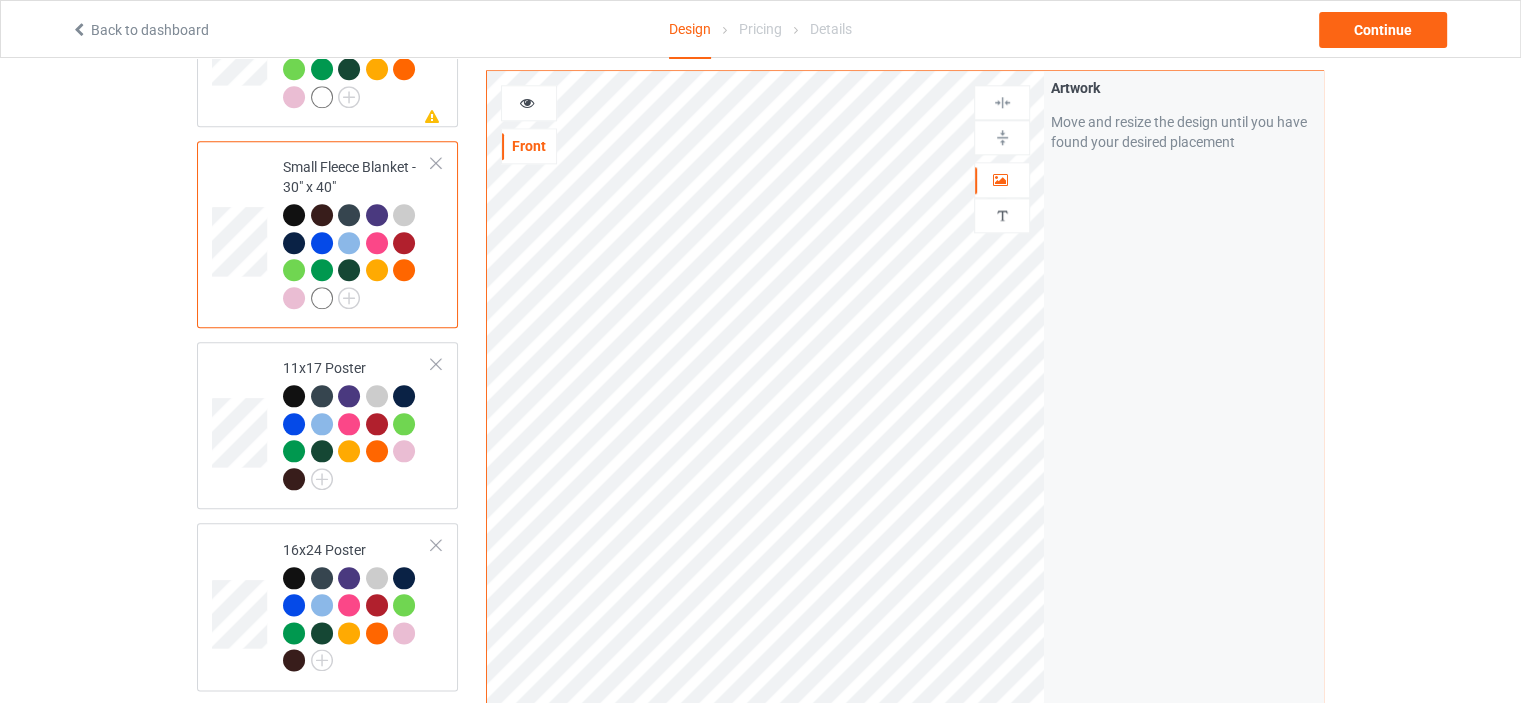 scroll, scrollTop: 2300, scrollLeft: 0, axis: vertical 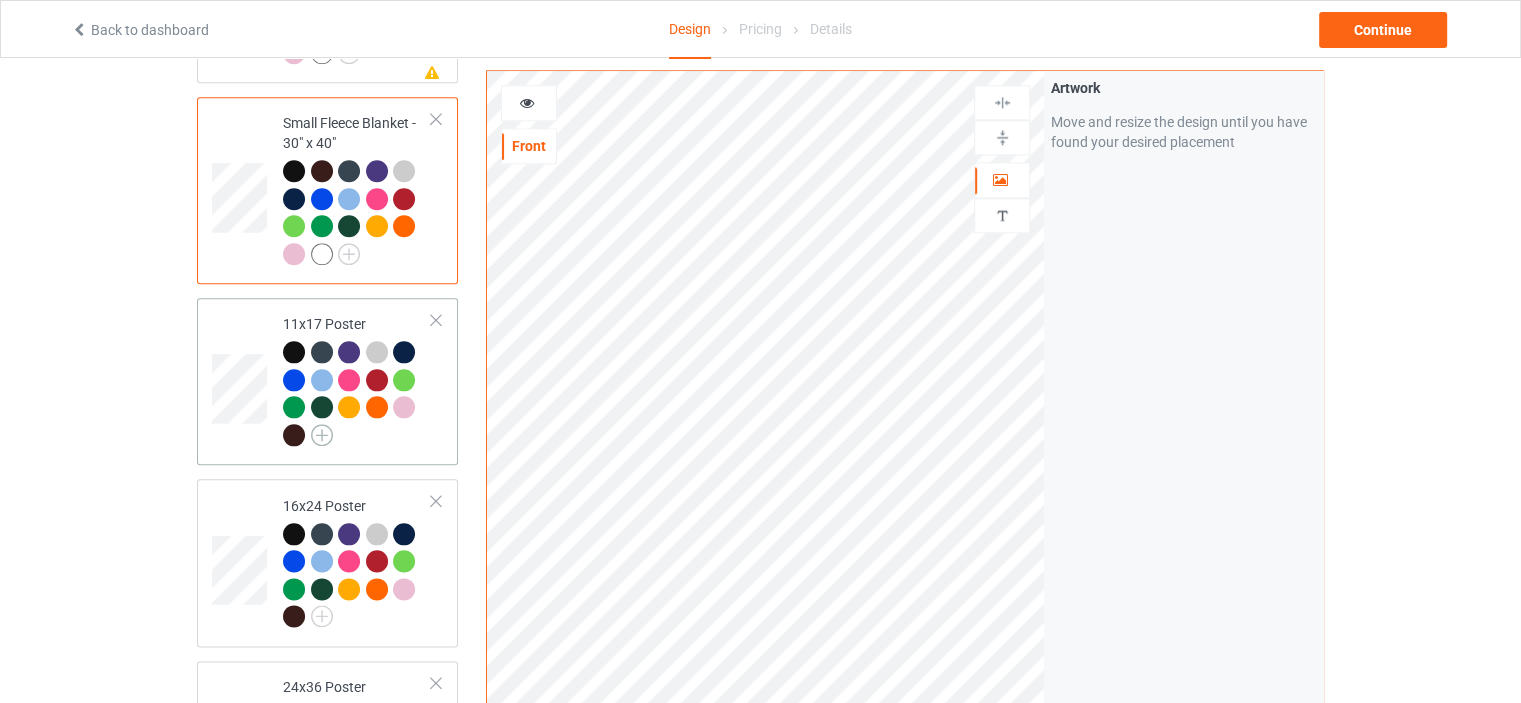click at bounding box center [322, 435] 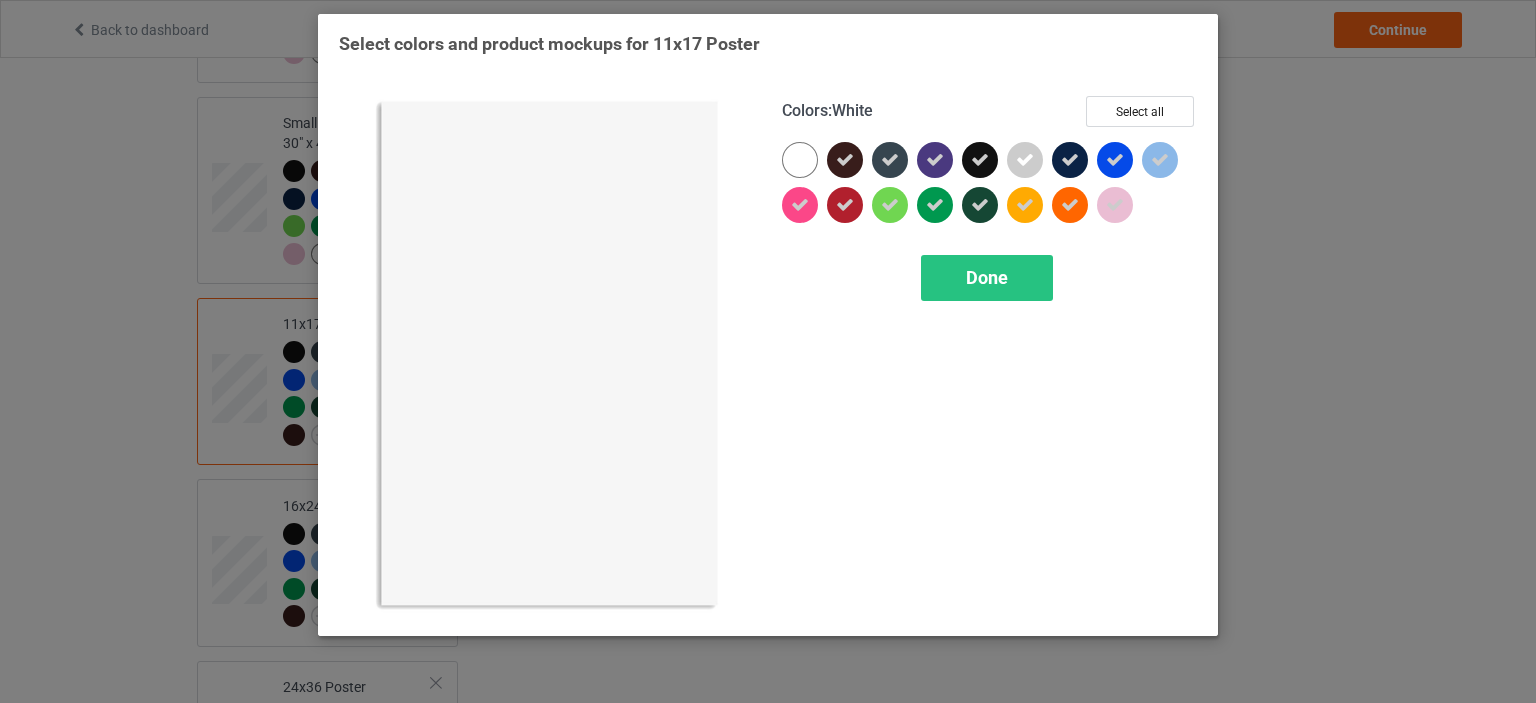 click at bounding box center [800, 160] 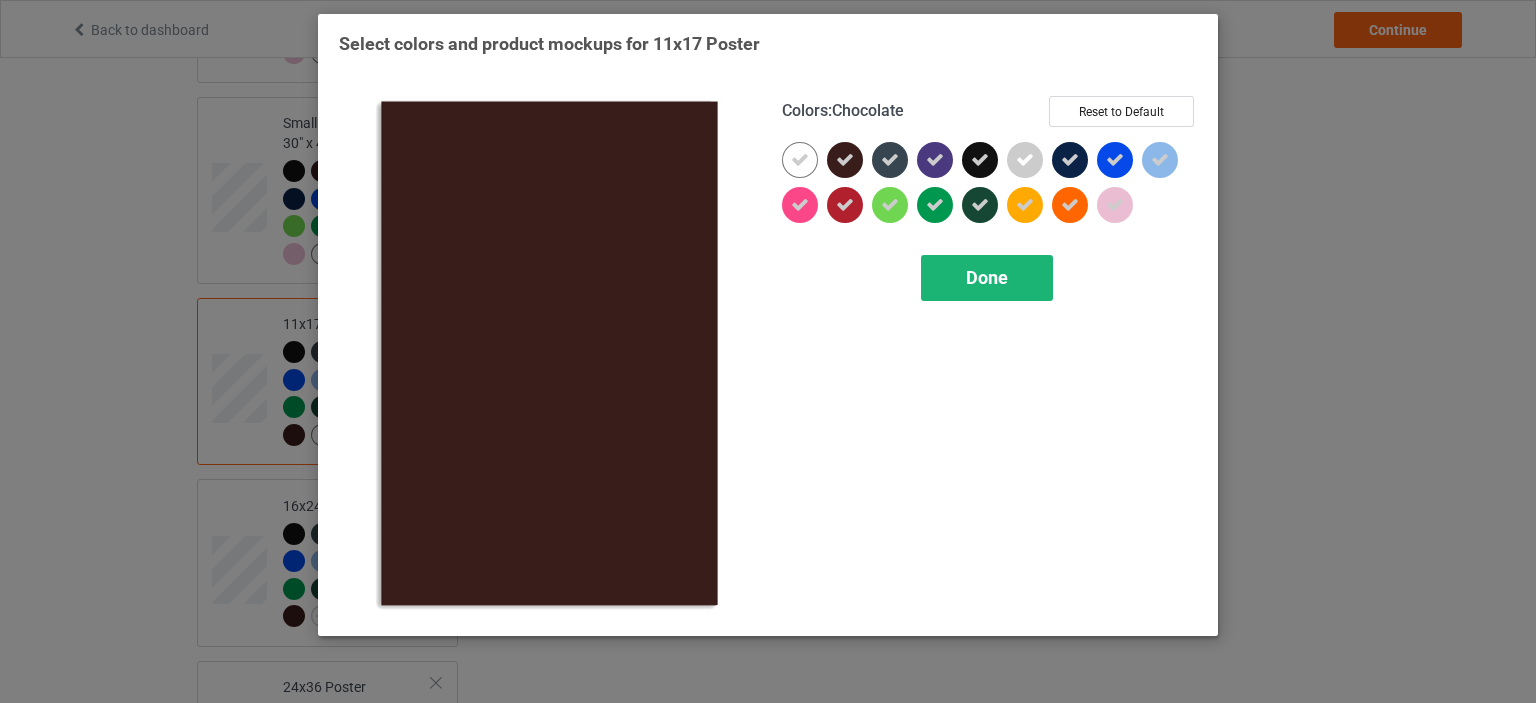 click on "Done" at bounding box center (987, 278) 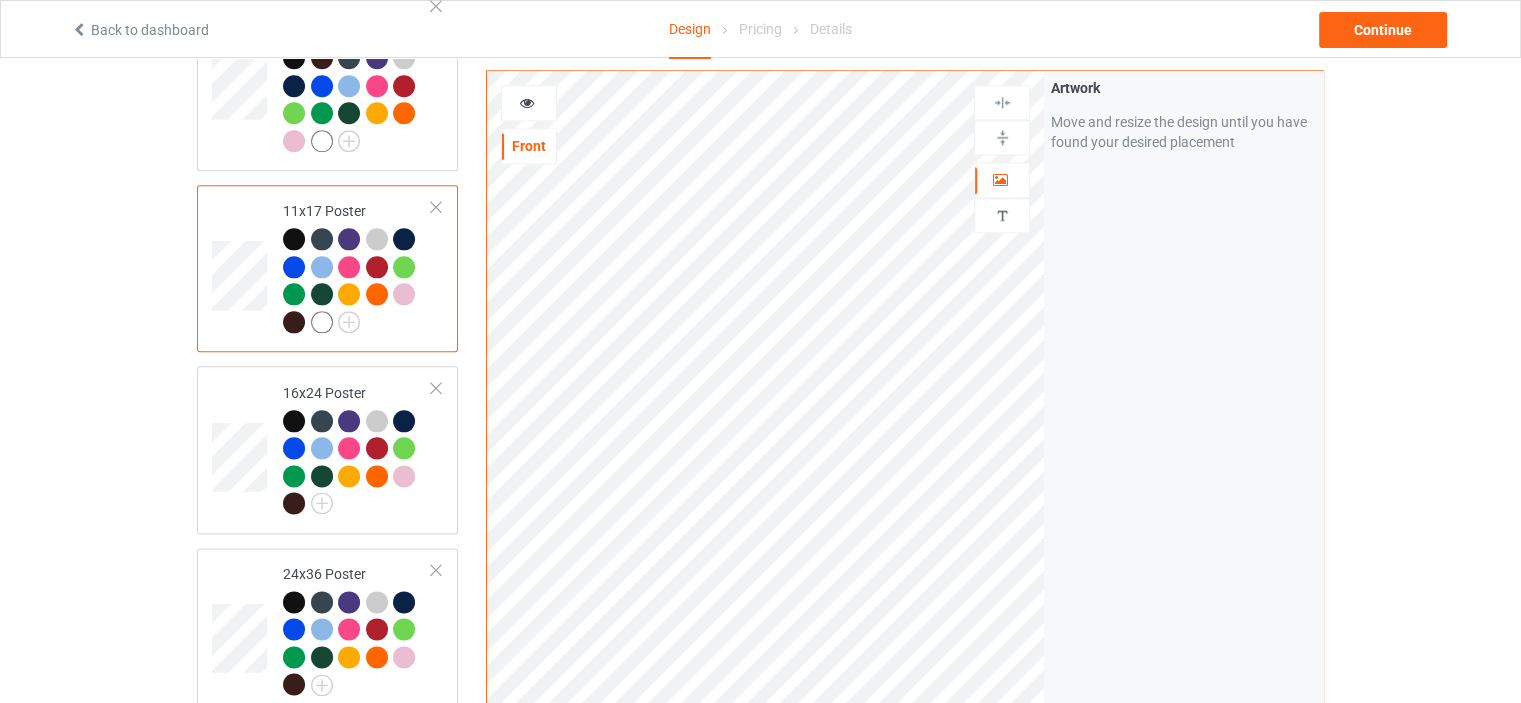 scroll, scrollTop: 2500, scrollLeft: 0, axis: vertical 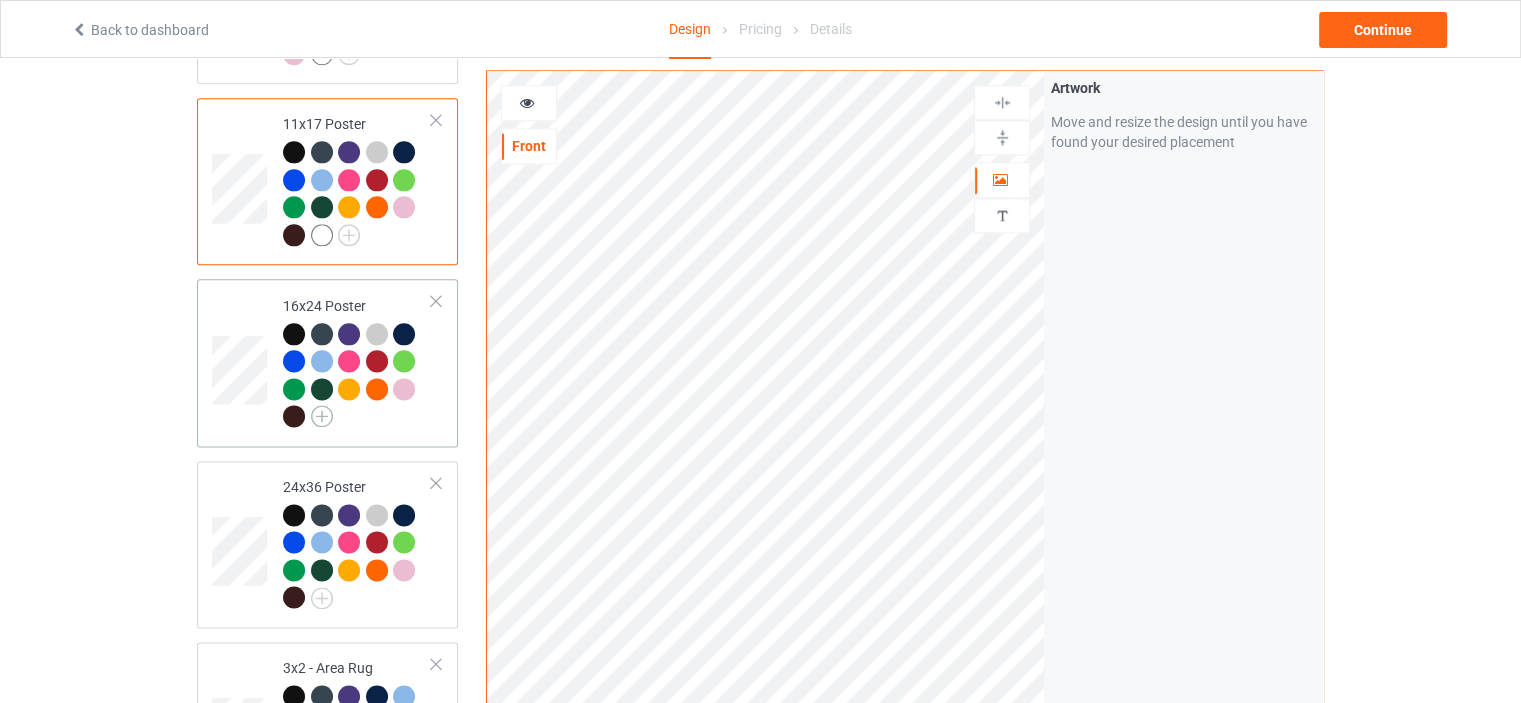 click at bounding box center [322, 416] 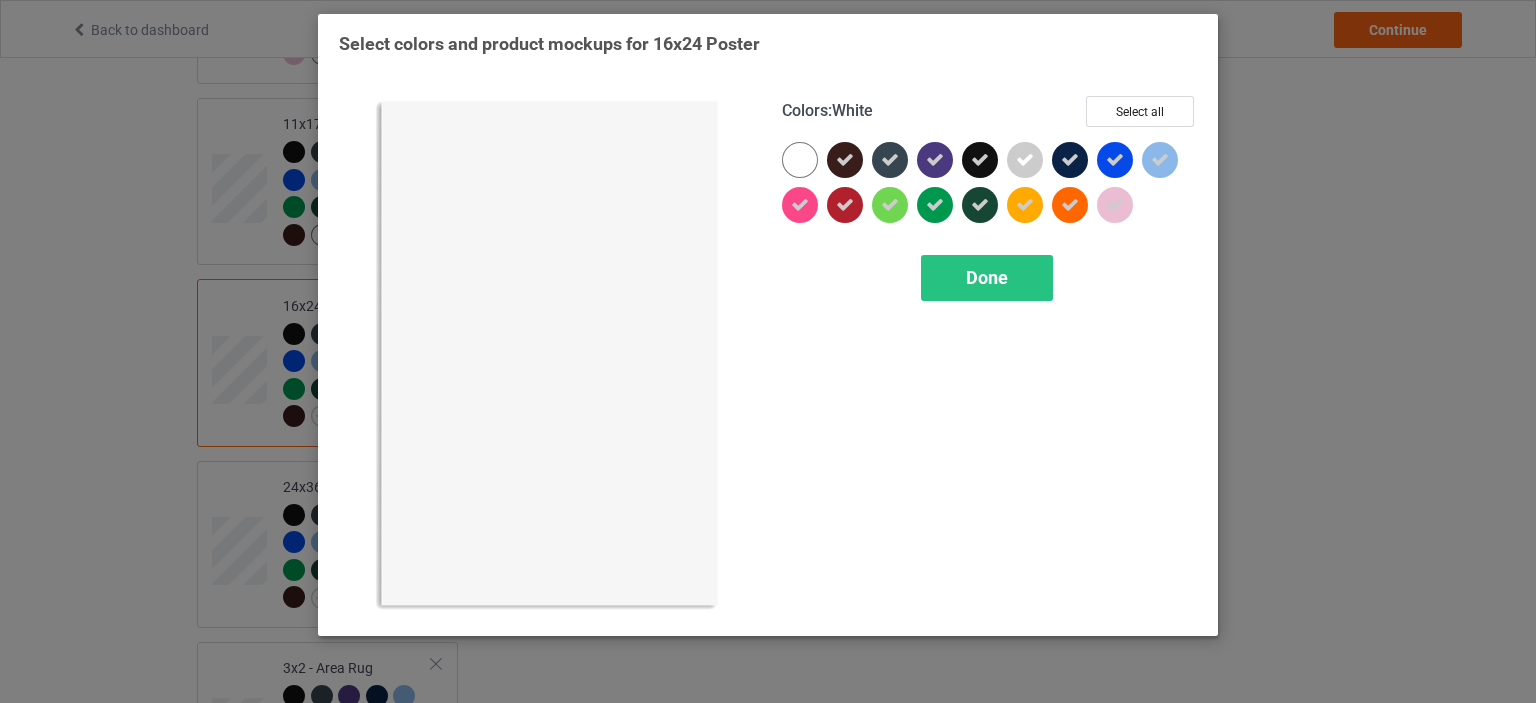 click at bounding box center (800, 160) 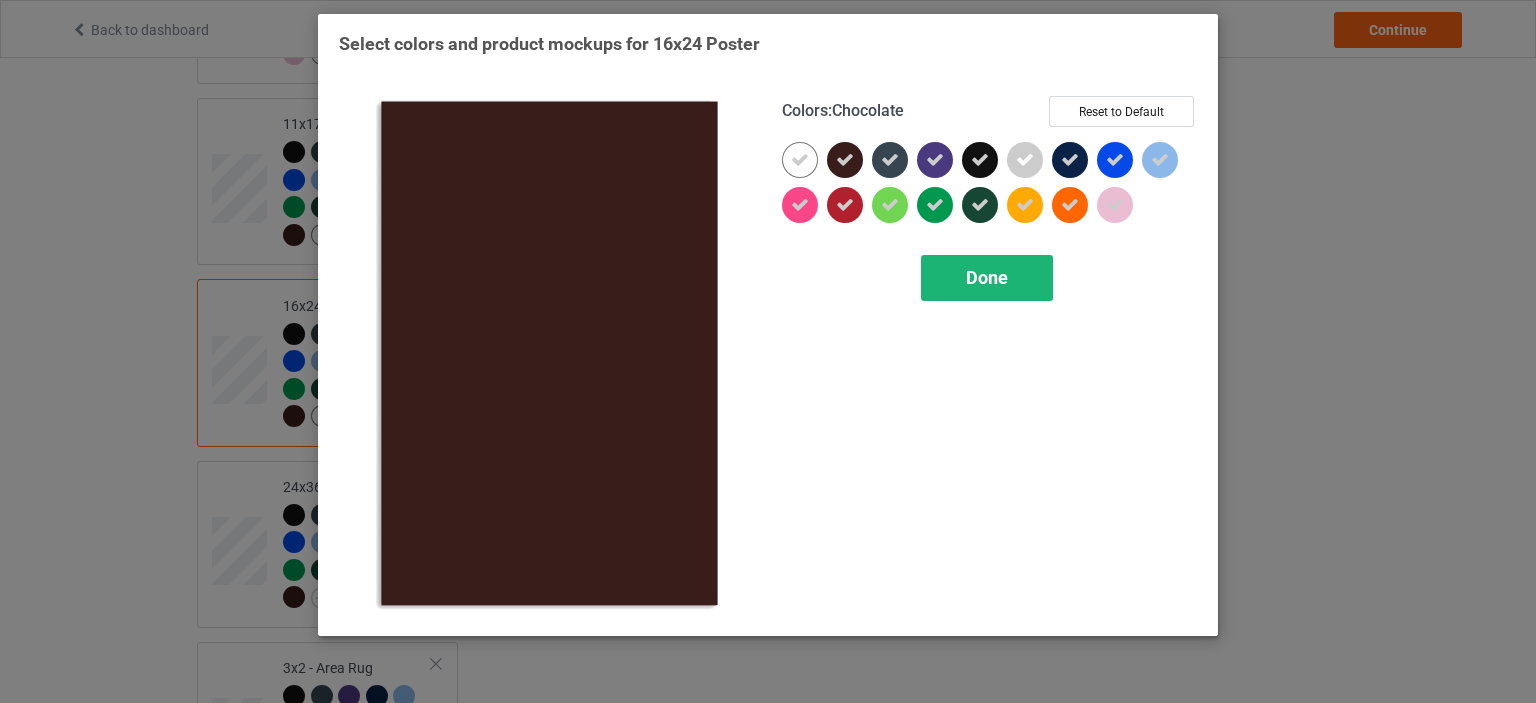 click on "Done" at bounding box center (987, 278) 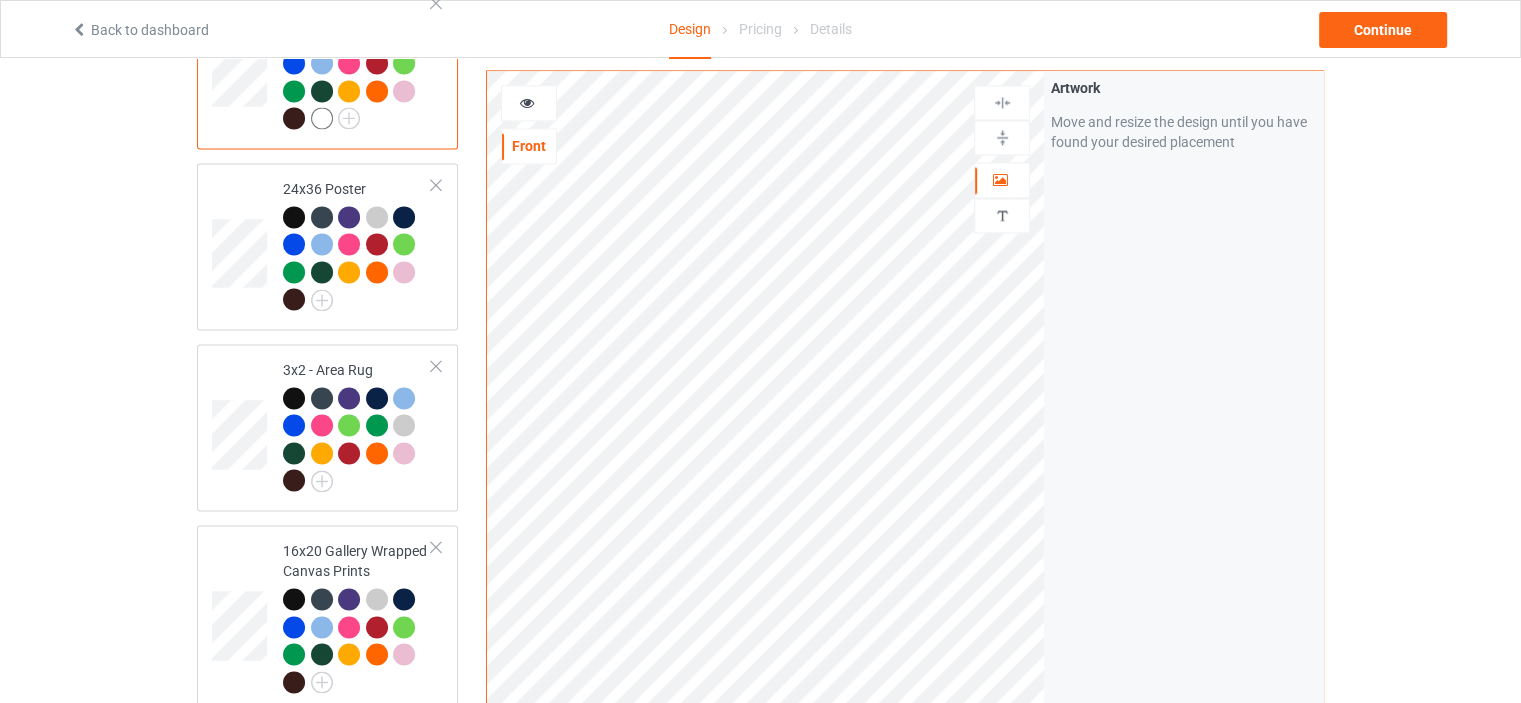 scroll, scrollTop: 2800, scrollLeft: 0, axis: vertical 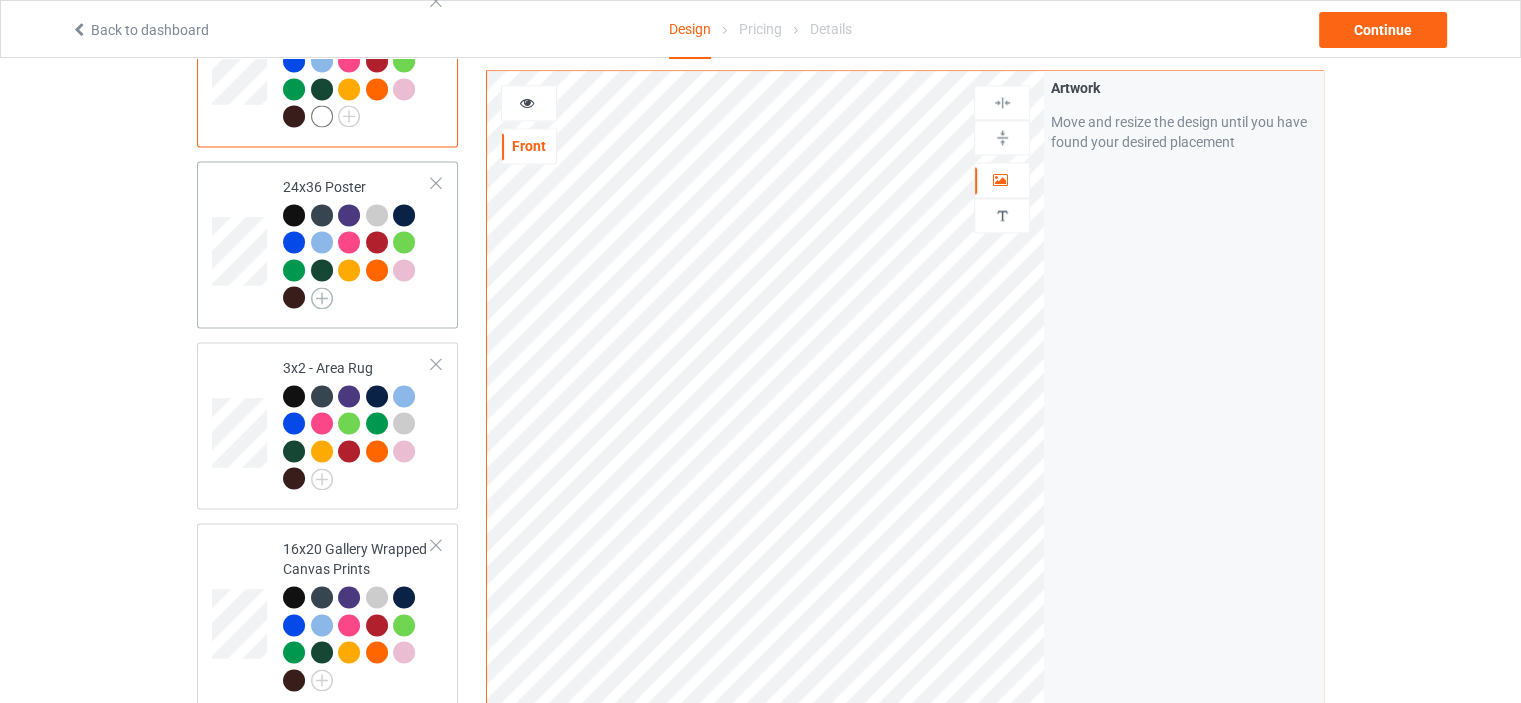 click at bounding box center [322, 298] 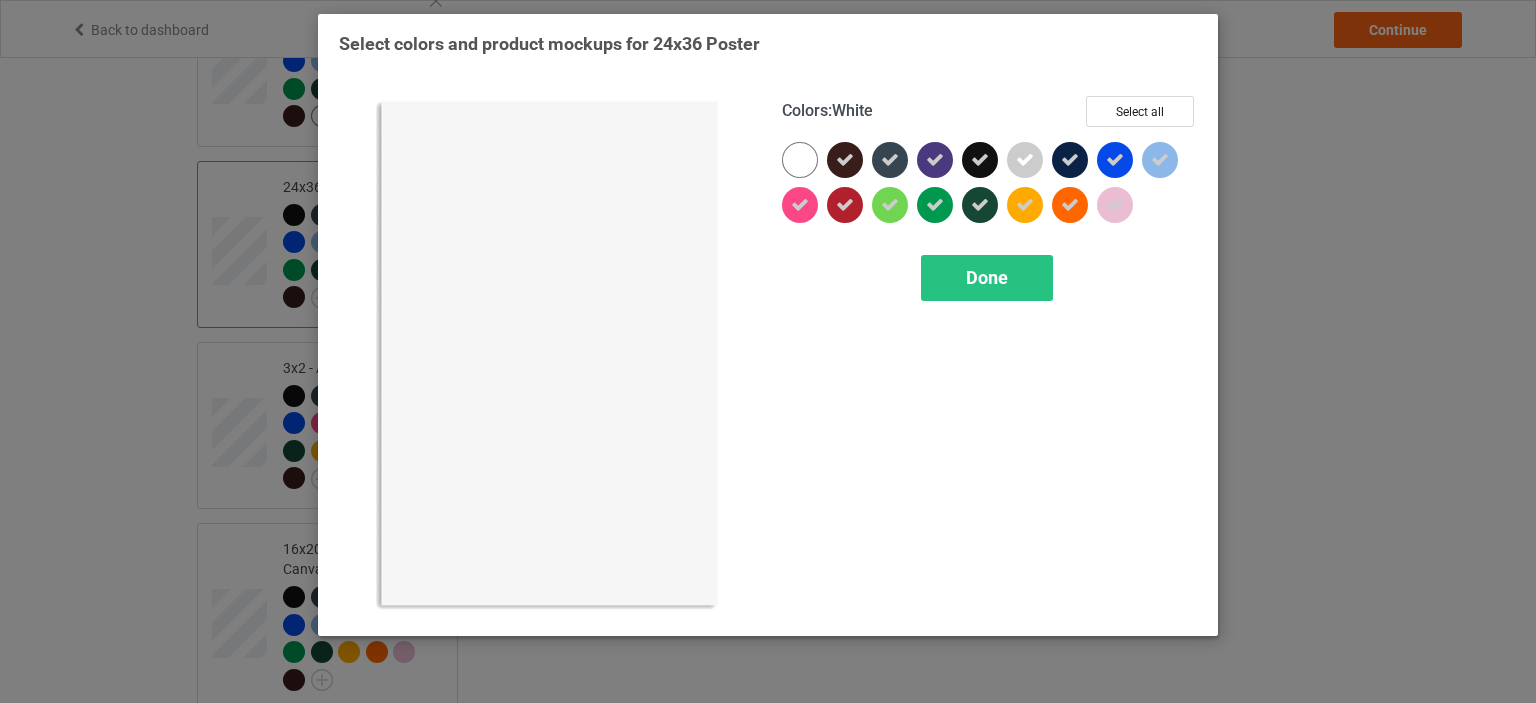 click at bounding box center [800, 160] 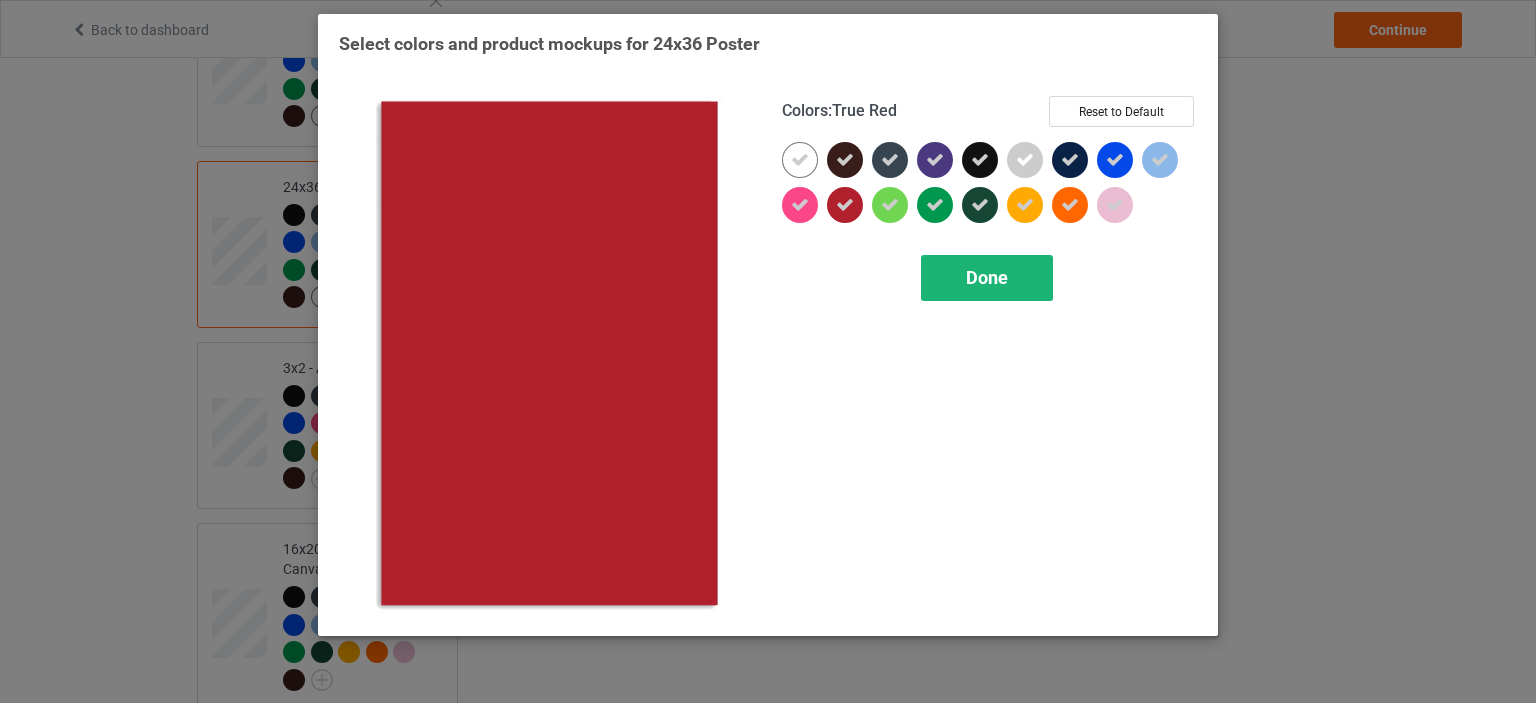 click on "Done" at bounding box center [987, 277] 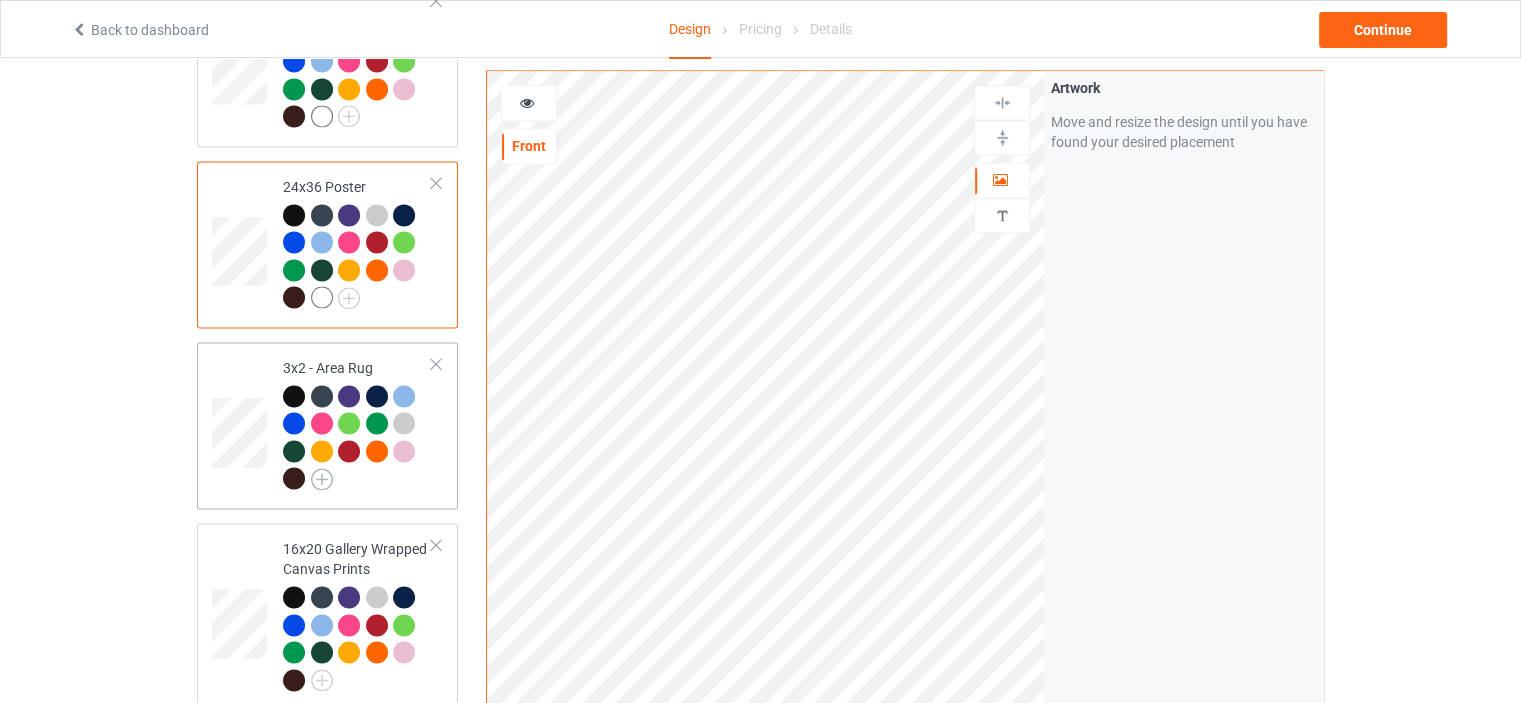 click at bounding box center [322, 479] 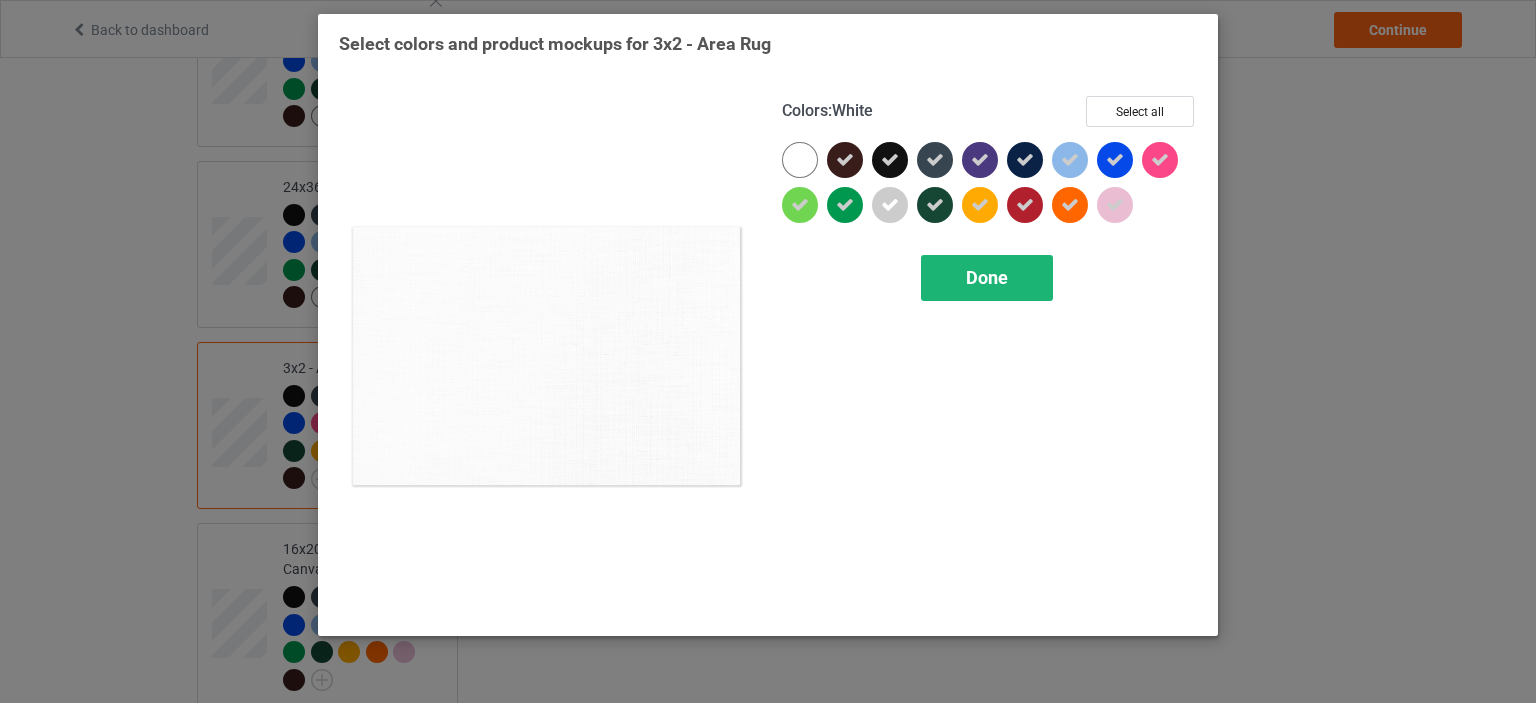 click at bounding box center (800, 160) 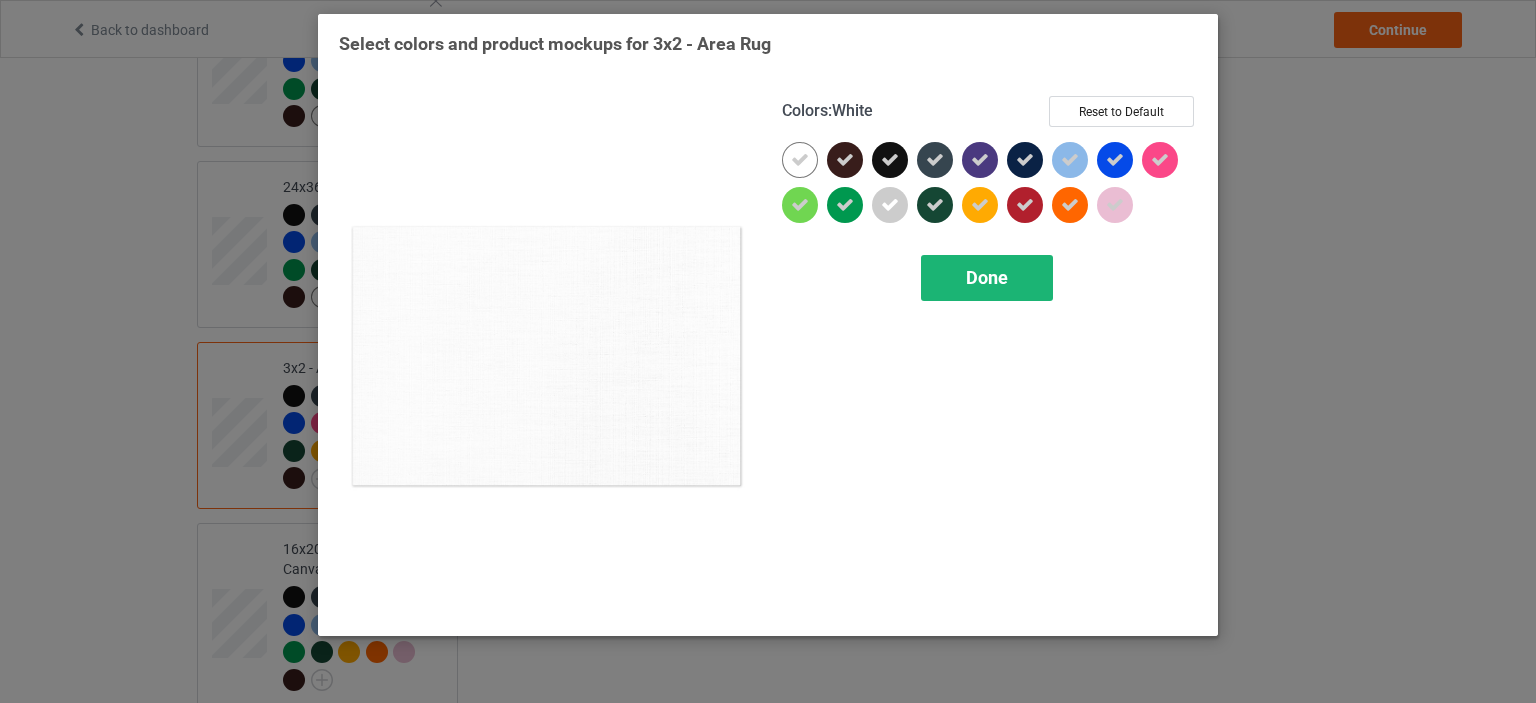 click on "Done" at bounding box center (987, 278) 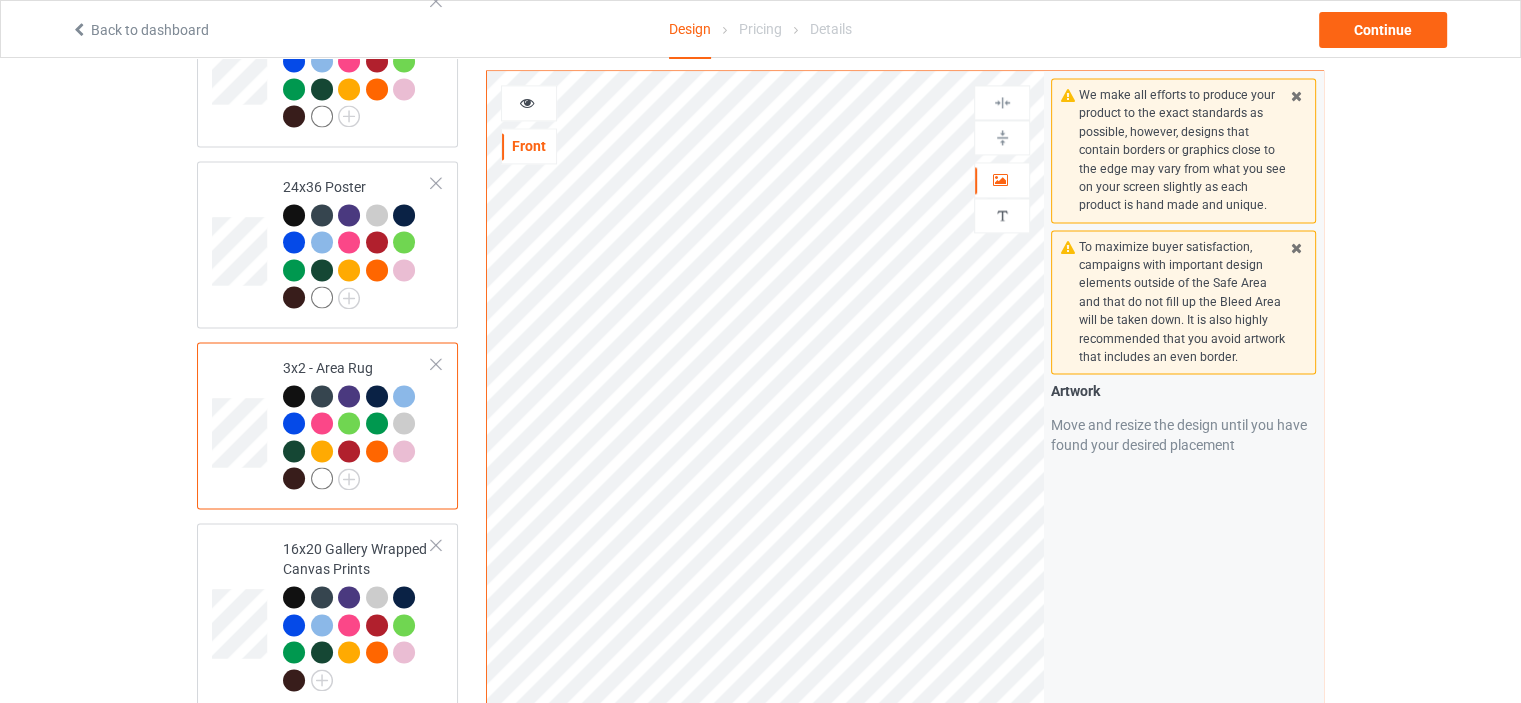 scroll, scrollTop: 2900, scrollLeft: 0, axis: vertical 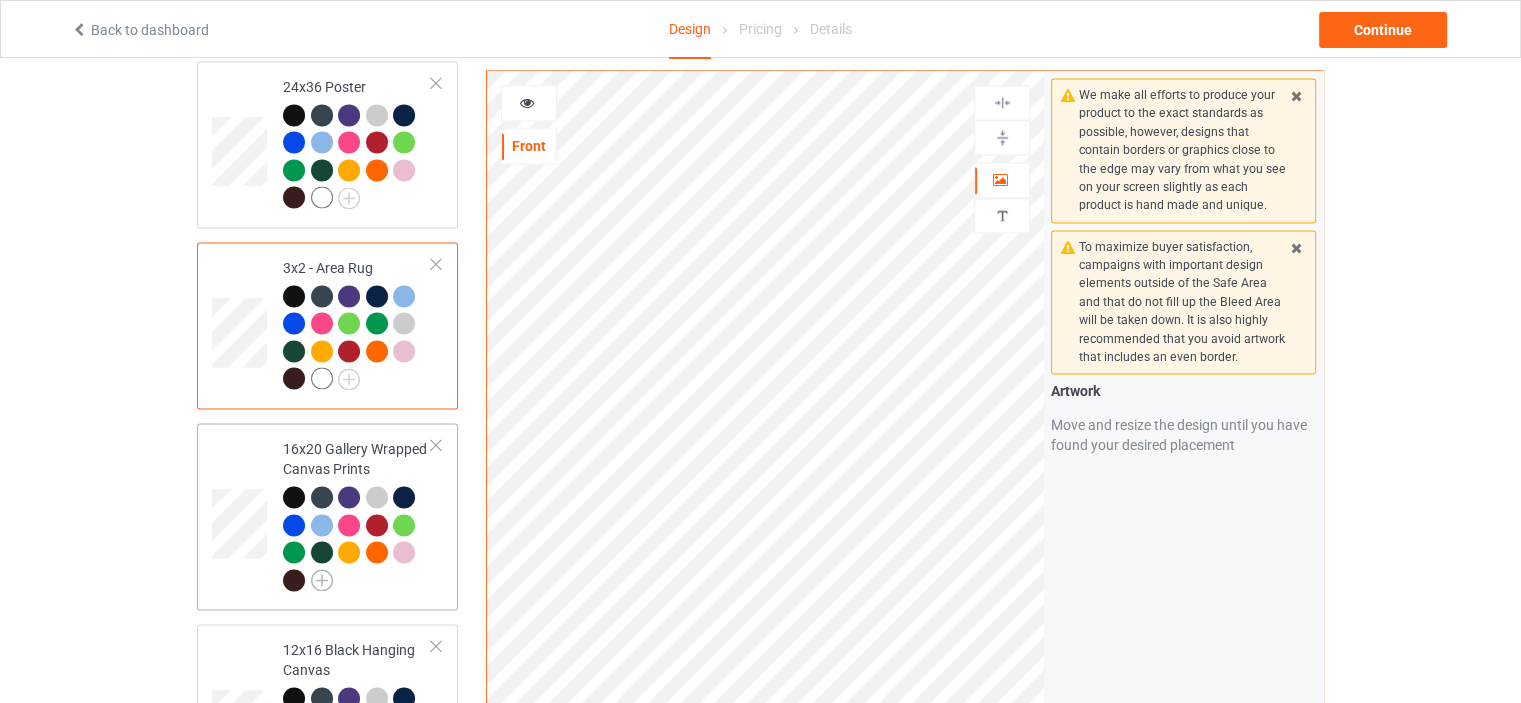 click at bounding box center (322, 580) 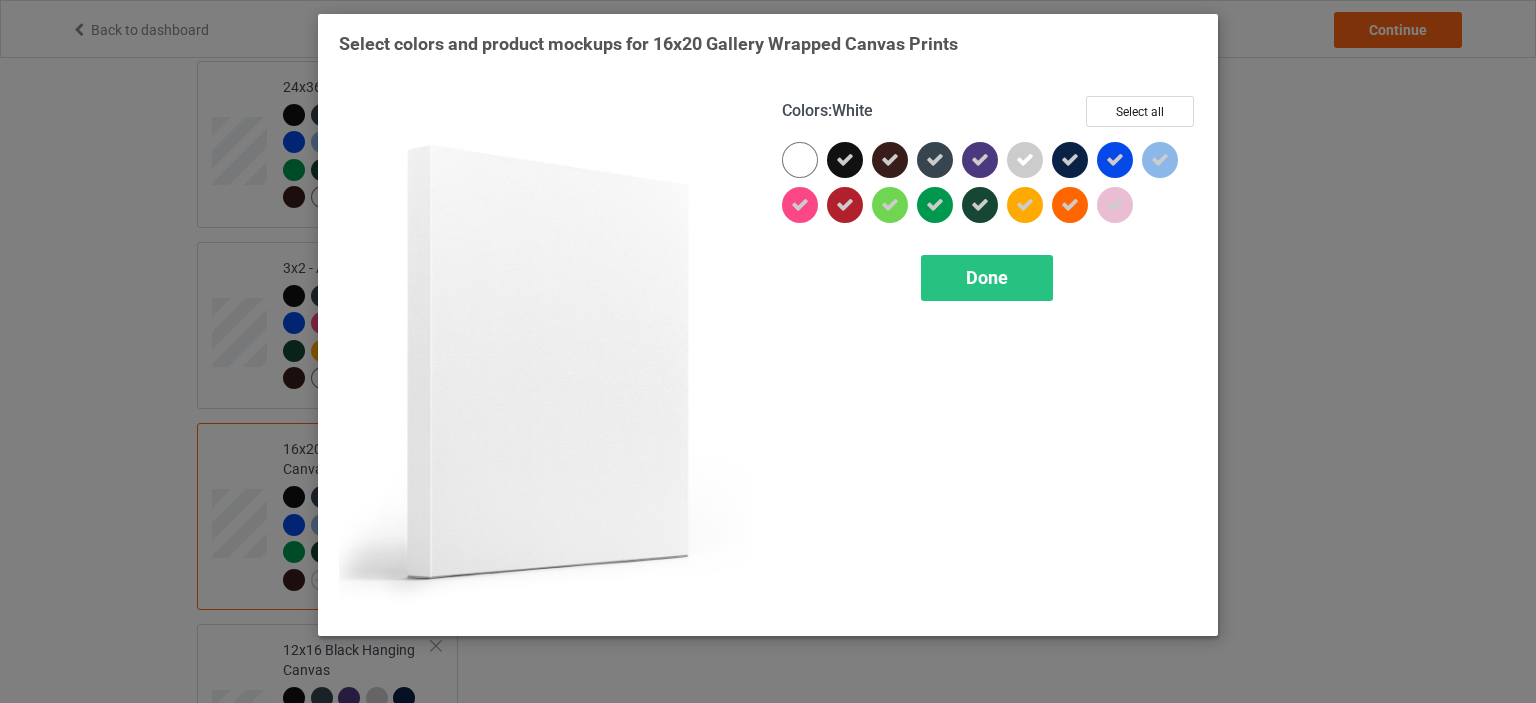 click at bounding box center (800, 160) 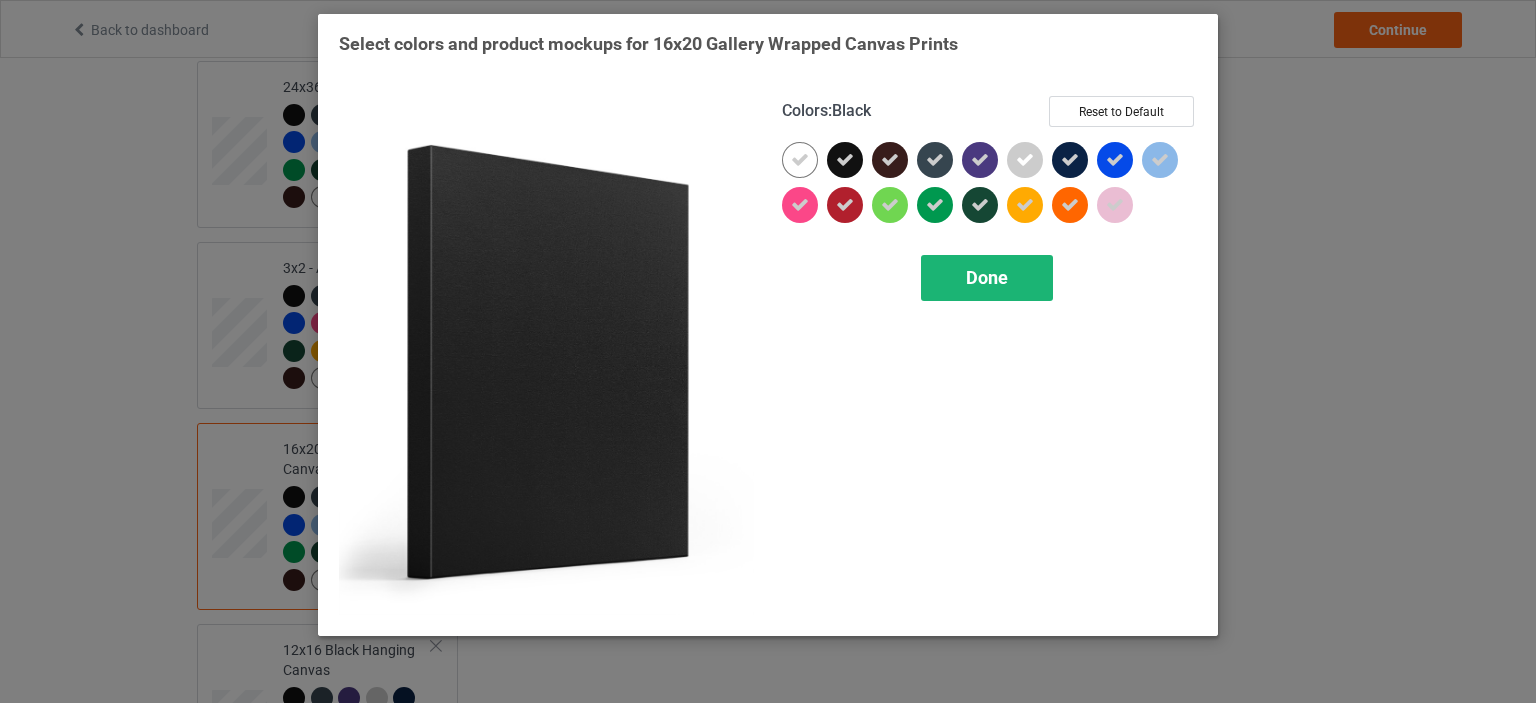 click on "Done" at bounding box center [987, 278] 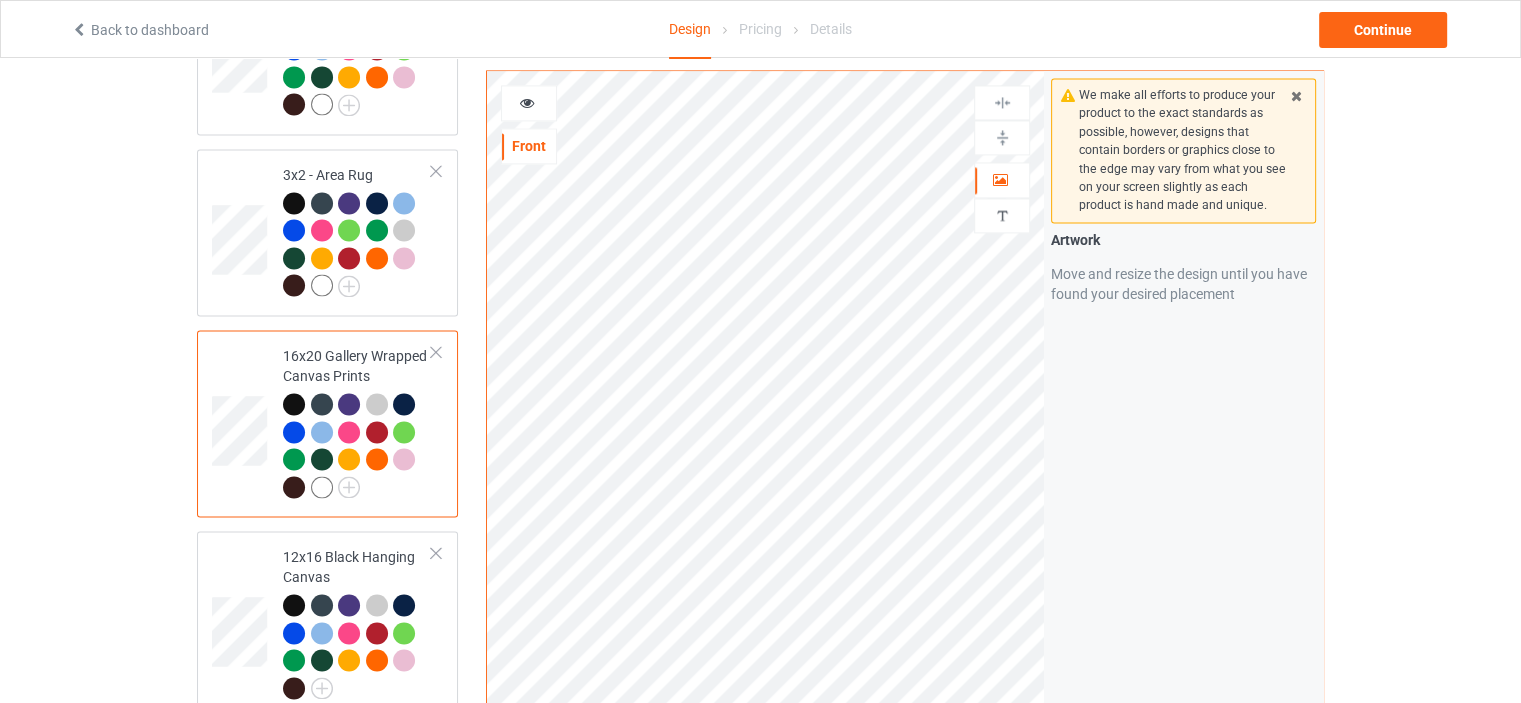scroll, scrollTop: 3100, scrollLeft: 0, axis: vertical 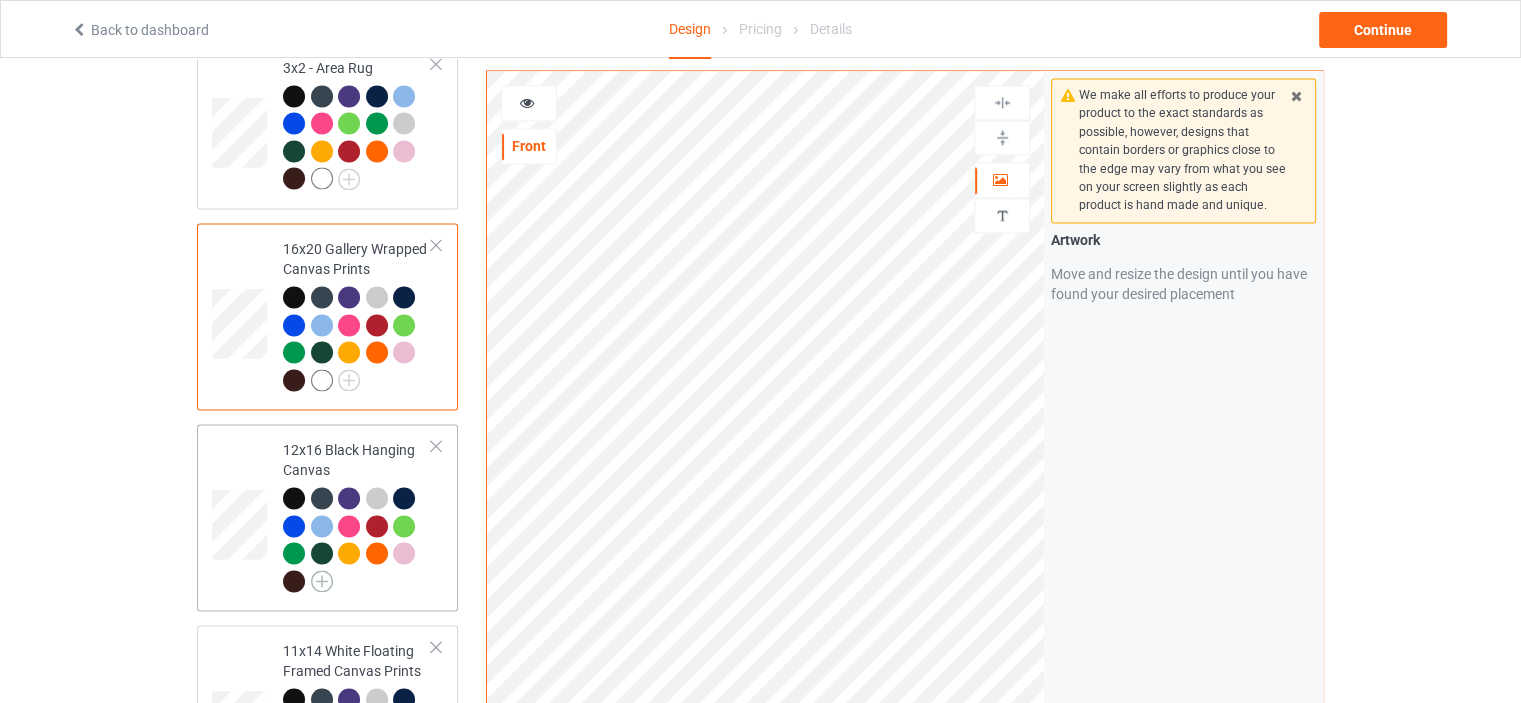 click at bounding box center [322, 581] 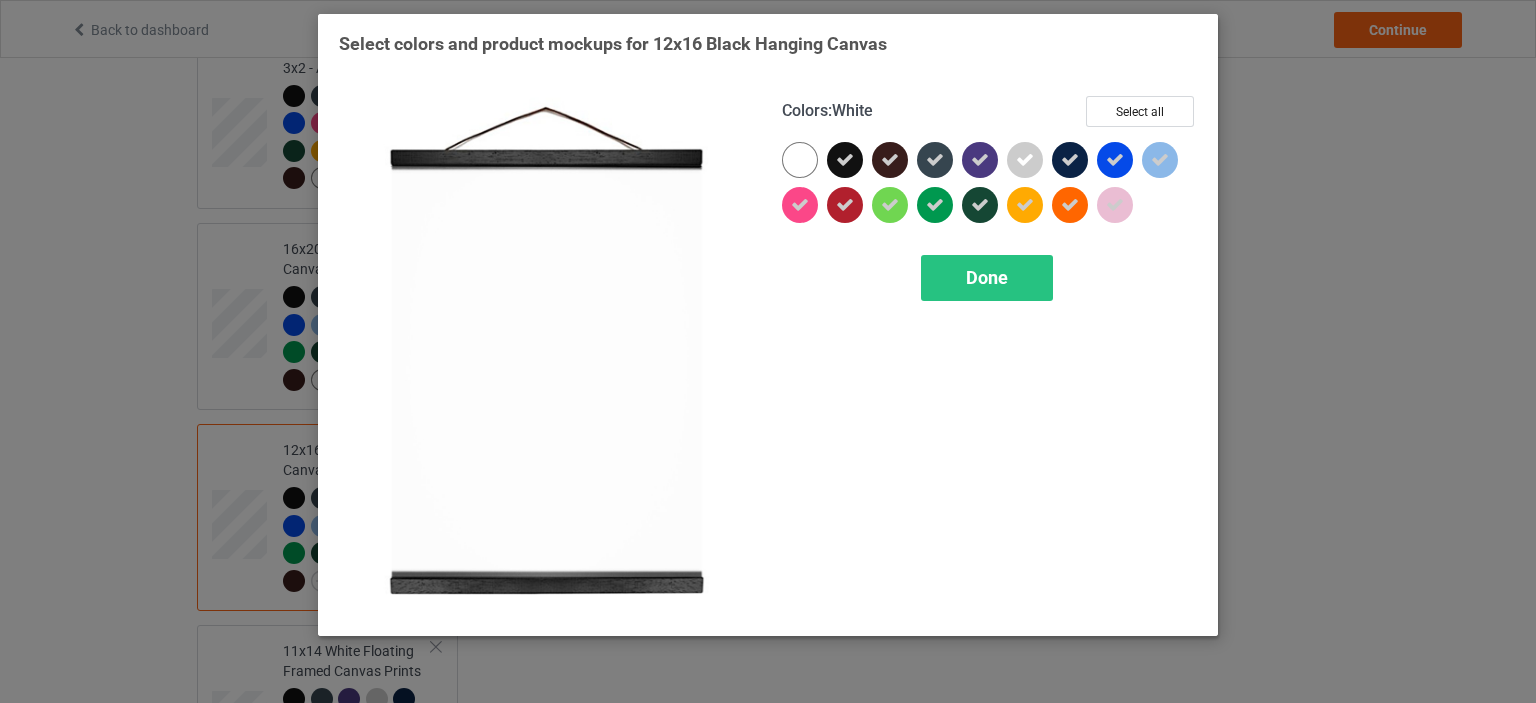 click at bounding box center (800, 160) 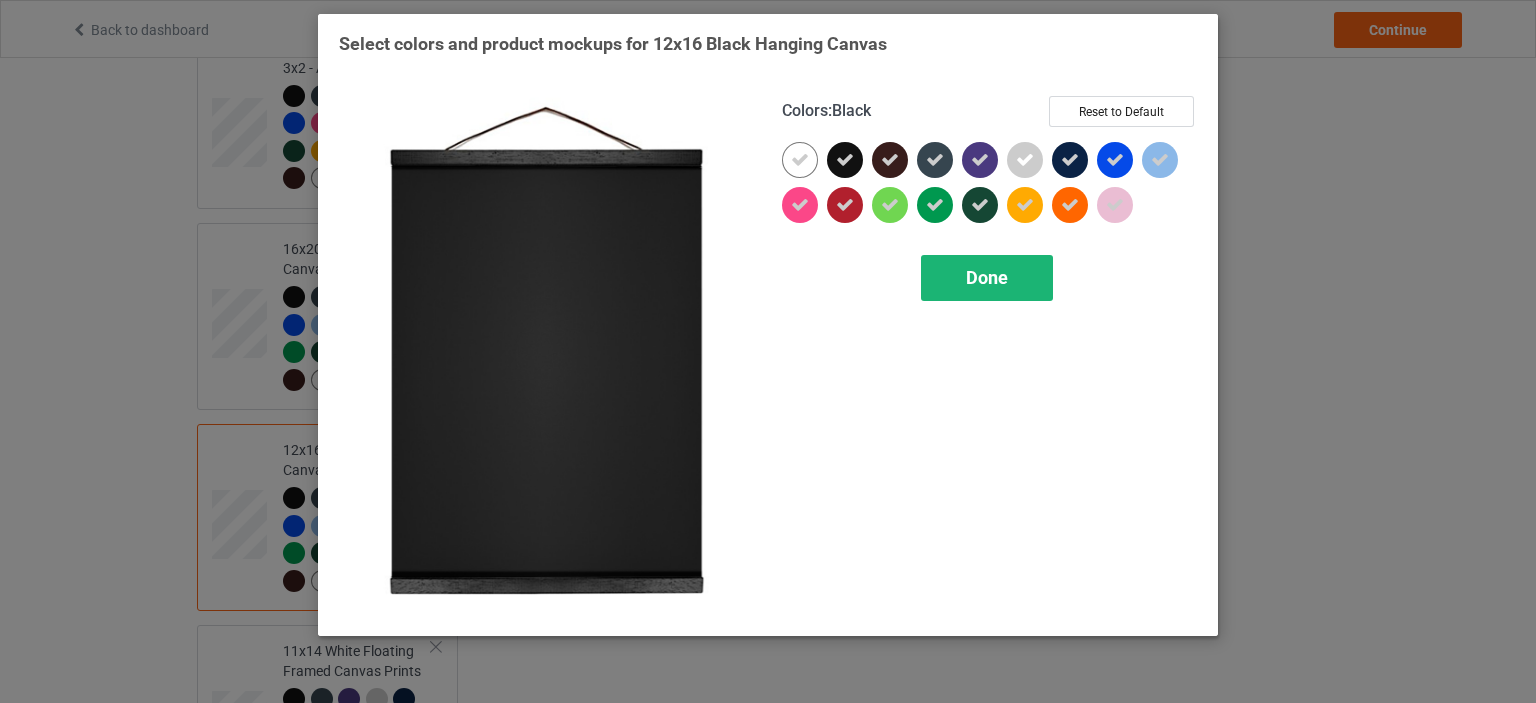 click on "Done" at bounding box center [987, 278] 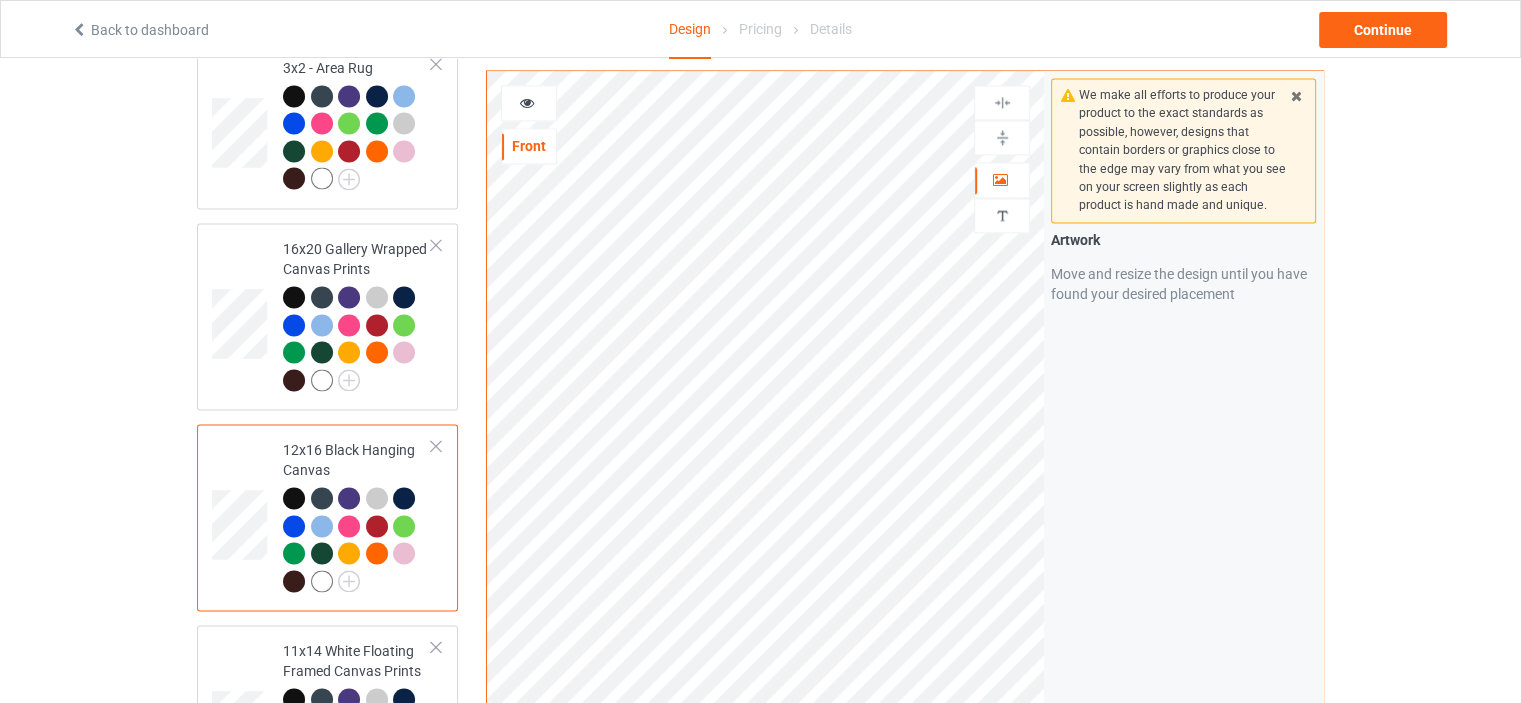 scroll, scrollTop: 3400, scrollLeft: 0, axis: vertical 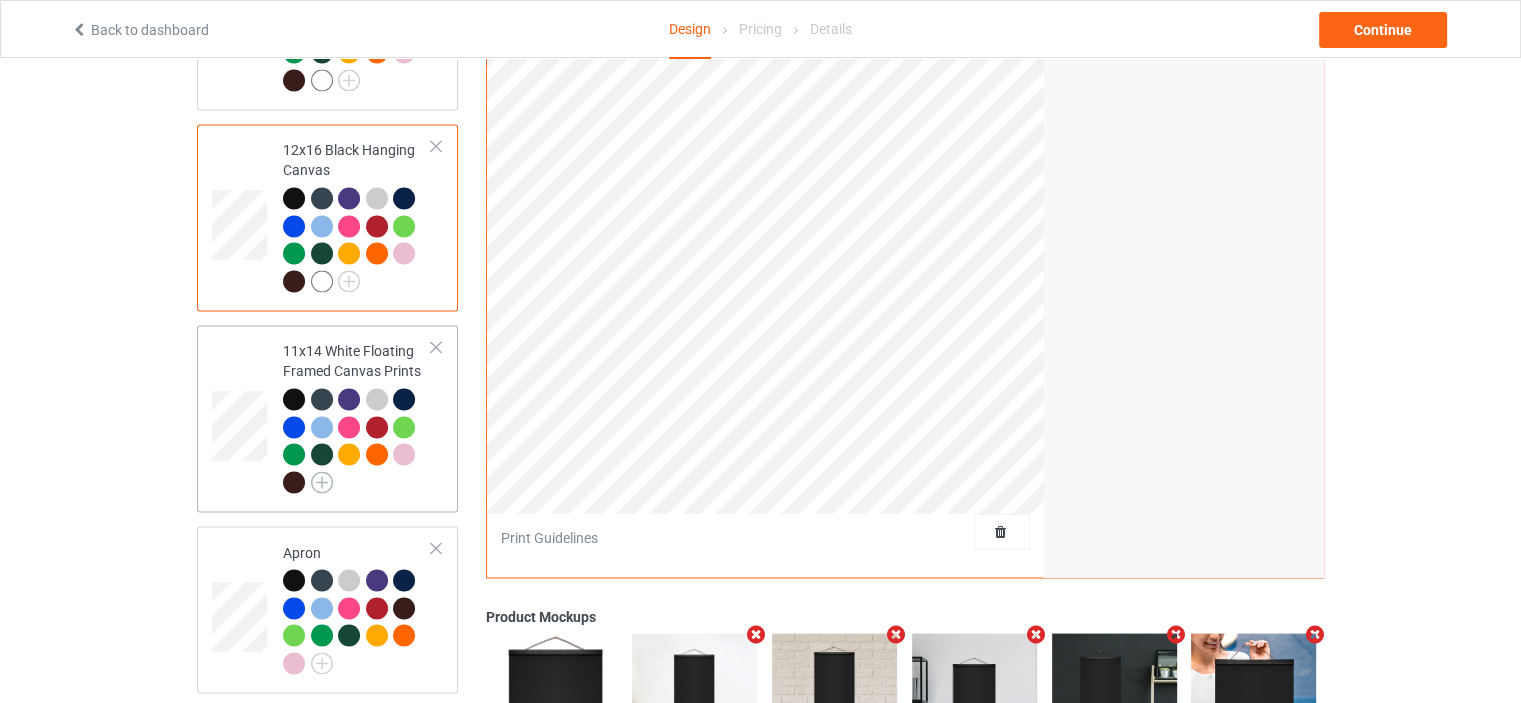 click at bounding box center [322, 482] 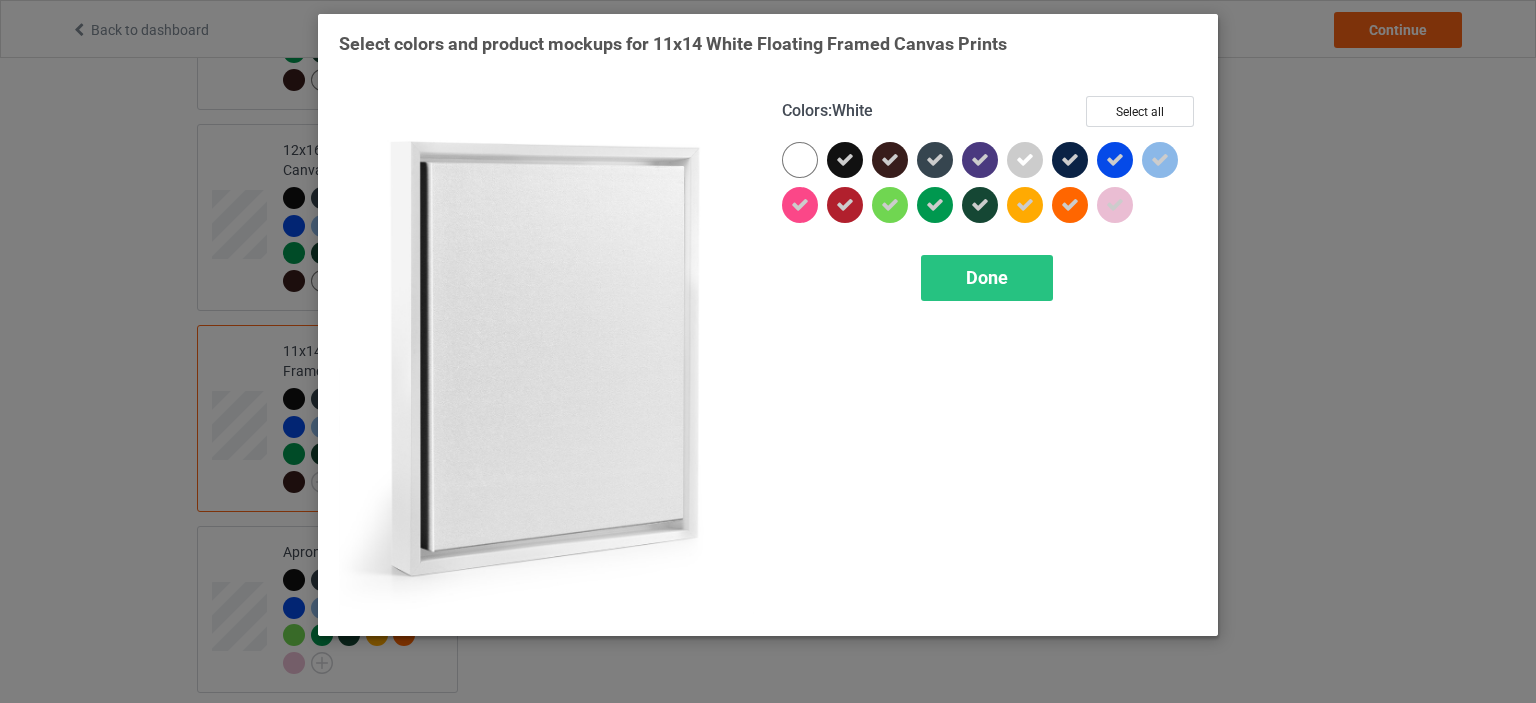 click at bounding box center (800, 160) 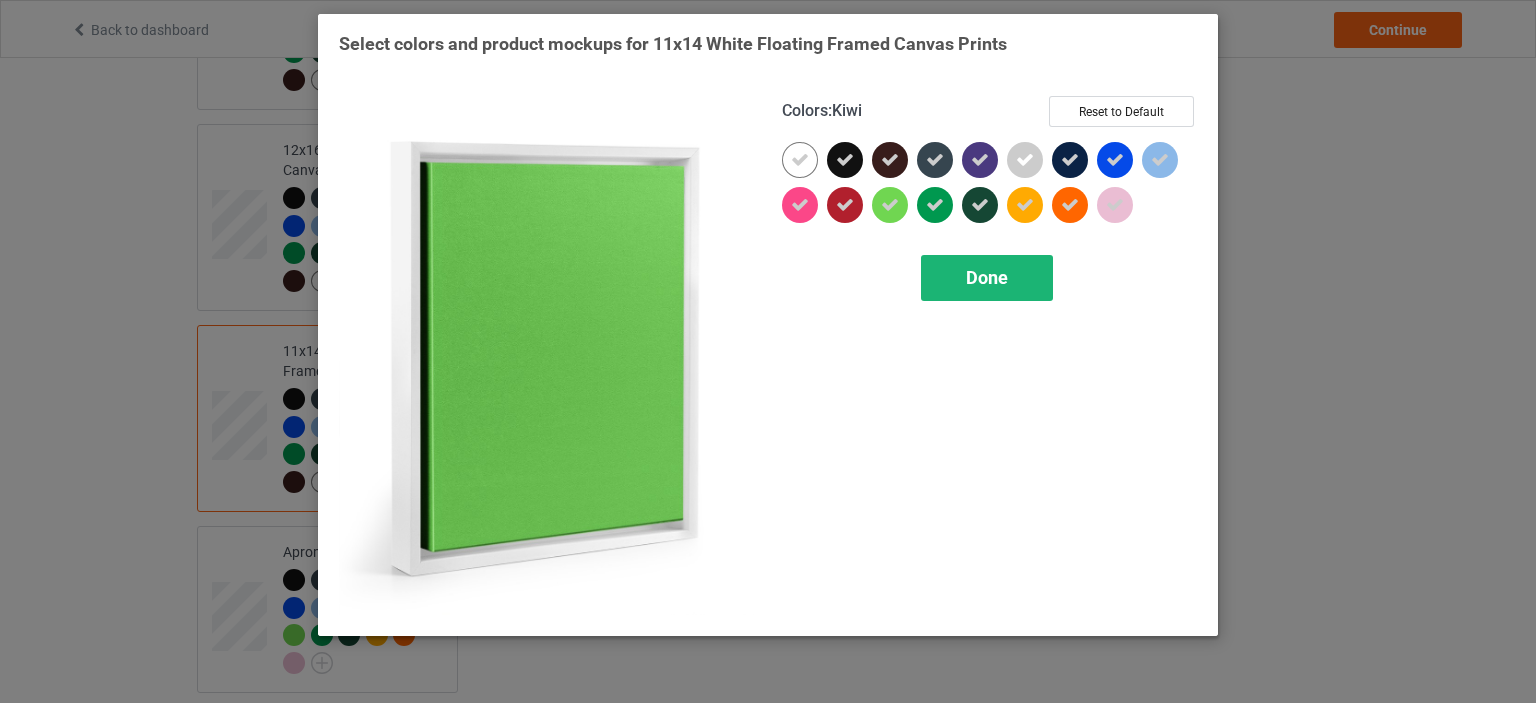 click on "Done" at bounding box center [987, 277] 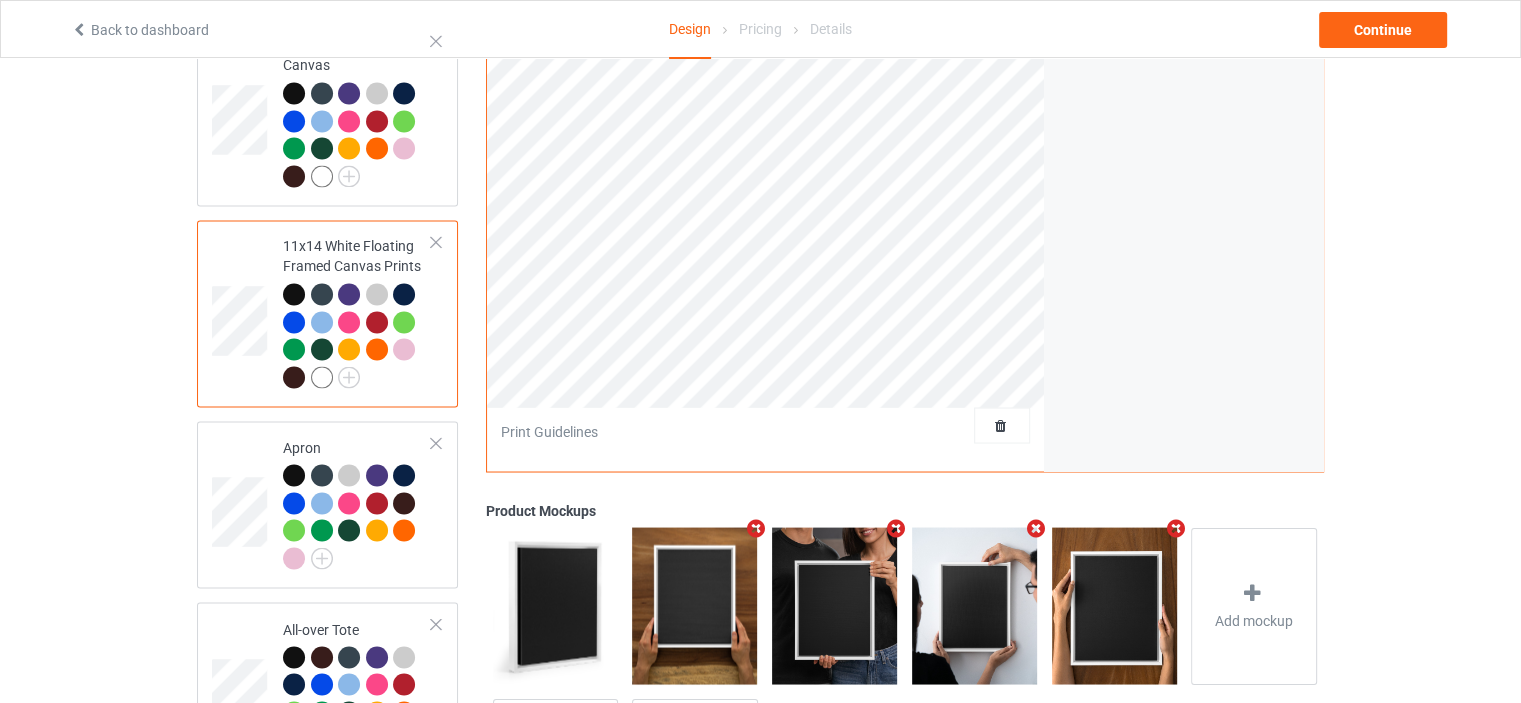 scroll, scrollTop: 3600, scrollLeft: 0, axis: vertical 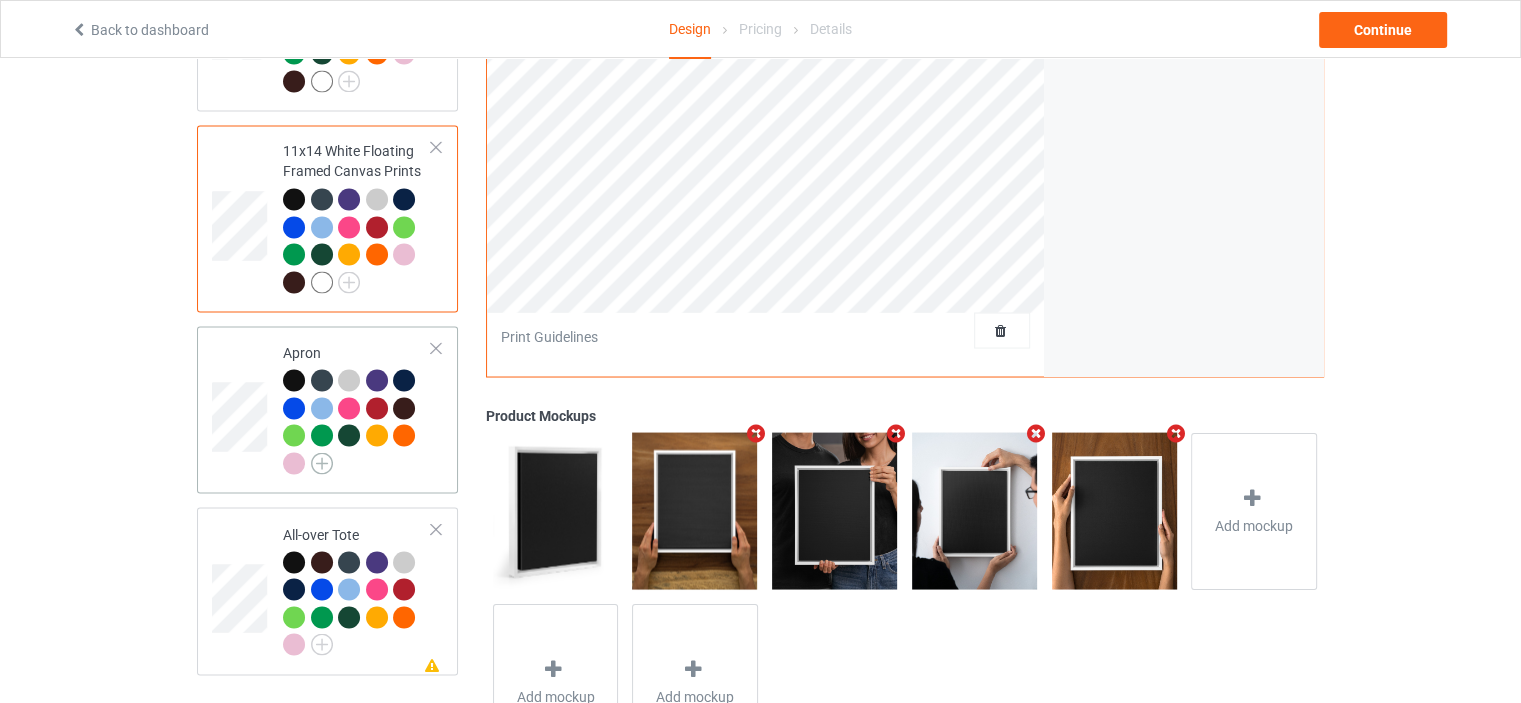 click at bounding box center [322, 463] 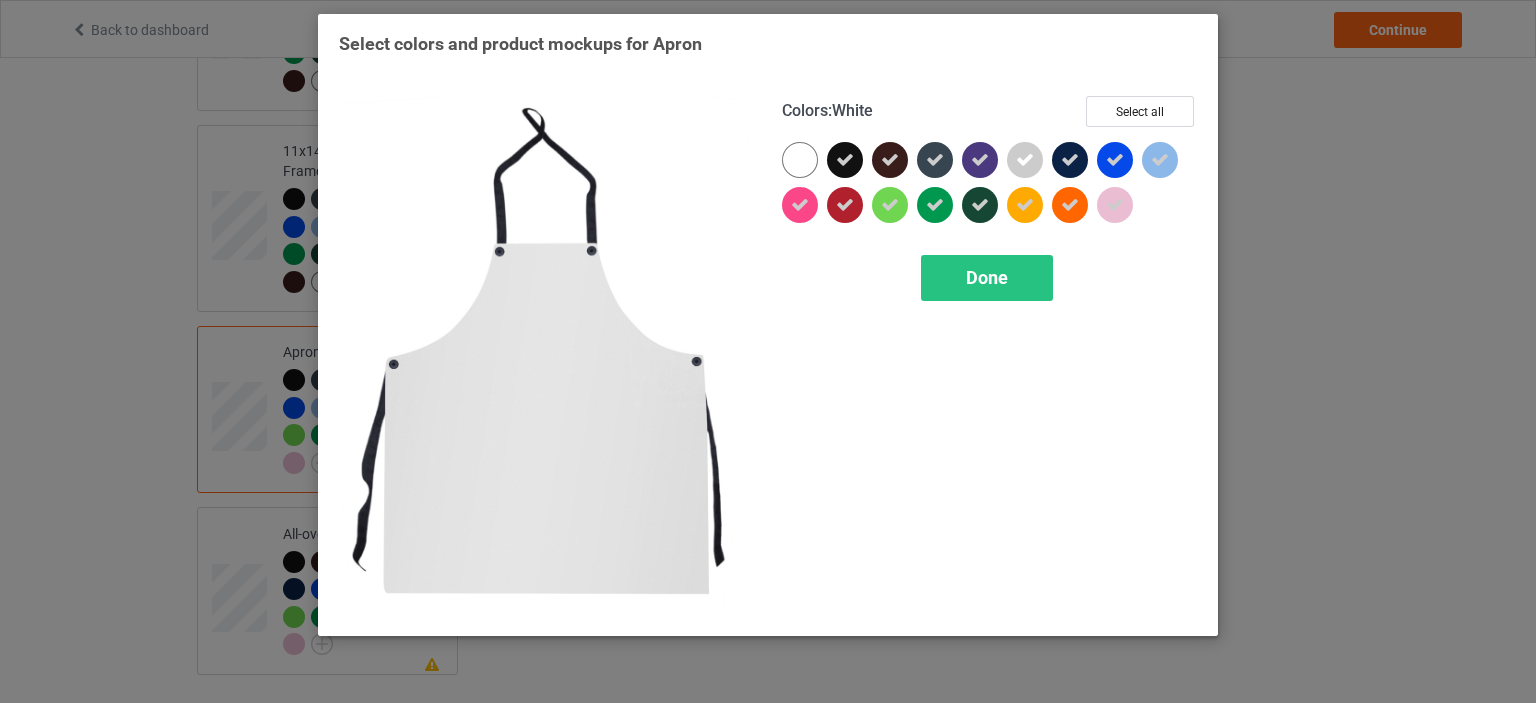 click at bounding box center (800, 160) 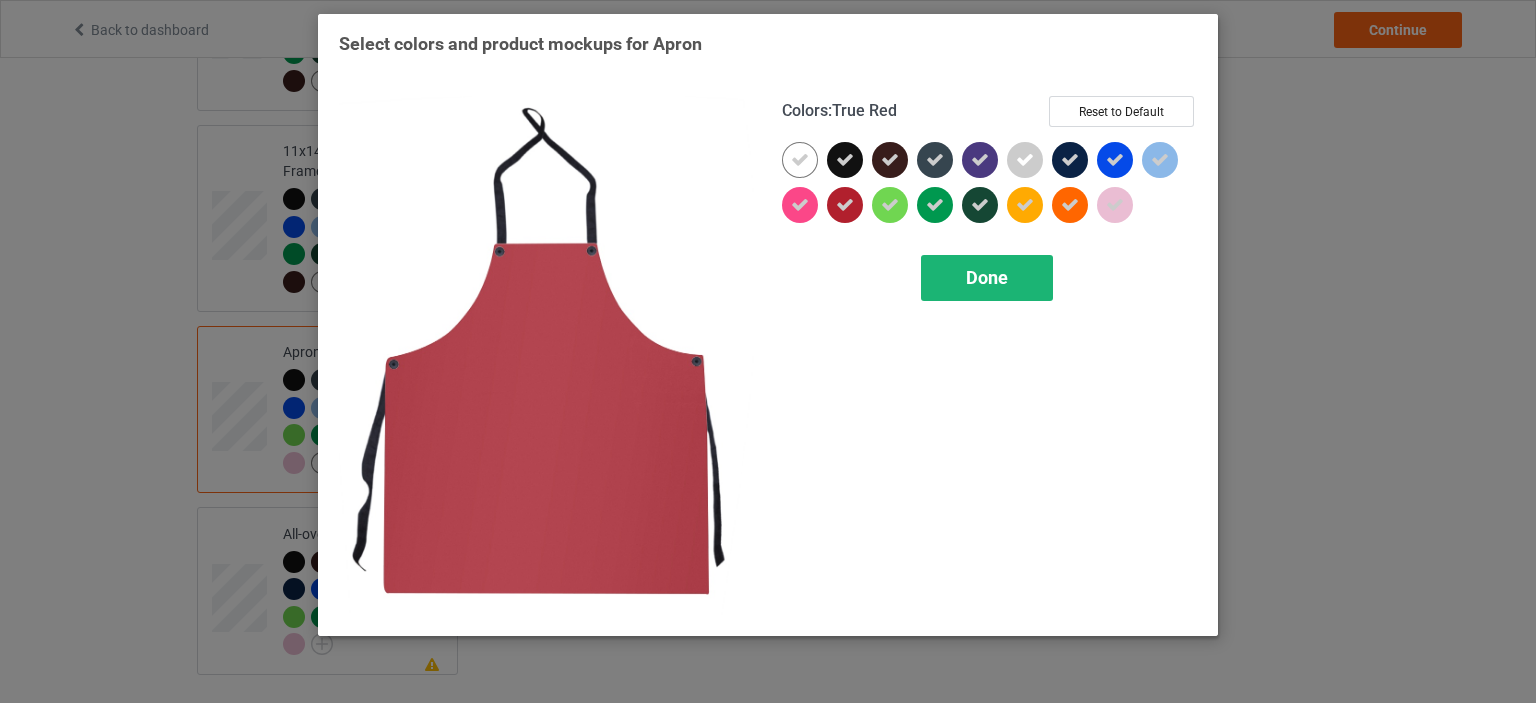 click on "Done" at bounding box center [987, 278] 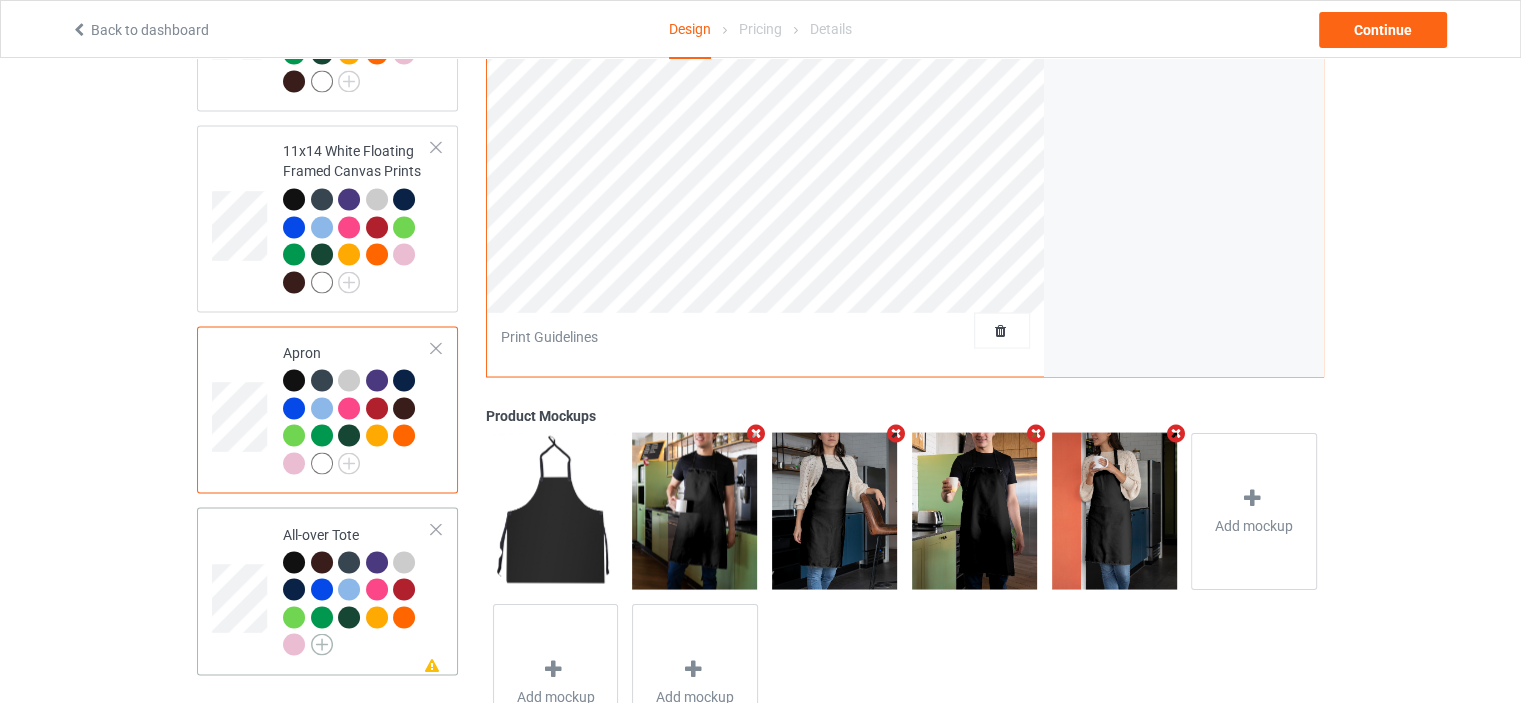 click at bounding box center (322, 644) 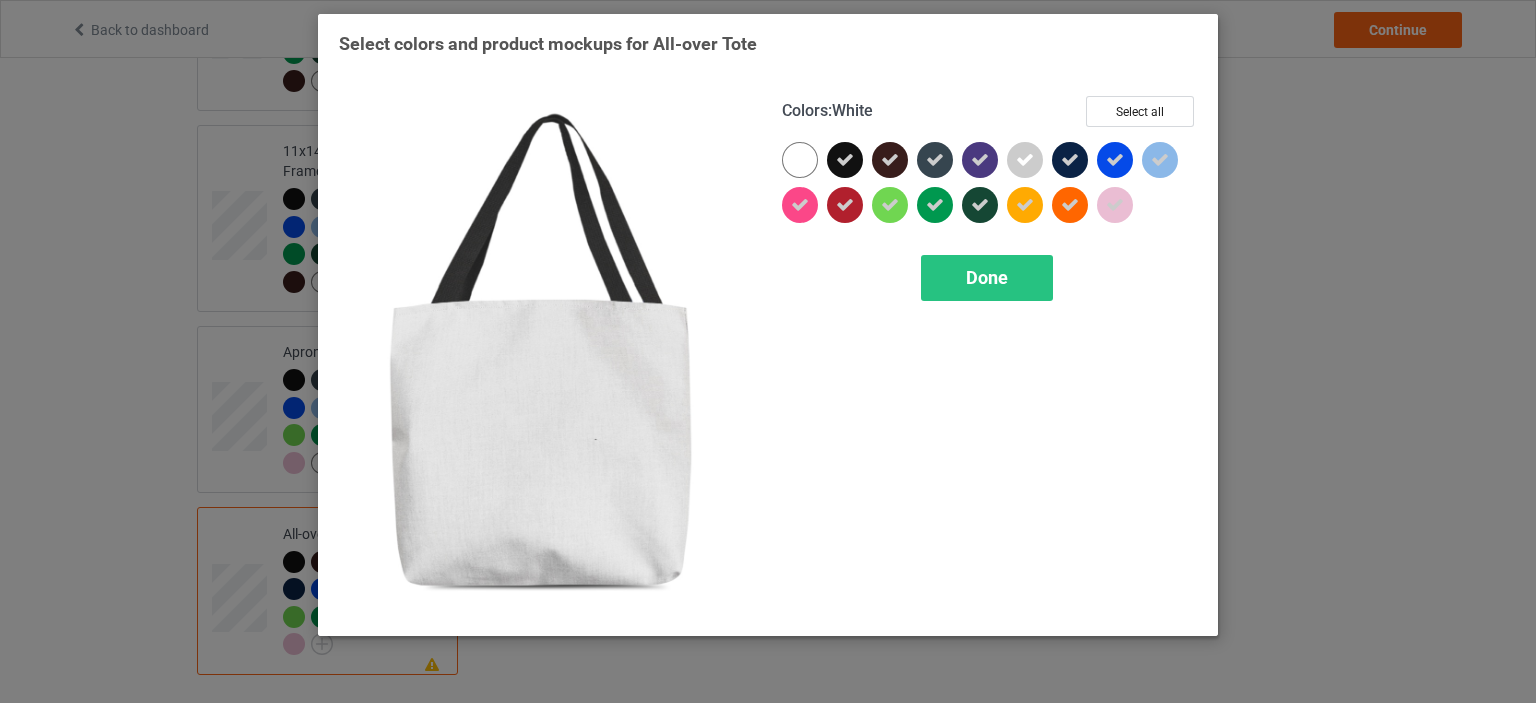click at bounding box center [800, 160] 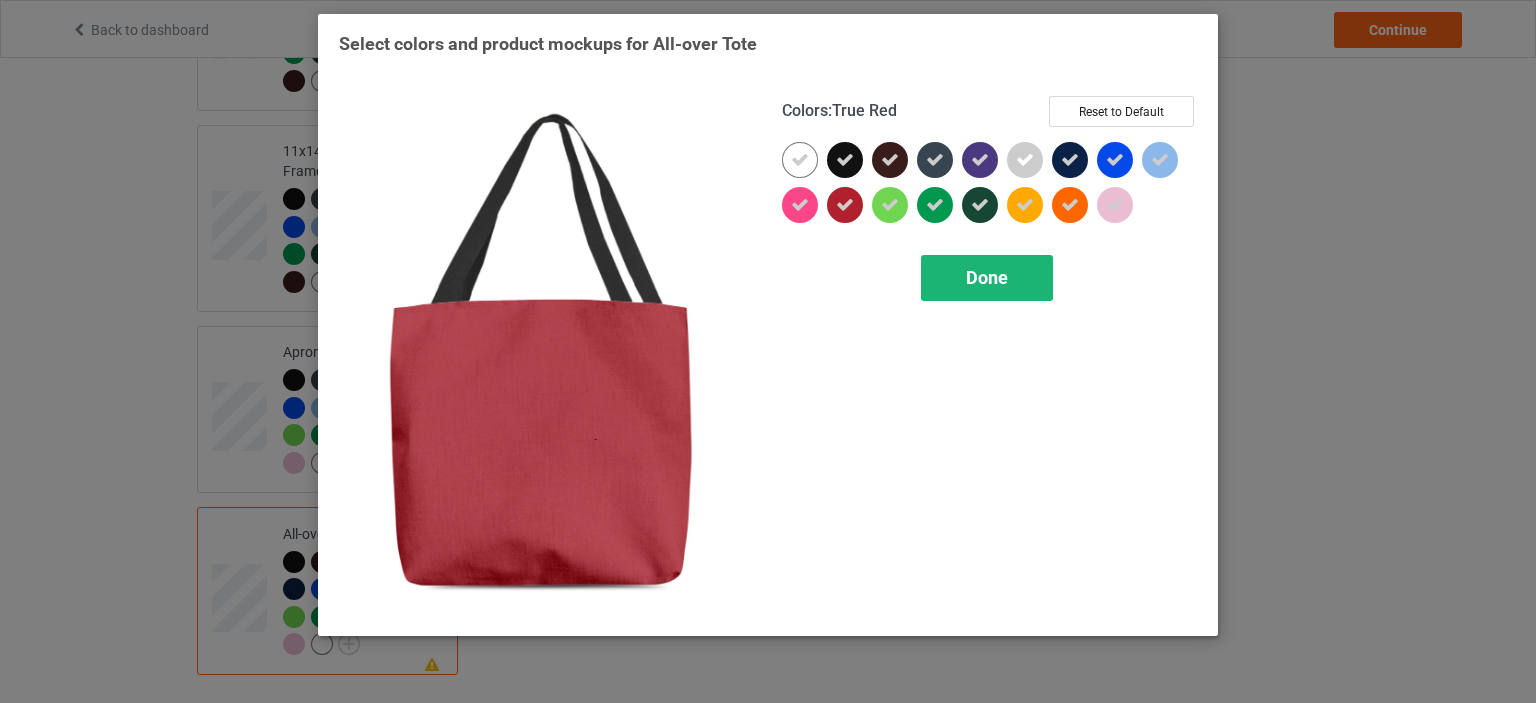 click on "Done" at bounding box center (987, 277) 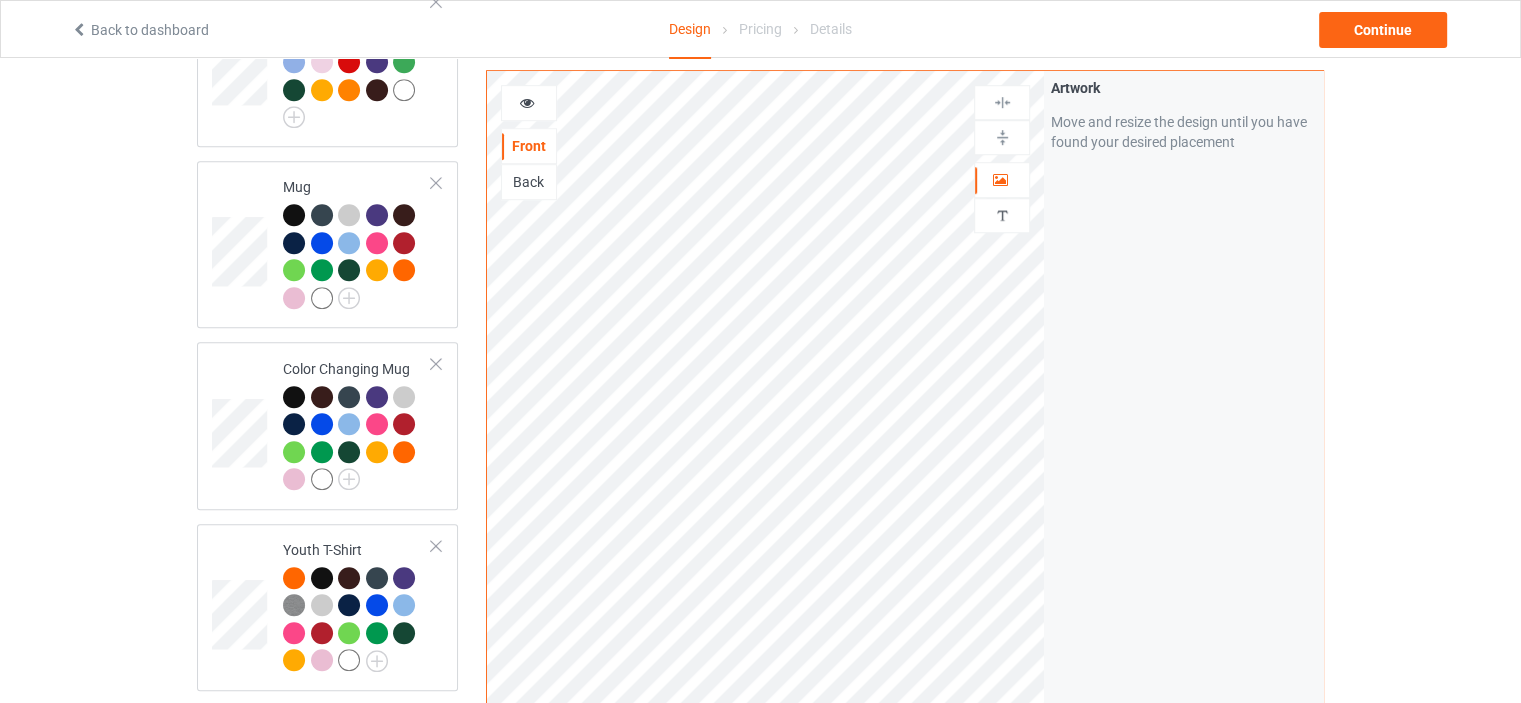 scroll, scrollTop: 0, scrollLeft: 0, axis: both 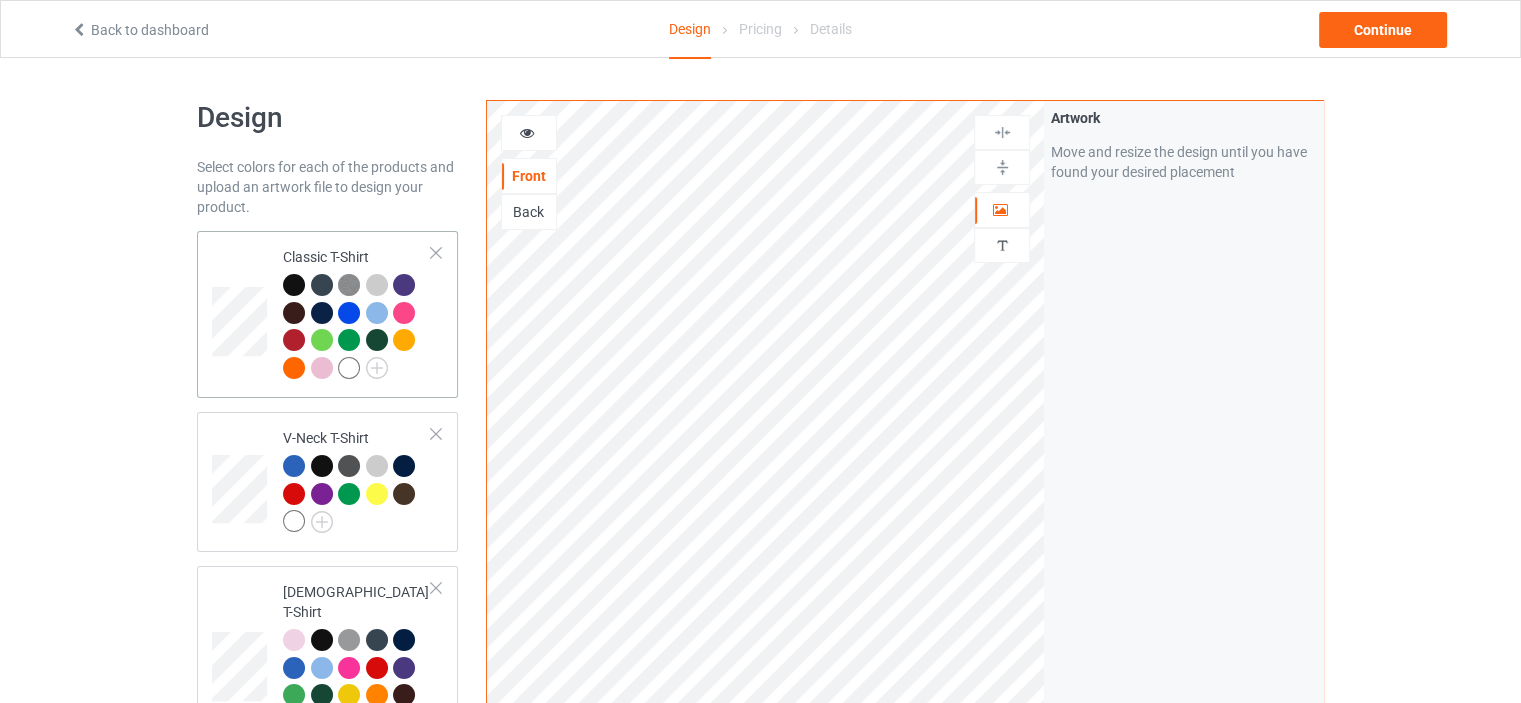 click on "Classic T-Shirt" at bounding box center (357, 312) 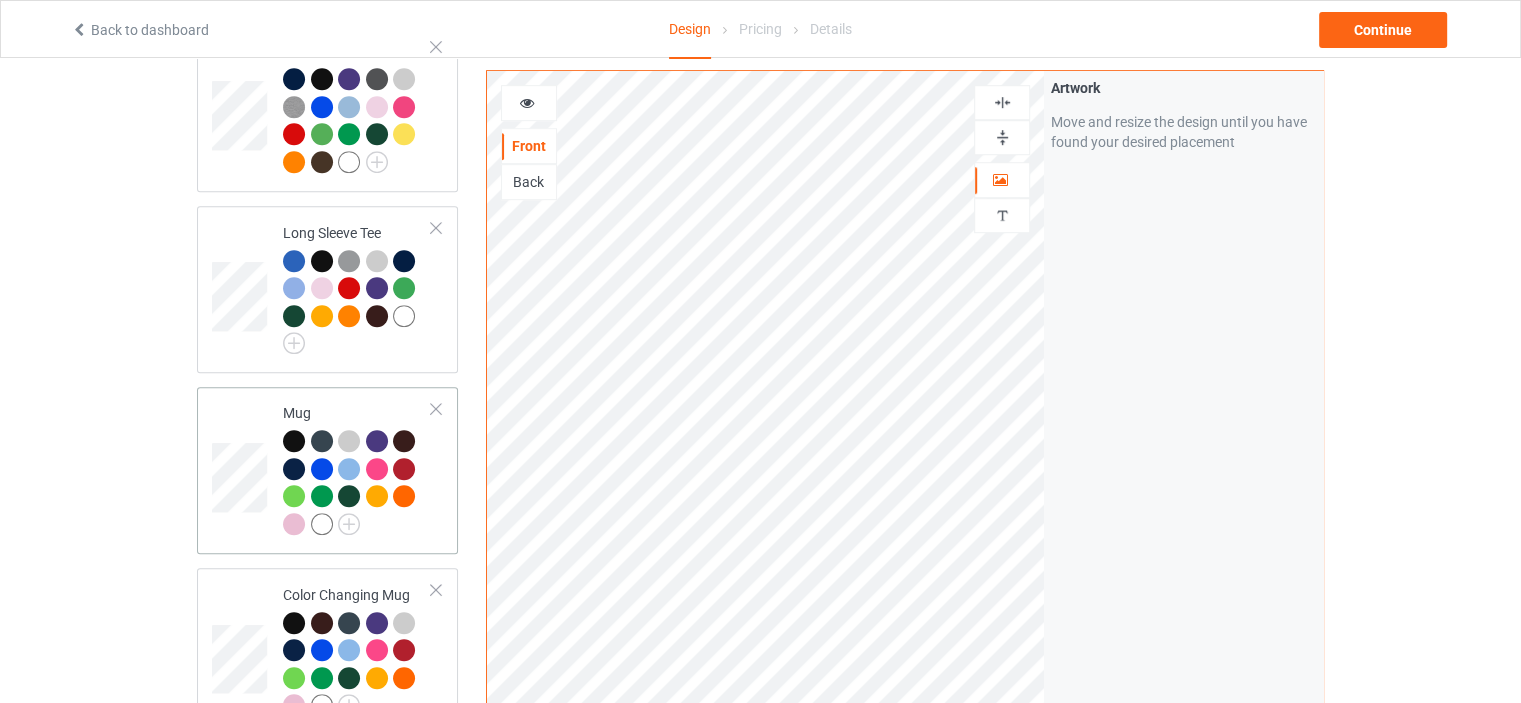 scroll, scrollTop: 1300, scrollLeft: 0, axis: vertical 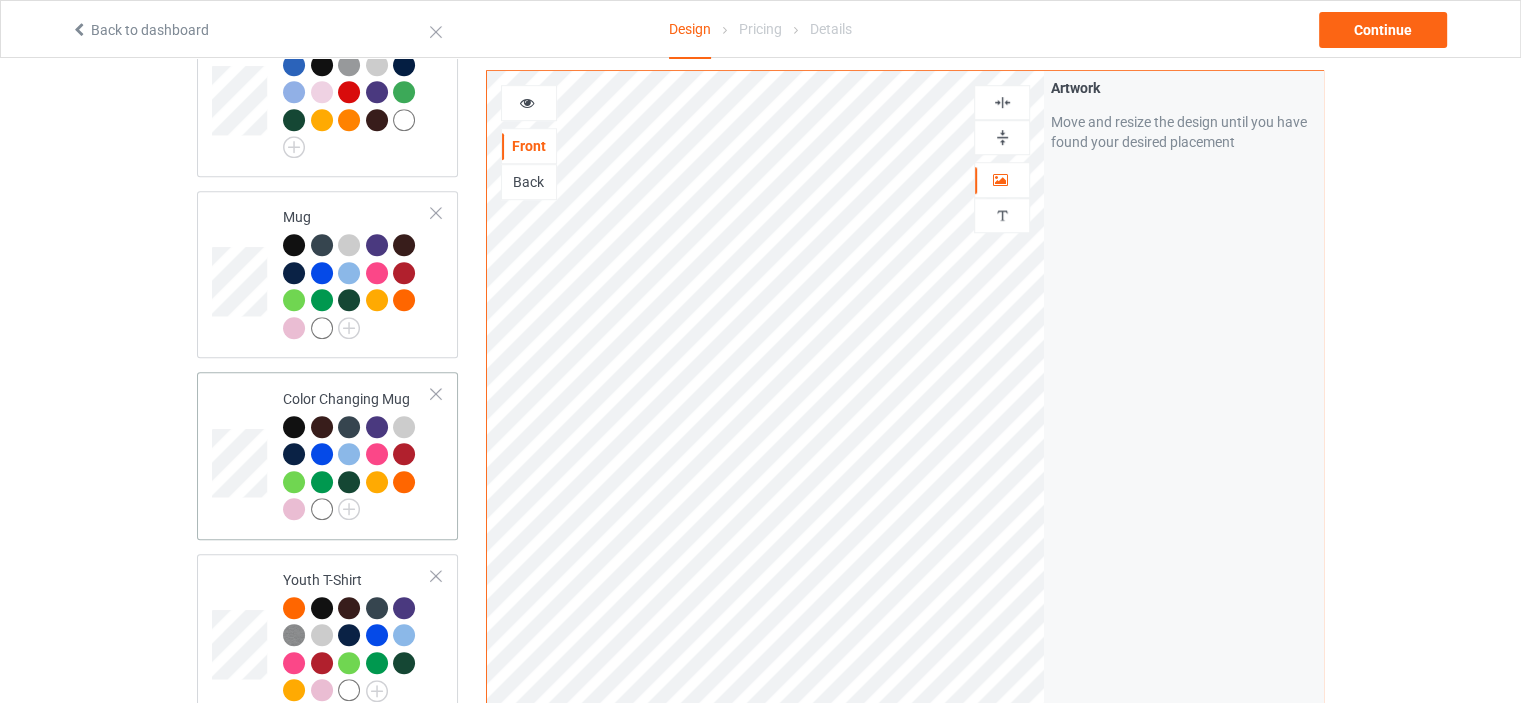 click on "Color Changing Mug" at bounding box center (327, 455) 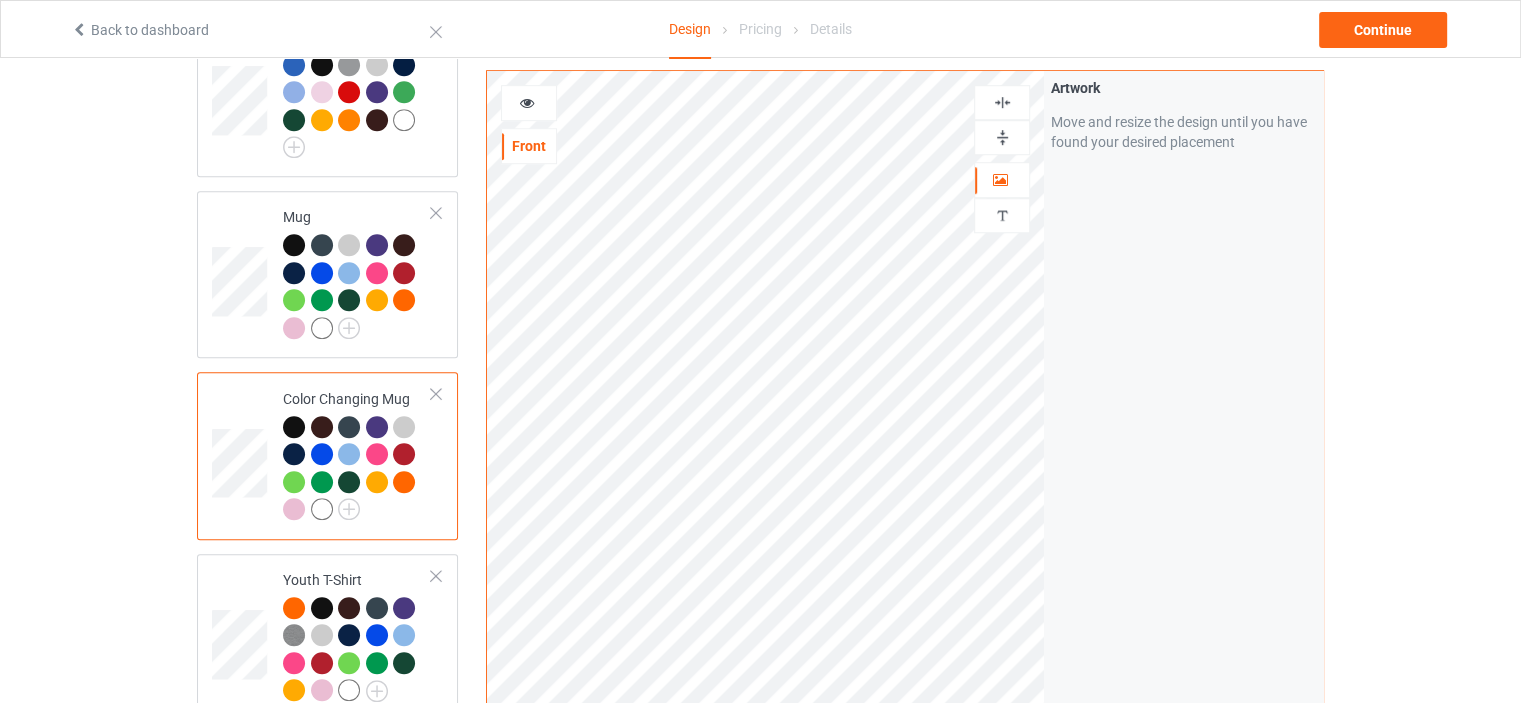 click at bounding box center [1002, 137] 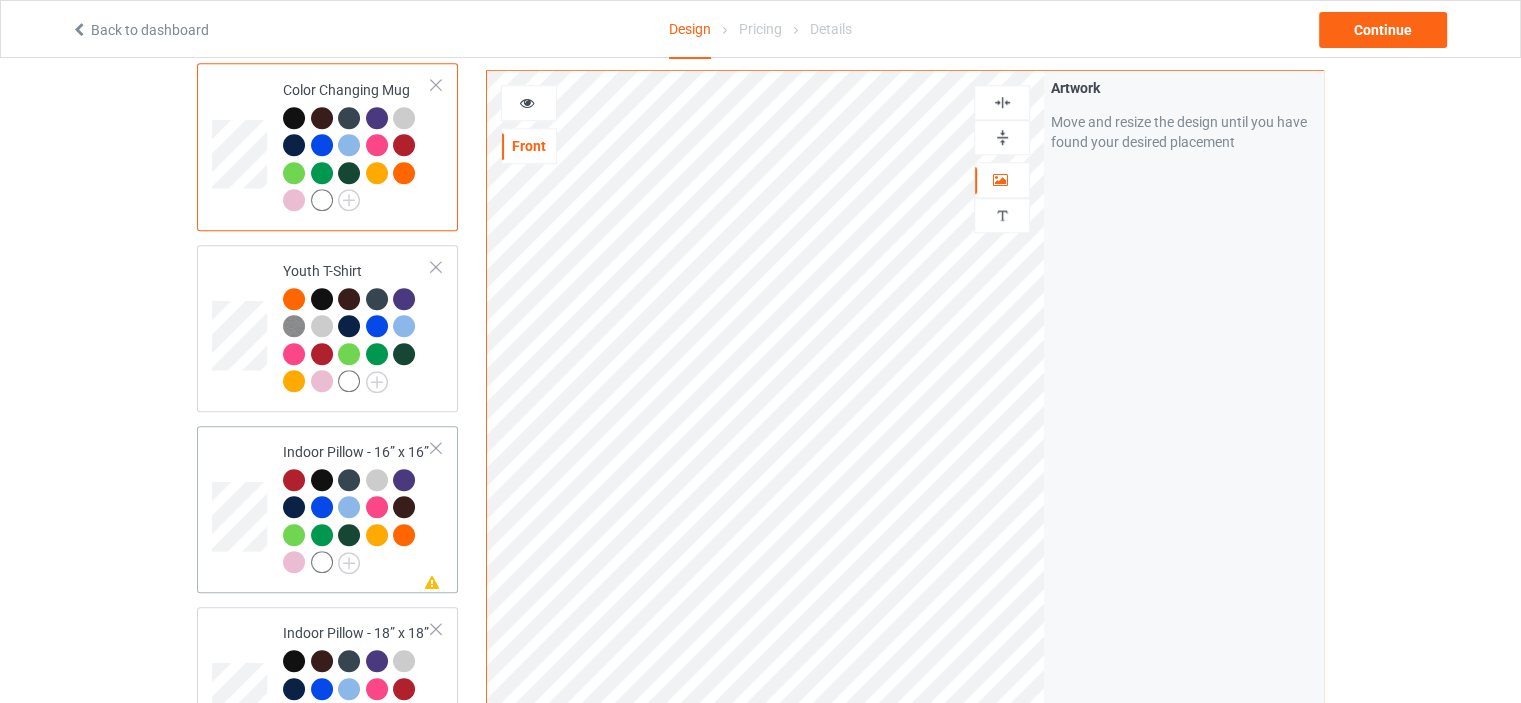 scroll, scrollTop: 1700, scrollLeft: 0, axis: vertical 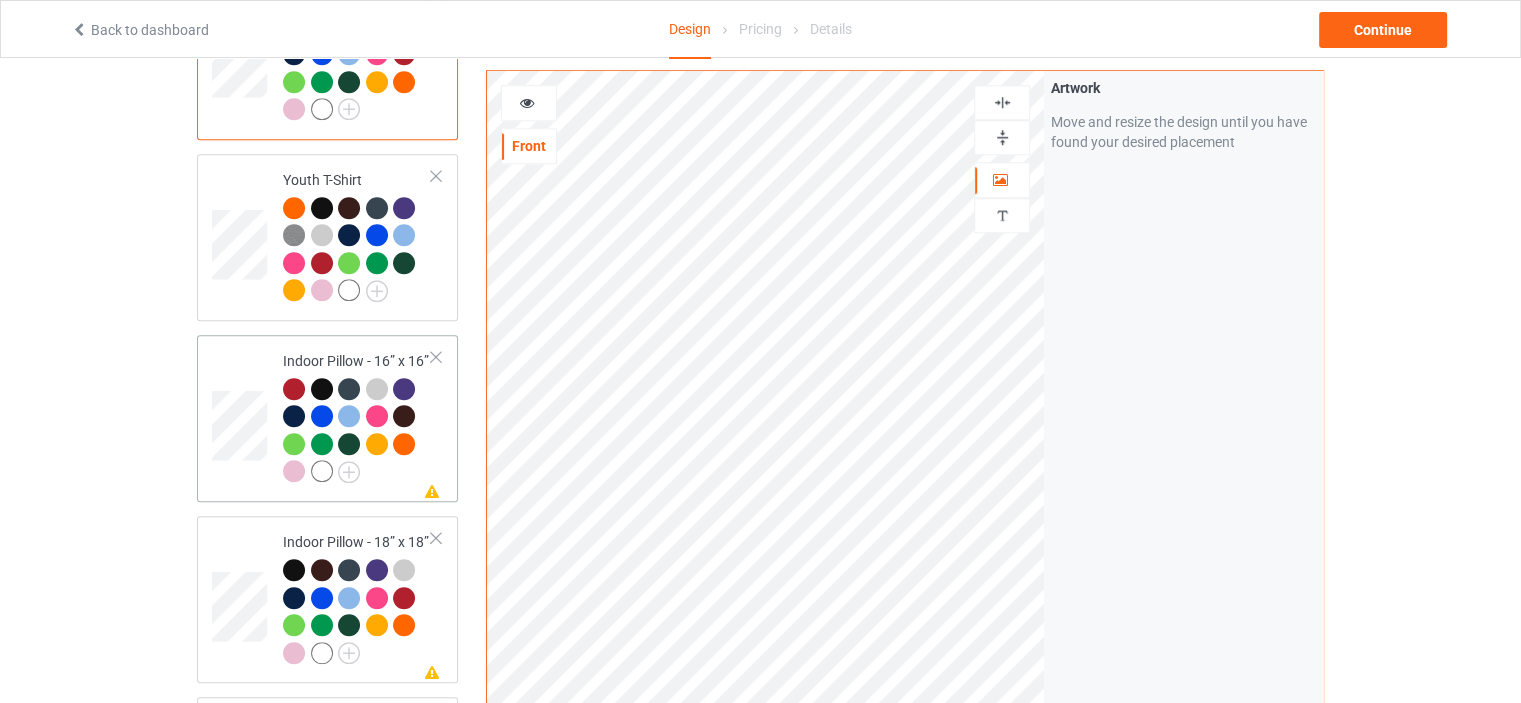 click on "Indoor Pillow - 16” x 16”" at bounding box center [357, 416] 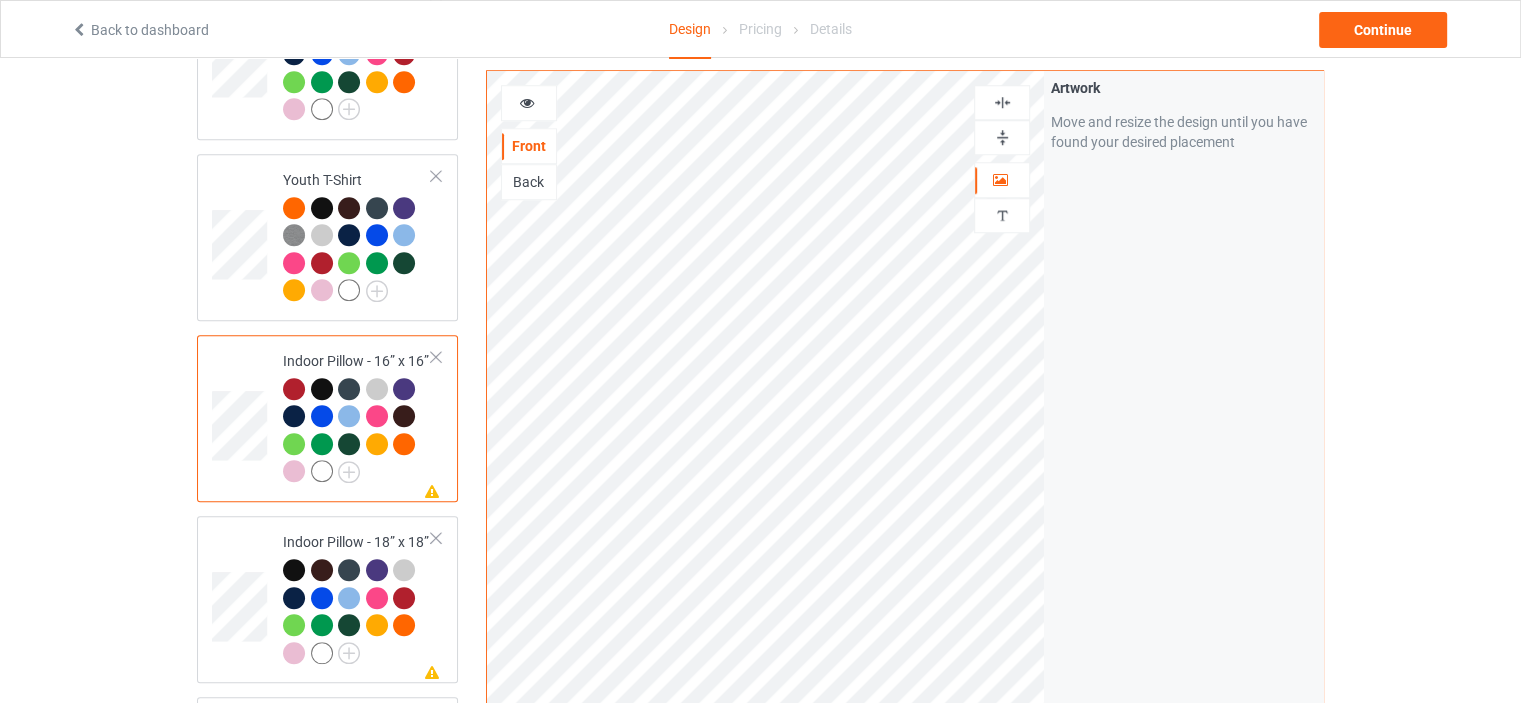drag, startPoint x: 1007, startPoint y: 138, endPoint x: 1007, endPoint y: 103, distance: 35 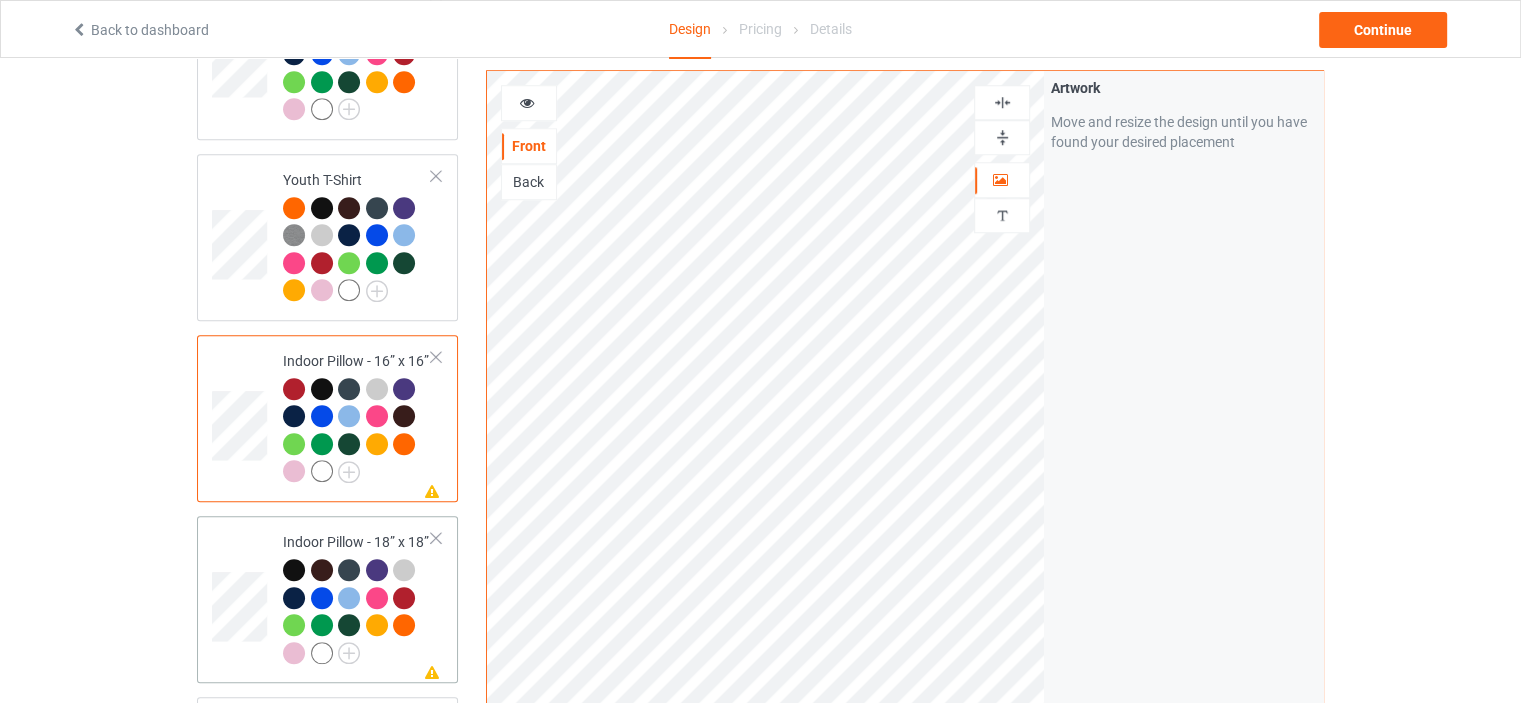 click on "Indoor Pillow - 18” x 18”" at bounding box center [357, 597] 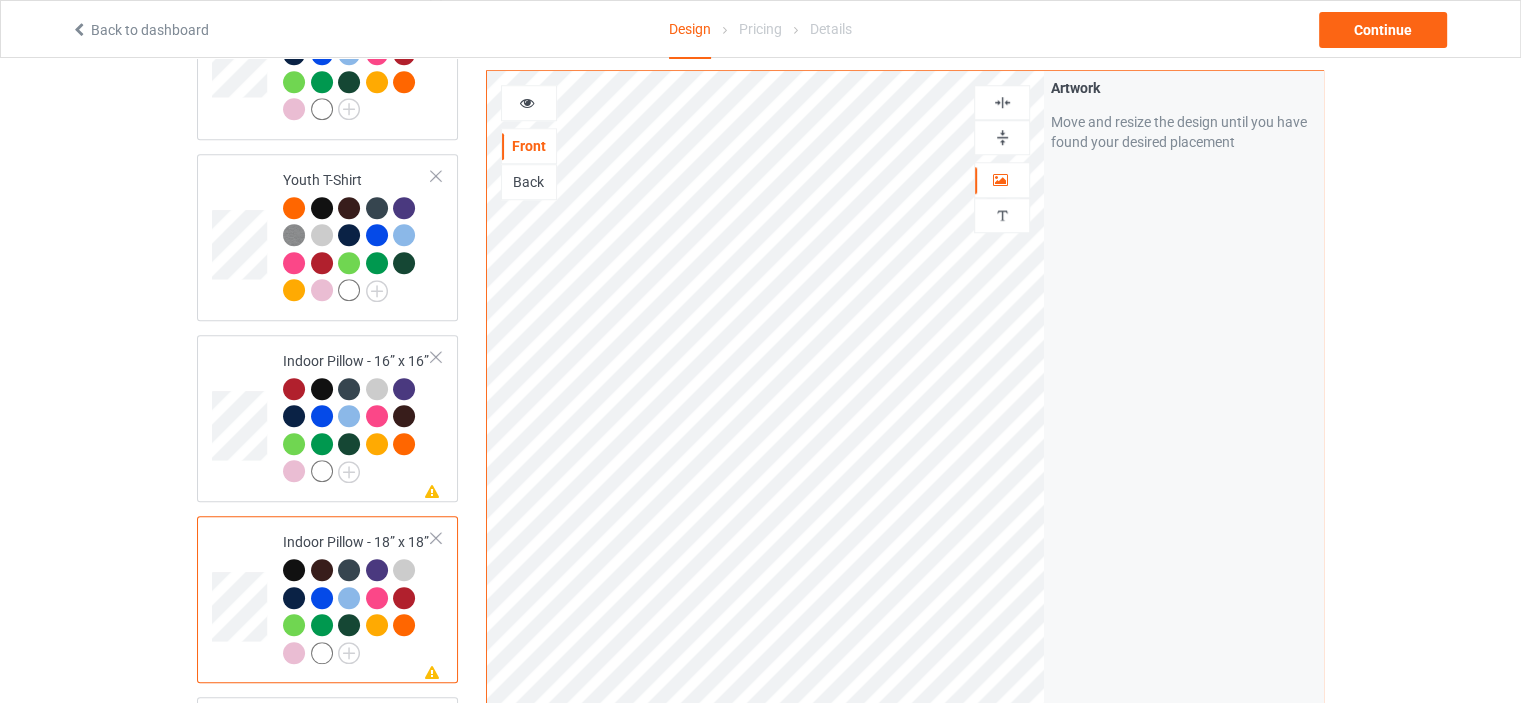 click at bounding box center (1002, 137) 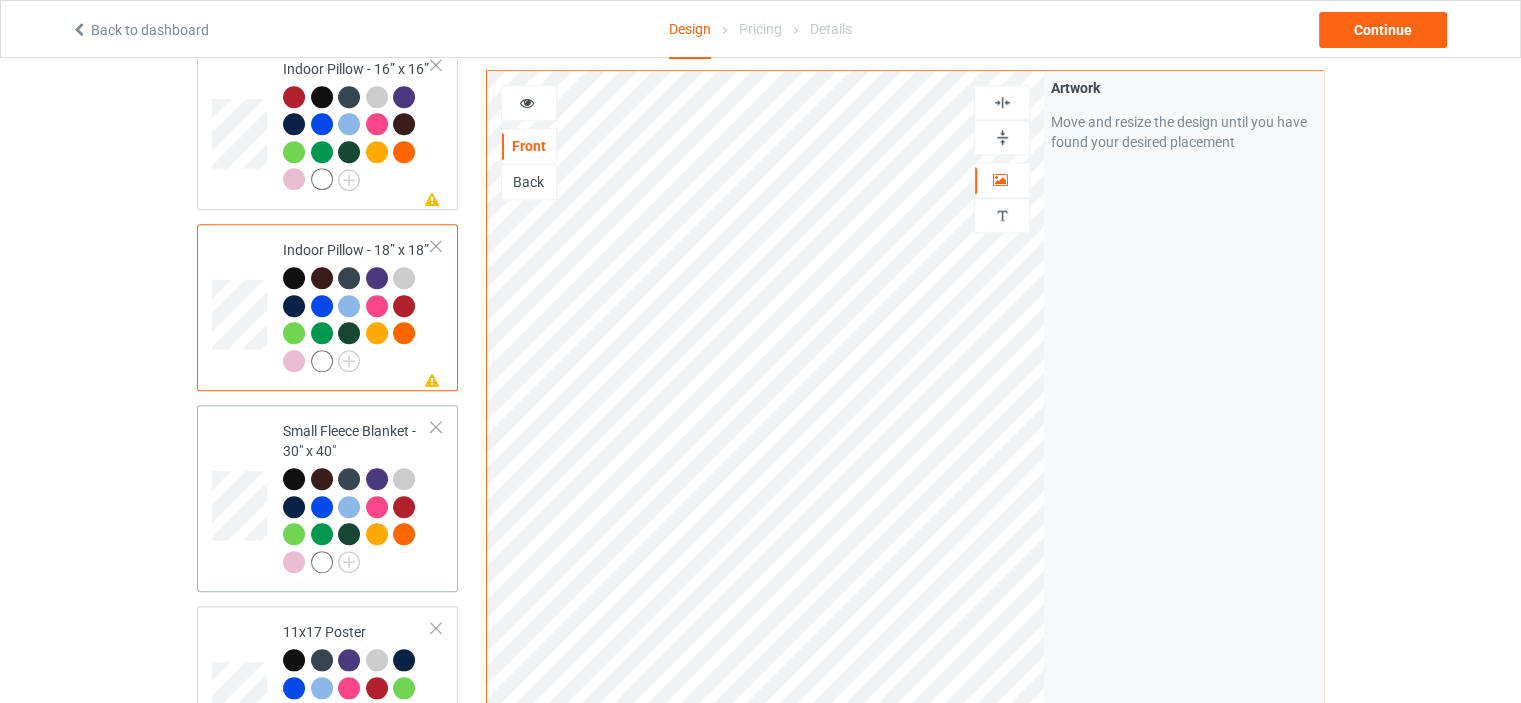 scroll, scrollTop: 2000, scrollLeft: 0, axis: vertical 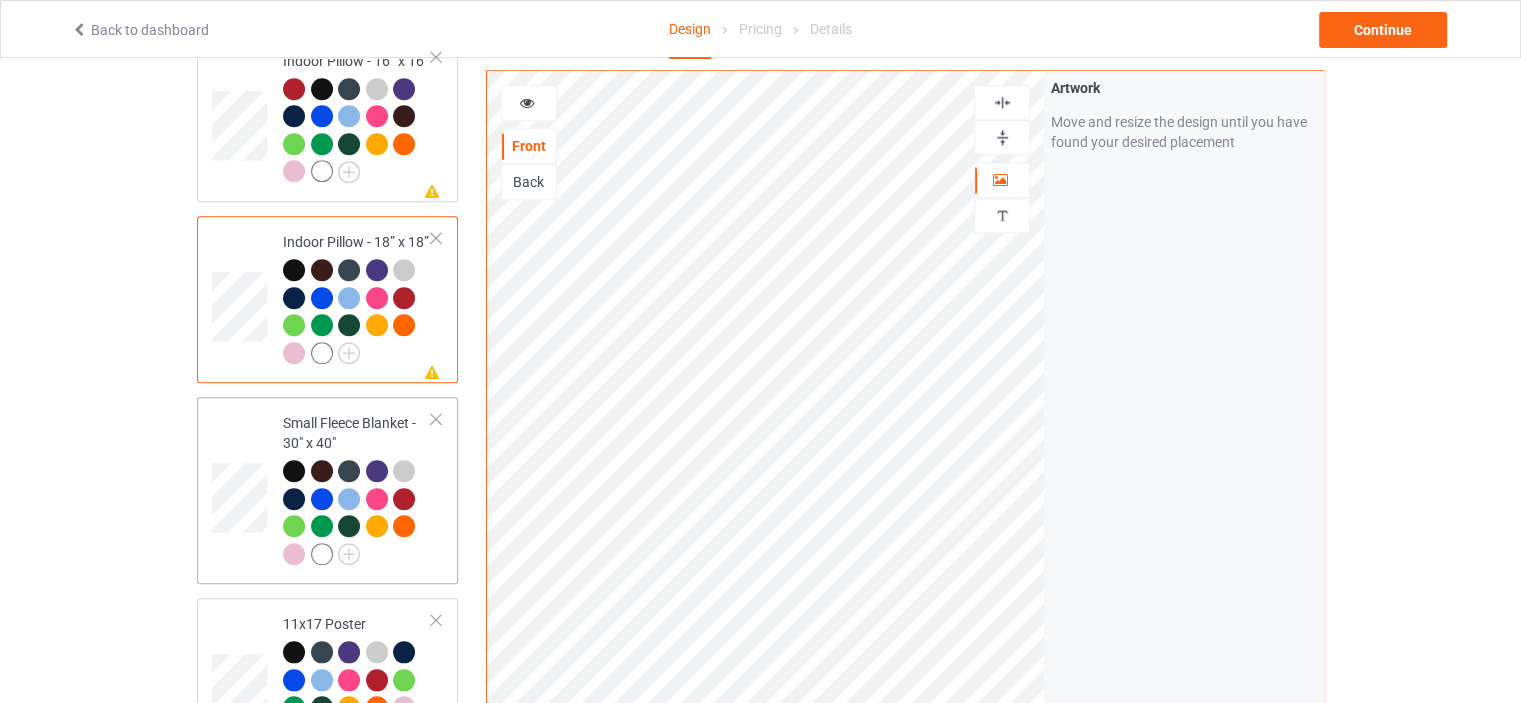 click on "Small Fleece Blanket - 30" x 40"" at bounding box center (357, 490) 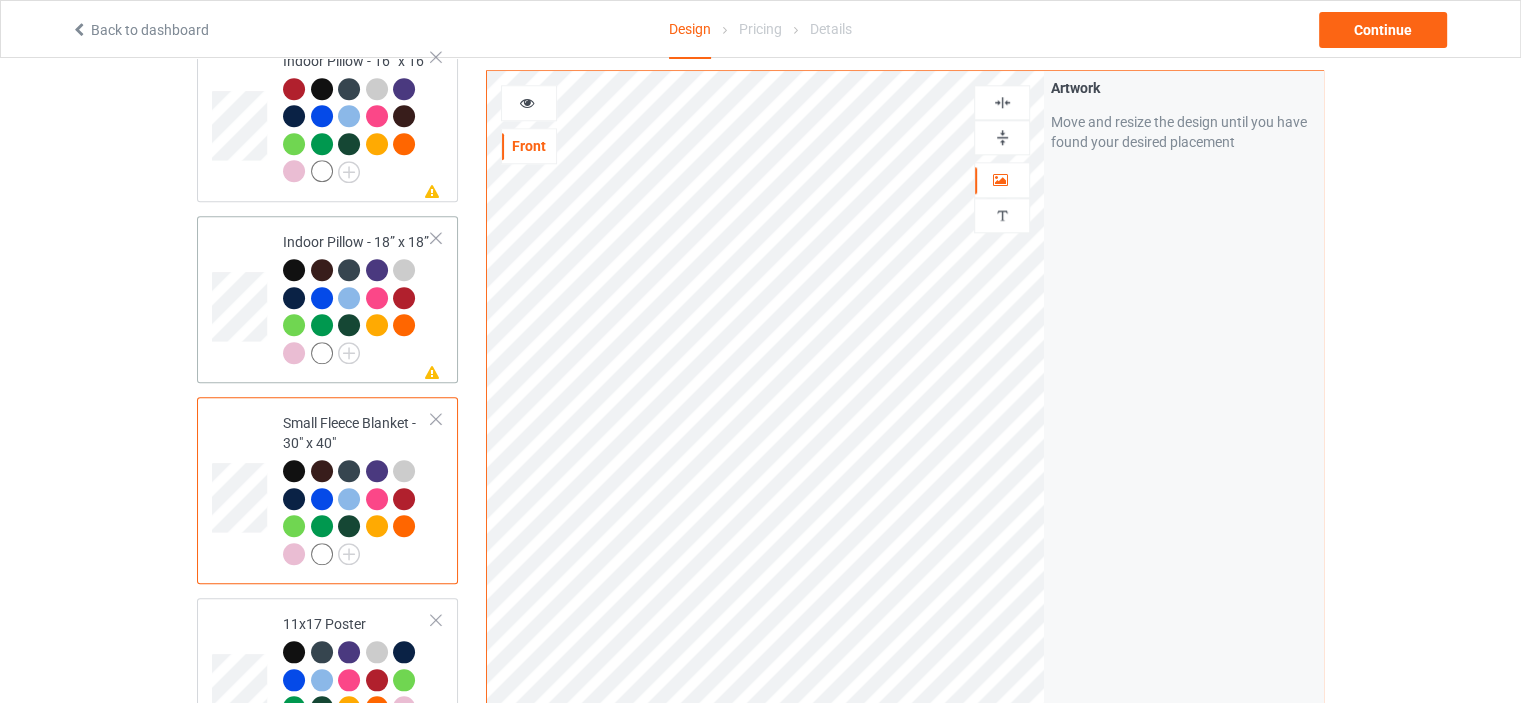 scroll, scrollTop: 2200, scrollLeft: 0, axis: vertical 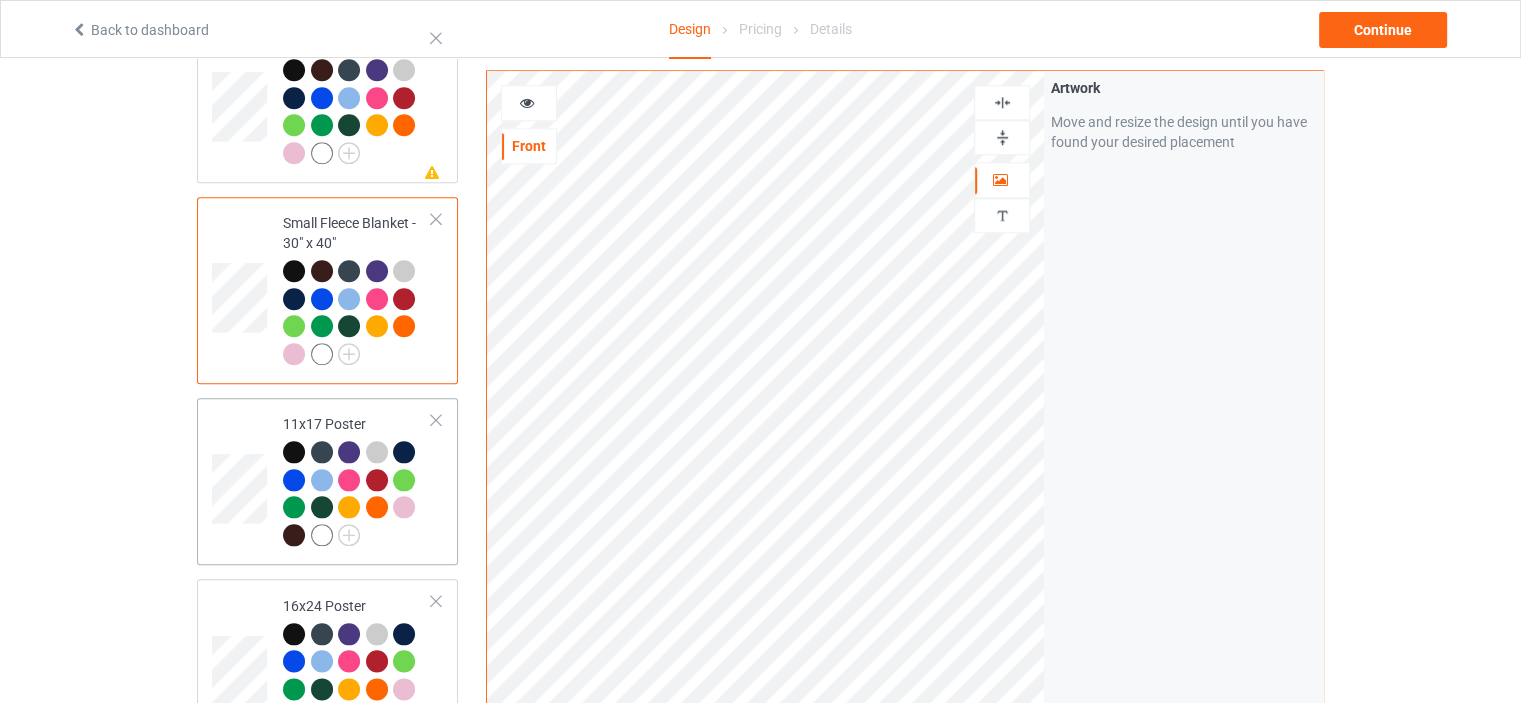click on "11x17 Poster" at bounding box center [357, 479] 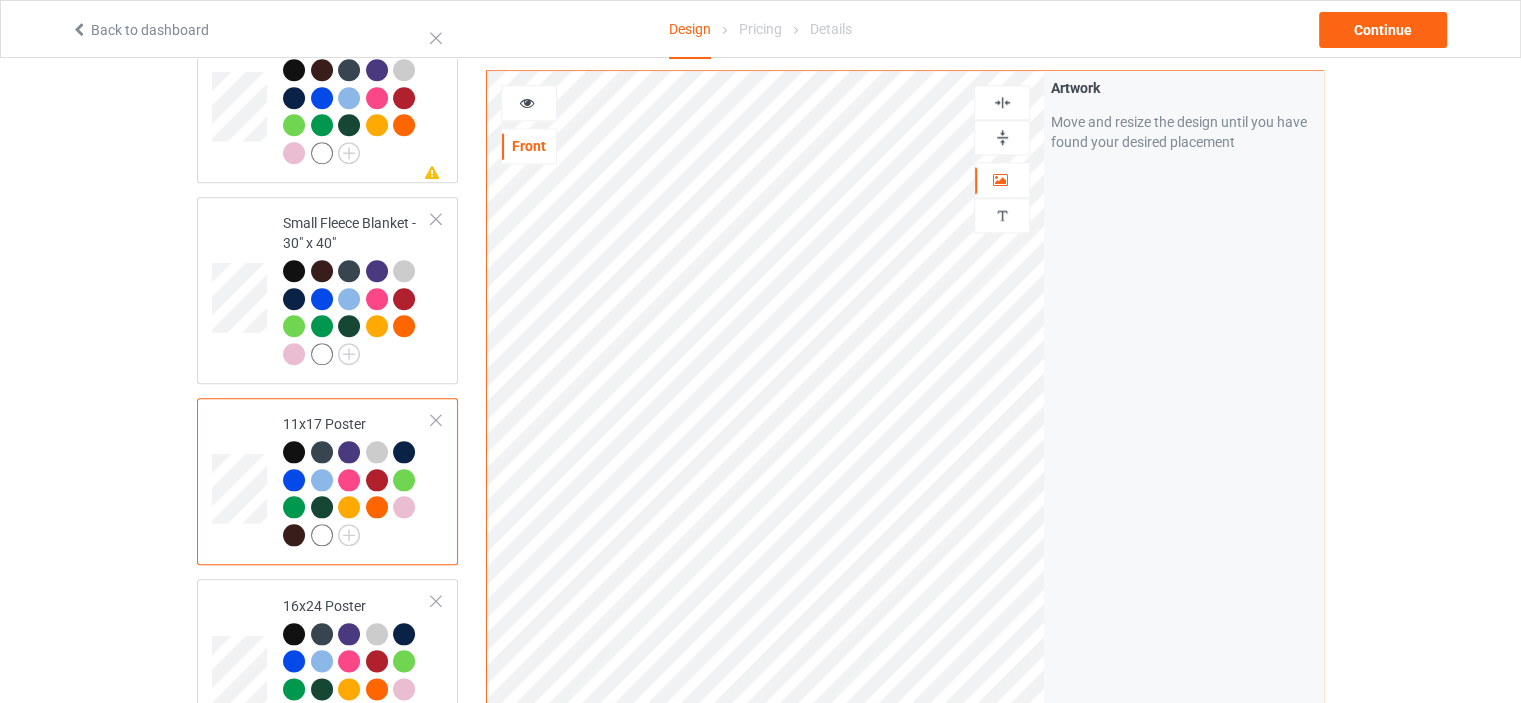 click at bounding box center (1002, 137) 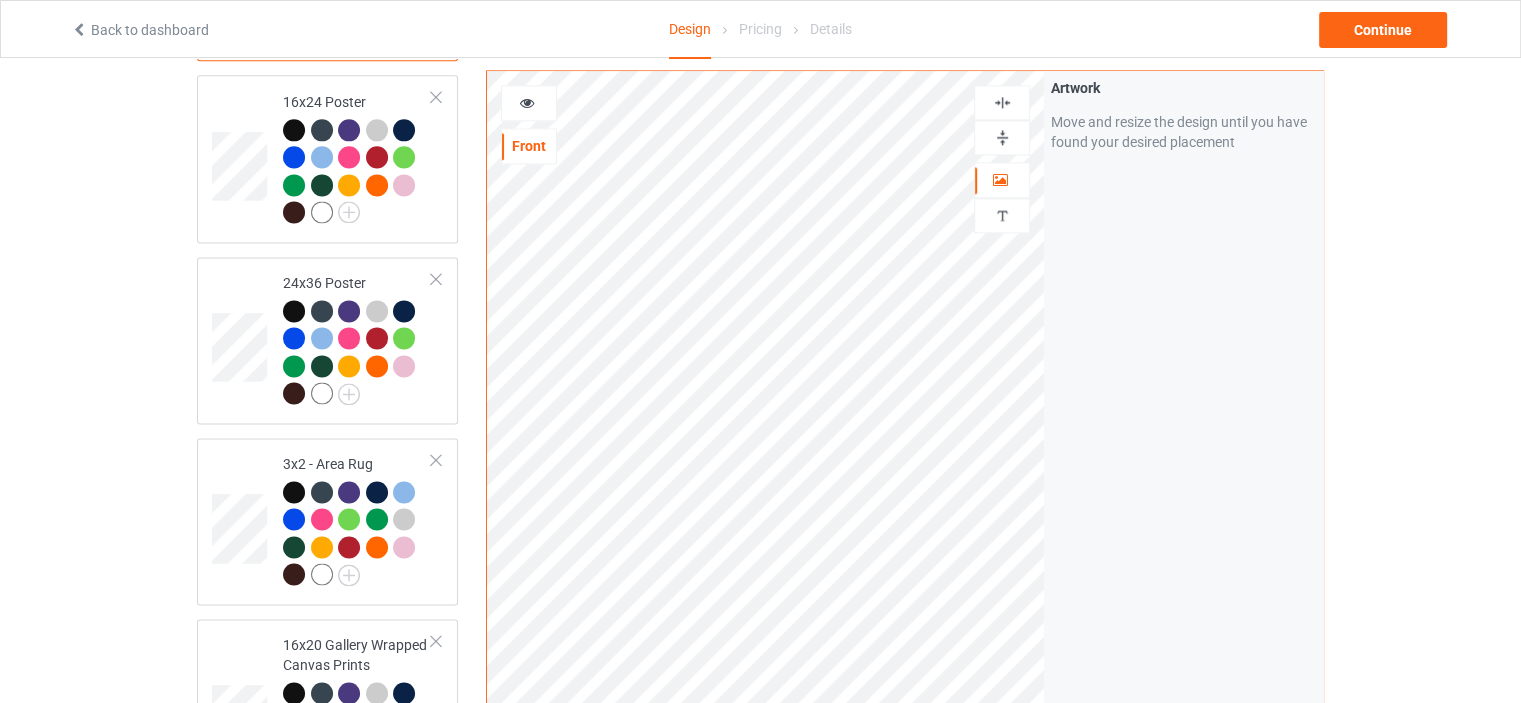 scroll, scrollTop: 2800, scrollLeft: 0, axis: vertical 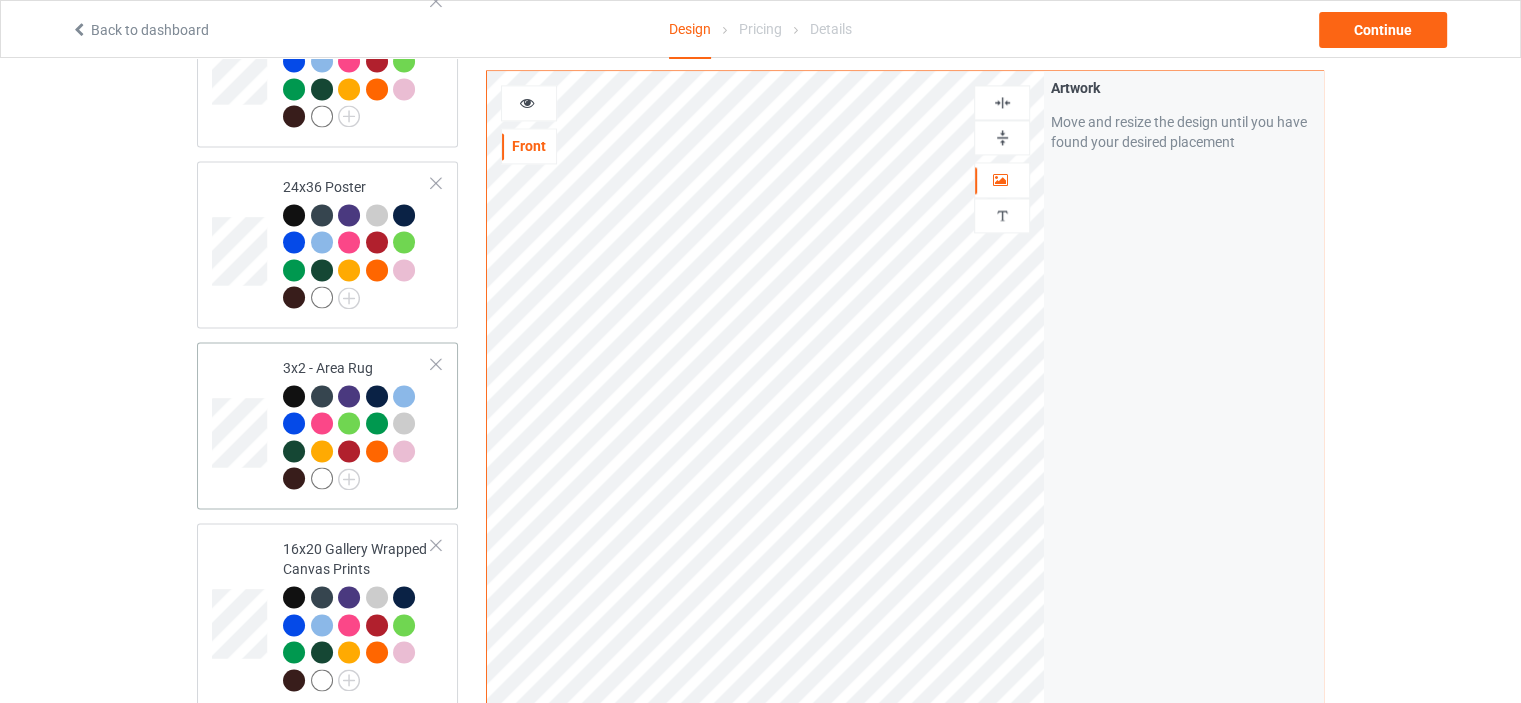 click on "3x2 - Area Rug" at bounding box center (357, 423) 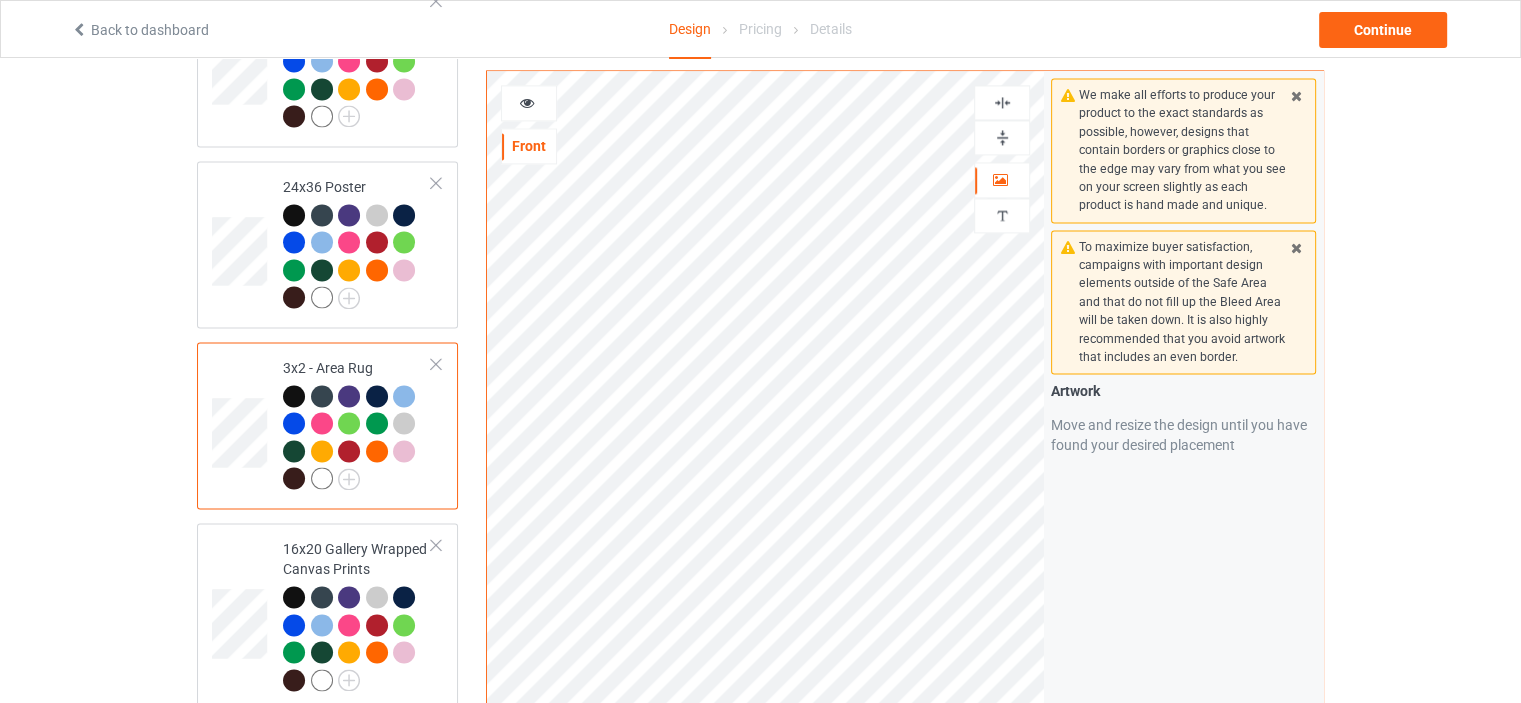 click at bounding box center [1002, 137] 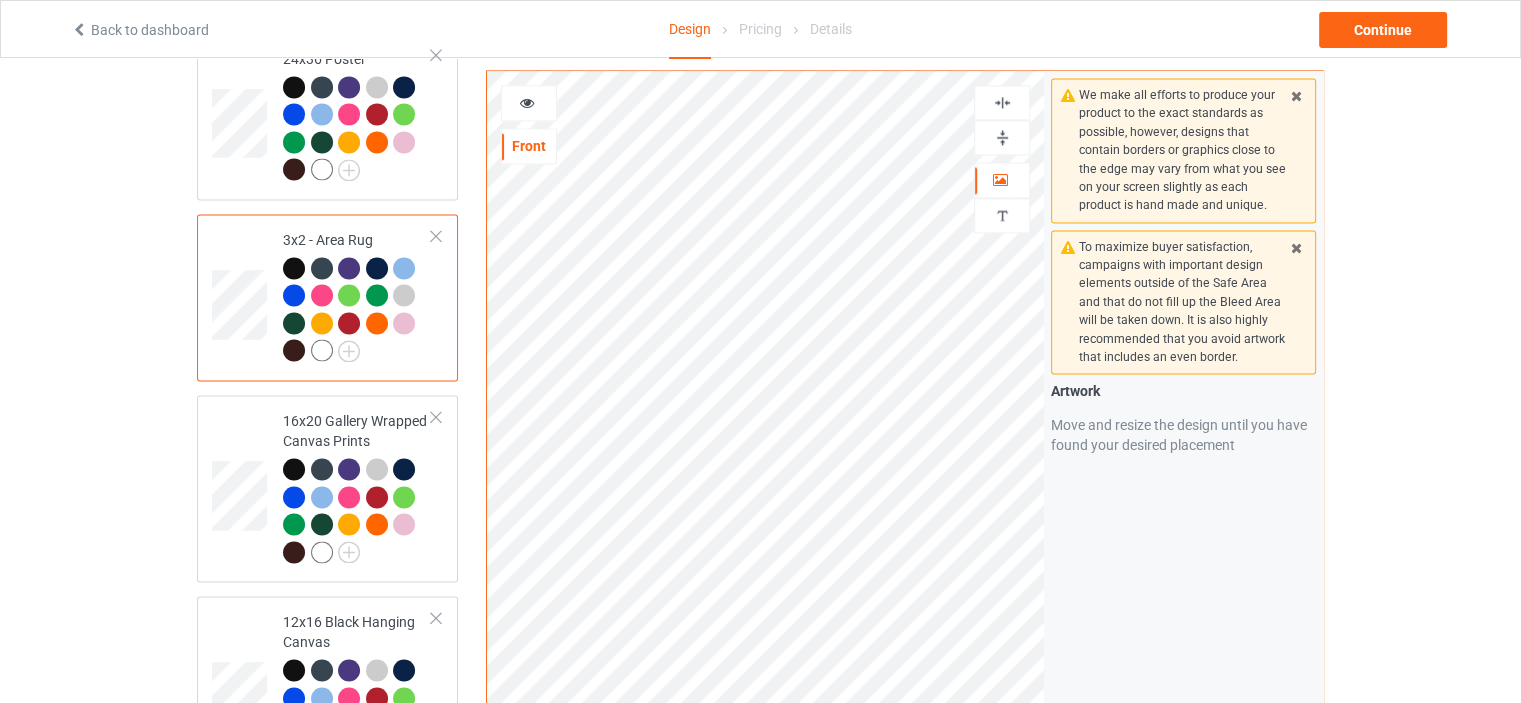 scroll, scrollTop: 3000, scrollLeft: 0, axis: vertical 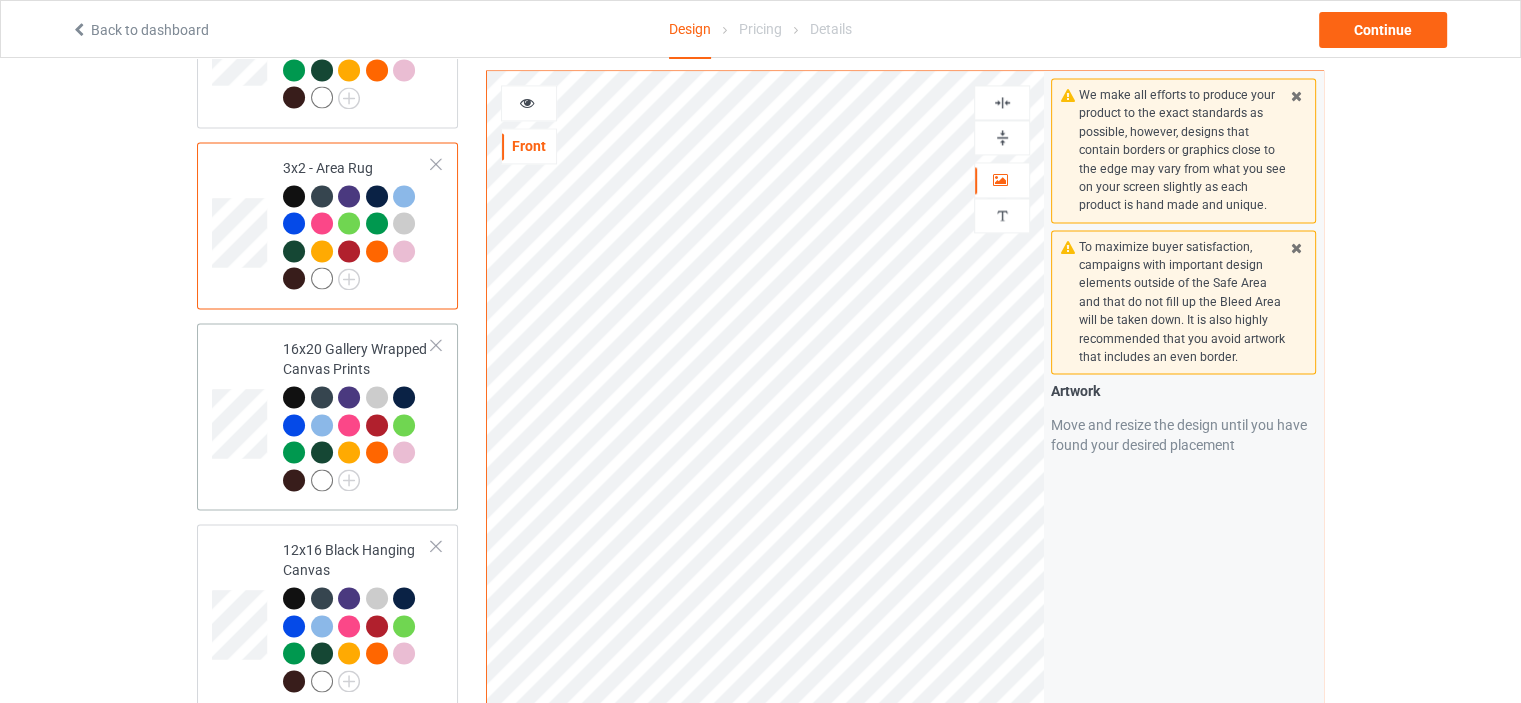 click on "16x20 Gallery Wrapped Canvas Prints" at bounding box center [357, 414] 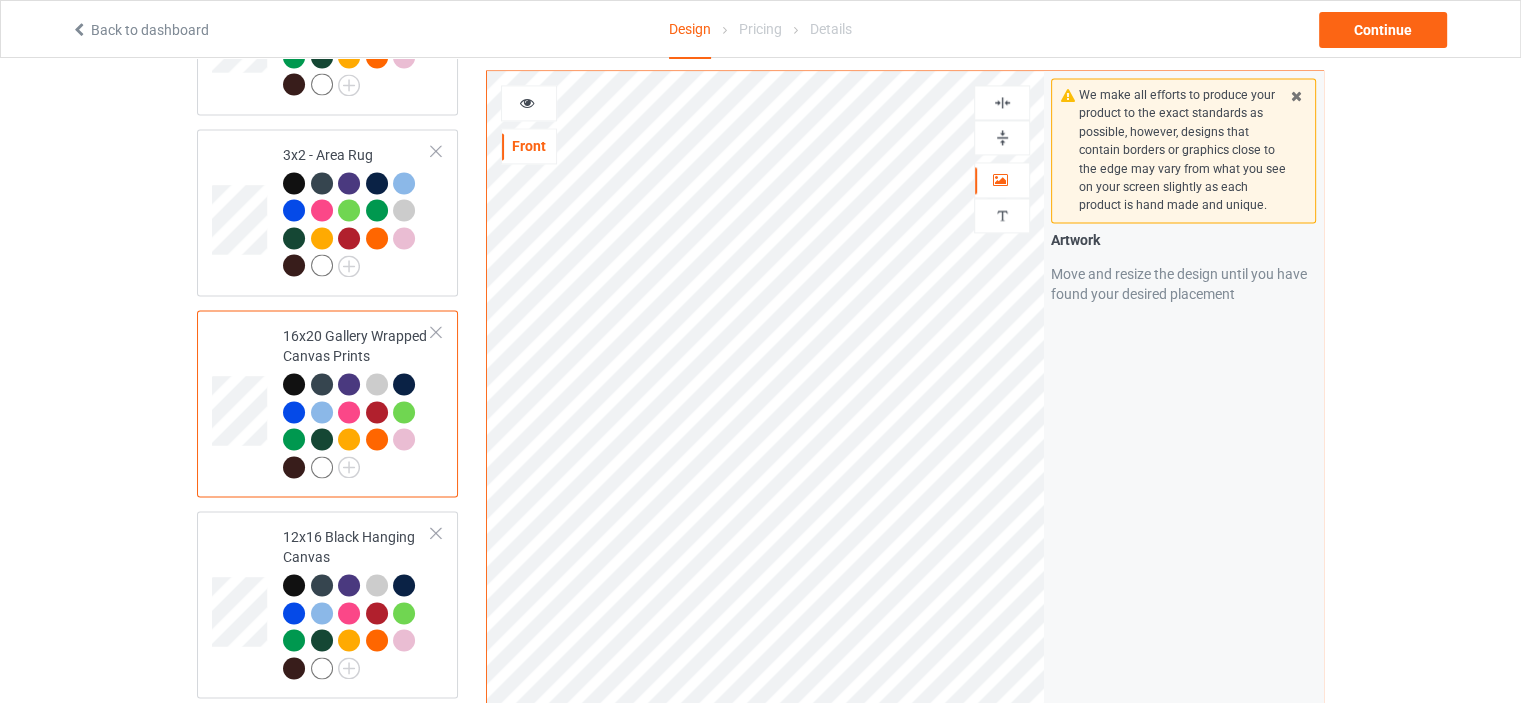 scroll, scrollTop: 3100, scrollLeft: 0, axis: vertical 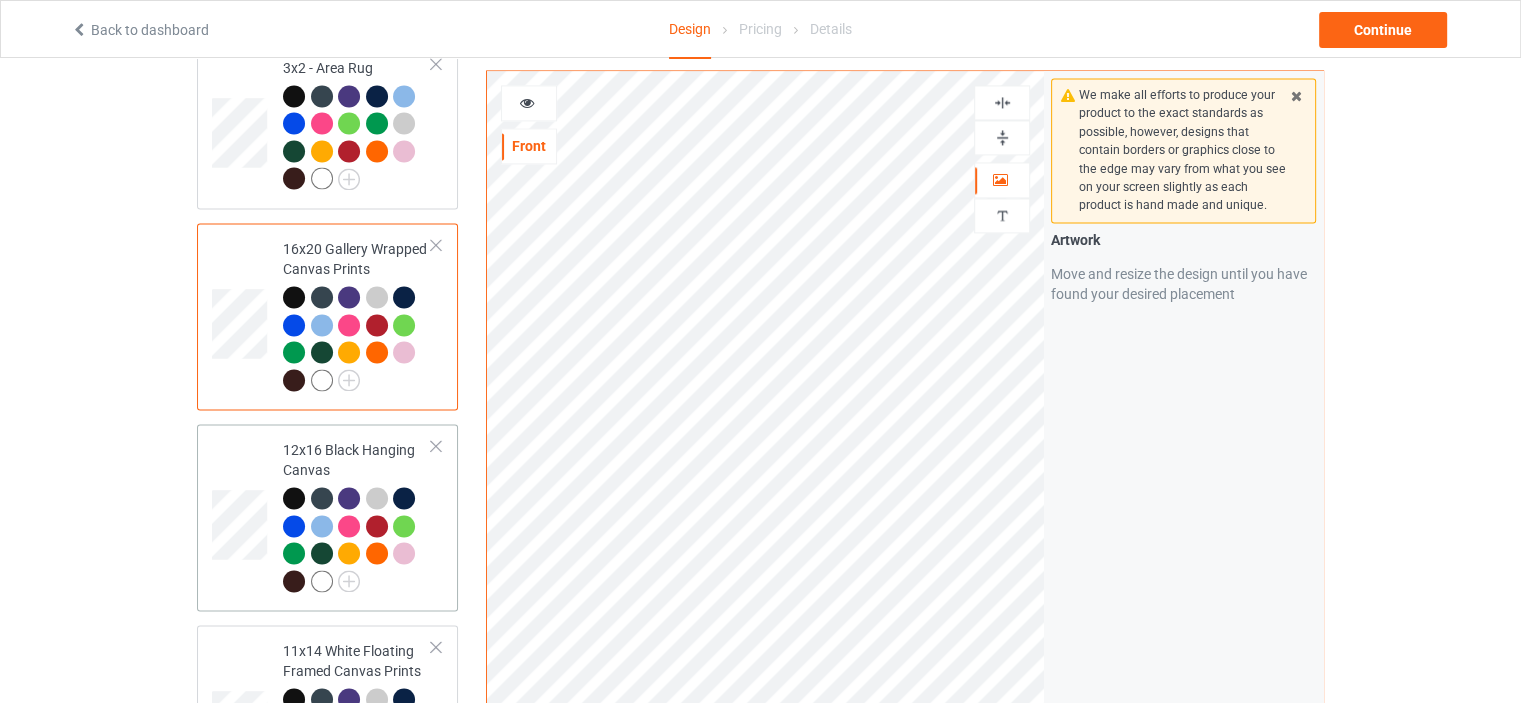 click on "12x16 Black Hanging Canvas" at bounding box center (357, 515) 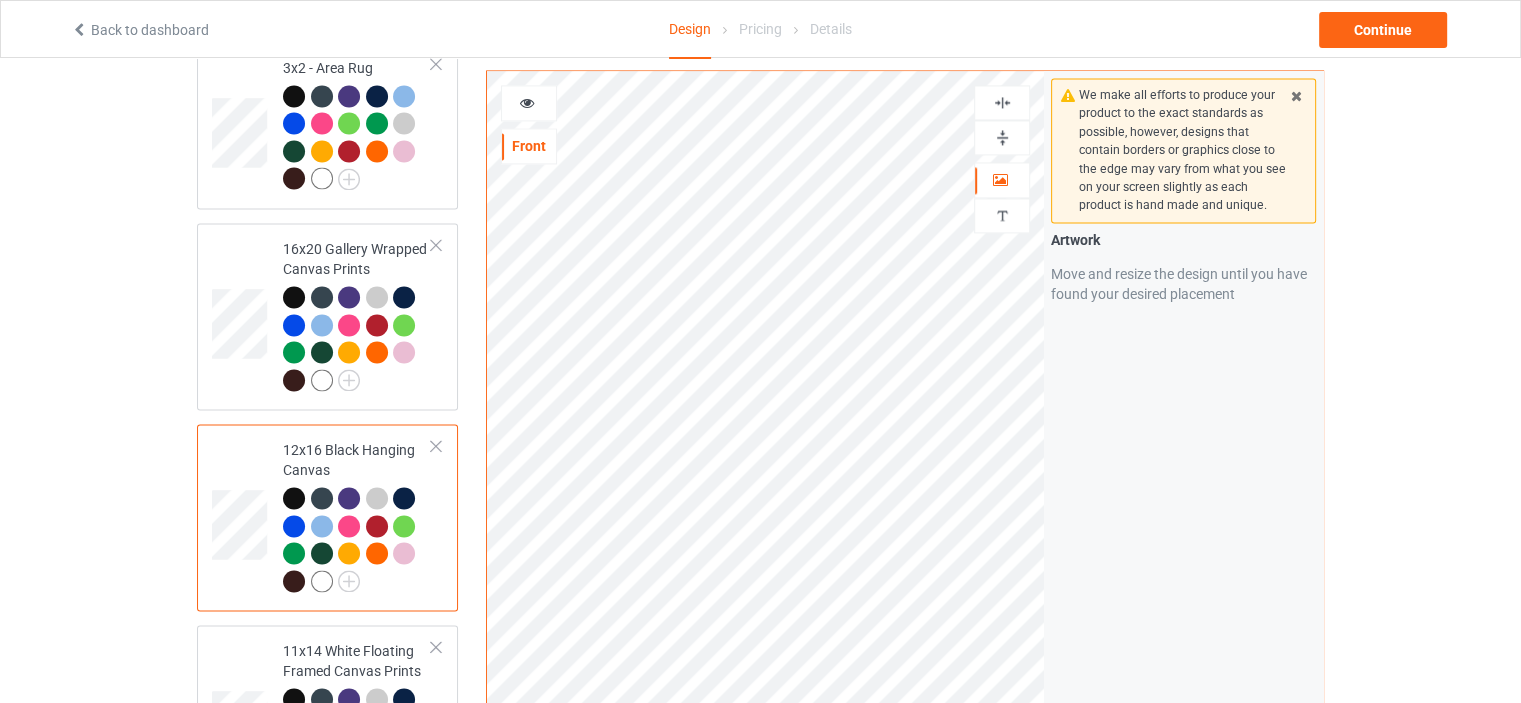 click at bounding box center (1002, 137) 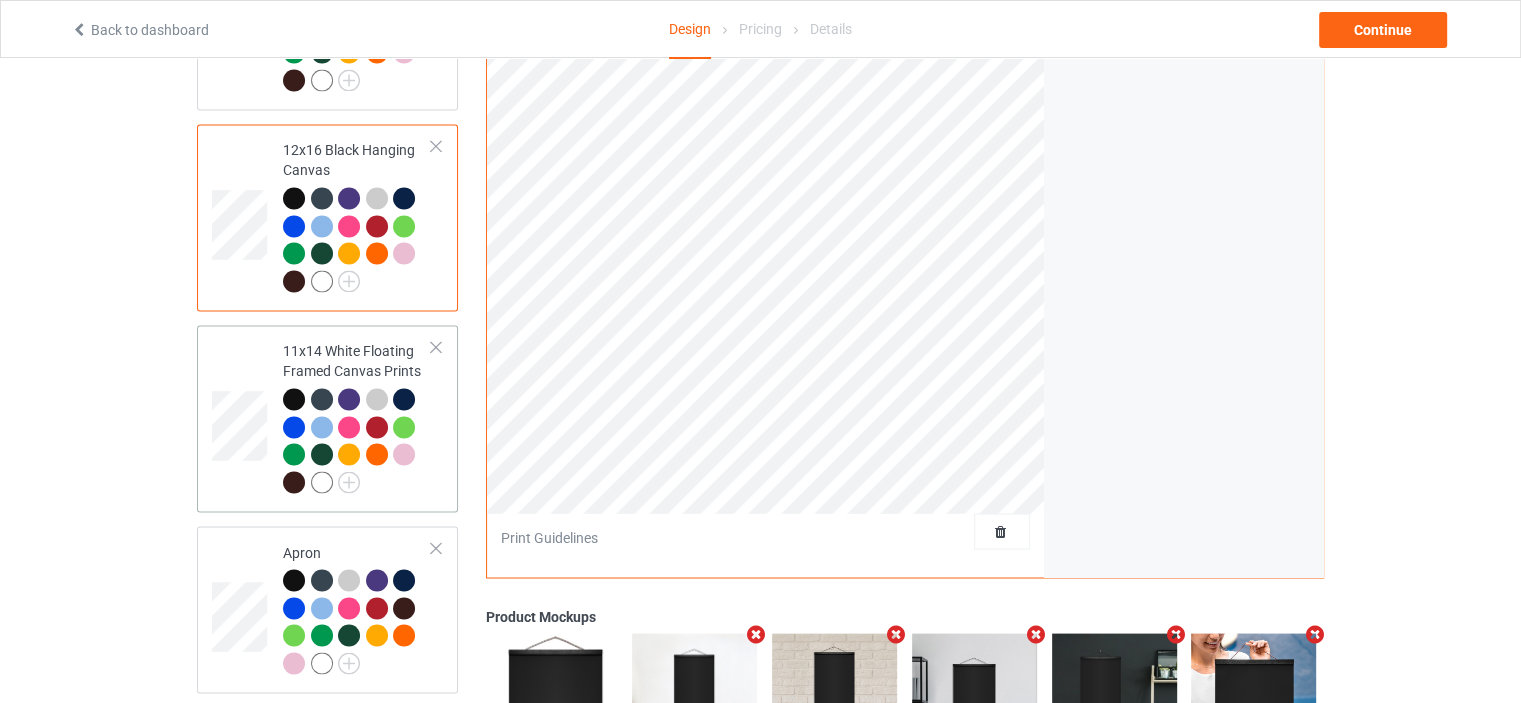 click on "11x14 White Floating Framed Canvas Prints" at bounding box center [357, 416] 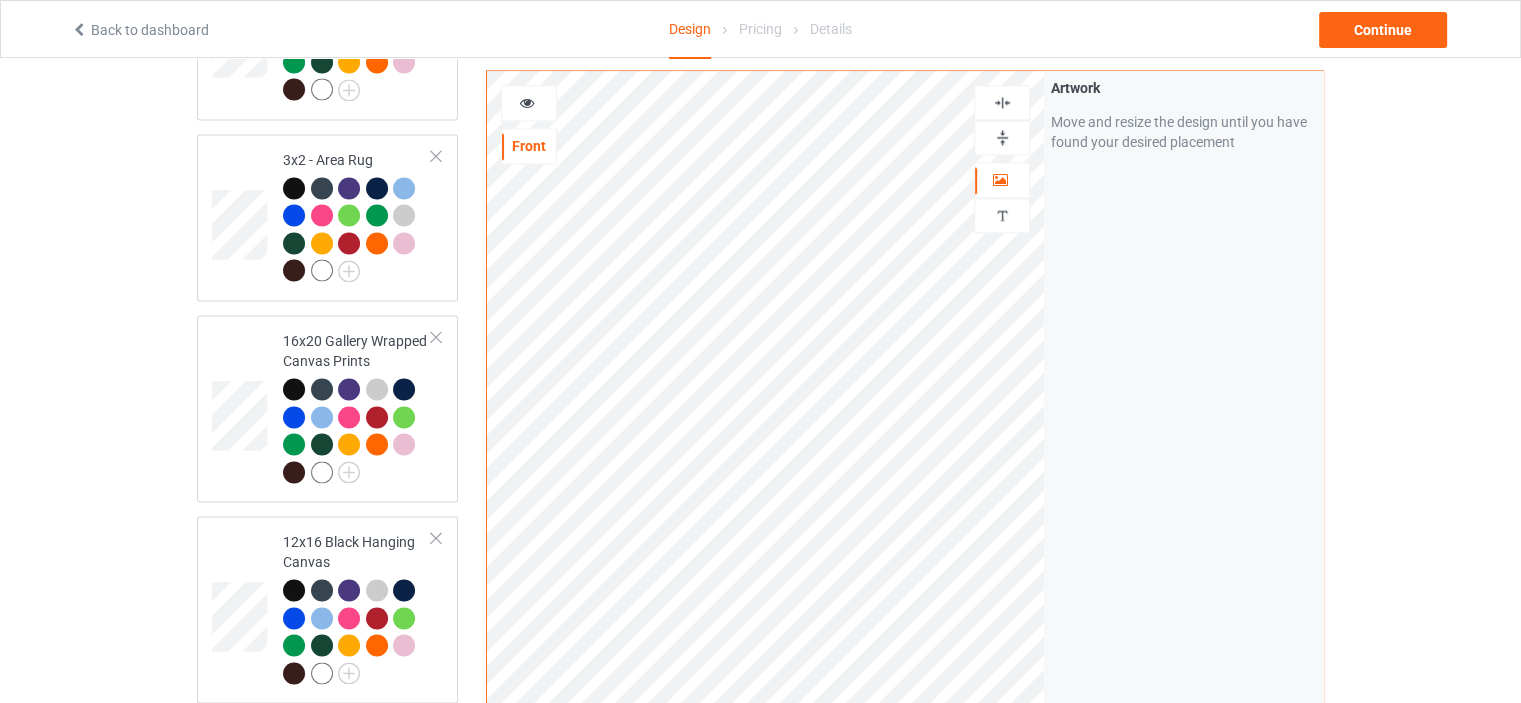 scroll, scrollTop: 3000, scrollLeft: 0, axis: vertical 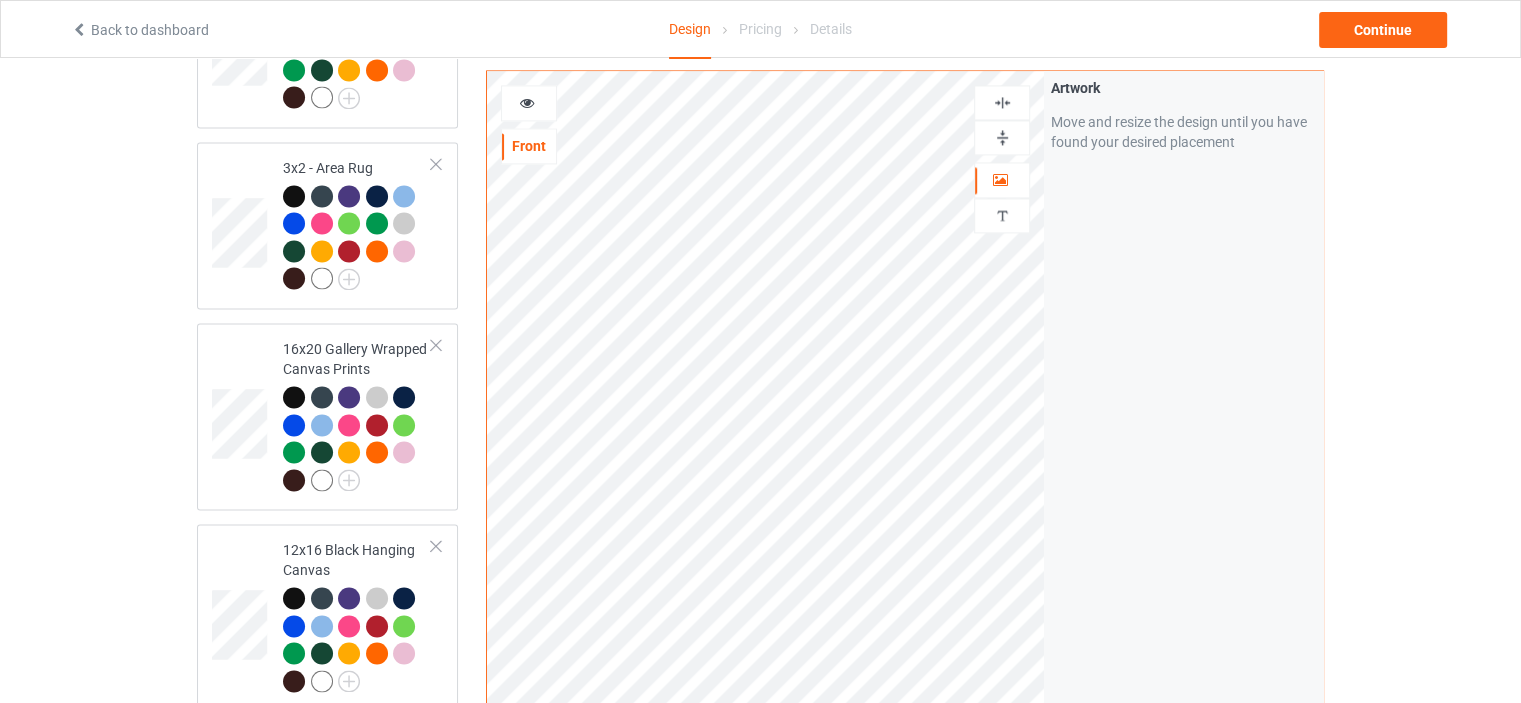 click at bounding box center [1002, 137] 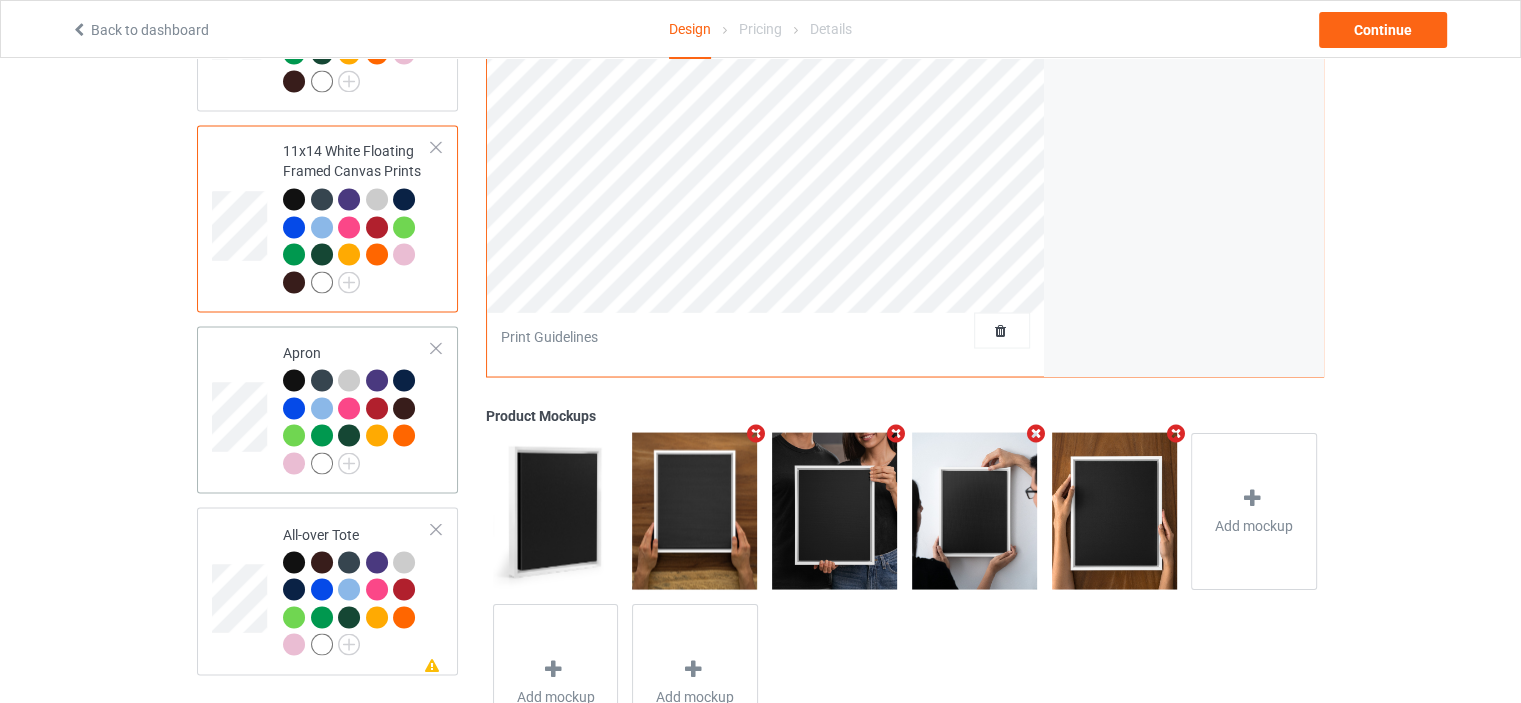 click on "Apron" at bounding box center (357, 409) 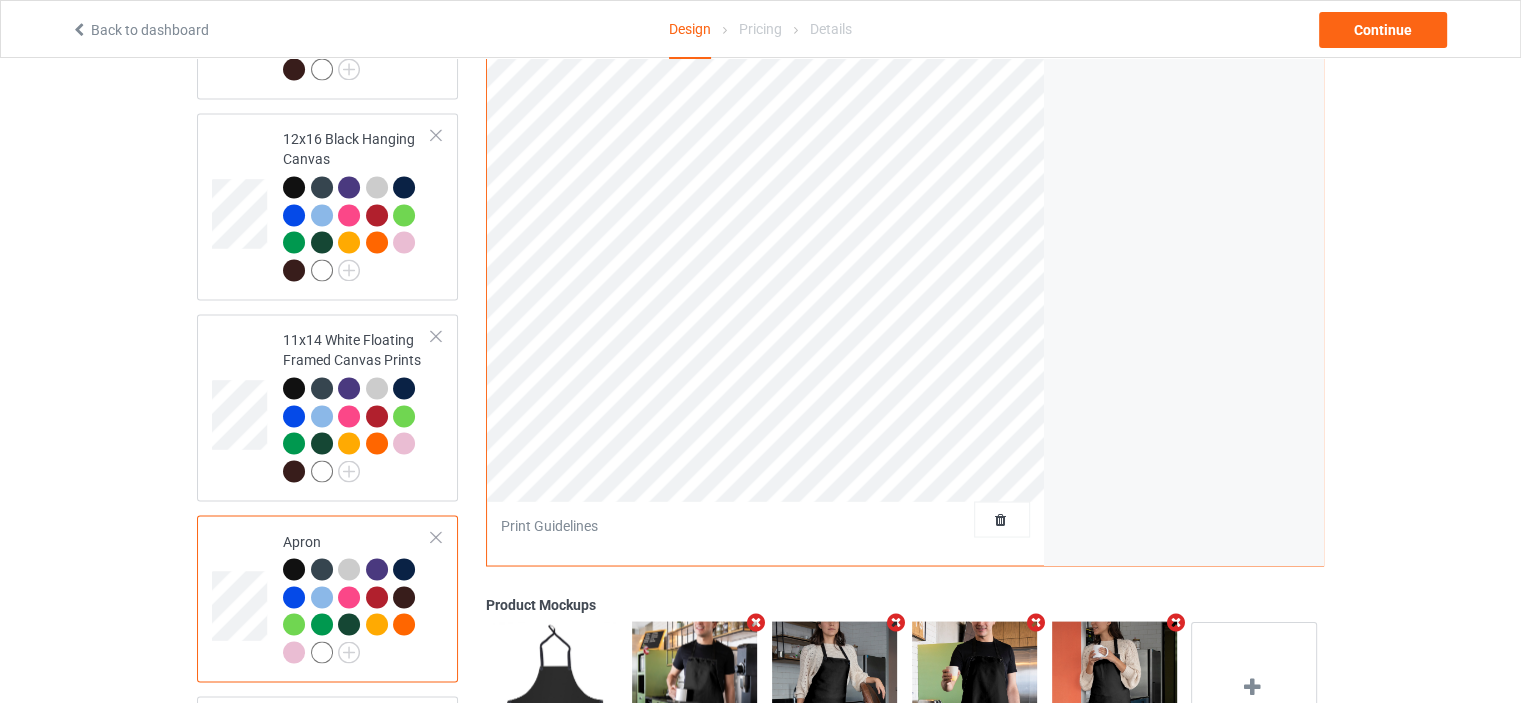 scroll, scrollTop: 3200, scrollLeft: 0, axis: vertical 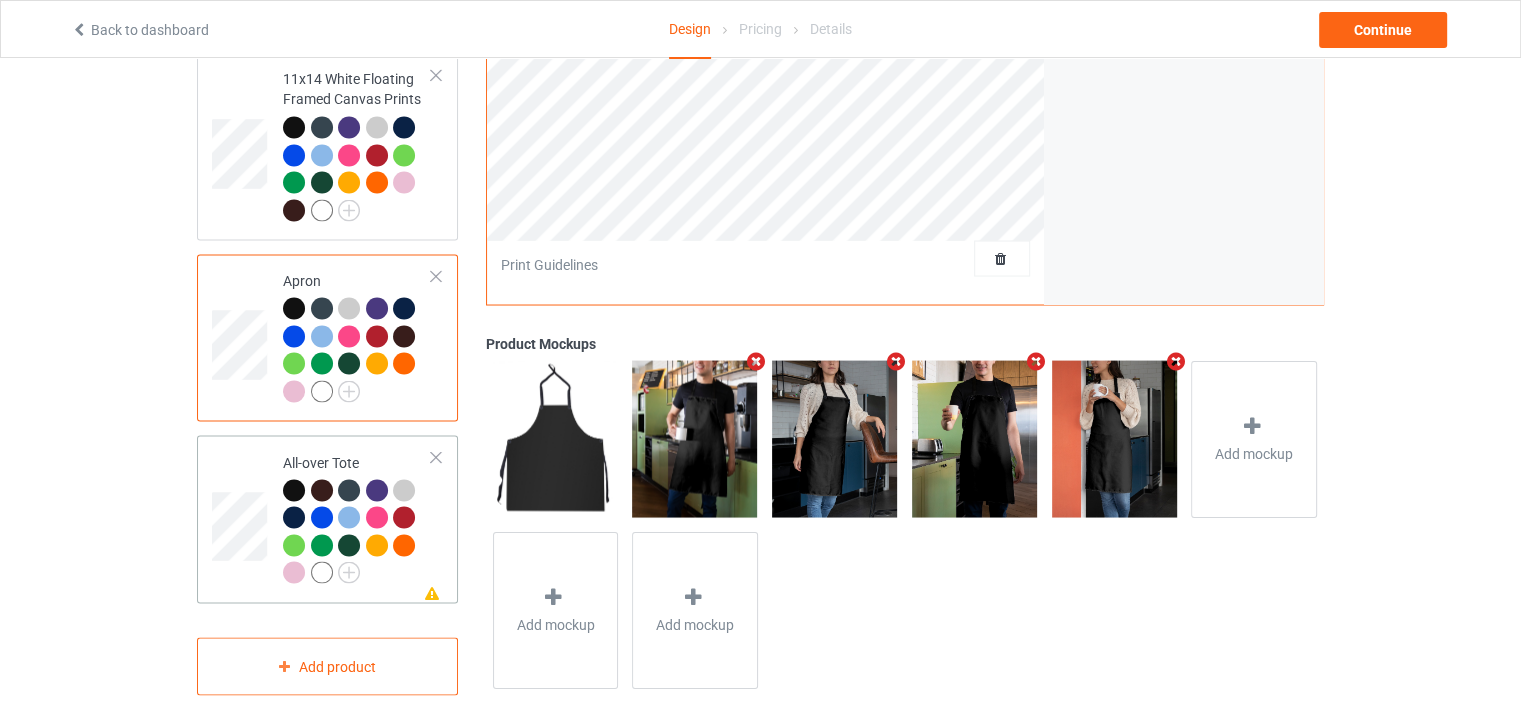 click on "Missing artwork on 1 side(s) All-over Tote" at bounding box center [357, 518] 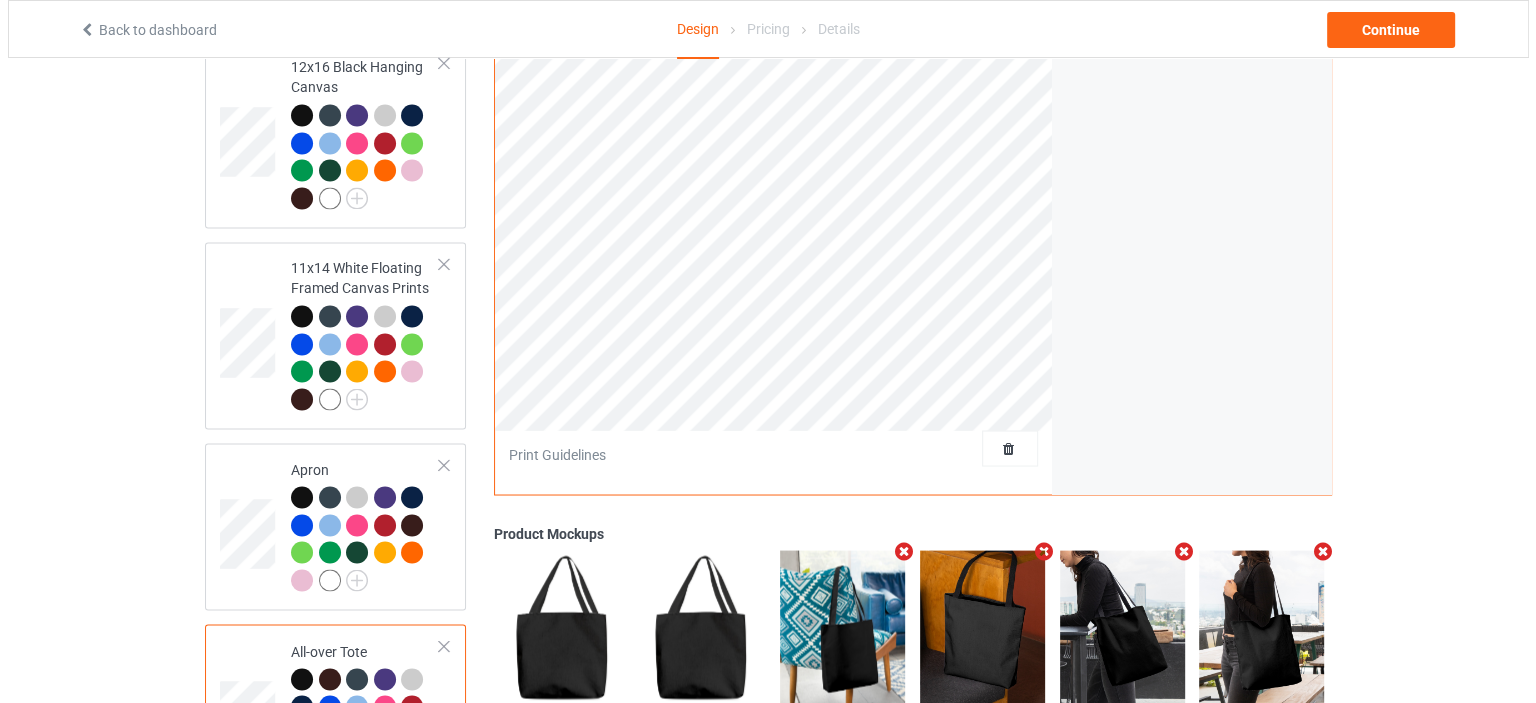 scroll, scrollTop: 3272, scrollLeft: 0, axis: vertical 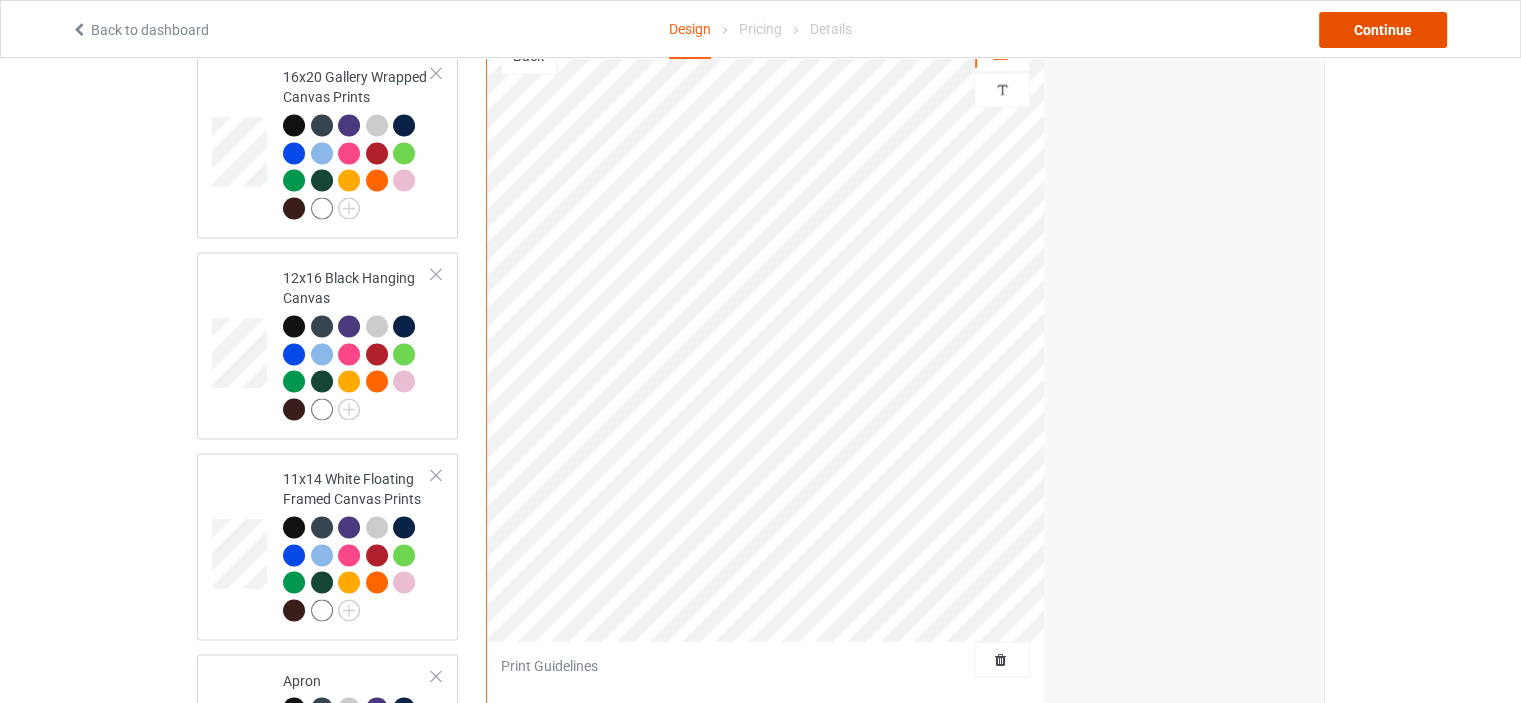 click on "Continue" at bounding box center [1383, 30] 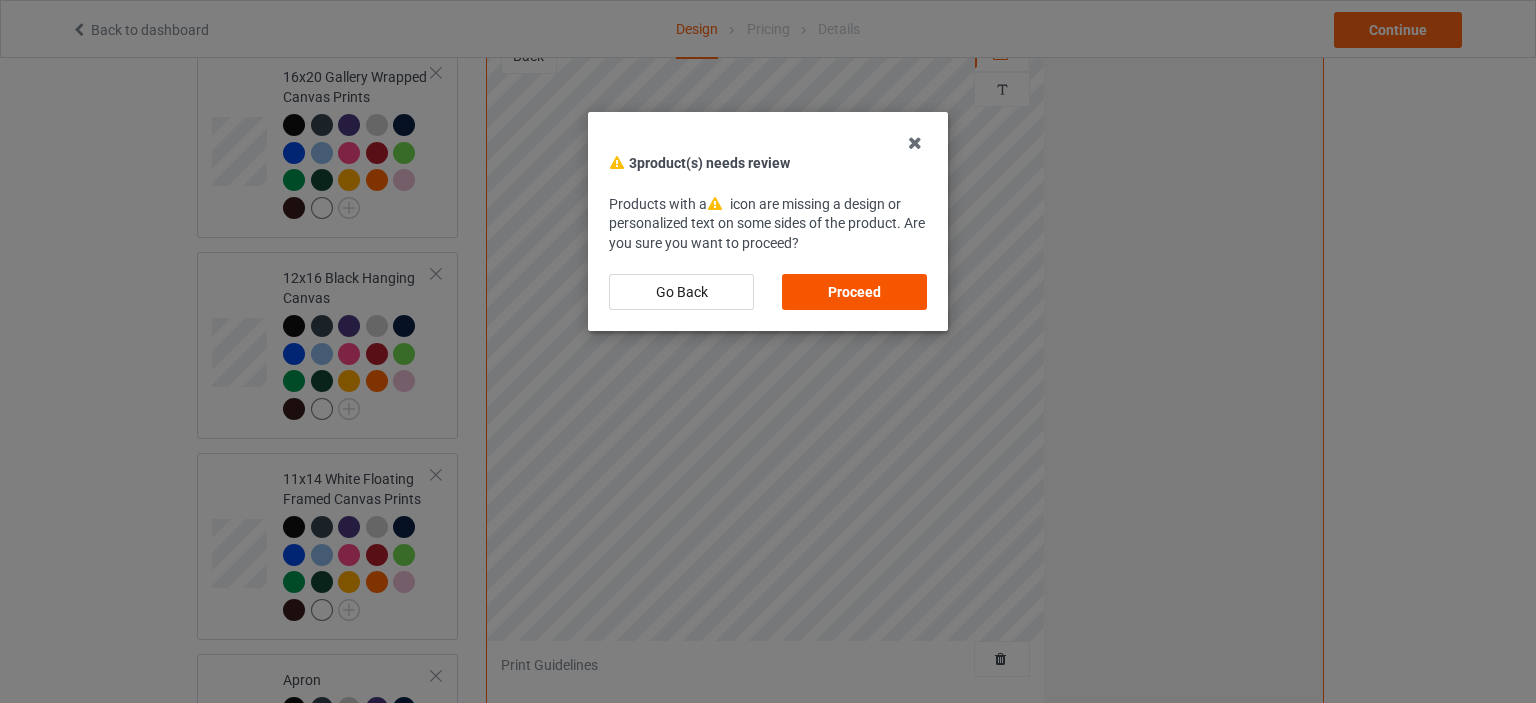 click on "Proceed" at bounding box center (854, 292) 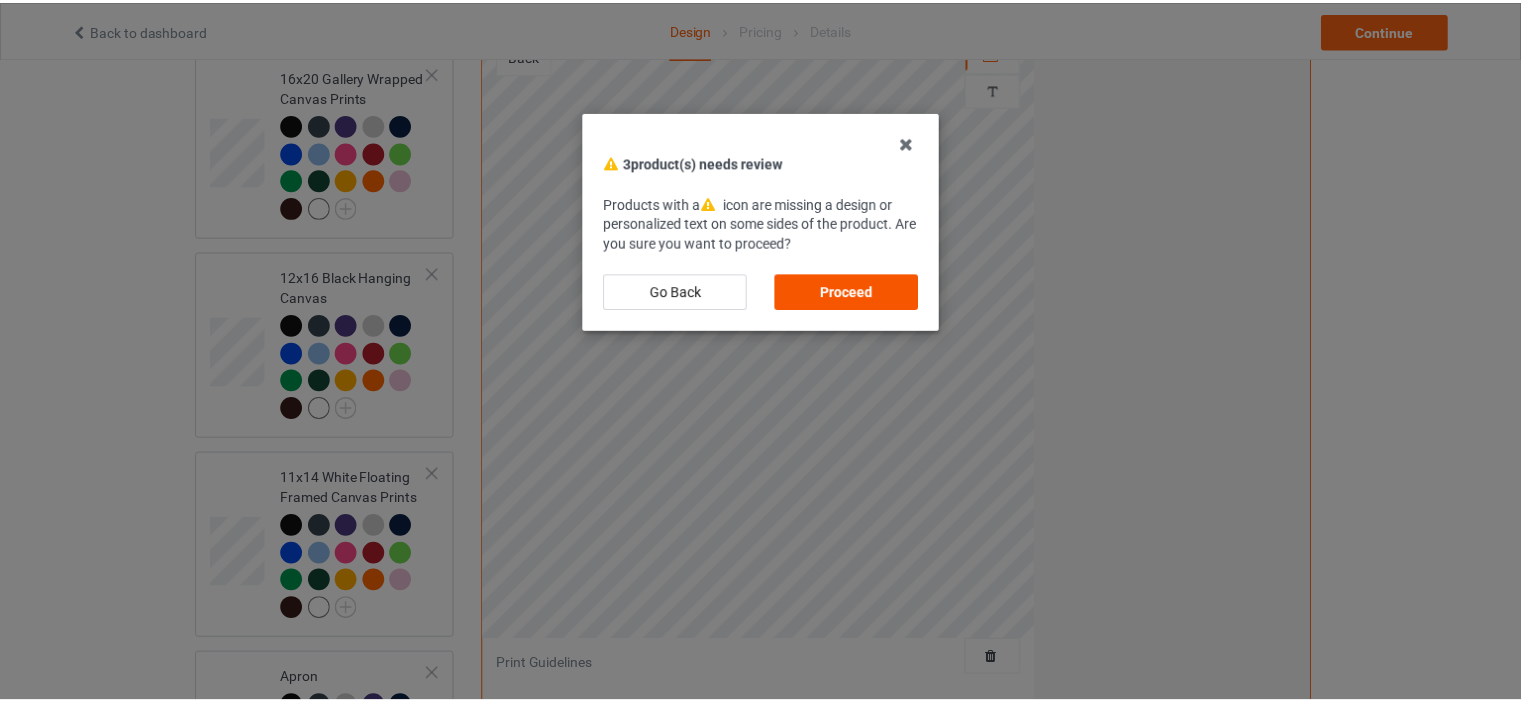 scroll, scrollTop: 0, scrollLeft: 0, axis: both 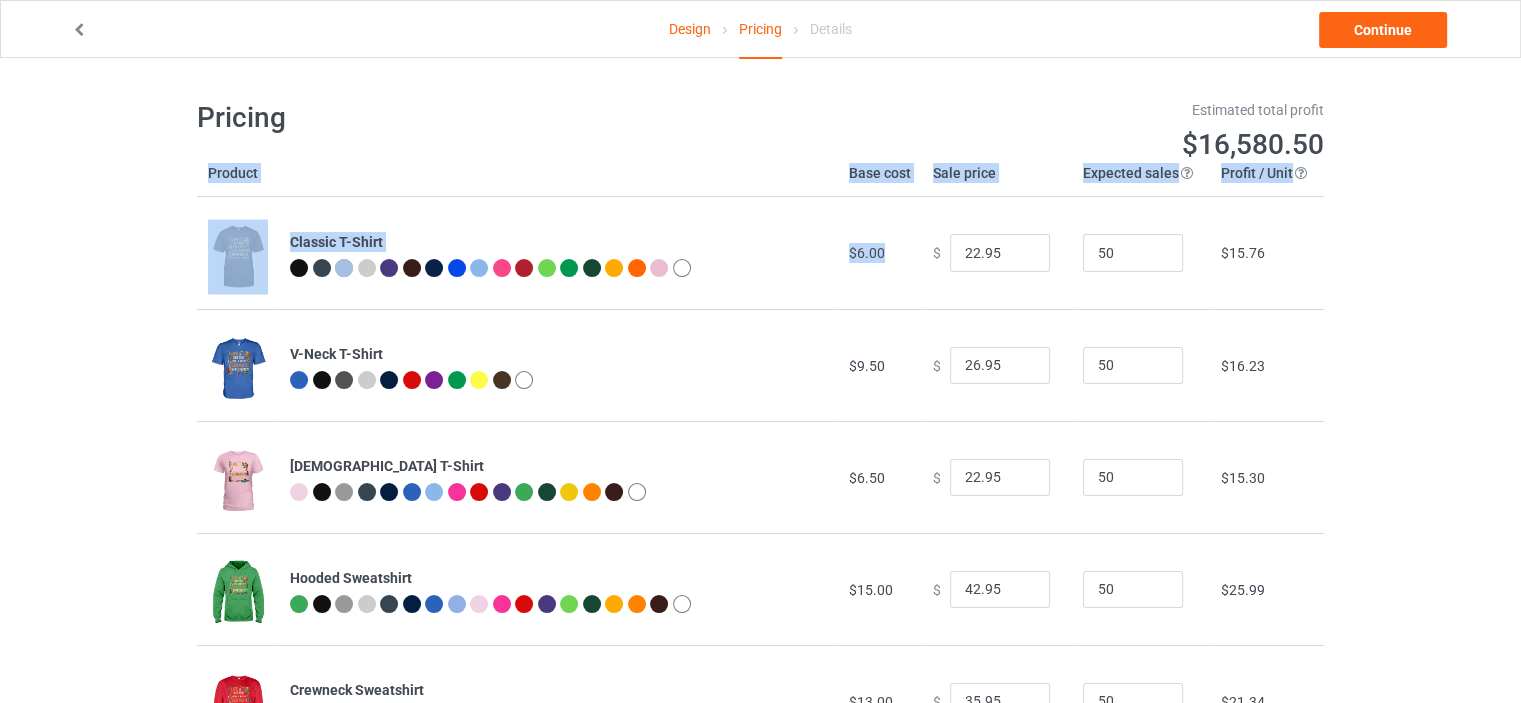drag, startPoint x: 1323, startPoint y: 161, endPoint x: 903, endPoint y: 252, distance: 429.74527 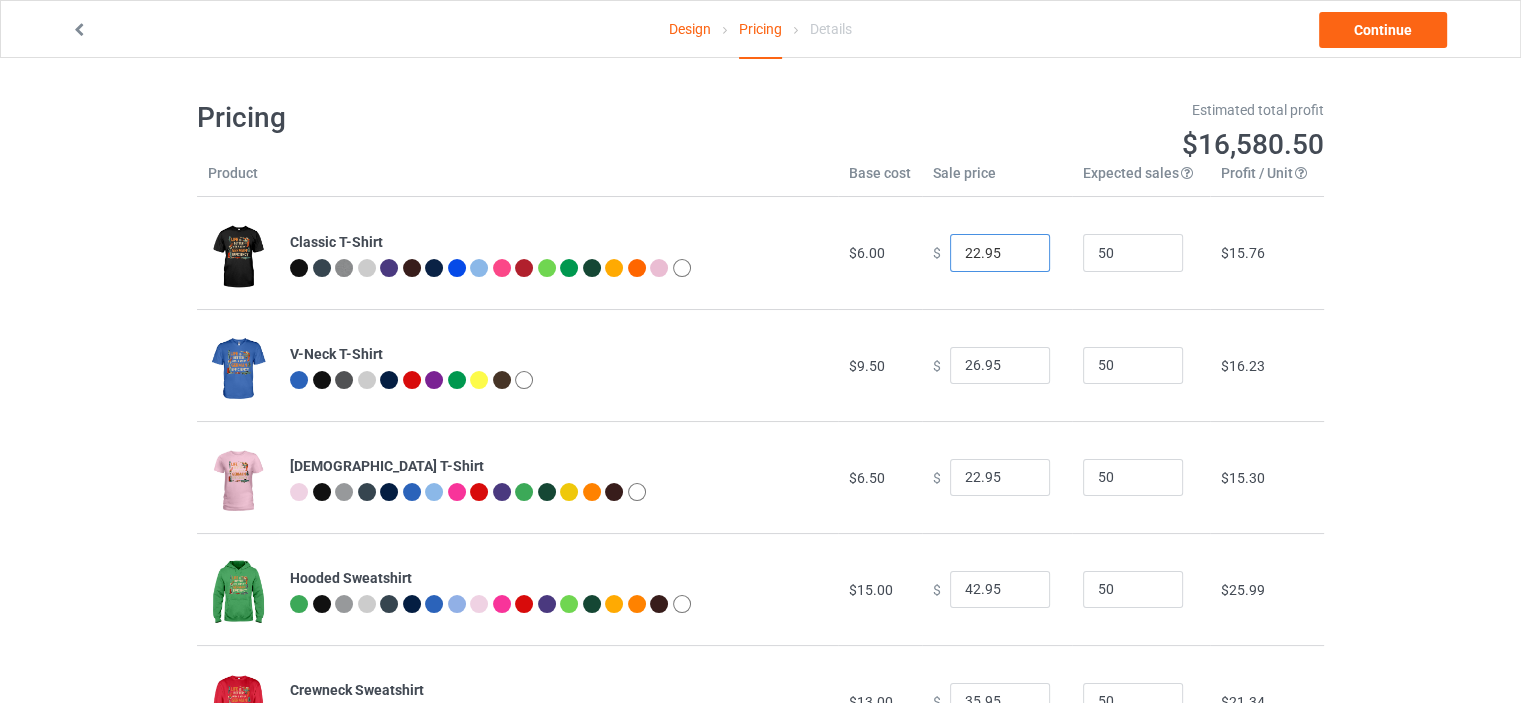 click on "22.95" at bounding box center [1000, 253] 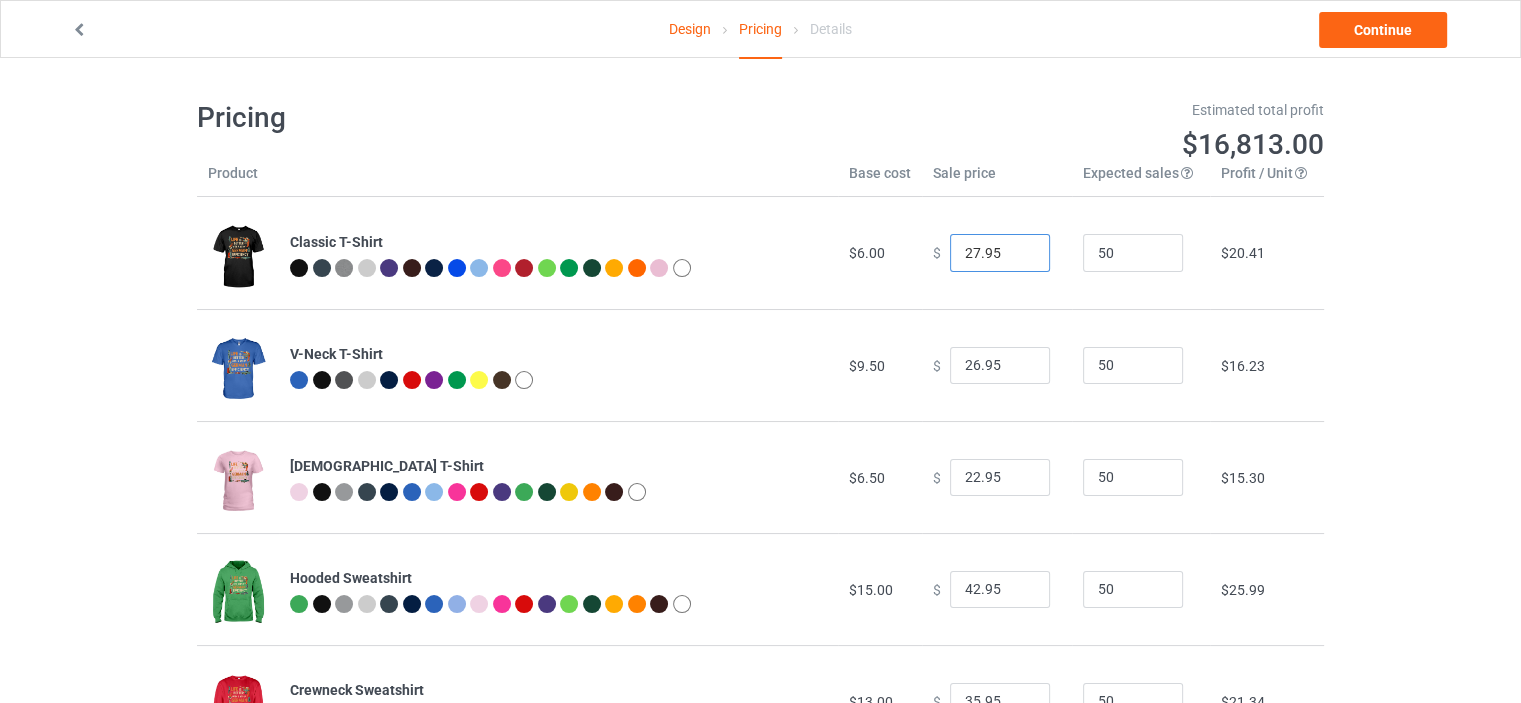 type on "27.95" 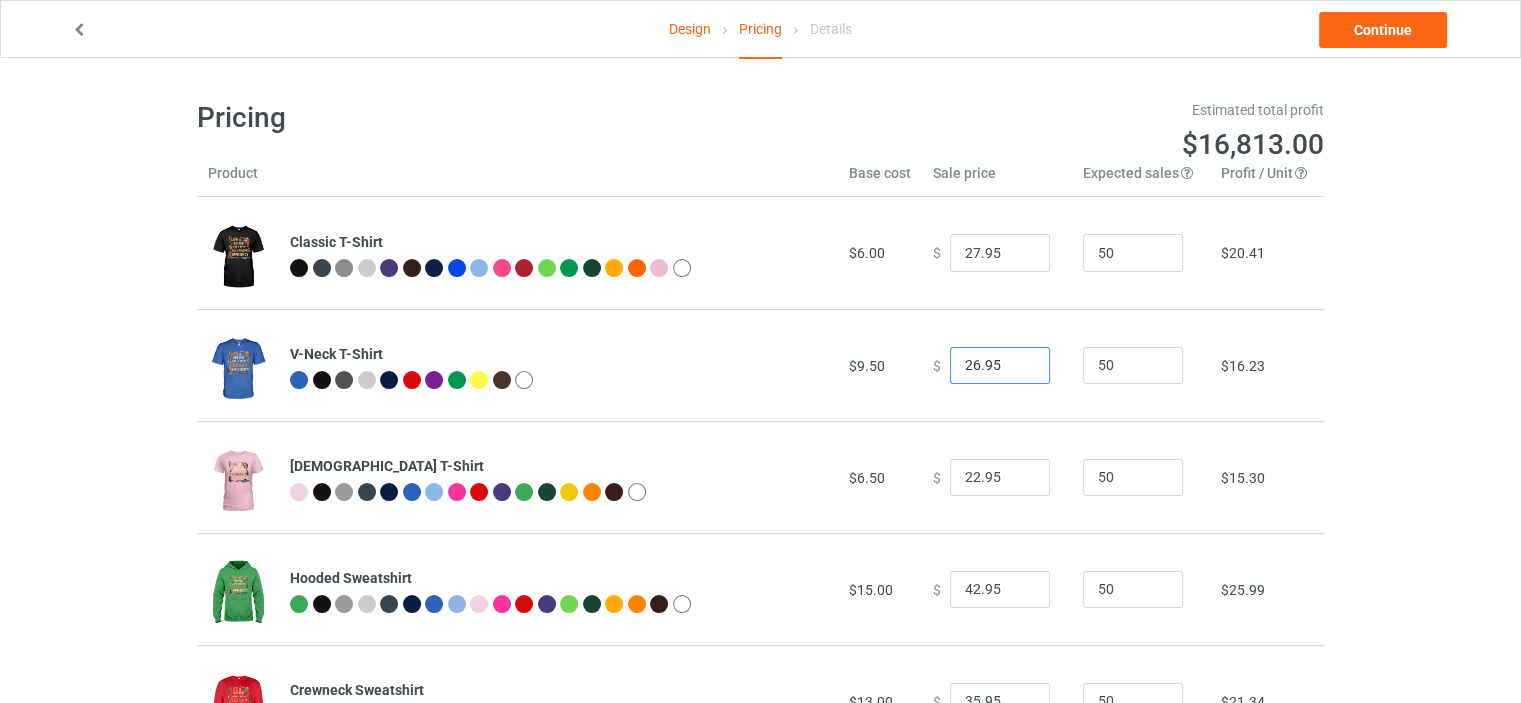 click on "26.95" at bounding box center [1000, 366] 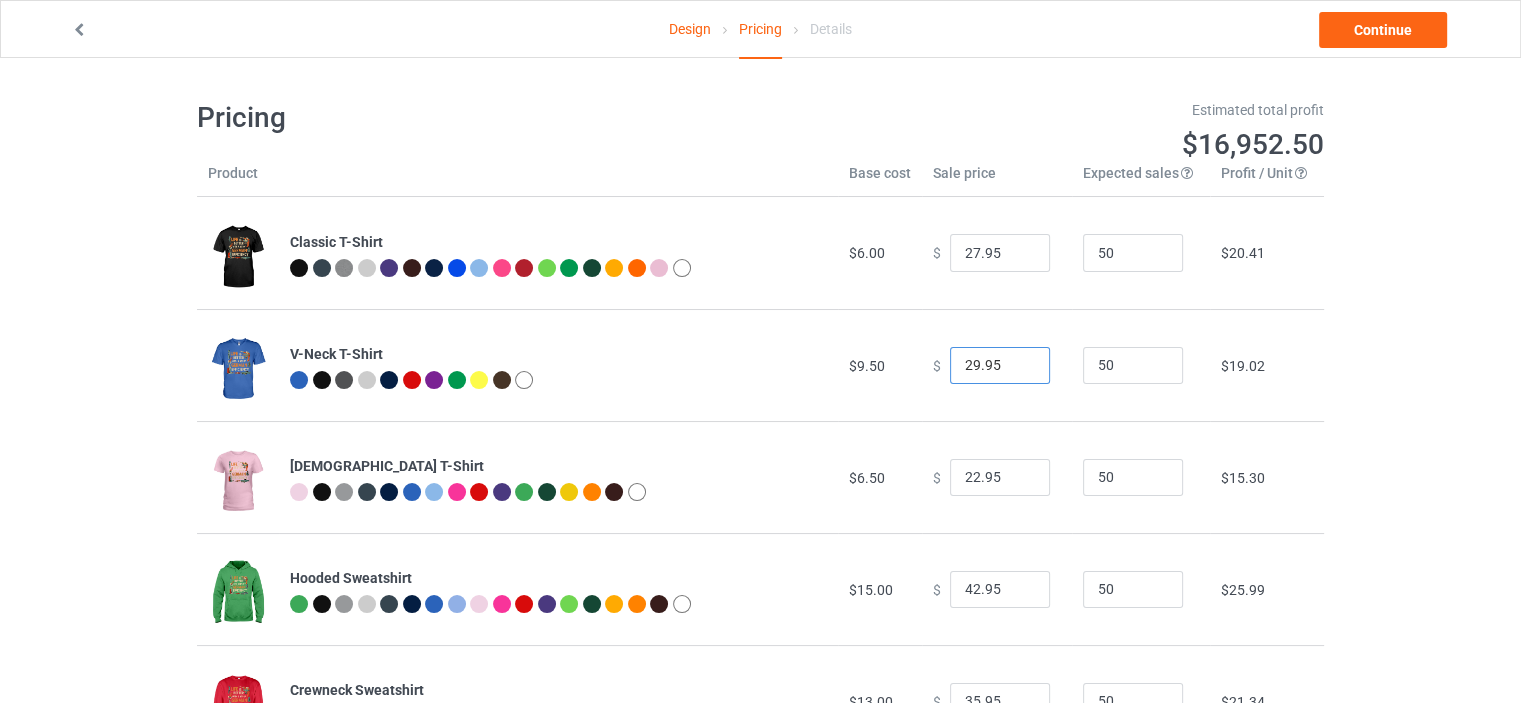 drag, startPoint x: 966, startPoint y: 361, endPoint x: 908, endPoint y: 360, distance: 58.00862 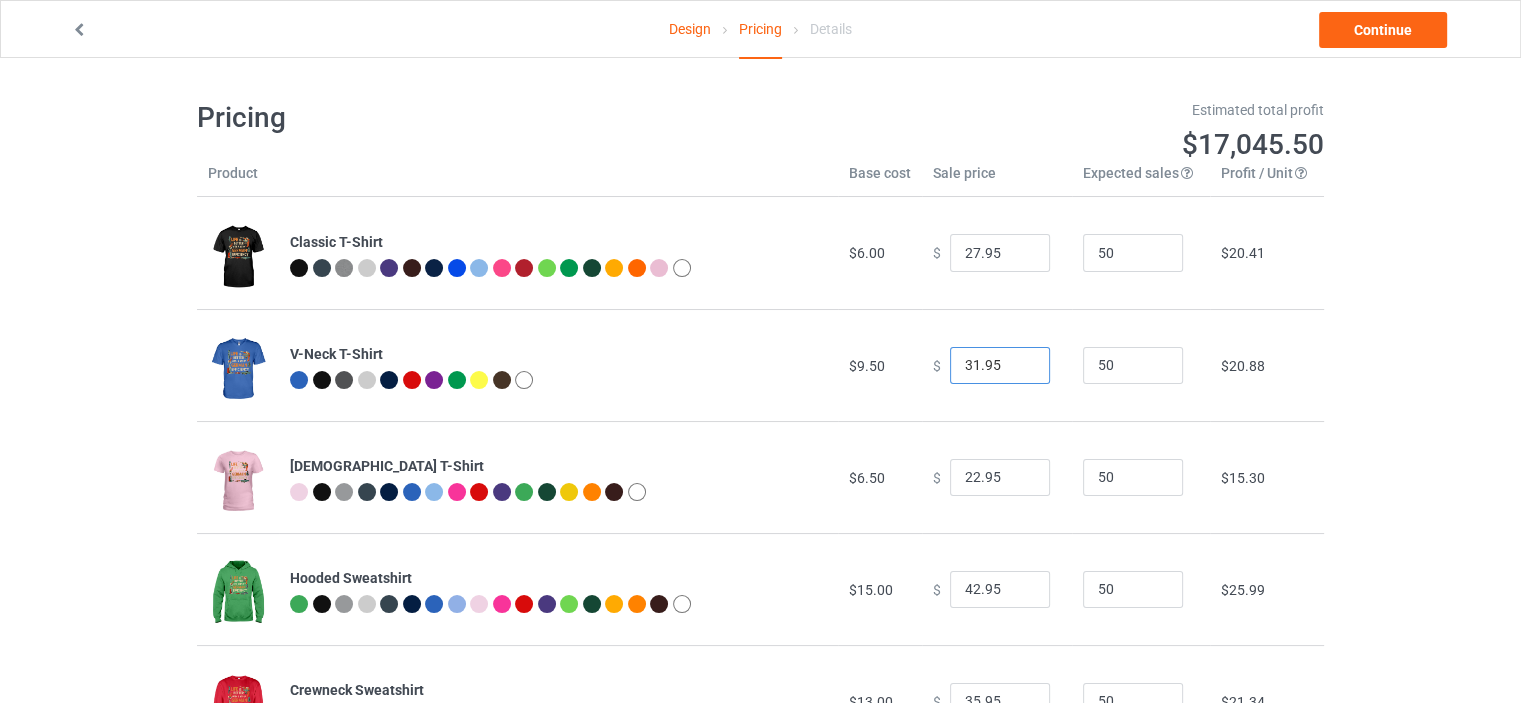 type on "31.95" 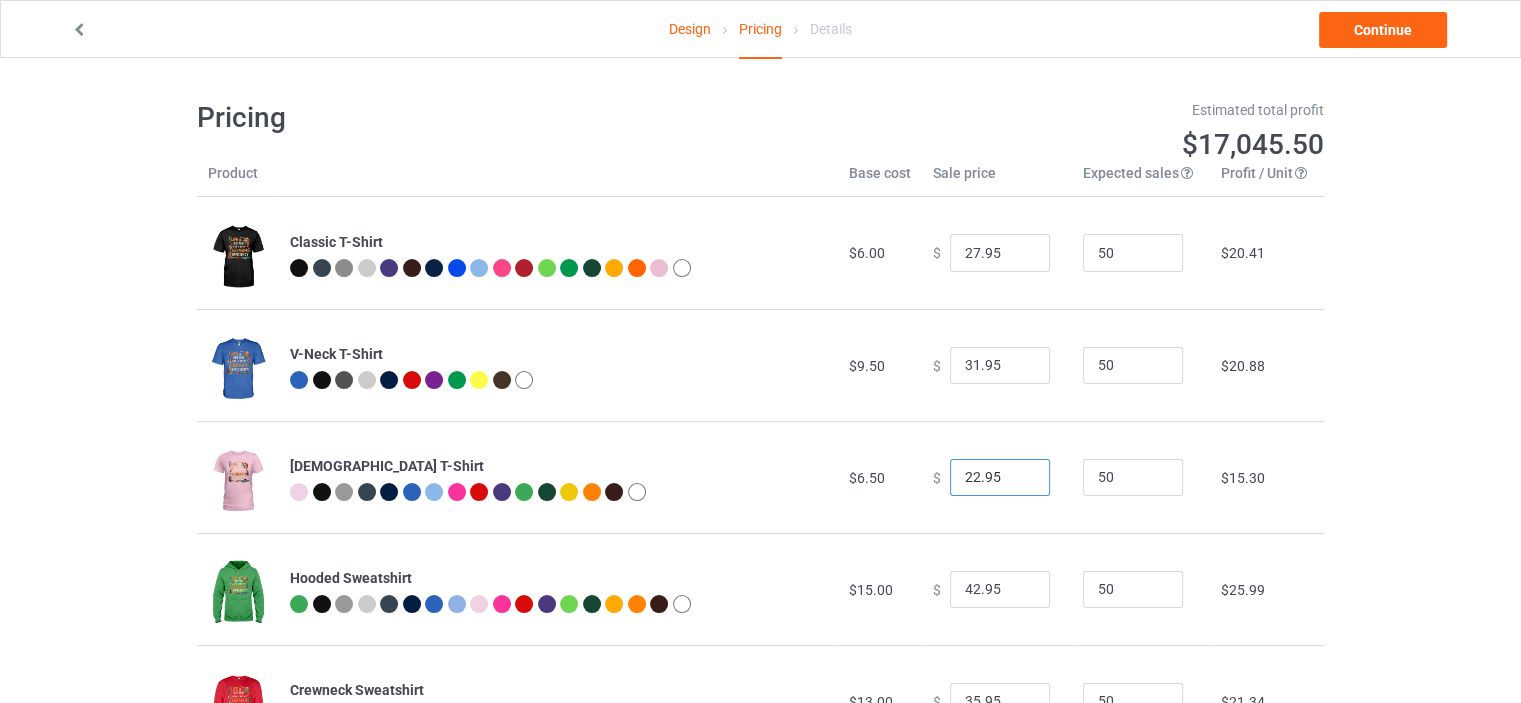 drag, startPoint x: 968, startPoint y: 479, endPoint x: 956, endPoint y: 479, distance: 12 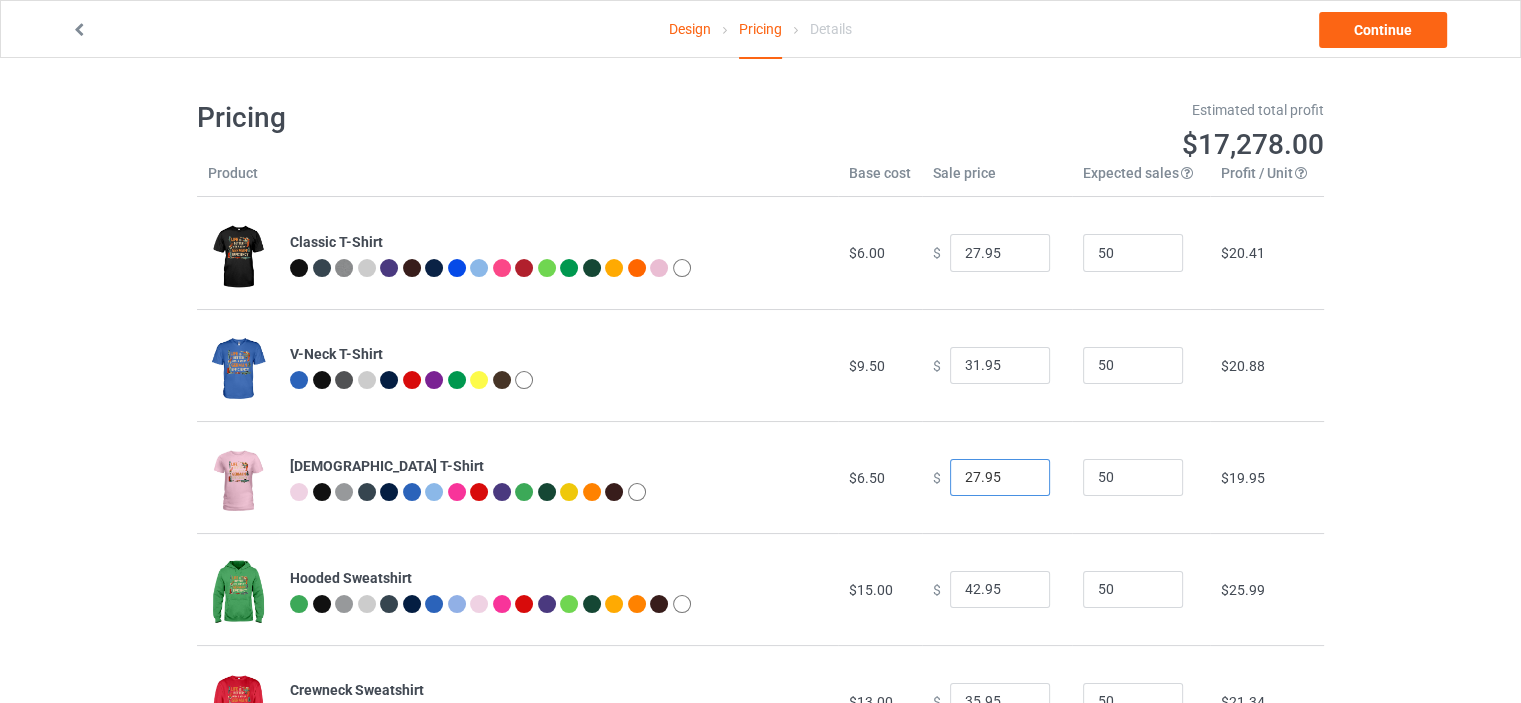 type on "27.95" 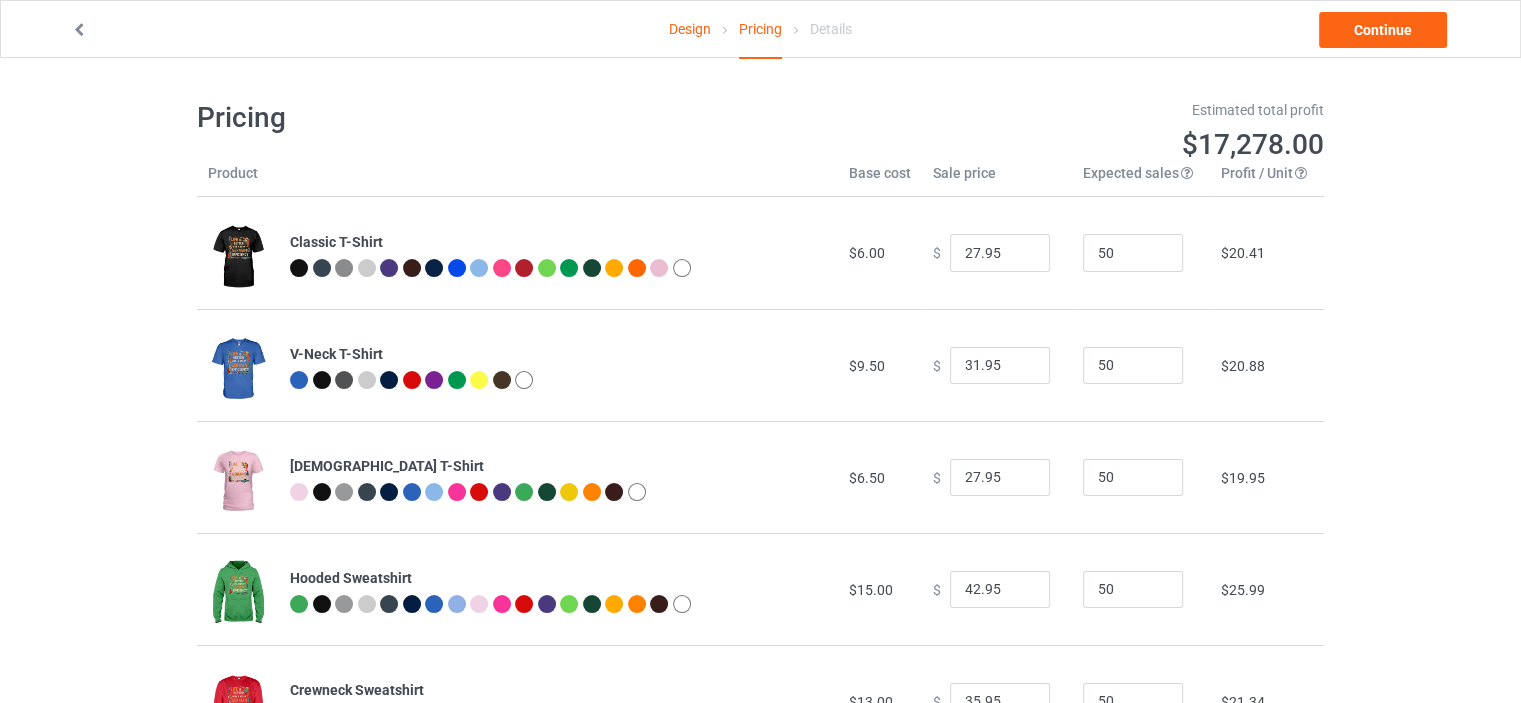 click on "Design Pricing Details Continue Pricing Estimated total profit $17,278.00 Product Base cost Sale price Expected sales   Your expected sales will change your profit estimate (on the right), but will not affect the actual amount of profit you earn. Profit / Unit   Your profit is your sale price minus your base cost and processing fee. Classic T-Shirt $6.00 $     27.95 50 $20.41 V-Neck T-Shirt $9.50 $     31.95 50 $20.88 Ladies T-Shirt $6.50 $     27.95 50 $19.95 Hooded Sweatshirt $15.00 $     42.95 50 $25.99 Crewneck Sweatshirt $13.00 $     35.95 50 $21.34 Premium Fit Mens Tee $11.50 $     28.95 50 $16.23 Long Sleeve Tee $9.00 $     27.95 50 $17.62 Mug $4.00 $     14.95 50 $10.18 Color Changing Mug $5.00 $     16.95 50 $11.11 Youth T-Shirt $7.00 $     22.95 50 $14.83 Indoor Pillow - 16” x 16” $10.00 $     20.00 50 $9.30 Indoor Pillow - 18” x 18” $12.00 $     24.00 50 $11.16 Small Fleece Blanket - 30" x 40" $11.00 $     25.30 50 $13.30 11x17 Poster $4.20 $" at bounding box center [760, 1380] 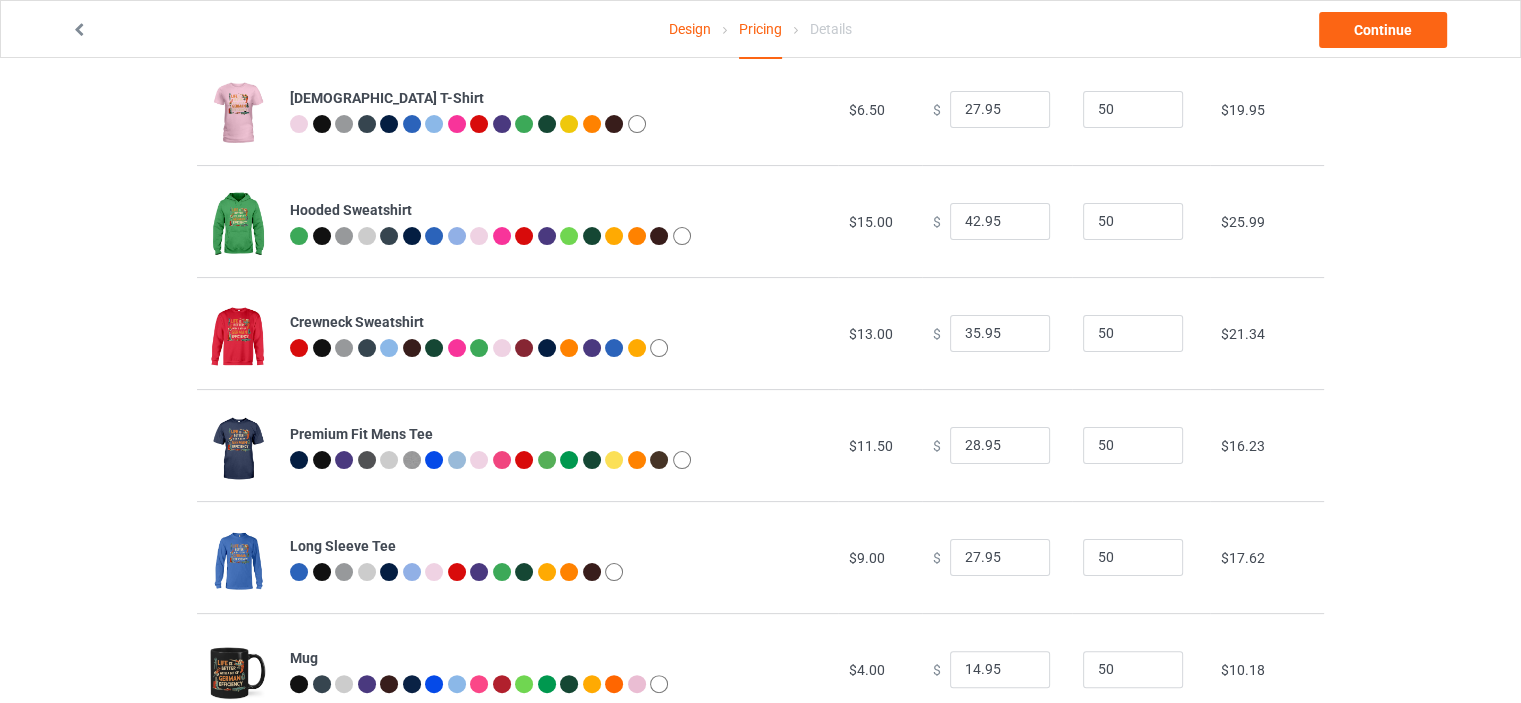 scroll, scrollTop: 400, scrollLeft: 0, axis: vertical 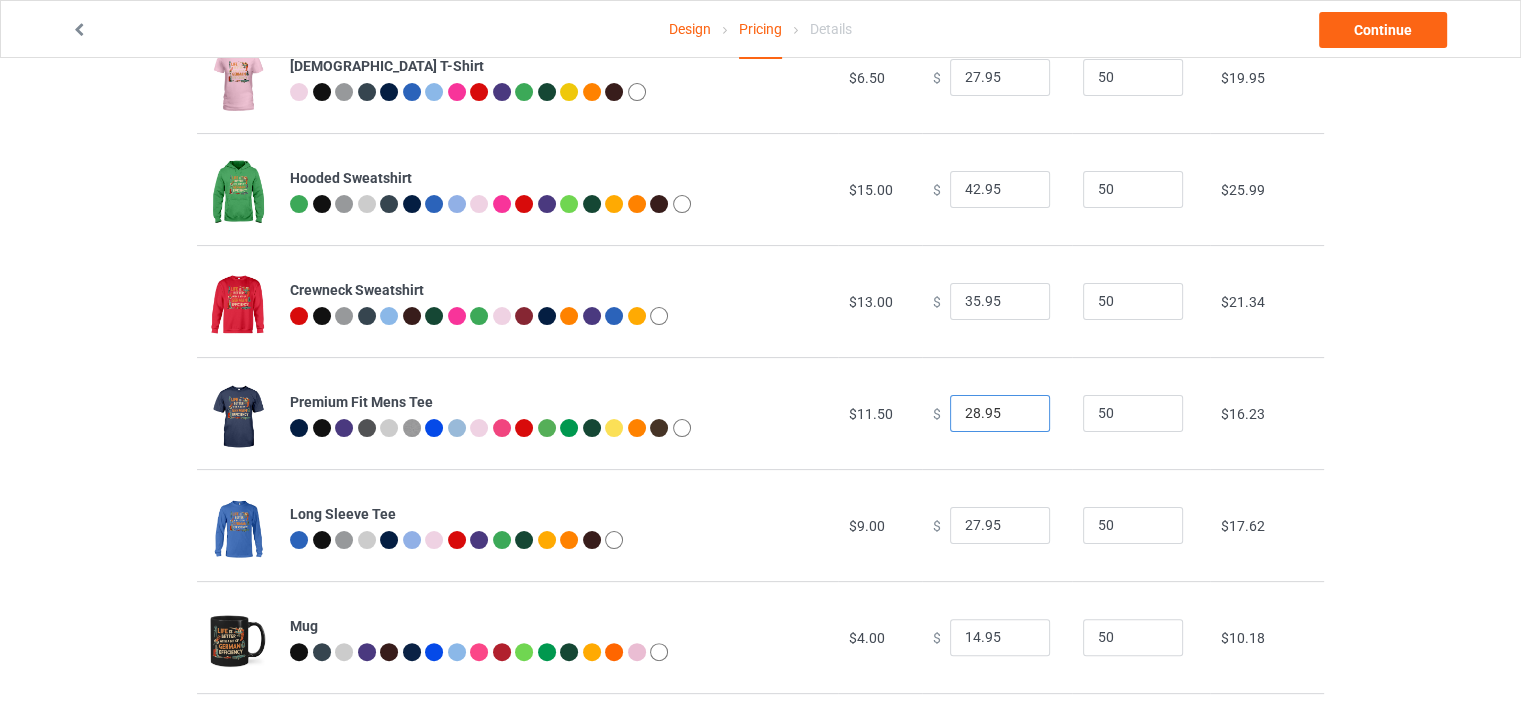 drag, startPoint x: 969, startPoint y: 412, endPoint x: 932, endPoint y: 411, distance: 37.01351 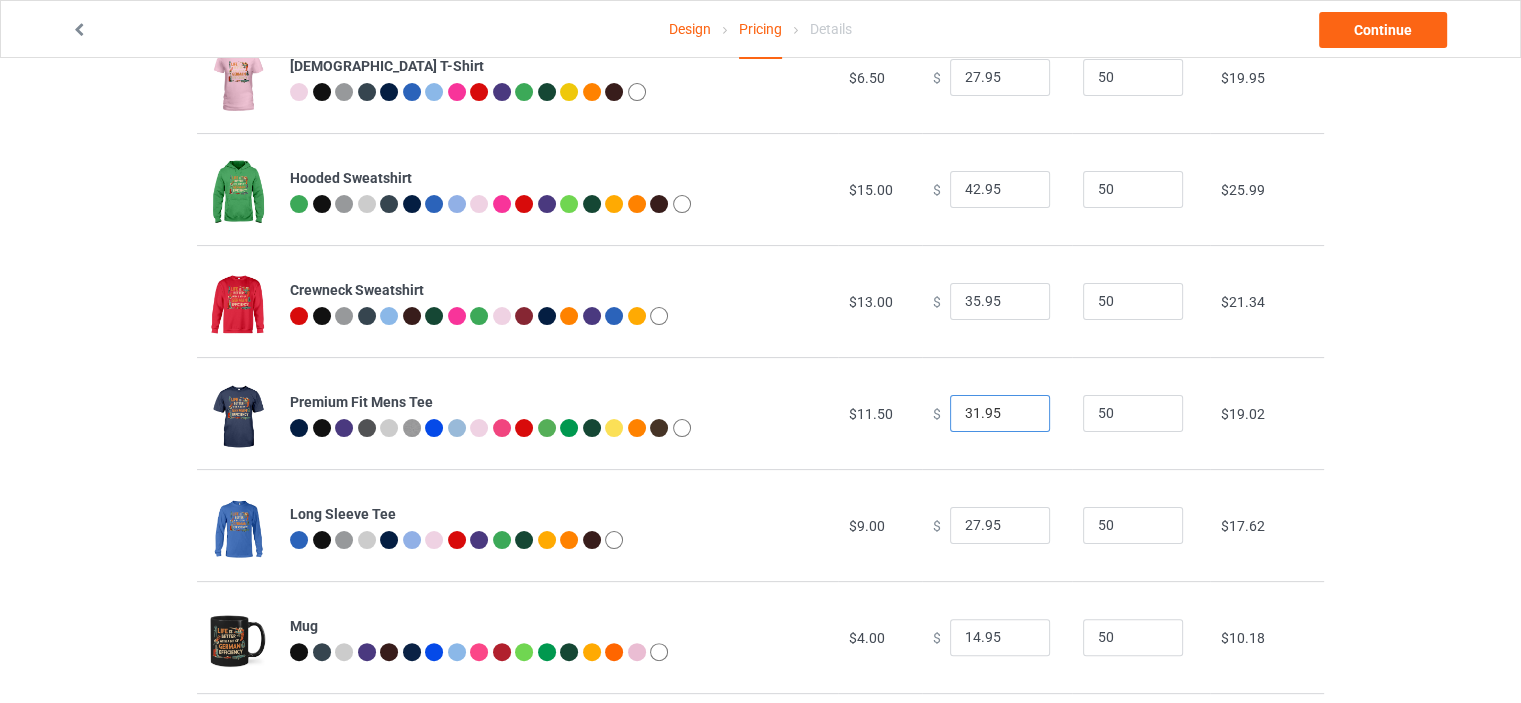click on "31.95" at bounding box center (1000, 414) 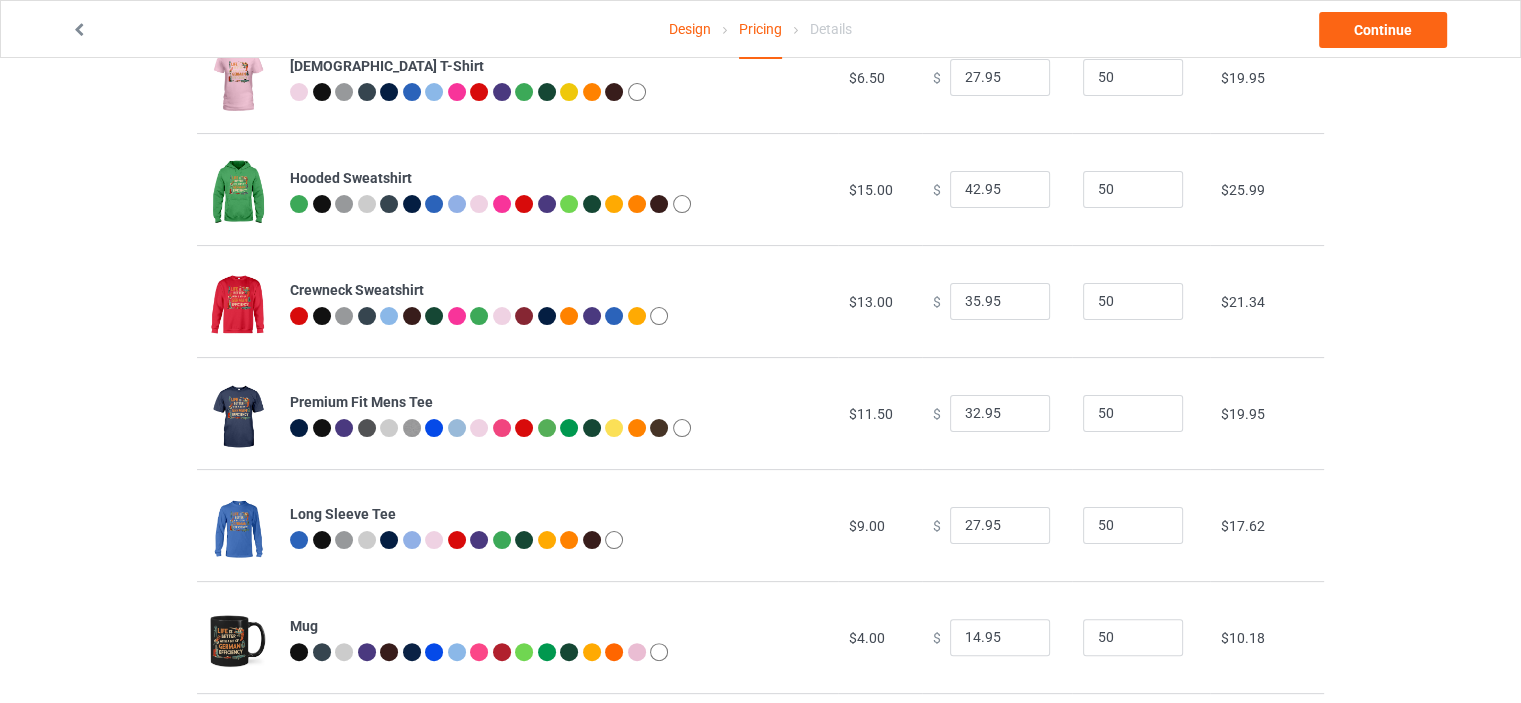 click on "Design Pricing Details Continue Pricing Estimated total profit $17,464.00 Product Base cost Sale price Expected sales   Your expected sales will change your profit estimate (on the right), but will not affect the actual amount of profit you earn. Profit / Unit   Your profit is your sale price minus your base cost and processing fee. Classic T-Shirt $6.00 $     27.95 50 $20.41 V-Neck T-Shirt $9.50 $     31.95 50 $20.88 Ladies T-Shirt $6.50 $     27.95 50 $19.95 Hooded Sweatshirt $15.00 $     42.95 50 $25.99 Crewneck Sweatshirt $13.00 $     35.95 50 $21.34 Premium Fit Mens Tee $11.50 $     32.95 50 $19.95 Long Sleeve Tee $9.00 $     27.95 50 $17.62 Mug $4.00 $     14.95 50 $10.18 Color Changing Mug $5.00 $     16.95 50 $11.11 Youth T-Shirt $7.00 $     22.95 50 $14.83 Indoor Pillow - 16” x 16” $10.00 $     20.00 50 $9.30 Indoor Pillow - 18” x 18” $12.00 $     24.00 50 $11.16 Small Fleece Blanket - 30" x 40" $11.00 $     25.30 50 $13.30 11x17 Poster $4.20 $" at bounding box center (760, 980) 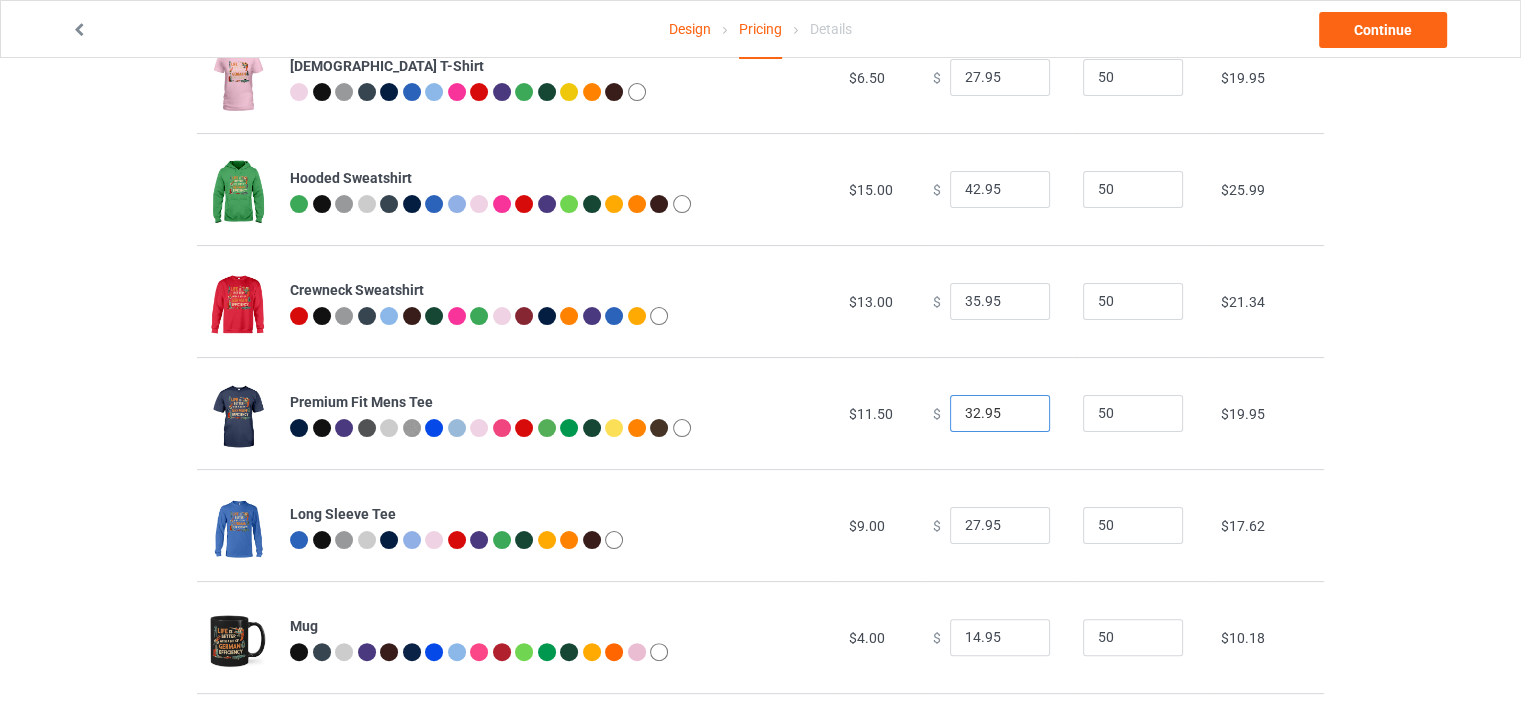 click on "32.95" at bounding box center [1000, 414] 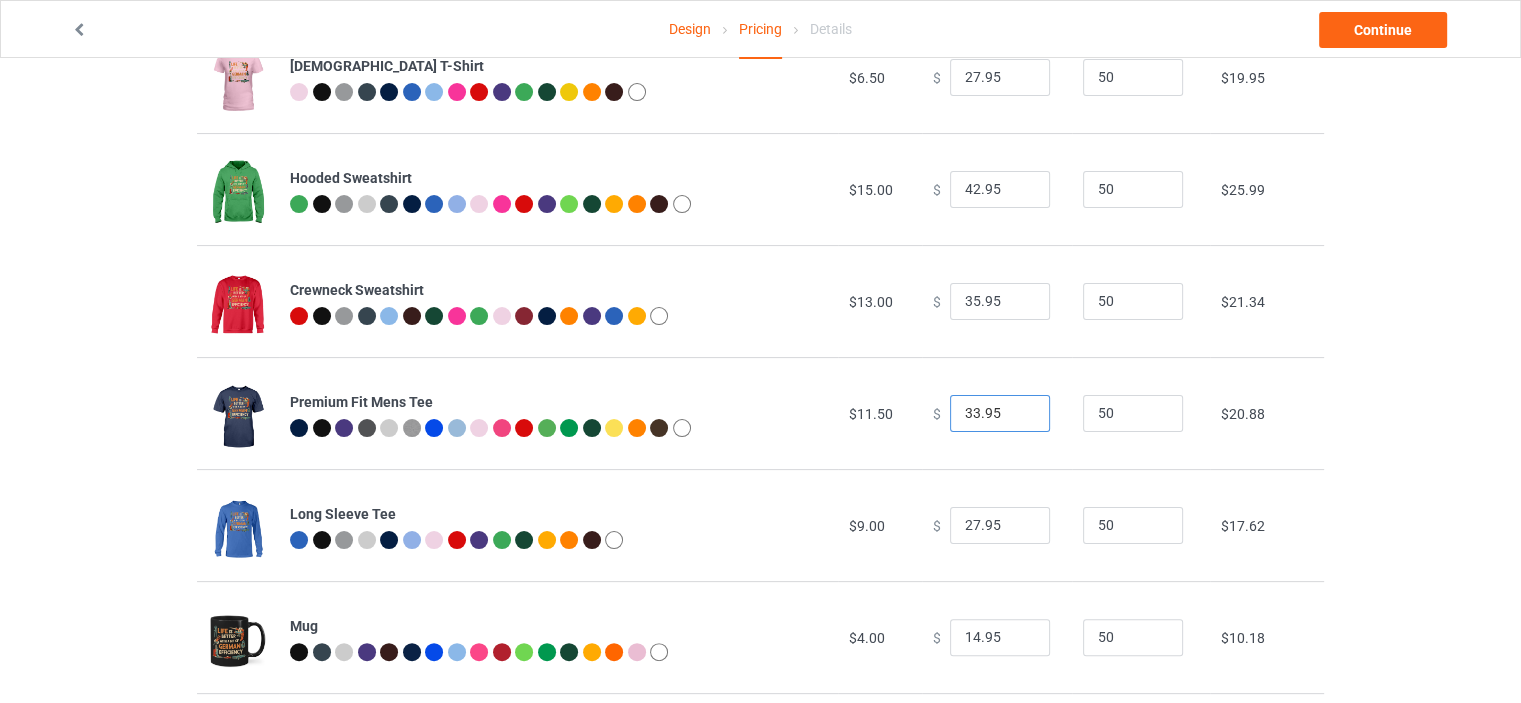 type on "33.95" 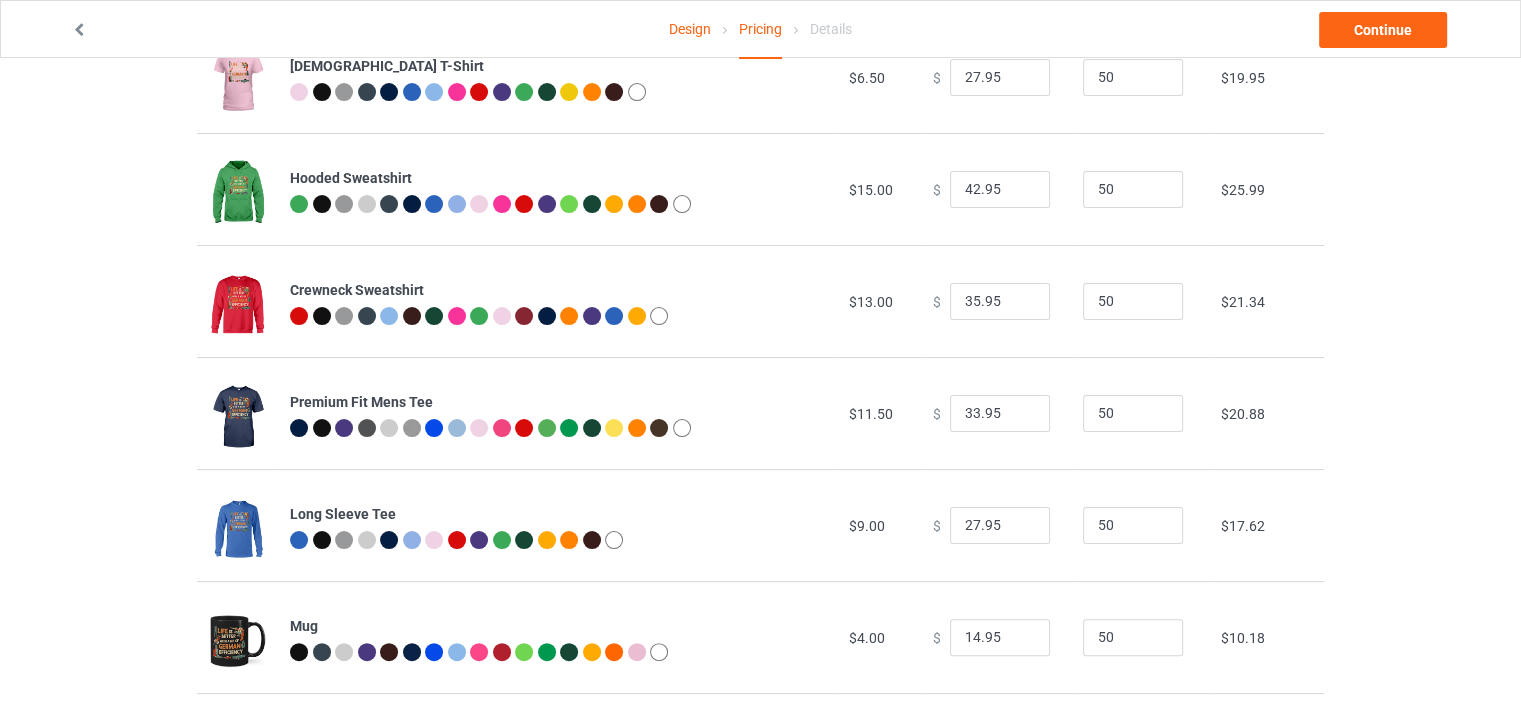 click on "Design Pricing Details Continue Pricing Estimated total profit $17,510.50 Product Base cost Sale price Expected sales   Your expected sales will change your profit estimate (on the right), but will not affect the actual amount of profit you earn. Profit / Unit   Your profit is your sale price minus your base cost and processing fee. Classic T-Shirt $6.00 $     27.95 50 $20.41 V-Neck T-Shirt $9.50 $     31.95 50 $20.88 Ladies T-Shirt $6.50 $     27.95 50 $19.95 Hooded Sweatshirt $15.00 $     42.95 50 $25.99 Crewneck Sweatshirt $13.00 $     35.95 50 $21.34 Premium Fit Mens Tee $11.50 $     33.95 50 $20.88 Long Sleeve Tee $9.00 $     27.95 50 $17.62 Mug $4.00 $     14.95 50 $10.18 Color Changing Mug $5.00 $     16.95 50 $11.11 Youth T-Shirt $7.00 $     22.95 50 $14.83 Indoor Pillow - 16” x 16” $10.00 $     20.00 50 $9.30 Indoor Pillow - 18” x 18” $12.00 $     24.00 50 $11.16 Small Fleece Blanket - 30" x 40" $11.00 $     25.30 50 $13.30 11x17 Poster $4.20 $" at bounding box center (760, 980) 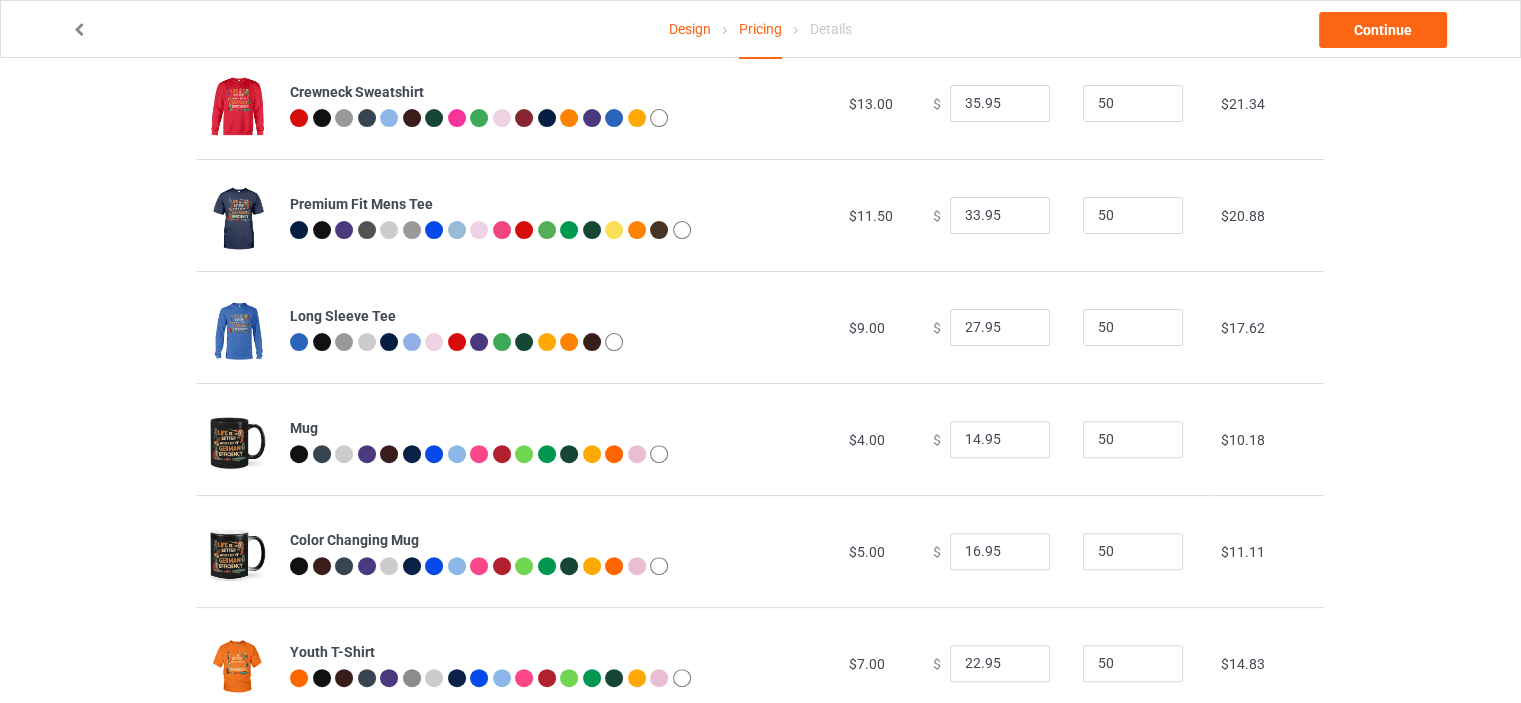 scroll, scrollTop: 600, scrollLeft: 0, axis: vertical 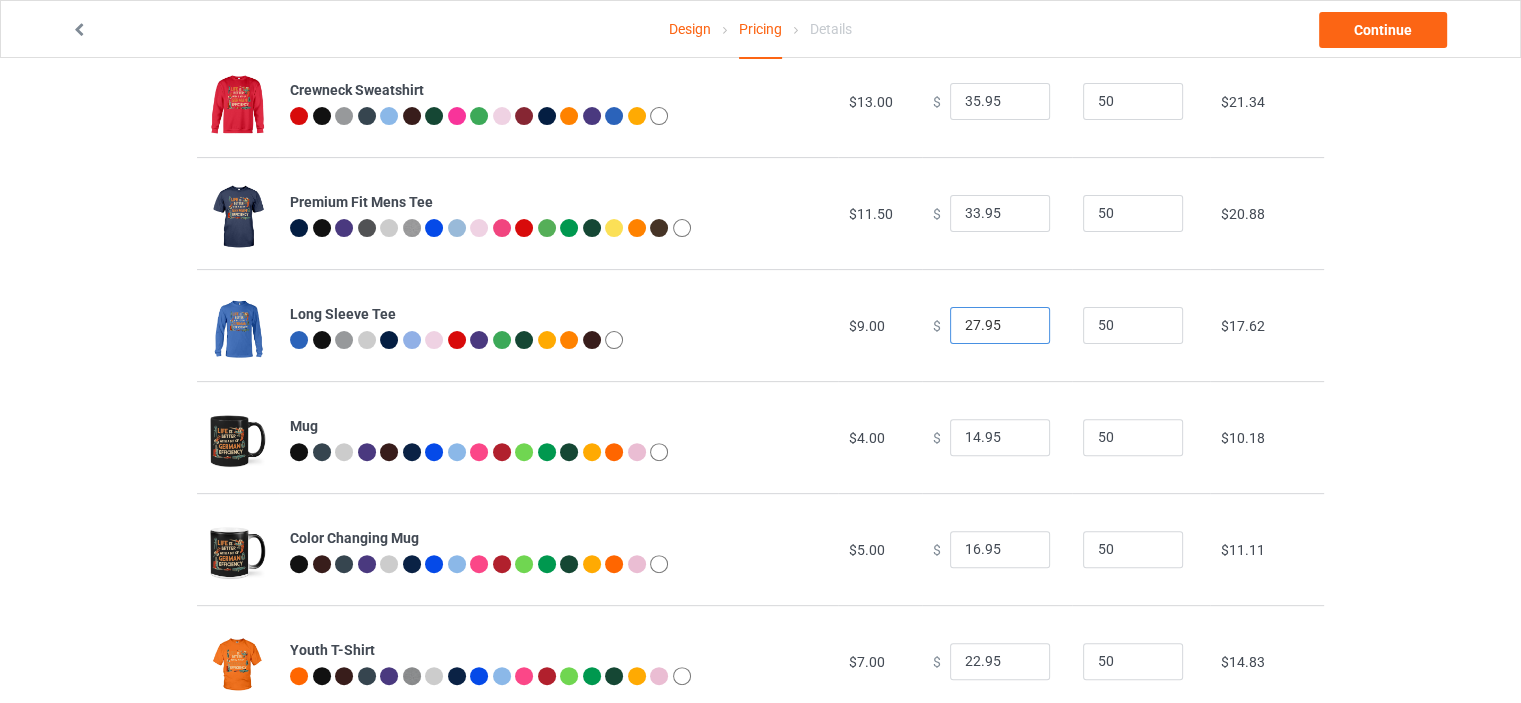 click on "27.95" at bounding box center (1000, 326) 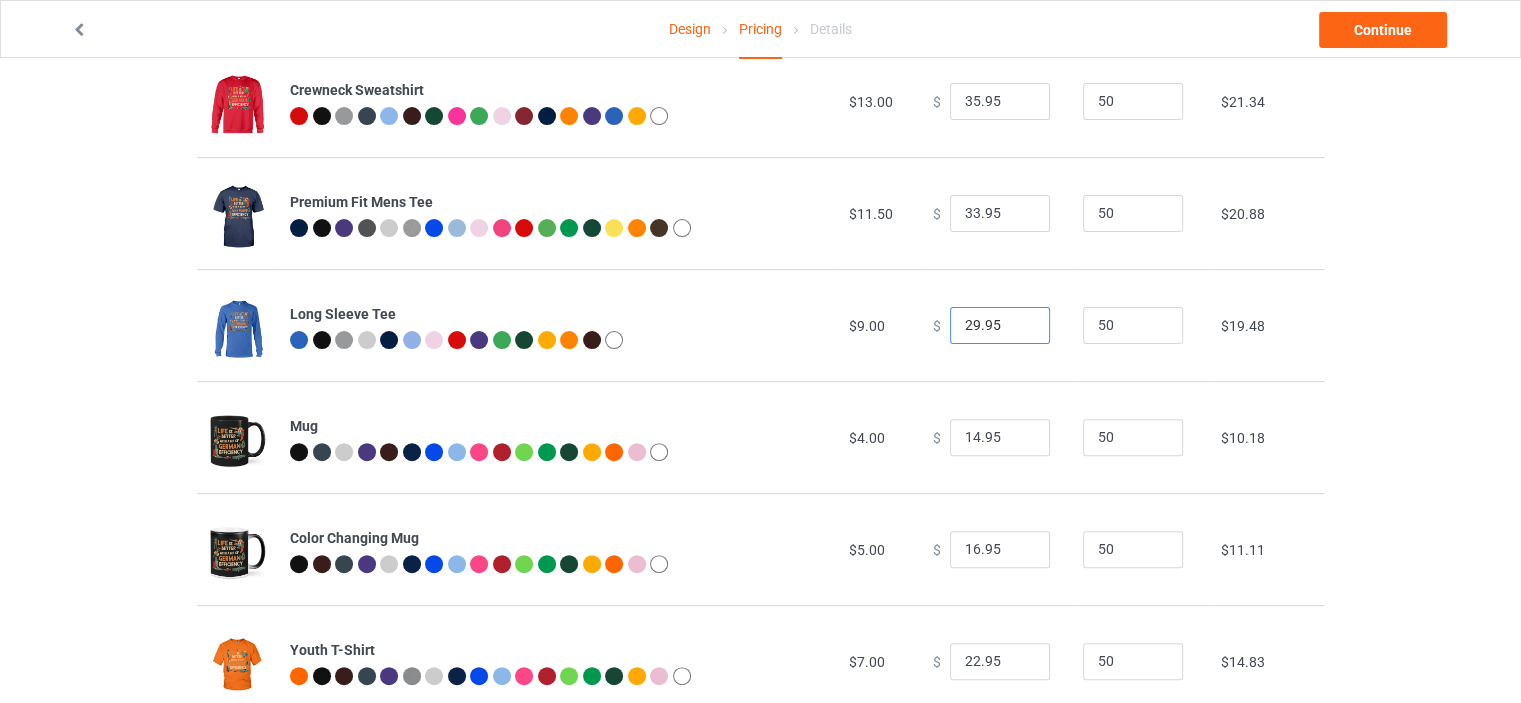 drag, startPoint x: 968, startPoint y: 324, endPoint x: 936, endPoint y: 324, distance: 32 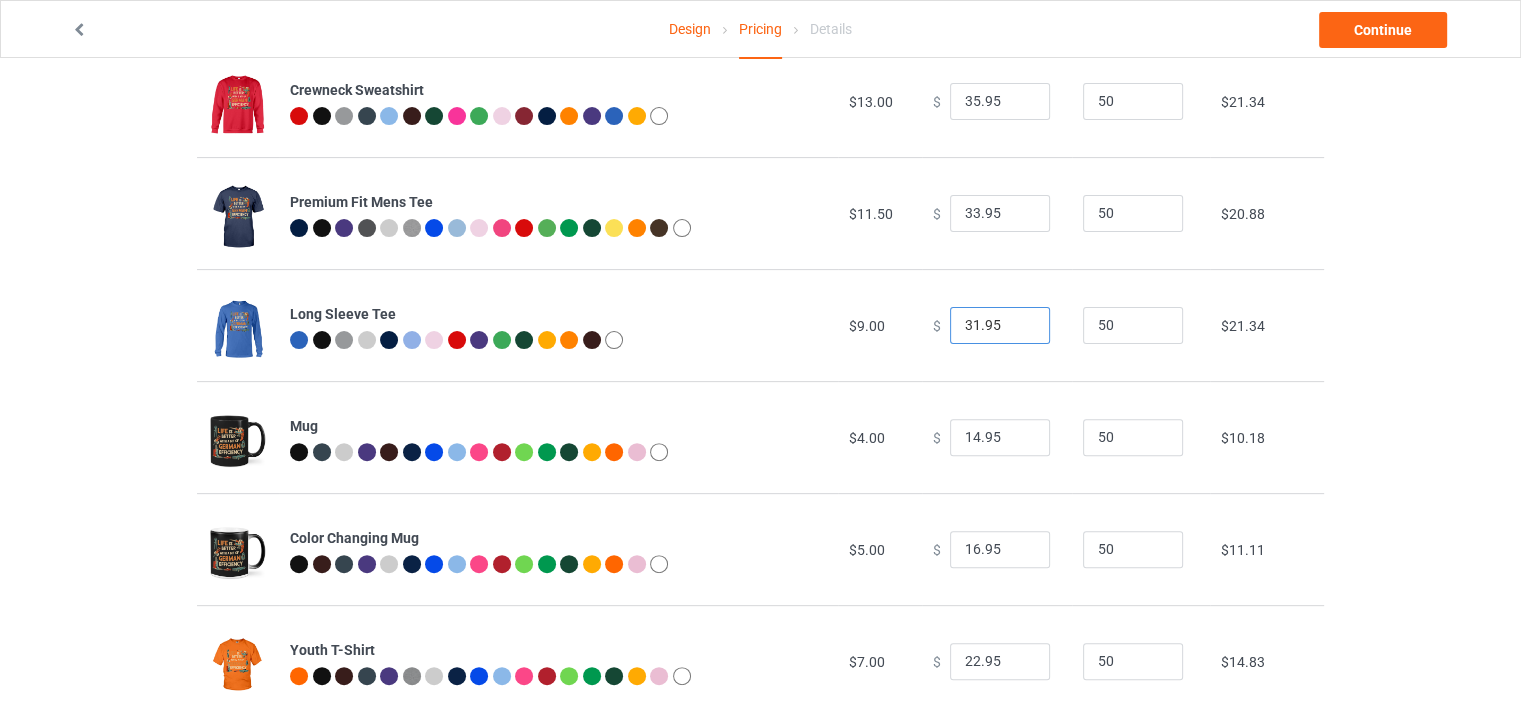 type on "31.95" 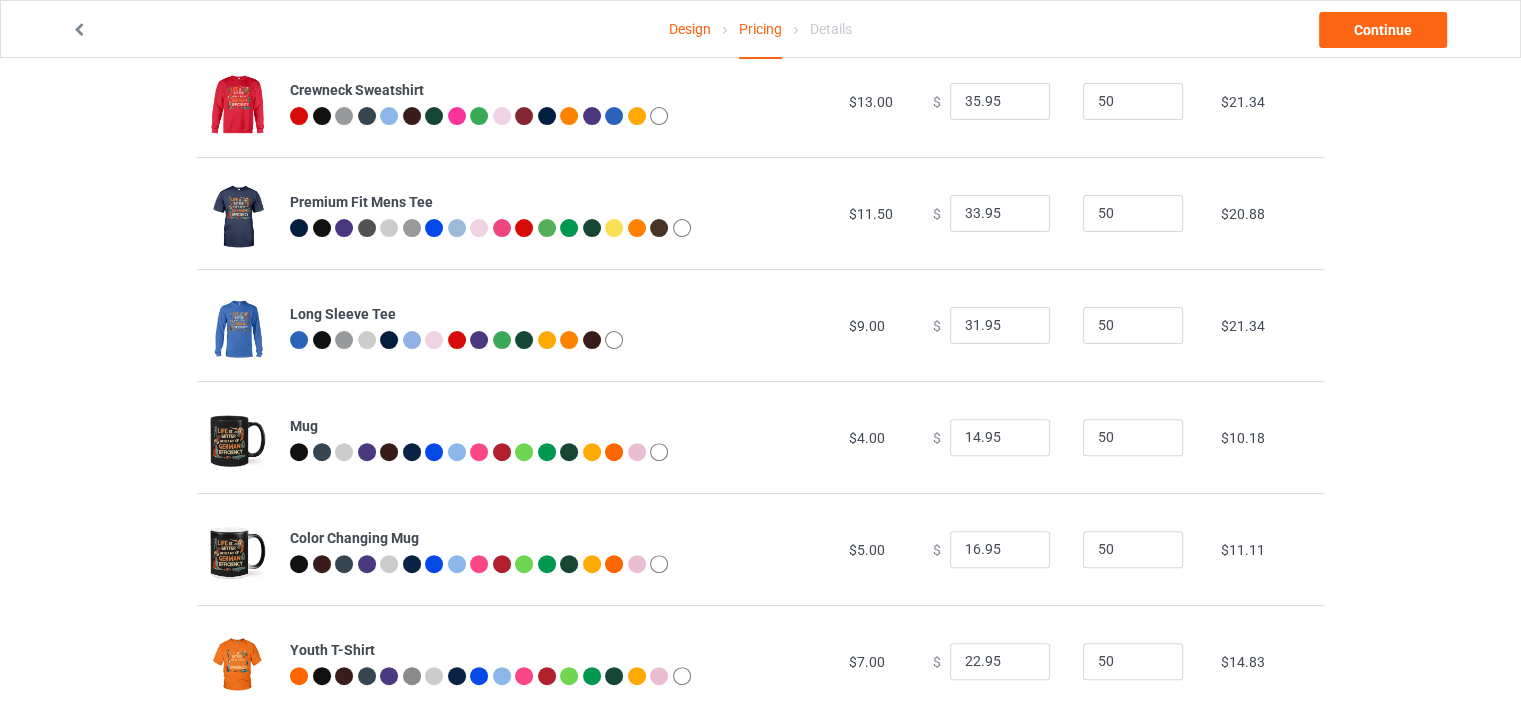 click on "Design Pricing Details Continue Pricing Estimated total profit $17,696.50 Product Base cost Sale price Expected sales   Your expected sales will change your profit estimate (on the right), but will not affect the actual amount of profit you earn. Profit / Unit   Your profit is your sale price minus your base cost and processing fee. Classic T-Shirt $6.00 $     27.95 50 $20.41 V-Neck T-Shirt $9.50 $     31.95 50 $20.88 Ladies T-Shirt $6.50 $     27.95 50 $19.95 Hooded Sweatshirt $15.00 $     42.95 50 $25.99 Crewneck Sweatshirt $13.00 $     35.95 50 $21.34 Premium Fit Mens Tee $11.50 $     33.95 50 $20.88 Long Sleeve Tee $9.00 $     31.95 50 $21.34 Mug $4.00 $     14.95 50 $10.18 Color Changing Mug $5.00 $     16.95 50 $11.11 Youth T-Shirt $7.00 $     22.95 50 $14.83 Indoor Pillow - 16” x 16” $10.00 $     20.00 50 $9.30 Indoor Pillow - 18” x 18” $12.00 $     24.00 50 $11.16 Small Fleece Blanket - 30" x 40" $11.00 $     25.30 50 $13.30 11x17 Poster $4.20 $" at bounding box center (760, 780) 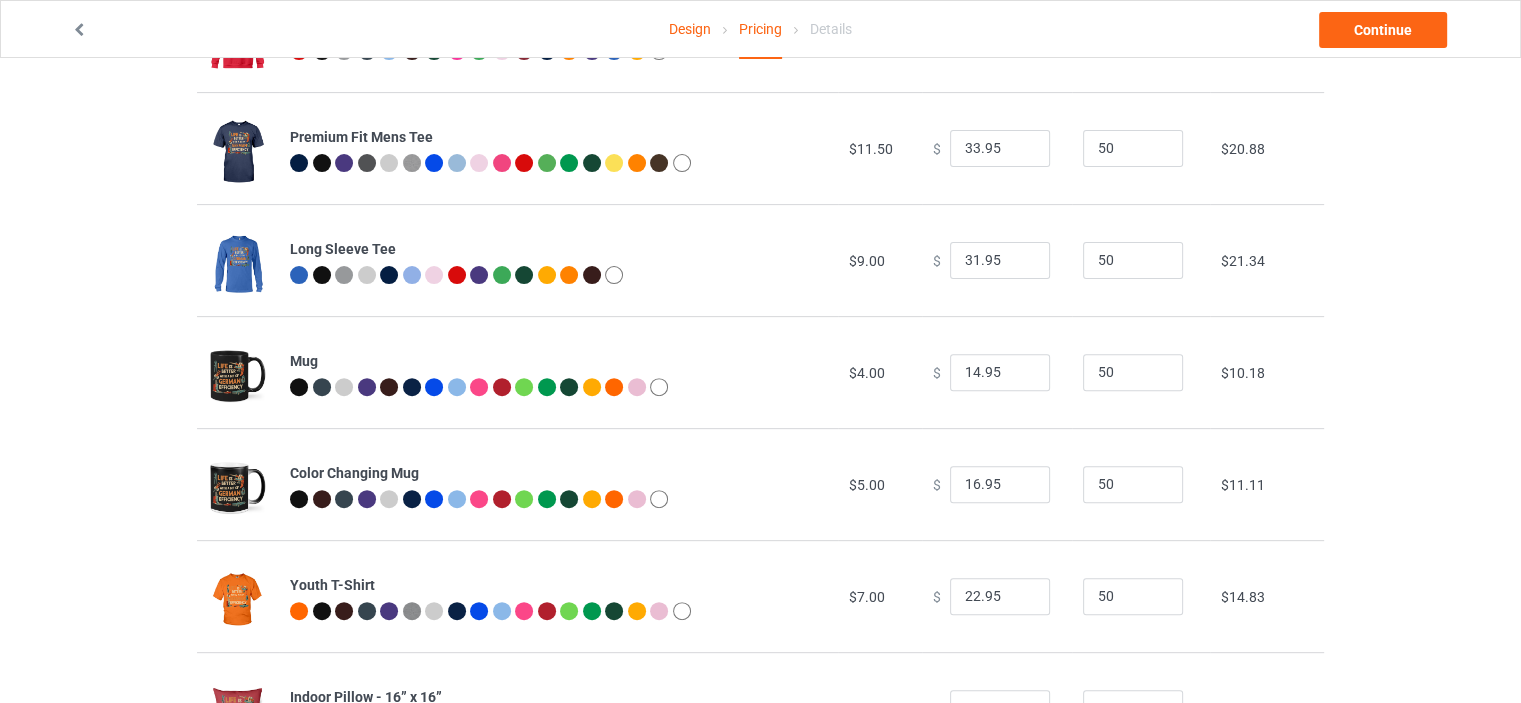 scroll, scrollTop: 700, scrollLeft: 0, axis: vertical 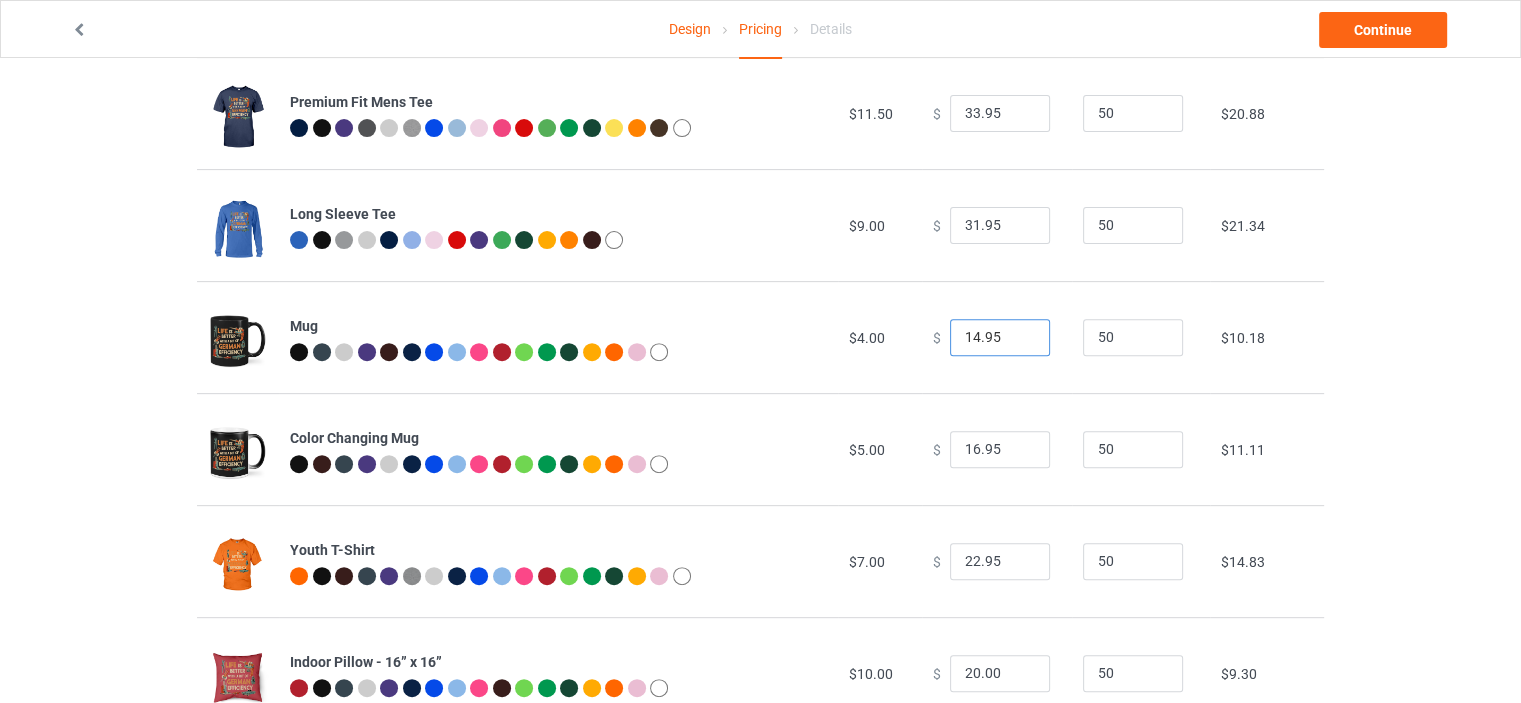 click on "14.95" at bounding box center (1000, 338) 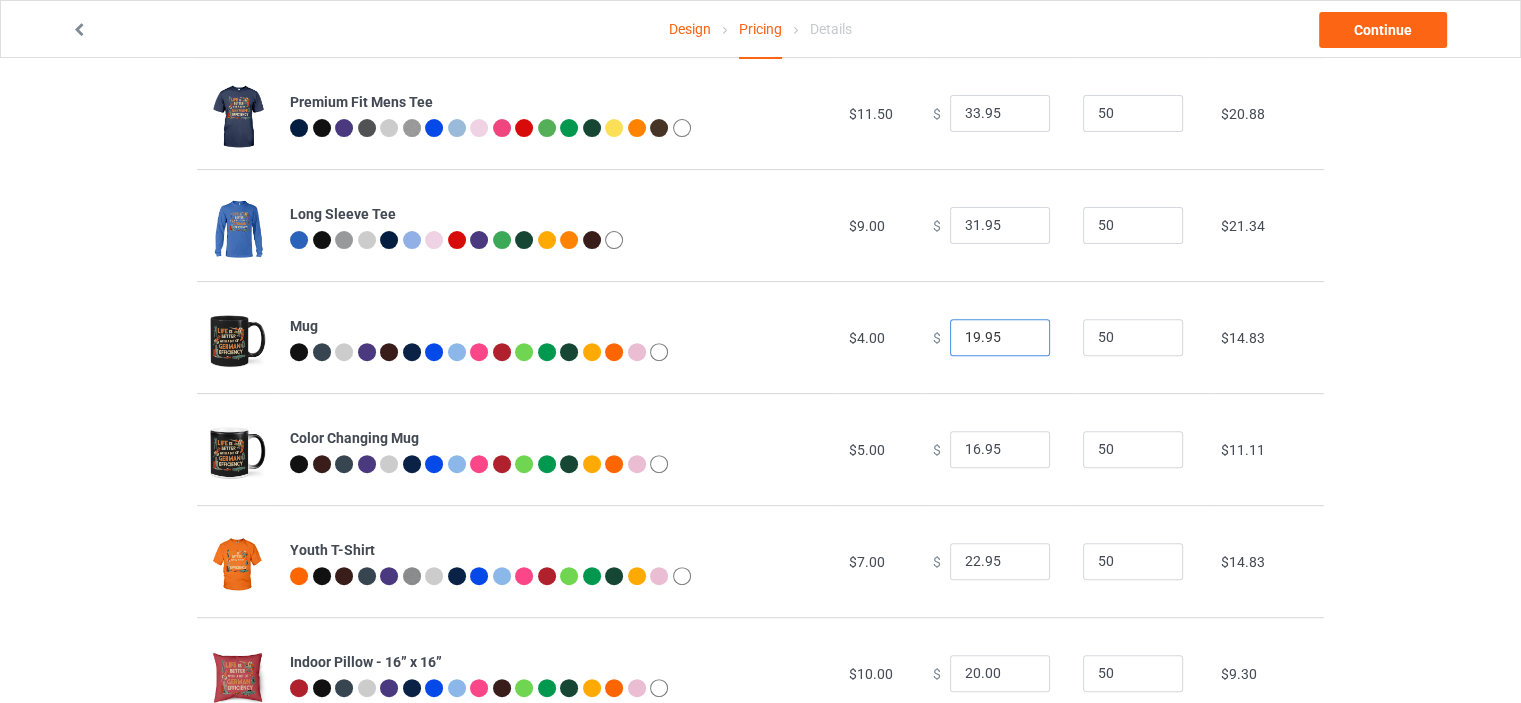 type on "19.95" 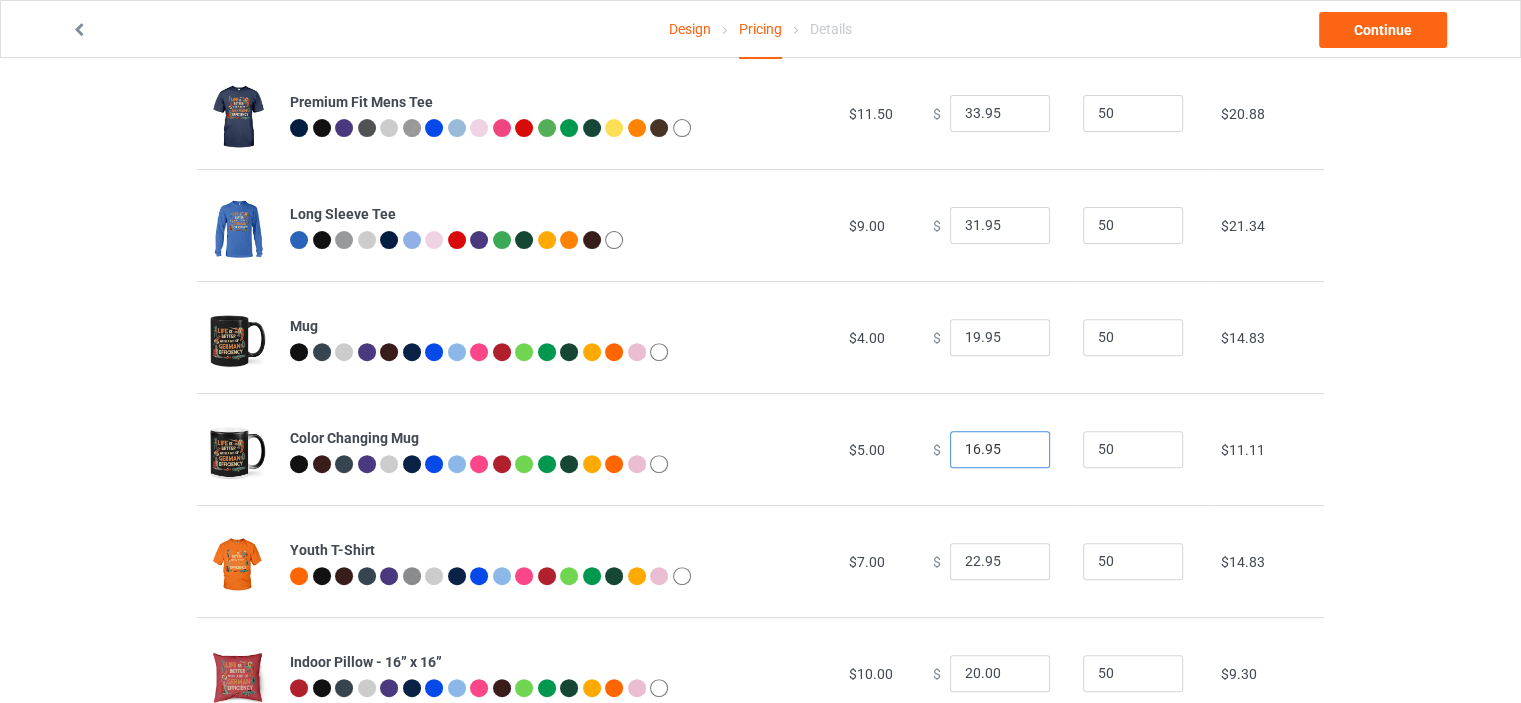 drag, startPoint x: 967, startPoint y: 450, endPoint x: 933, endPoint y: 451, distance: 34.0147 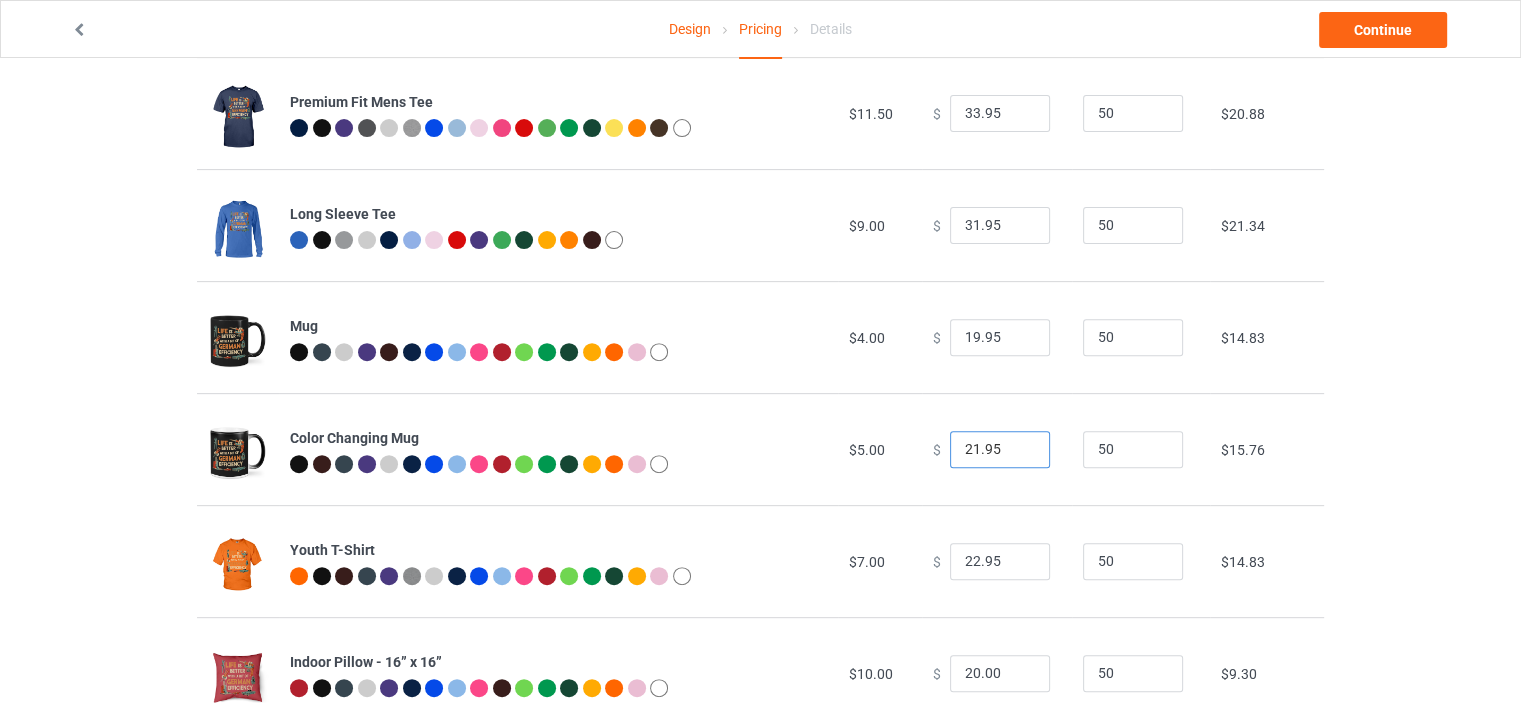 type on "21.95" 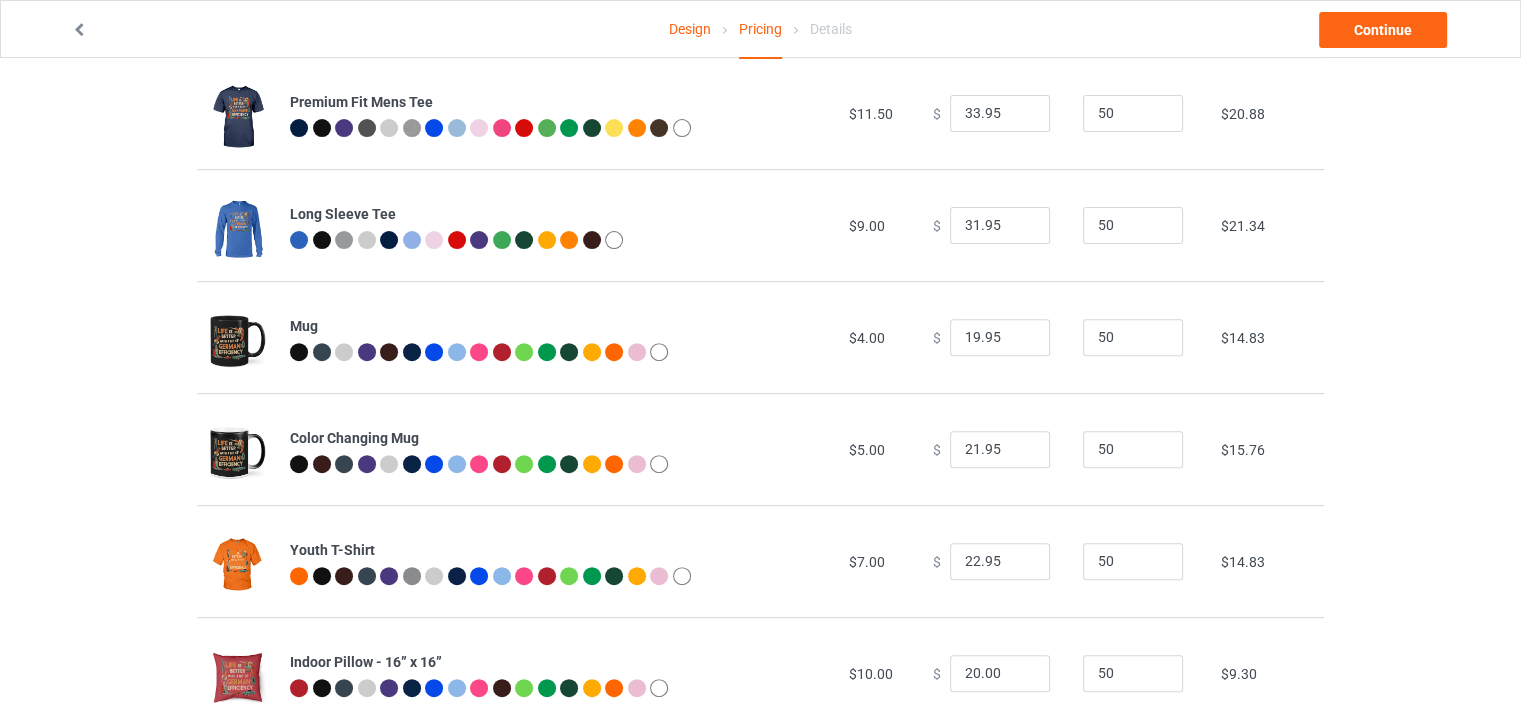 click on "Design Pricing Details Continue Pricing Estimated total profit $18,161.50 Product Base cost Sale price Expected sales   Your expected sales will change your profit estimate (on the right), but will not affect the actual amount of profit you earn. Profit / Unit   Your profit is your sale price minus your base cost and processing fee. Classic T-Shirt $6.00 $     27.95 50 $20.41 V-Neck T-Shirt $9.50 $     31.95 50 $20.88 Ladies T-Shirt $6.50 $     27.95 50 $19.95 Hooded Sweatshirt $15.00 $     42.95 50 $25.99 Crewneck Sweatshirt $13.00 $     35.95 50 $21.34 Premium Fit Mens Tee $11.50 $     33.95 50 $20.88 Long Sleeve Tee $9.00 $     31.95 50 $21.34 Mug $4.00 $     19.95 50 $14.83 Color Changing Mug $5.00 $     21.95 50 $15.76 Youth T-Shirt $7.00 $     22.95 50 $14.83 Indoor Pillow - 16” x 16” $10.00 $     20.00 50 $9.30 Indoor Pillow - 18” x 18” $12.00 $     24.00 50 $11.16 Small Fleece Blanket - 30" x 40" $11.00 $     25.30 50 $13.30 11x17 Poster $4.20 $" at bounding box center (760, 680) 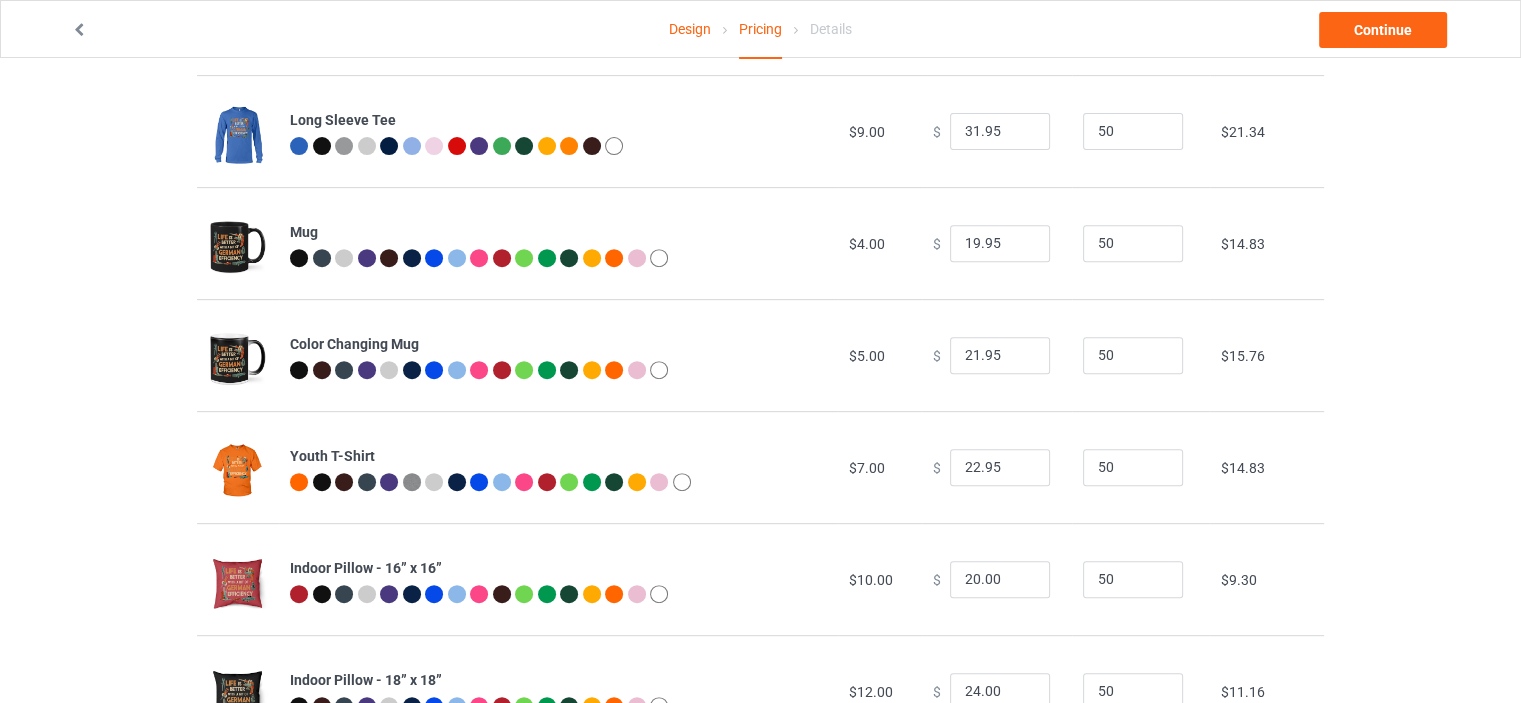 scroll, scrollTop: 900, scrollLeft: 0, axis: vertical 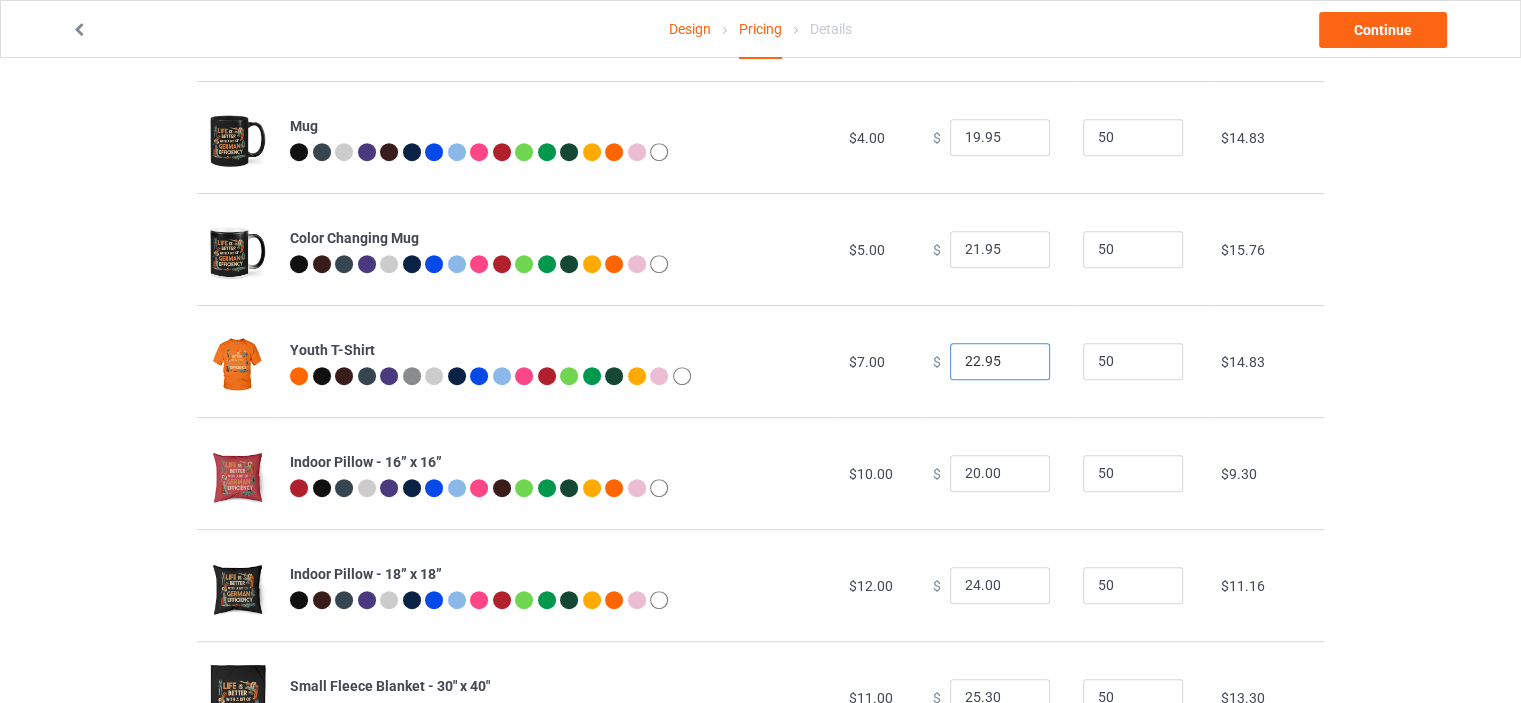 drag, startPoint x: 968, startPoint y: 362, endPoint x: 955, endPoint y: 361, distance: 13.038404 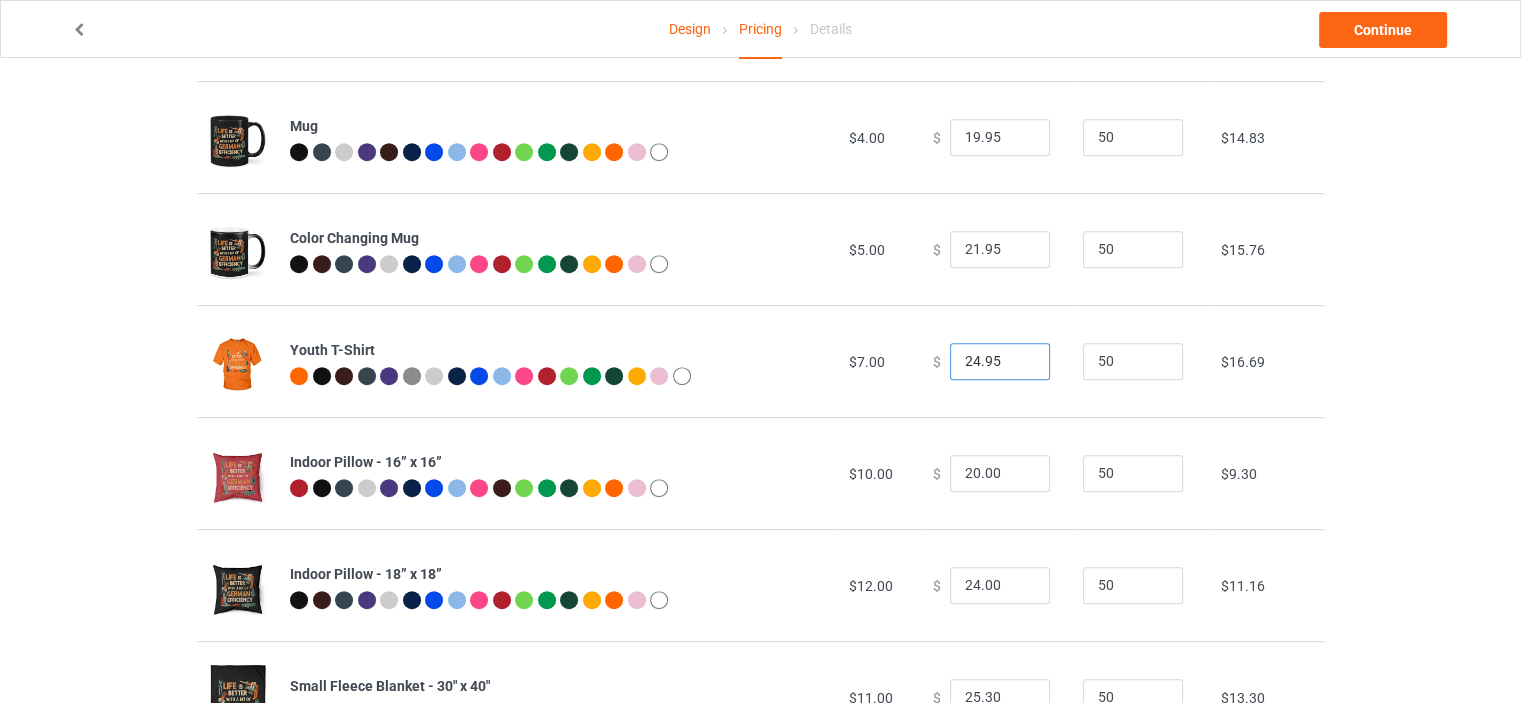 type on "24.95" 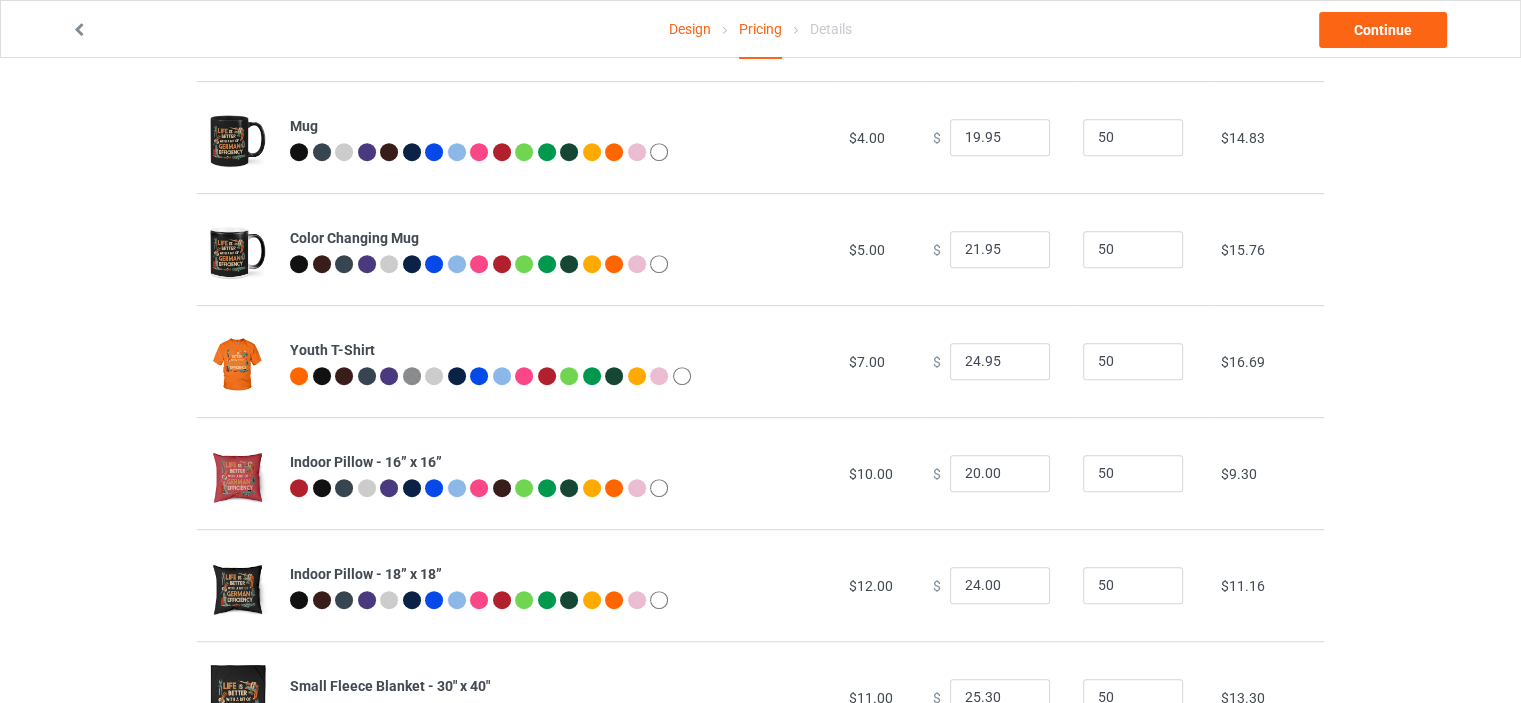 click on "Design Pricing Details Continue Pricing Estimated total profit $18,254.50 Product Base cost Sale price Expected sales   Your expected sales will change your profit estimate (on the right), but will not affect the actual amount of profit you earn. Profit / Unit   Your profit is your sale price minus your base cost and processing fee. Classic T-Shirt $6.00 $     27.95 50 $20.41 V-Neck T-Shirt $9.50 $     31.95 50 $20.88 Ladies T-Shirt $6.50 $     27.95 50 $19.95 Hooded Sweatshirt $15.00 $     42.95 50 $25.99 Crewneck Sweatshirt $13.00 $     35.95 50 $21.34 Premium Fit Mens Tee $11.50 $     33.95 50 $20.88 Long Sleeve Tee $9.00 $     31.95 50 $21.34 Mug $4.00 $     19.95 50 $14.83 Color Changing Mug $5.00 $     21.95 50 $15.76 Youth T-Shirt $7.00 $     24.95 50 $16.69 Indoor Pillow - 16” x 16” $10.00 $     20.00 50 $9.30 Indoor Pillow - 18” x 18” $12.00 $     24.00 50 $11.16 Small Fleece Blanket - 30" x 40" $11.00 $     25.30 50 $13.30 11x17 Poster $4.20 $" at bounding box center (760, 480) 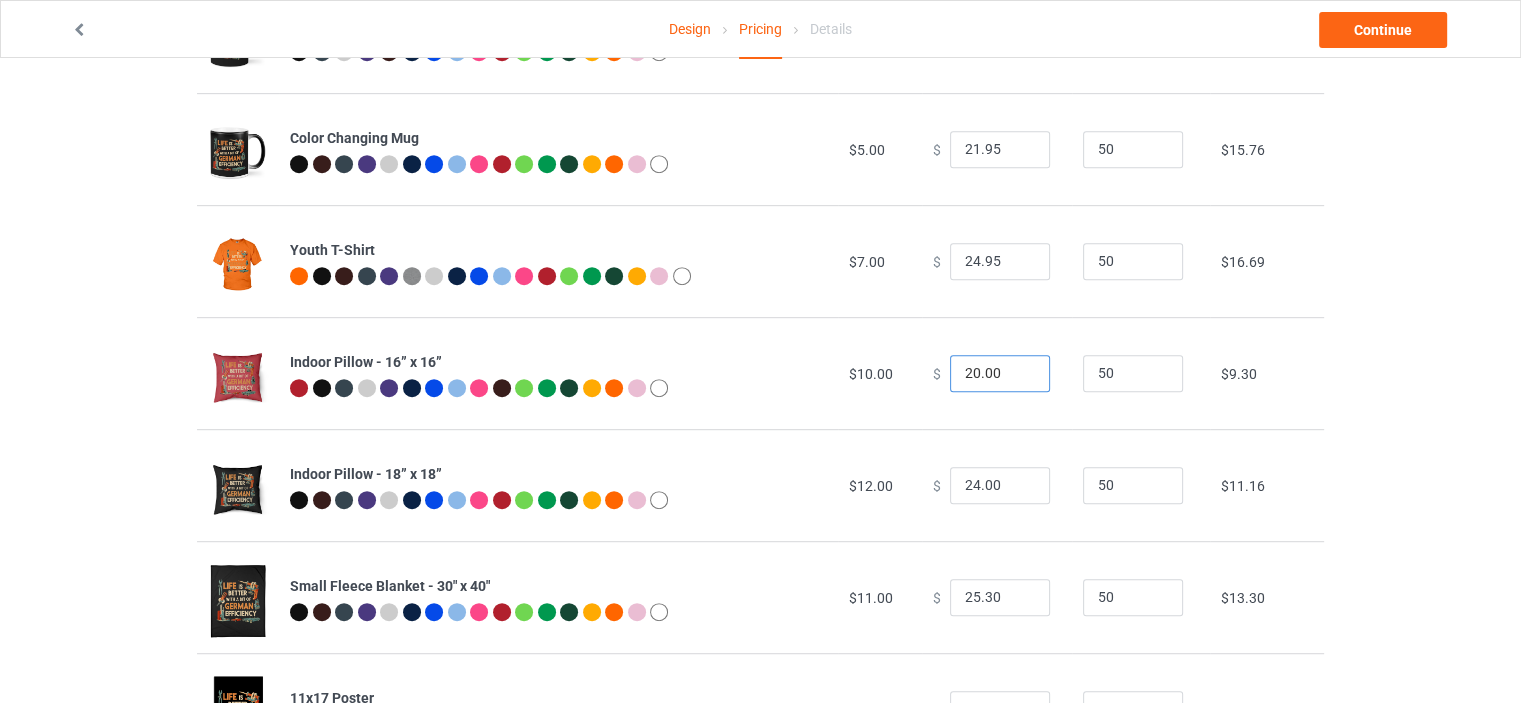 drag, startPoint x: 966, startPoint y: 376, endPoint x: 946, endPoint y: 374, distance: 20.09975 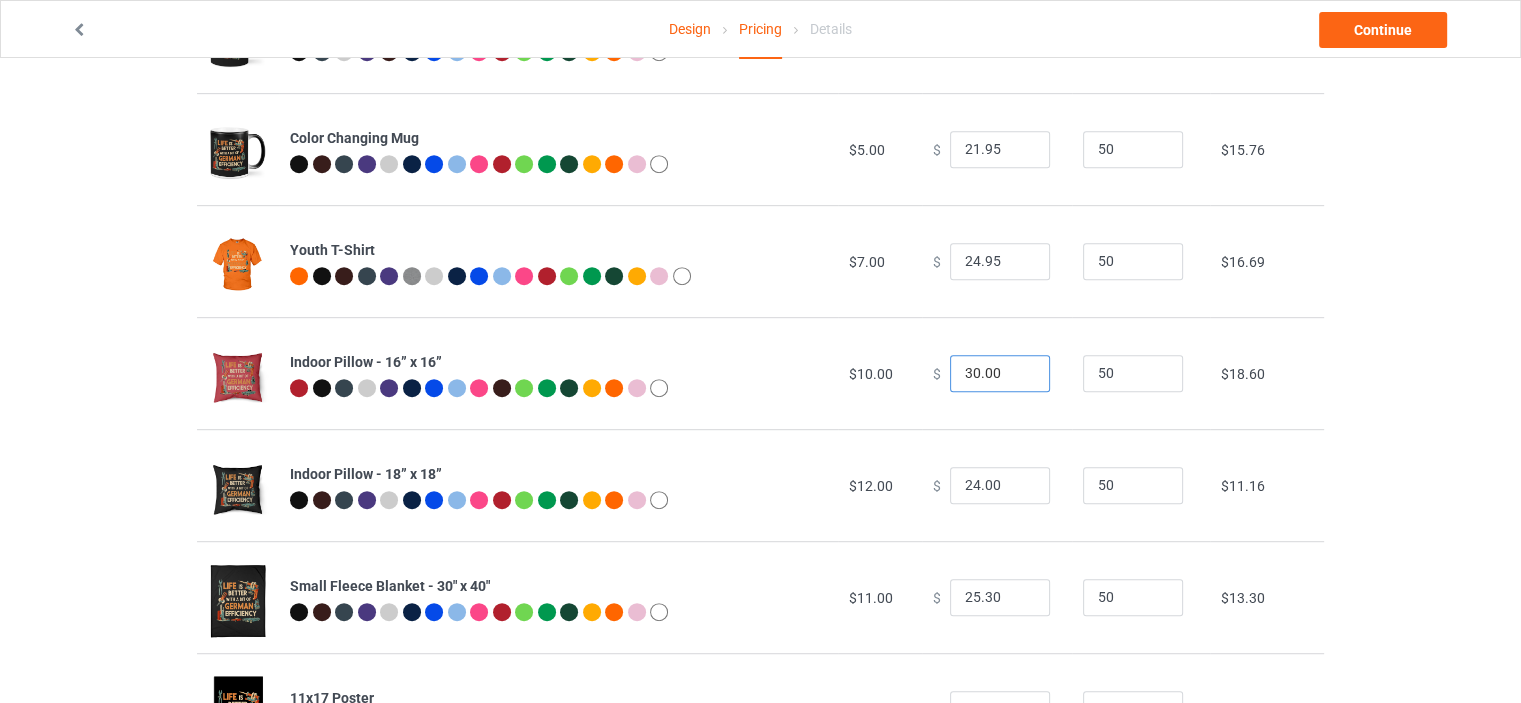 click on "30.00" at bounding box center [1000, 374] 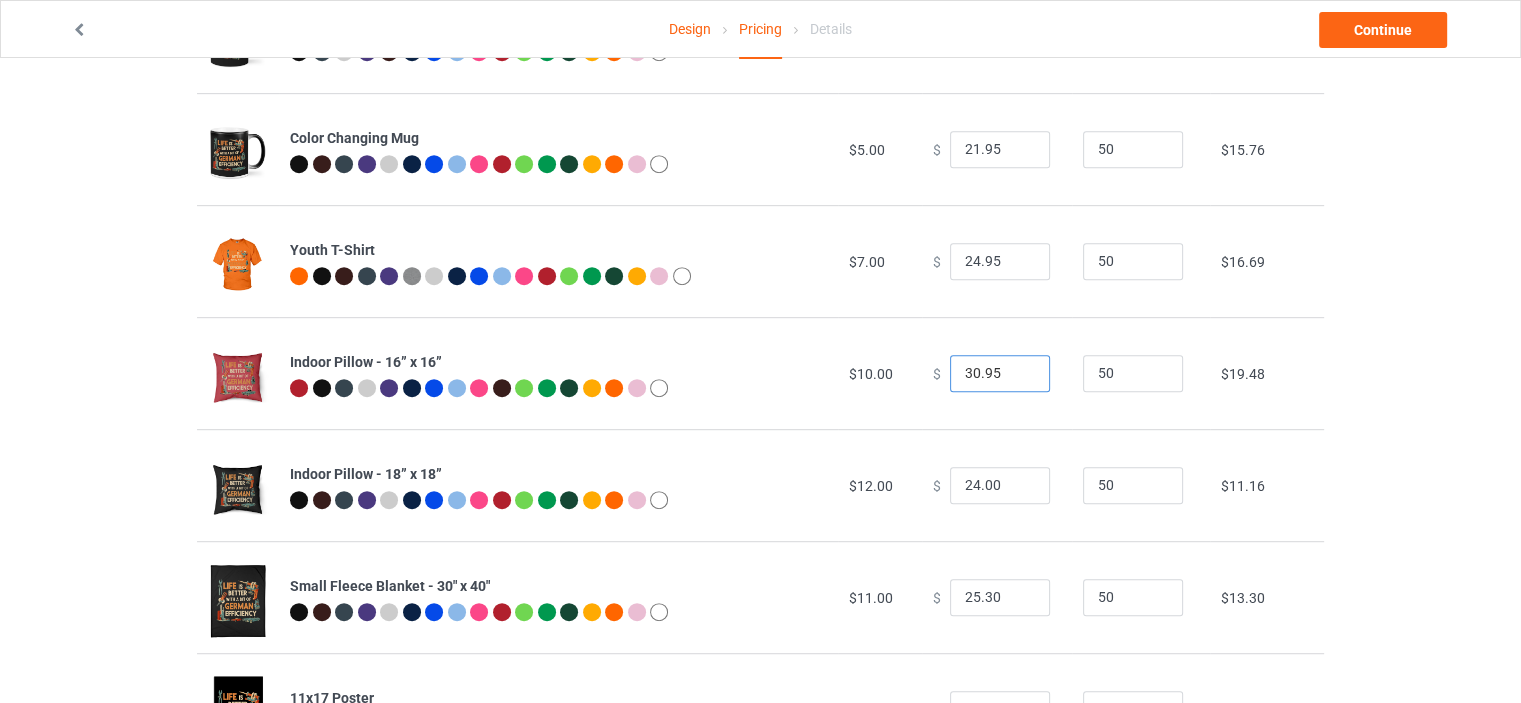 type on "30.95" 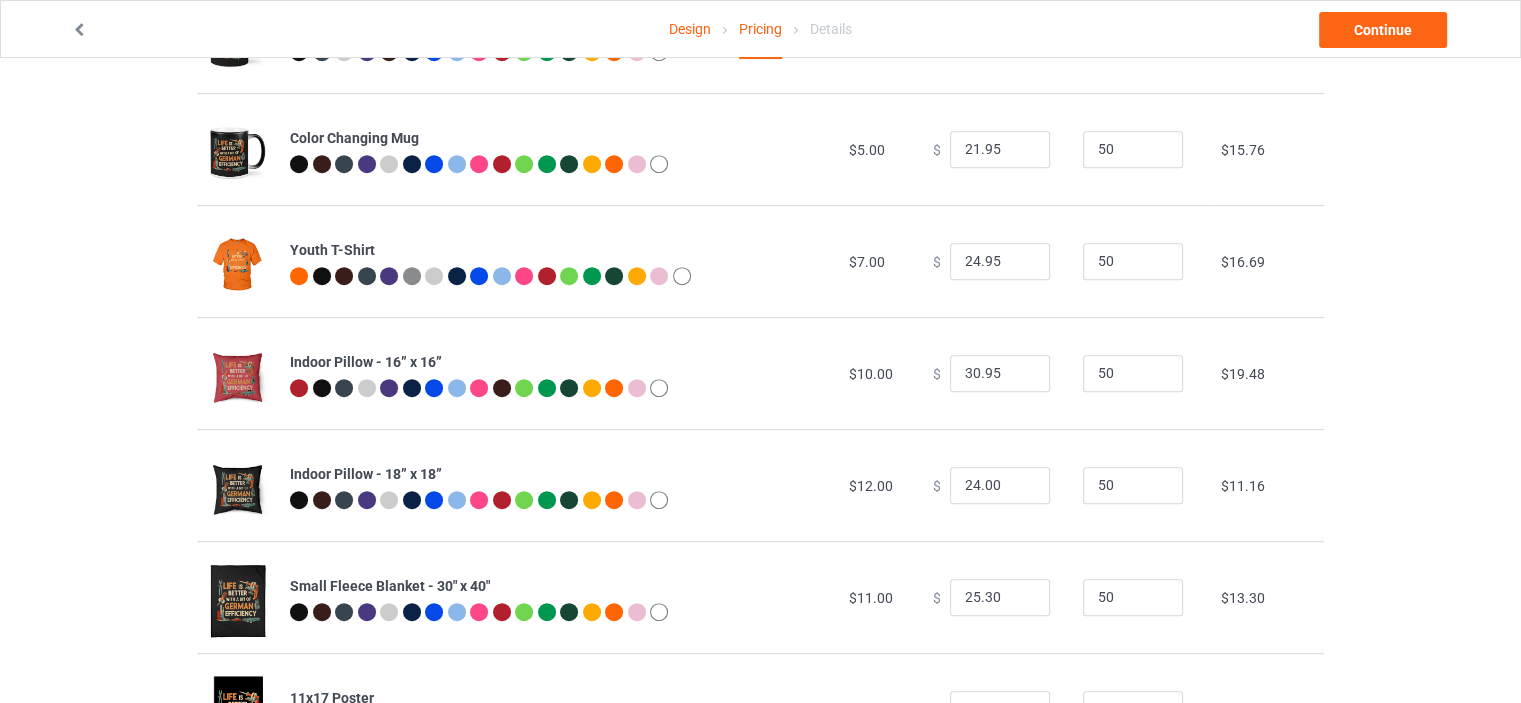 click on "Design Pricing Details Continue Pricing Estimated total profit $18,763.50 Product Base cost Sale price Expected sales   Your expected sales will change your profit estimate (on the right), but will not affect the actual amount of profit you earn. Profit / Unit   Your profit is your sale price minus your base cost and processing fee. Classic T-Shirt $6.00 $     27.95 50 $20.41 V-Neck T-Shirt $9.50 $     31.95 50 $20.88 Ladies T-Shirt $6.50 $     27.95 50 $19.95 Hooded Sweatshirt $15.00 $     42.95 50 $25.99 Crewneck Sweatshirt $13.00 $     35.95 50 $21.34 Premium Fit Mens Tee $11.50 $     33.95 50 $20.88 Long Sleeve Tee $9.00 $     31.95 50 $21.34 Mug $4.00 $     19.95 50 $14.83 Color Changing Mug $5.00 $     21.95 50 $15.76 Youth T-Shirt $7.00 $     24.95 50 $16.69 Indoor Pillow - 16” x 16” $10.00 $     30.95 50 $19.48 Indoor Pillow - 18” x 18” $12.00 $     24.00 50 $11.16 Small Fleece Blanket - 30" x 40" $11.00 $     25.30 50 $13.30 11x17 Poster $4.20 $" at bounding box center [760, 380] 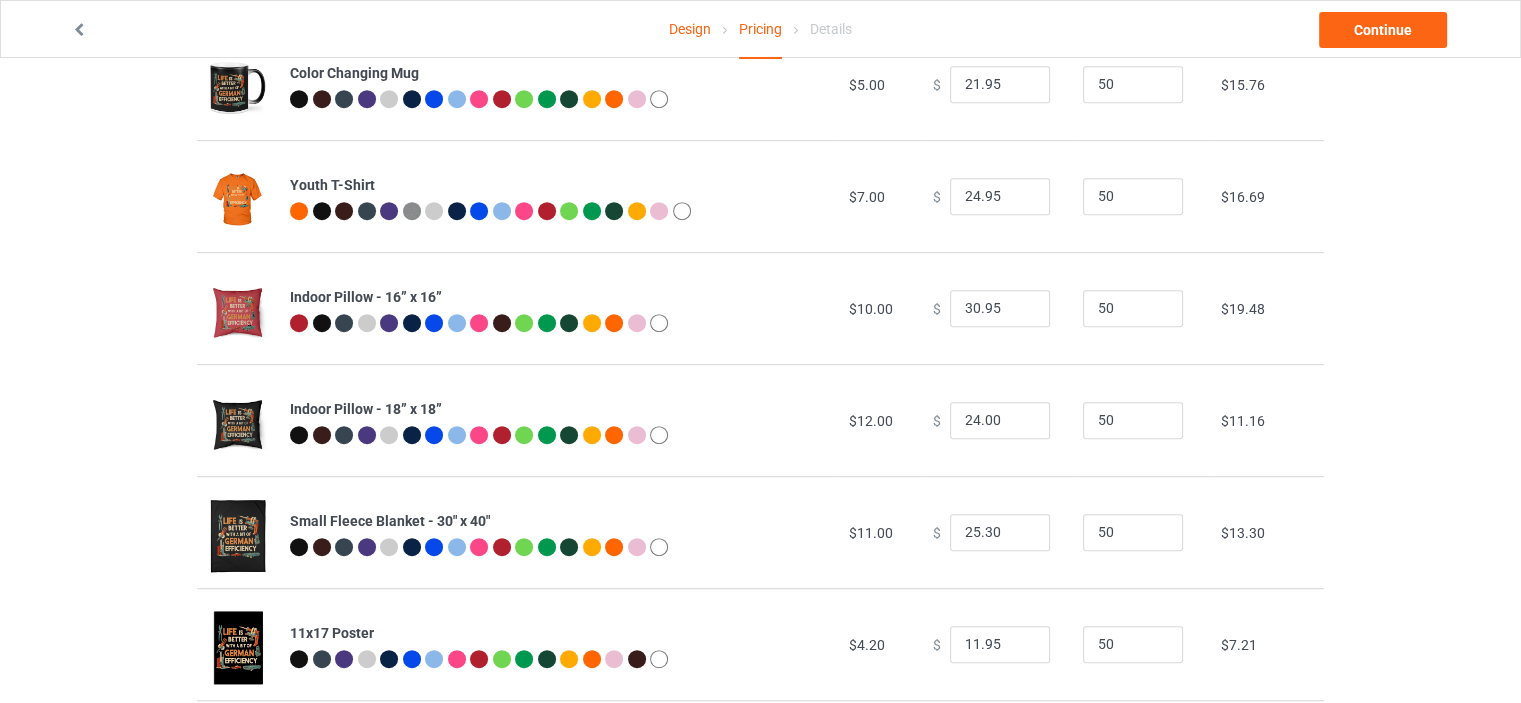 scroll, scrollTop: 1100, scrollLeft: 0, axis: vertical 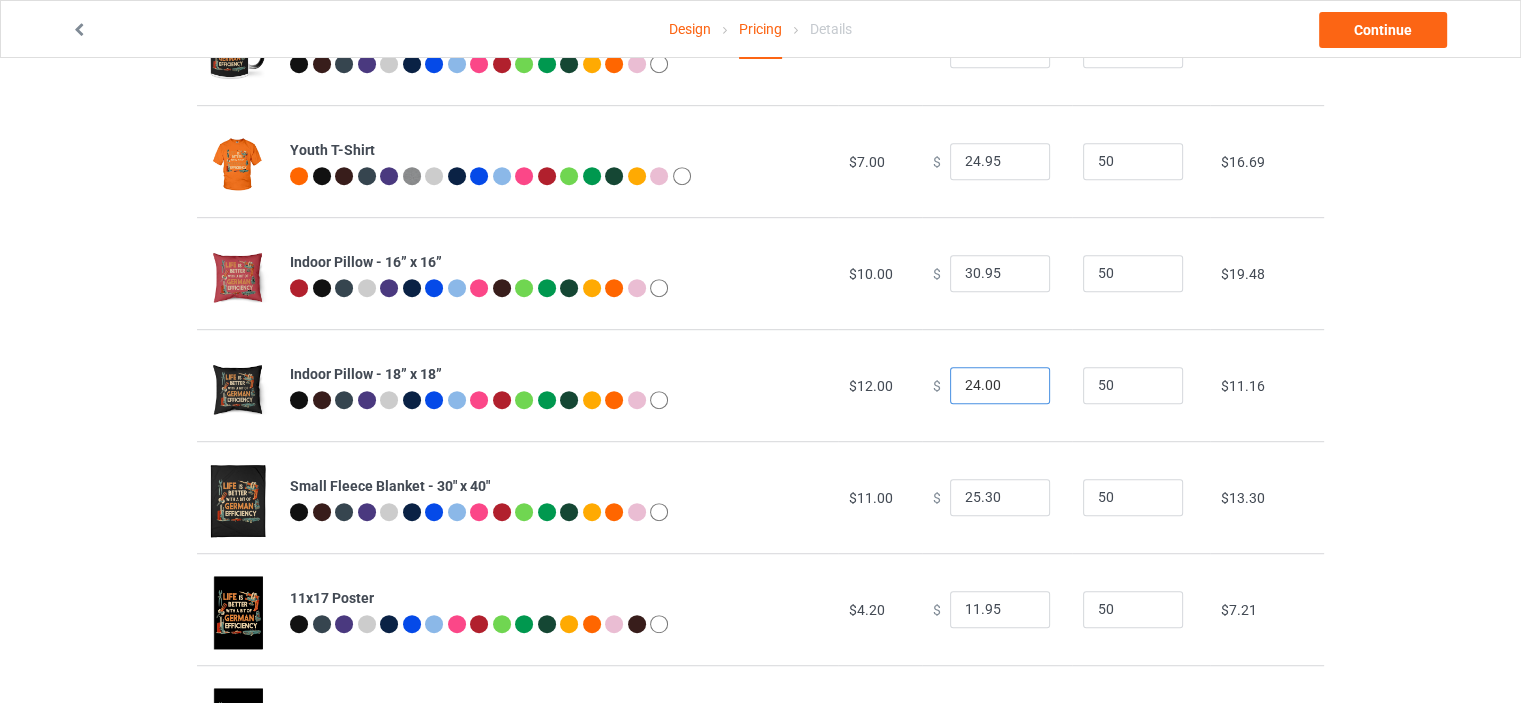 drag, startPoint x: 968, startPoint y: 384, endPoint x: 914, endPoint y: 384, distance: 54 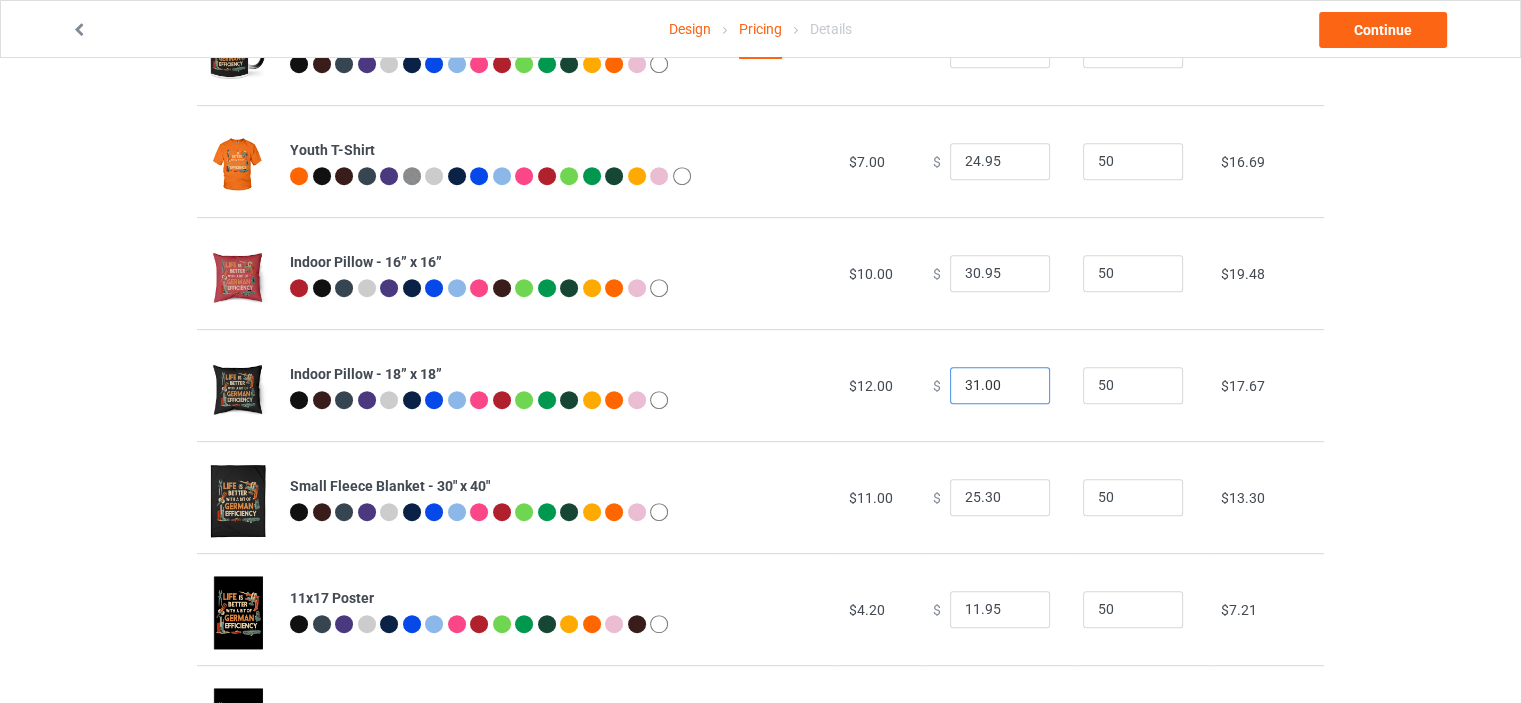 drag, startPoint x: 990, startPoint y: 385, endPoint x: 975, endPoint y: 385, distance: 15 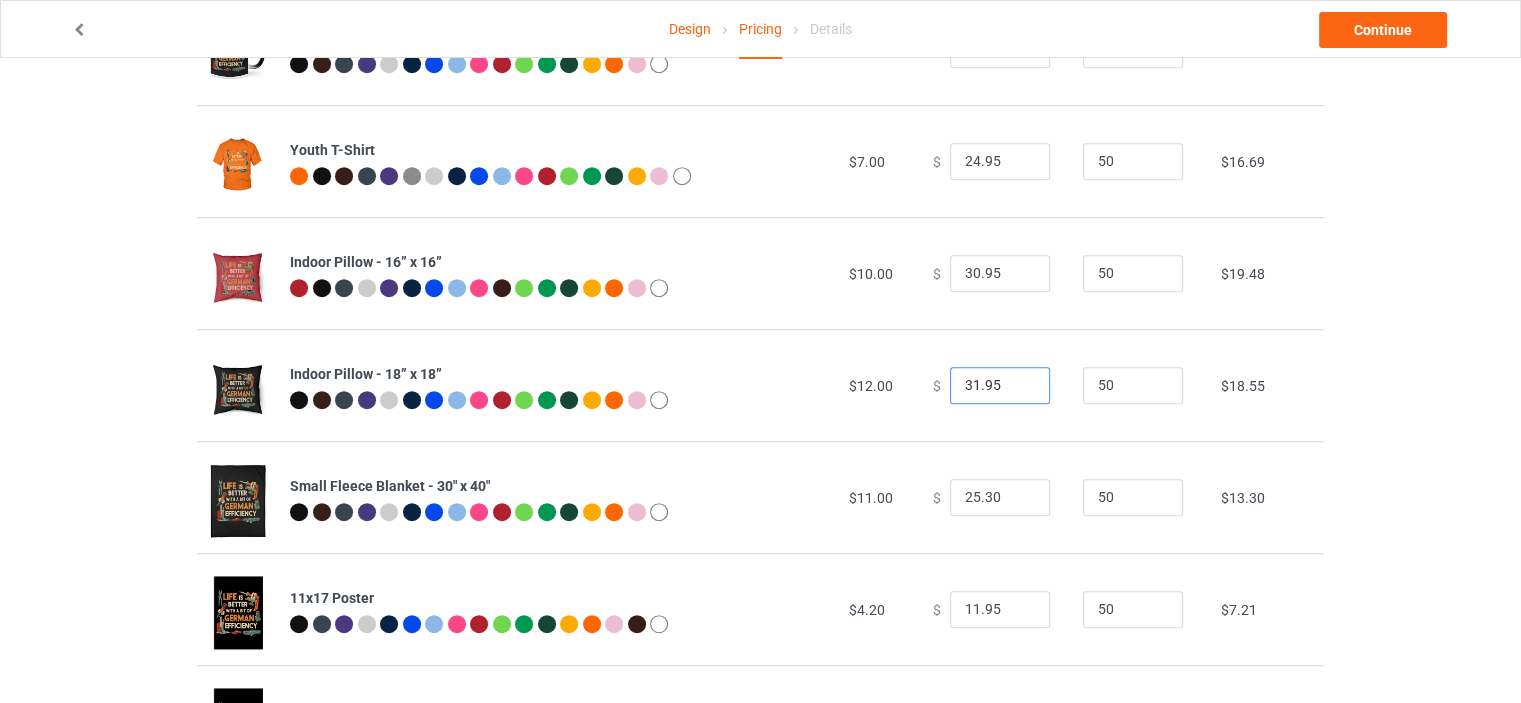 click on "31.95" at bounding box center (1000, 386) 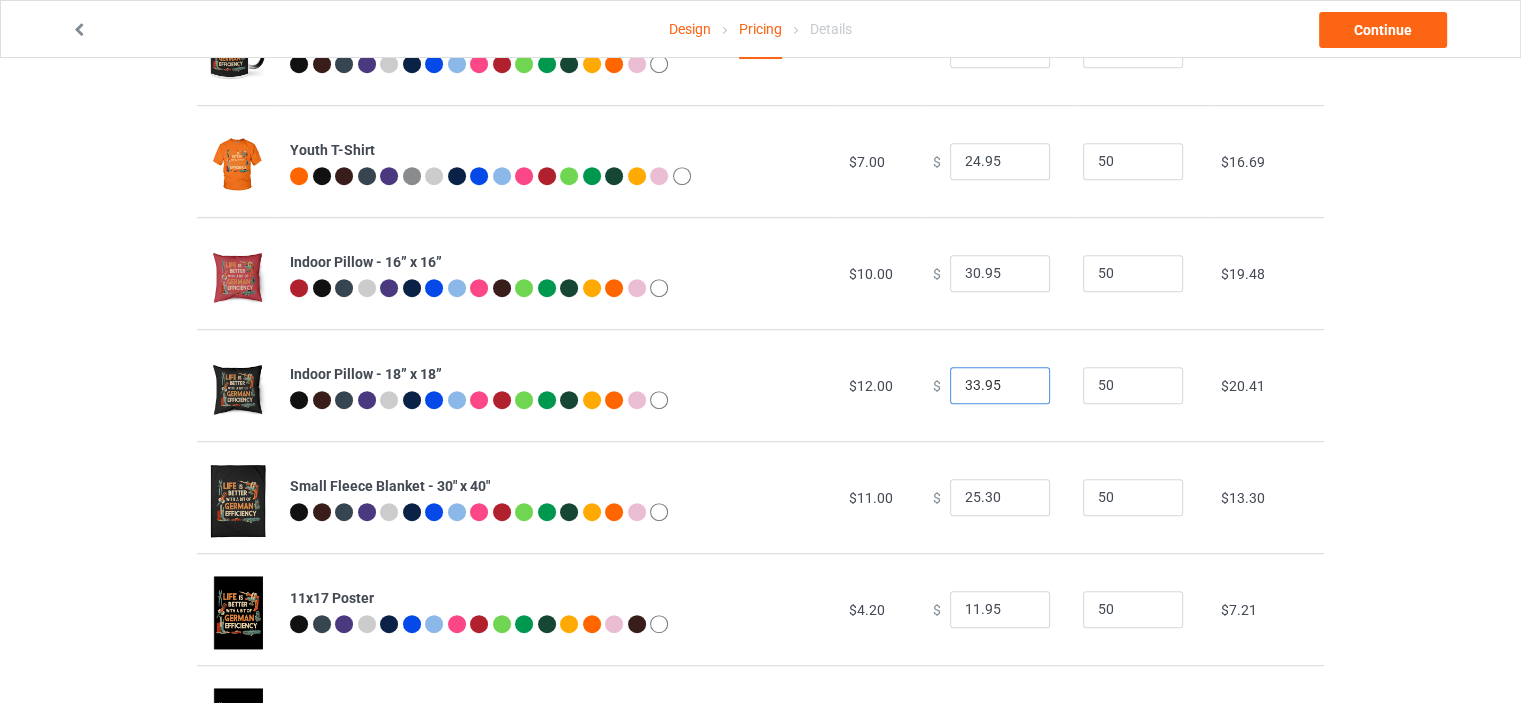 type on "33.95" 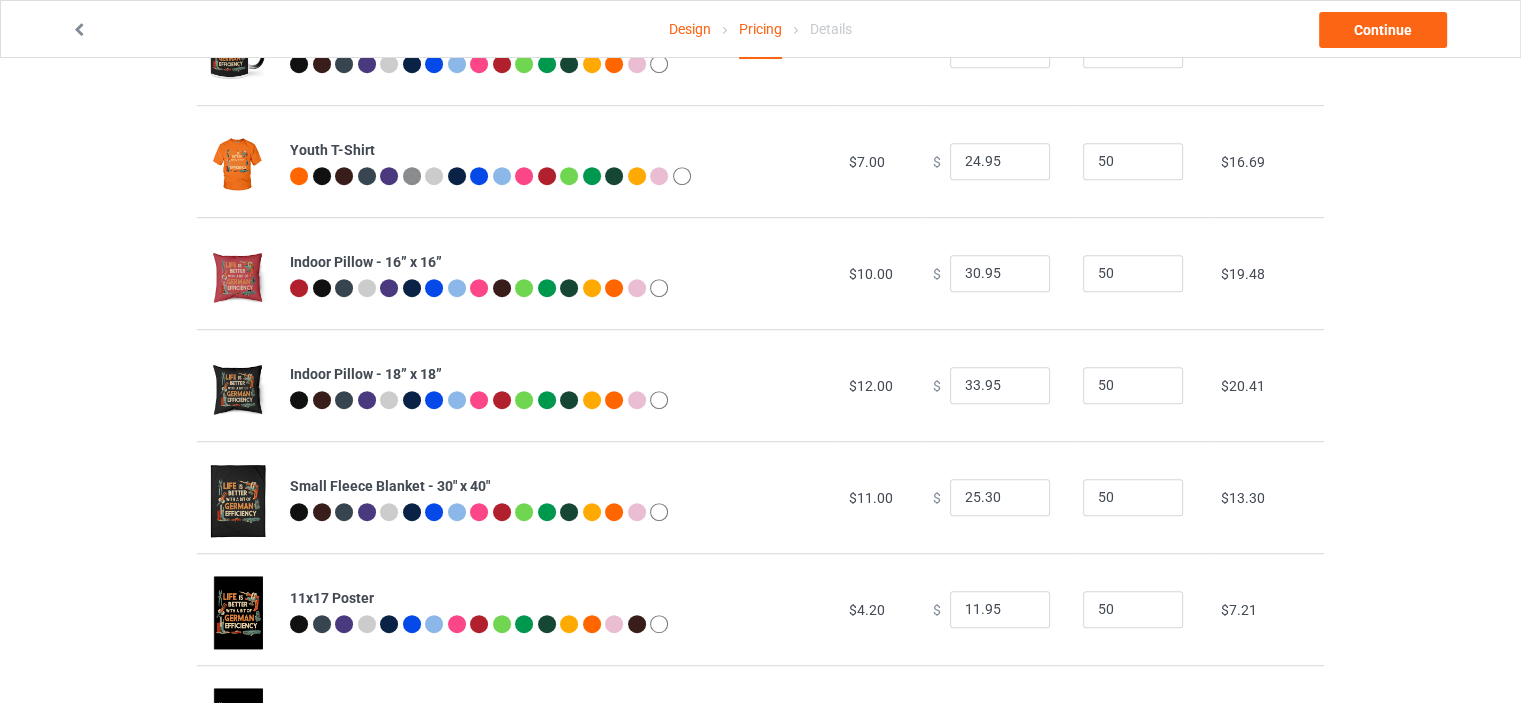 click on "Design Pricing Details Continue Pricing Estimated total profit $19,226.00 Product Base cost Sale price Expected sales   Your expected sales will change your profit estimate (on the right), but will not affect the actual amount of profit you earn. Profit / Unit   Your profit is your sale price minus your base cost and processing fee. Classic T-Shirt $6.00 $     27.95 50 $20.41 V-Neck T-Shirt $9.50 $     31.95 50 $20.88 Ladies T-Shirt $6.50 $     27.95 50 $19.95 Hooded Sweatshirt $15.00 $     42.95 50 $25.99 Crewneck Sweatshirt $13.00 $     35.95 50 $21.34 Premium Fit Mens Tee $11.50 $     33.95 50 $20.88 Long Sleeve Tee $9.00 $     31.95 50 $21.34 Mug $4.00 $     19.95 50 $14.83 Color Changing Mug $5.00 $     21.95 50 $15.76 Youth T-Shirt $7.00 $     24.95 50 $16.69 Indoor Pillow - 16” x 16” $10.00 $     30.95 50 $19.48 Indoor Pillow - 18” x 18” $12.00 $     33.95 50 $20.41 Small Fleece Blanket - 30" x 40" $11.00 $     25.30 50 $13.30 11x17 Poster $4.20 $" at bounding box center (760, 280) 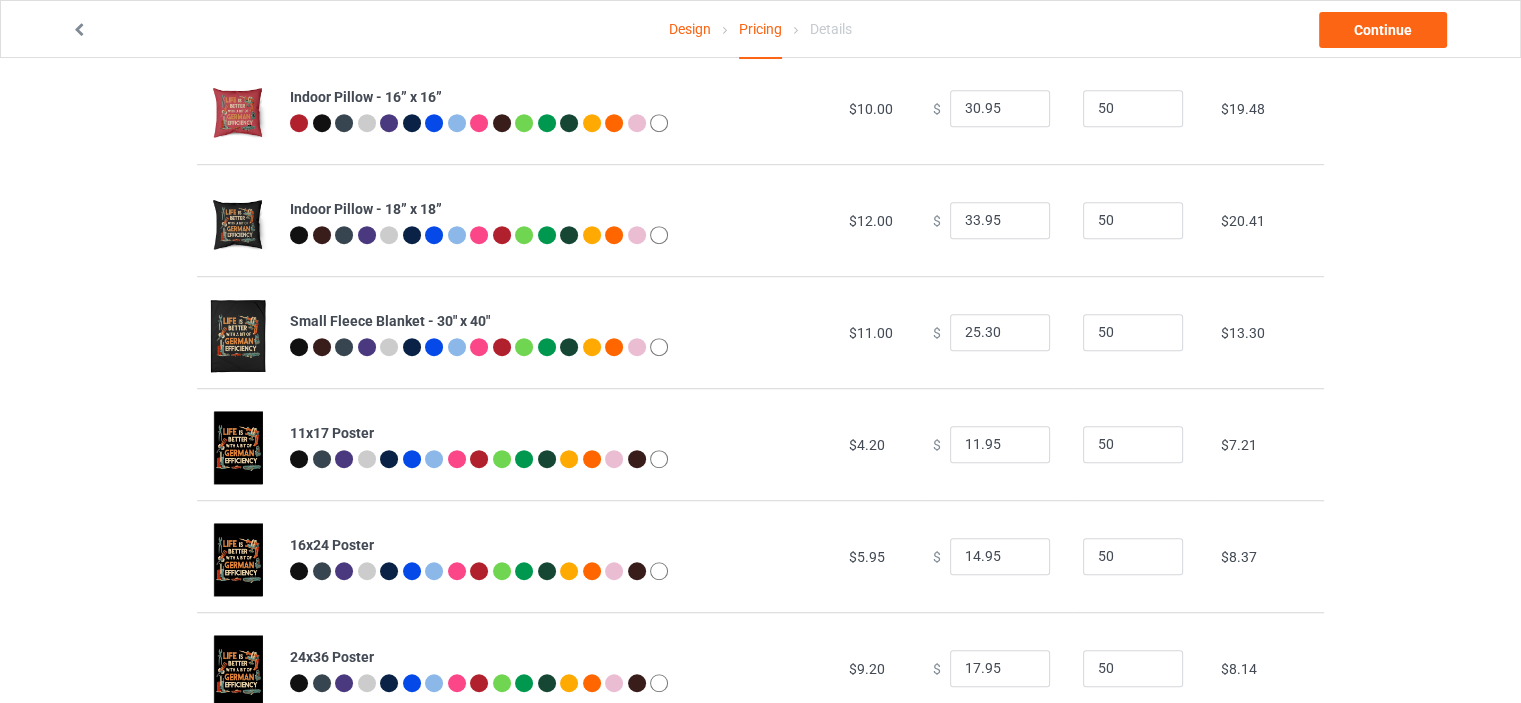 scroll, scrollTop: 1300, scrollLeft: 0, axis: vertical 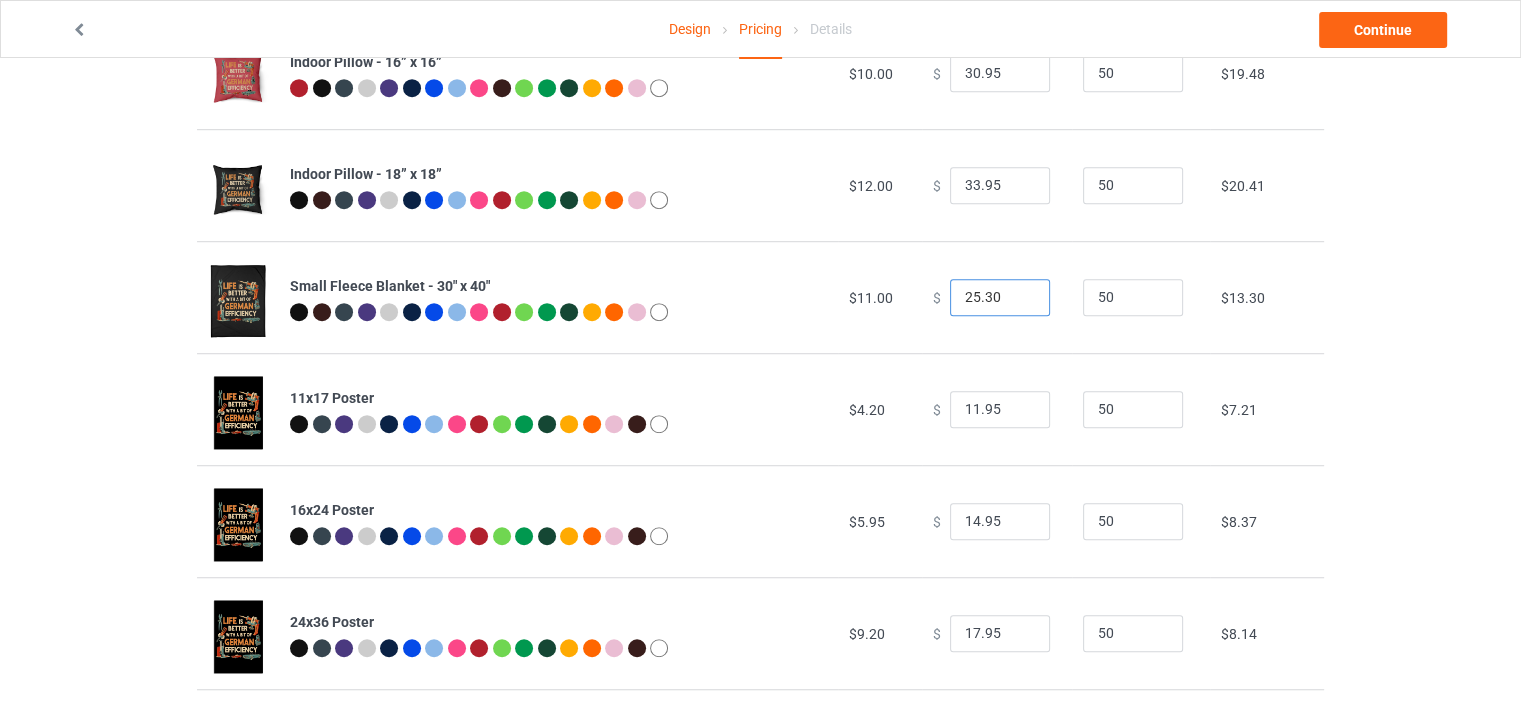 click on "25.30" at bounding box center (1000, 298) 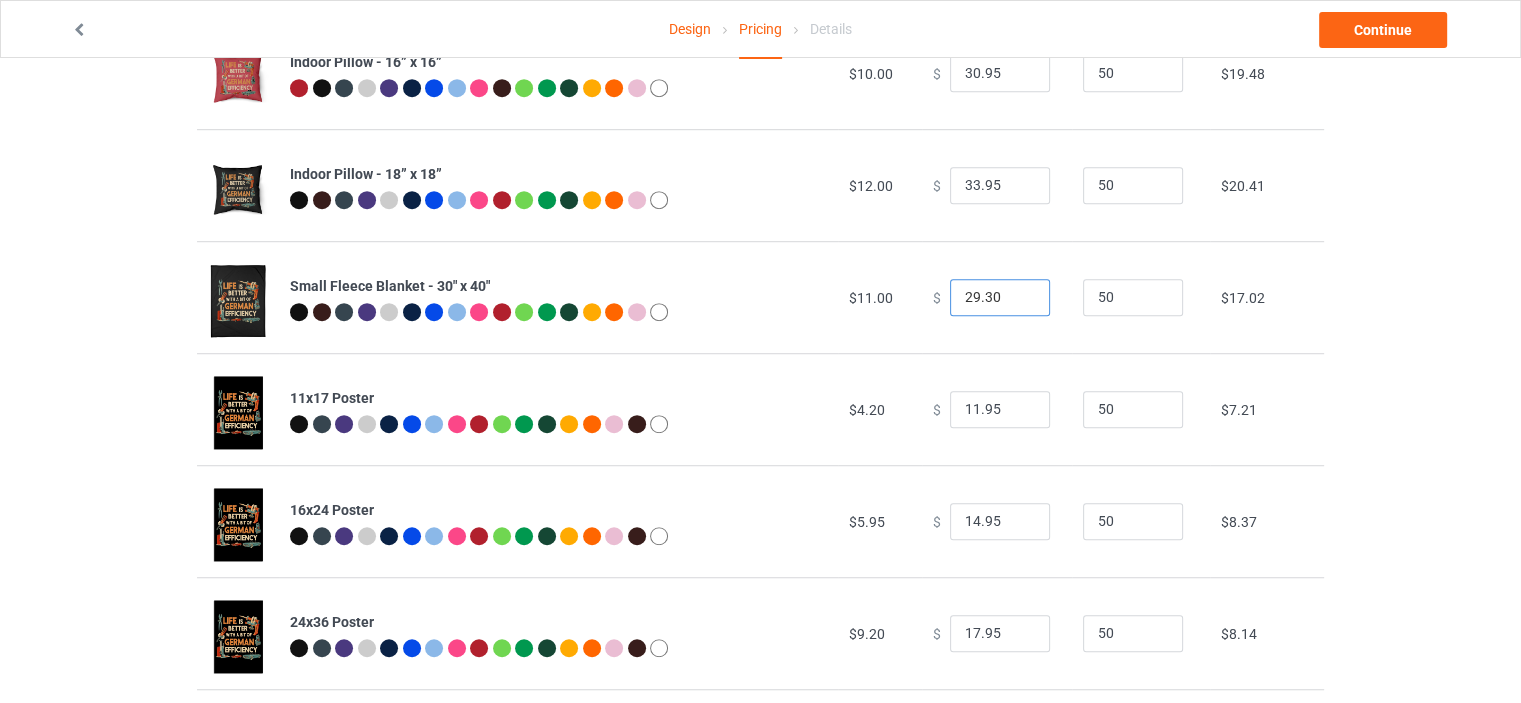 click on "29.30" at bounding box center (1000, 298) 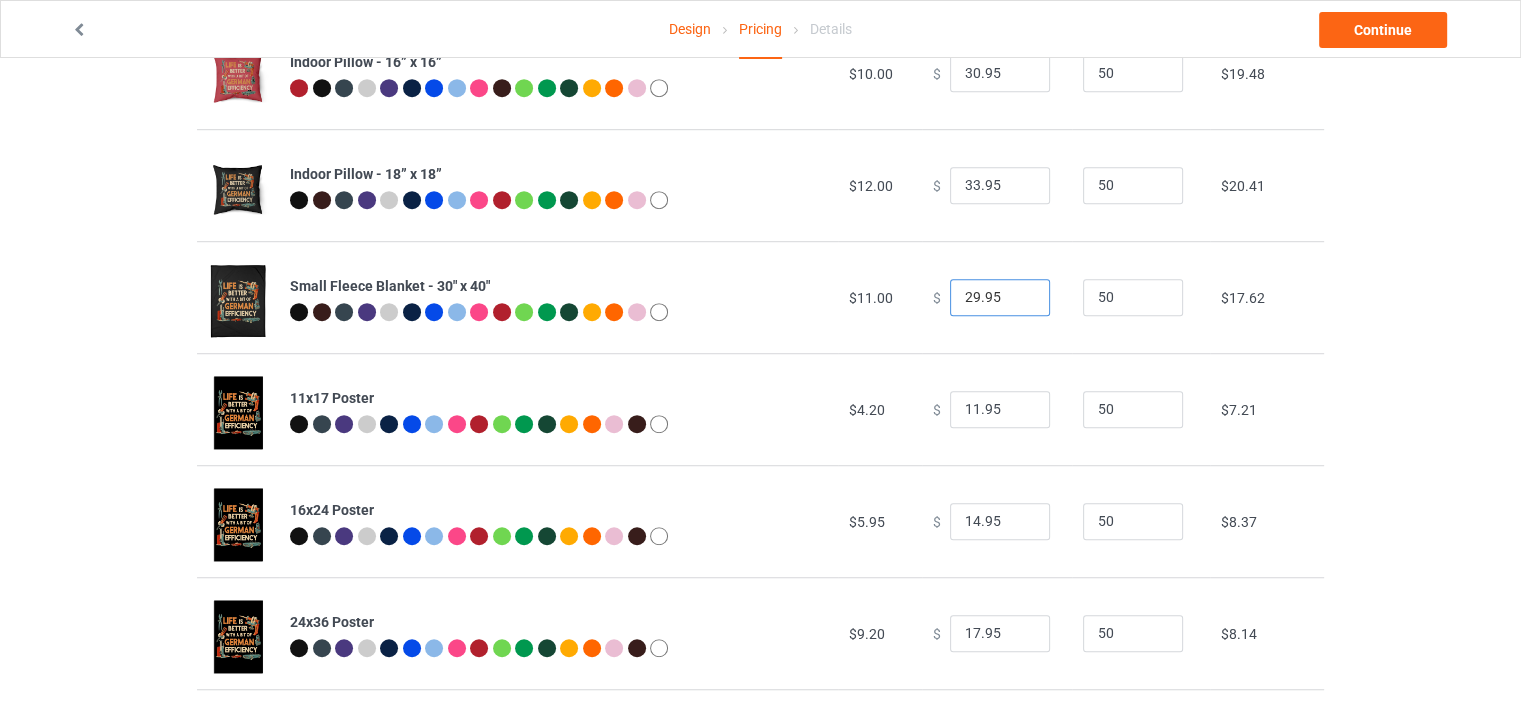 drag, startPoint x: 966, startPoint y: 299, endPoint x: 945, endPoint y: 298, distance: 21.023796 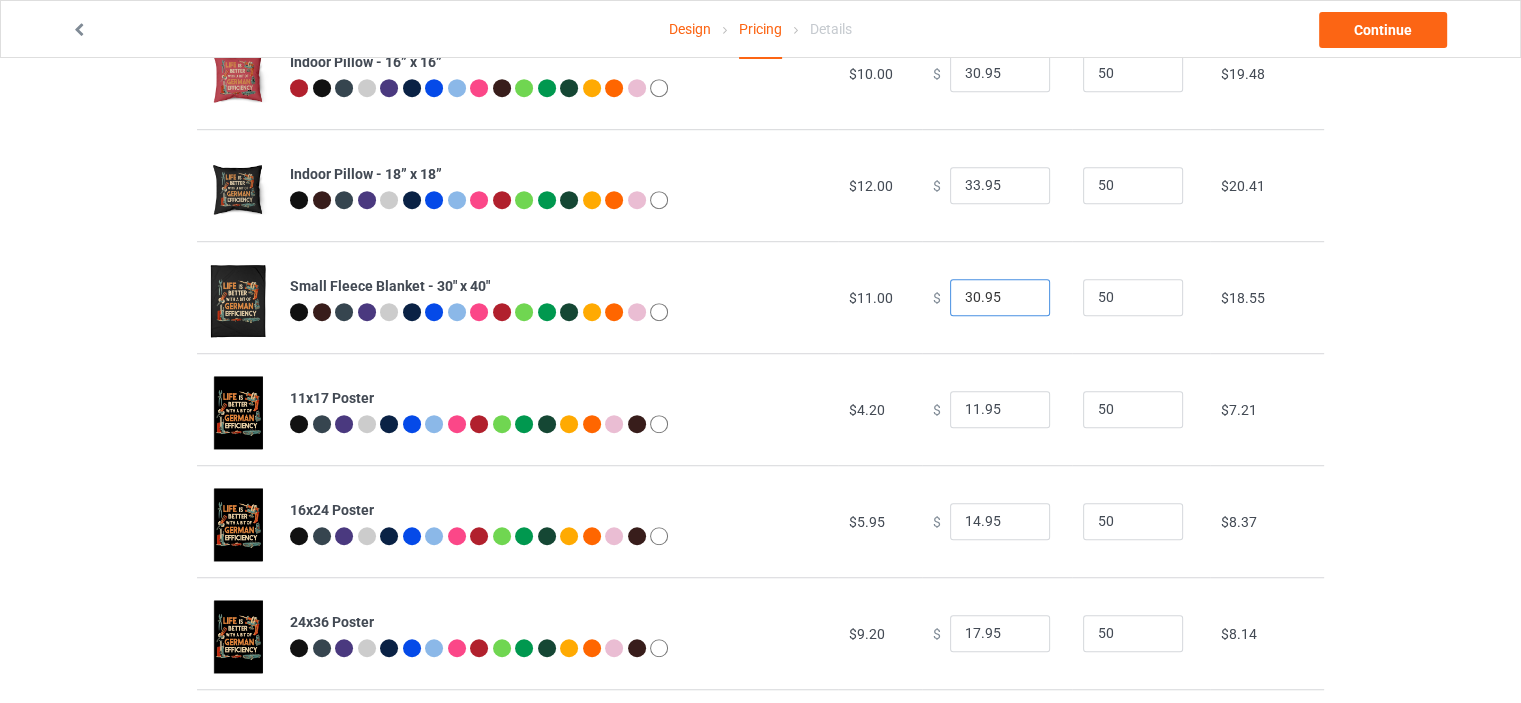 type on "30.95" 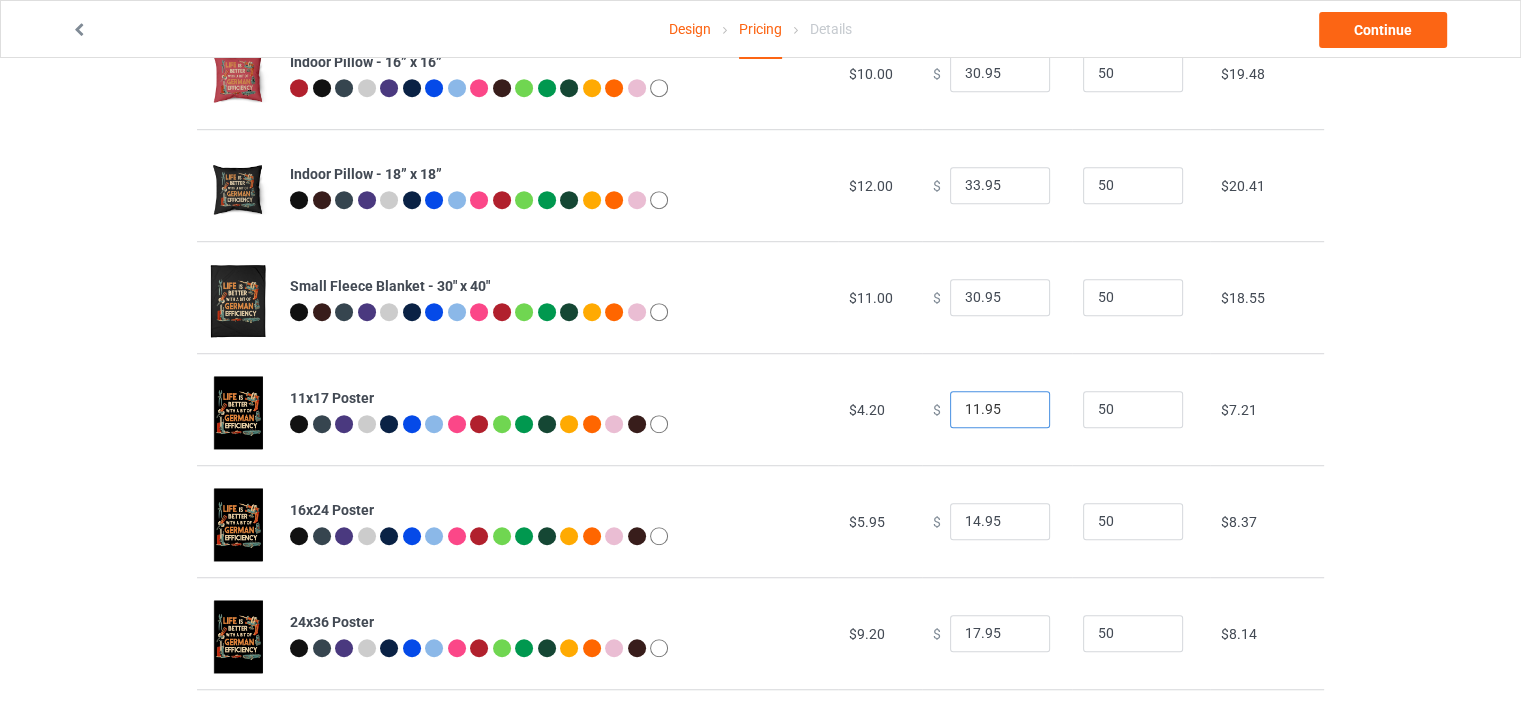 drag, startPoint x: 966, startPoint y: 407, endPoint x: 952, endPoint y: 407, distance: 14 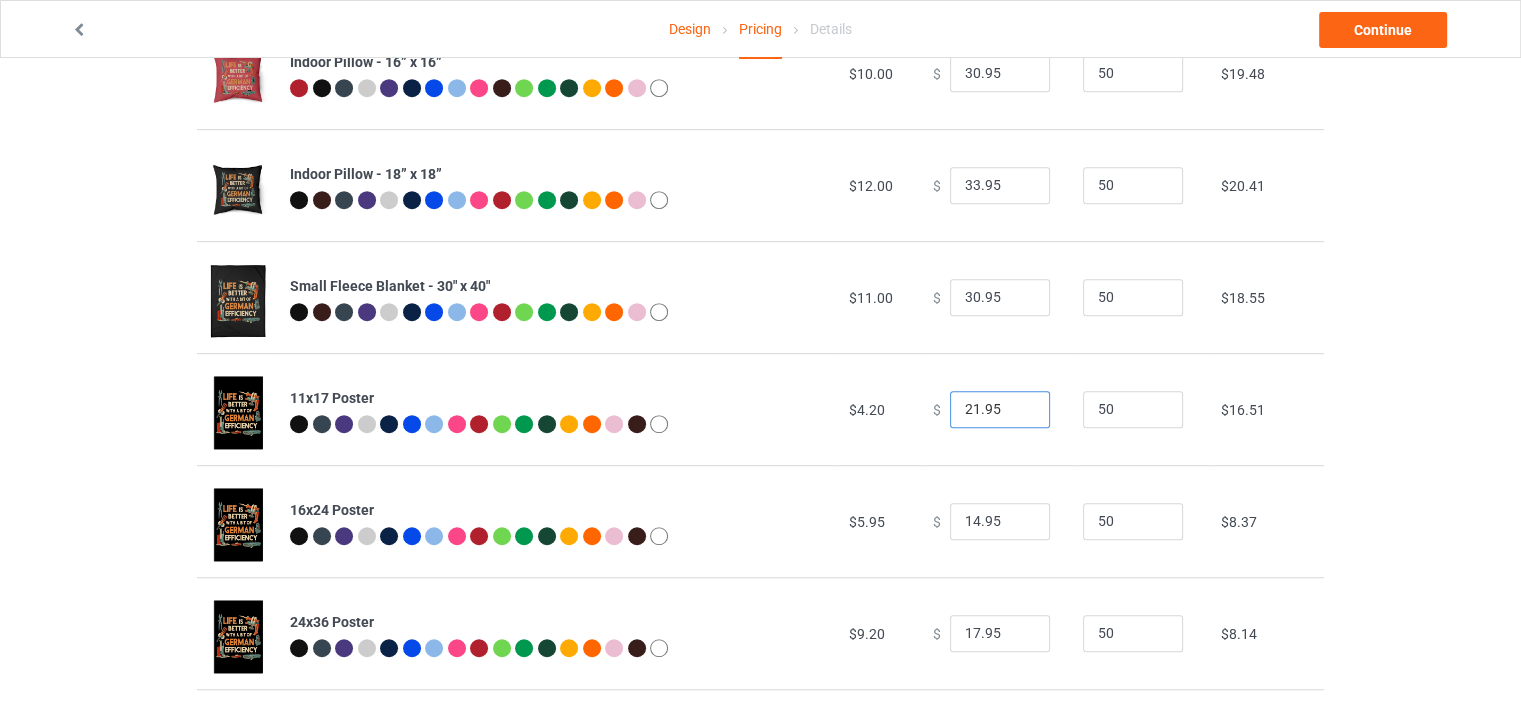 type on "21.95" 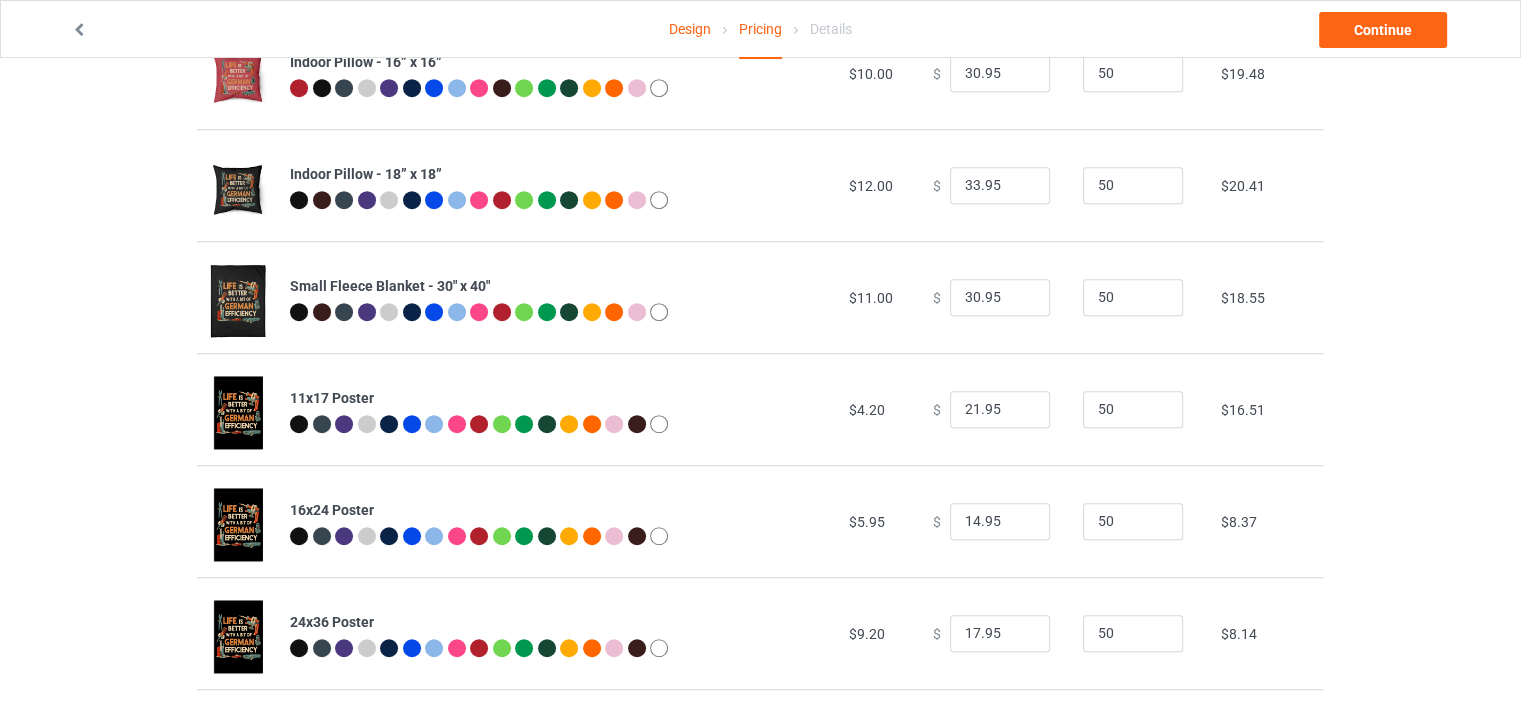 click on "Design Pricing Details Continue Pricing Estimated total profit $19,953.50 Product Base cost Sale price Expected sales   Your expected sales will change your profit estimate (on the right), but will not affect the actual amount of profit you earn. Profit / Unit   Your profit is your sale price minus your base cost and processing fee. Classic T-Shirt $6.00 $     27.95 50 $20.41 V-Neck T-Shirt $9.50 $     31.95 50 $20.88 Ladies T-Shirt $6.50 $     27.95 50 $19.95 Hooded Sweatshirt $15.00 $     42.95 50 $25.99 Crewneck Sweatshirt $13.00 $     35.95 50 $21.34 Premium Fit Mens Tee $11.50 $     33.95 50 $20.88 Long Sleeve Tee $9.00 $     31.95 50 $21.34 Mug $4.00 $     19.95 50 $14.83 Color Changing Mug $5.00 $     21.95 50 $15.76 Youth T-Shirt $7.00 $     24.95 50 $16.69 Indoor Pillow - 16” x 16” $10.00 $     30.95 50 $19.48 Indoor Pillow - 18” x 18” $12.00 $     33.95 50 $20.41 Small Fleece Blanket - 30" x 40" $11.00 $     30.95 50 $18.55 11x17 Poster $4.20 $" at bounding box center [760, 80] 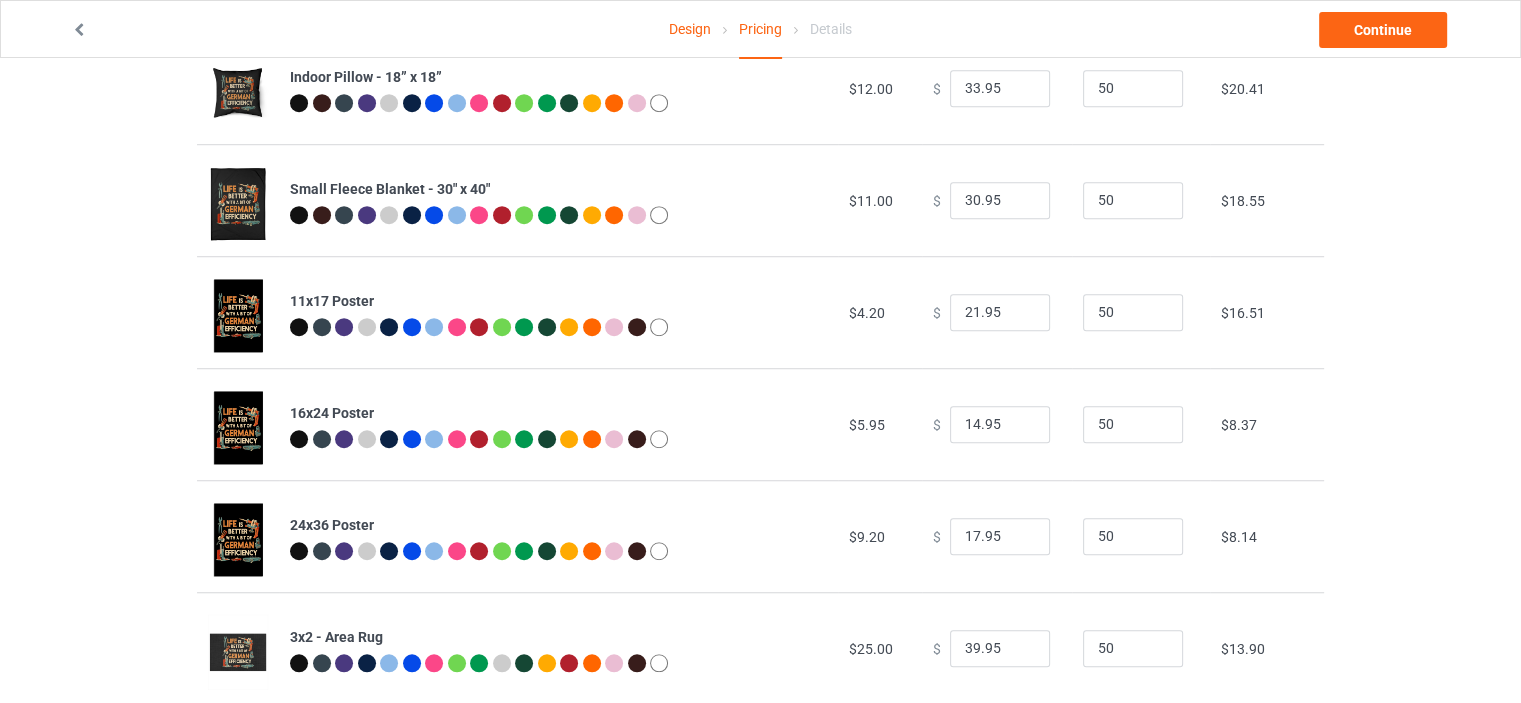 scroll, scrollTop: 1500, scrollLeft: 0, axis: vertical 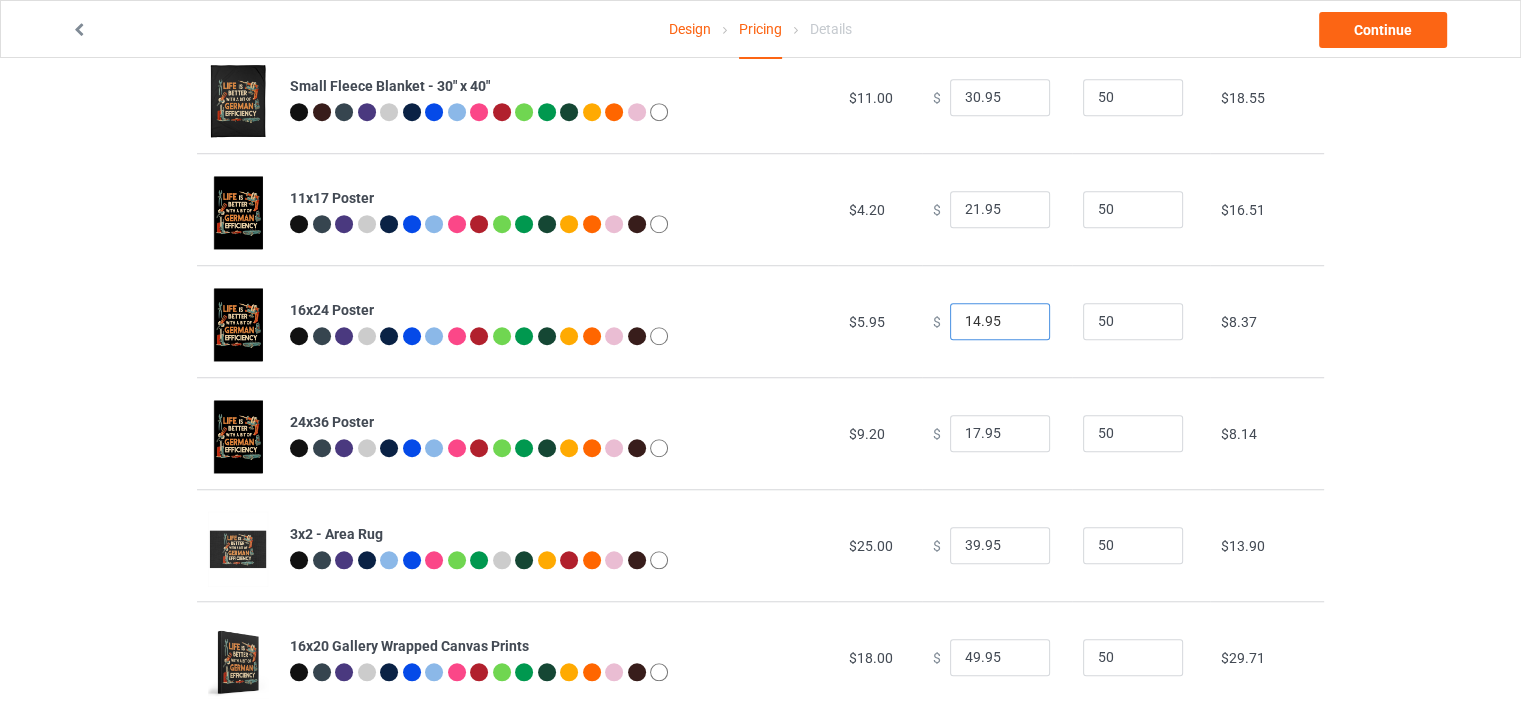 drag, startPoint x: 969, startPoint y: 323, endPoint x: 944, endPoint y: 323, distance: 25 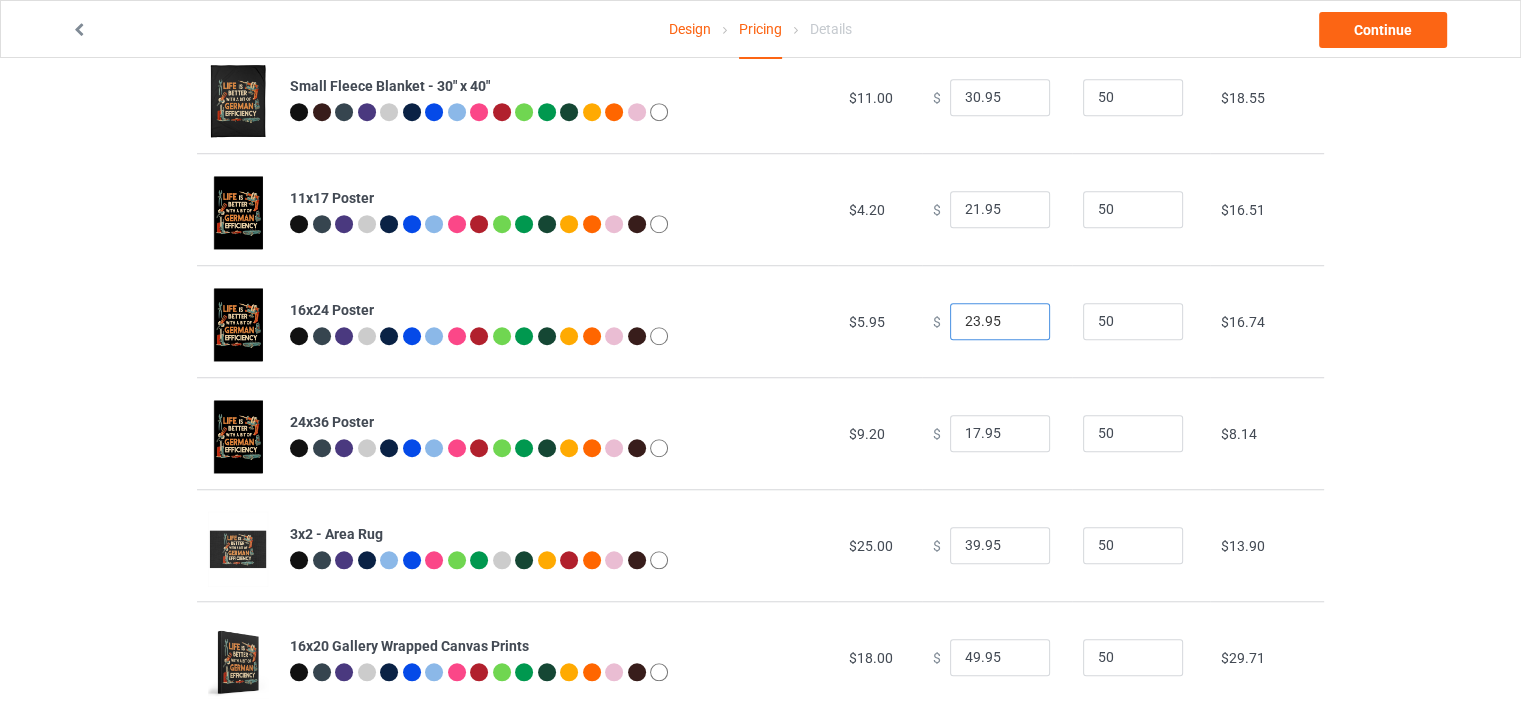 type on "23.95" 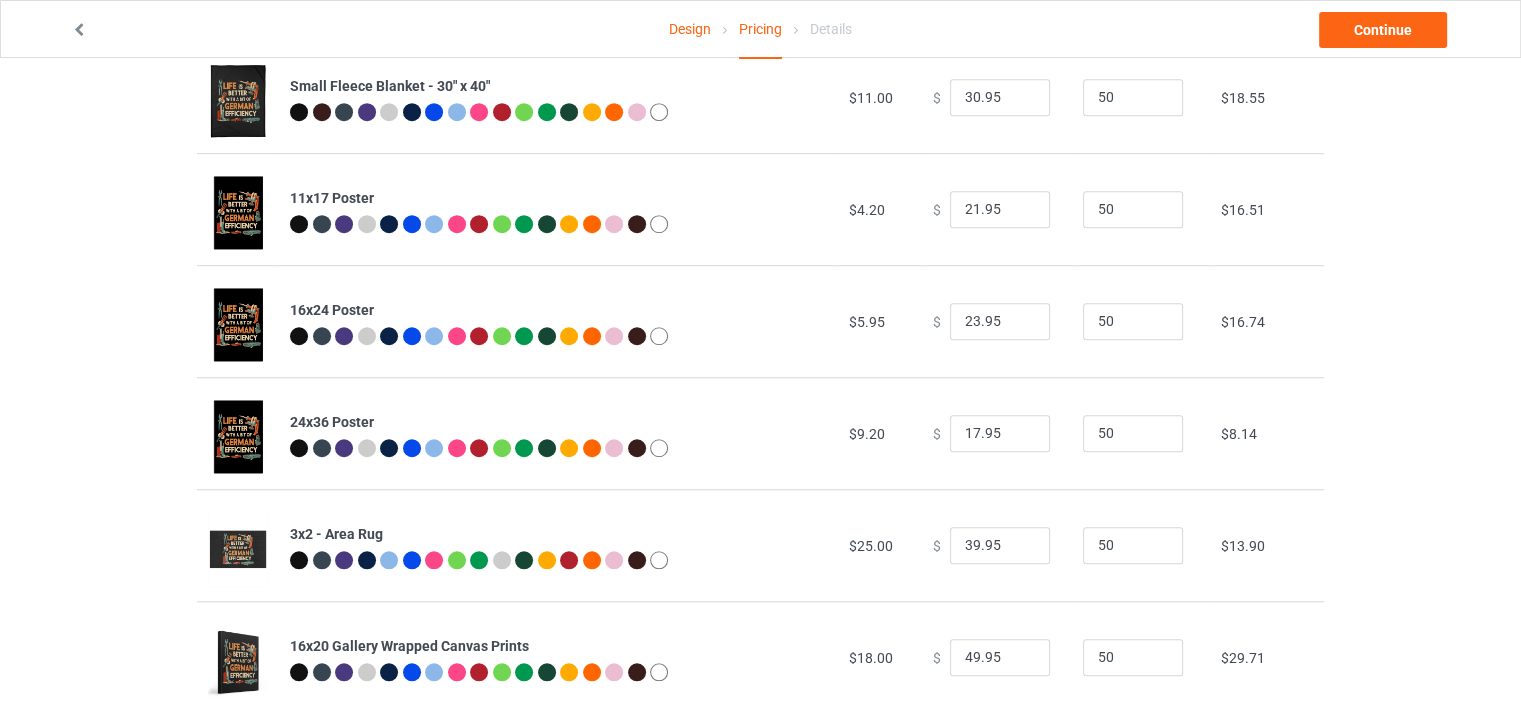 drag, startPoint x: 1406, startPoint y: 332, endPoint x: 1169, endPoint y: 411, distance: 249.81993 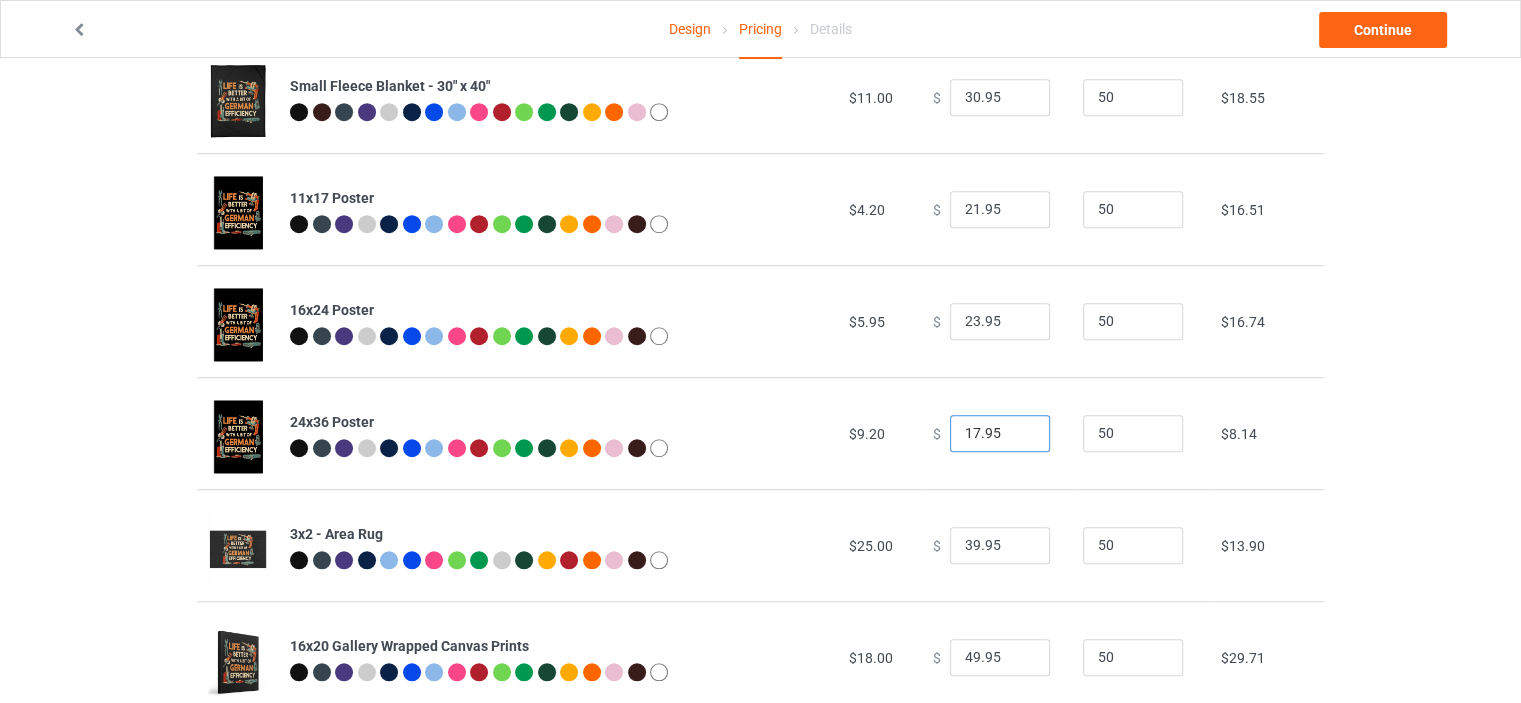 drag, startPoint x: 968, startPoint y: 431, endPoint x: 944, endPoint y: 432, distance: 24.020824 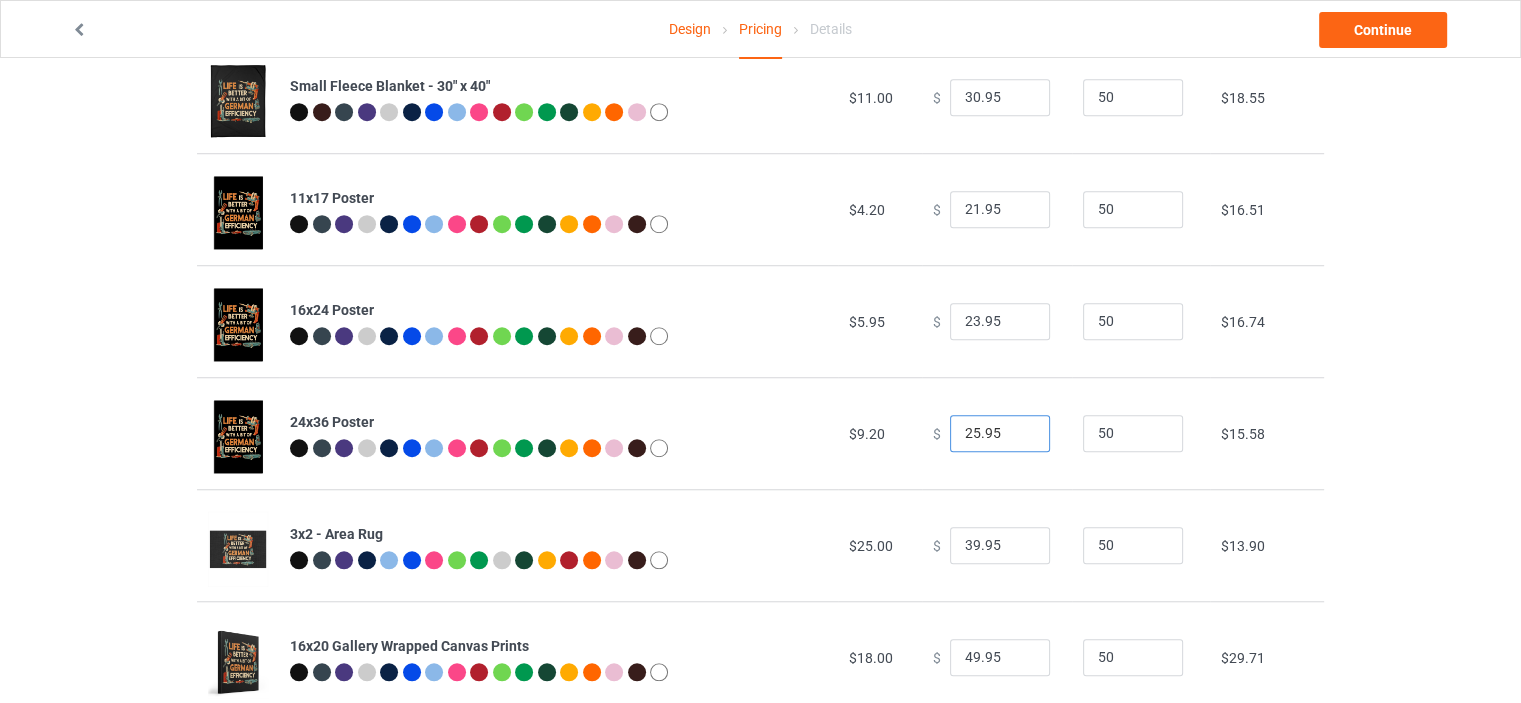 click on "25.95" at bounding box center (1000, 434) 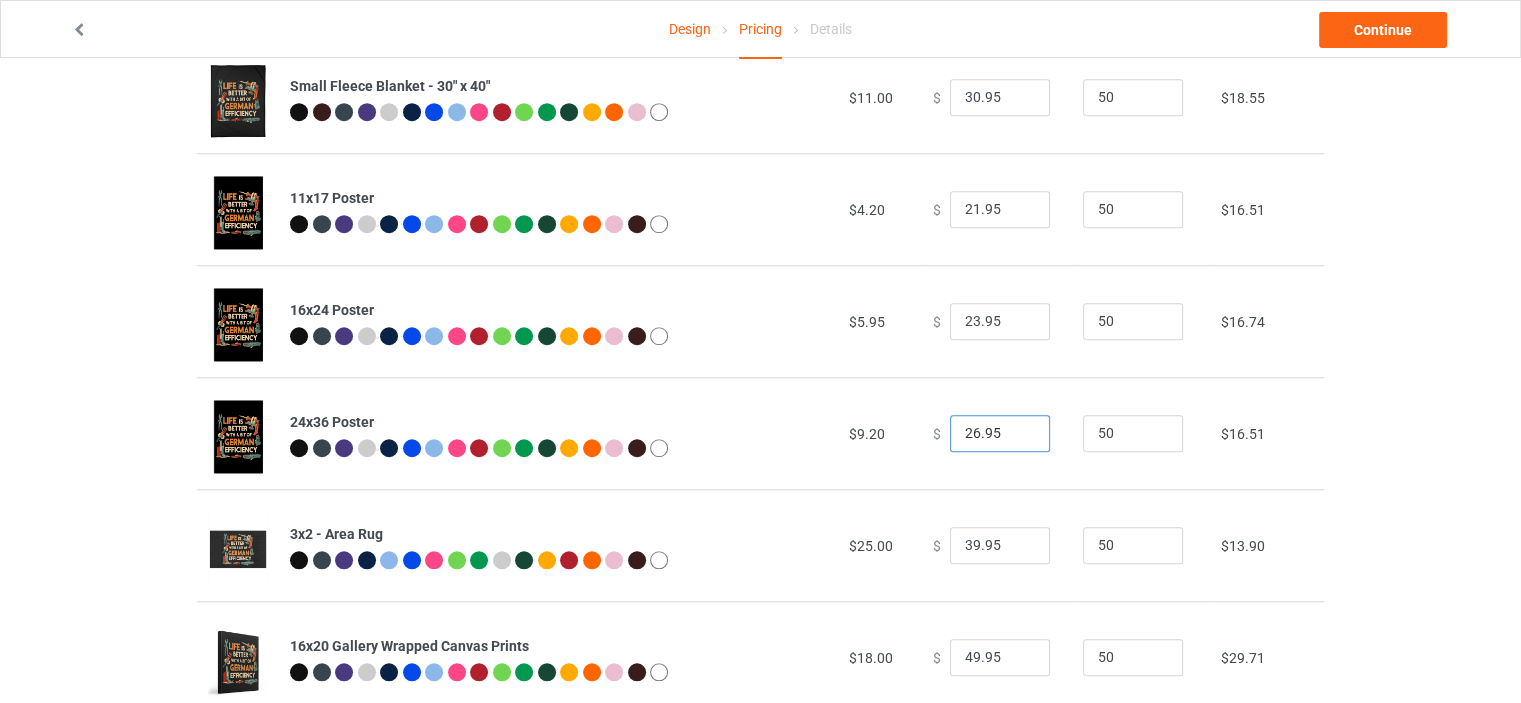 type on "26.95" 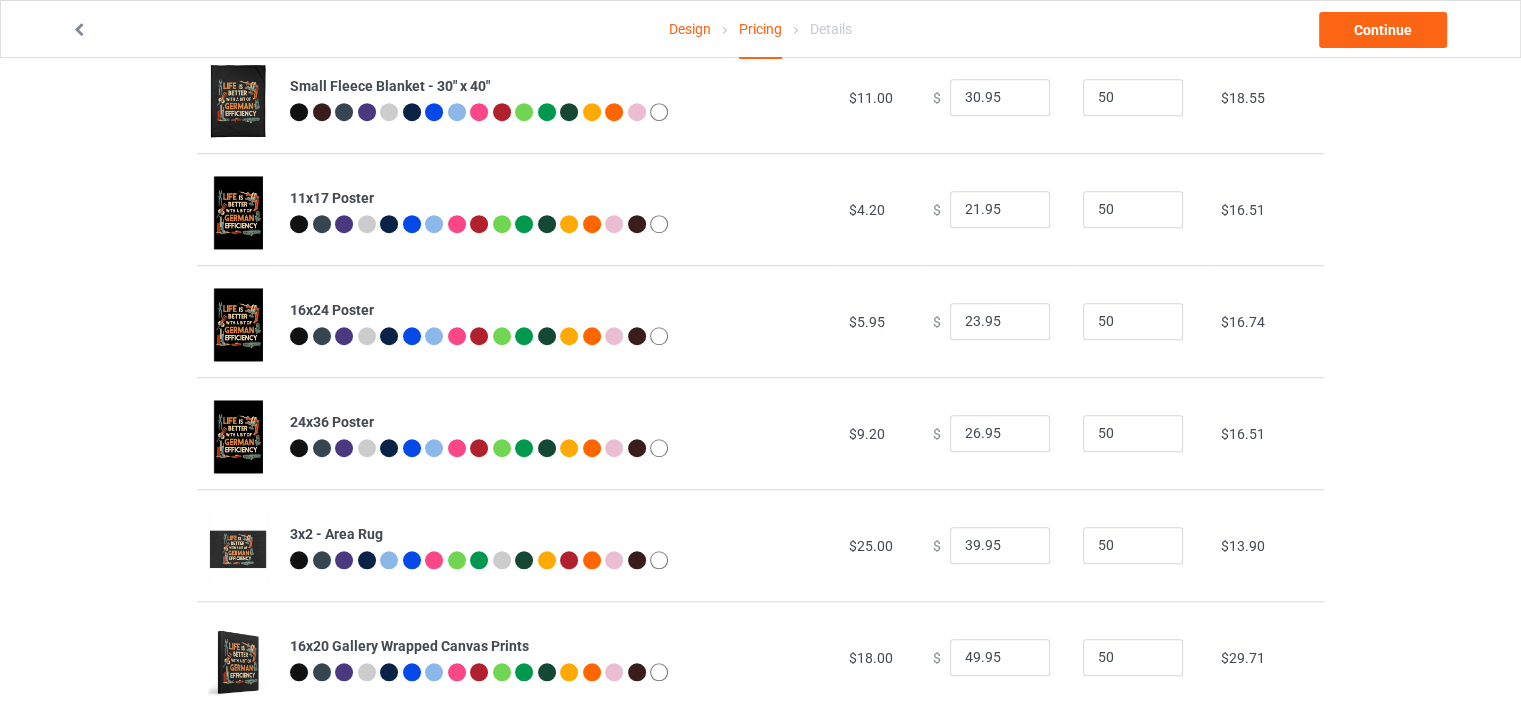 click on "Design Pricing Details Continue Pricing Estimated total profit $20,790.50 Product Base cost Sale price Expected sales   Your expected sales will change your profit estimate (on the right), but will not affect the actual amount of profit you earn. Profit / Unit   Your profit is your sale price minus your base cost and processing fee. Classic T-Shirt $6.00 $     27.95 50 $20.41 V-Neck T-Shirt $9.50 $     31.95 50 $20.88 Ladies T-Shirt $6.50 $     27.95 50 $19.95 Hooded Sweatshirt $15.00 $     42.95 50 $25.99 Crewneck Sweatshirt $13.00 $     35.95 50 $21.34 Premium Fit Mens Tee $11.50 $     33.95 50 $20.88 Long Sleeve Tee $9.00 $     31.95 50 $21.34 Mug $4.00 $     19.95 50 $14.83 Color Changing Mug $5.00 $     21.95 50 $15.76 Youth T-Shirt $7.00 $     24.95 50 $16.69 Indoor Pillow - 16” x 16” $10.00 $     30.95 50 $19.48 Indoor Pillow - 18” x 18” $12.00 $     33.95 50 $20.41 Small Fleece Blanket - 30" x 40" $11.00 $     30.95 50 $18.55 11x17 Poster $4.20 $" at bounding box center [760, -120] 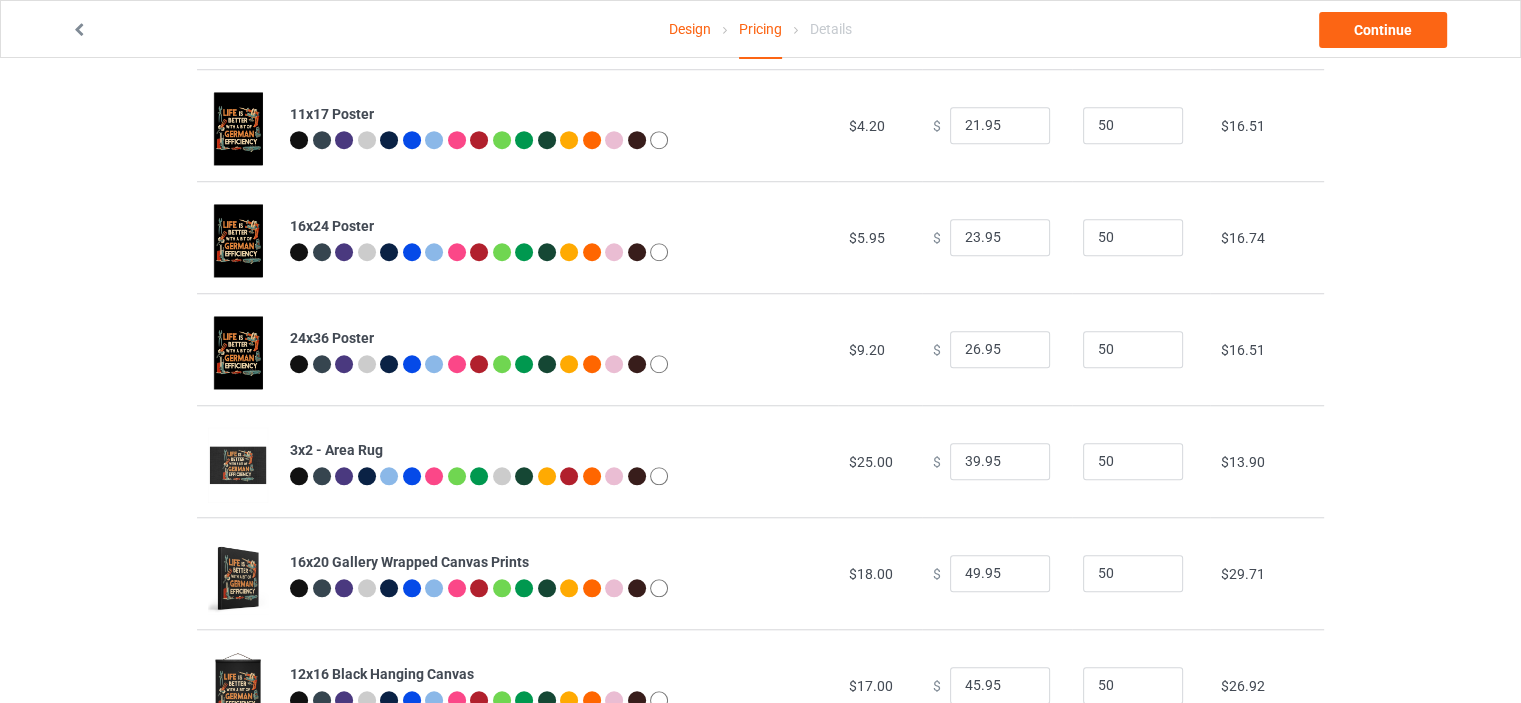 scroll, scrollTop: 1700, scrollLeft: 0, axis: vertical 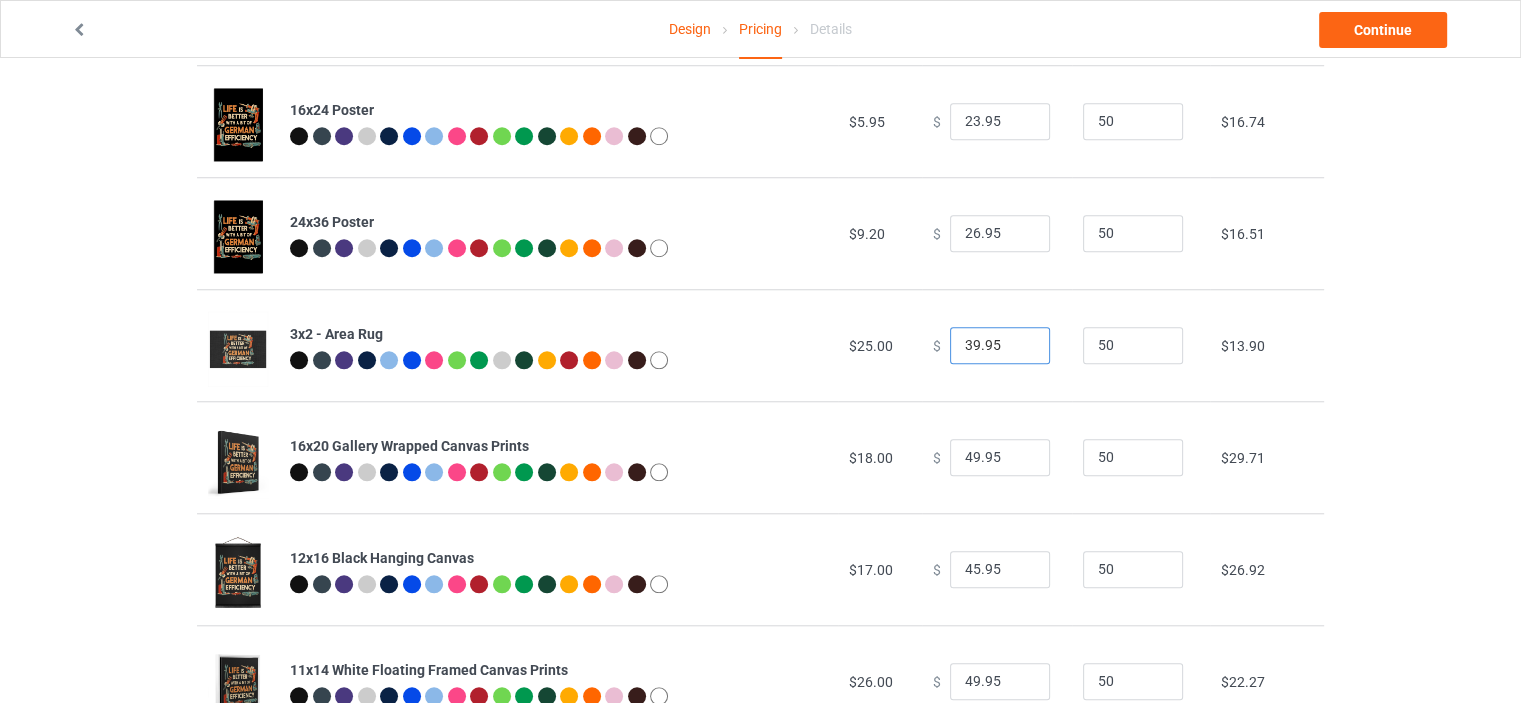 drag, startPoint x: 961, startPoint y: 346, endPoint x: 944, endPoint y: 347, distance: 17.029387 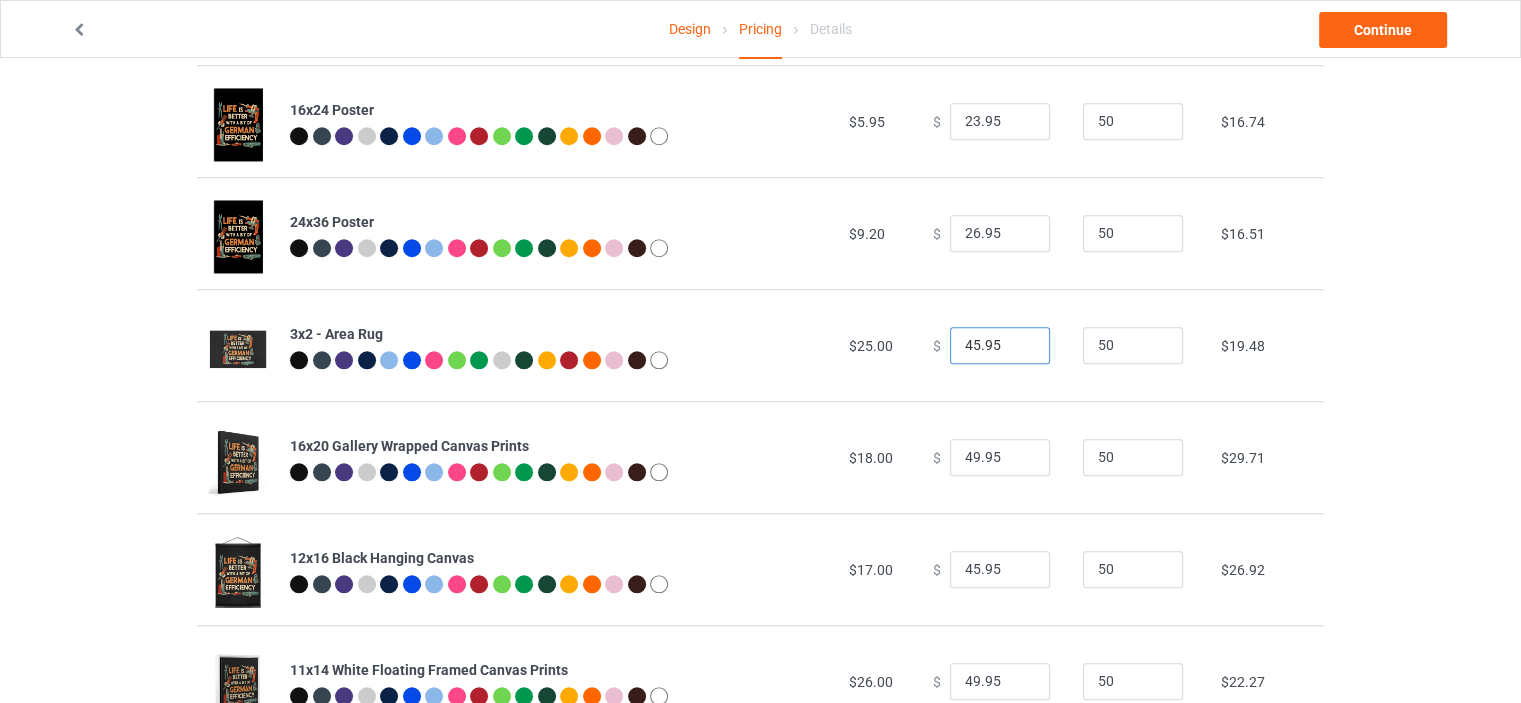 type on "45.95" 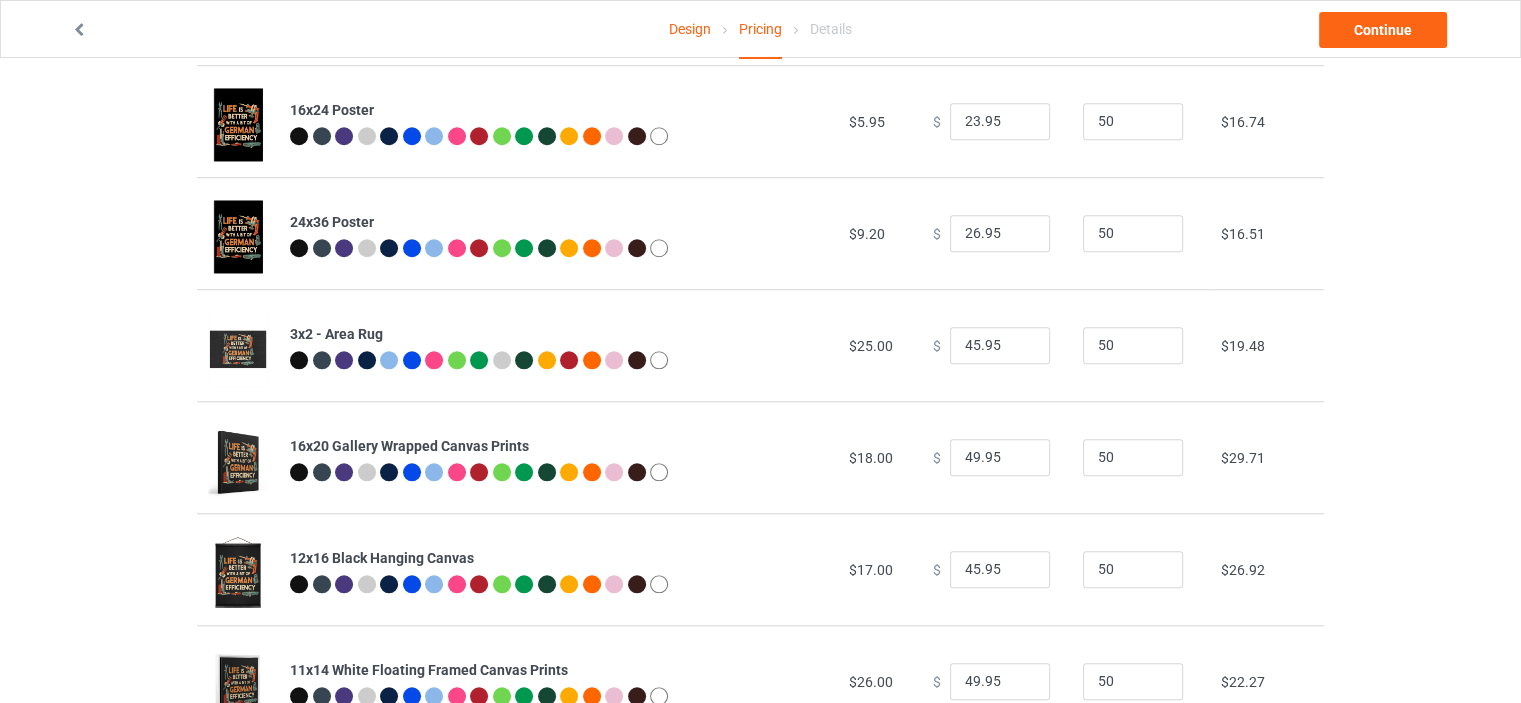 click on "Design Pricing Details Continue Pricing Estimated total profit $21,069.50 Product Base cost Sale price Expected sales   Your expected sales will change your profit estimate (on the right), but will not affect the actual amount of profit you earn. Profit / Unit   Your profit is your sale price minus your base cost and processing fee. Classic T-Shirt $6.00 $     27.95 50 $20.41 V-Neck T-Shirt $9.50 $     31.95 50 $20.88 Ladies T-Shirt $6.50 $     27.95 50 $19.95 Hooded Sweatshirt $15.00 $     42.95 50 $25.99 Crewneck Sweatshirt $13.00 $     35.95 50 $21.34 Premium Fit Mens Tee $11.50 $     33.95 50 $20.88 Long Sleeve Tee $9.00 $     31.95 50 $21.34 Mug $4.00 $     19.95 50 $14.83 Color Changing Mug $5.00 $     21.95 50 $15.76 Youth T-Shirt $7.00 $     24.95 50 $16.69 Indoor Pillow - 16” x 16” $10.00 $     30.95 50 $19.48 Indoor Pillow - 18” x 18” $12.00 $     33.95 50 $20.41 Small Fleece Blanket - 30" x 40" $11.00 $     30.95 50 $18.55 11x17 Poster $4.20 $" at bounding box center (760, -320) 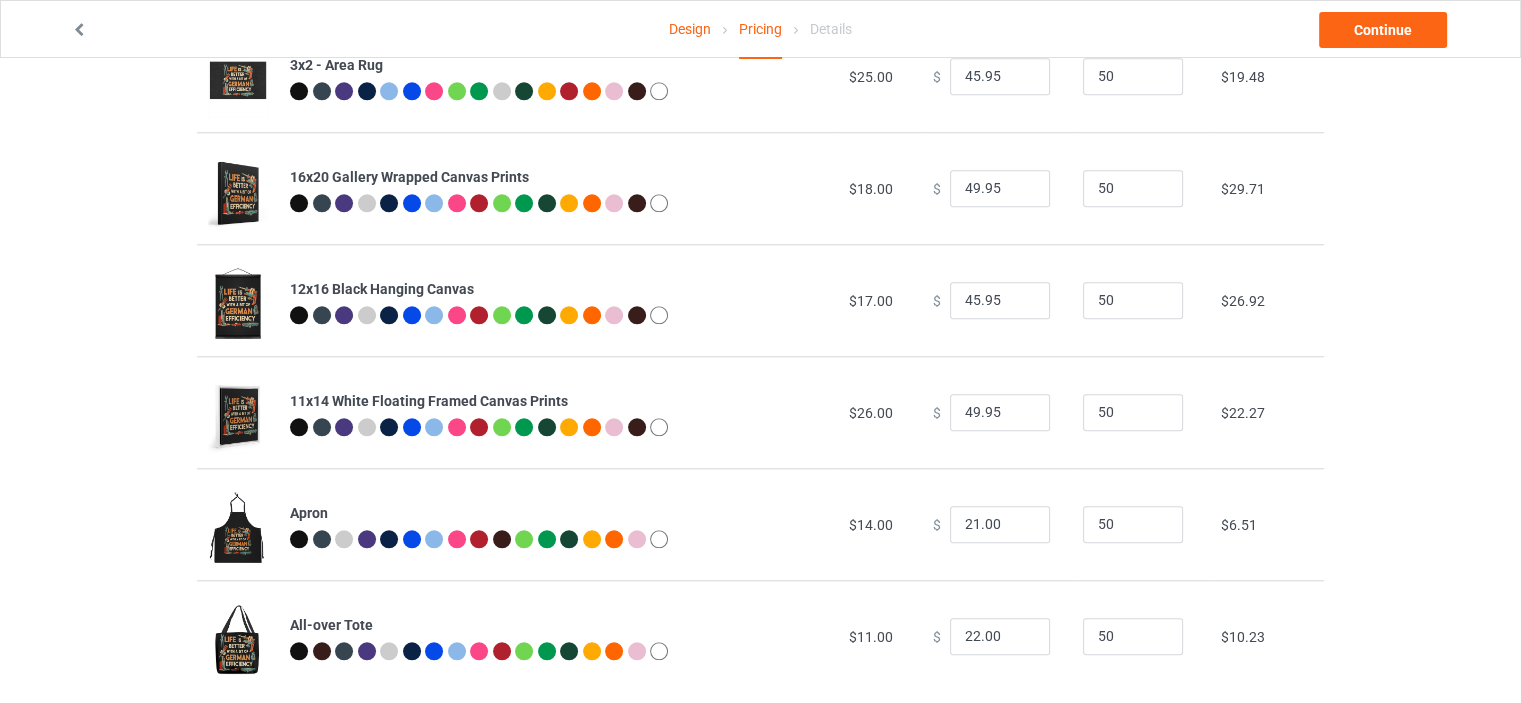 scroll, scrollTop: 2000, scrollLeft: 0, axis: vertical 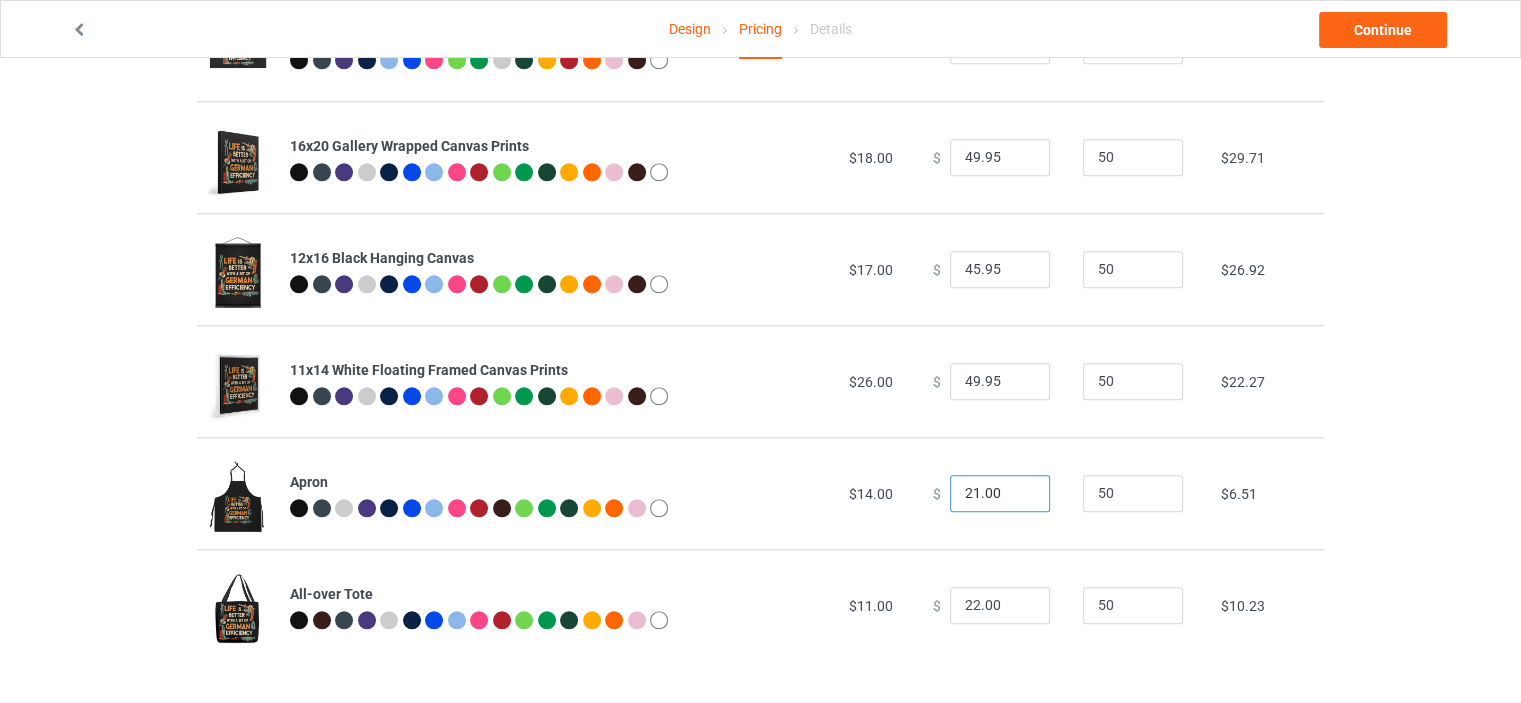 click on "21.00" at bounding box center [1000, 494] 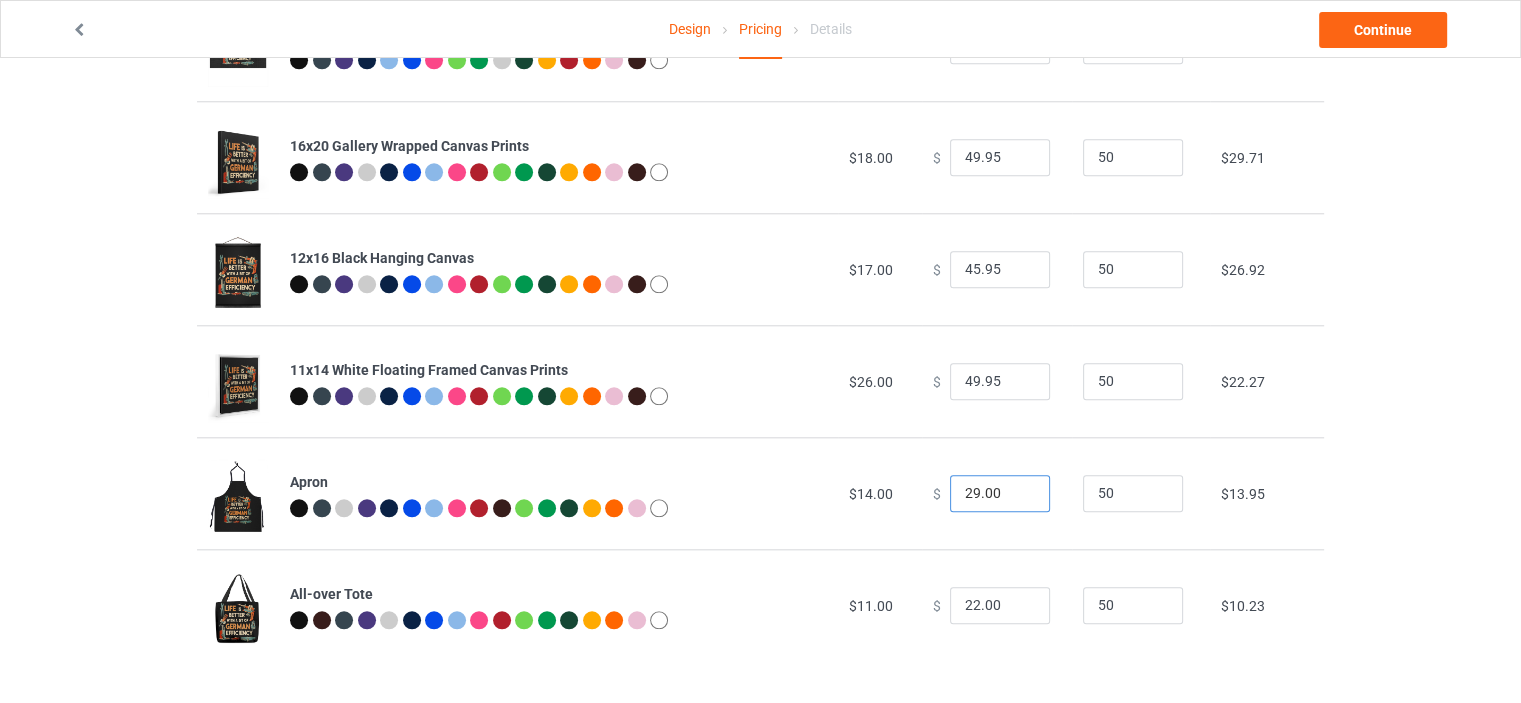 click on "29.00" at bounding box center (1000, 494) 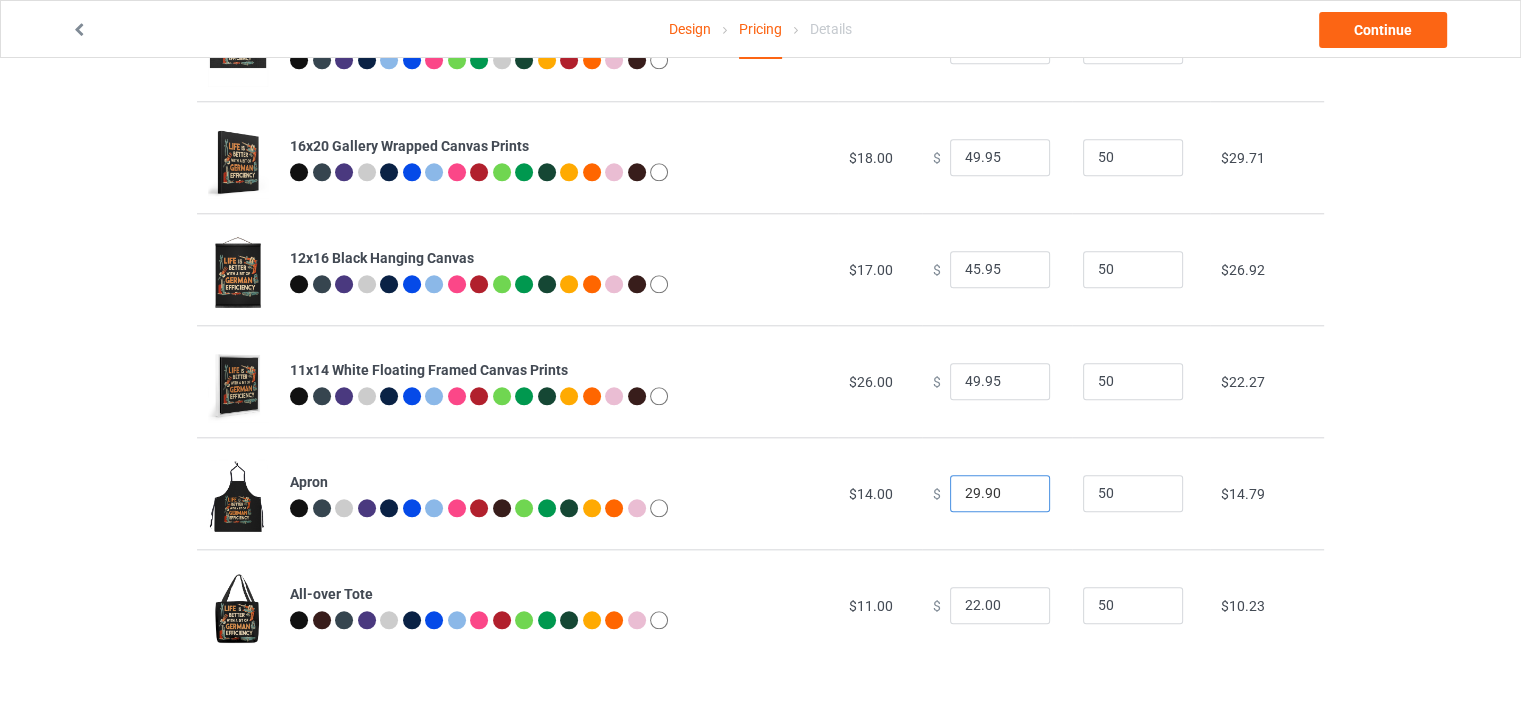 drag, startPoint x: 991, startPoint y: 495, endPoint x: 980, endPoint y: 495, distance: 11 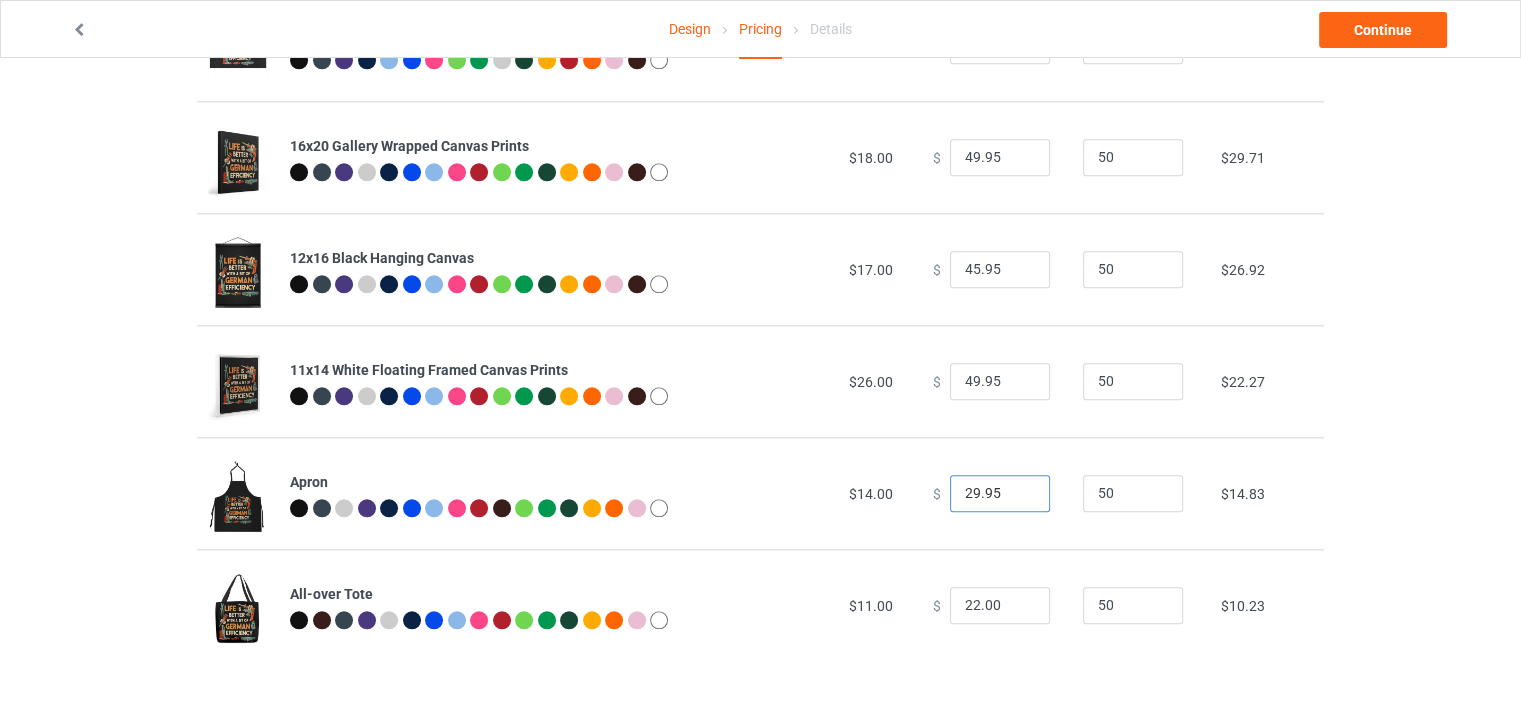 drag, startPoint x: 968, startPoint y: 496, endPoint x: 951, endPoint y: 498, distance: 17.117243 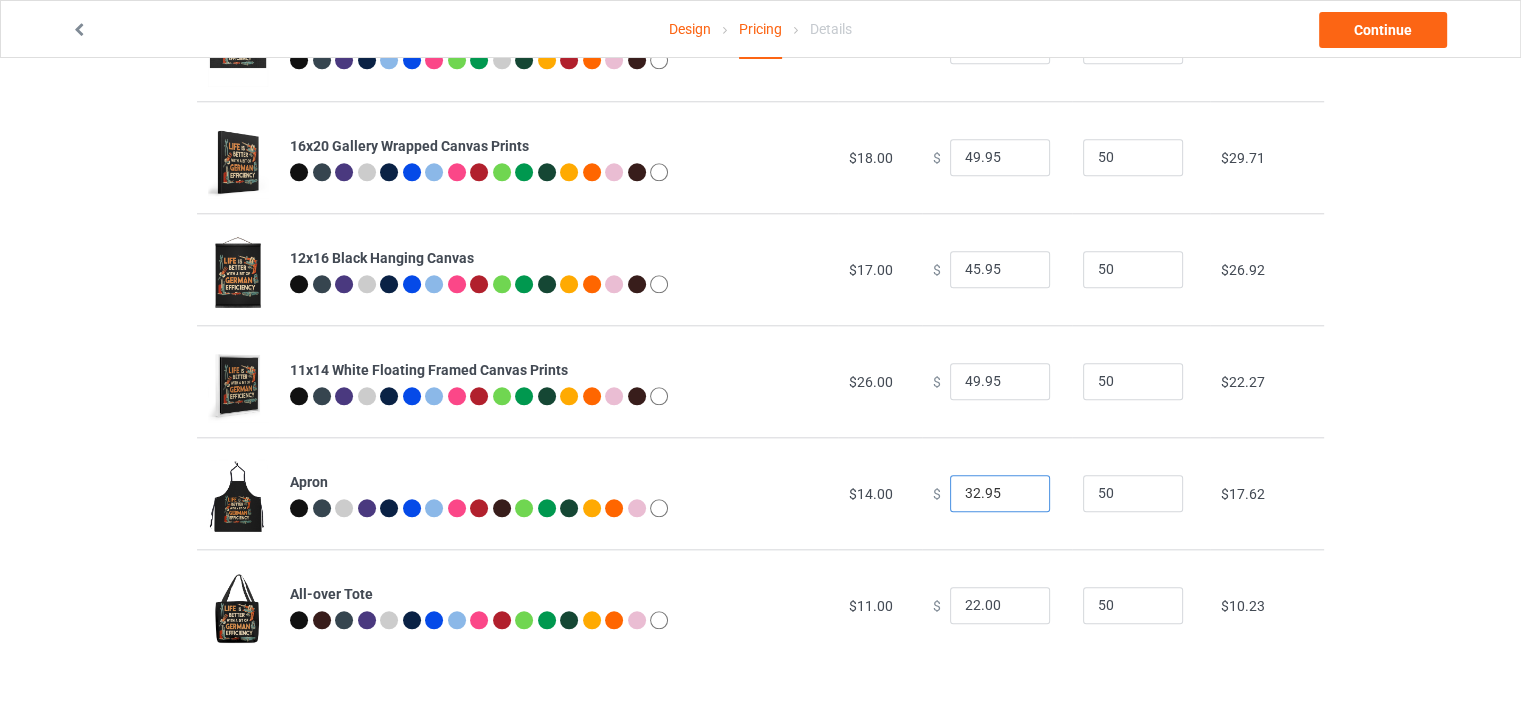 click on "32.95" at bounding box center (1000, 494) 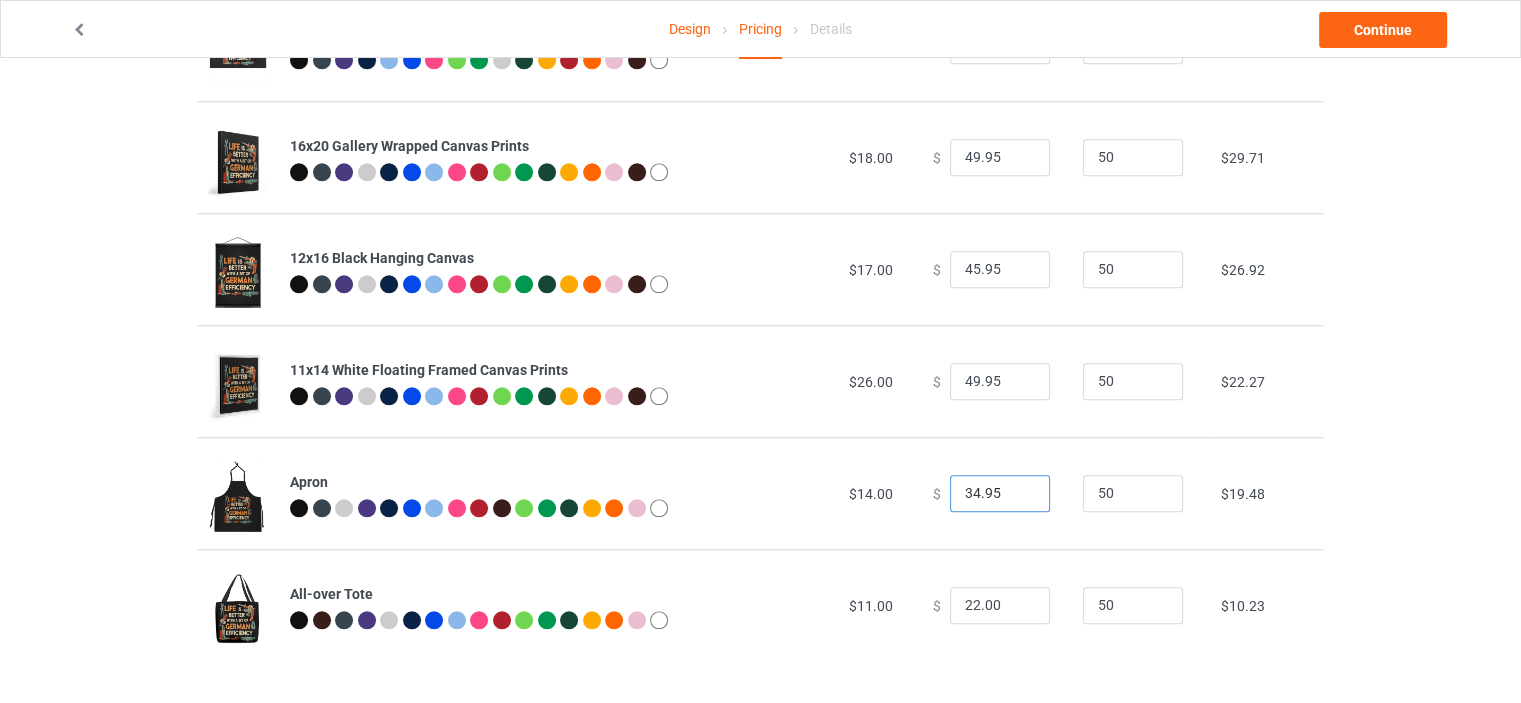 click on "34.95" at bounding box center (1000, 494) 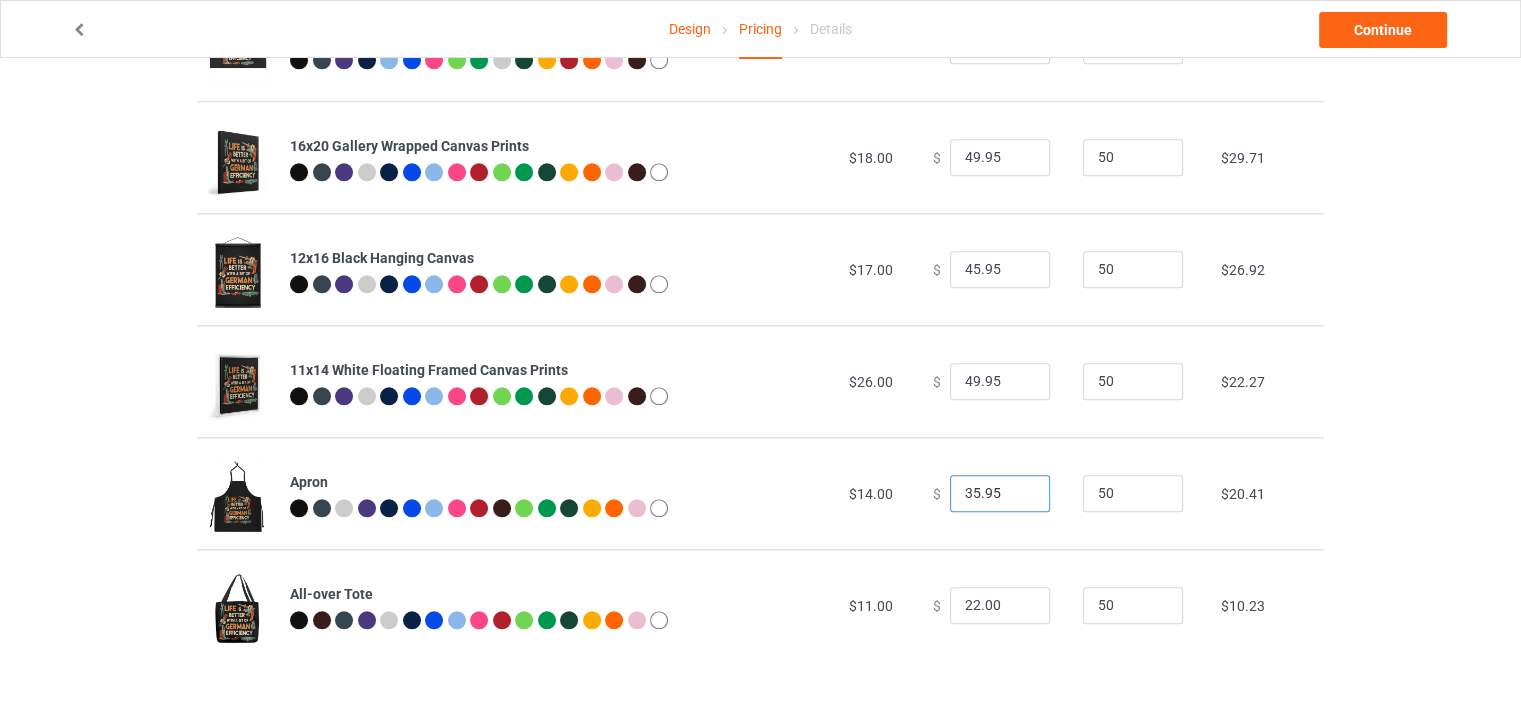 type on "35.95" 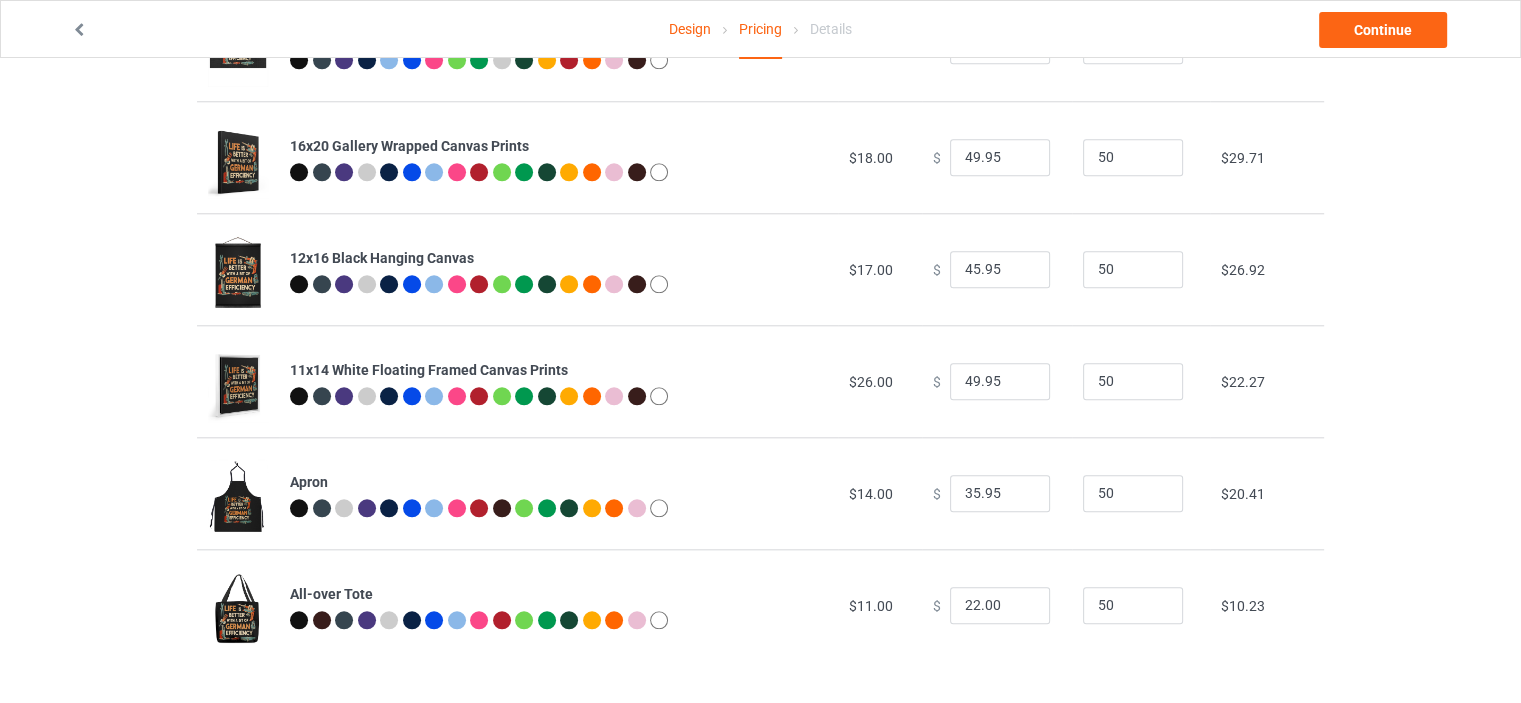 click on "Design Pricing Details Continue Pricing Estimated total profit $21,764.50 Product Base cost Sale price Expected sales   Your expected sales will change your profit estimate (on the right), but will not affect the actual amount of profit you earn. Profit / Unit   Your profit is your sale price minus your base cost and processing fee. Classic T-Shirt $6.00 $     27.95 50 $20.41 V-Neck T-Shirt $9.50 $     31.95 50 $20.88 Ladies T-Shirt $6.50 $     27.95 50 $19.95 Hooded Sweatshirt $15.00 $     42.95 50 $25.99 Crewneck Sweatshirt $13.00 $     35.95 50 $21.34 Premium Fit Mens Tee $11.50 $     33.95 50 $20.88 Long Sleeve Tee $9.00 $     31.95 50 $21.34 Mug $4.00 $     19.95 50 $14.83 Color Changing Mug $5.00 $     21.95 50 $15.76 Youth T-Shirt $7.00 $     24.95 50 $16.69 Indoor Pillow - 16” x 16” $10.00 $     30.95 50 $19.48 Indoor Pillow - 18” x 18” $12.00 $     33.95 50 $20.41 Small Fleece Blanket - 30" x 40" $11.00 $     30.95 50 $18.55 11x17 Poster $4.20 $" at bounding box center [760, -620] 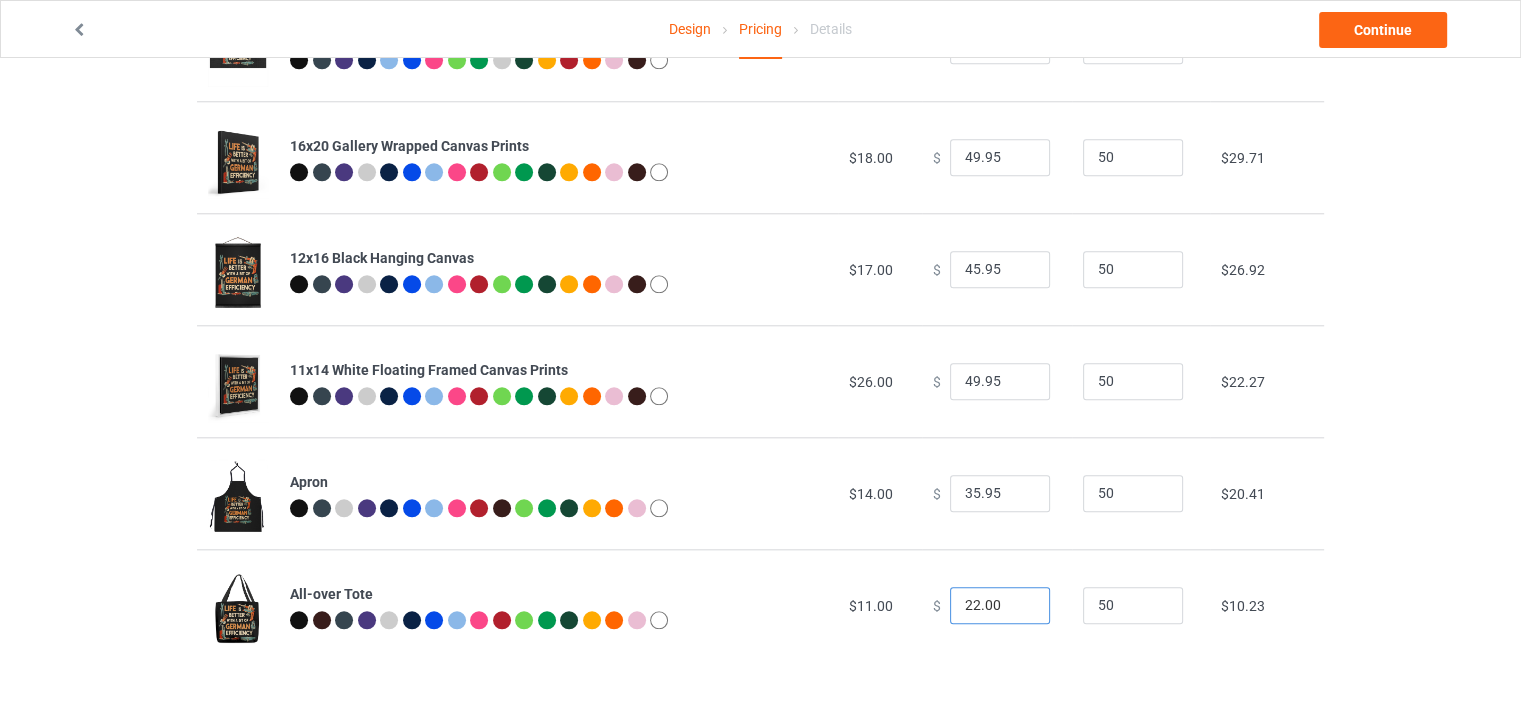 click on "22.00" at bounding box center [1000, 606] 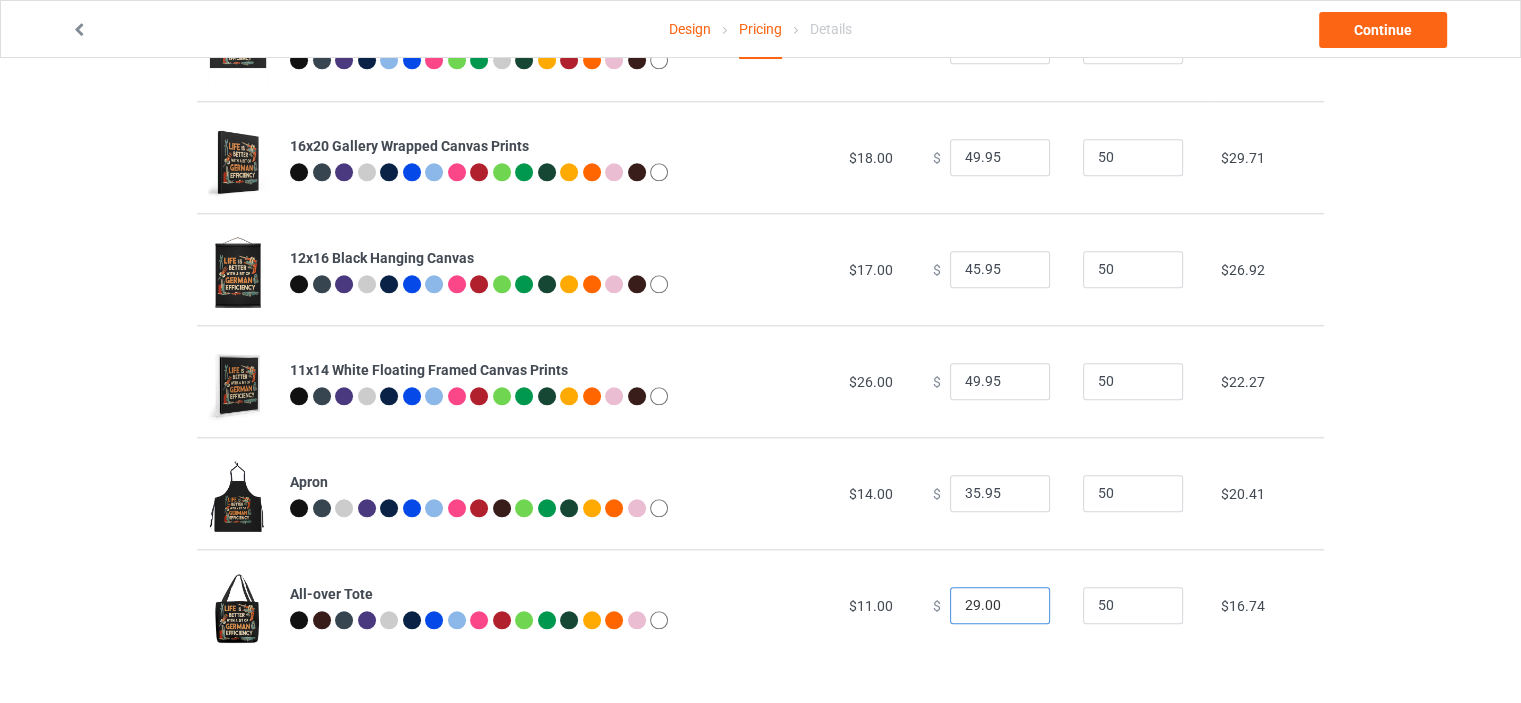 drag, startPoint x: 989, startPoint y: 607, endPoint x: 972, endPoint y: 608, distance: 17.029387 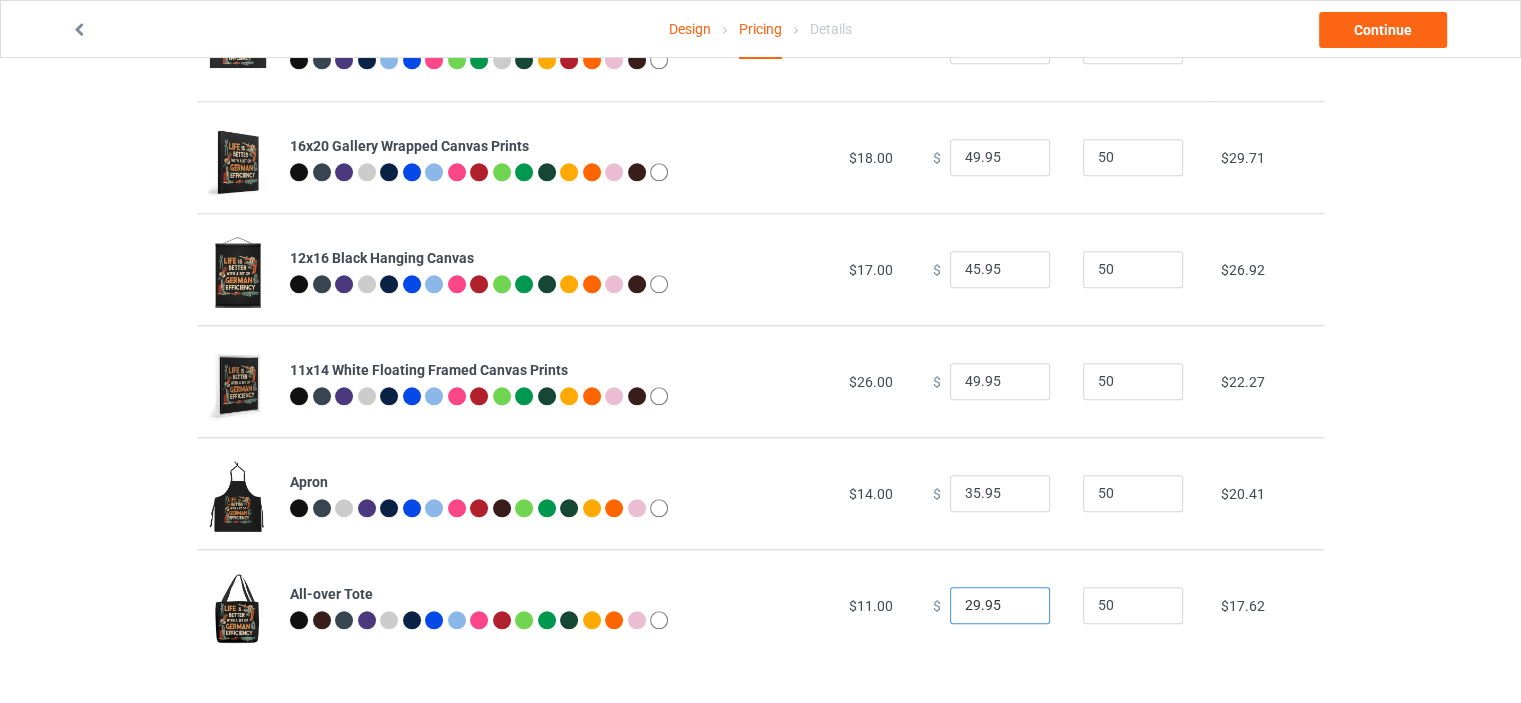 type on "29.95" 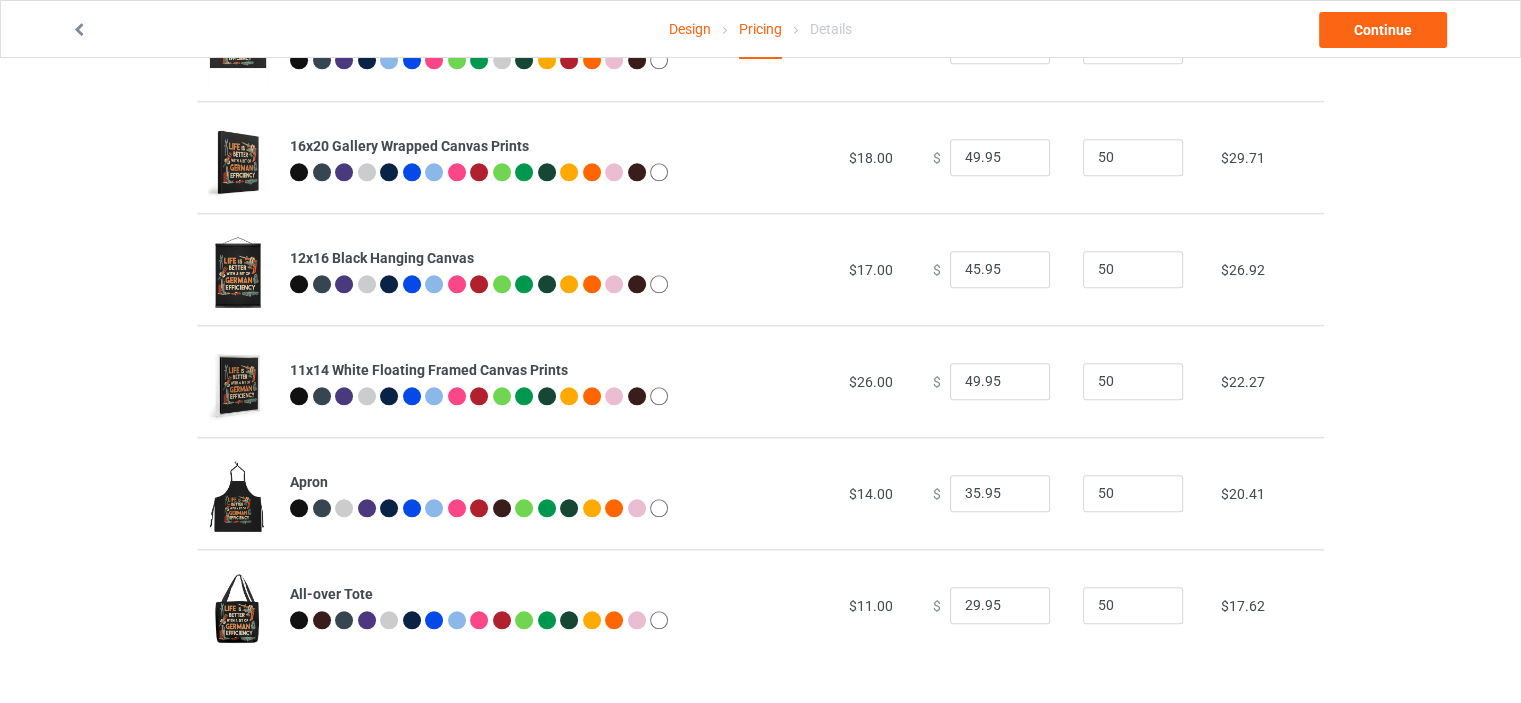 click on "Design Pricing Details Continue Pricing Estimated total profit $22,134.00 Product Base cost Sale price Expected sales   Your expected sales will change your profit estimate (on the right), but will not affect the actual amount of profit you earn. Profit / Unit   Your profit is your sale price minus your base cost and processing fee. Classic T-Shirt $6.00 $     27.95 50 $20.41 V-Neck T-Shirt $9.50 $     31.95 50 $20.88 Ladies T-Shirt $6.50 $     27.95 50 $19.95 Hooded Sweatshirt $15.00 $     42.95 50 $25.99 Crewneck Sweatshirt $13.00 $     35.95 50 $21.34 Premium Fit Mens Tee $11.50 $     33.95 50 $20.88 Long Sleeve Tee $9.00 $     31.95 50 $21.34 Mug $4.00 $     19.95 50 $14.83 Color Changing Mug $5.00 $     21.95 50 $15.76 Youth T-Shirt $7.00 $     24.95 50 $16.69 Indoor Pillow - 16” x 16” $10.00 $     30.95 50 $19.48 Indoor Pillow - 18” x 18” $12.00 $     33.95 50 $20.41 Small Fleece Blanket - 30" x 40" $11.00 $     30.95 50 $18.55 11x17 Poster $4.20 $" at bounding box center [760, -620] 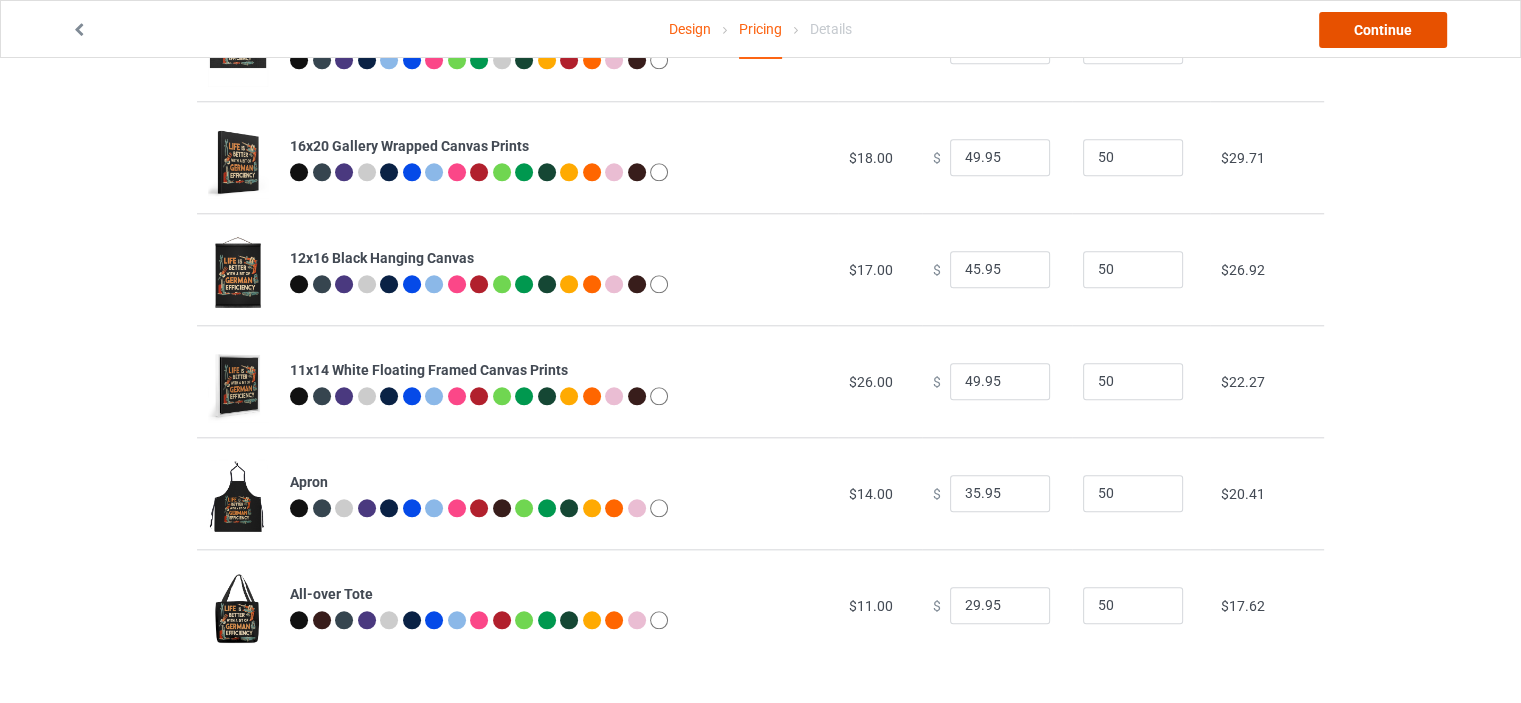 click on "Continue" at bounding box center [1383, 30] 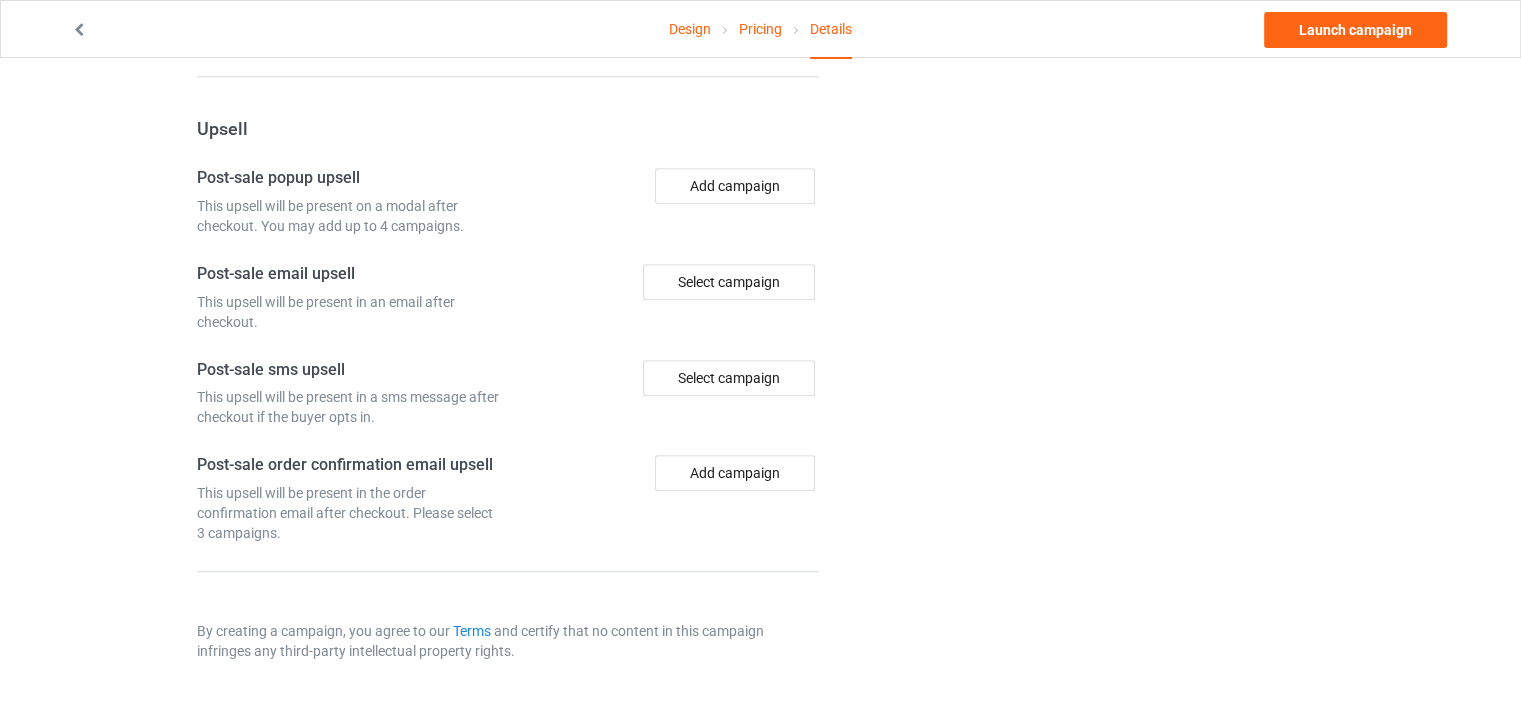 scroll, scrollTop: 0, scrollLeft: 0, axis: both 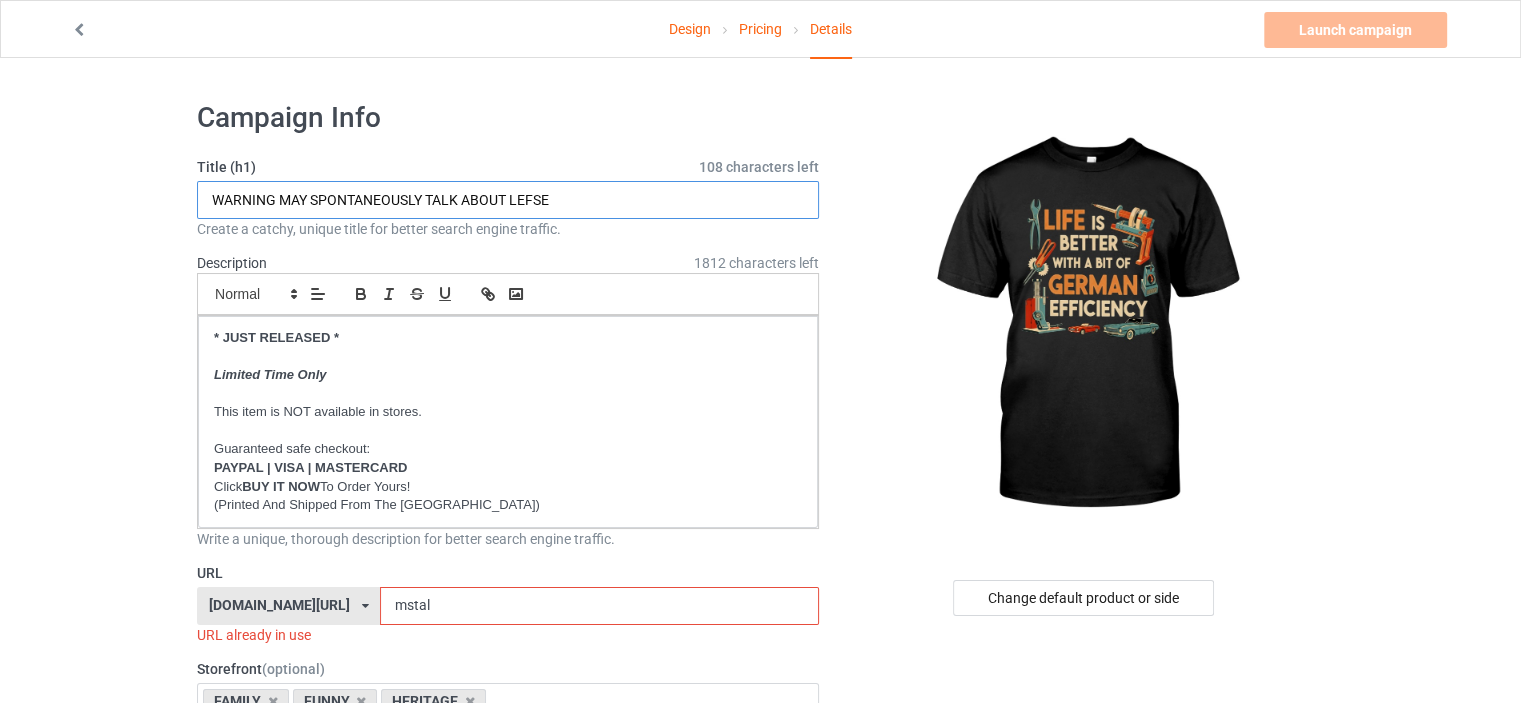 drag, startPoint x: 568, startPoint y: 199, endPoint x: 0, endPoint y: 207, distance: 568.05634 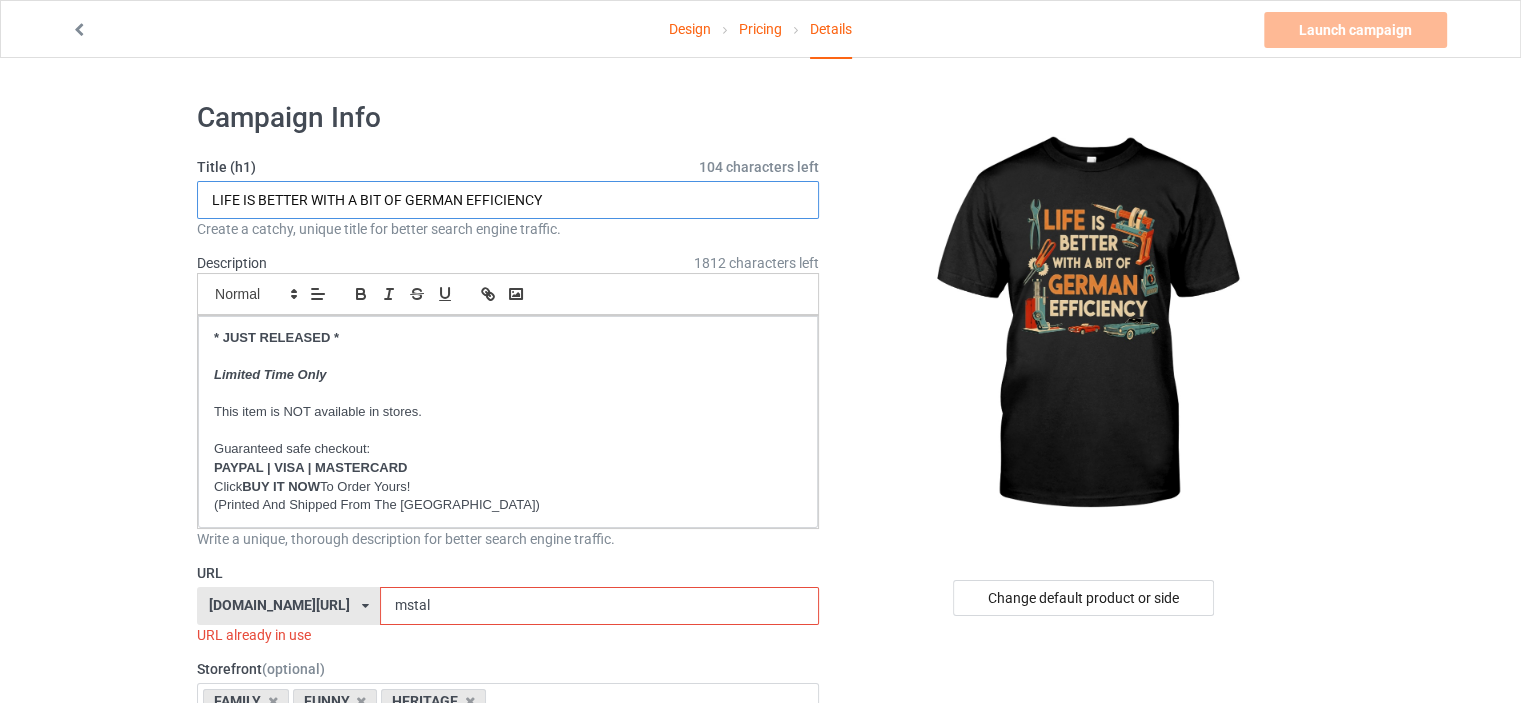 type on "LIFE IS BETTER WITH A BIT OF GERMAN EFFICIENCY" 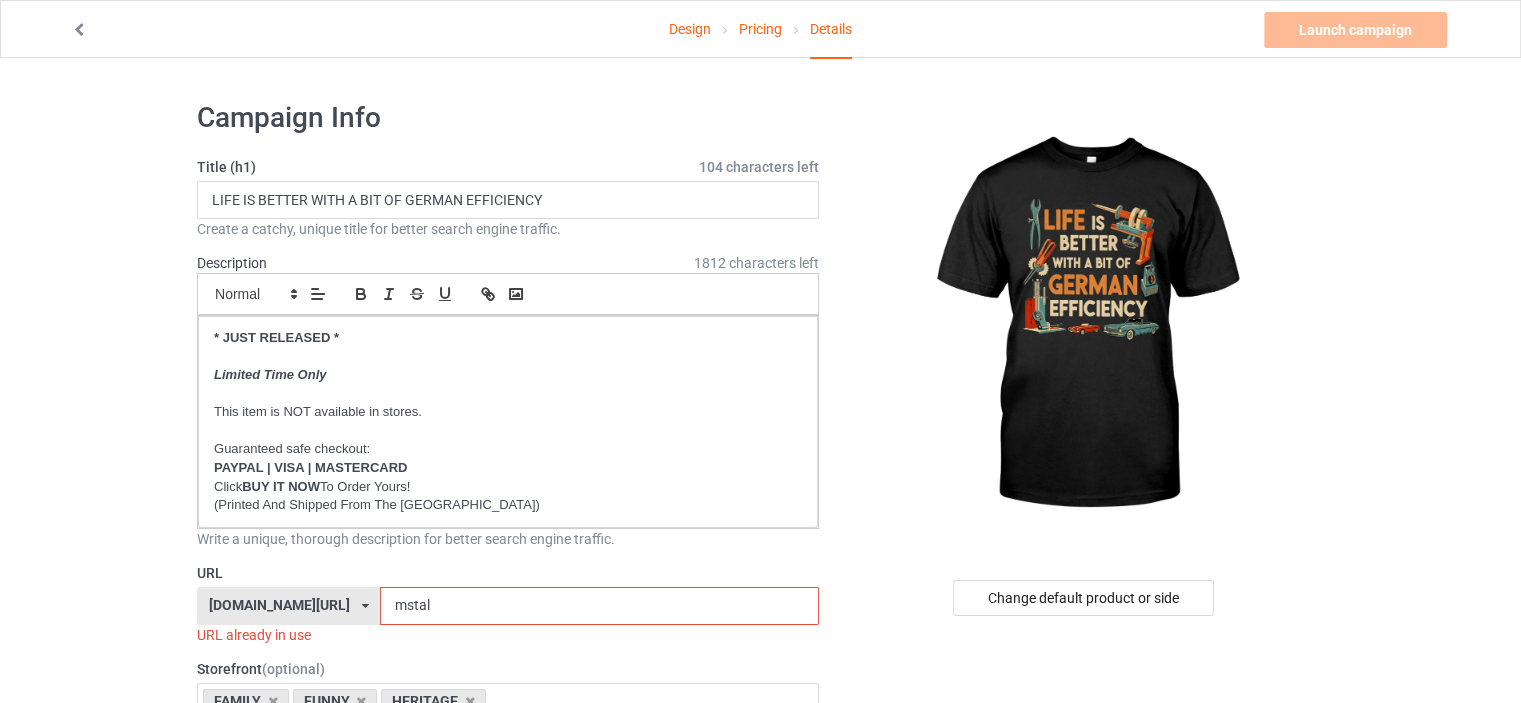 click on "Design Pricing Details Launch campaign Invalid campaign URL Campaign Info Title (h1) 104   characters left LIFE IS BETTER WITH A BIT OF GERMAN EFFICIENCY Create a catchy, unique title for better search engine traffic. Description 1812   characters left       Small Normal Large Big Huge                                                                                     * JUST RELEASED * Limited Time Only This item is NOT available in stores. Guaranteed safe checkout: PAYPAL | VISA | MASTERCARD Click  BUY IT NOW  To Order Yours! (Printed And Shipped From The USA) Write a unique, thorough description for better search engine traffic. URL ilovemynorway.com/ britishlook.net/ danishlegends.com/ familyworldgifts.com/ finnishlegends.com/ funnyteeworld.com/ ilovemyaustralia.com/ ilovemycanada.net/ ilovemydenmark.com/ ilovemyfinland.com/ ilovemyfrance.com/ ilovemygermany.com/ ilovemygnomes.com/ ilovemyireland.com/ ilovemyitaly.com/ ilovemynetherlands.com/ ilovemynorway.com/ ilovemypoland.com/ ilovemyredhair.net/ 4 /" at bounding box center (760, 1168) 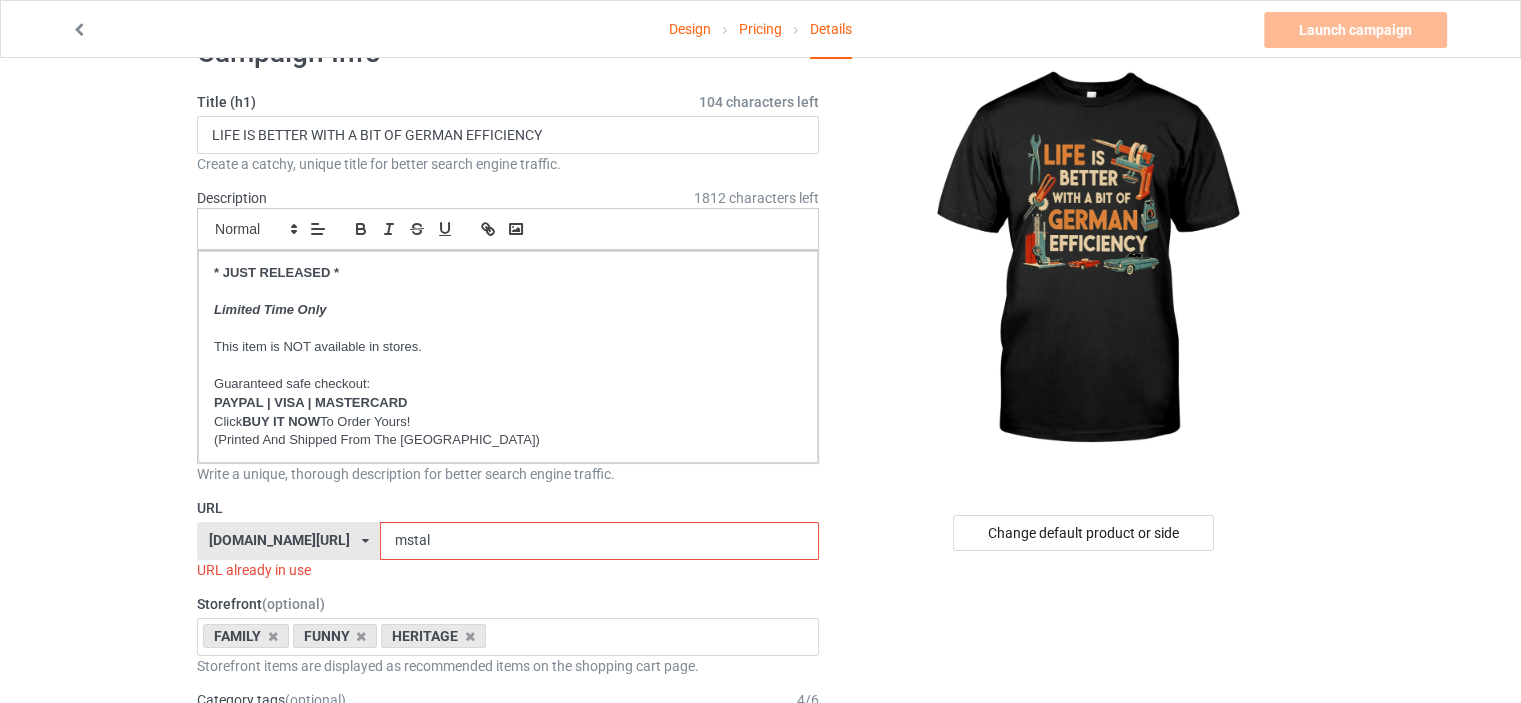 scroll, scrollTop: 100, scrollLeft: 0, axis: vertical 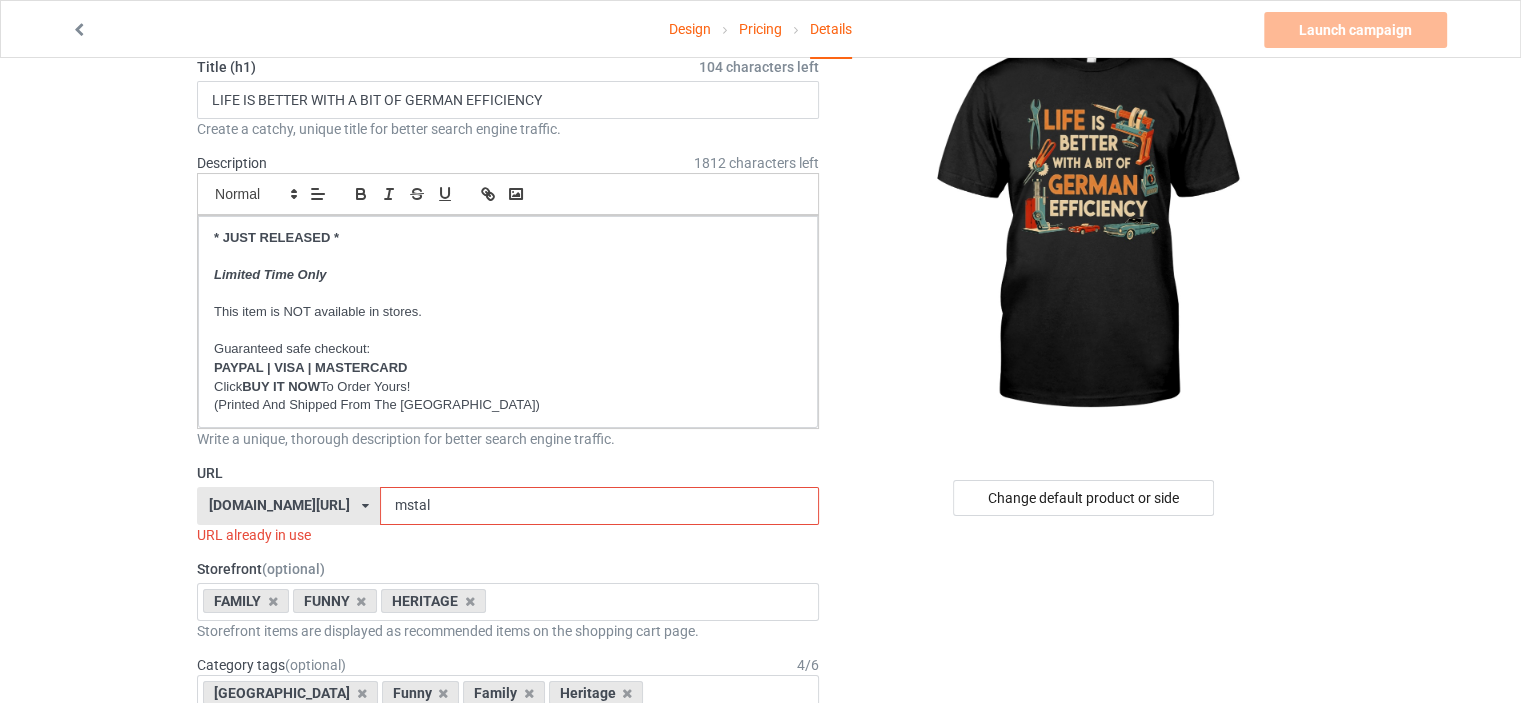 drag, startPoint x: 444, startPoint y: 507, endPoint x: 80, endPoint y: 486, distance: 364.60526 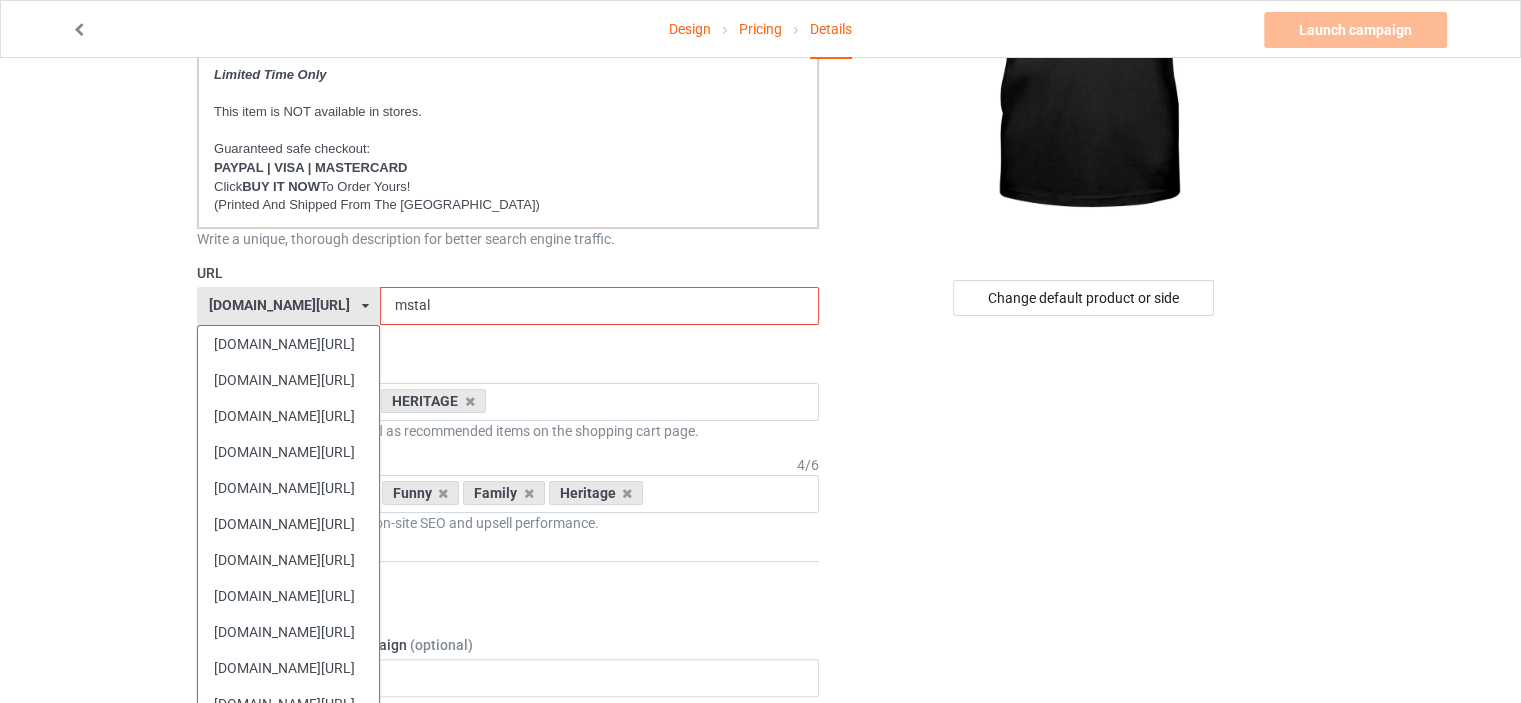 scroll, scrollTop: 400, scrollLeft: 0, axis: vertical 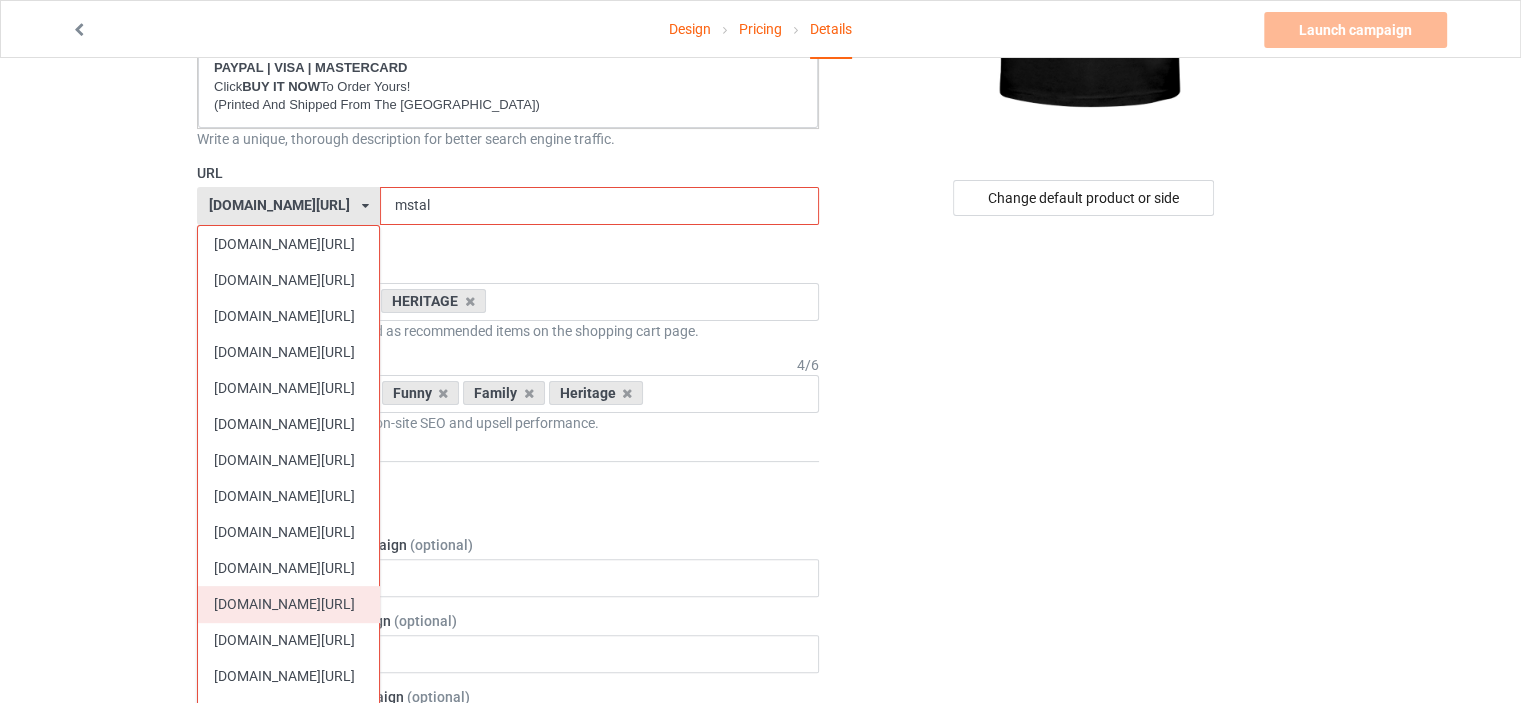 click on "[DOMAIN_NAME][URL]" at bounding box center (288, 604) 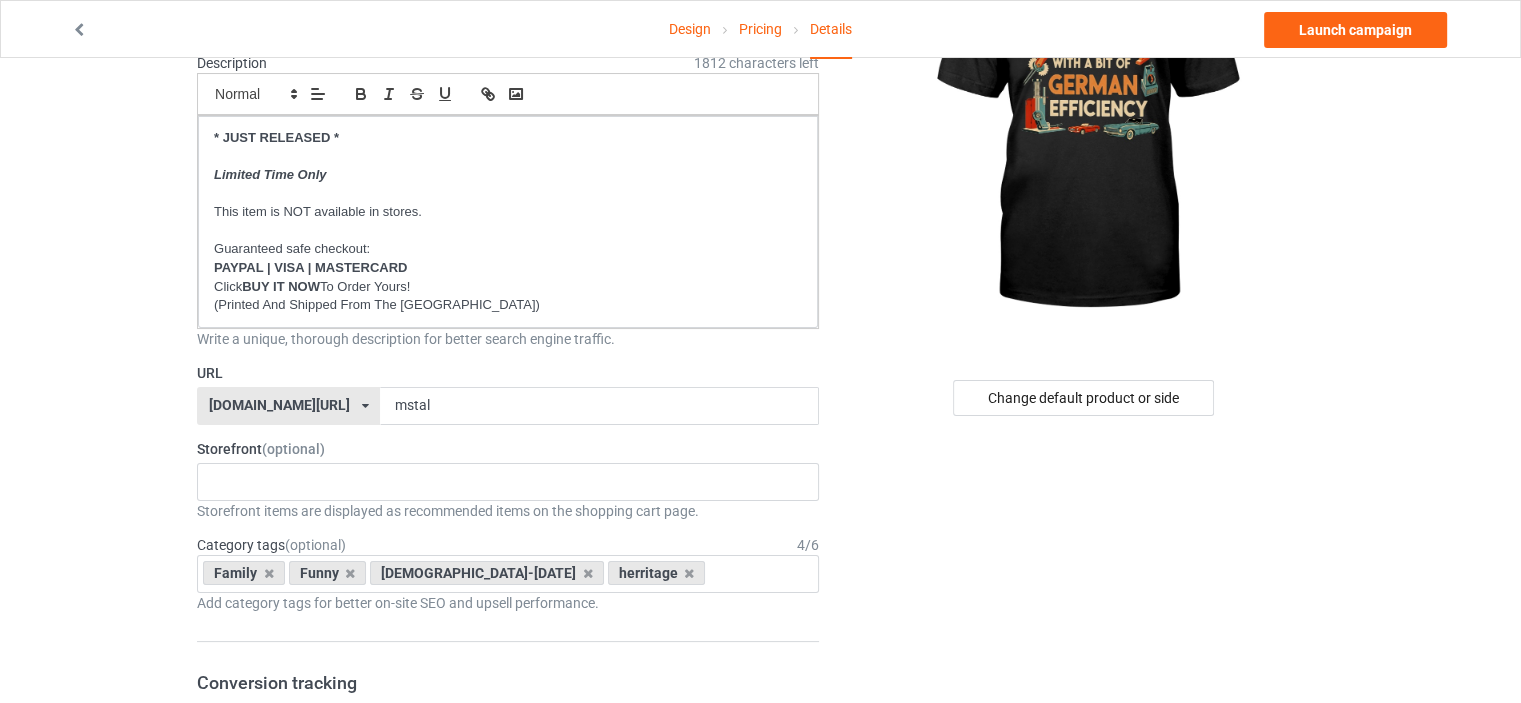 scroll, scrollTop: 0, scrollLeft: 0, axis: both 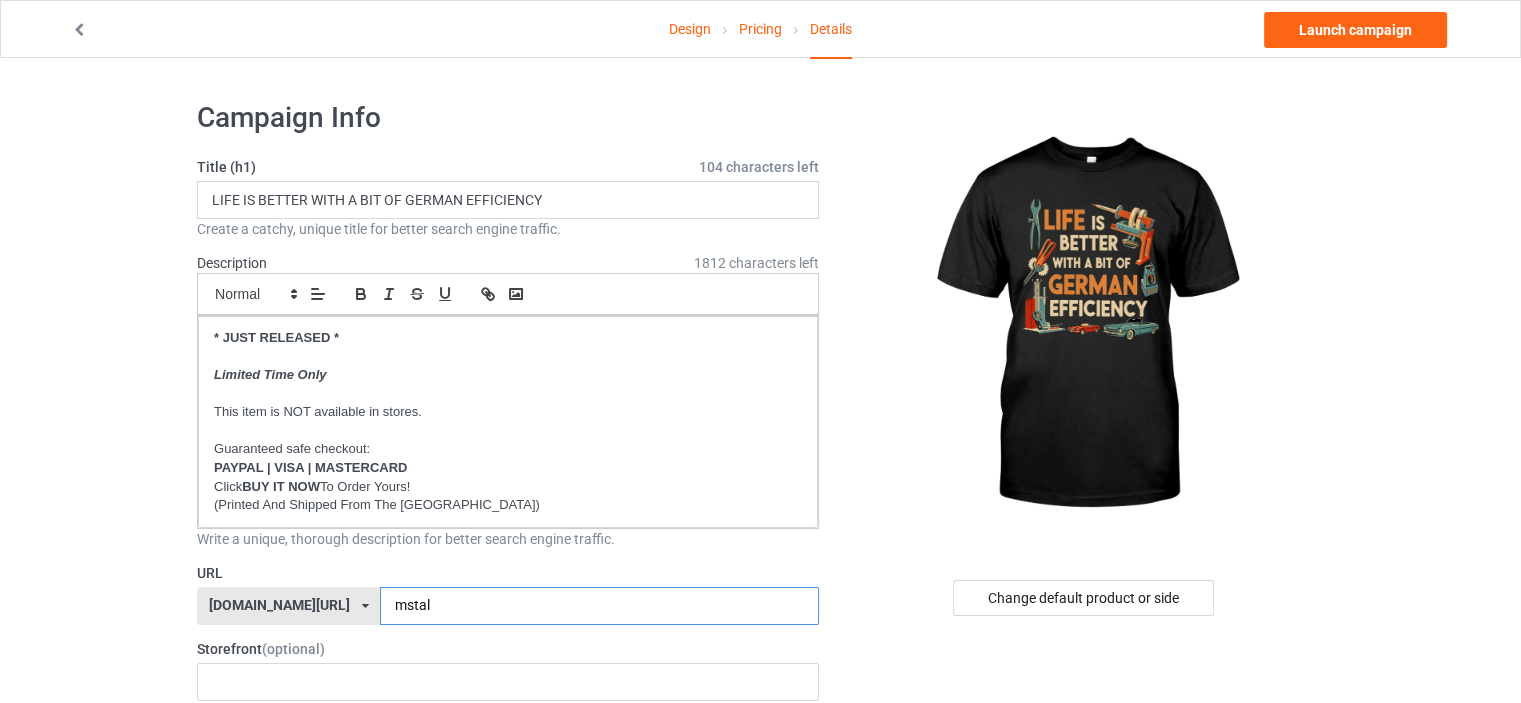 drag, startPoint x: 448, startPoint y: 600, endPoint x: 203, endPoint y: 600, distance: 245 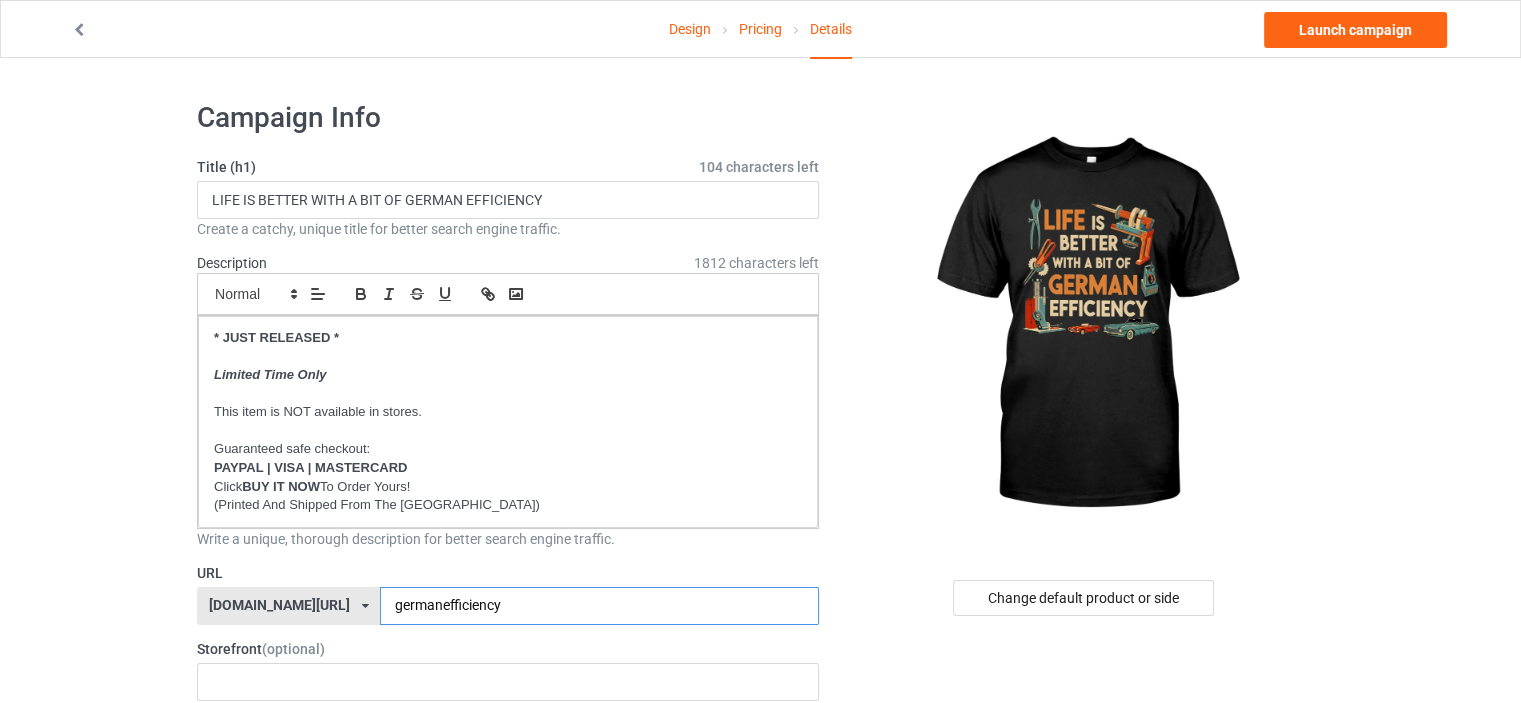 type on "germanefficiency" 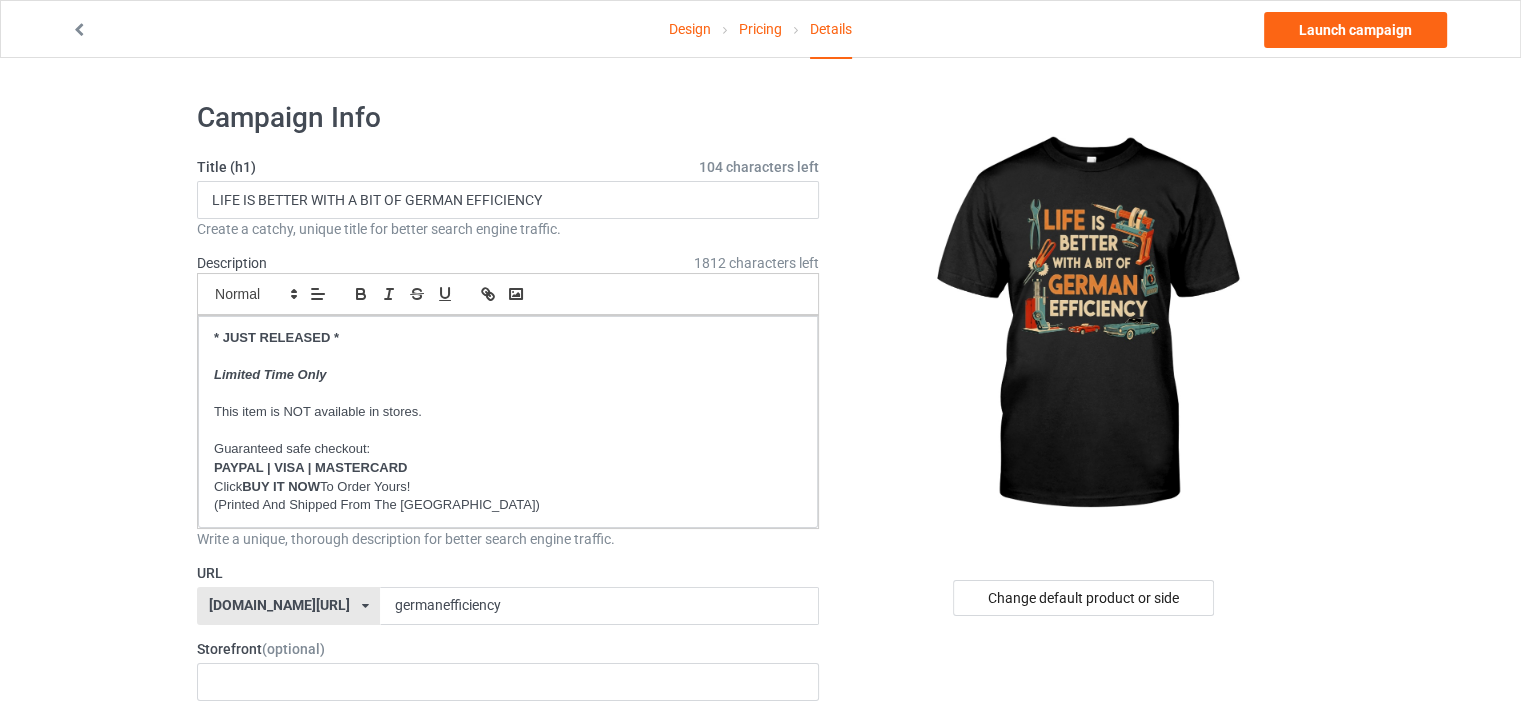click on "Design Pricing Details Launch campaign Campaign Info Title (h1) 104   characters left LIFE IS BETTER WITH A BIT OF GERMAN EFFICIENCY Create a catchy, unique title for better search engine traffic. Description 1812   characters left       Small Normal Large Big Huge                                                                                     * JUST RELEASED * Limited Time Only This item is NOT available in stores. Guaranteed safe checkout: PAYPAL | VISA | MASTERCARD Click  BUY IT NOW  To Order Yours! (Printed And Shipped From The USA) Write a unique, thorough description for better search engine traffic. URL ilovemygermany.com/ britishlook.net/ danishlegends.com/ familyworldgifts.com/ finnishlegends.com/ funnyteeworld.com/ ilovemyaustralia.com/ ilovemycanada.net/ ilovemydenmark.com/ ilovemyfinland.com/ ilovemyfrance.com/ ilovemygermany.com/ ilovemygnomes.com/ ilovemyireland.com/ ilovemyitaly.com/ ilovemynetherlands.com/ ilovemynorway.com/ ilovemypoland.com/ ilovemyredhair.net/ ilovemyscotland.com/ 4" at bounding box center (760, 1158) 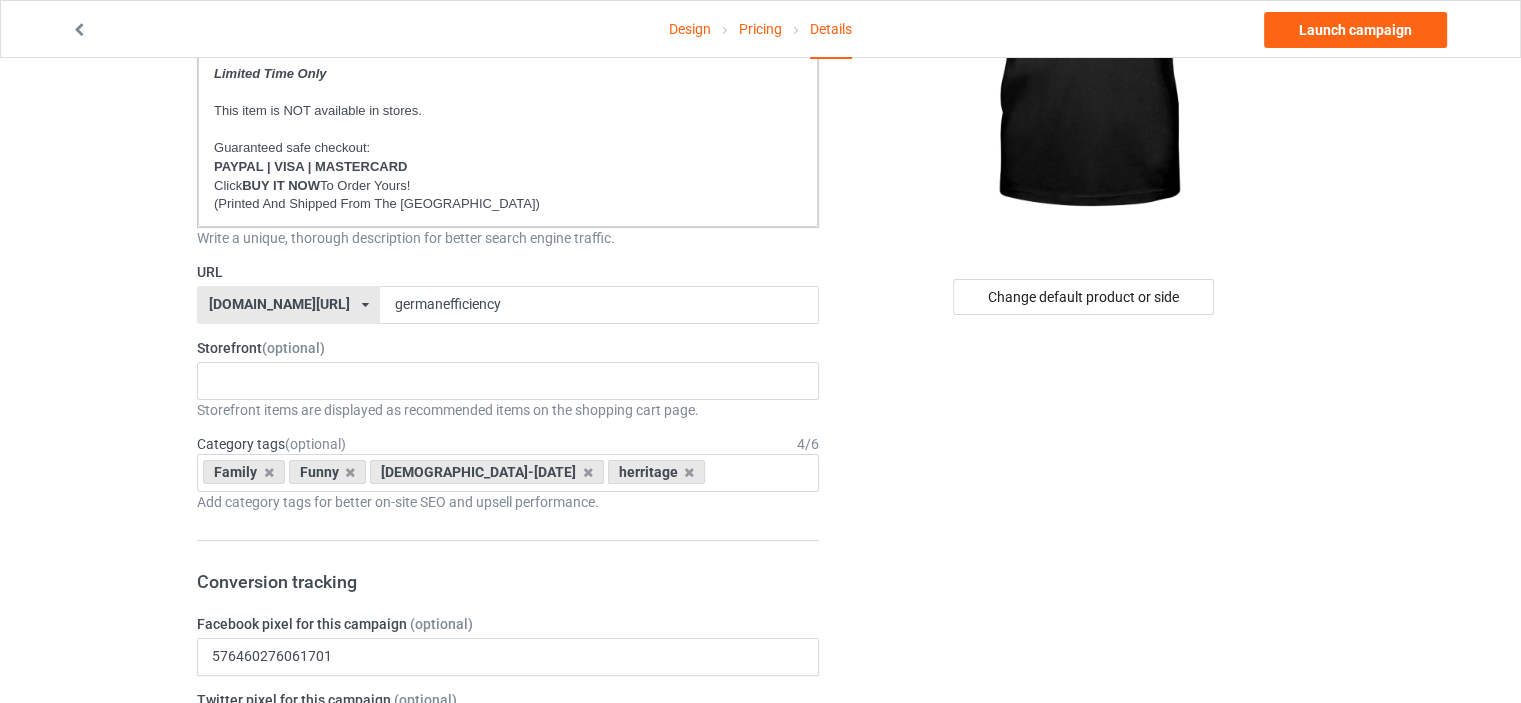 scroll, scrollTop: 400, scrollLeft: 0, axis: vertical 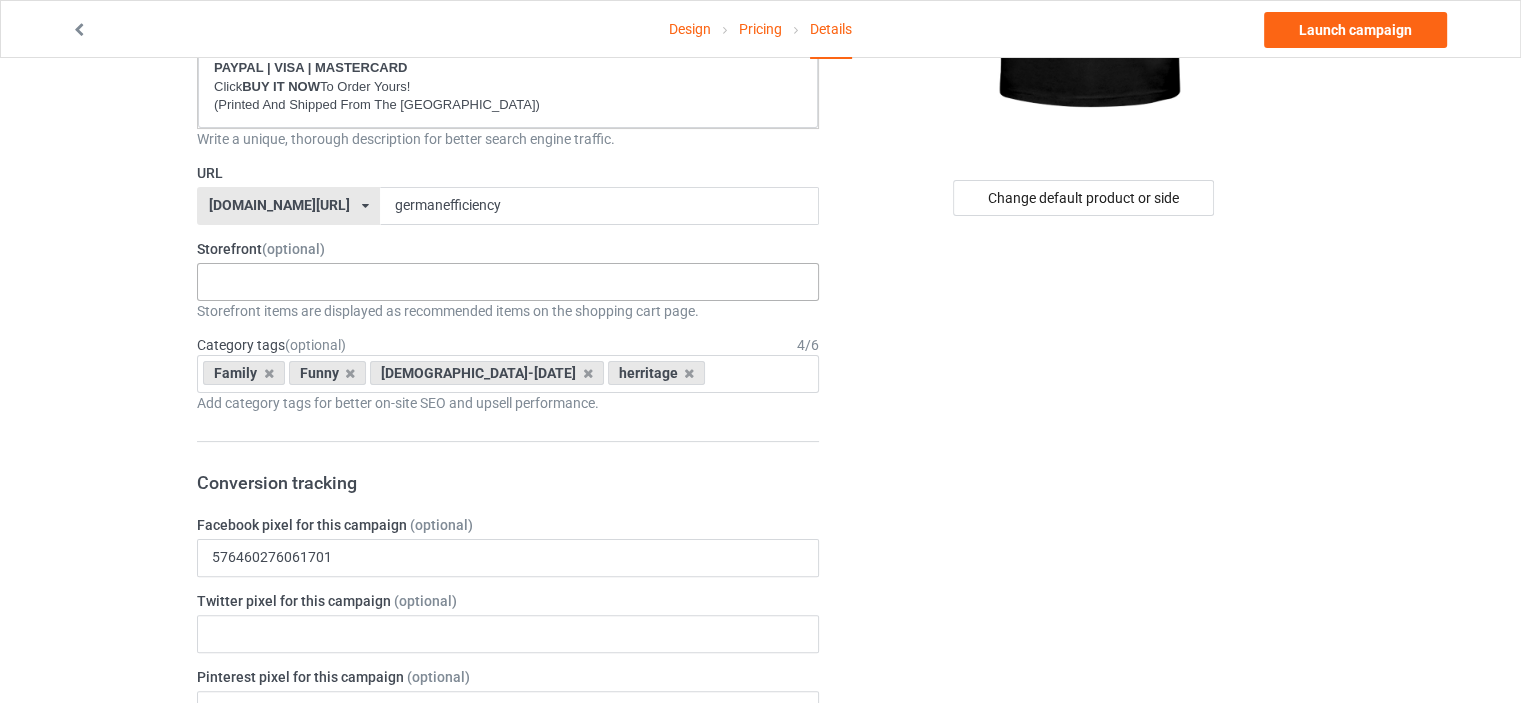 click on "HERITAGE FUNNY FAMILY CHRISTMAS 5d793c099ddb371f9f0c3c2e 5d7820cd2b9df008358ecea1 5d769ec32ee410469285180e 5d756b10fbe899469ef4d8a1" at bounding box center (508, 282) 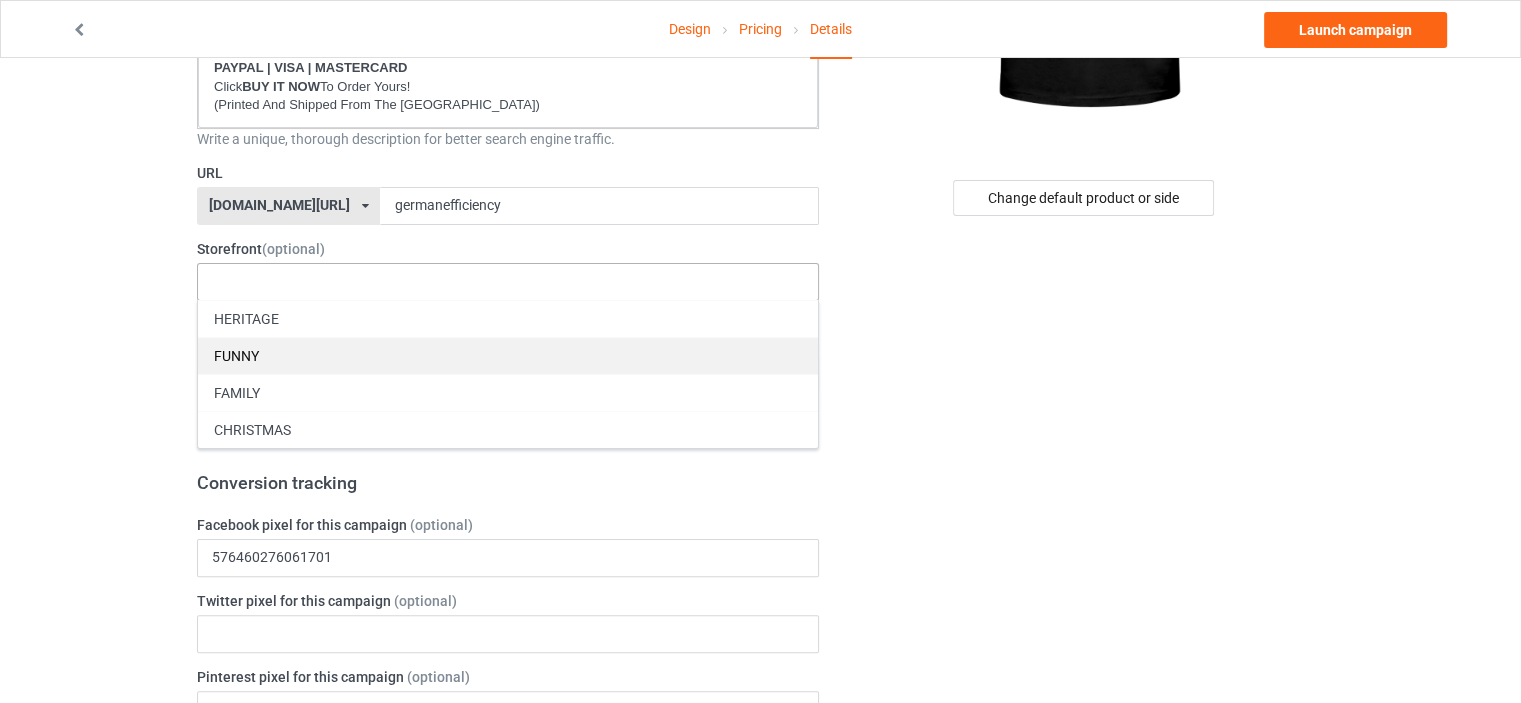 click on "FUNNY" at bounding box center [508, 355] 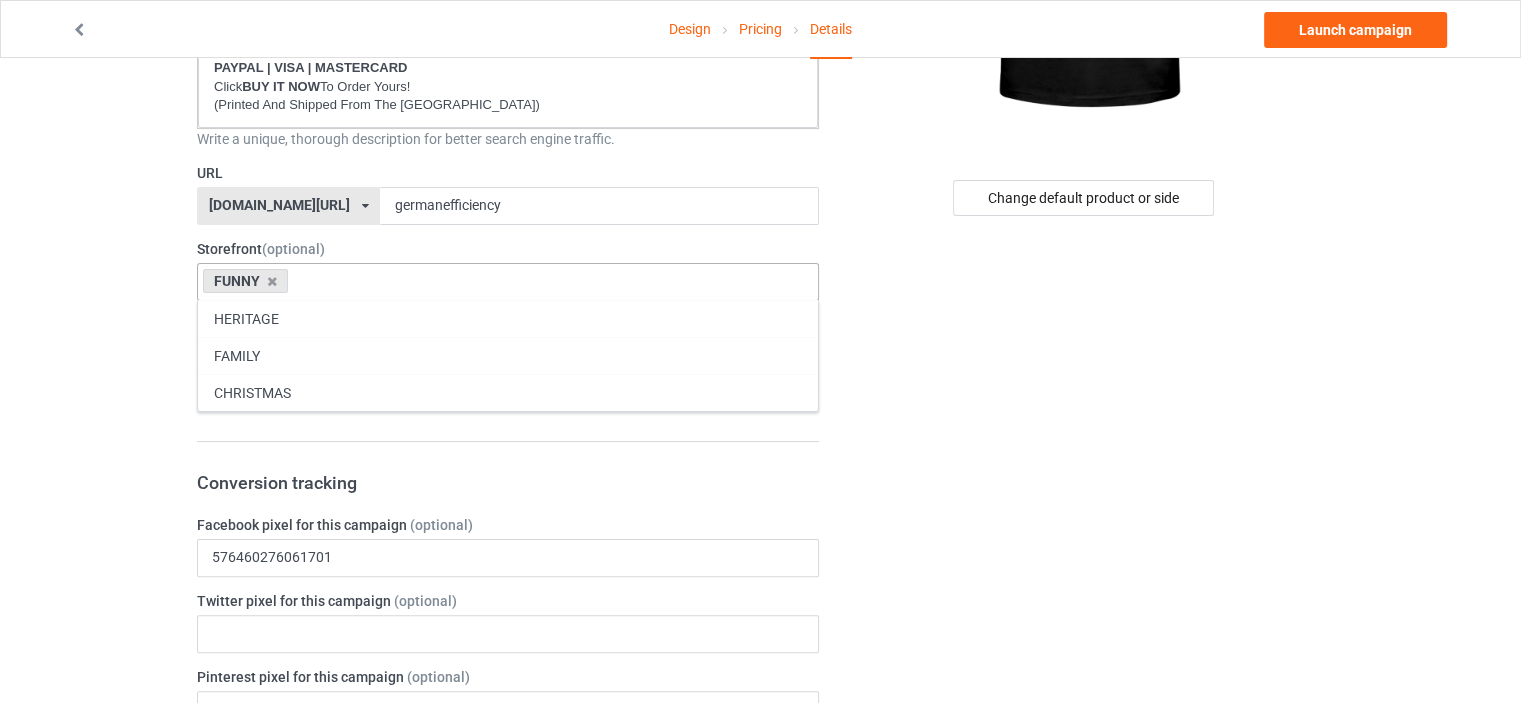 click on "FAMILY" at bounding box center [508, 355] 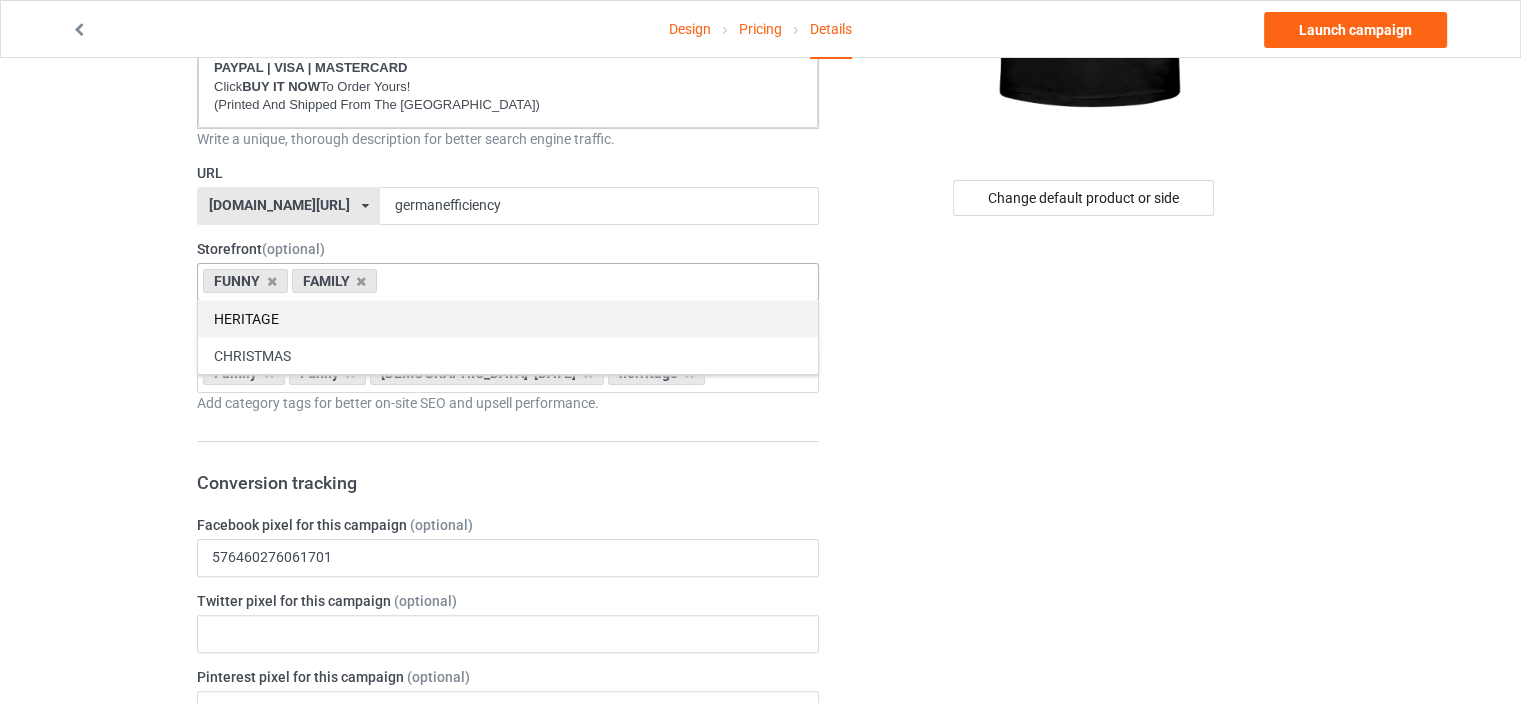 click on "HERITAGE" at bounding box center (508, 318) 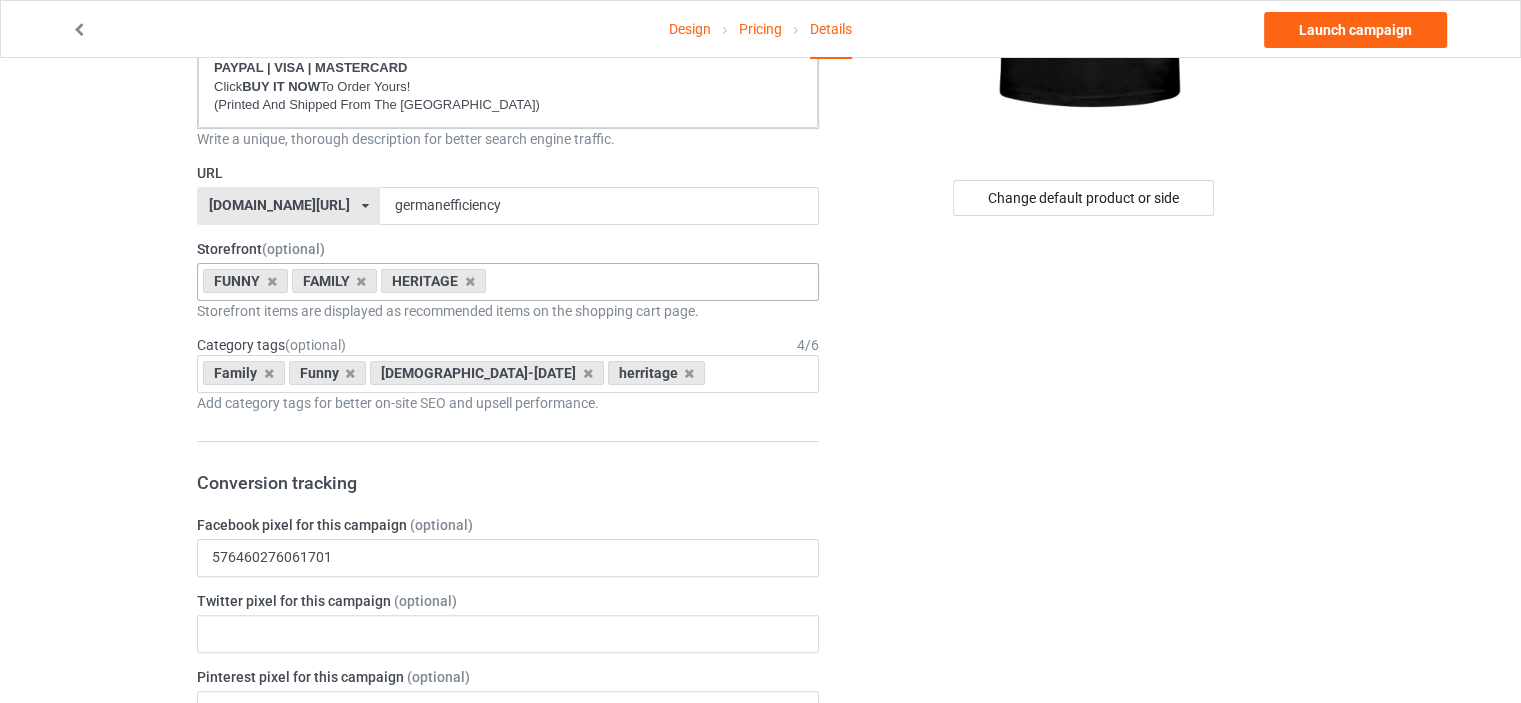 click on "Design Pricing Details Launch campaign Campaign Info Title (h1) 104   characters left LIFE IS BETTER WITH A BIT OF GERMAN EFFICIENCY Create a catchy, unique title for better search engine traffic. Description 1812   characters left       Small Normal Large Big Huge                                                                                     * JUST RELEASED * Limited Time Only This item is NOT available in stores. Guaranteed safe checkout: PAYPAL | VISA | MASTERCARD Click  BUY IT NOW  To Order Yours! (Printed And Shipped From The USA) Write a unique, thorough description for better search engine traffic. URL ilovemygermany.com/ britishlook.net/ danishlegends.com/ familyworldgifts.com/ finnishlegends.com/ funnyteeworld.com/ ilovemyaustralia.com/ ilovemycanada.net/ ilovemydenmark.com/ ilovemyfinland.com/ ilovemyfrance.com/ ilovemygermany.com/ ilovemygnomes.com/ ilovemyireland.com/ ilovemyitaly.com/ ilovemynetherlands.com/ ilovemynorway.com/ ilovemypoland.com/ ilovemyredhair.net/ ilovemyscotland.com/ 4" at bounding box center (760, 758) 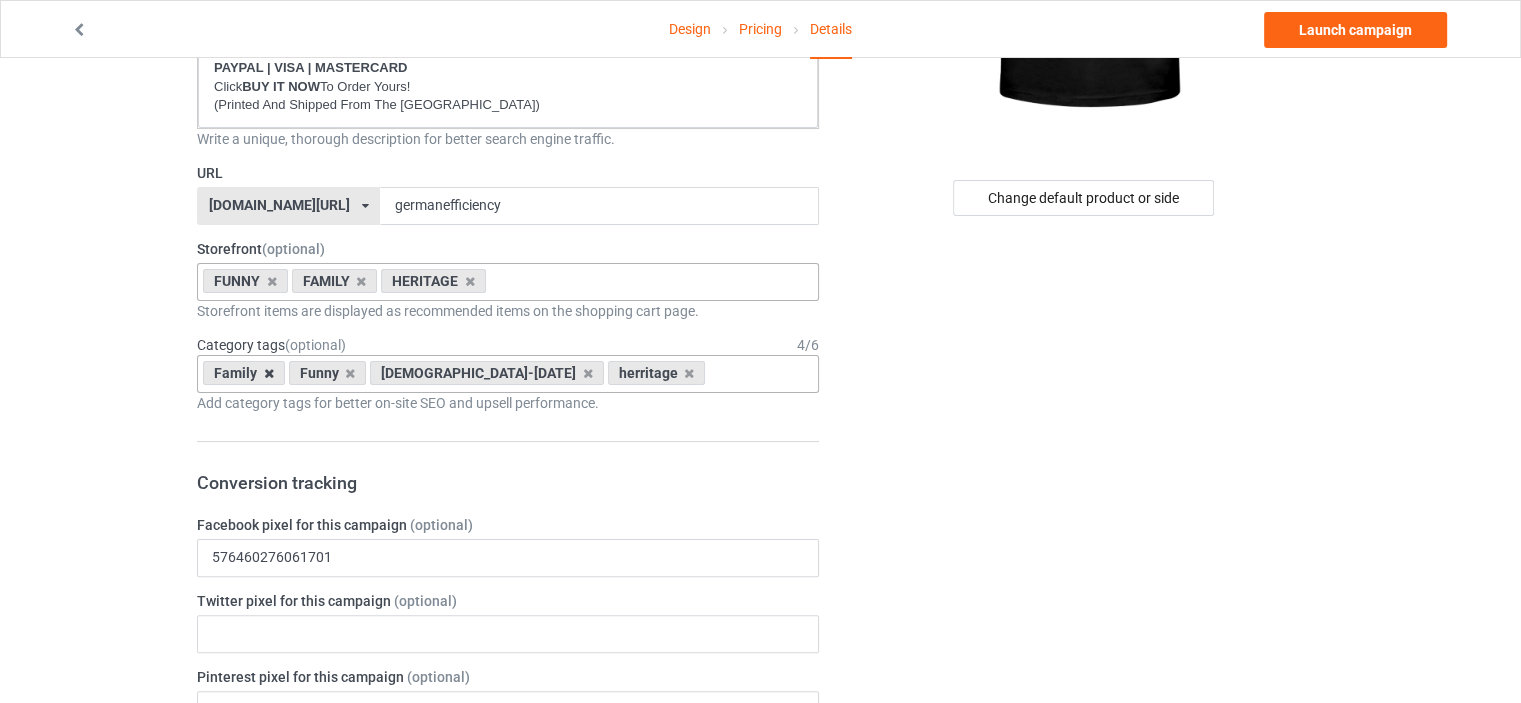 click at bounding box center (269, 373) 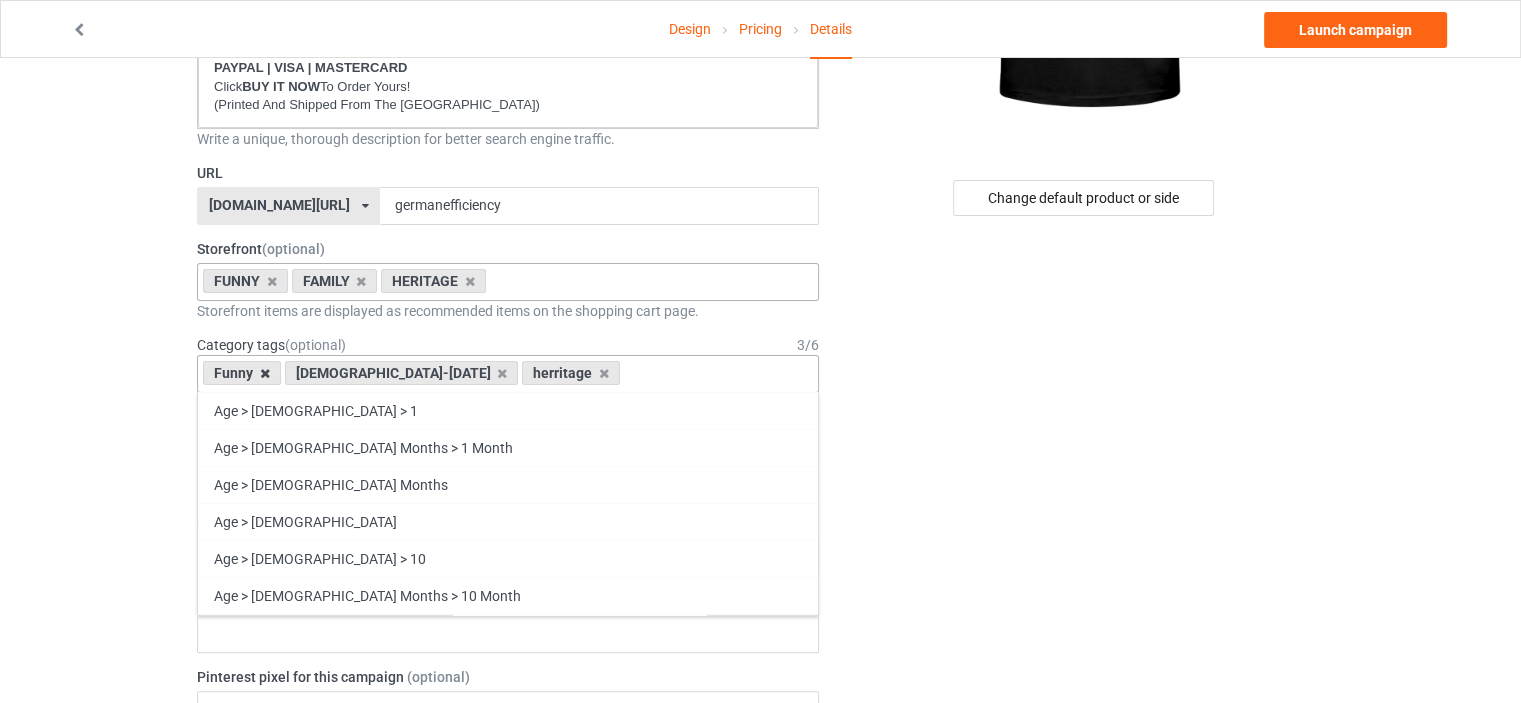 click at bounding box center [265, 373] 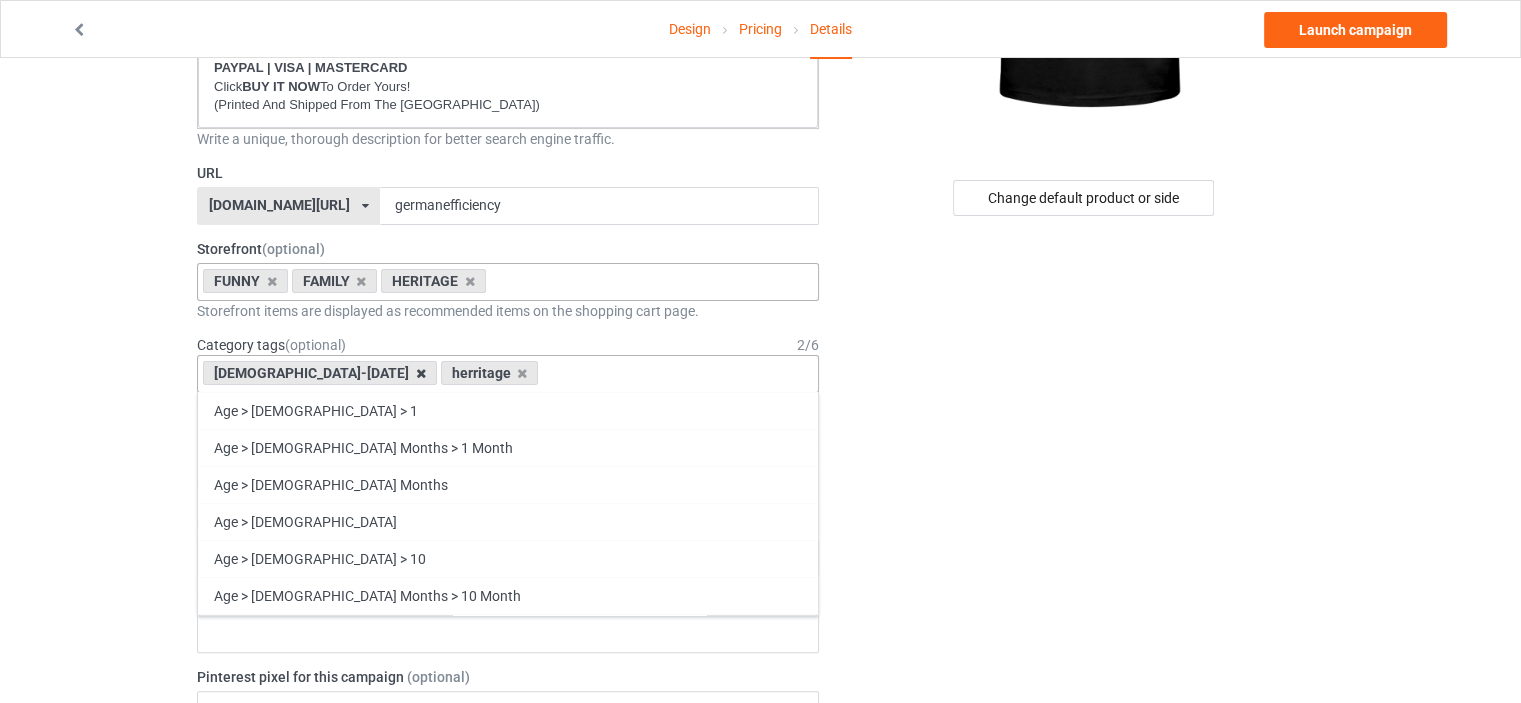 click at bounding box center (421, 373) 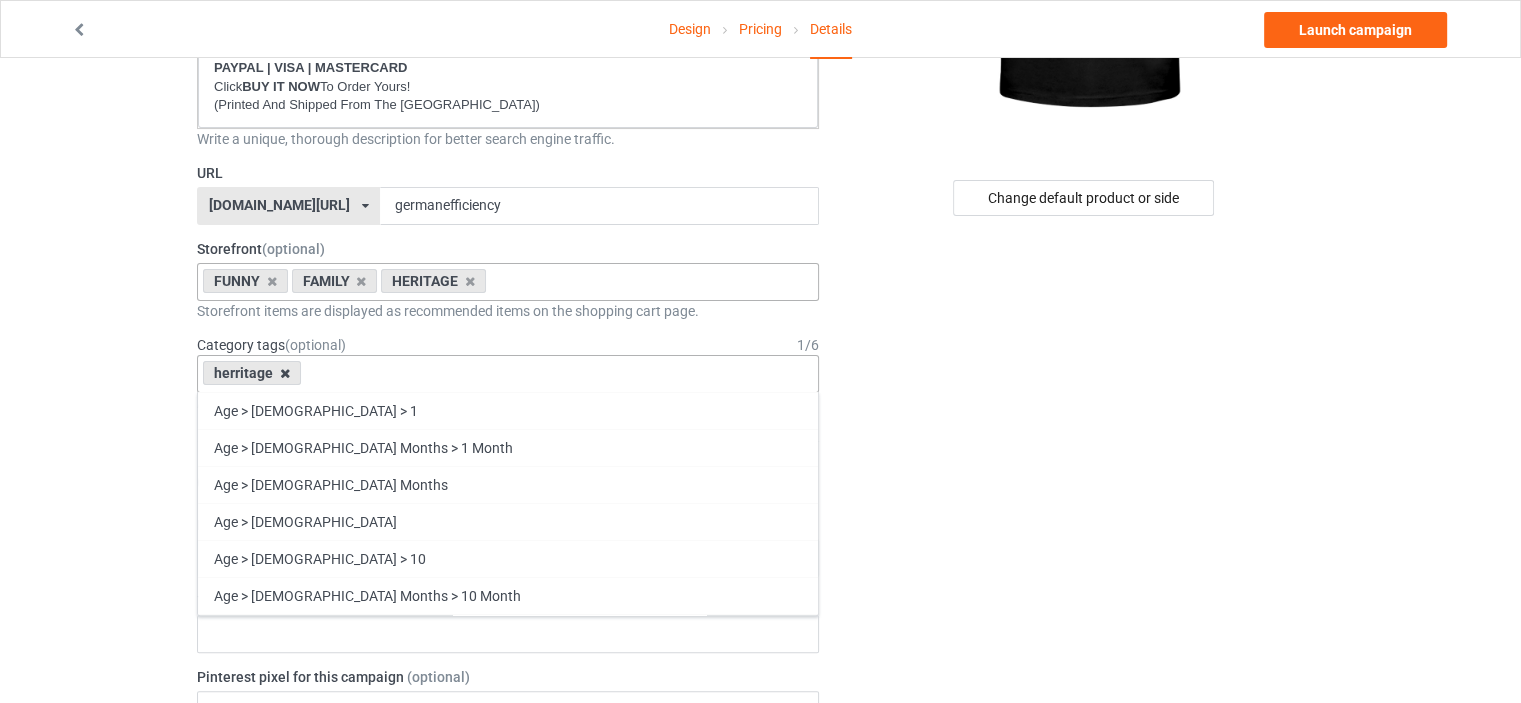 click at bounding box center [285, 373] 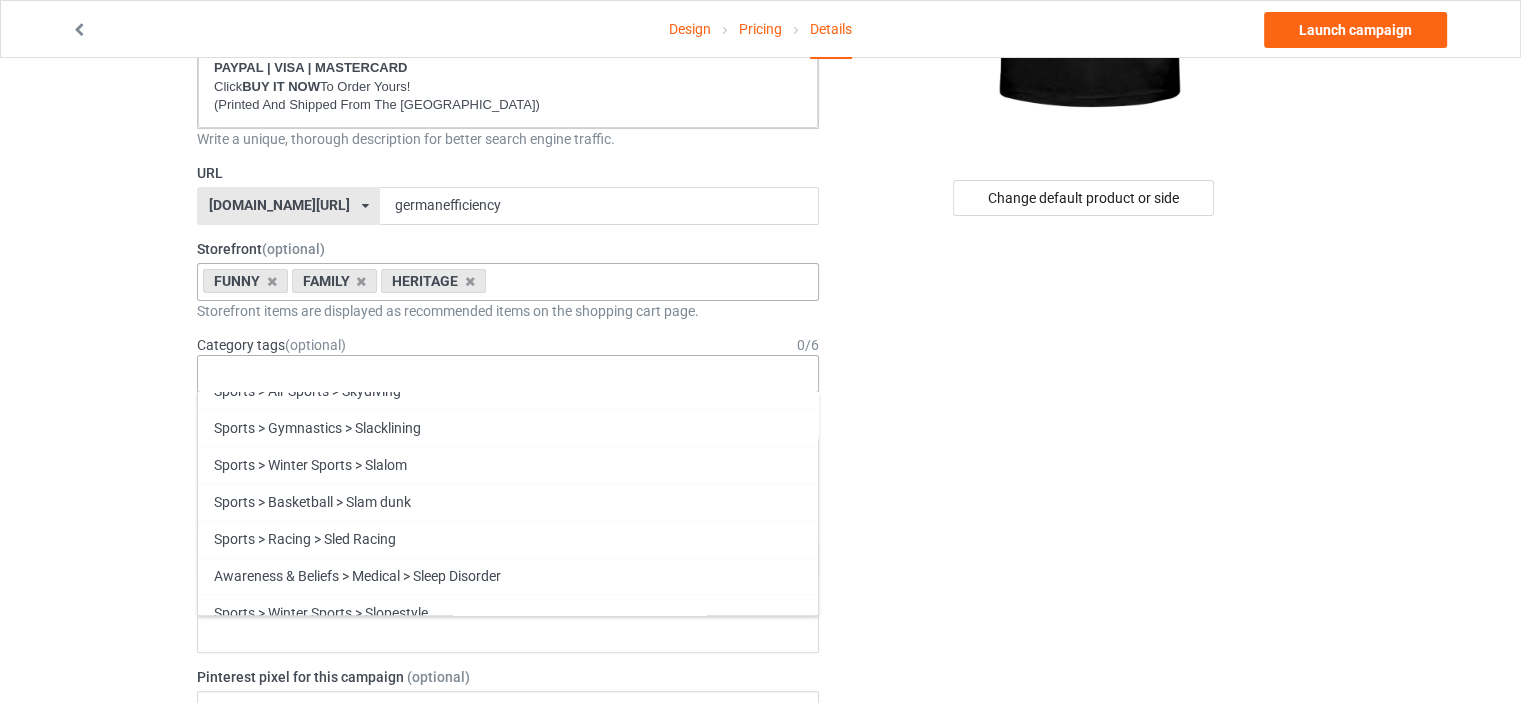 scroll, scrollTop: 85704, scrollLeft: 0, axis: vertical 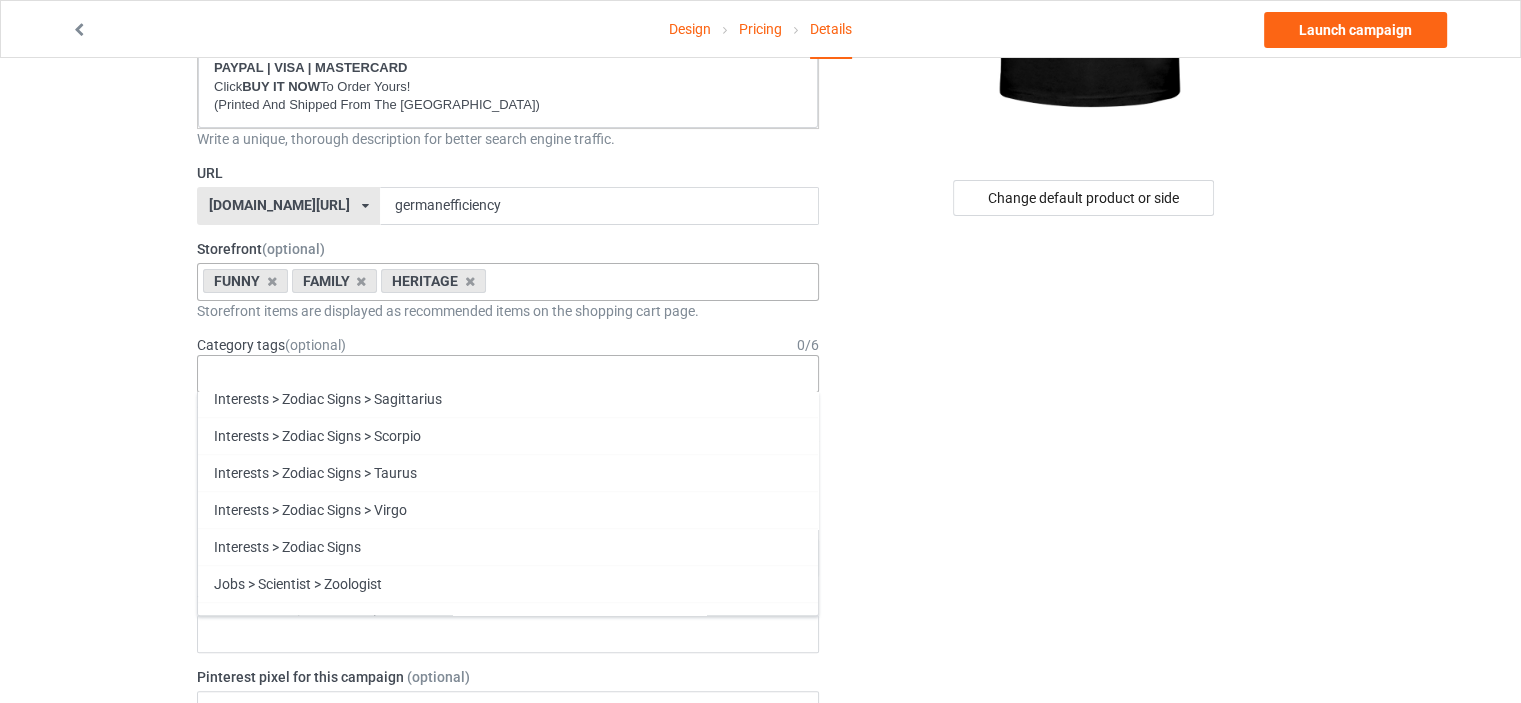 click on "Funny" at bounding box center [508, 990] 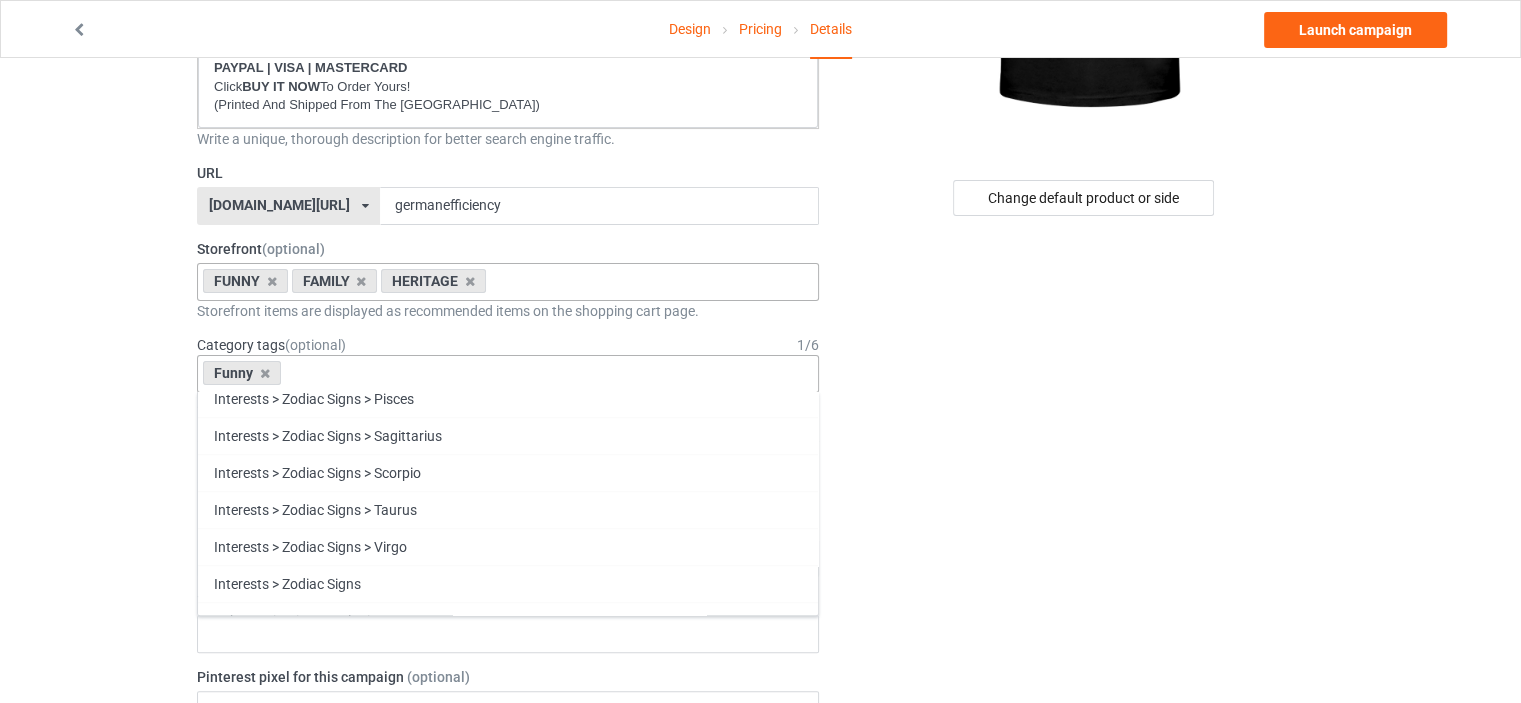 click on "Family" at bounding box center (508, 990) 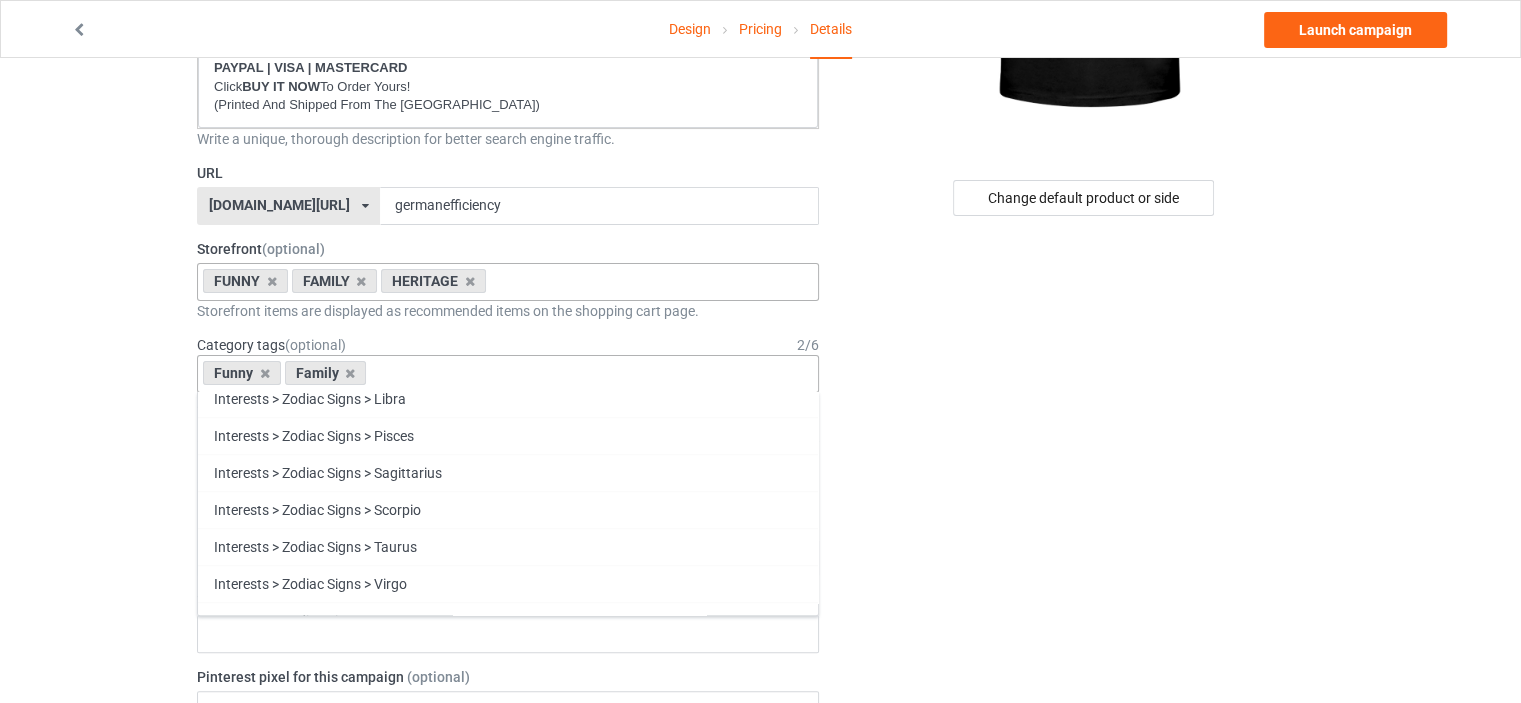 drag, startPoint x: 341, startPoint y: 546, endPoint x: 1191, endPoint y: 427, distance: 858.28955 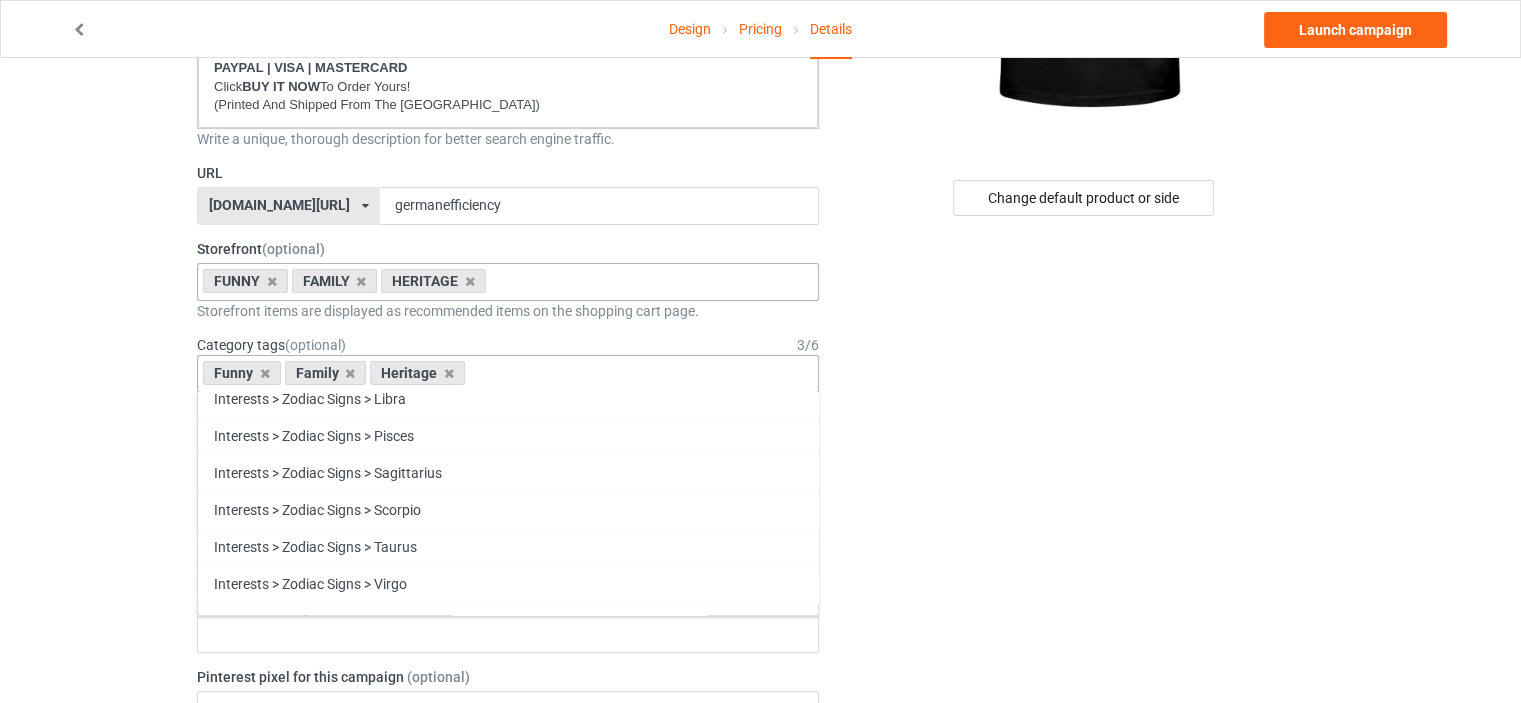 scroll, scrollTop: 85593, scrollLeft: 0, axis: vertical 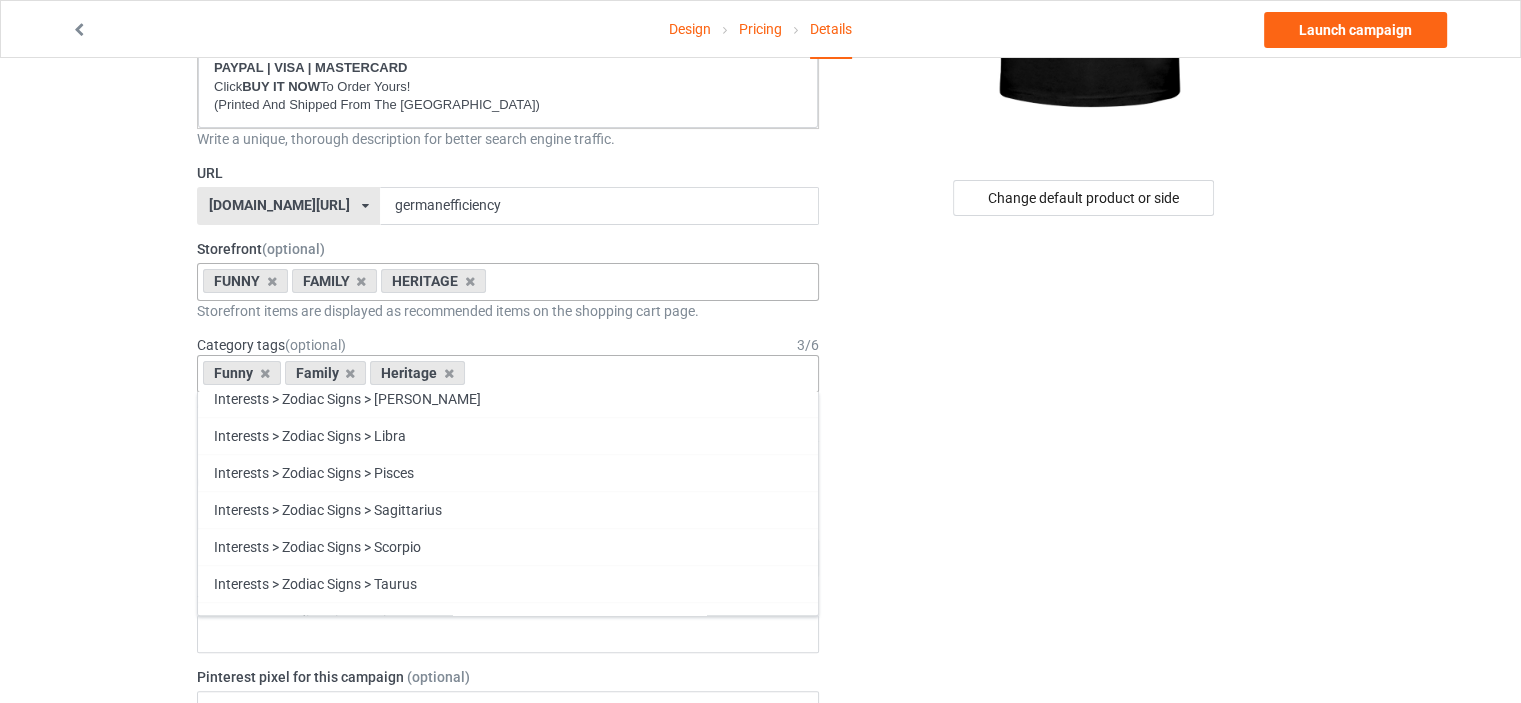 click on "Change default product or side" at bounding box center (1085, 758) 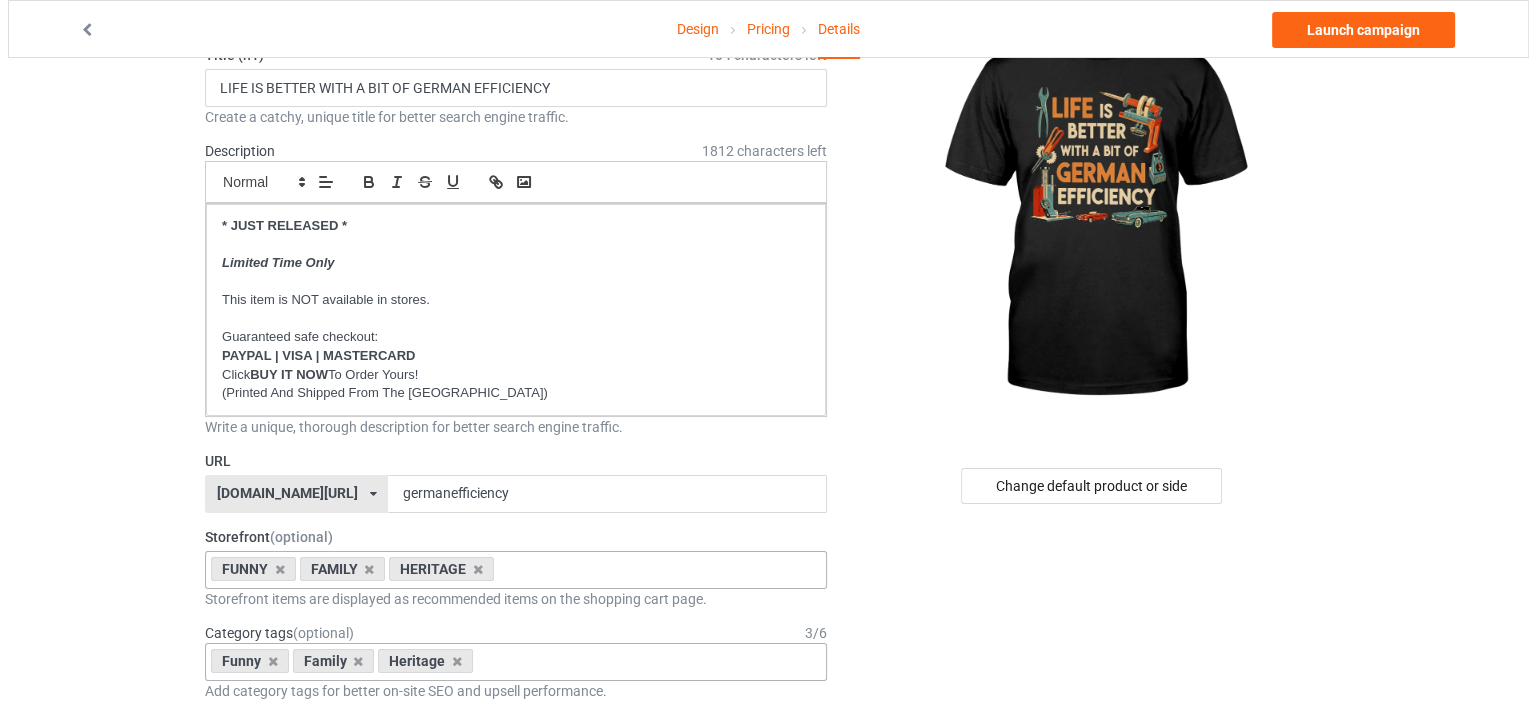 scroll, scrollTop: 0, scrollLeft: 0, axis: both 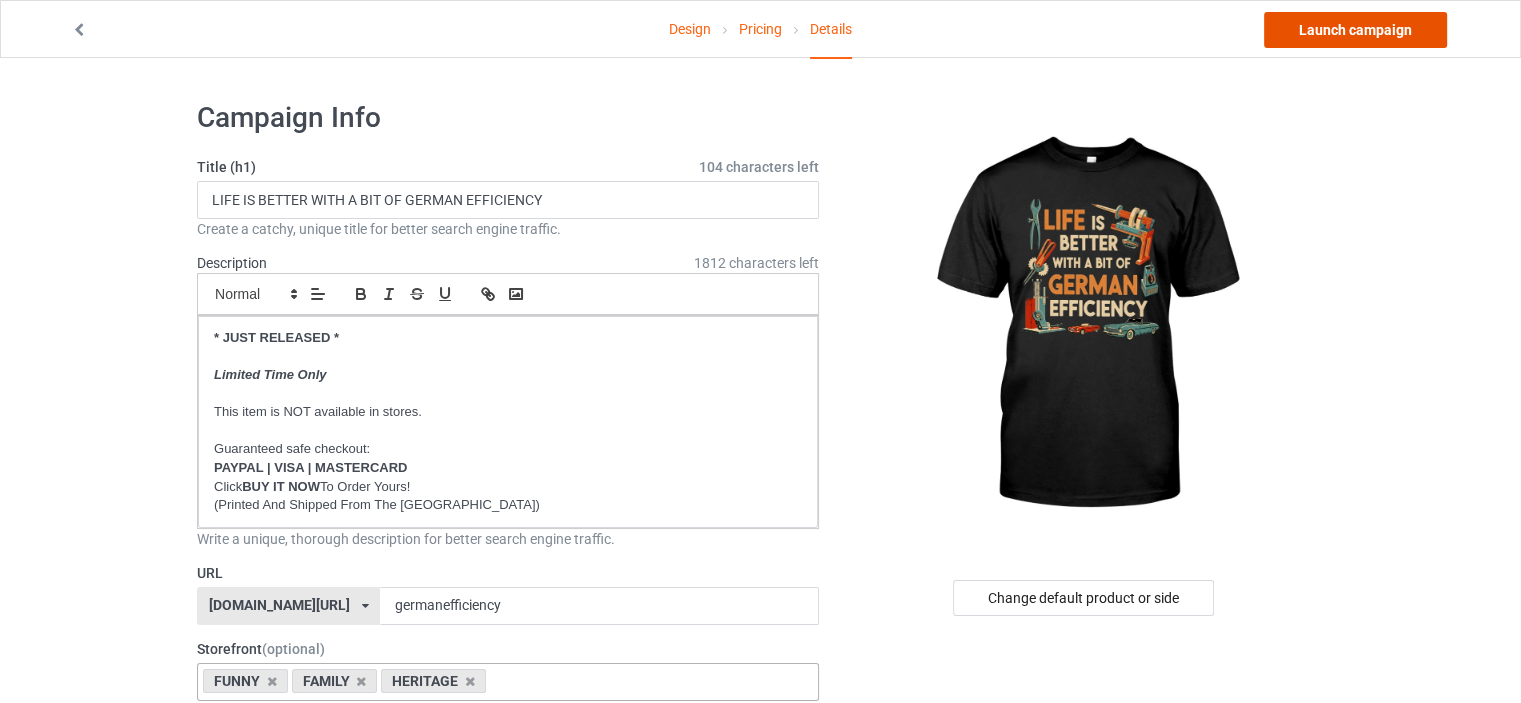 click on "Launch campaign" at bounding box center [1355, 30] 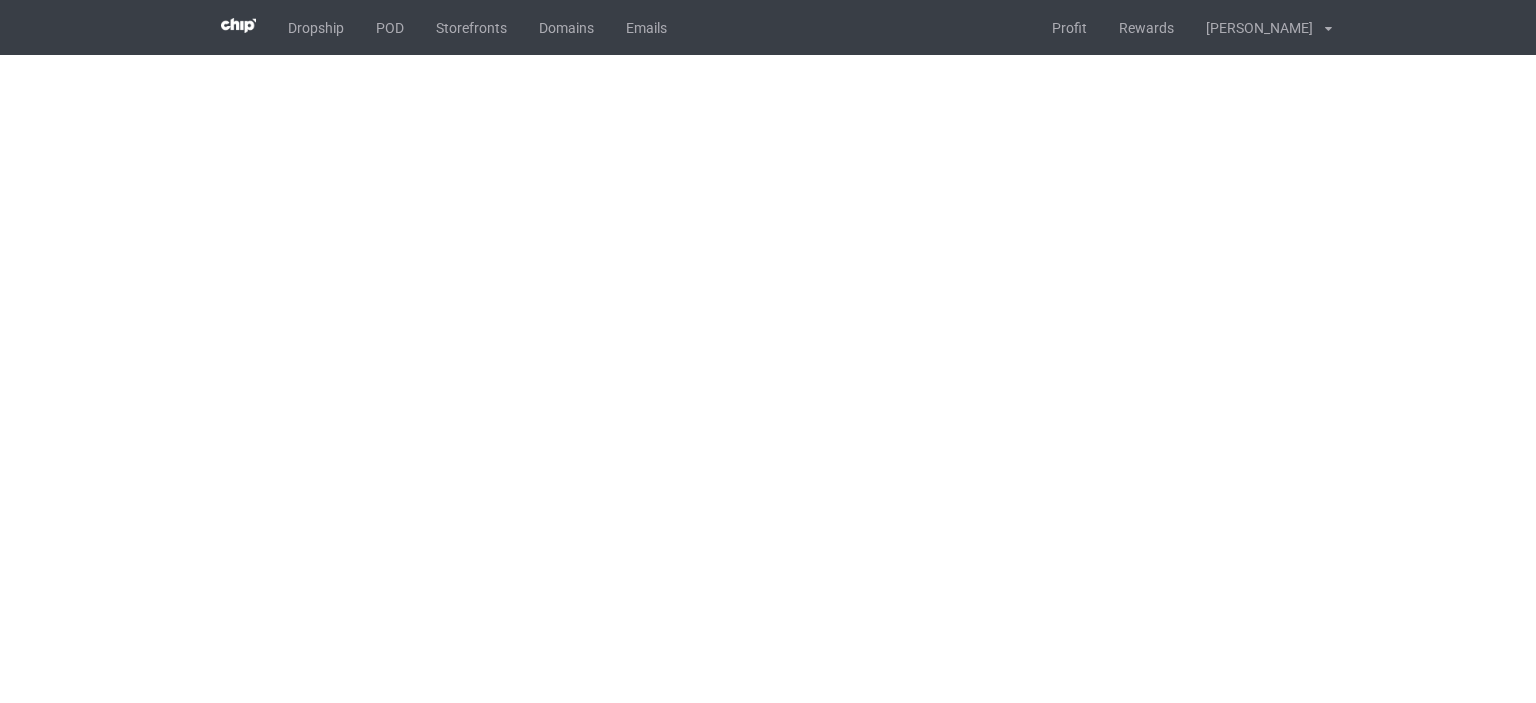 scroll, scrollTop: 0, scrollLeft: 0, axis: both 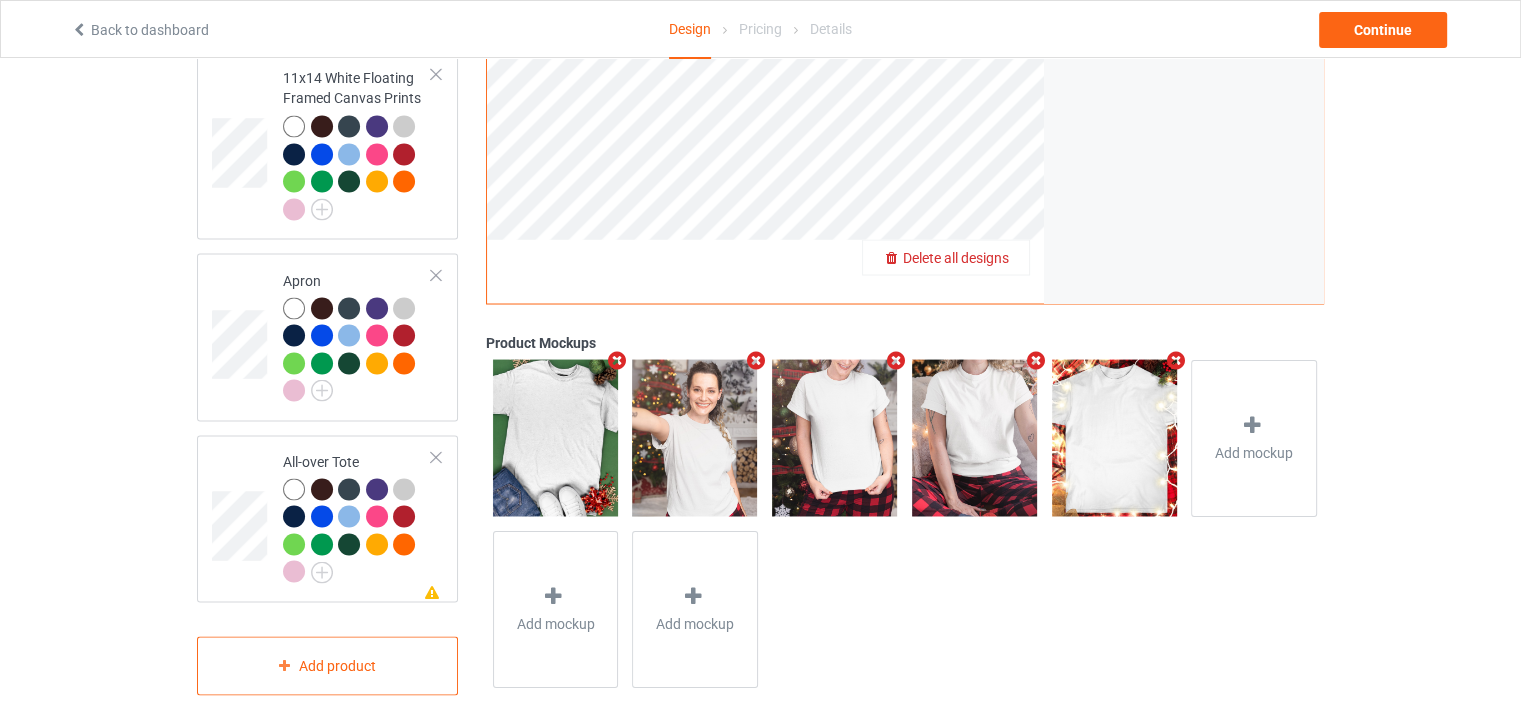 click on "Delete all designs" at bounding box center [956, 257] 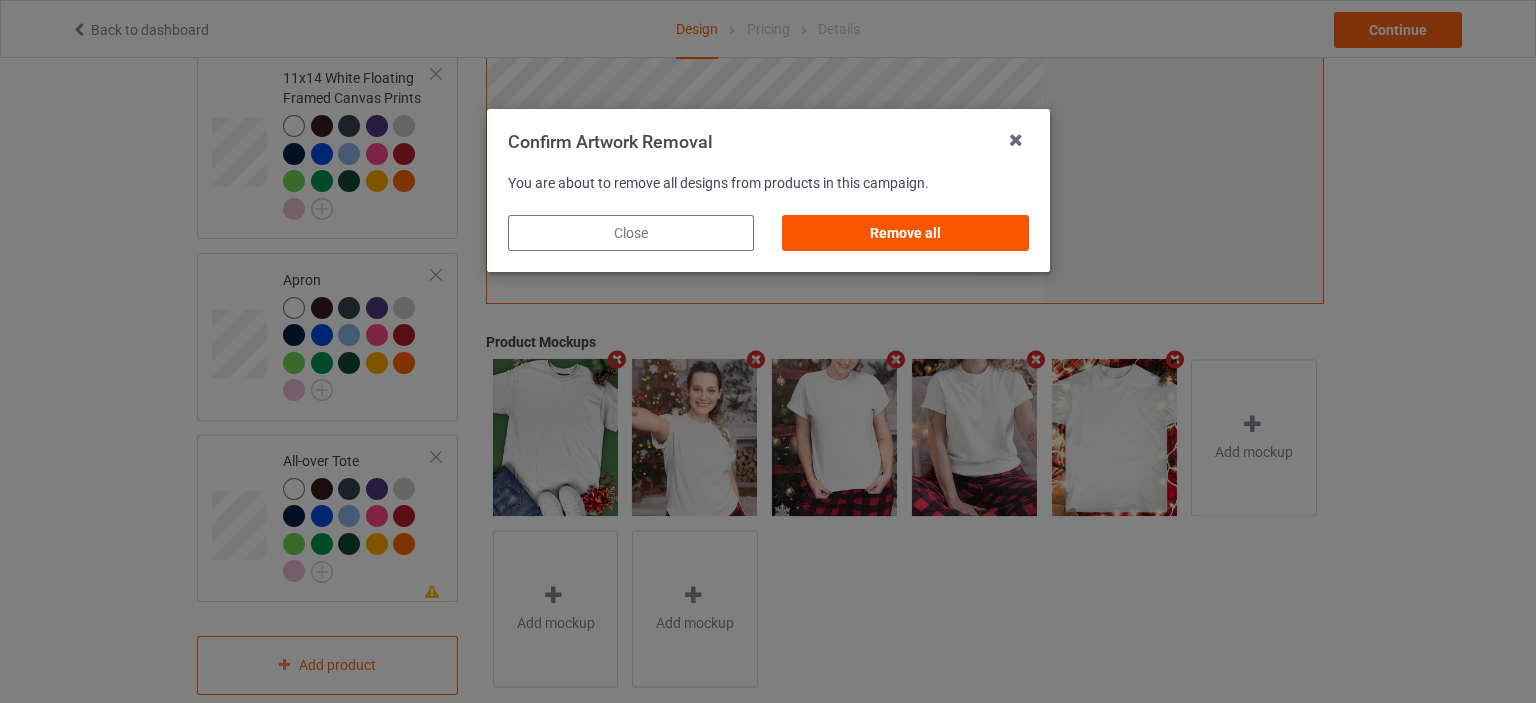 click on "Remove all" at bounding box center [905, 233] 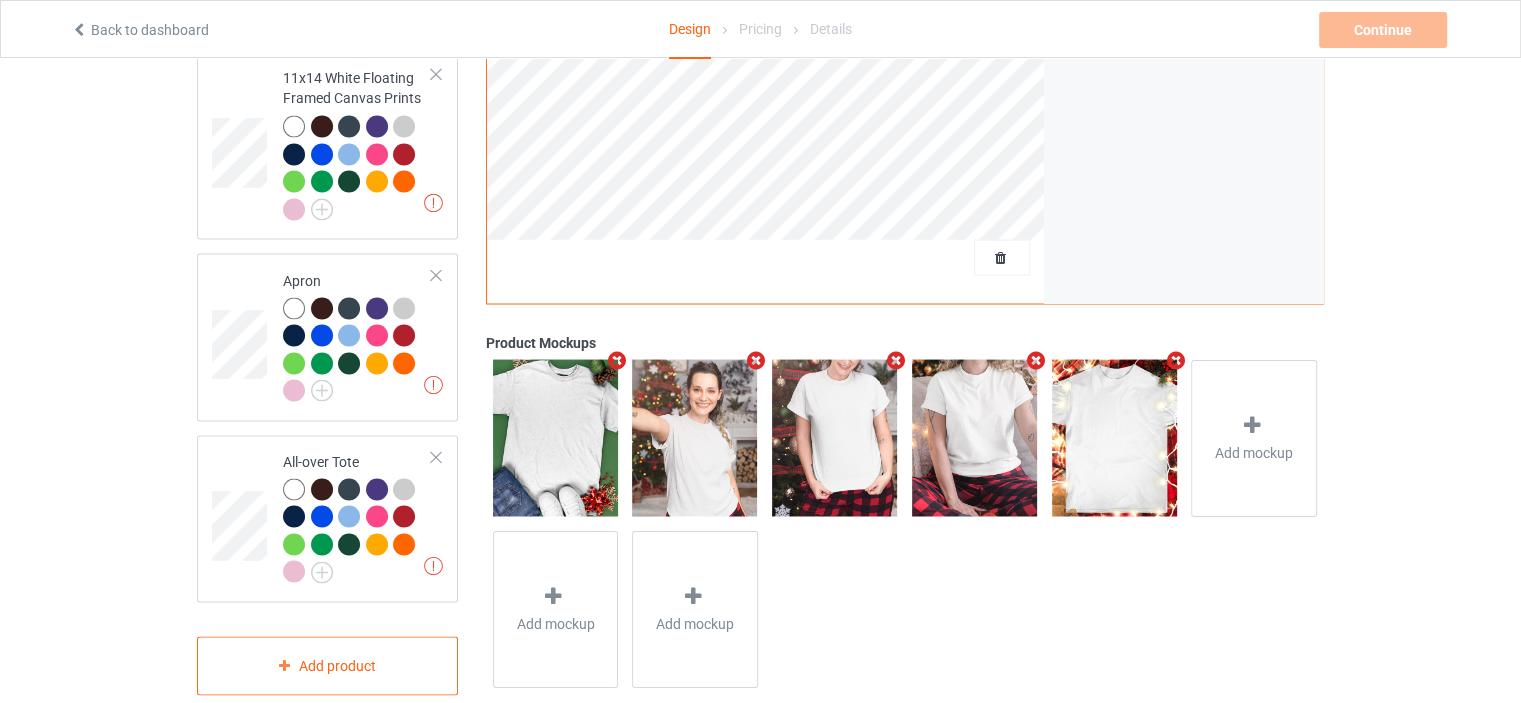 scroll, scrollTop: 0, scrollLeft: 0, axis: both 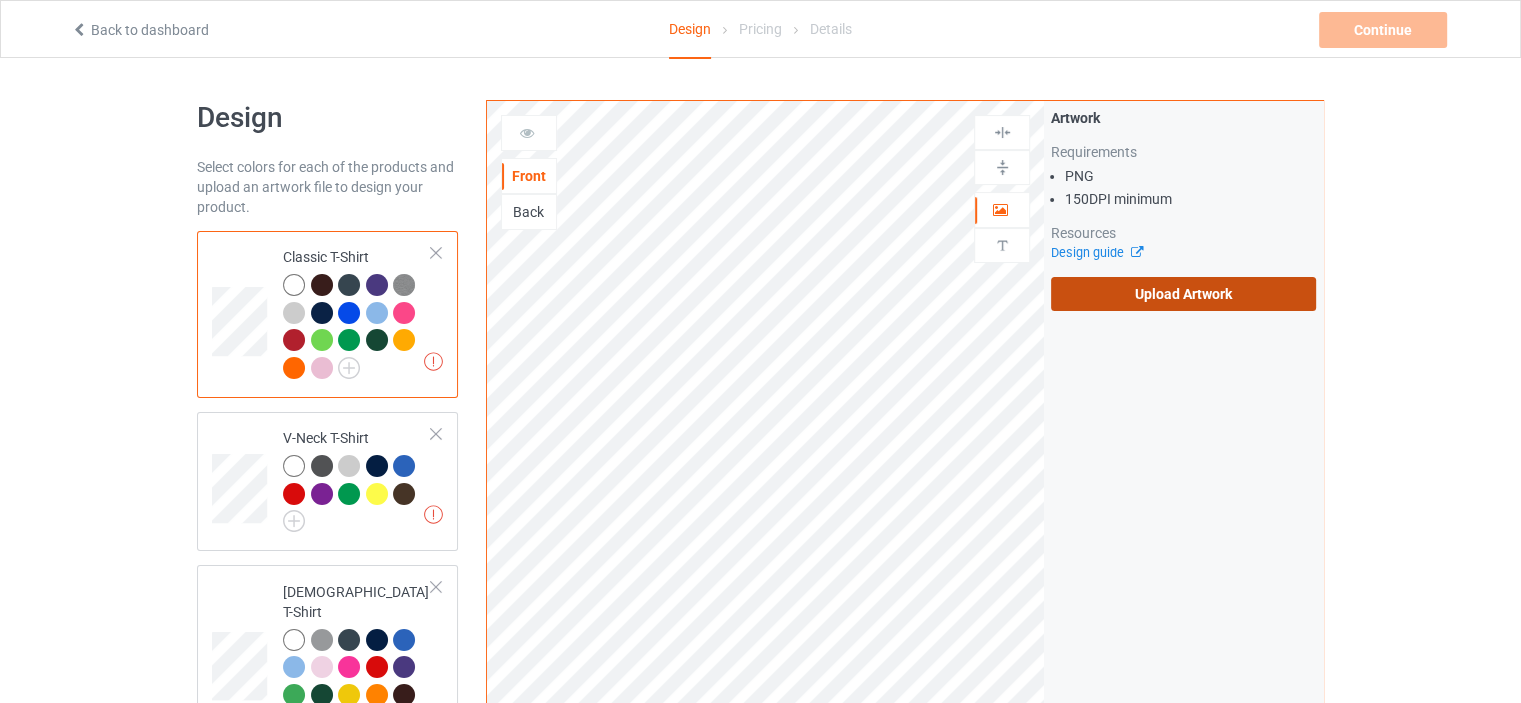 click on "Upload Artwork" at bounding box center (1183, 294) 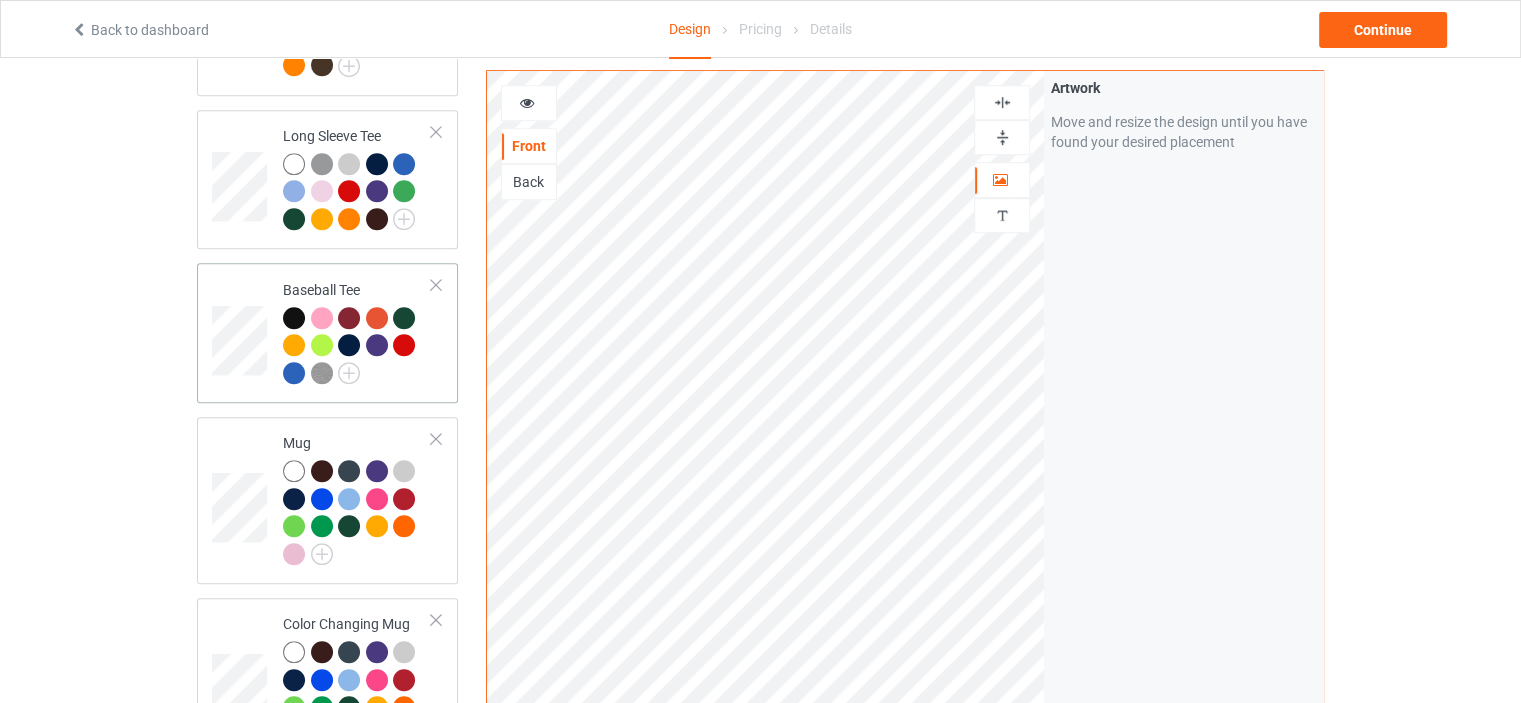 scroll, scrollTop: 1300, scrollLeft: 0, axis: vertical 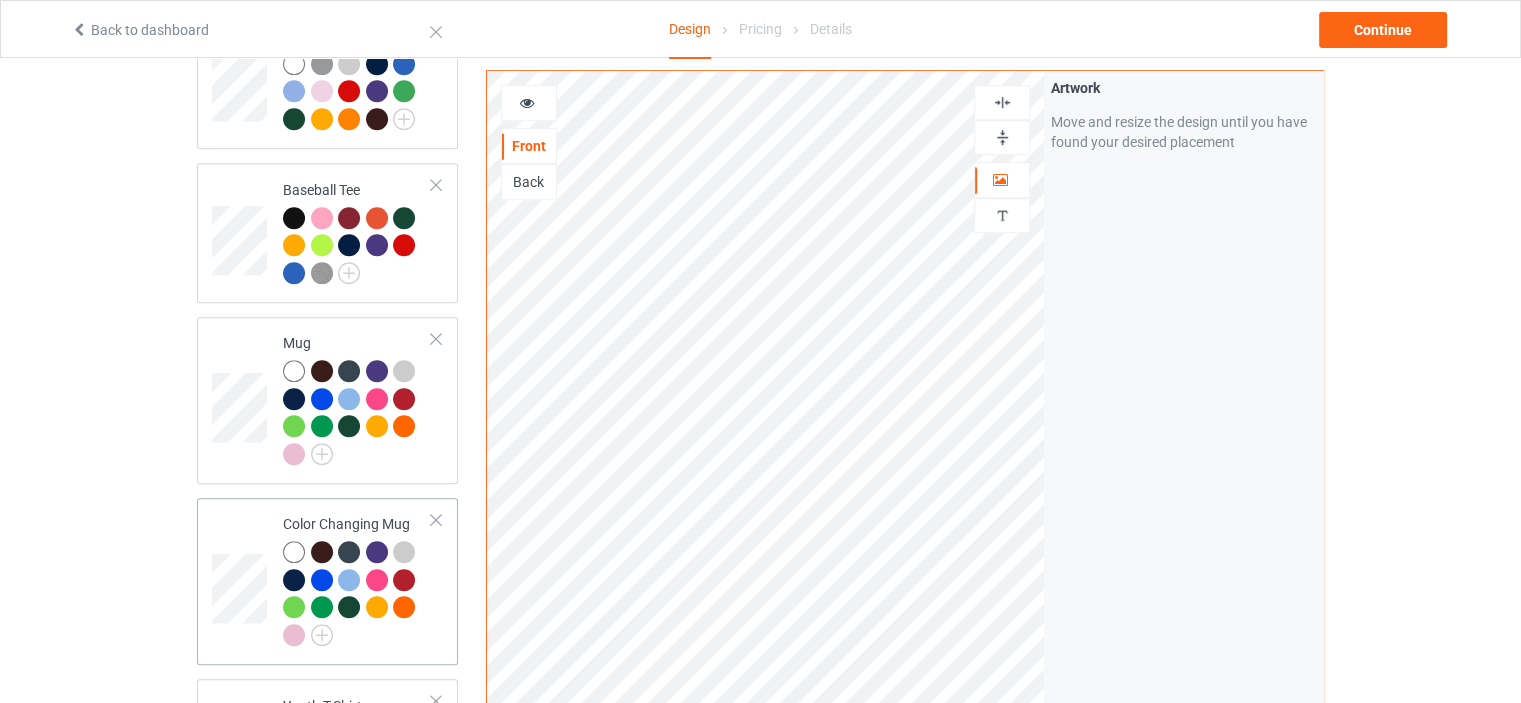 click on "Color Changing Mug" at bounding box center [357, 579] 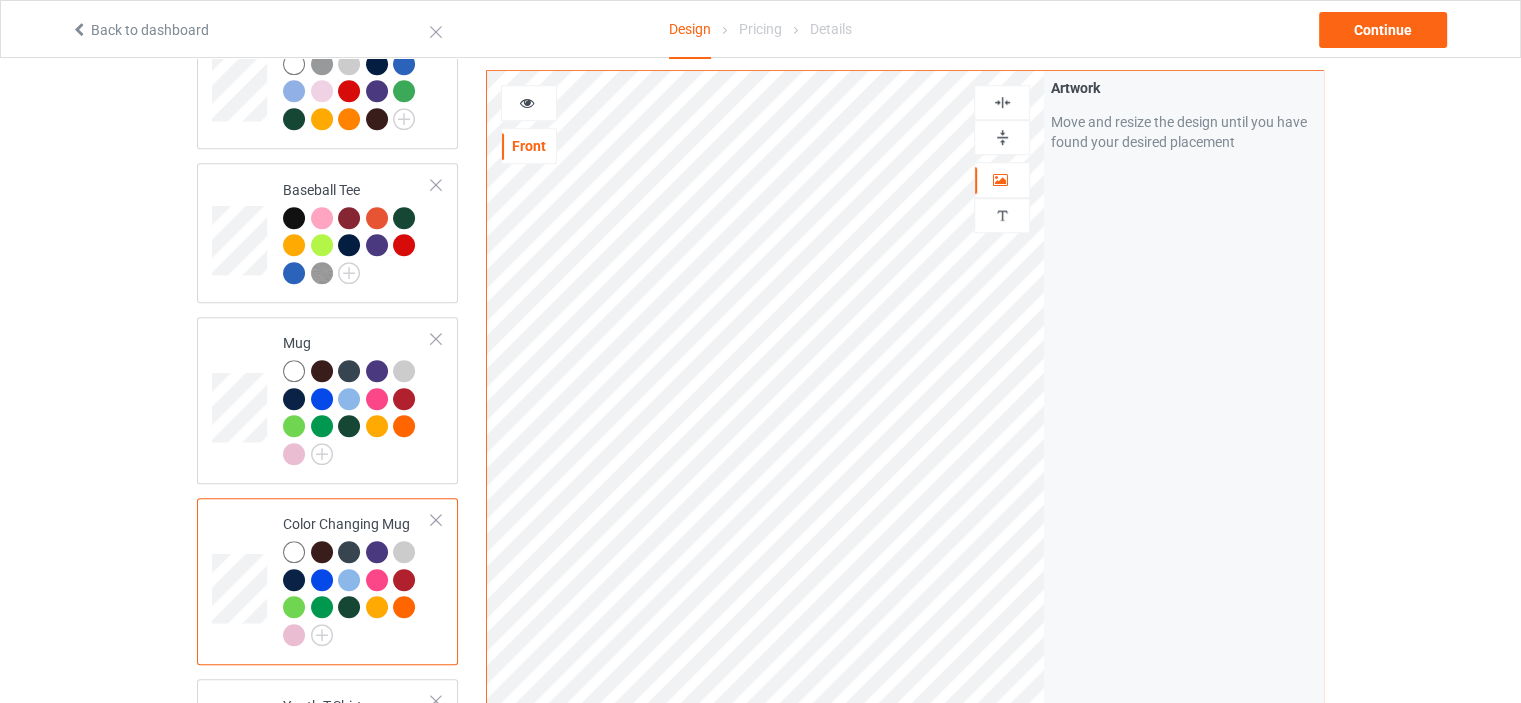 click at bounding box center (1002, 137) 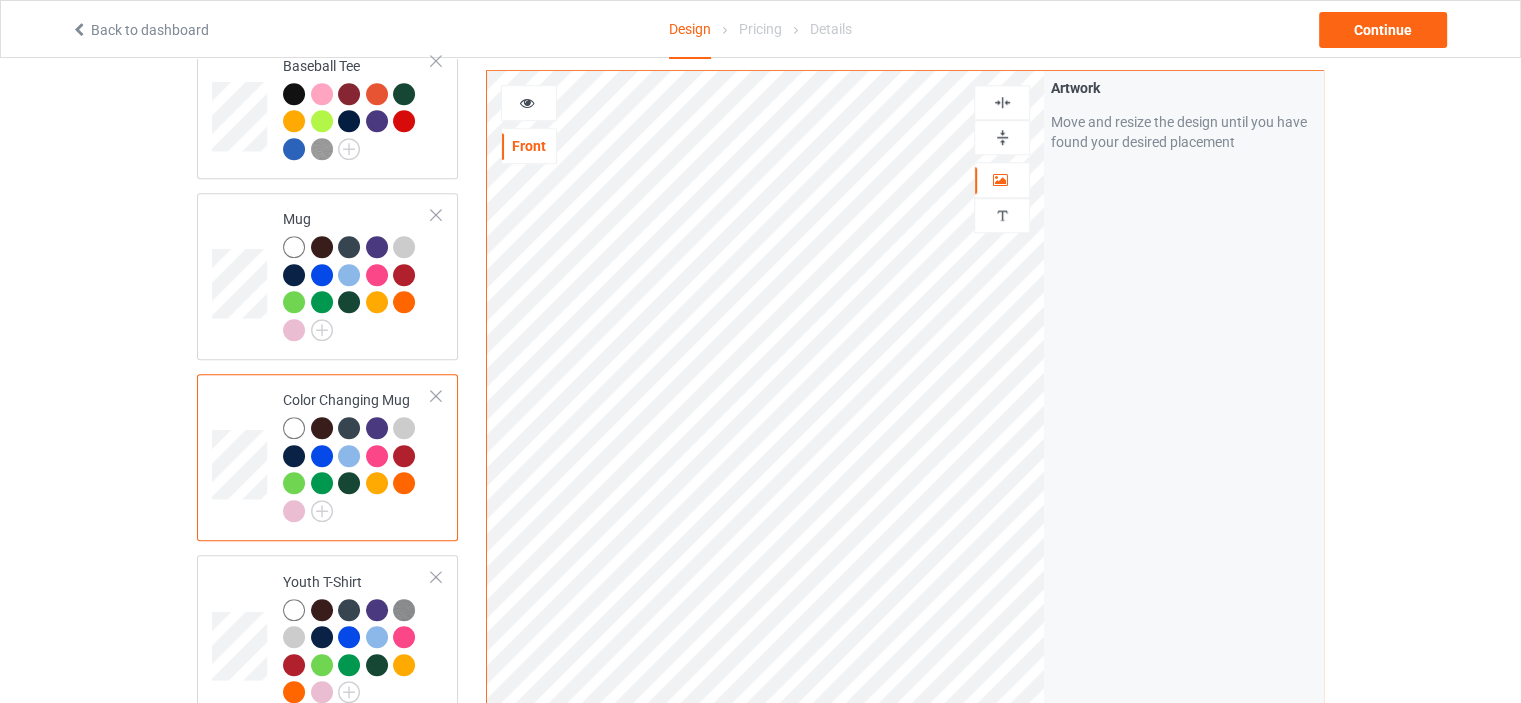 scroll, scrollTop: 1600, scrollLeft: 0, axis: vertical 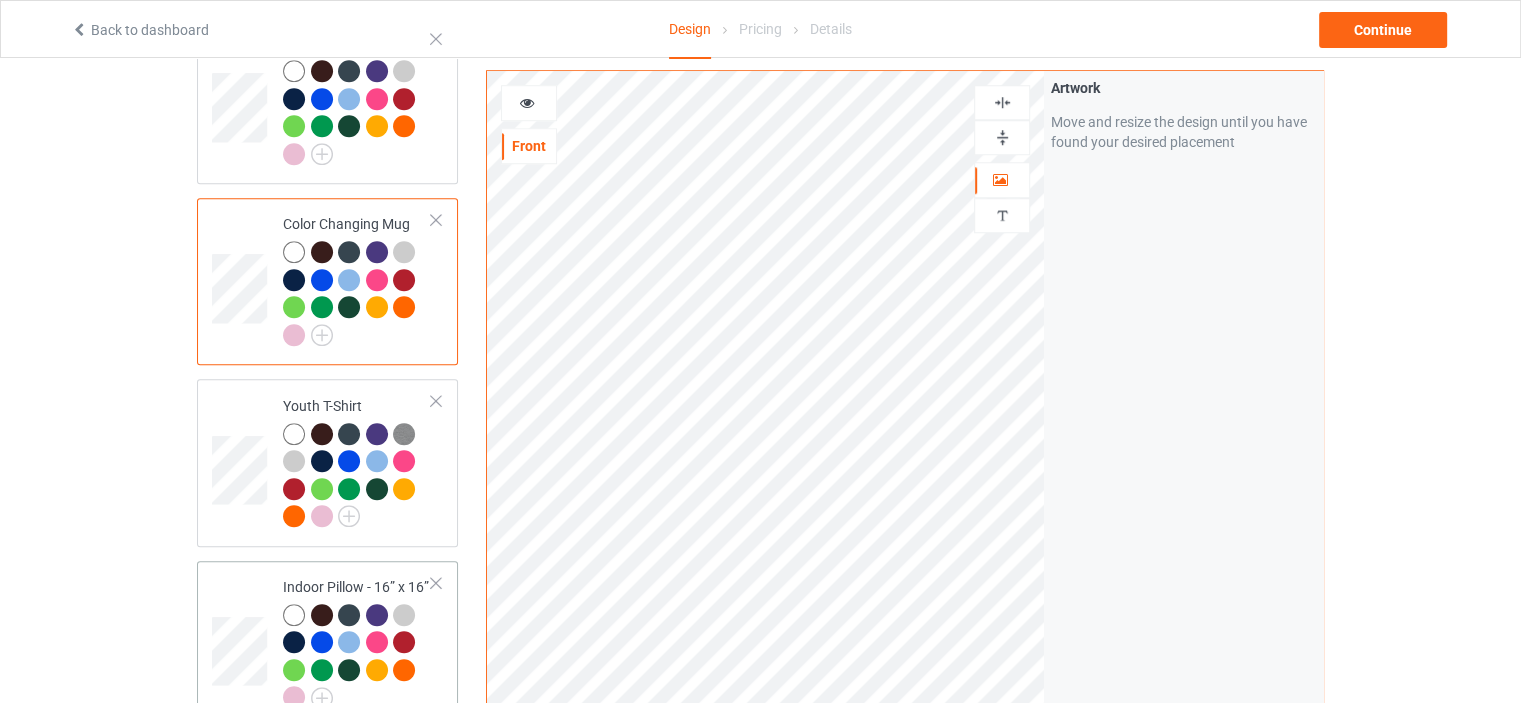 click on "Indoor Pillow - 16” x 16”" at bounding box center [357, 642] 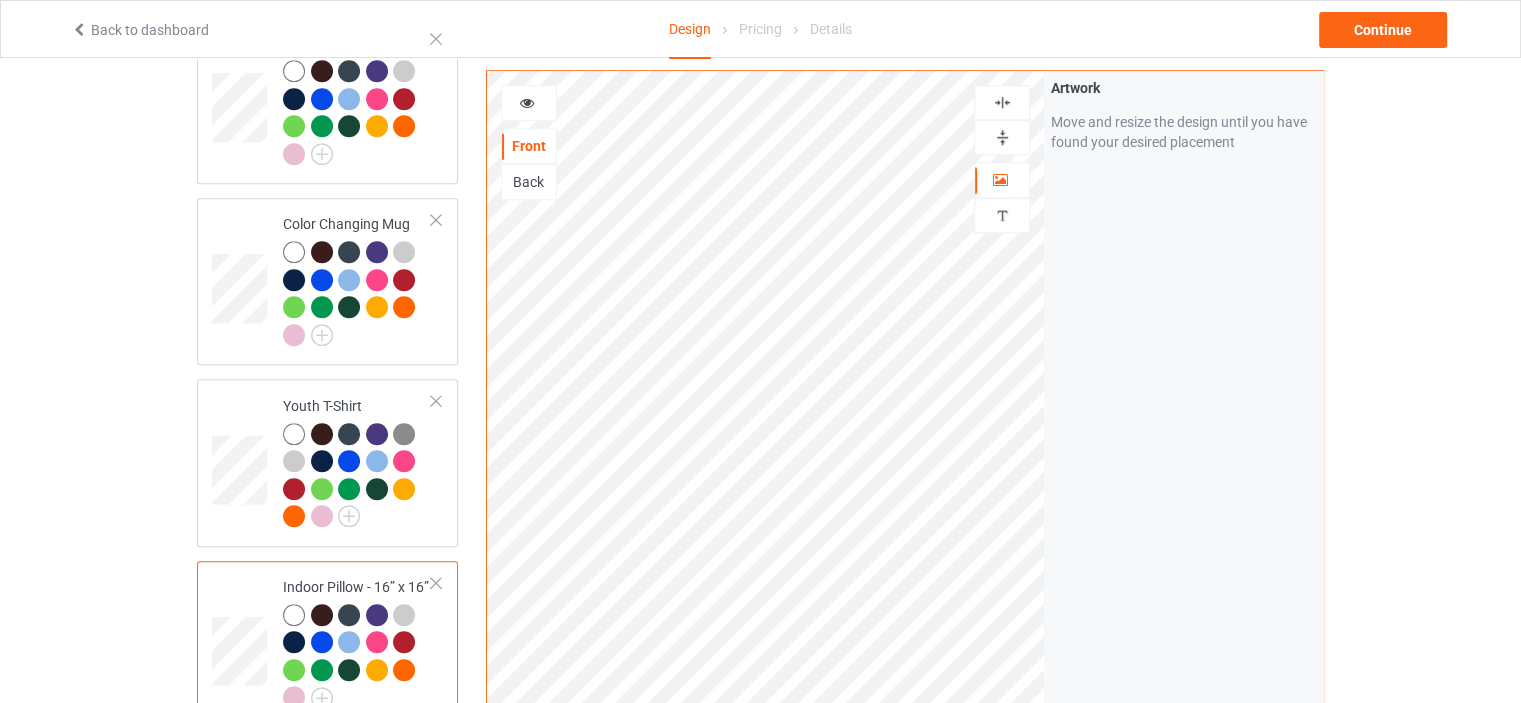 click at bounding box center [1002, 137] 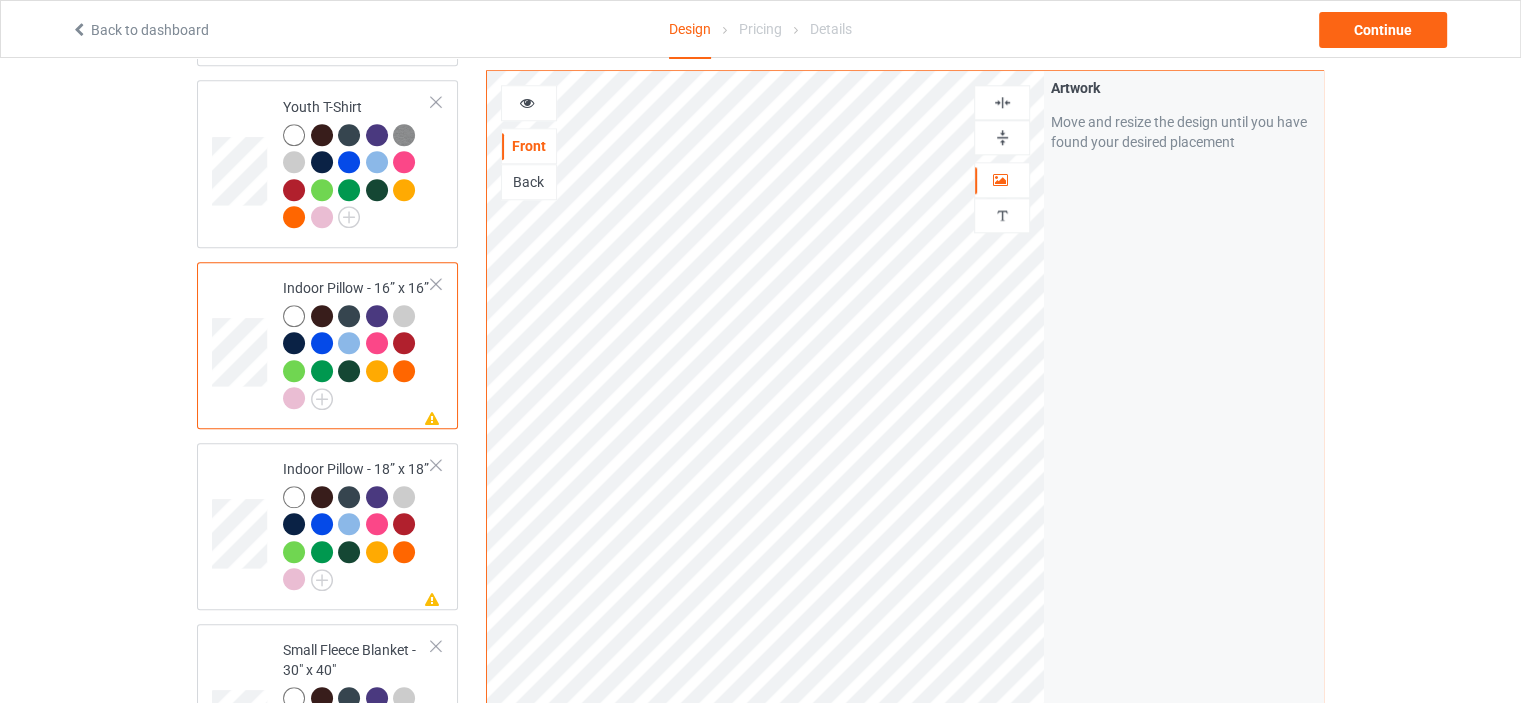 scroll, scrollTop: 1900, scrollLeft: 0, axis: vertical 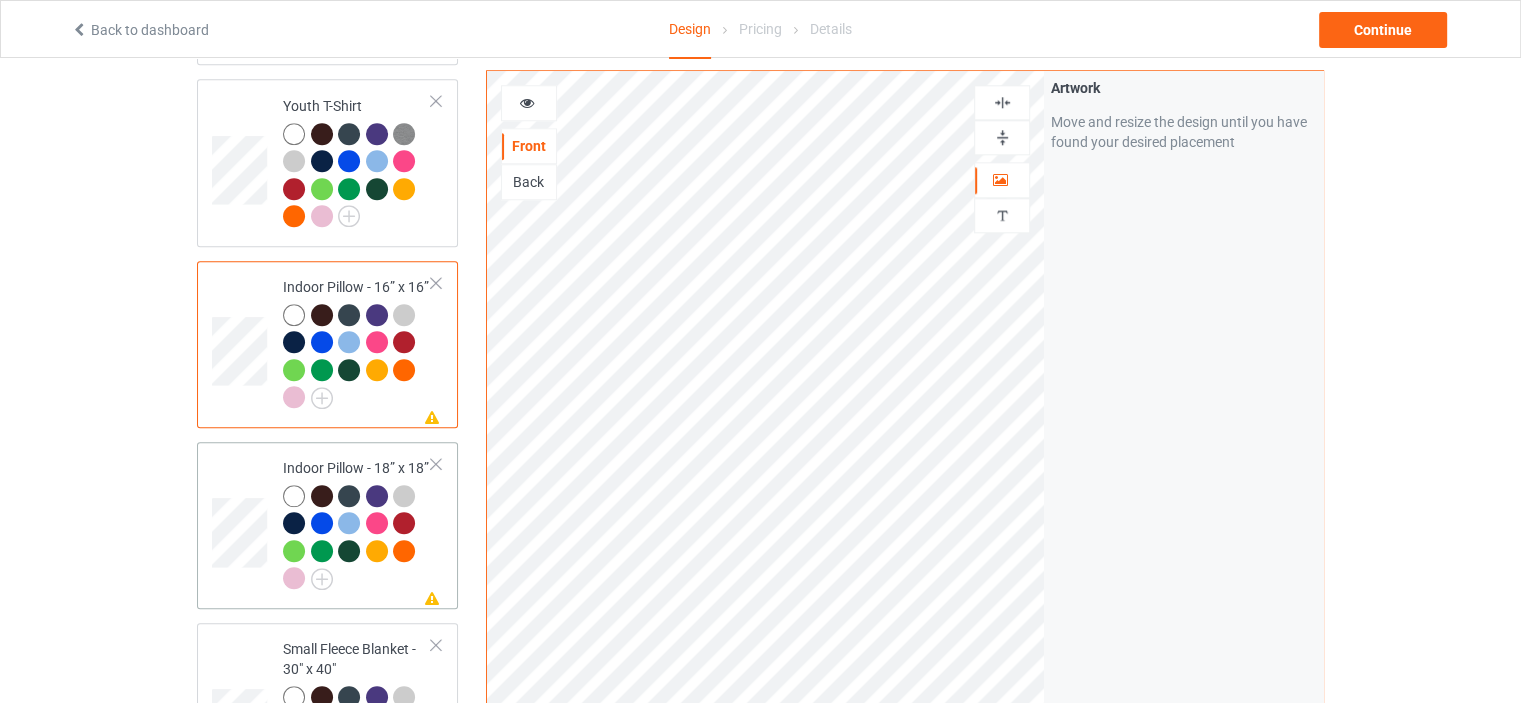 click on "Indoor Pillow - 18” x 18”" at bounding box center [357, 523] 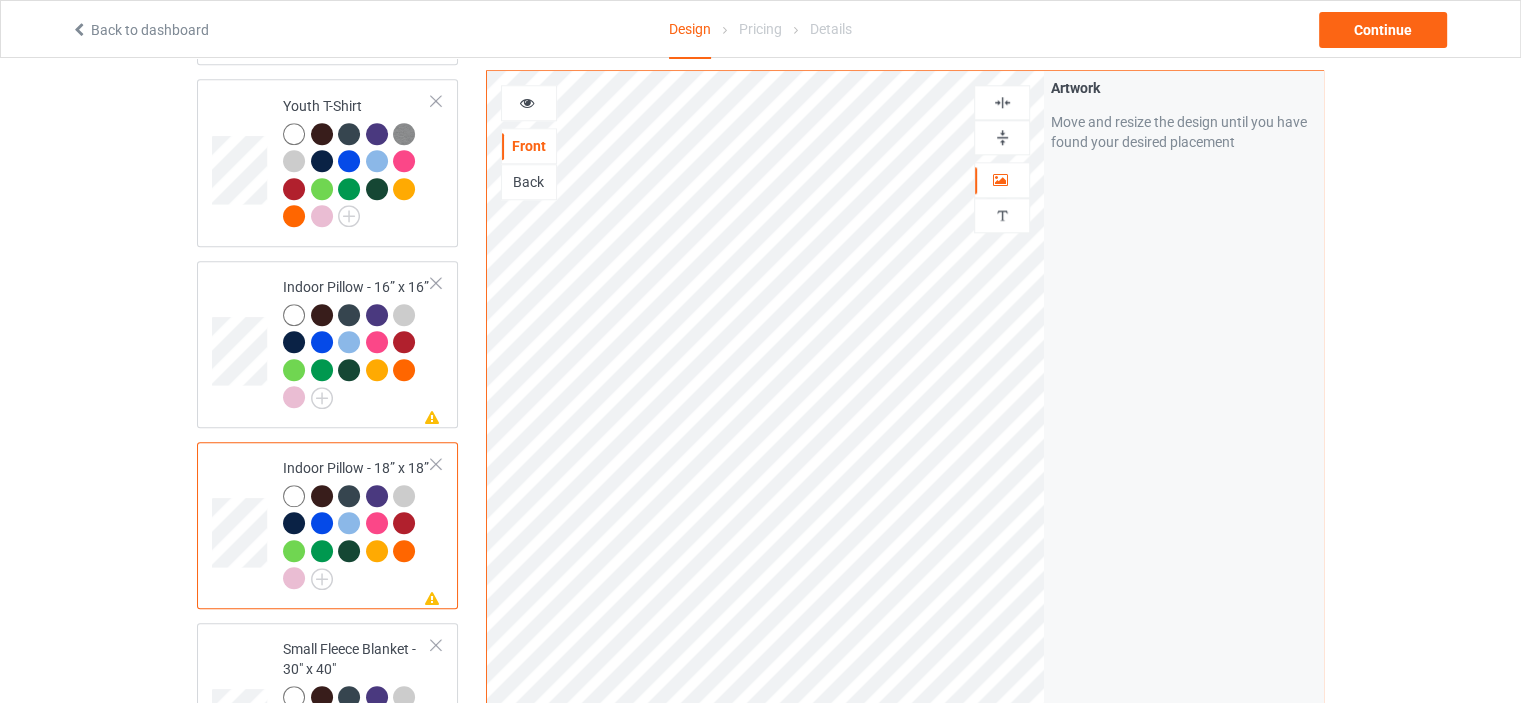 drag, startPoint x: 1015, startPoint y: 135, endPoint x: 1010, endPoint y: 107, distance: 28.442924 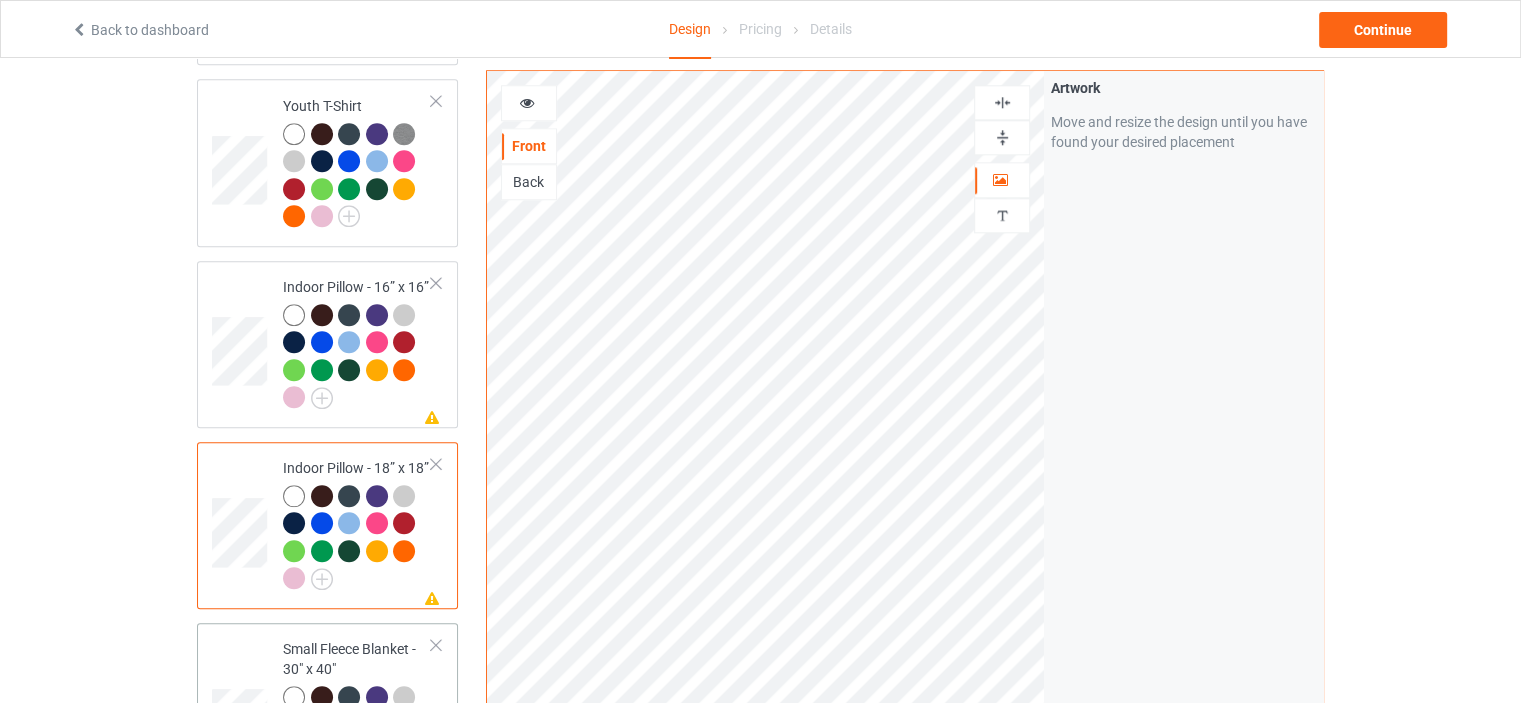 click on "Small Fleece Blanket - 30" x 40"" at bounding box center [357, 716] 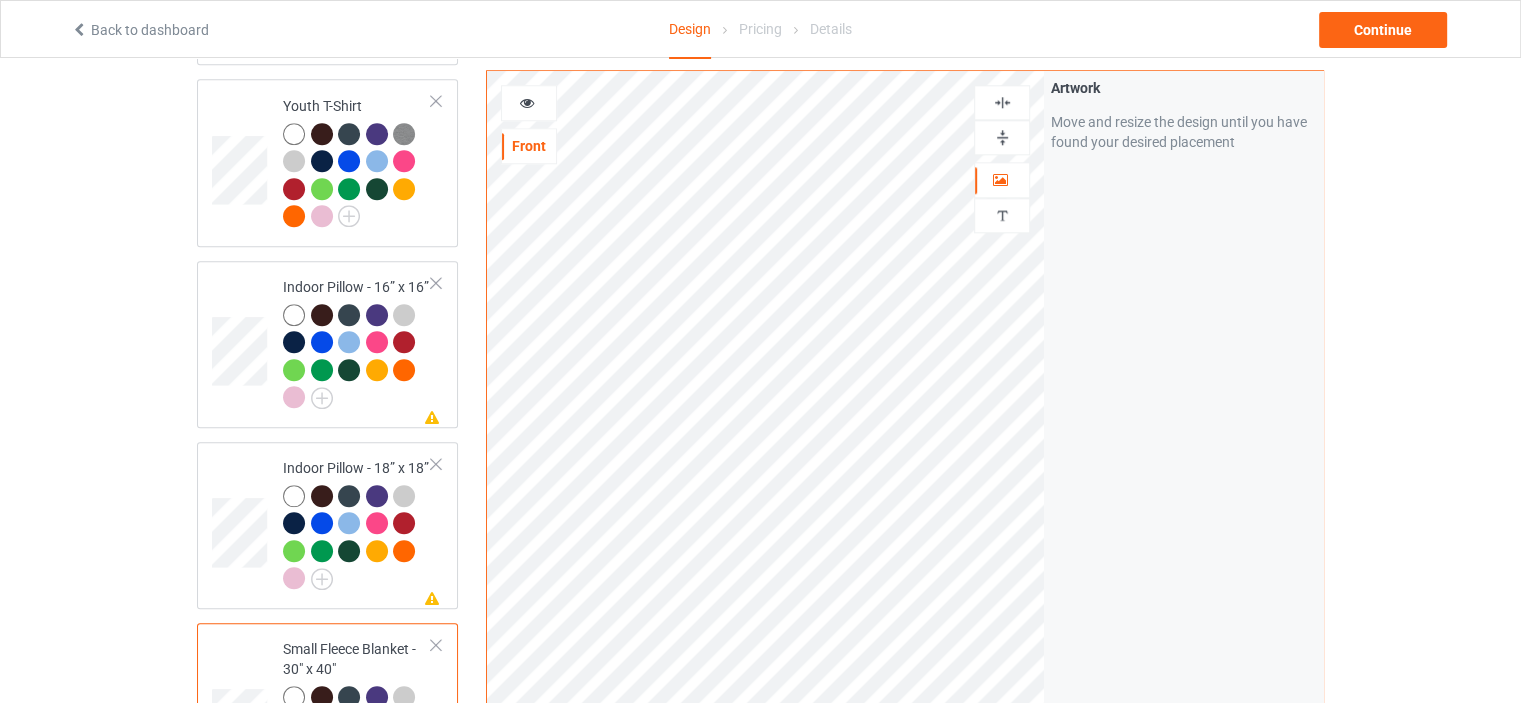click at bounding box center (1002, 137) 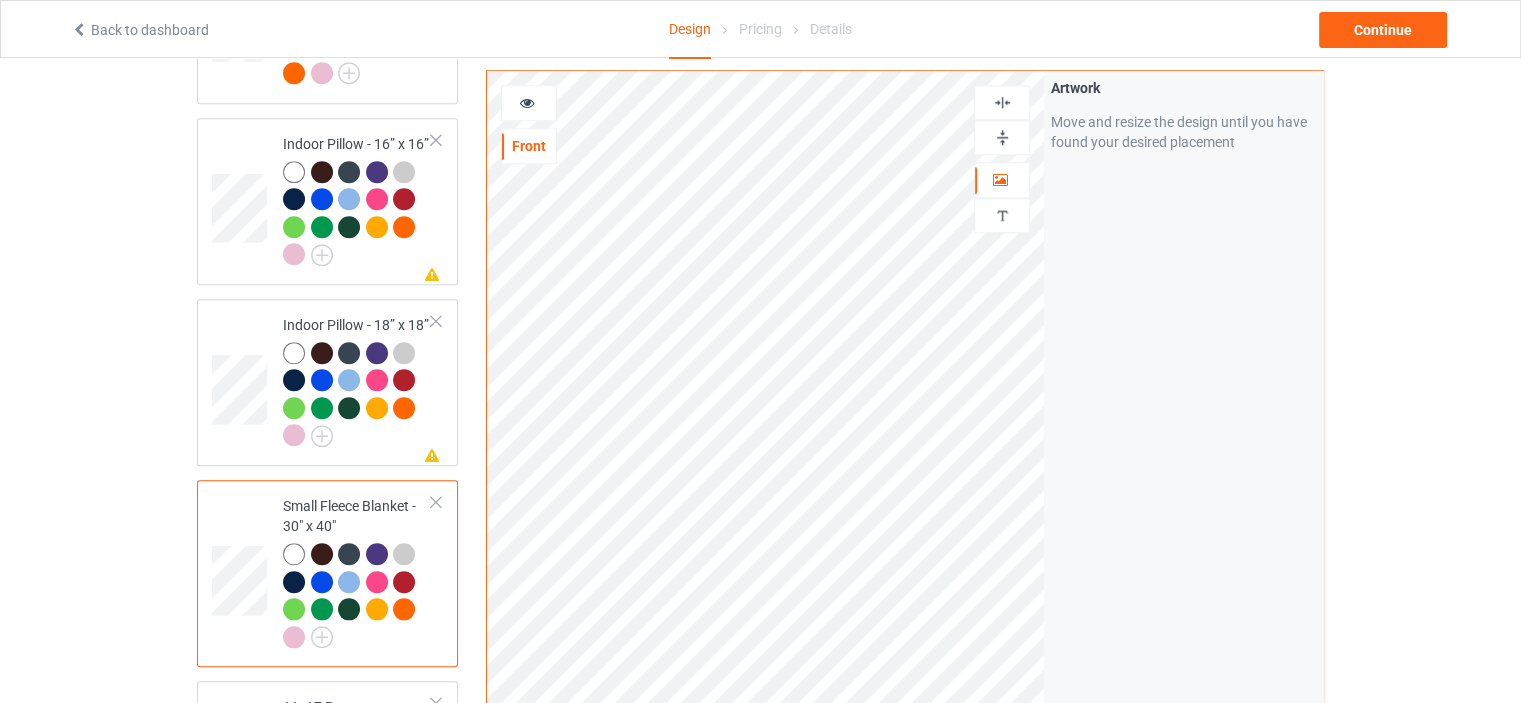 scroll, scrollTop: 2200, scrollLeft: 0, axis: vertical 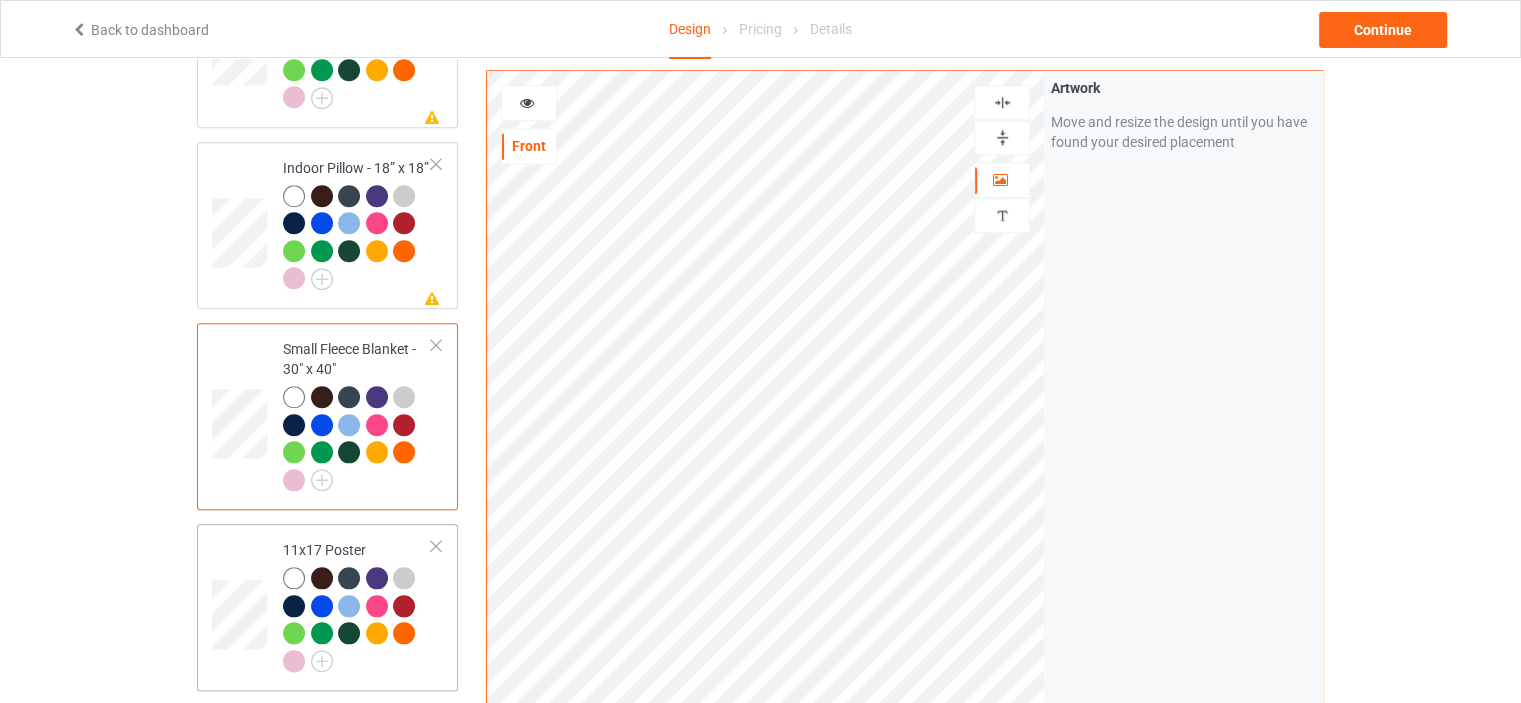 click on "11x17 Poster" at bounding box center (357, 605) 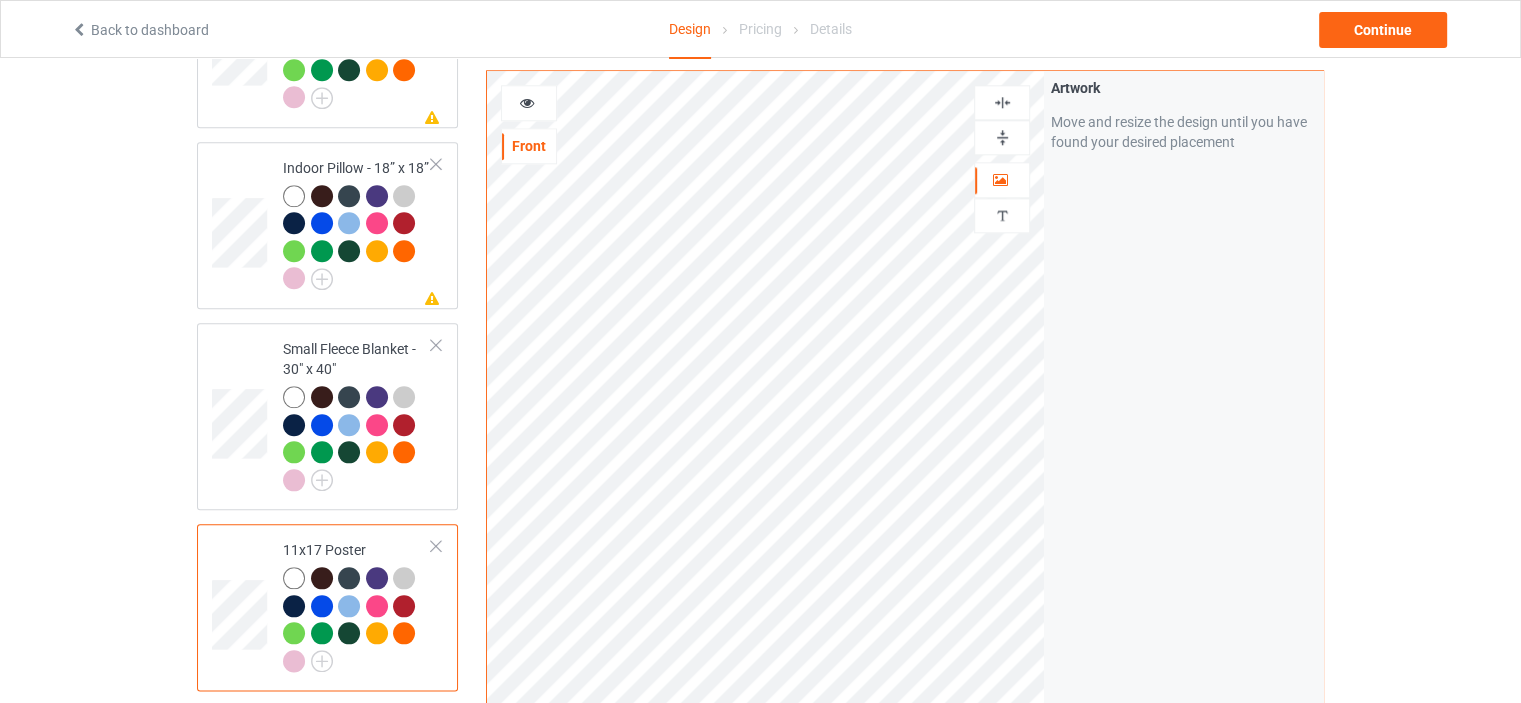click at bounding box center (1002, 137) 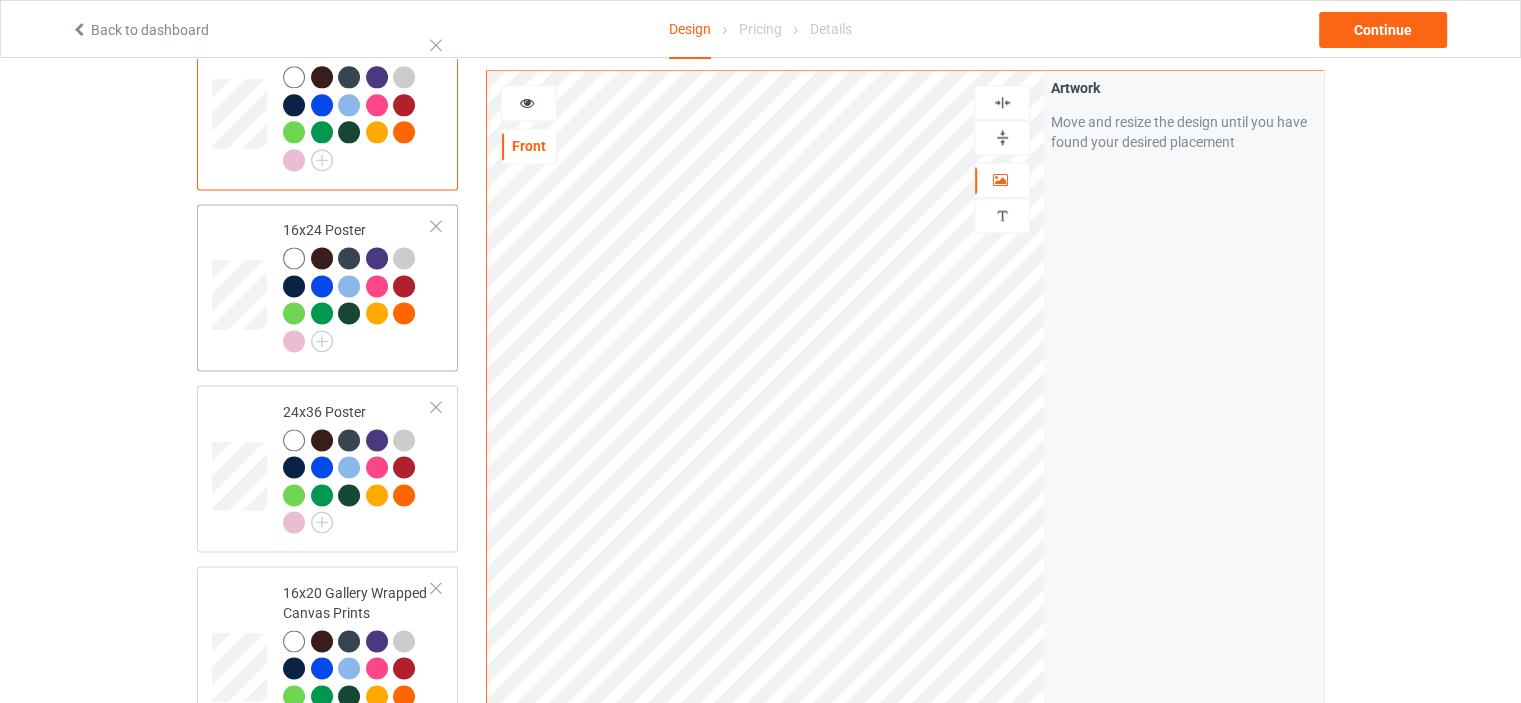 scroll, scrollTop: 2800, scrollLeft: 0, axis: vertical 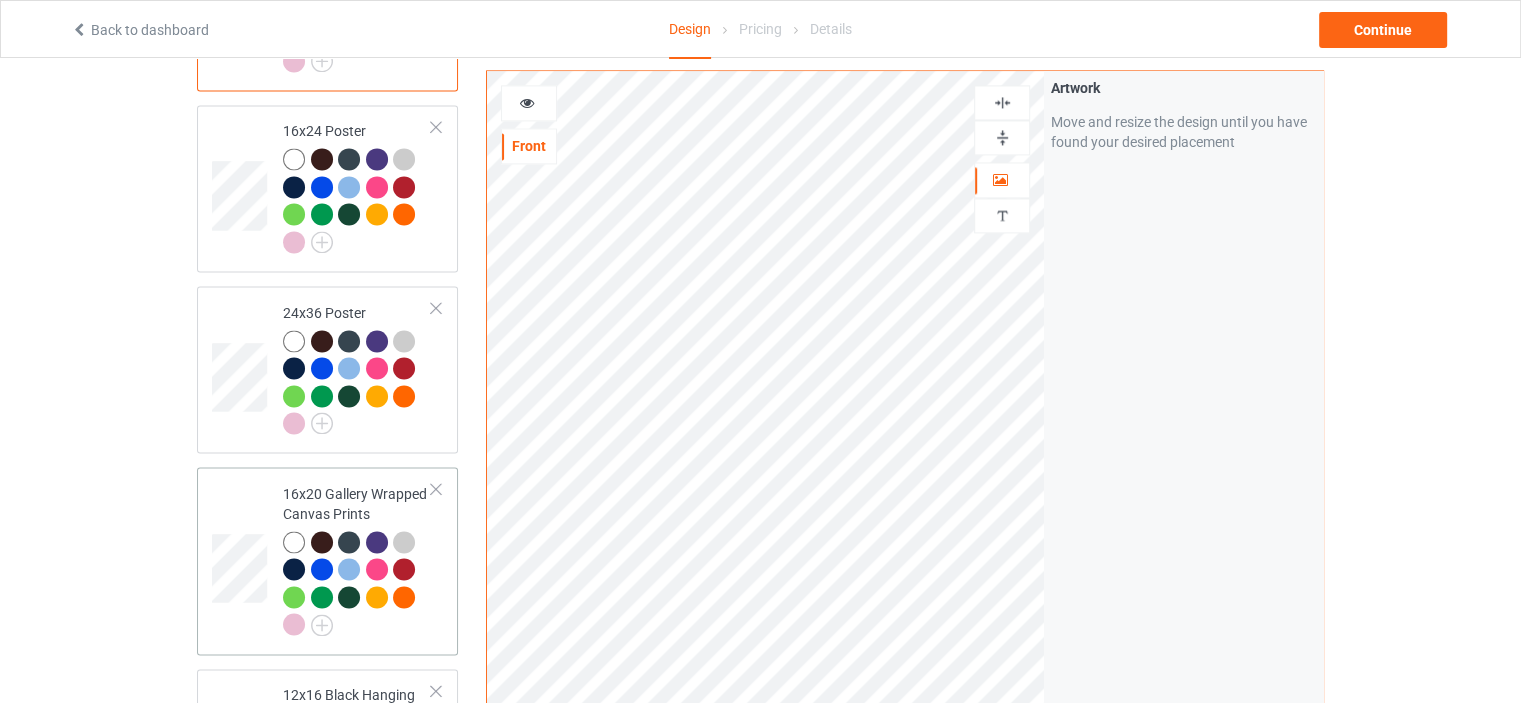 click on "16x20 Gallery Wrapped Canvas Prints" at bounding box center [357, 560] 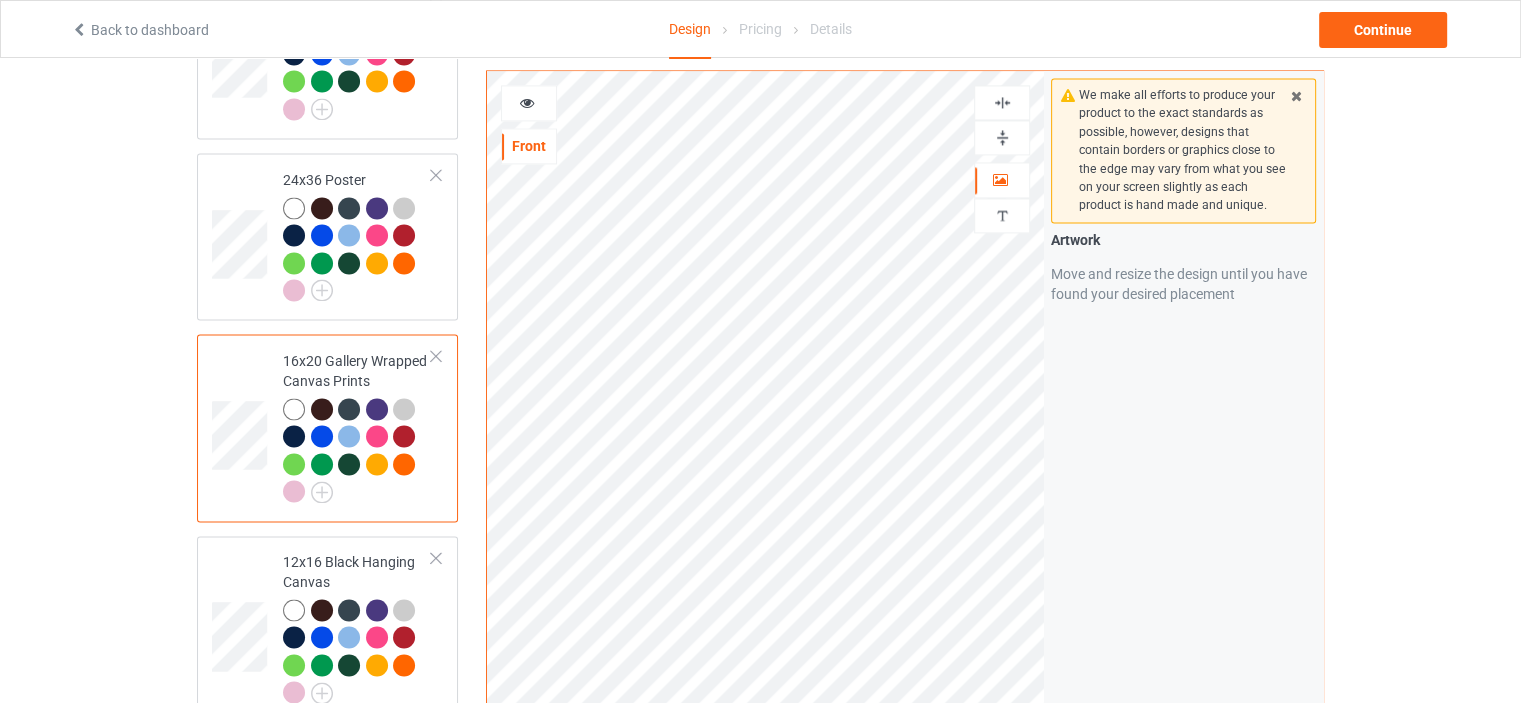 scroll, scrollTop: 3100, scrollLeft: 0, axis: vertical 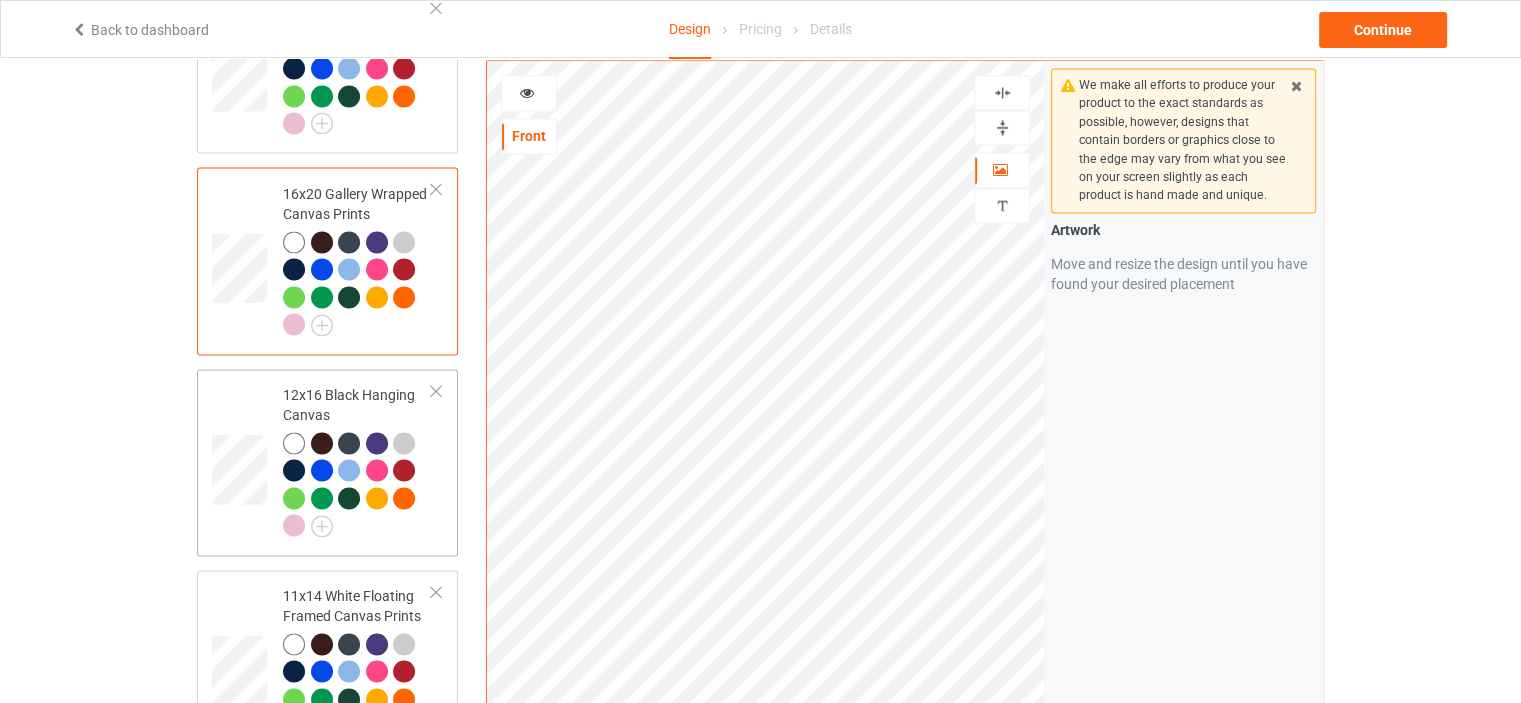click on "12x16 Black Hanging Canvas" at bounding box center (357, 460) 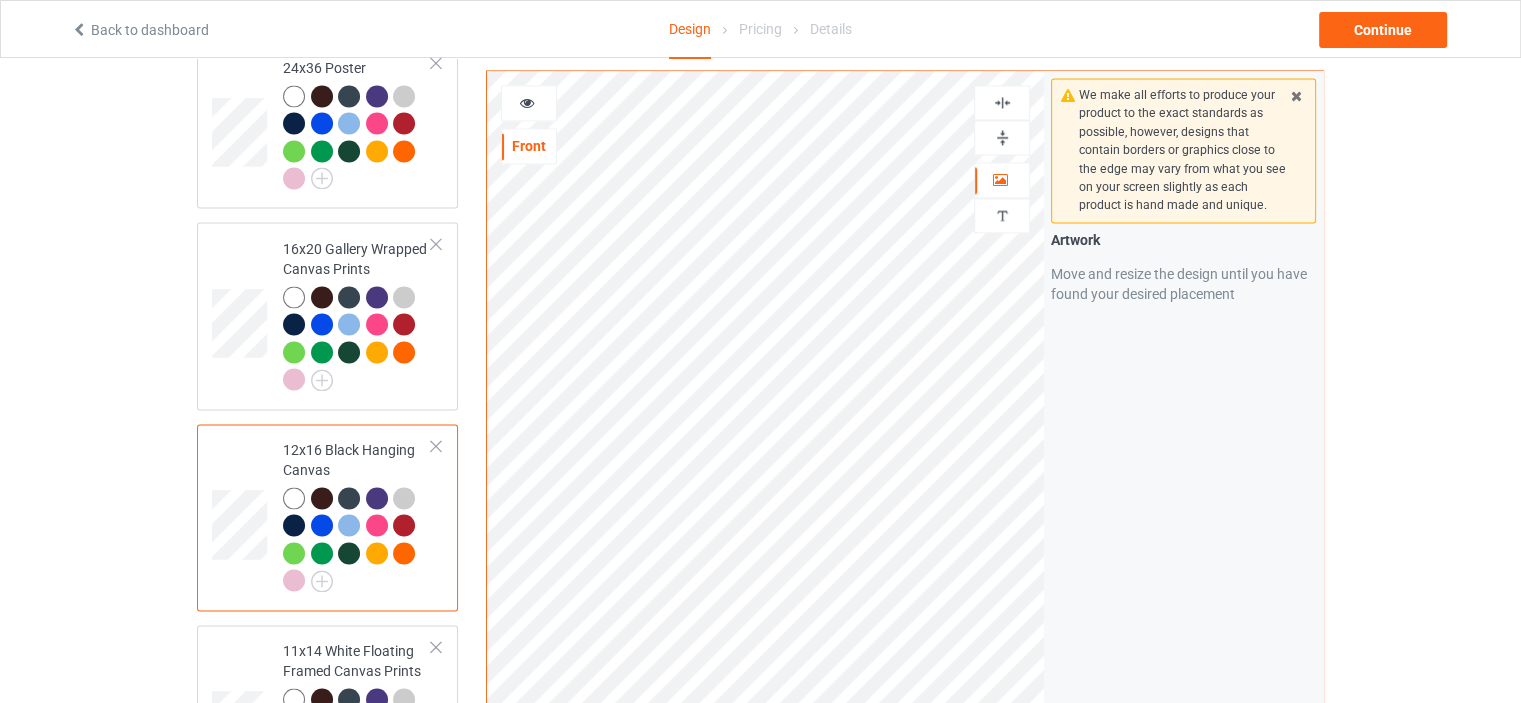 scroll, scrollTop: 3000, scrollLeft: 0, axis: vertical 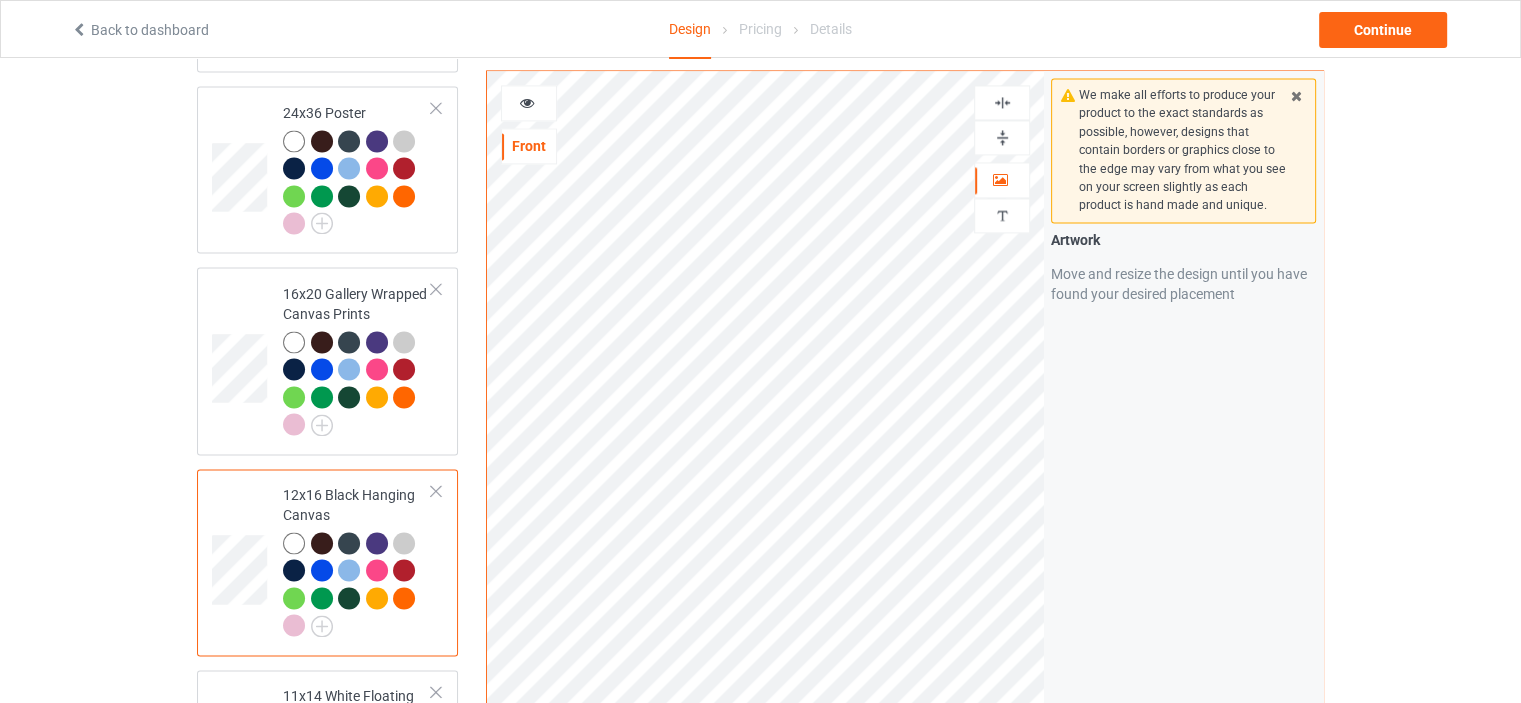click at bounding box center [1002, 137] 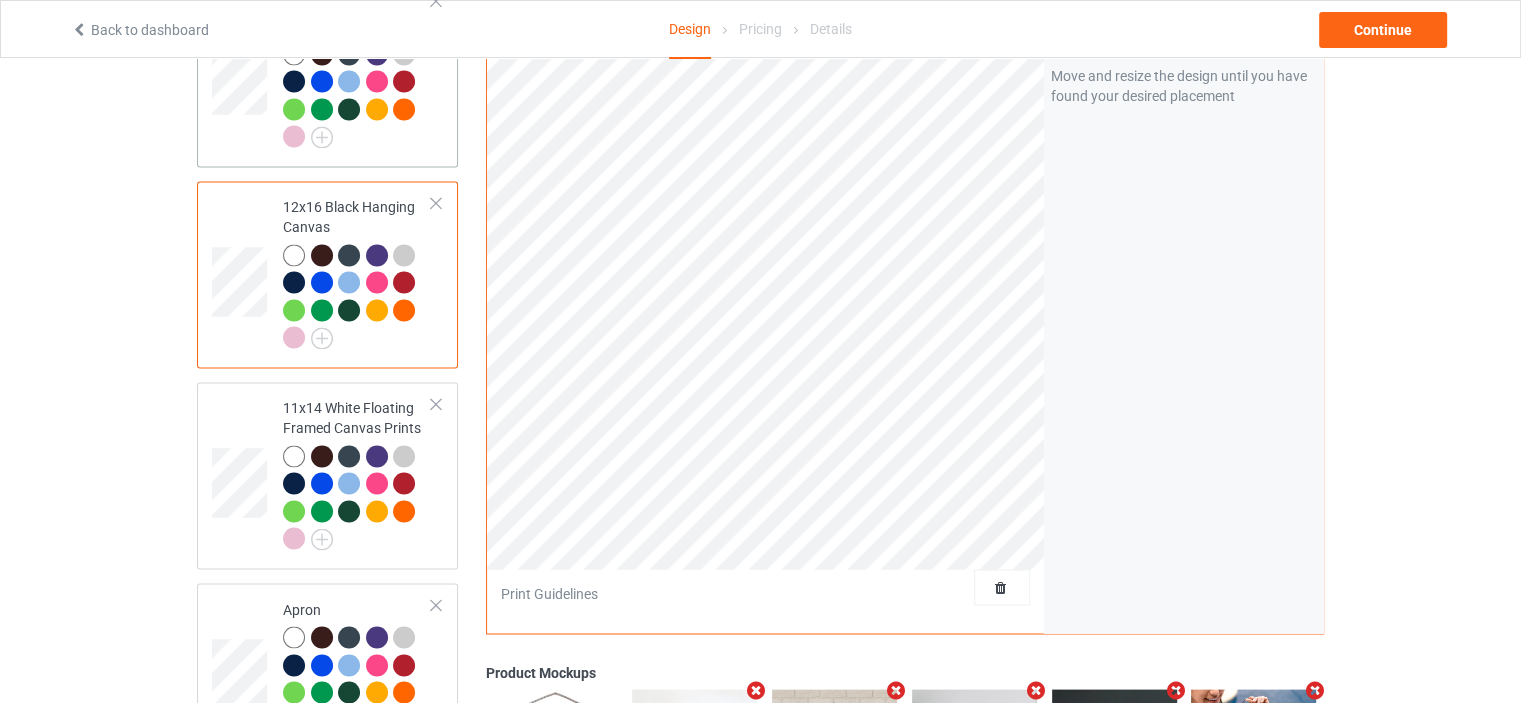 scroll, scrollTop: 3300, scrollLeft: 0, axis: vertical 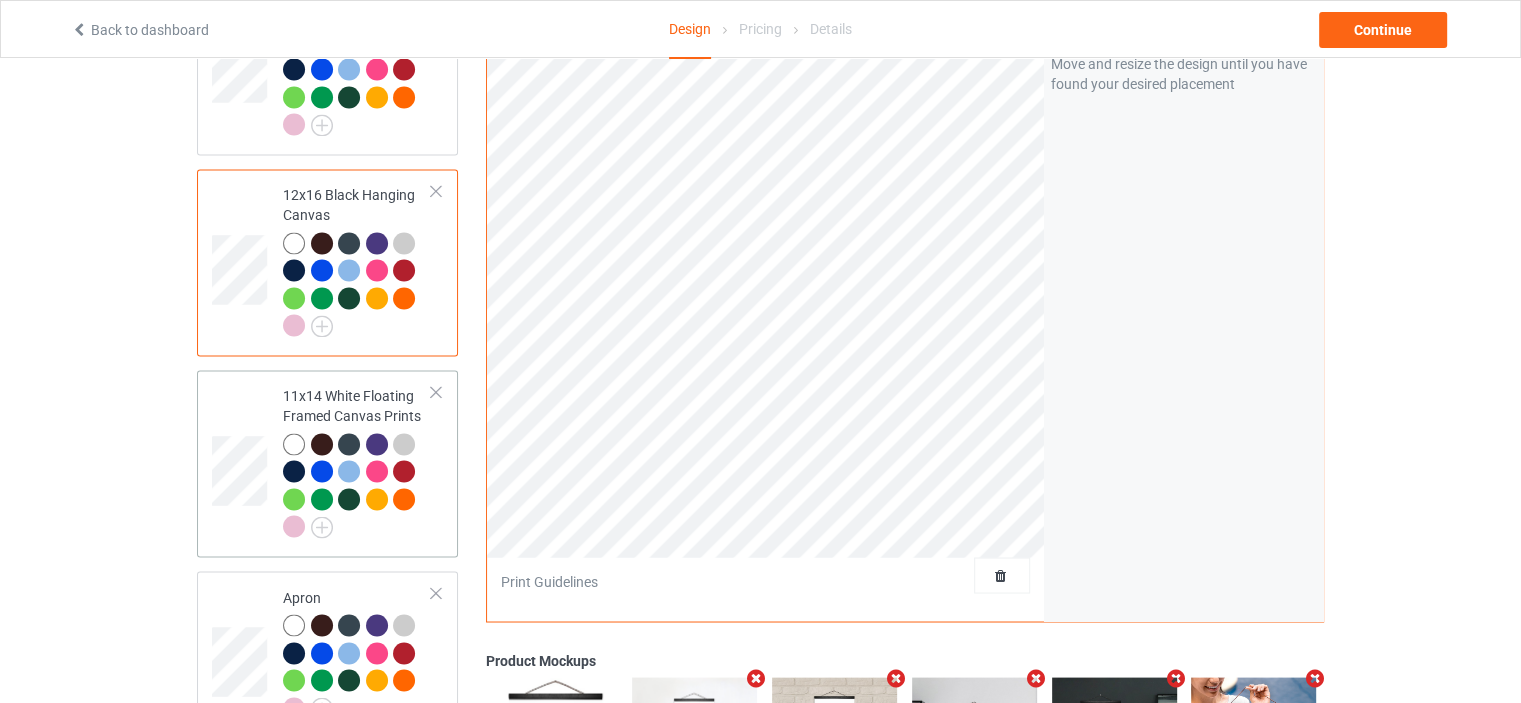 click on "11x14 White Floating Framed Canvas Prints" at bounding box center [357, 461] 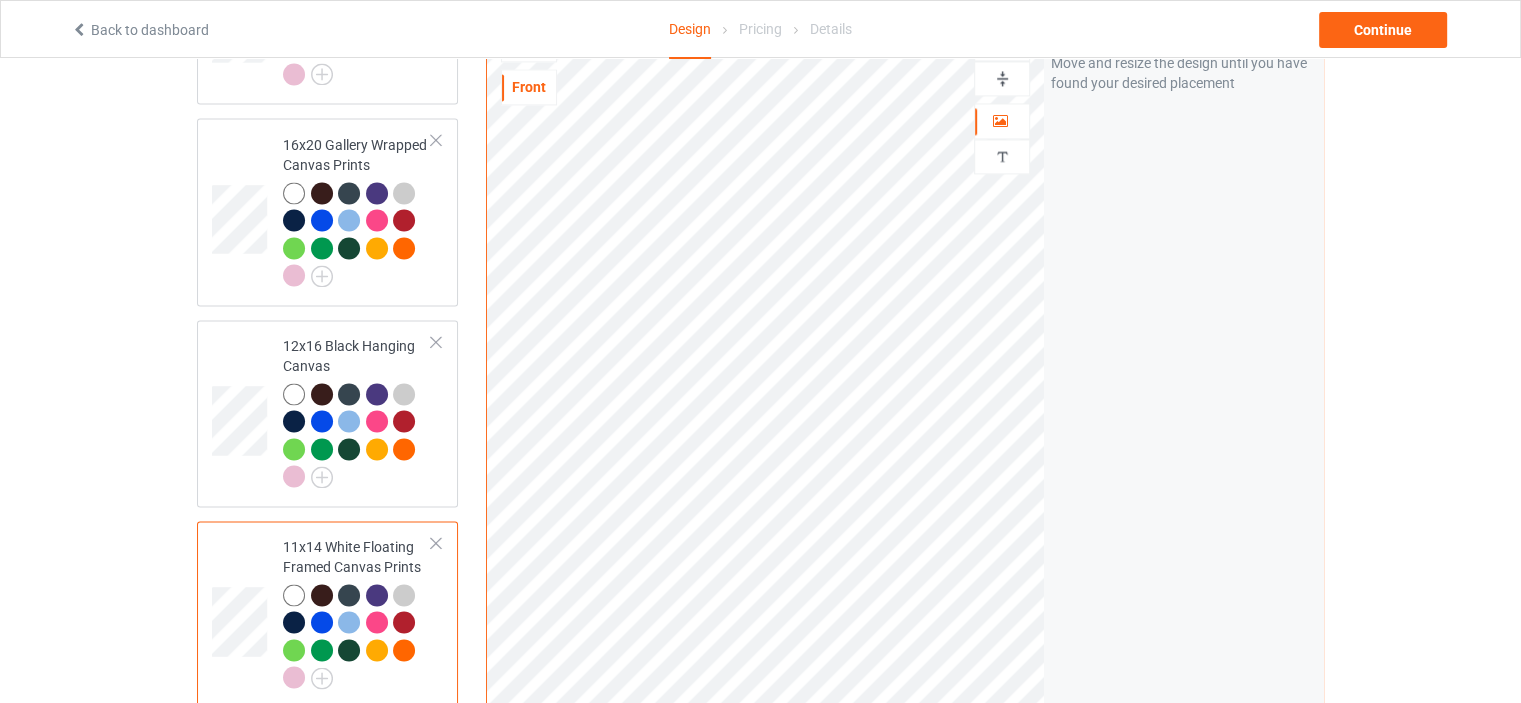 scroll, scrollTop: 3000, scrollLeft: 0, axis: vertical 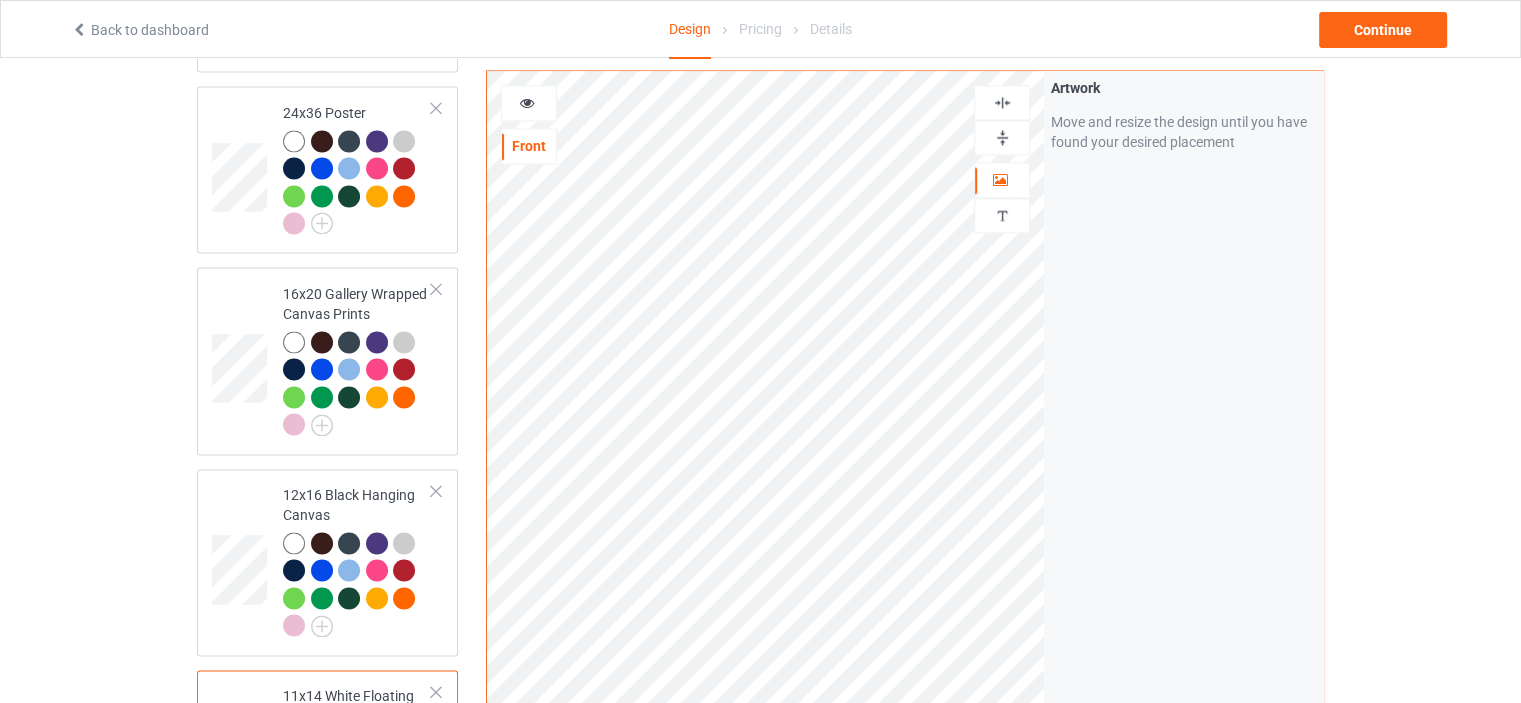 click at bounding box center [1002, 137] 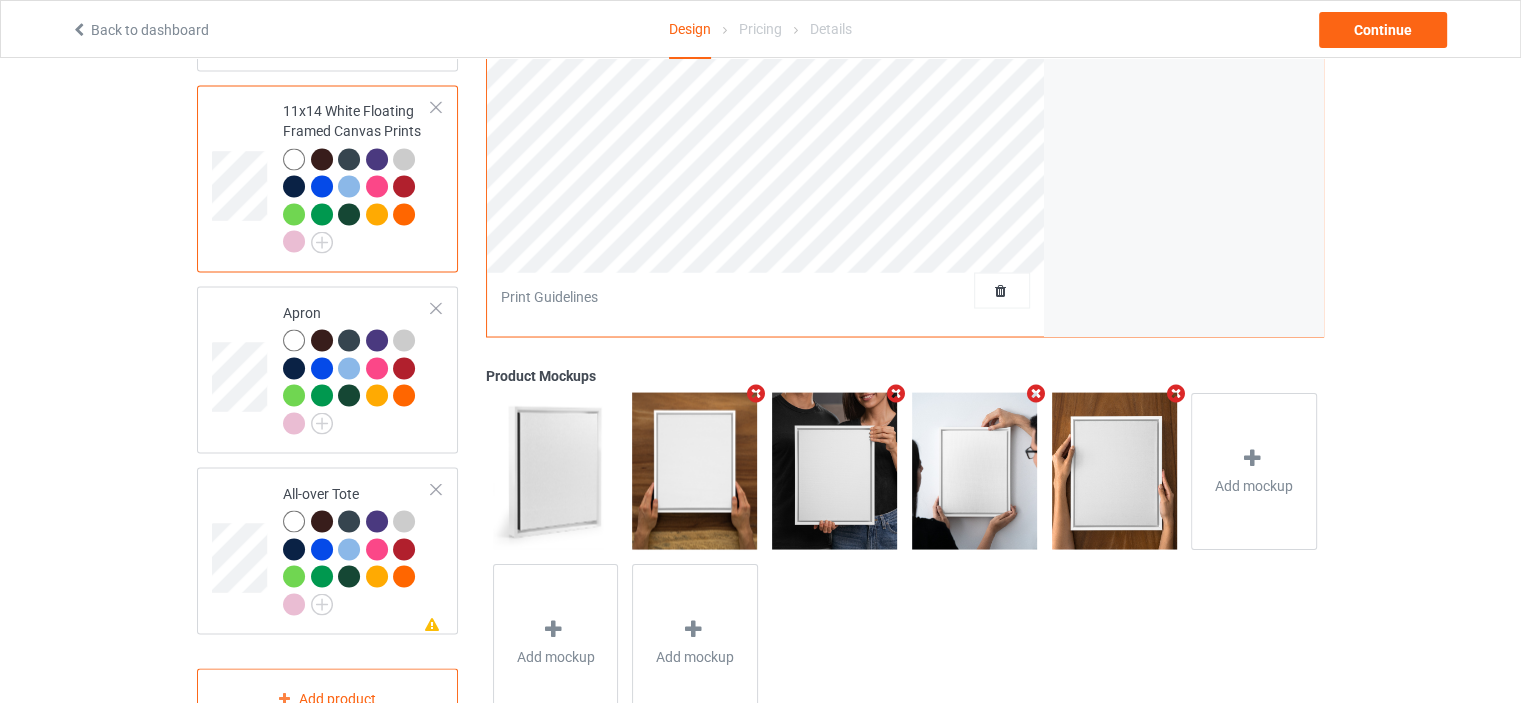 scroll, scrollTop: 3600, scrollLeft: 0, axis: vertical 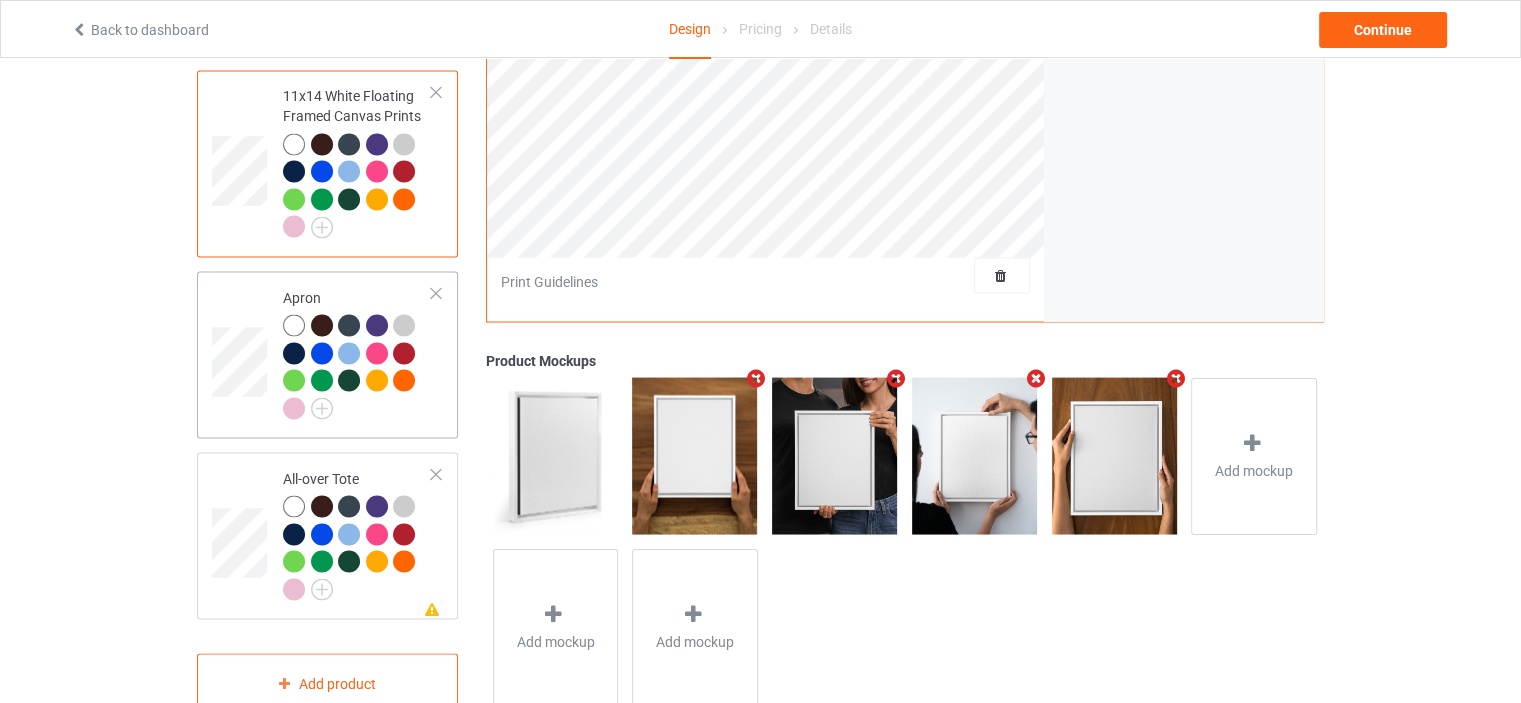 click on "Apron" at bounding box center (357, 352) 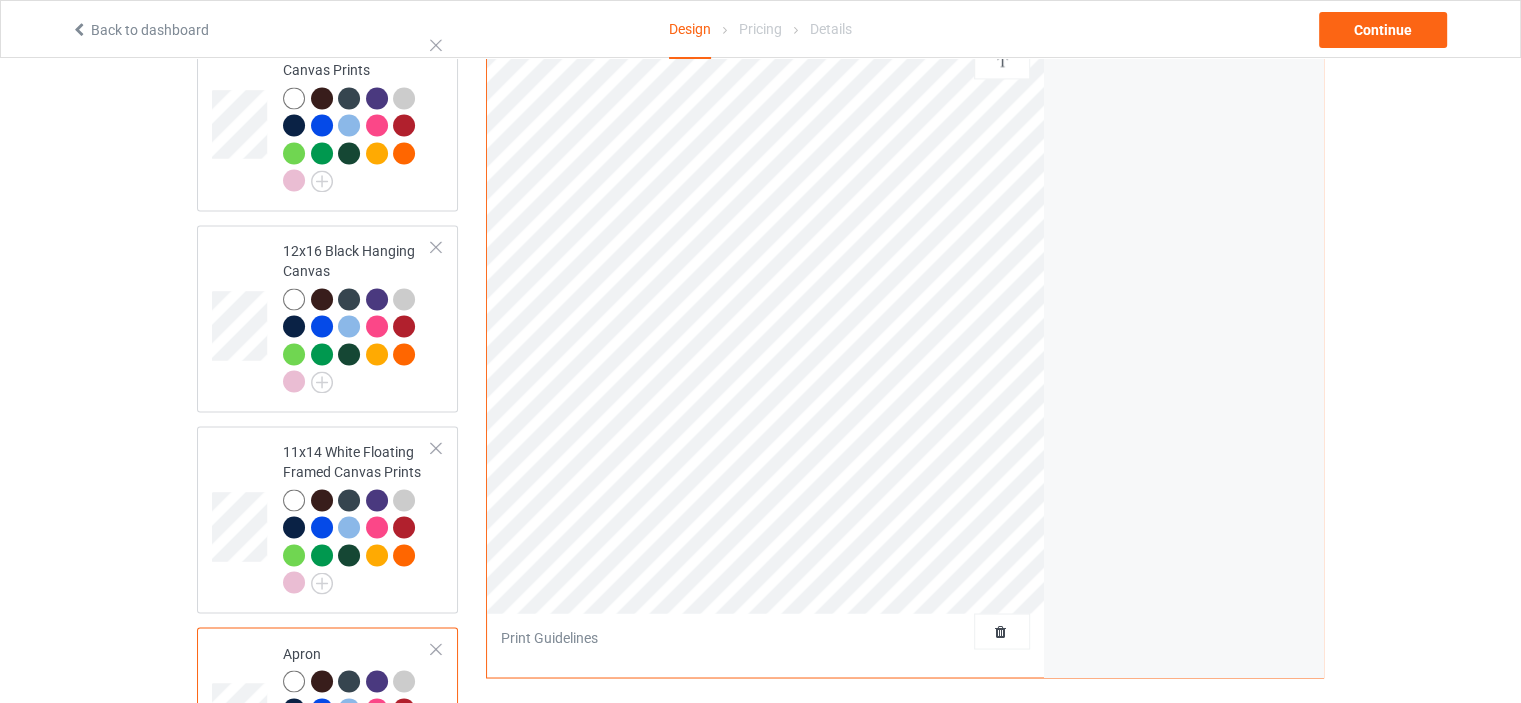 scroll, scrollTop: 3000, scrollLeft: 0, axis: vertical 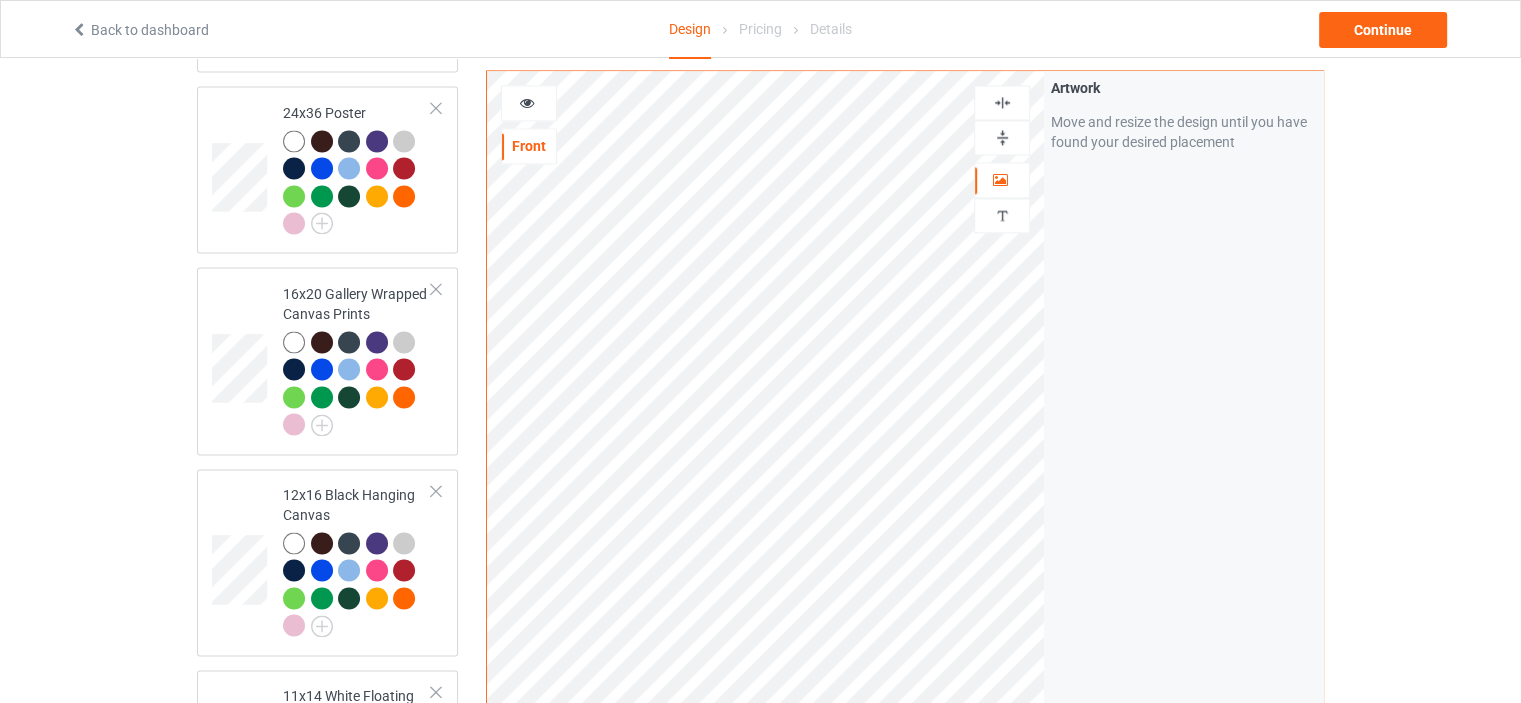 click at bounding box center [1002, 102] 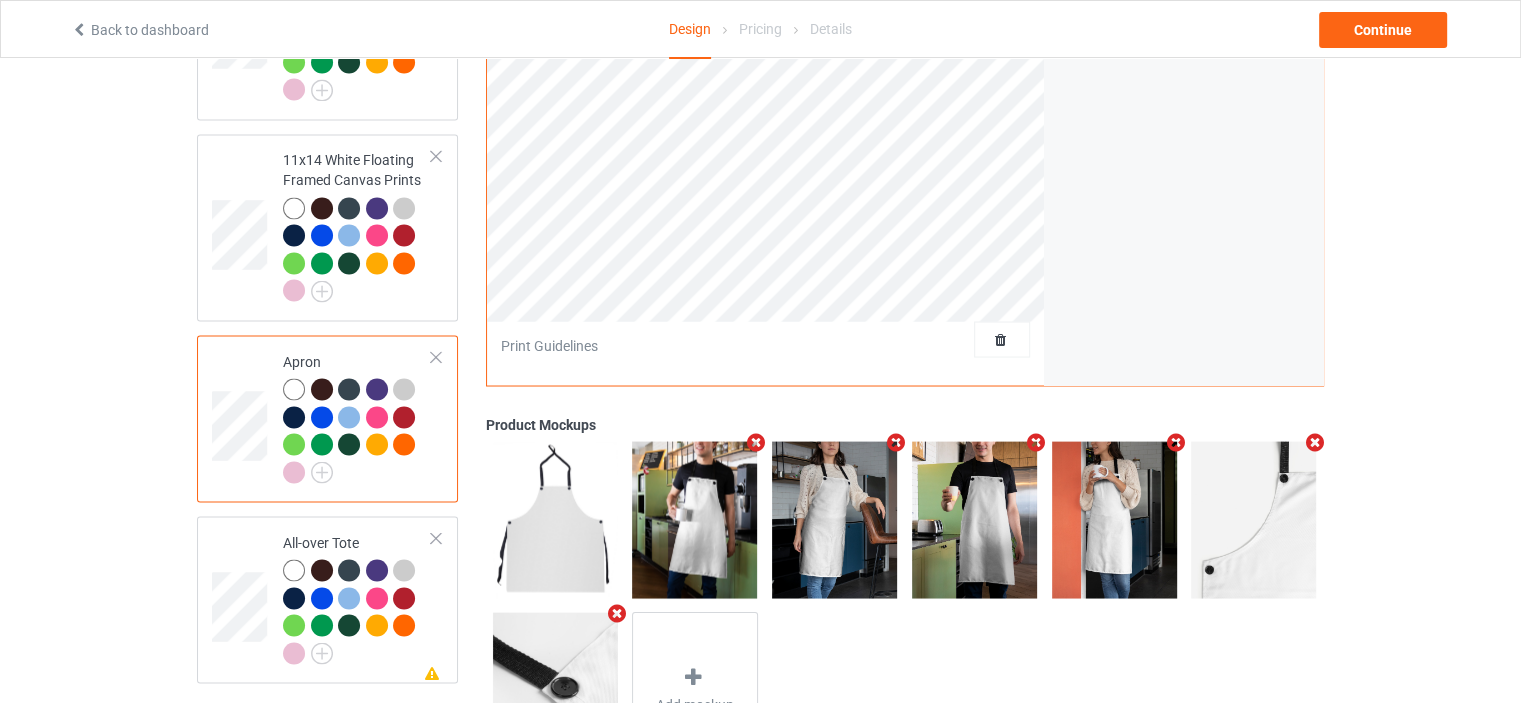 scroll, scrollTop: 3617, scrollLeft: 0, axis: vertical 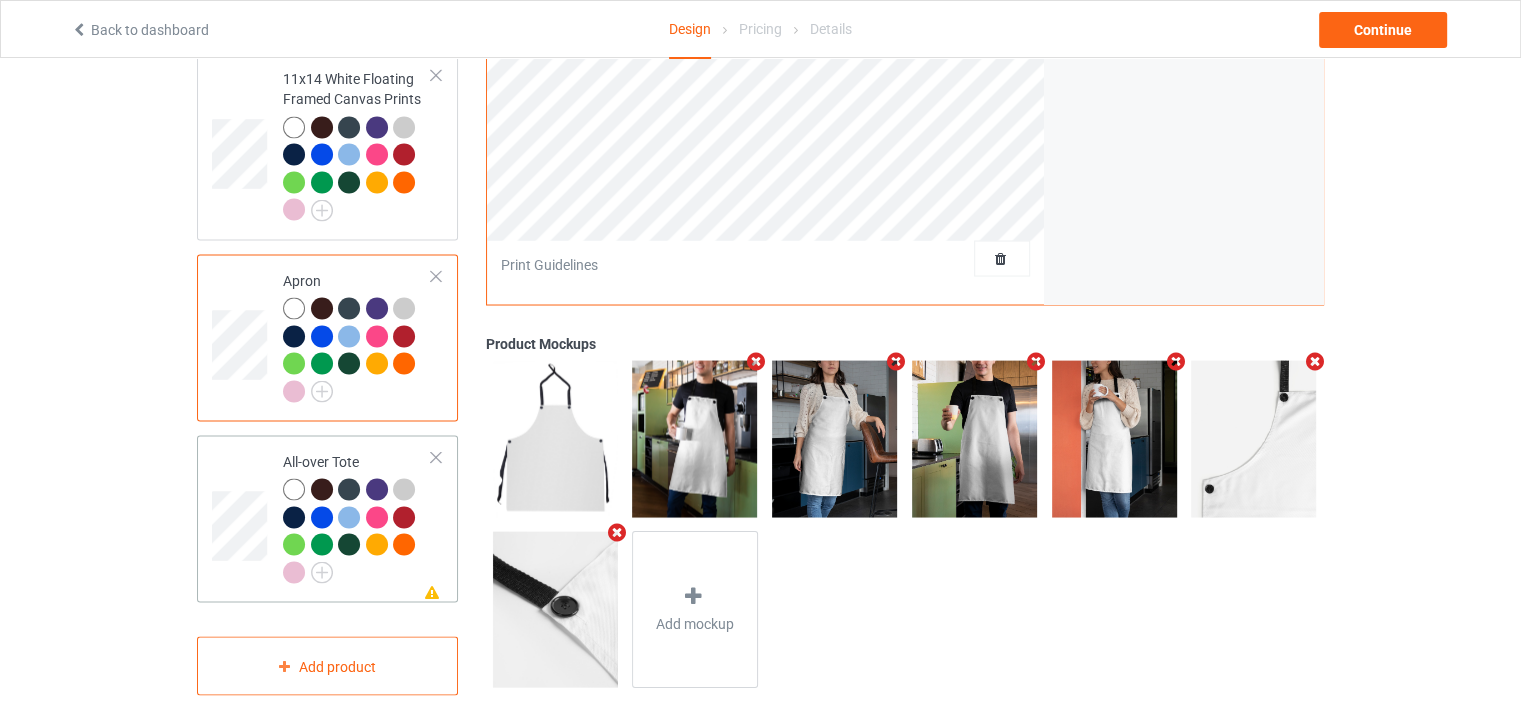 click on "Missing artwork on 1 side(s) All-over Tote" at bounding box center [357, 518] 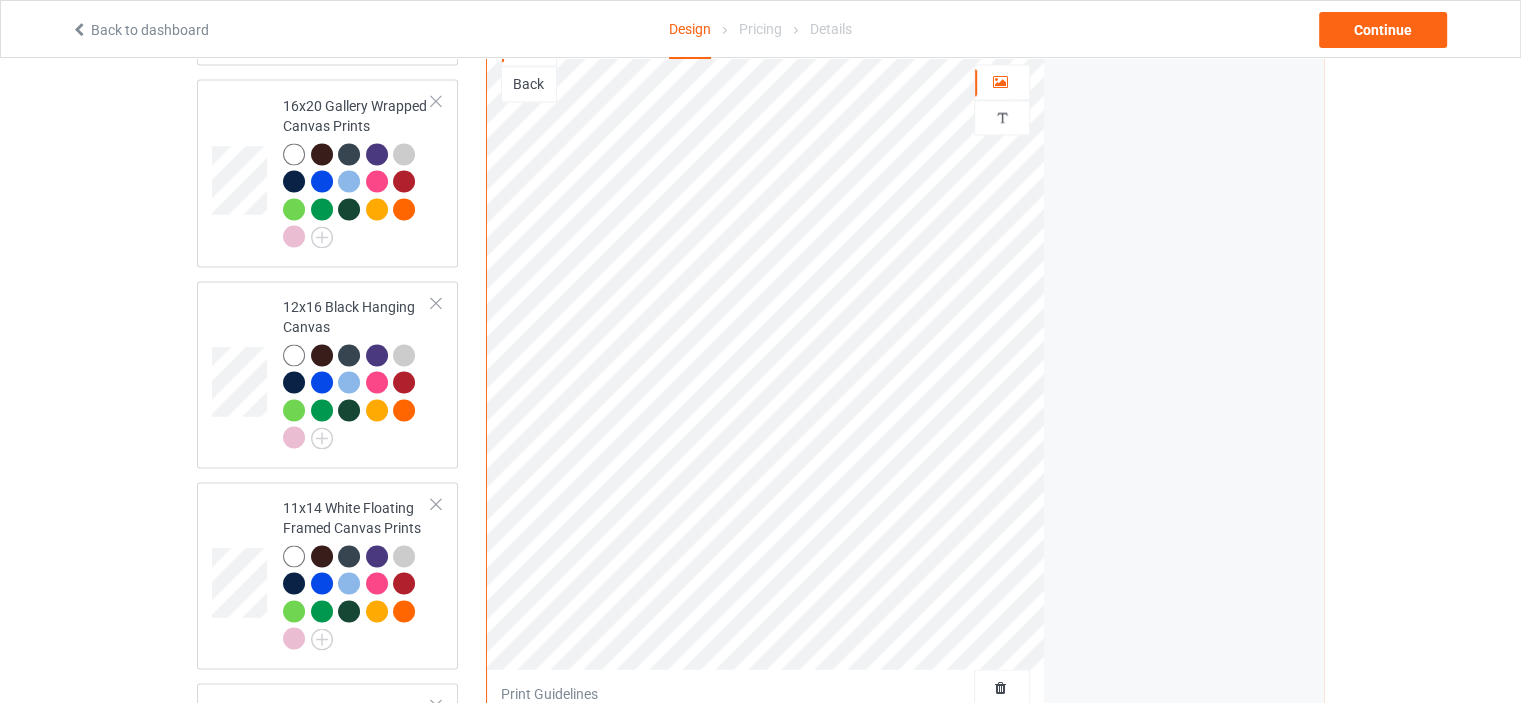 scroll, scrollTop: 3017, scrollLeft: 0, axis: vertical 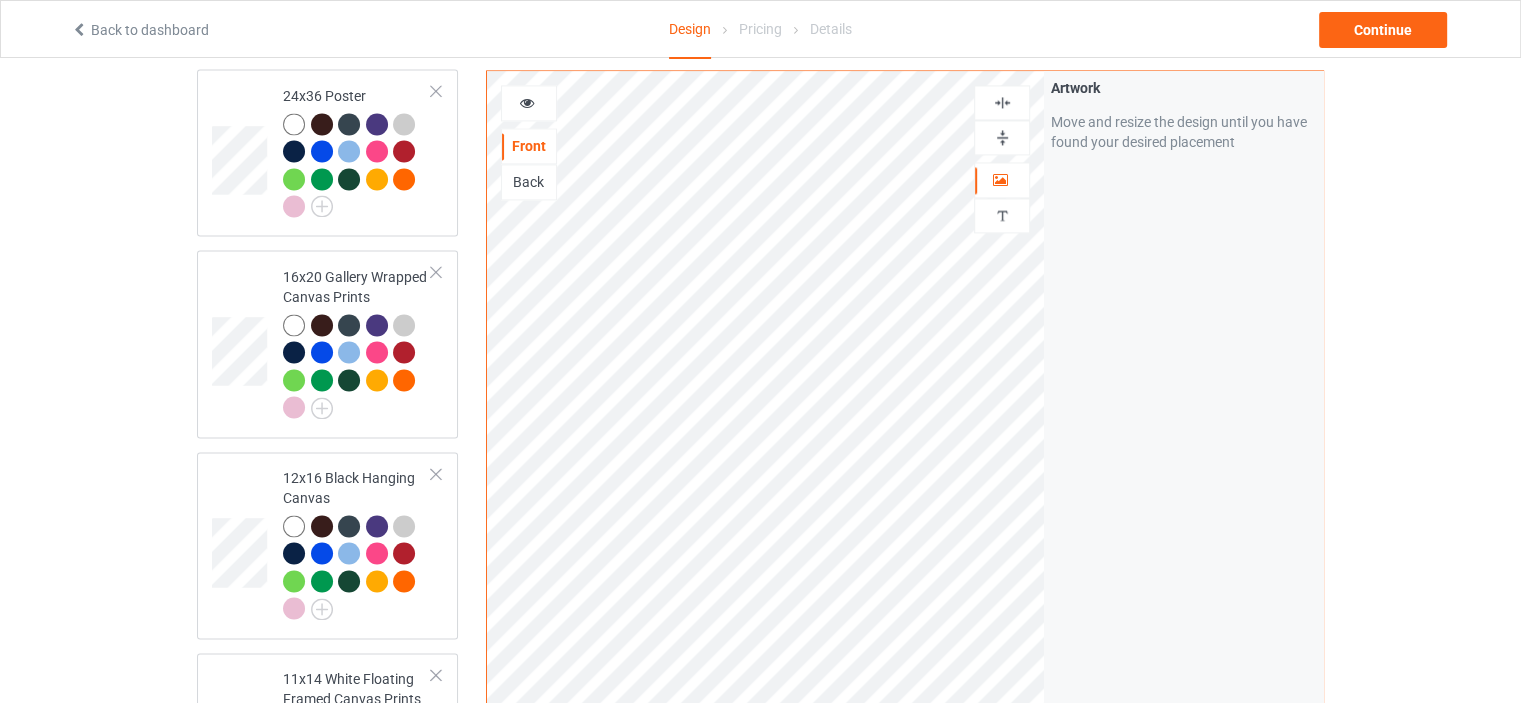 click at bounding box center (1002, 102) 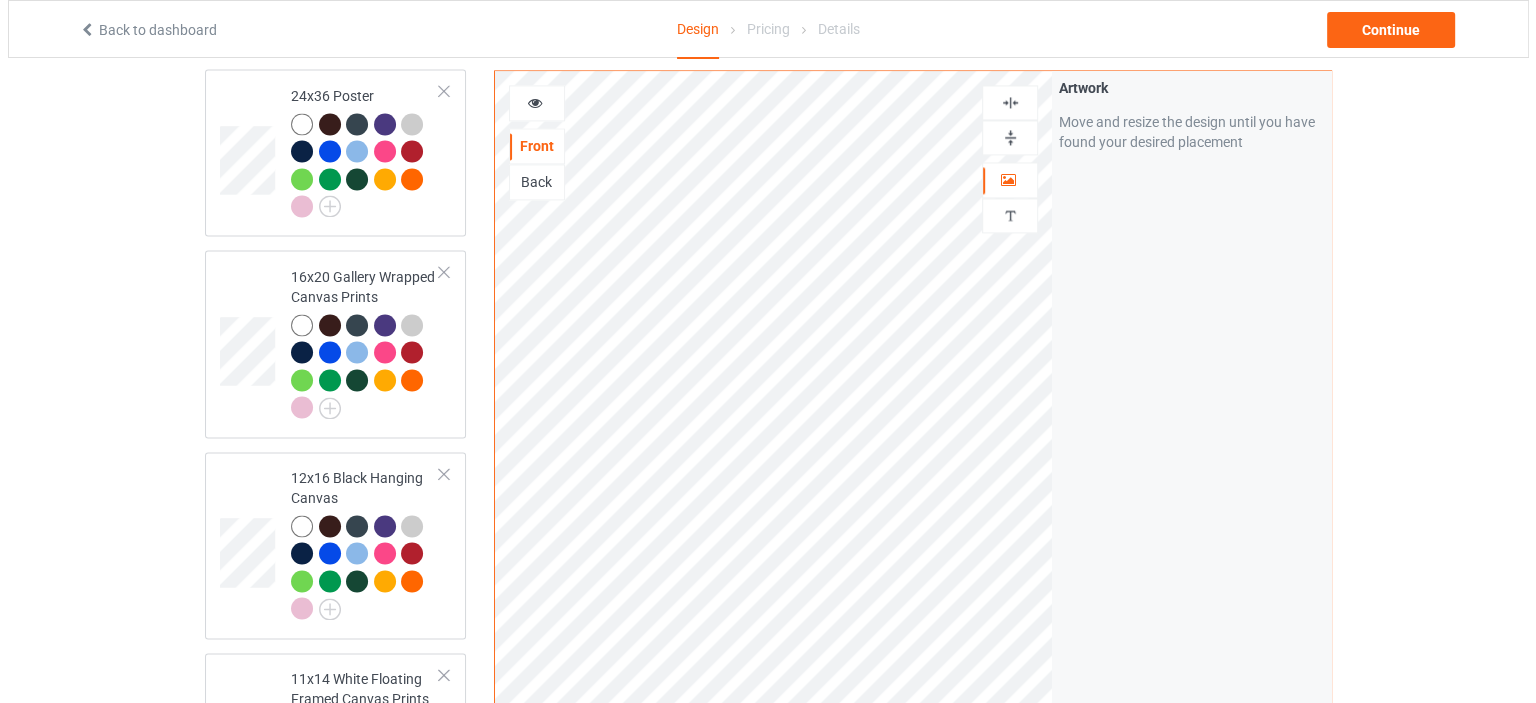 scroll, scrollTop: 3617, scrollLeft: 0, axis: vertical 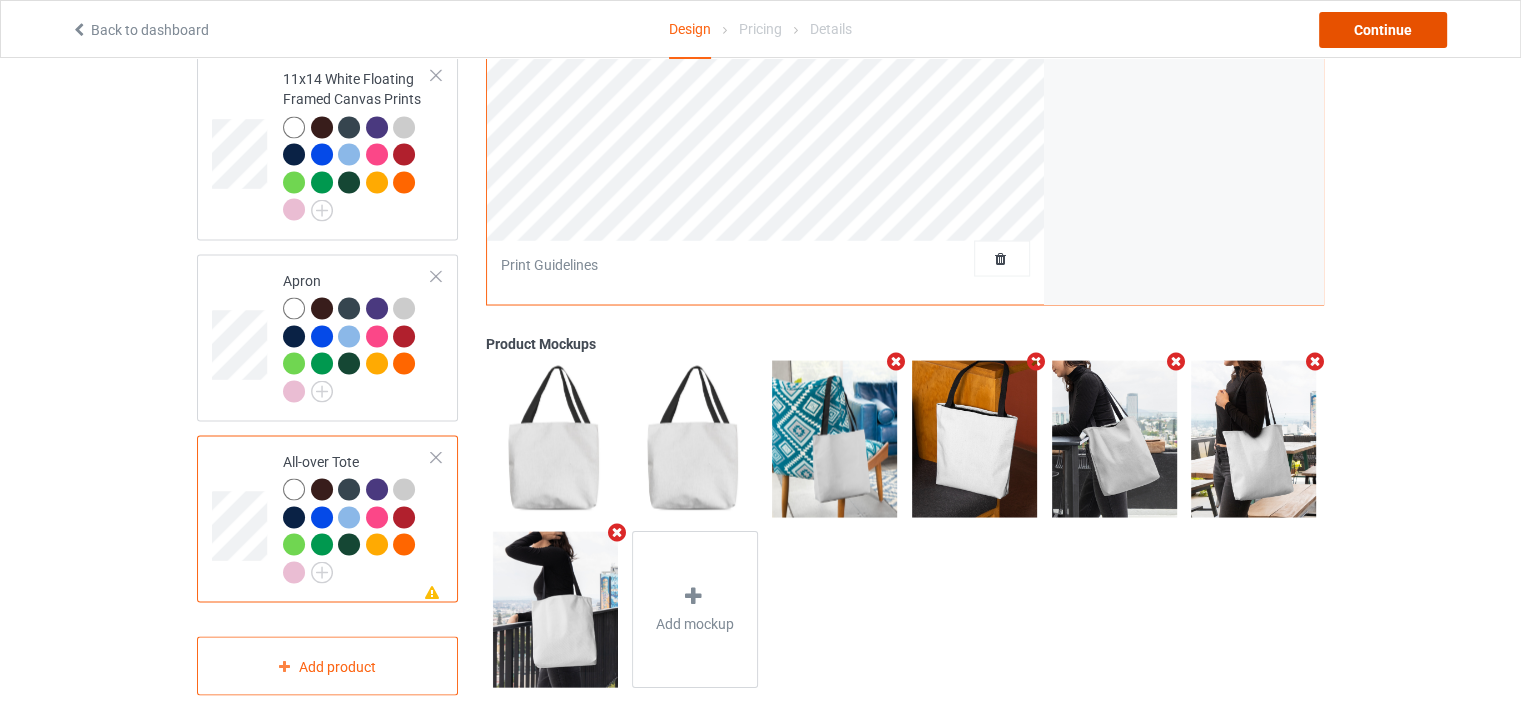click on "Continue" at bounding box center (1383, 30) 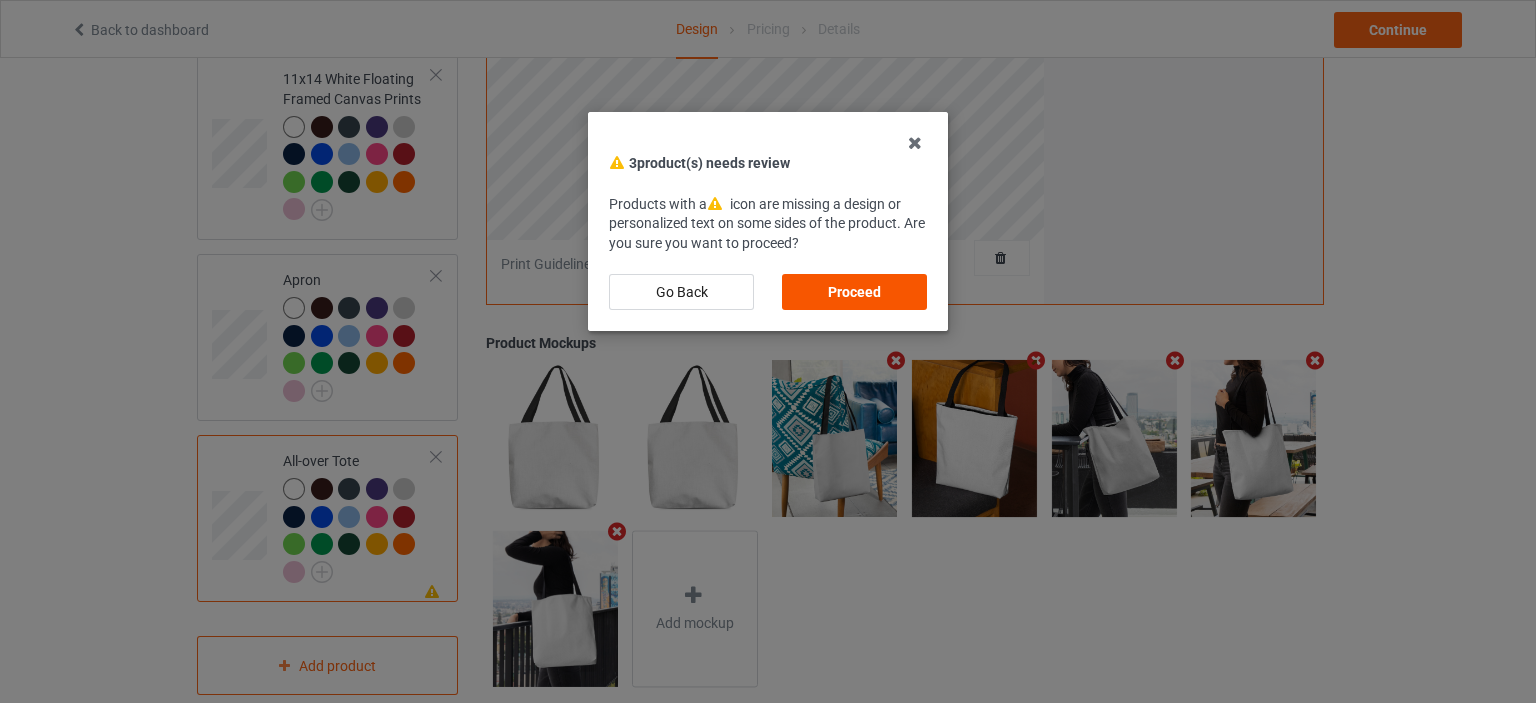 click on "Proceed" at bounding box center [854, 292] 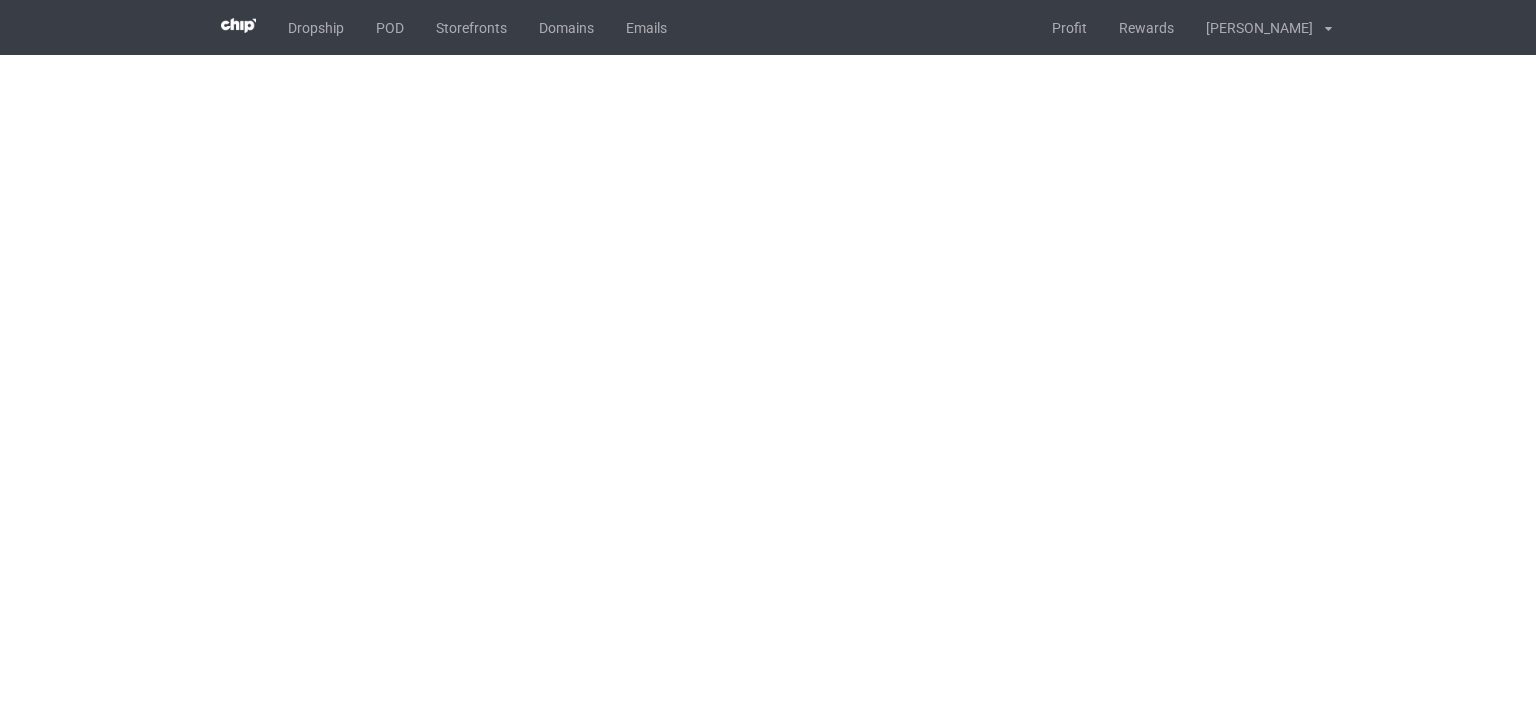 scroll, scrollTop: 0, scrollLeft: 0, axis: both 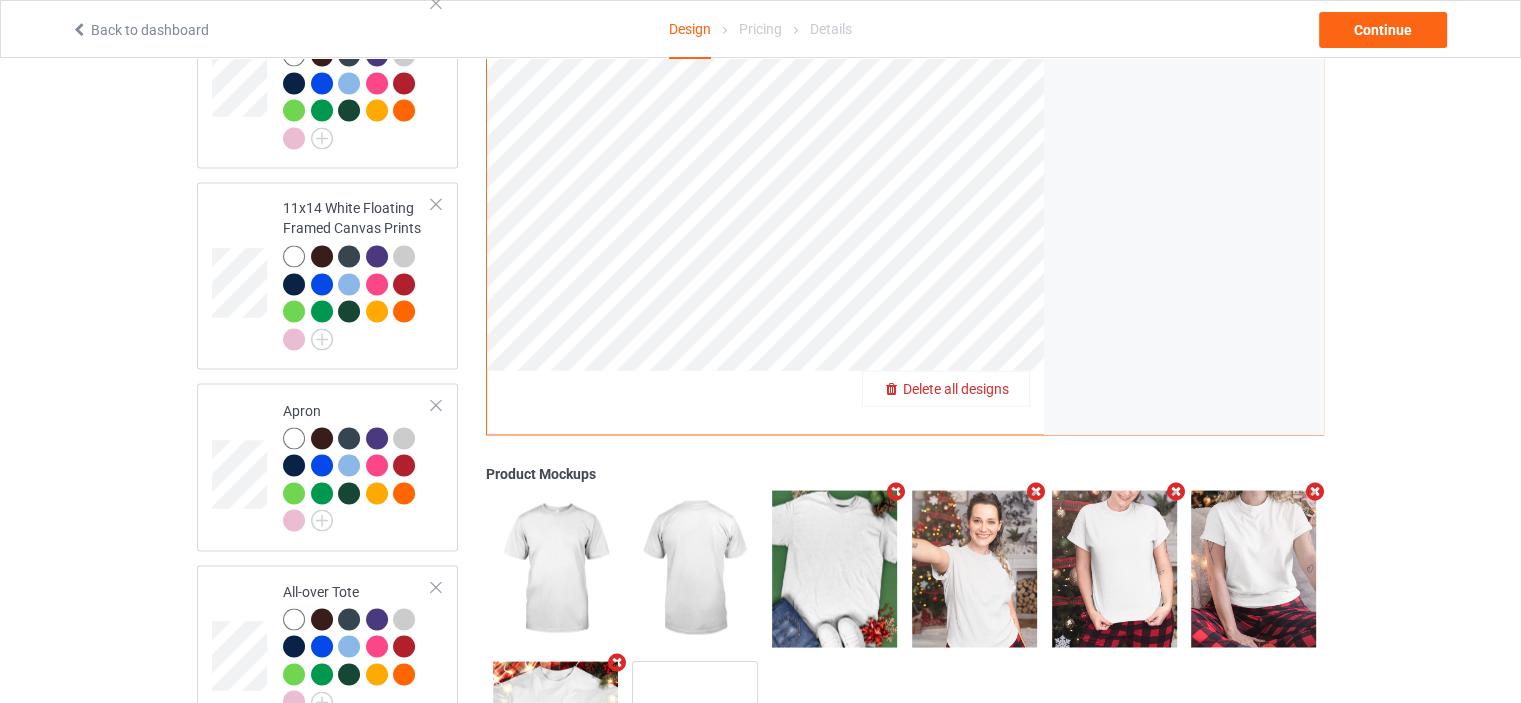 click on "Delete all designs" at bounding box center (956, 388) 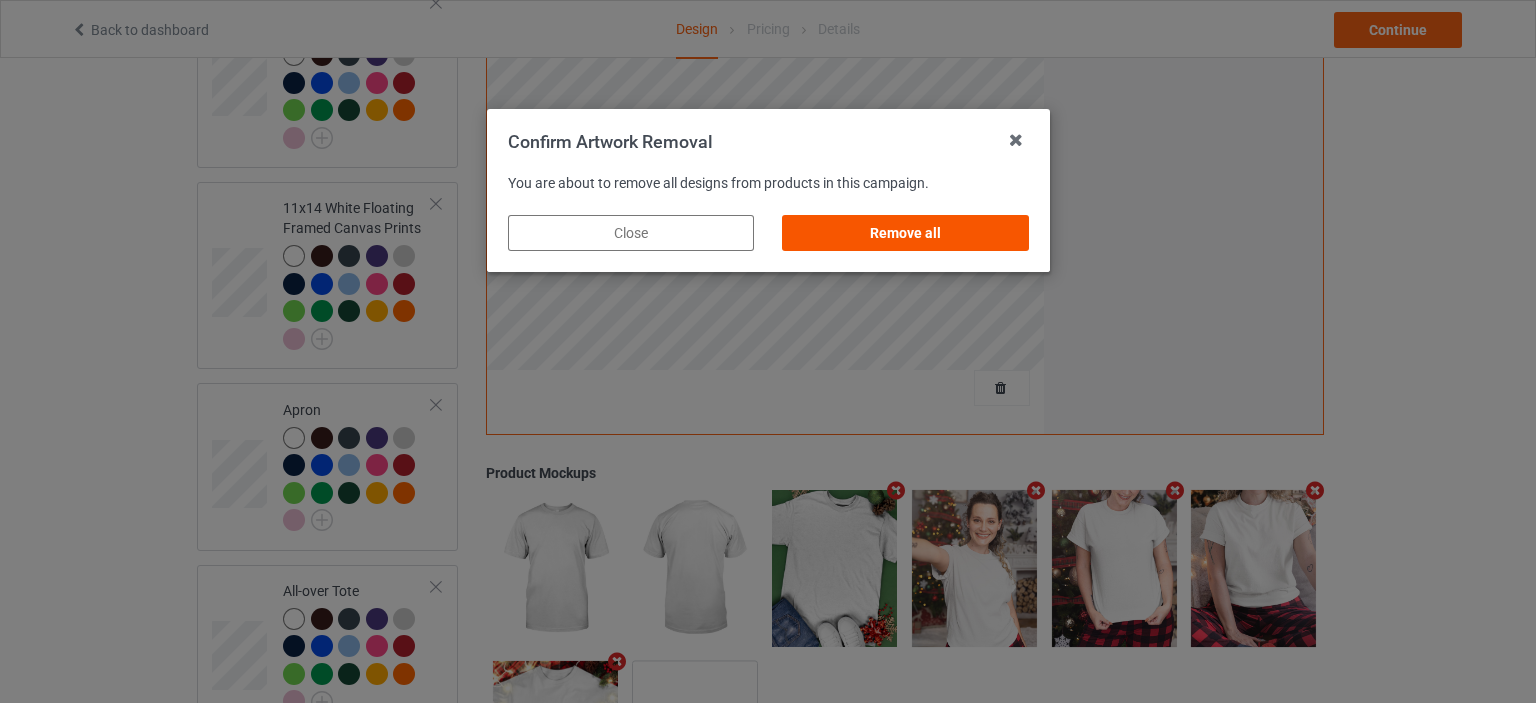 click on "Remove all" at bounding box center (905, 233) 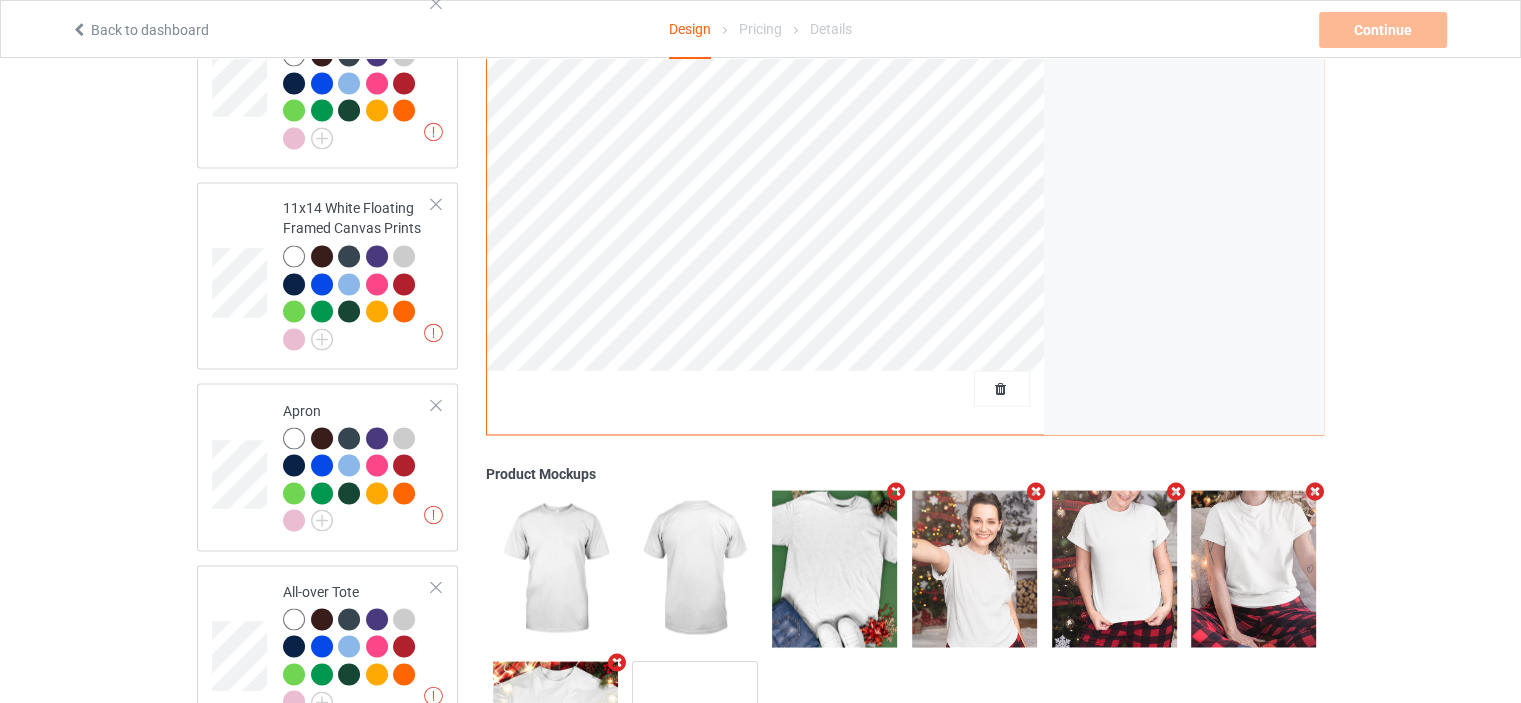scroll, scrollTop: 0, scrollLeft: 0, axis: both 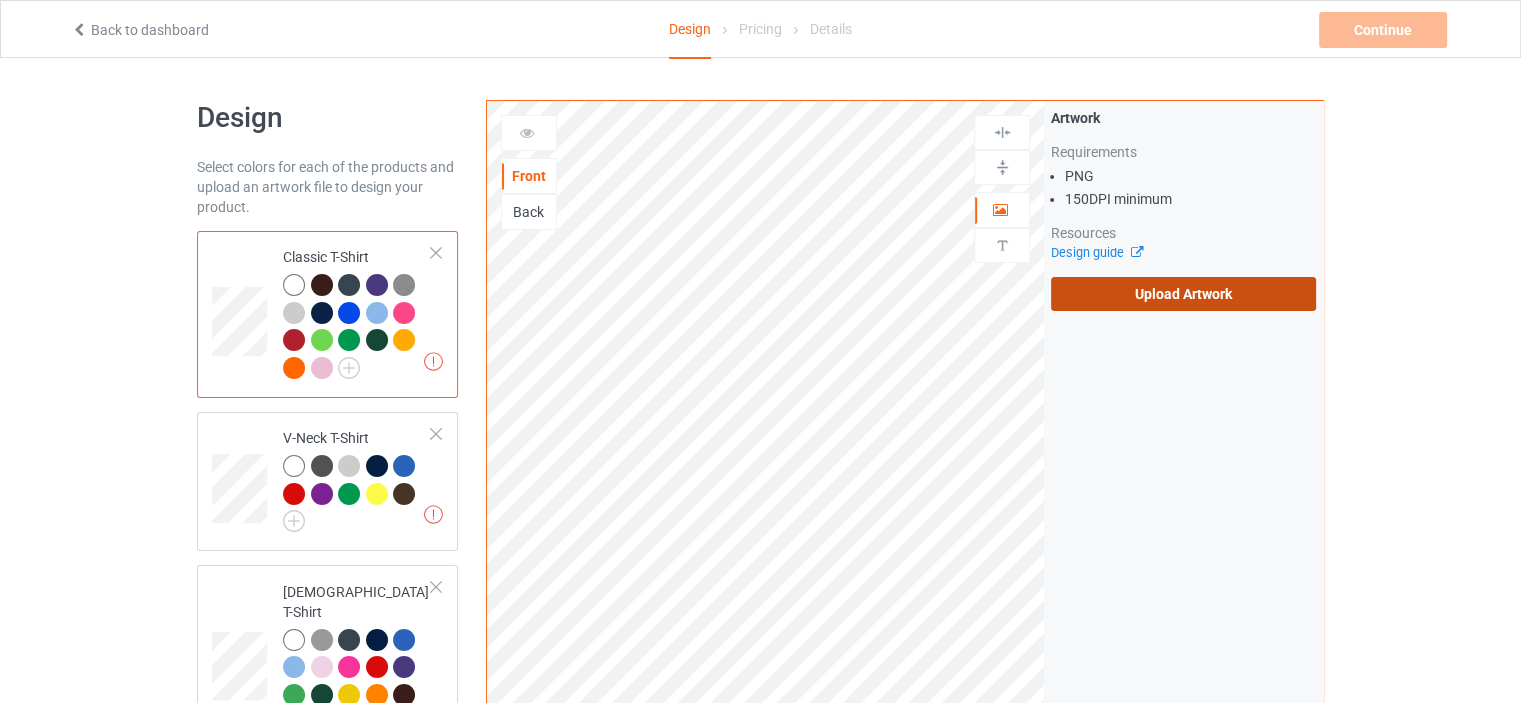 click on "Upload Artwork" at bounding box center [1183, 294] 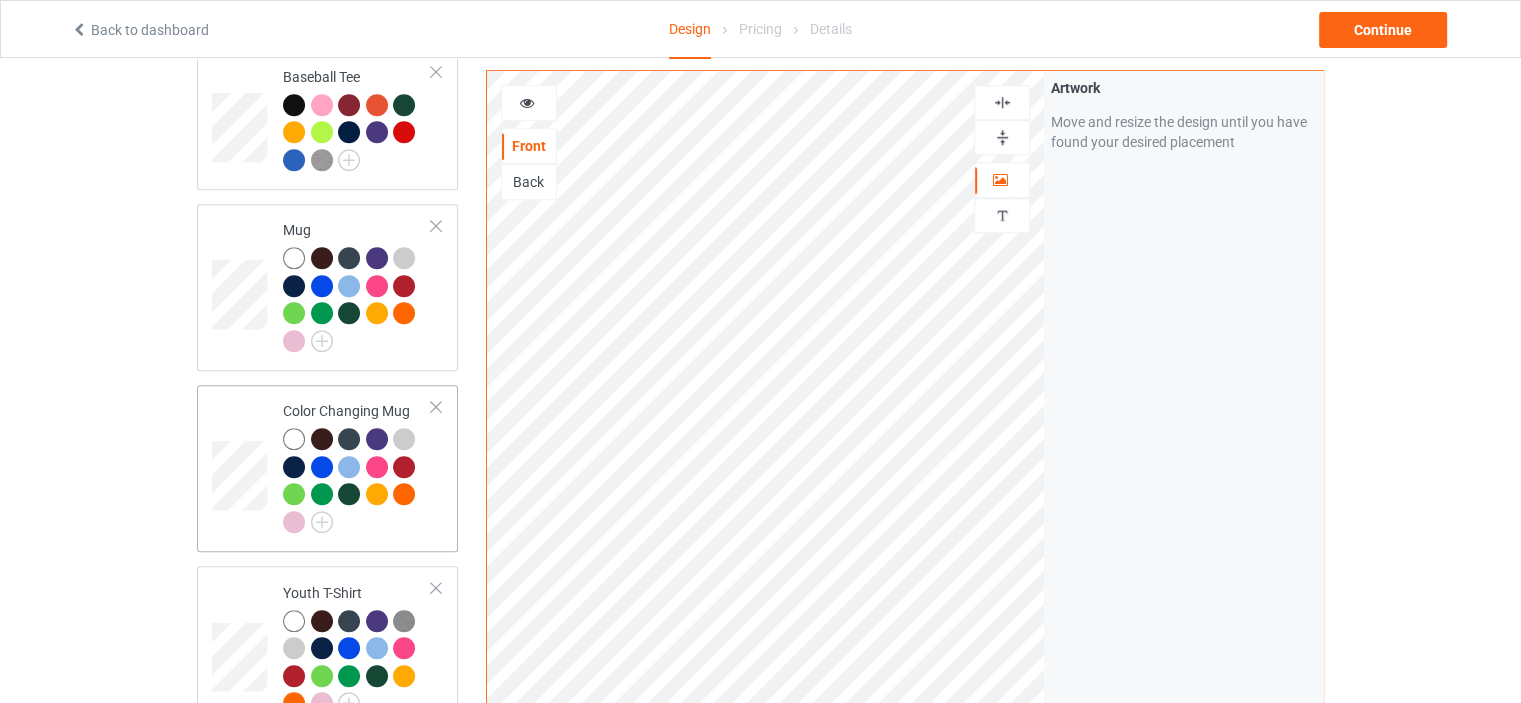 scroll, scrollTop: 1500, scrollLeft: 0, axis: vertical 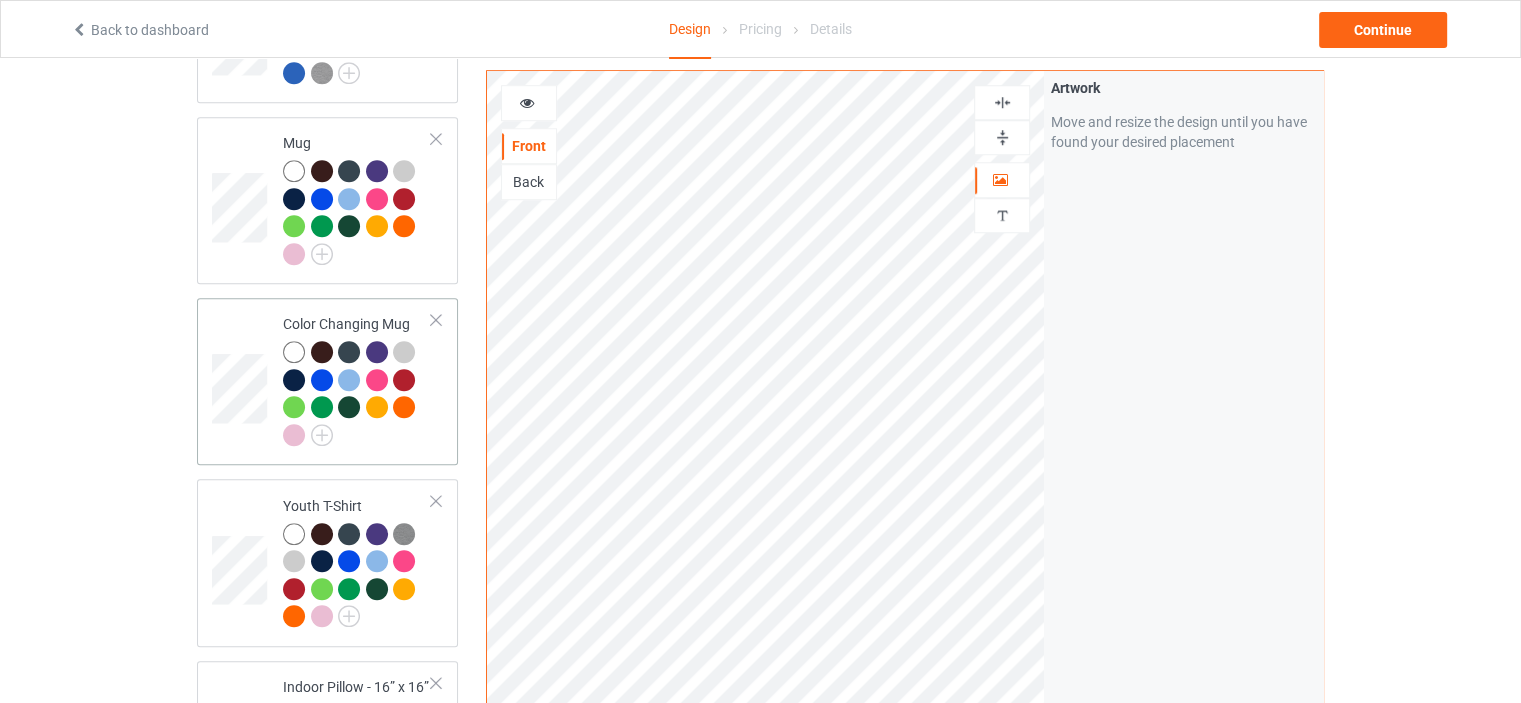 click on "Color Changing Mug" at bounding box center [357, 381] 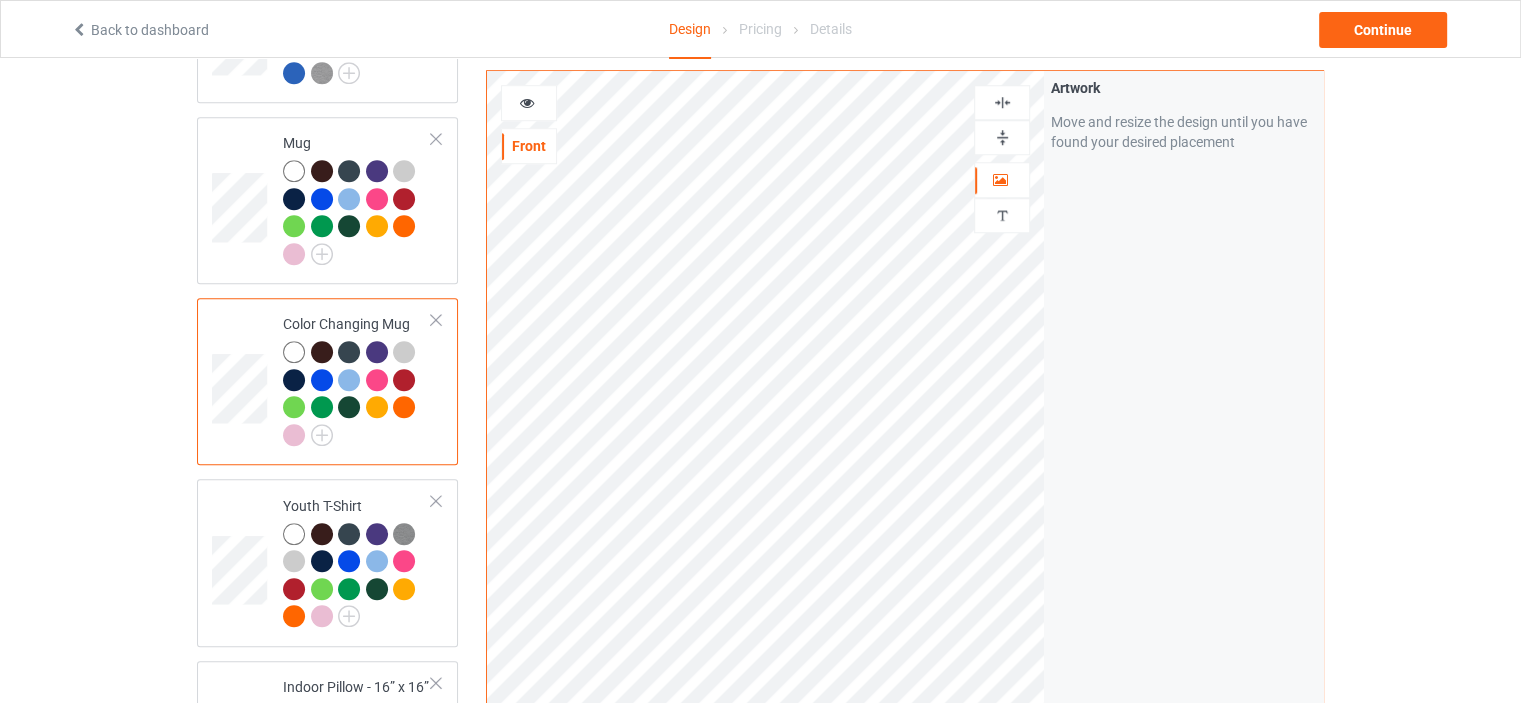 drag, startPoint x: 1006, startPoint y: 134, endPoint x: 1044, endPoint y: 150, distance: 41.231056 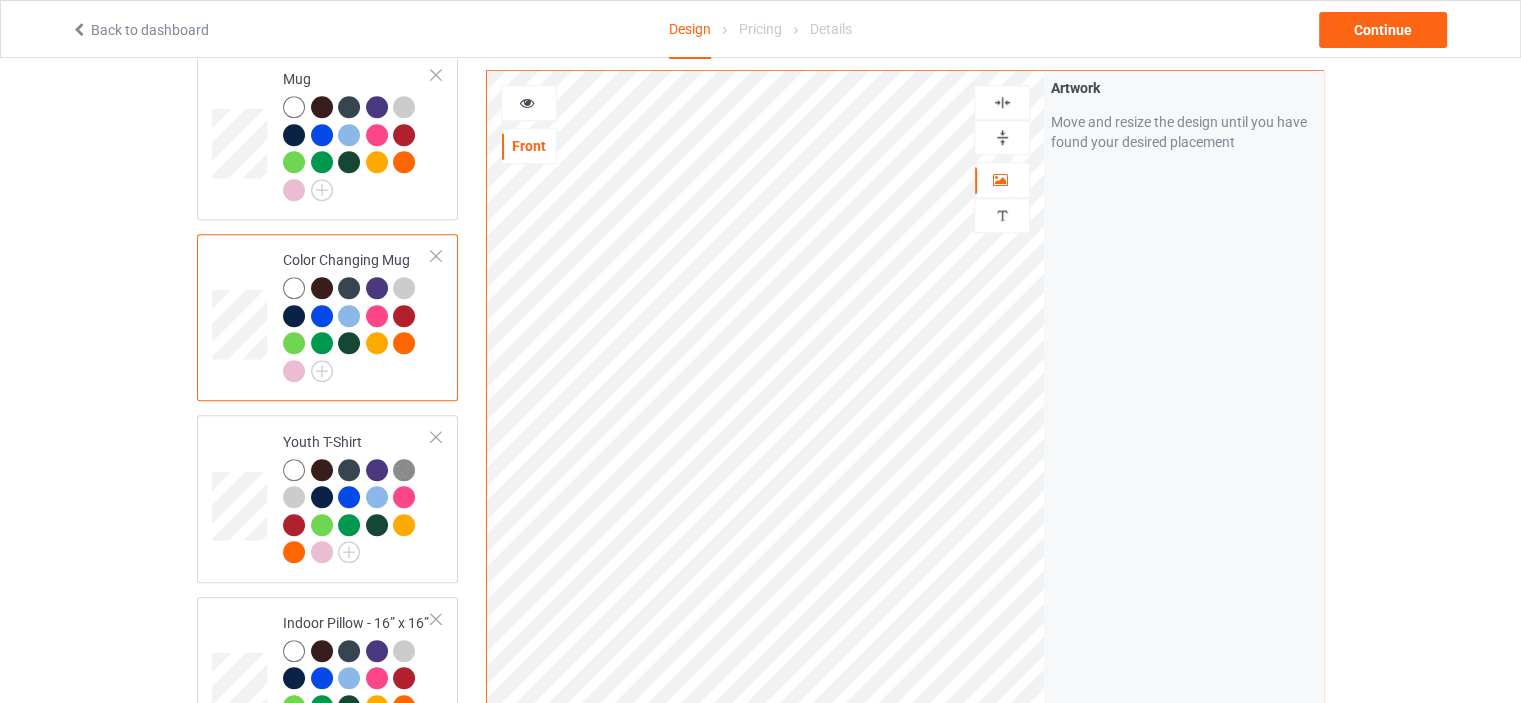 scroll, scrollTop: 1800, scrollLeft: 0, axis: vertical 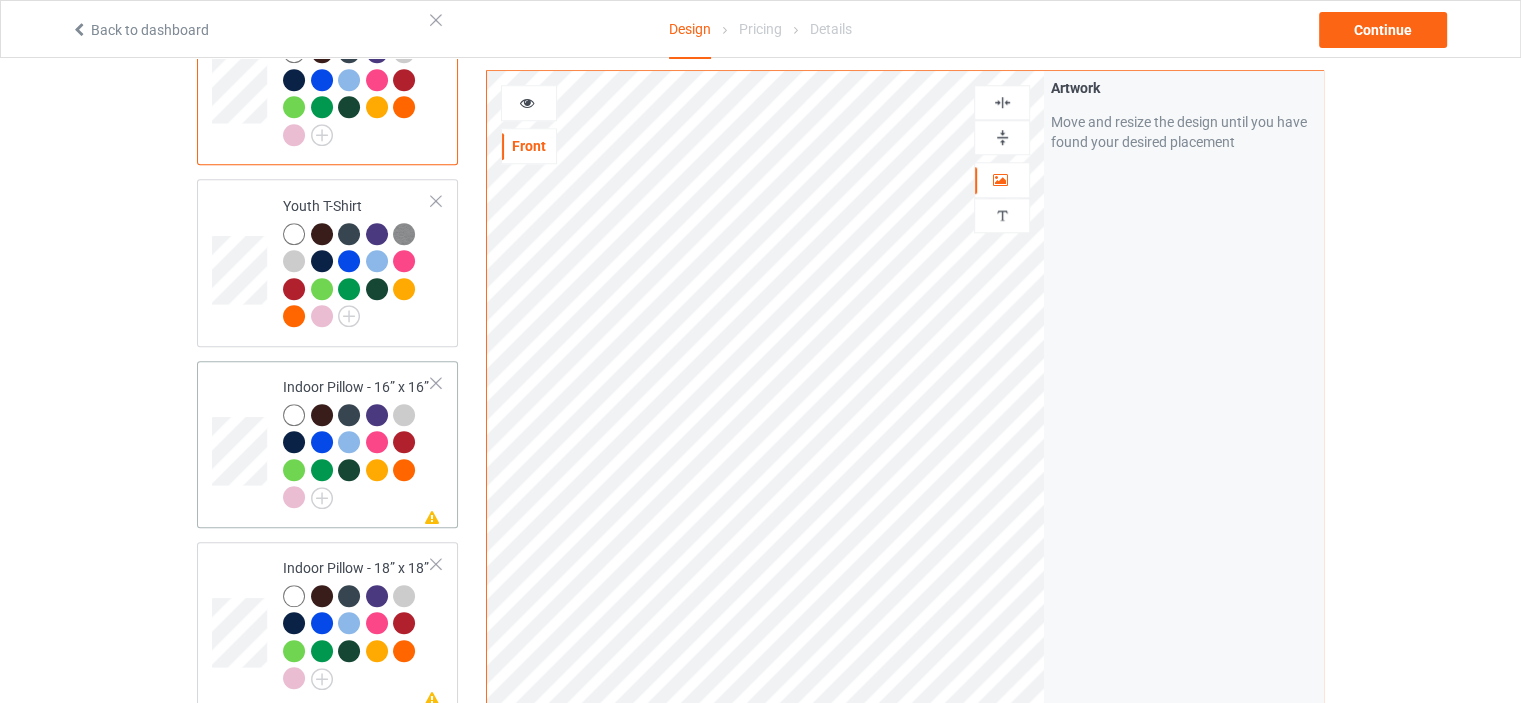 click on "Indoor Pillow - 16” x 16”" at bounding box center (357, 442) 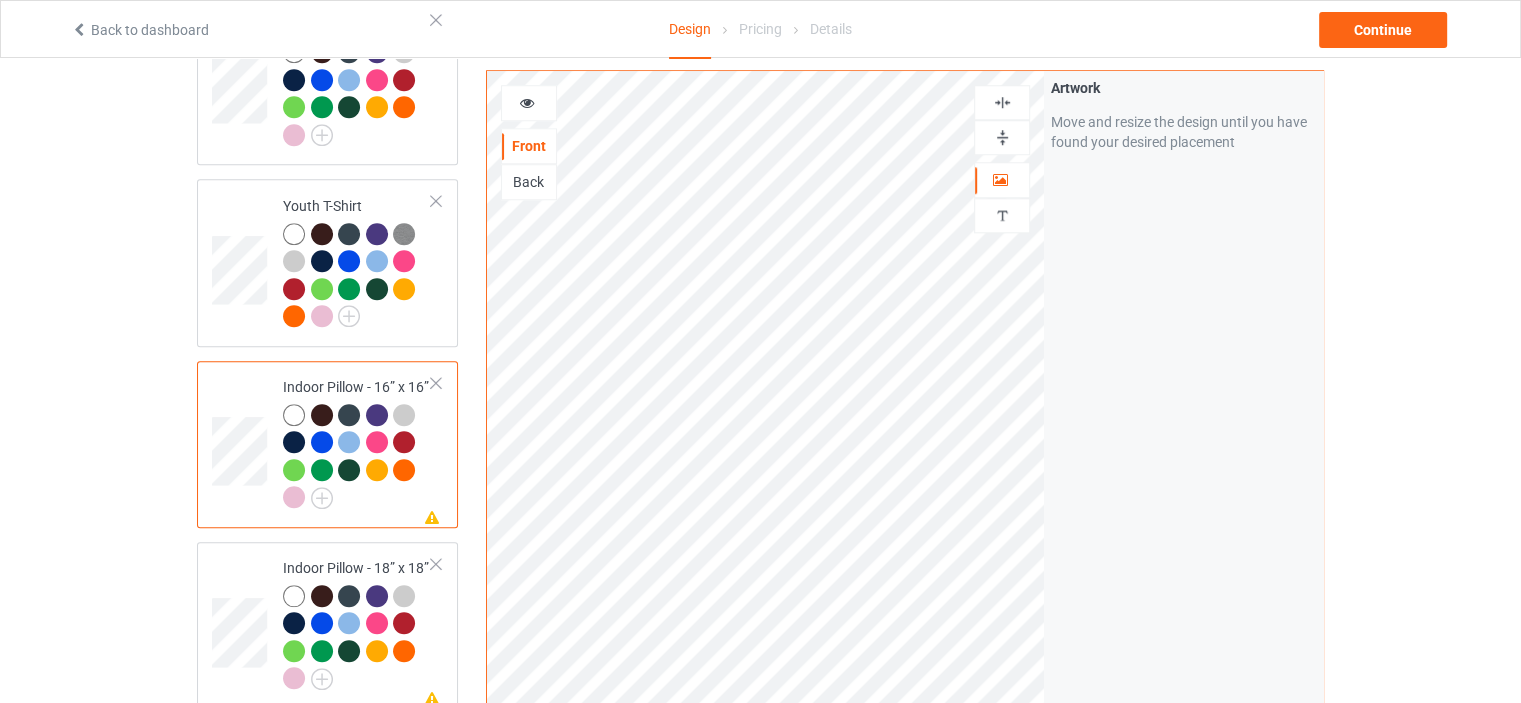 click at bounding box center [1002, 137] 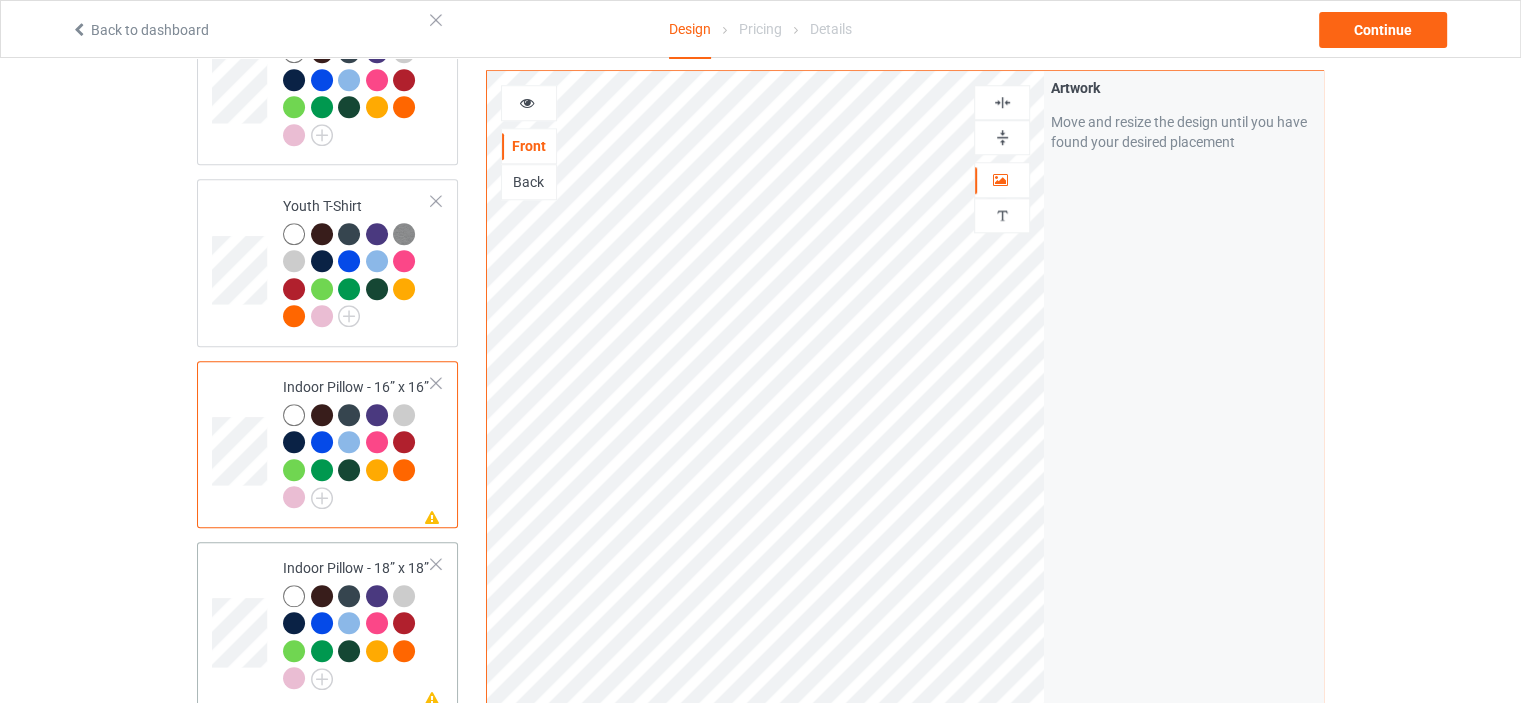 click on "Missing artwork on 1 side(s) Indoor Pillow - 18” x 18”" at bounding box center [357, 625] 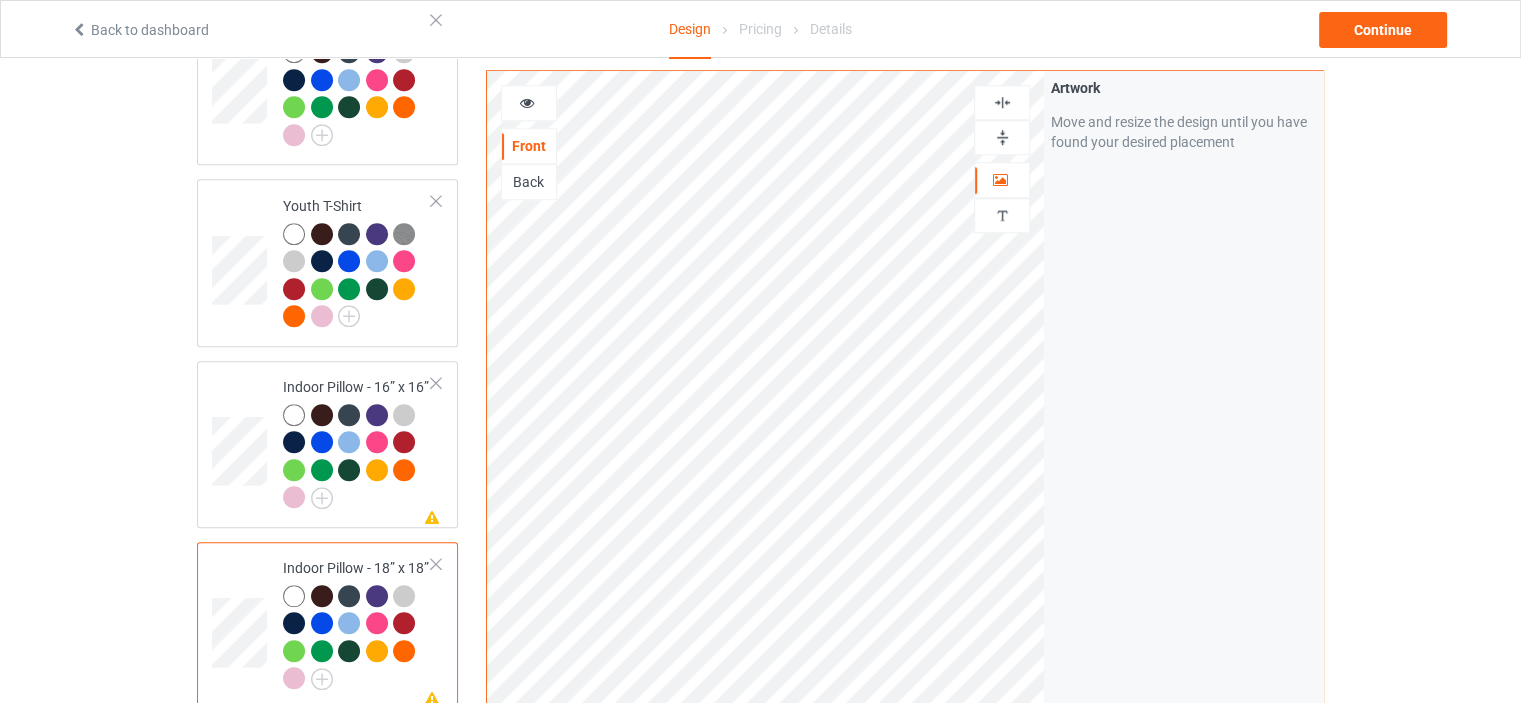 click at bounding box center (1002, 137) 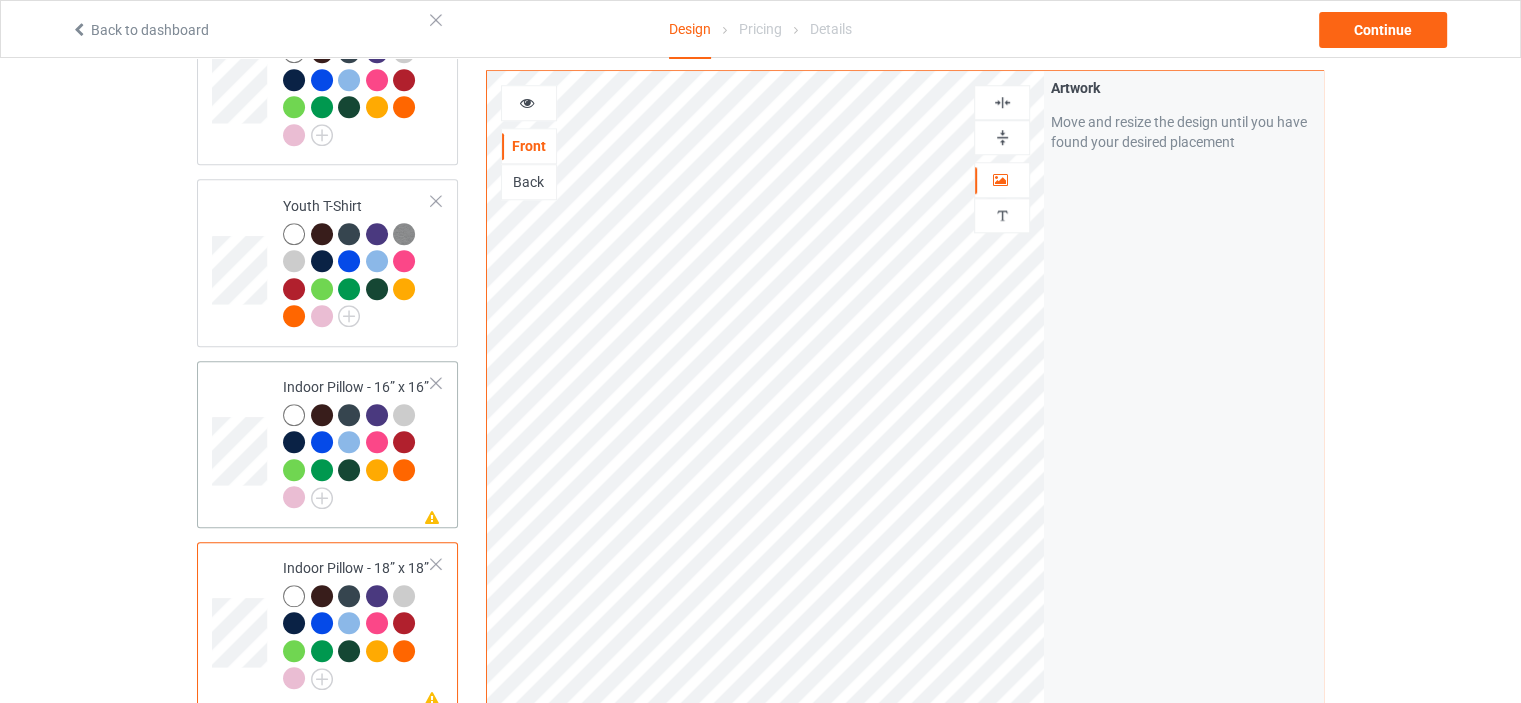 click on "Indoor Pillow - 16” x 16”" at bounding box center (357, 442) 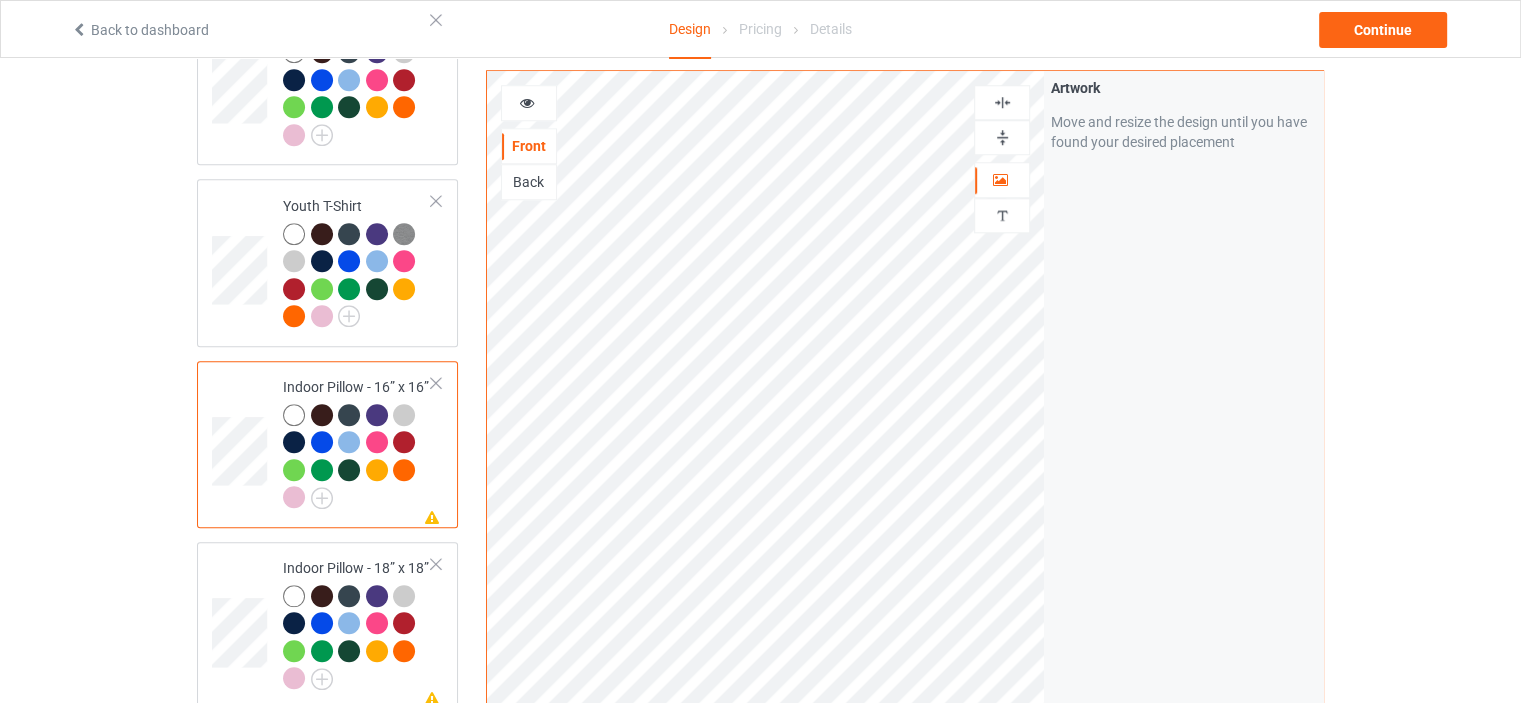 drag, startPoint x: 1012, startPoint y: 137, endPoint x: 1010, endPoint y: 114, distance: 23.086792 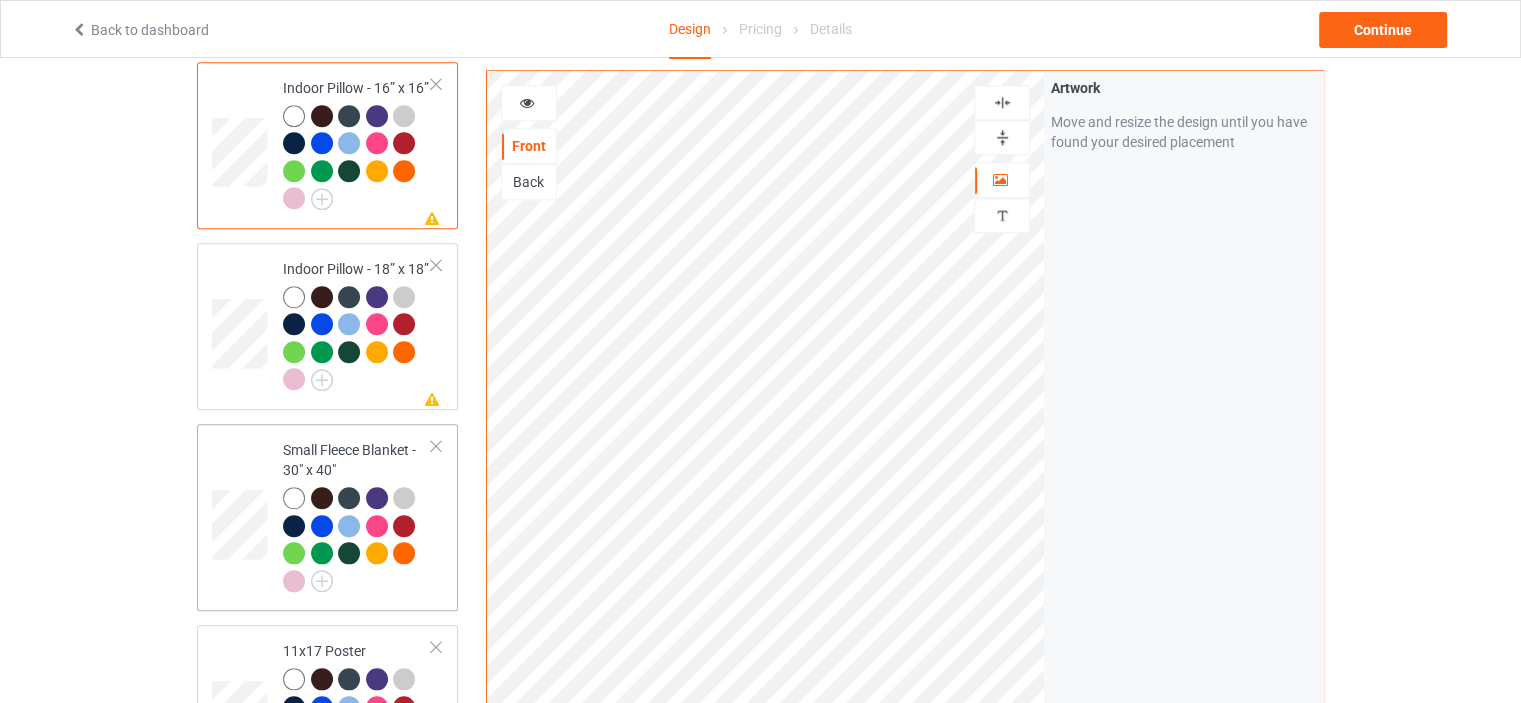 scroll, scrollTop: 2100, scrollLeft: 0, axis: vertical 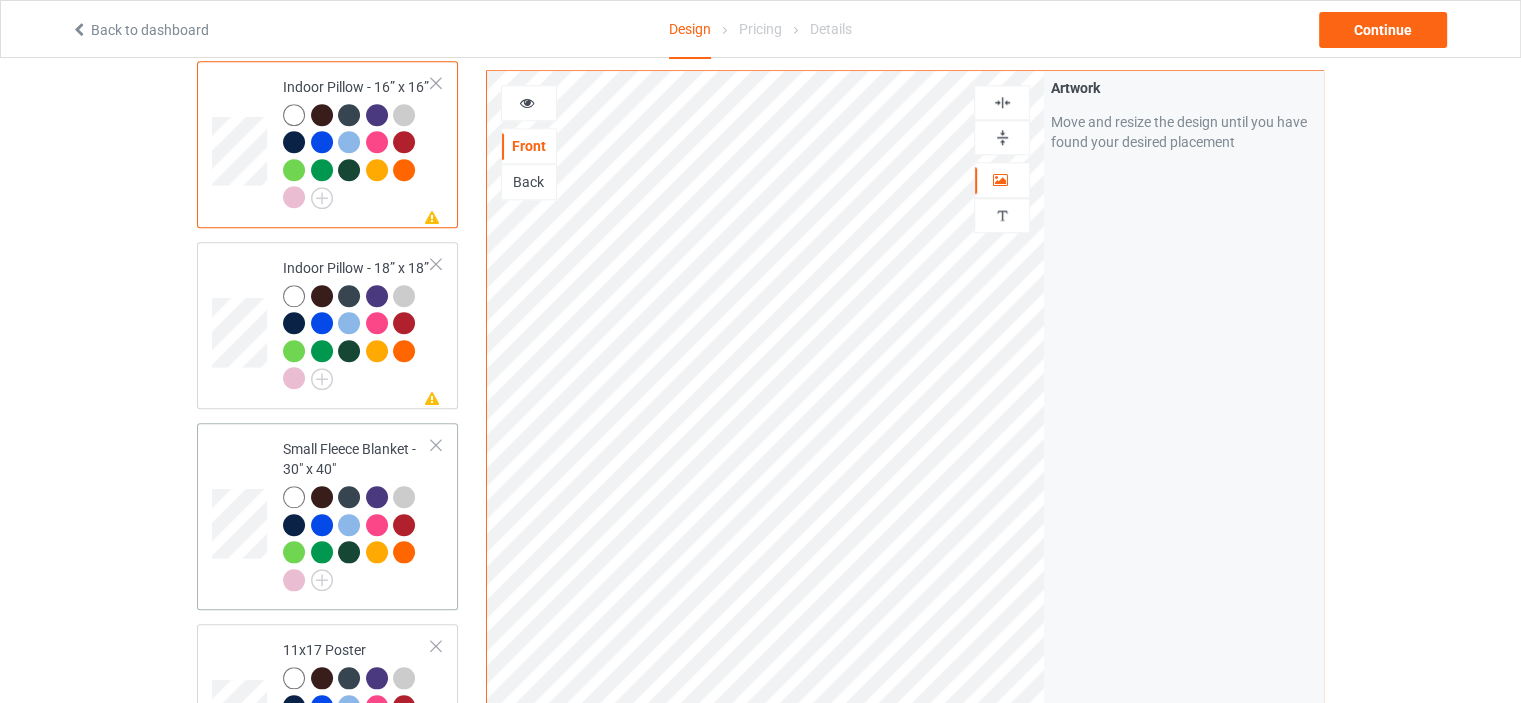 click on "Small Fleece Blanket - 30" x 40"" at bounding box center (357, 514) 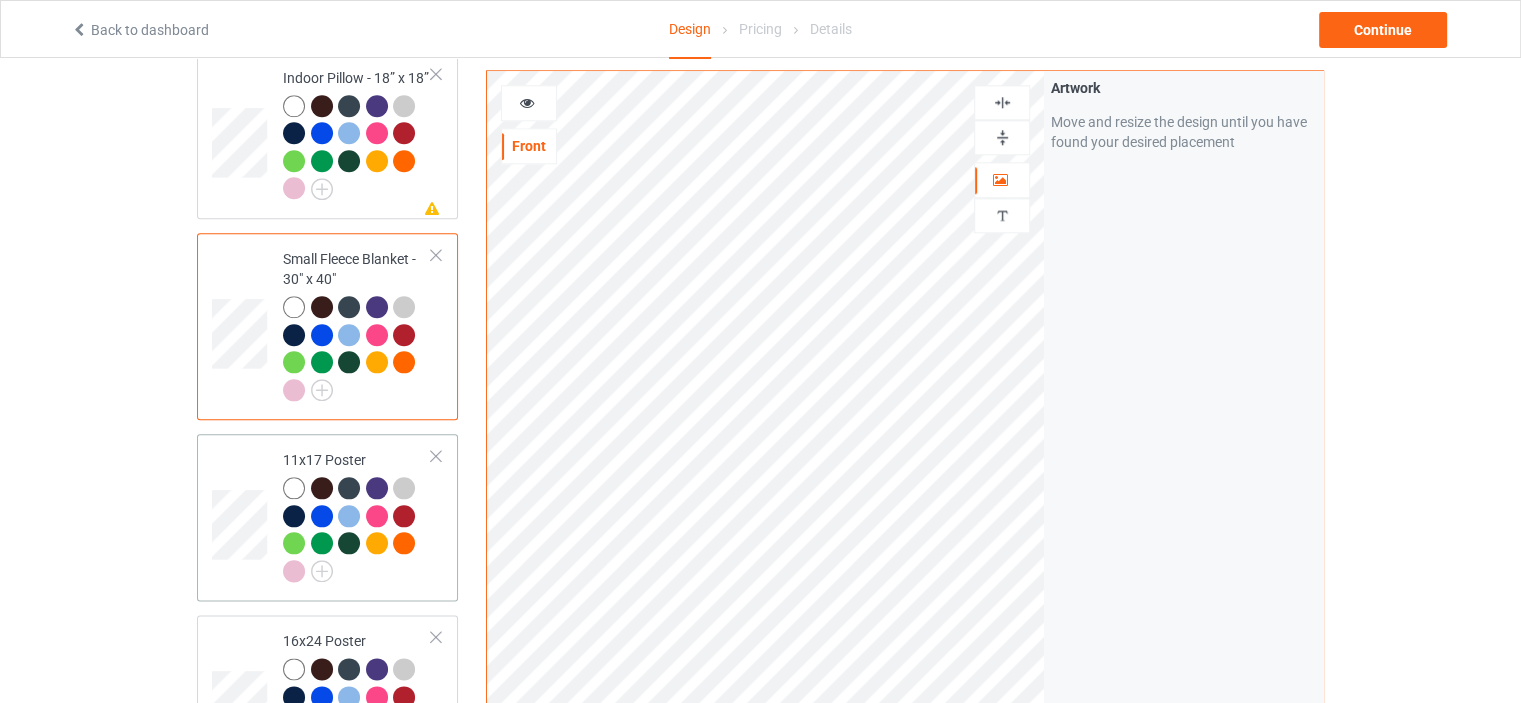 scroll, scrollTop: 2300, scrollLeft: 0, axis: vertical 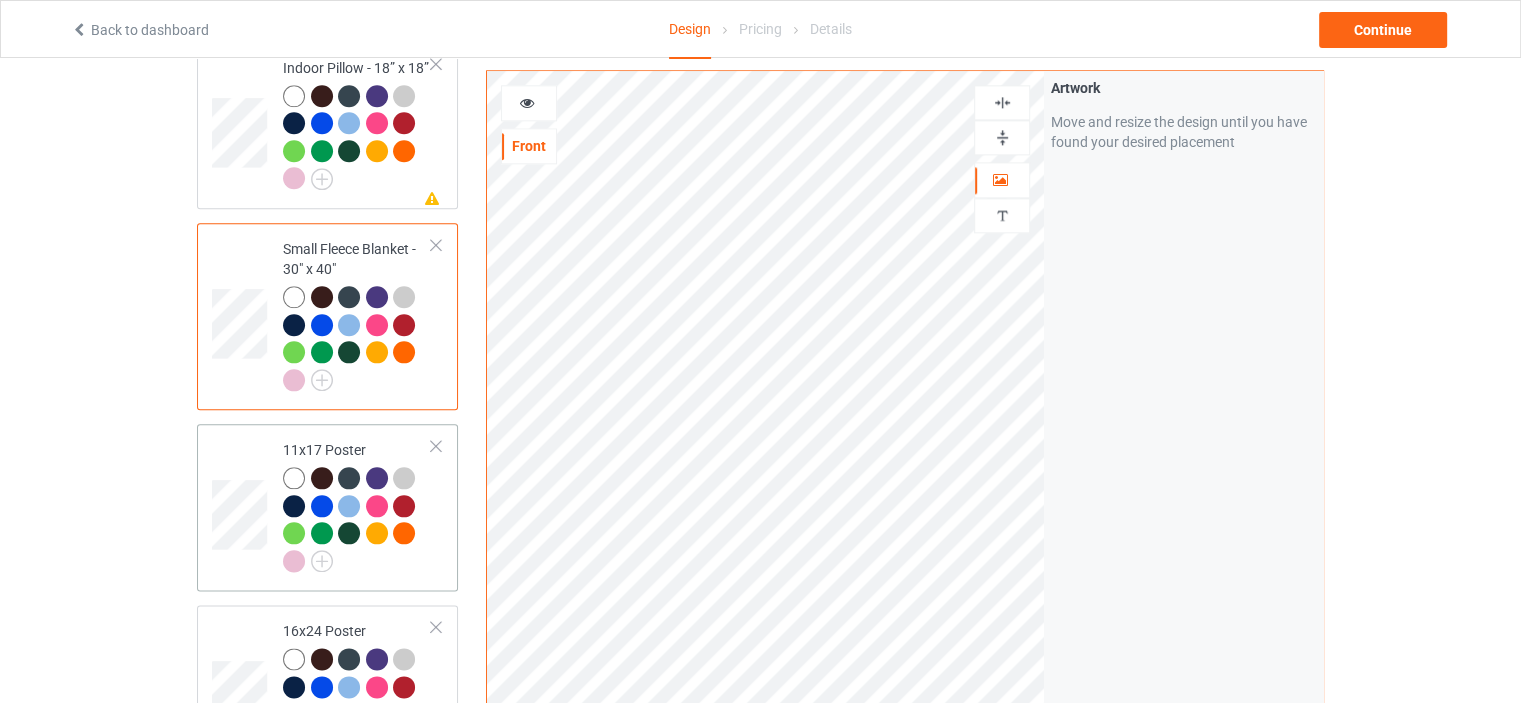 click on "11x17 Poster" at bounding box center [357, 507] 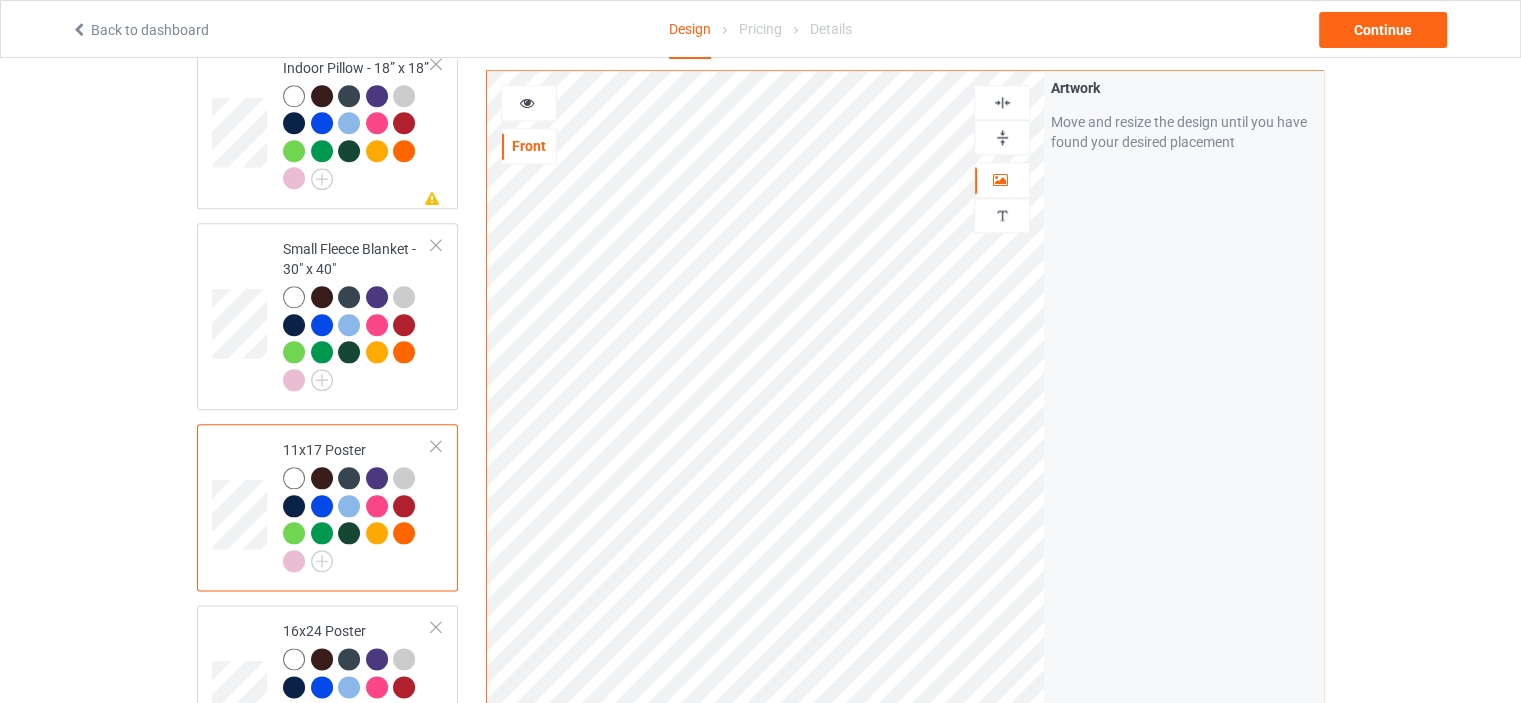 click at bounding box center [1002, 137] 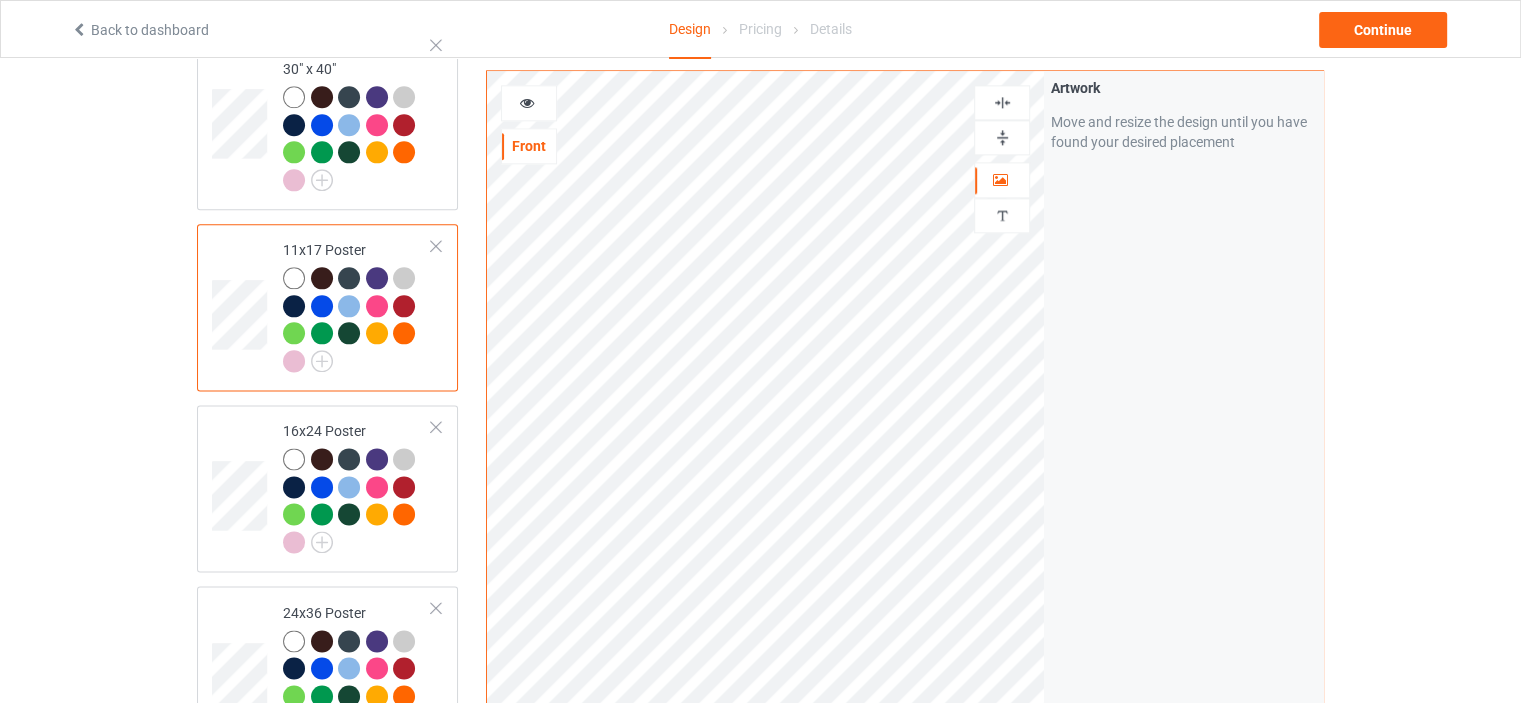 scroll, scrollTop: 2700, scrollLeft: 0, axis: vertical 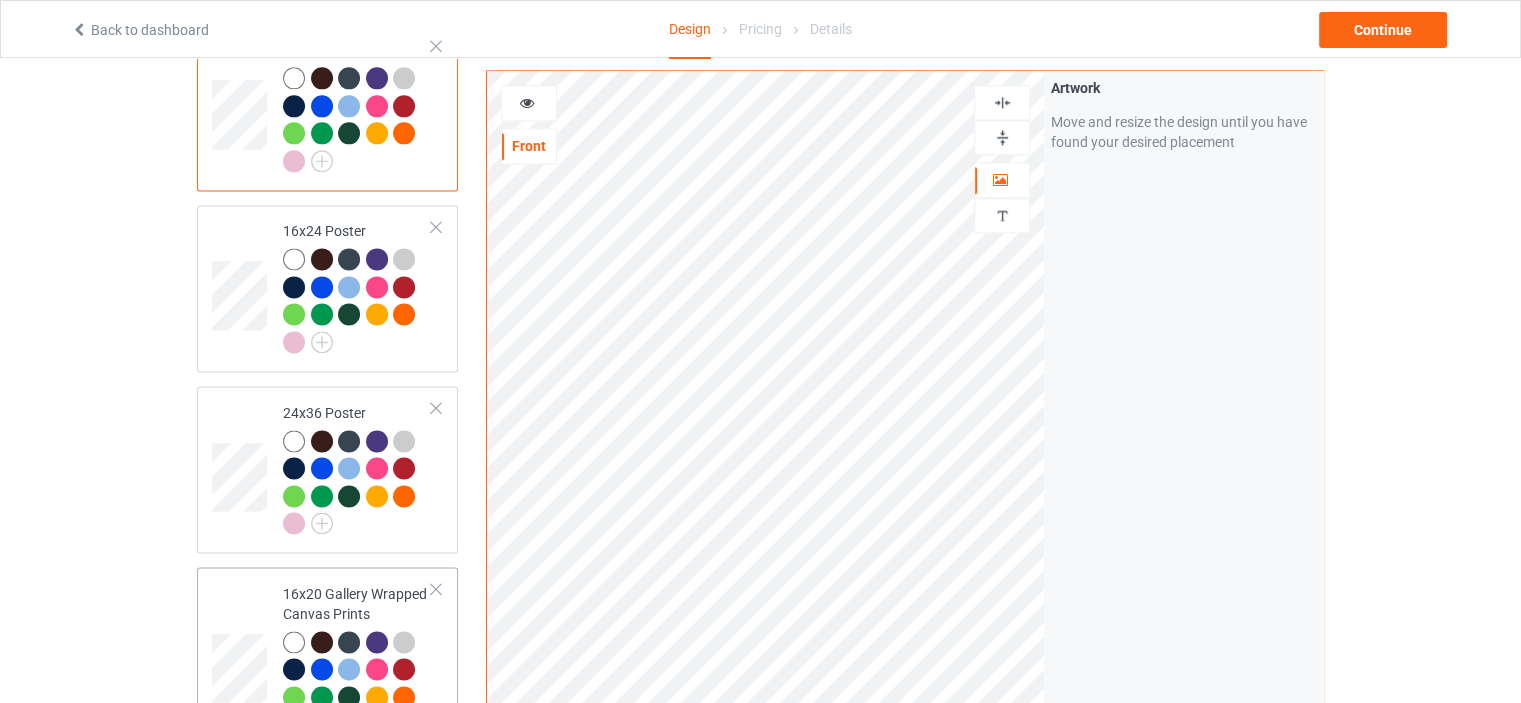 click on "16x20 Gallery Wrapped Canvas Prints" at bounding box center (357, 659) 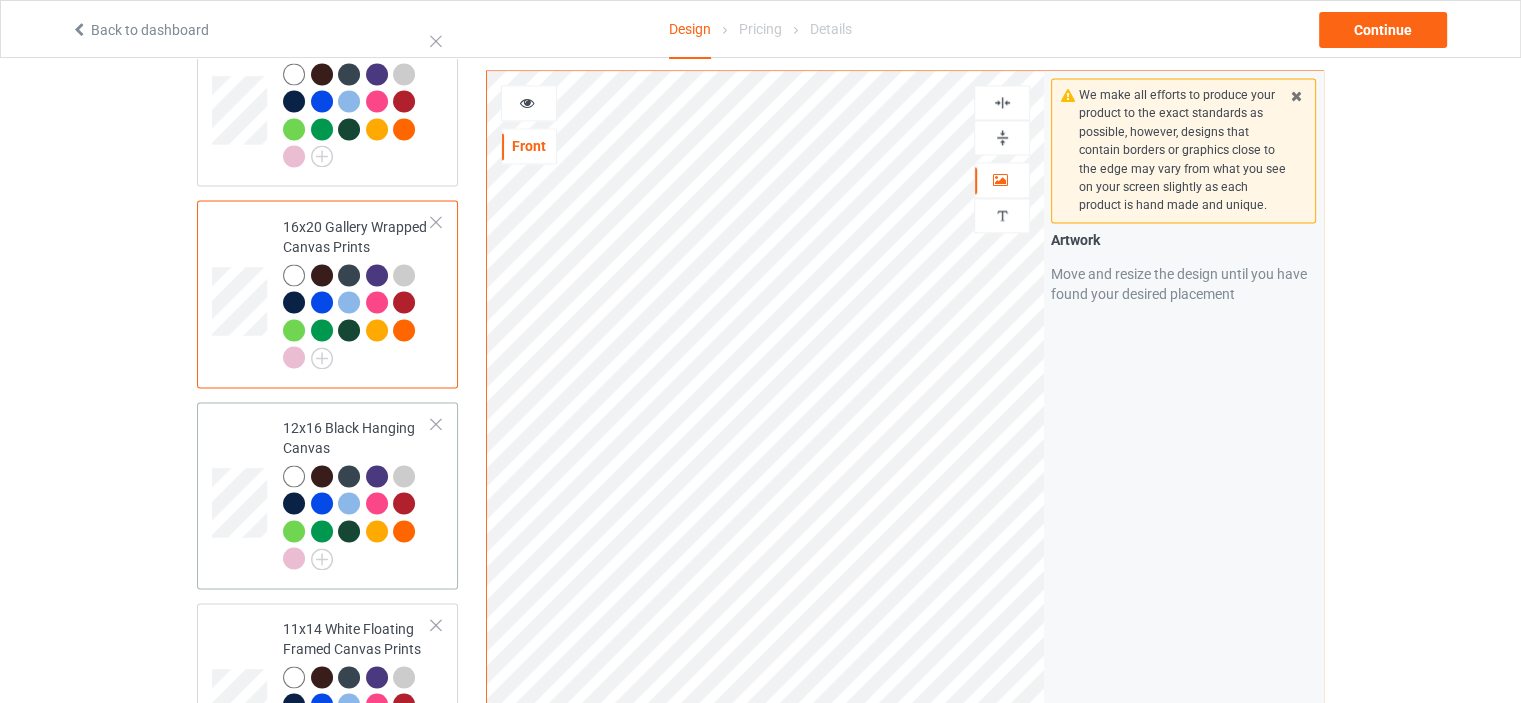 scroll, scrollTop: 3100, scrollLeft: 0, axis: vertical 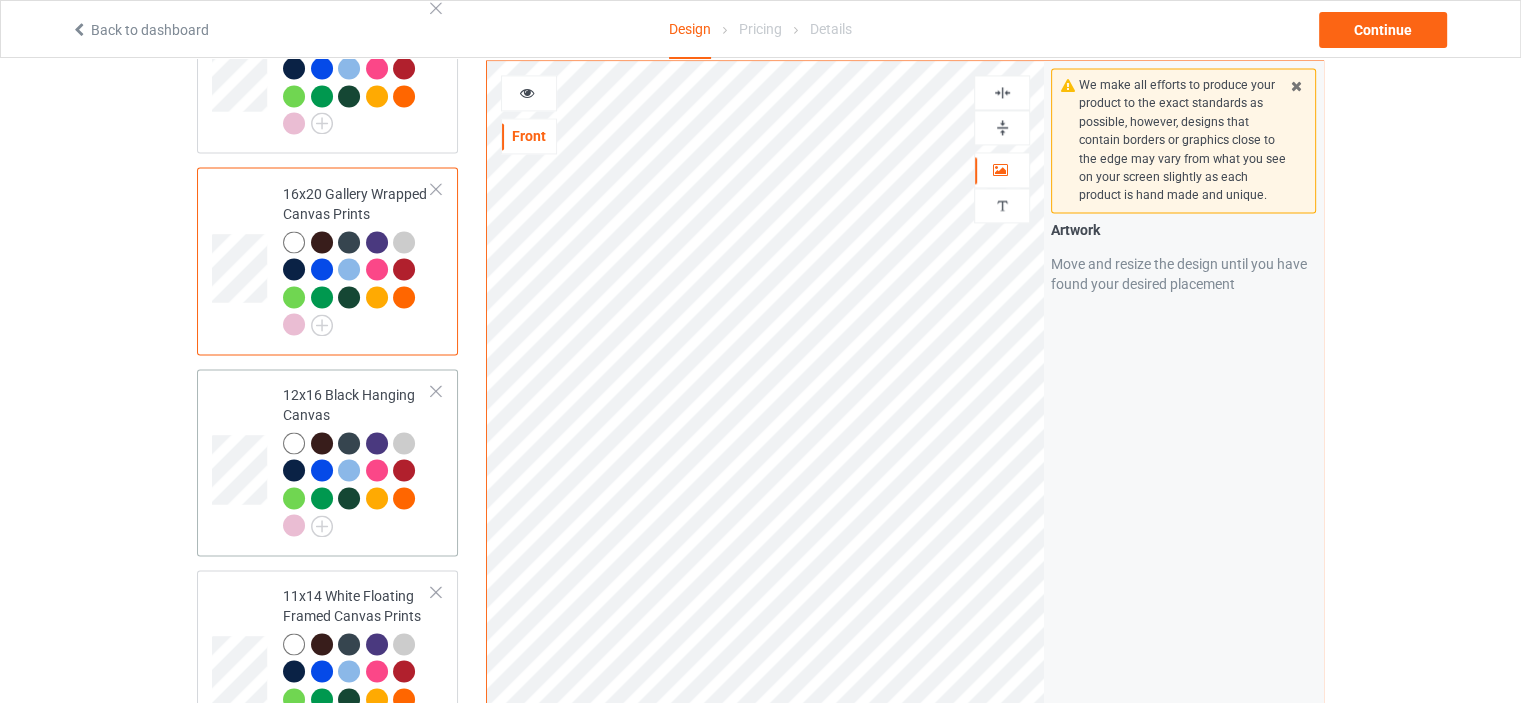 click on "12x16 Black Hanging Canvas" at bounding box center [357, 460] 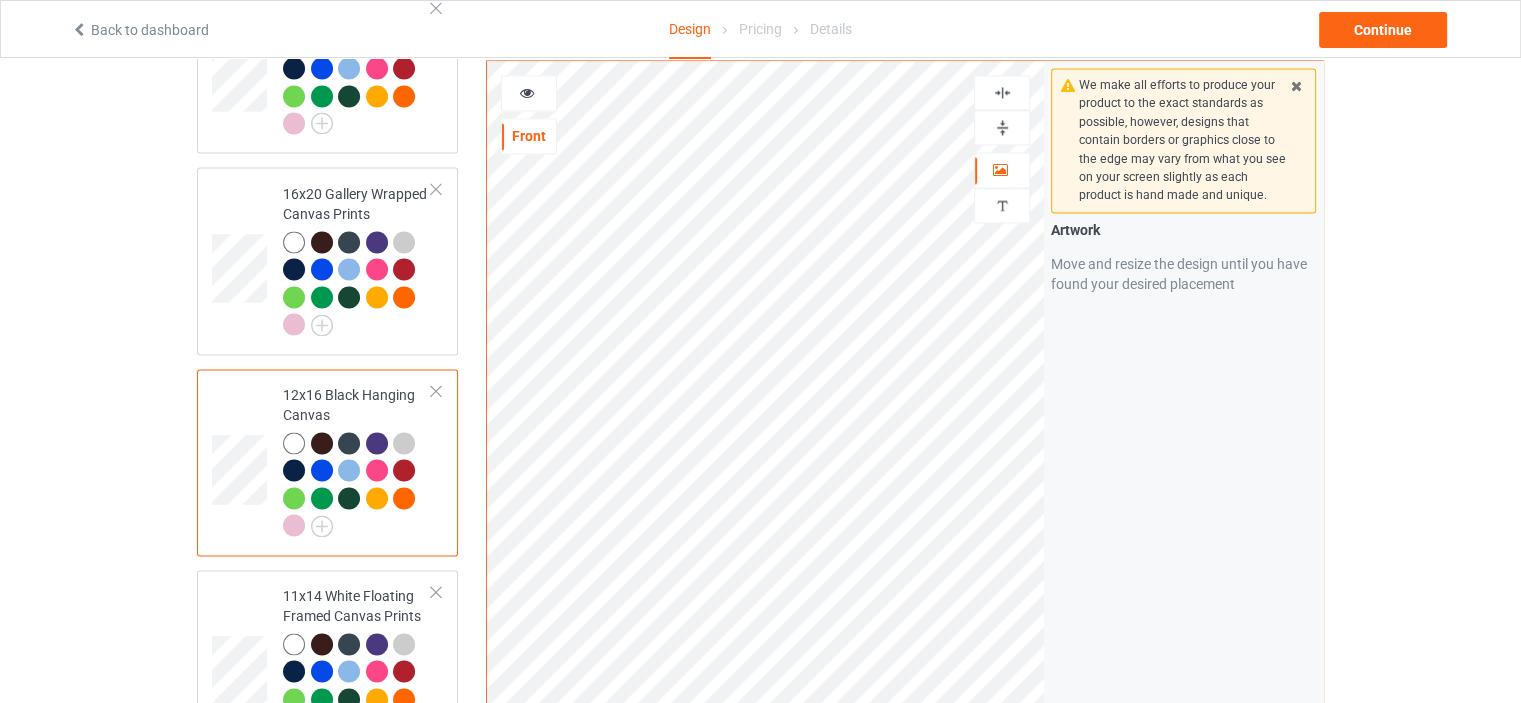 drag, startPoint x: 1009, startPoint y: 91, endPoint x: 1012, endPoint y: 70, distance: 21.213203 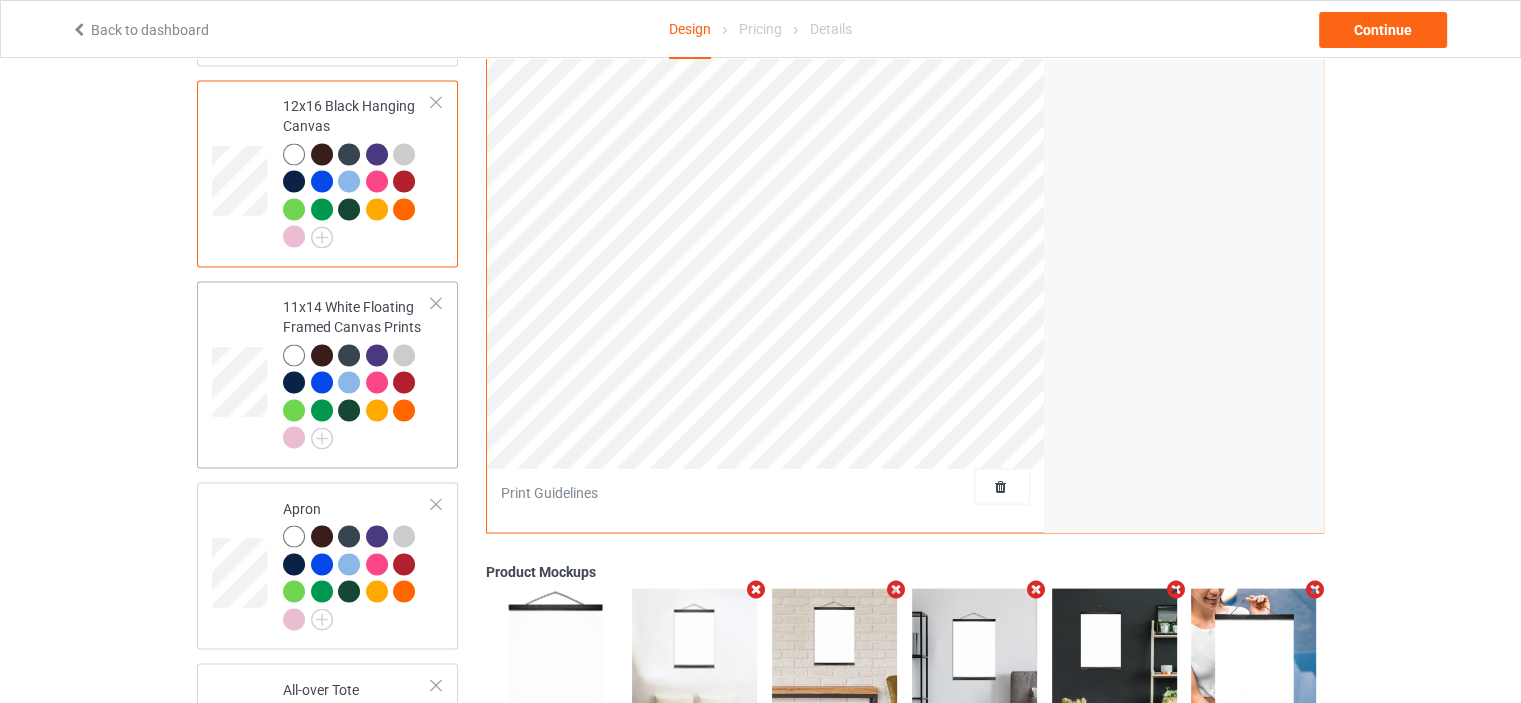 scroll, scrollTop: 3400, scrollLeft: 0, axis: vertical 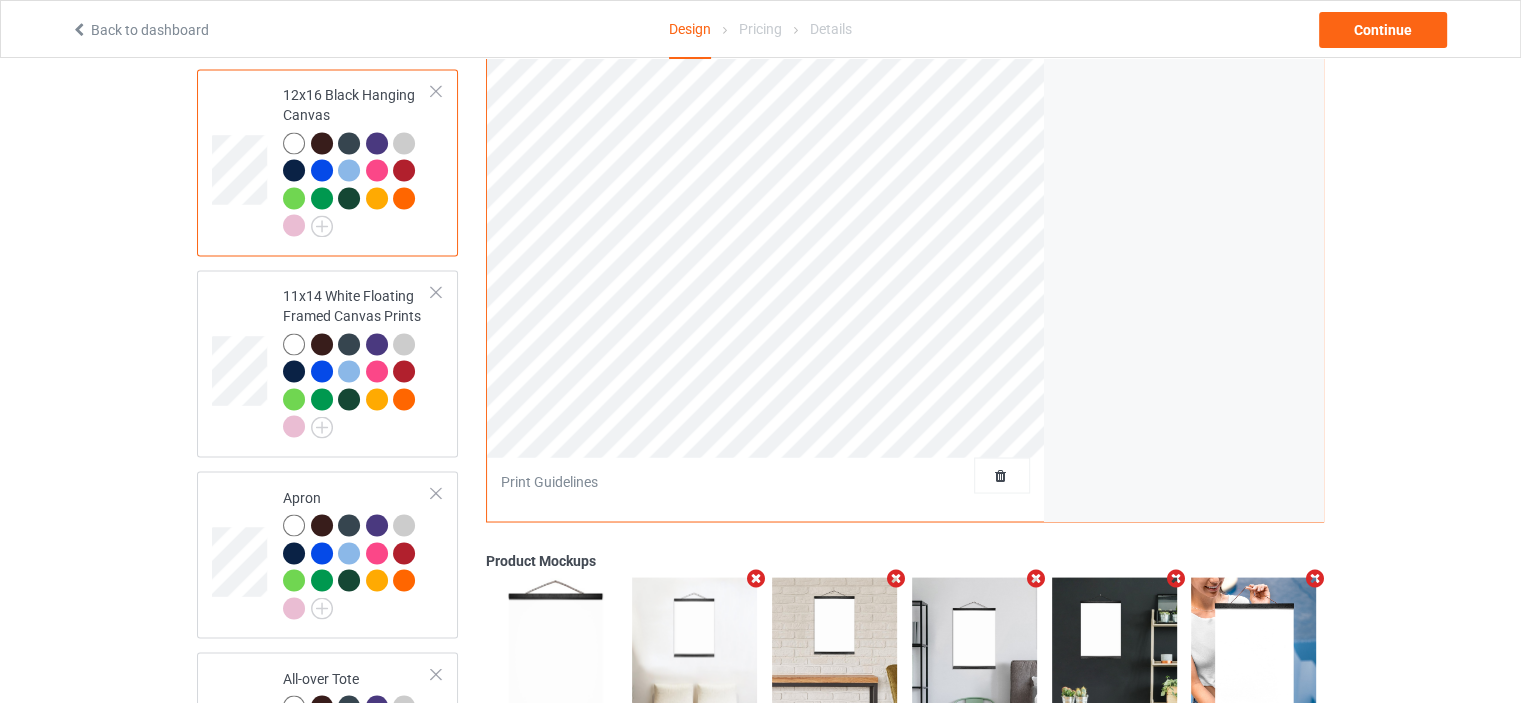 click on "Classic T-Shirt V-Neck T-Shirt Ladies T-Shirt Hooded Sweatshirt Crewneck Sweatshirt Premium Fit Mens Tee Long Sleeve Tee Baseball Tee Mug Color Changing Mug Youth T-Shirt Missing artwork on 1 side(s) Indoor Pillow - 16” x 16” Missing artwork on 1 side(s) Indoor Pillow - 18” x 18” Small Fleece Blanket - 30" x 40" 11x17 Poster 16x24 Poster 24x36 Poster 16x20 Gallery Wrapped Canvas Prints 12x16 Black Hanging Canvas 11x14 White Floating Framed Canvas Prints Apron Missing artwork on 1 side(s) All-over Tote" at bounding box center [327, -1175] 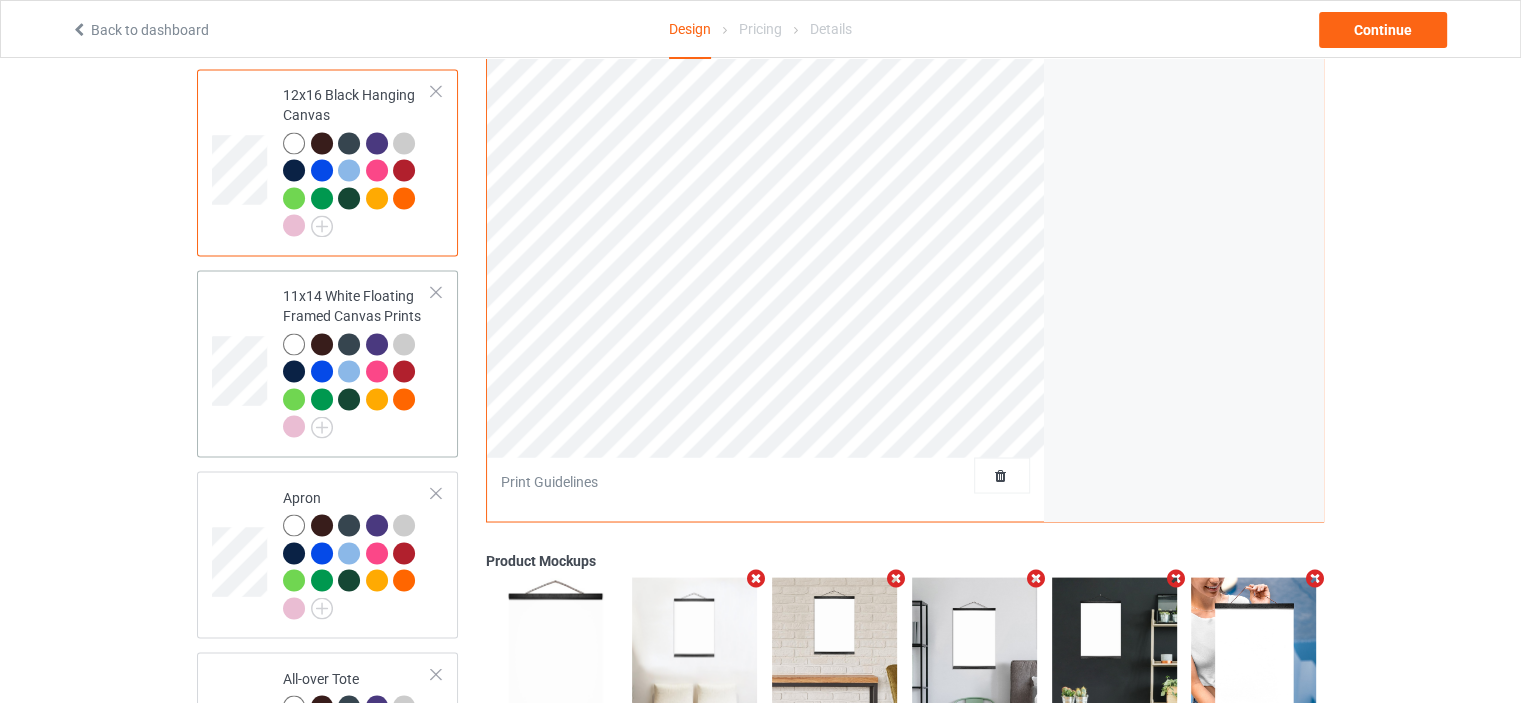 click on "11x14 White Floating Framed Canvas Prints" at bounding box center [357, 361] 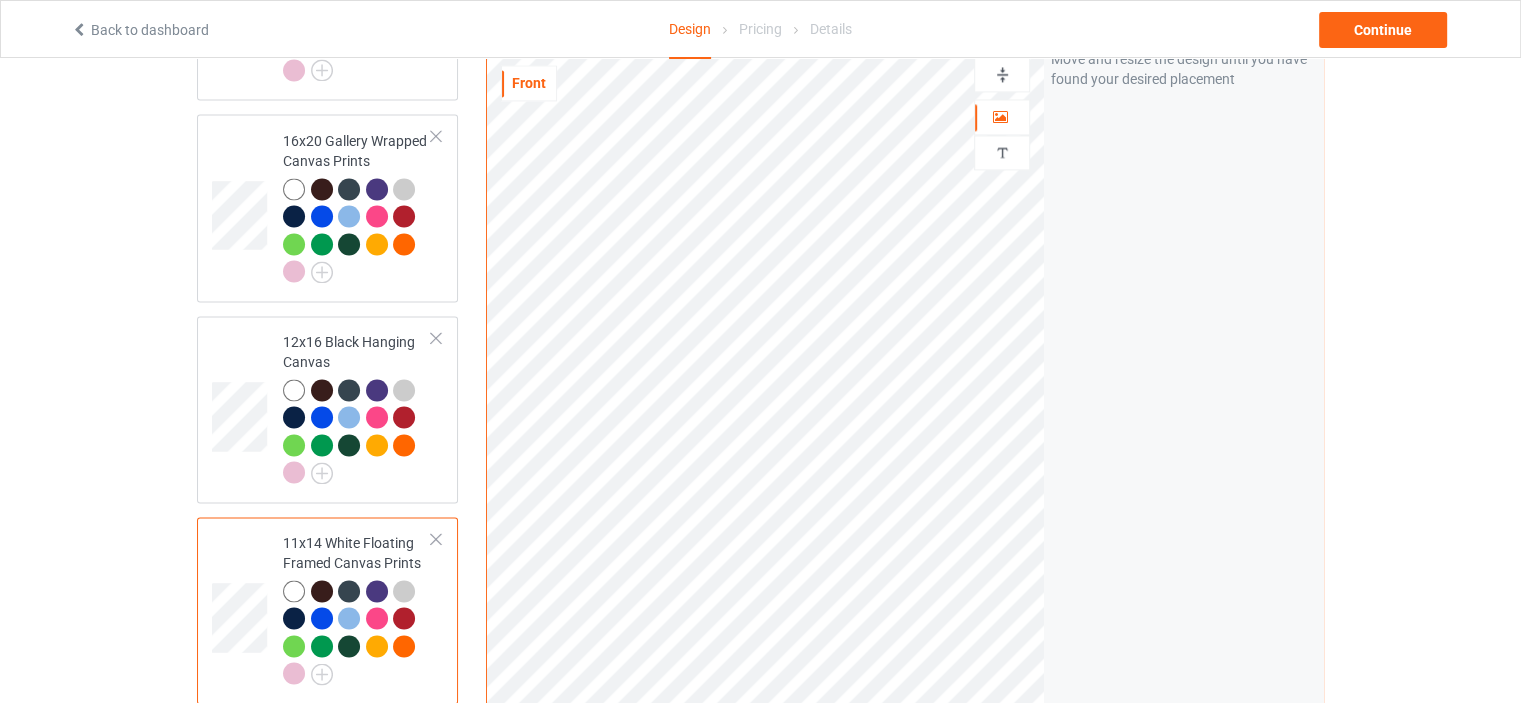 scroll, scrollTop: 3100, scrollLeft: 0, axis: vertical 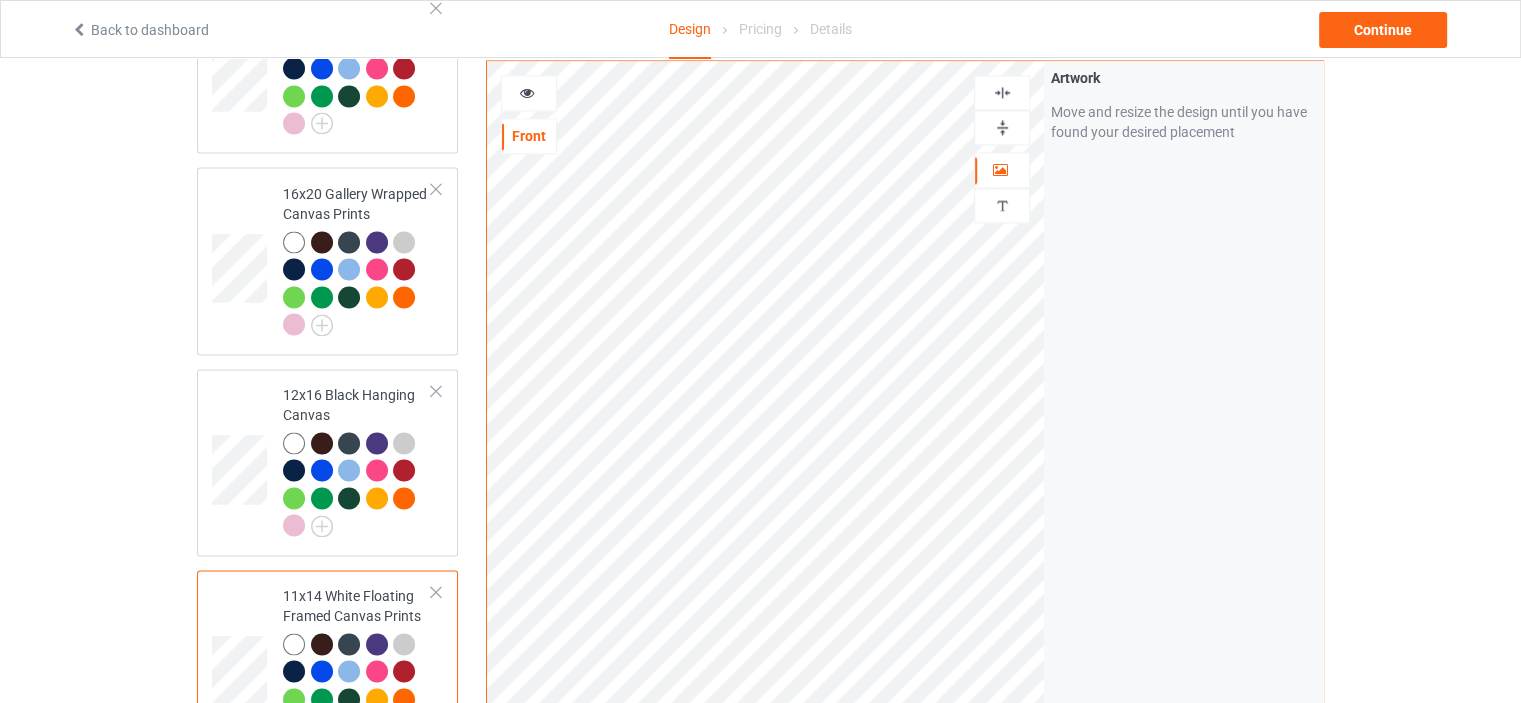 drag, startPoint x: 1008, startPoint y: 88, endPoint x: 1008, endPoint y: 77, distance: 11 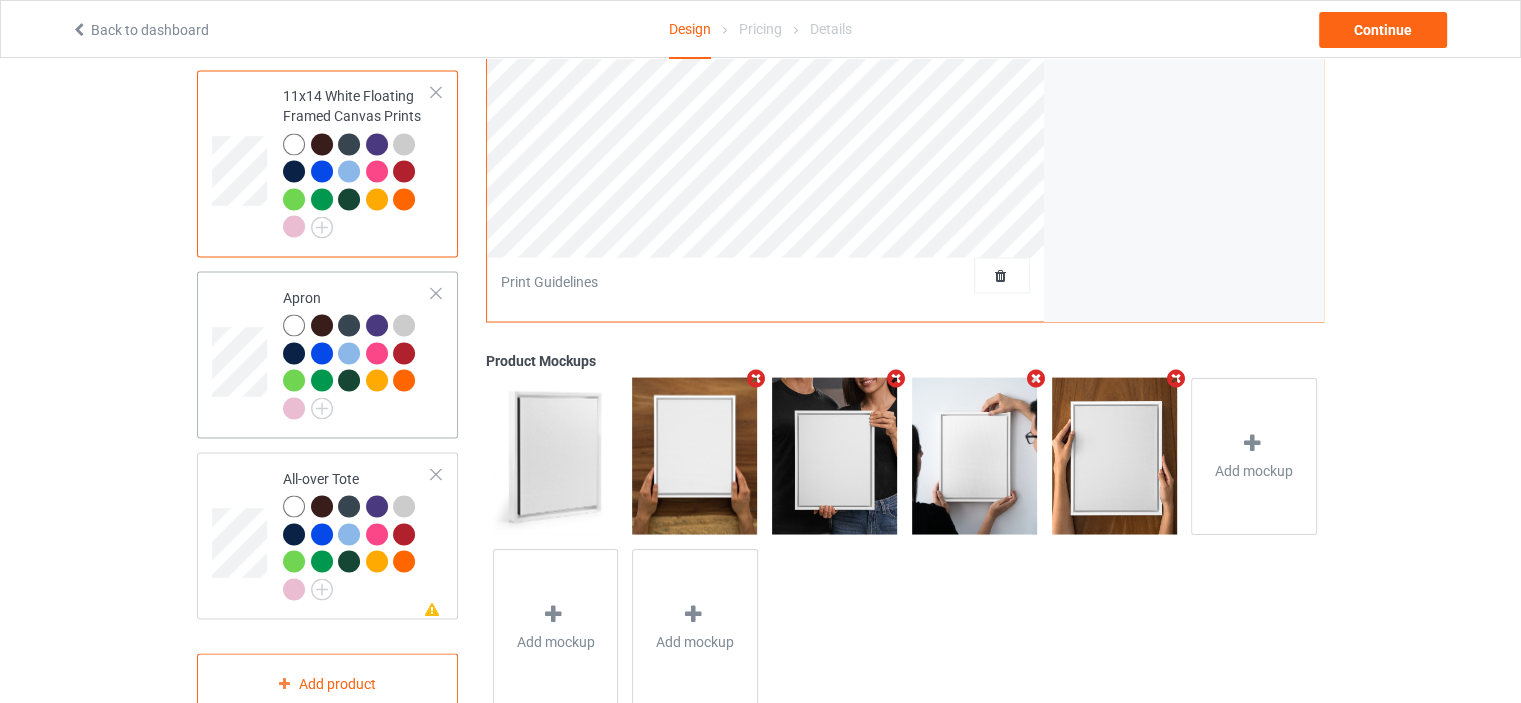 click on "Apron" at bounding box center [357, 354] 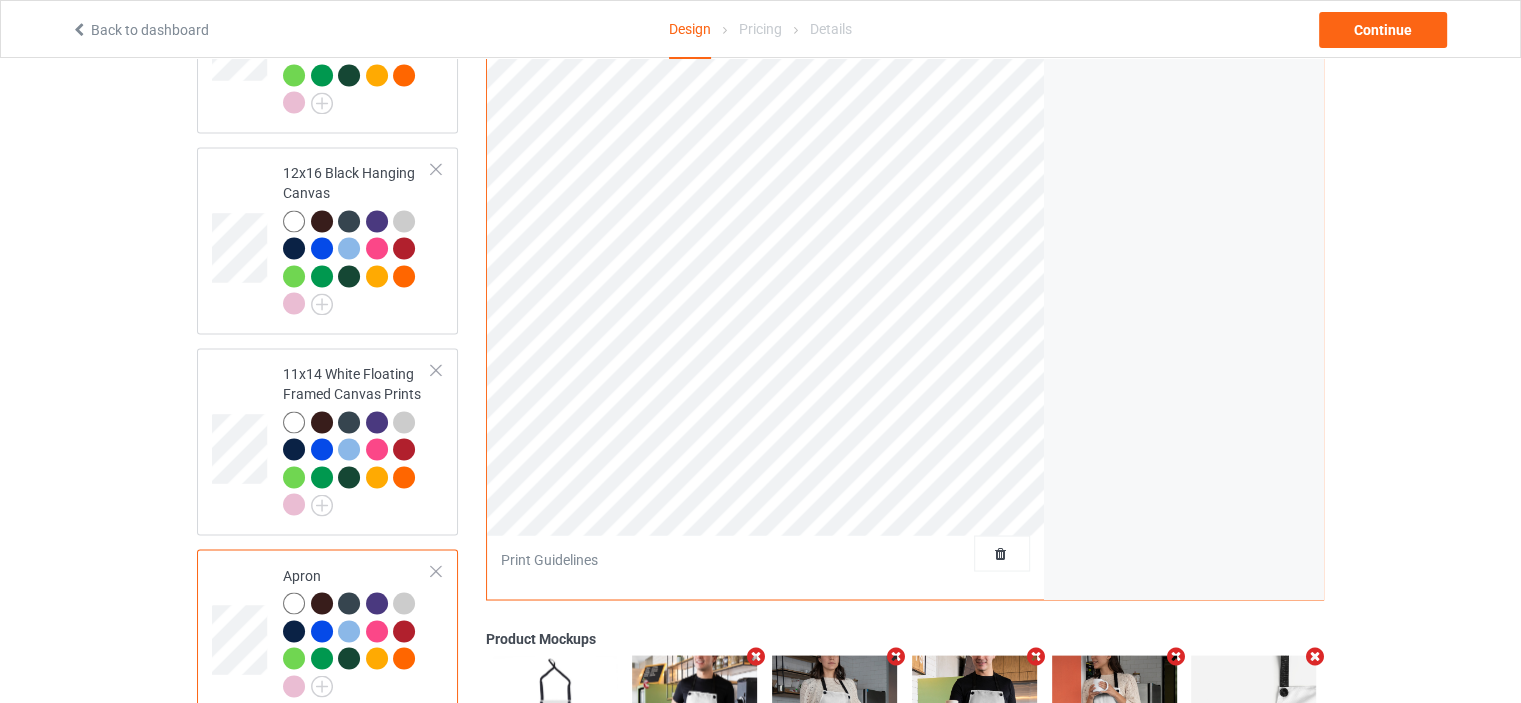 scroll, scrollTop: 3000, scrollLeft: 0, axis: vertical 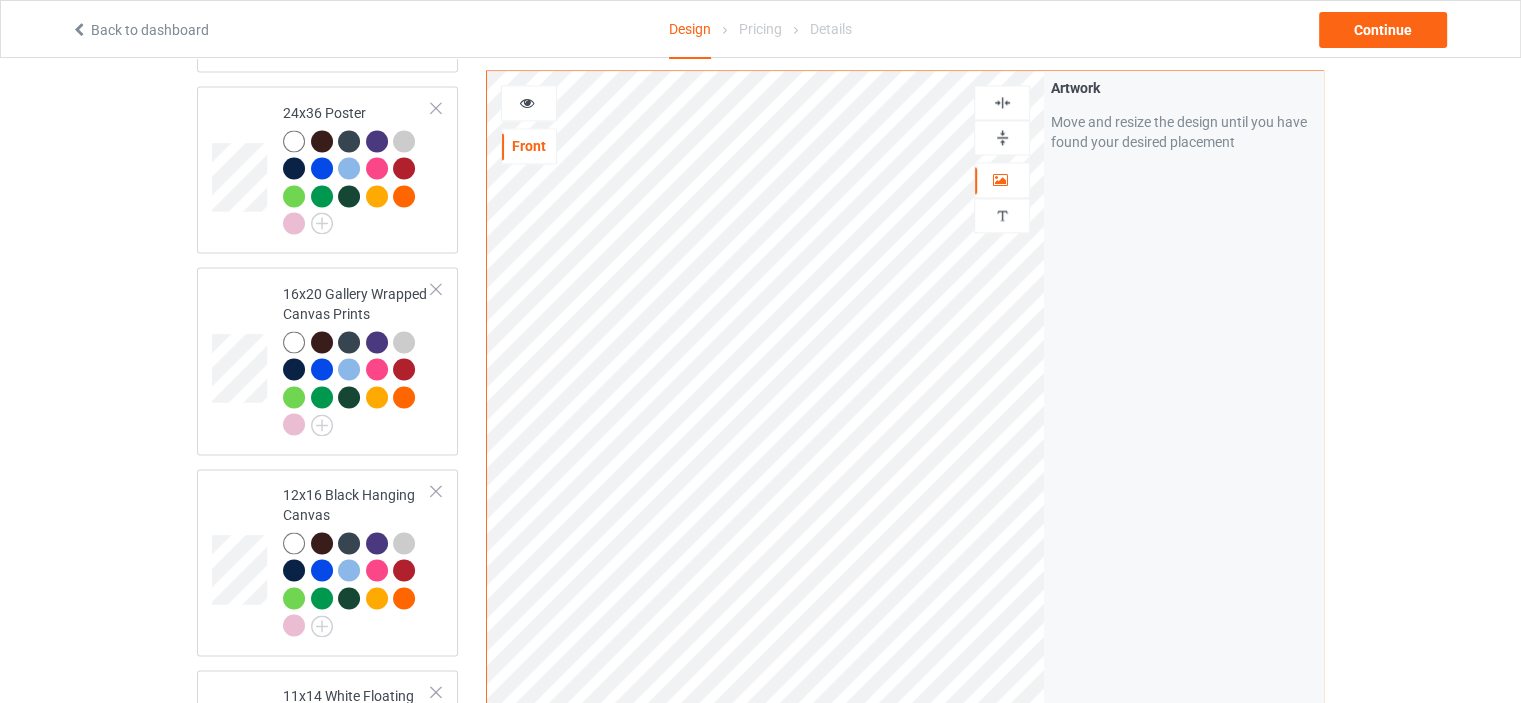 click at bounding box center [1002, 102] 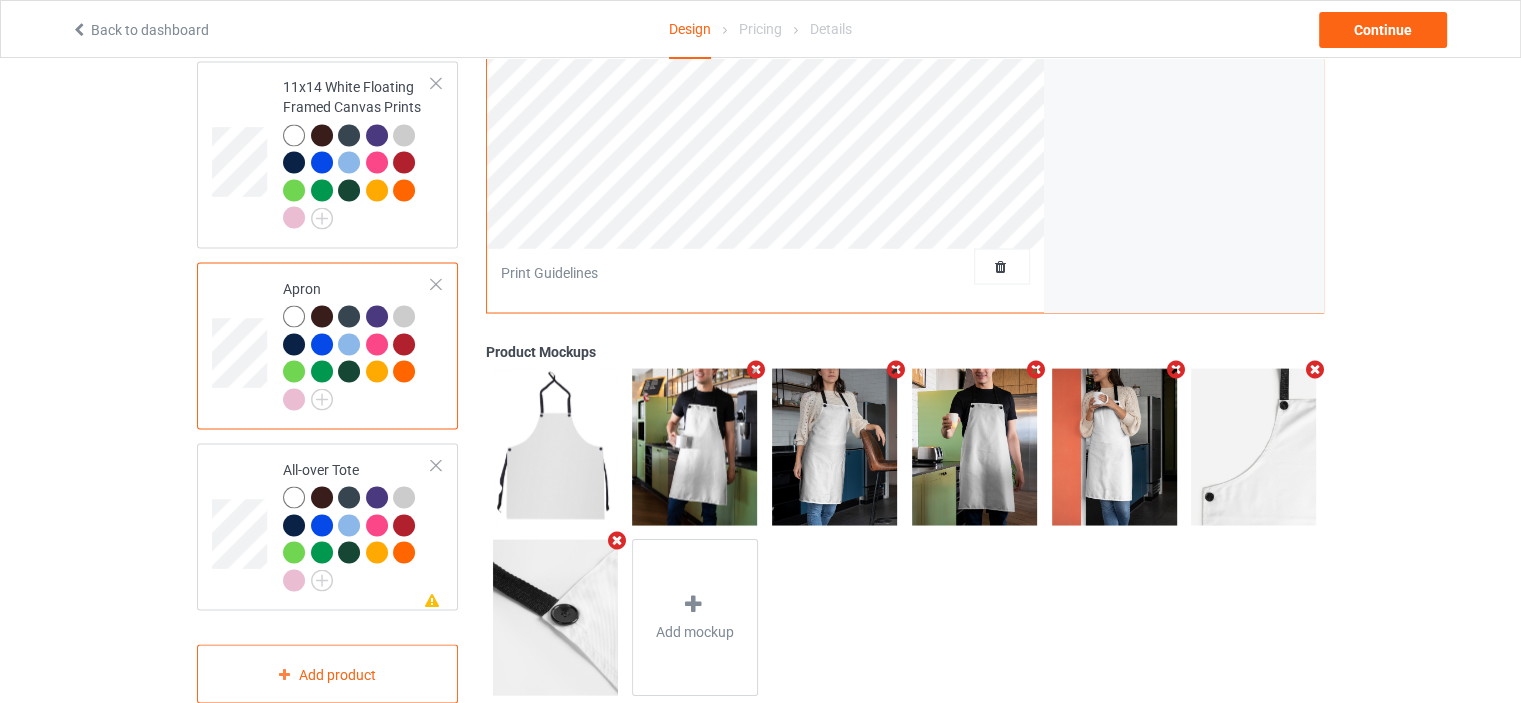 scroll, scrollTop: 3617, scrollLeft: 0, axis: vertical 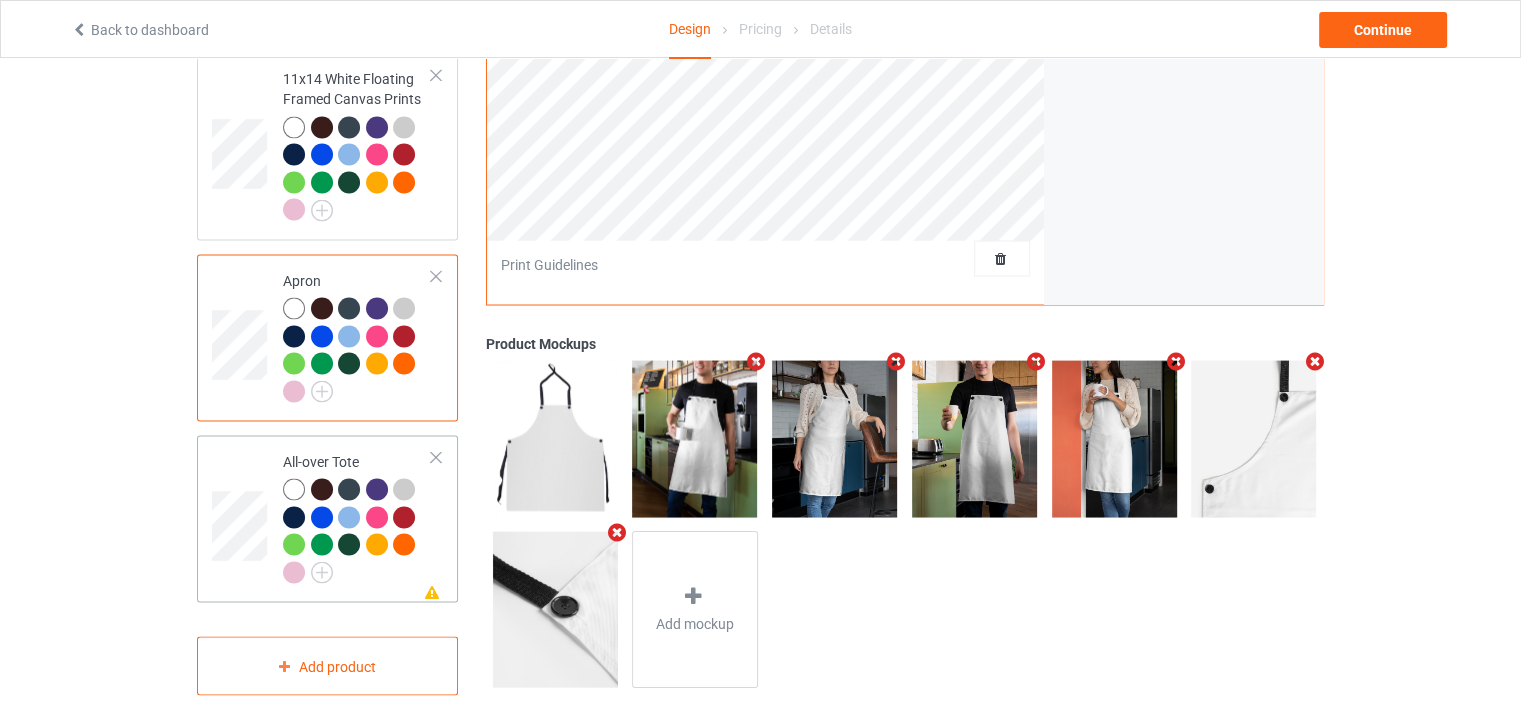 click on "Missing artwork on 1 side(s) All-over Tote" at bounding box center [357, 518] 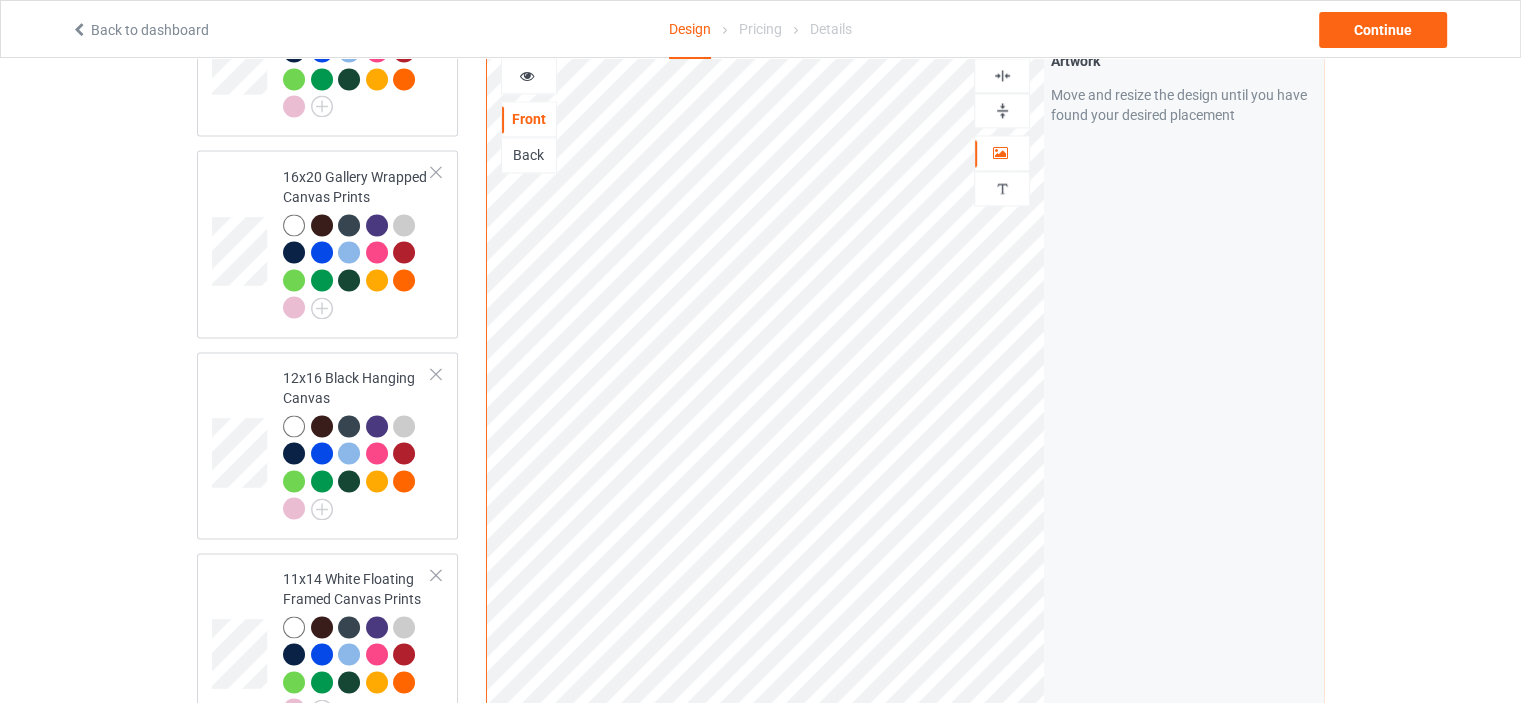 scroll, scrollTop: 3017, scrollLeft: 0, axis: vertical 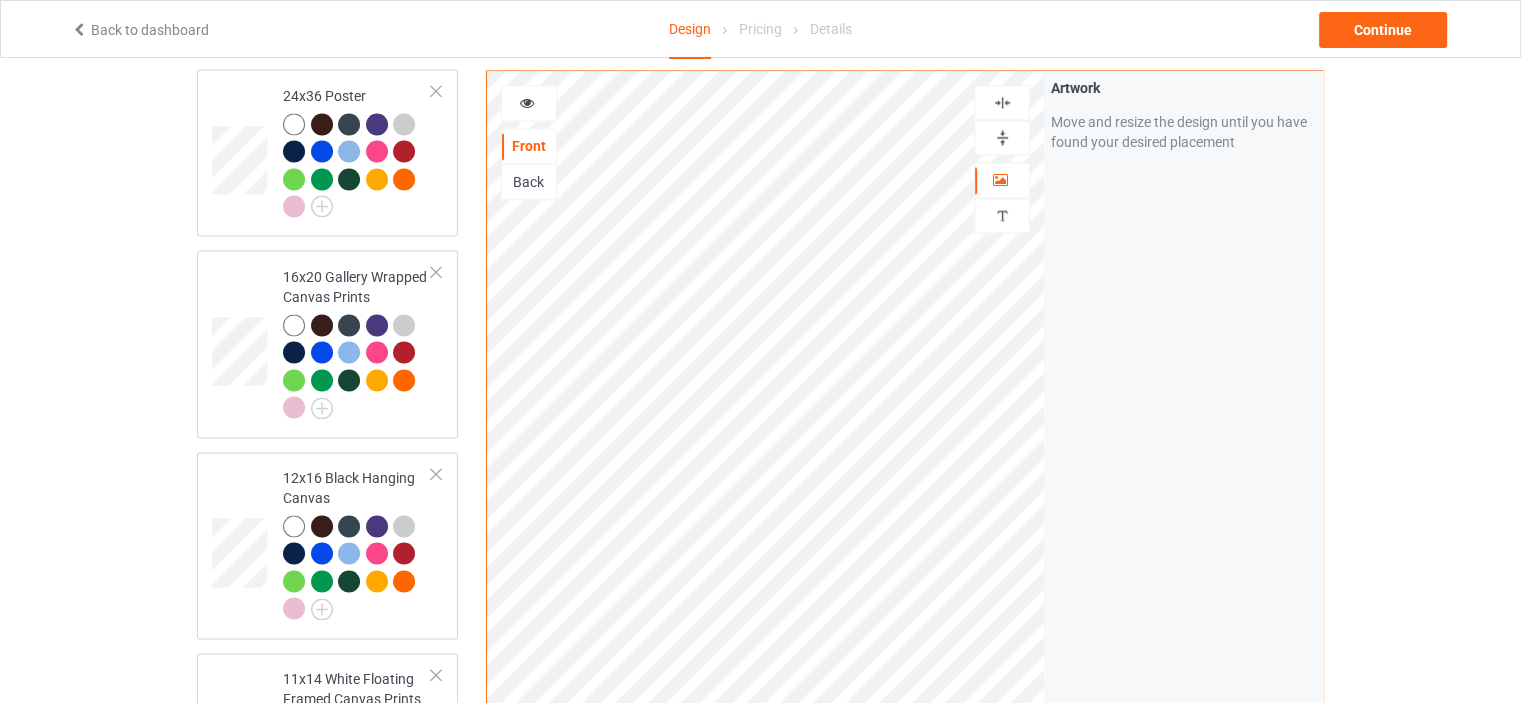 click at bounding box center (1002, 102) 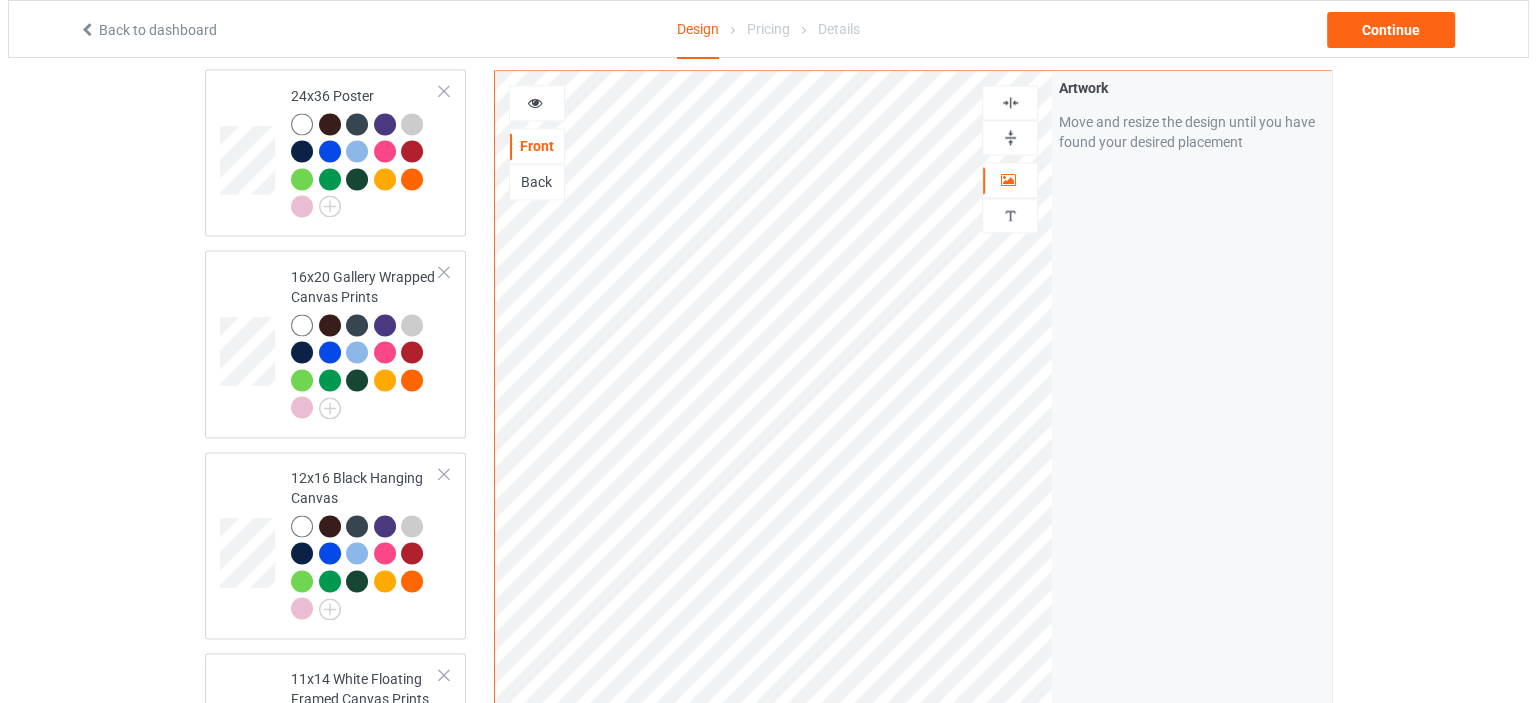 scroll, scrollTop: 3617, scrollLeft: 0, axis: vertical 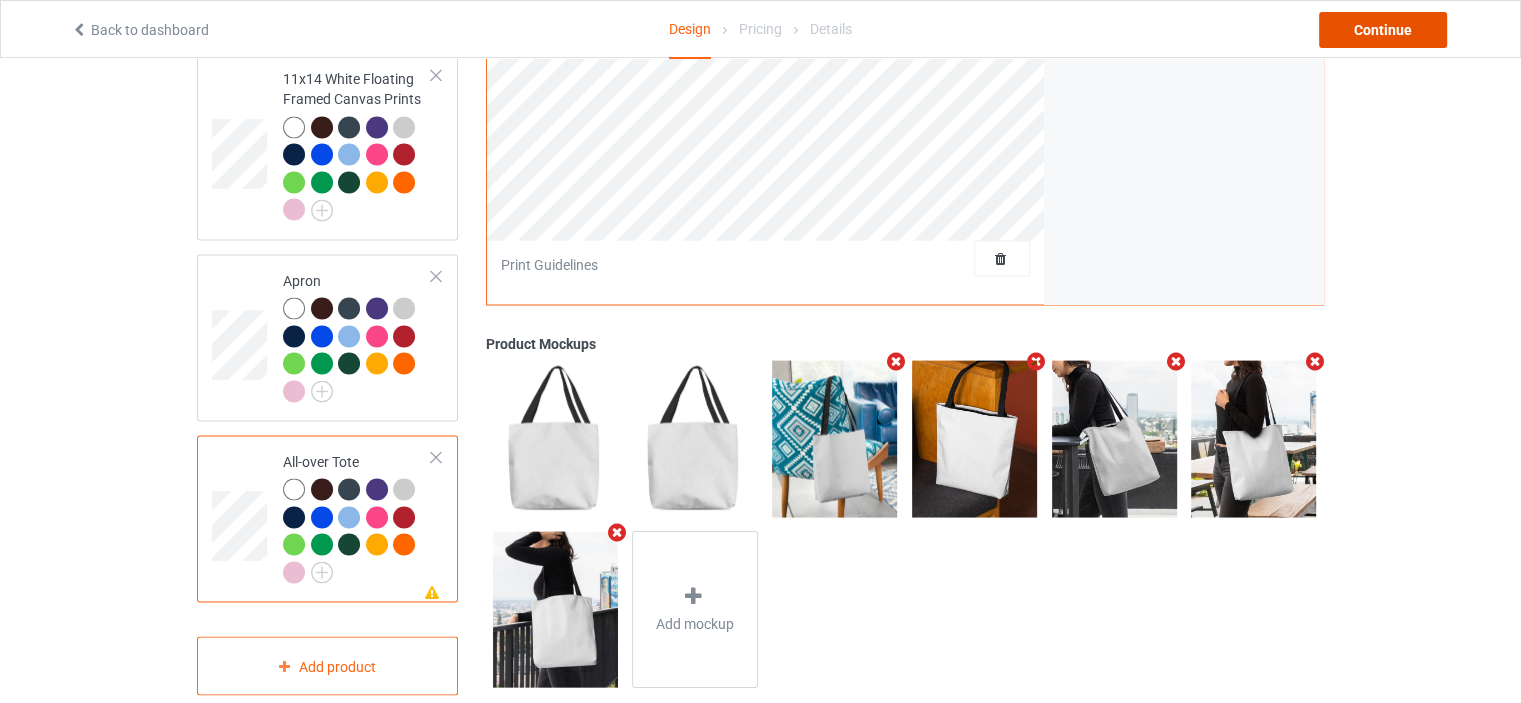 click on "Continue" at bounding box center (1383, 30) 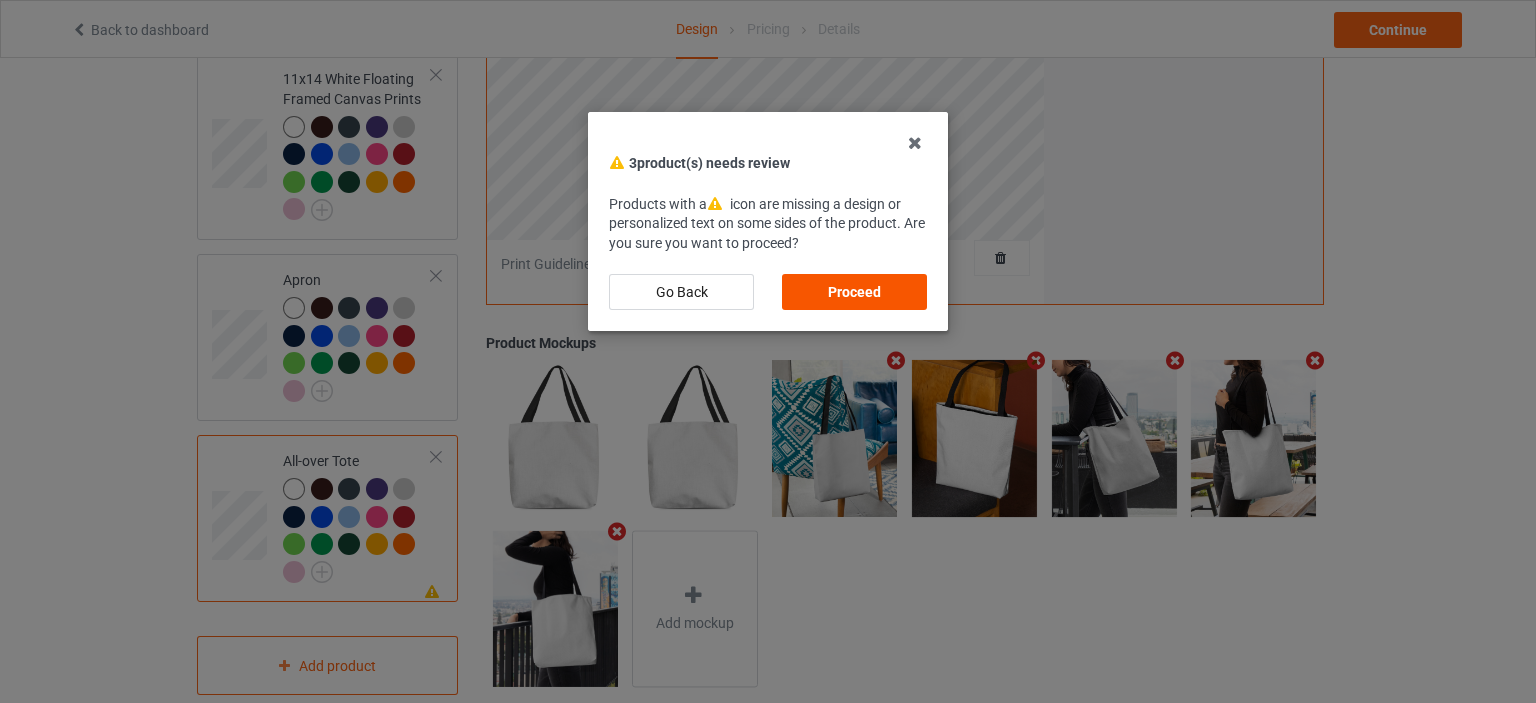 click on "Proceed" at bounding box center (854, 292) 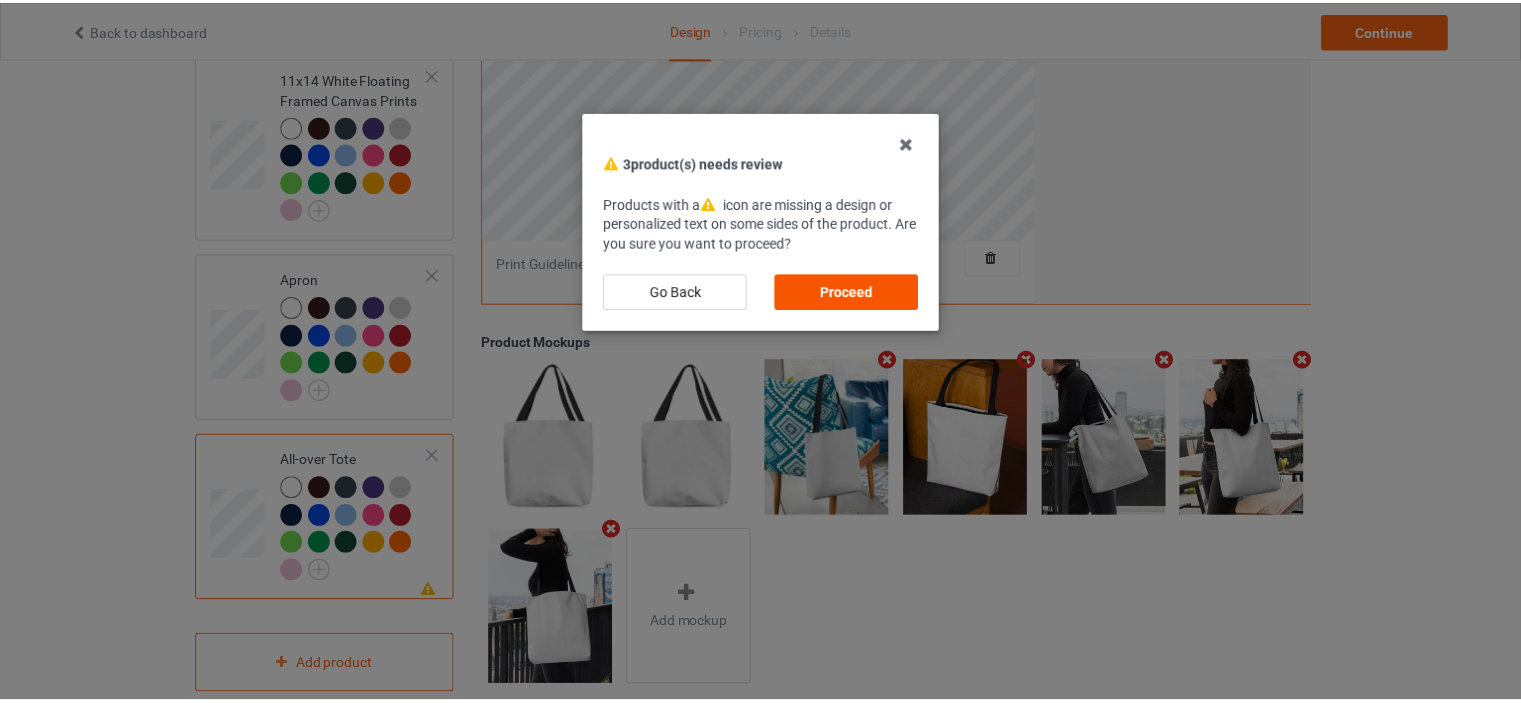 scroll, scrollTop: 0, scrollLeft: 0, axis: both 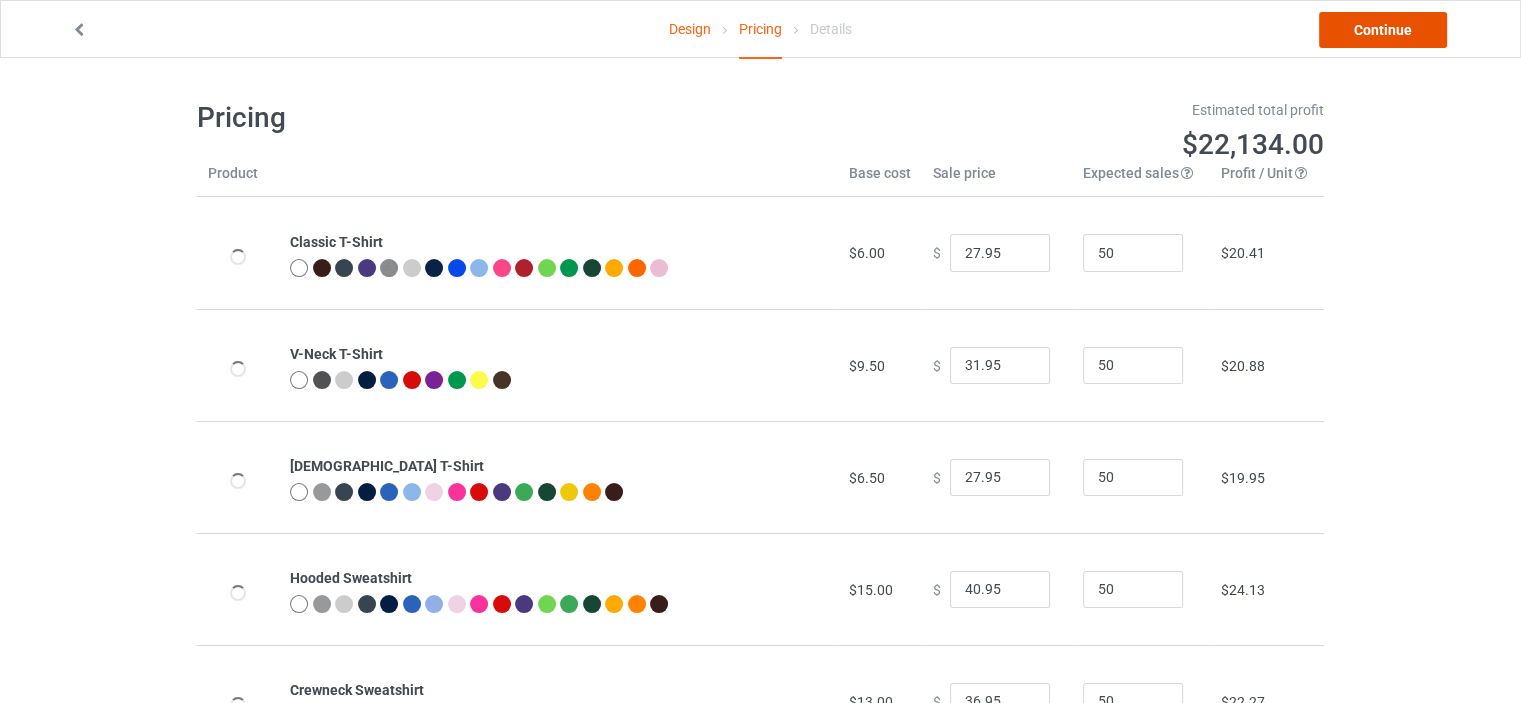 click on "Continue" at bounding box center (1383, 30) 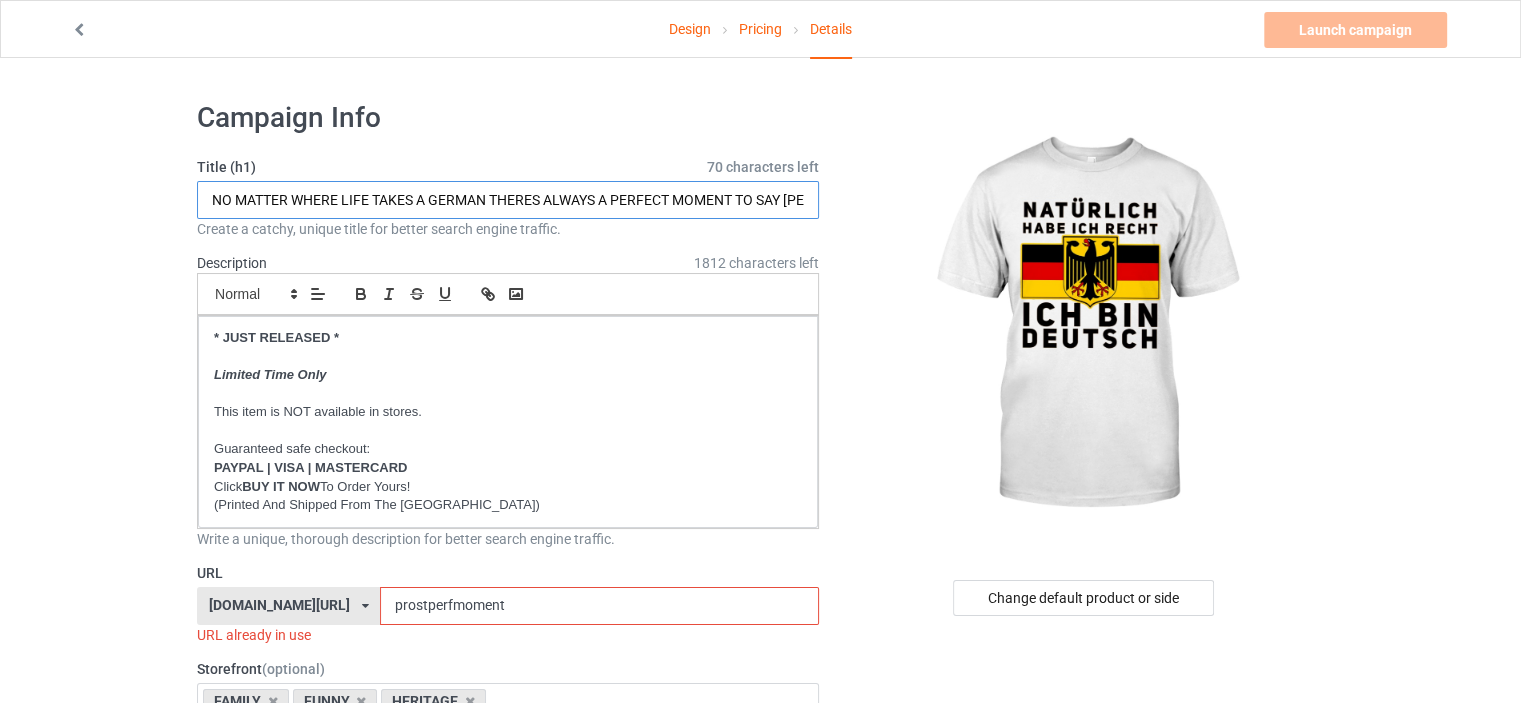 click on "NO MATTER WHERE LIFE TAKES A GERMAN THERES ALWAYS A PERFECT MOMENT TO SAY PROST!" at bounding box center [508, 200] 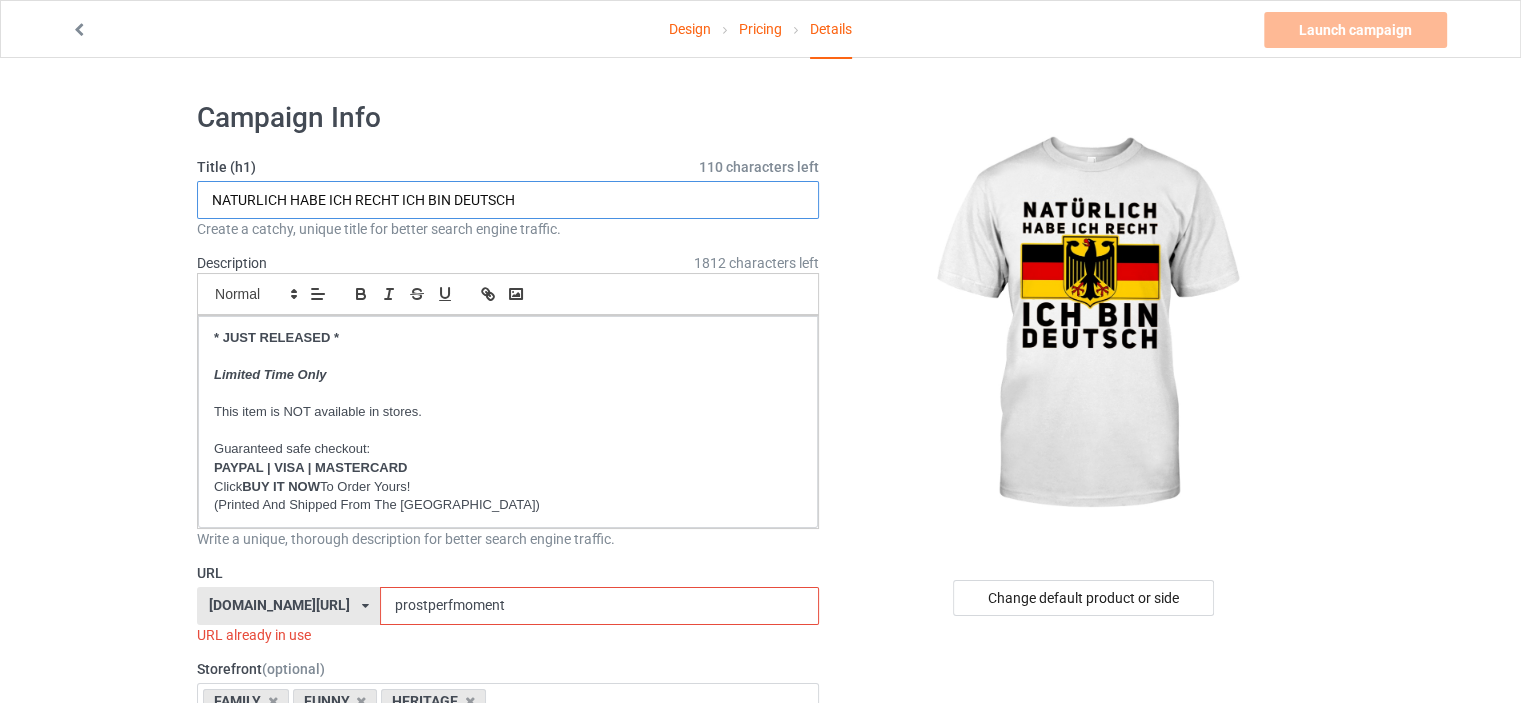 type on "NATURLICH HABE ICH RECHT ICH BIN DEUTSCH" 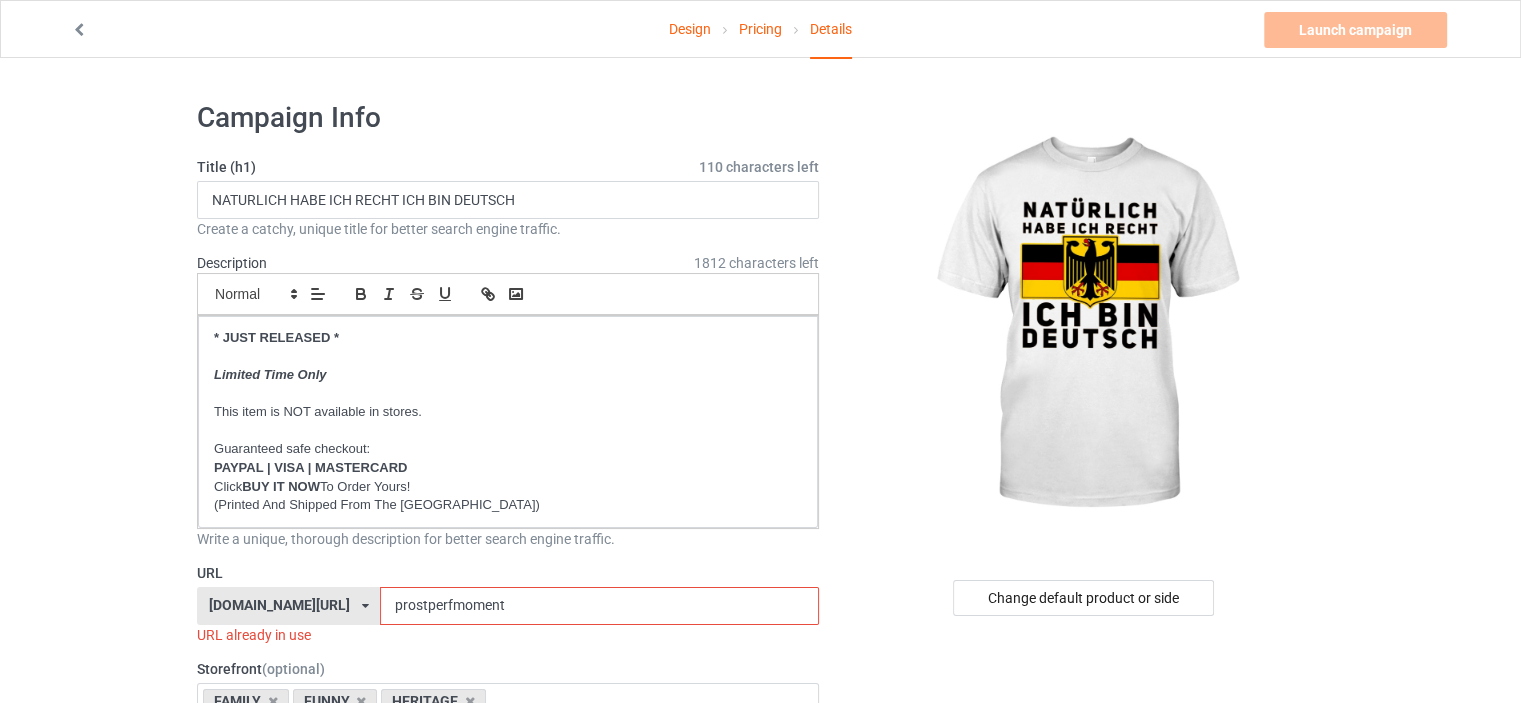 click on "Design Pricing Details Launch campaign Invalid campaign URL Campaign Info Title (h1) 110   characters left NATURLICH HABE ICH RECHT ICH BIN DEUTSCH Create a catchy, unique title for better search engine traffic. Description 1812   characters left       Small Normal Large Big Huge                                                                                     * JUST RELEASED * Limited Time Only This item is NOT available in stores. Guaranteed safe checkout: PAYPAL | VISA | MASTERCARD Click  BUY IT NOW  To Order Yours! (Printed And Shipped From The USA) Write a unique, thorough description for better search engine traffic. URL ilovemygermany.com/ britishlook.net/ danishlegends.com/ familyworldgifts.com/ finnishlegends.com/ funnyteeworld.com/ ilovemyaustralia.com/ ilovemycanada.net/ ilovemydenmark.com/ ilovemyfinland.com/ ilovemyfrance.com/ ilovemygermany.com/ ilovemygnomes.com/ ilovemyireland.com/ ilovemyitaly.com/ ilovemynetherlands.com/ ilovemynorway.com/ ilovemypoland.com/ ilovemyredhair.net/ FAMILY 3" at bounding box center (760, 1168) 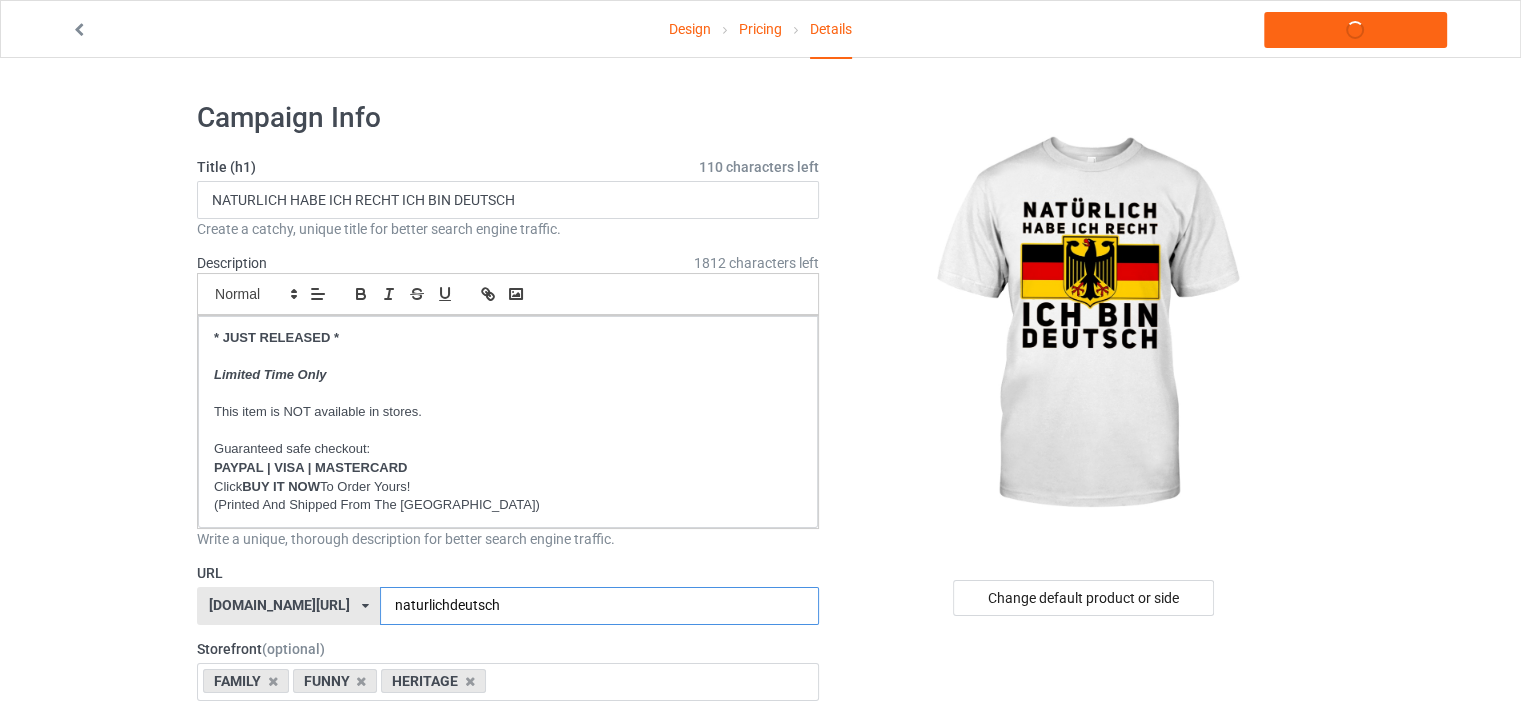 type on "naturlichdeutsch" 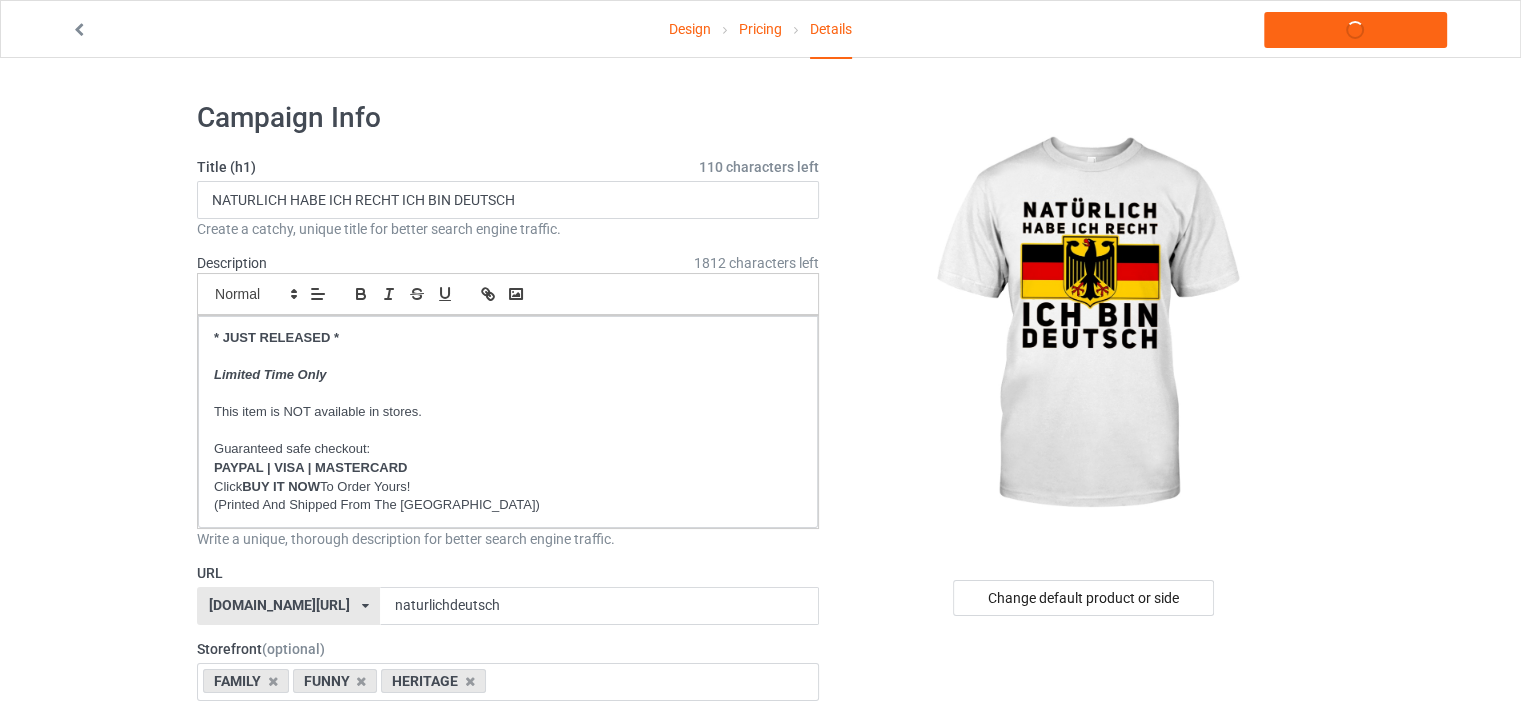 click on "Design Pricing Details Launch campaign Campaign Info Title (h1) 110   characters left NATURLICH HABE ICH RECHT ICH BIN DEUTSCH Create a catchy, unique title for better search engine traffic. Description 1812   characters left       Small Normal Large Big Huge                                                                                     * JUST RELEASED * Limited Time Only This item is NOT available in stores. Guaranteed safe checkout: PAYPAL | VISA | MASTERCARD Click  BUY IT NOW  To Order Yours! (Printed And Shipped From The USA) Write a unique, thorough description for better search engine traffic. URL ilovemygermany.com/ britishlook.net/ danishlegends.com/ familyworldgifts.com/ finnishlegends.com/ funnyteeworld.com/ ilovemyaustralia.com/ ilovemycanada.net/ ilovemydenmark.com/ ilovemyfinland.com/ ilovemyfrance.com/ ilovemygermany.com/ ilovemygnomes.com/ ilovemyireland.com/ ilovemyitaly.com/ ilovemynetherlands.com/ ilovemynorway.com/ ilovemypoland.com/ ilovemyredhair.net/ ilovemyscotland.com/ FAMILY 3" at bounding box center [760, 1158] 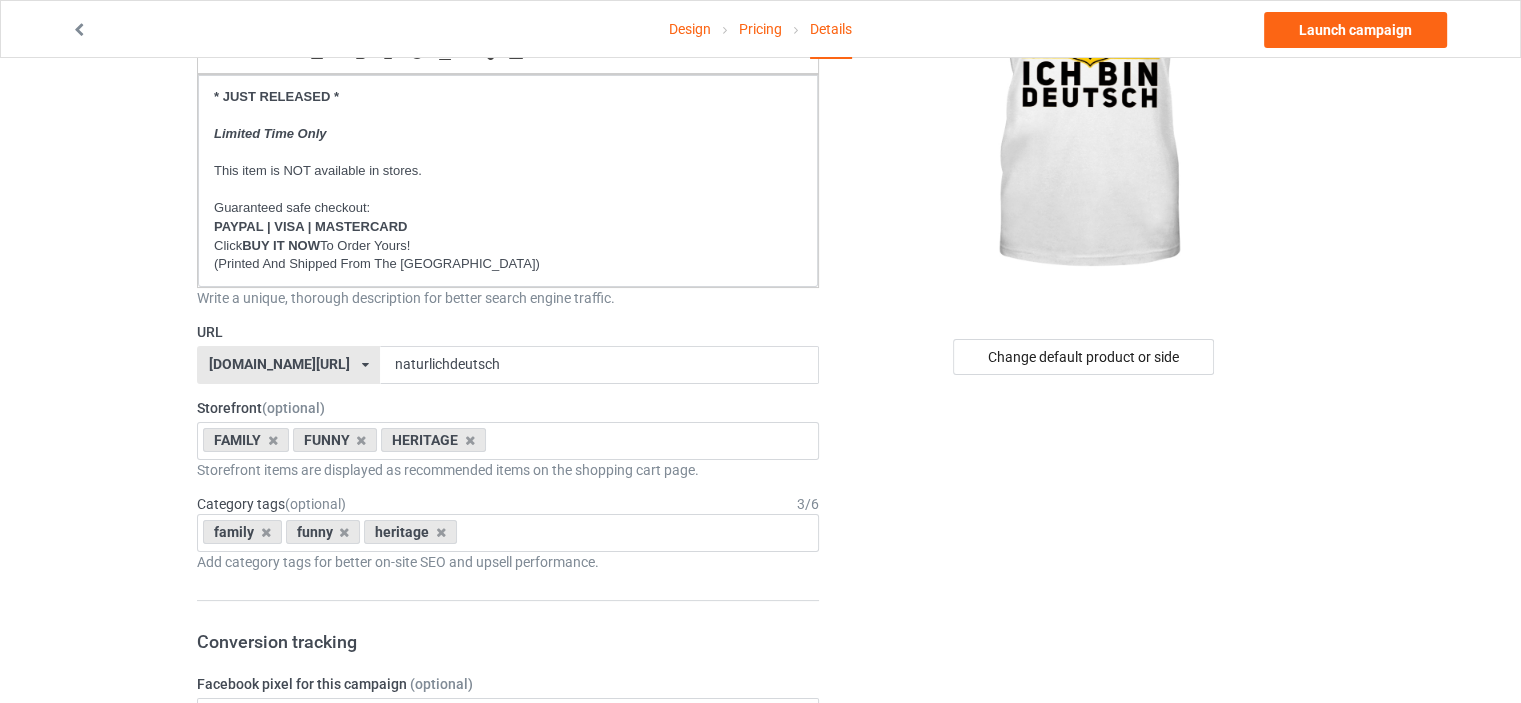 scroll, scrollTop: 400, scrollLeft: 0, axis: vertical 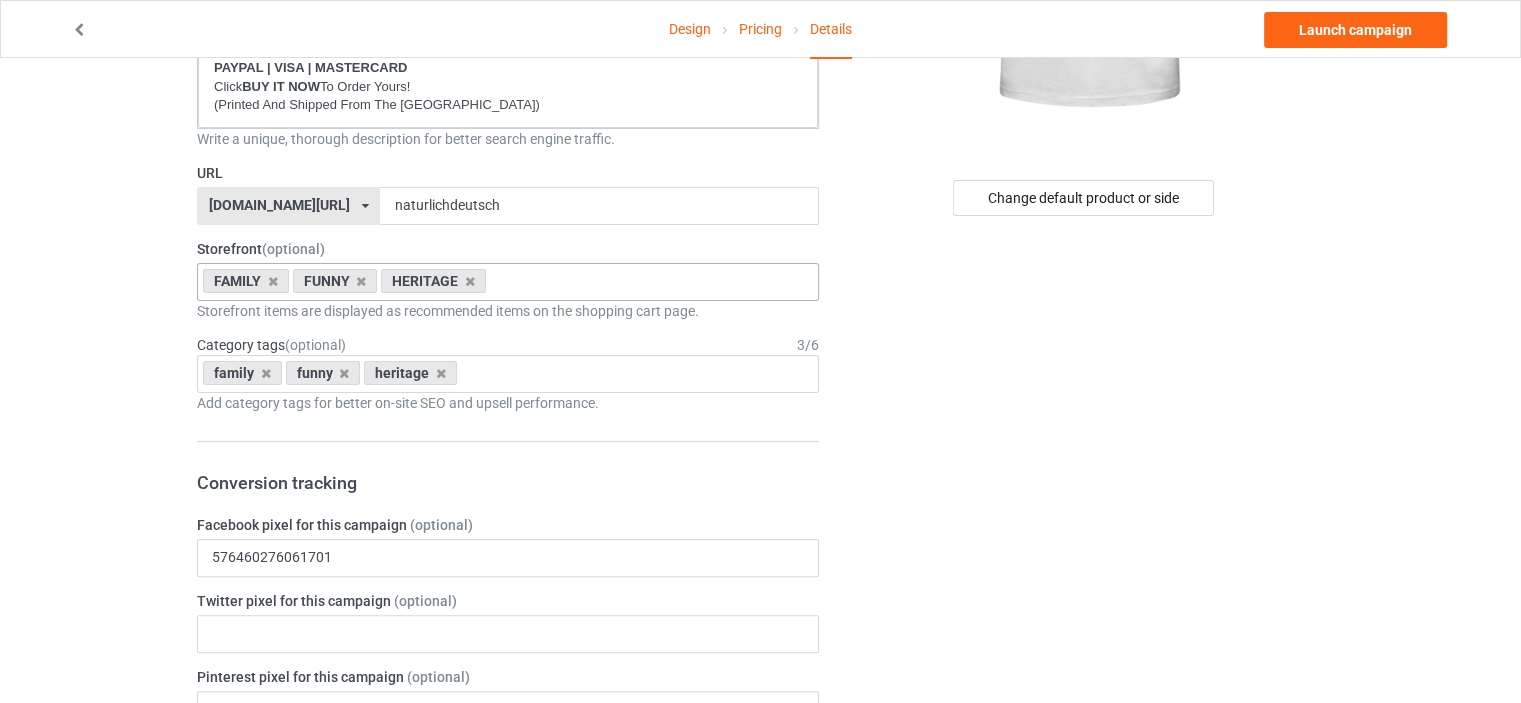 click on "FAMILY" at bounding box center (246, 281) 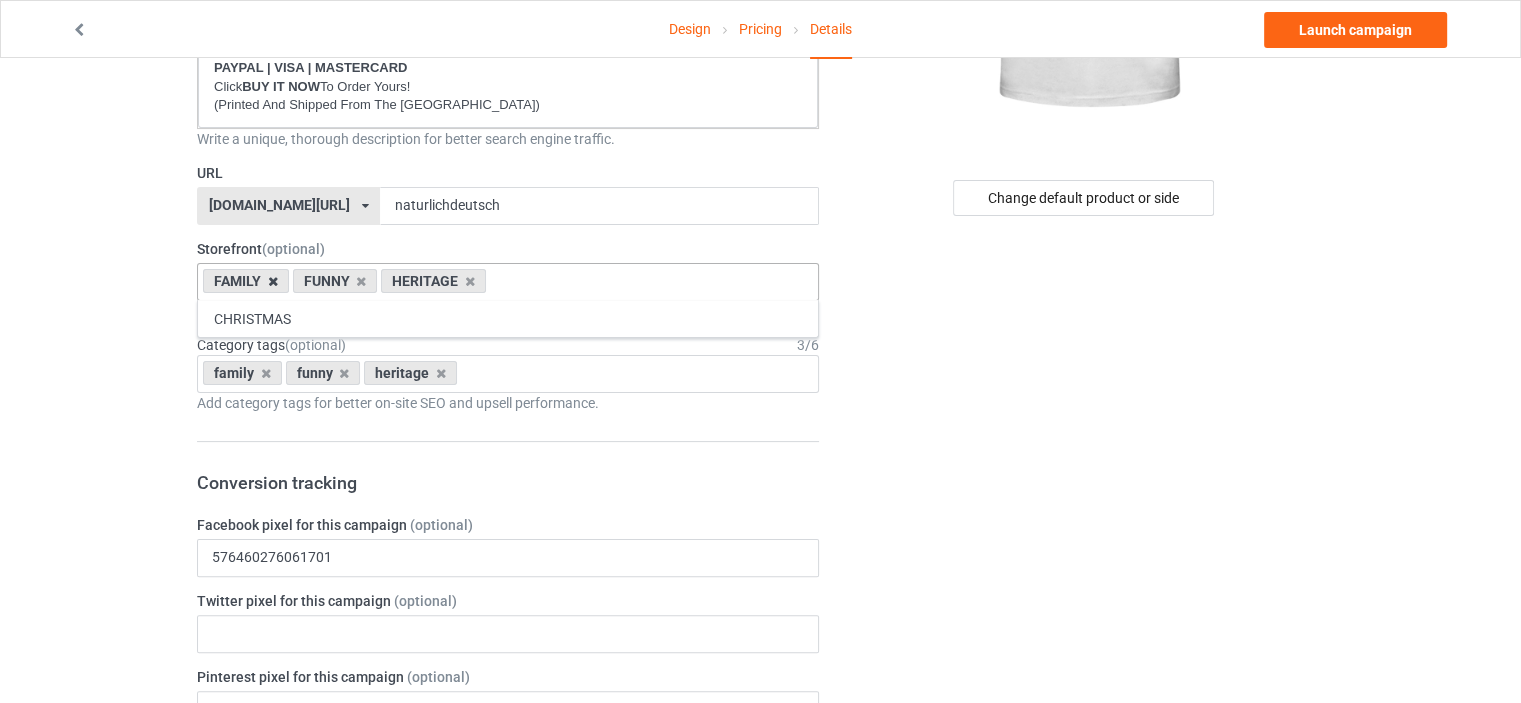 click at bounding box center (273, 281) 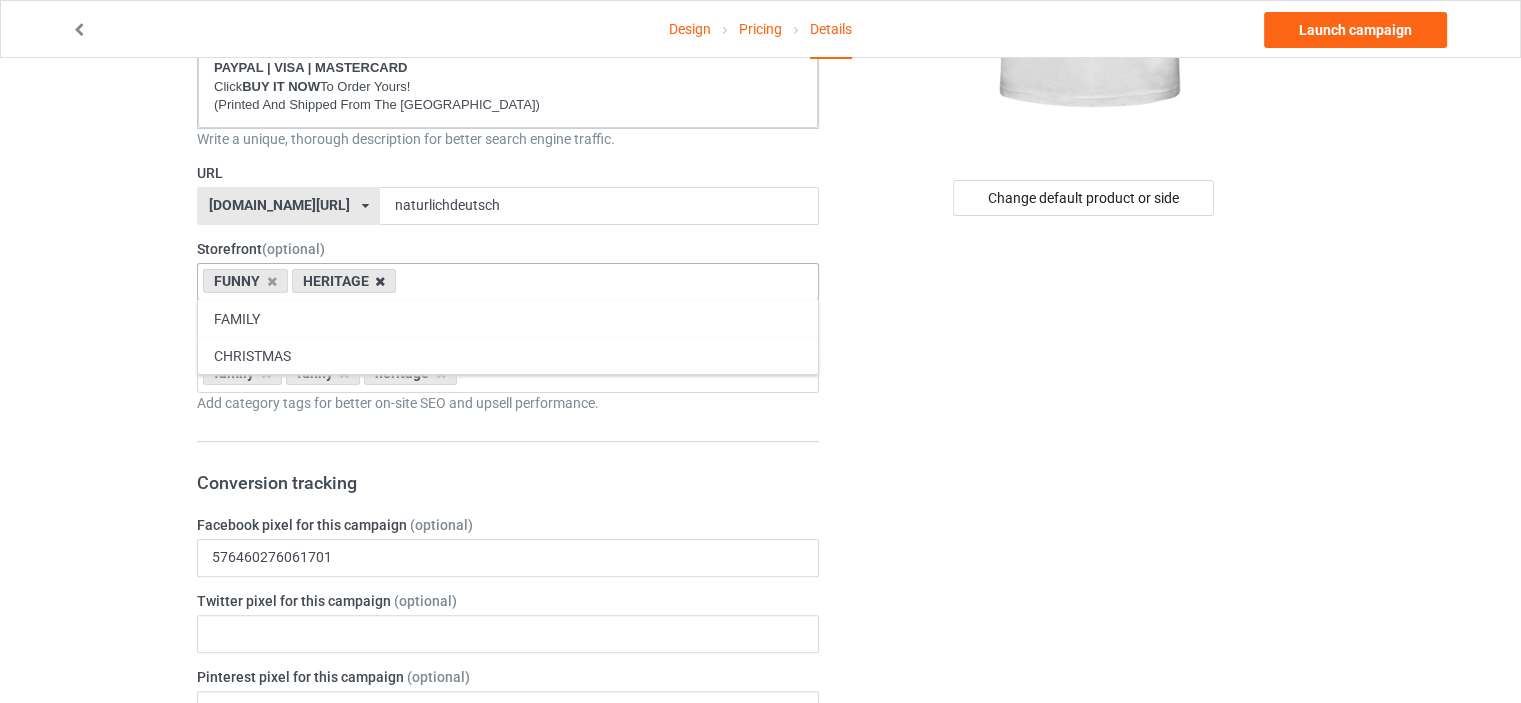 click at bounding box center [380, 281] 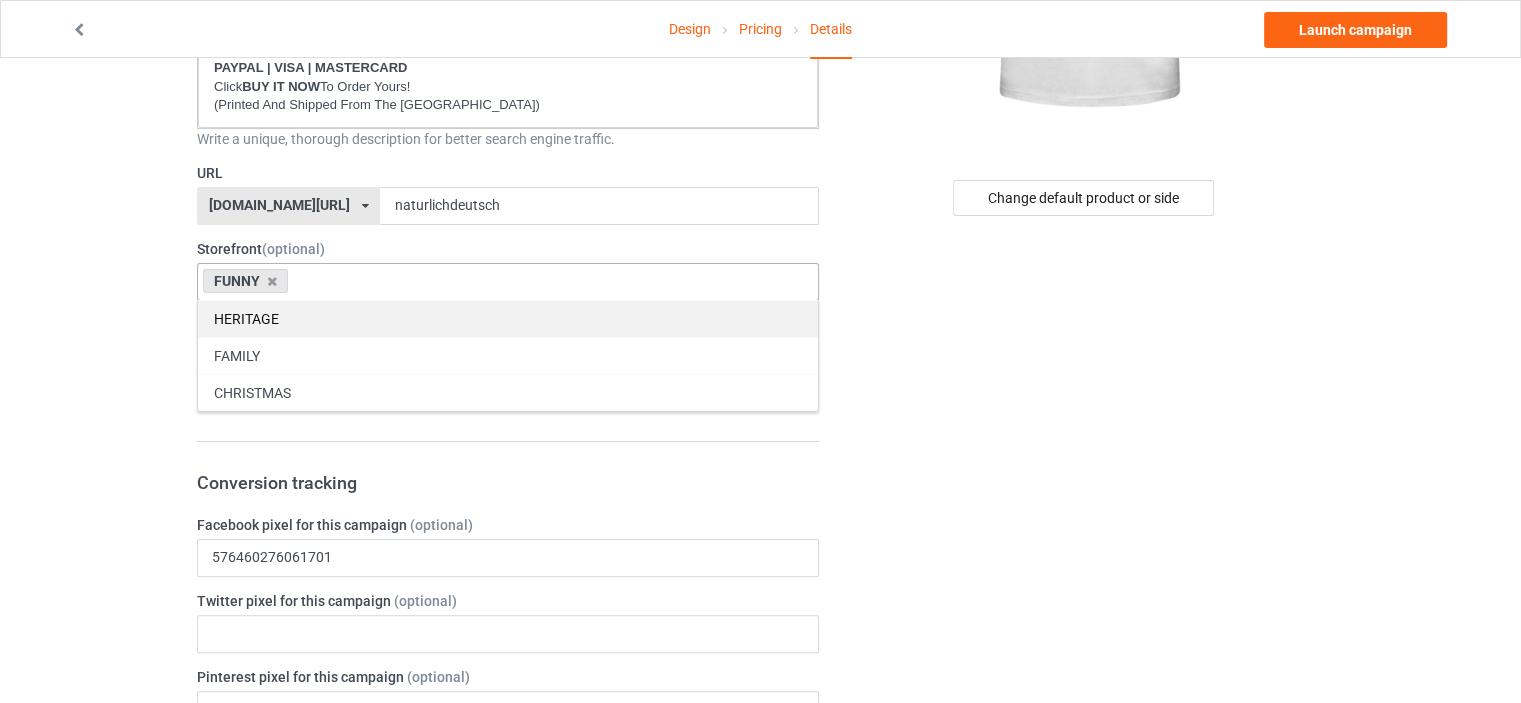 drag, startPoint x: 272, startPoint y: 345, endPoint x: 274, endPoint y: 329, distance: 16.124516 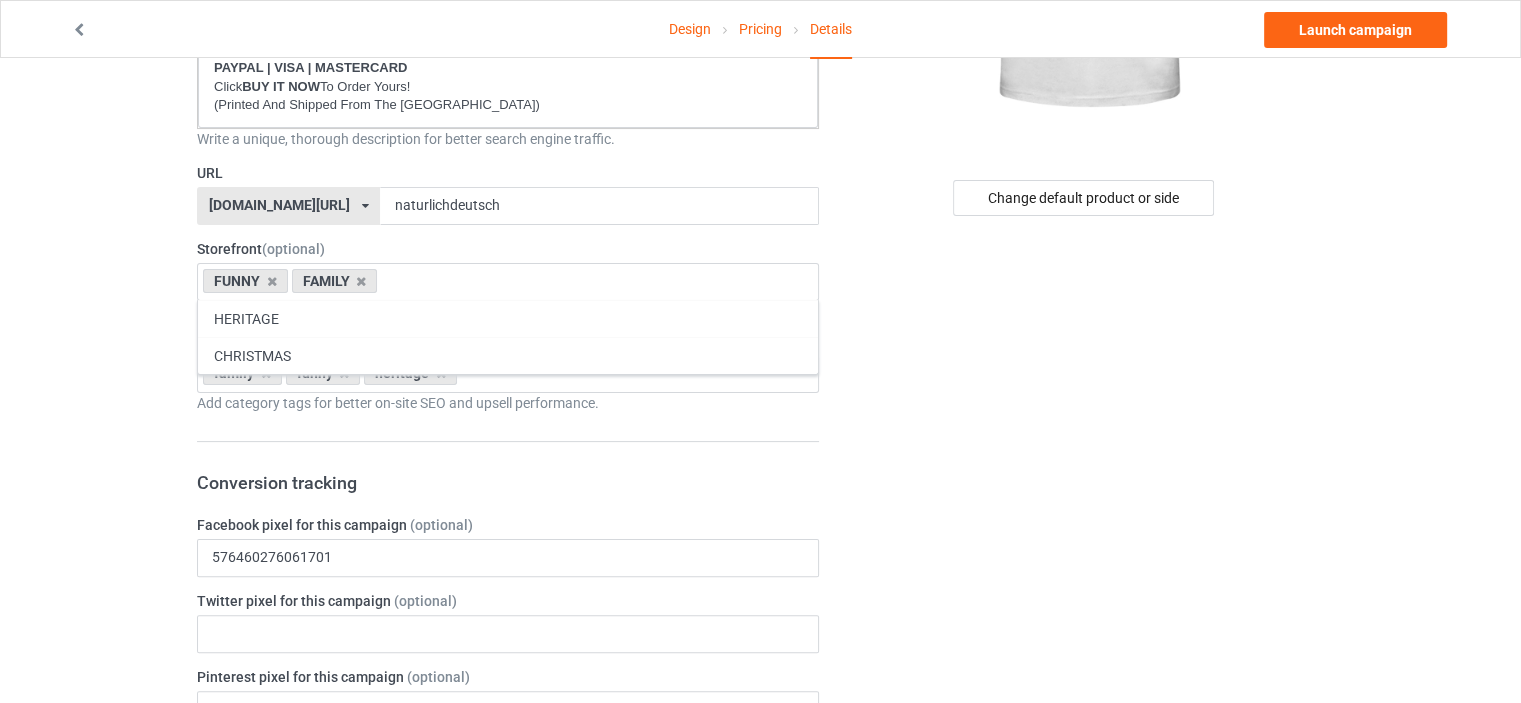 drag, startPoint x: 269, startPoint y: 319, endPoint x: 153, endPoint y: 287, distance: 120.33287 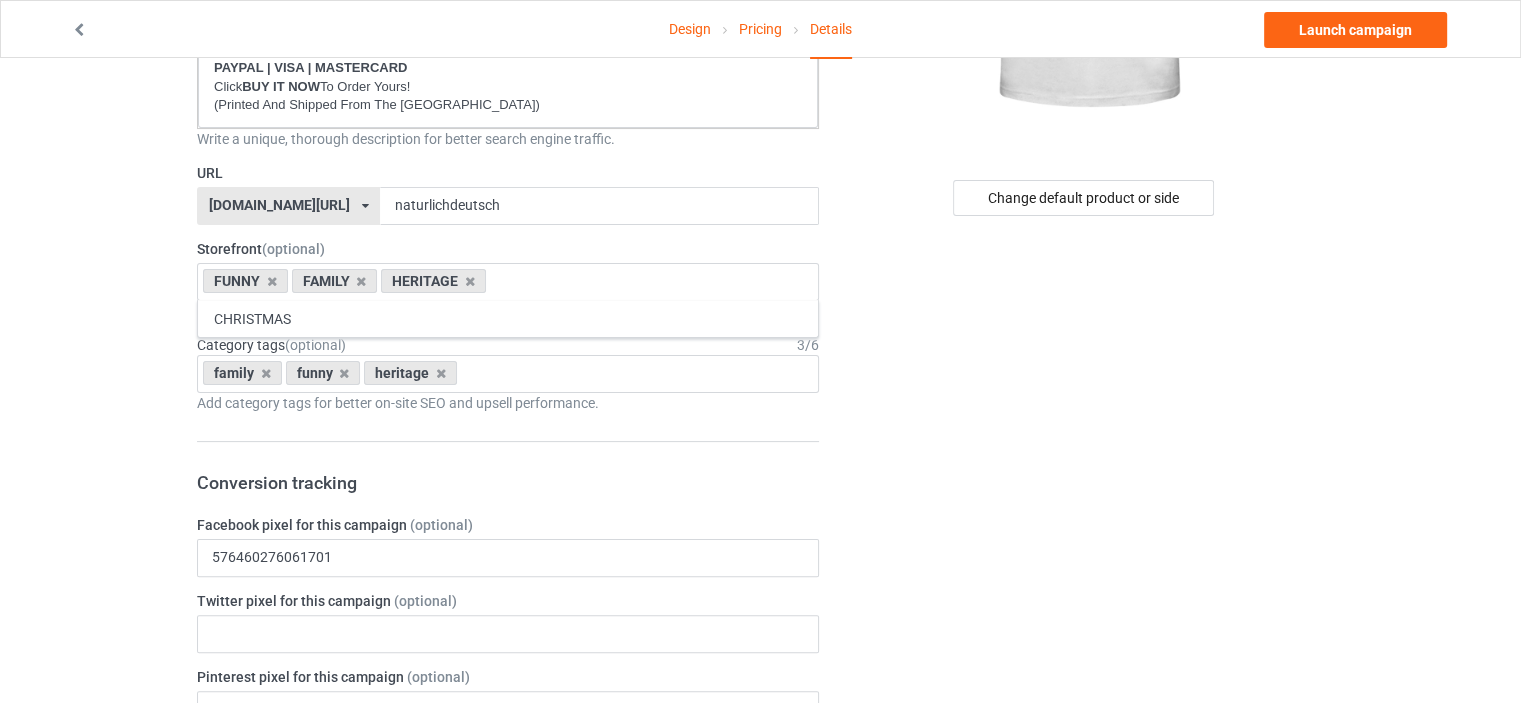 click on "Design Pricing Details Launch campaign Campaign Info Title (h1) 110   characters left NATURLICH HABE ICH RECHT ICH BIN DEUTSCH Create a catchy, unique title for better search engine traffic. Description 1812   characters left       Small Normal Large Big Huge                                                                                     * JUST RELEASED * Limited Time Only This item is NOT available in stores. Guaranteed safe checkout: PAYPAL | VISA | MASTERCARD Click  BUY IT NOW  To Order Yours! (Printed And Shipped From The USA) Write a unique, thorough description for better search engine traffic. URL ilovemygermany.com/ britishlook.net/ danishlegends.com/ familyworldgifts.com/ finnishlegends.com/ funnyteeworld.com/ ilovemyaustralia.com/ ilovemycanada.net/ ilovemydenmark.com/ ilovemyfinland.com/ ilovemyfrance.com/ ilovemygermany.com/ ilovemygnomes.com/ ilovemyireland.com/ ilovemyitaly.com/ ilovemynetherlands.com/ ilovemynorway.com/ ilovemypoland.com/ ilovemyredhair.net/ ilovemyscotland.com/ FUNNY 3" at bounding box center [760, 758] 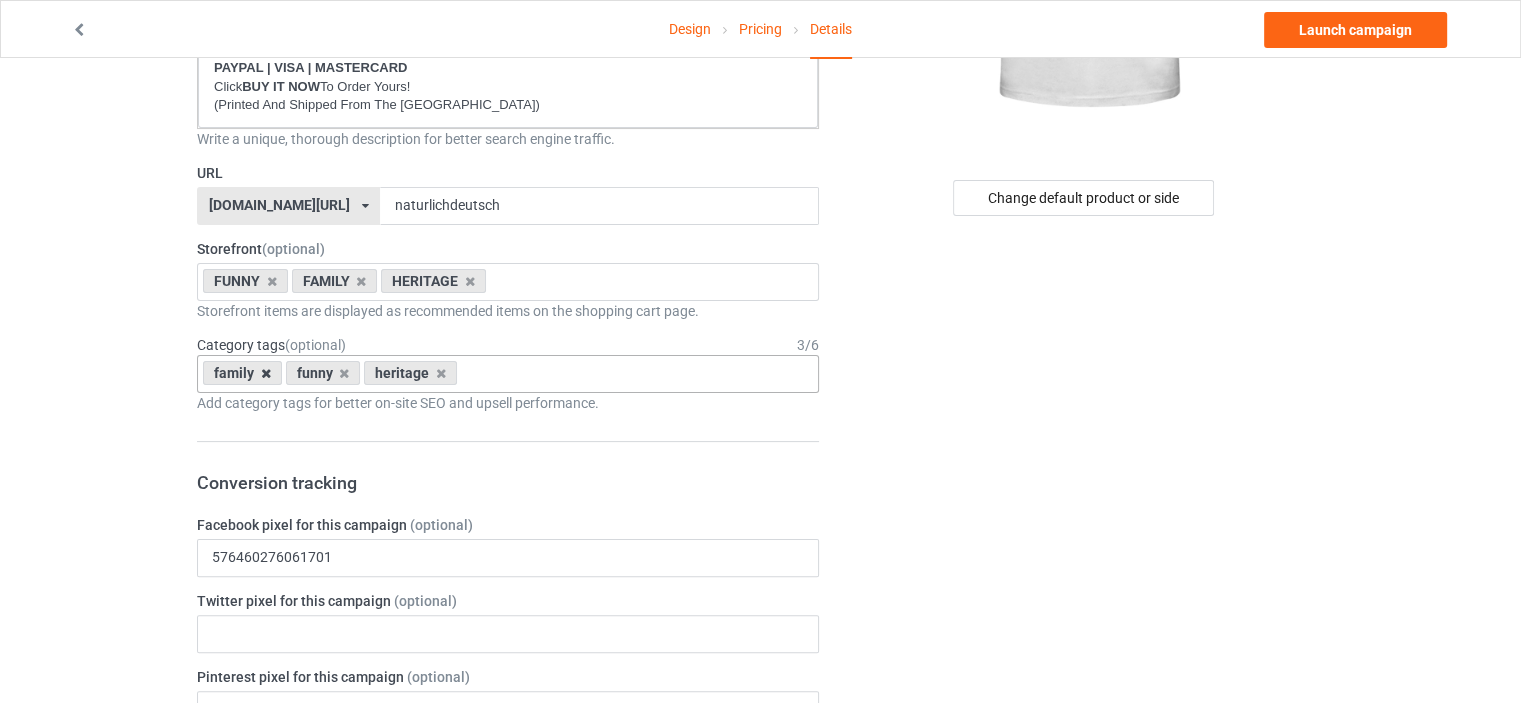 click at bounding box center (266, 373) 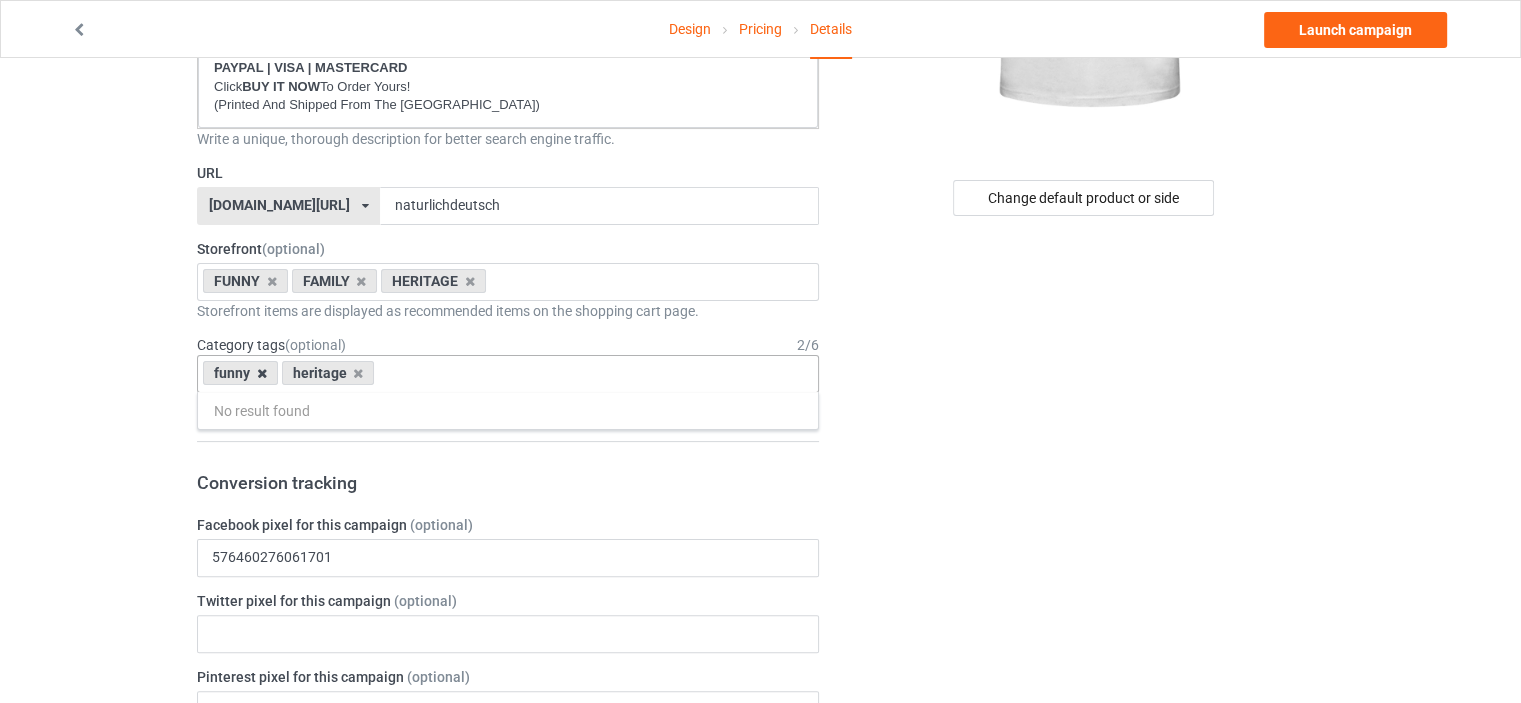 click at bounding box center [262, 373] 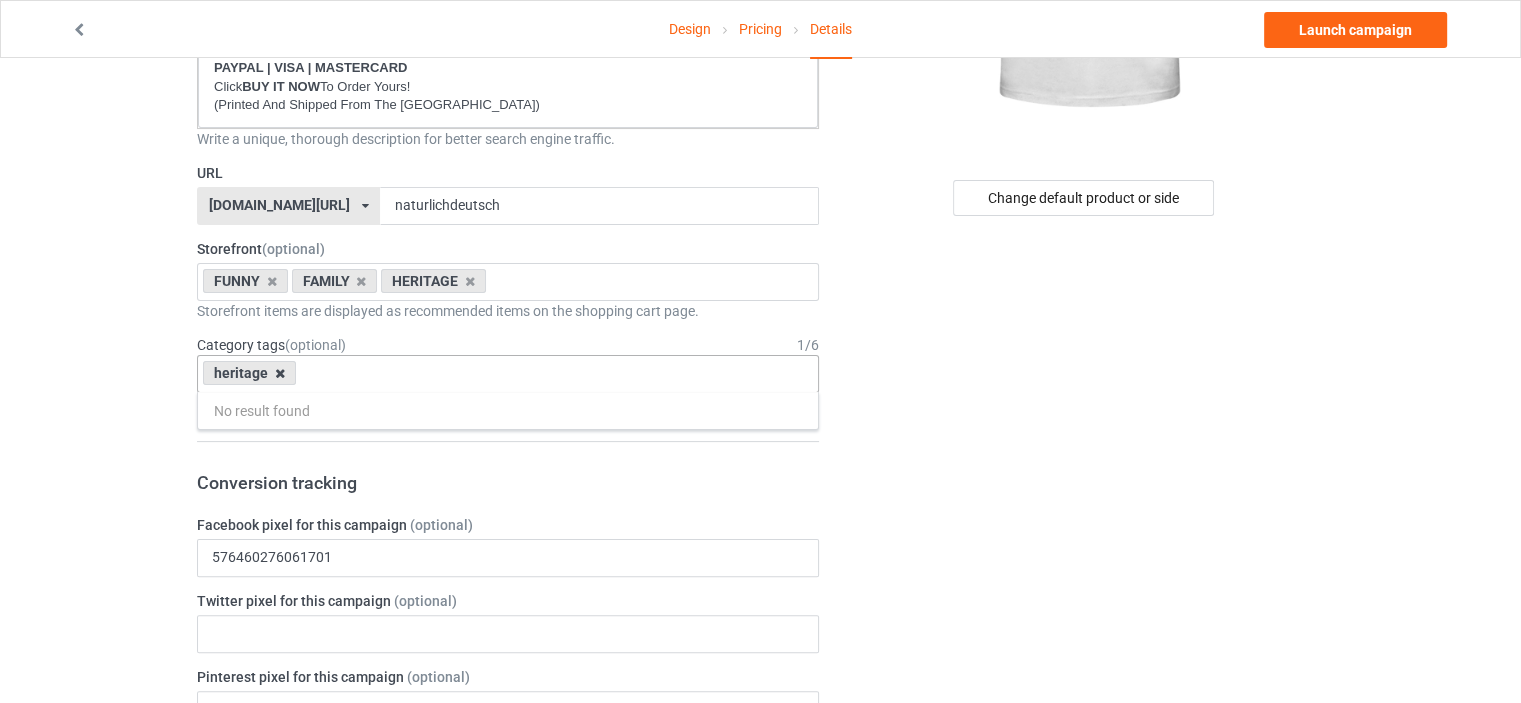 click at bounding box center (280, 373) 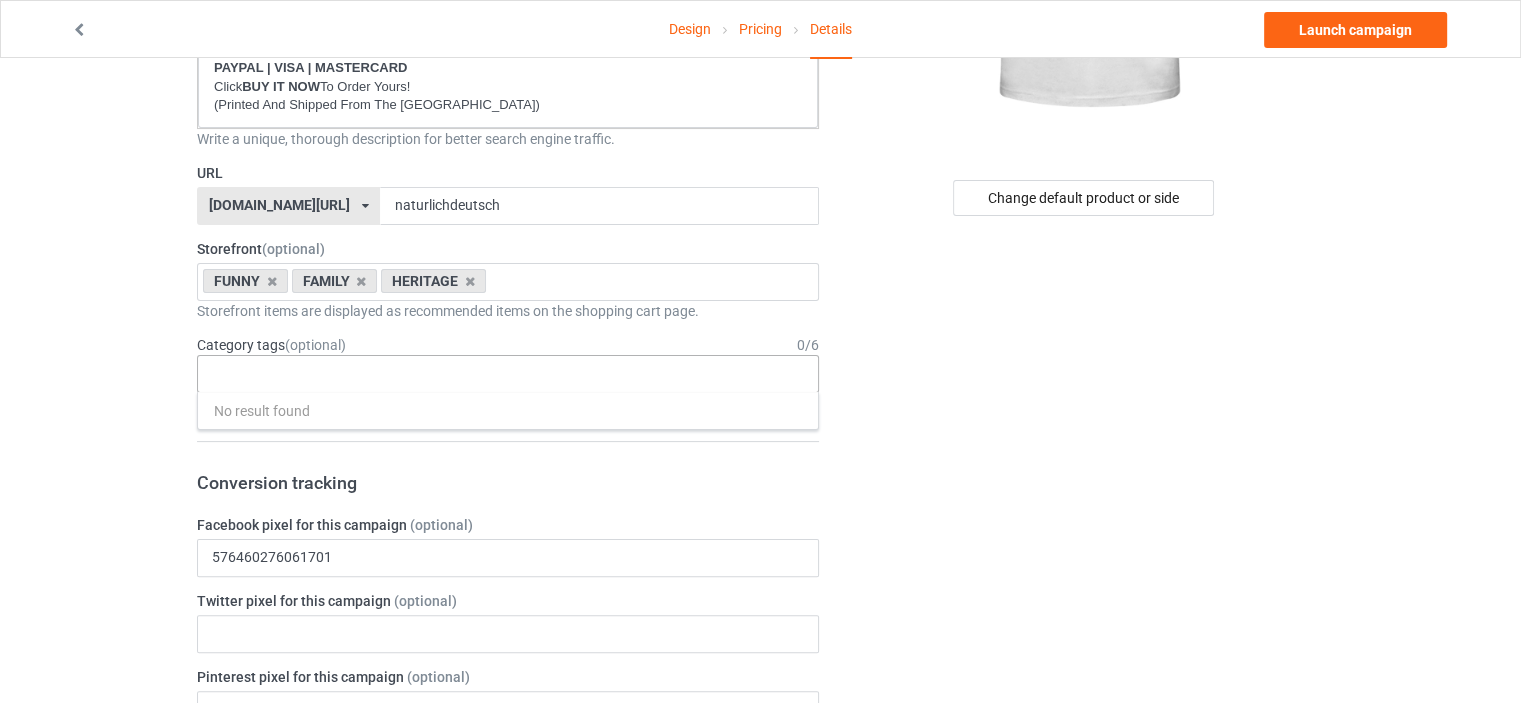 click on "Design Pricing Details Launch campaign Campaign Info Title (h1) 110   characters left NATURLICH HABE ICH RECHT ICH BIN DEUTSCH Create a catchy, unique title for better search engine traffic. Description 1812   characters left       Small Normal Large Big Huge                                                                                     * JUST RELEASED * Limited Time Only This item is NOT available in stores. Guaranteed safe checkout: PAYPAL | VISA | MASTERCARD Click  BUY IT NOW  To Order Yours! (Printed And Shipped From The USA) Write a unique, thorough description for better search engine traffic. URL ilovemygermany.com/ britishlook.net/ danishlegends.com/ familyworldgifts.com/ finnishlegends.com/ funnyteeworld.com/ ilovemyaustralia.com/ ilovemycanada.net/ ilovemydenmark.com/ ilovemyfinland.com/ ilovemyfrance.com/ ilovemygermany.com/ ilovemygnomes.com/ ilovemyireland.com/ ilovemyitaly.com/ ilovemynetherlands.com/ ilovemynorway.com/ ilovemypoland.com/ ilovemyredhair.net/ ilovemyscotland.com/ FUNNY 0" at bounding box center [760, 758] 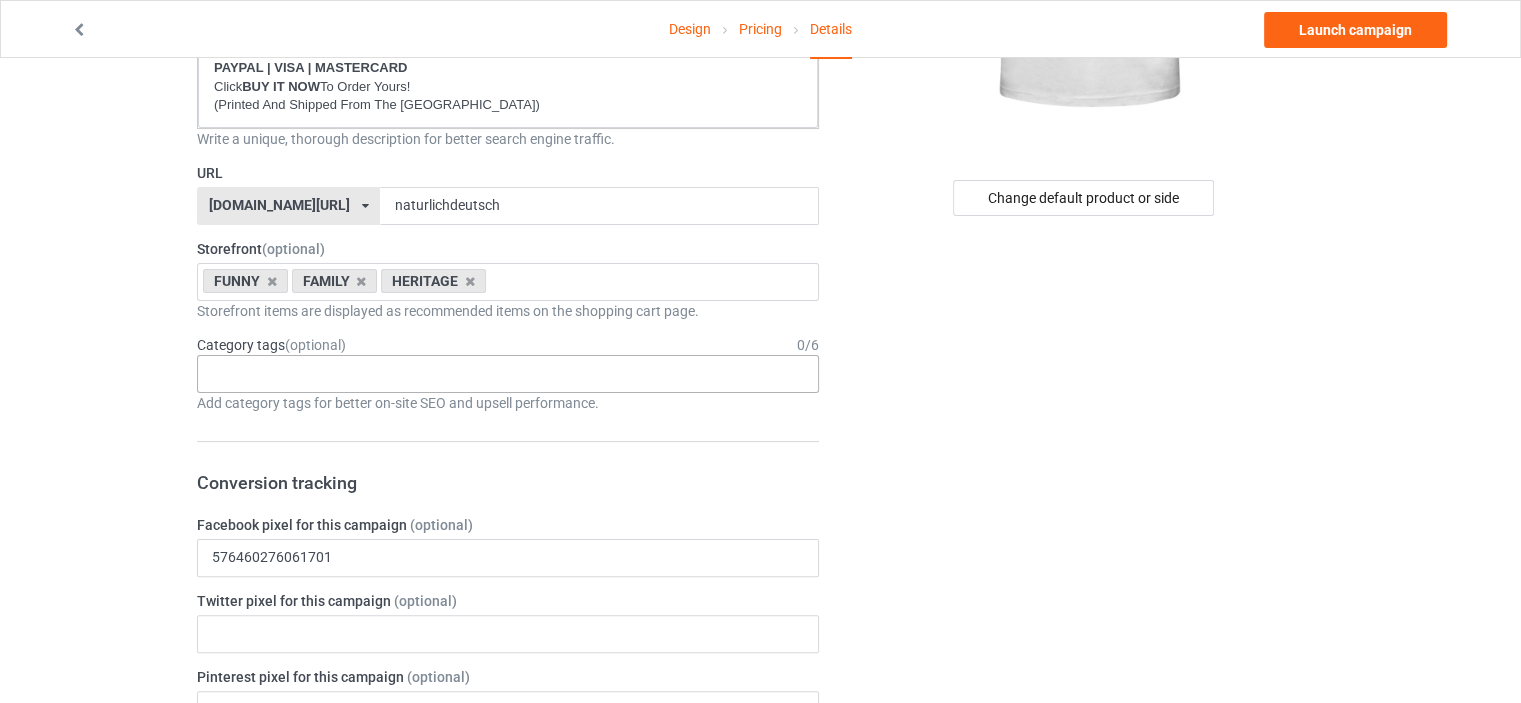 click on "No result found" at bounding box center (508, 374) 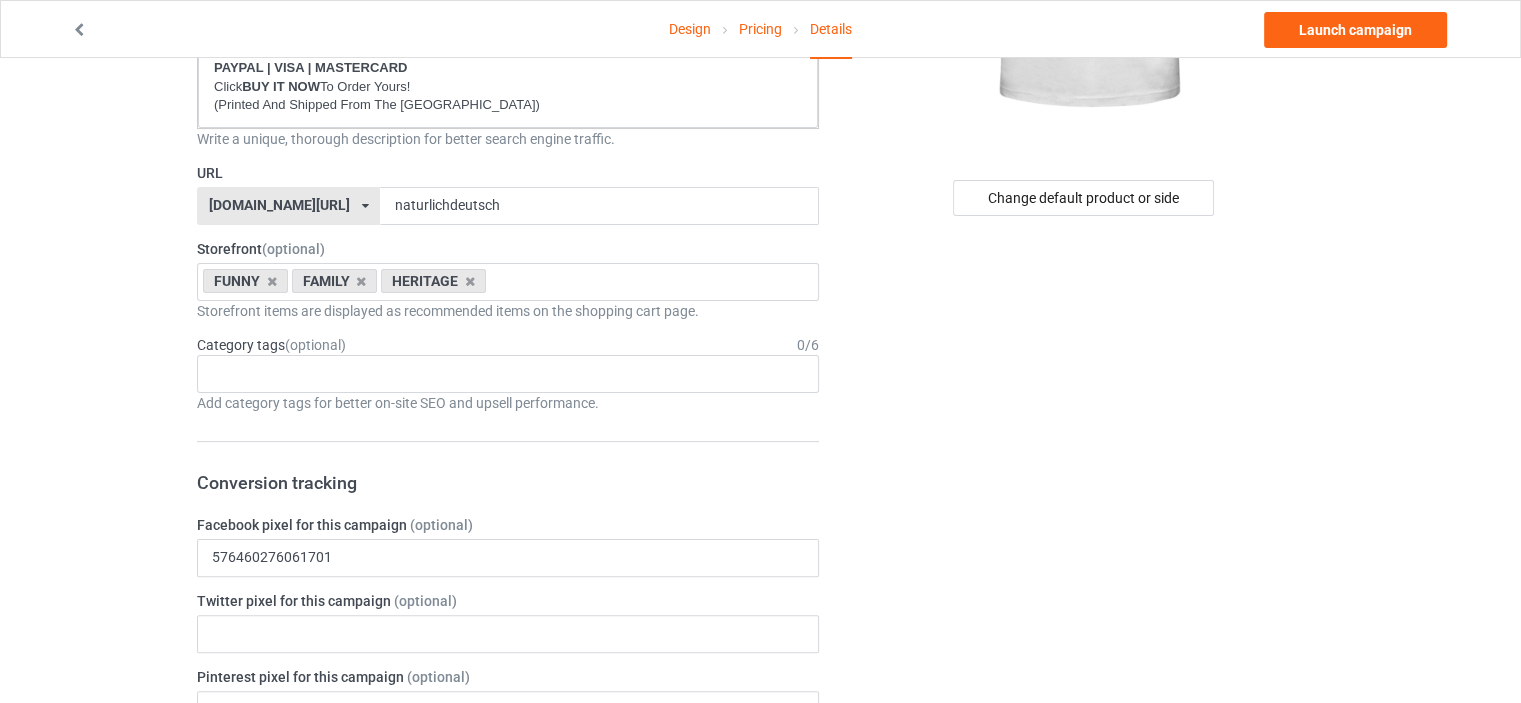 click on "Pricing" at bounding box center [760, 29] 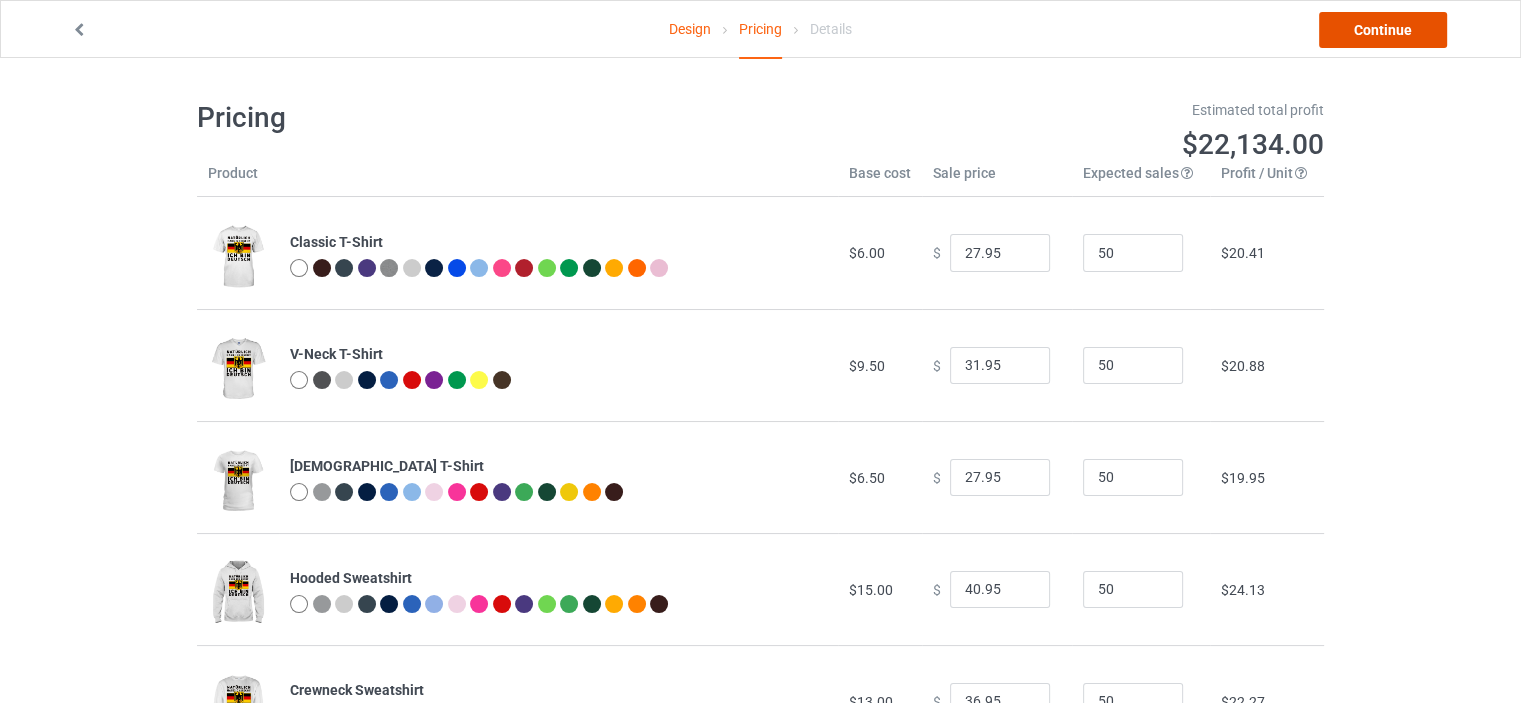 click on "Continue" at bounding box center [1383, 30] 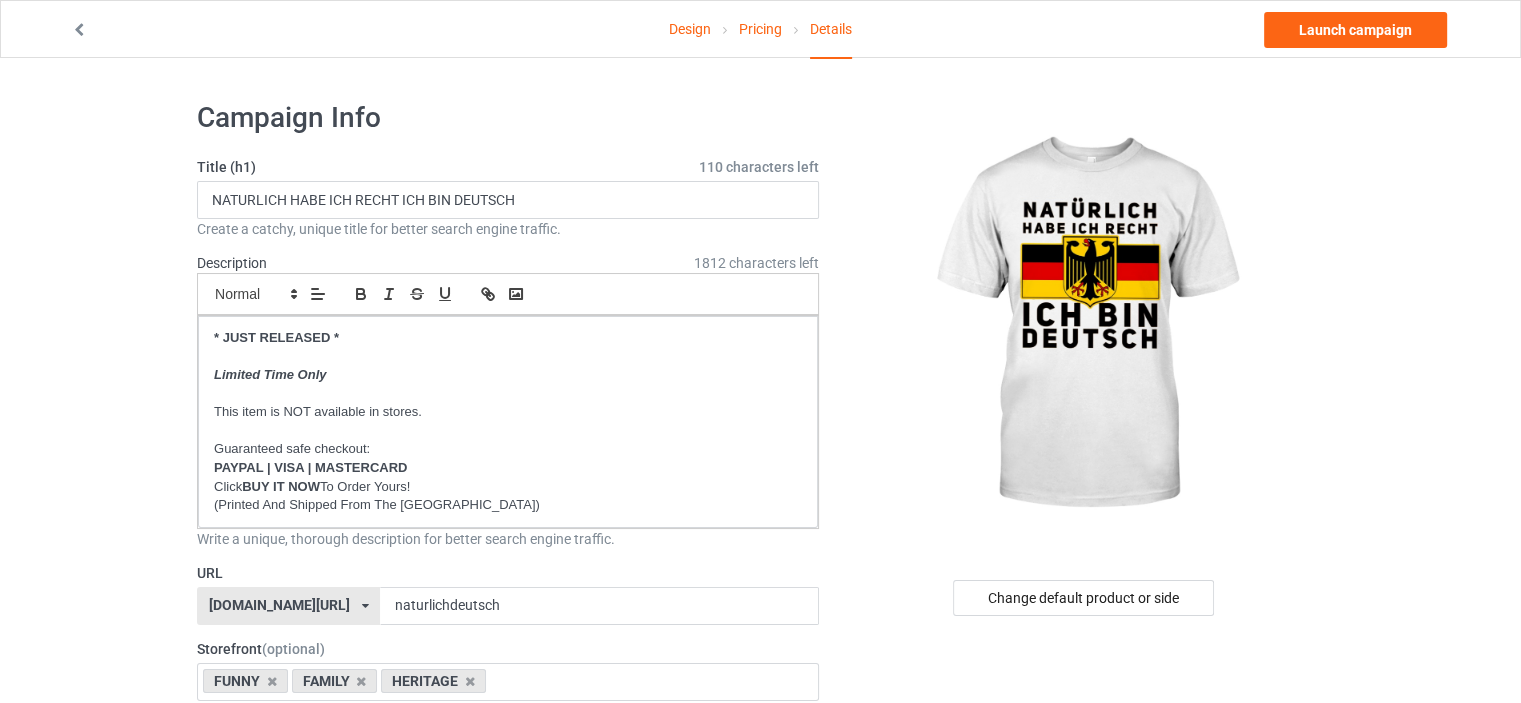 scroll, scrollTop: 500, scrollLeft: 0, axis: vertical 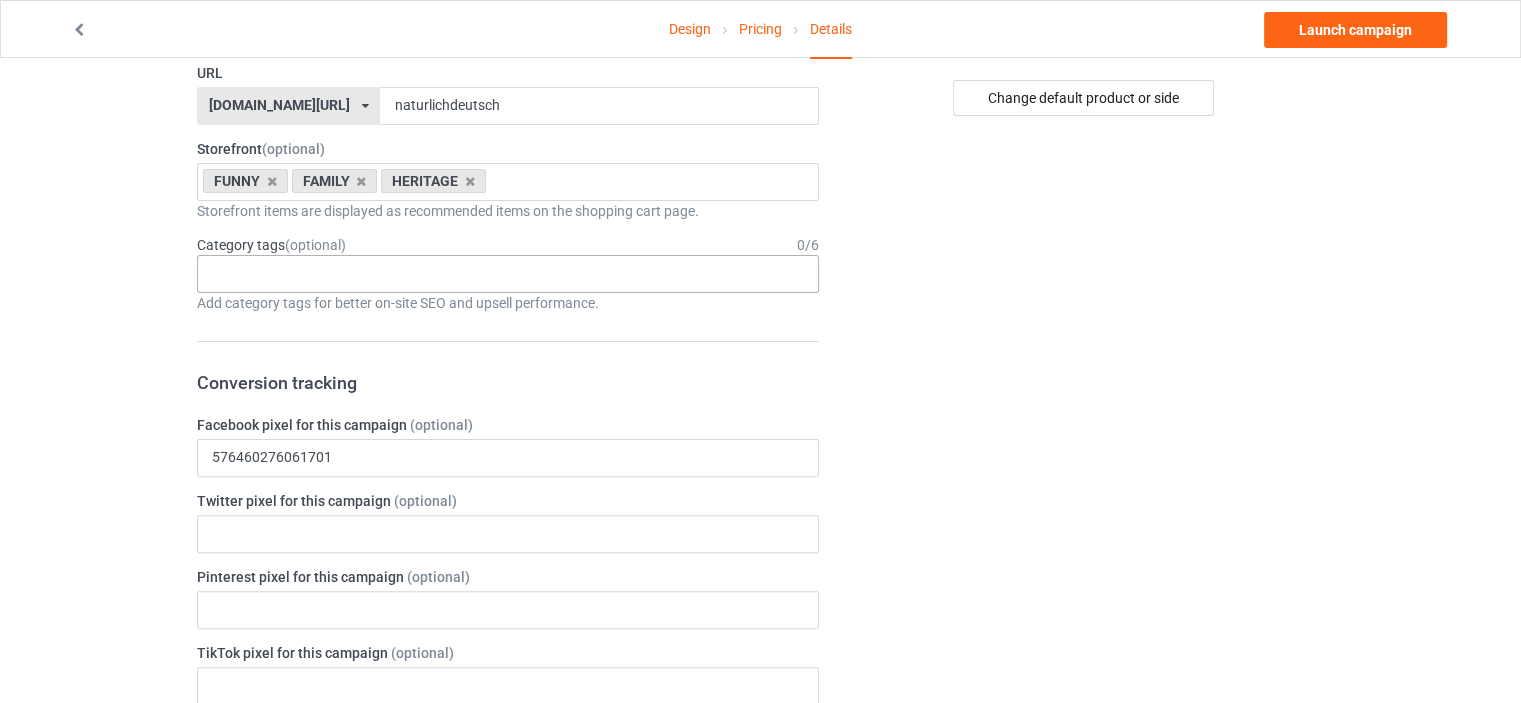 click on "Age > 1-19 > 1 Age > 1-12 Months > 1 Month Age > 1-12 Months Age > 1-19 Age > 1-19 > 10 Age > 1-12 Months > 10 Month Age > 80-100 > 100 Sports > Running > 10K Run Age > 1-19 > 11 Age > 1-12 Months > 11 Month Age > 1-19 > 12 Age > 1-12 Months > 12 Month Age > 1-19 > 13 Age > 1-19 > 14 Age > 1-19 > 15 Sports > Running > 15K Run Age > 1-19 > 16 Age > 1-19 > 17 Age > 1-19 > 18 Age > 1-19 > 19 Age > Decades > 1920s Age > Decades > 1930s Age > Decades > 1940s Age > Decades > 1950s Age > Decades > 1960s Age > Decades > 1970s Age > Decades > 1980s Age > Decades > 1990s Age > 1-19 > 2 Age > 1-12 Months > 2 Month Age > 20-39 > 20 Age > 20-39 Age > Decades > 2000s Age > Decades > 2010s Age > 20-39 > 21 Age > 20-39 > 22 Age > 20-39 > 23 Age > 20-39 > 24 Age > 20-39 > 25 Age > 20-39 > 26 Age > 20-39 > 27 Age > 20-39 > 28 Age > 20-39 > 29 Age > 1-19 > 3 Age > 1-12 Months > 3 Month Sports > Basketball > 3-Pointer Age > 20-39 > 30 Age > 20-39 > 31 Age > 20-39 > 32 Age > 20-39 > 33 Age > 20-39 > 34 Age > 20-39 > 35 Age Jobs 1" at bounding box center (508, 274) 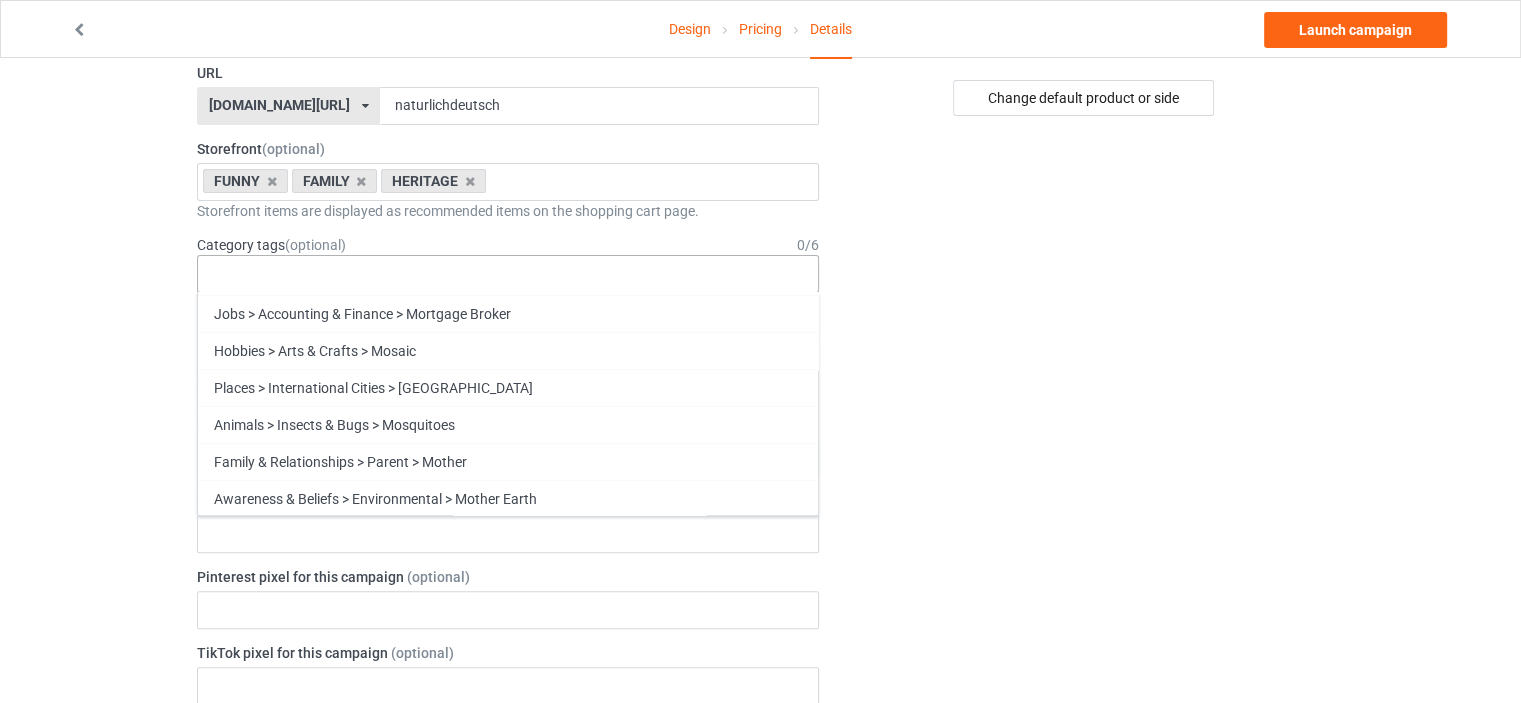 scroll, scrollTop: 85704, scrollLeft: 0, axis: vertical 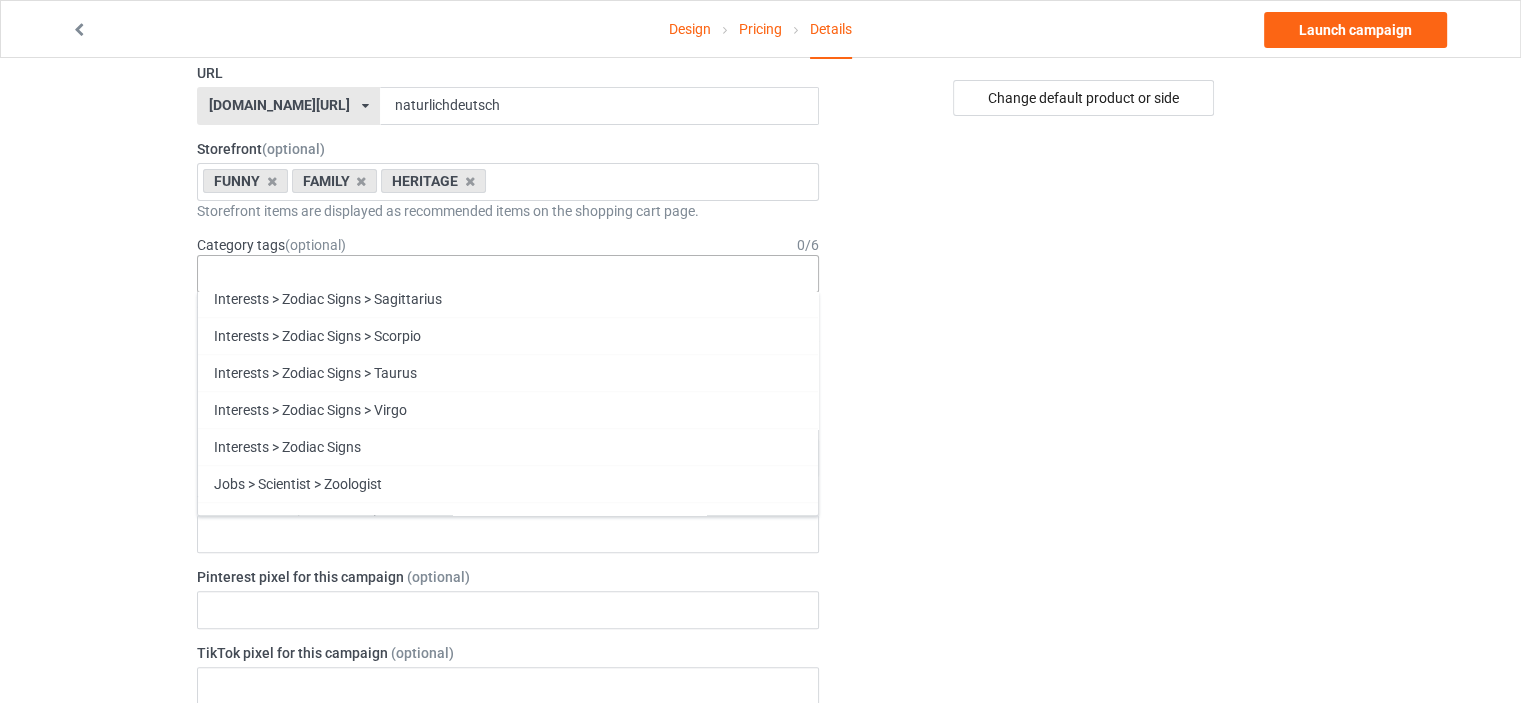 click on "Funny" at bounding box center [508, 890] 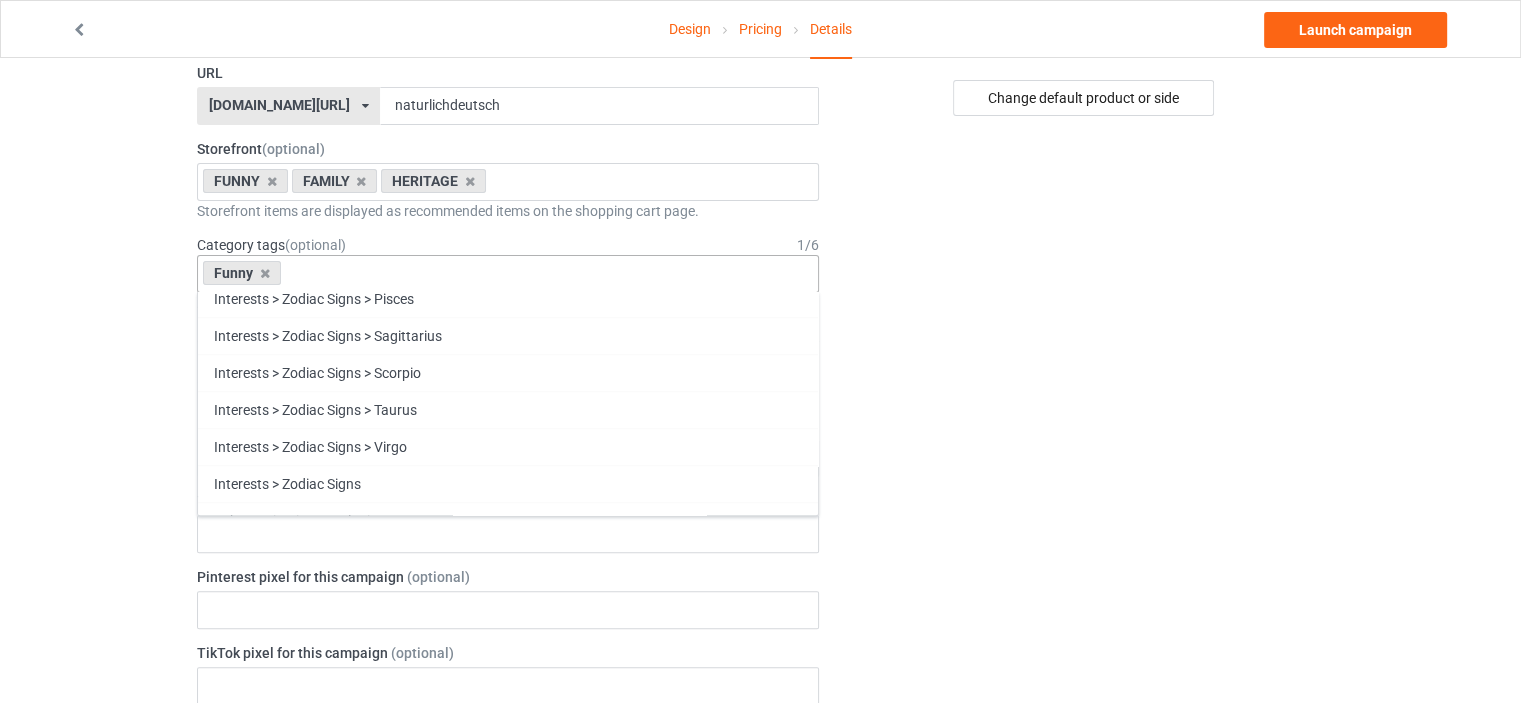 click on "Family" at bounding box center (508, 890) 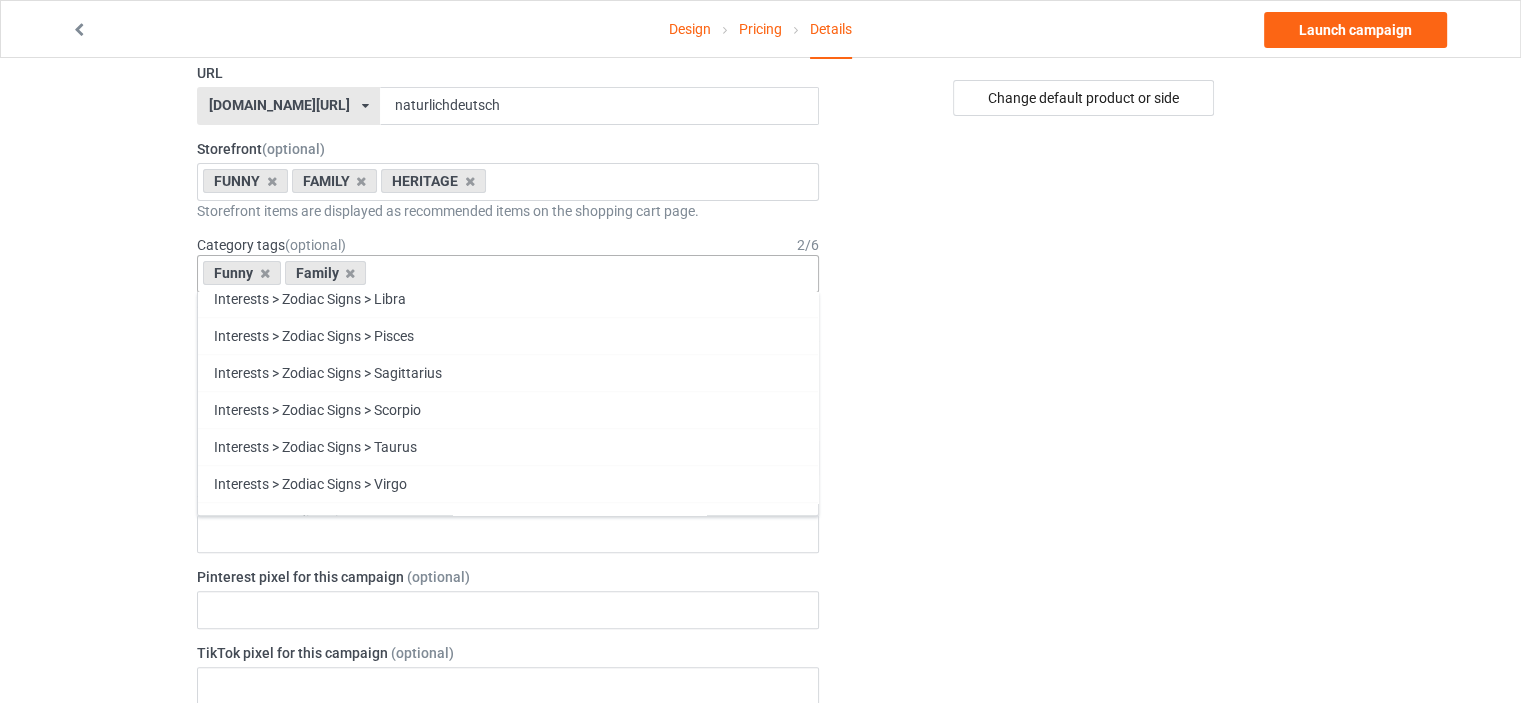 click on "Heritage" at bounding box center (508, 927) 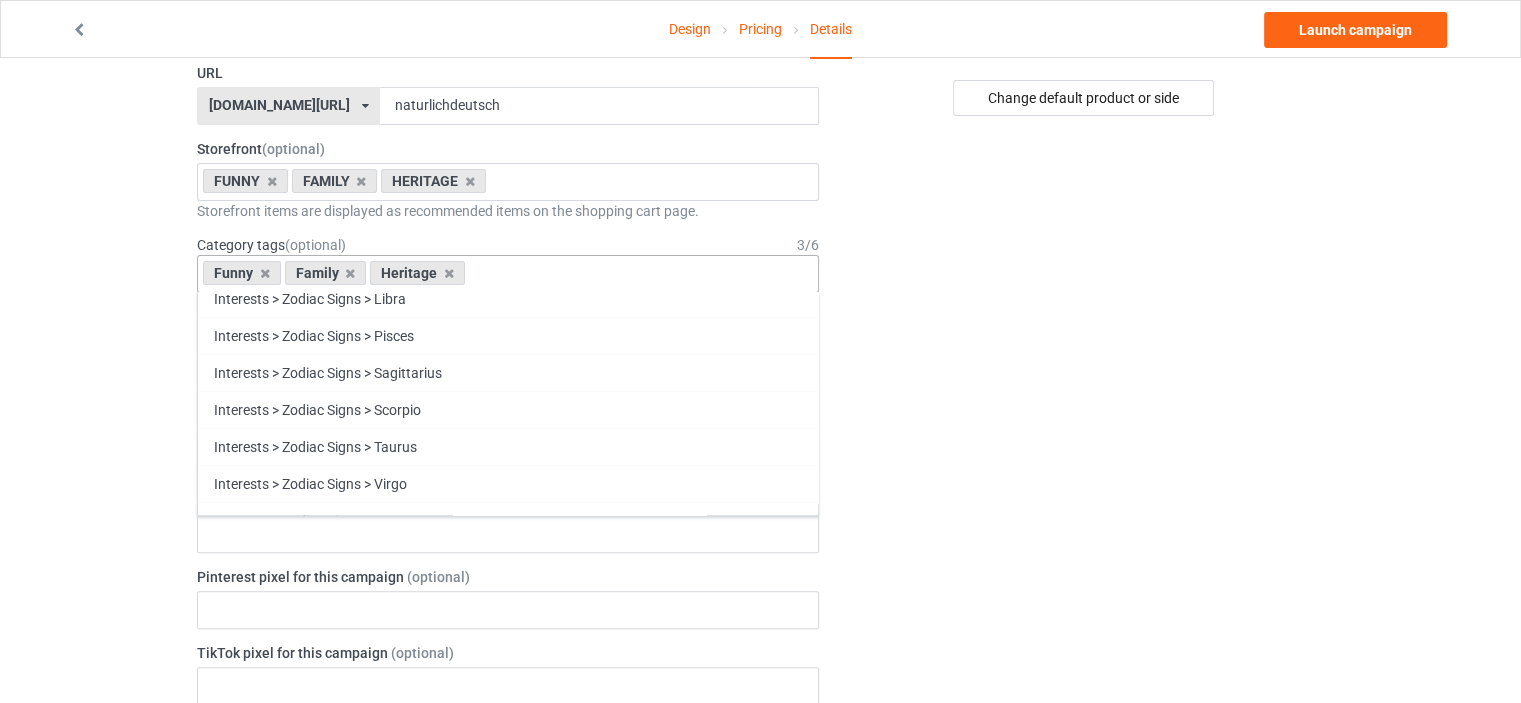 scroll, scrollTop: 85593, scrollLeft: 0, axis: vertical 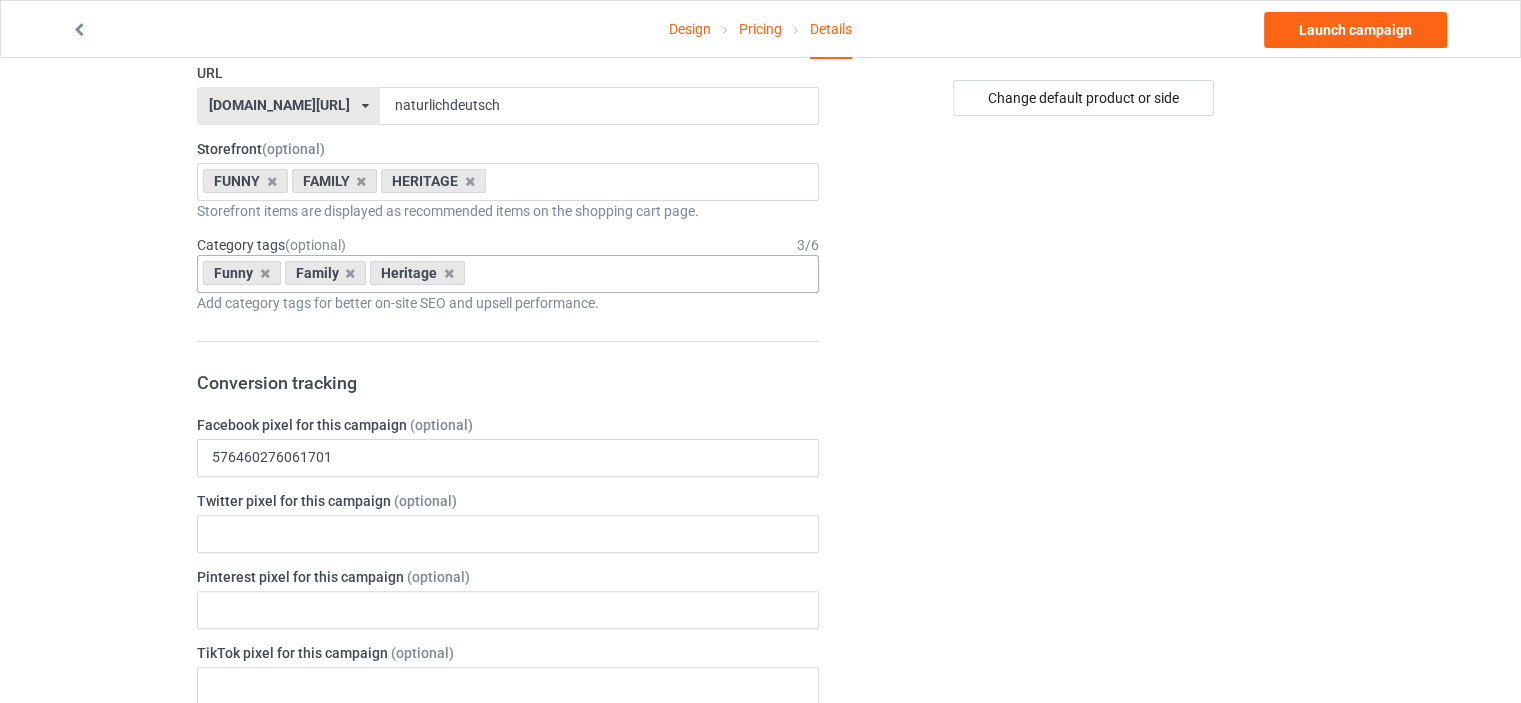 click on "Change default product or side" at bounding box center [1085, 658] 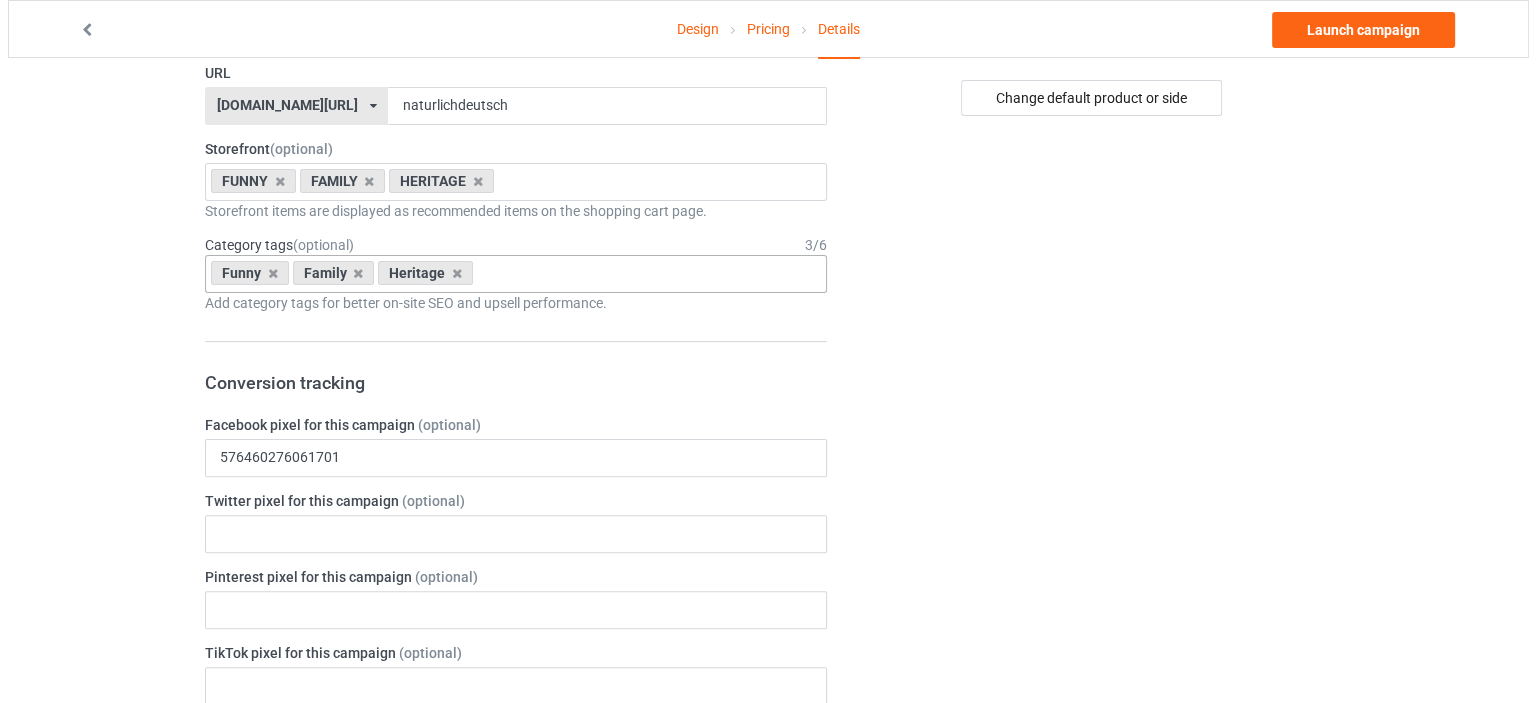 scroll, scrollTop: 0, scrollLeft: 0, axis: both 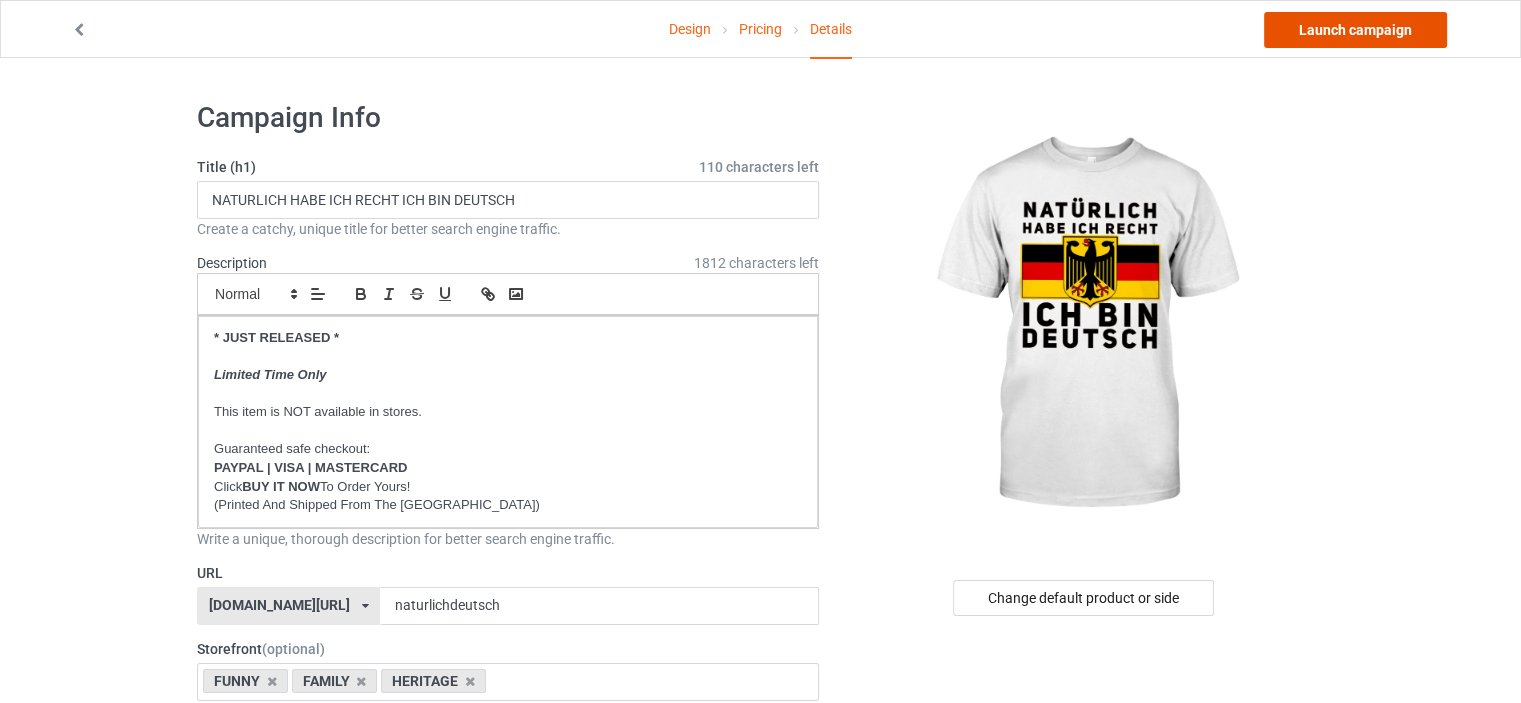 click on "Launch campaign" at bounding box center [1355, 30] 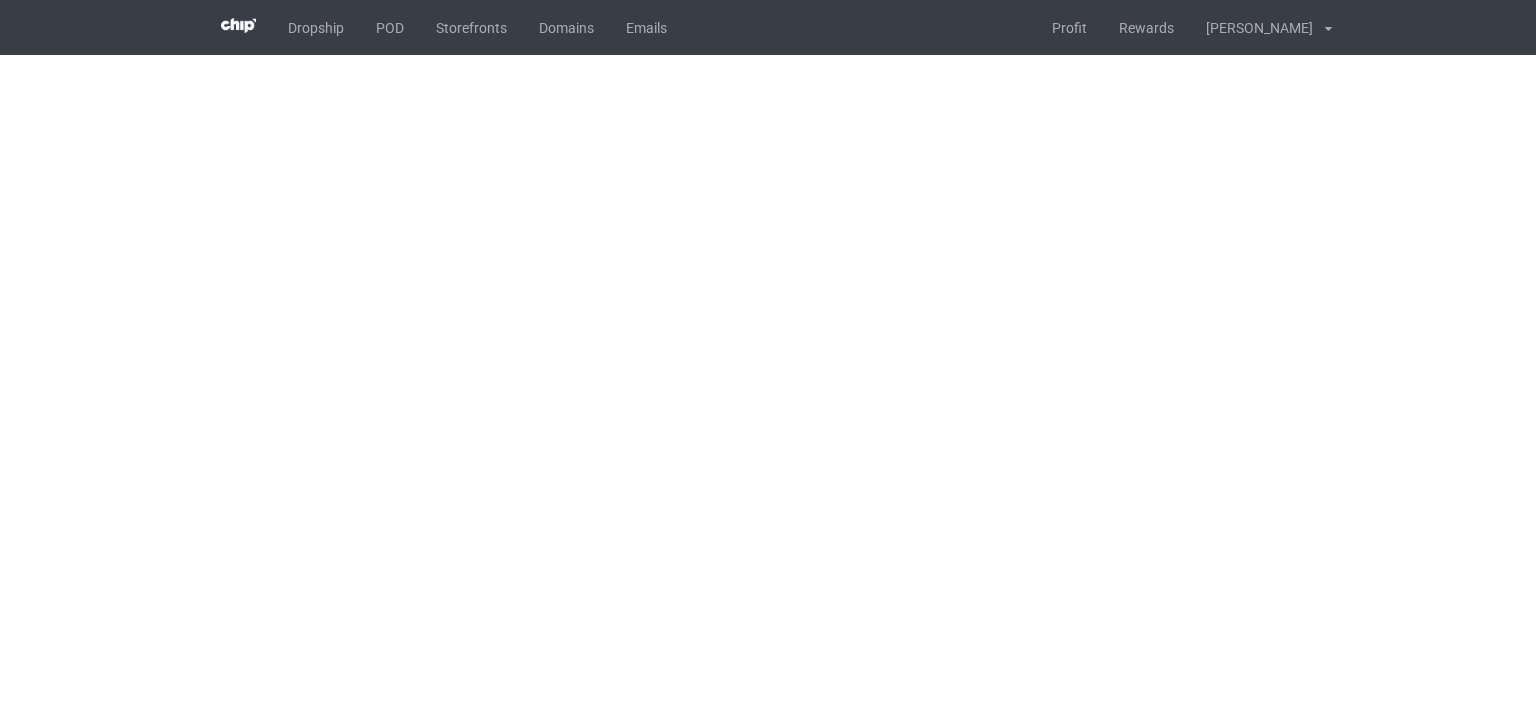 scroll, scrollTop: 0, scrollLeft: 0, axis: both 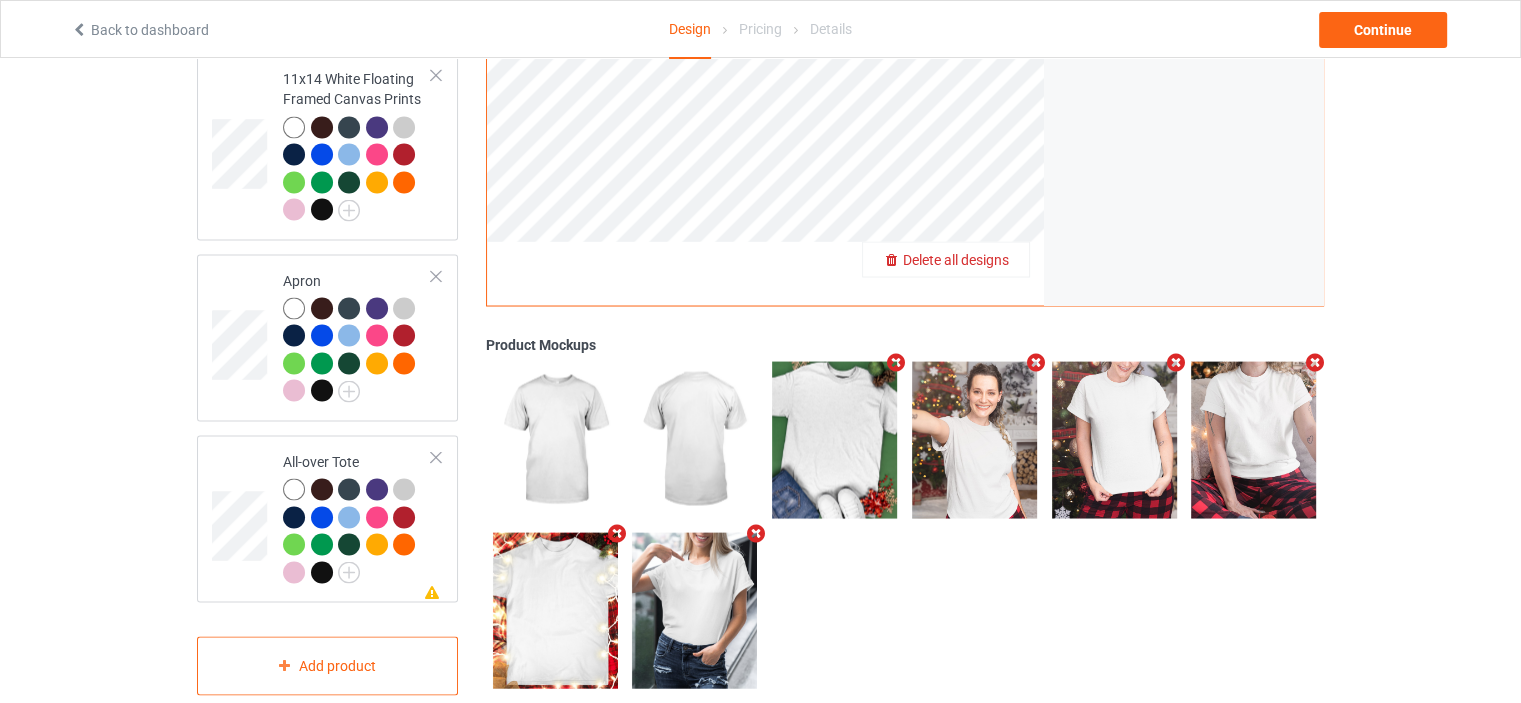 click on "Delete all designs" at bounding box center (956, 259) 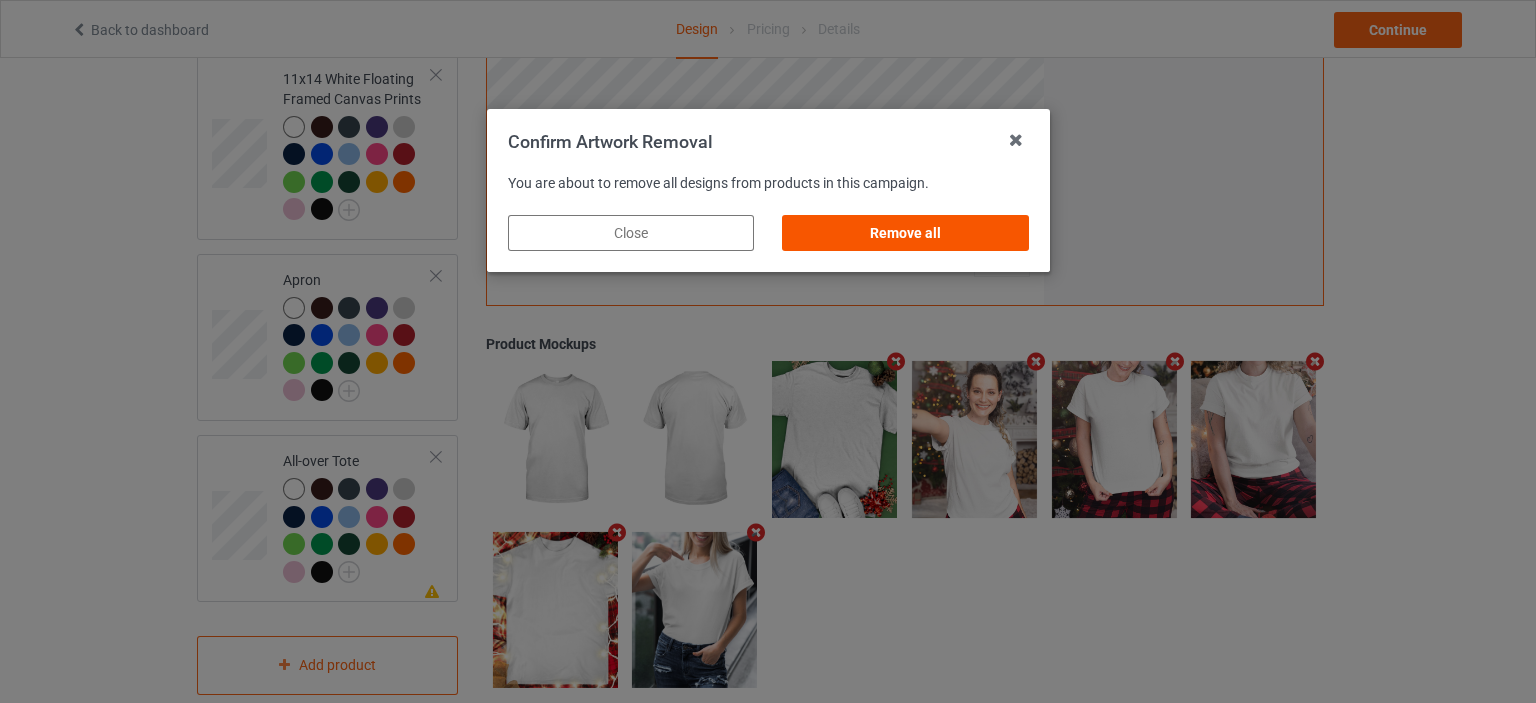 click on "Remove all" at bounding box center (905, 233) 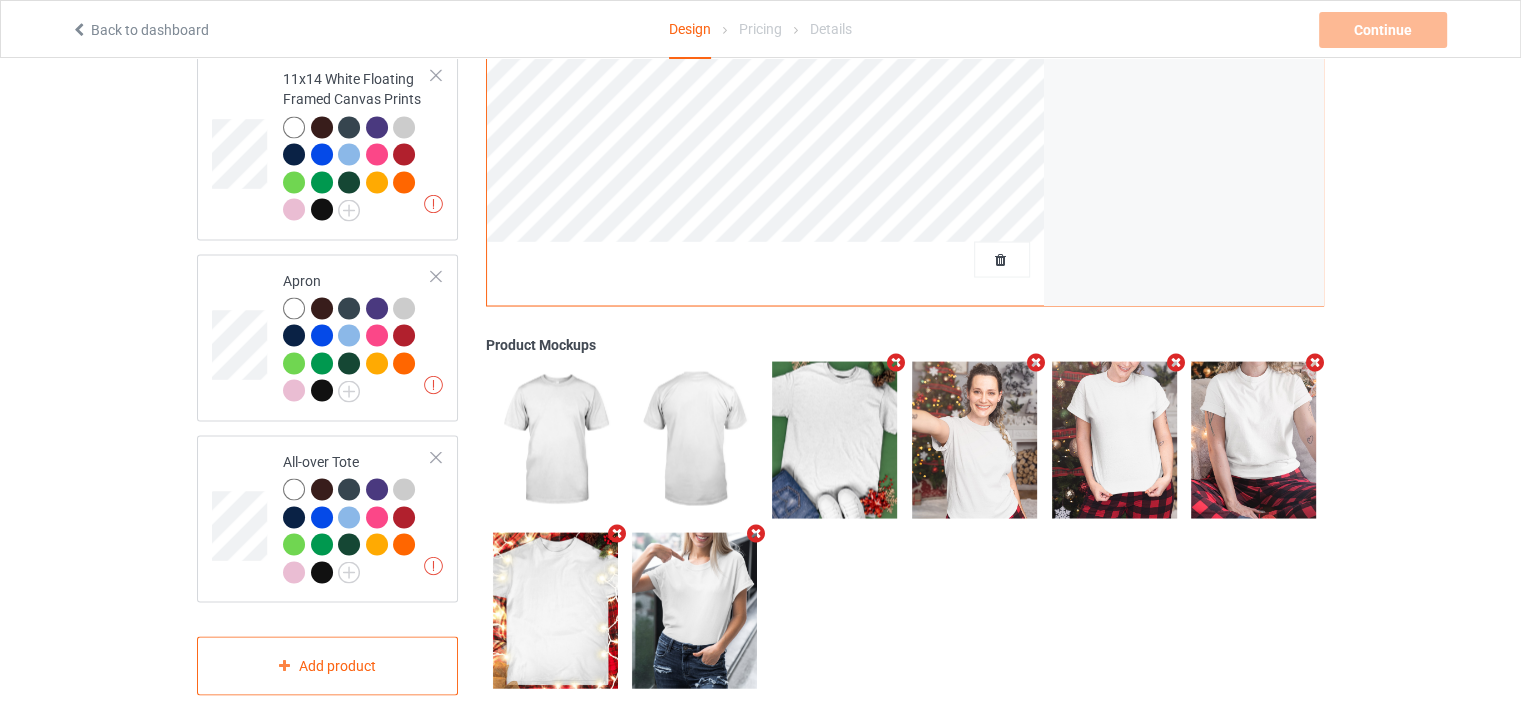 scroll, scrollTop: 779, scrollLeft: 0, axis: vertical 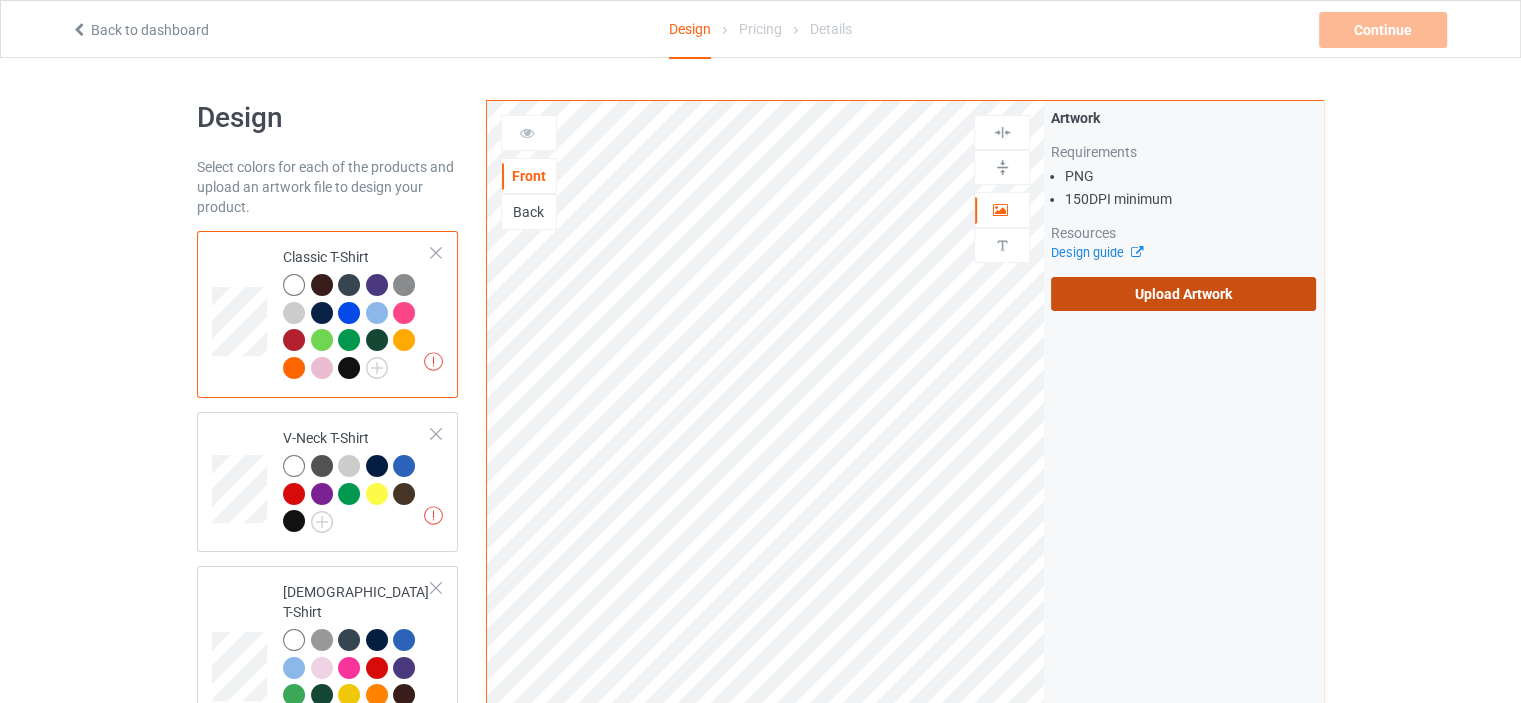 click on "Upload Artwork" at bounding box center (1183, 294) 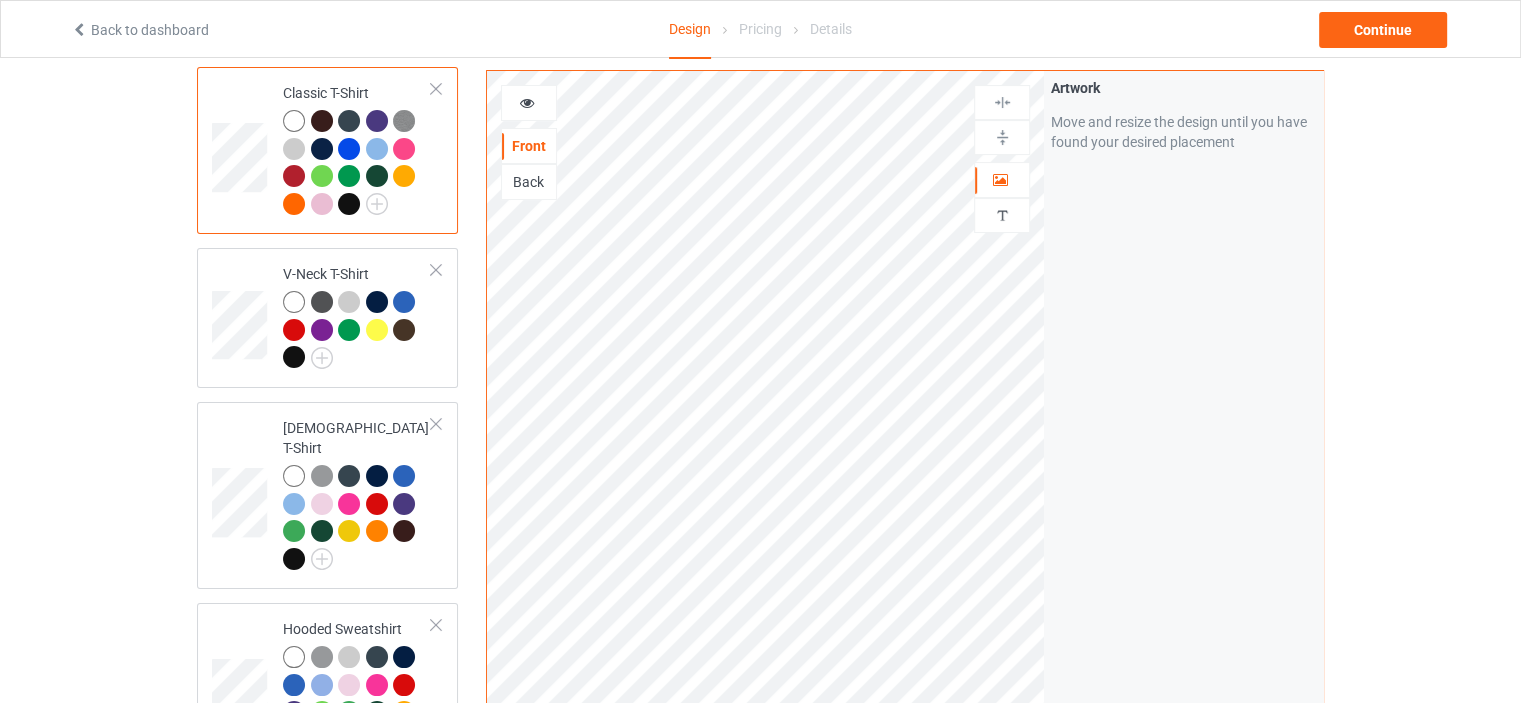 scroll, scrollTop: 100, scrollLeft: 0, axis: vertical 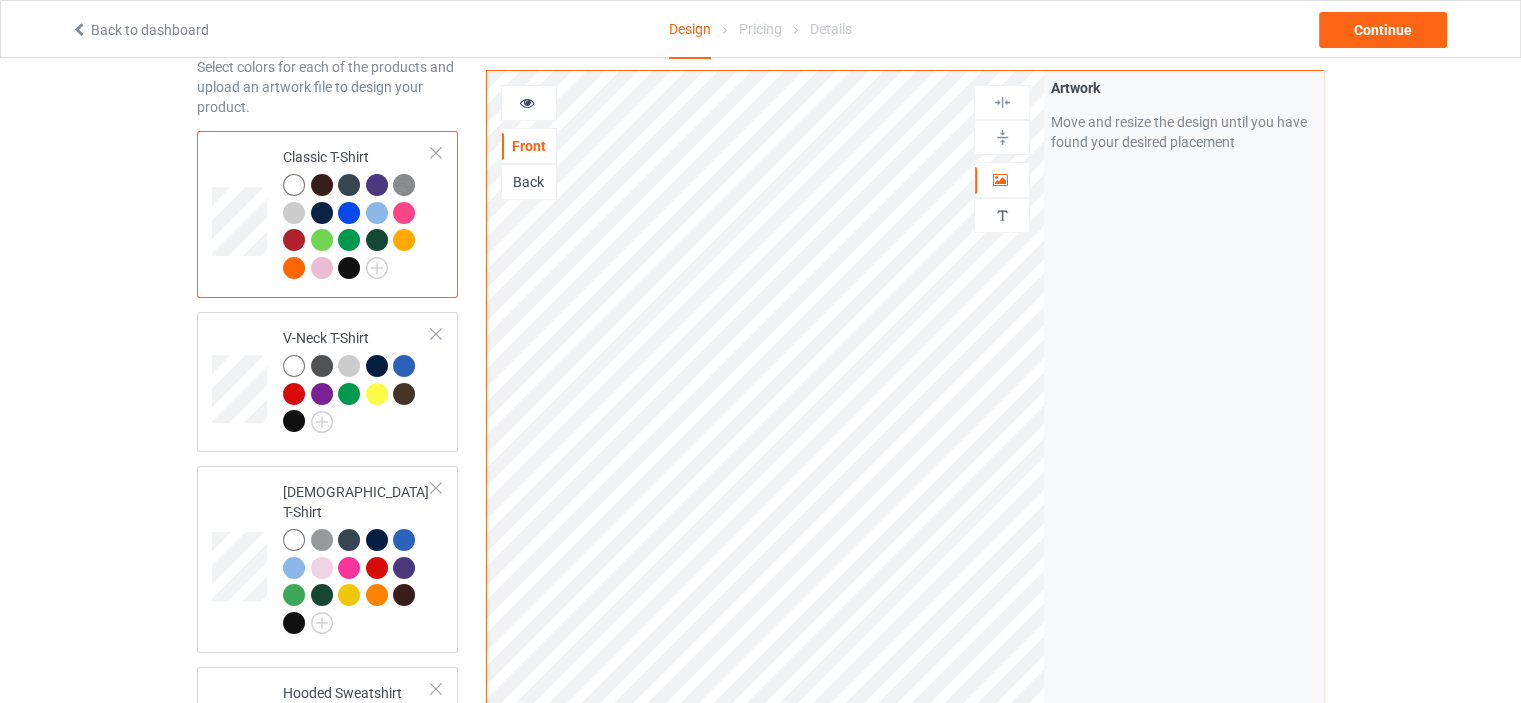 click at bounding box center [404, 185] 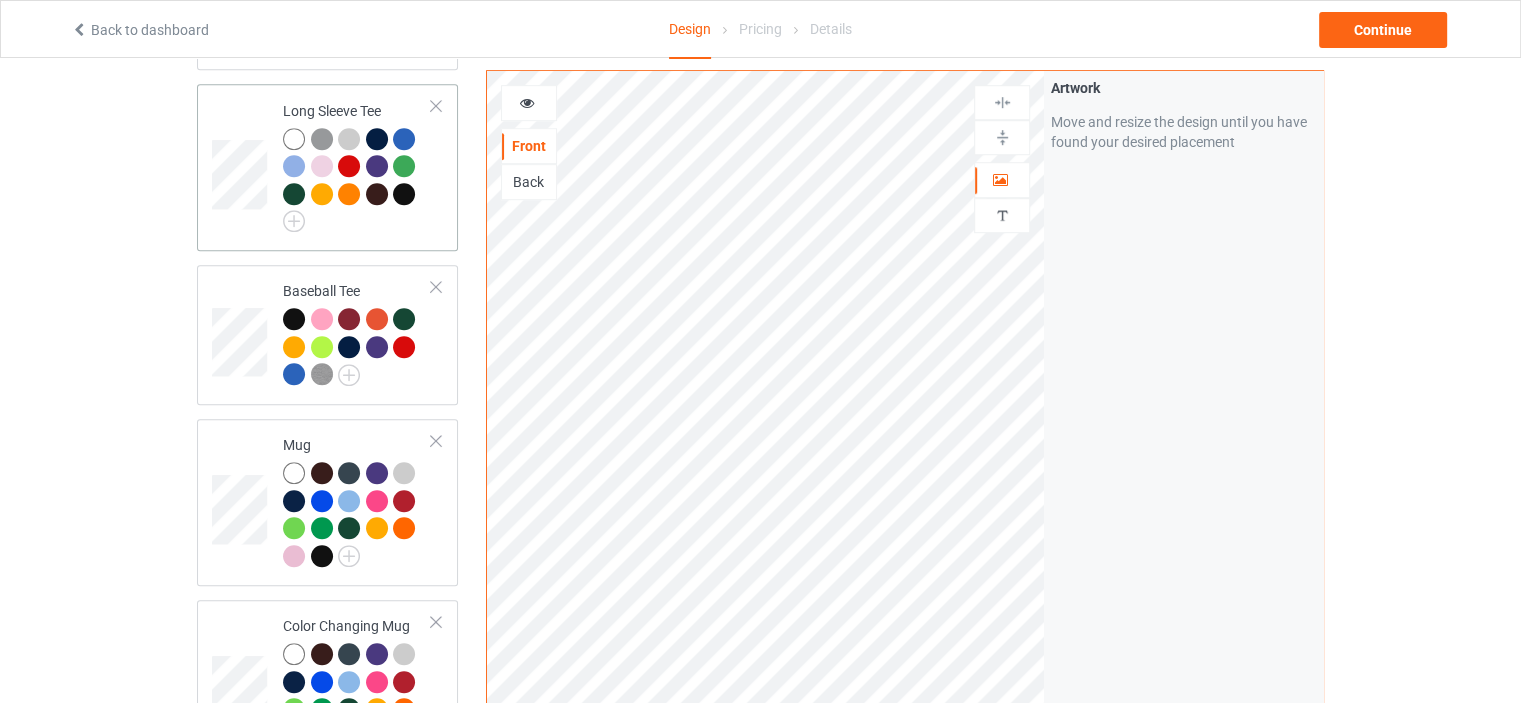 scroll, scrollTop: 1300, scrollLeft: 0, axis: vertical 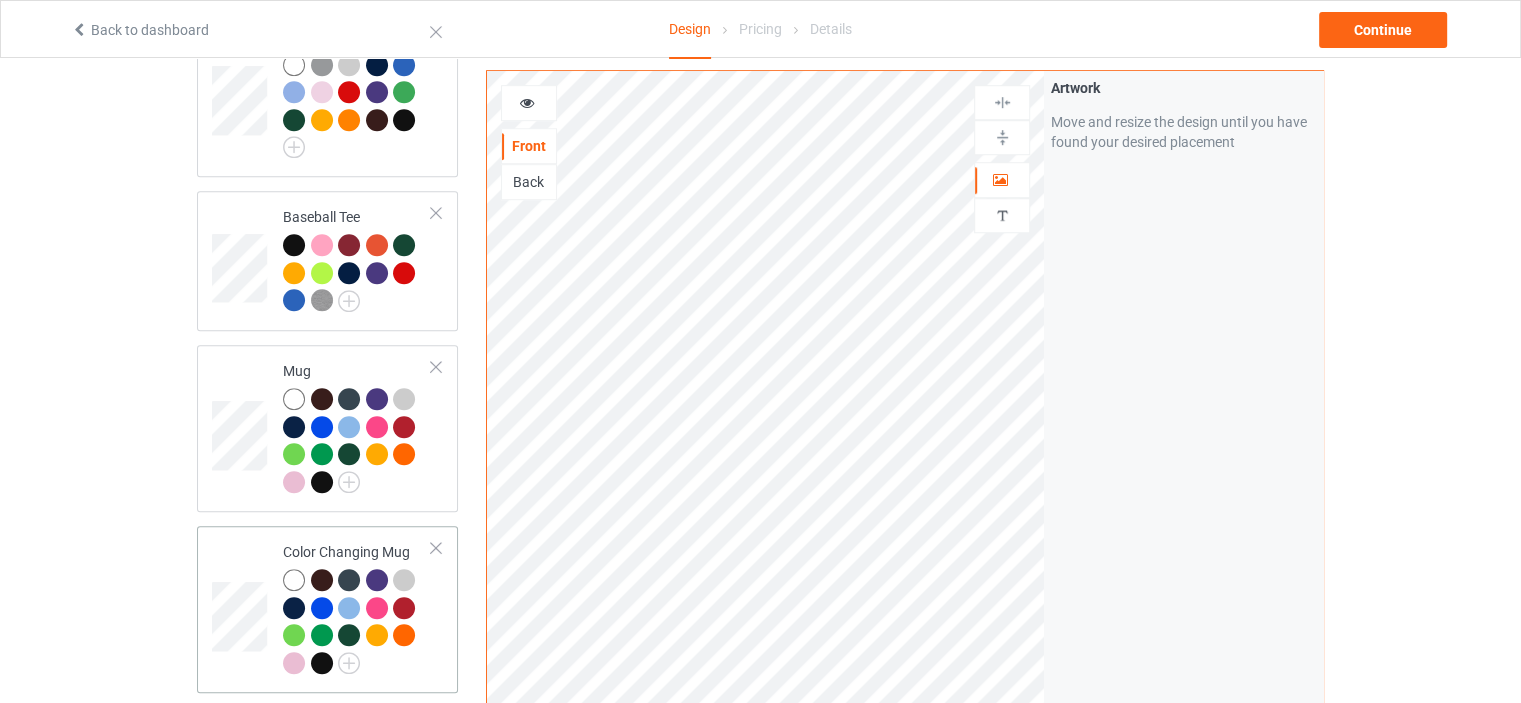 click on "Color Changing Mug" at bounding box center (357, 607) 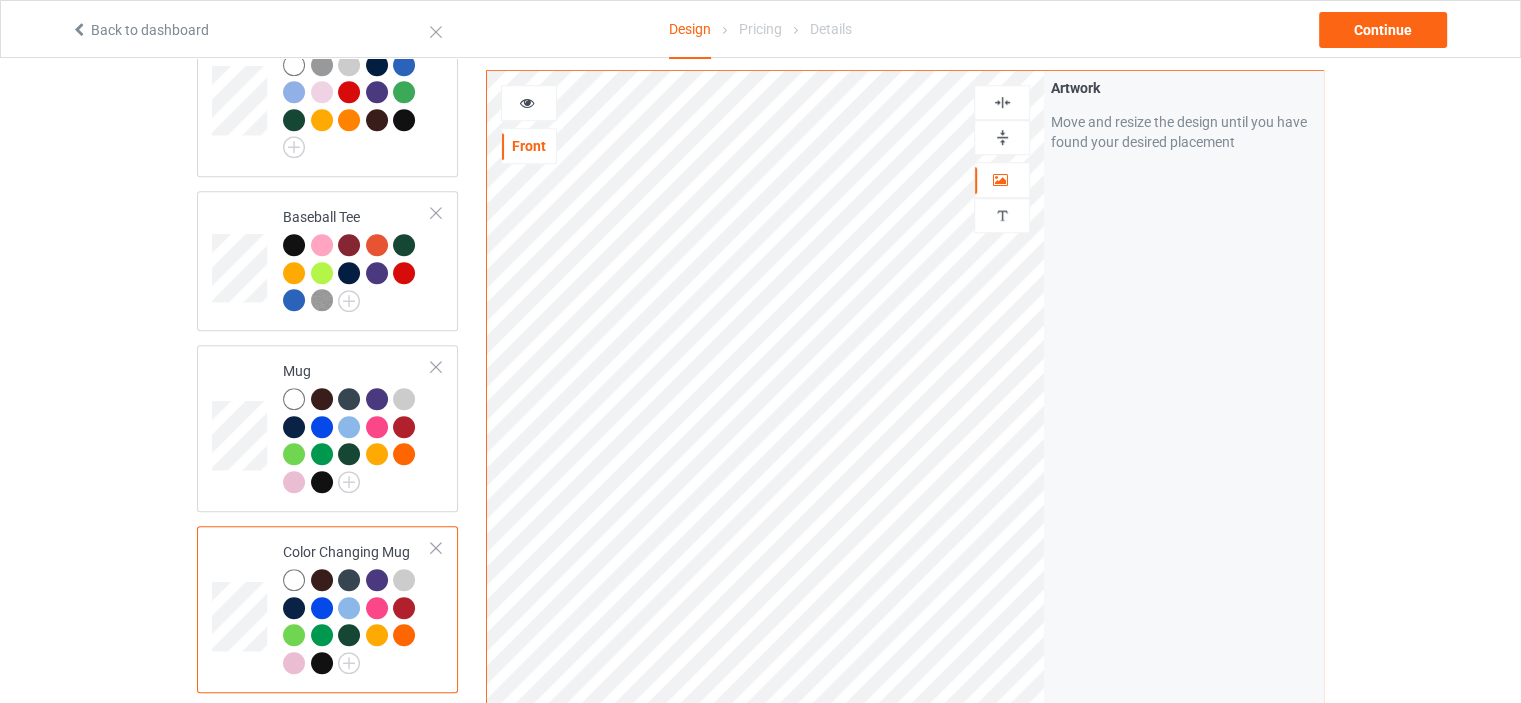 click at bounding box center (1002, 137) 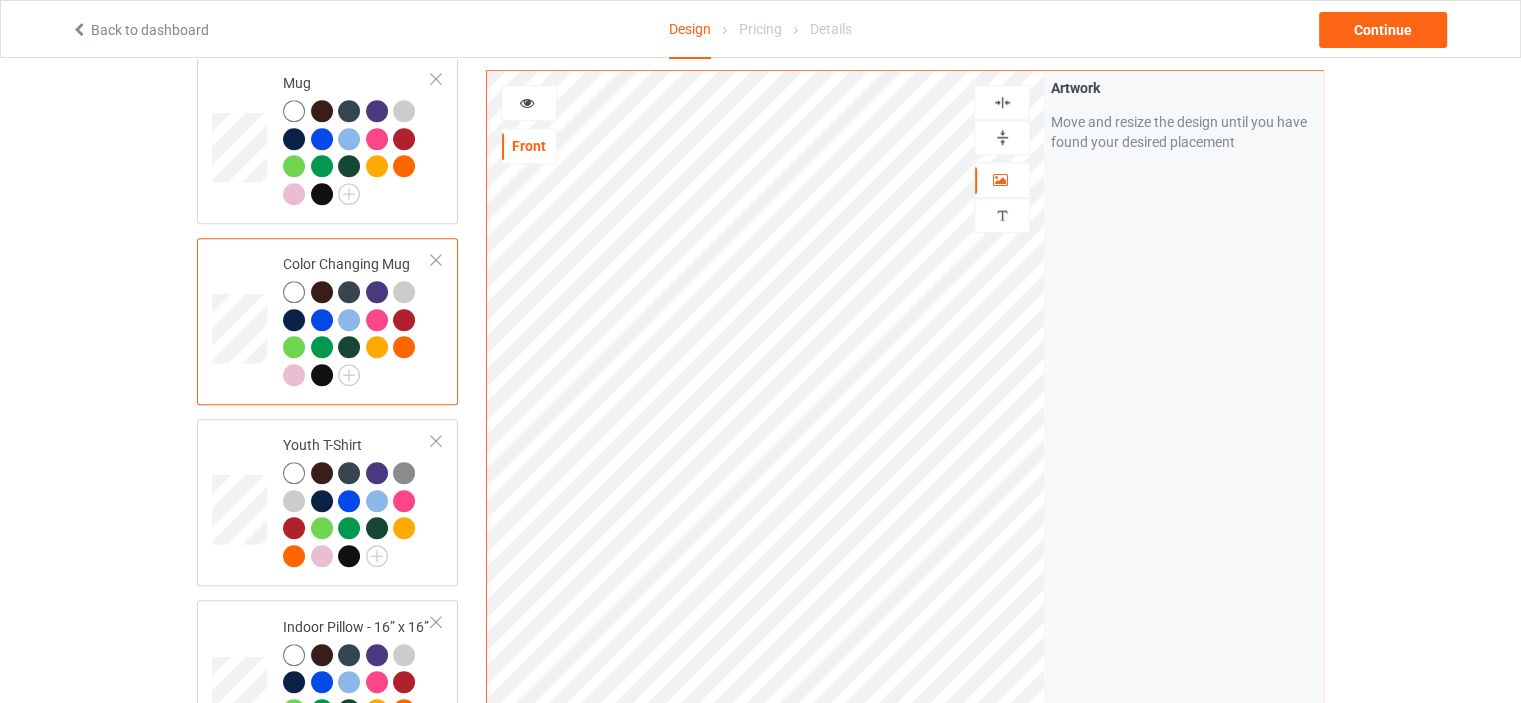 scroll, scrollTop: 1600, scrollLeft: 0, axis: vertical 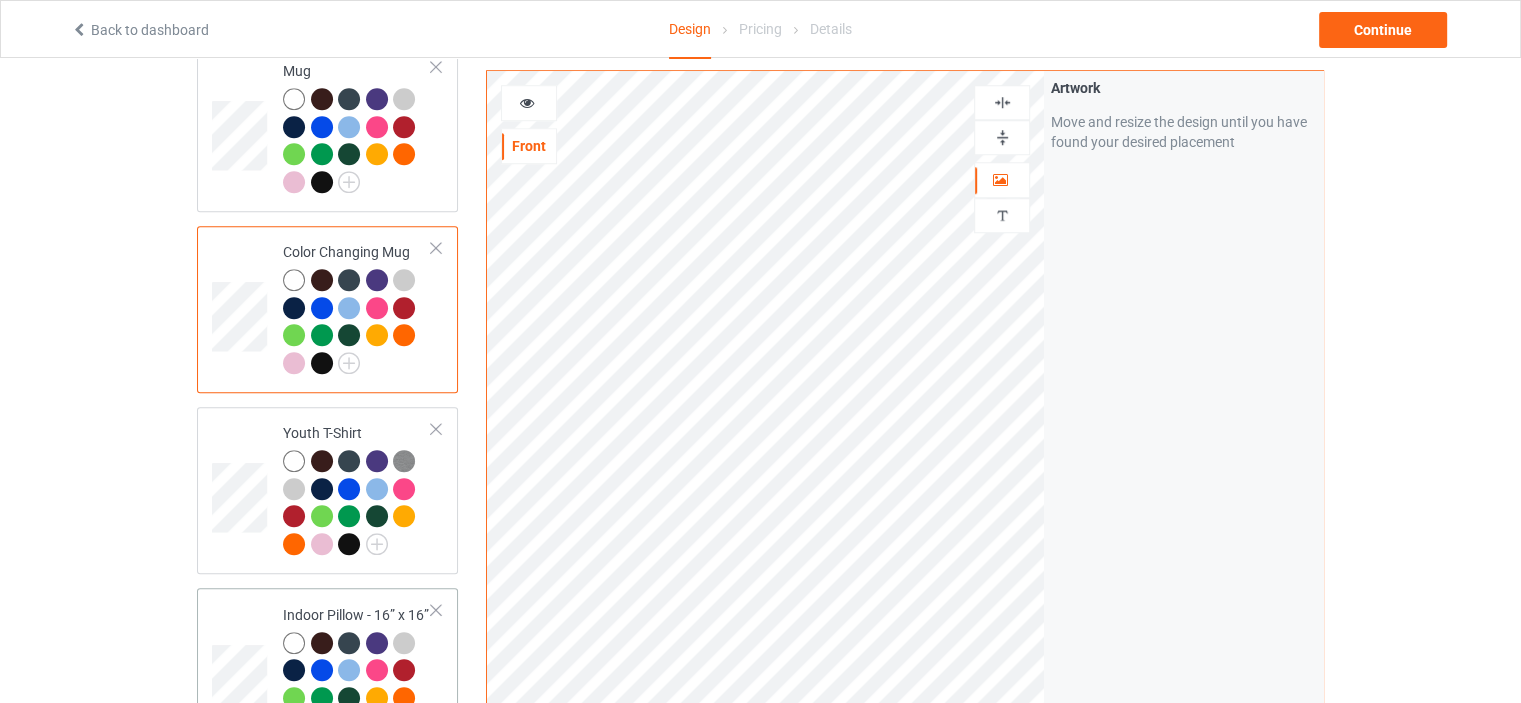 click on "Indoor Pillow - 16” x 16”" at bounding box center [357, 670] 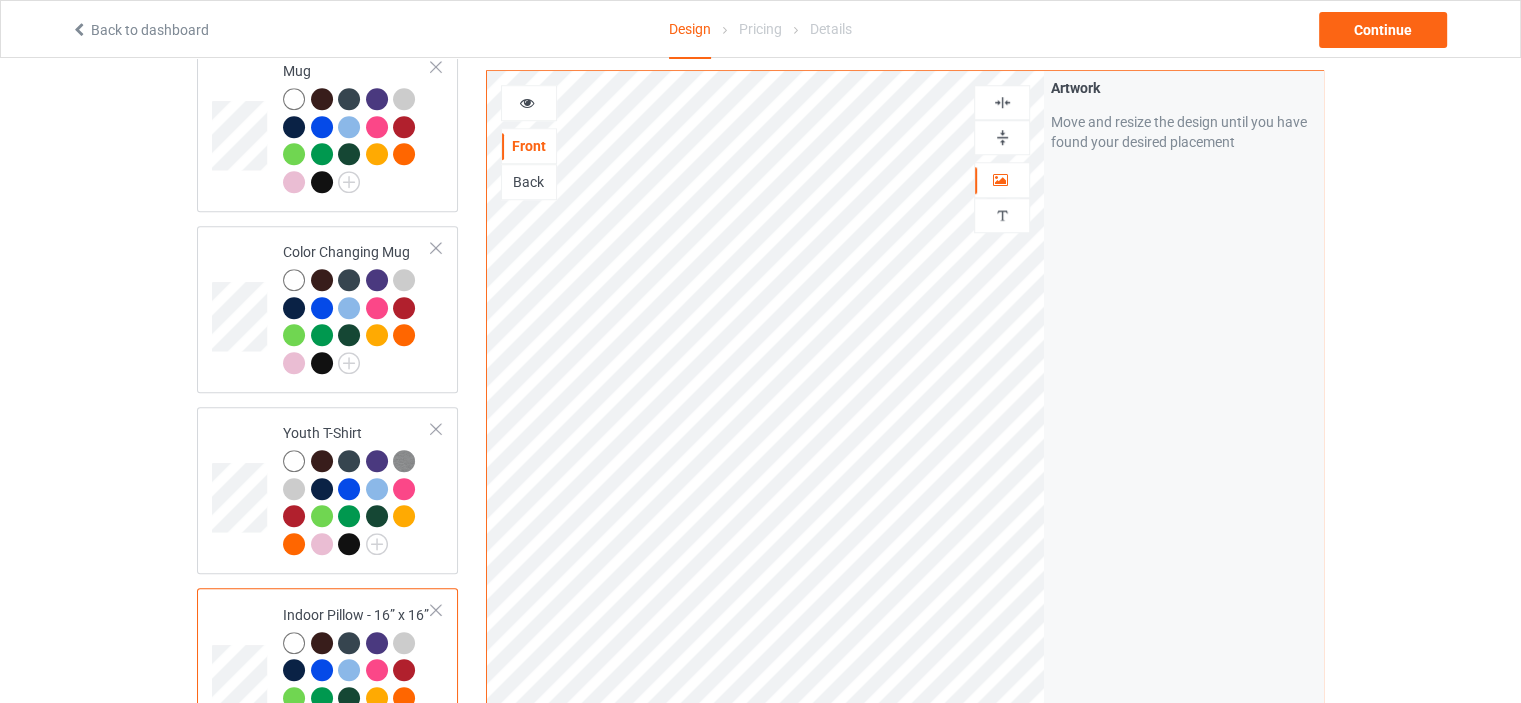 click at bounding box center (1002, 137) 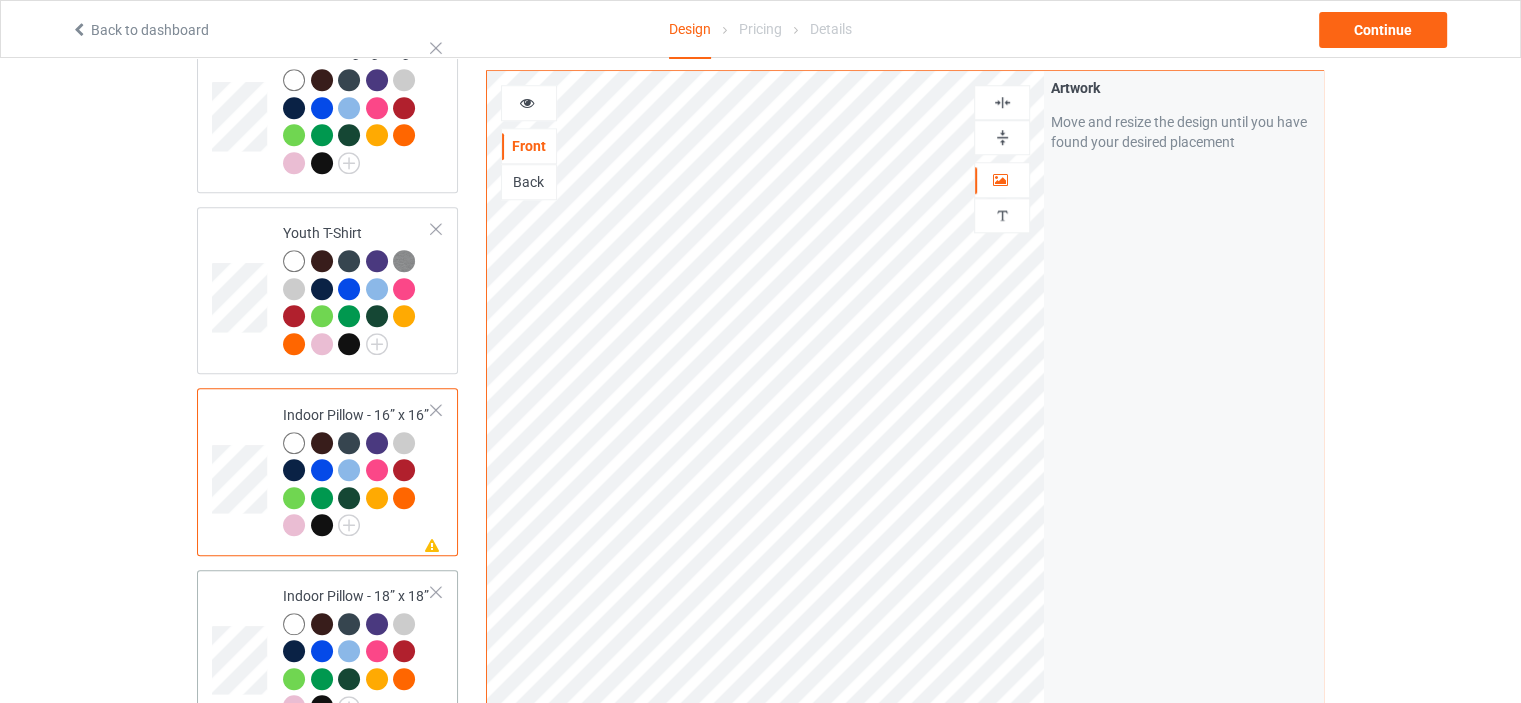 click on "Indoor Pillow - 18” x 18”" at bounding box center [357, 651] 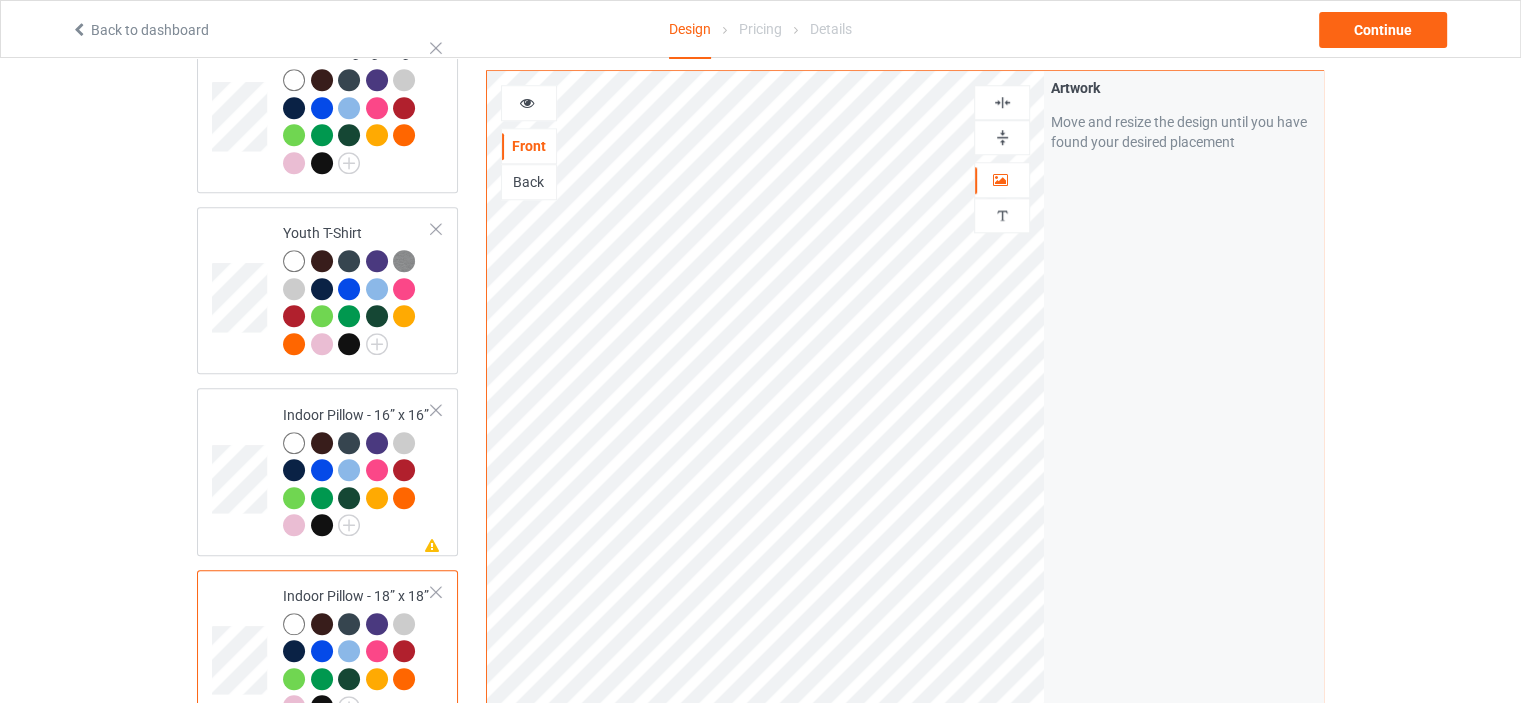 click at bounding box center (1002, 137) 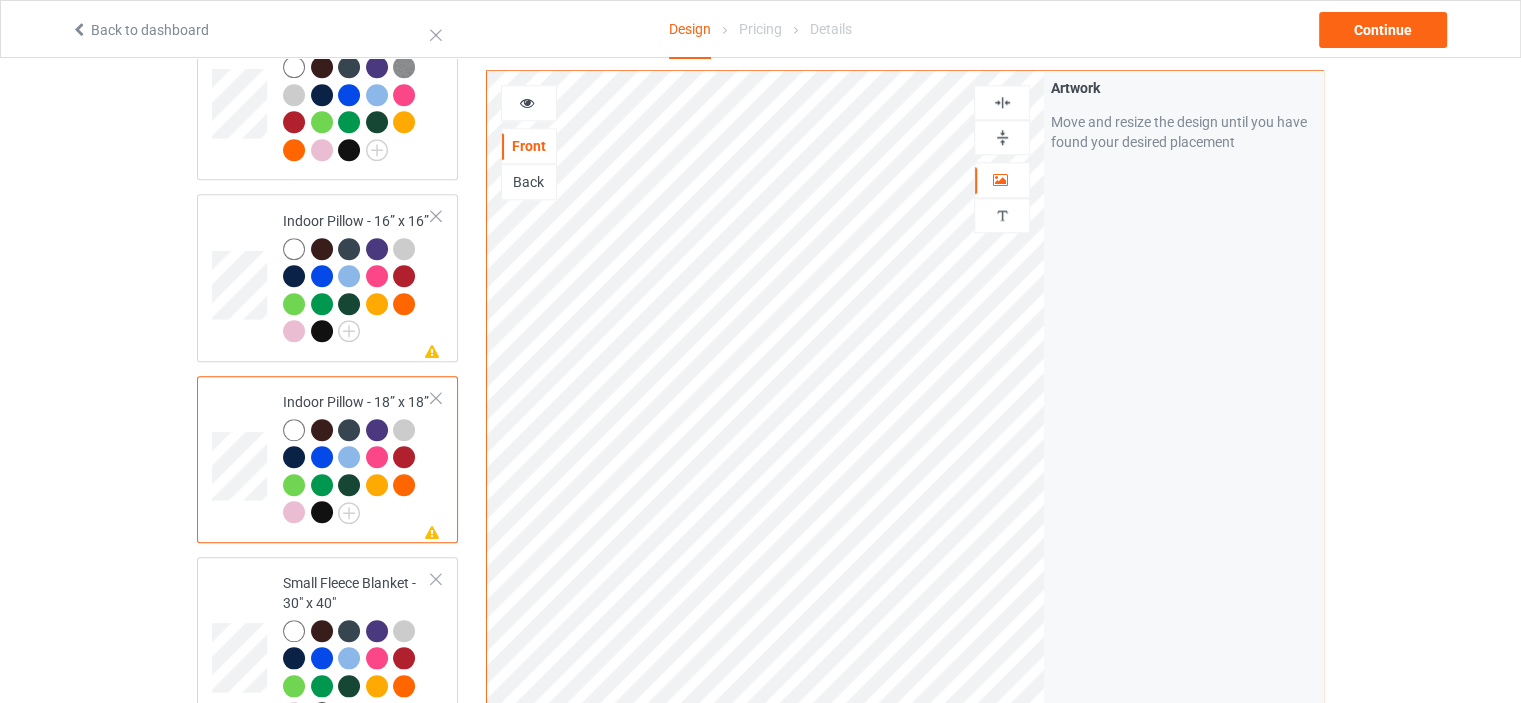 scroll, scrollTop: 2000, scrollLeft: 0, axis: vertical 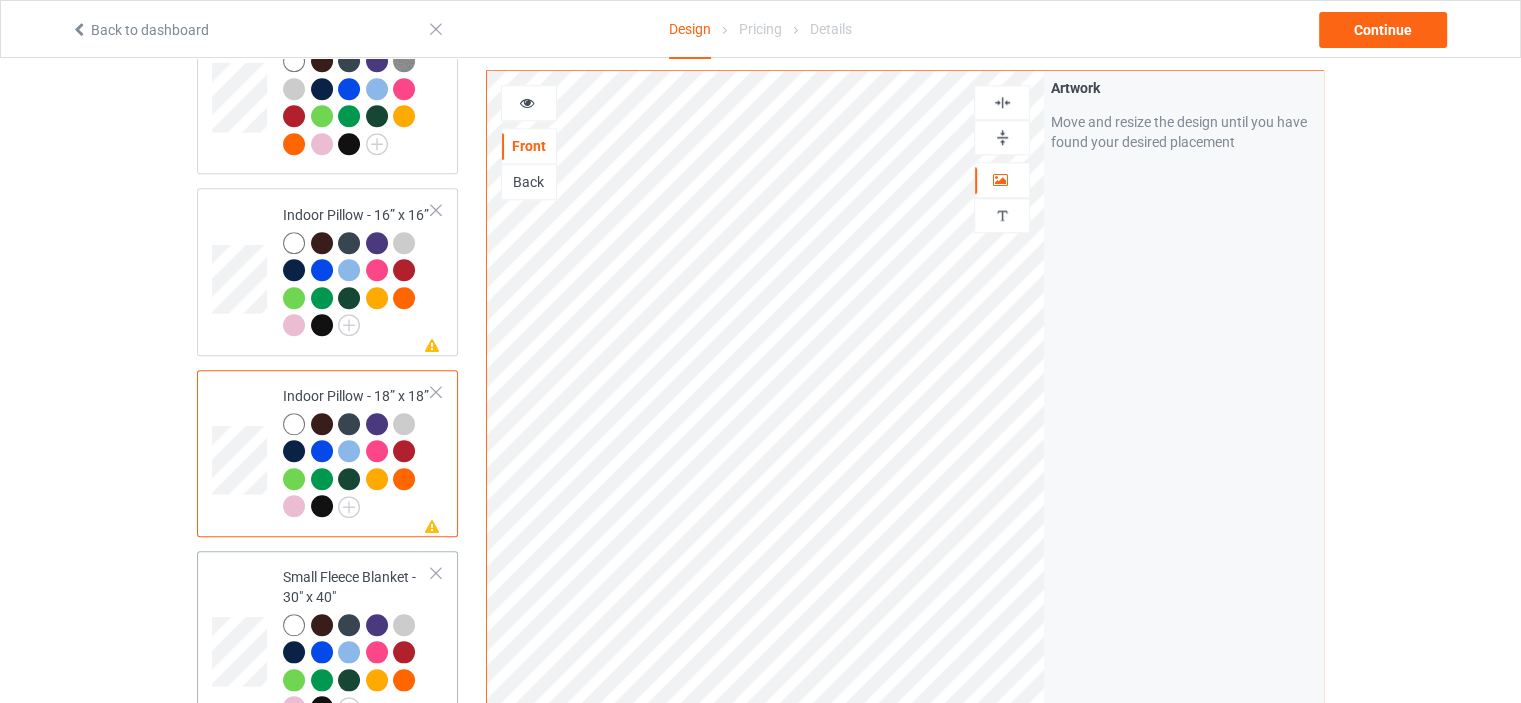 click on "Small Fleece Blanket - 30" x 40"" at bounding box center [357, 642] 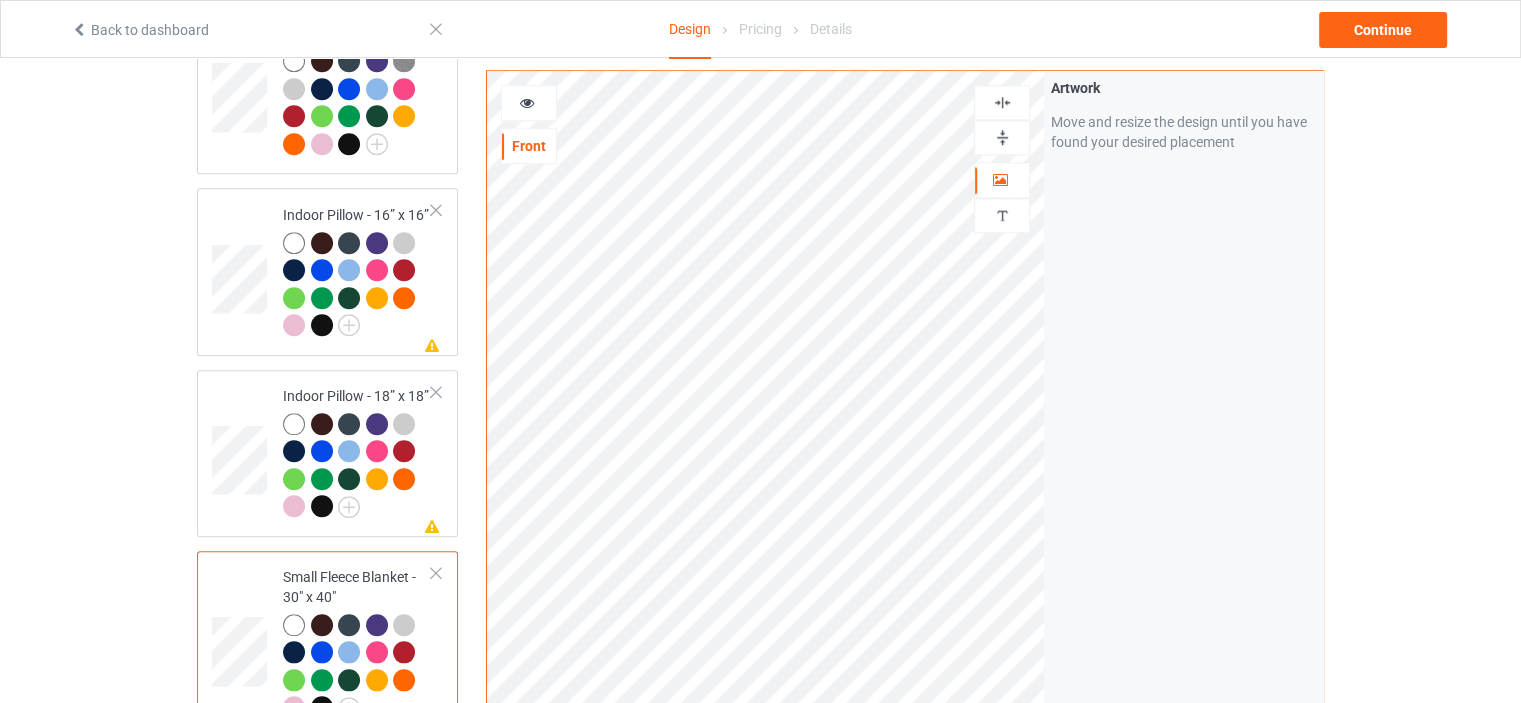 click at bounding box center (1002, 137) 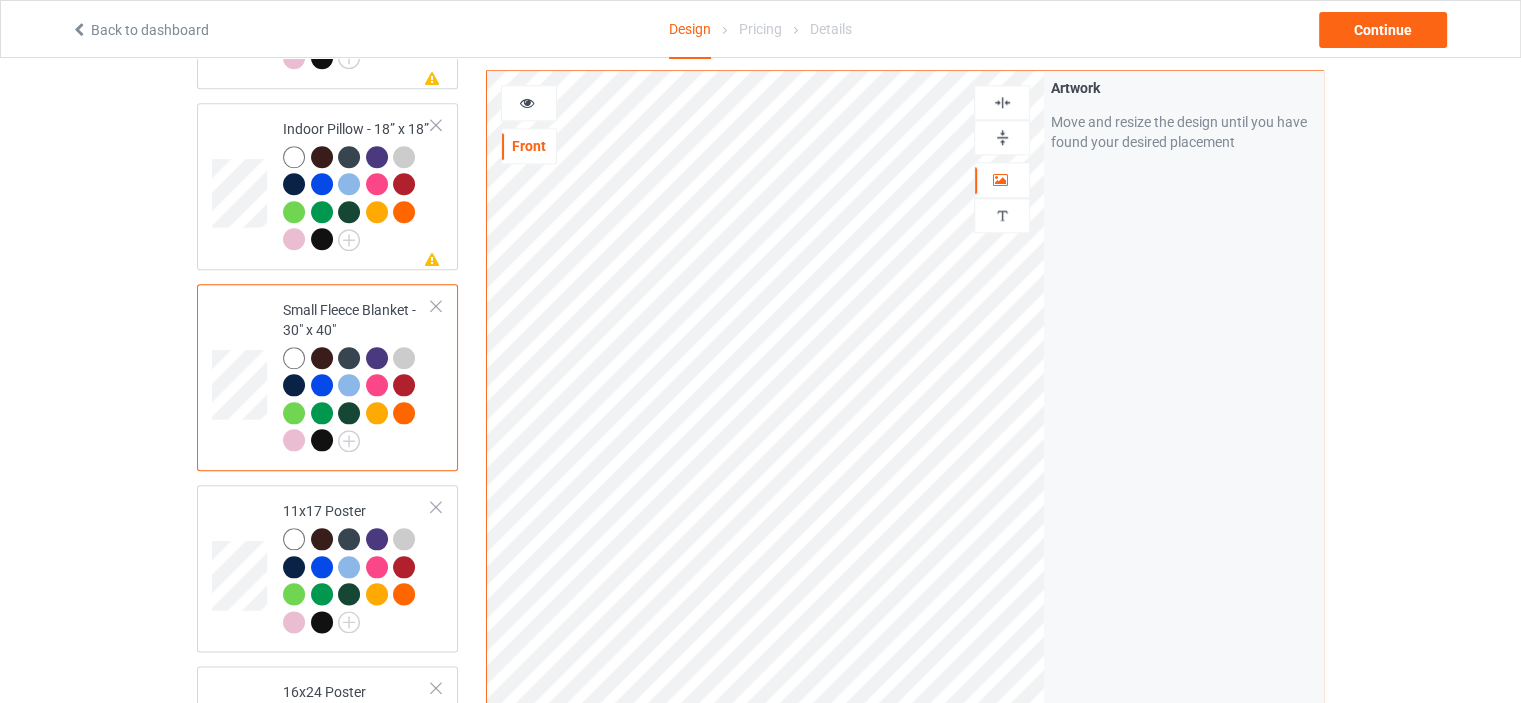 scroll, scrollTop: 2300, scrollLeft: 0, axis: vertical 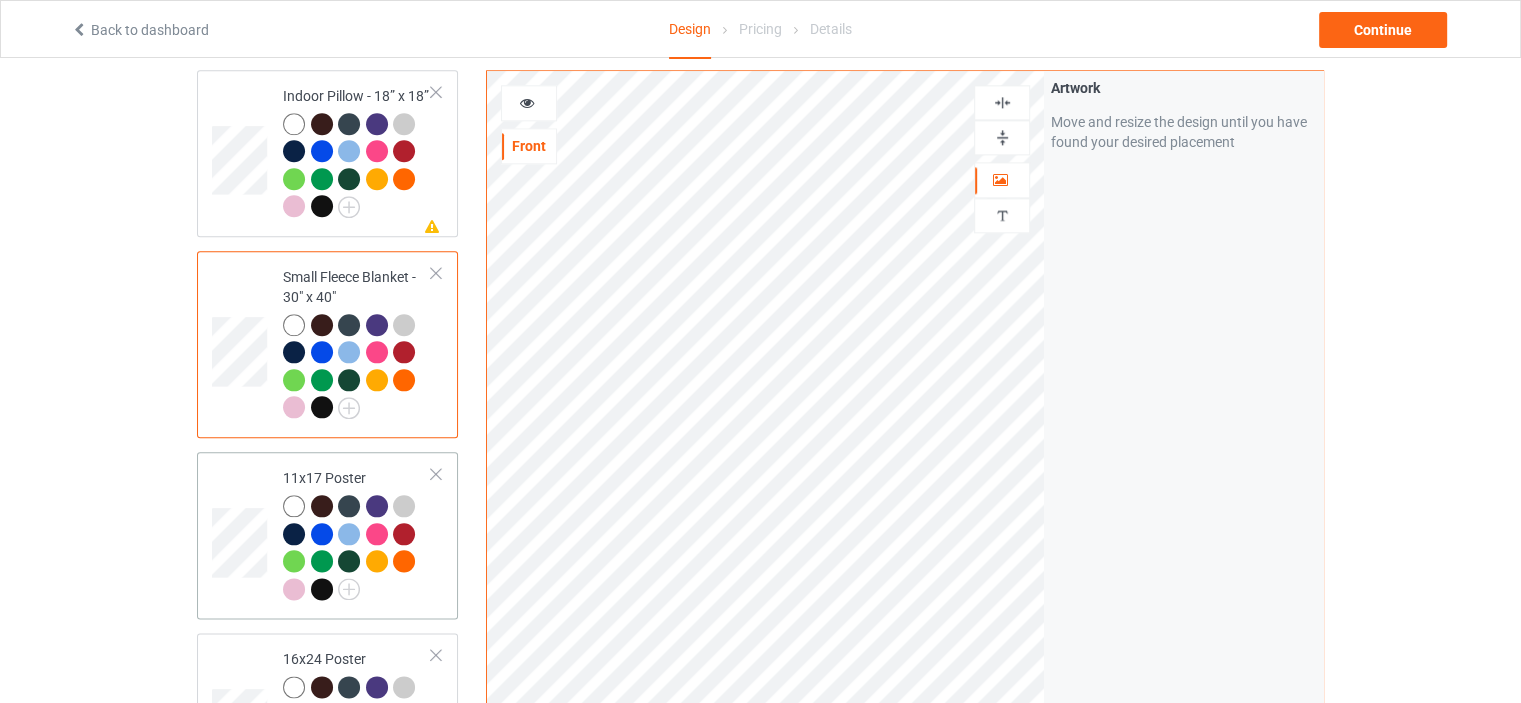 click on "11x17 Poster" at bounding box center [357, 535] 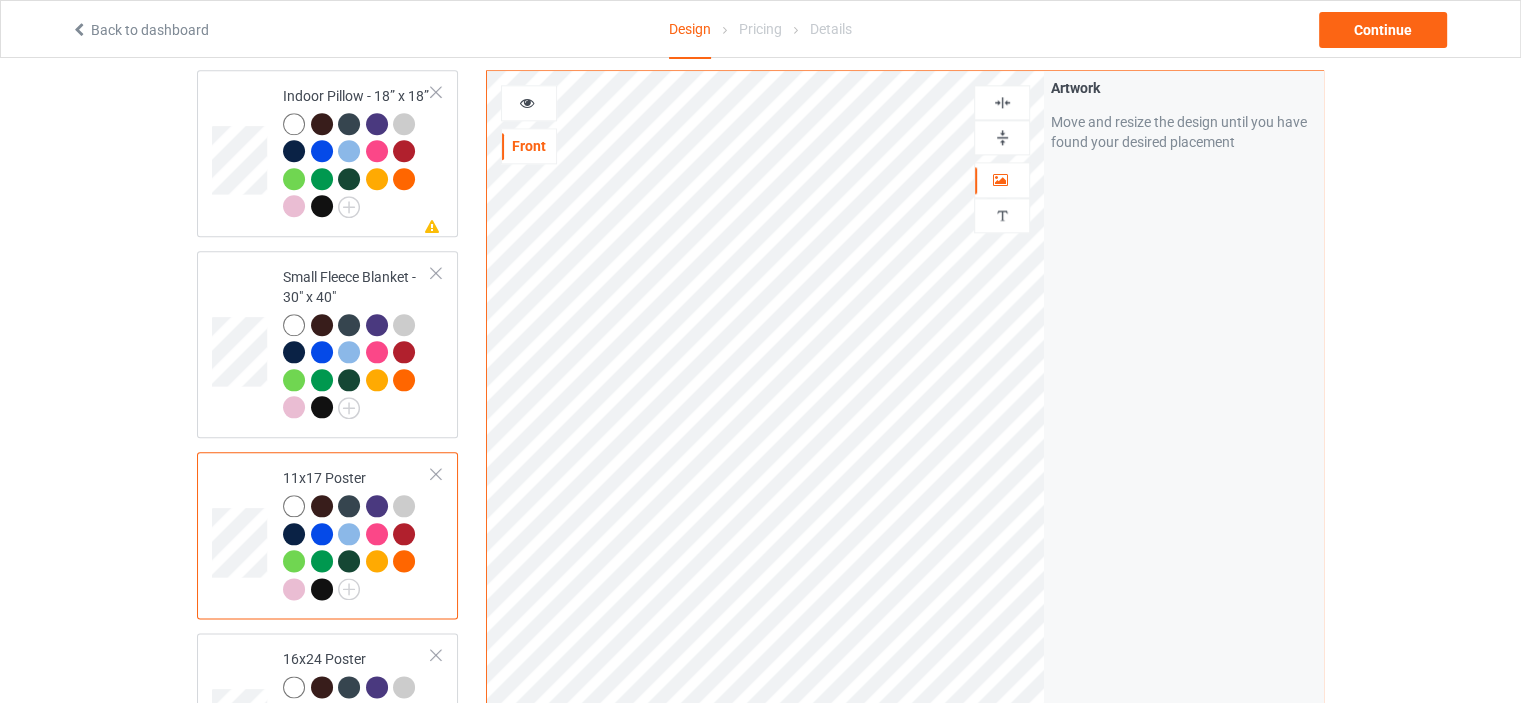 click at bounding box center (1002, 137) 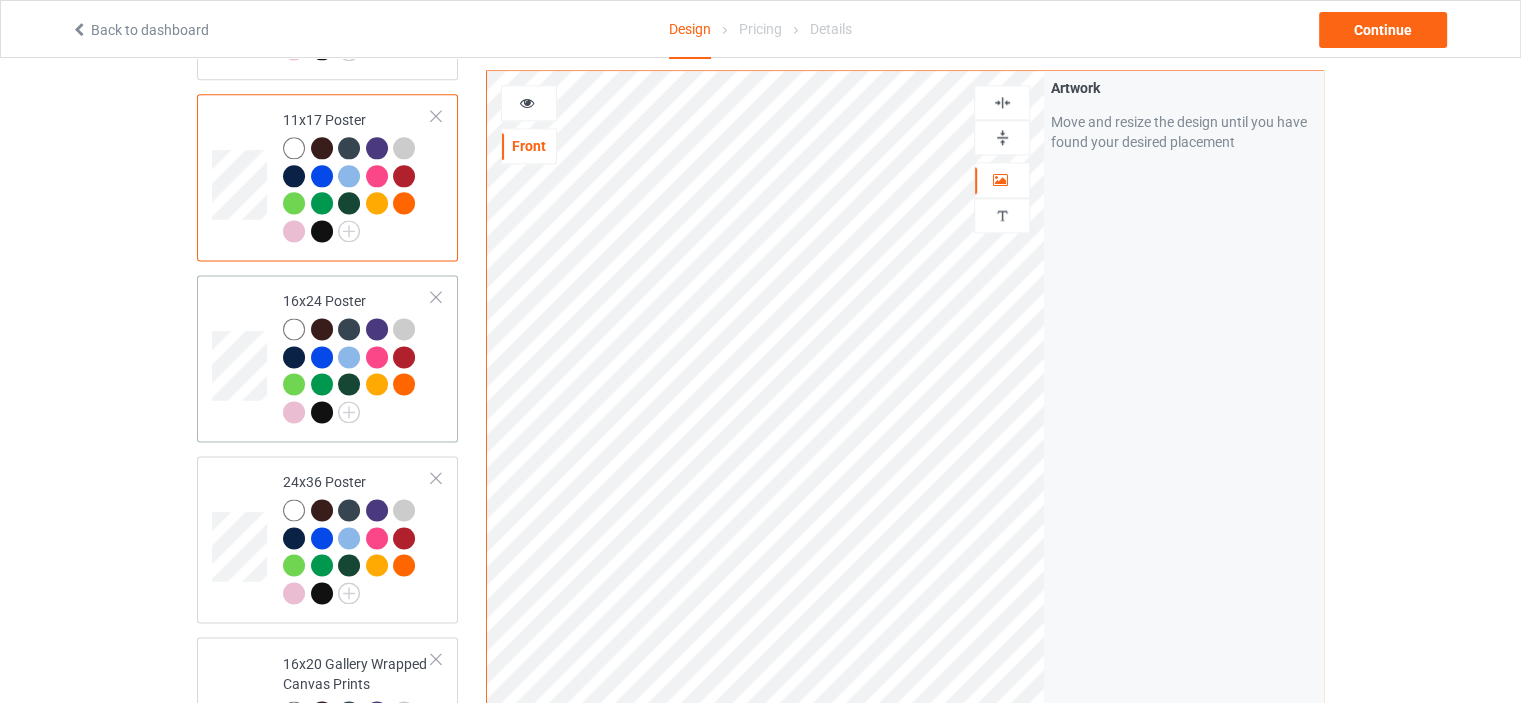 scroll, scrollTop: 2800, scrollLeft: 0, axis: vertical 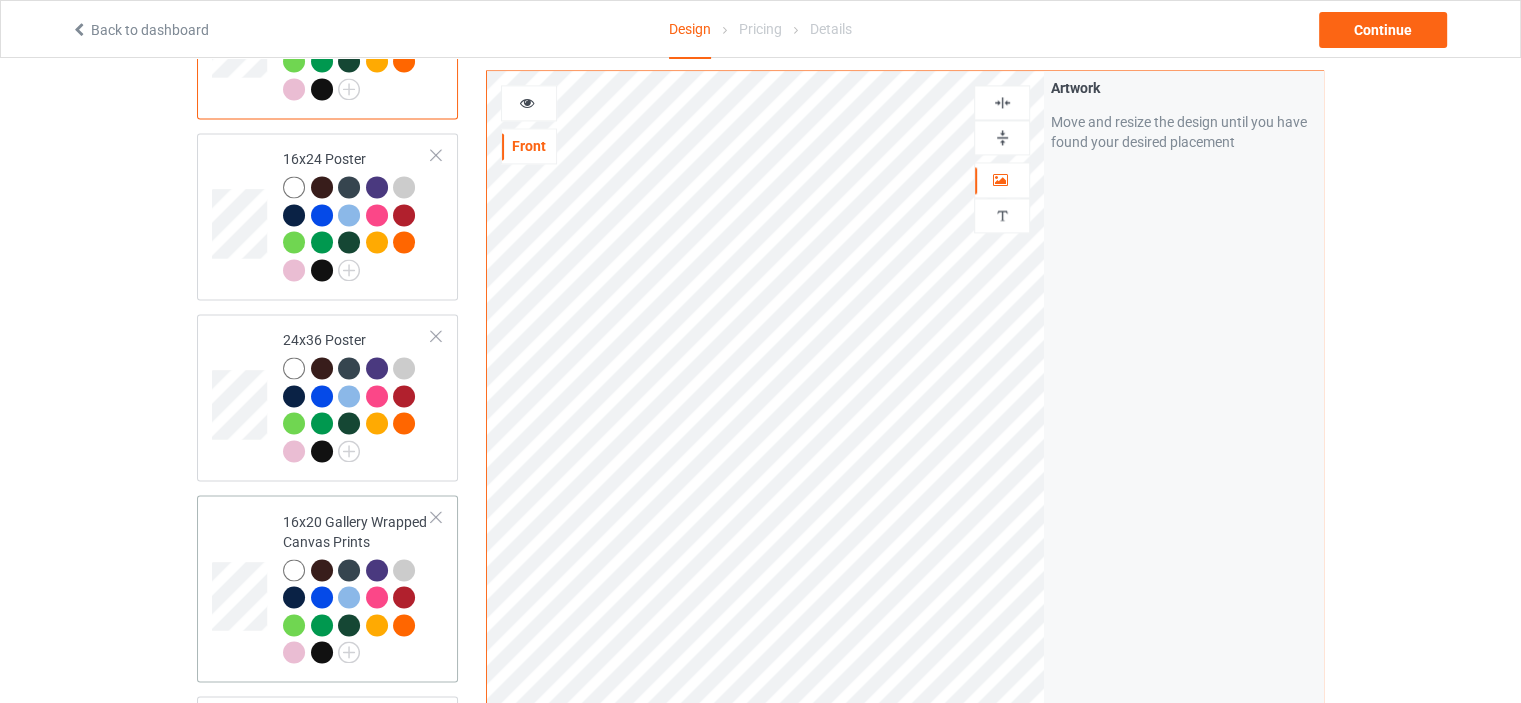 click on "16x20 Gallery Wrapped Canvas Prints" at bounding box center (357, 587) 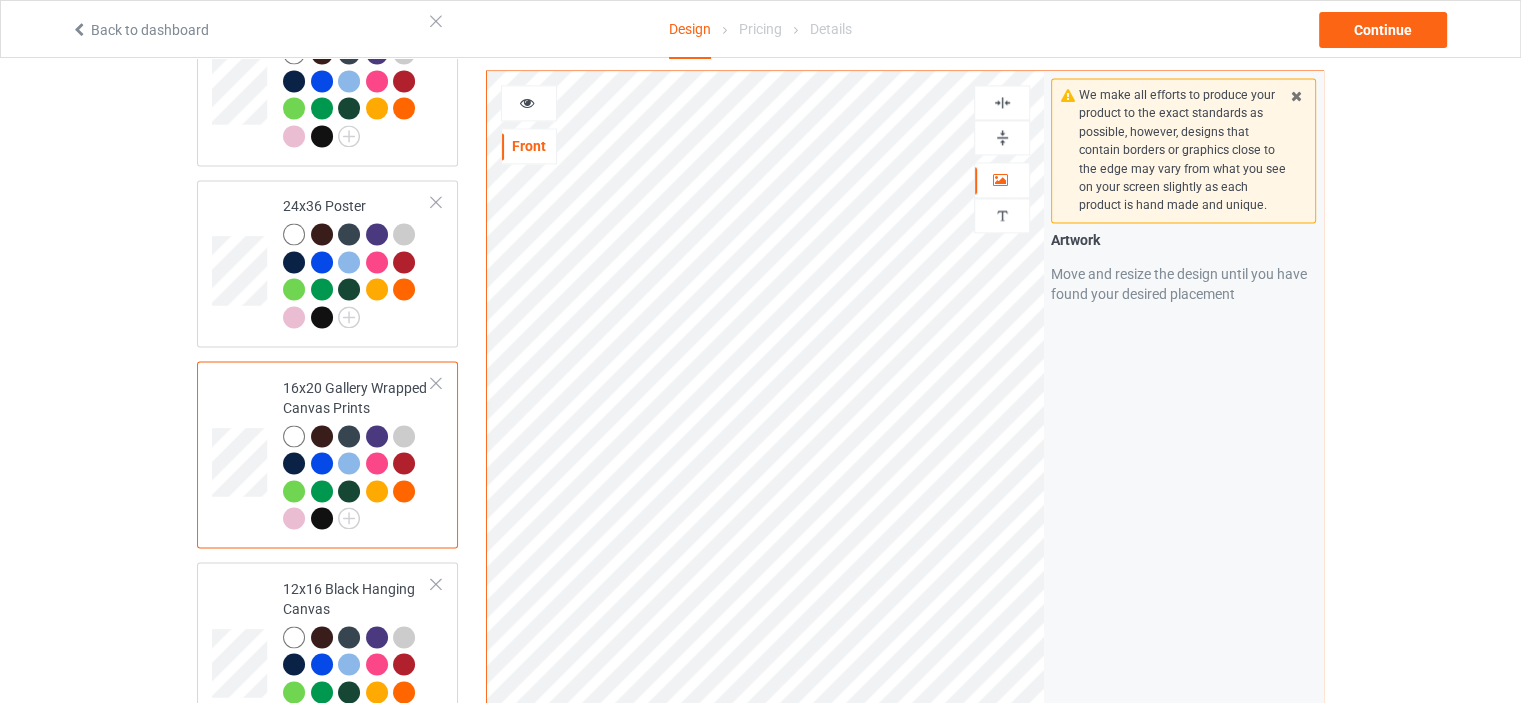 scroll, scrollTop: 3100, scrollLeft: 0, axis: vertical 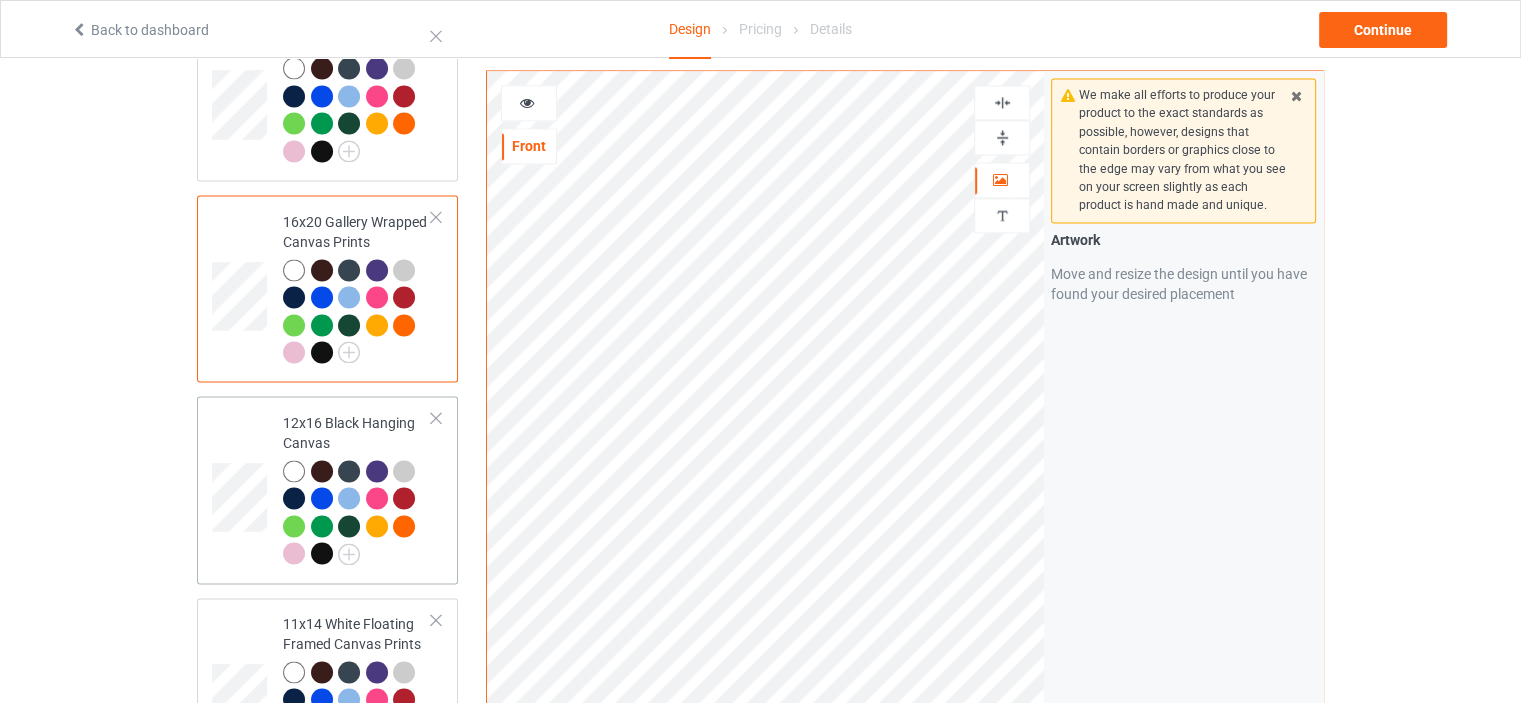 click on "12x16 Black Hanging Canvas" at bounding box center [357, 488] 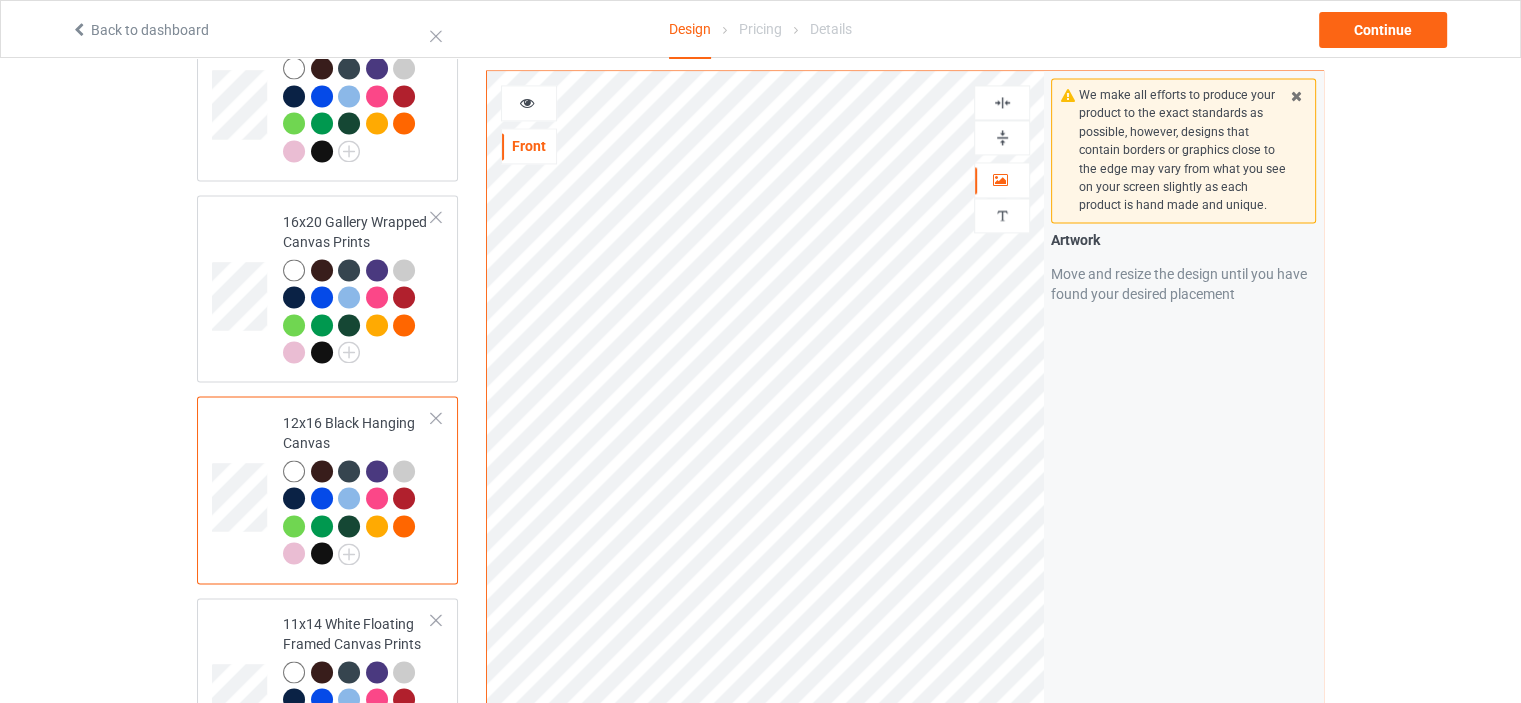 click at bounding box center (1002, 137) 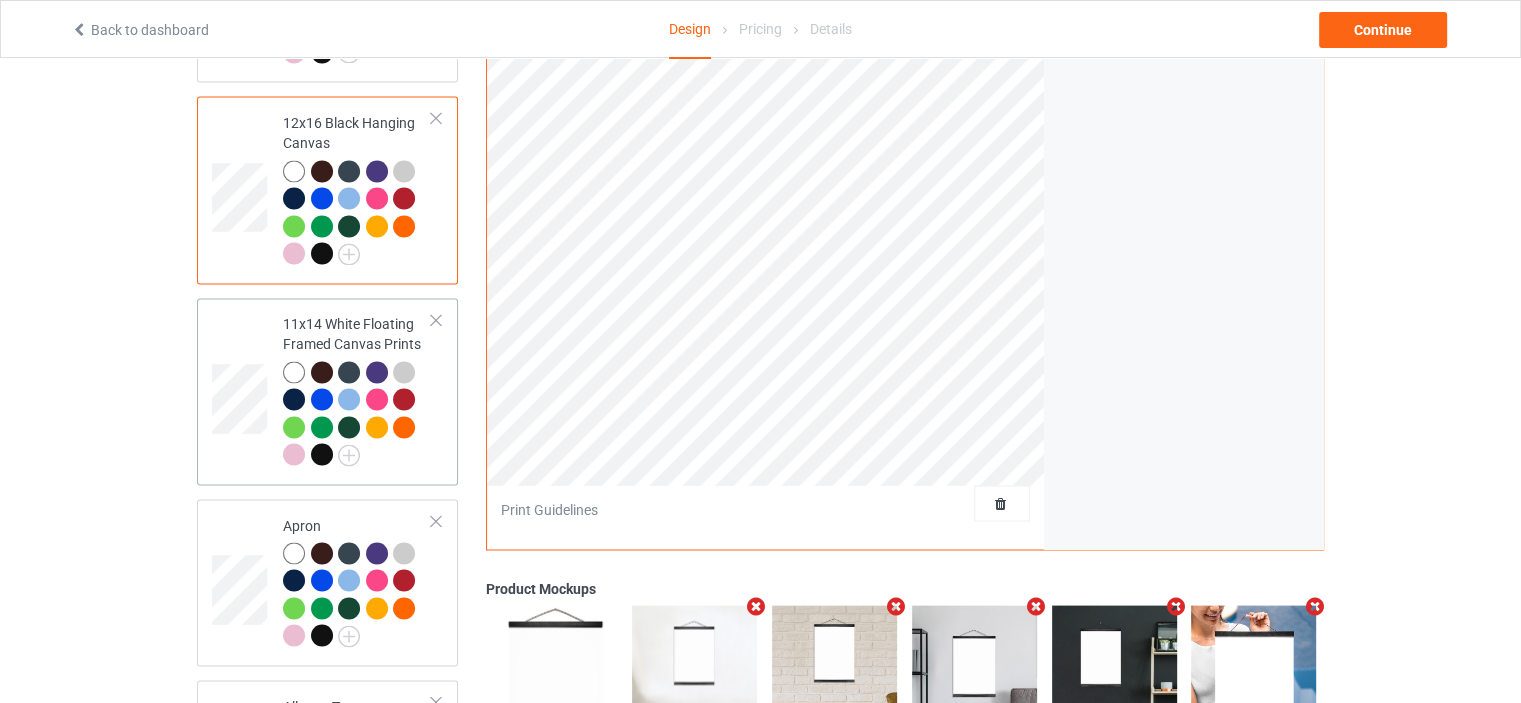 click on "11x14 White Floating Framed Canvas Prints" at bounding box center [357, 389] 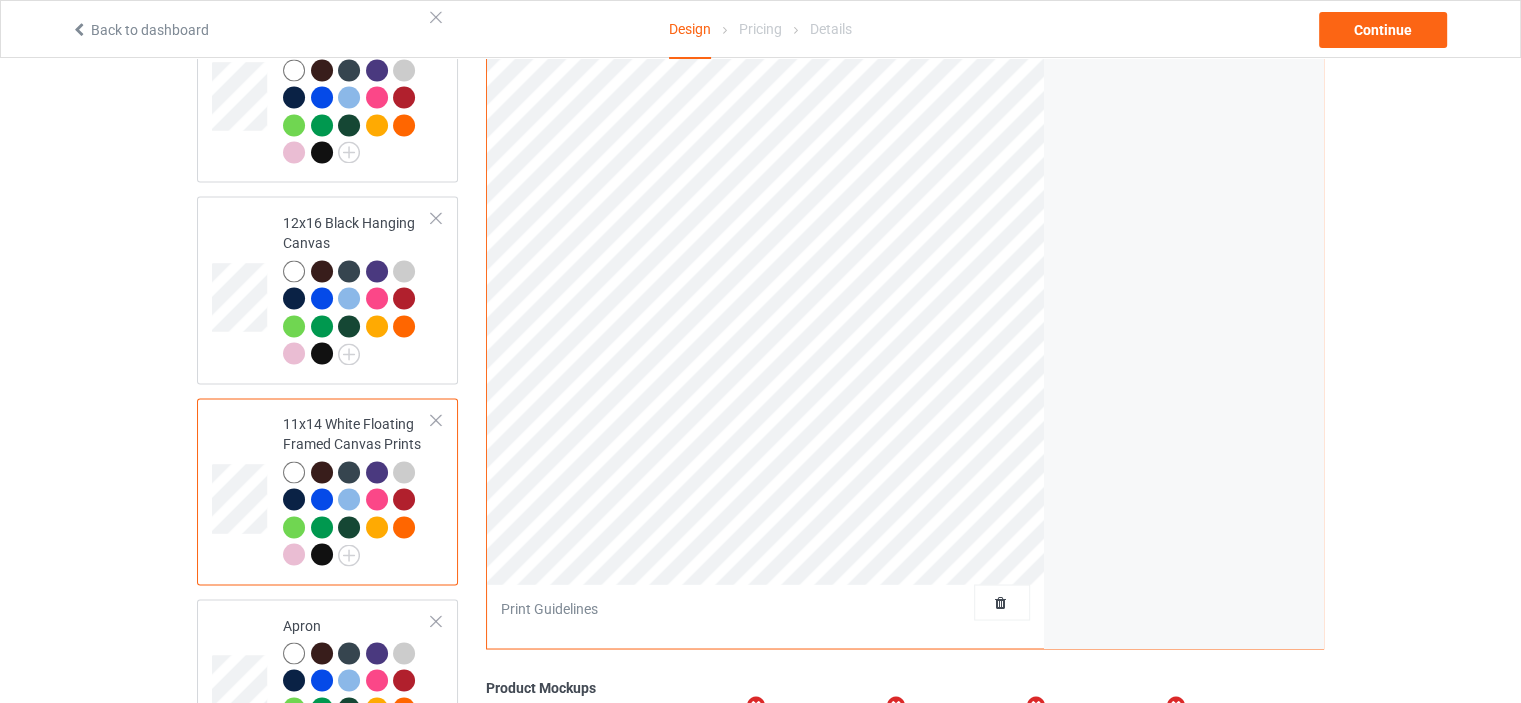 scroll, scrollTop: 3500, scrollLeft: 0, axis: vertical 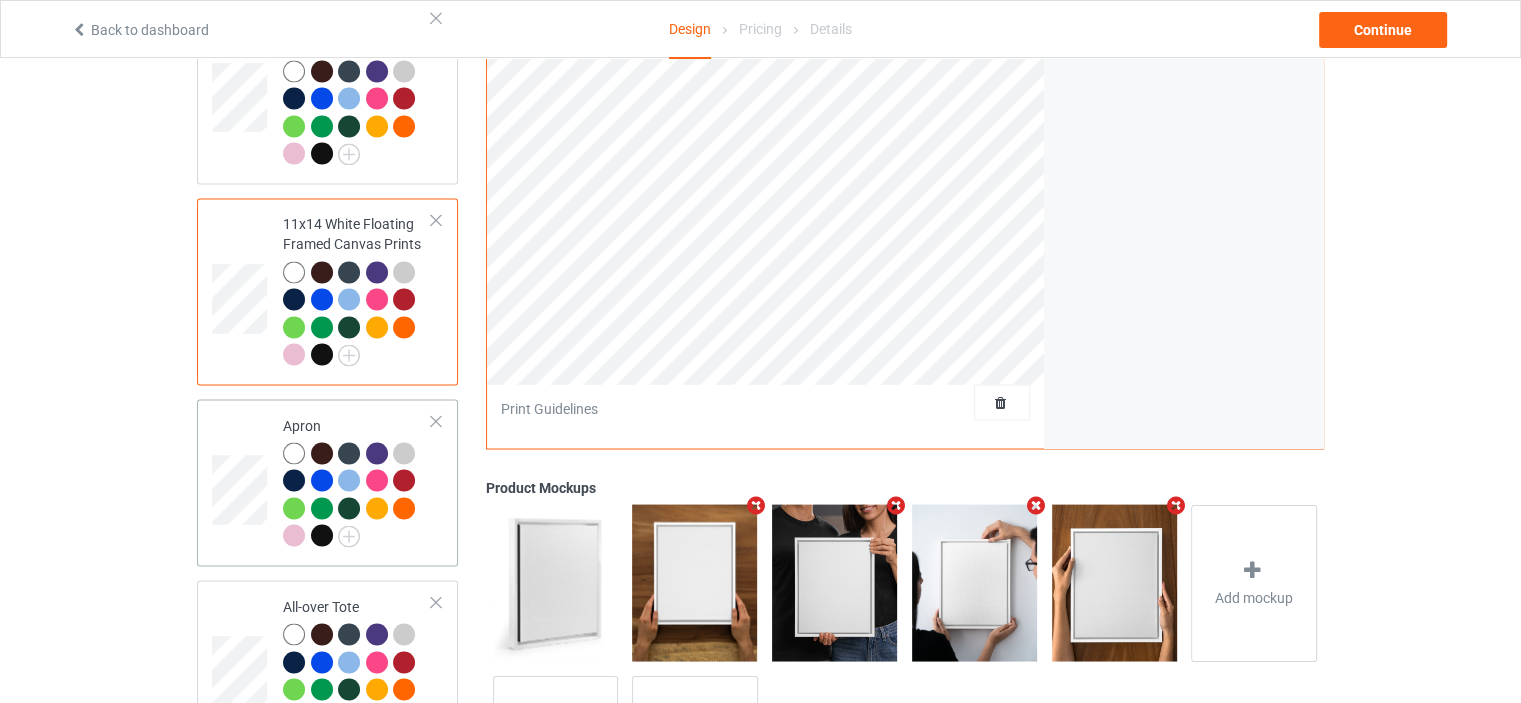 click on "Apron" at bounding box center (357, 482) 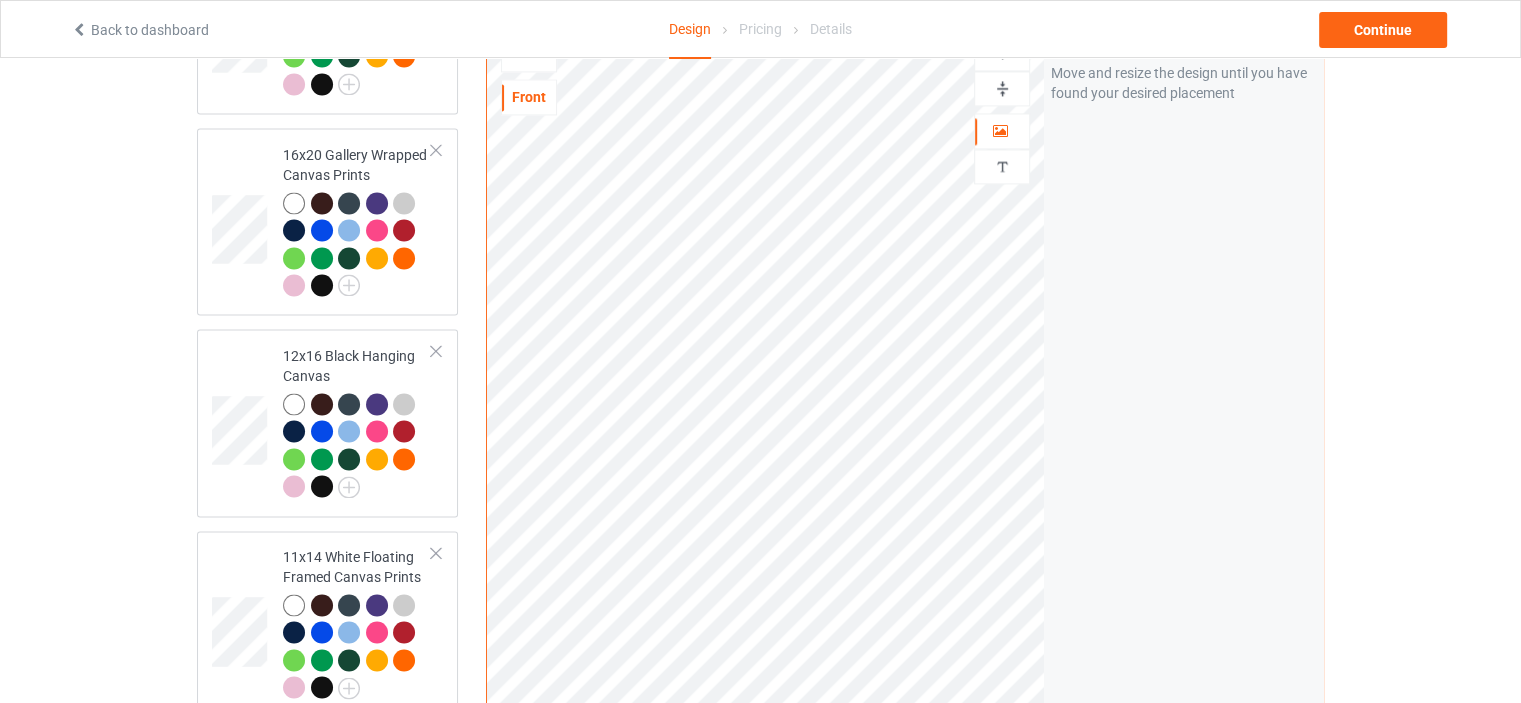 scroll, scrollTop: 3000, scrollLeft: 0, axis: vertical 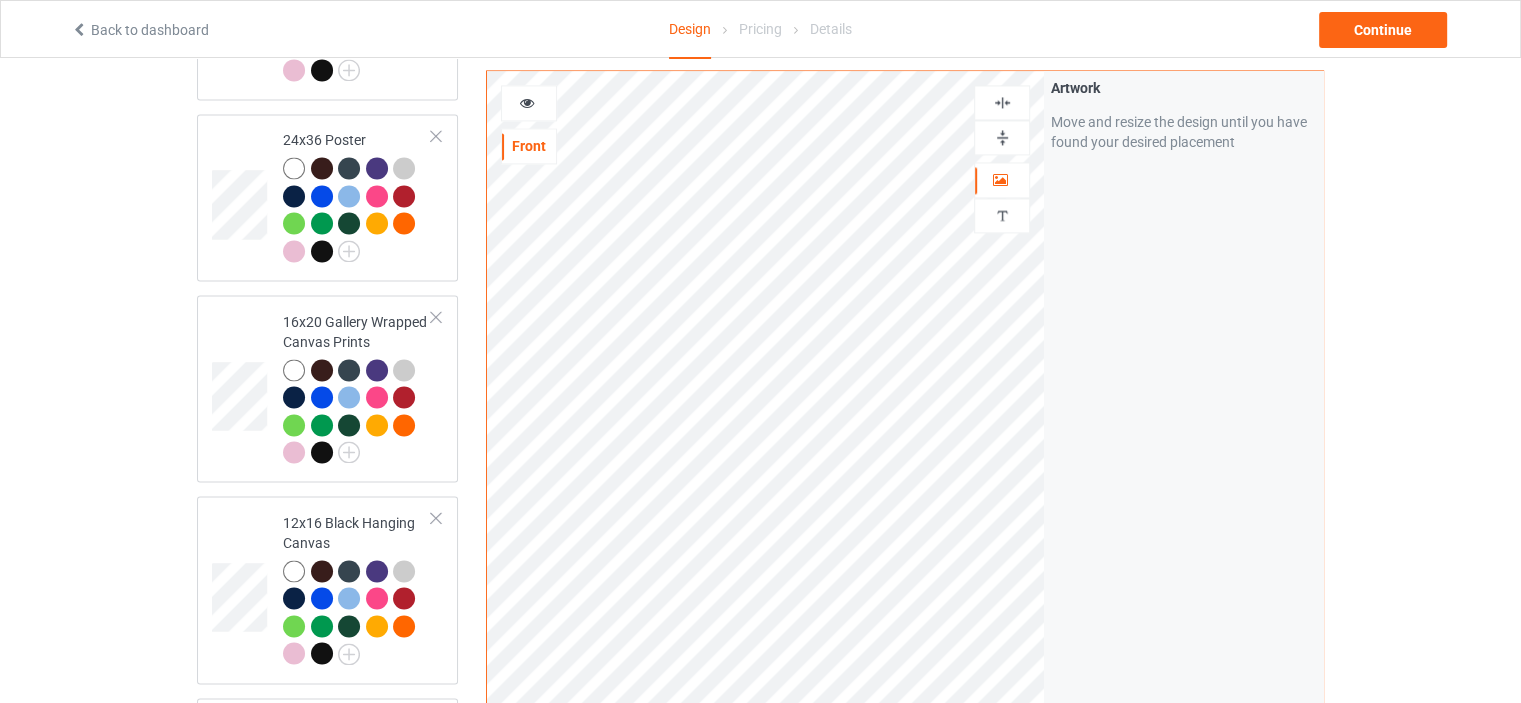 click at bounding box center (1002, 102) 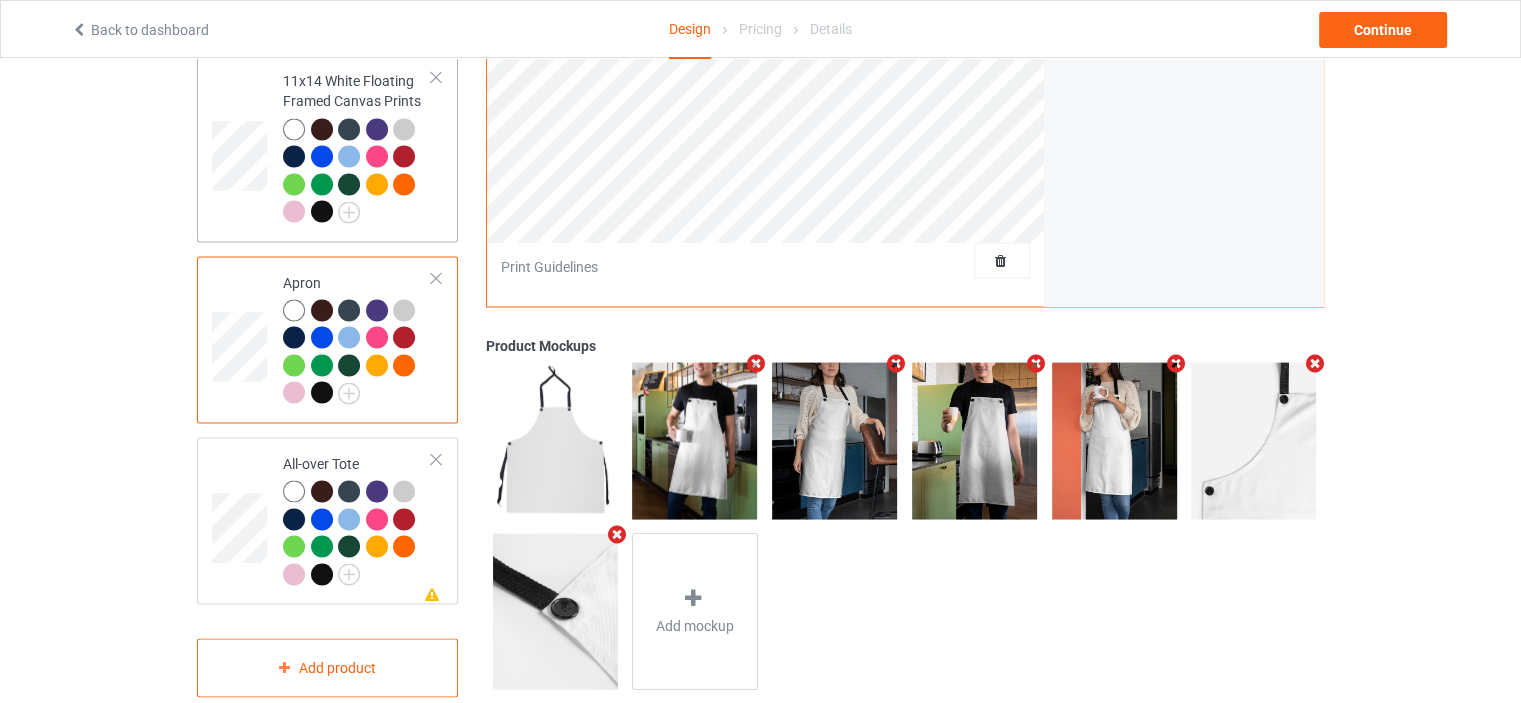 scroll, scrollTop: 3645, scrollLeft: 0, axis: vertical 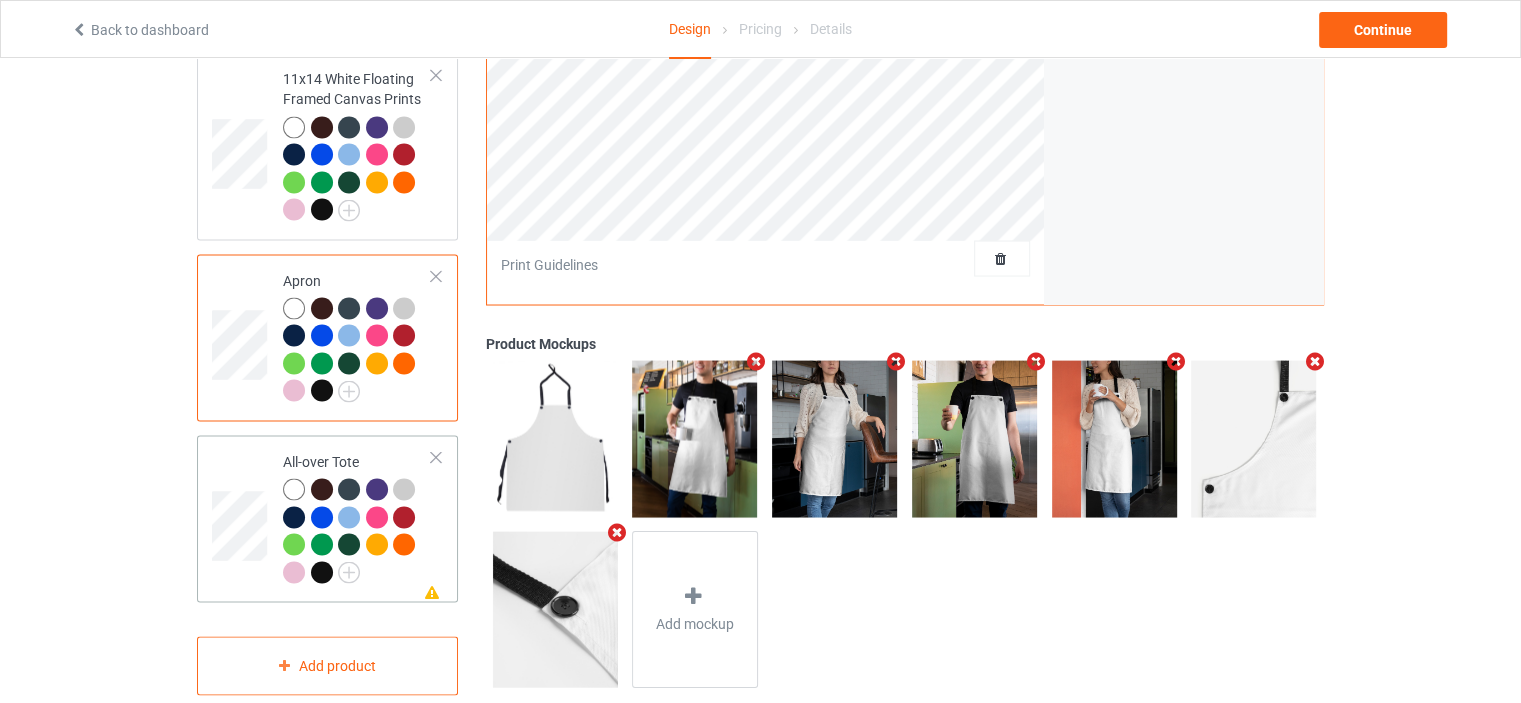 click on "All-over Tote" at bounding box center [357, 516] 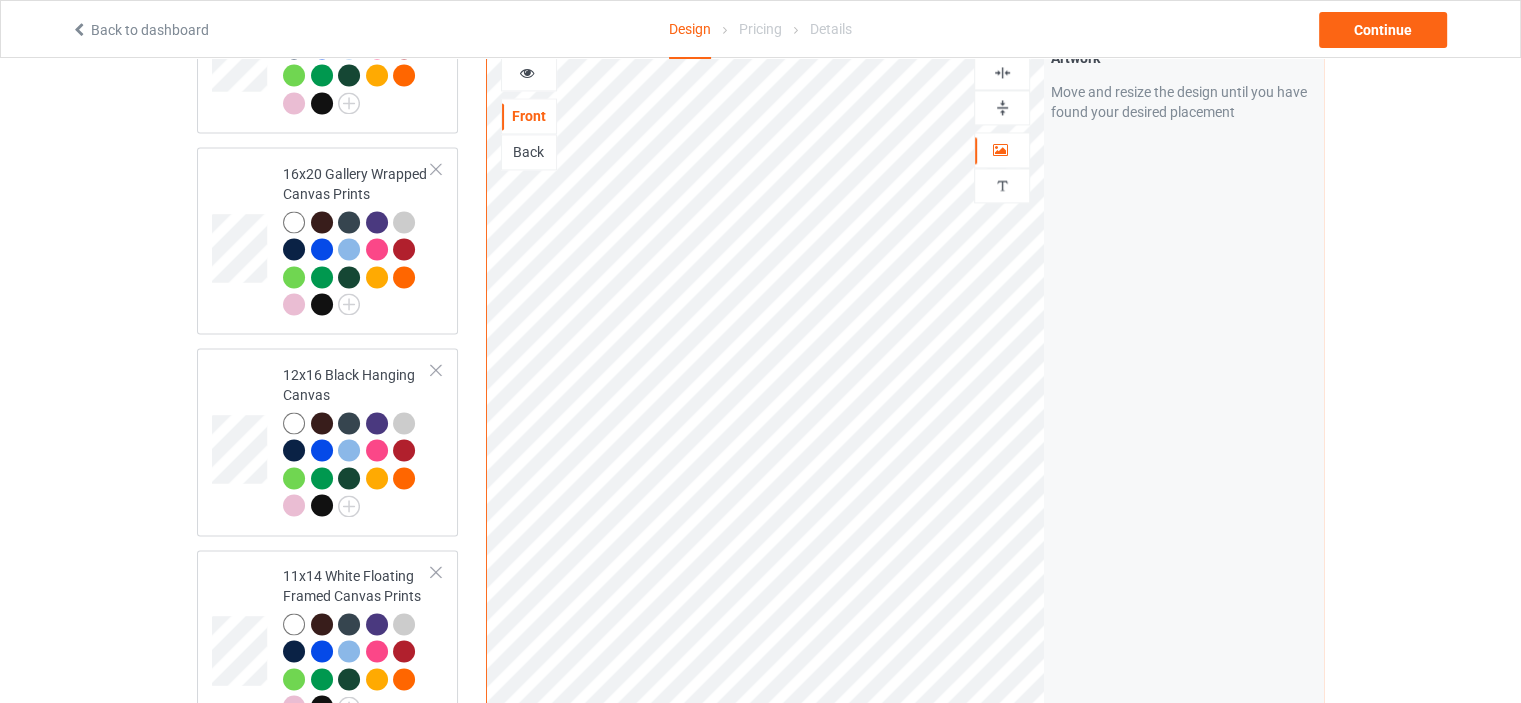 scroll, scrollTop: 3045, scrollLeft: 0, axis: vertical 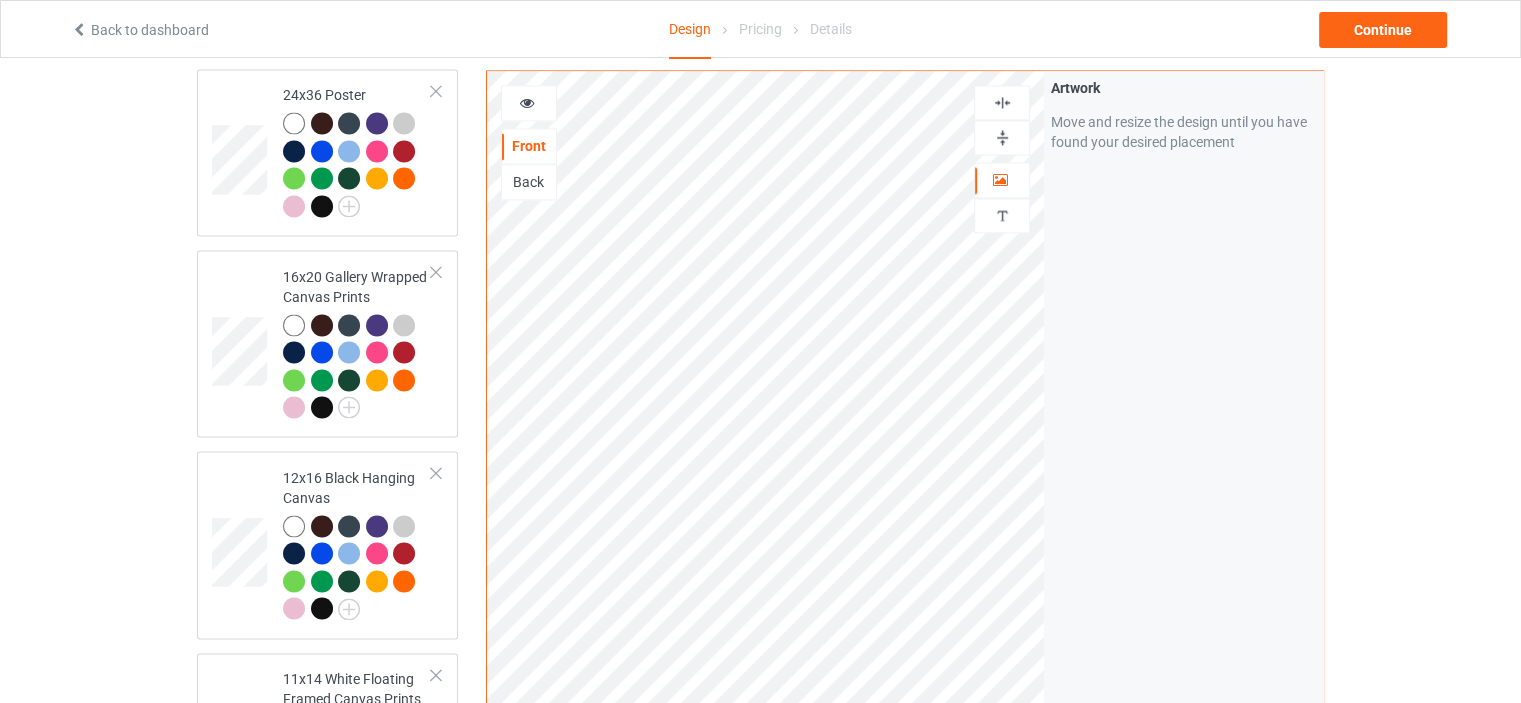 click at bounding box center (1002, 102) 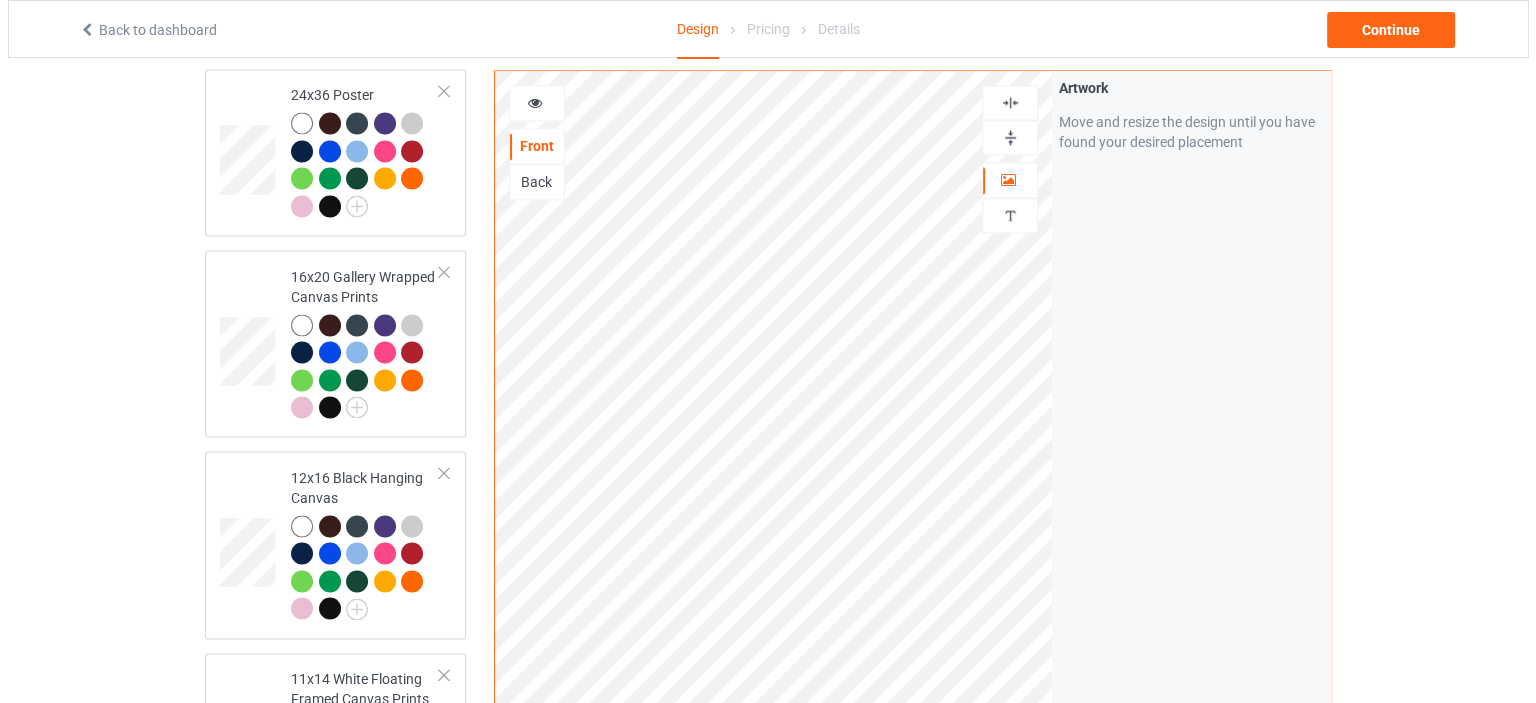 scroll, scrollTop: 3645, scrollLeft: 0, axis: vertical 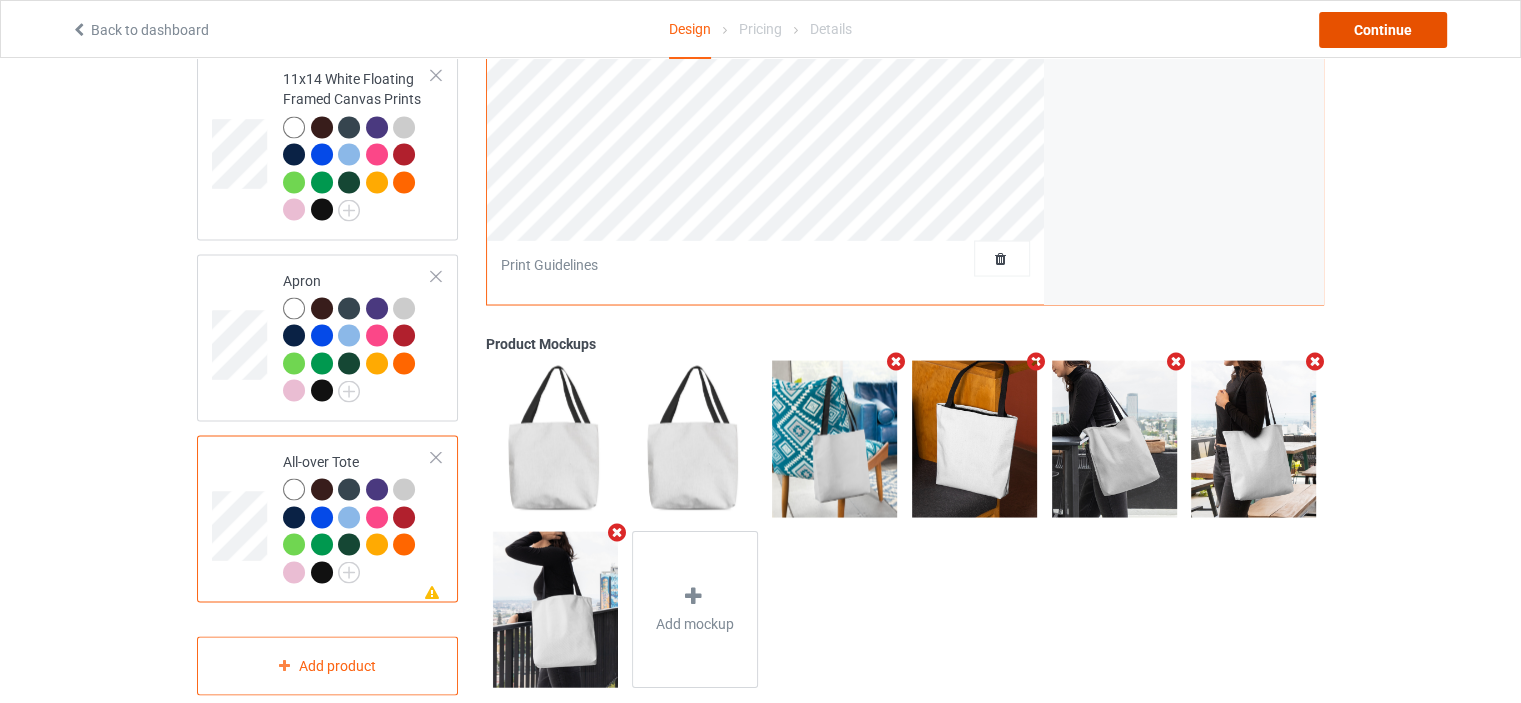 click on "Continue" at bounding box center (1383, 30) 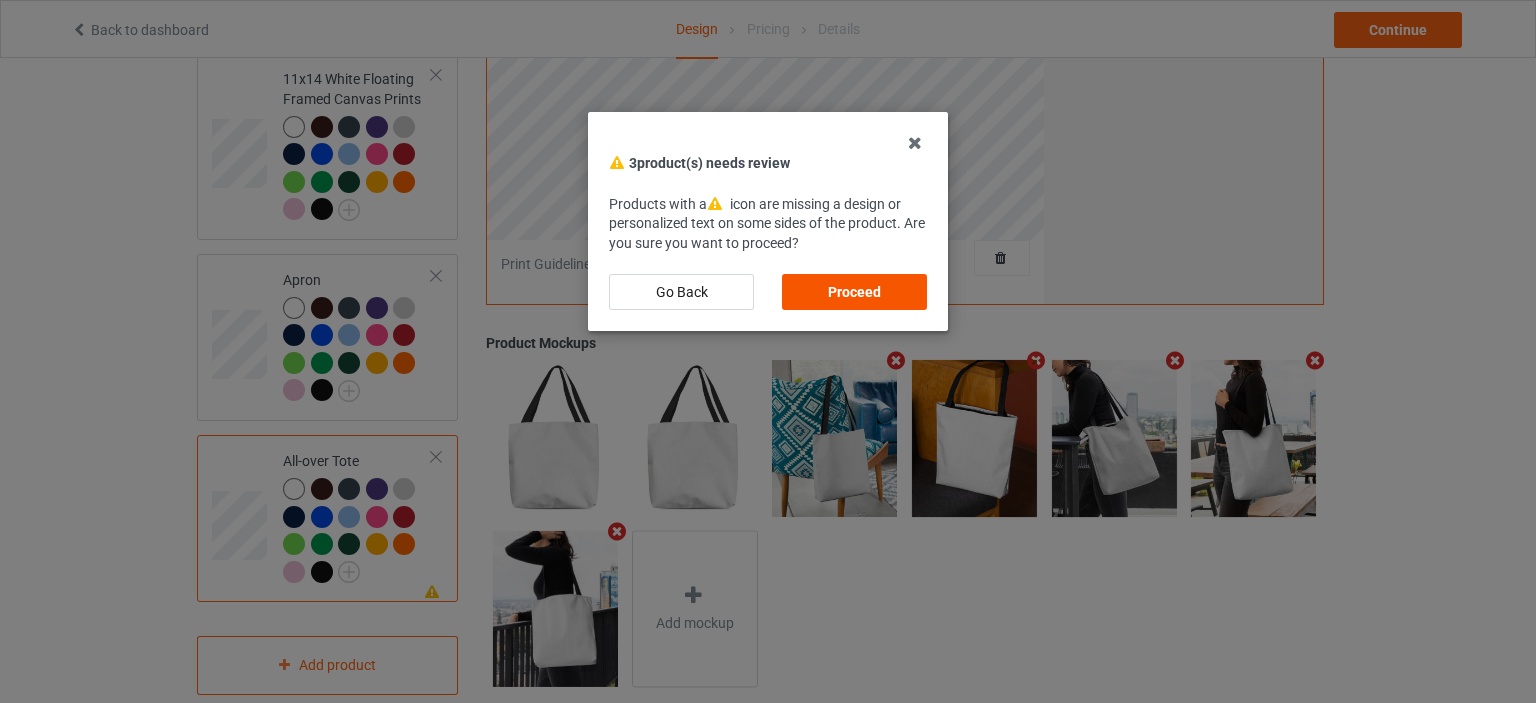 click on "Proceed" at bounding box center (854, 292) 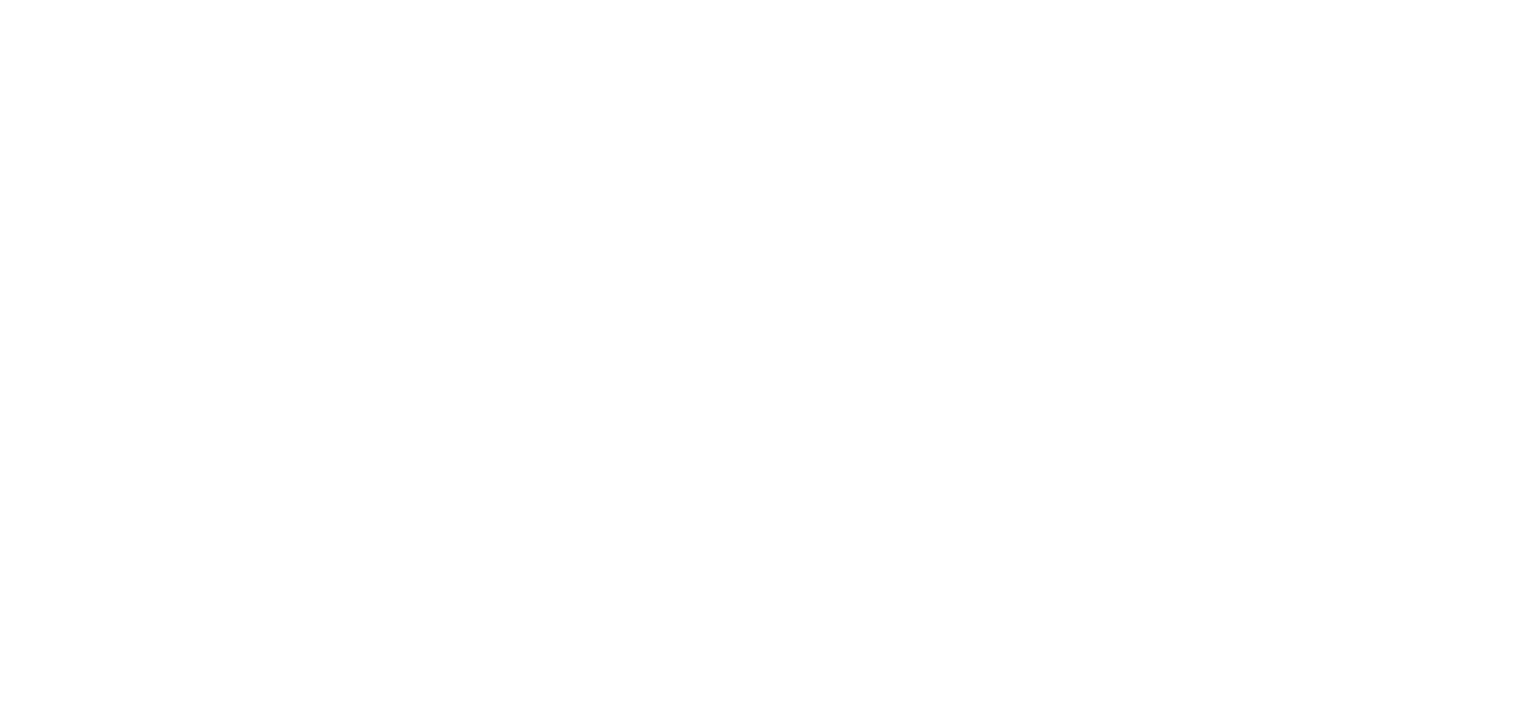 scroll, scrollTop: 0, scrollLeft: 0, axis: both 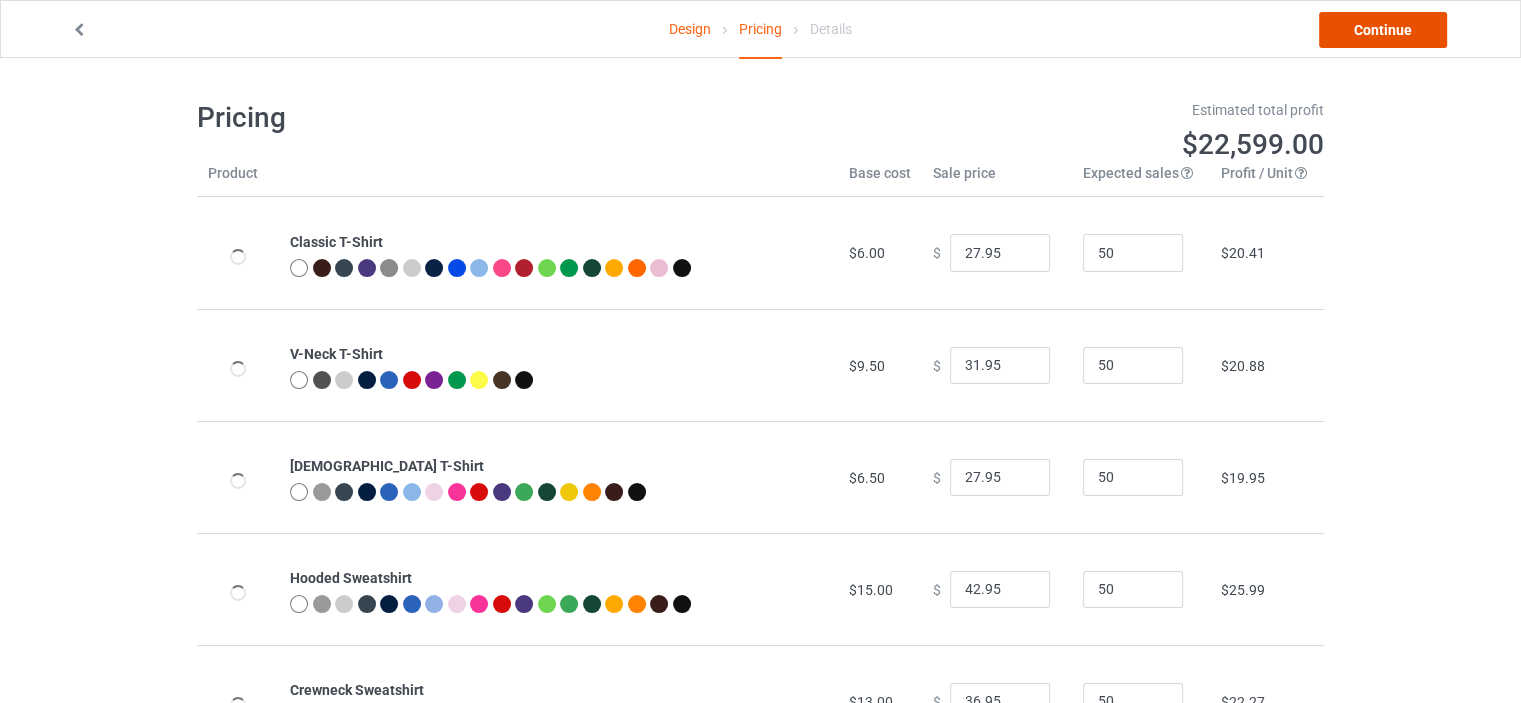 click on "Continue" at bounding box center [1383, 30] 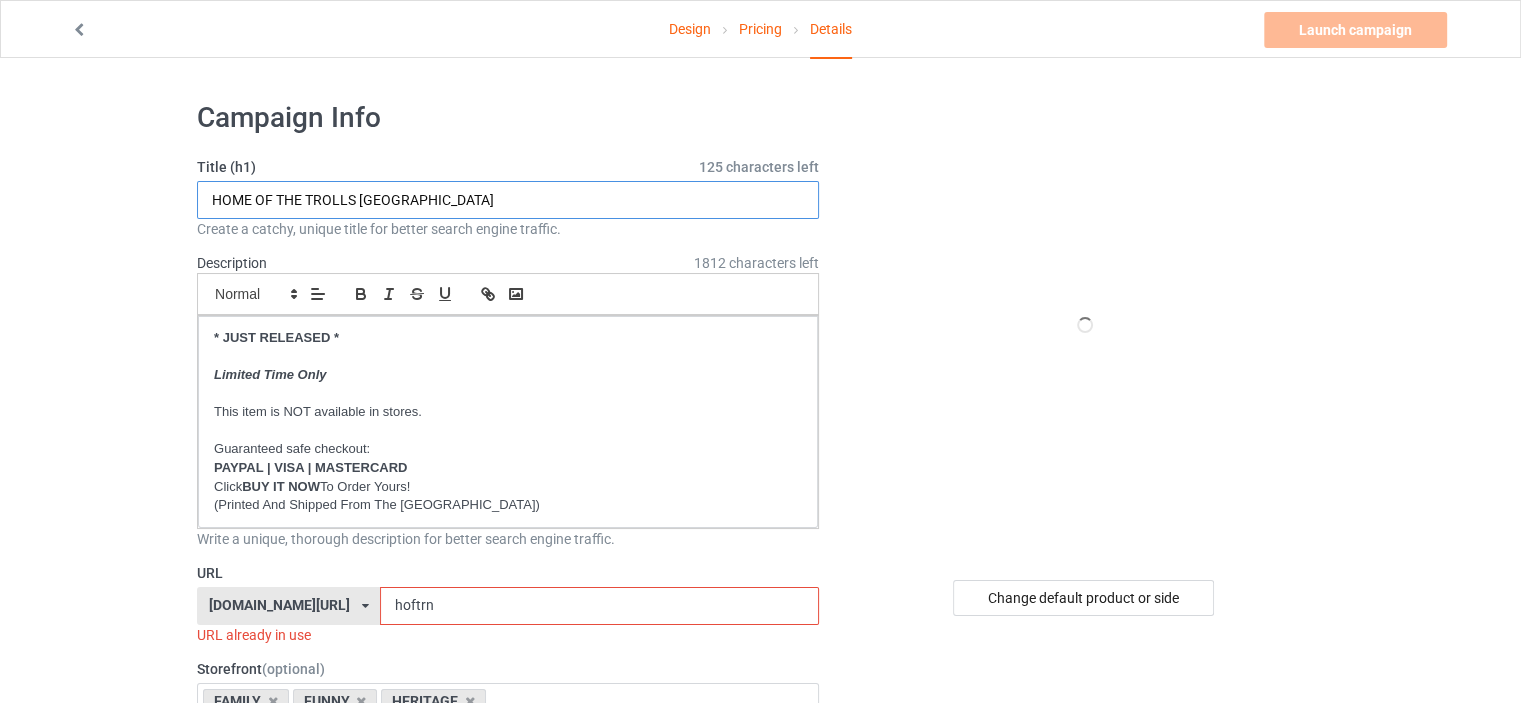 drag, startPoint x: 436, startPoint y: 193, endPoint x: 0, endPoint y: 137, distance: 439.58163 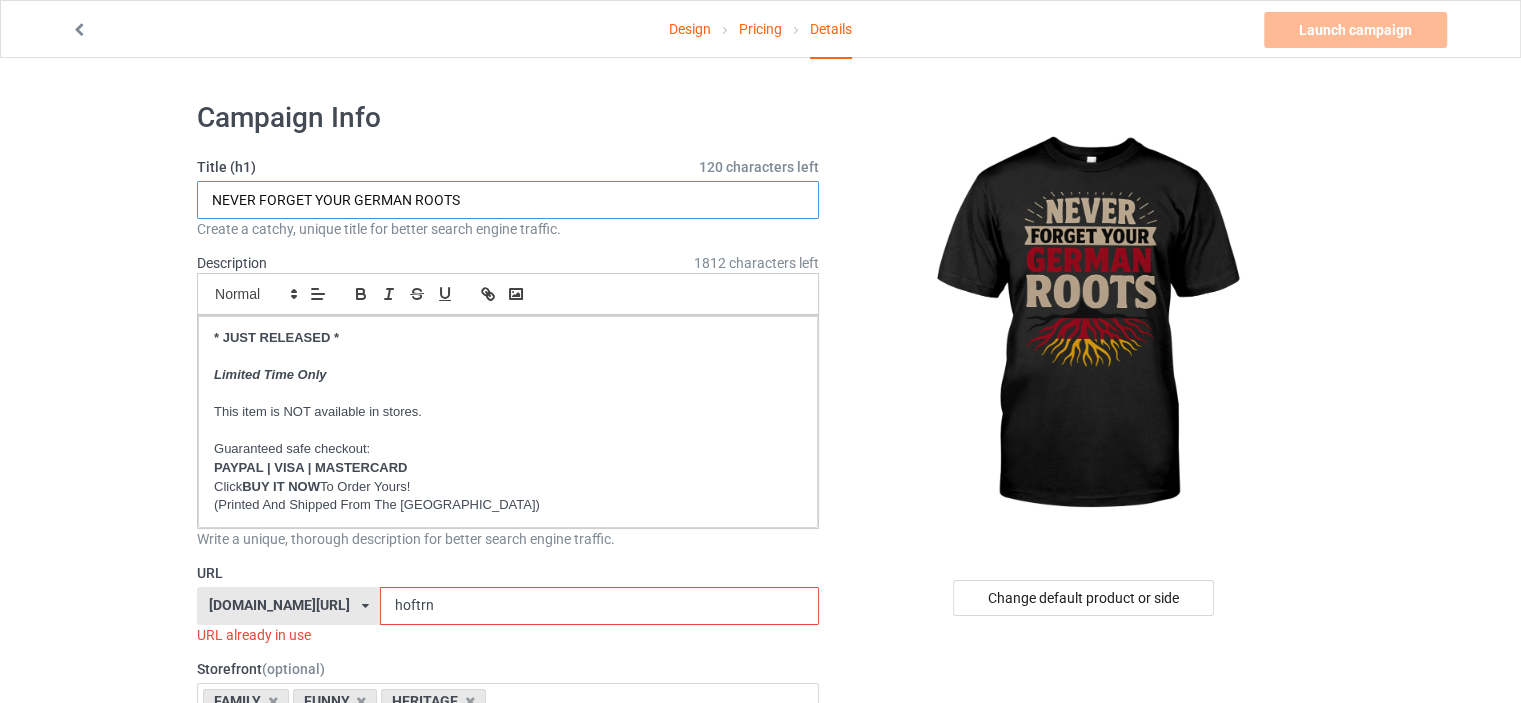 type on "NEVER FORGET YOUR GERMAN ROOTS" 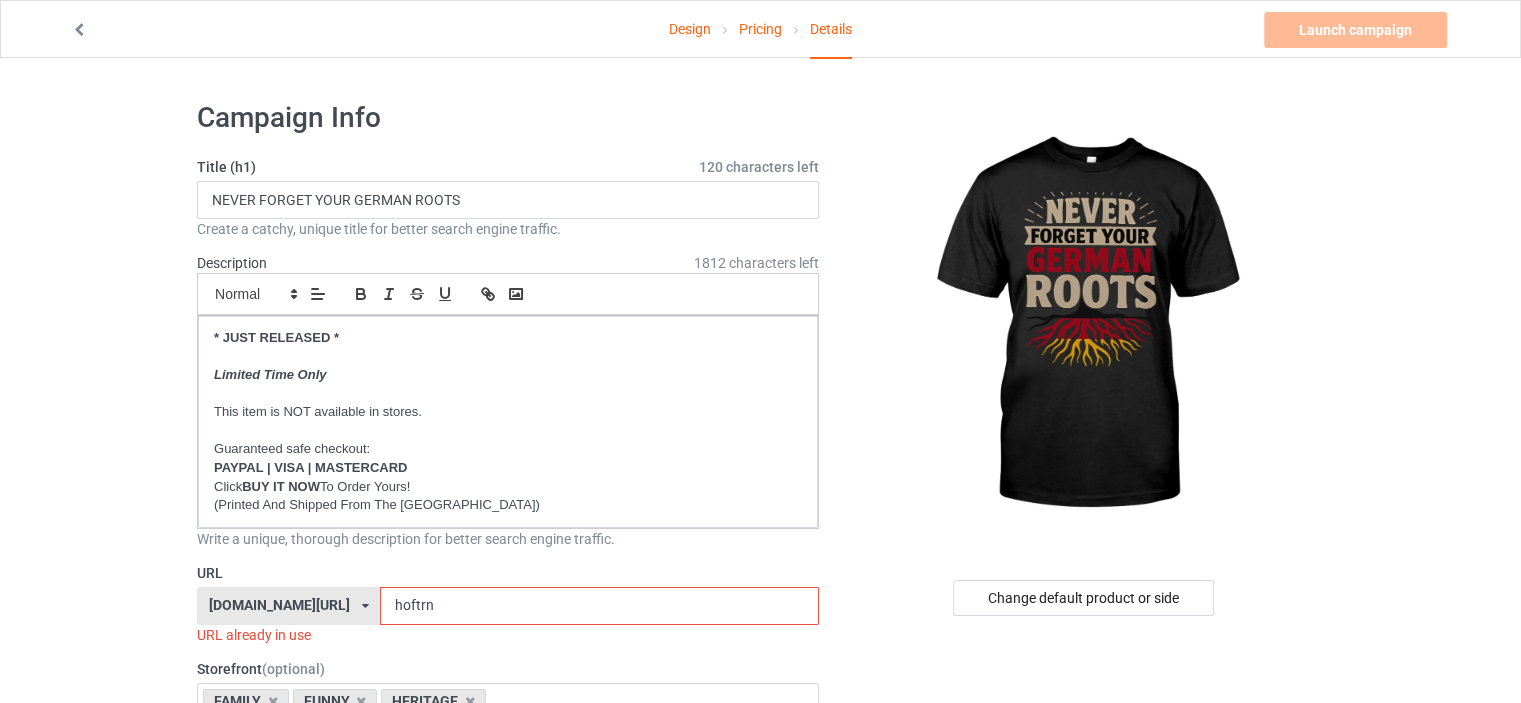 click on "Design Pricing Details Launch campaign Invalid campaign URL Campaign Info Title (h1) 120   characters left NEVER FORGET YOUR GERMAN ROOTS Create a catchy, unique title for better search engine traffic. Description 1812   characters left       Small Normal Large Big Huge                                                                                     * JUST RELEASED * Limited Time Only This item is NOT available in stores. Guaranteed safe checkout: PAYPAL | VISA | MASTERCARD Click  BUY IT NOW  To Order Yours! (Printed And Shipped From The USA) Write a unique, thorough description for better search engine traffic. URL ilovemynorway.com/ britishlook.net/ danishlegends.com/ familyworldgifts.com/ finnishlegends.com/ funnyteeworld.com/ ilovemyaustralia.com/ ilovemycanada.net/ ilovemydenmark.com/ ilovemyfinland.com/ ilovemyfrance.com/ ilovemygermany.com/ ilovemygnomes.com/ ilovemyireland.com/ ilovemyitaly.com/ ilovemynetherlands.com/ ilovemynorway.com/ ilovemypoland.com/ ilovemyredhair.net/ ilovemysweden.com/" at bounding box center (760, 1168) 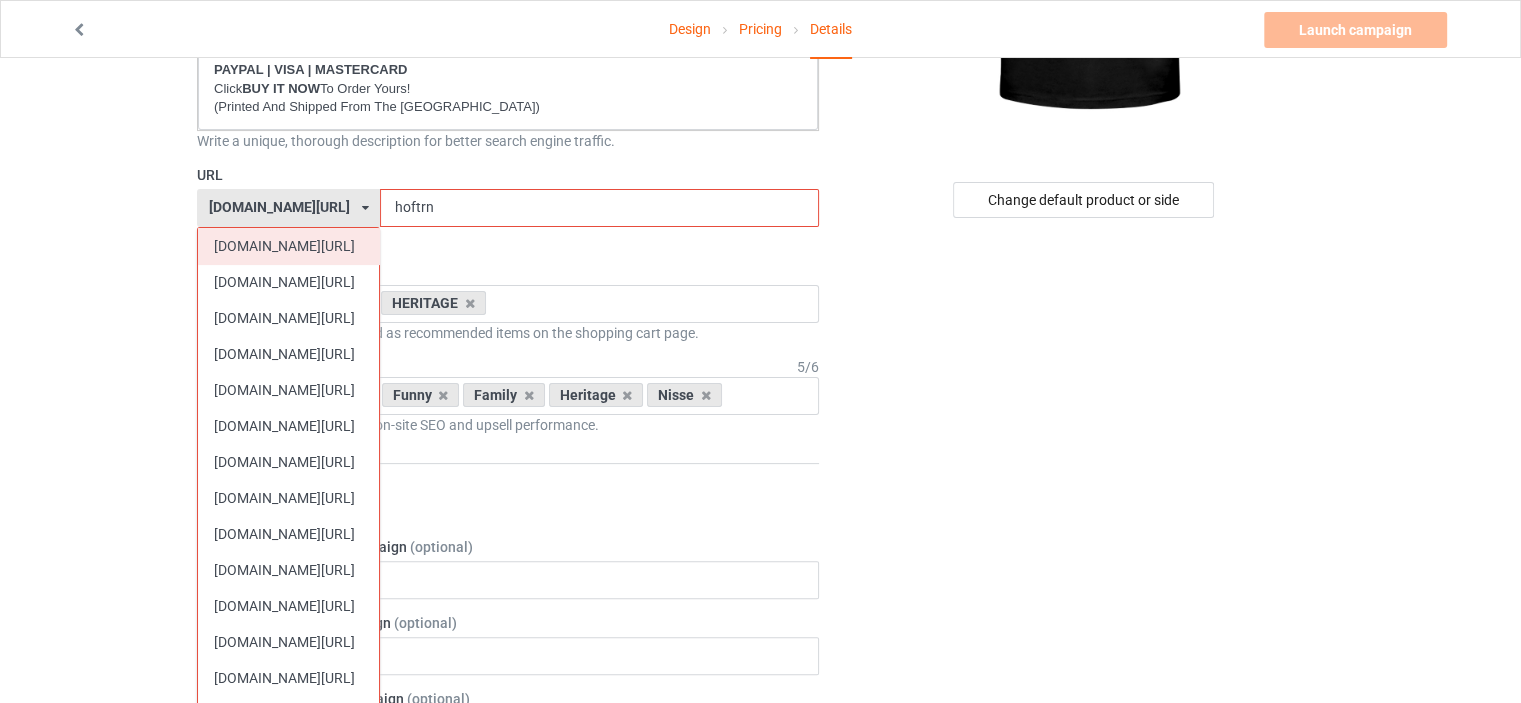 scroll, scrollTop: 400, scrollLeft: 0, axis: vertical 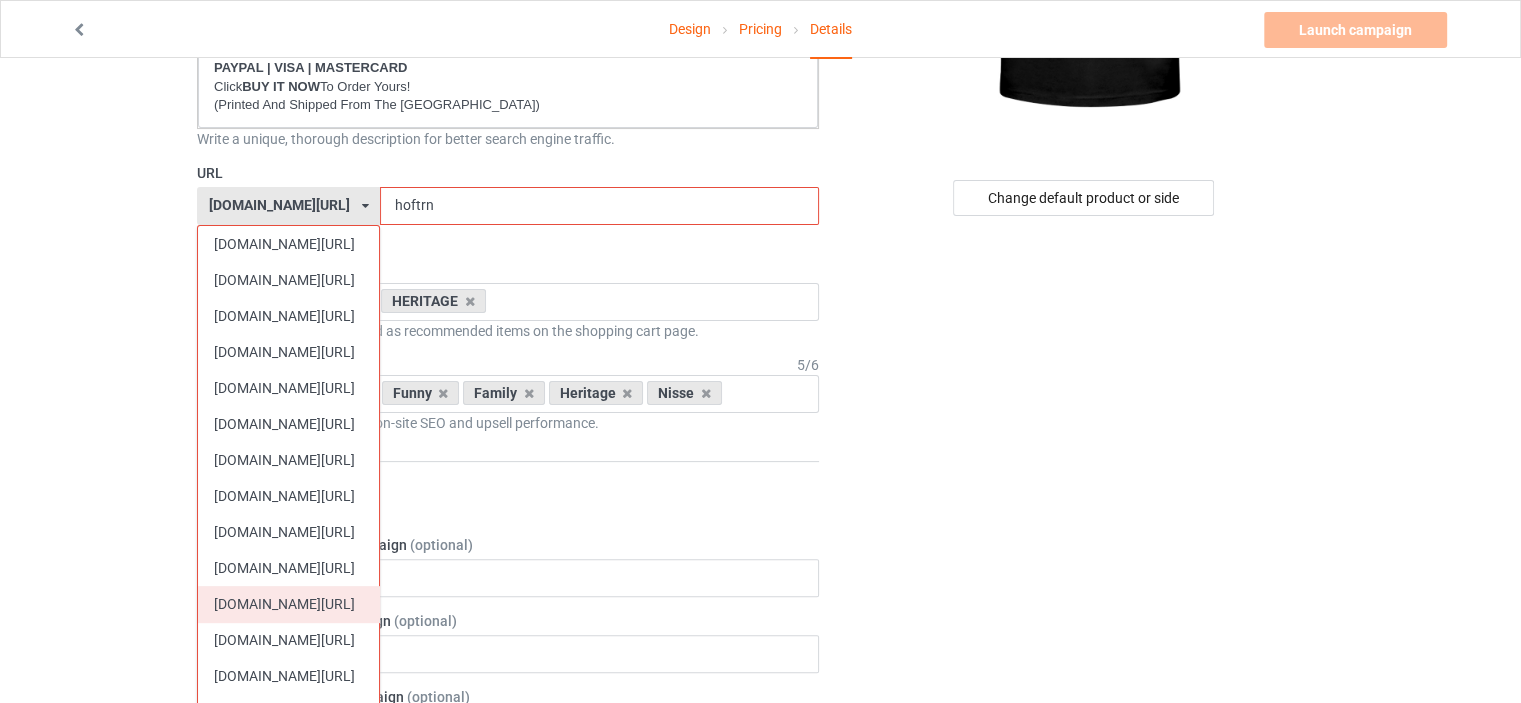 click on "[DOMAIN_NAME][URL]" at bounding box center [288, 604] 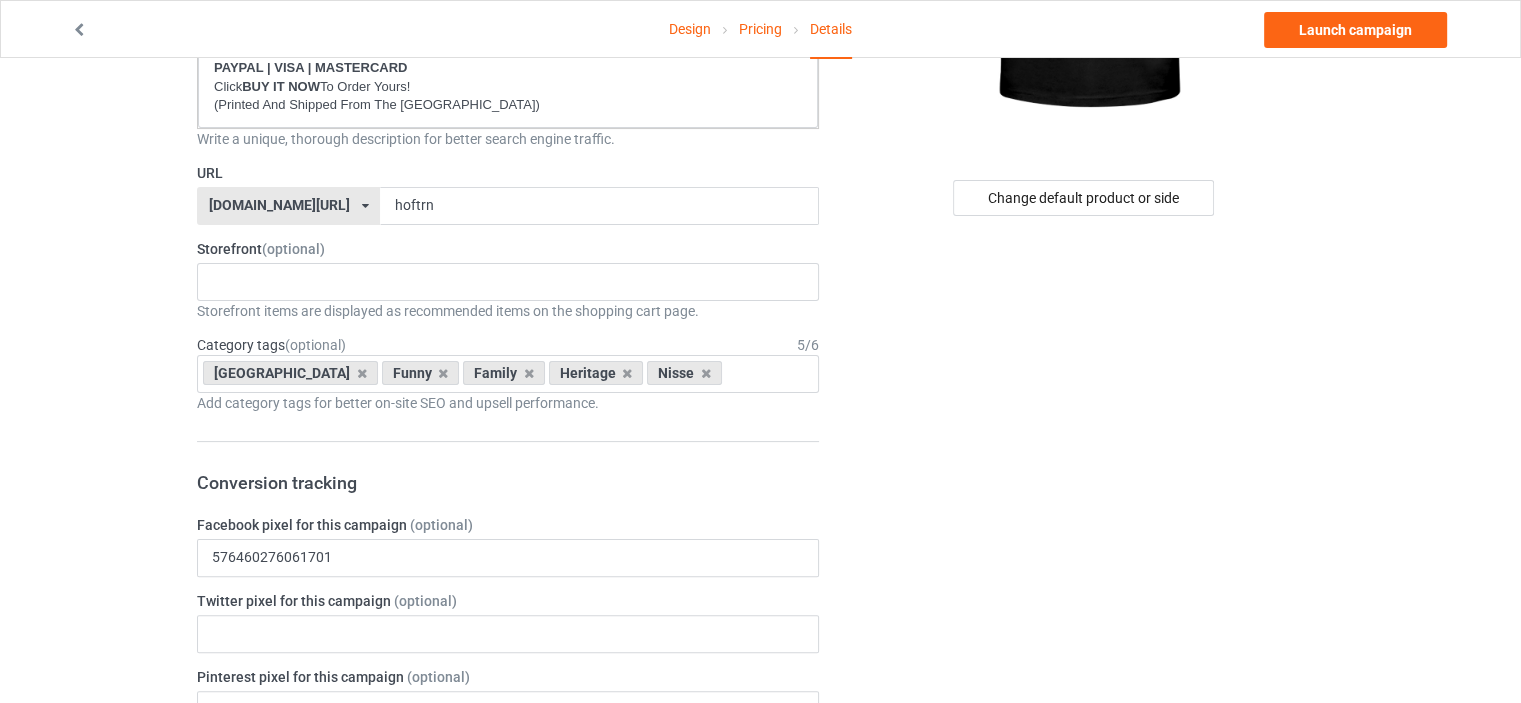 scroll, scrollTop: 100, scrollLeft: 0, axis: vertical 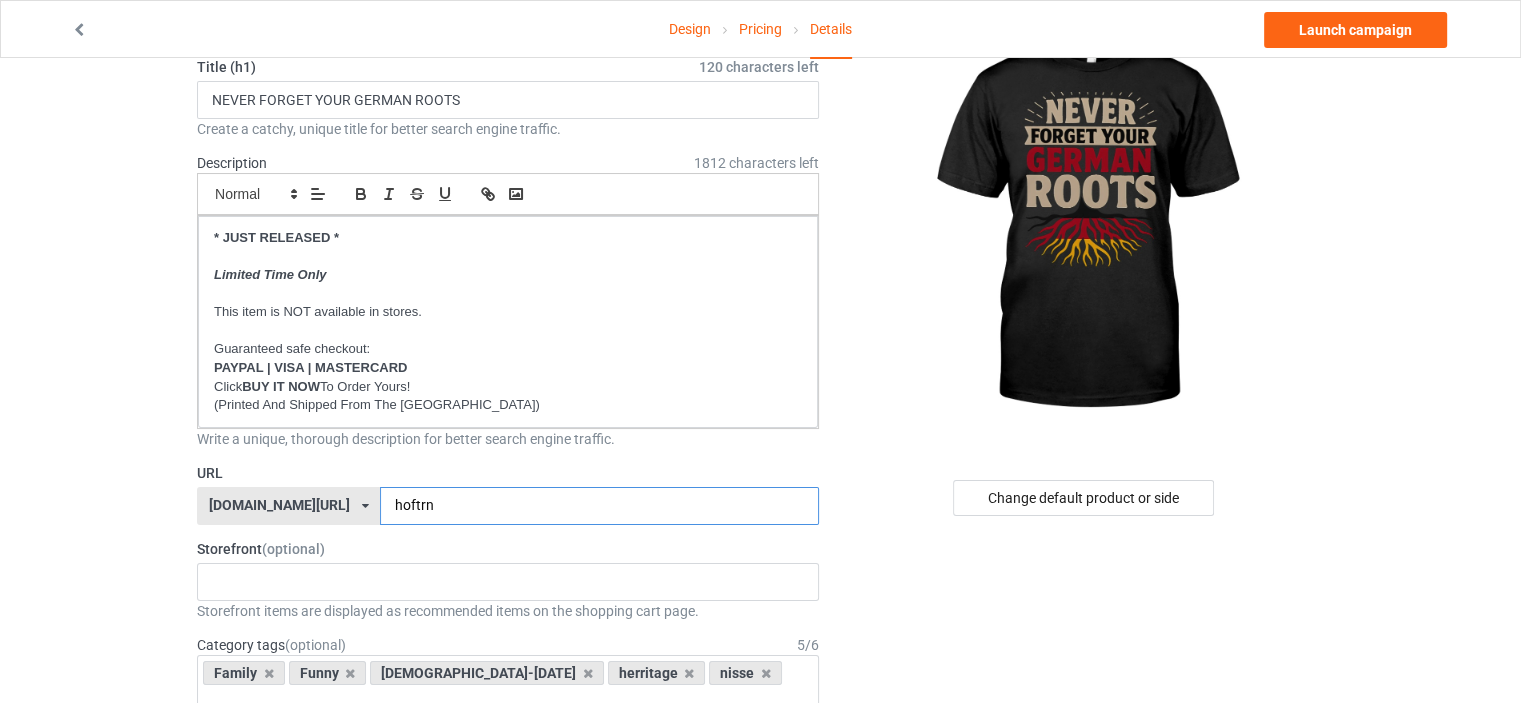 drag, startPoint x: 441, startPoint y: 507, endPoint x: 142, endPoint y: 419, distance: 311.68094 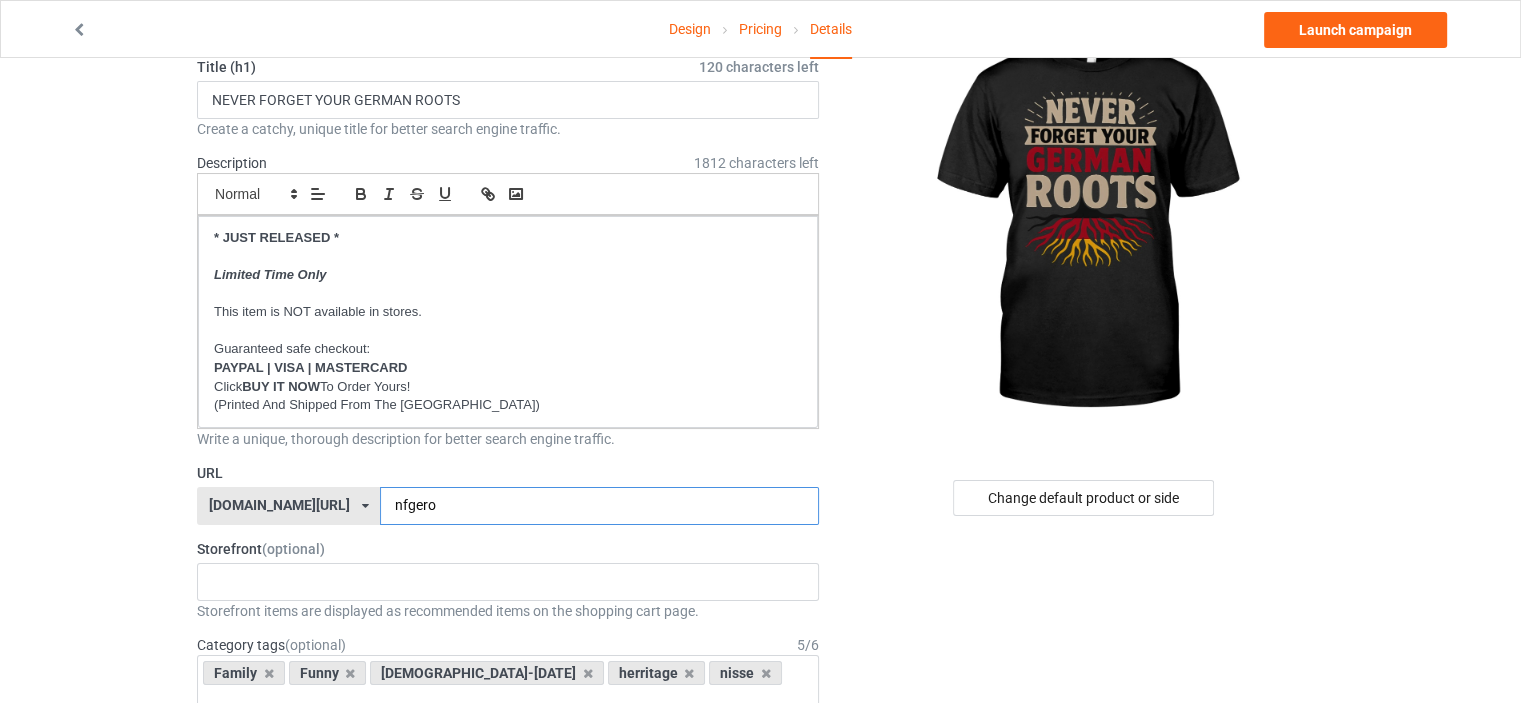 type on "nfgero" 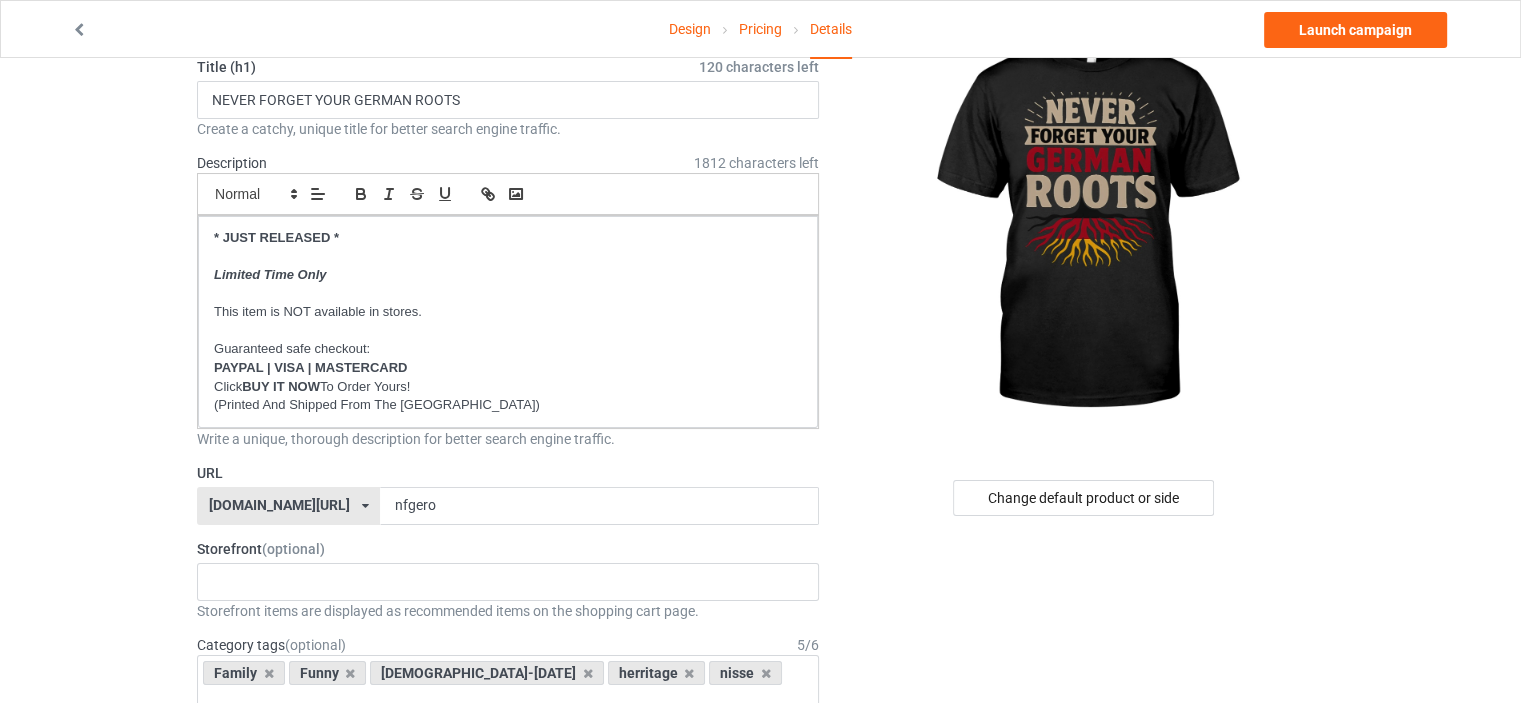 click on "Design Pricing Details Launch campaign Campaign Info Title (h1) 120   characters left NEVER FORGET YOUR GERMAN ROOTS Create a catchy, unique title for better search engine traffic. Description 1812   characters left       Small Normal Large Big Huge                                                                                     * JUST RELEASED * Limited Time Only This item is NOT available in stores. Guaranteed safe checkout: PAYPAL | VISA | MASTERCARD Click  BUY IT NOW  To Order Yours! (Printed And Shipped From The USA) Write a unique, thorough description for better search engine traffic. URL ilovemygermany.com/ britishlook.net/ danishlegends.com/ familyworldgifts.com/ finnishlegends.com/ funnyteeworld.com/ ilovemyaustralia.com/ ilovemycanada.net/ ilovemydenmark.com/ ilovemyfinland.com/ ilovemyfrance.com/ ilovemygermany.com/ ilovemygnomes.com/ ilovemyireland.com/ ilovemyitaly.com/ ilovemynetherlands.com/ ilovemynorway.com/ ilovemypoland.com/ ilovemyredhair.net/ ilovemyscotland.com/ ilovemysweden.com/" at bounding box center [760, 1072] 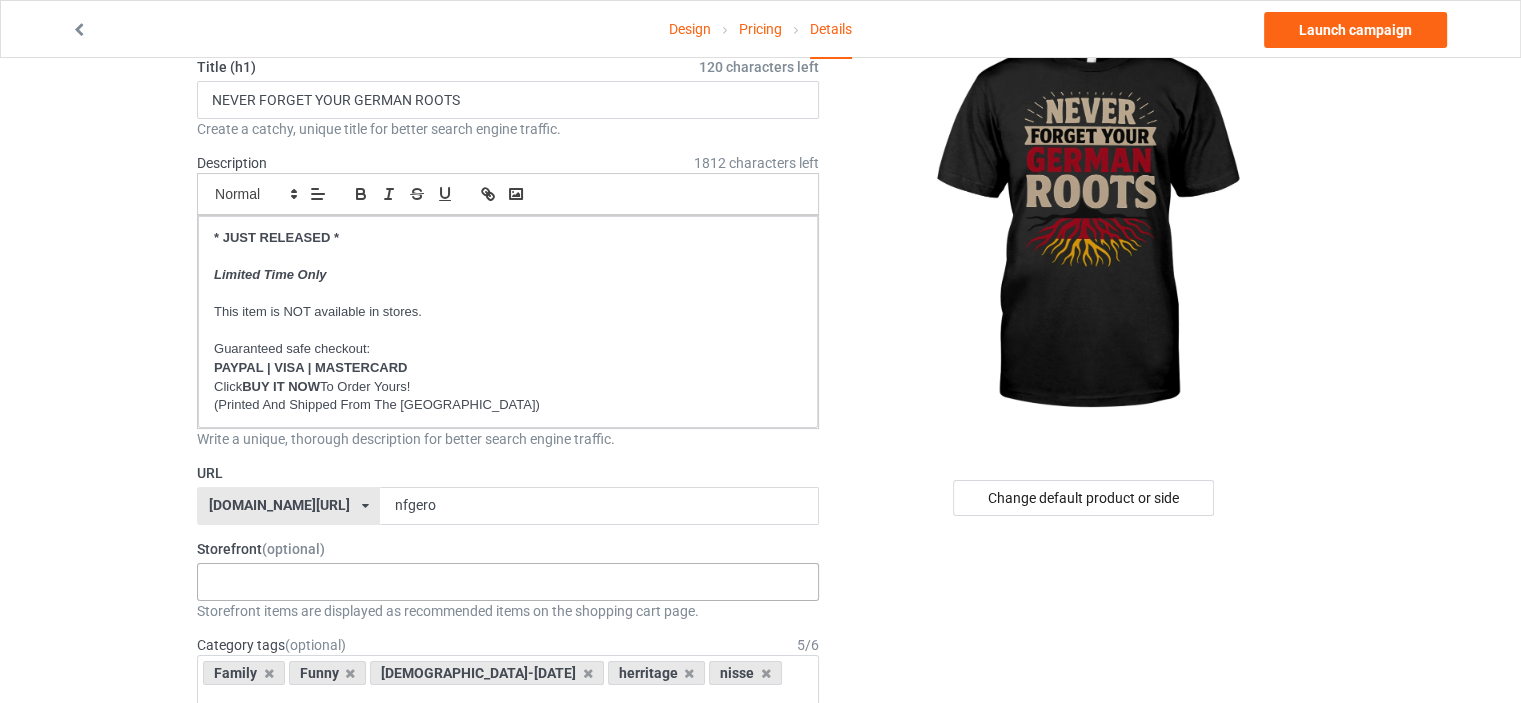 click on "HERITAGE FUNNY FAMILY CHRISTMAS 5d793c099ddb371f9f0c3c2e 5d7820cd2b9df008358ecea1 5d769ec32ee410469285180e 5d756b10fbe899469ef4d8a1" at bounding box center (508, 582) 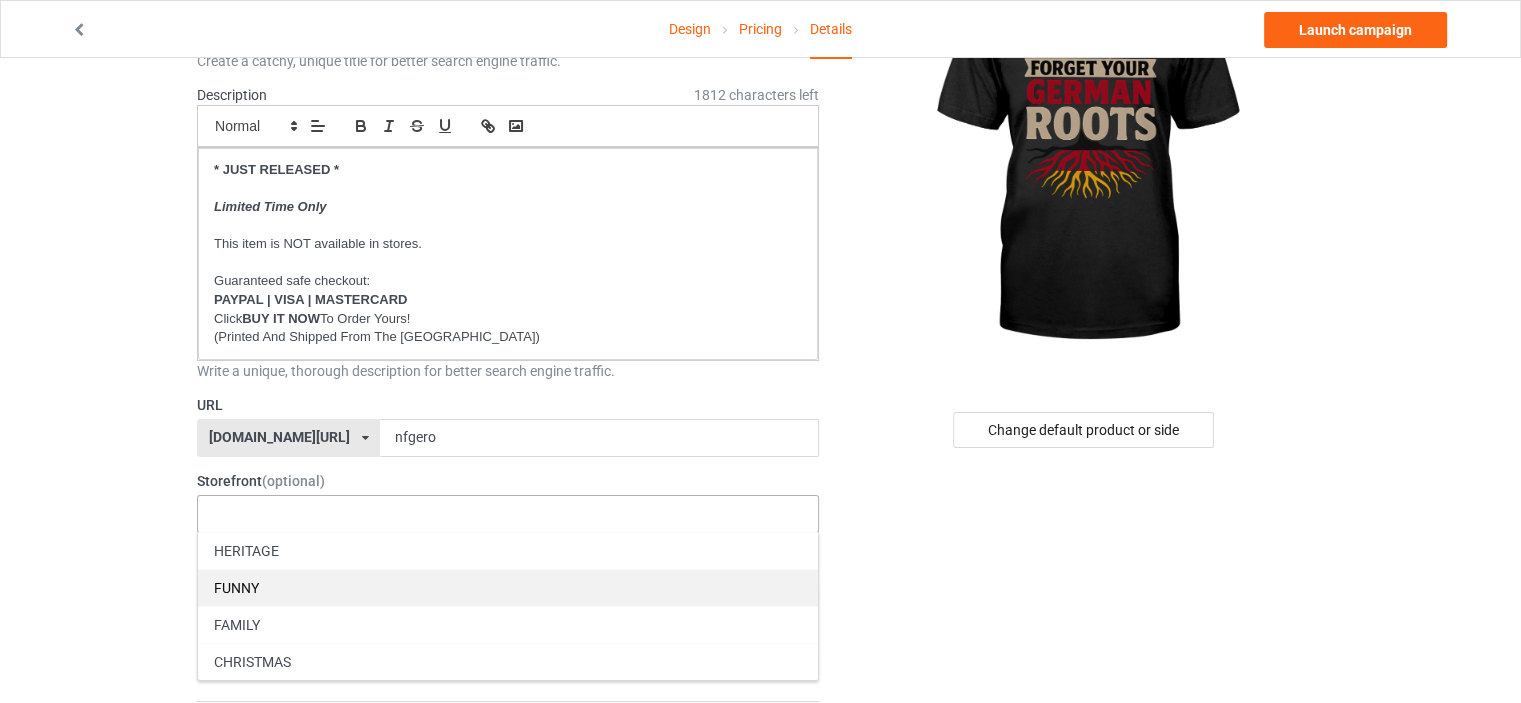 scroll, scrollTop: 200, scrollLeft: 0, axis: vertical 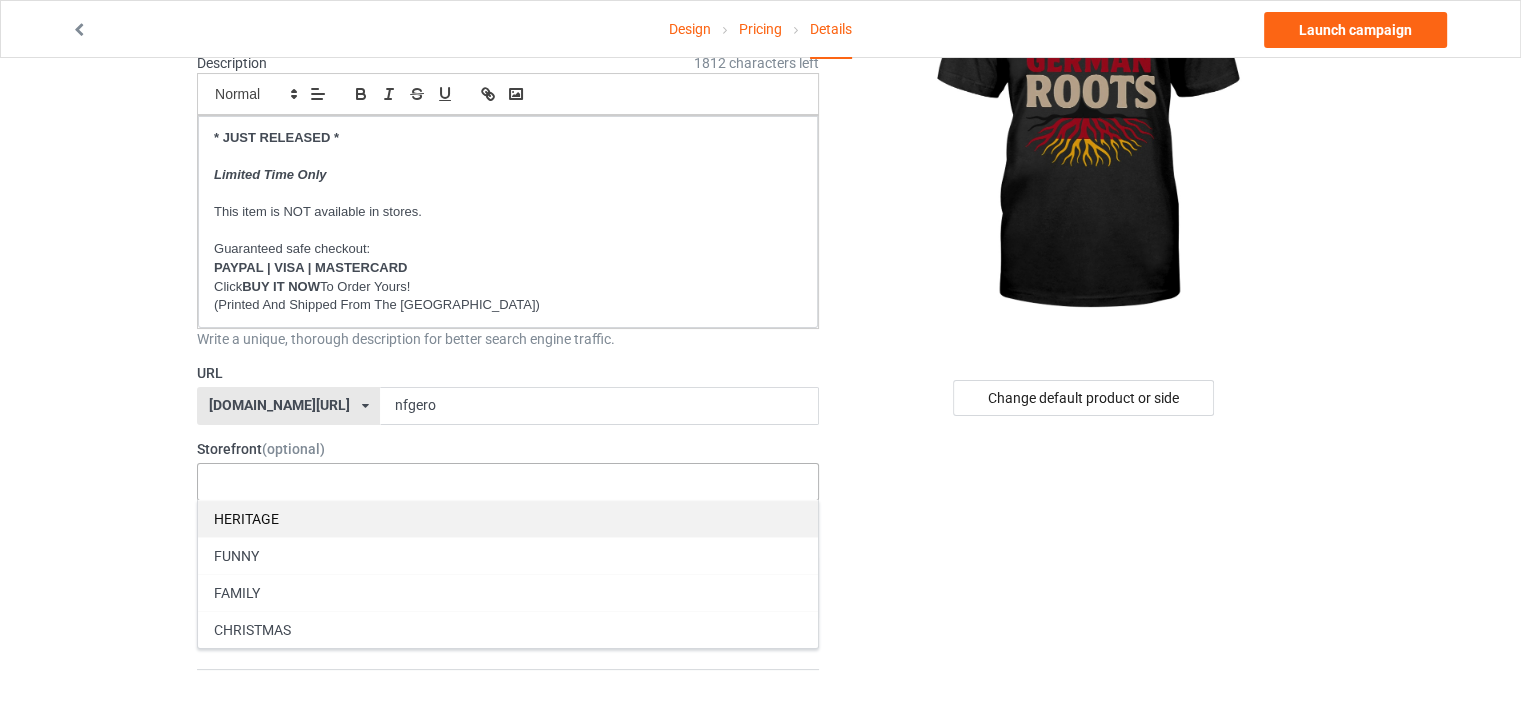 click on "HERITAGE" at bounding box center [508, 518] 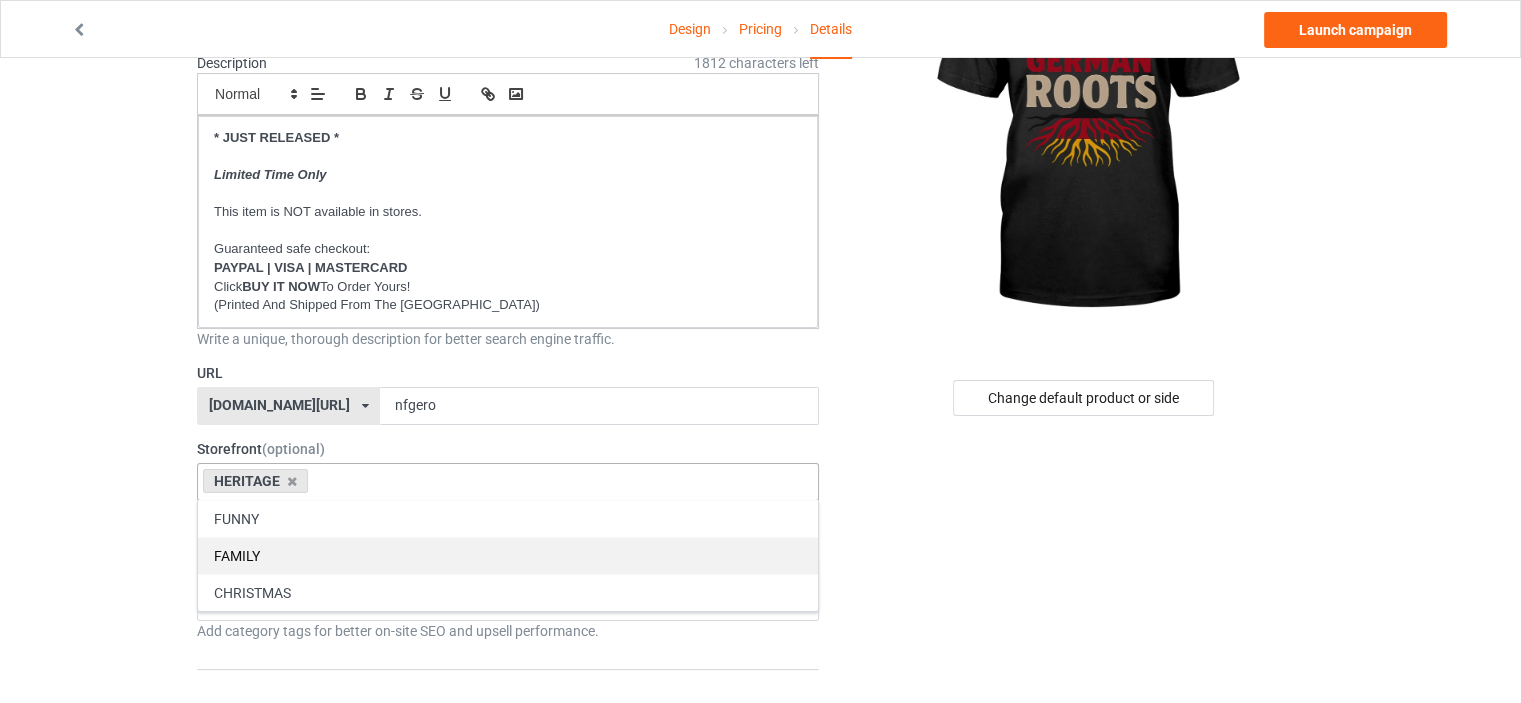 click on "FAMILY" at bounding box center (508, 555) 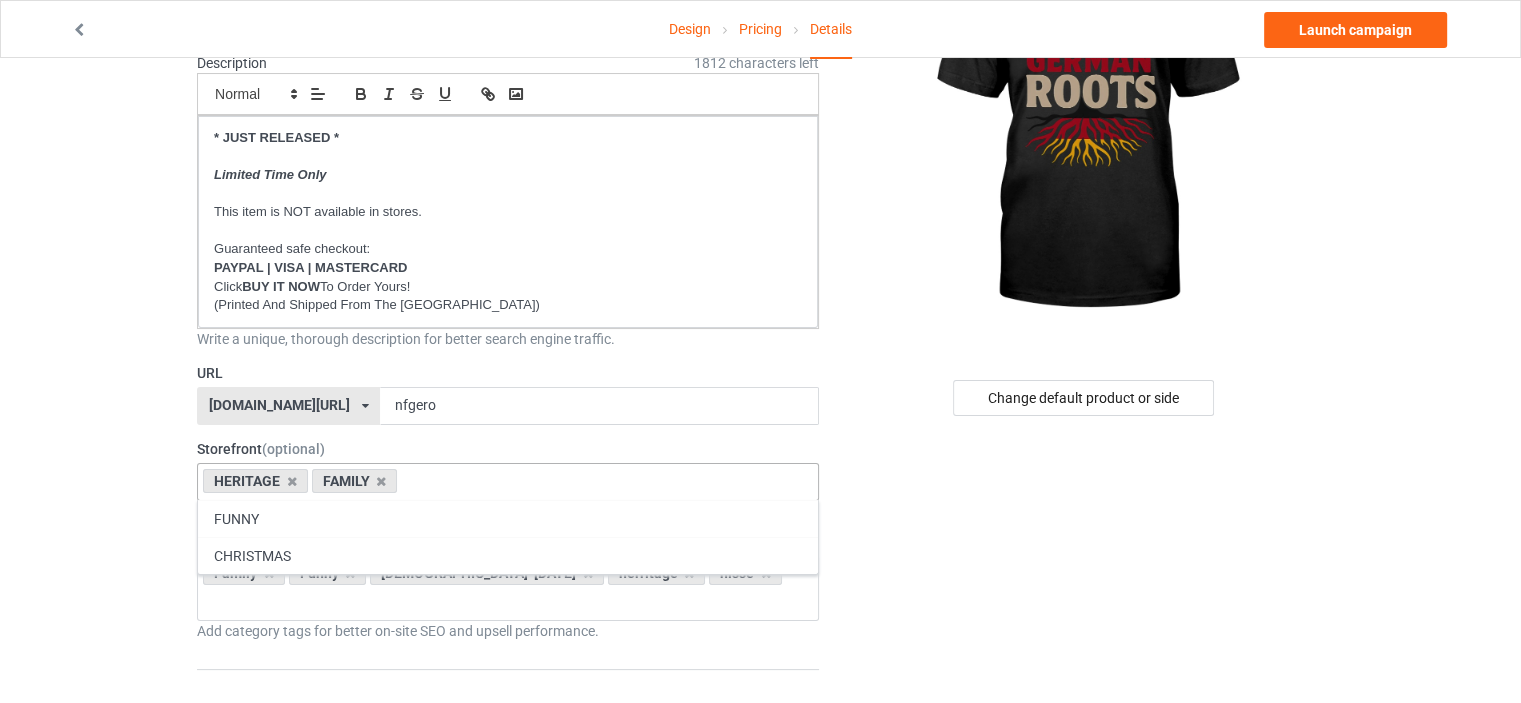 click on "FUNNY" at bounding box center (508, 518) 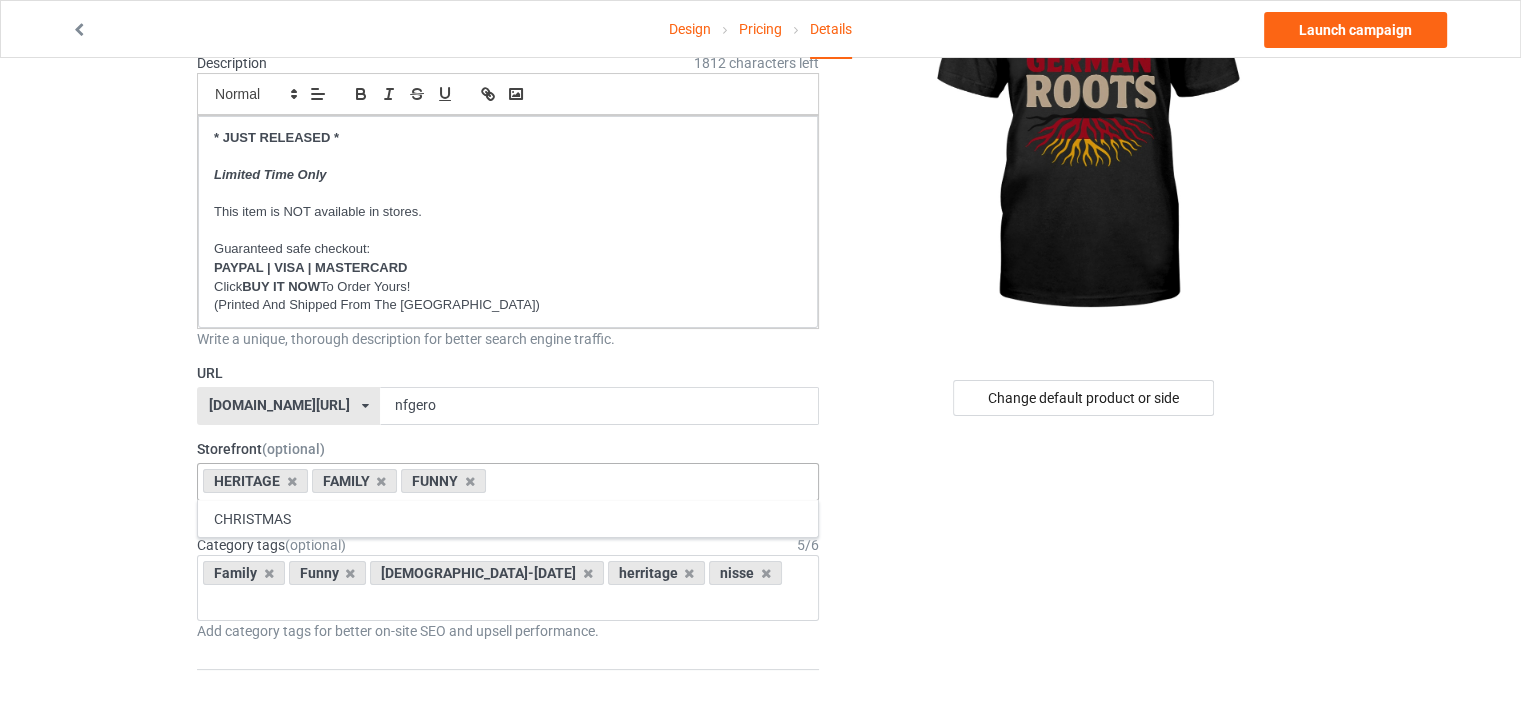 click on "Design Pricing Details Launch campaign Campaign Info Title (h1) 120   characters left NEVER FORGET YOUR GERMAN ROOTS Create a catchy, unique title for better search engine traffic. Description 1812   characters left       Small Normal Large Big Huge                                                                                     * JUST RELEASED * Limited Time Only This item is NOT available in stores. Guaranteed safe checkout: PAYPAL | VISA | MASTERCARD Click  BUY IT NOW  To Order Yours! (Printed And Shipped From The USA) Write a unique, thorough description for better search engine traffic. URL ilovemygermany.com/ britishlook.net/ danishlegends.com/ familyworldgifts.com/ finnishlegends.com/ funnyteeworld.com/ ilovemyaustralia.com/ ilovemycanada.net/ ilovemydenmark.com/ ilovemyfinland.com/ ilovemyfrance.com/ ilovemygermany.com/ ilovemygnomes.com/ ilovemyireland.com/ ilovemyitaly.com/ ilovemynetherlands.com/ ilovemynorway.com/ ilovemypoland.com/ ilovemyredhair.net/ ilovemyscotland.com/ ilovemysweden.com/" at bounding box center [760, 972] 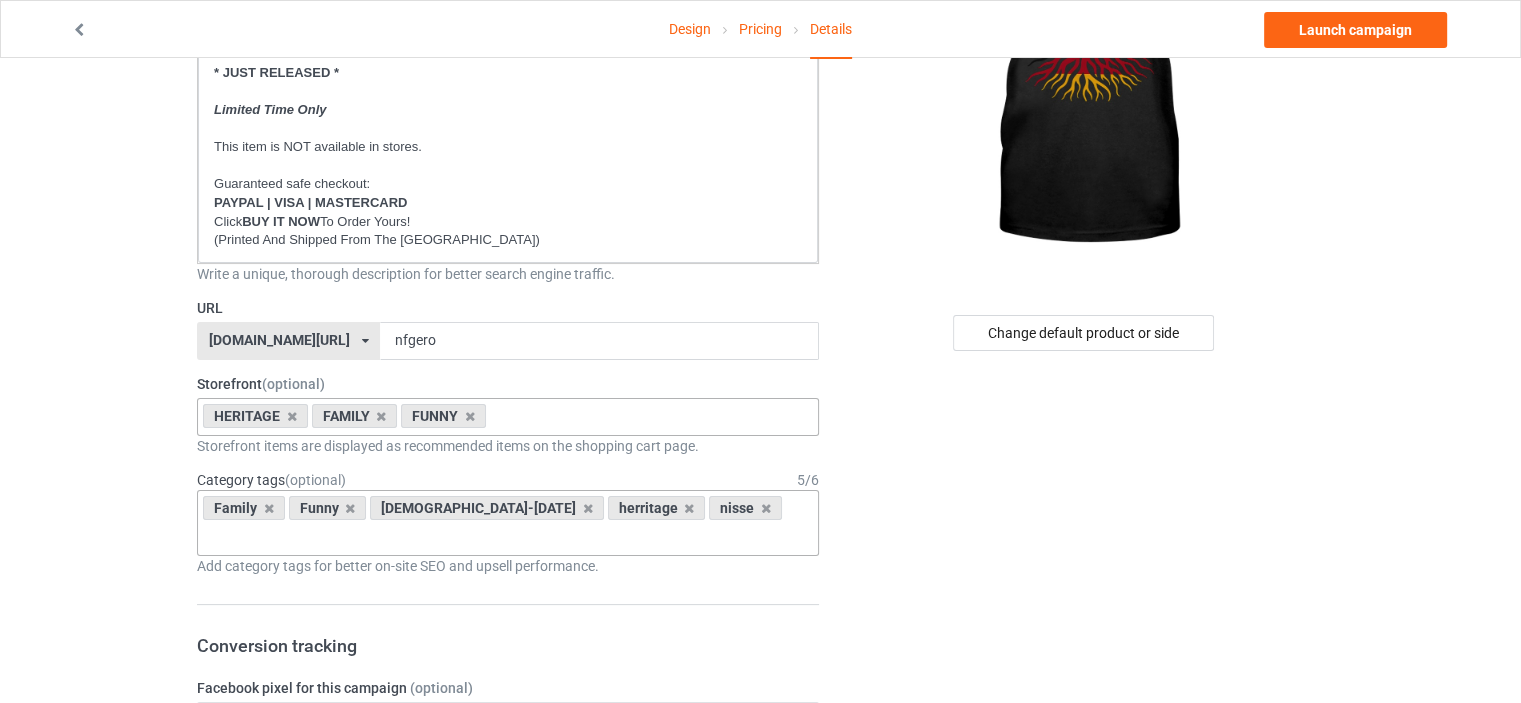 scroll, scrollTop: 300, scrollLeft: 0, axis: vertical 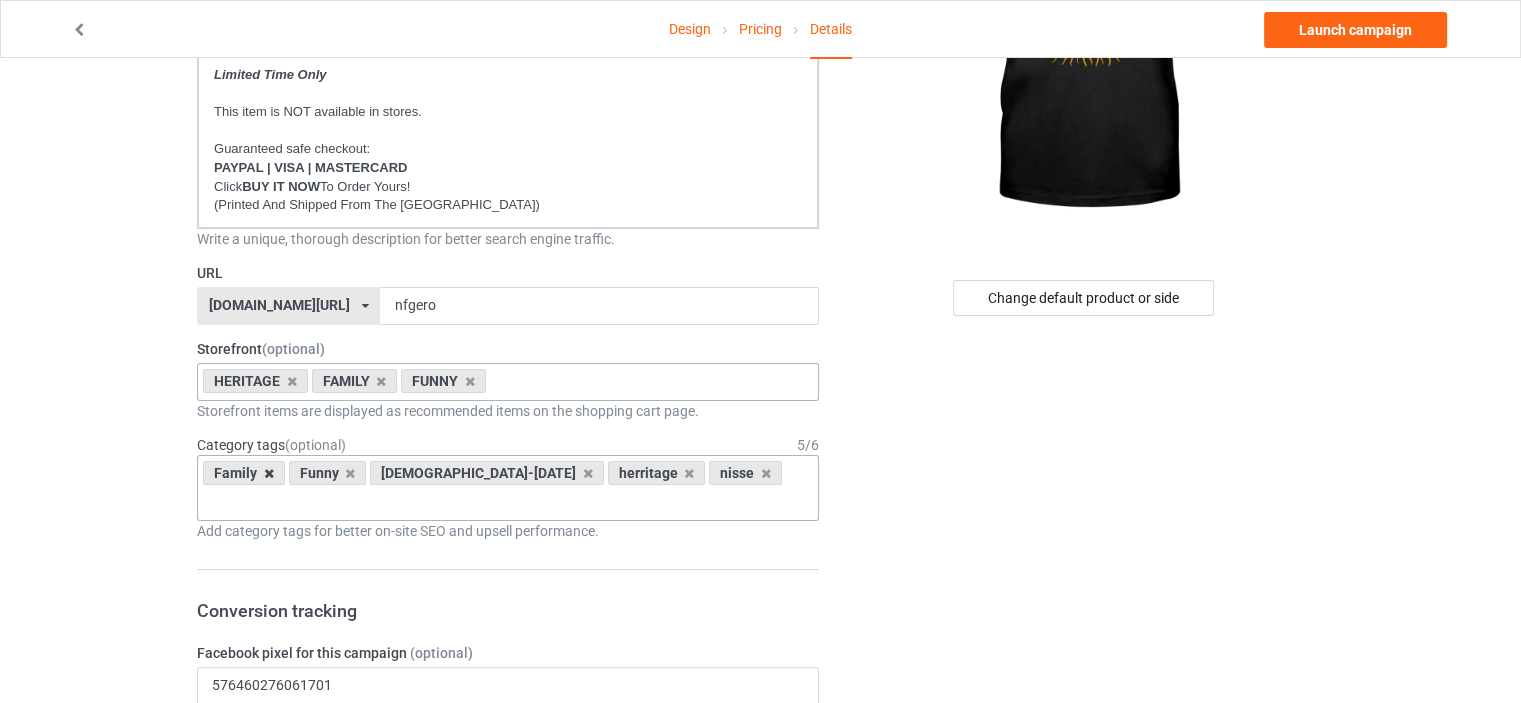 click at bounding box center (269, 473) 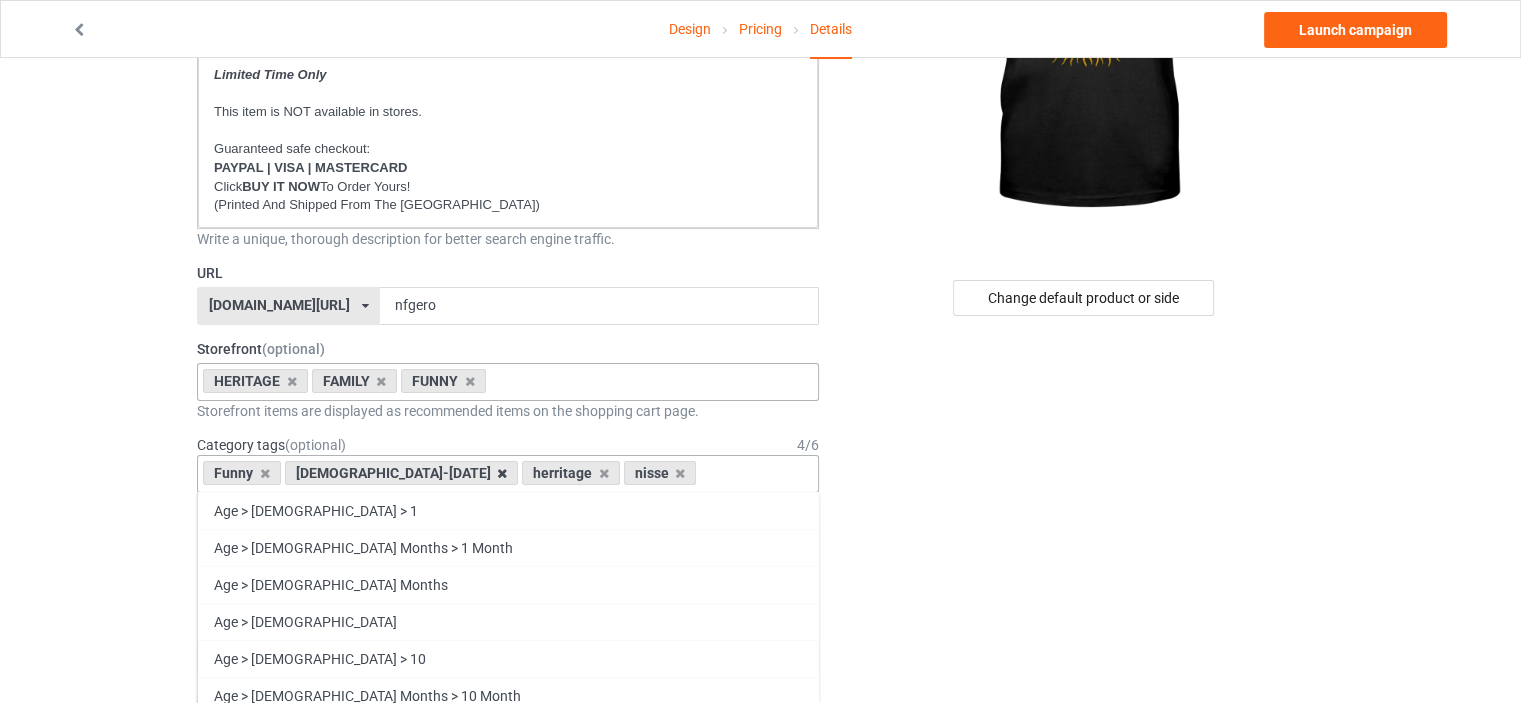 click at bounding box center (265, 473) 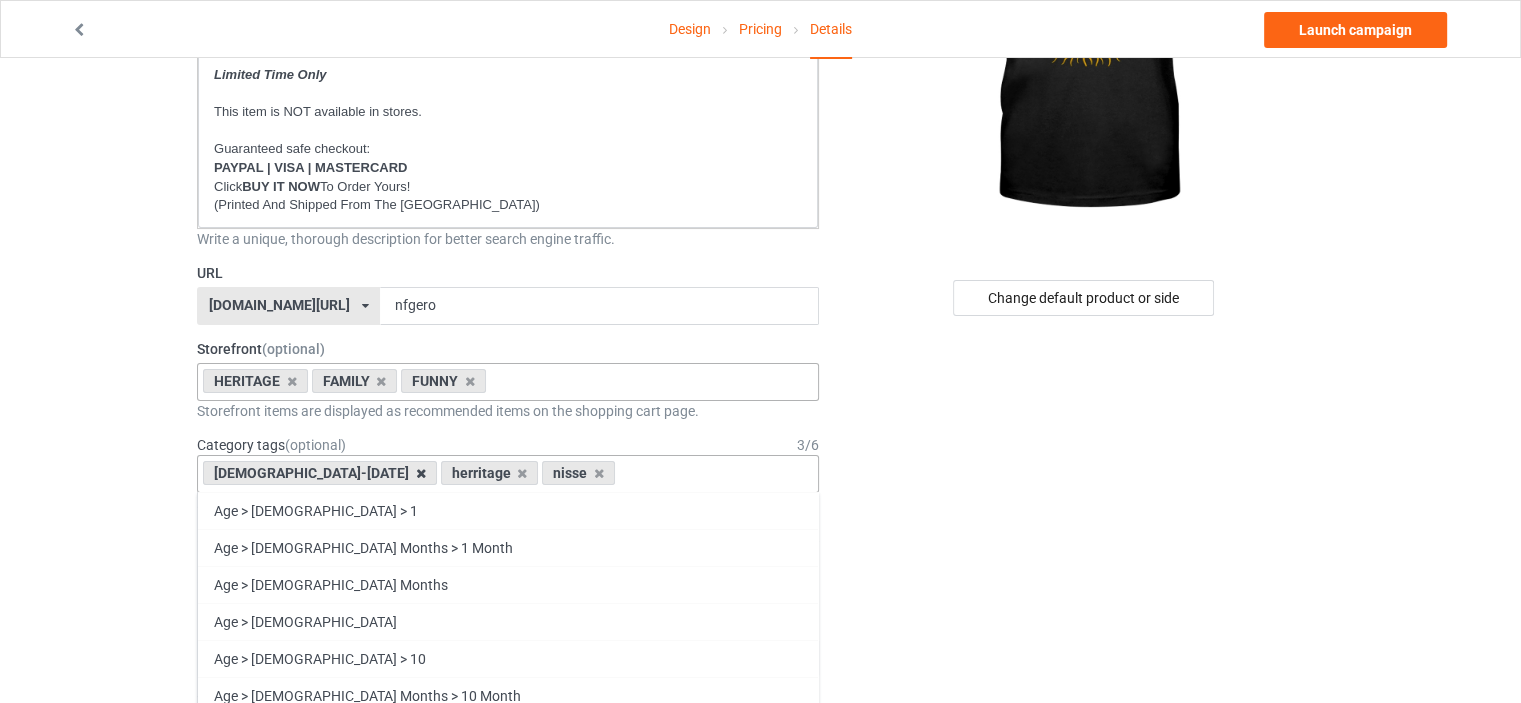 click at bounding box center [421, 473] 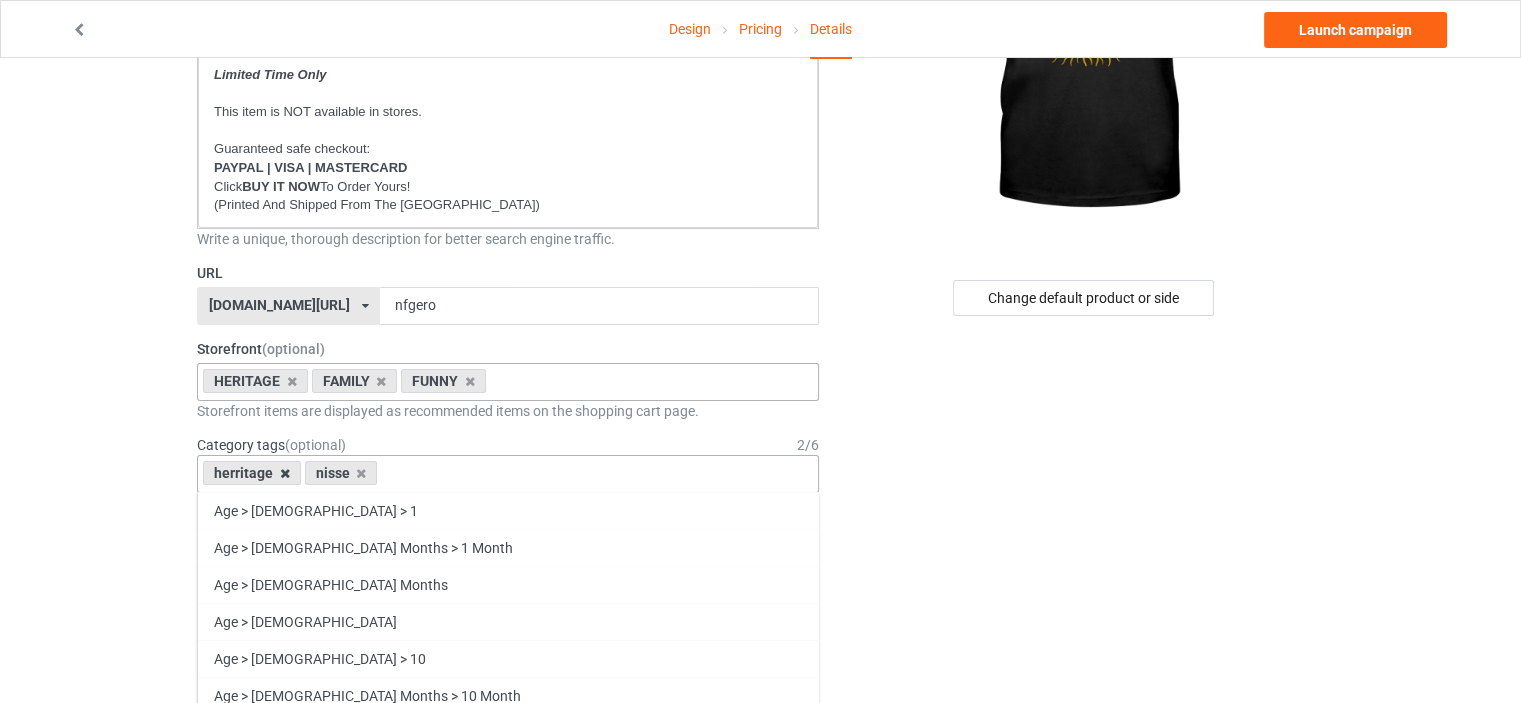 click on "herritage" at bounding box center [252, 473] 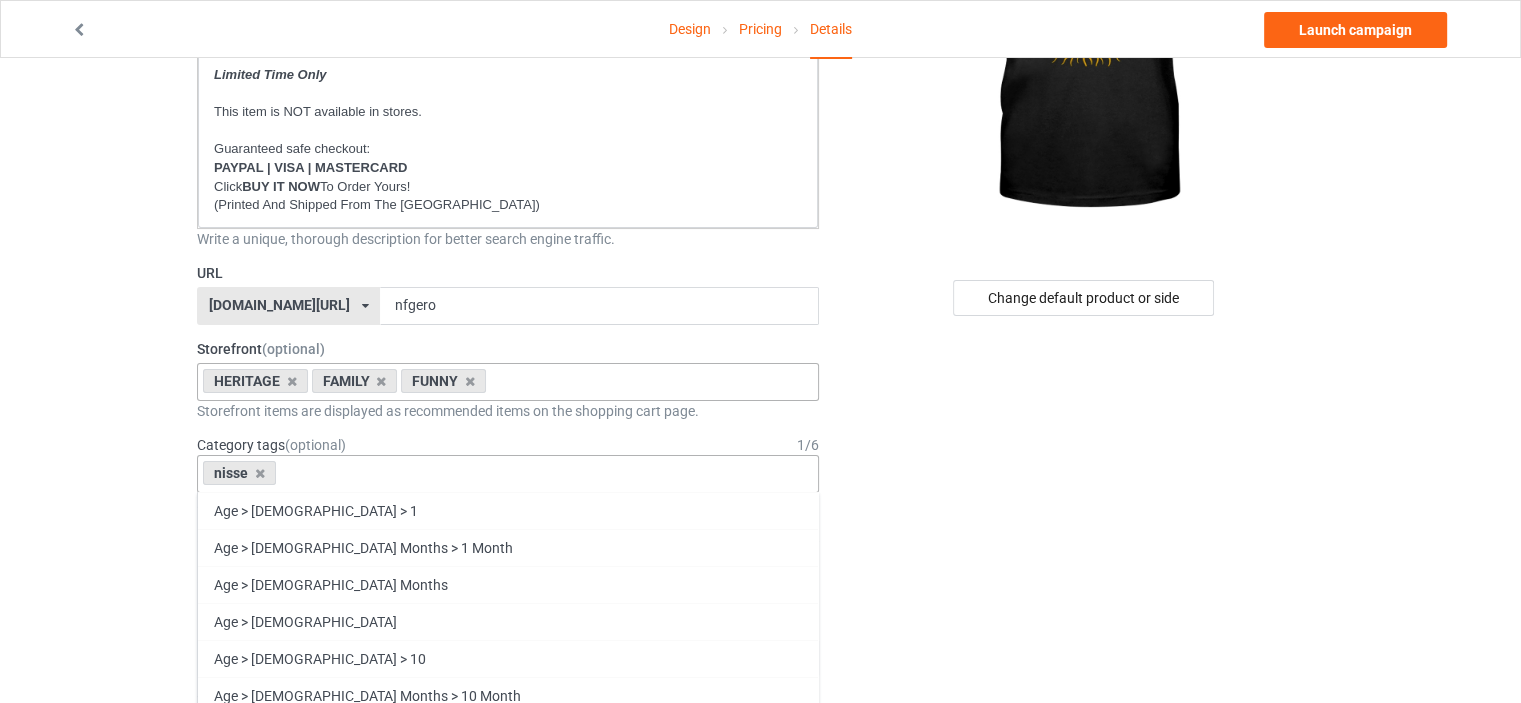 click on "nisse" at bounding box center (239, 473) 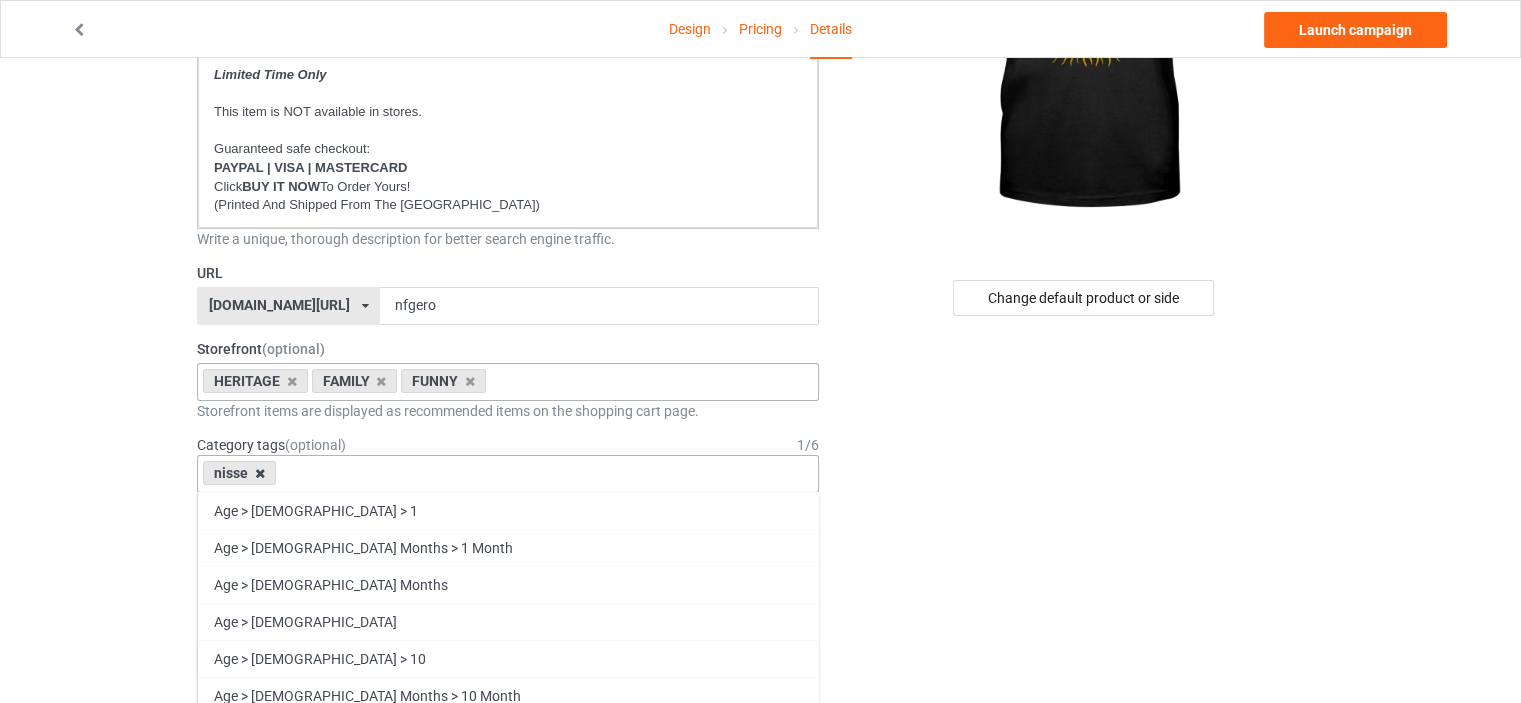 click at bounding box center (260, 473) 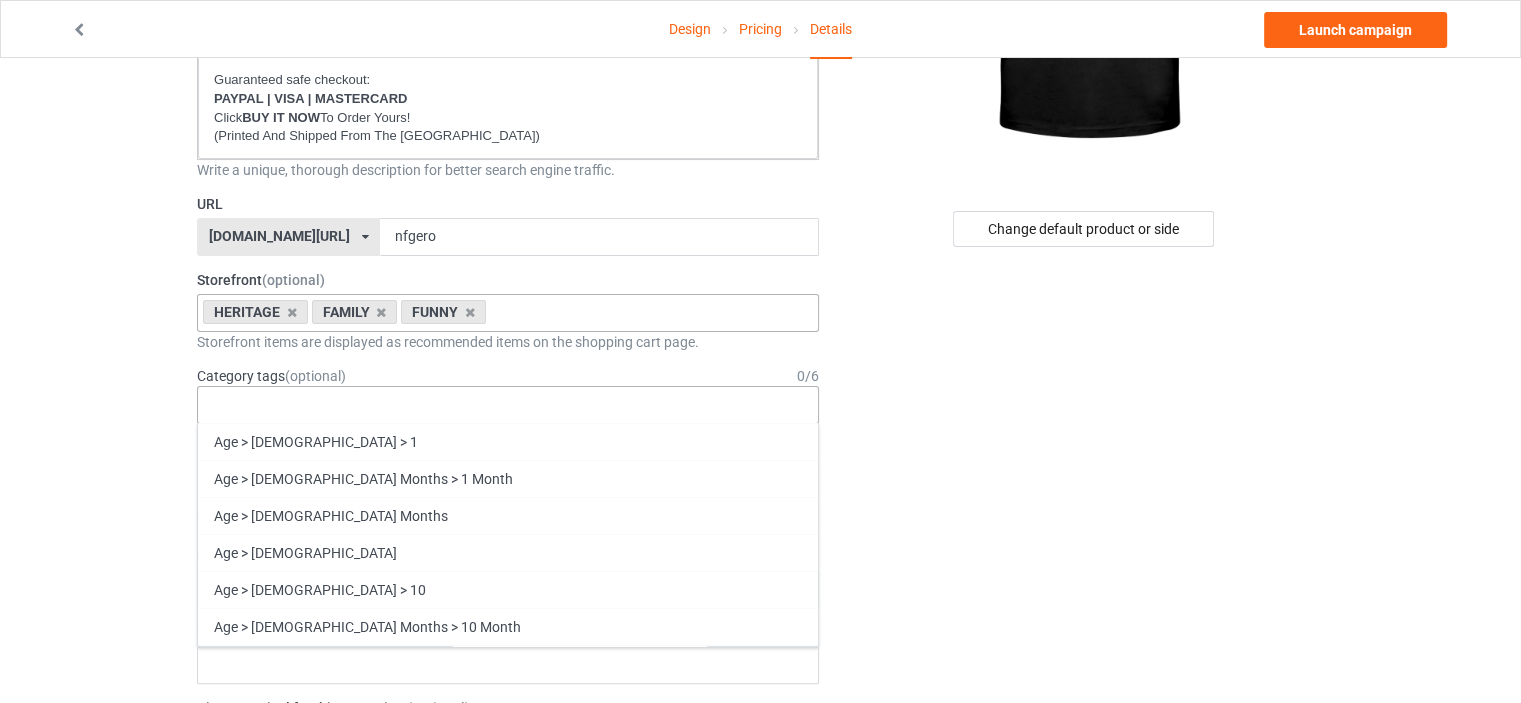 scroll, scrollTop: 400, scrollLeft: 0, axis: vertical 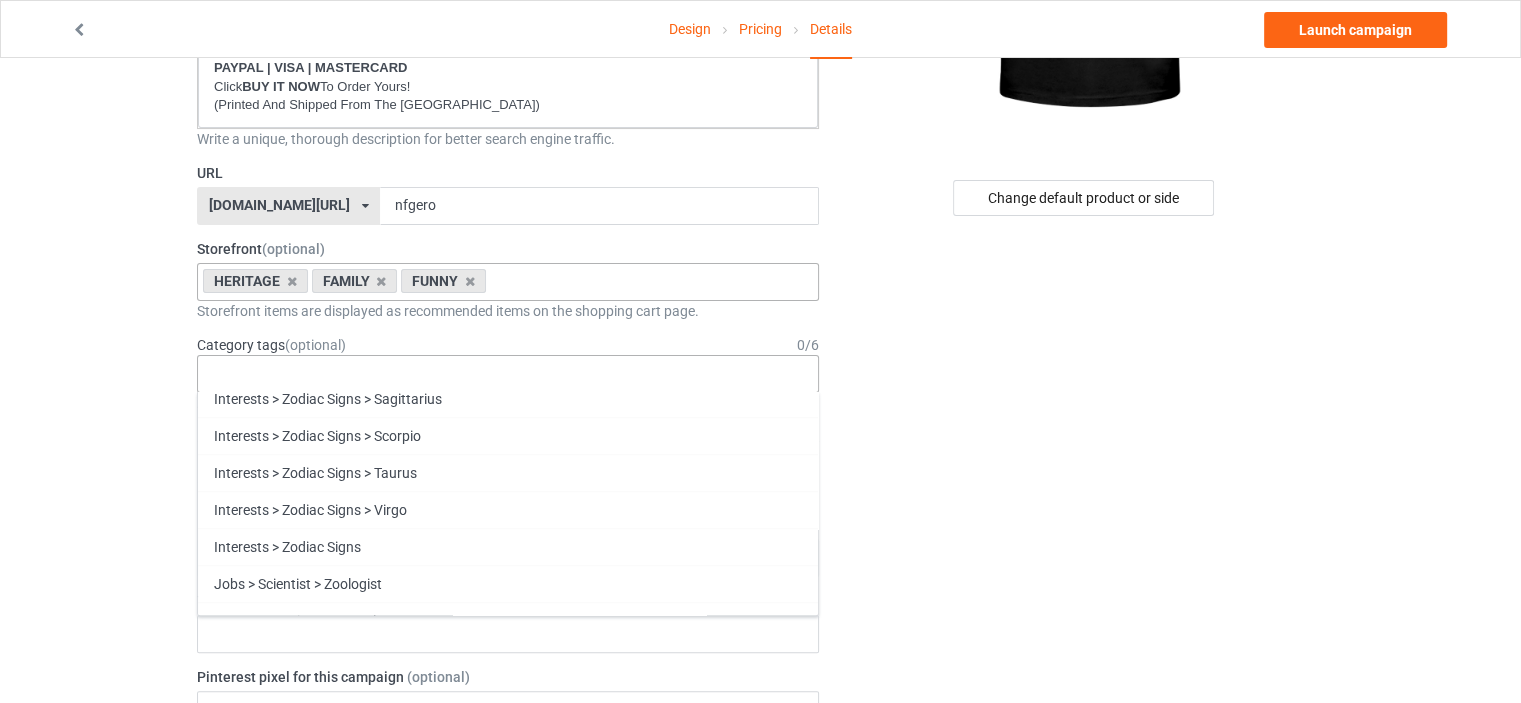 click on "Heritage" at bounding box center [508, 1027] 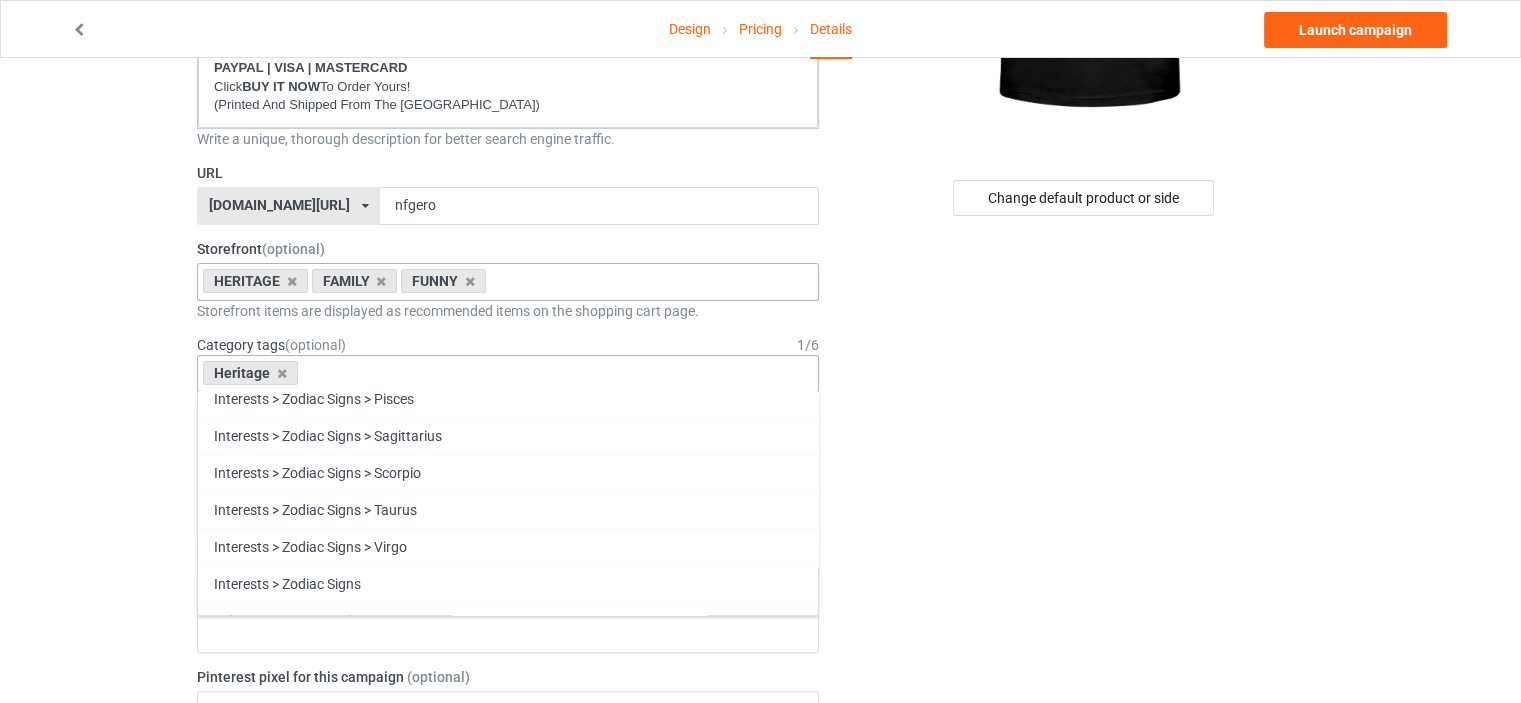 click on "Family" at bounding box center [508, 990] 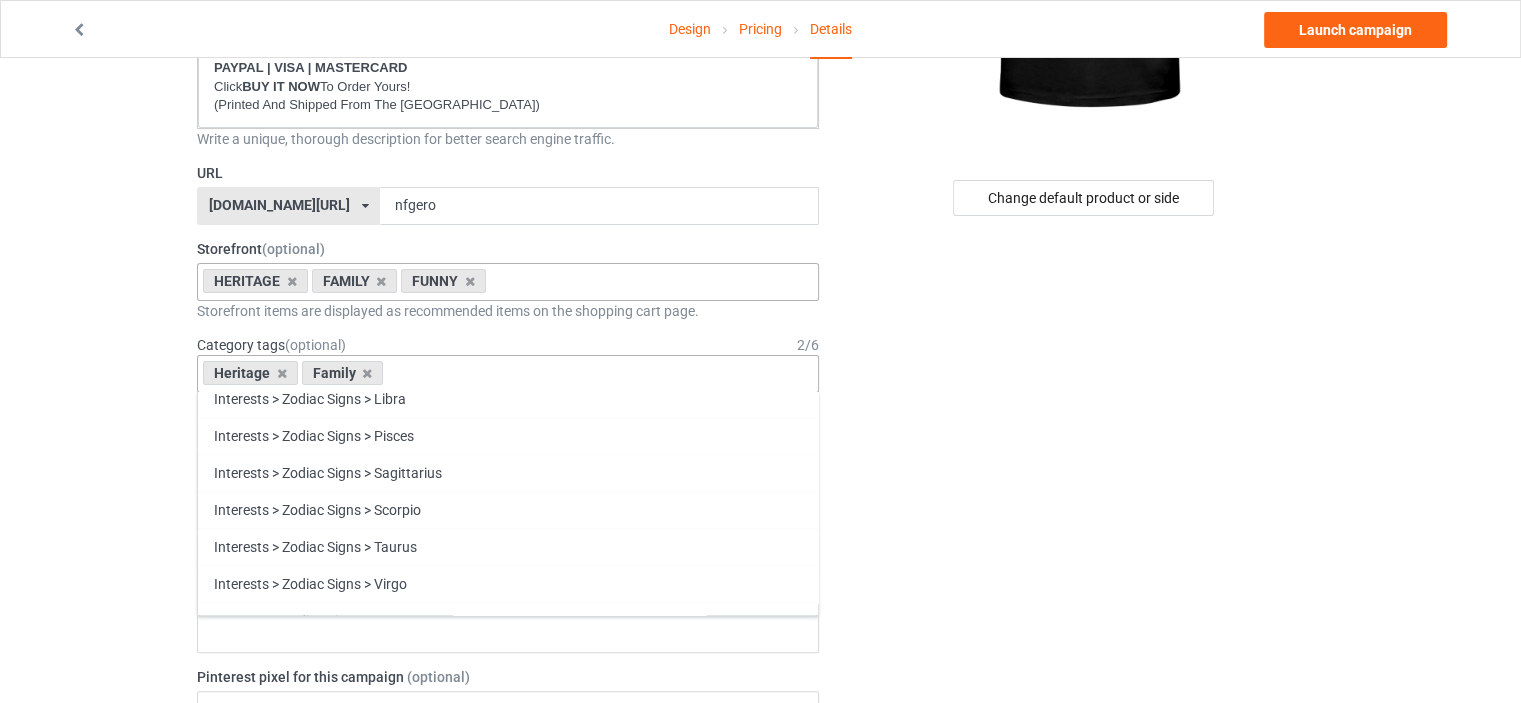click on "Funny" at bounding box center (508, 1027) 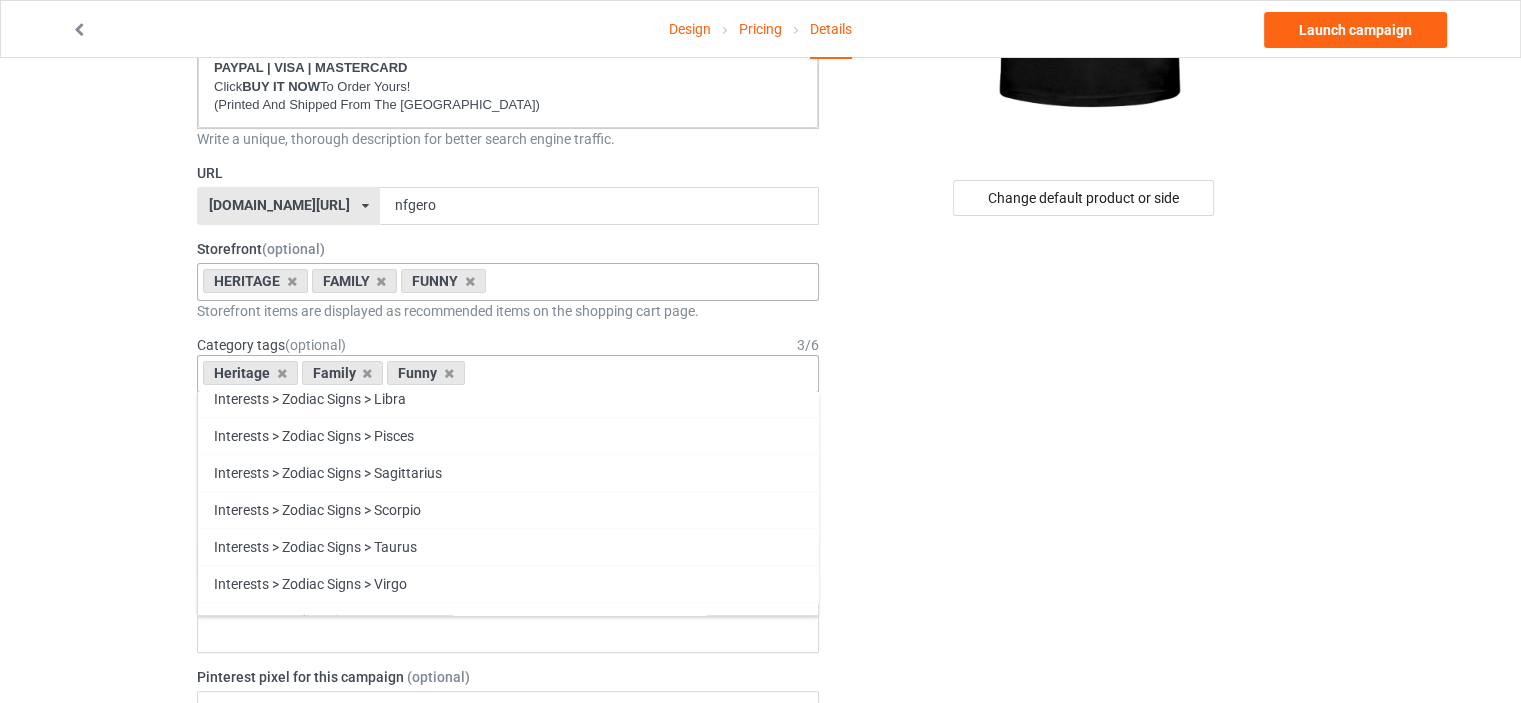 scroll, scrollTop: 85593, scrollLeft: 0, axis: vertical 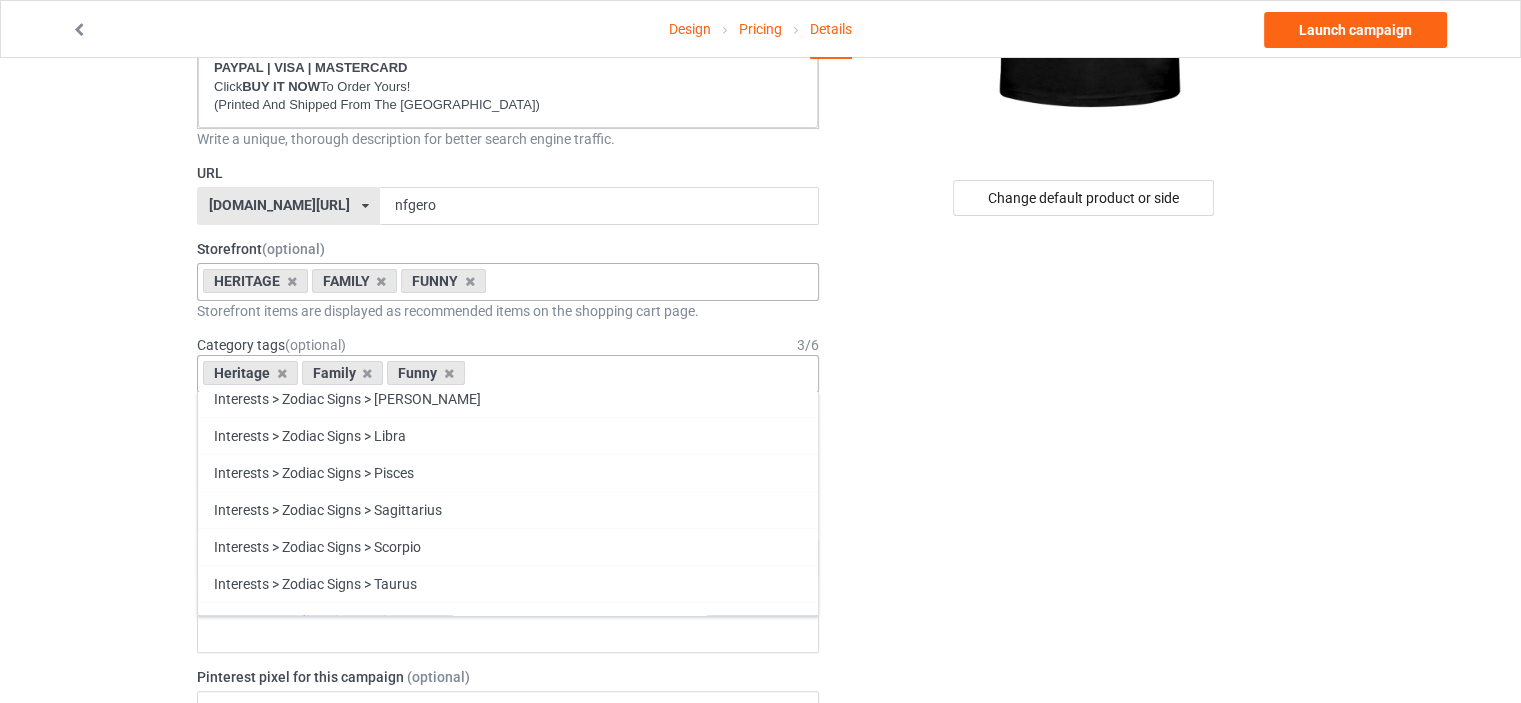 click on "Change default product or side" at bounding box center [1085, 758] 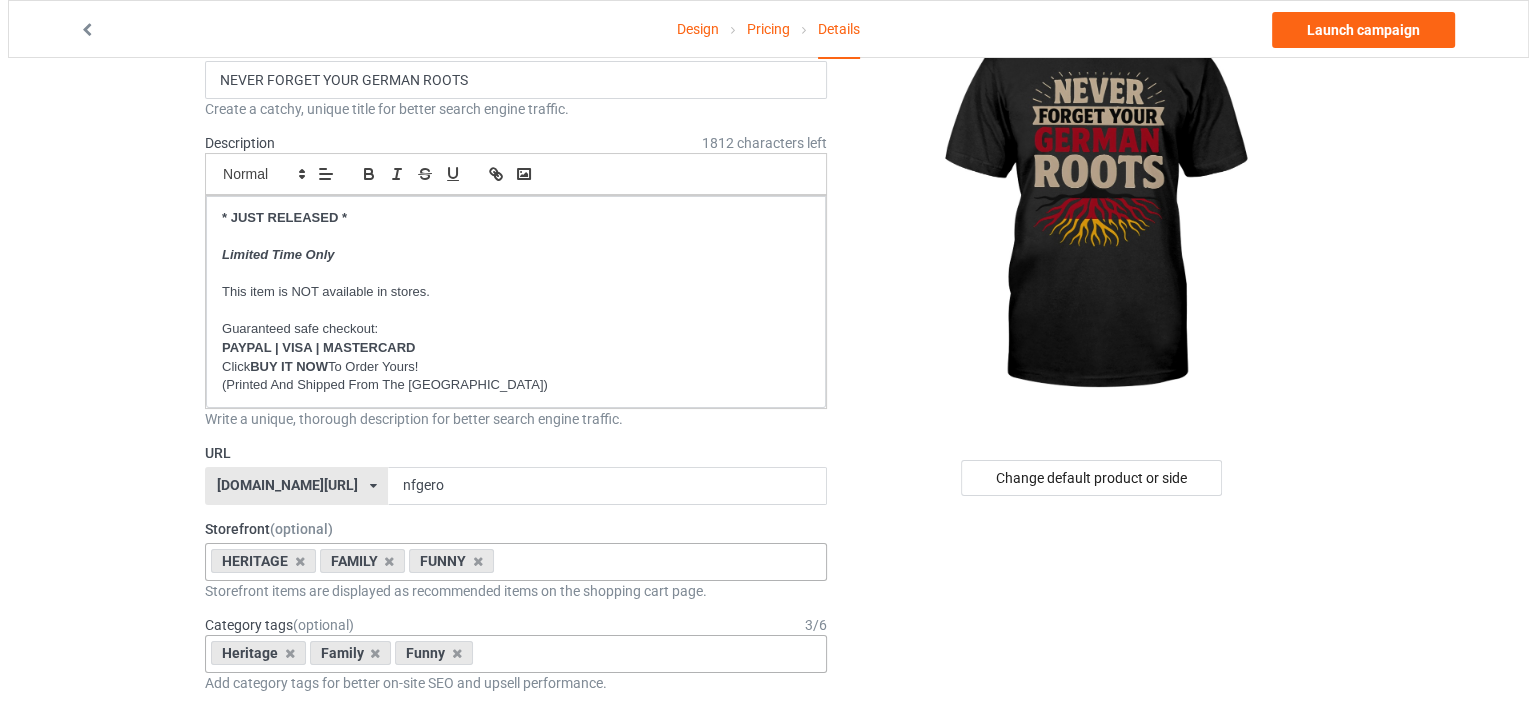 scroll, scrollTop: 0, scrollLeft: 0, axis: both 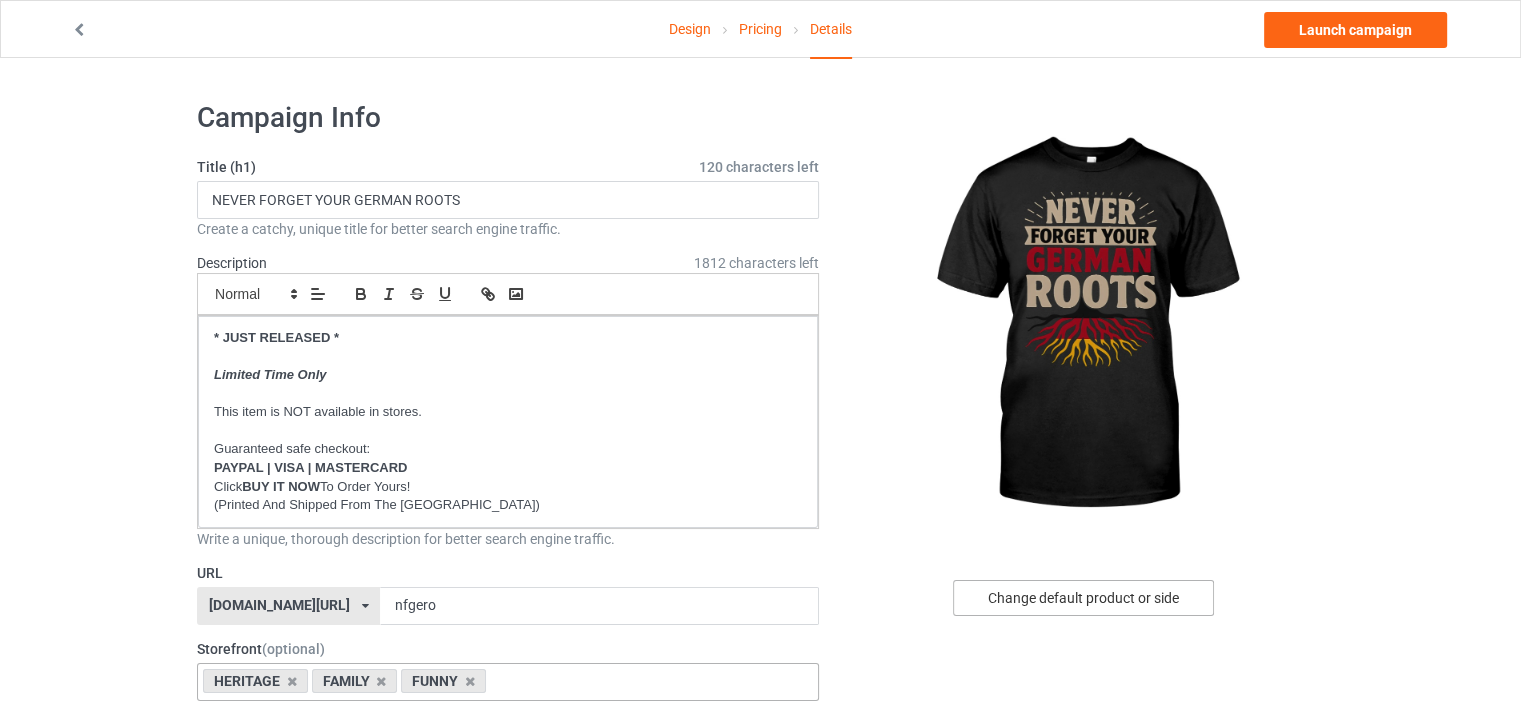 click on "Change default product or side" at bounding box center (1083, 598) 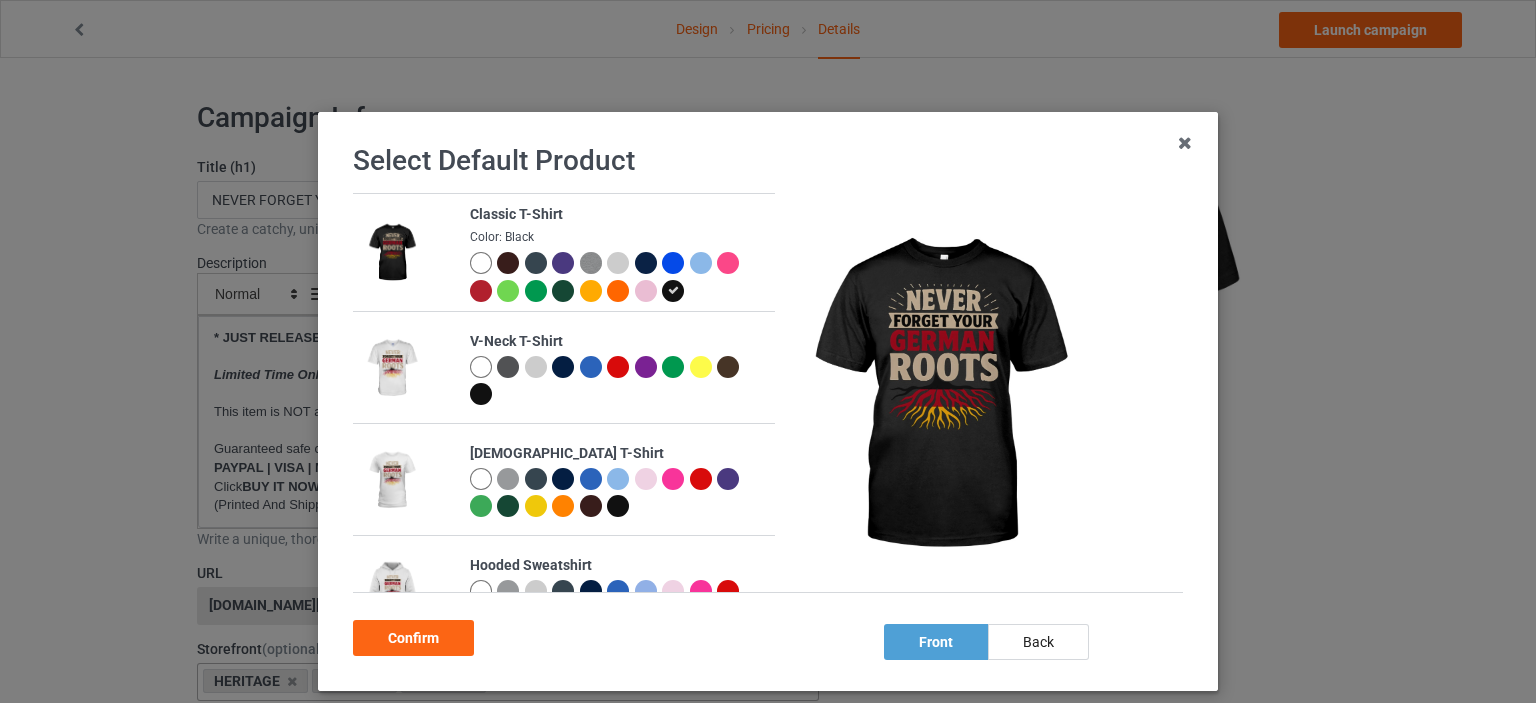 click at bounding box center [618, 263] 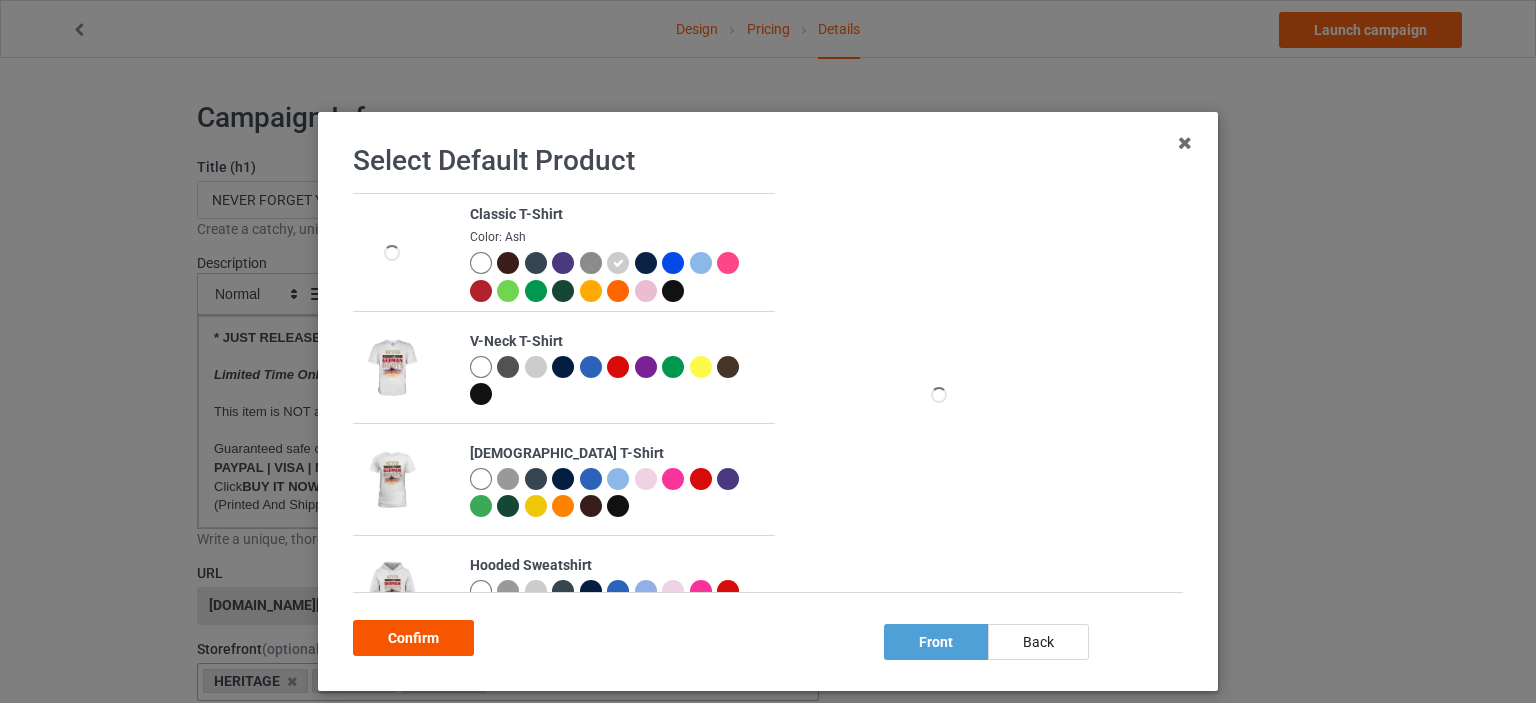 click on "Confirm" at bounding box center (413, 638) 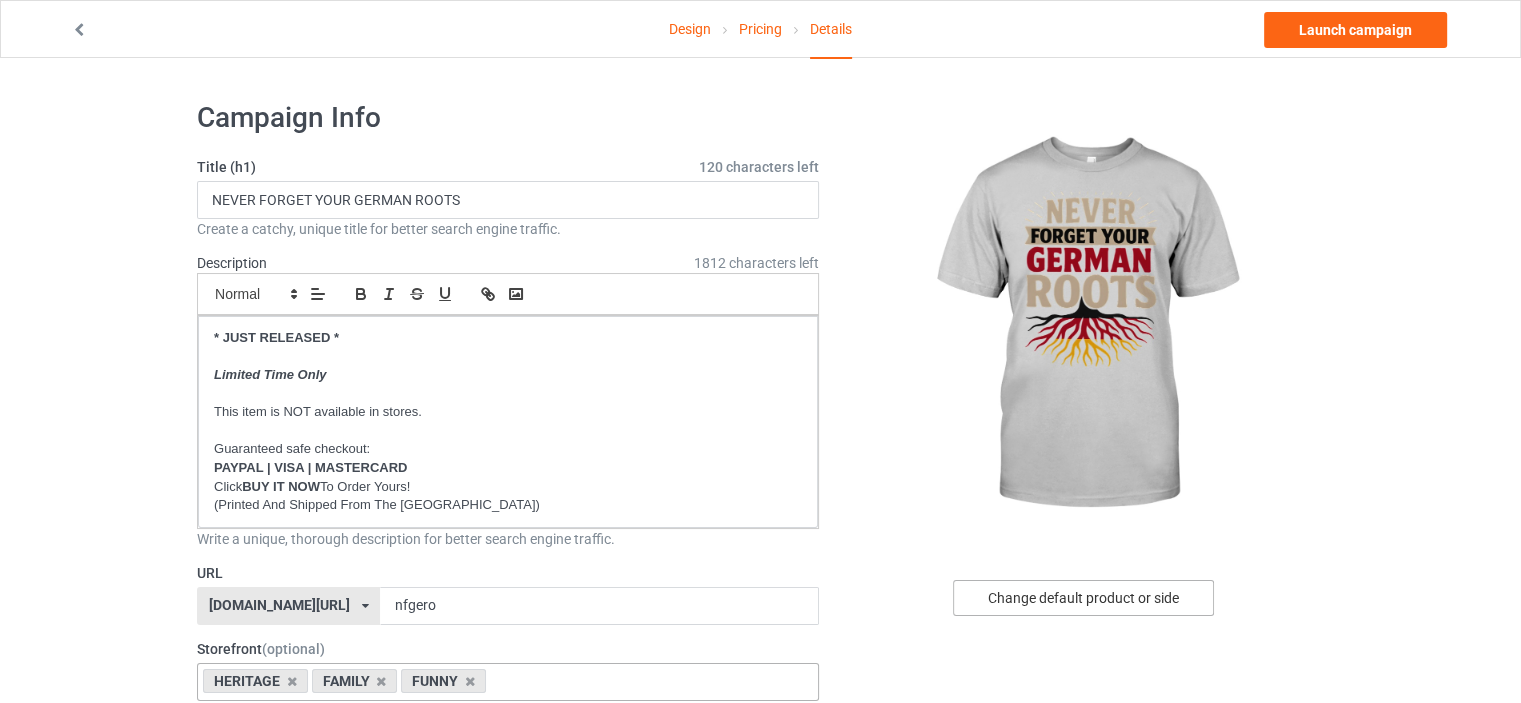 click on "Change default product or side" at bounding box center (1083, 598) 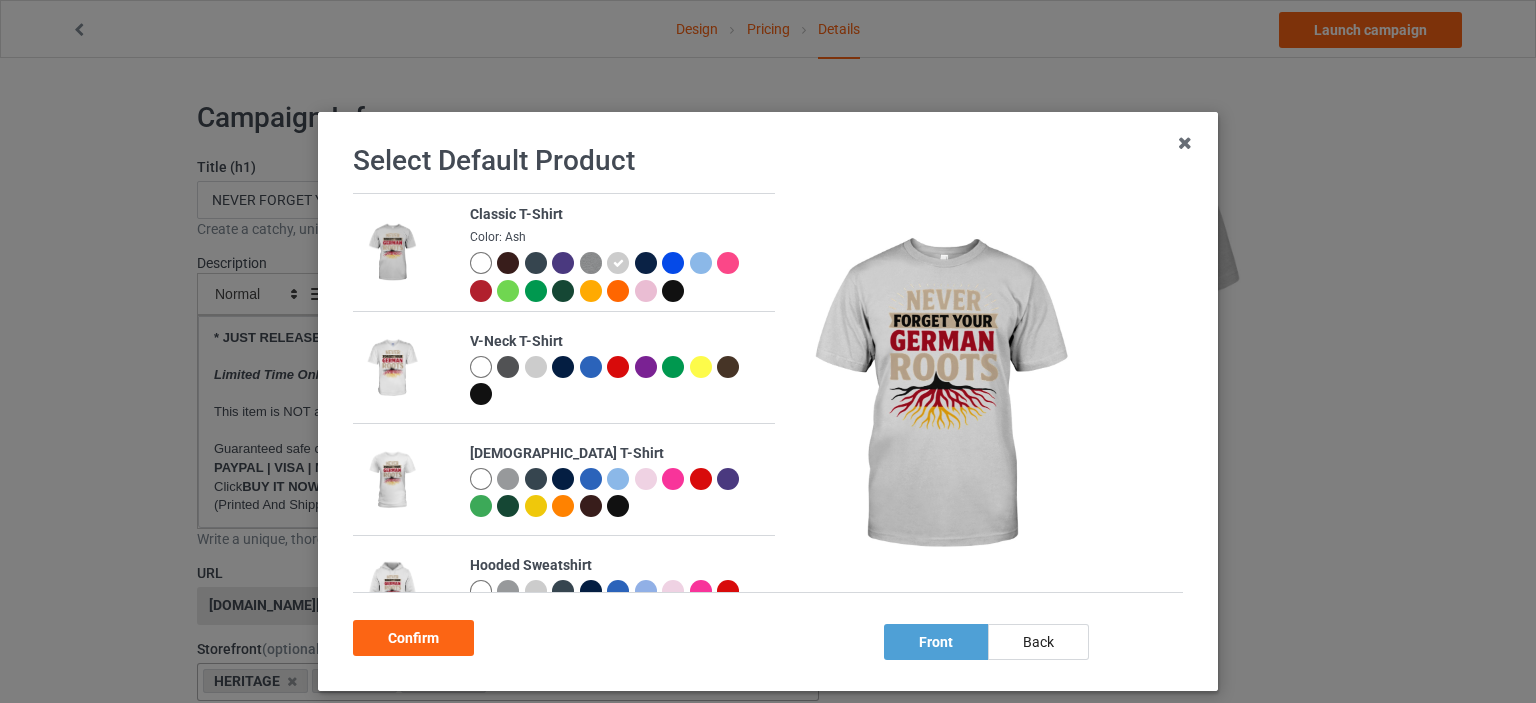 click at bounding box center (591, 263) 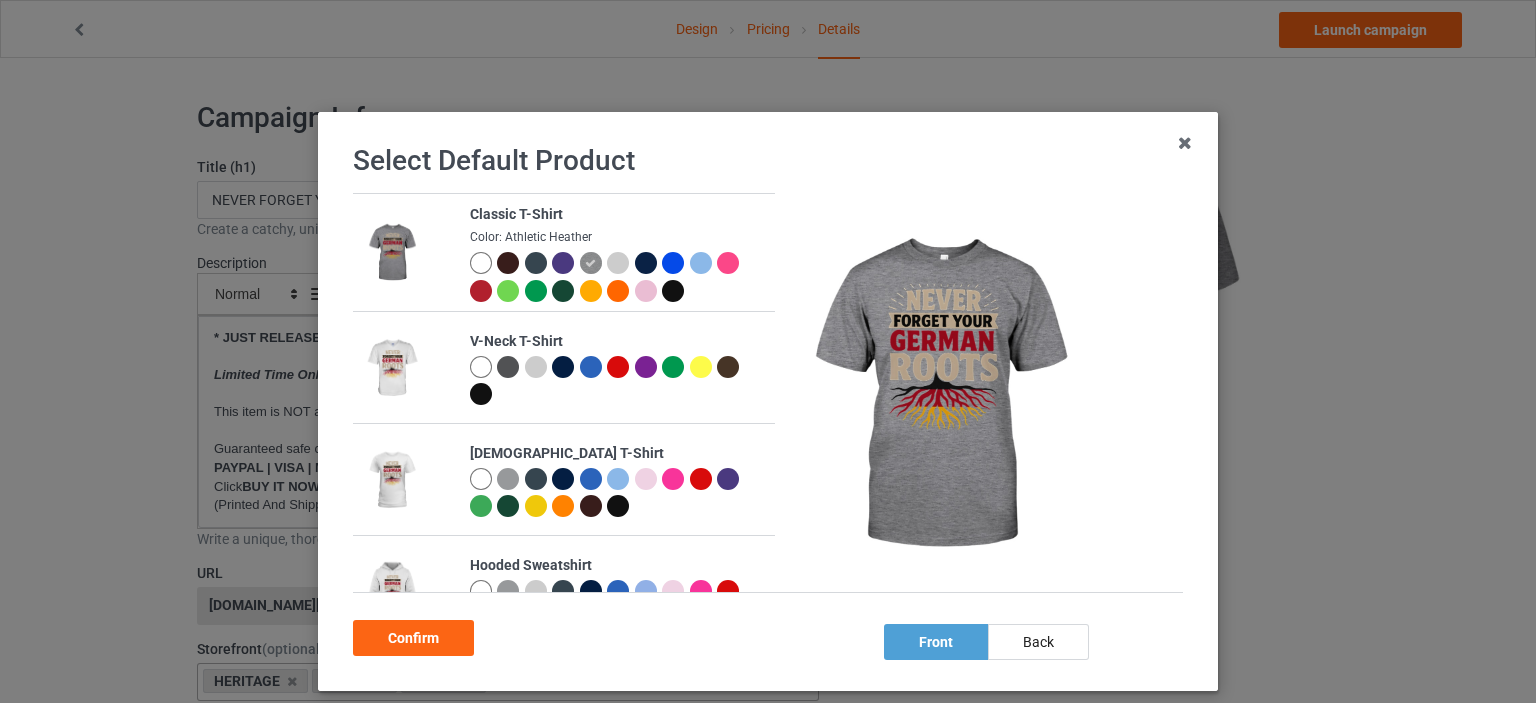 click at bounding box center [536, 263] 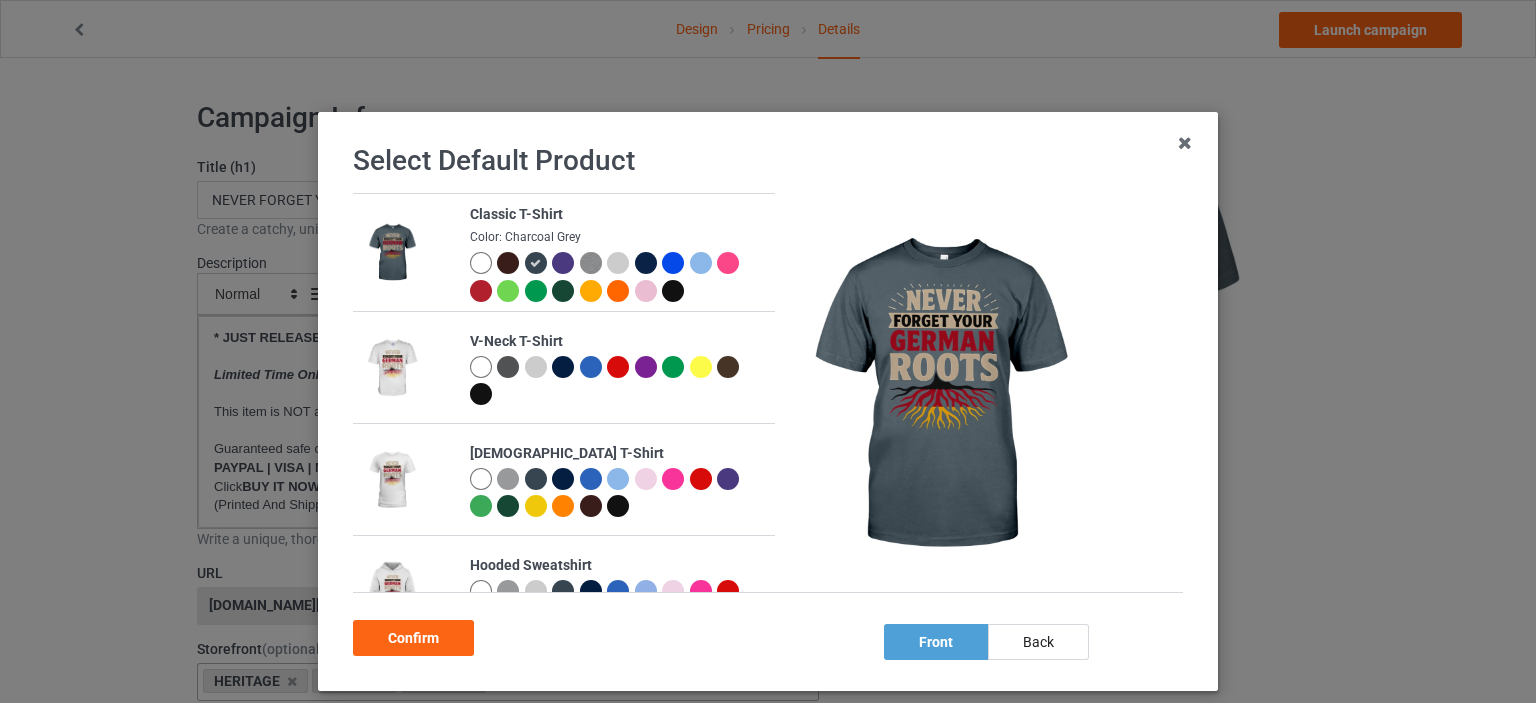 click at bounding box center (591, 263) 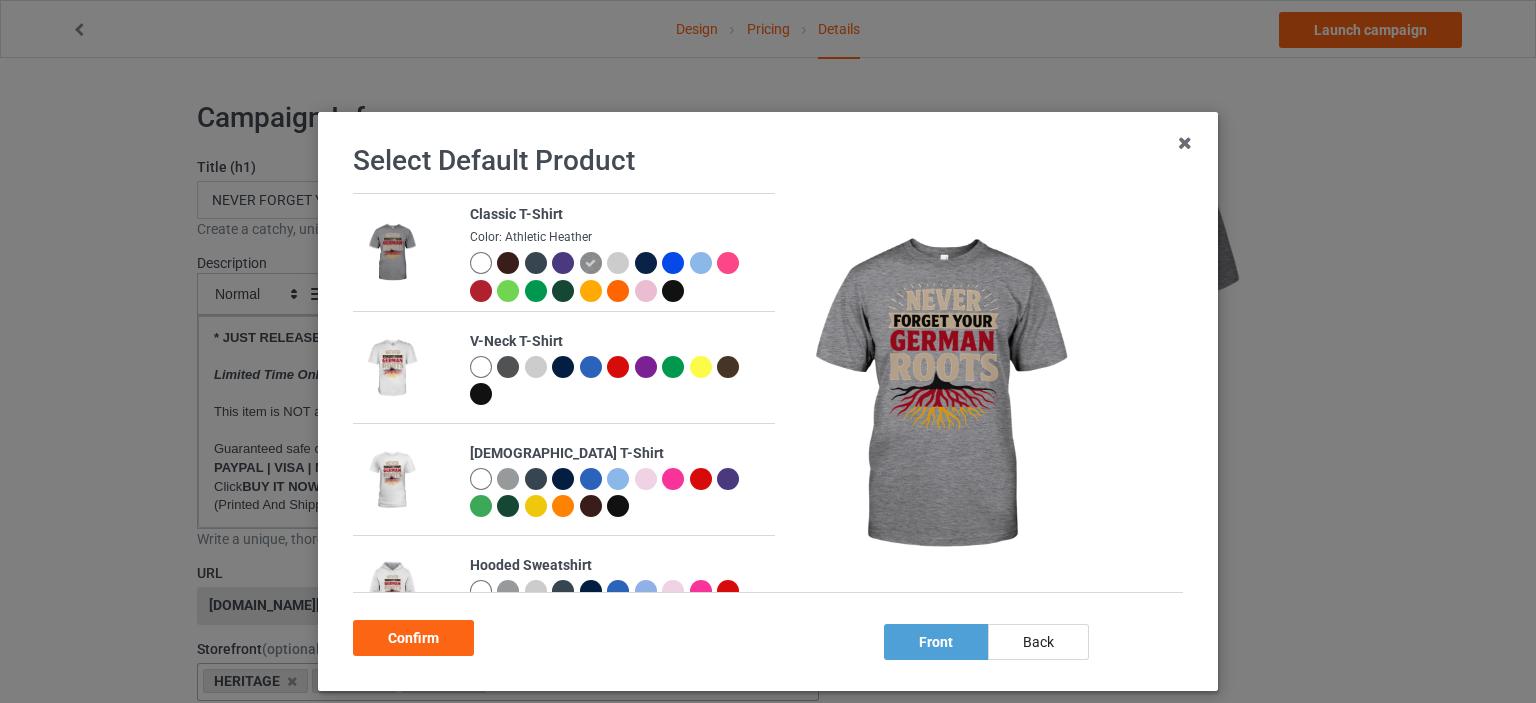 click at bounding box center [536, 263] 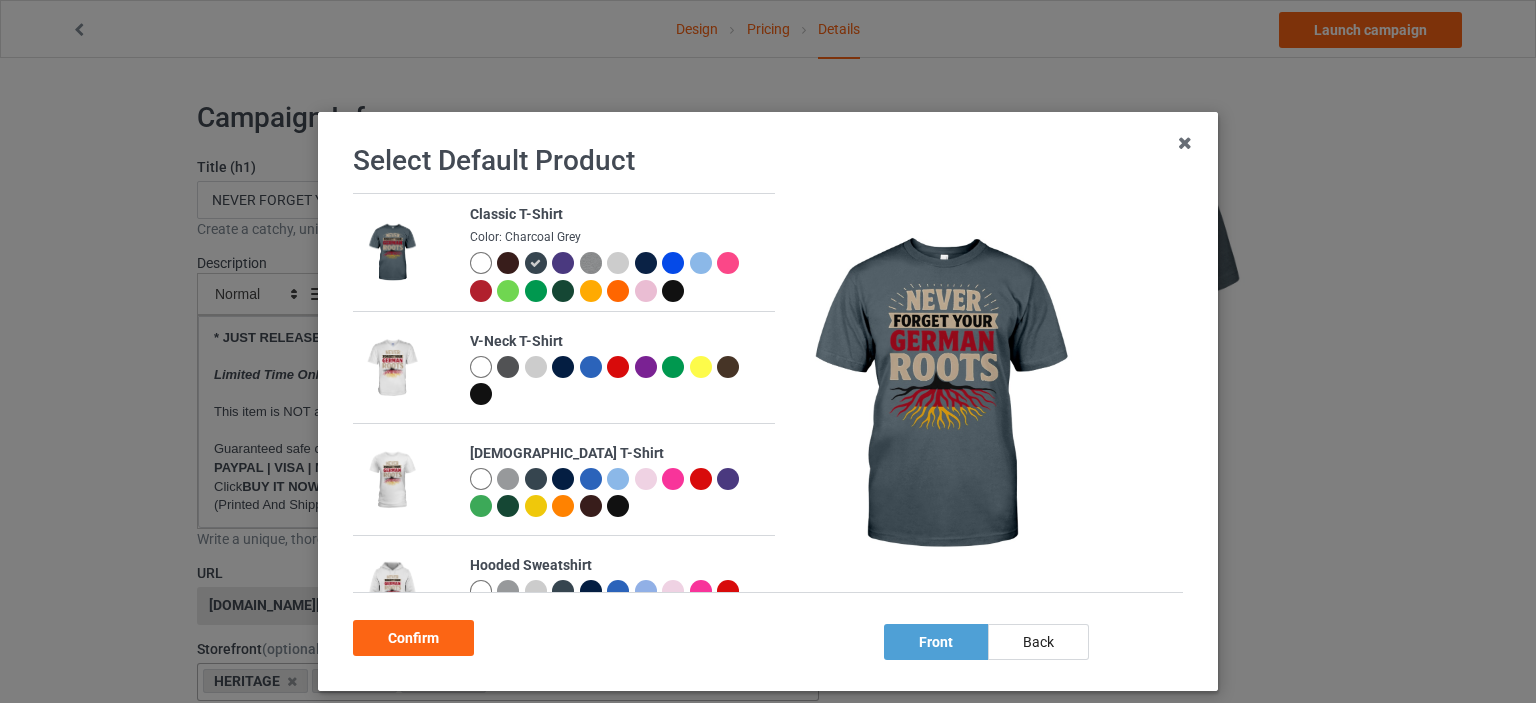 click at bounding box center [591, 263] 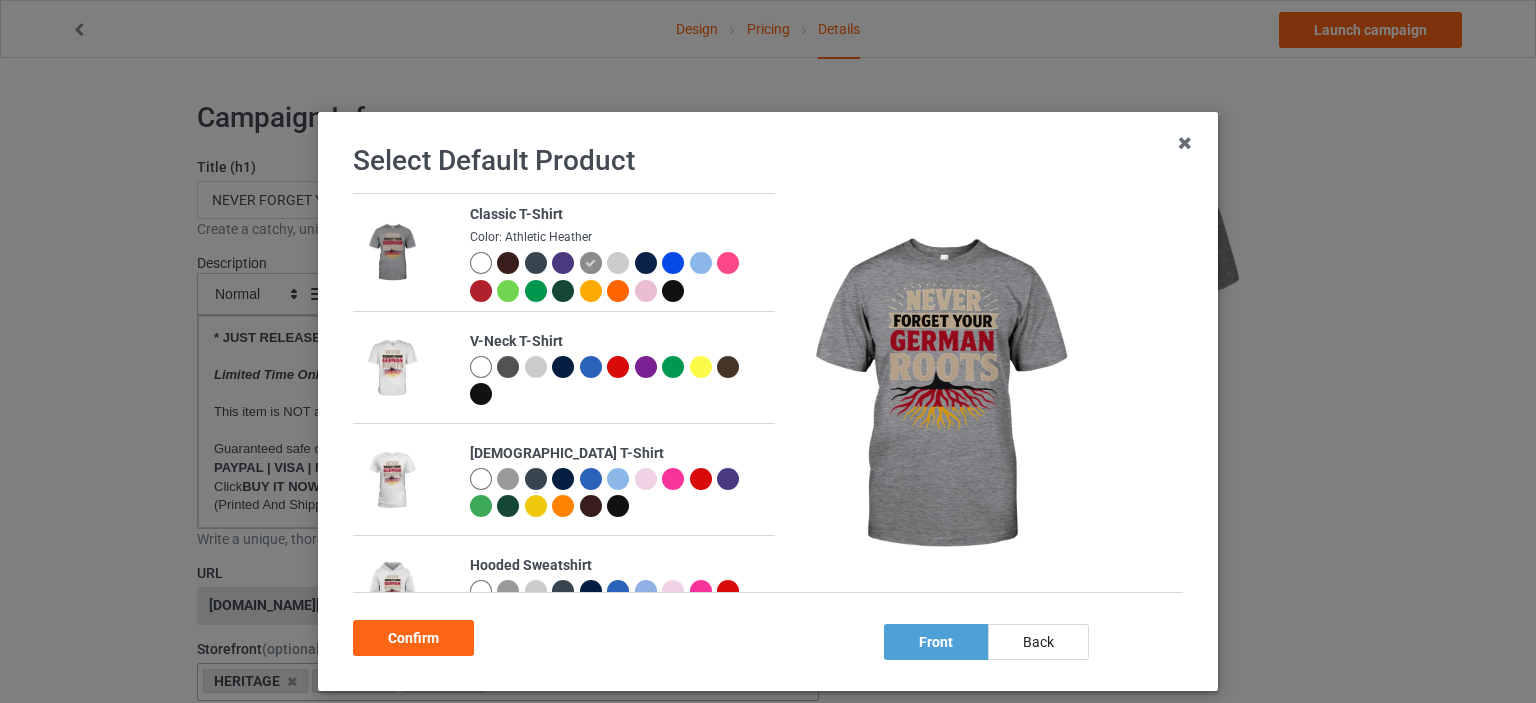 click at bounding box center [673, 263] 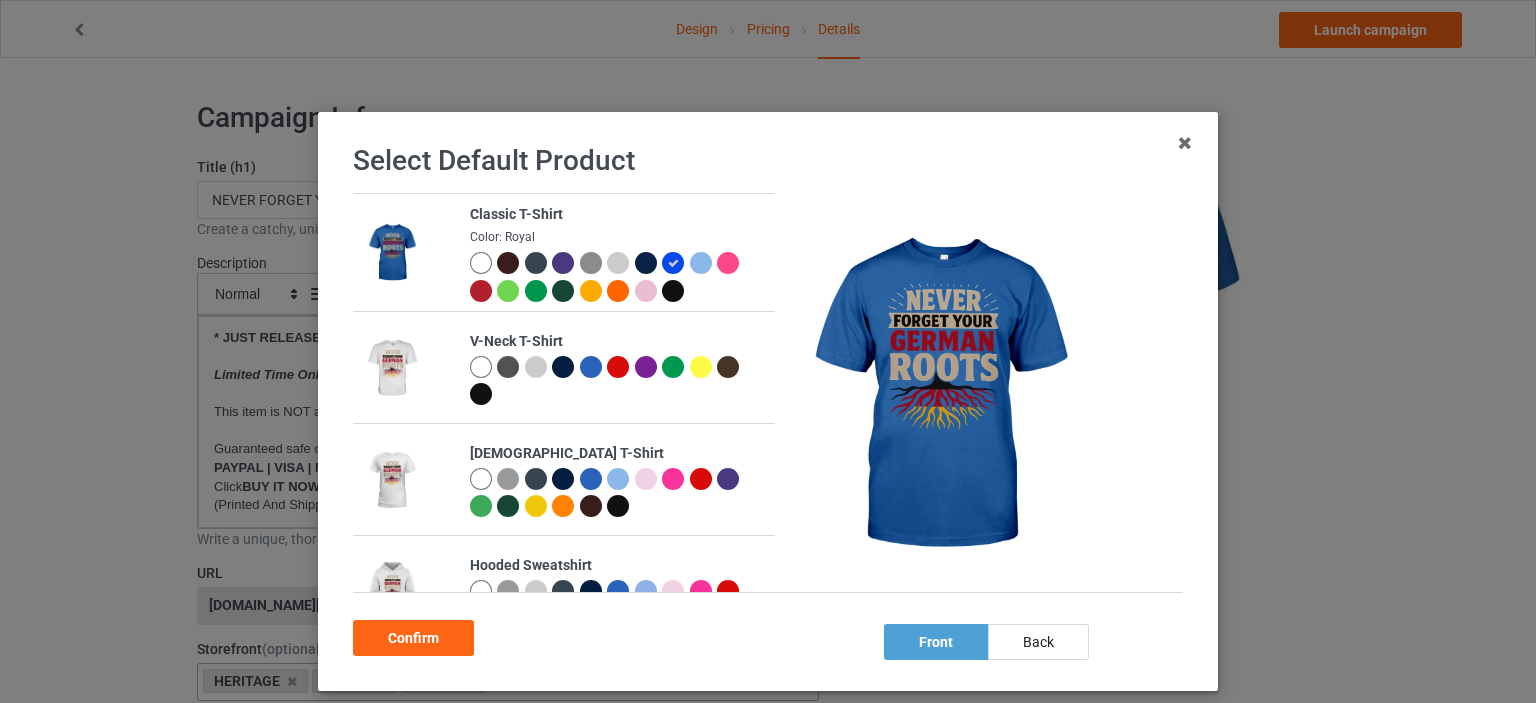 click at bounding box center (701, 263) 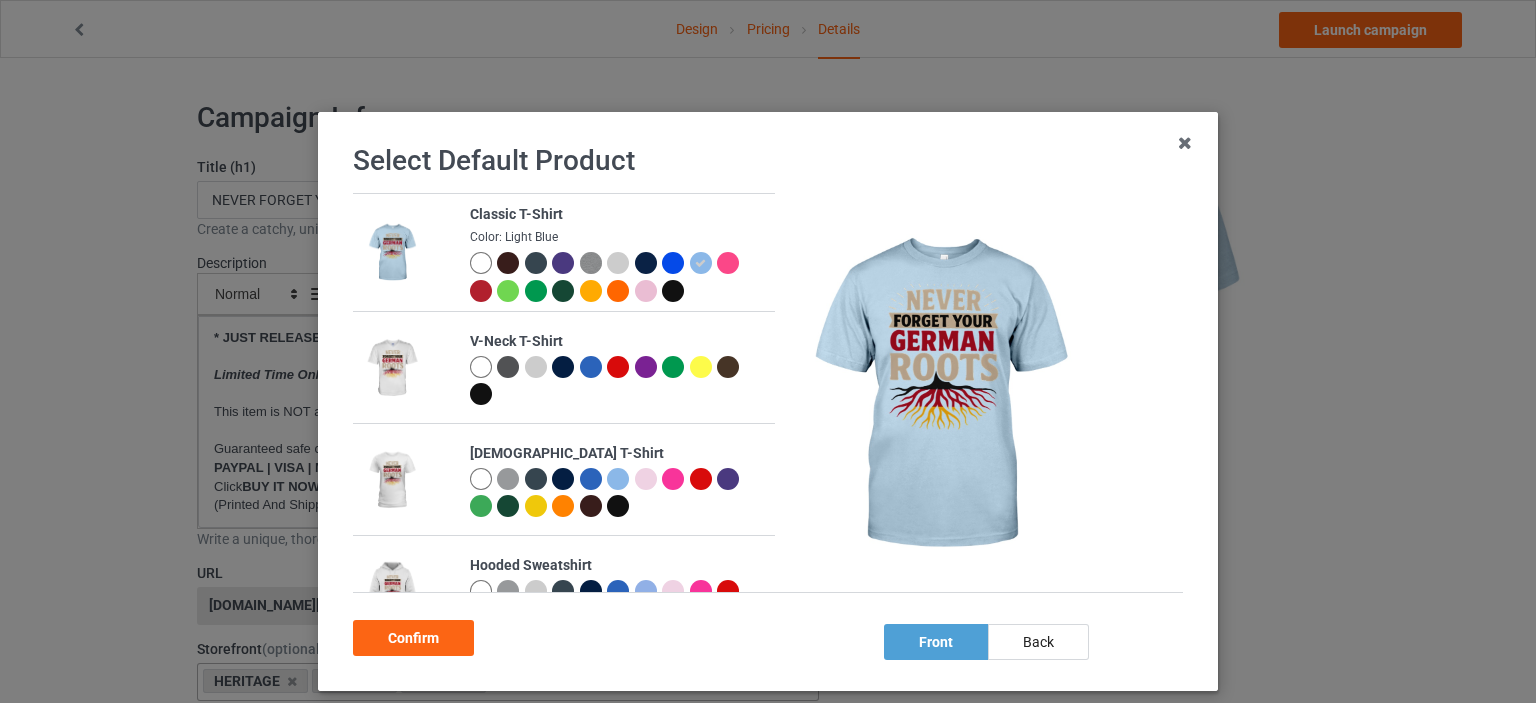 click at bounding box center (481, 291) 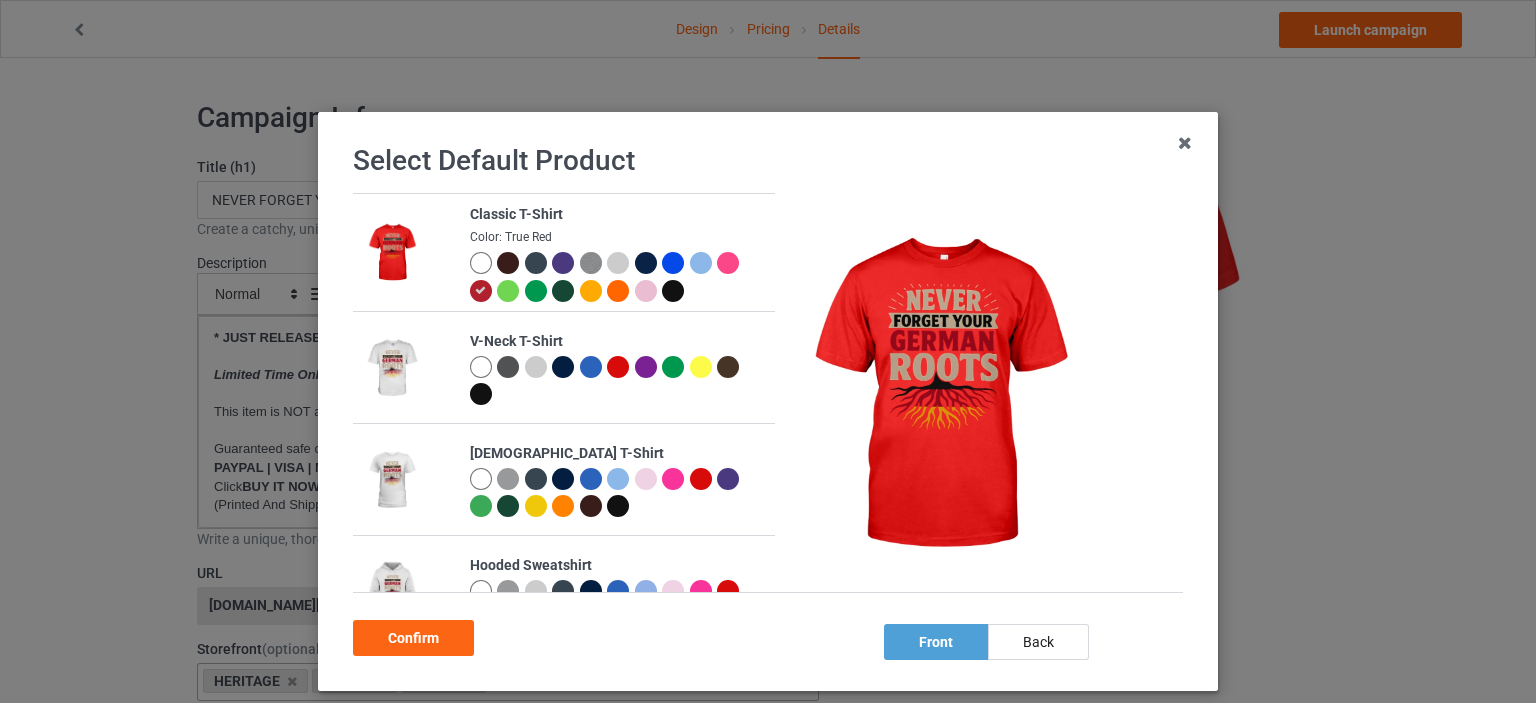 click at bounding box center [536, 263] 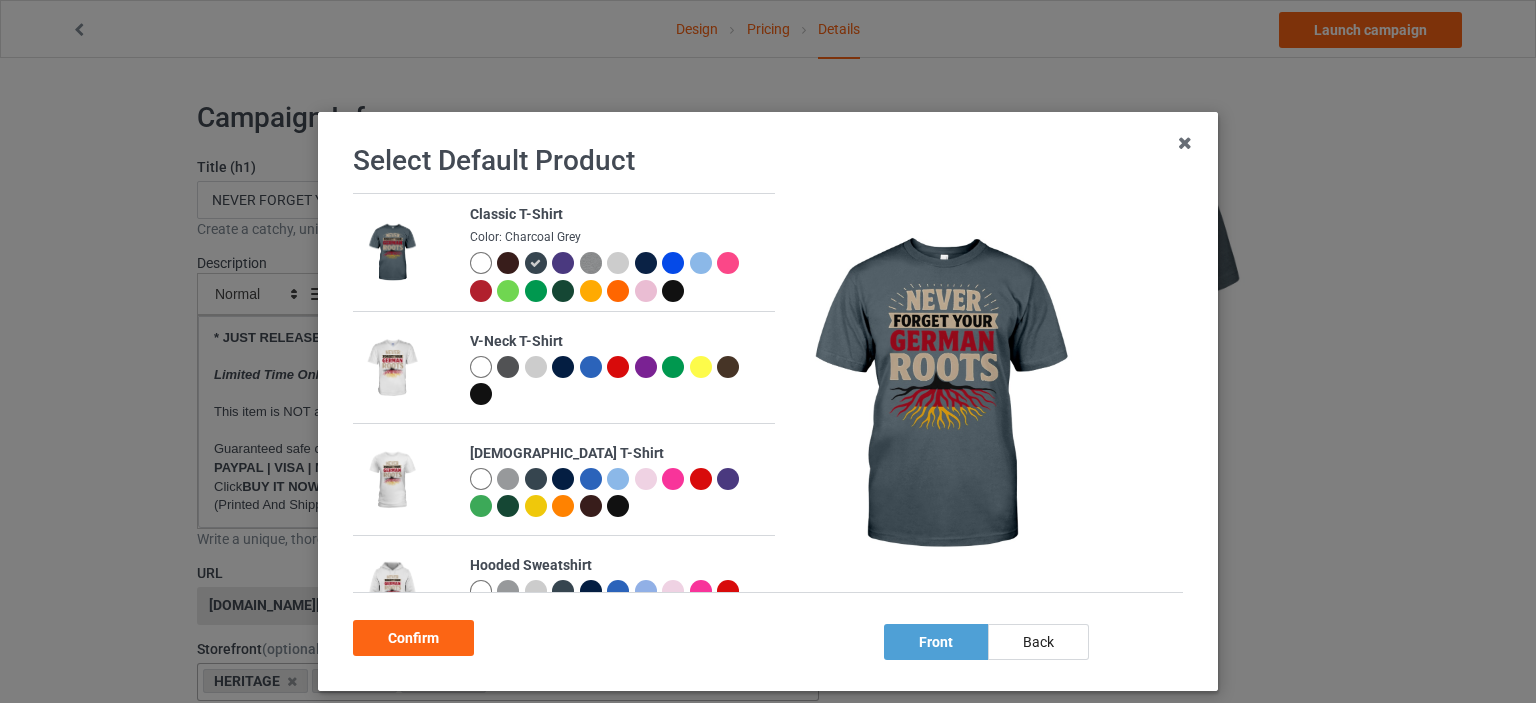 click at bounding box center [646, 263] 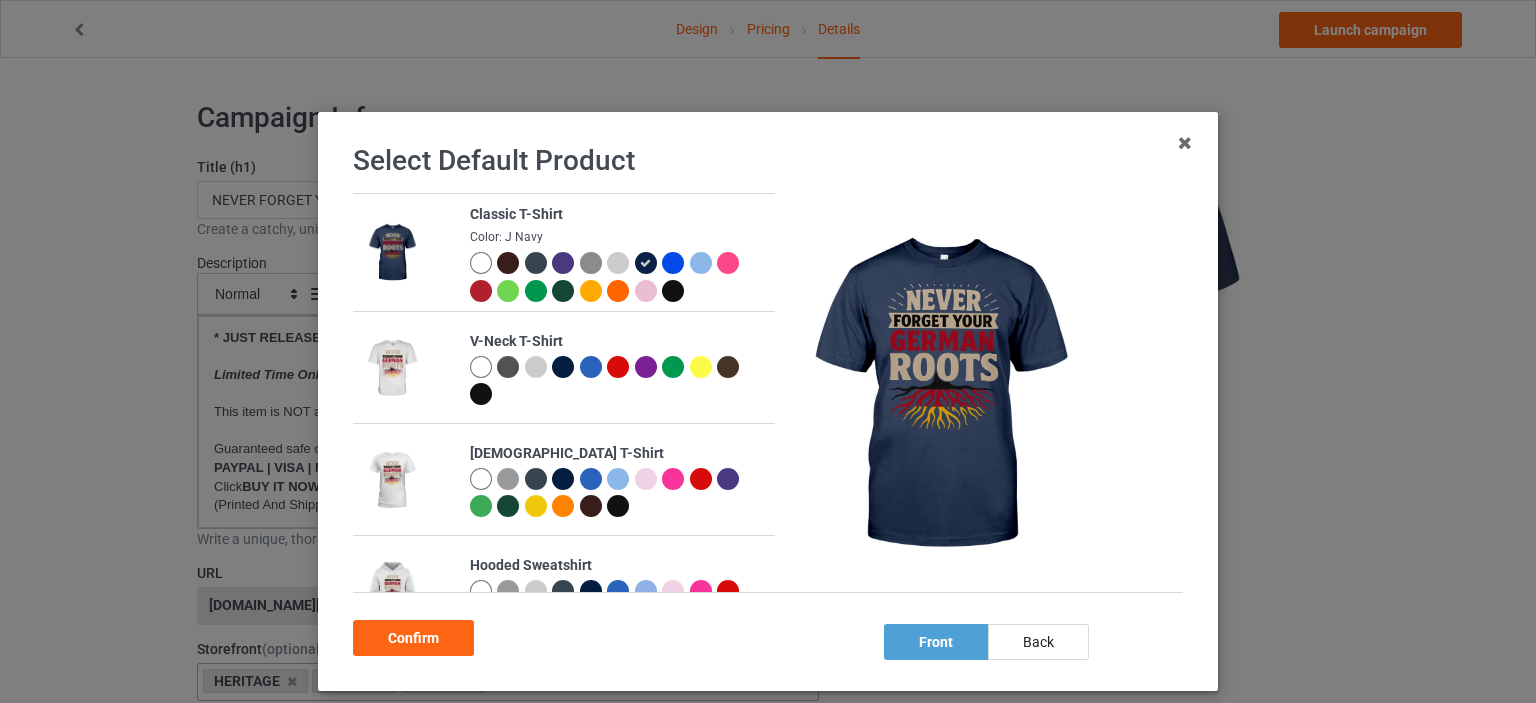 click at bounding box center (536, 263) 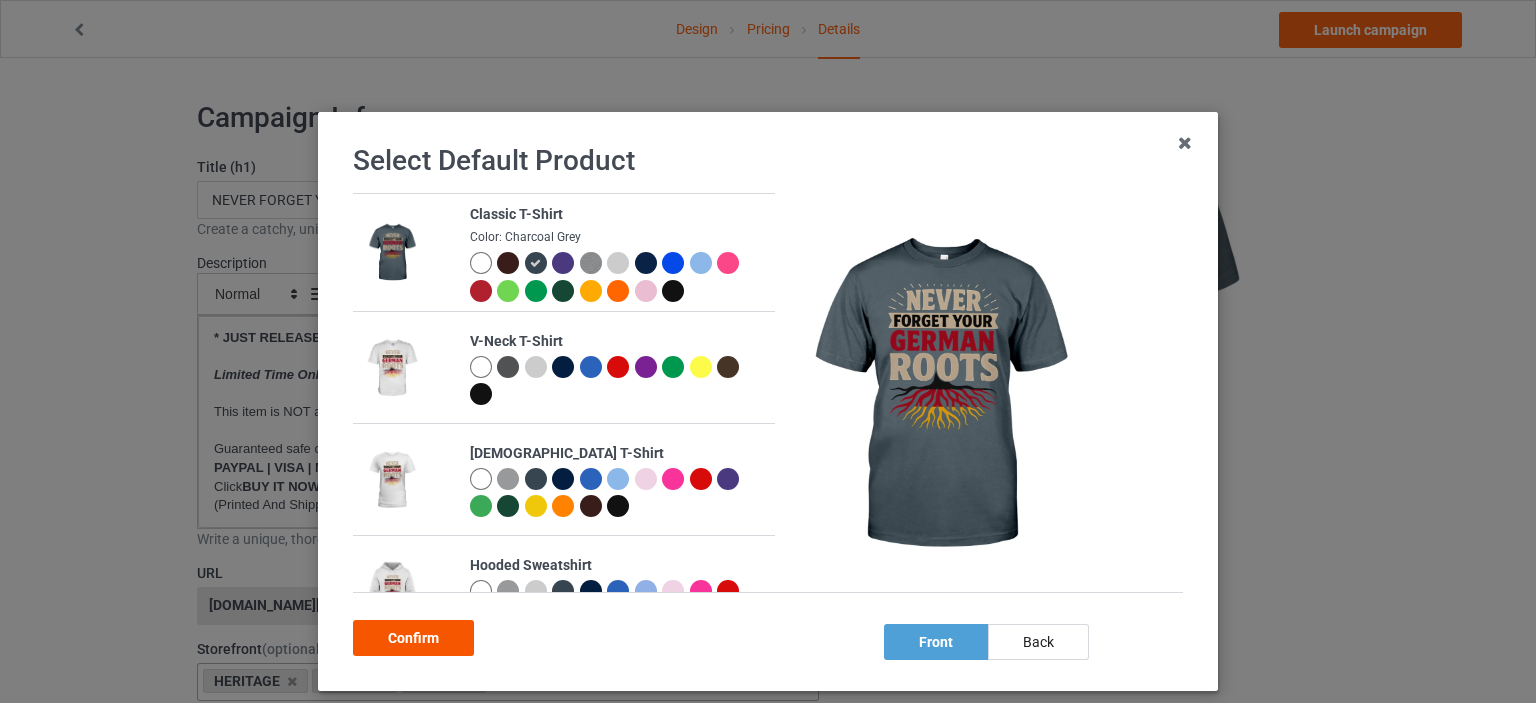 click on "Confirm" at bounding box center (413, 638) 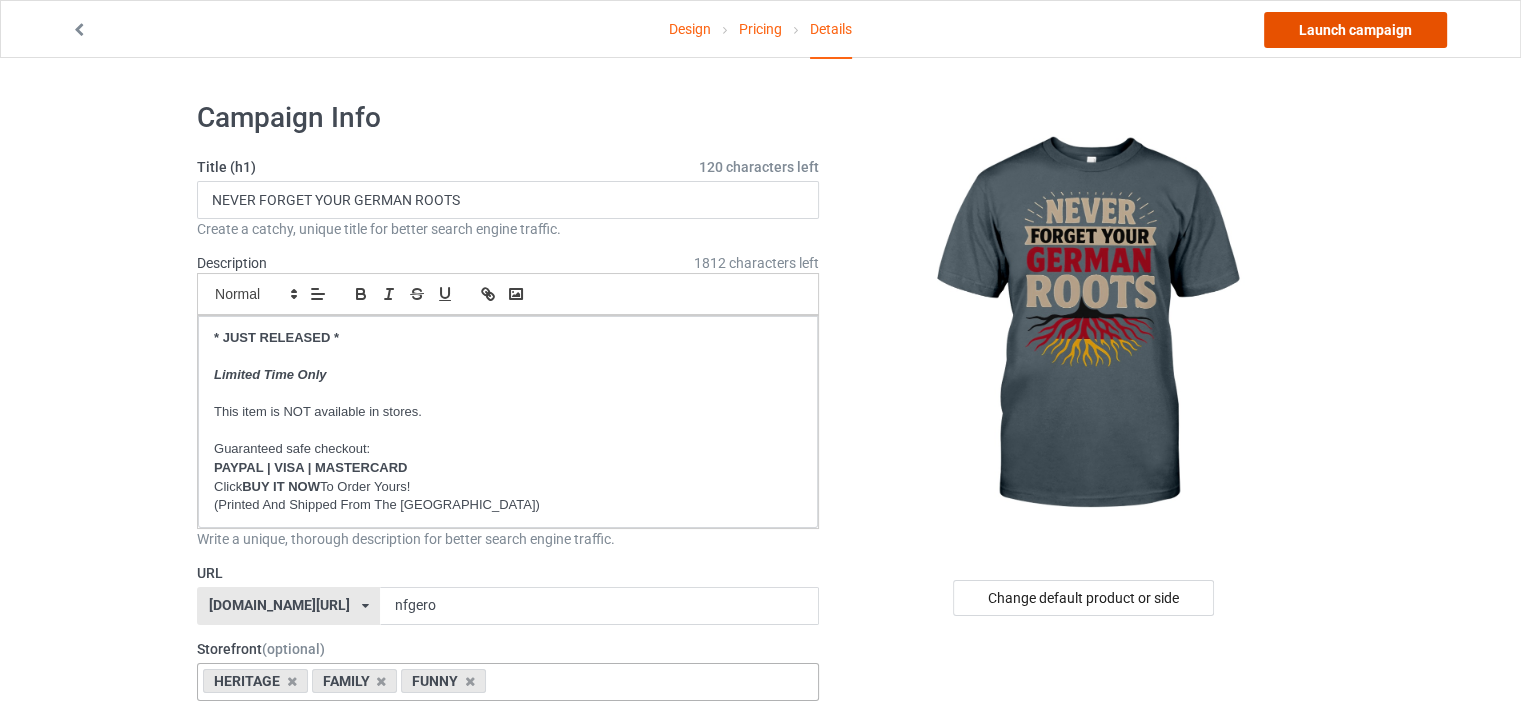 click on "Launch campaign" at bounding box center (1355, 30) 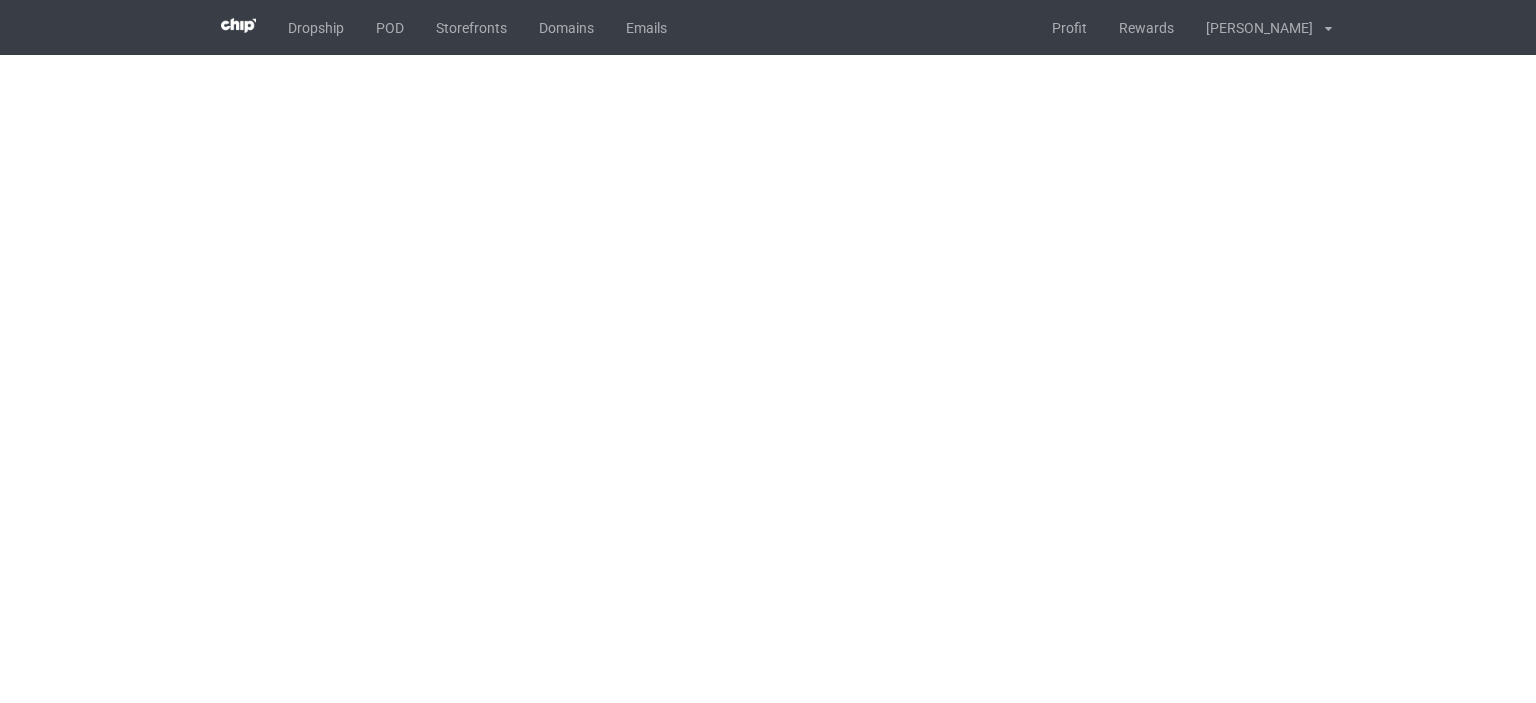 scroll, scrollTop: 0, scrollLeft: 0, axis: both 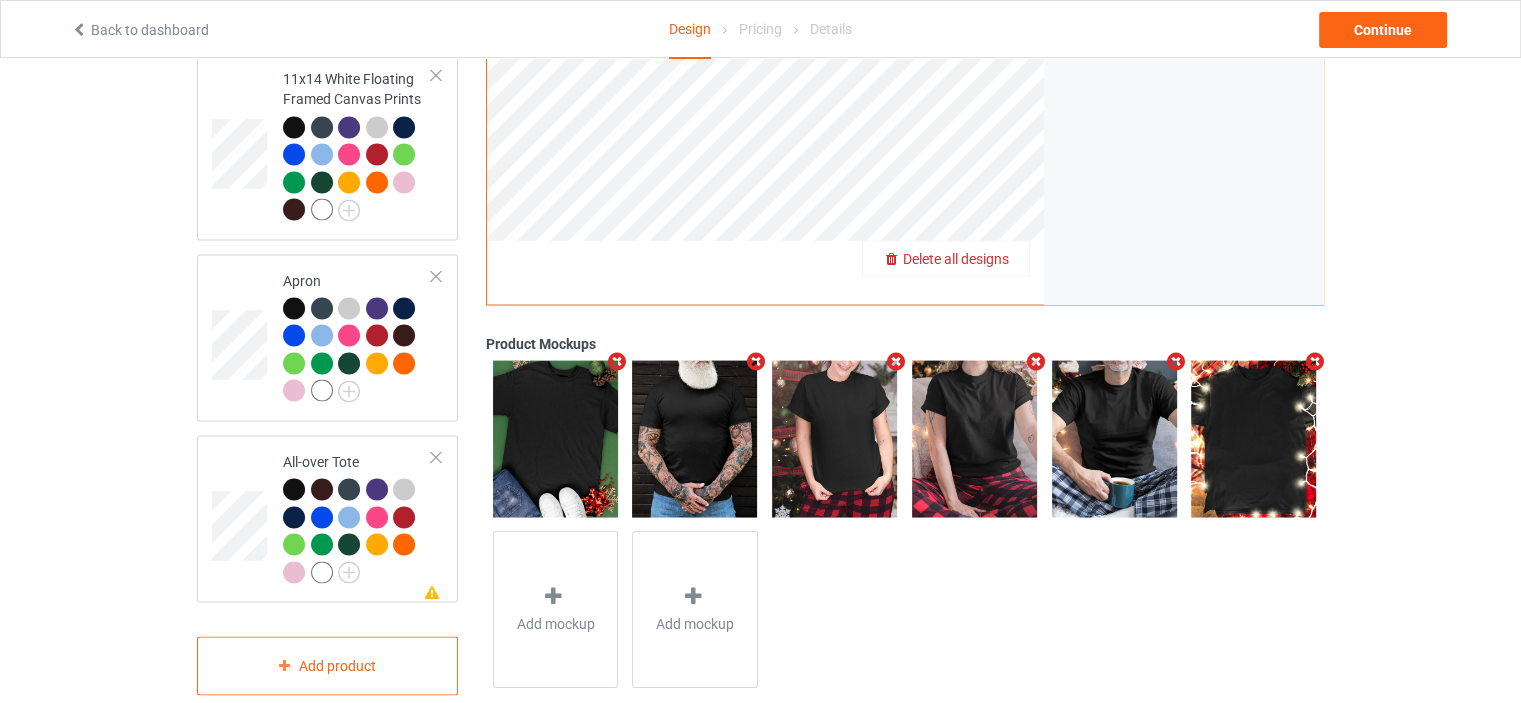 click on "Delete all designs" at bounding box center (956, 259) 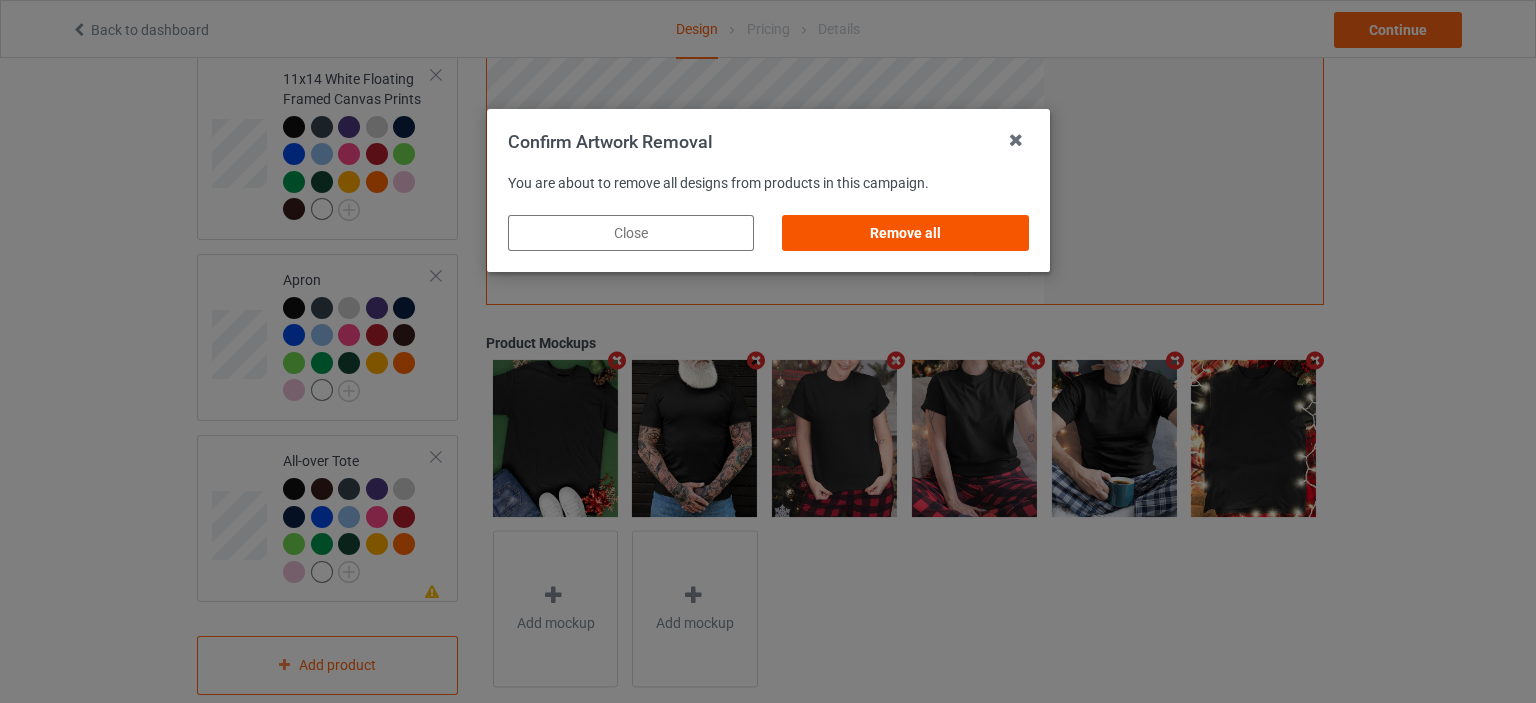 click on "Remove all" at bounding box center [905, 233] 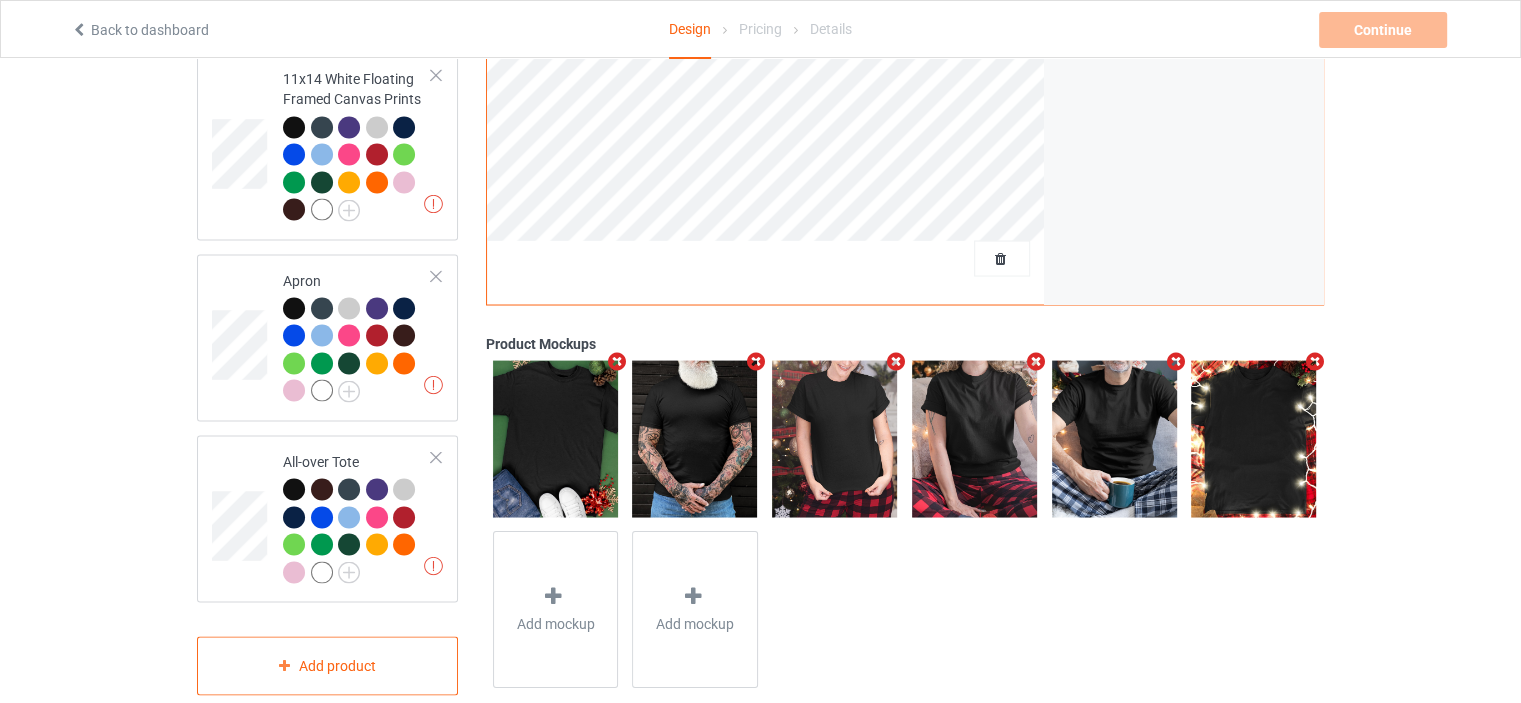 scroll, scrollTop: 0, scrollLeft: 0, axis: both 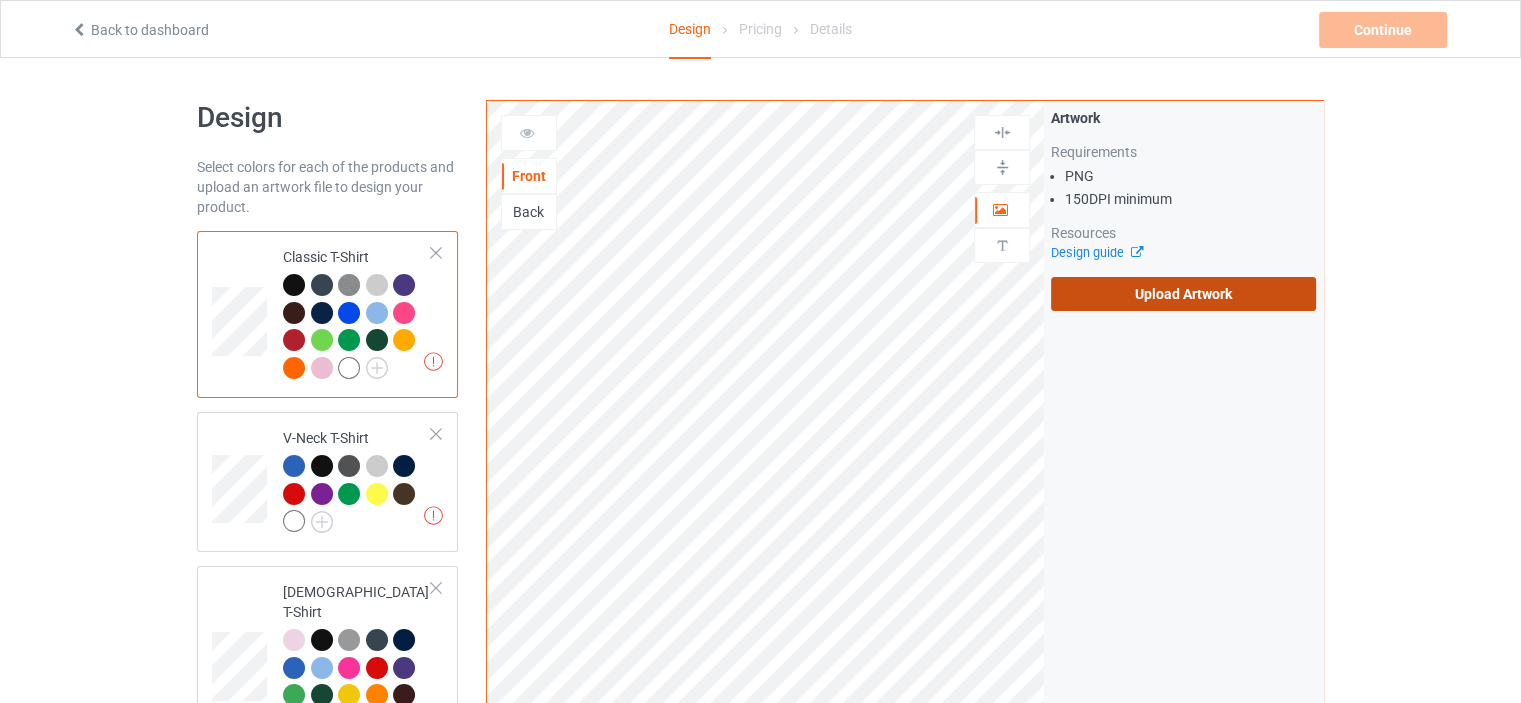 click on "Upload Artwork" at bounding box center [1183, 294] 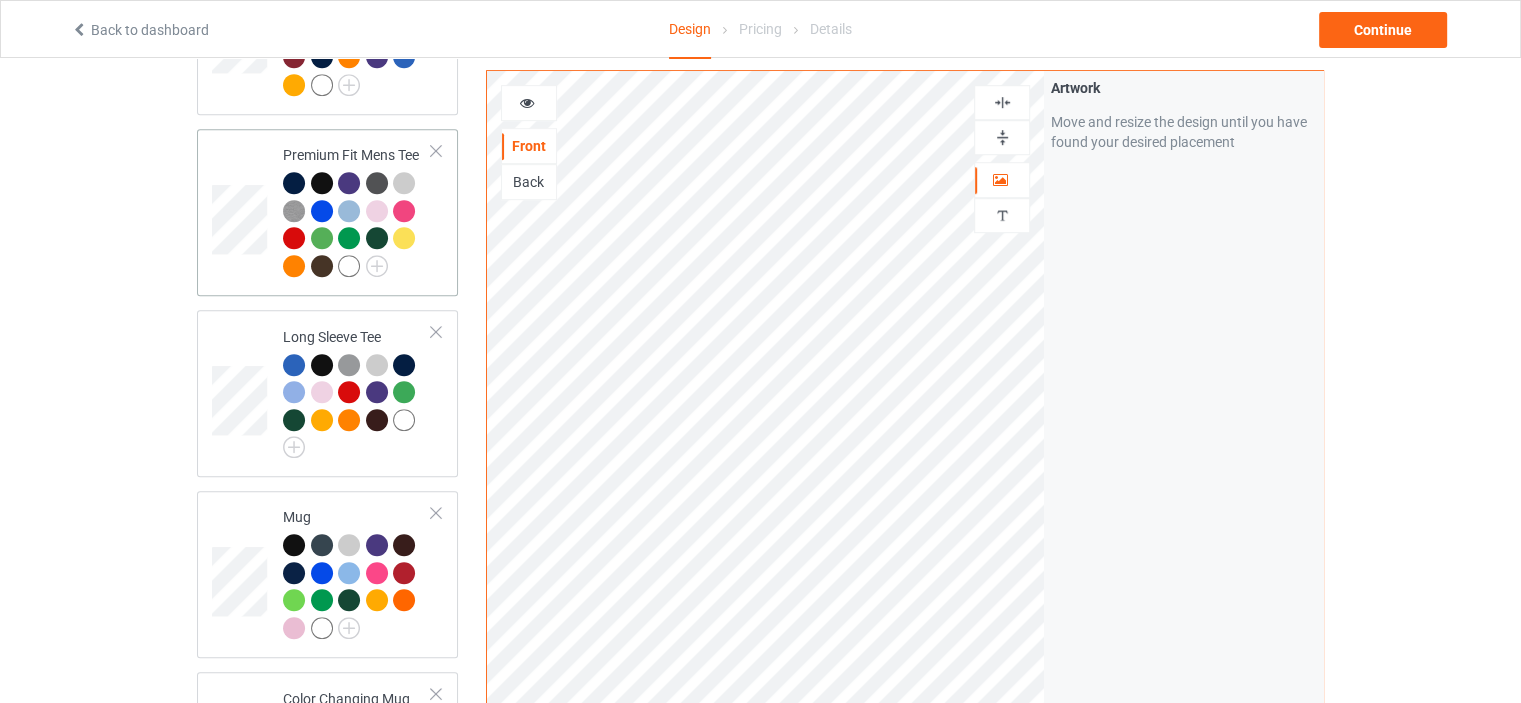 scroll, scrollTop: 1200, scrollLeft: 0, axis: vertical 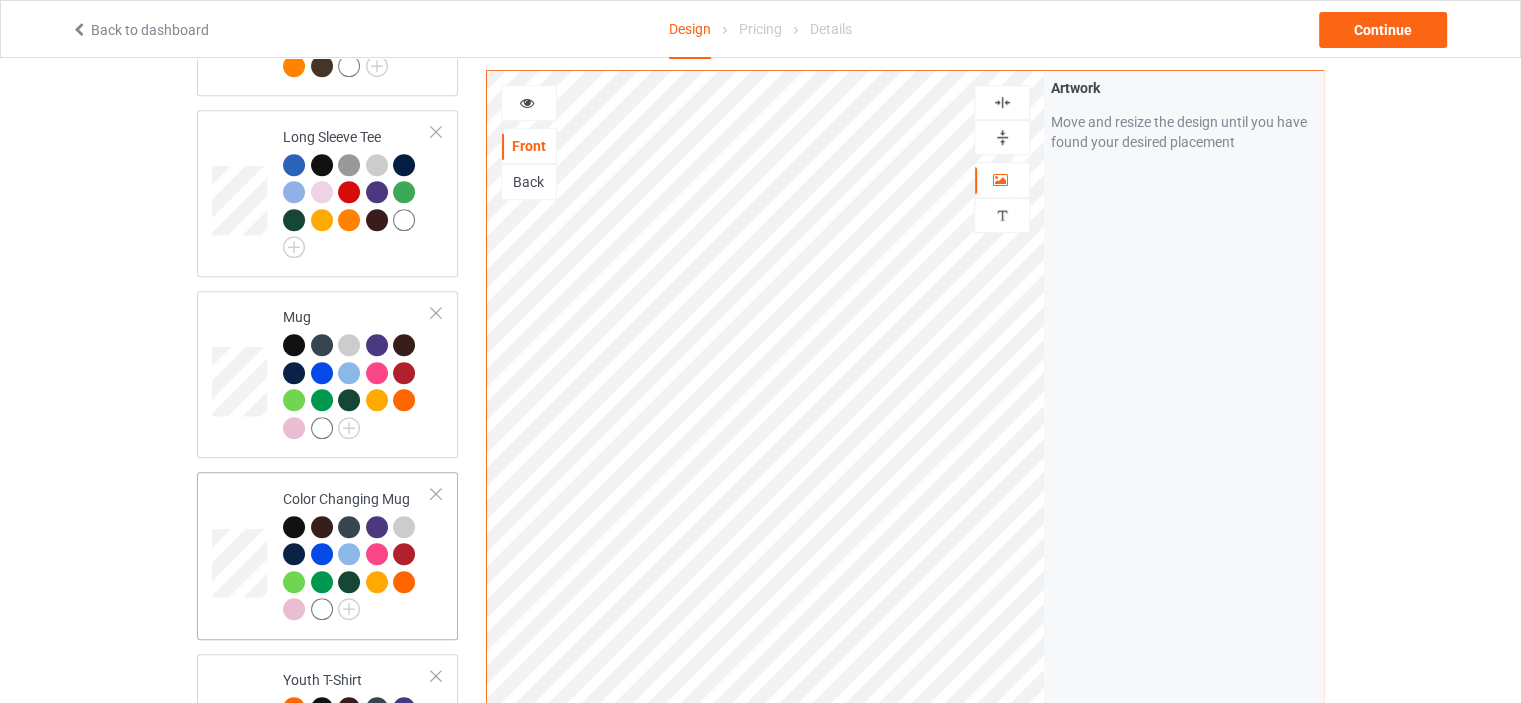 click on "Color Changing Mug" at bounding box center [357, 555] 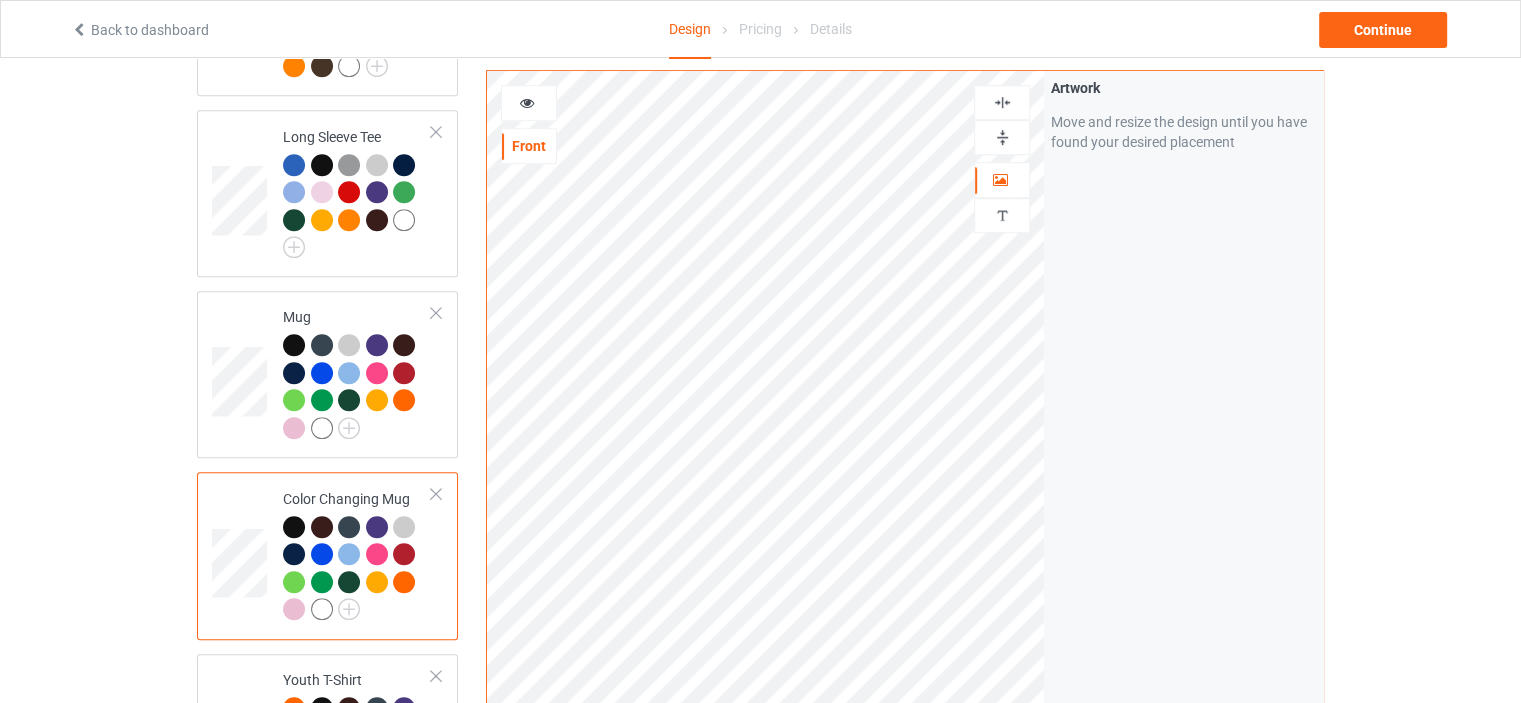 click at bounding box center (1002, 137) 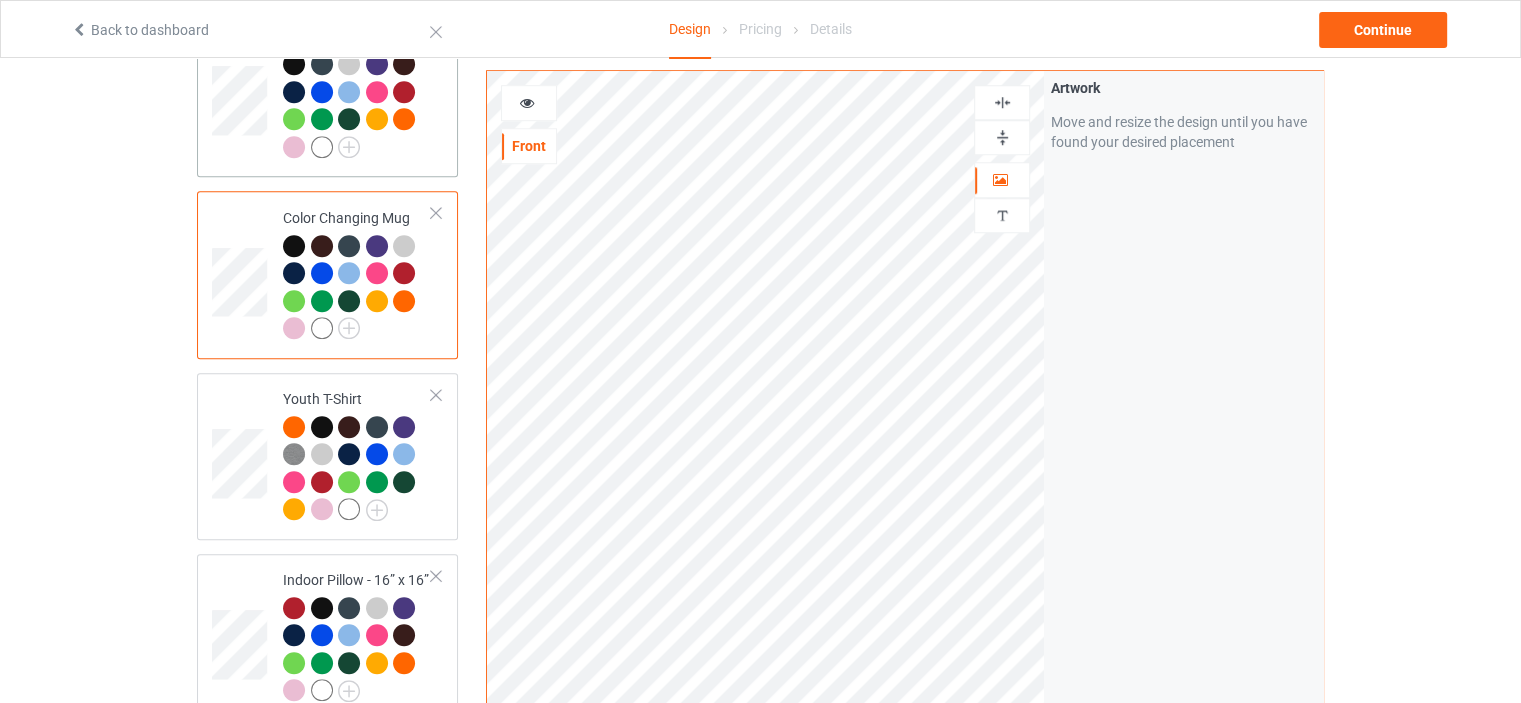 scroll, scrollTop: 1600, scrollLeft: 0, axis: vertical 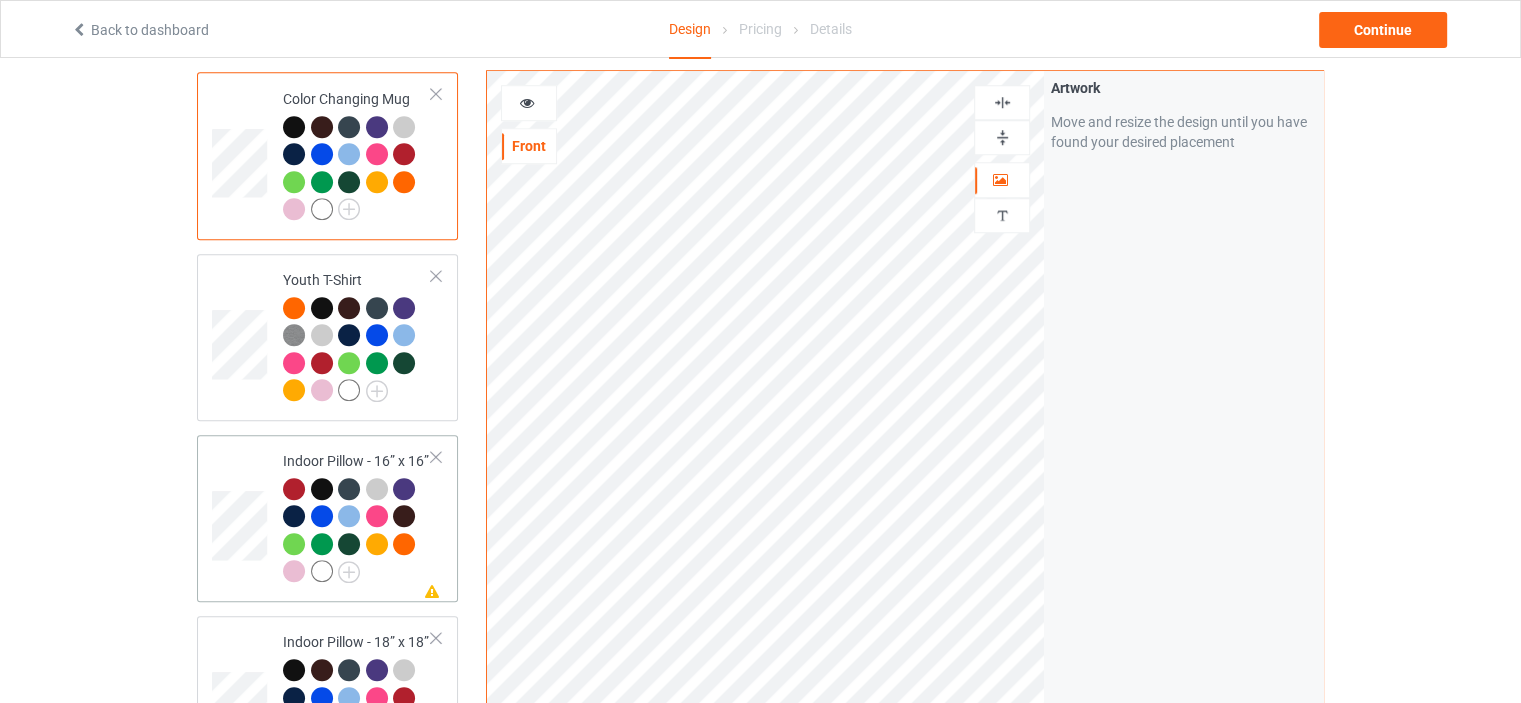 click on "Indoor Pillow - 16” x 16”" at bounding box center (357, 516) 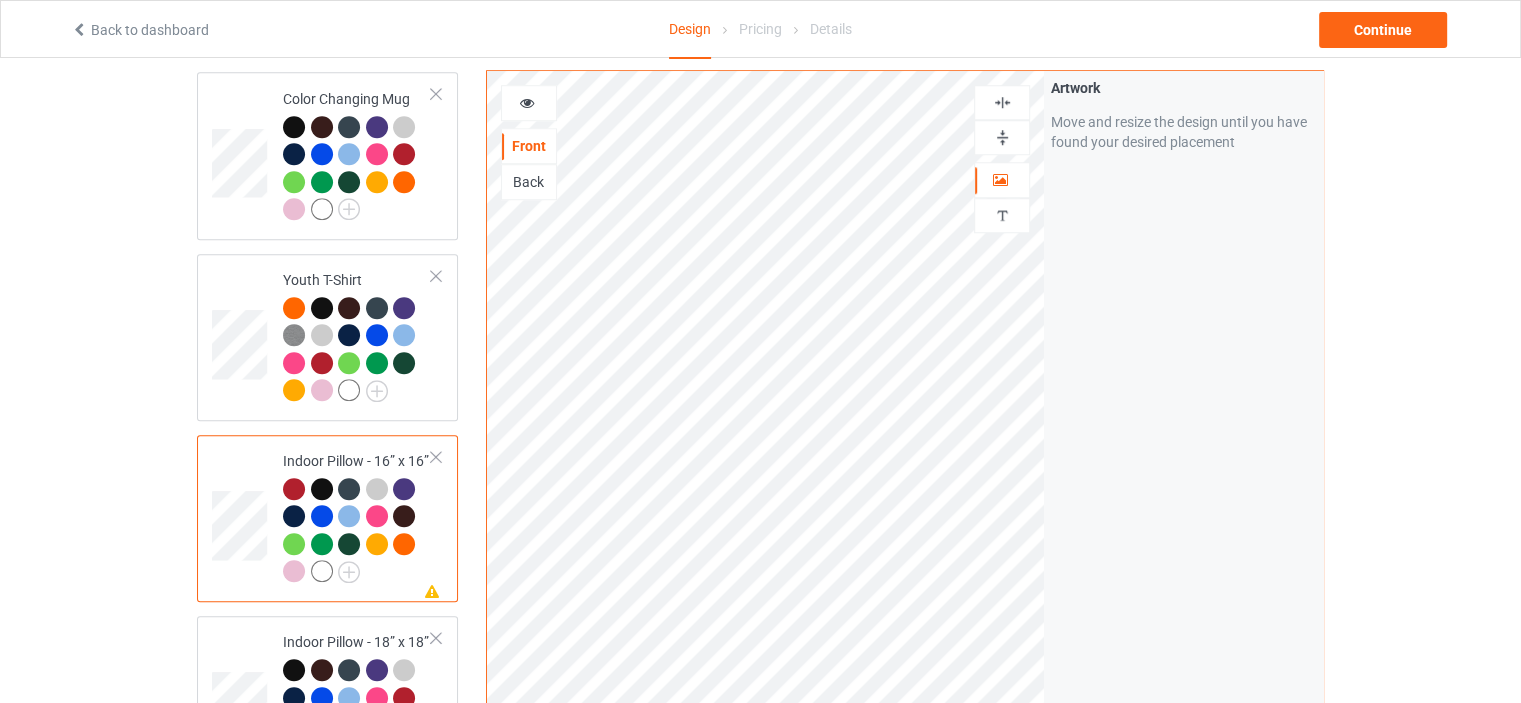 click at bounding box center [1002, 102] 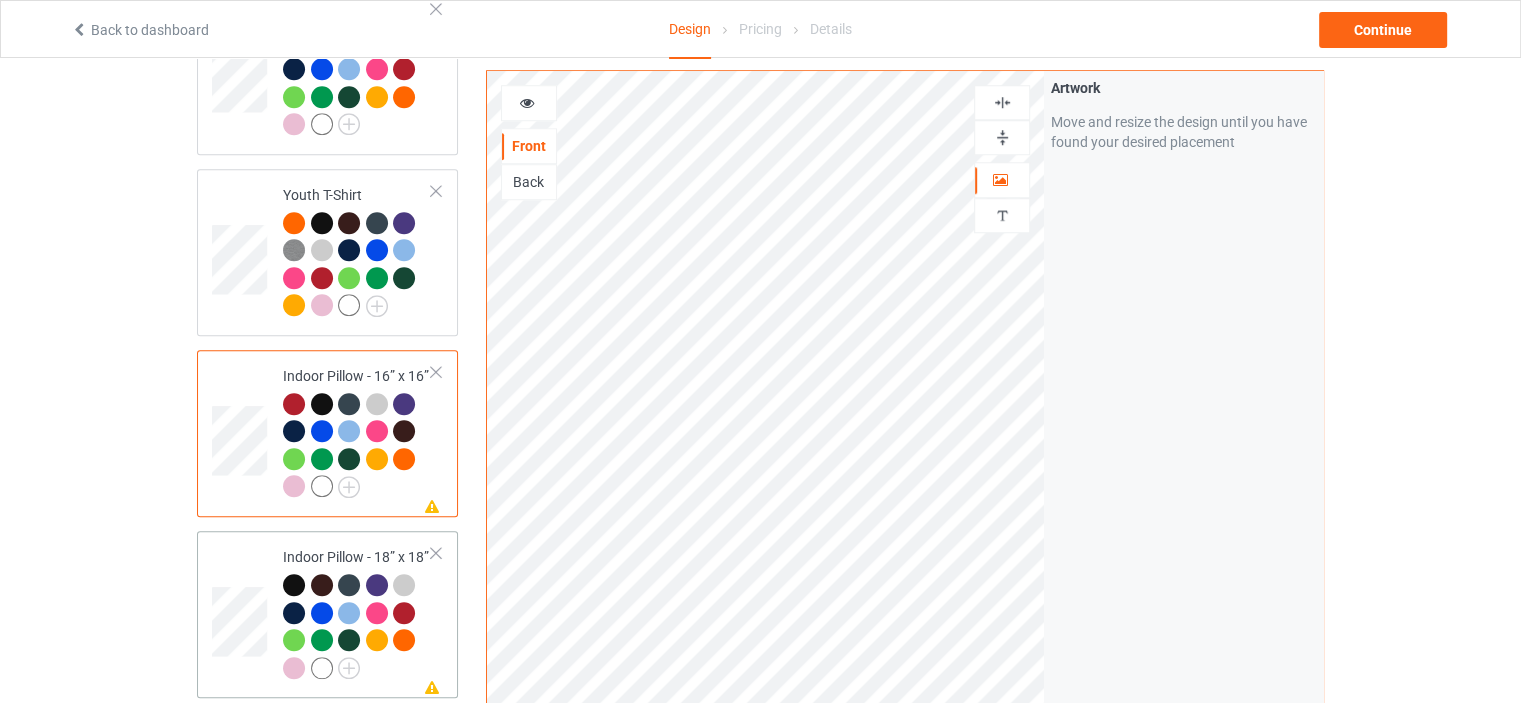 scroll, scrollTop: 1900, scrollLeft: 0, axis: vertical 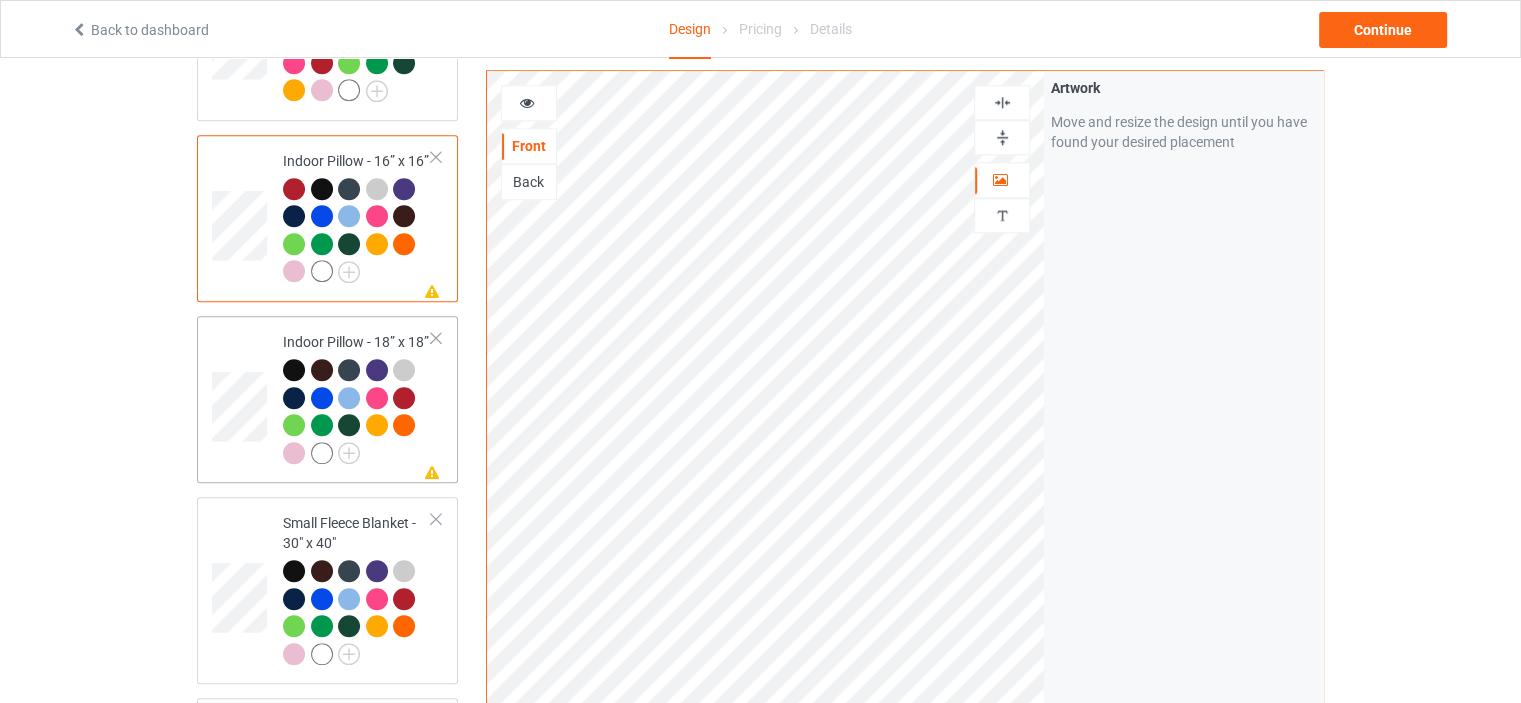 click on "Indoor Pillow - 18” x 18”" at bounding box center (357, 397) 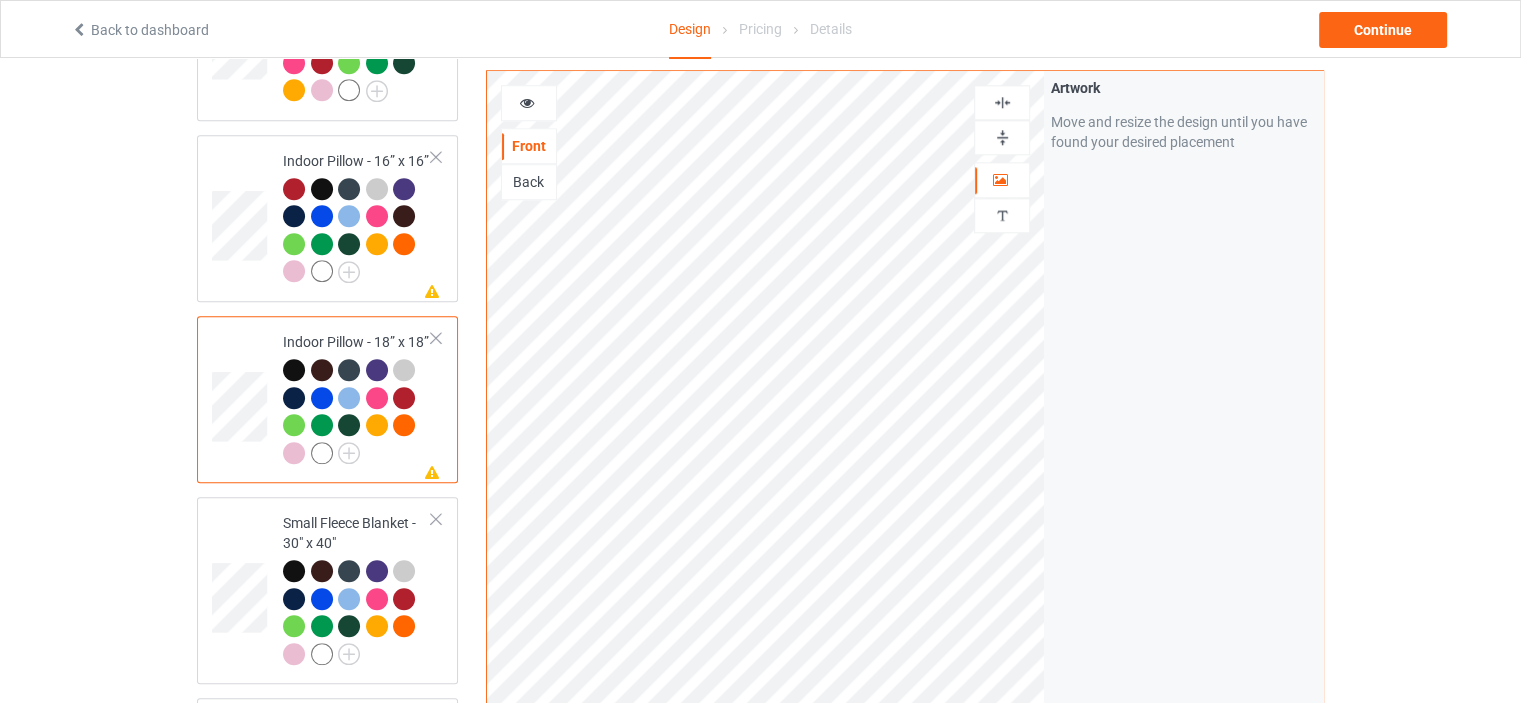 click at bounding box center [1002, 102] 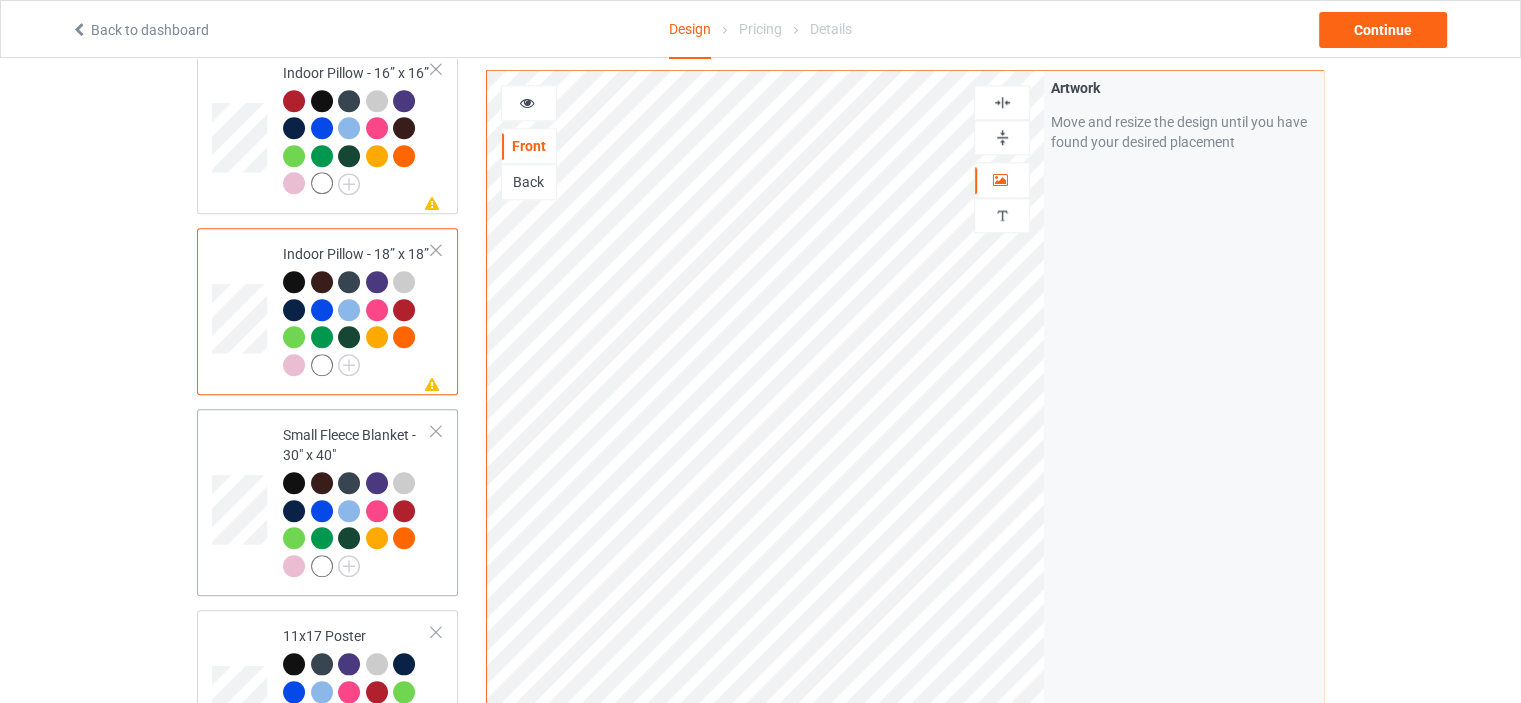 scroll, scrollTop: 2200, scrollLeft: 0, axis: vertical 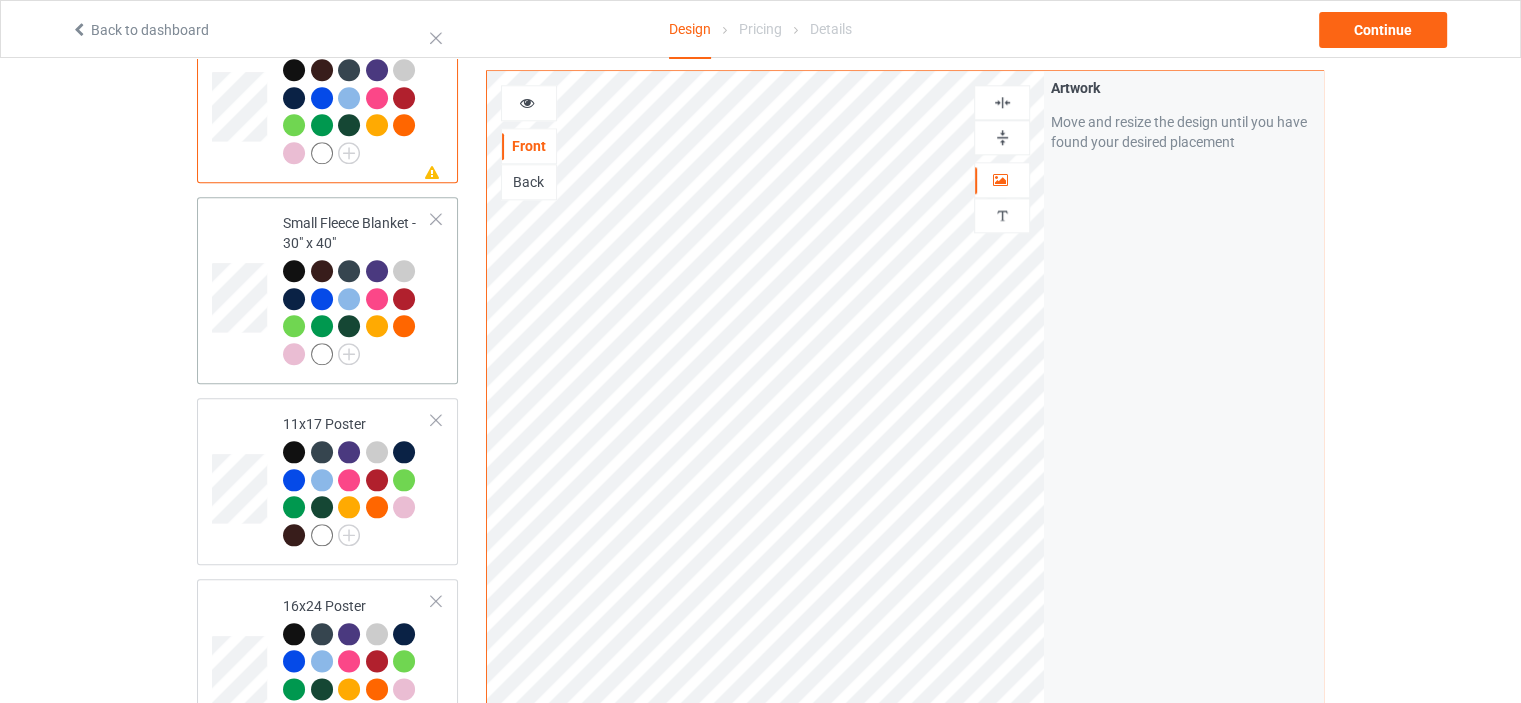 click on "Small Fleece Blanket - 30" x 40"" at bounding box center (357, 290) 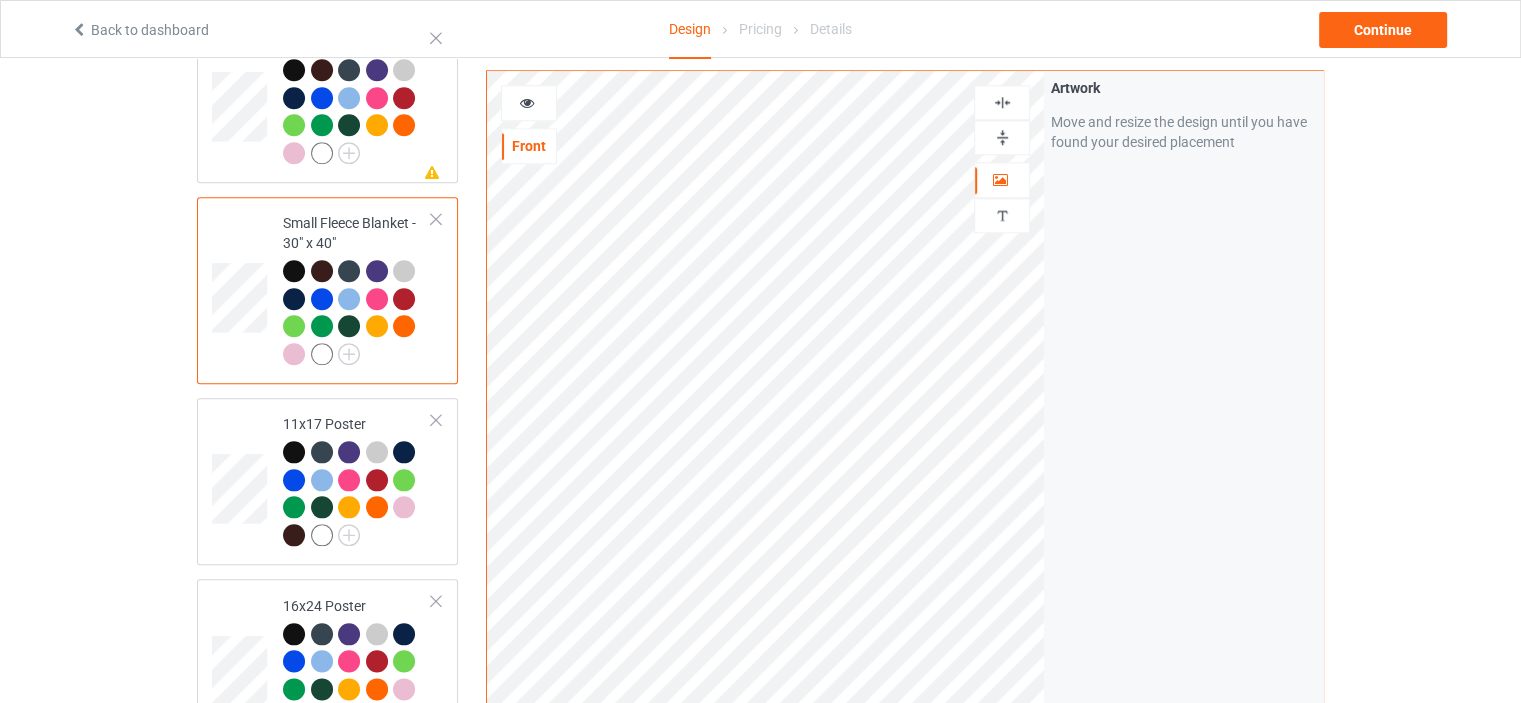 drag, startPoint x: 1008, startPoint y: 139, endPoint x: 1007, endPoint y: 113, distance: 26.019224 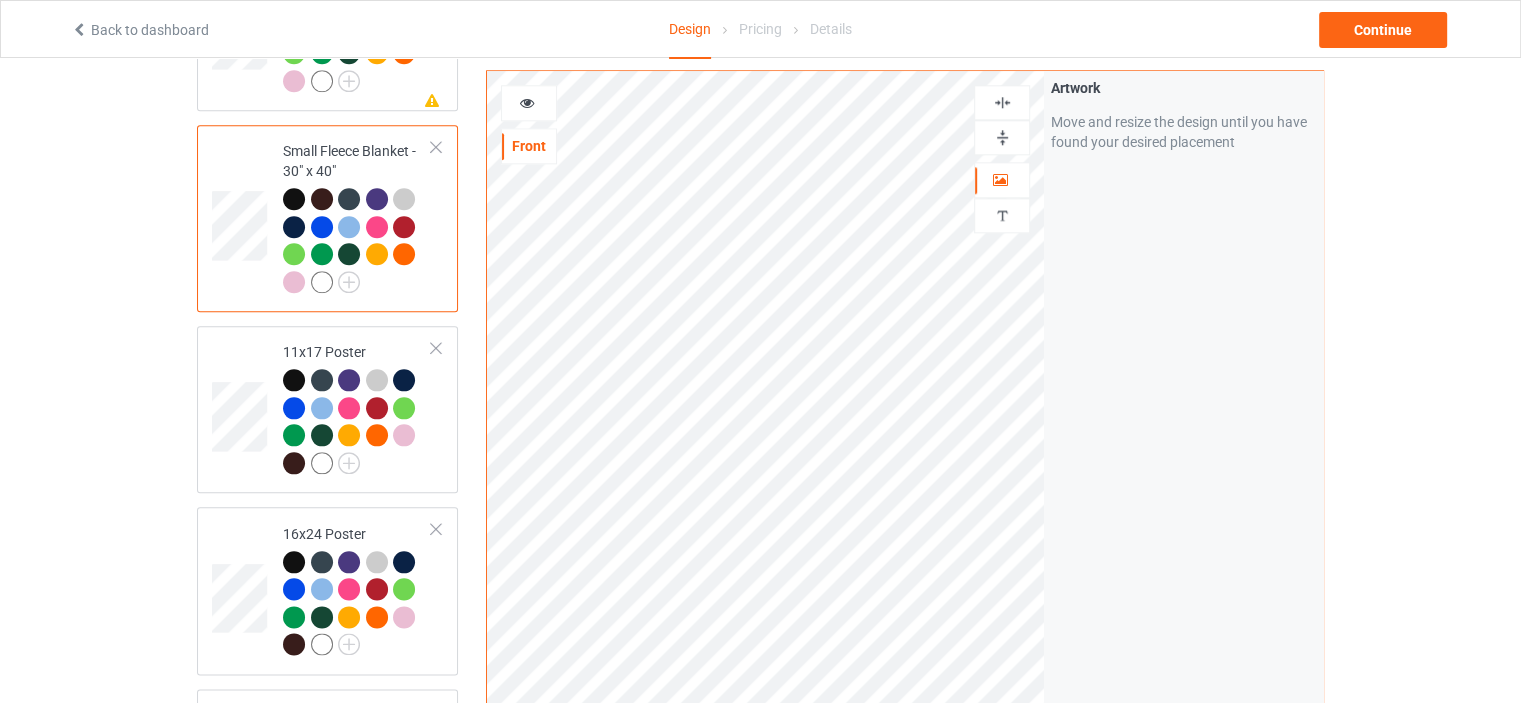 scroll, scrollTop: 2300, scrollLeft: 0, axis: vertical 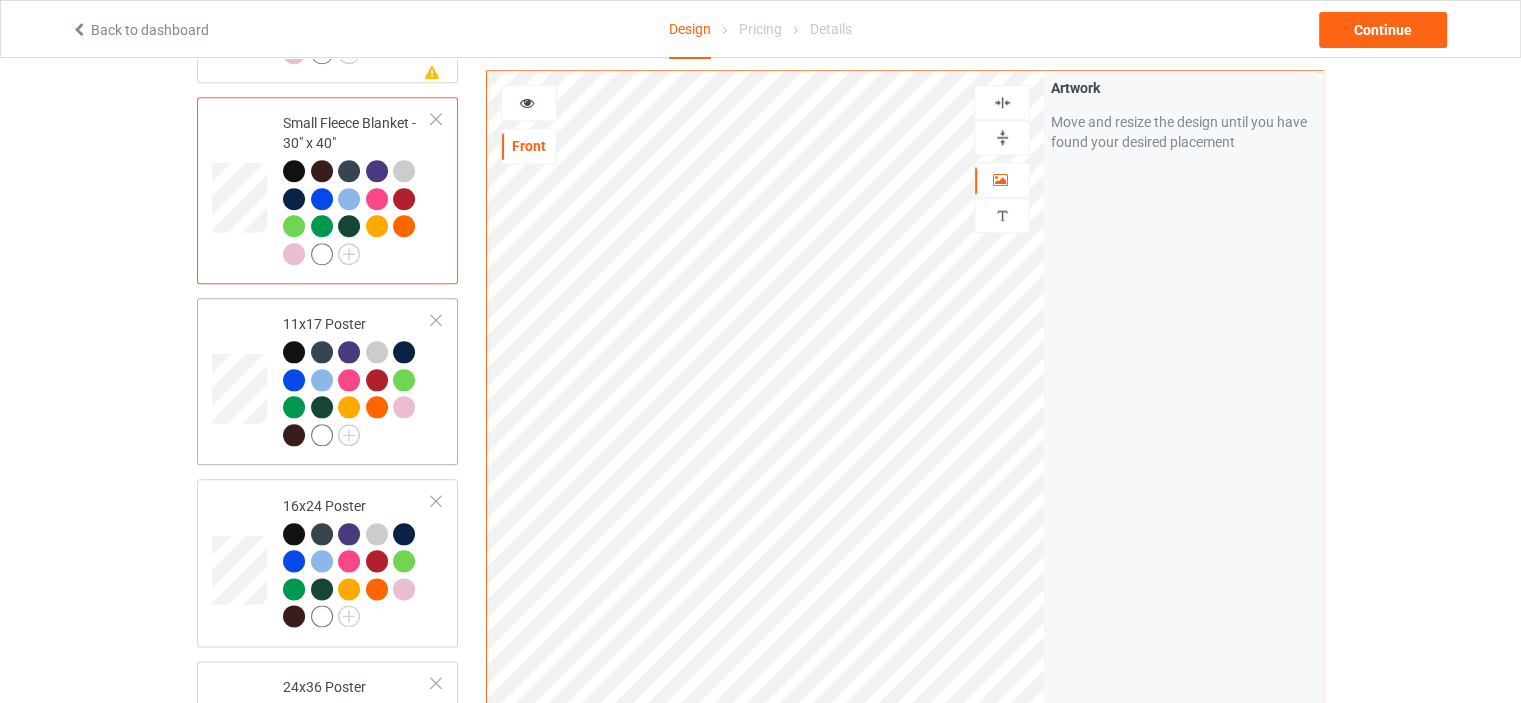 click on "11x17 Poster" at bounding box center (357, 379) 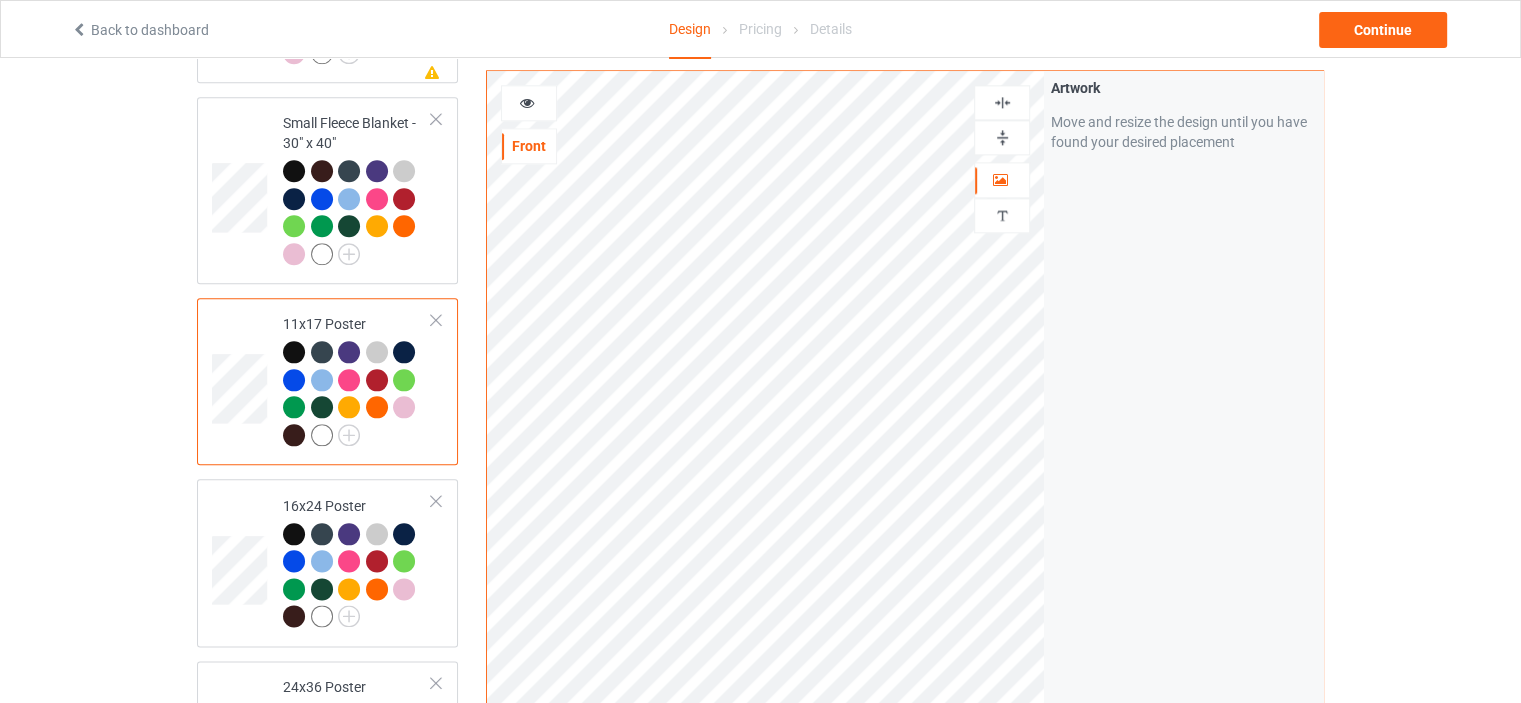 click at bounding box center [1002, 137] 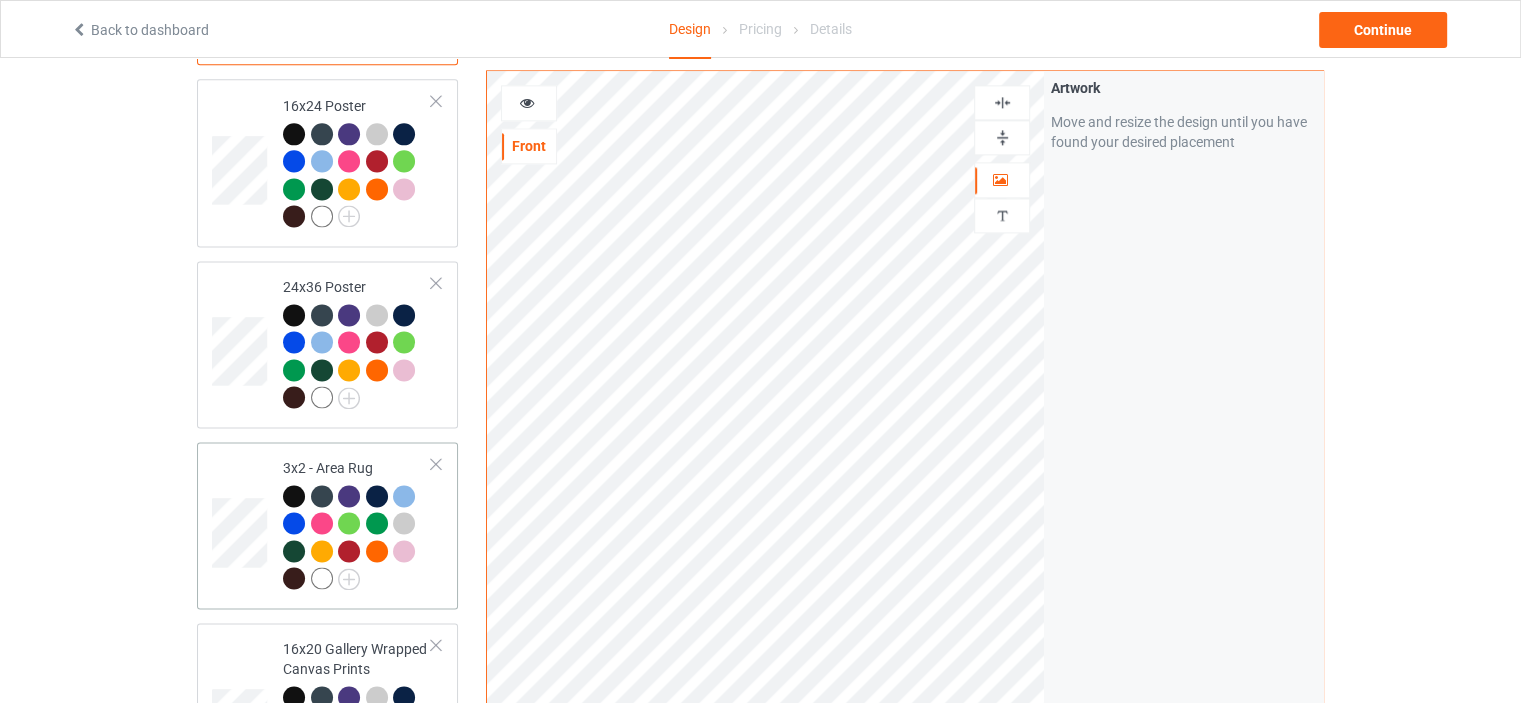 scroll, scrollTop: 2800, scrollLeft: 0, axis: vertical 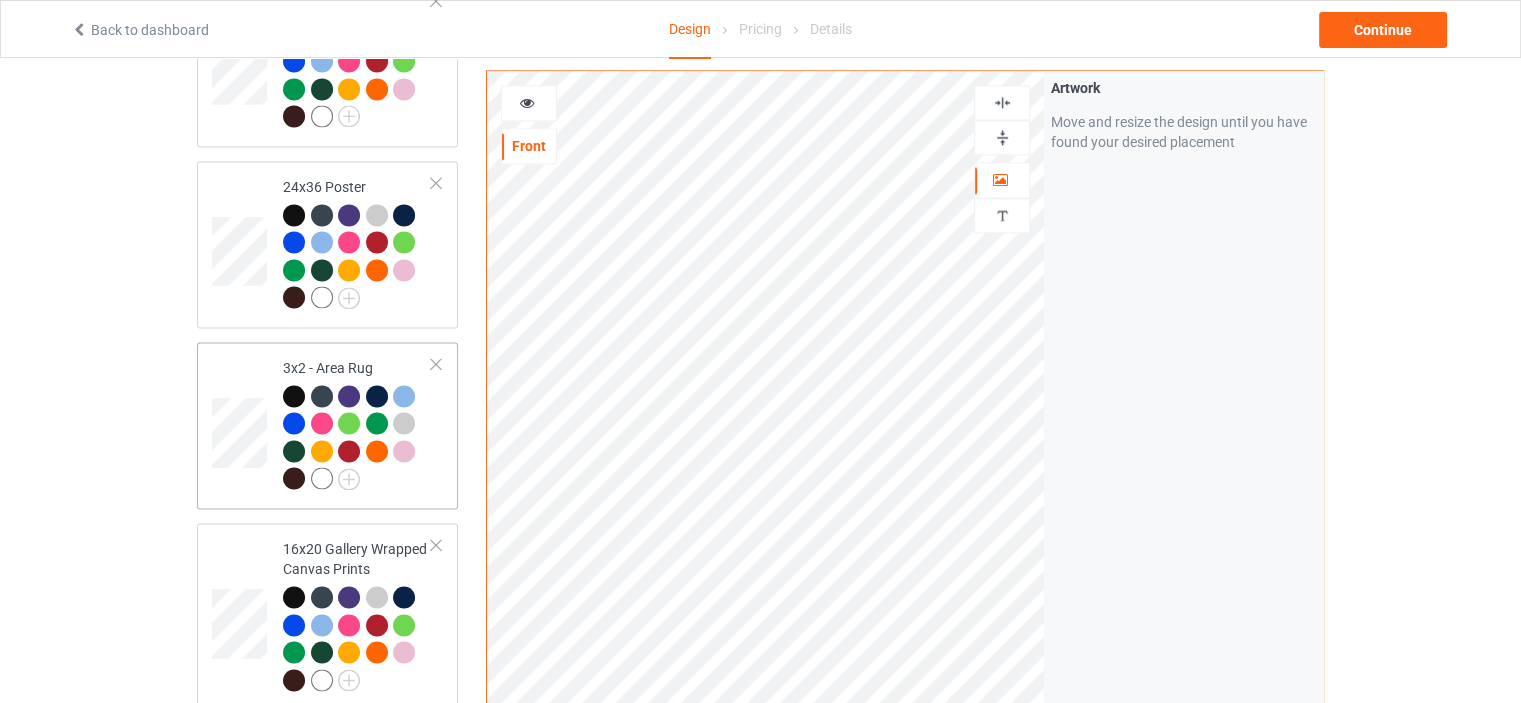 click on "3x2 - Area Rug" at bounding box center (357, 423) 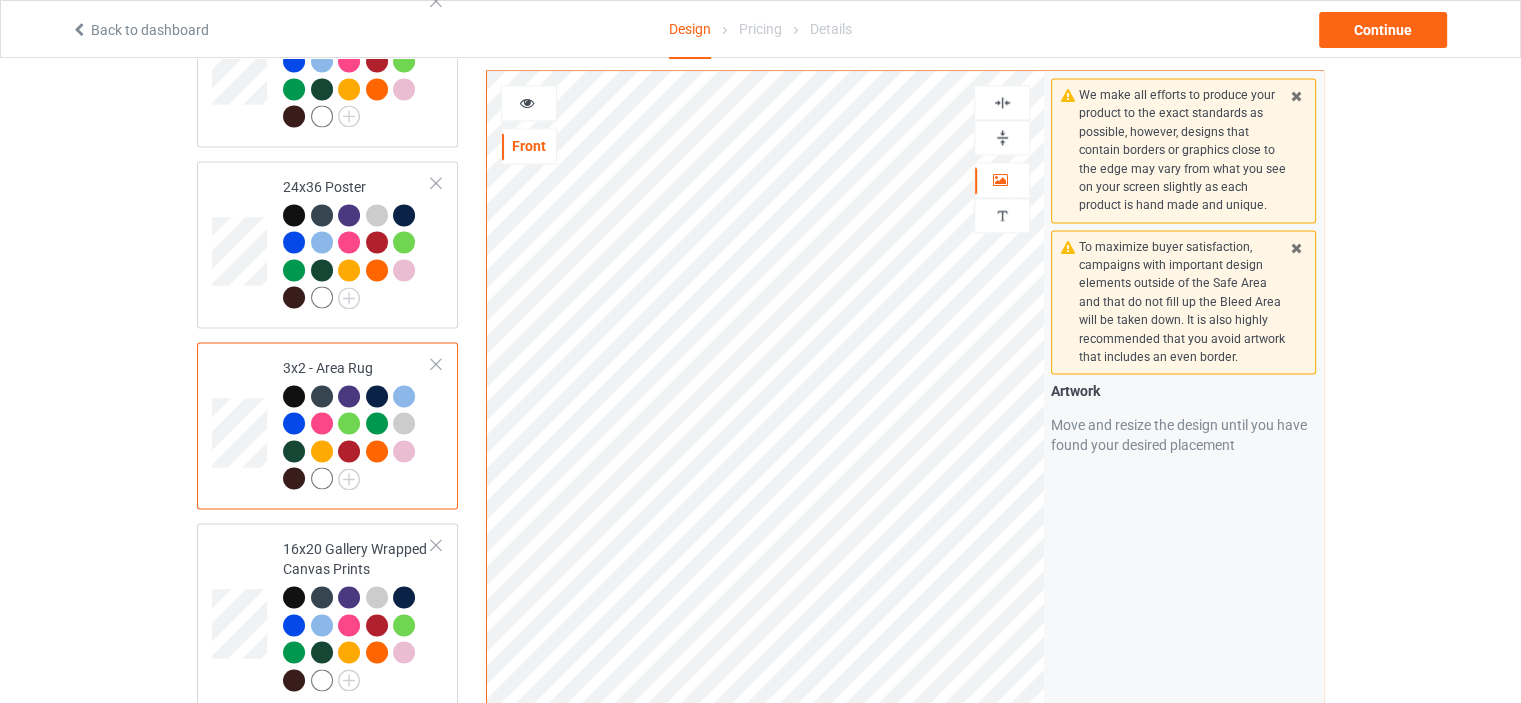 click at bounding box center [1002, 137] 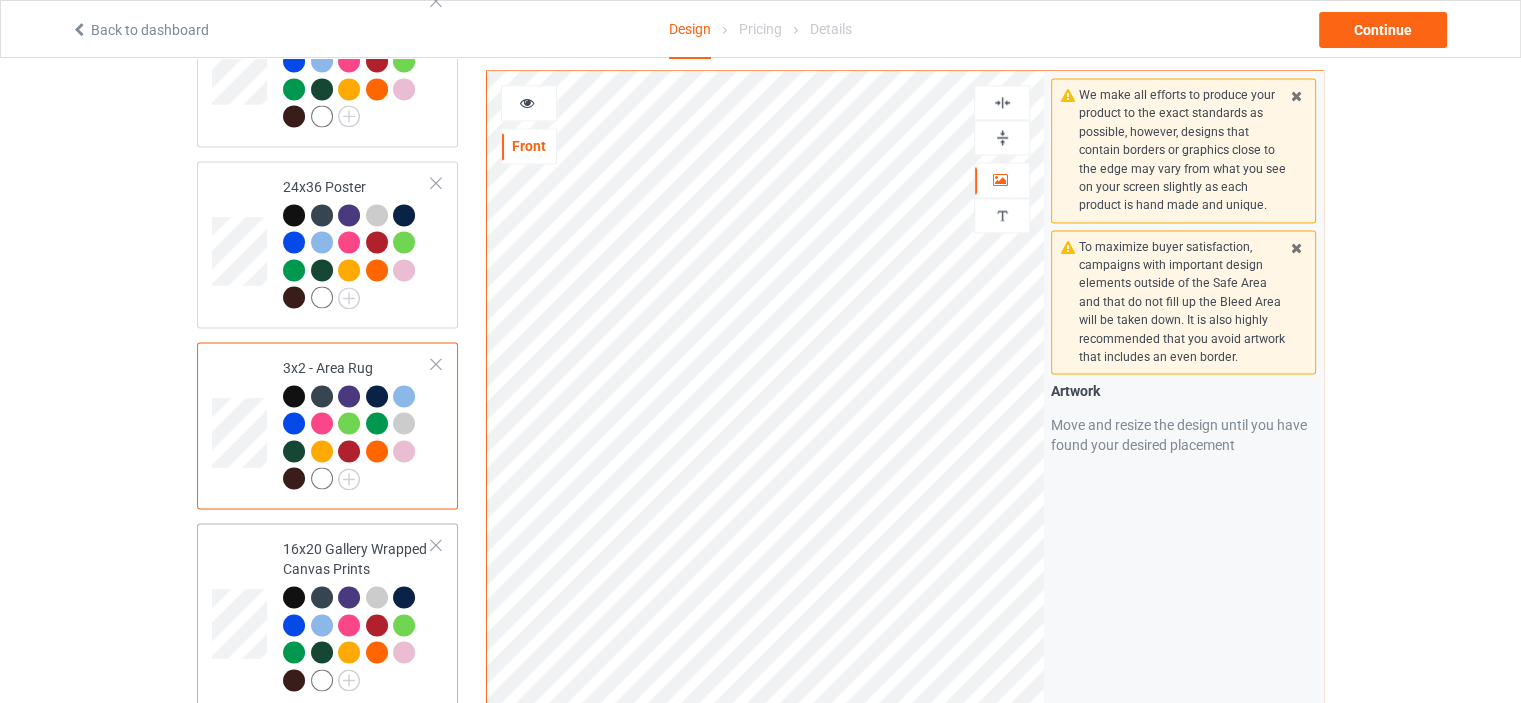 click on "16x20 Gallery Wrapped Canvas Prints" at bounding box center [357, 616] 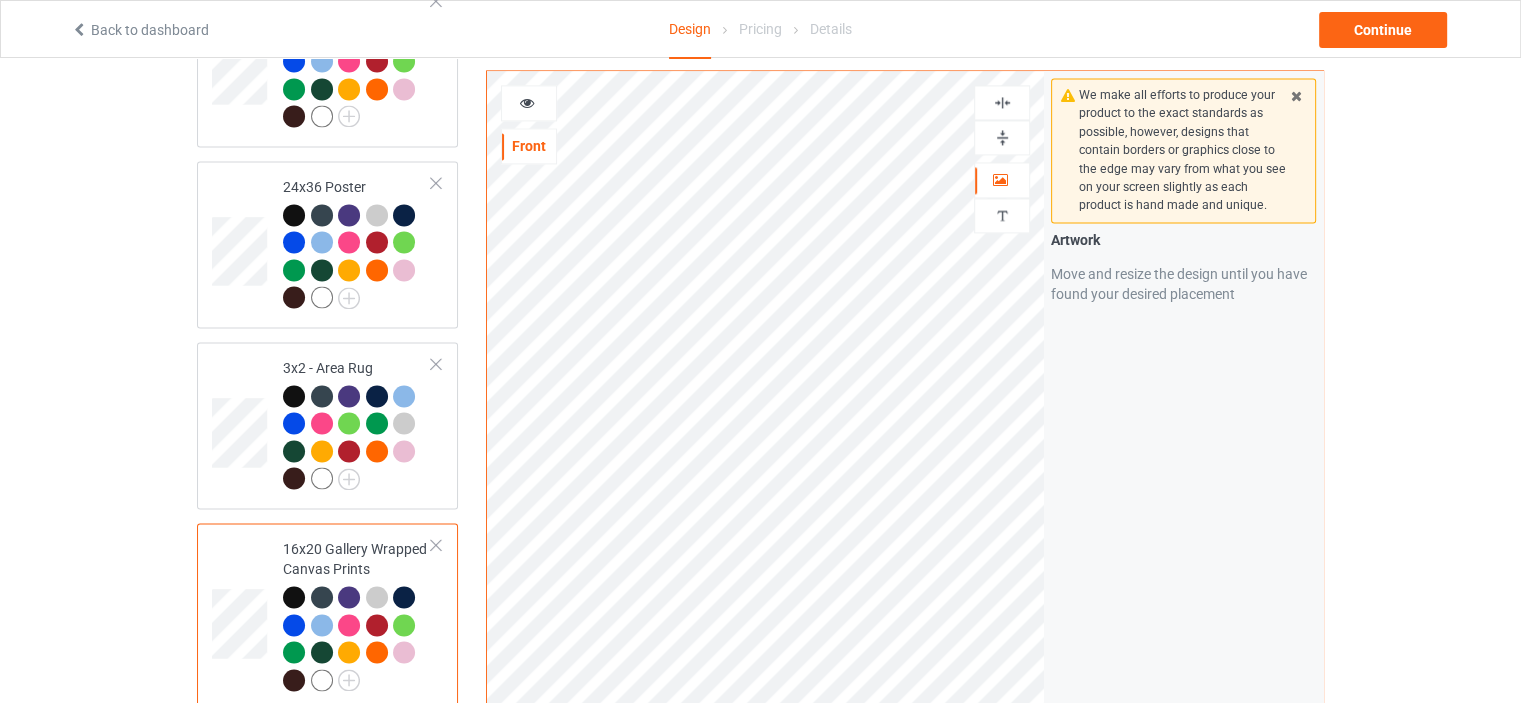 click at bounding box center (1002, 137) 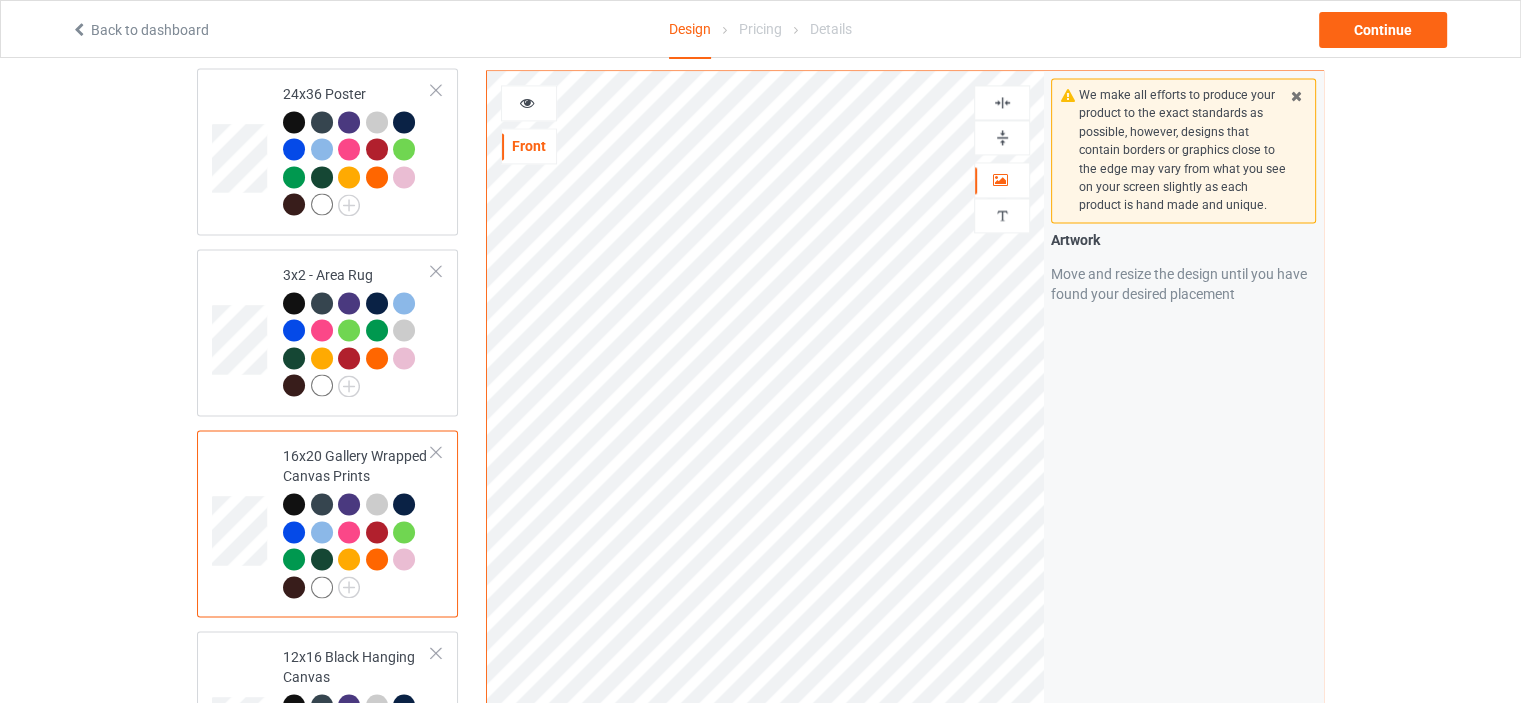 scroll, scrollTop: 3100, scrollLeft: 0, axis: vertical 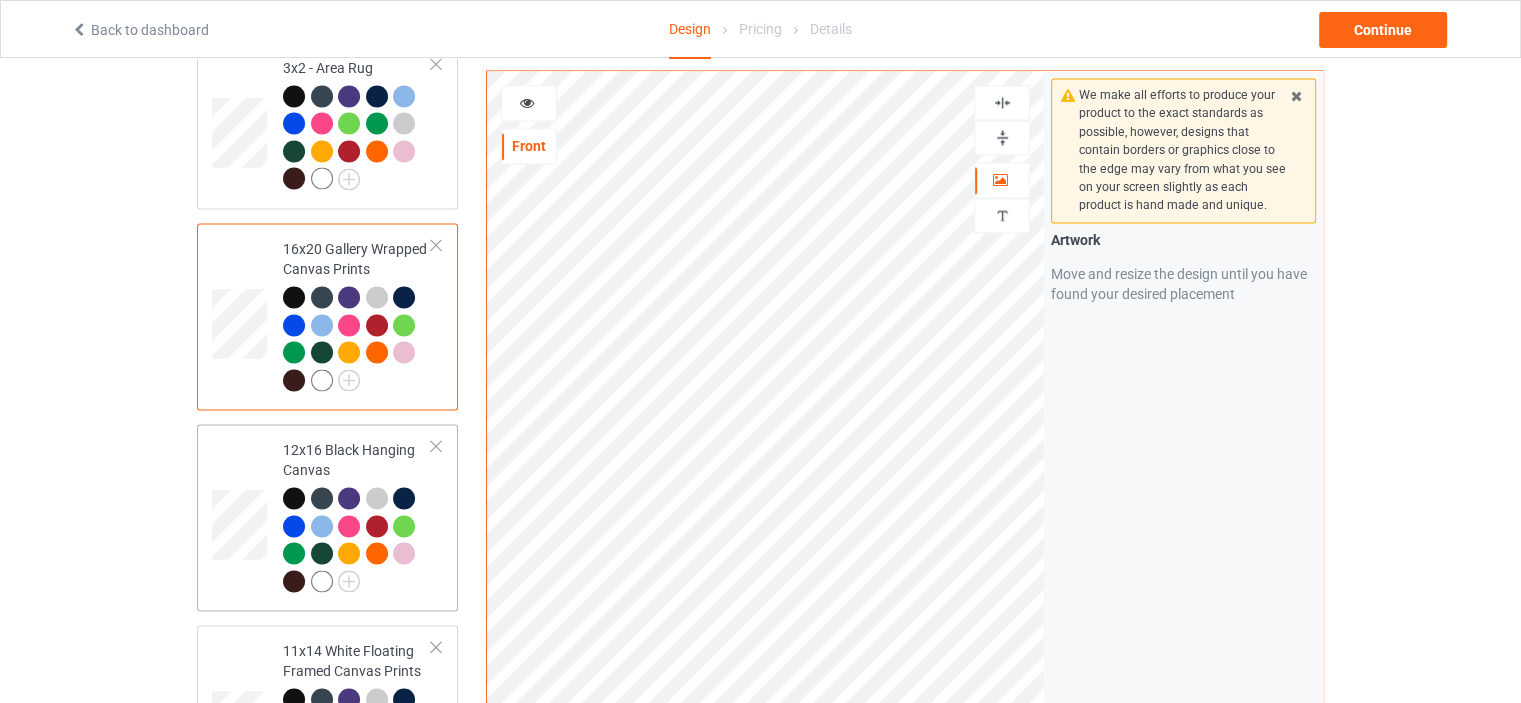 click on "12x16 Black Hanging Canvas" at bounding box center [357, 515] 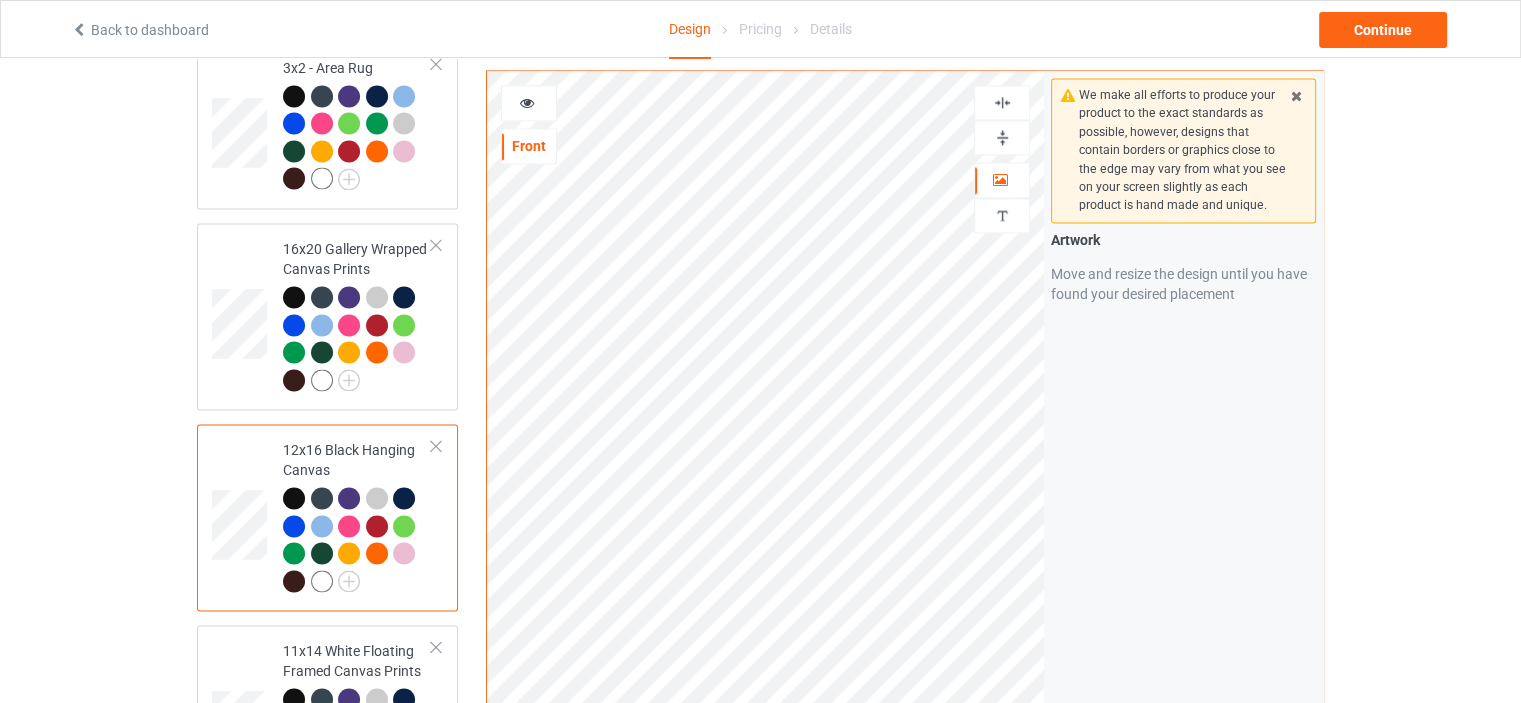 click at bounding box center (1002, 137) 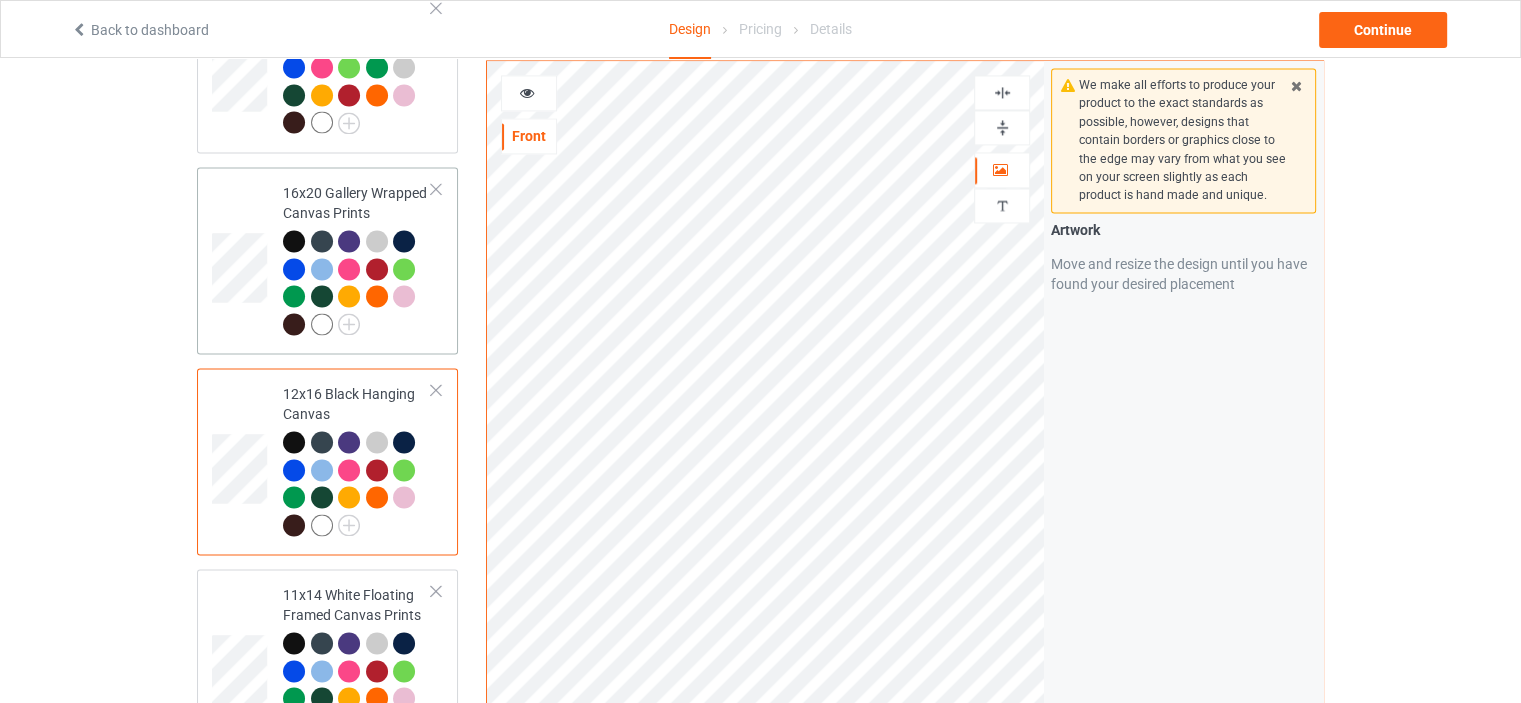 scroll, scrollTop: 3300, scrollLeft: 0, axis: vertical 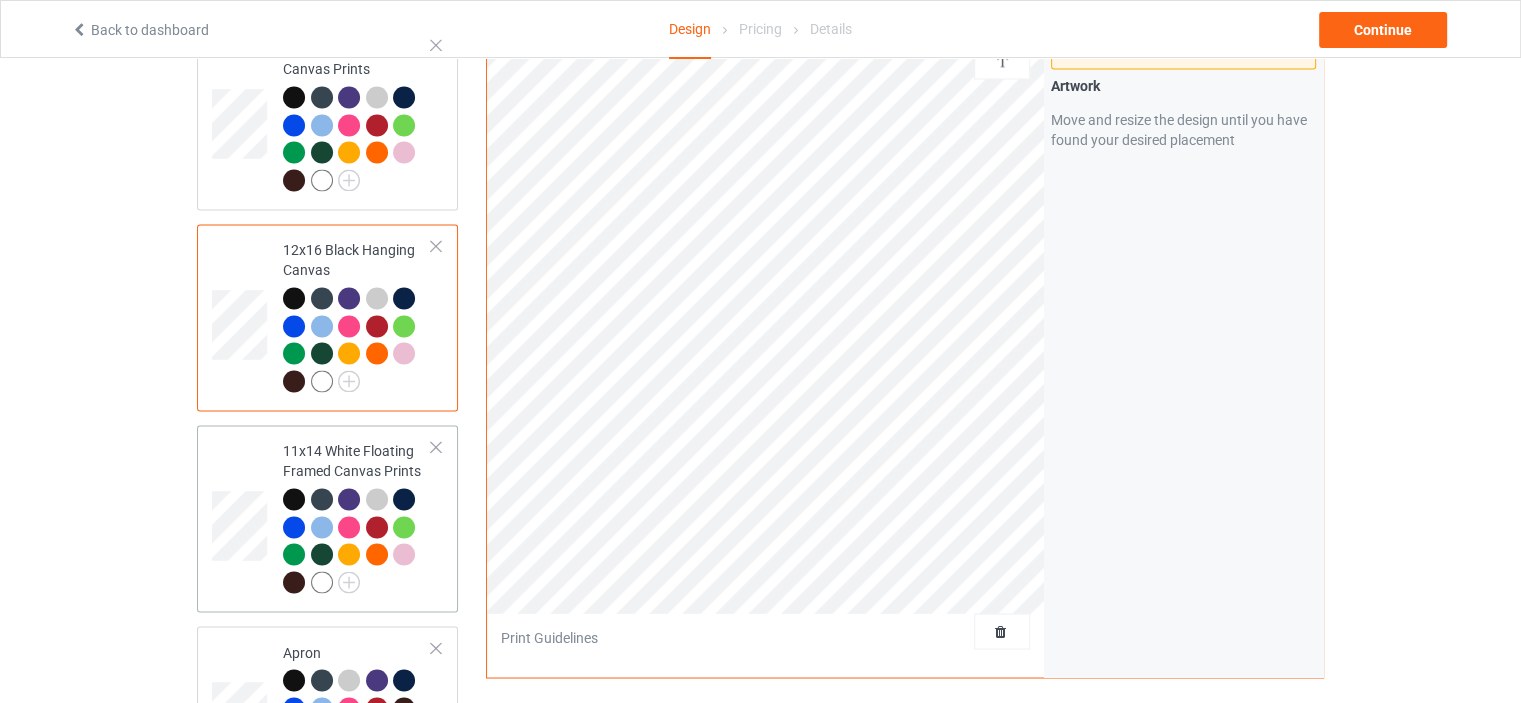 click on "11x14 White Floating Framed Canvas Prints" at bounding box center (357, 516) 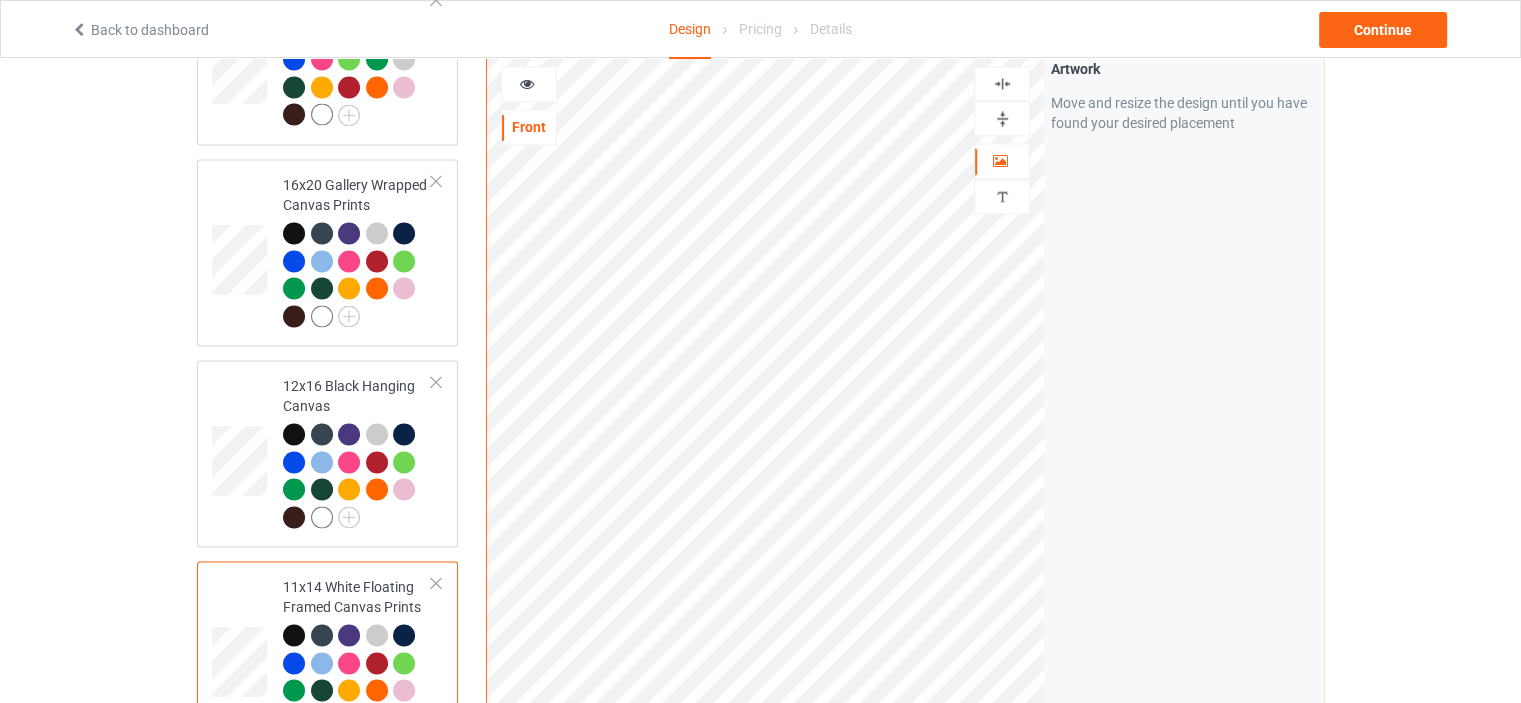 scroll, scrollTop: 3000, scrollLeft: 0, axis: vertical 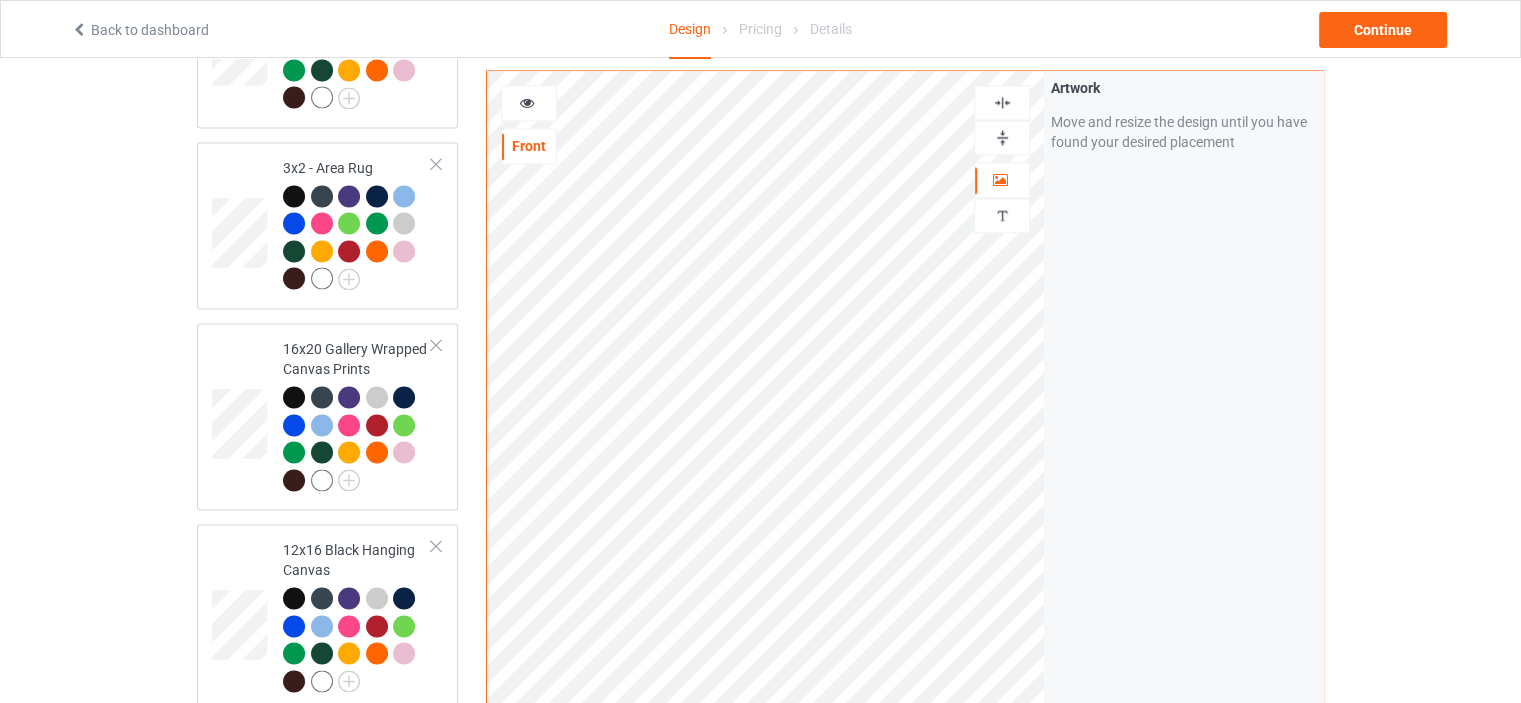 click at bounding box center (1002, 137) 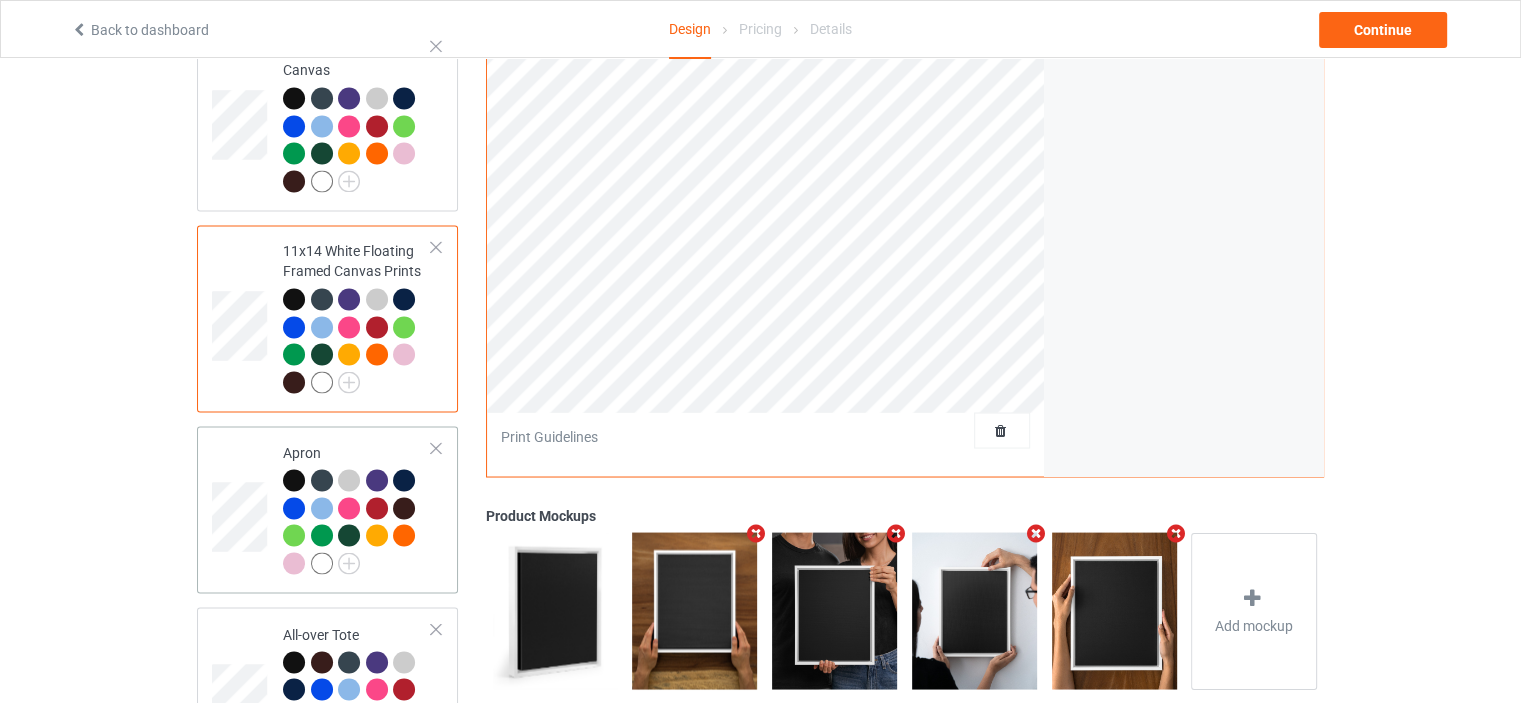 click on "Apron" at bounding box center (357, 507) 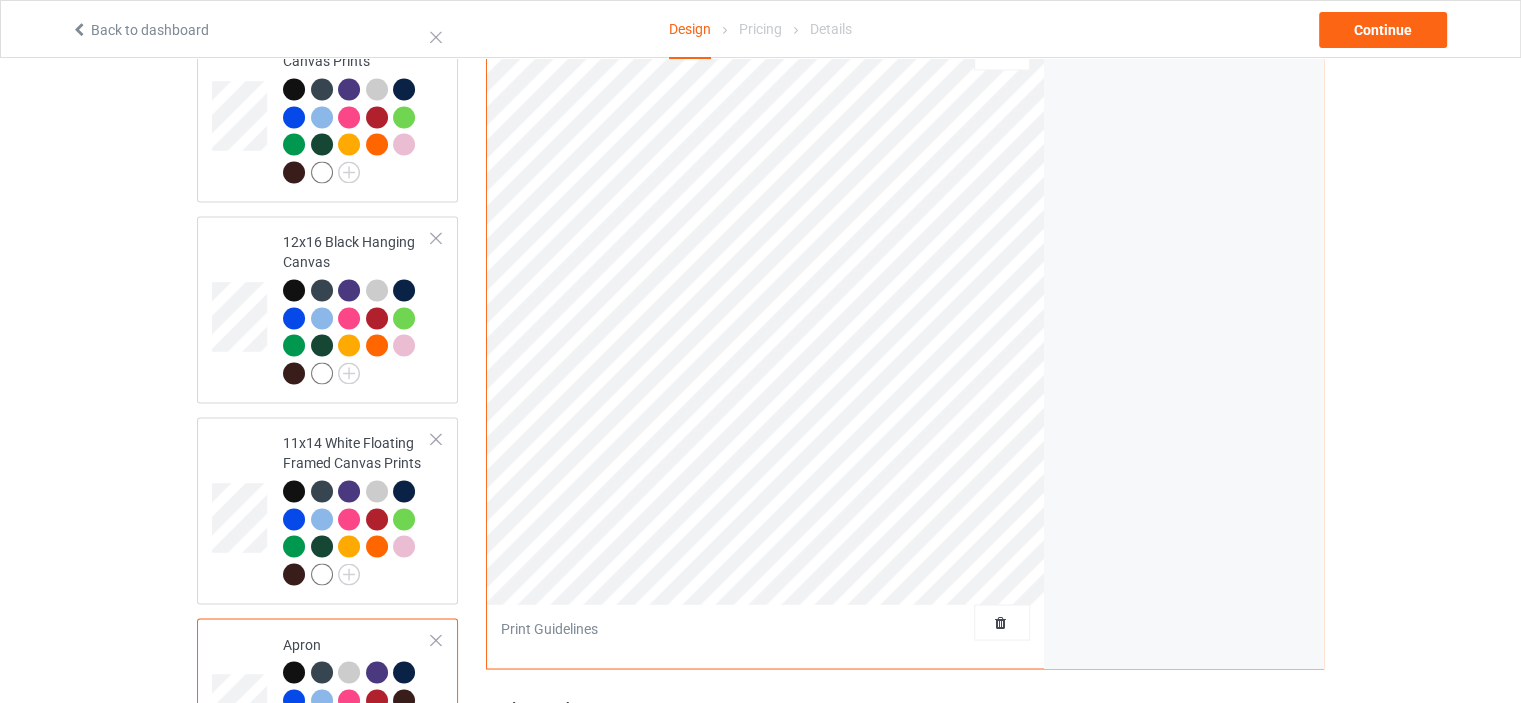 scroll, scrollTop: 3100, scrollLeft: 0, axis: vertical 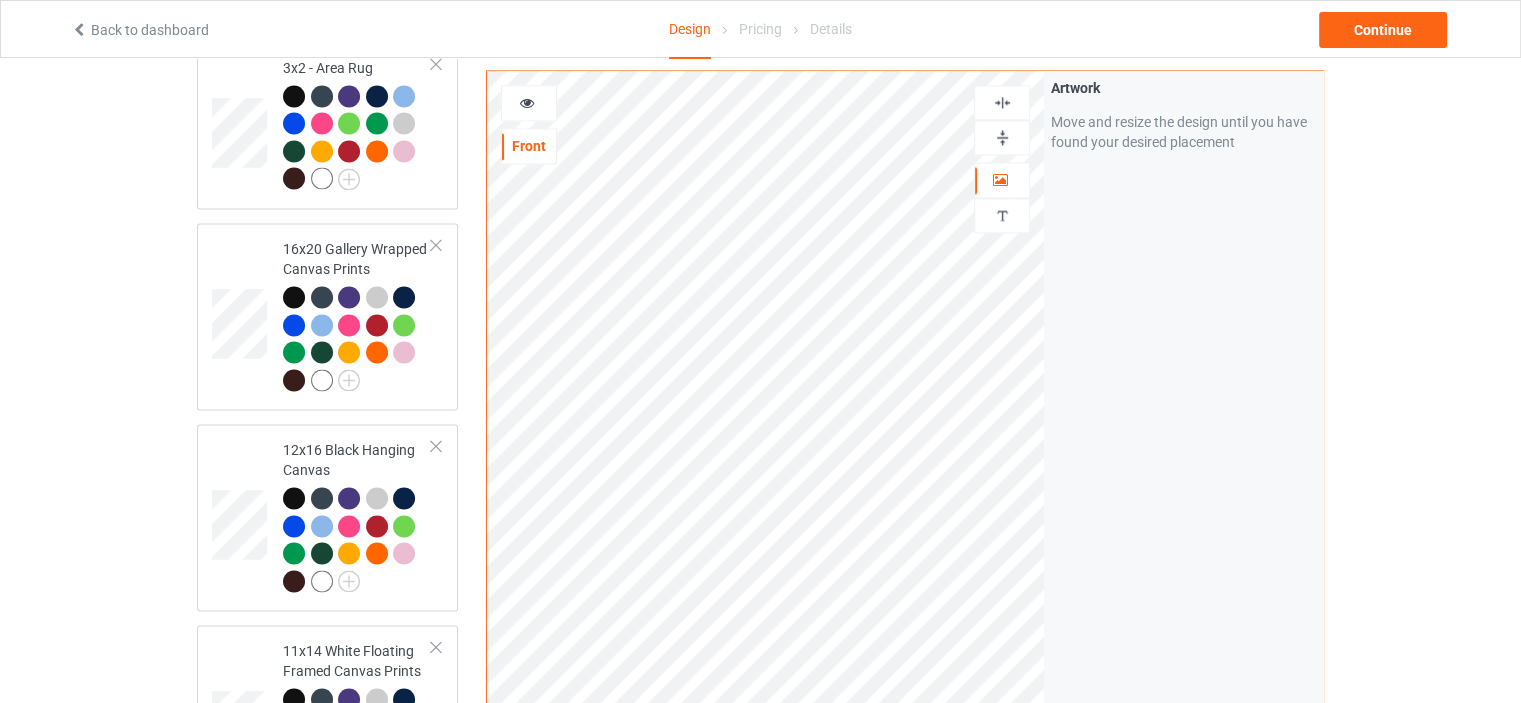 click at bounding box center [1002, 102] 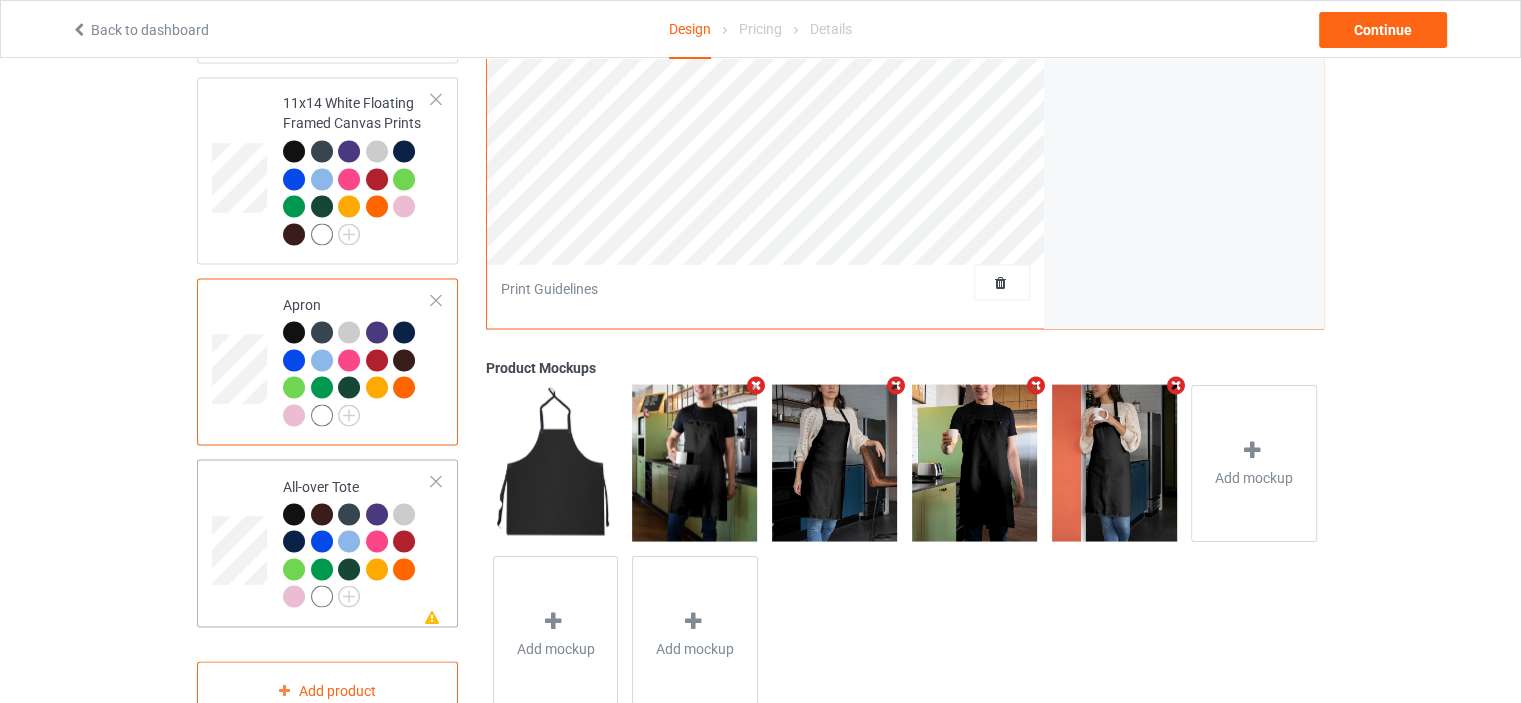 scroll, scrollTop: 3672, scrollLeft: 0, axis: vertical 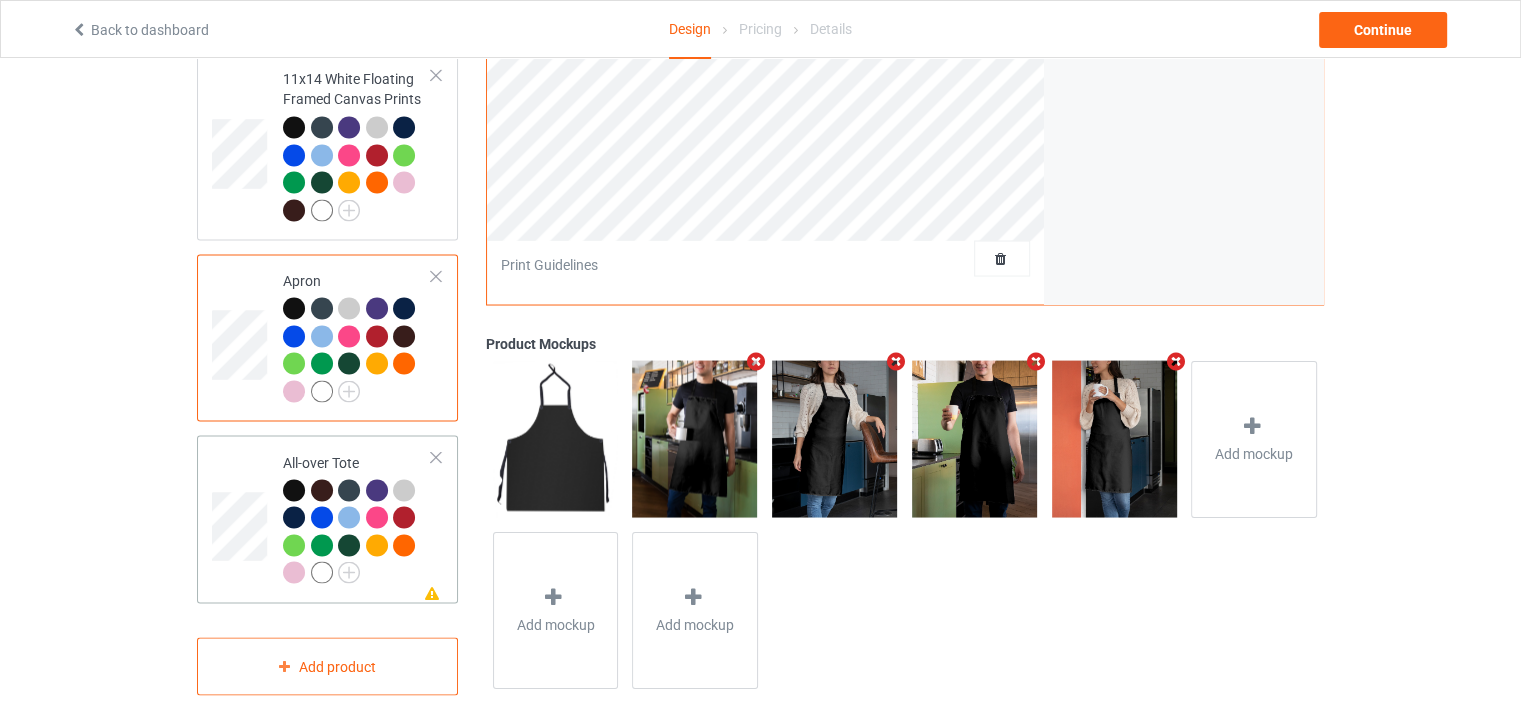 click on "All-over Tote" at bounding box center (357, 517) 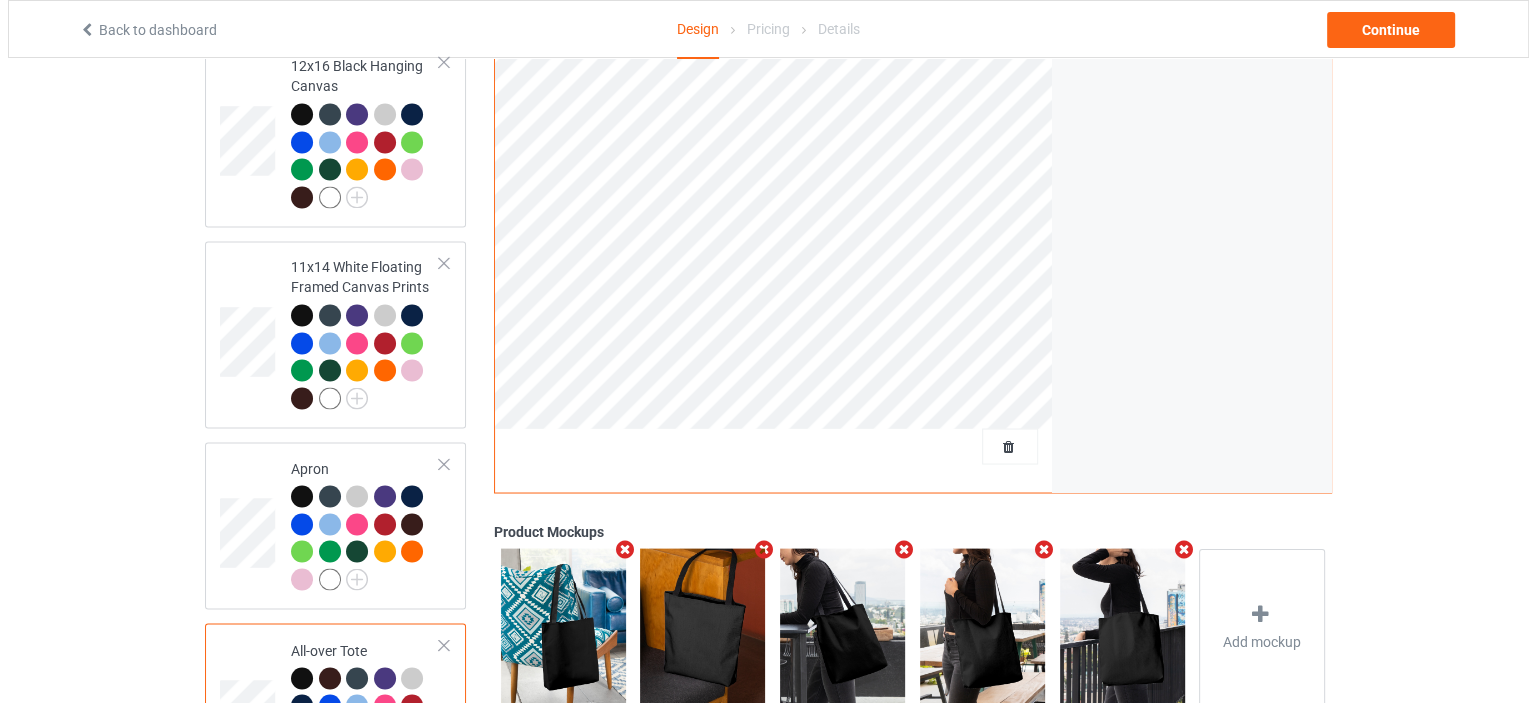 scroll, scrollTop: 3672, scrollLeft: 0, axis: vertical 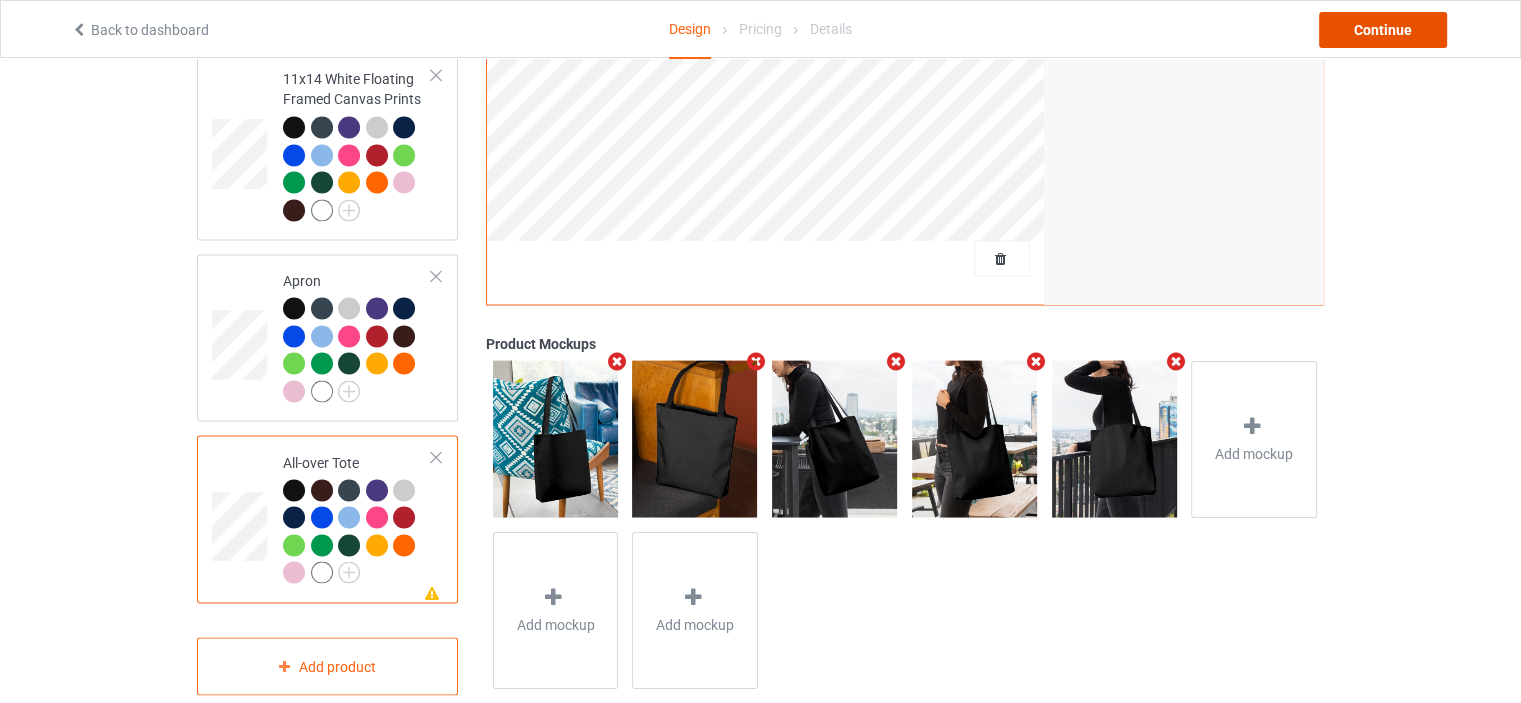 click on "Continue" at bounding box center (1383, 30) 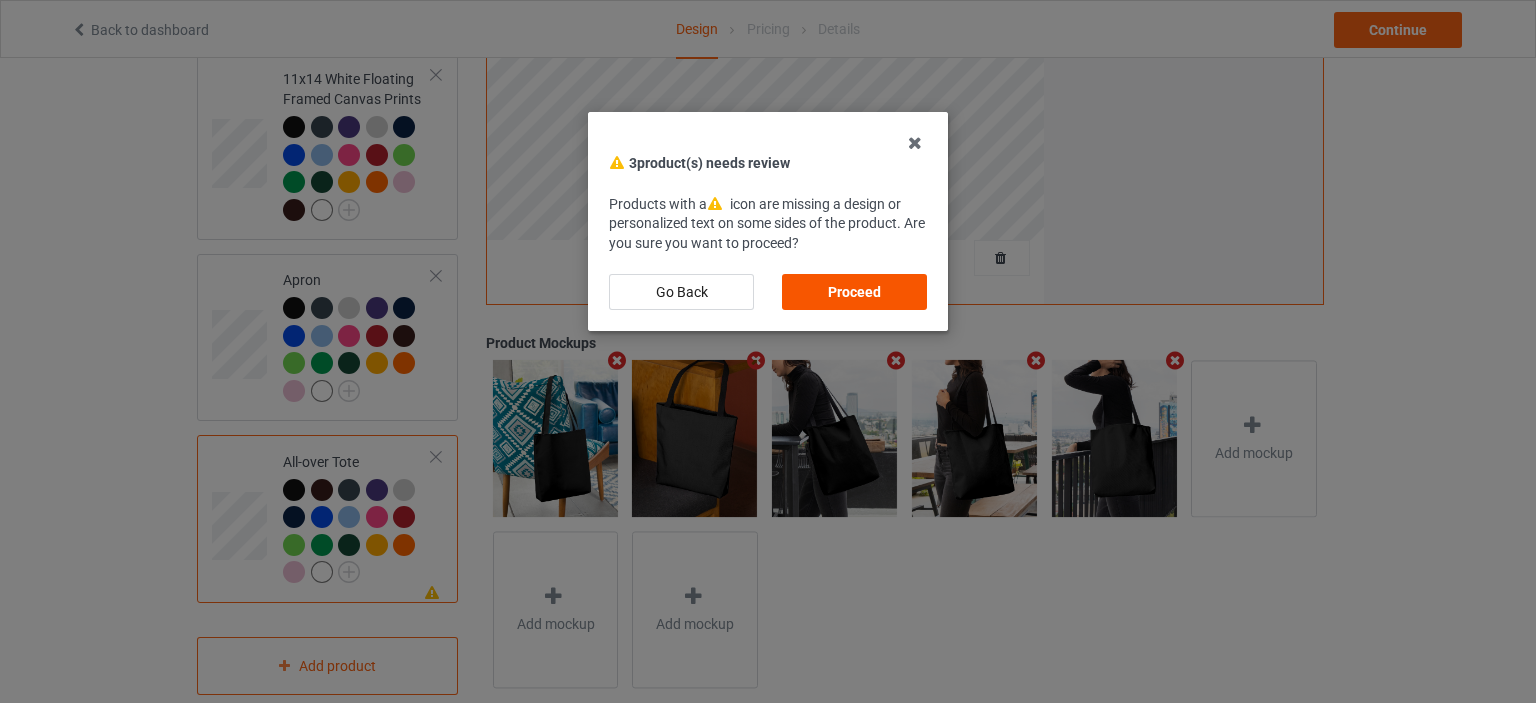 click on "Proceed" at bounding box center [854, 292] 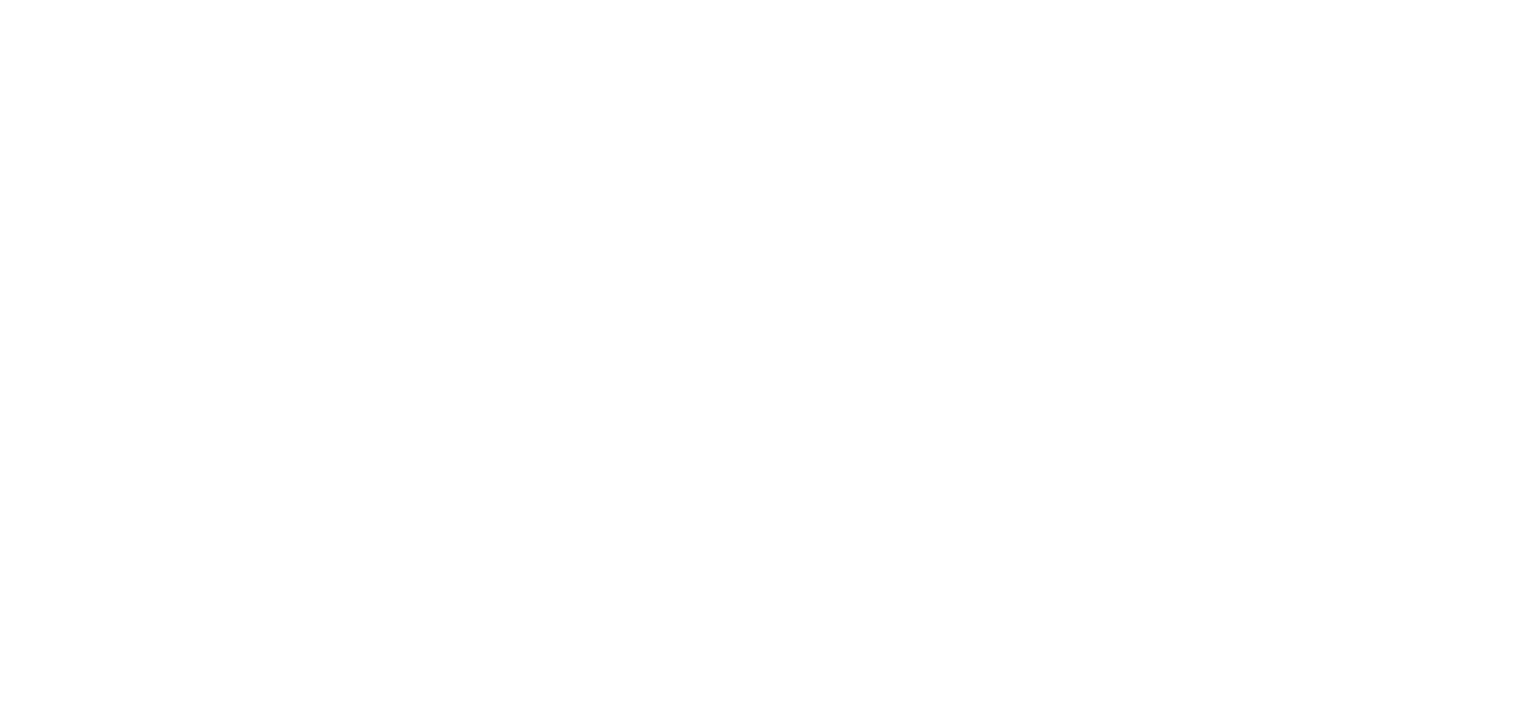 scroll, scrollTop: 0, scrollLeft: 0, axis: both 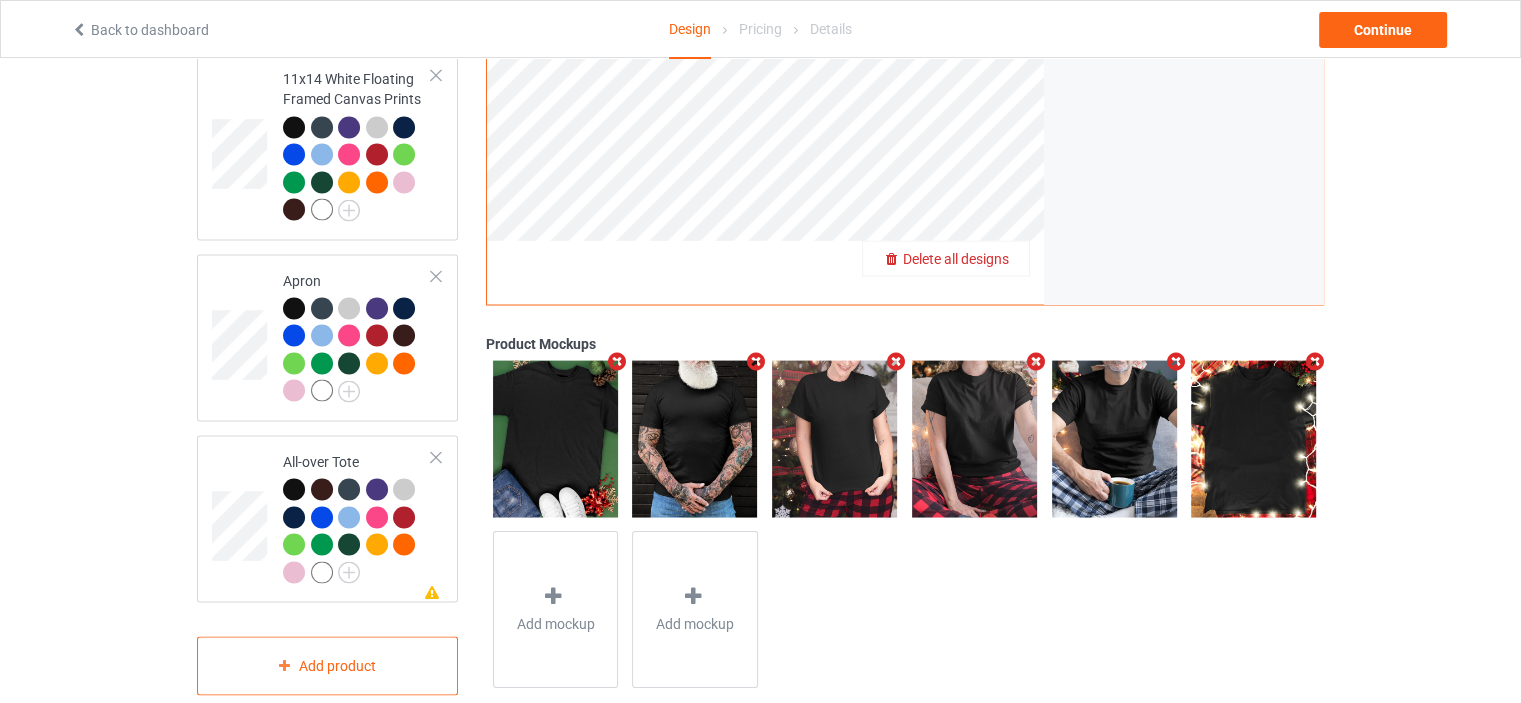 click on "Delete all designs" at bounding box center (956, 259) 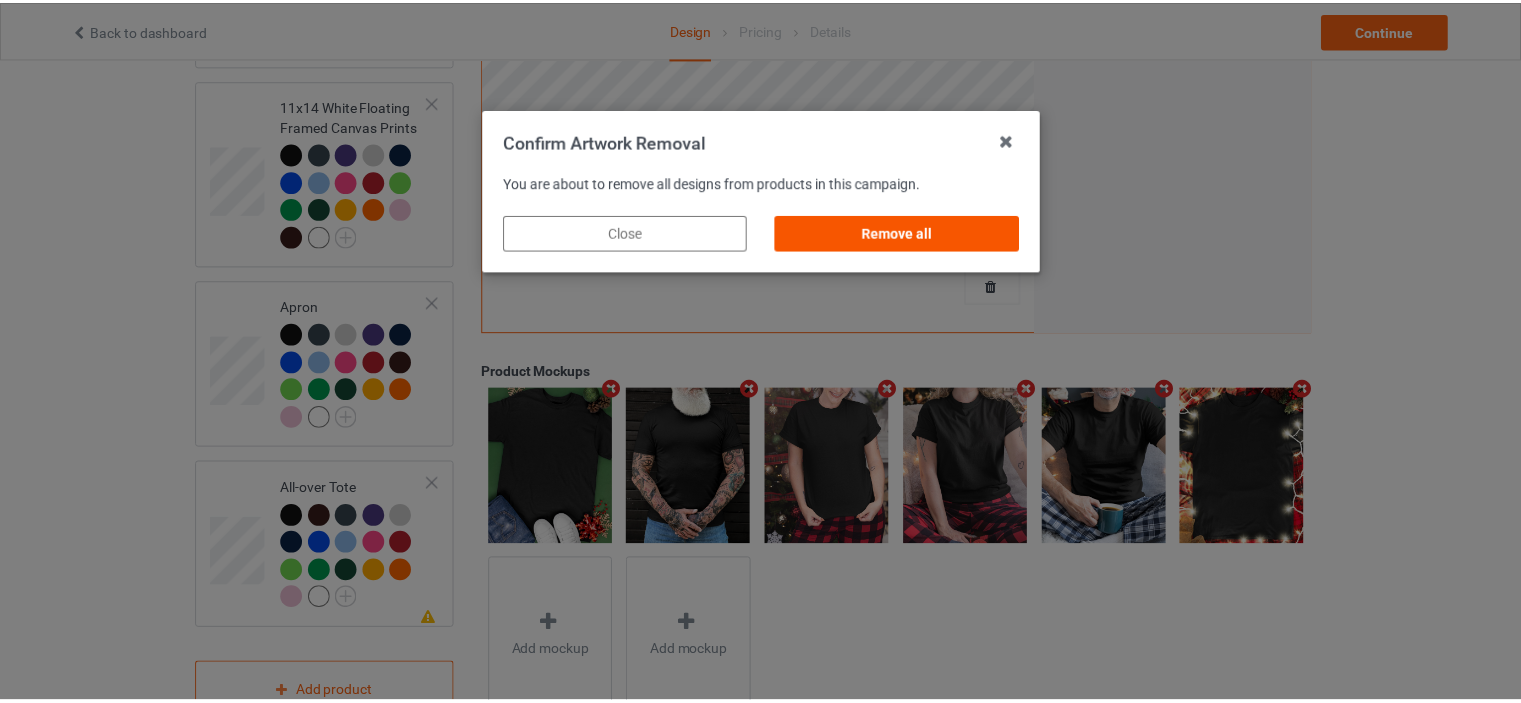 scroll, scrollTop: 3672, scrollLeft: 0, axis: vertical 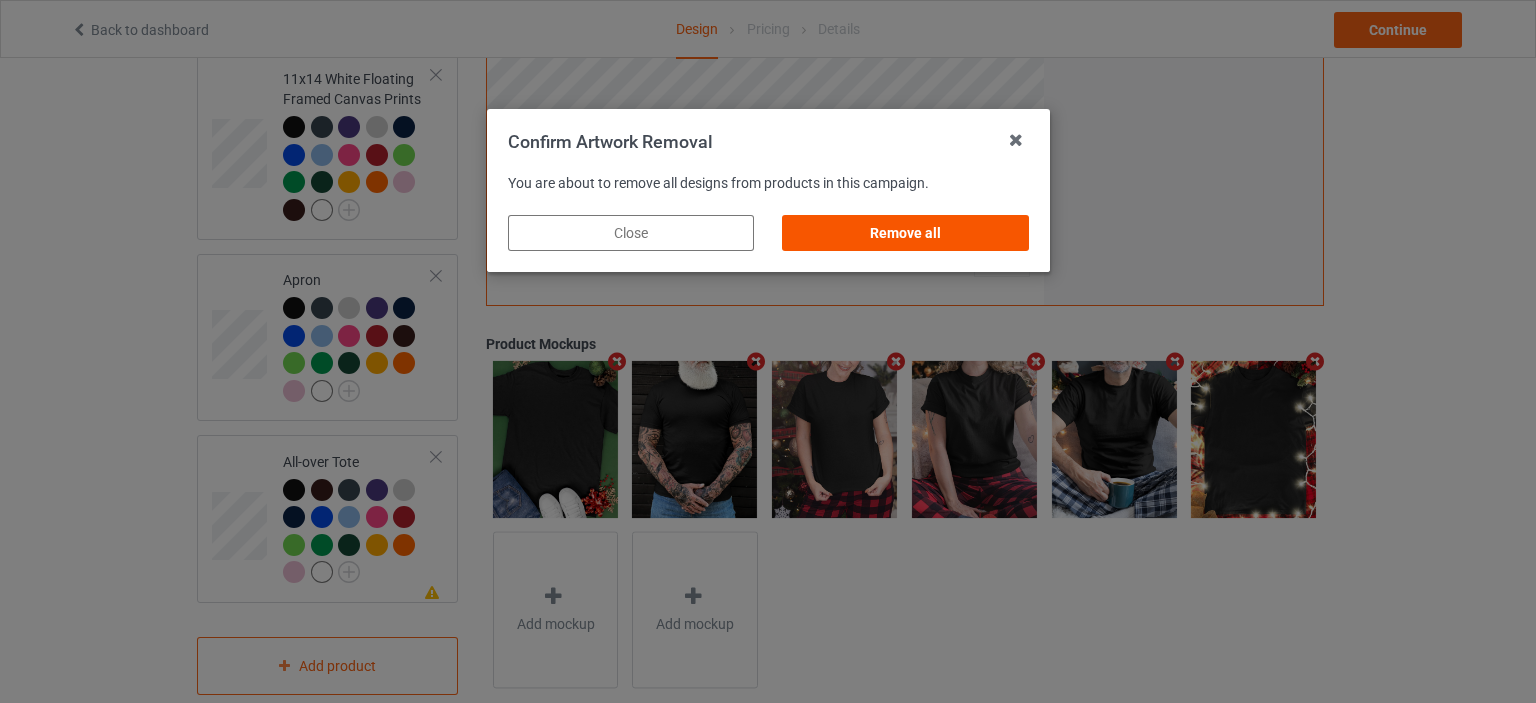 click on "Remove all" at bounding box center (905, 233) 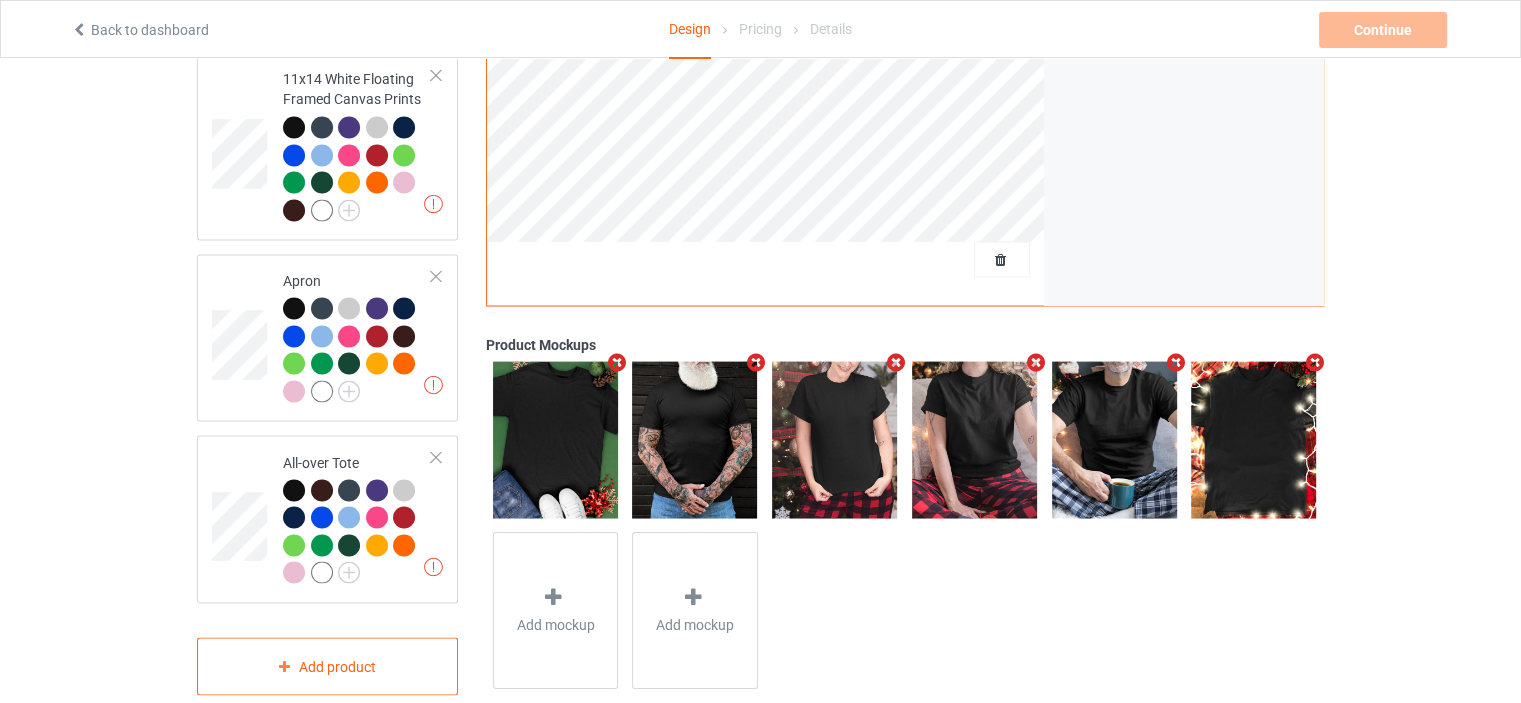scroll, scrollTop: 0, scrollLeft: 0, axis: both 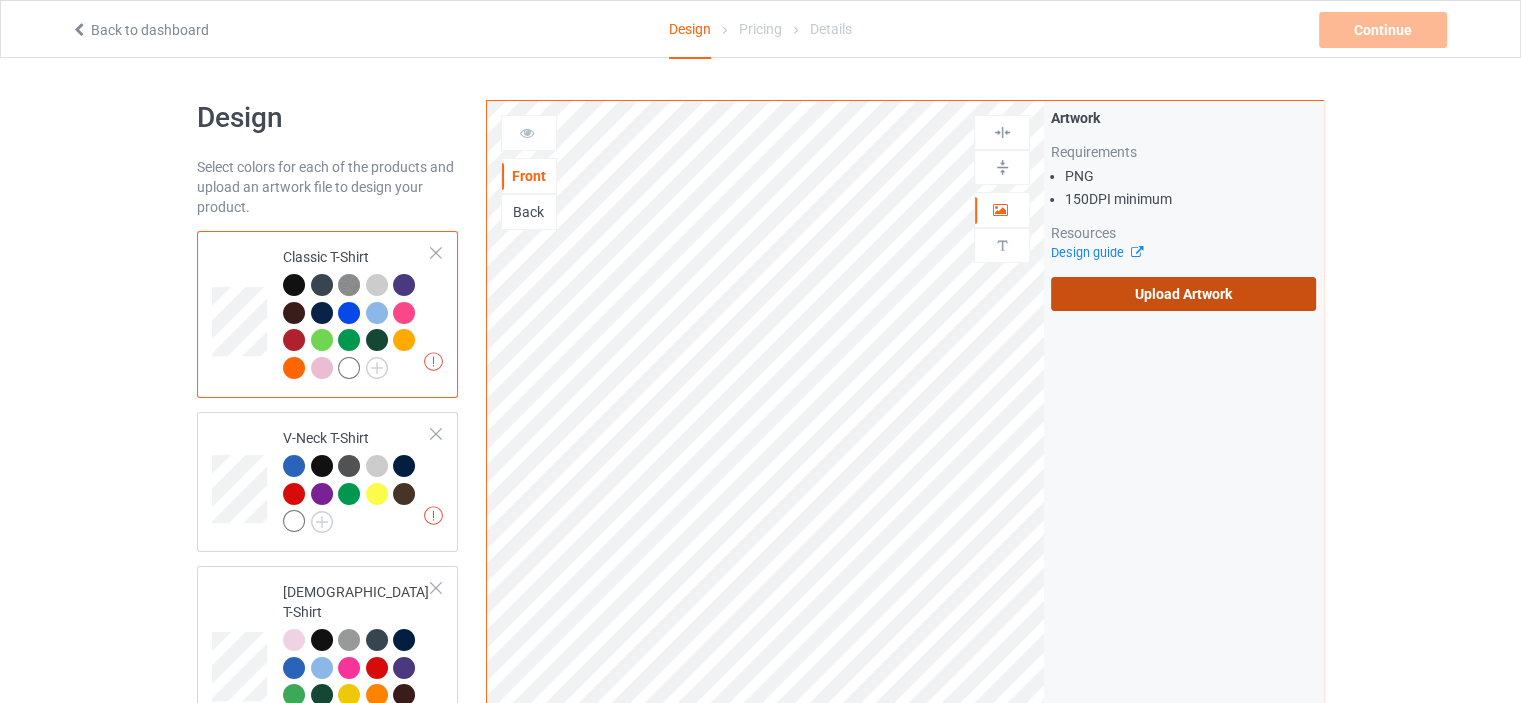 click on "Upload Artwork" at bounding box center [1183, 294] 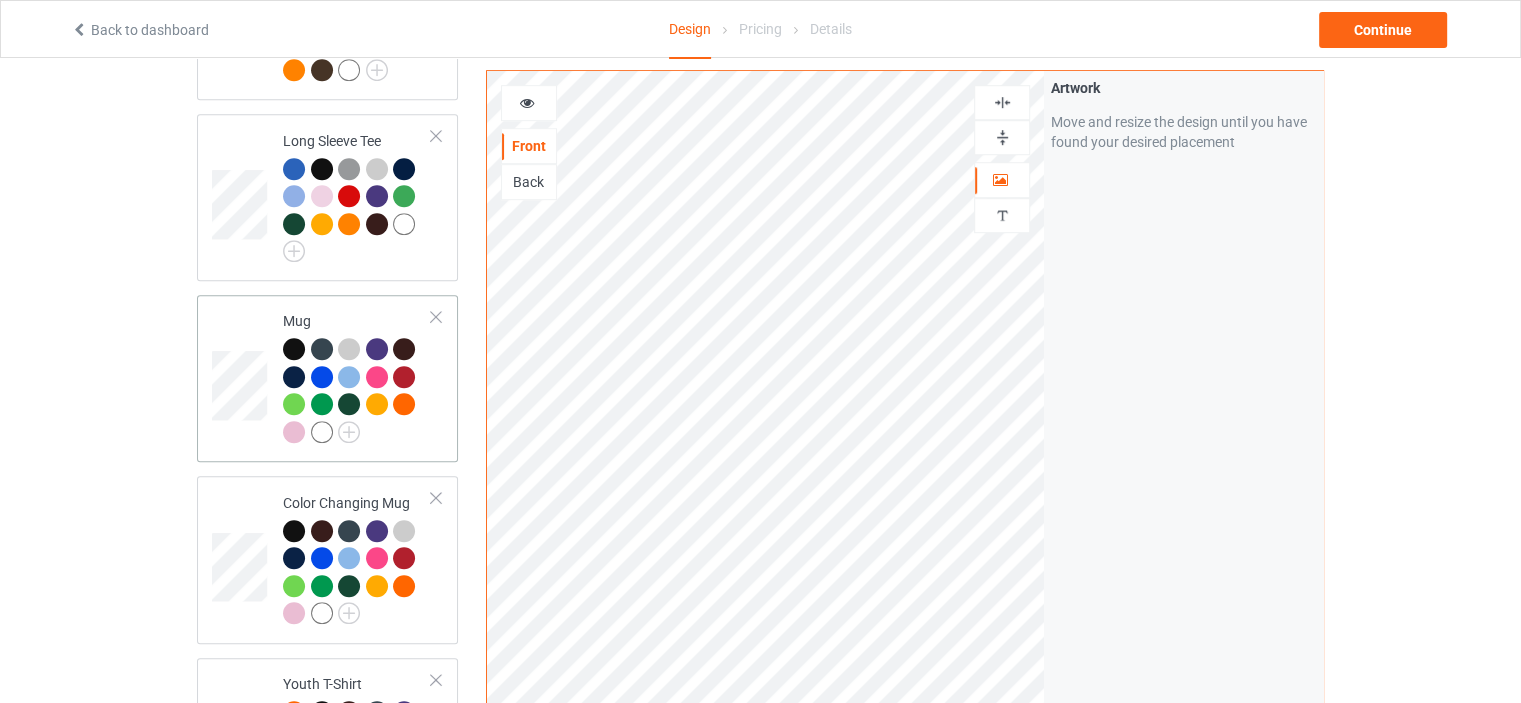 scroll, scrollTop: 1200, scrollLeft: 0, axis: vertical 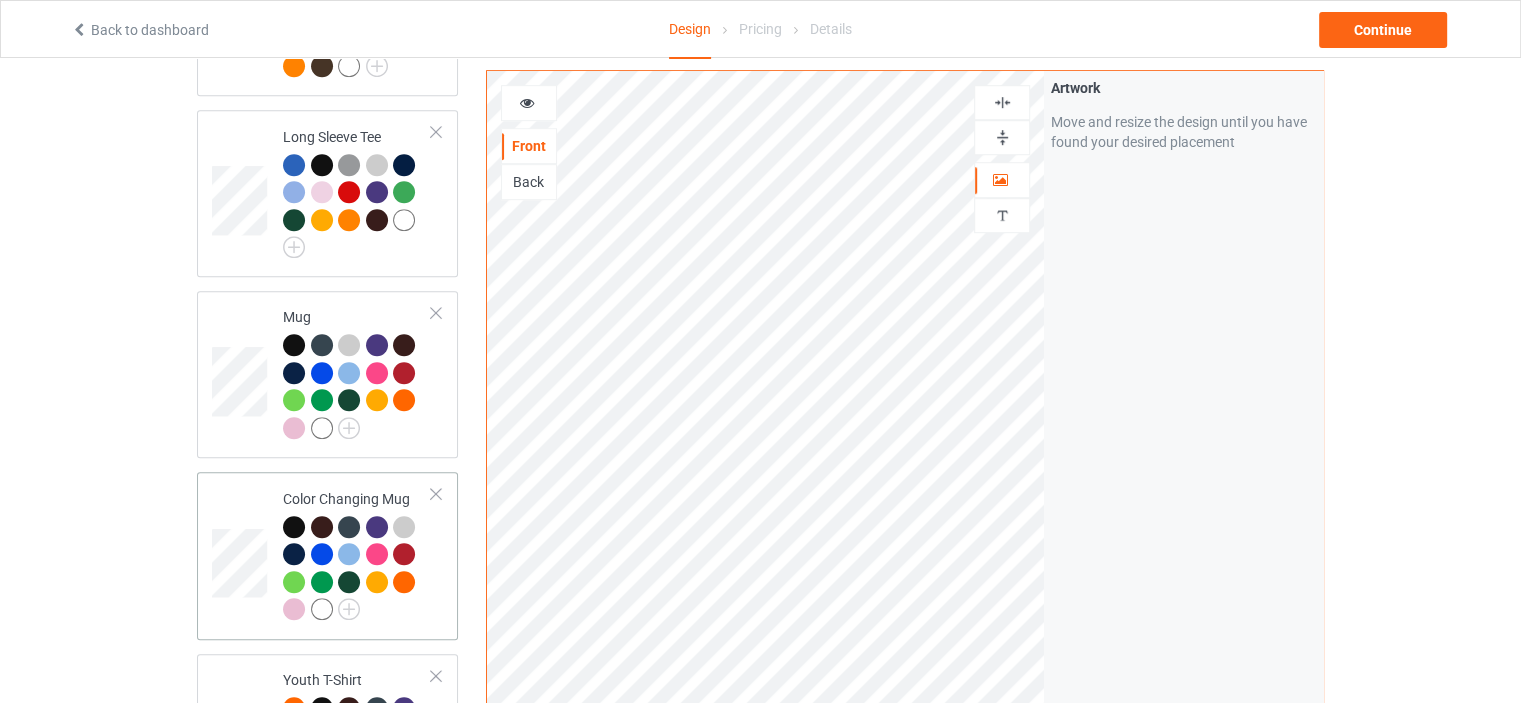 click on "Color Changing Mug" at bounding box center [357, 554] 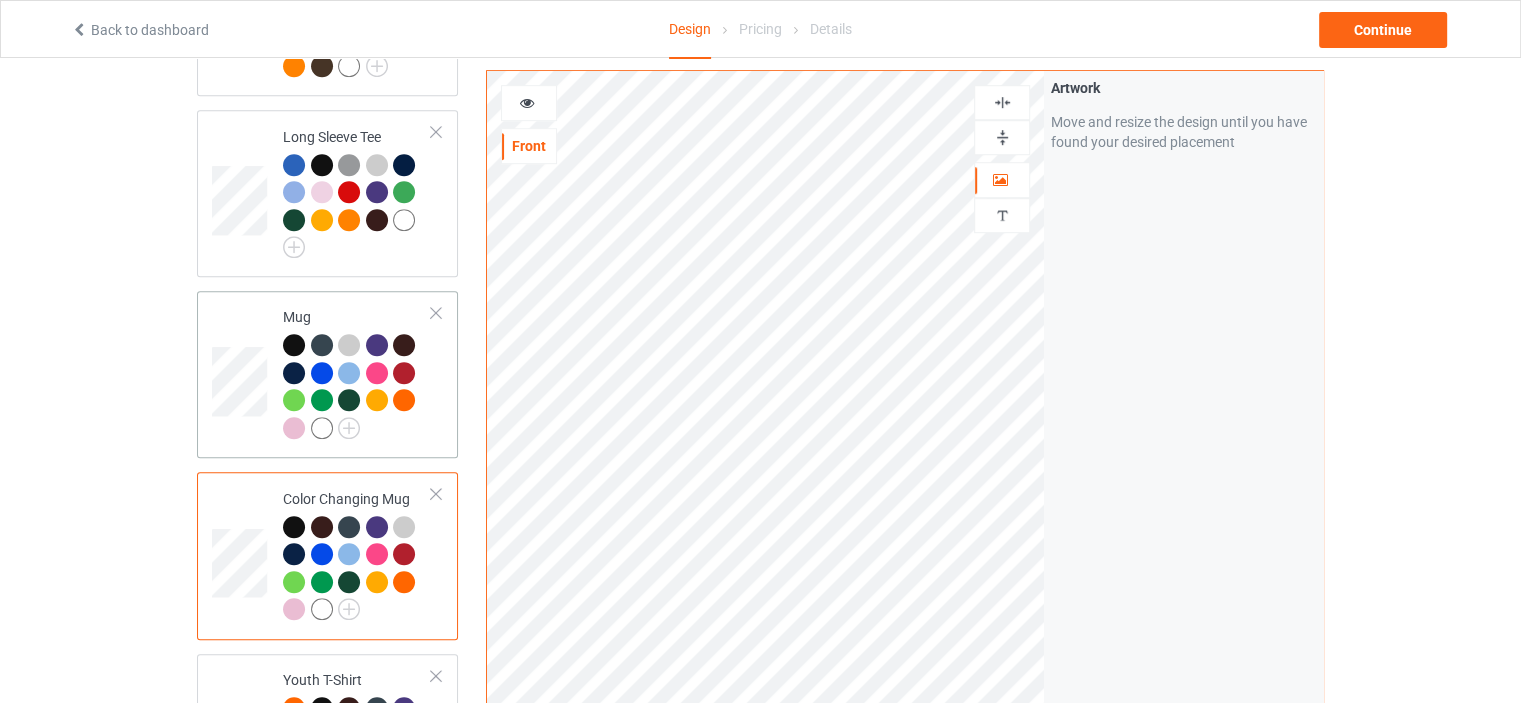 click on "Mug" at bounding box center (357, 374) 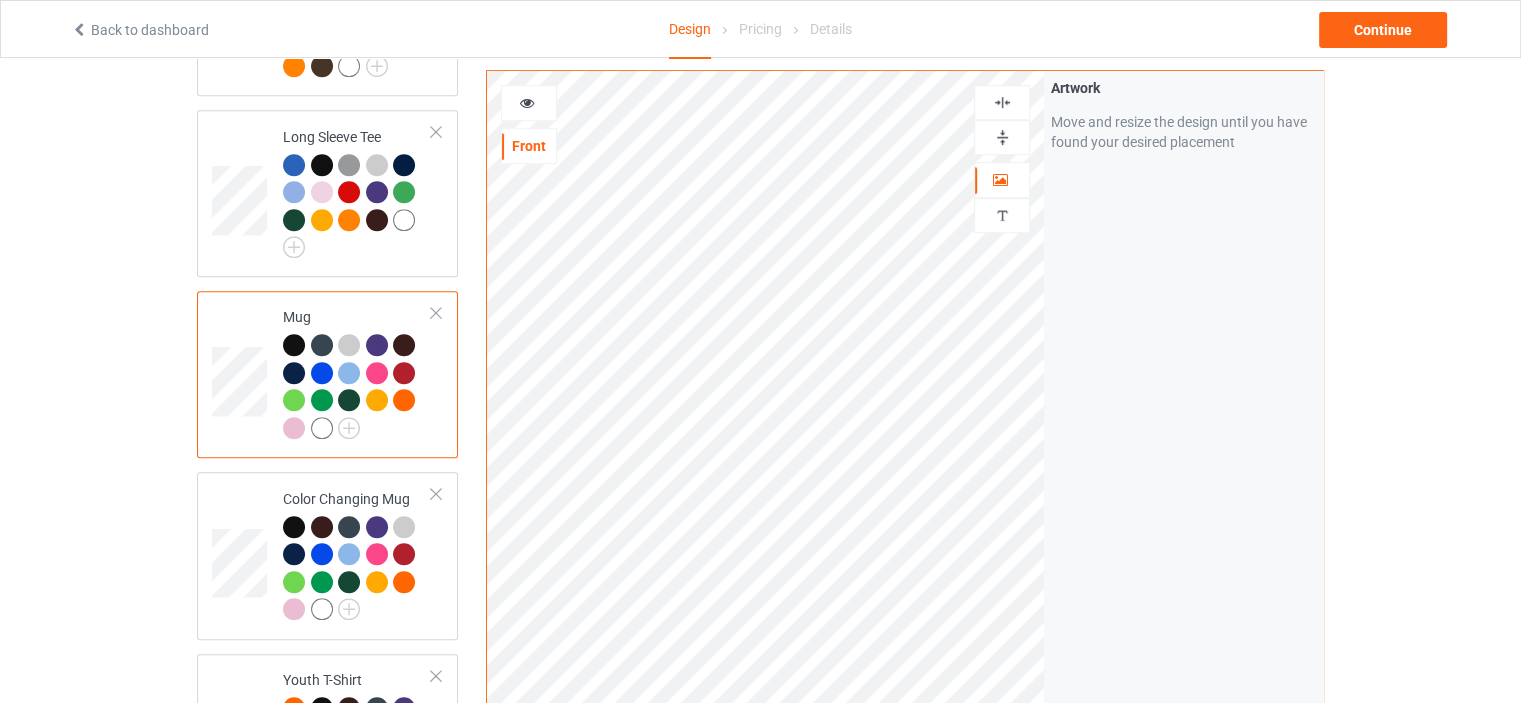 drag, startPoint x: 1012, startPoint y: 130, endPoint x: 1007, endPoint y: 103, distance: 27.45906 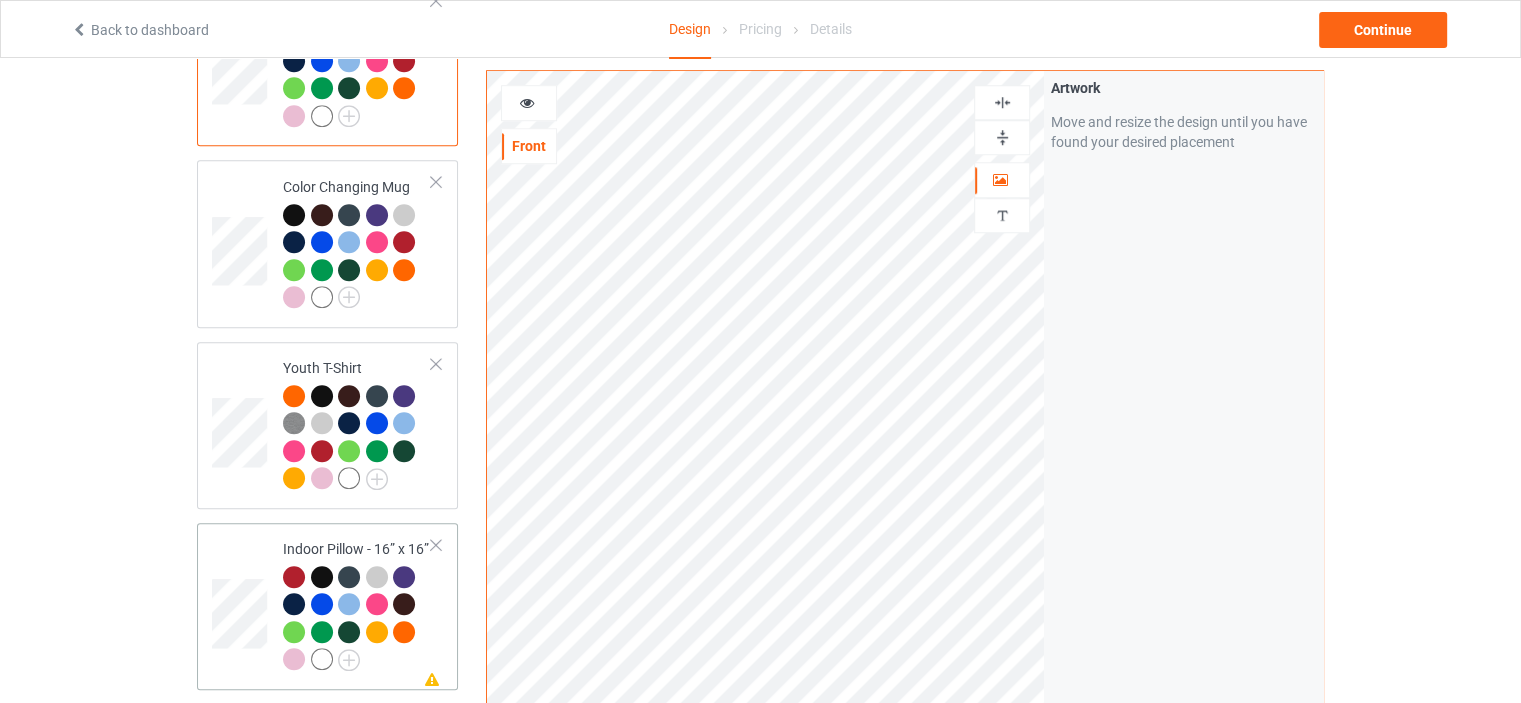 scroll, scrollTop: 1600, scrollLeft: 0, axis: vertical 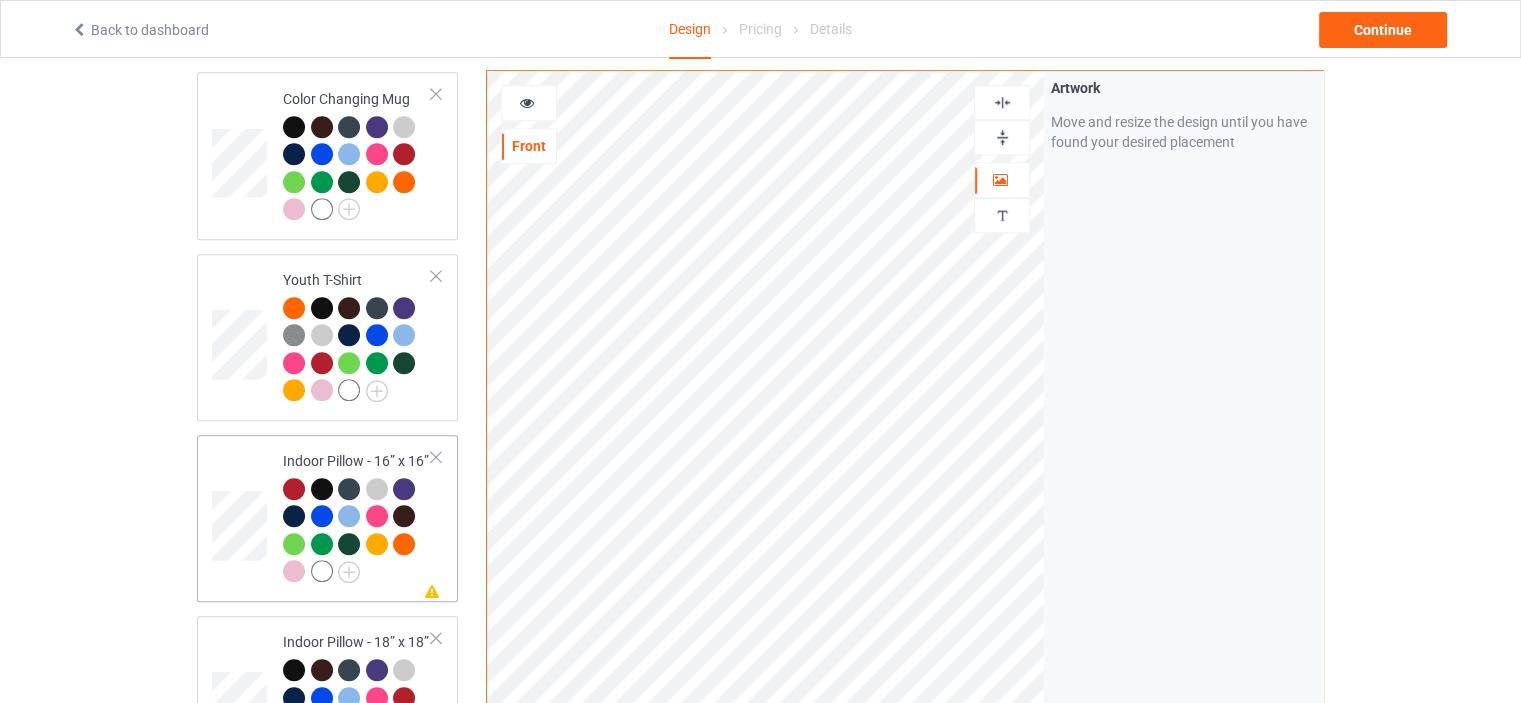 click on "Missing artwork on 1 side(s) Indoor Pillow - 16” x 16”" at bounding box center (357, 518) 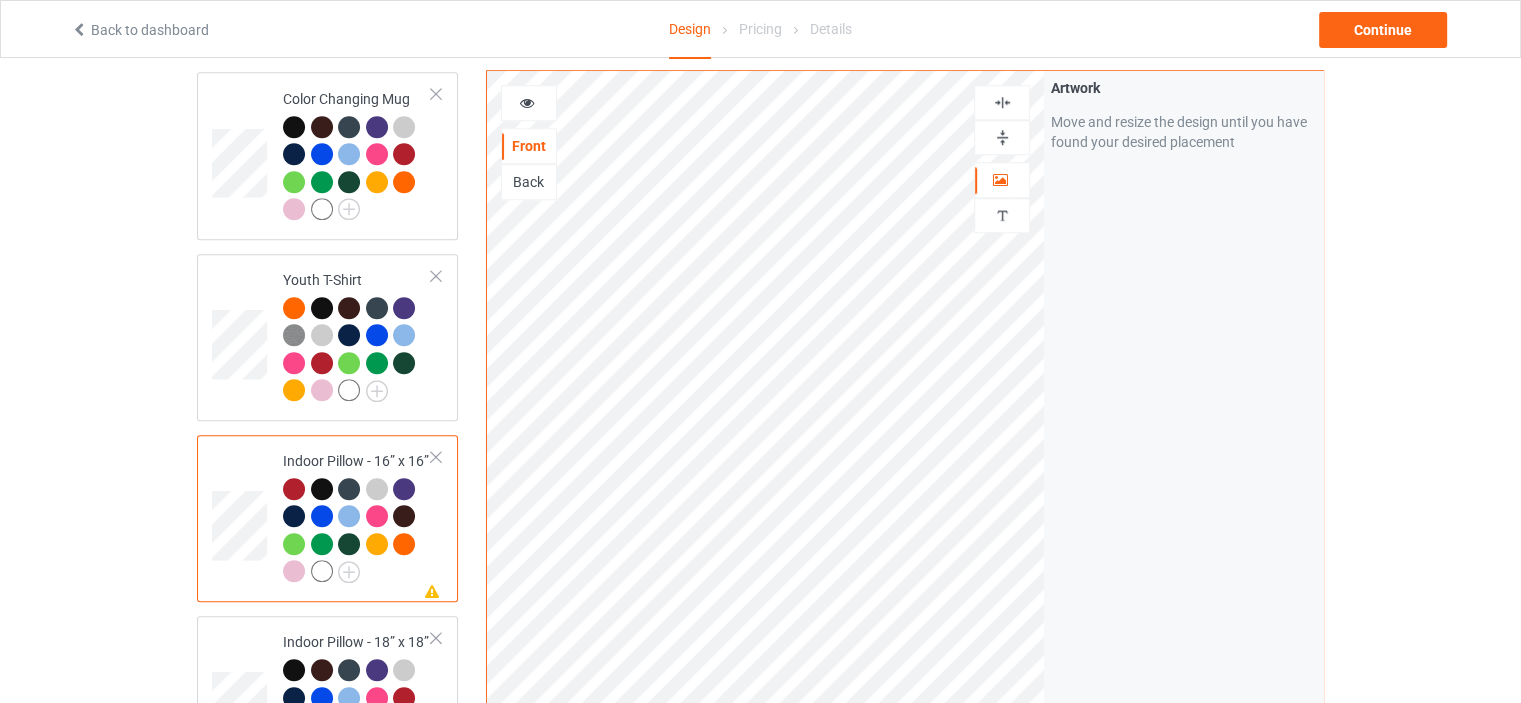 drag, startPoint x: 1002, startPoint y: 142, endPoint x: 1004, endPoint y: 113, distance: 29.068884 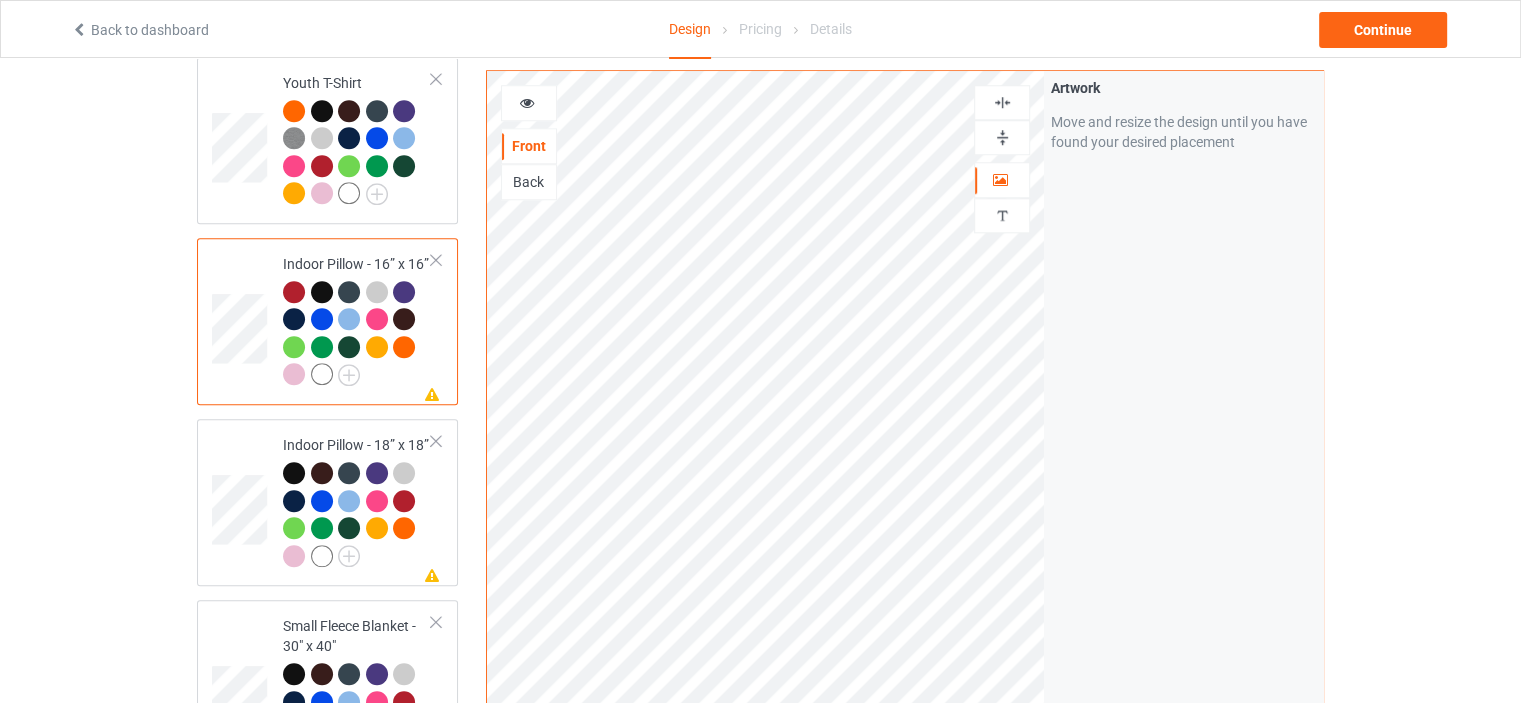 scroll, scrollTop: 1800, scrollLeft: 0, axis: vertical 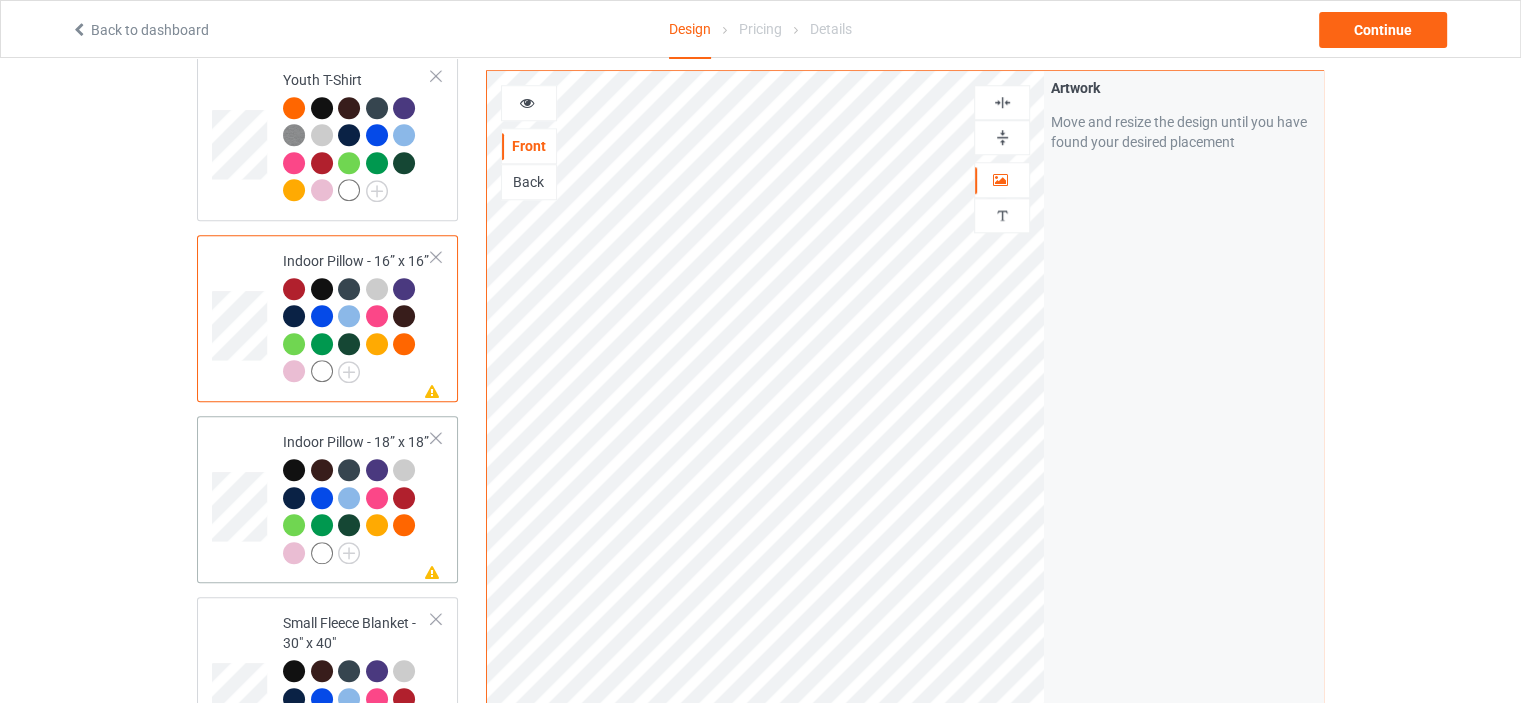 click on "Missing artwork on 1 side(s) Indoor Pillow - 18” x 18”" at bounding box center (357, 499) 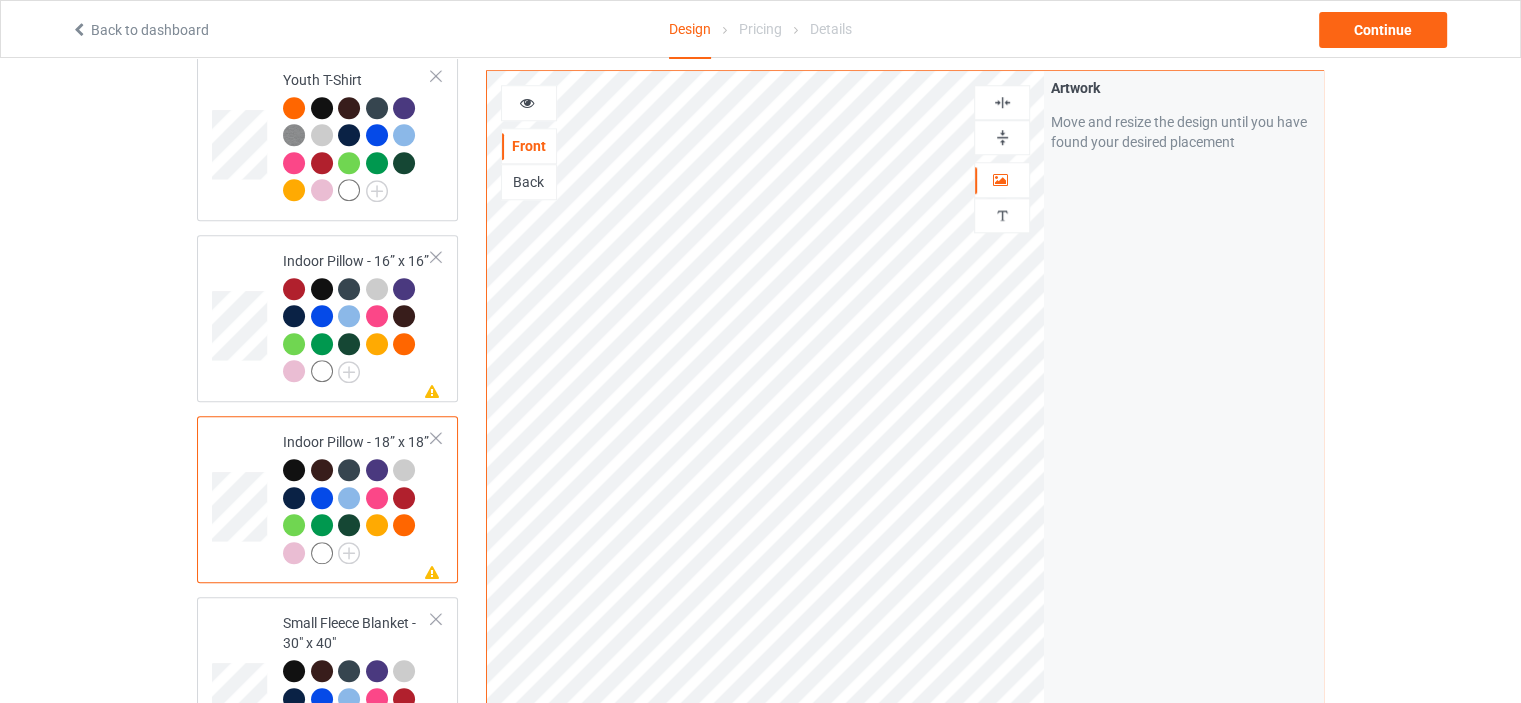 click at bounding box center (1002, 137) 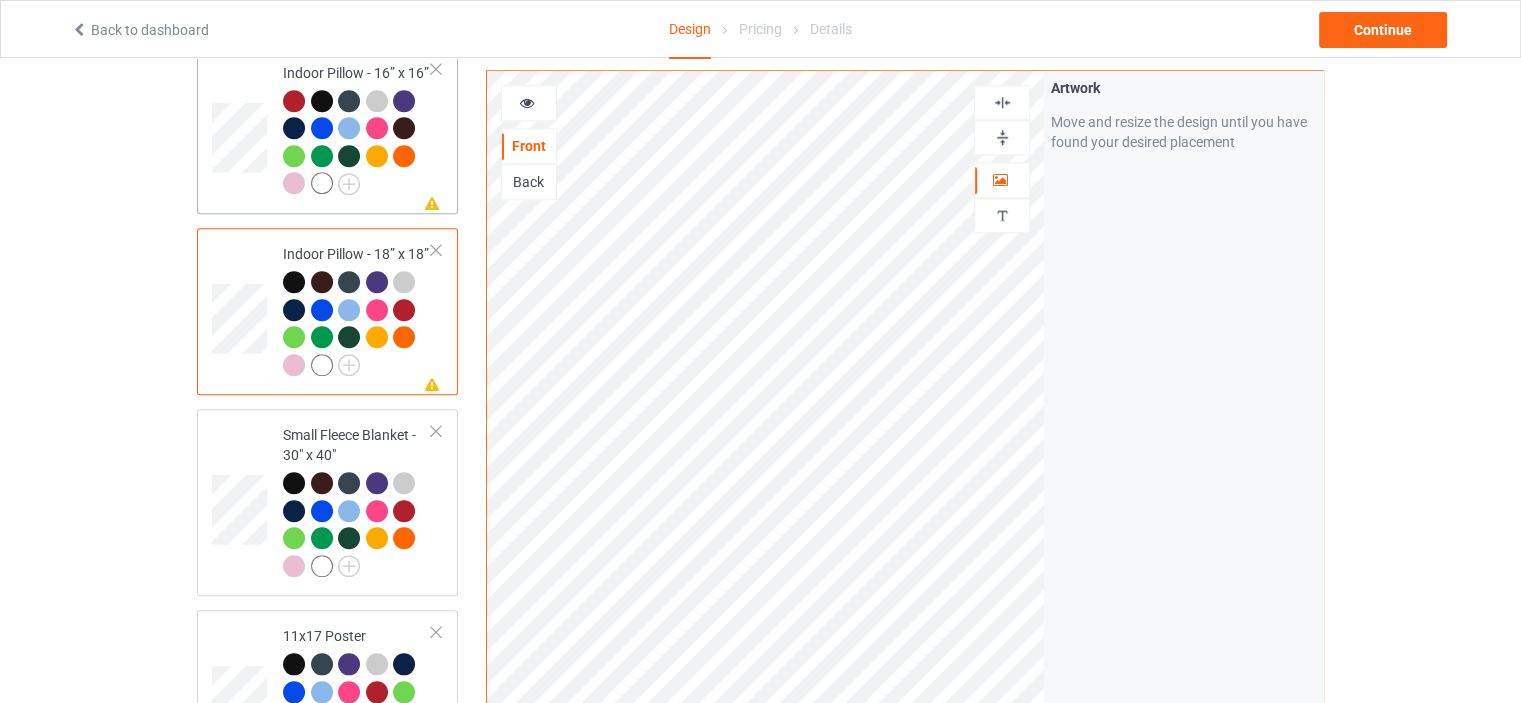 scroll, scrollTop: 2100, scrollLeft: 0, axis: vertical 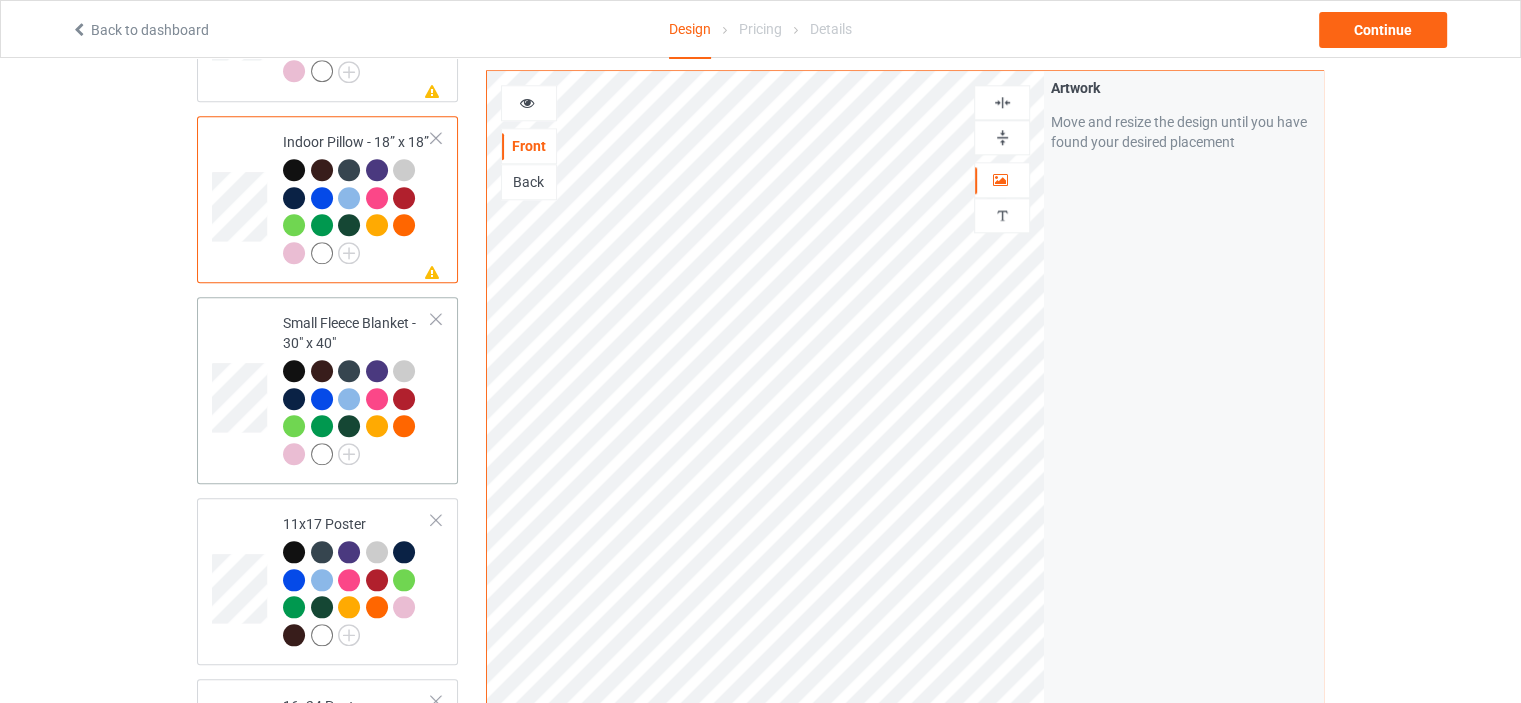 click on "Small Fleece Blanket - 30" x 40"" at bounding box center (357, 388) 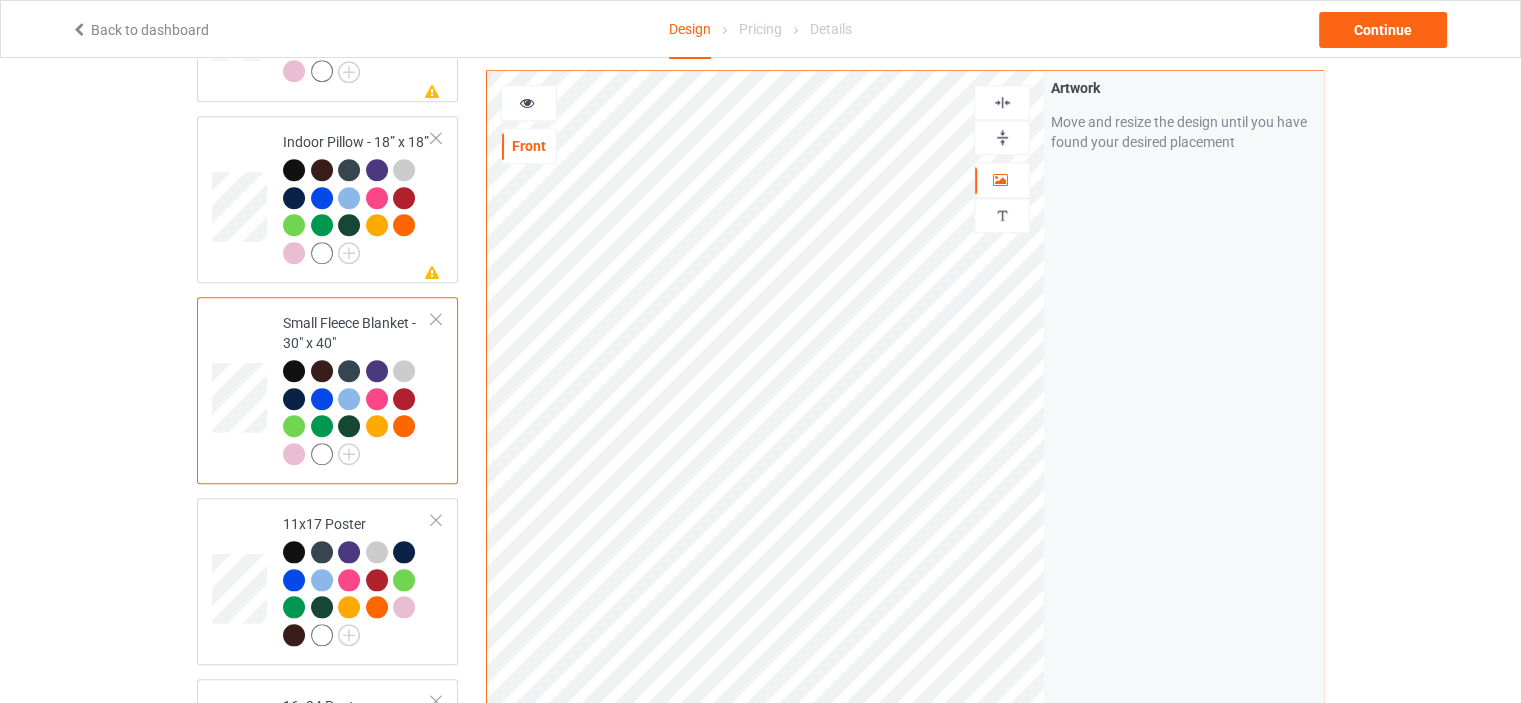 drag, startPoint x: 1013, startPoint y: 135, endPoint x: 1016, endPoint y: 124, distance: 11.401754 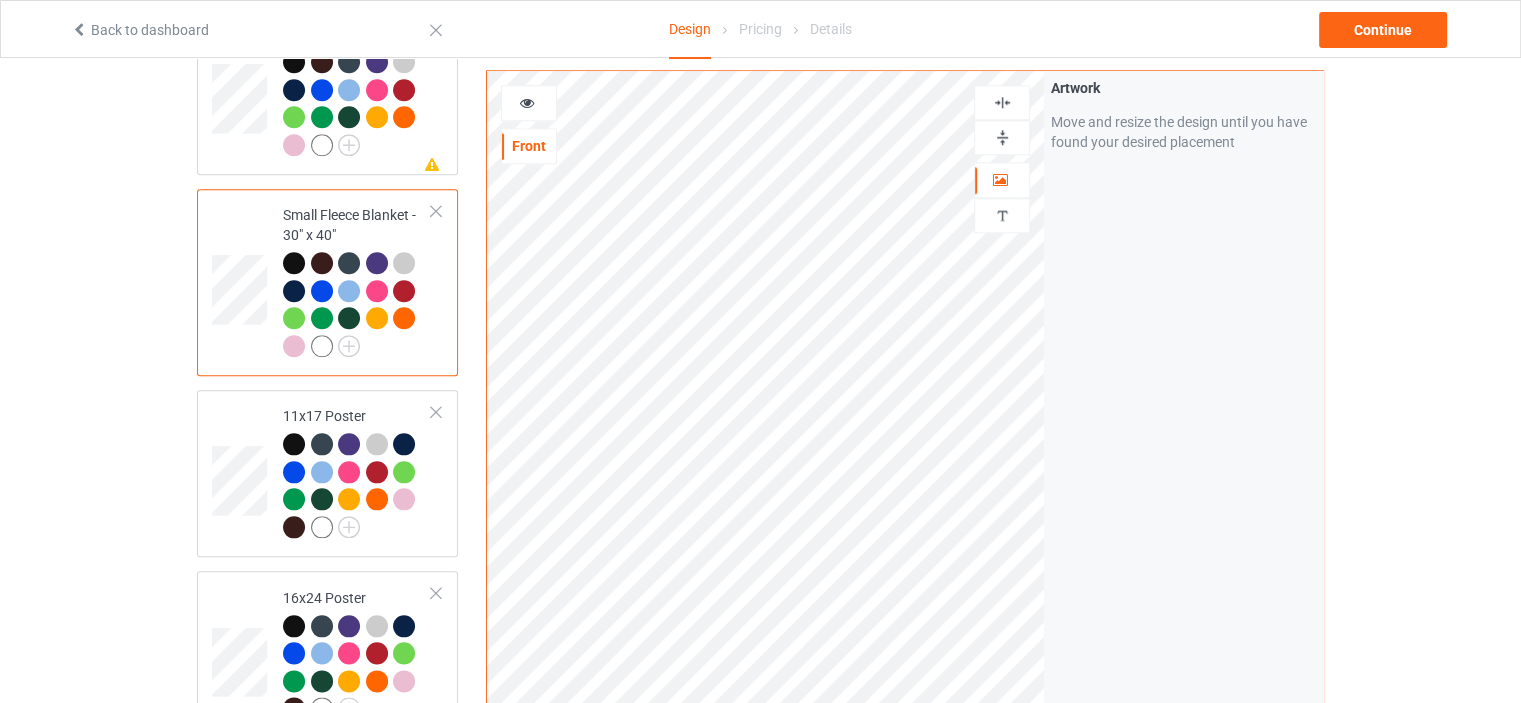 scroll, scrollTop: 2300, scrollLeft: 0, axis: vertical 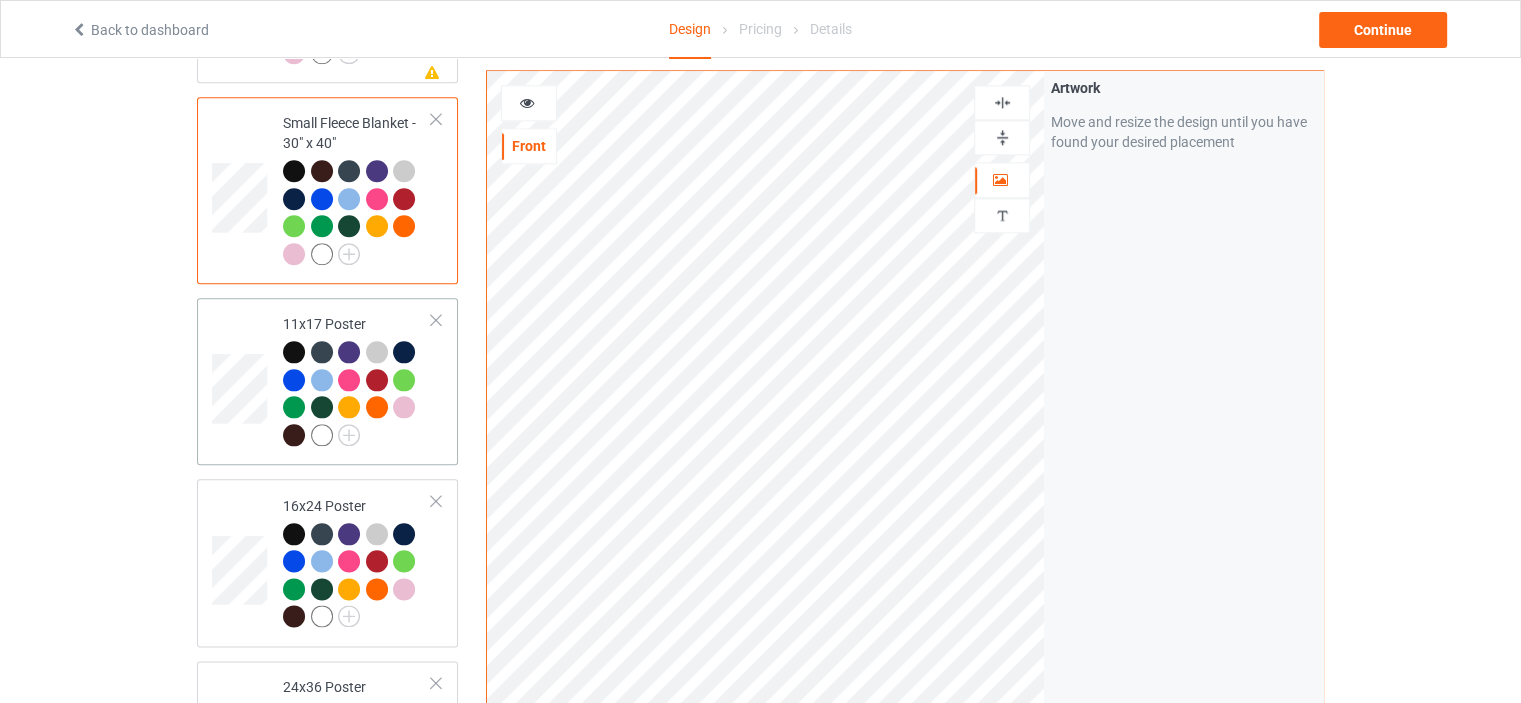 click on "11x17 Poster" at bounding box center (357, 379) 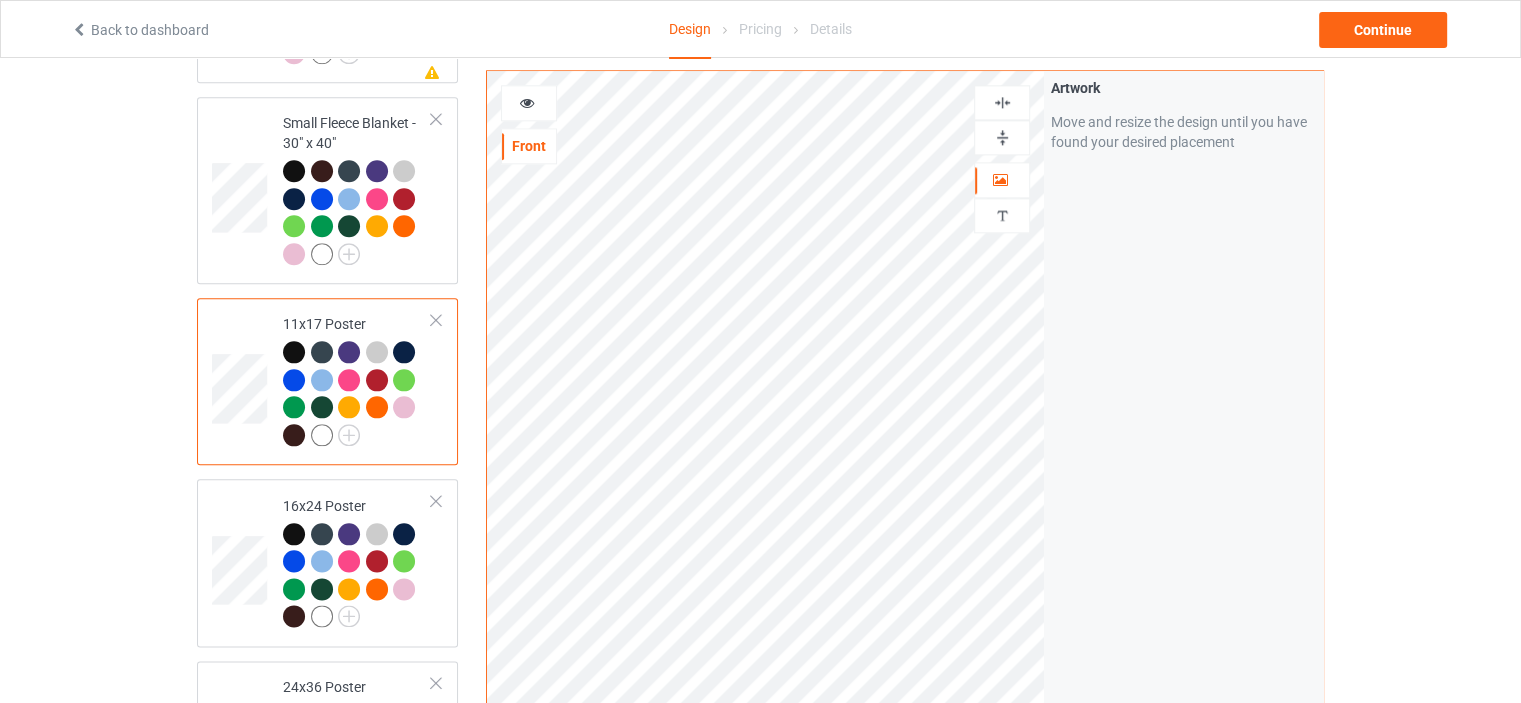 click at bounding box center (1002, 137) 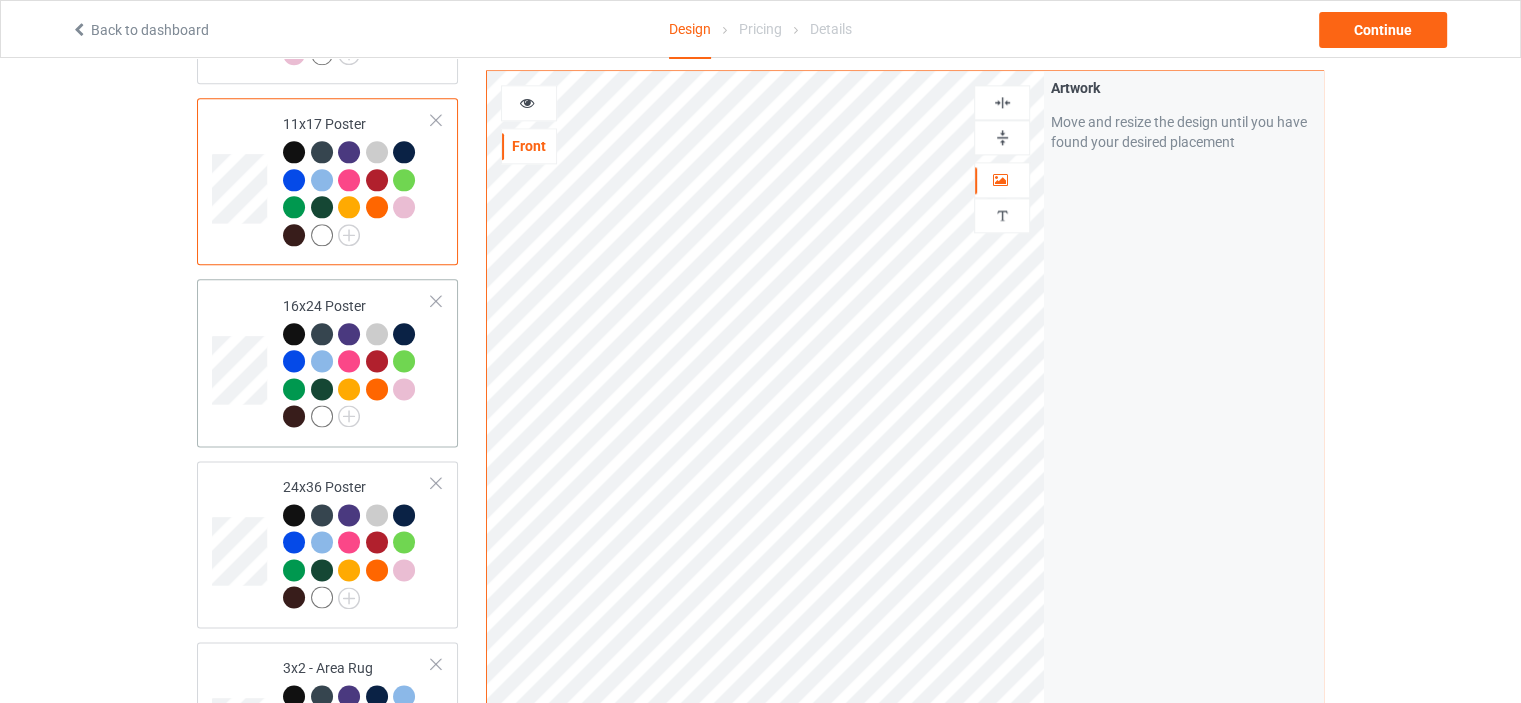 scroll, scrollTop: 2800, scrollLeft: 0, axis: vertical 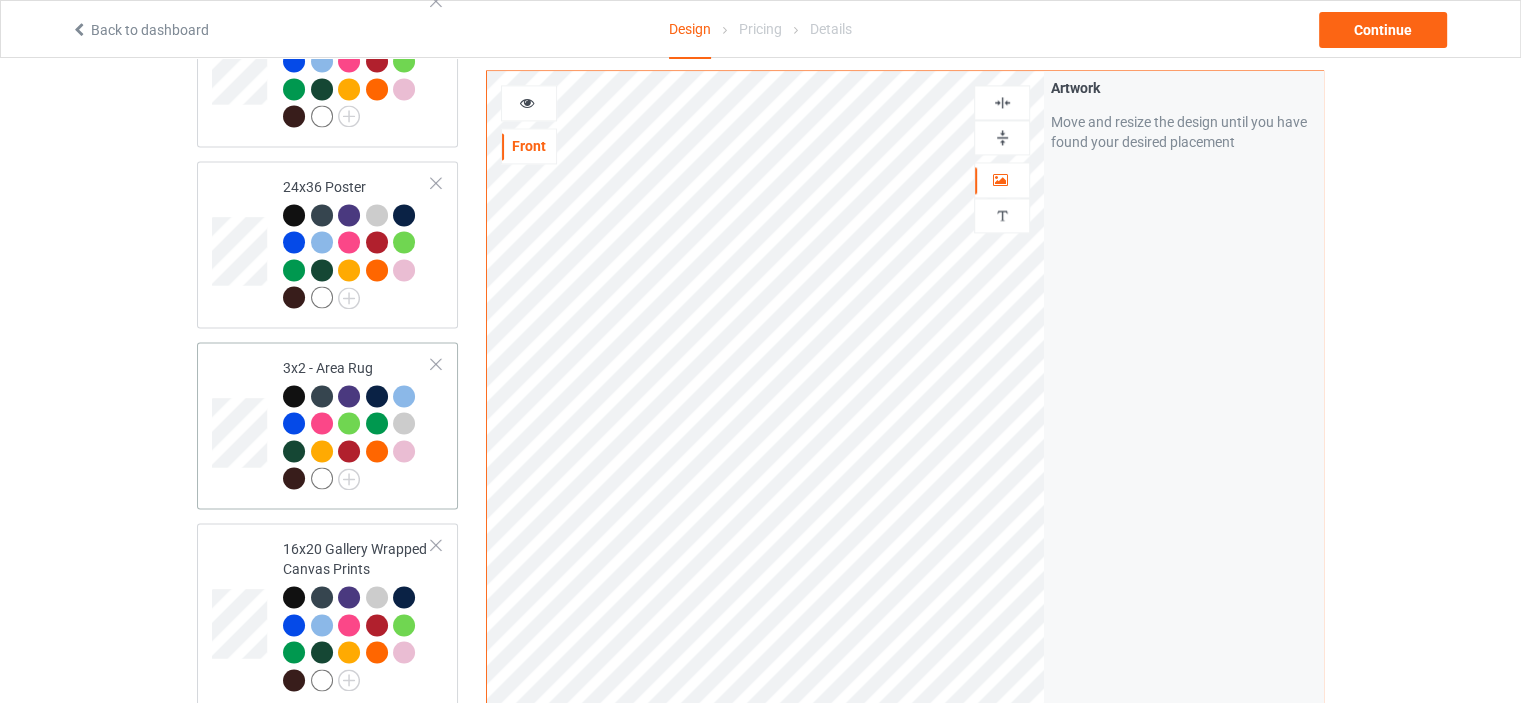 click on "3x2 - Area Rug" at bounding box center (357, 425) 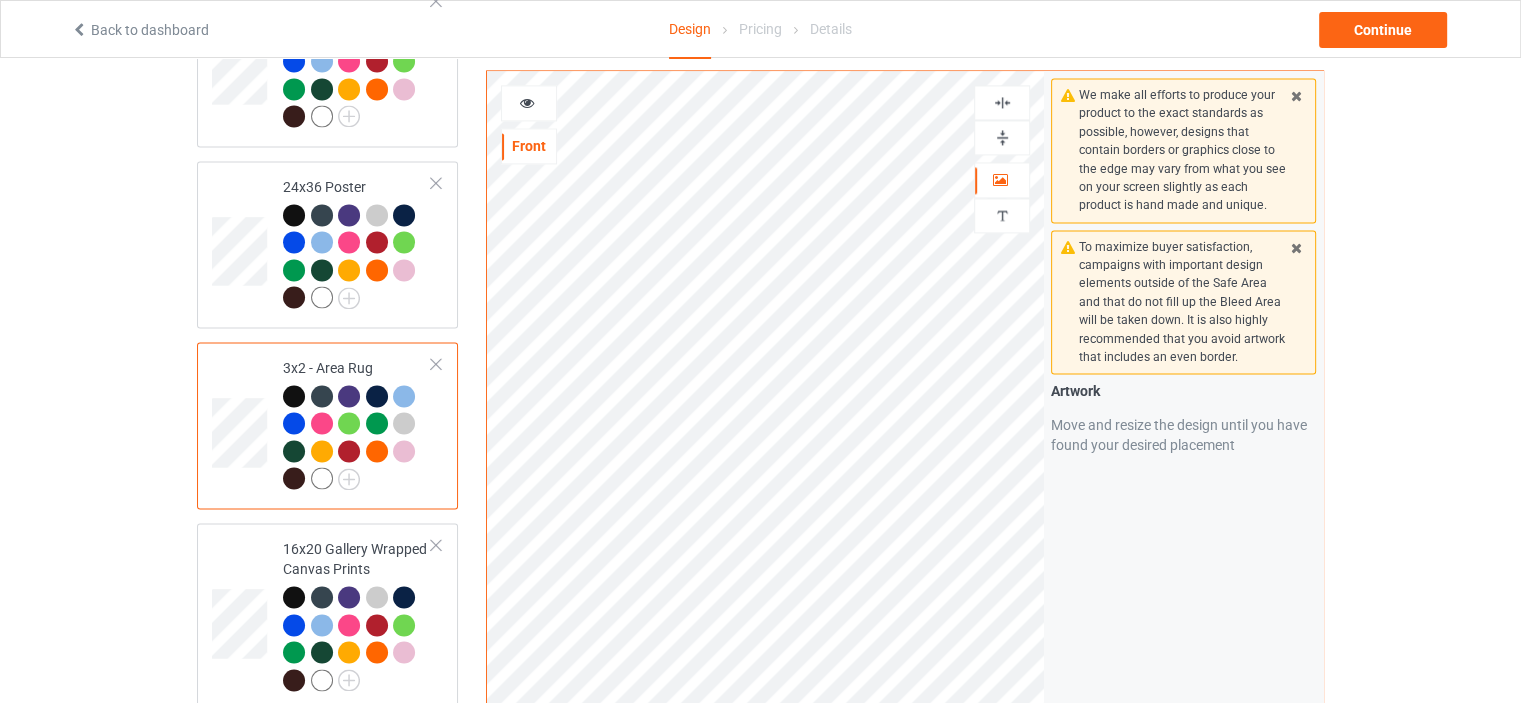 click at bounding box center (1002, 137) 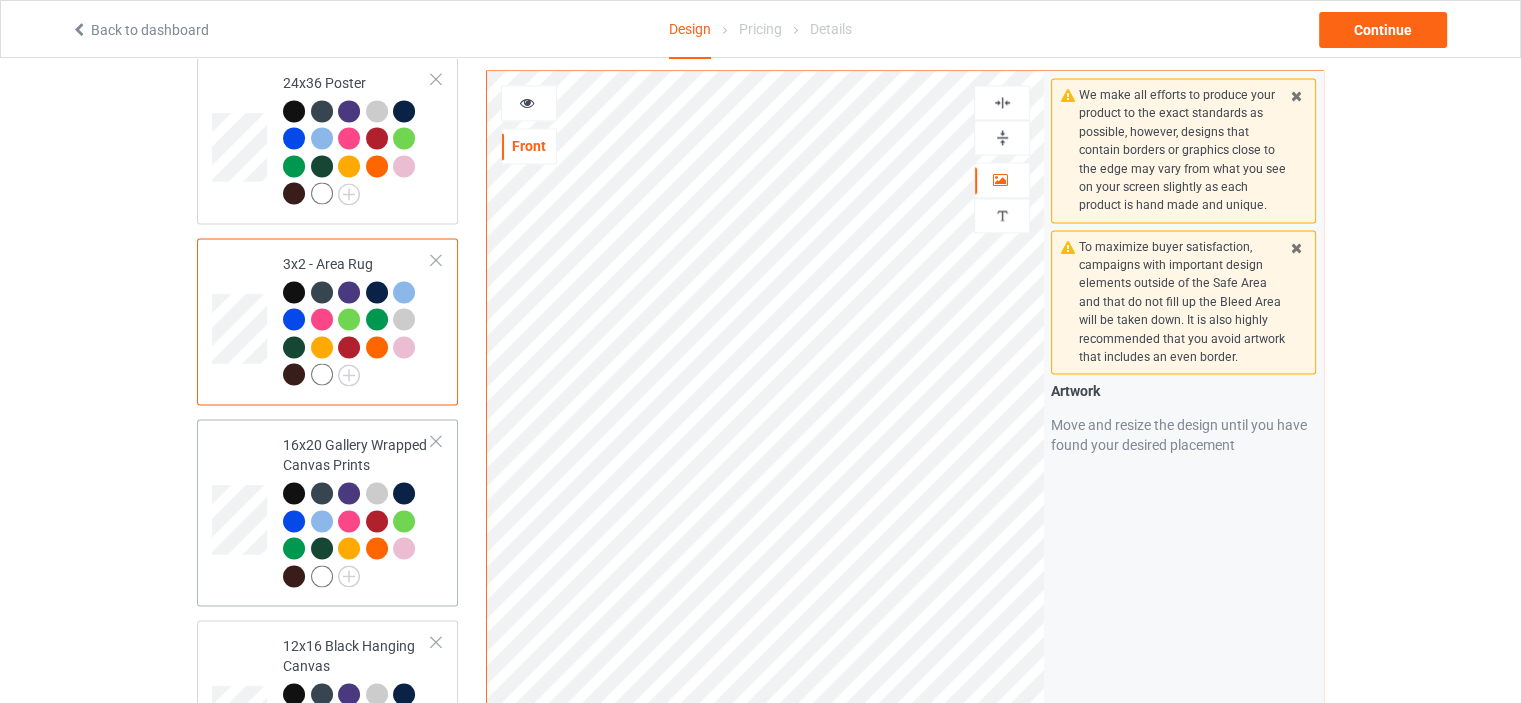 scroll, scrollTop: 3000, scrollLeft: 0, axis: vertical 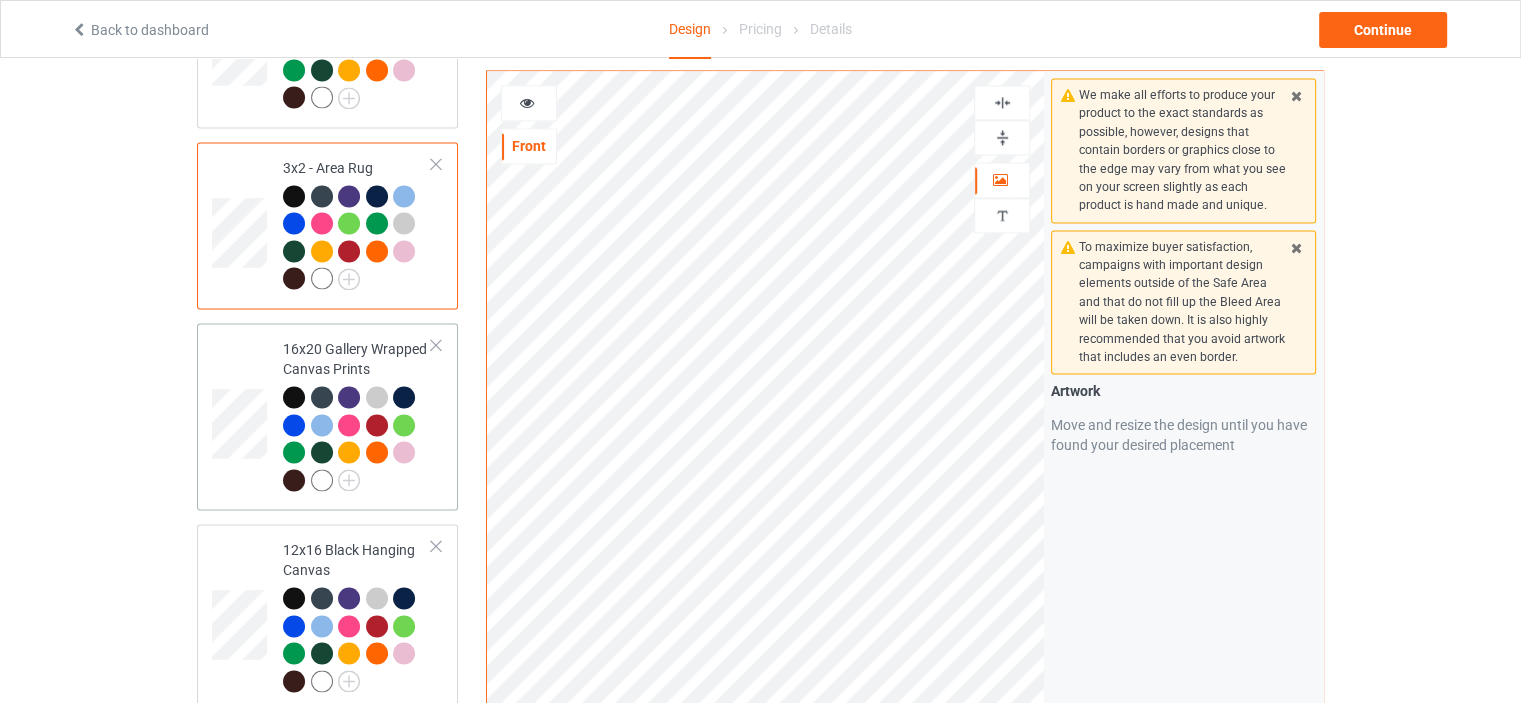 click on "16x20 Gallery Wrapped Canvas Prints" at bounding box center [357, 414] 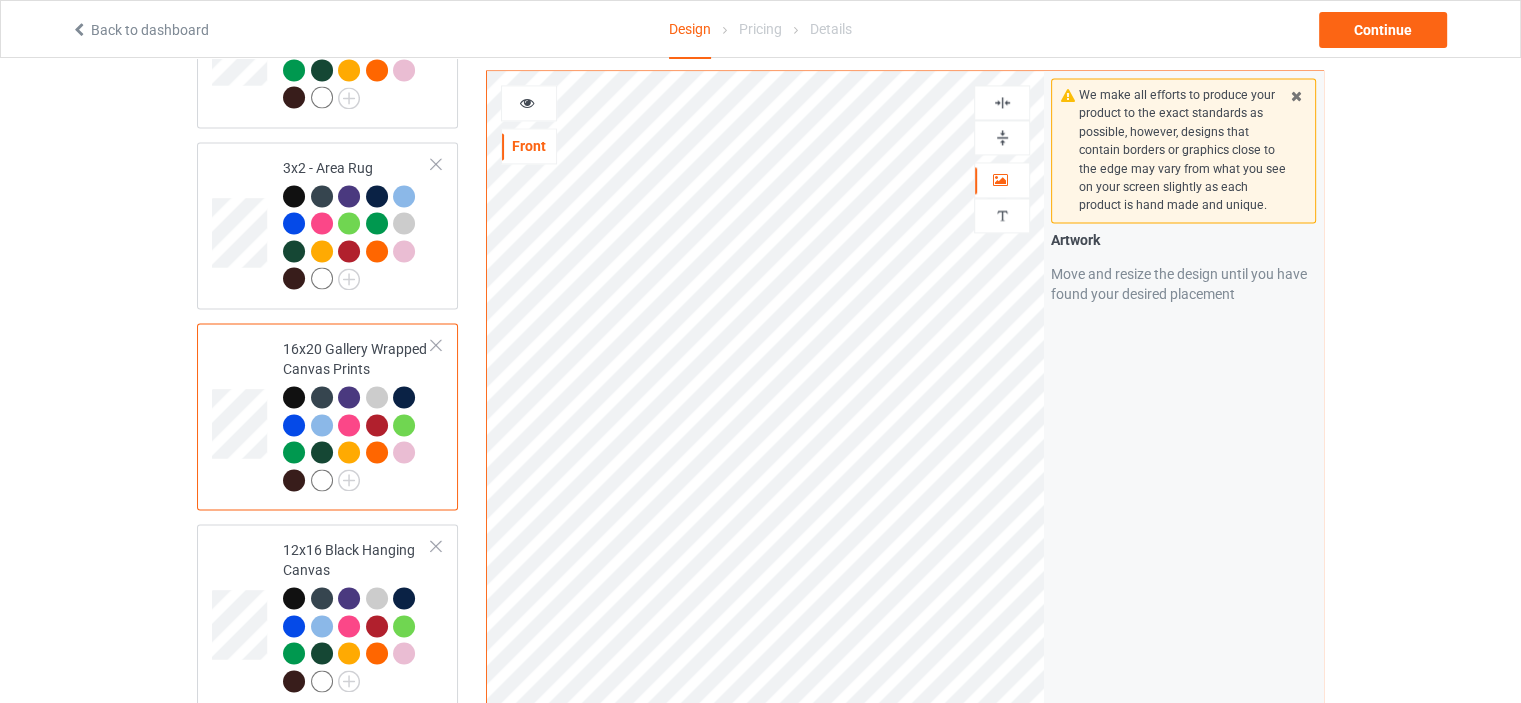 click at bounding box center (1002, 137) 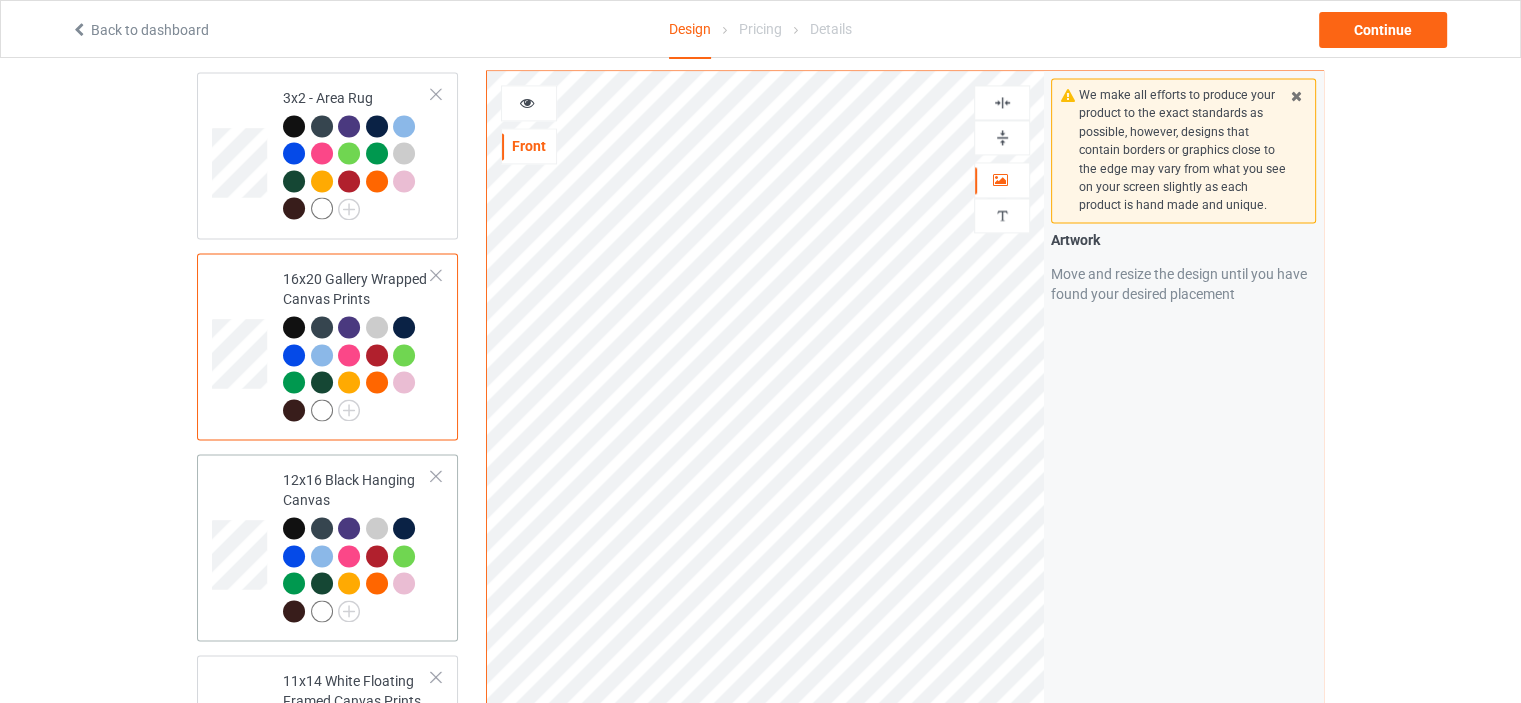 scroll, scrollTop: 3200, scrollLeft: 0, axis: vertical 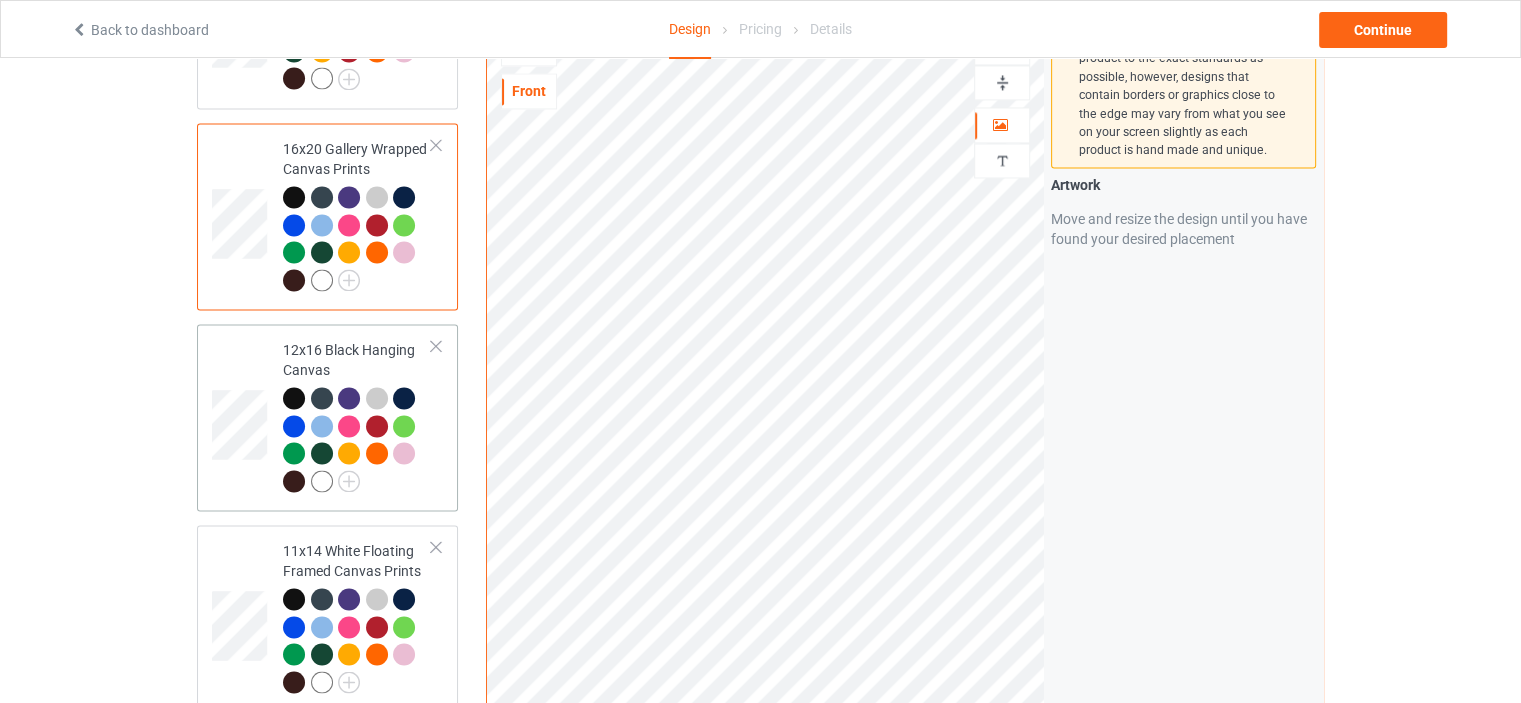 click on "12x16 Black Hanging Canvas" at bounding box center [357, 415] 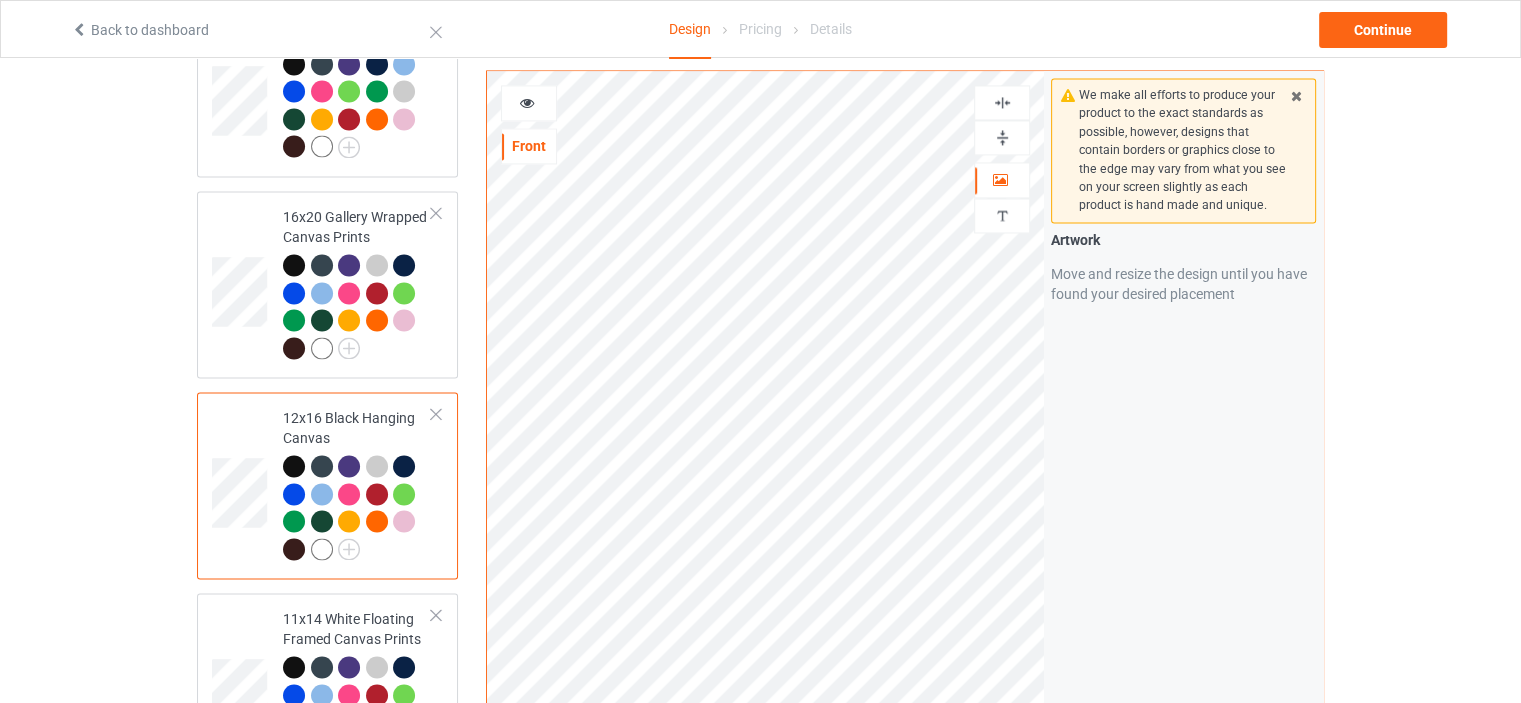 scroll, scrollTop: 3100, scrollLeft: 0, axis: vertical 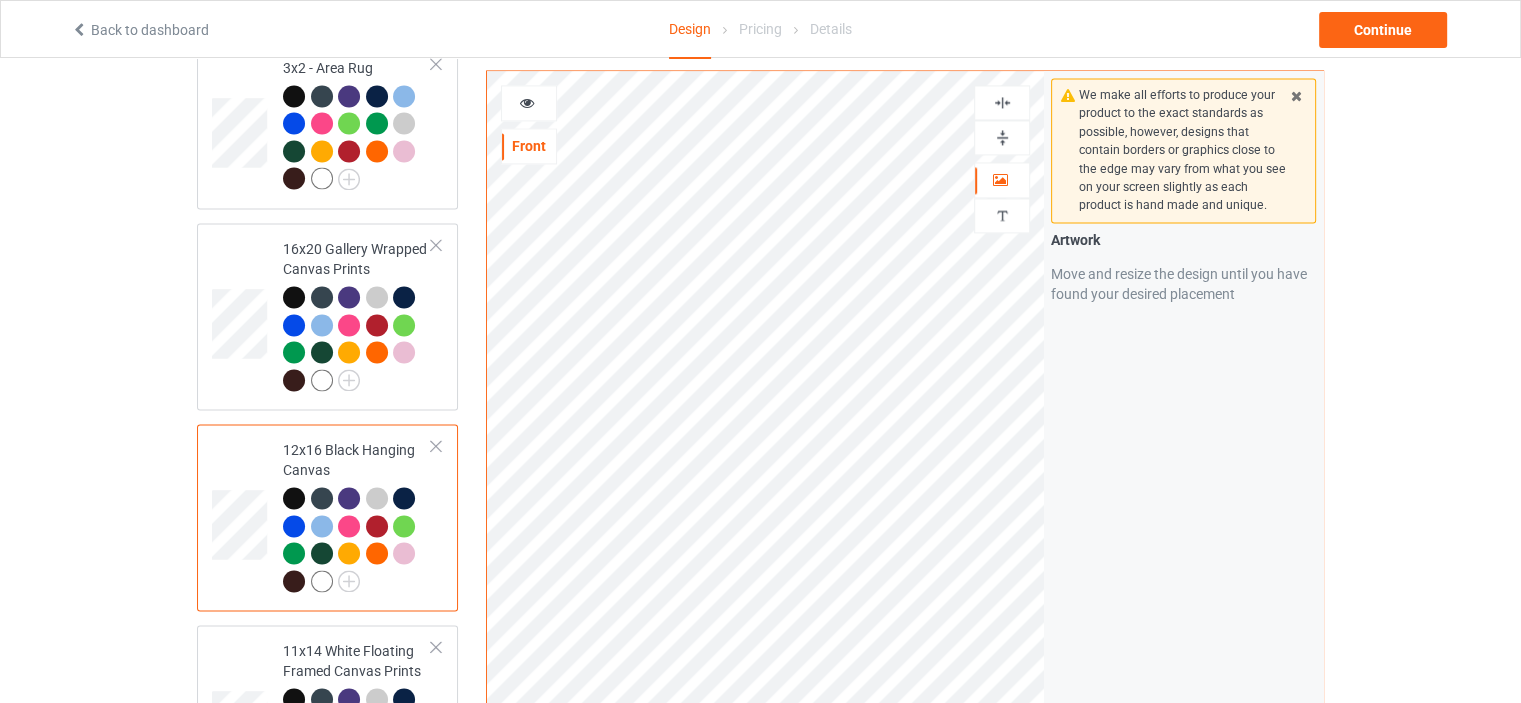 click at bounding box center [1002, 137] 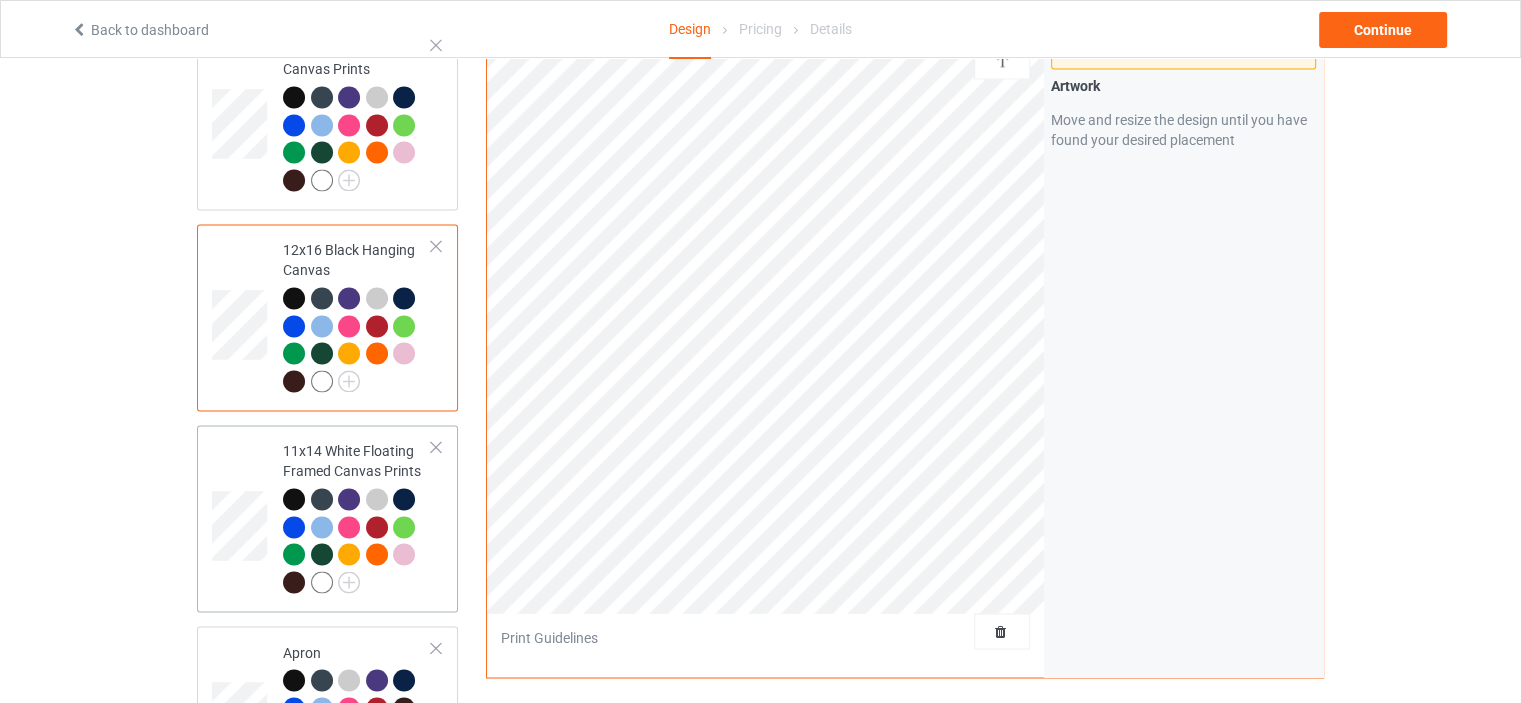 click on "11x14 White Floating Framed Canvas Prints" at bounding box center [357, 518] 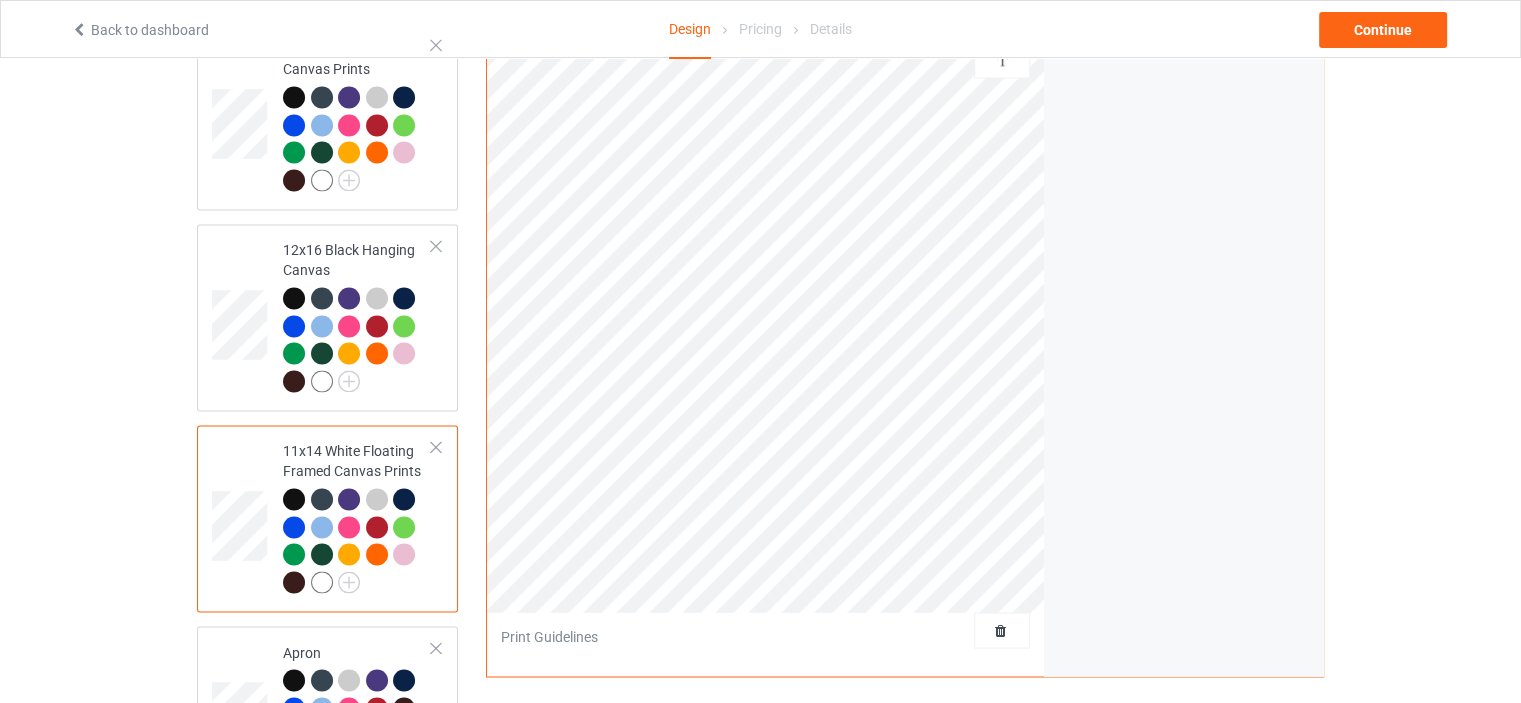 scroll, scrollTop: 3100, scrollLeft: 0, axis: vertical 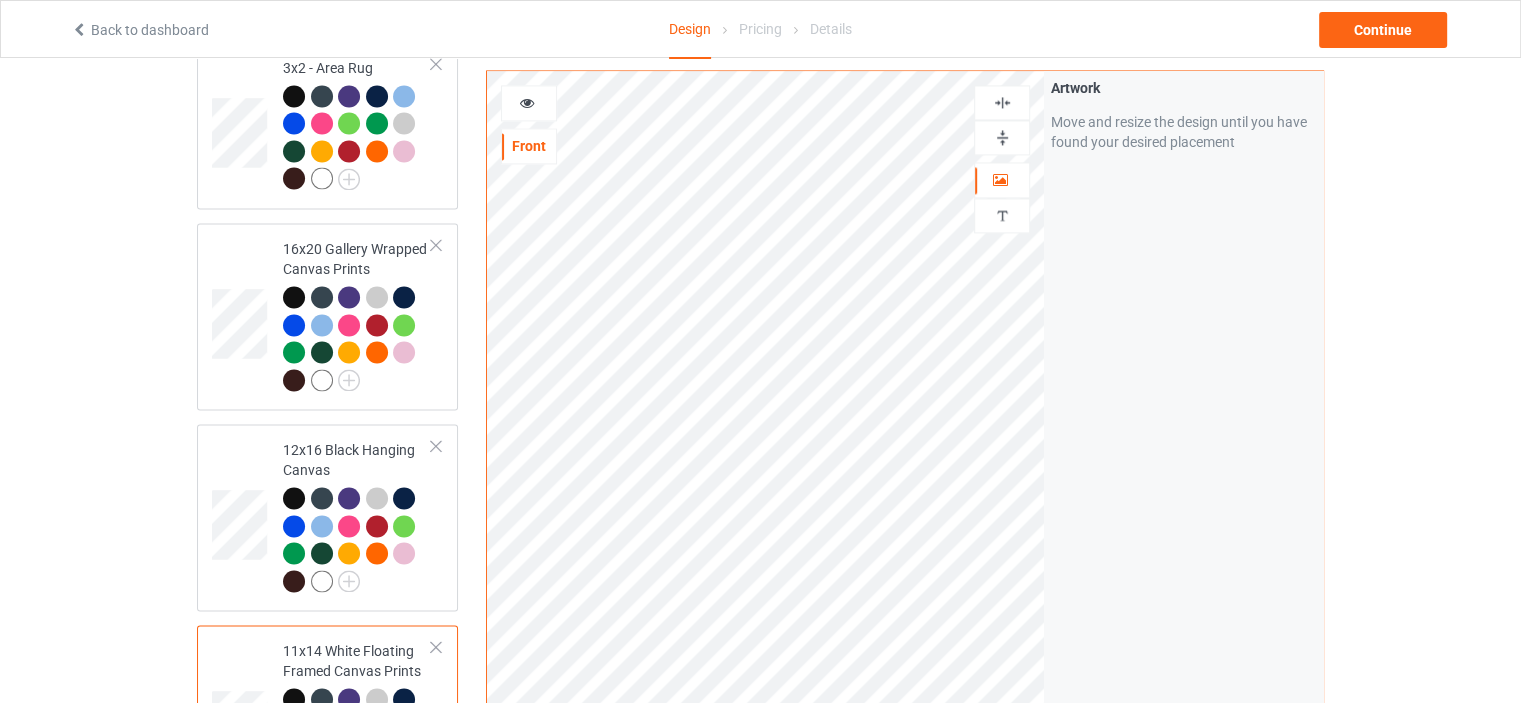 drag, startPoint x: 1003, startPoint y: 136, endPoint x: 1006, endPoint y: 103, distance: 33.13608 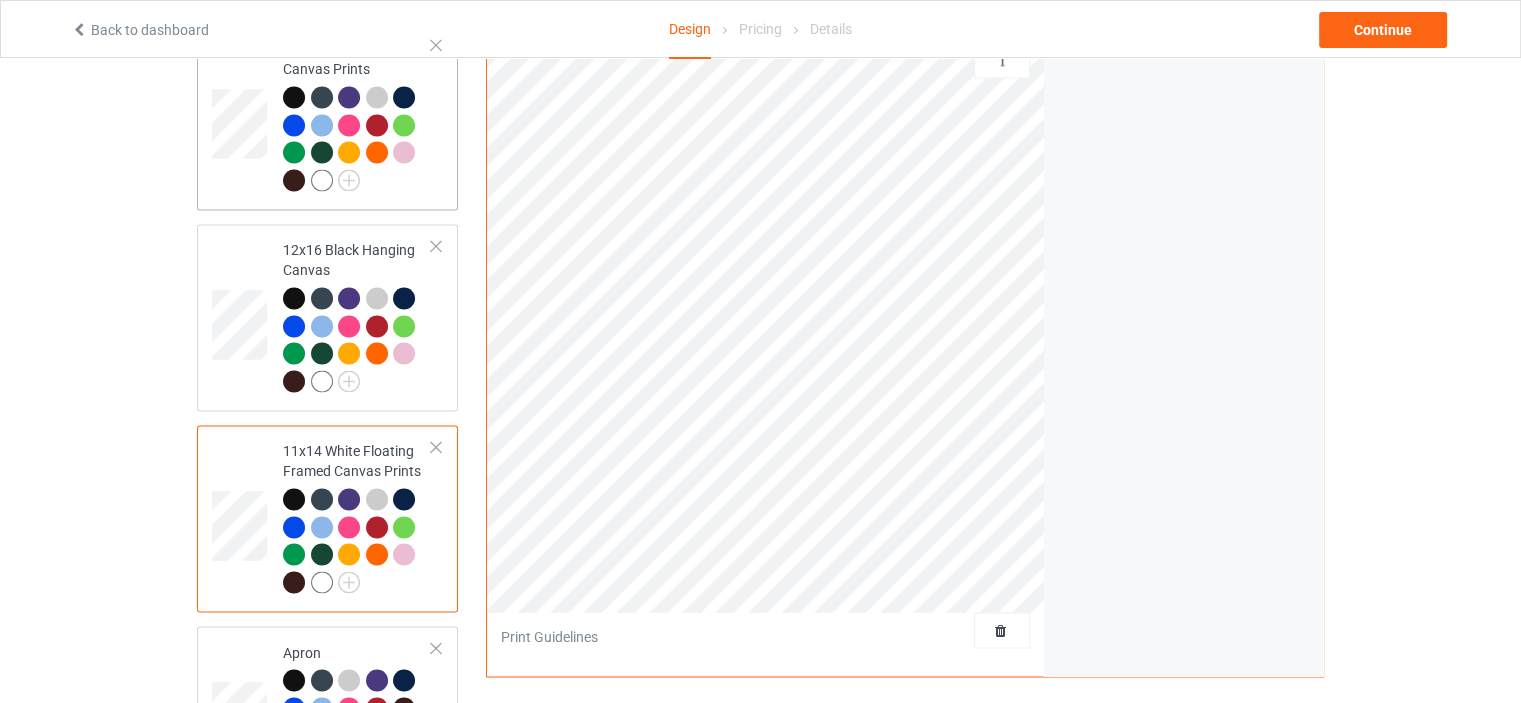 scroll, scrollTop: 3600, scrollLeft: 0, axis: vertical 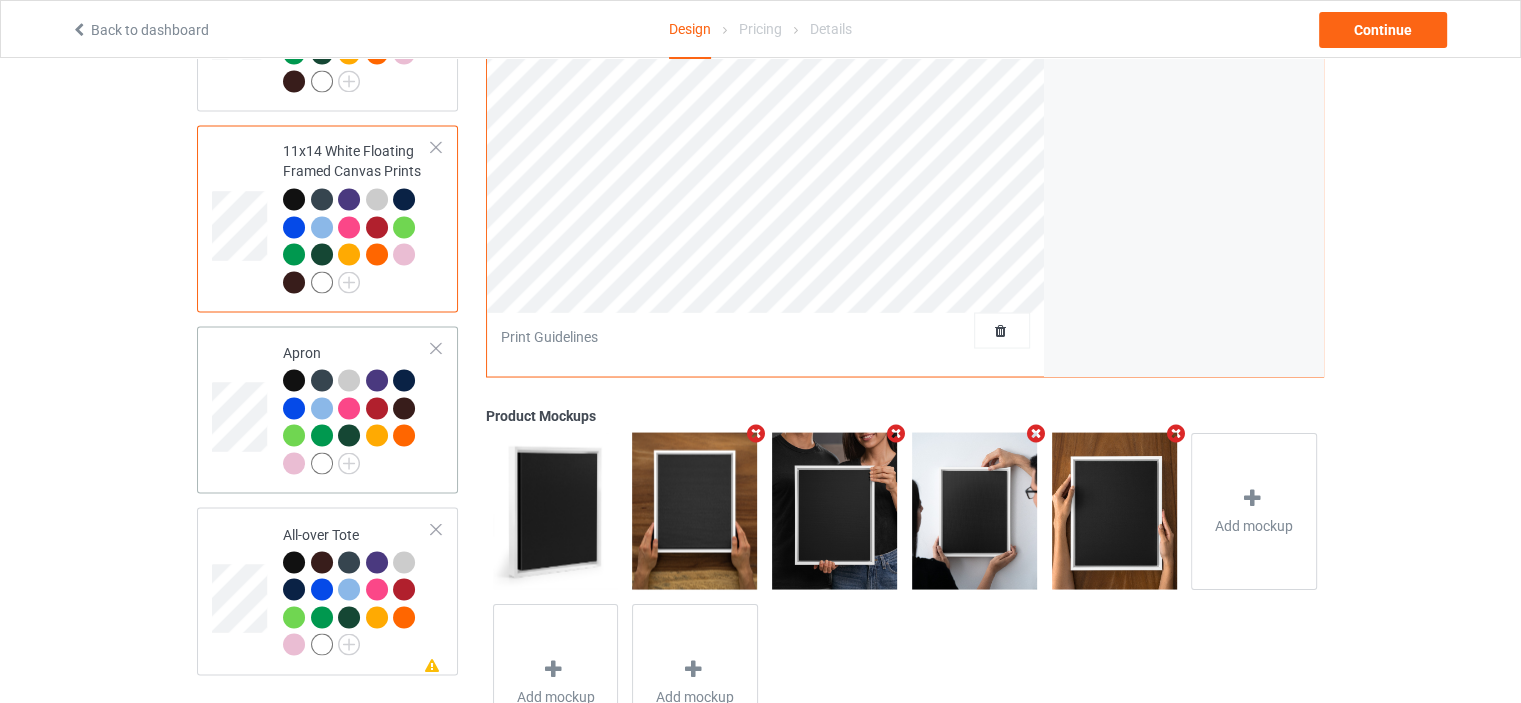 click on "Apron" at bounding box center (357, 407) 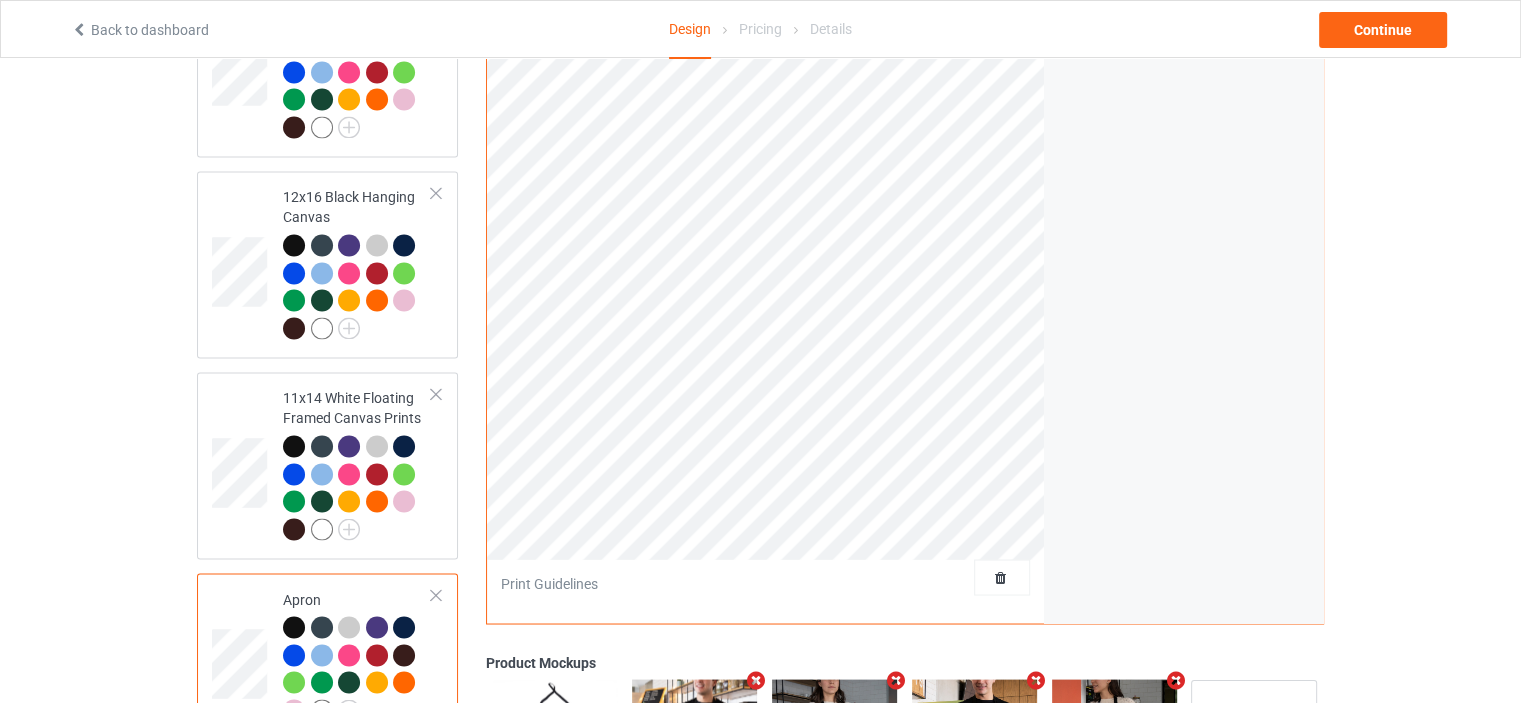 scroll, scrollTop: 3100, scrollLeft: 0, axis: vertical 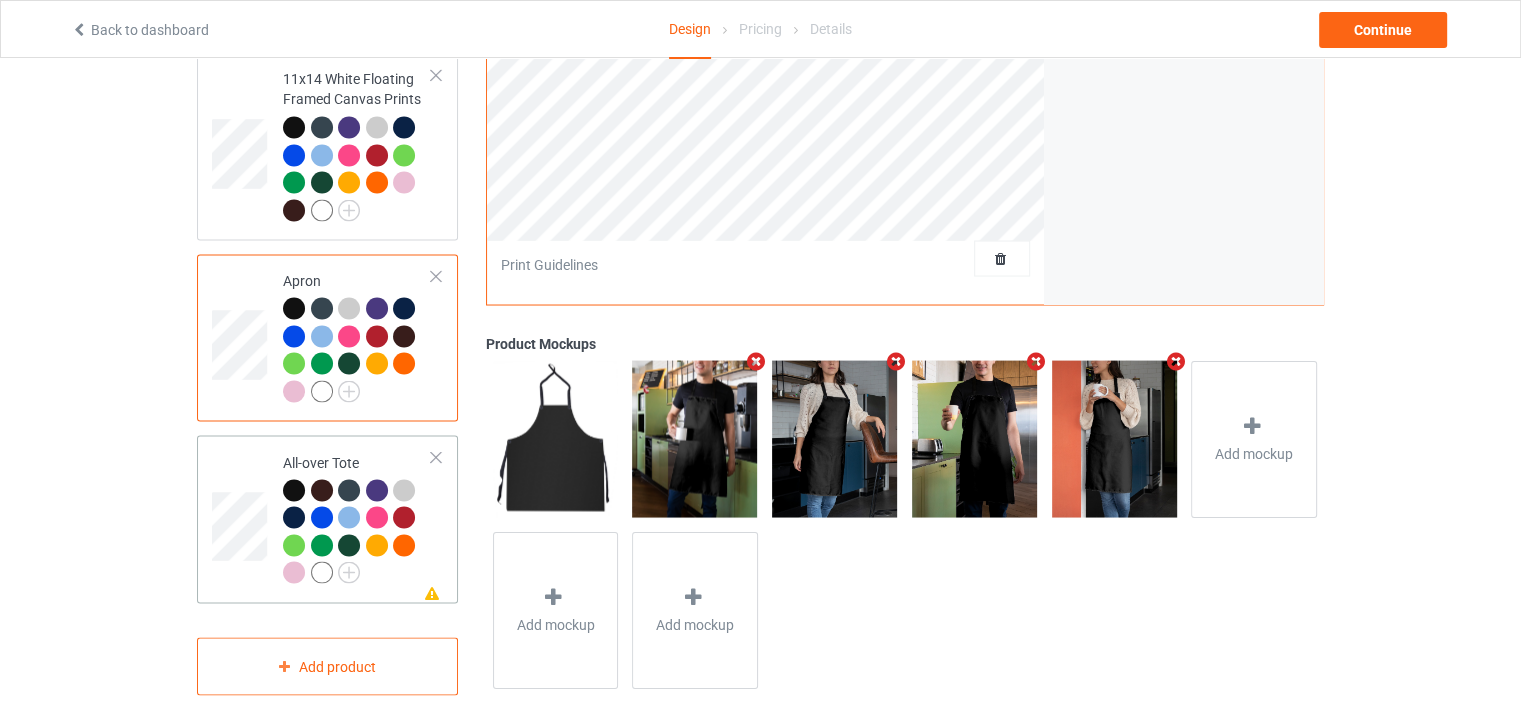 click on "All-over Tote" at bounding box center (357, 517) 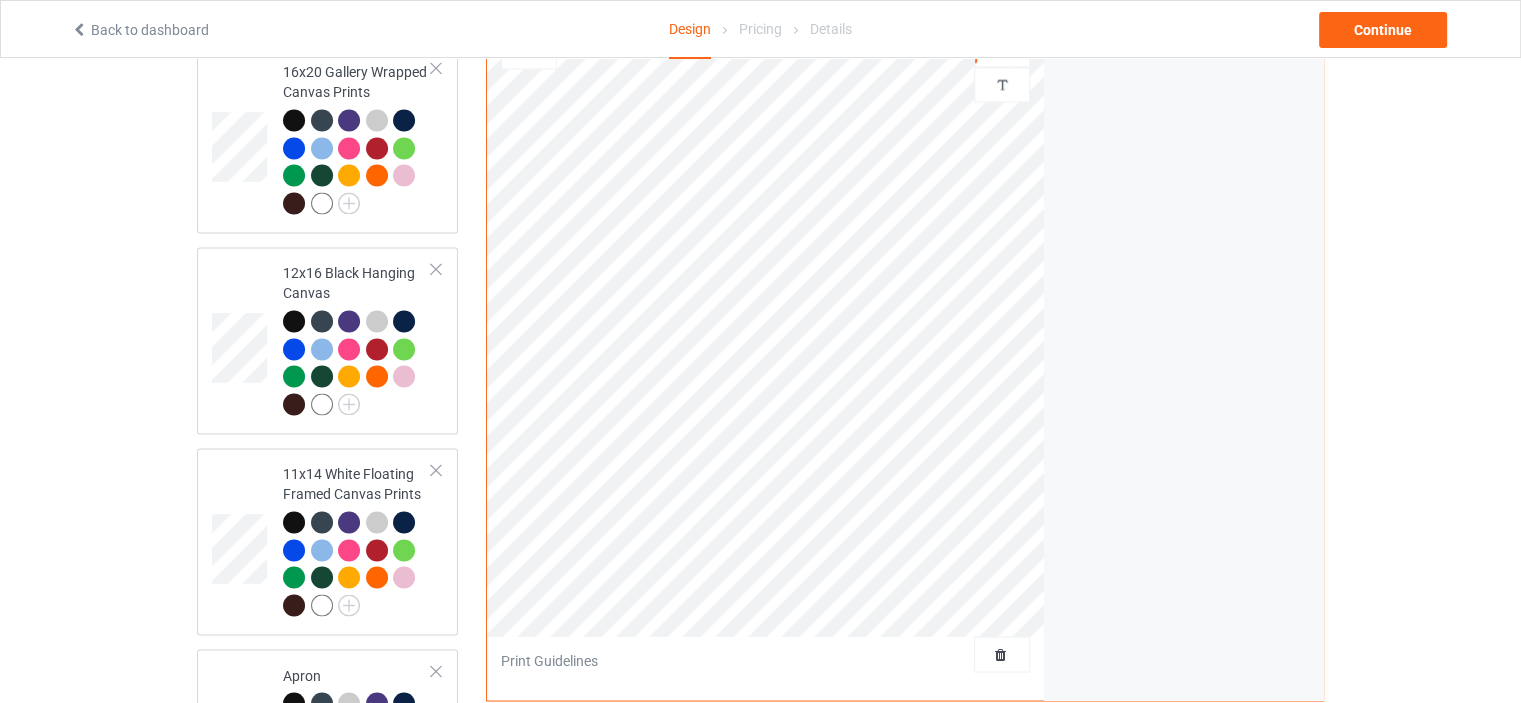 scroll, scrollTop: 3072, scrollLeft: 0, axis: vertical 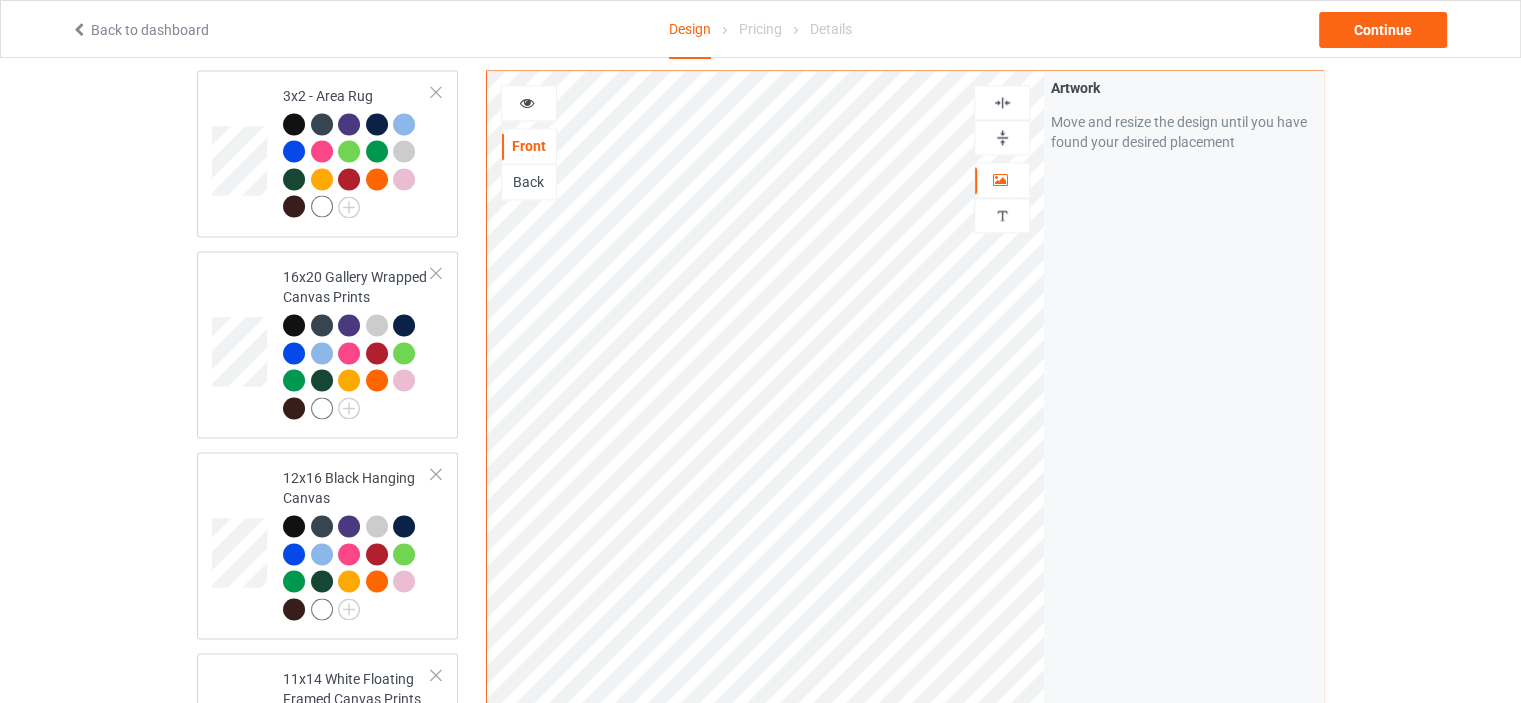 drag, startPoint x: 1004, startPoint y: 131, endPoint x: 1006, endPoint y: 104, distance: 27.073973 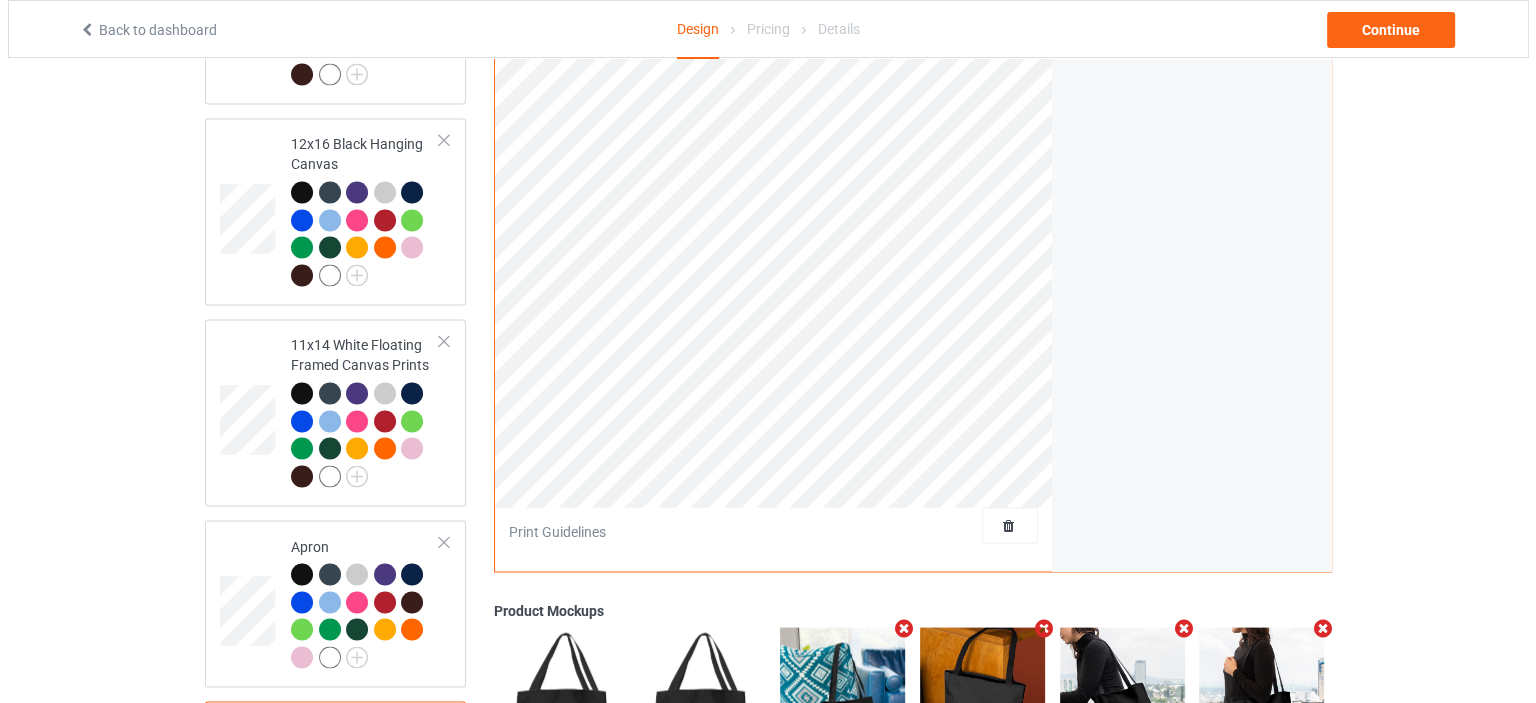 scroll, scrollTop: 3672, scrollLeft: 0, axis: vertical 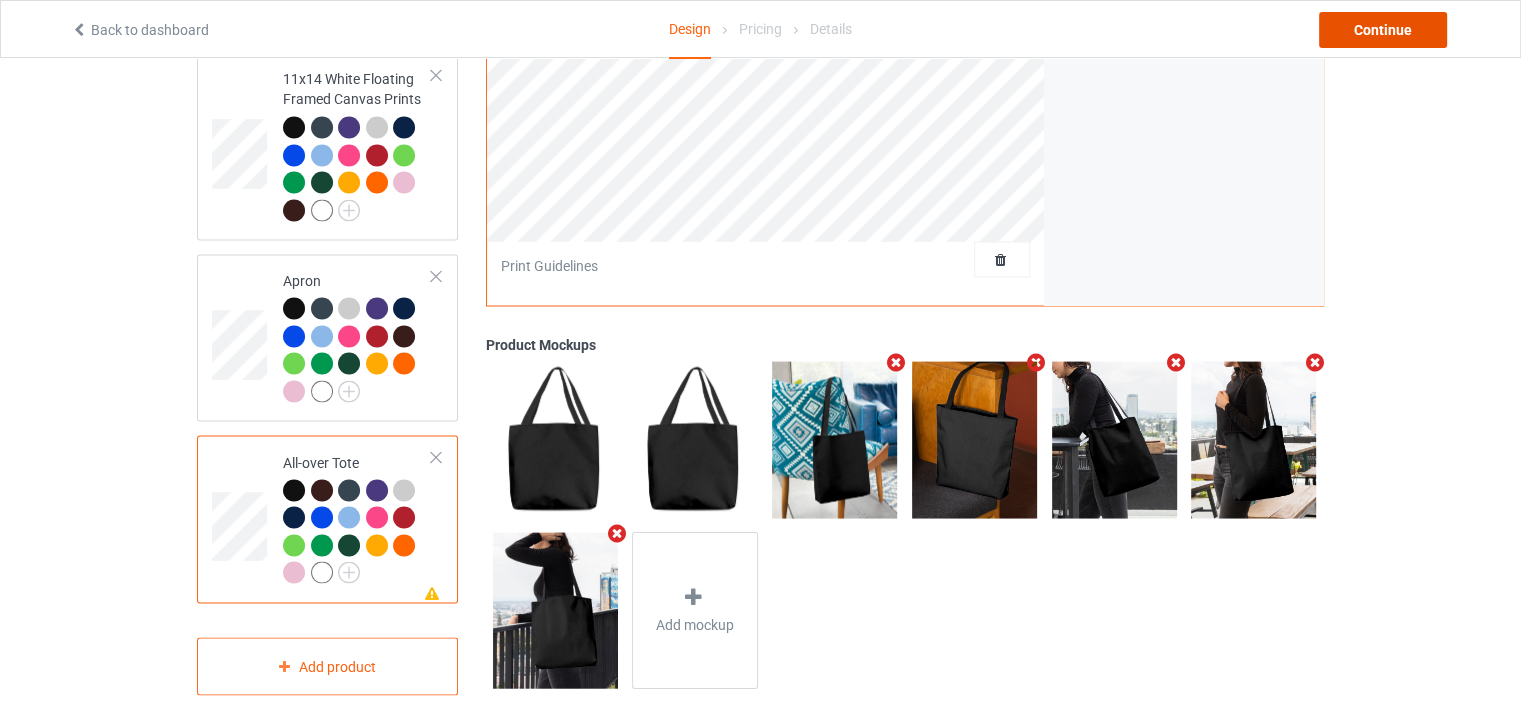 click on "Continue" at bounding box center [1383, 30] 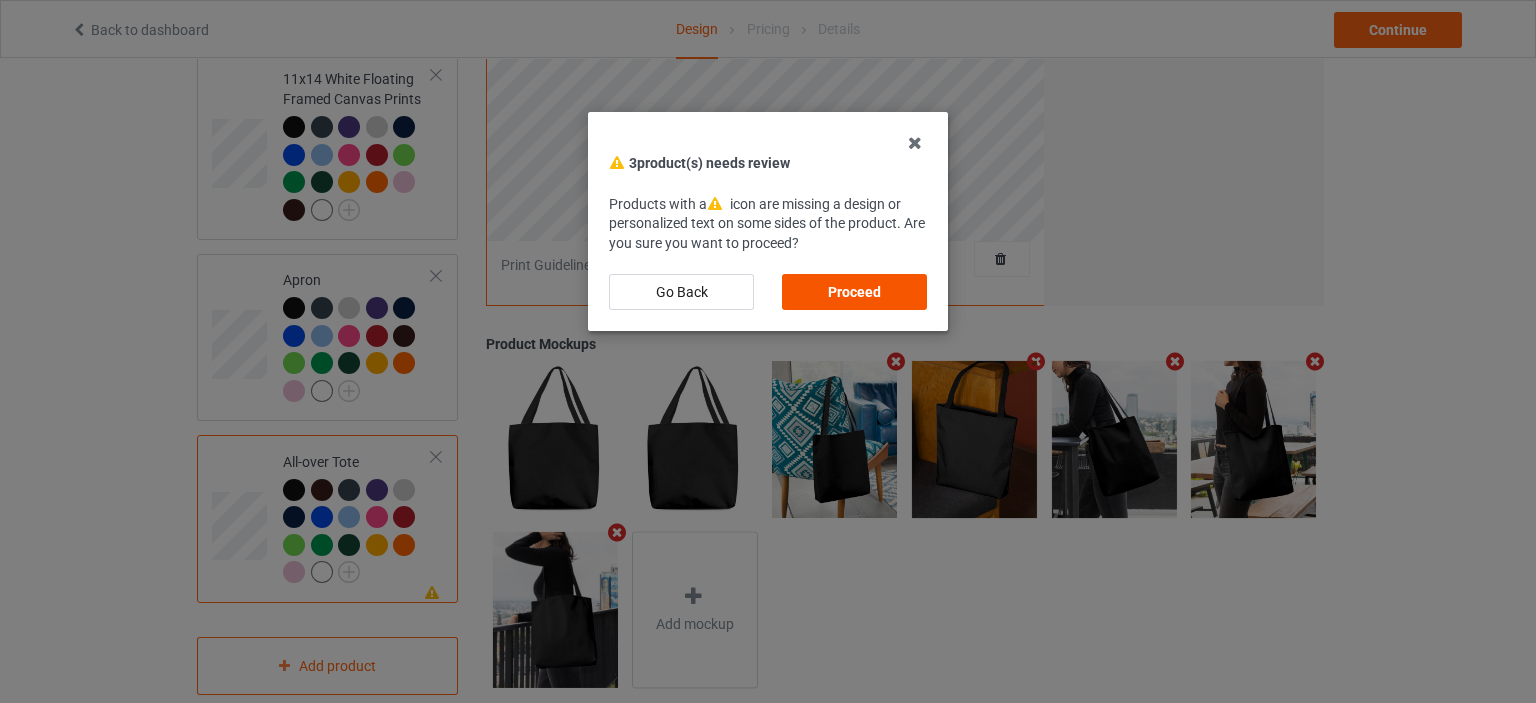 click on "Proceed" at bounding box center (854, 292) 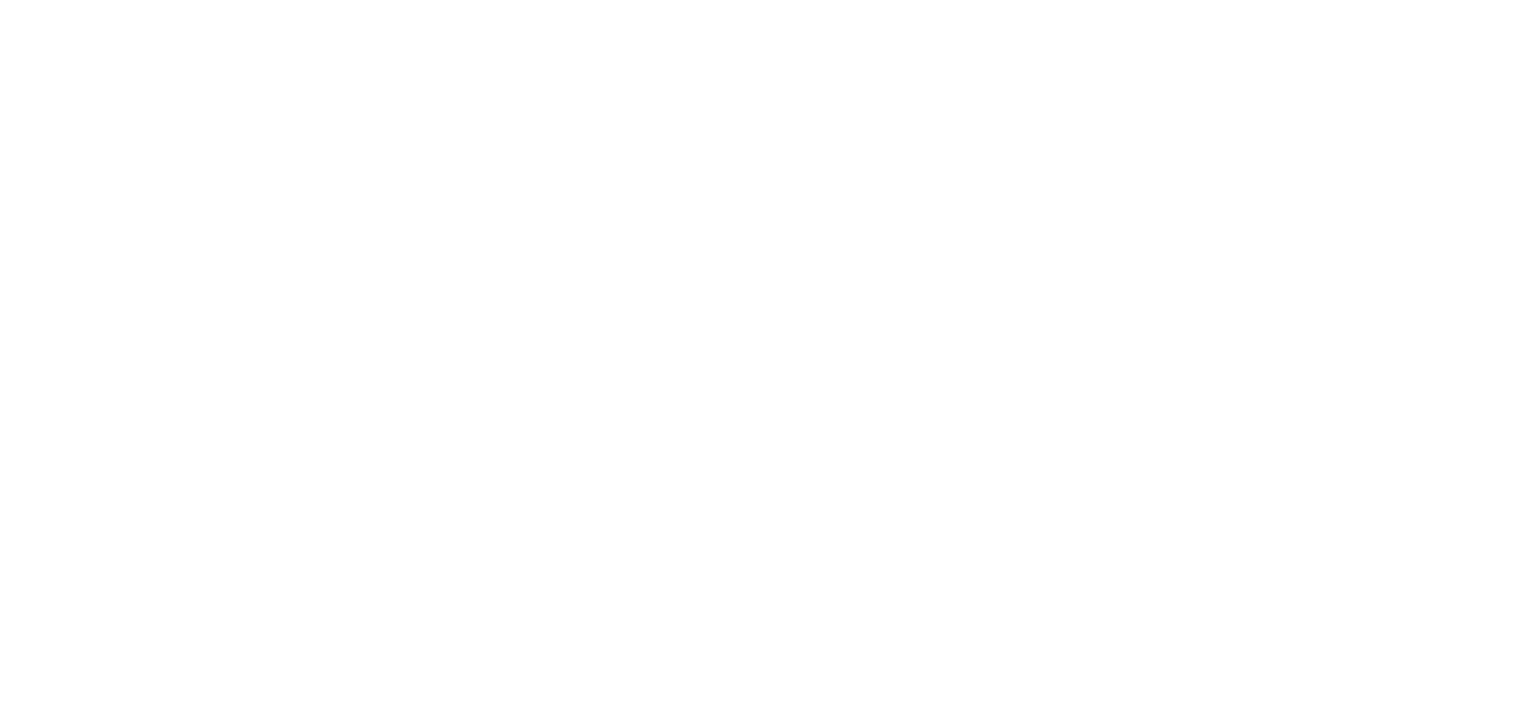 scroll, scrollTop: 0, scrollLeft: 0, axis: both 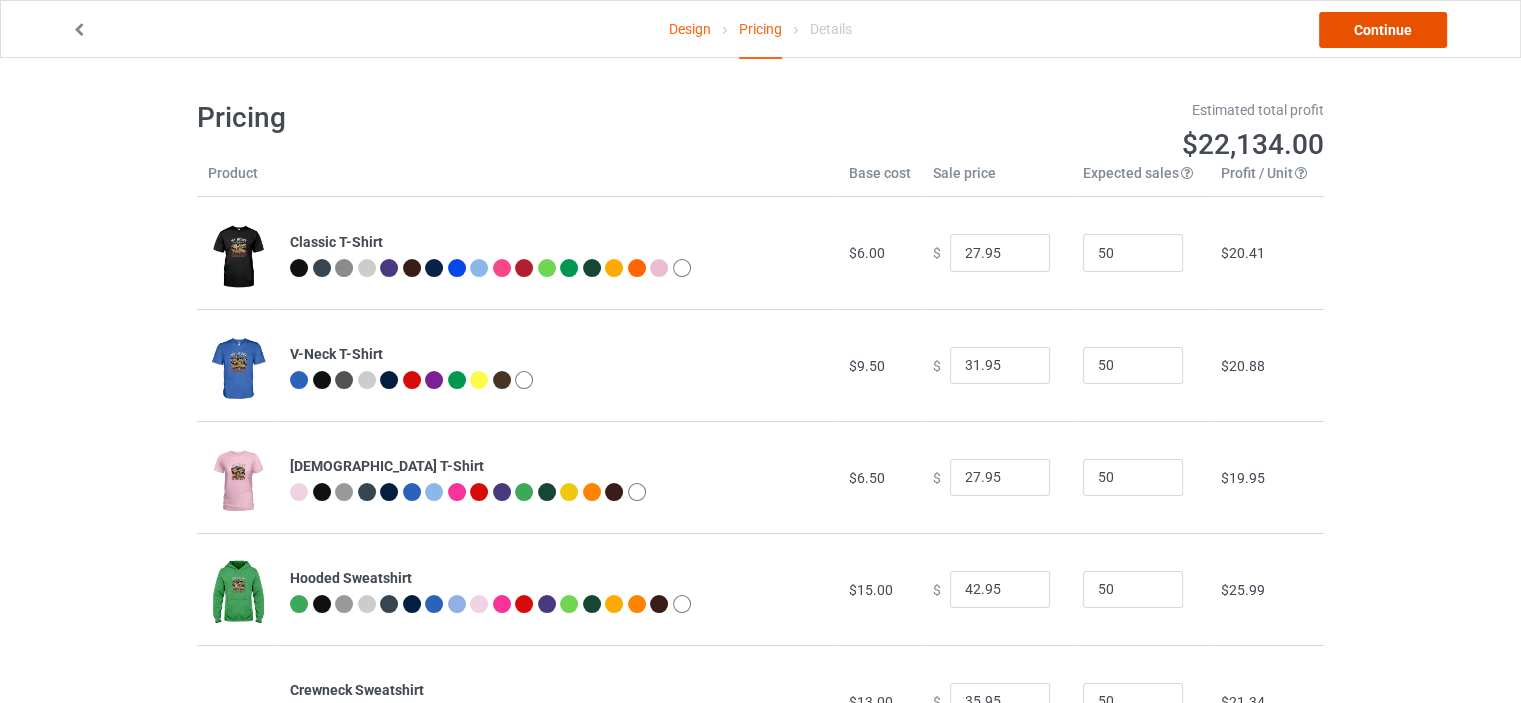 click on "Continue" at bounding box center [1383, 30] 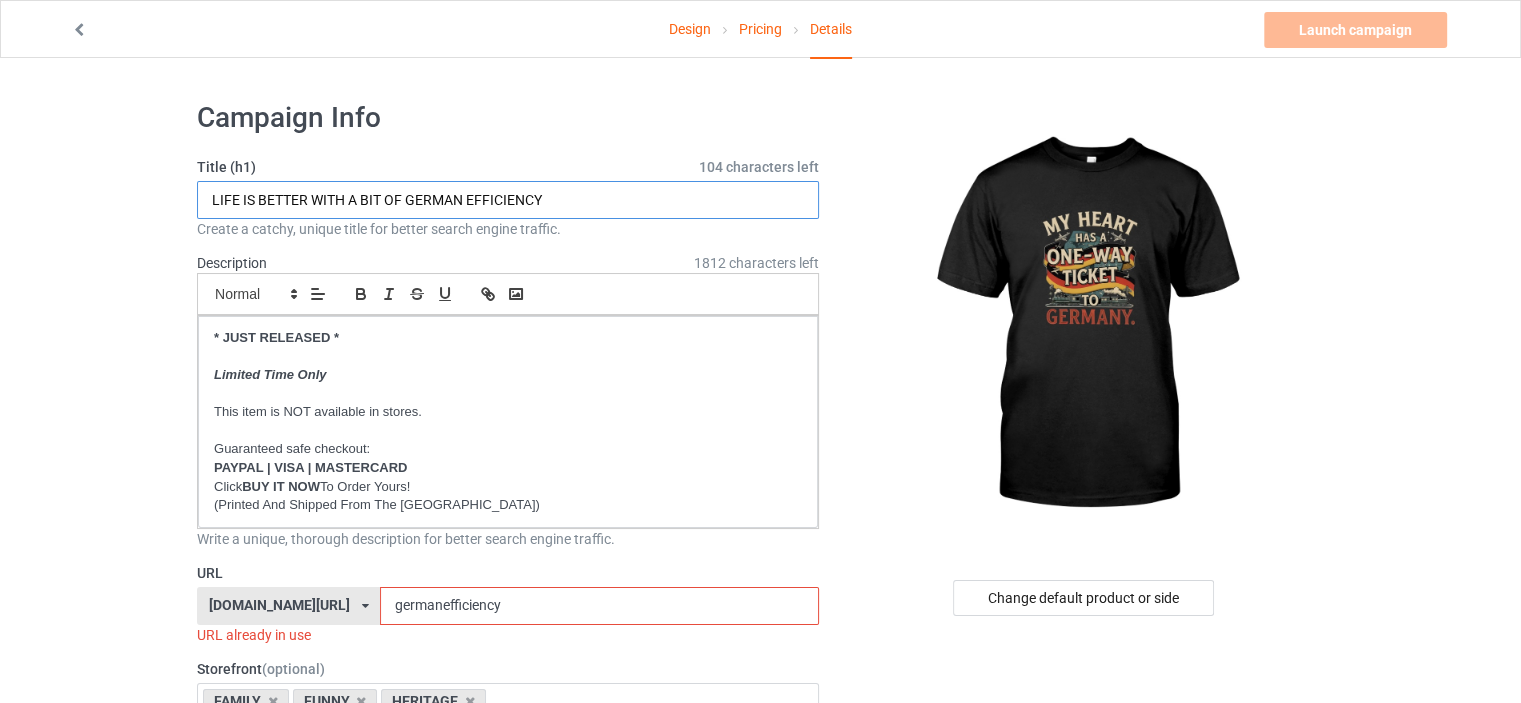 drag, startPoint x: 577, startPoint y: 207, endPoint x: 55, endPoint y: 184, distance: 522.5065 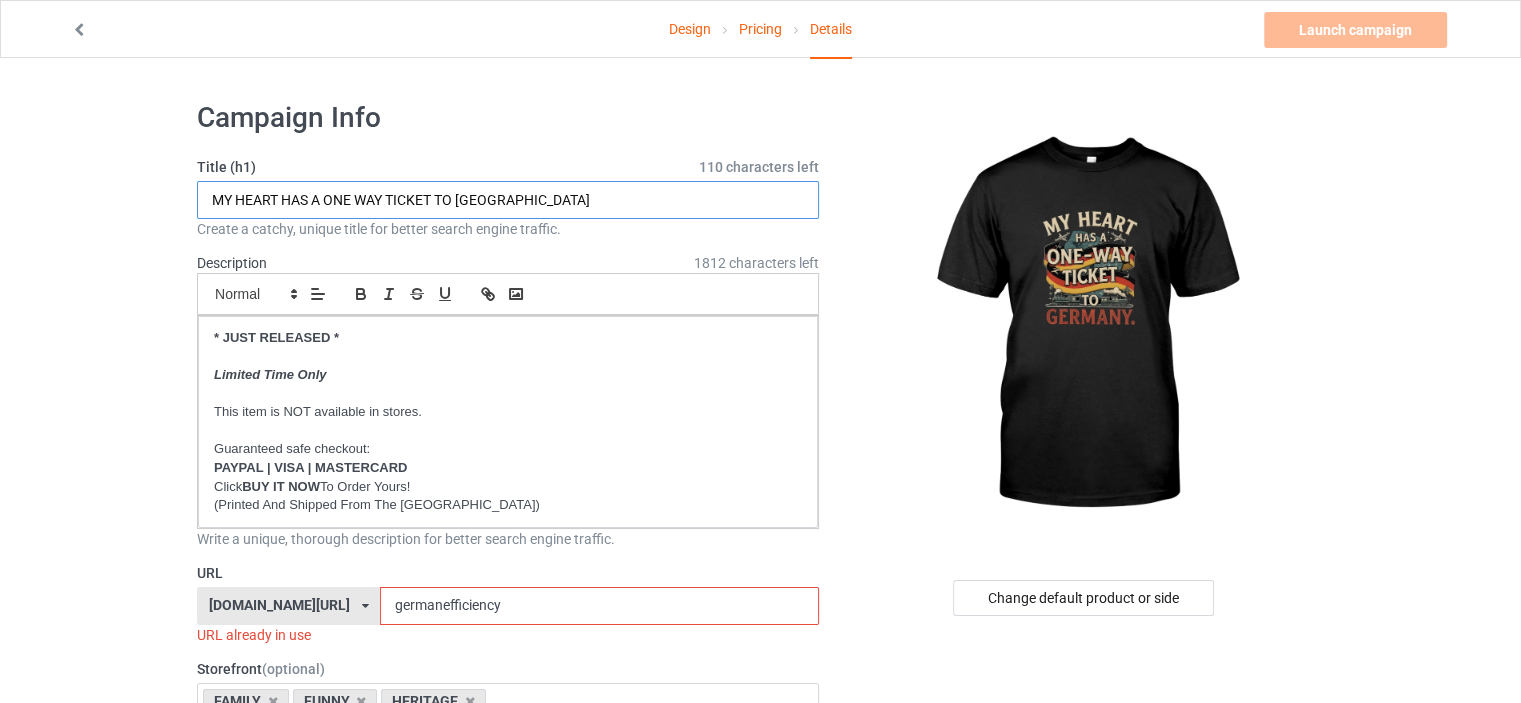 type on "MY HEART HAS A ONE WAY TICKET TO [GEOGRAPHIC_DATA]" 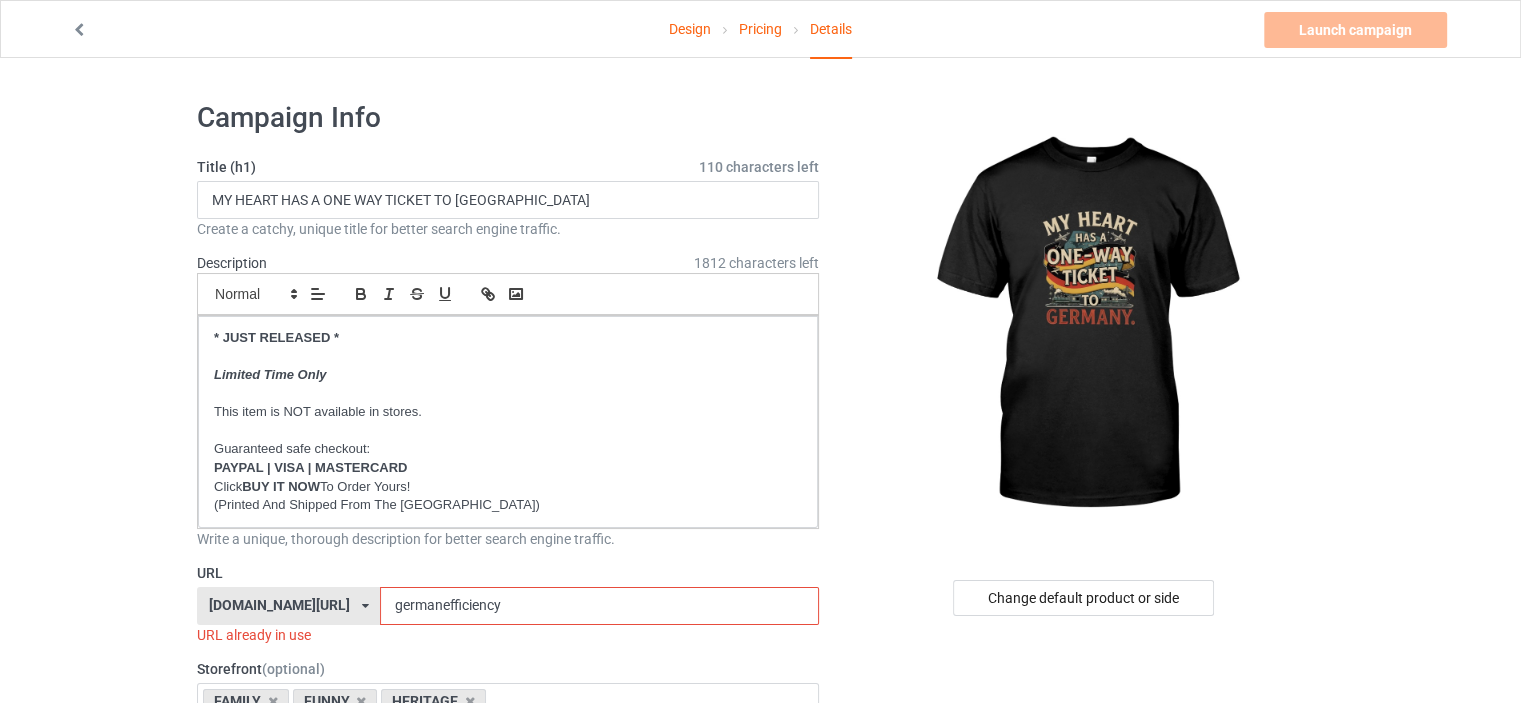 drag, startPoint x: 558, startPoint y: 605, endPoint x: 73, endPoint y: 606, distance: 485.00104 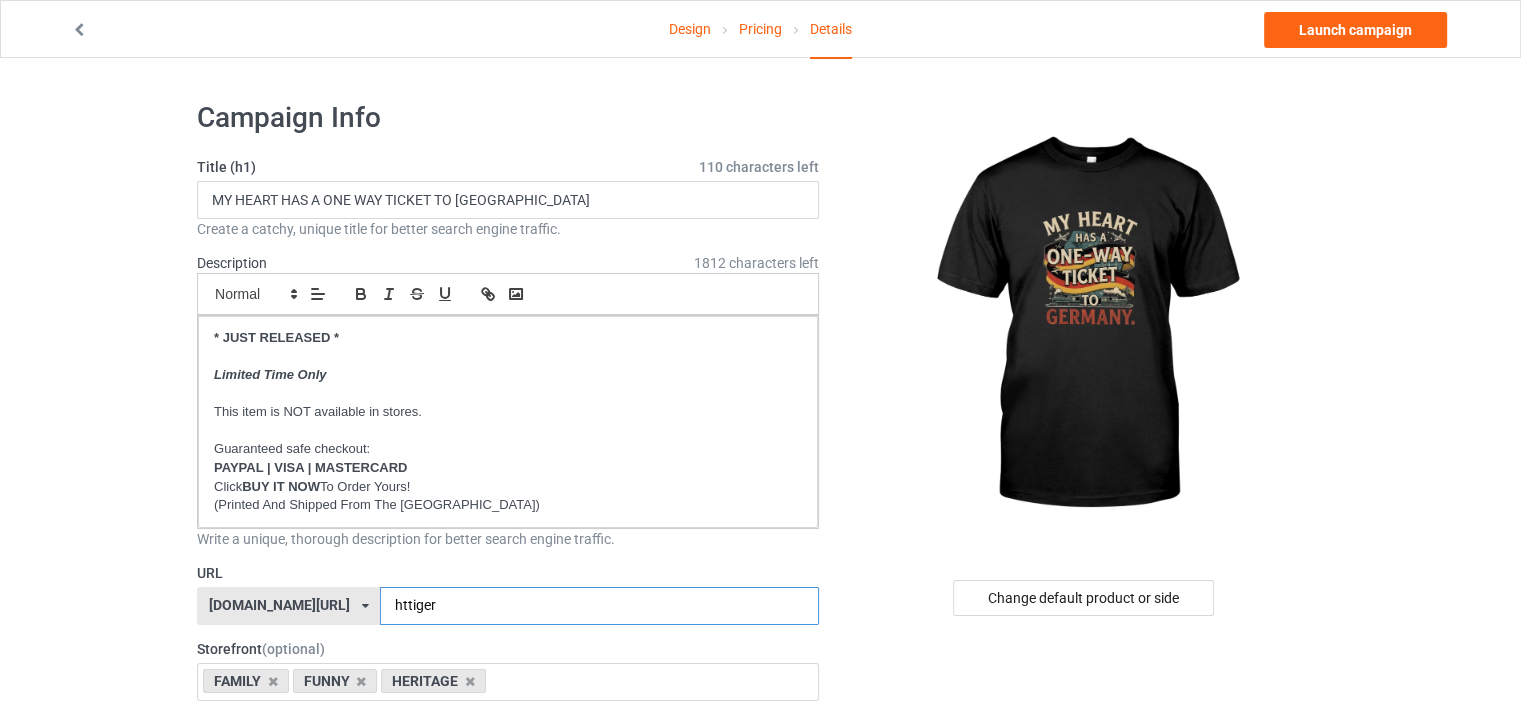 click on "httiger" at bounding box center [599, 606] 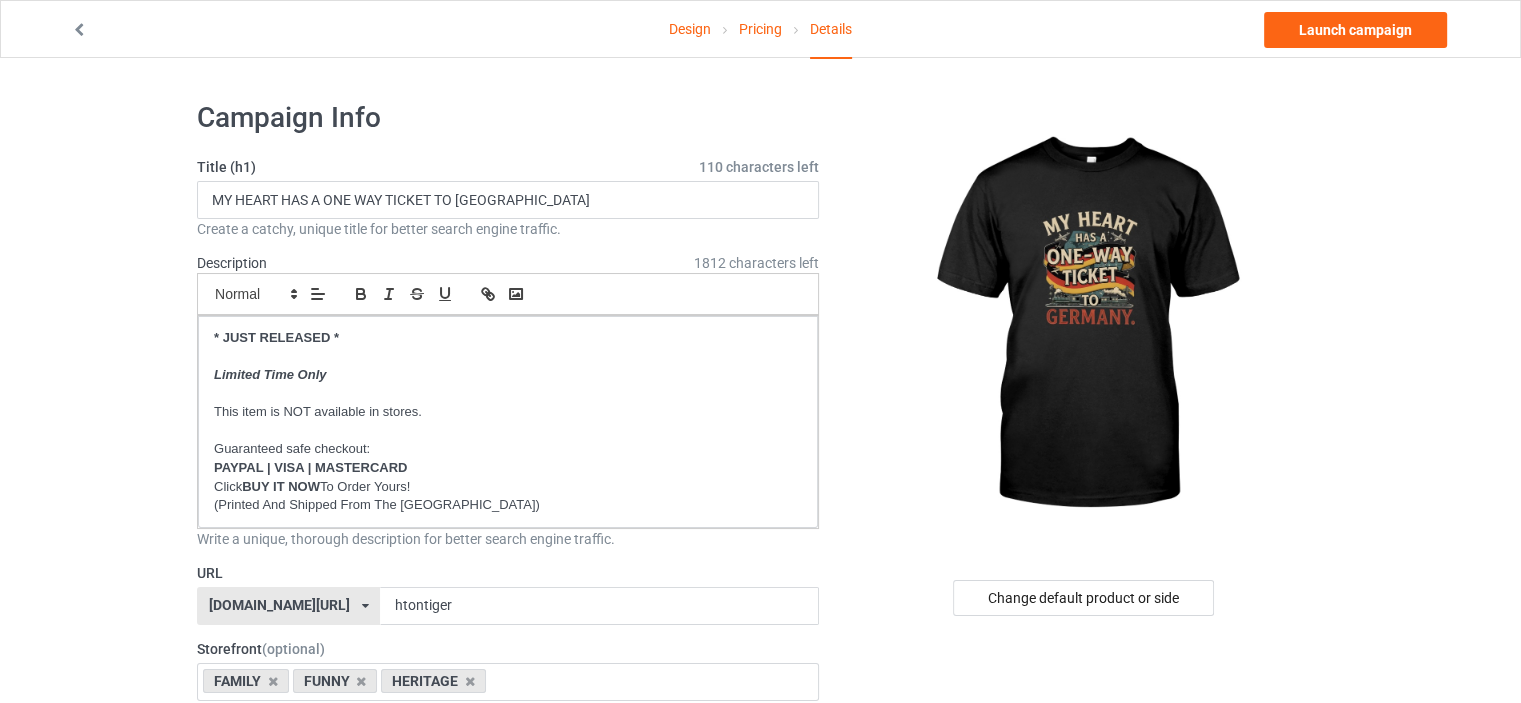 click on "Design Pricing Details Launch campaign Campaign Info Title (h1) 110   characters left MY HEART HAS A ONE WAY TICKET TO GERMANY Create a catchy, unique title for better search engine traffic. Description 1812   characters left       Small Normal Large Big Huge                                                                                     * JUST RELEASED * Limited Time Only This item is NOT available in stores. Guaranteed safe checkout: PAYPAL | VISA | MASTERCARD Click  BUY IT NOW  To Order Yours! (Printed And Shipped From The USA) Write a unique, thorough description for better search engine traffic. URL ilovemygermany.com/ britishlook.net/ danishlegends.com/ familyworldgifts.com/ finnishlegends.com/ funnyteeworld.com/ ilovemyaustralia.com/ ilovemycanada.net/ ilovemydenmark.com/ ilovemyfinland.com/ ilovemyfrance.com/ ilovemygermany.com/ ilovemygnomes.com/ ilovemyireland.com/ ilovemyitaly.com/ ilovemynetherlands.com/ ilovemynorway.com/ ilovemypoland.com/ ilovemyredhair.net/ ilovemyscotland.com/ FAMILY 3" at bounding box center (760, 1158) 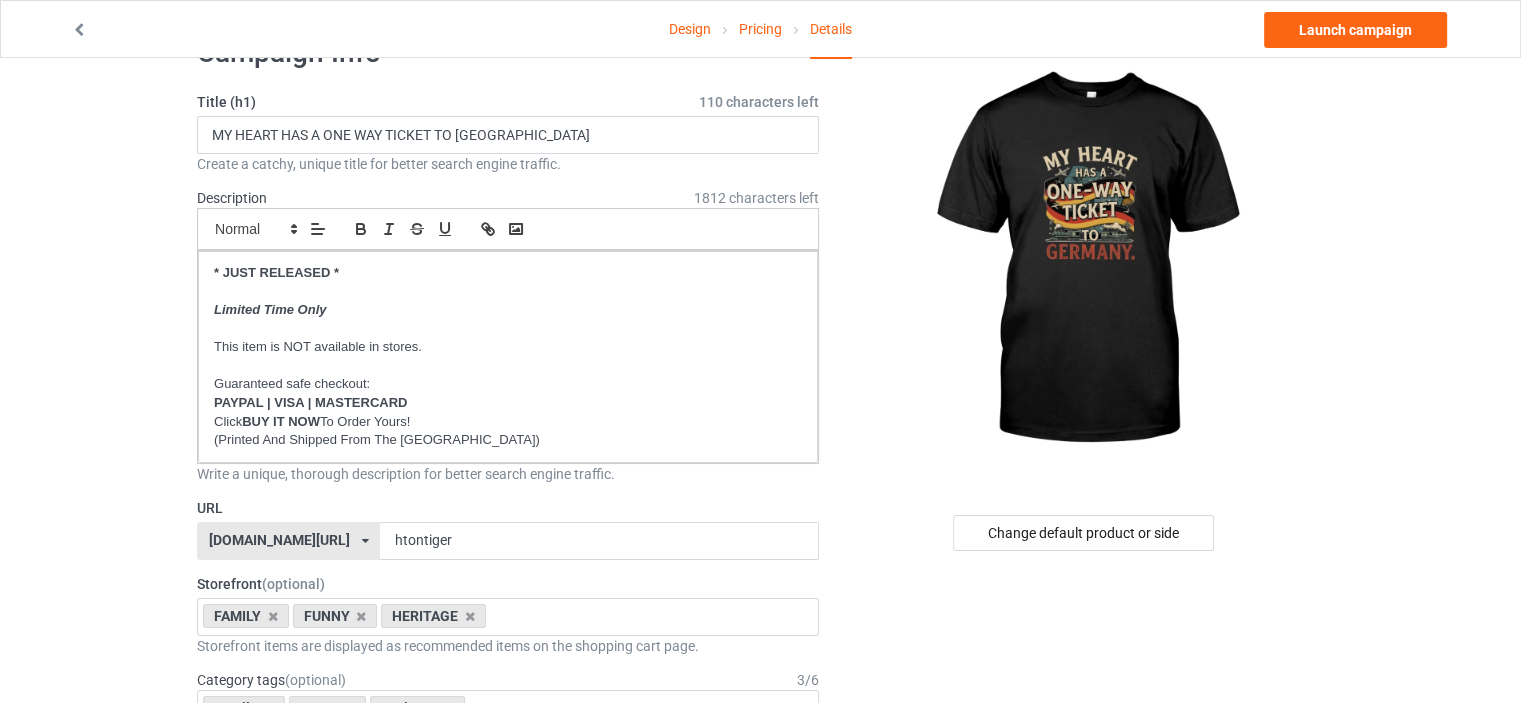 scroll, scrollTop: 100, scrollLeft: 0, axis: vertical 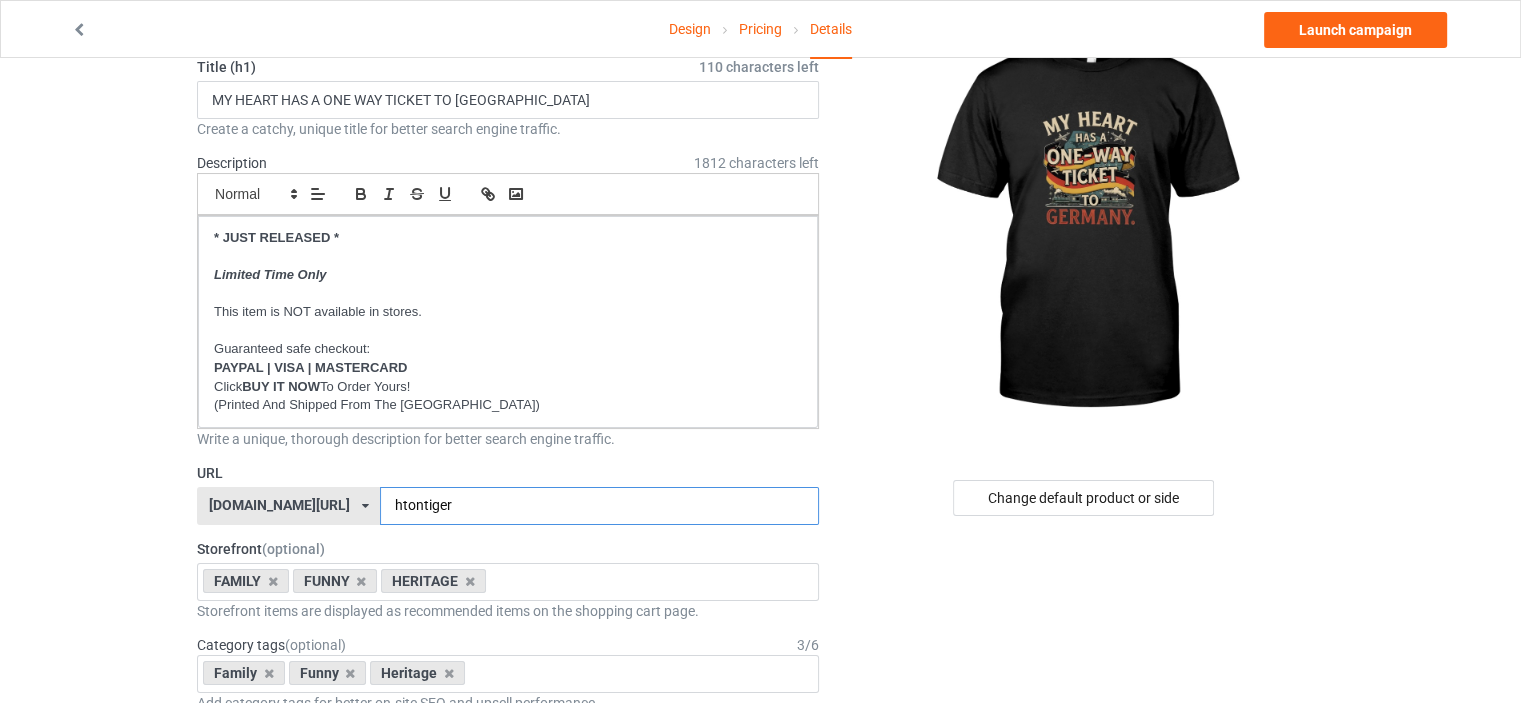 click on "htontiger" at bounding box center [599, 506] 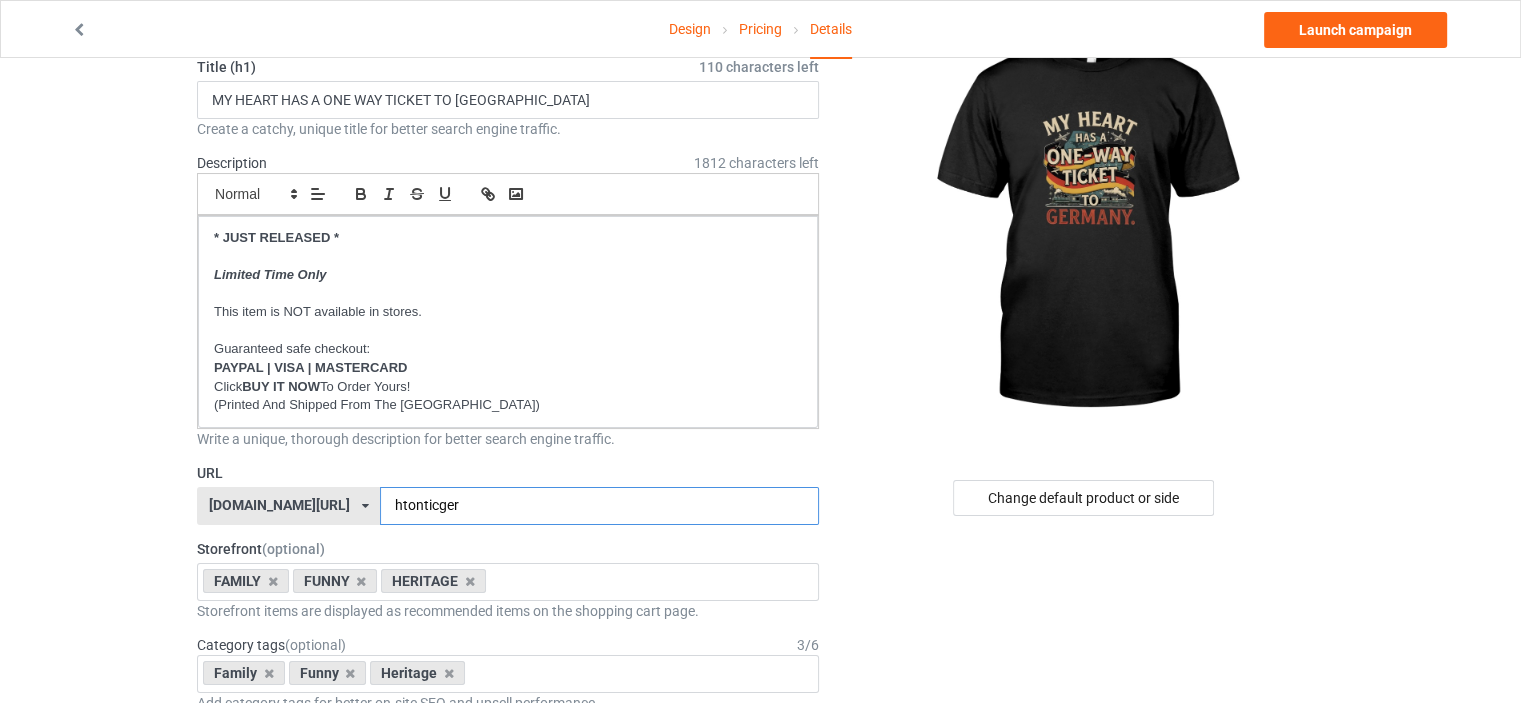 click on "htonticger" at bounding box center [599, 506] 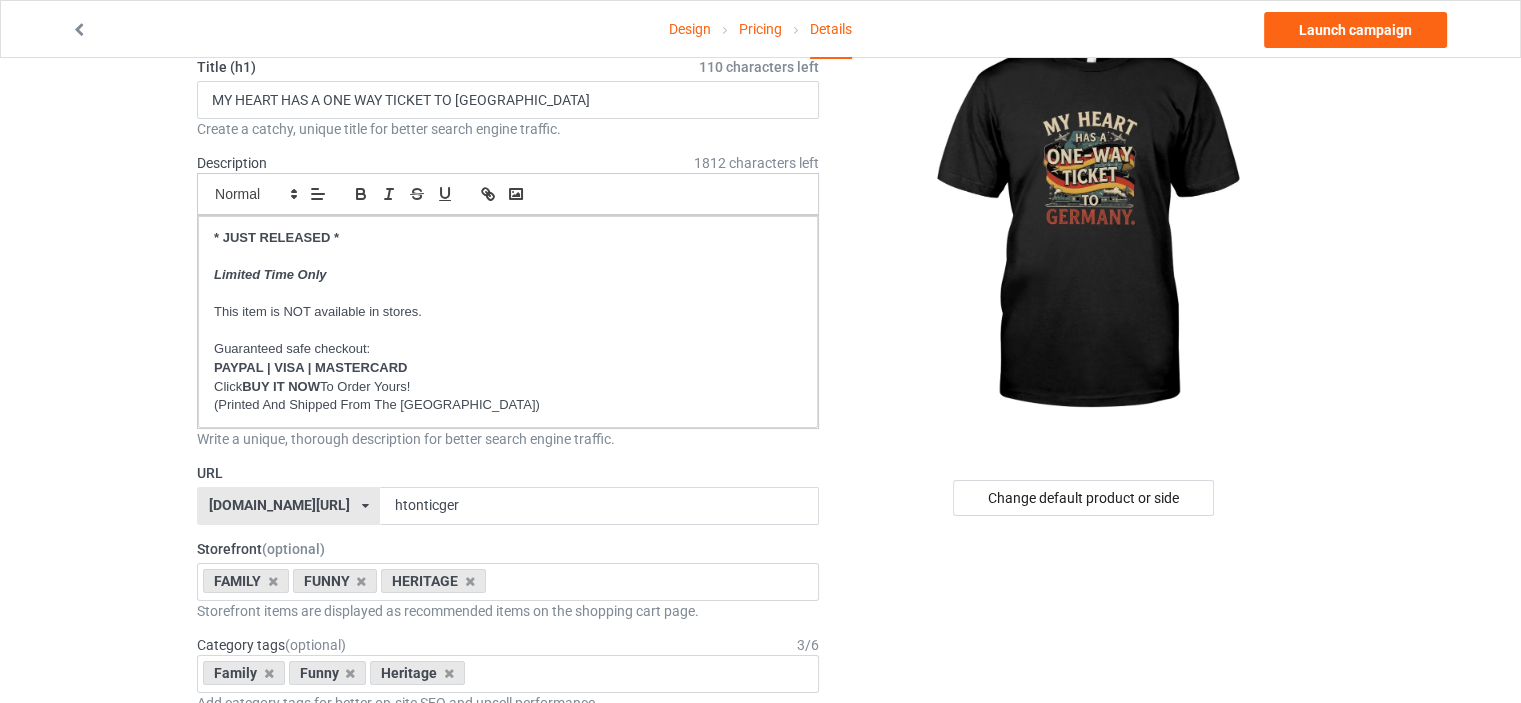 click on "Design Pricing Details Launch campaign Campaign Info Title (h1) 110   characters left MY HEART HAS A ONE WAY TICKET TO GERMANY Create a catchy, unique title for better search engine traffic. Description 1812   characters left       Small Normal Large Big Huge                                                                                     * JUST RELEASED * Limited Time Only This item is NOT available in stores. Guaranteed safe checkout: PAYPAL | VISA | MASTERCARD Click  BUY IT NOW  To Order Yours! (Printed And Shipped From The USA) Write a unique, thorough description for better search engine traffic. URL ilovemygermany.com/ britishlook.net/ danishlegends.com/ familyworldgifts.com/ finnishlegends.com/ funnyteeworld.com/ ilovemyaustralia.com/ ilovemycanada.net/ ilovemydenmark.com/ ilovemyfinland.com/ ilovemyfrance.com/ ilovemygermany.com/ ilovemygnomes.com/ ilovemyireland.com/ ilovemyitaly.com/ ilovemynetherlands.com/ ilovemynorway.com/ ilovemypoland.com/ ilovemyredhair.net/ ilovemyscotland.com/ FAMILY 3" at bounding box center [760, 1058] 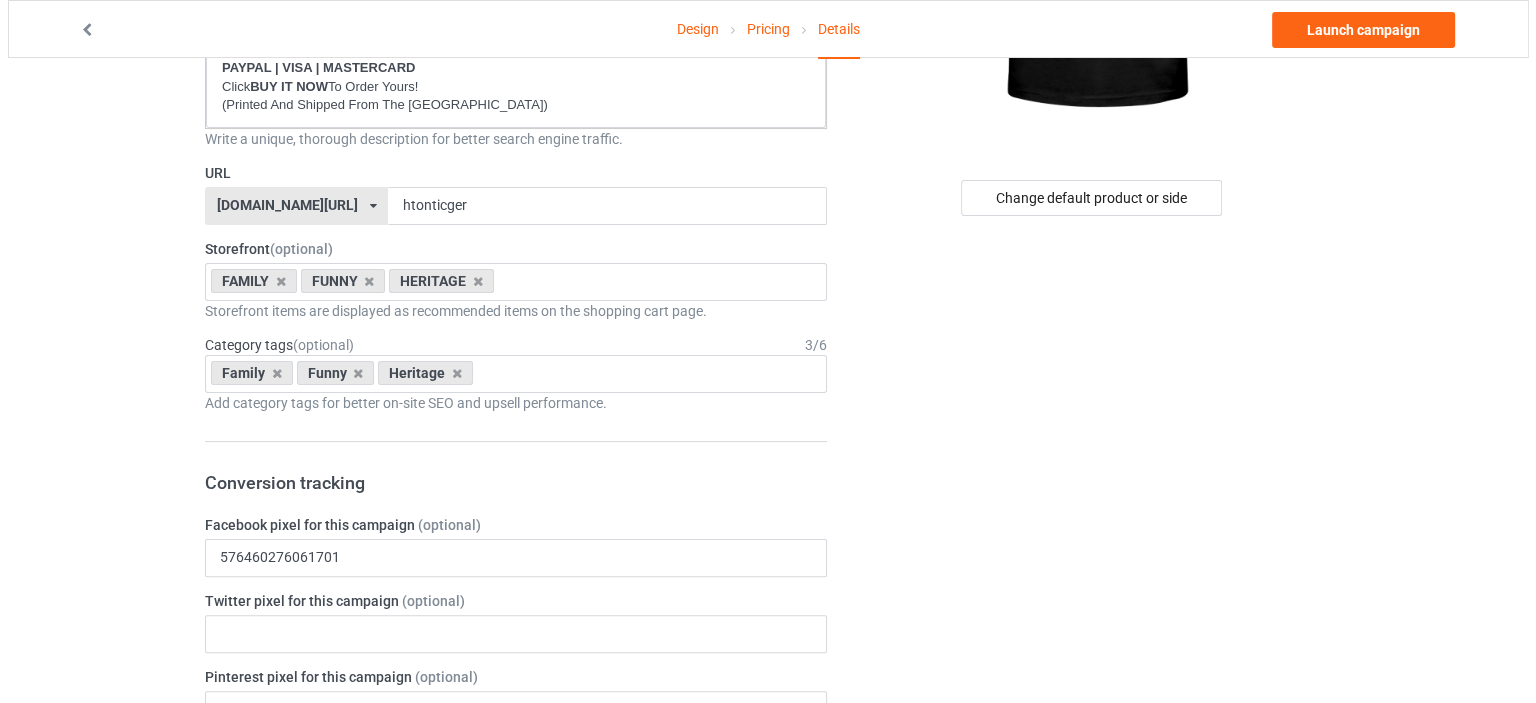 scroll, scrollTop: 0, scrollLeft: 0, axis: both 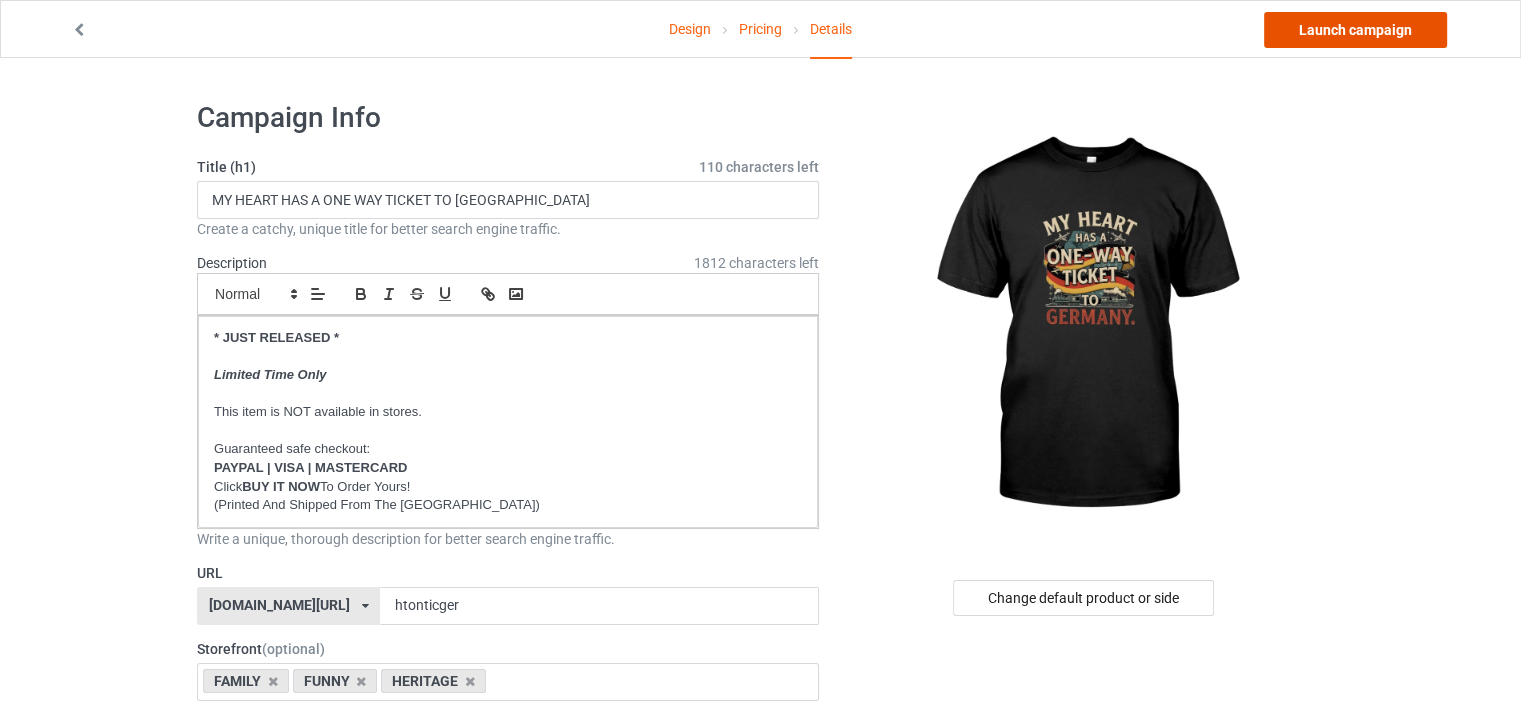 click on "Launch campaign" at bounding box center (1355, 30) 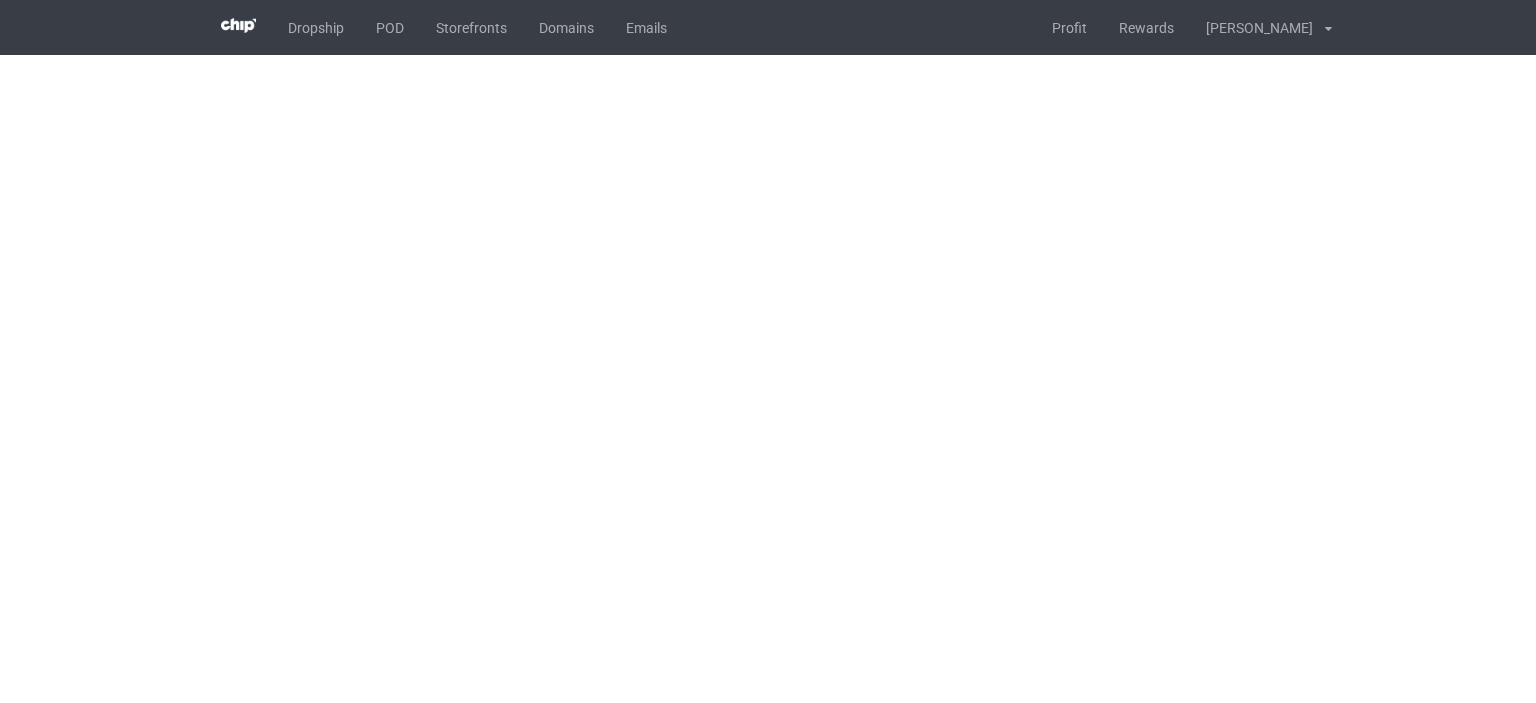 scroll, scrollTop: 0, scrollLeft: 0, axis: both 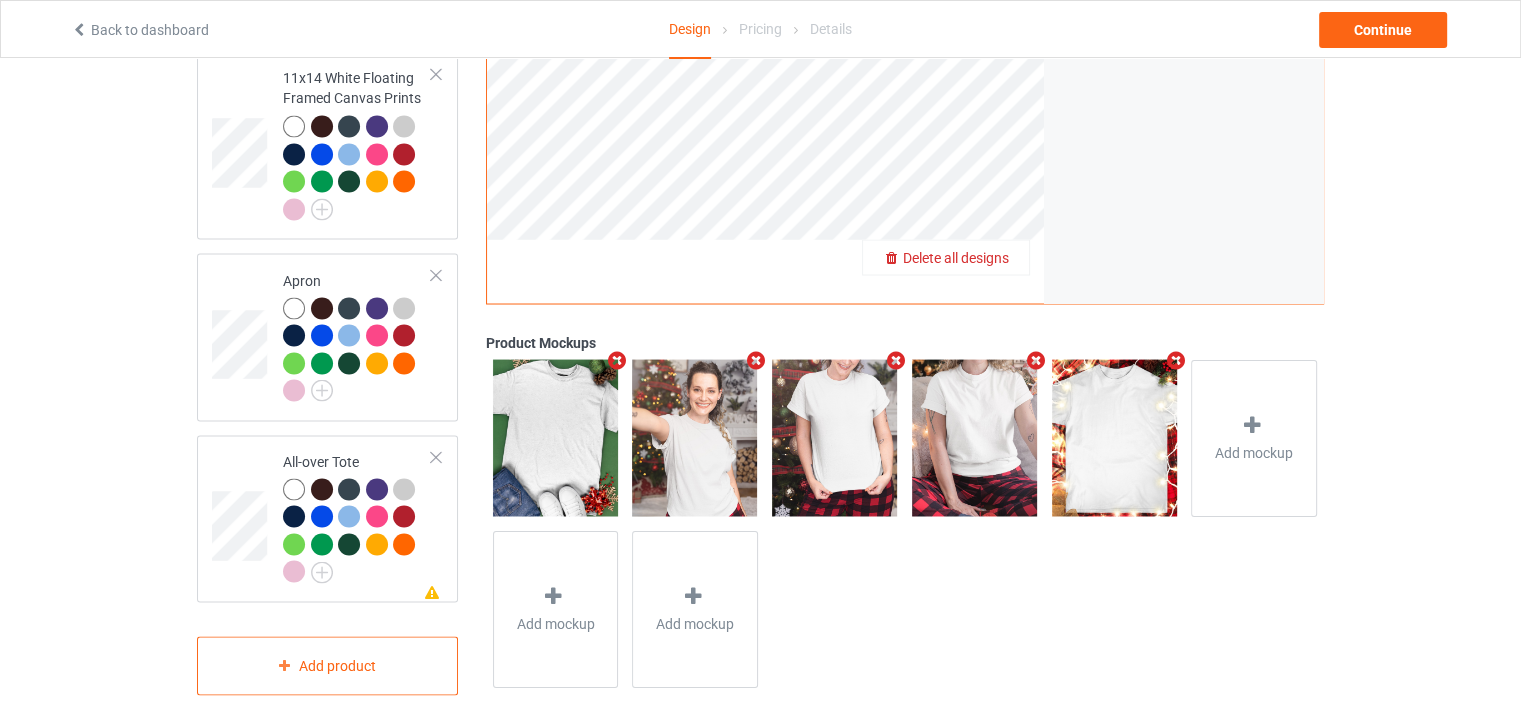 click on "Delete all designs" at bounding box center [956, 257] 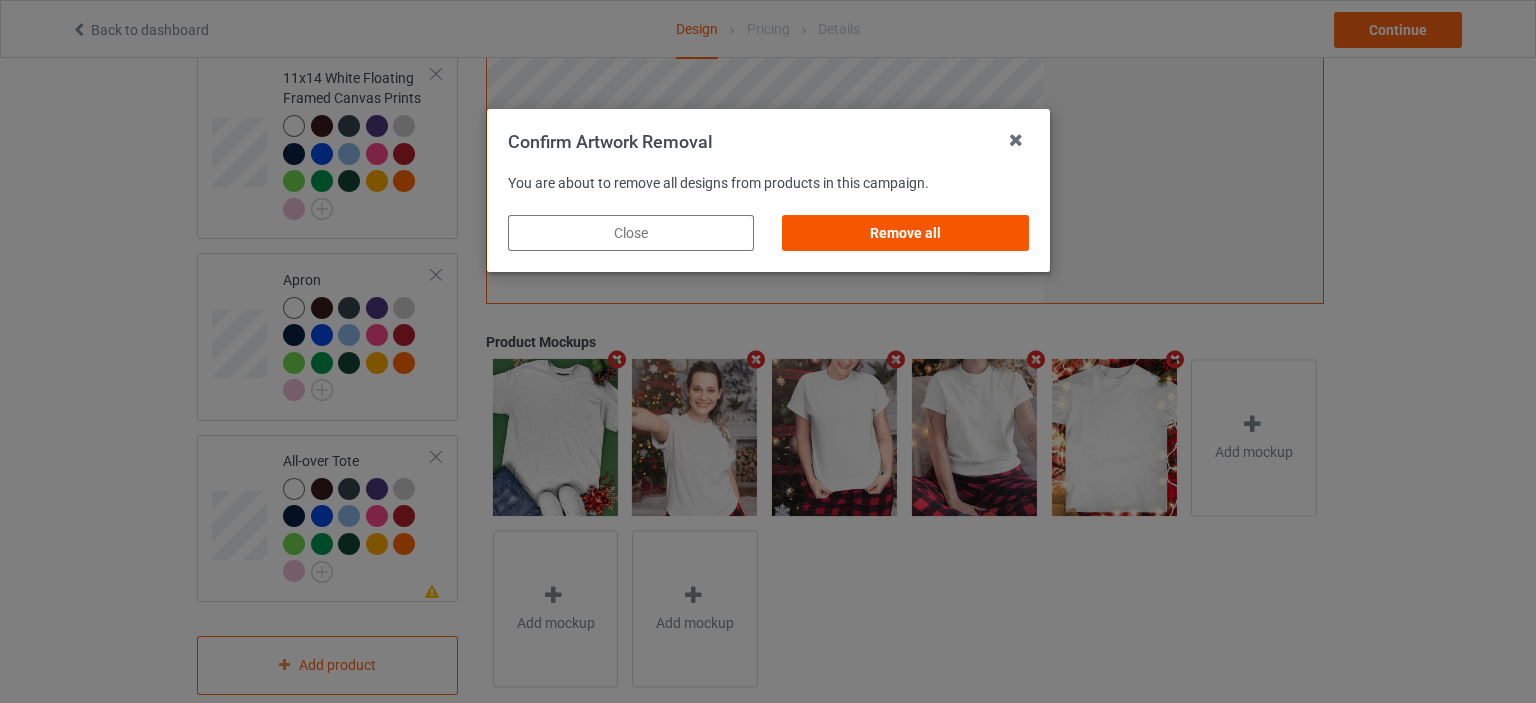 click on "Remove all" at bounding box center (905, 233) 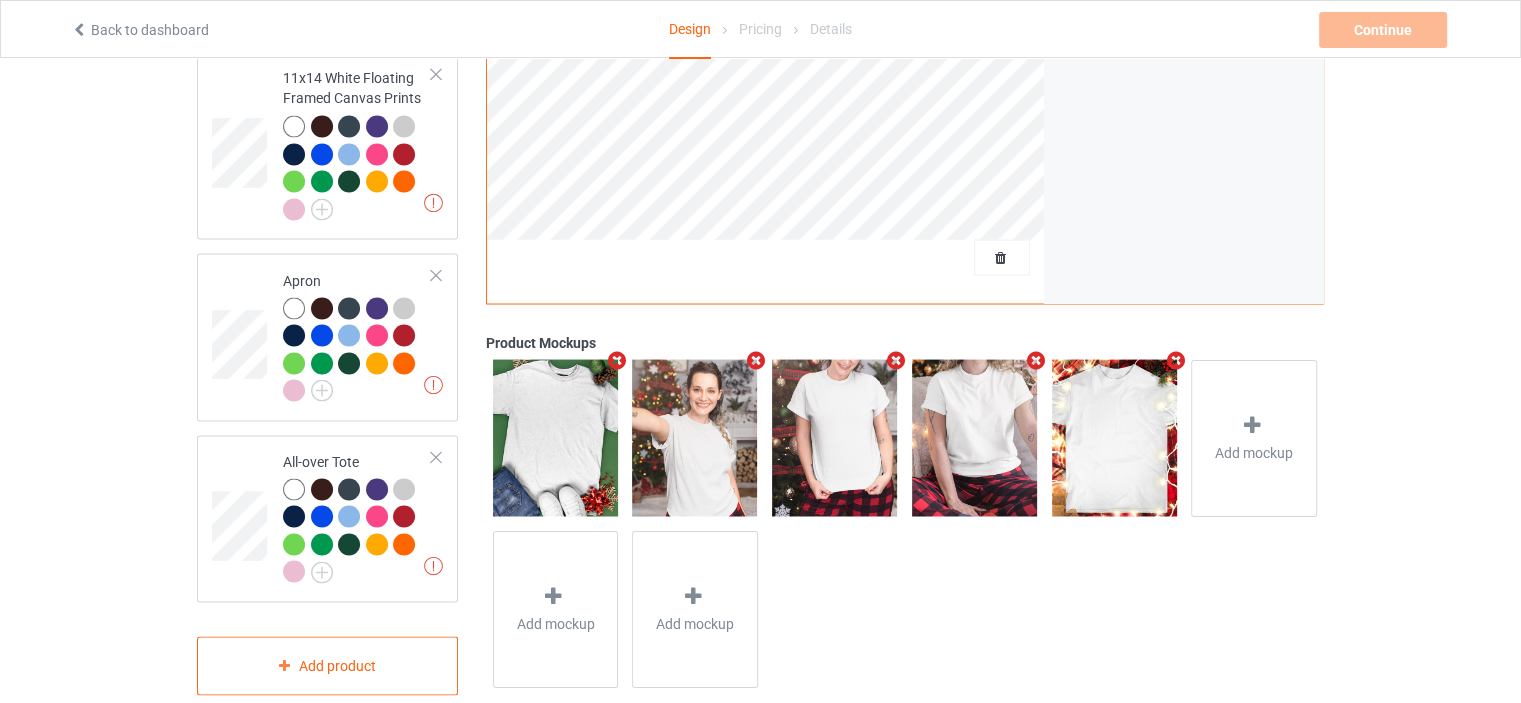 scroll, scrollTop: 21, scrollLeft: 0, axis: vertical 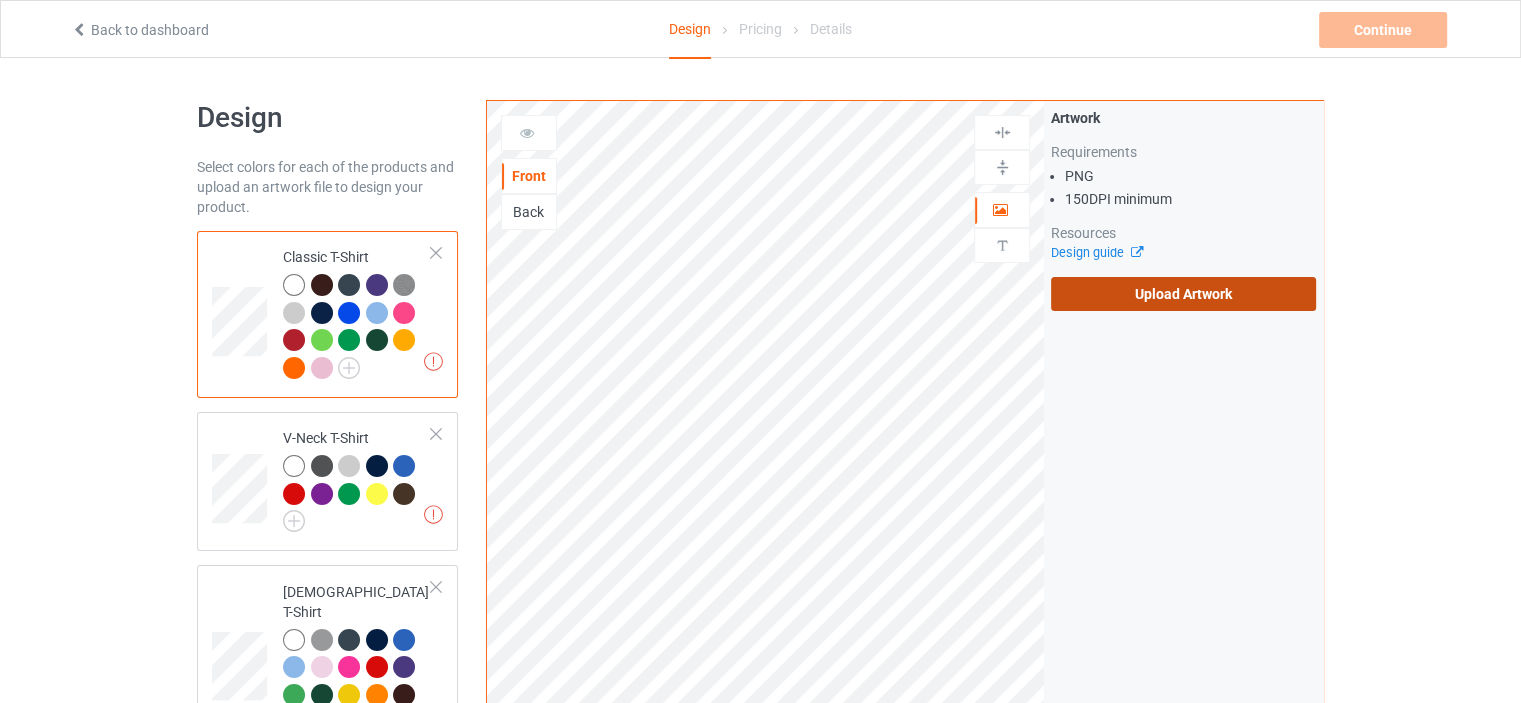 click on "Upload Artwork" at bounding box center (1183, 294) 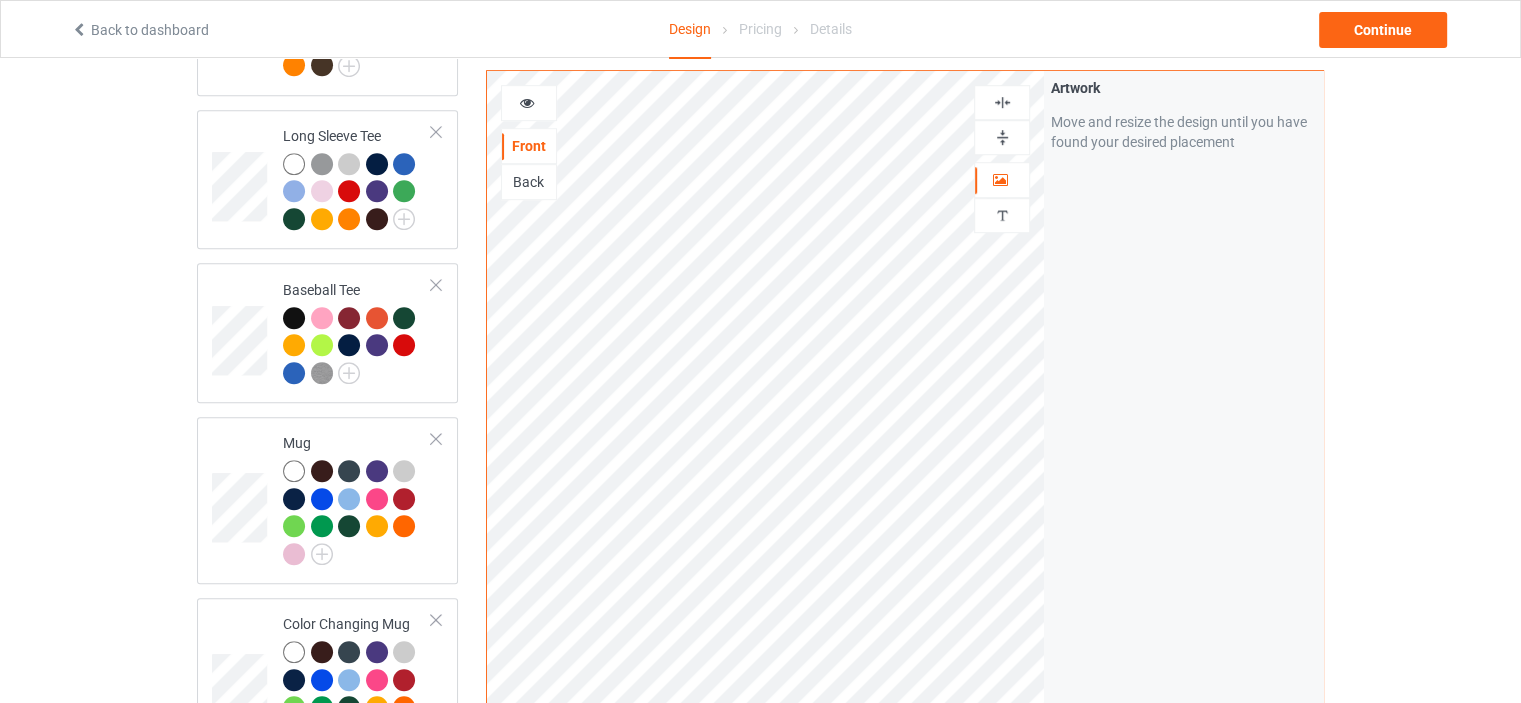 scroll, scrollTop: 1500, scrollLeft: 0, axis: vertical 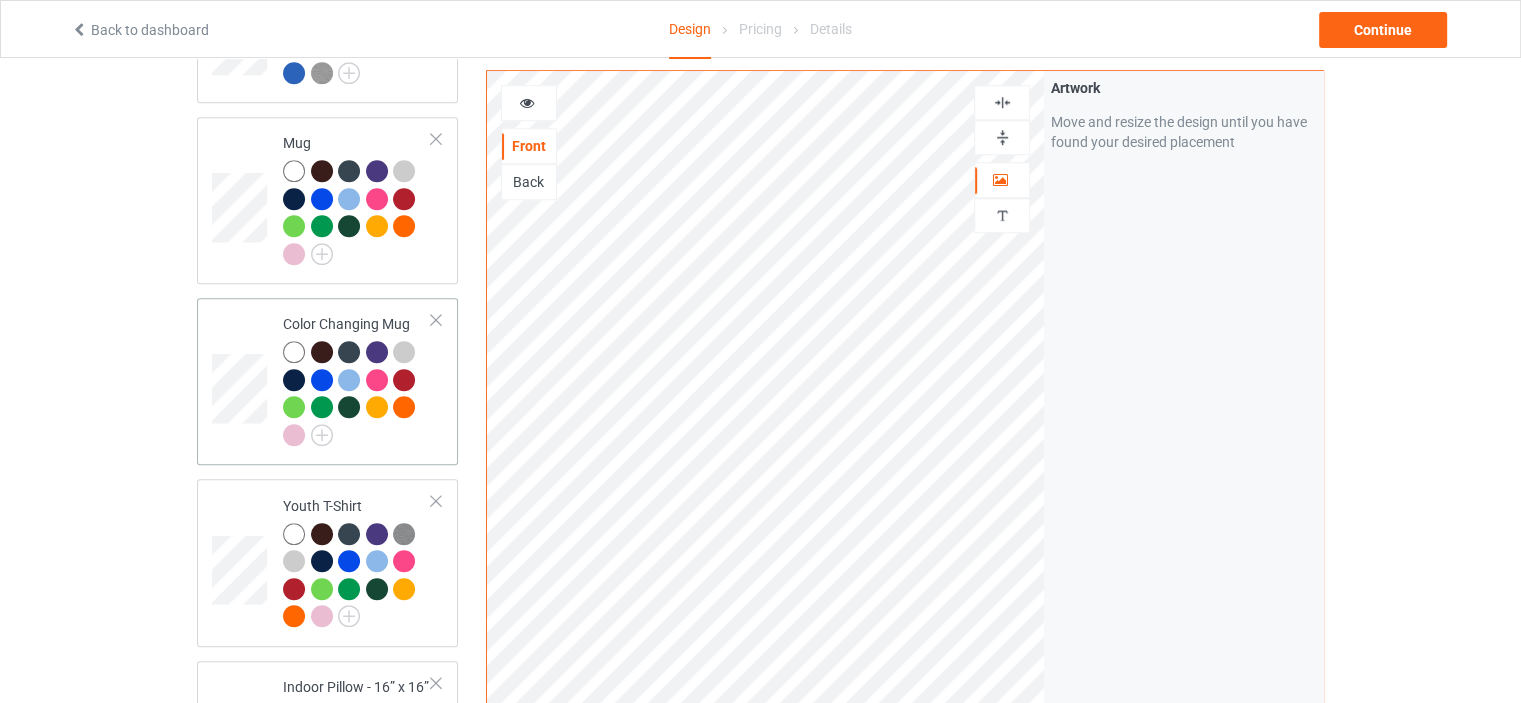 click on "Color Changing Mug" at bounding box center (357, 379) 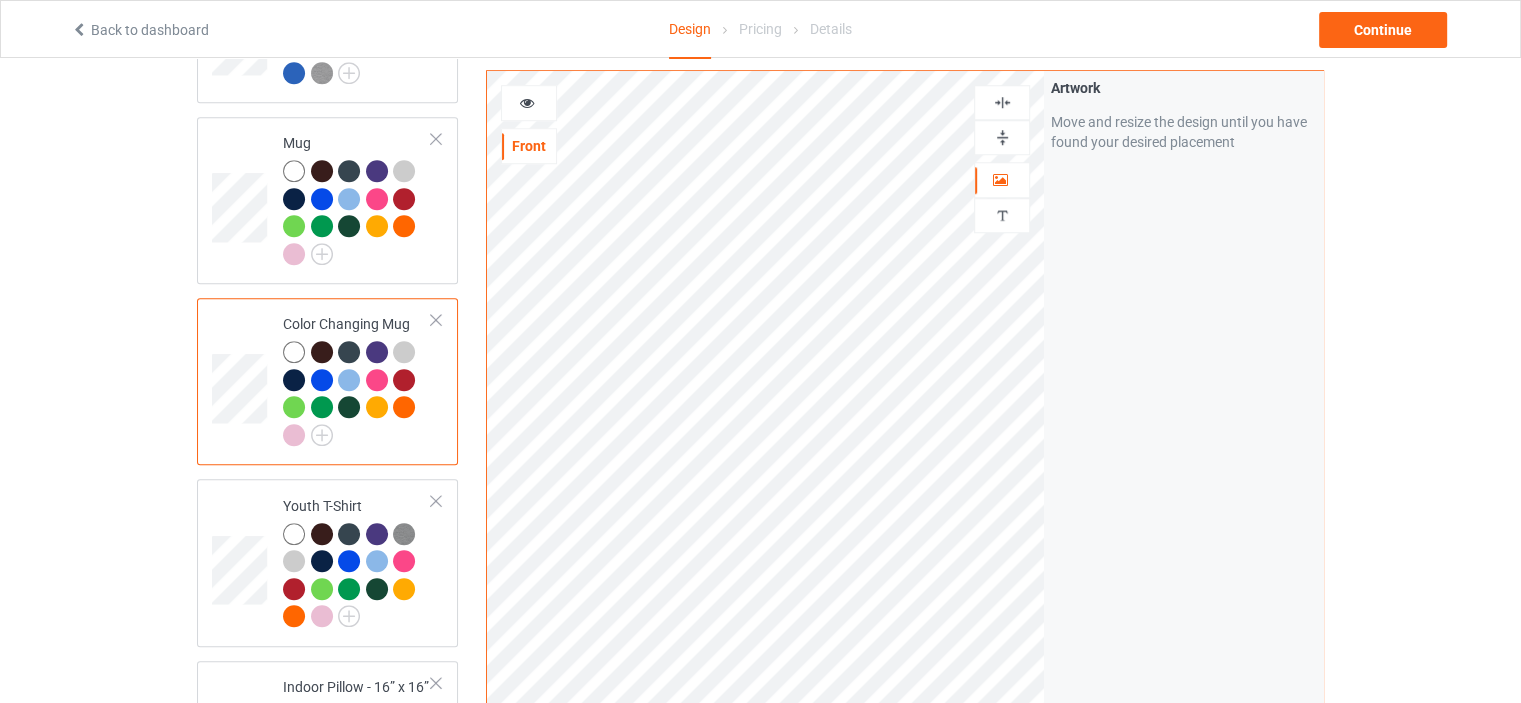click at bounding box center [1002, 137] 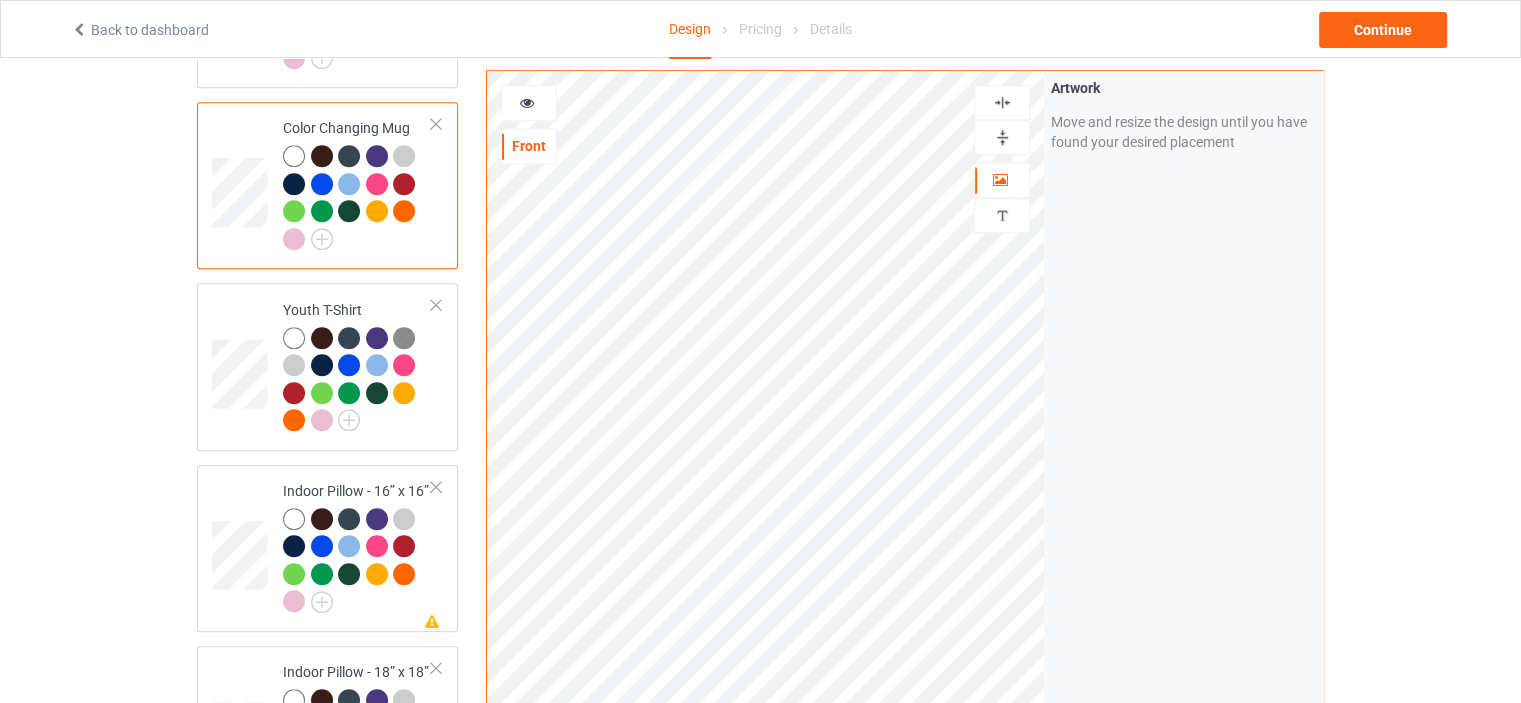 scroll, scrollTop: 1800, scrollLeft: 0, axis: vertical 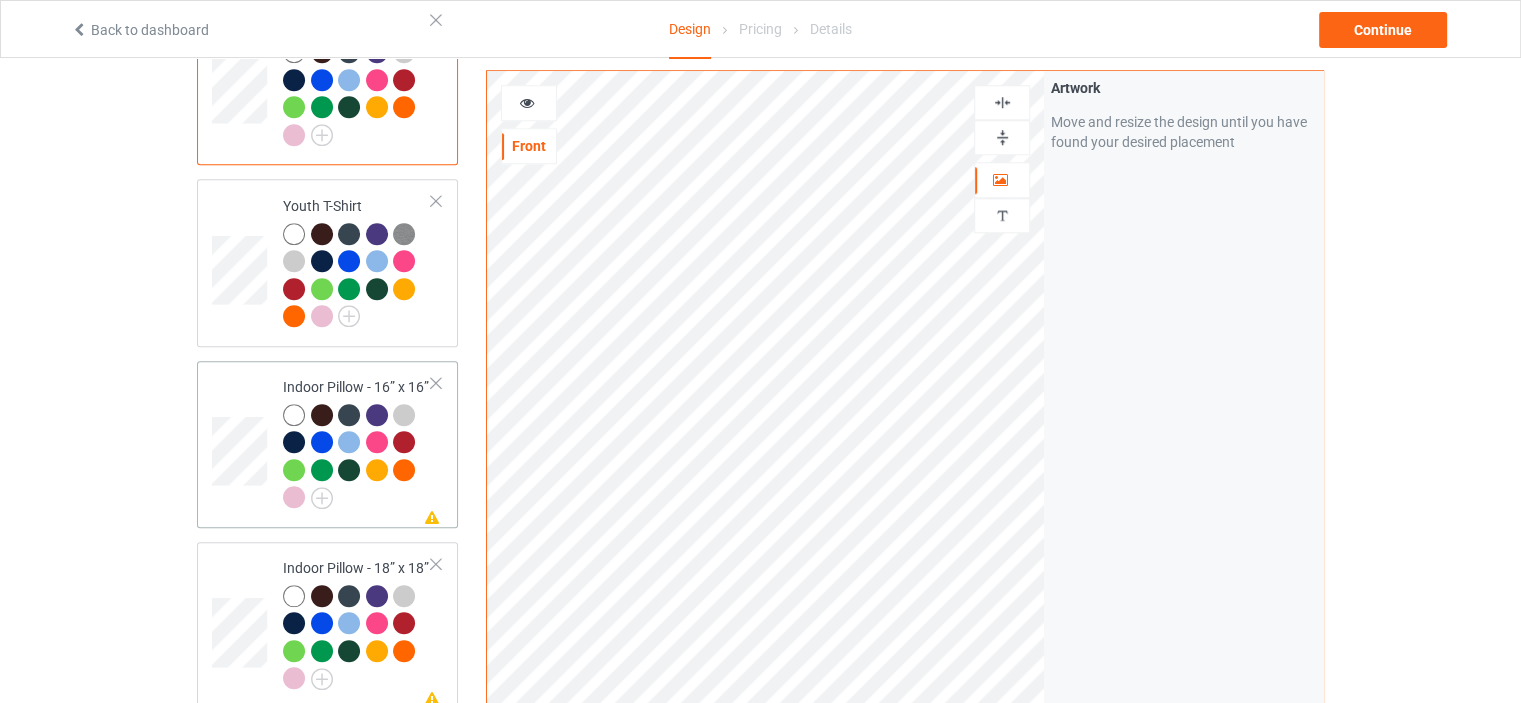 click on "Missing artwork on 1 side(s) Indoor Pillow - 16” x 16”" at bounding box center [357, 444] 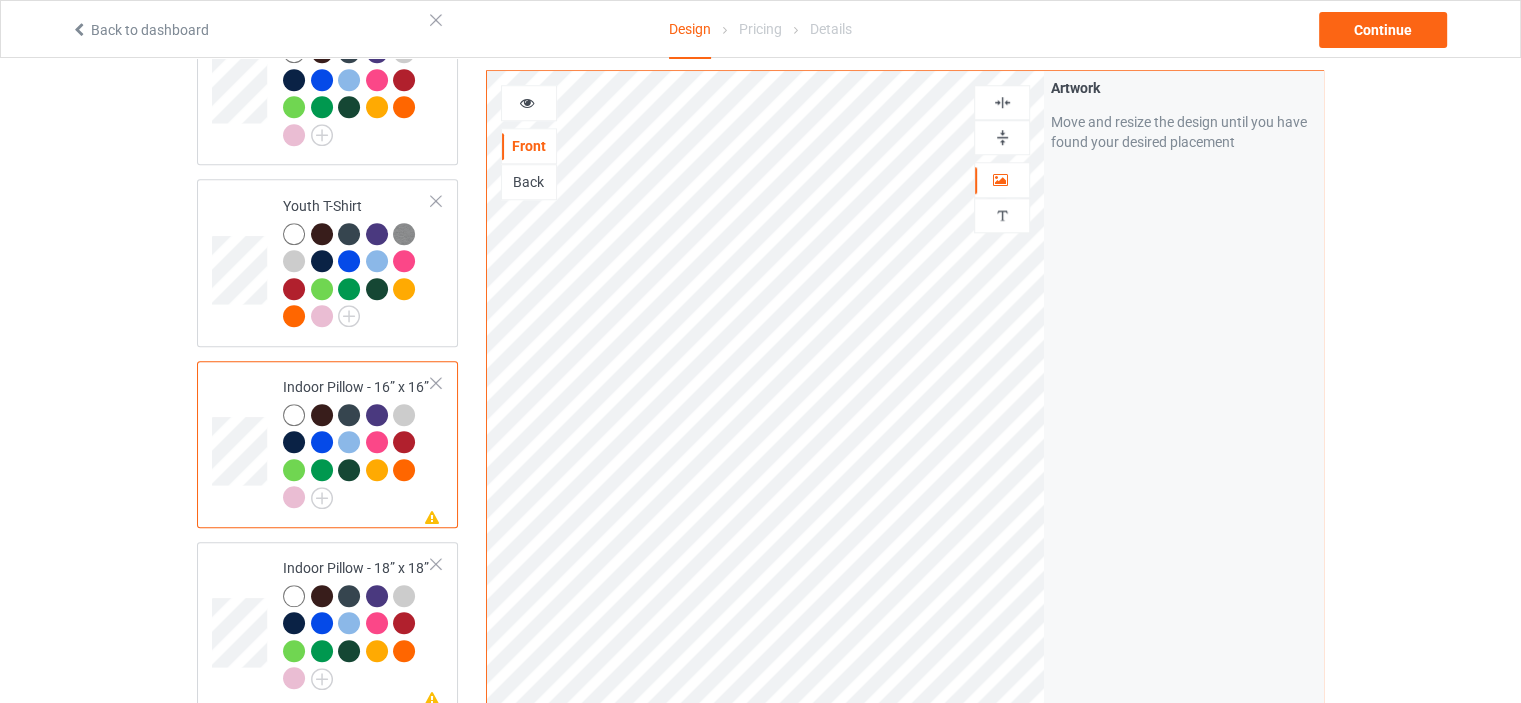 drag, startPoint x: 1013, startPoint y: 129, endPoint x: 1008, endPoint y: 102, distance: 27.45906 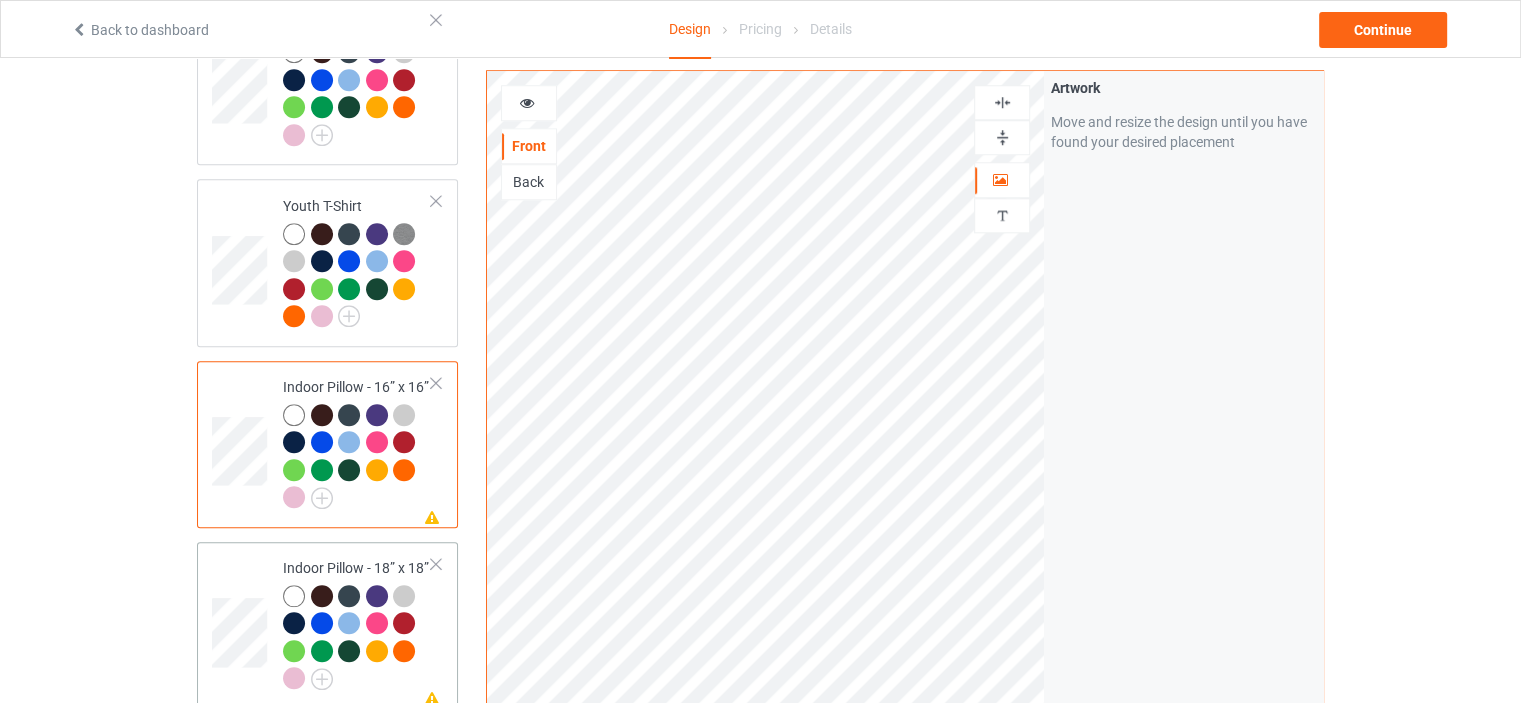 click on "Missing artwork on 1 side(s) Indoor Pillow - 18” x 18”" at bounding box center [357, 625] 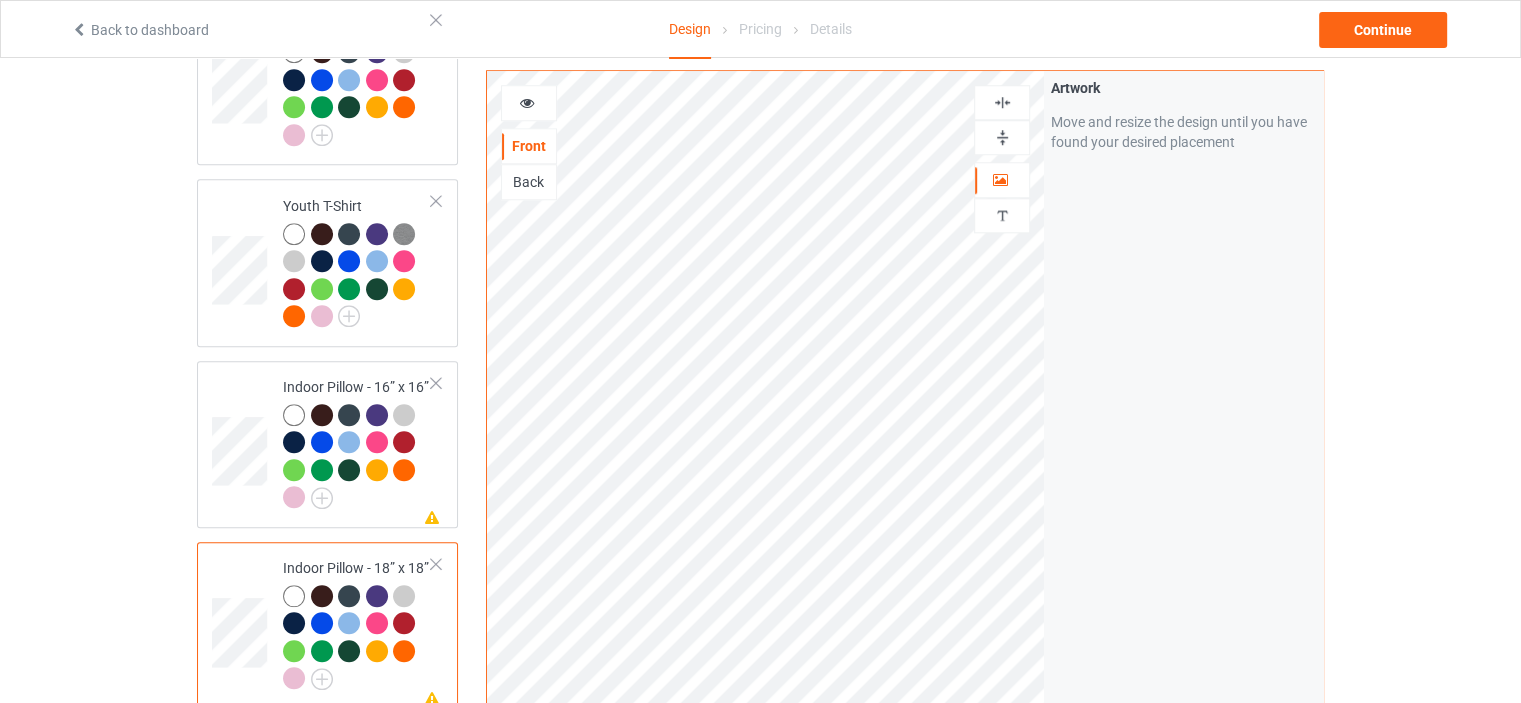 click at bounding box center (1002, 137) 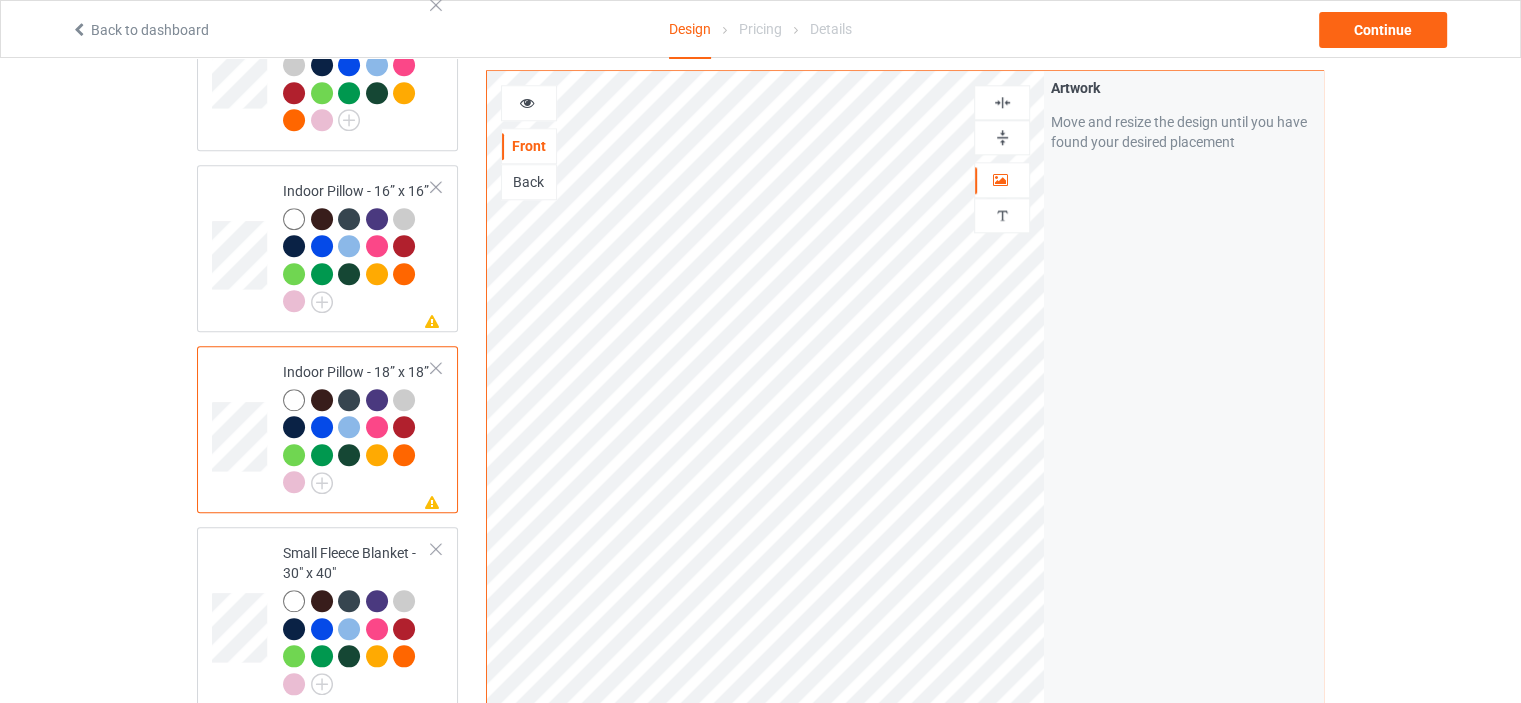 scroll, scrollTop: 2000, scrollLeft: 0, axis: vertical 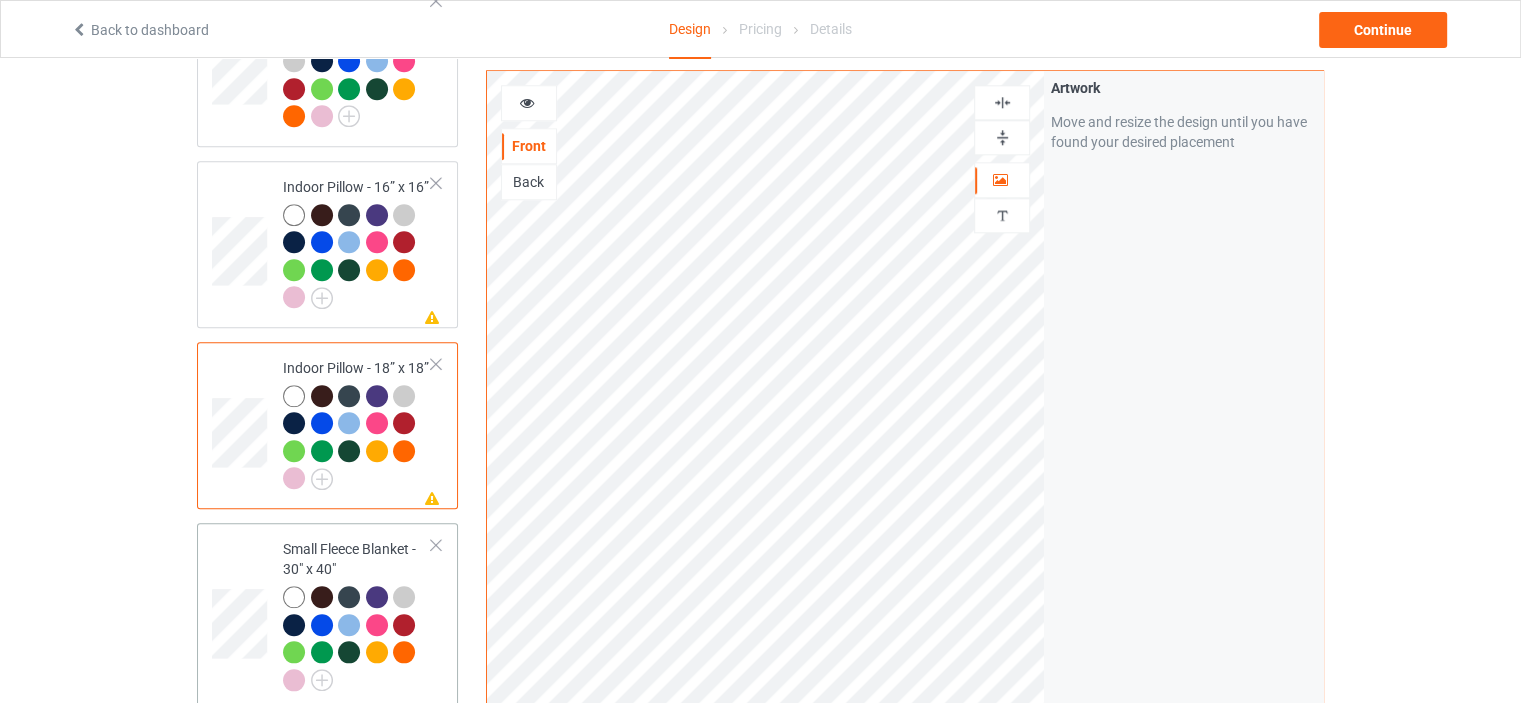 click on "Small Fleece Blanket - 30" x 40"" at bounding box center [357, 614] 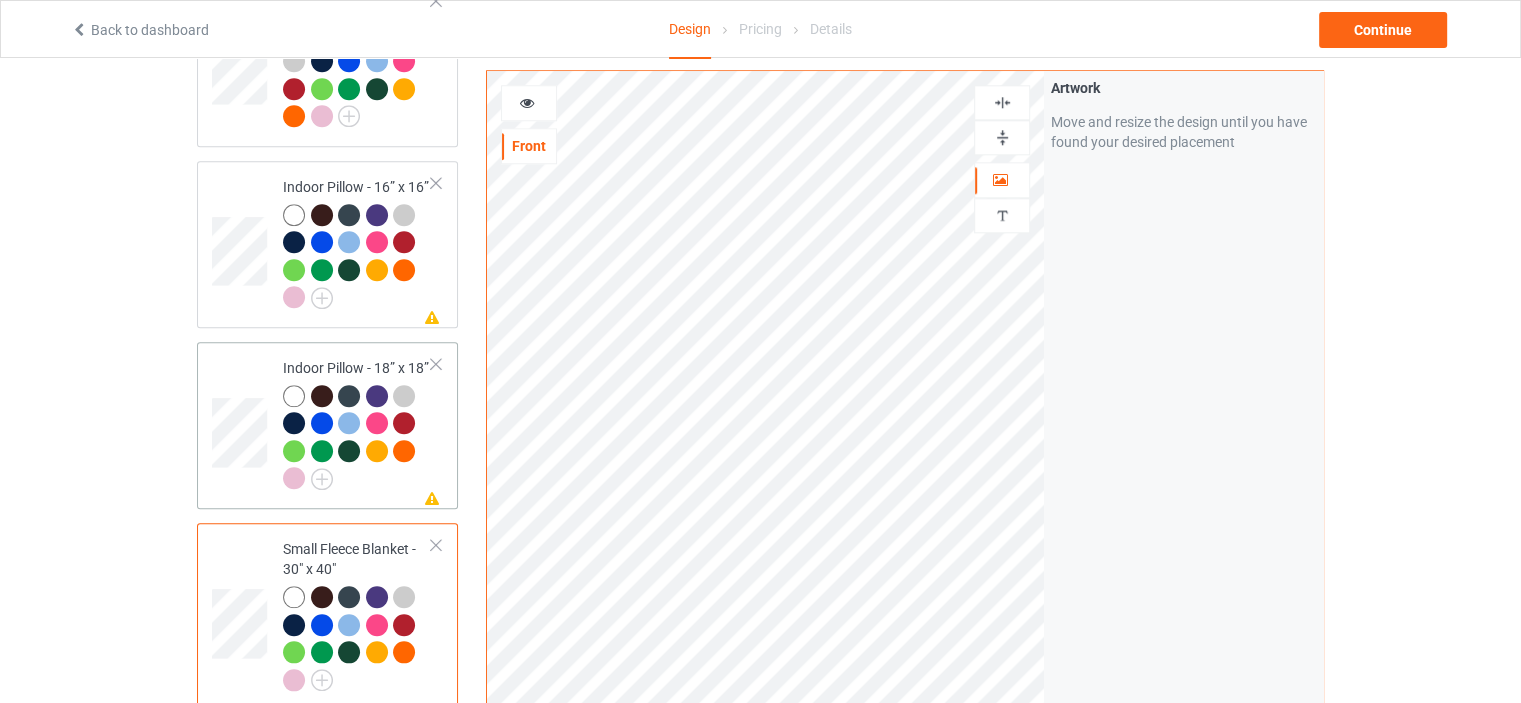 scroll, scrollTop: 2200, scrollLeft: 0, axis: vertical 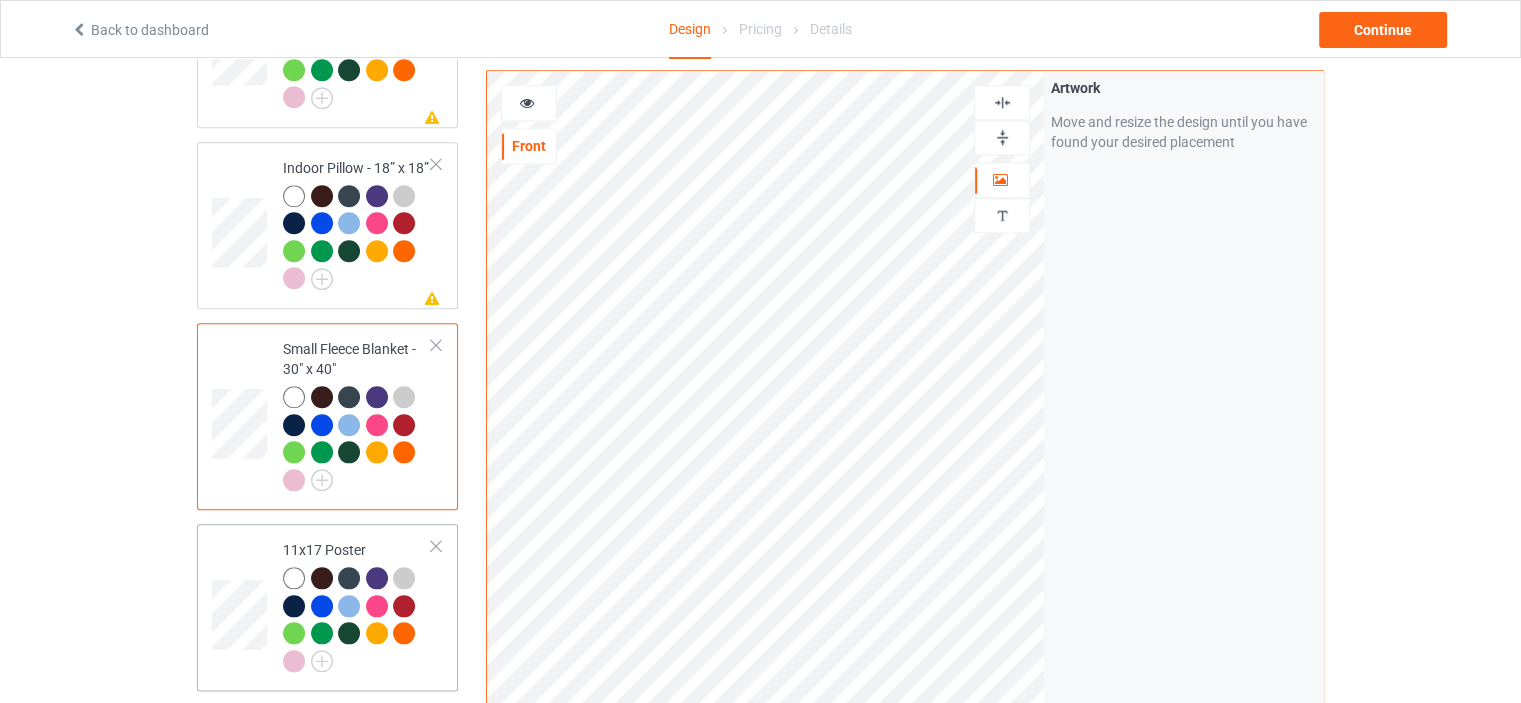 click on "11x17 Poster" at bounding box center [357, 605] 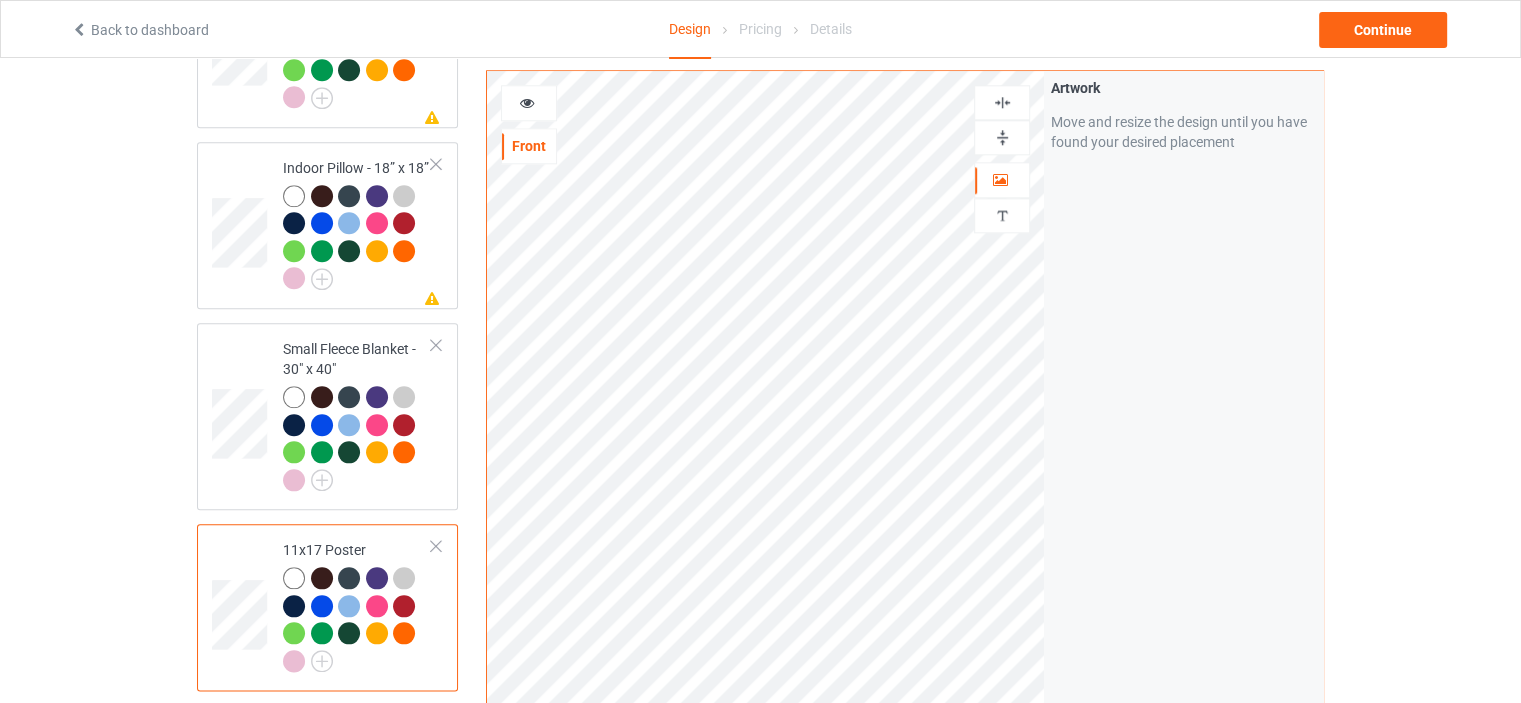 click at bounding box center [1002, 137] 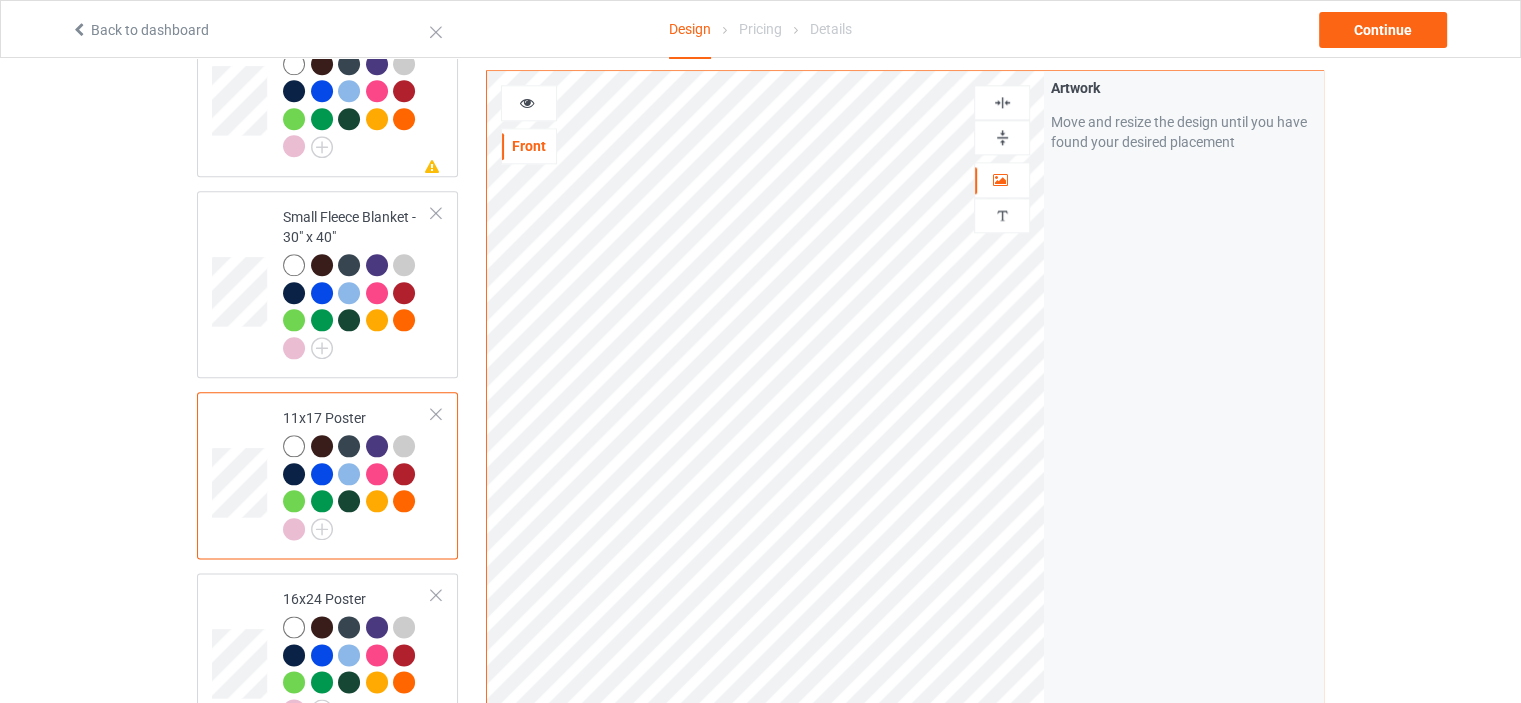 scroll, scrollTop: 2500, scrollLeft: 0, axis: vertical 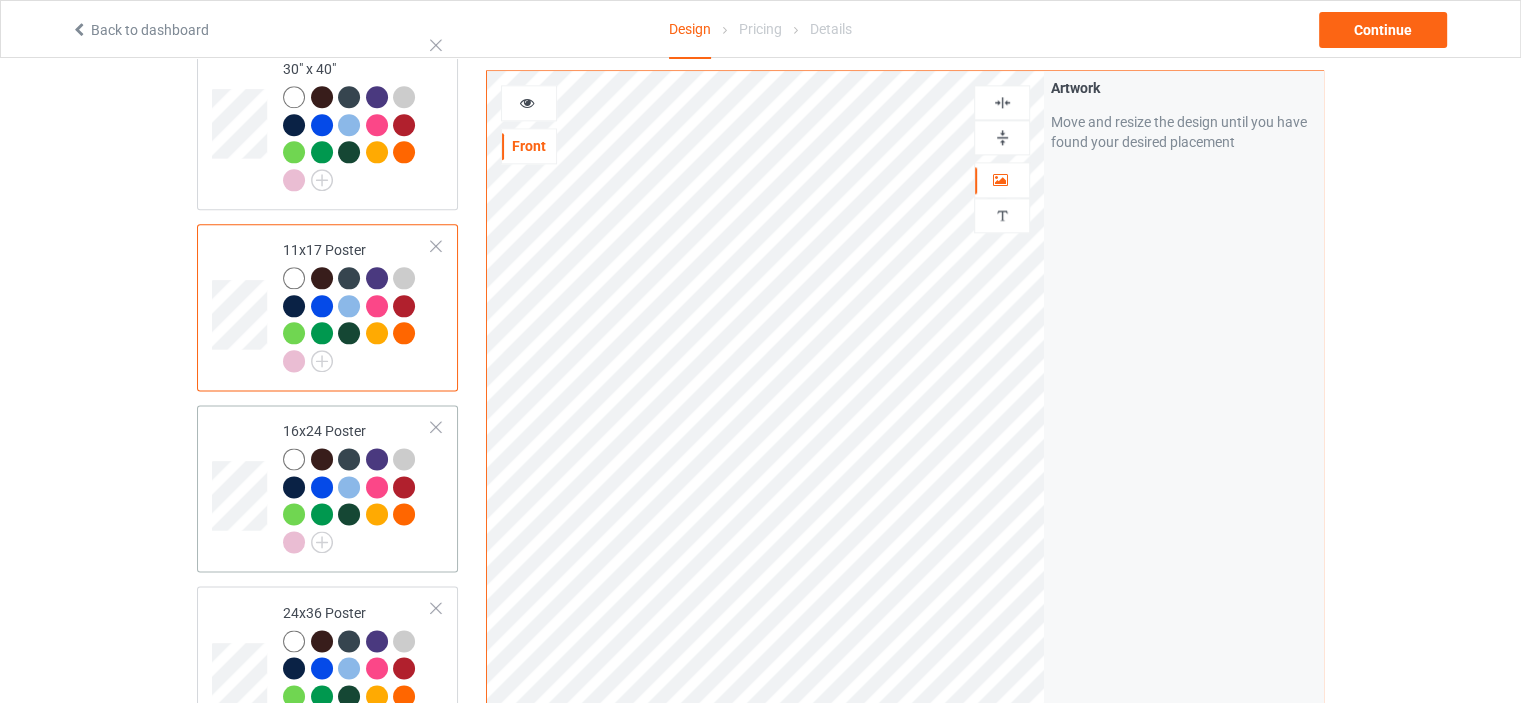 click on "16x24 Poster" at bounding box center [357, 488] 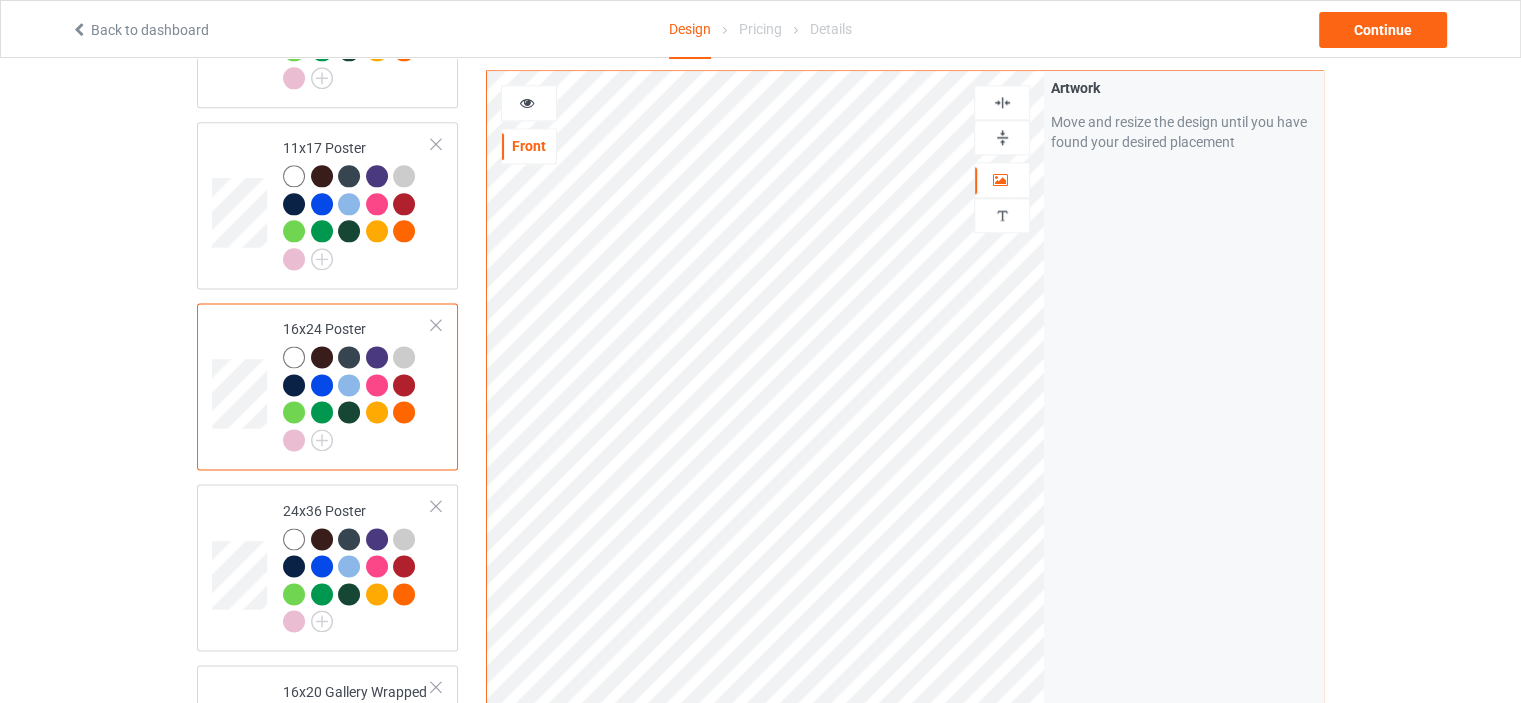 scroll, scrollTop: 2800, scrollLeft: 0, axis: vertical 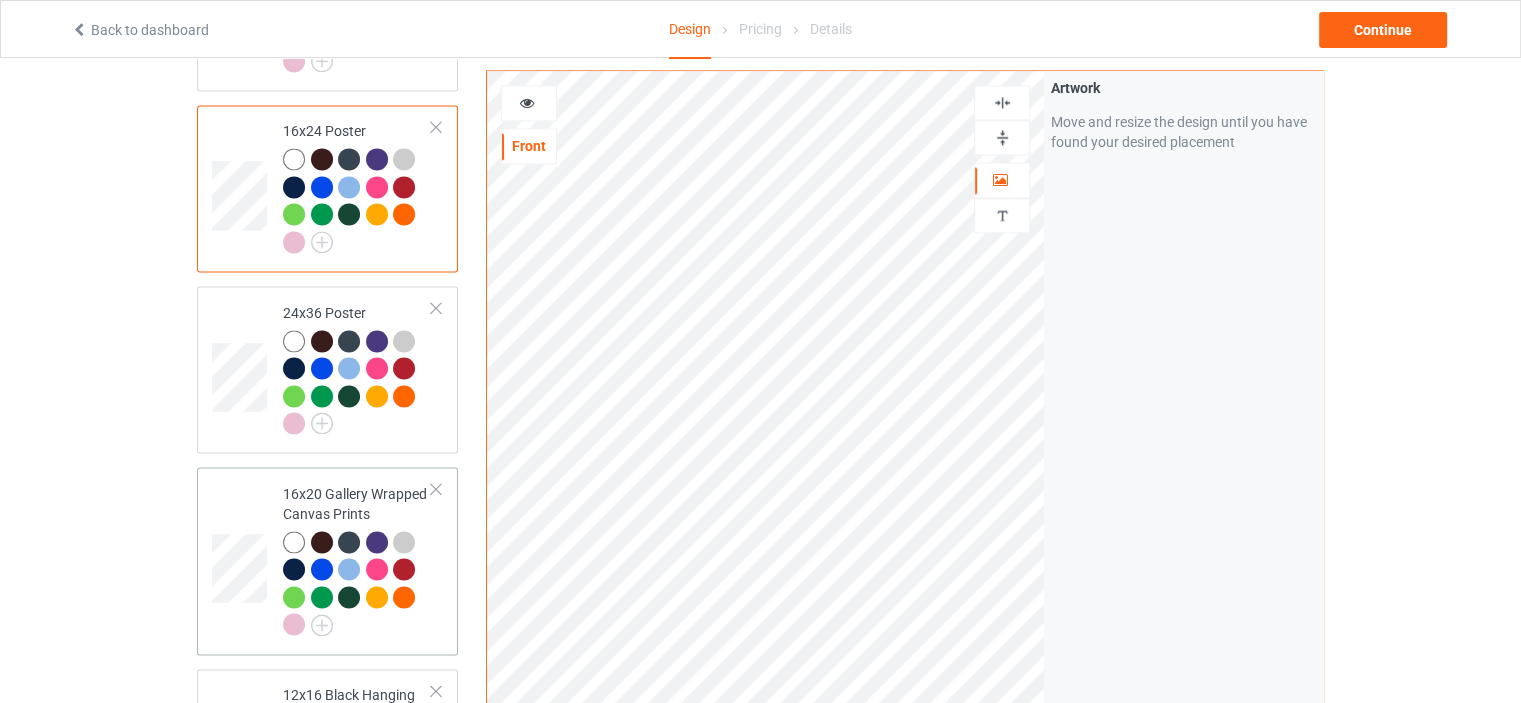 click on "16x20 Gallery Wrapped Canvas Prints" at bounding box center (357, 559) 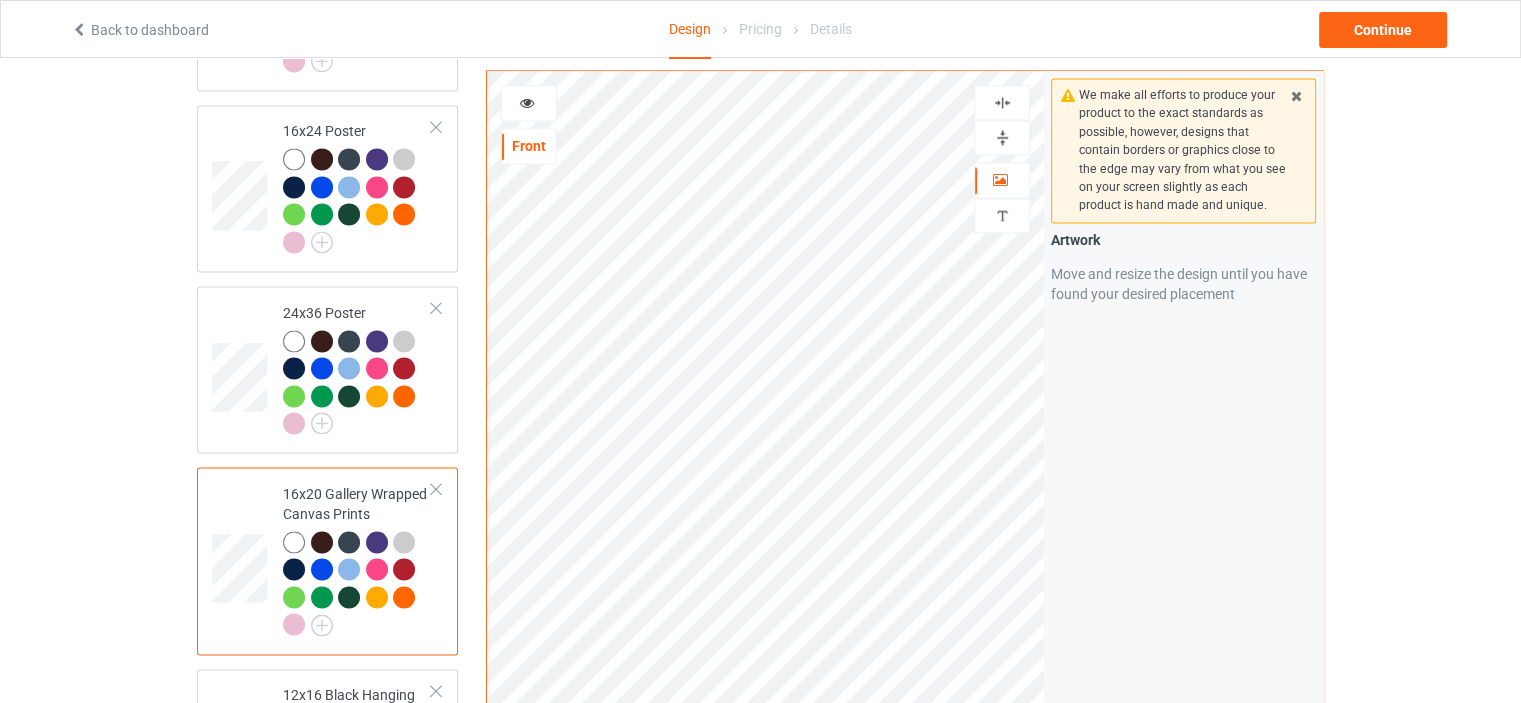 scroll, scrollTop: 3100, scrollLeft: 0, axis: vertical 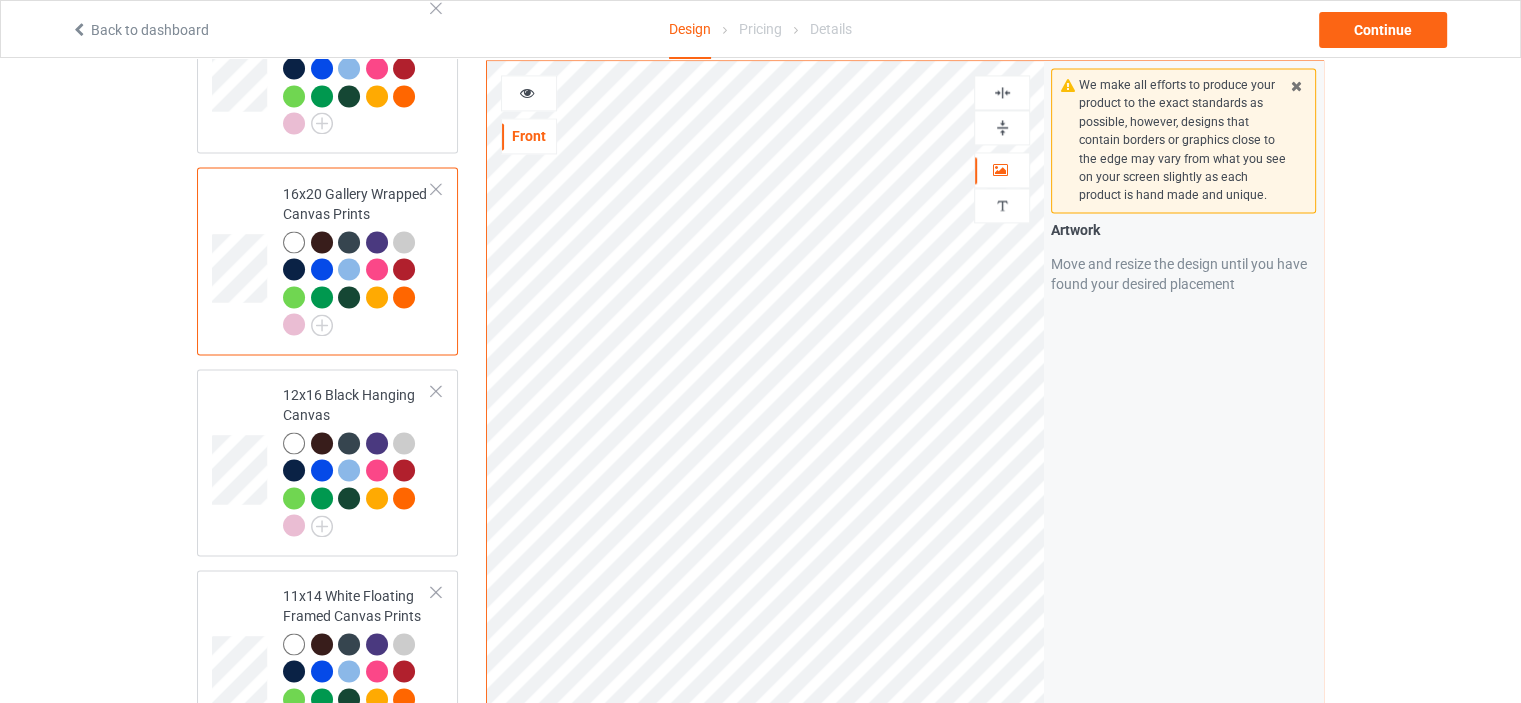 click on "Classic T-Shirt V-Neck T-Shirt Ladies T-Shirt Hooded Sweatshirt Crewneck Sweatshirt Premium Fit Mens Tee Long Sleeve Tee Baseball Tee Mug Color Changing Mug Youth T-Shirt Missing artwork on 1 side(s) Indoor Pillow - 16” x 16” Missing artwork on 1 side(s) Indoor Pillow - 18” x 18” Small Fleece Blanket - 30" x 40" 11x17 Poster 16x24 Poster 24x36 Poster 16x20 Gallery Wrapped Canvas Prints 12x16 Black Hanging Canvas 11x14 White Floating Framed Canvas Prints Apron Missing artwork on 1 side(s) All-over Tote" at bounding box center (327, -875) 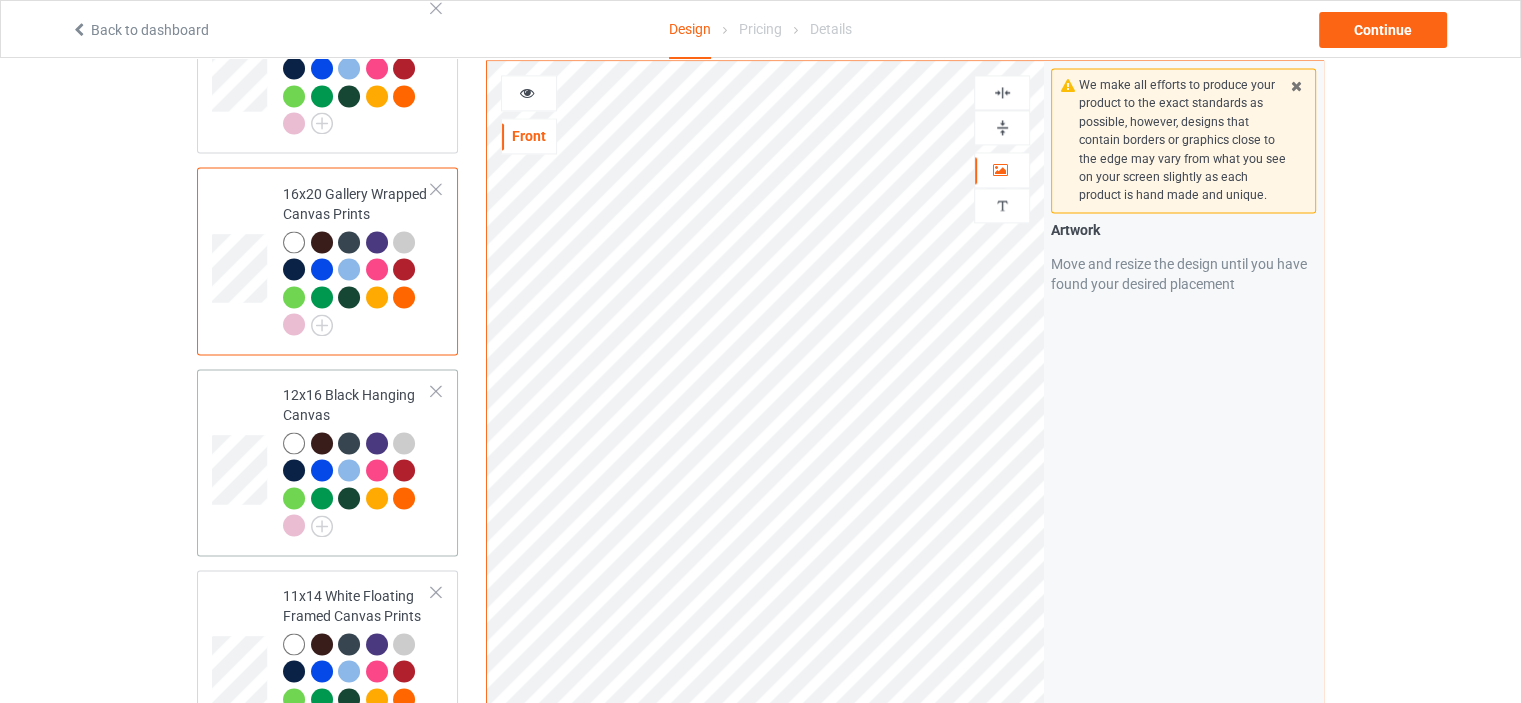 click on "12x16 Black Hanging Canvas" at bounding box center (357, 460) 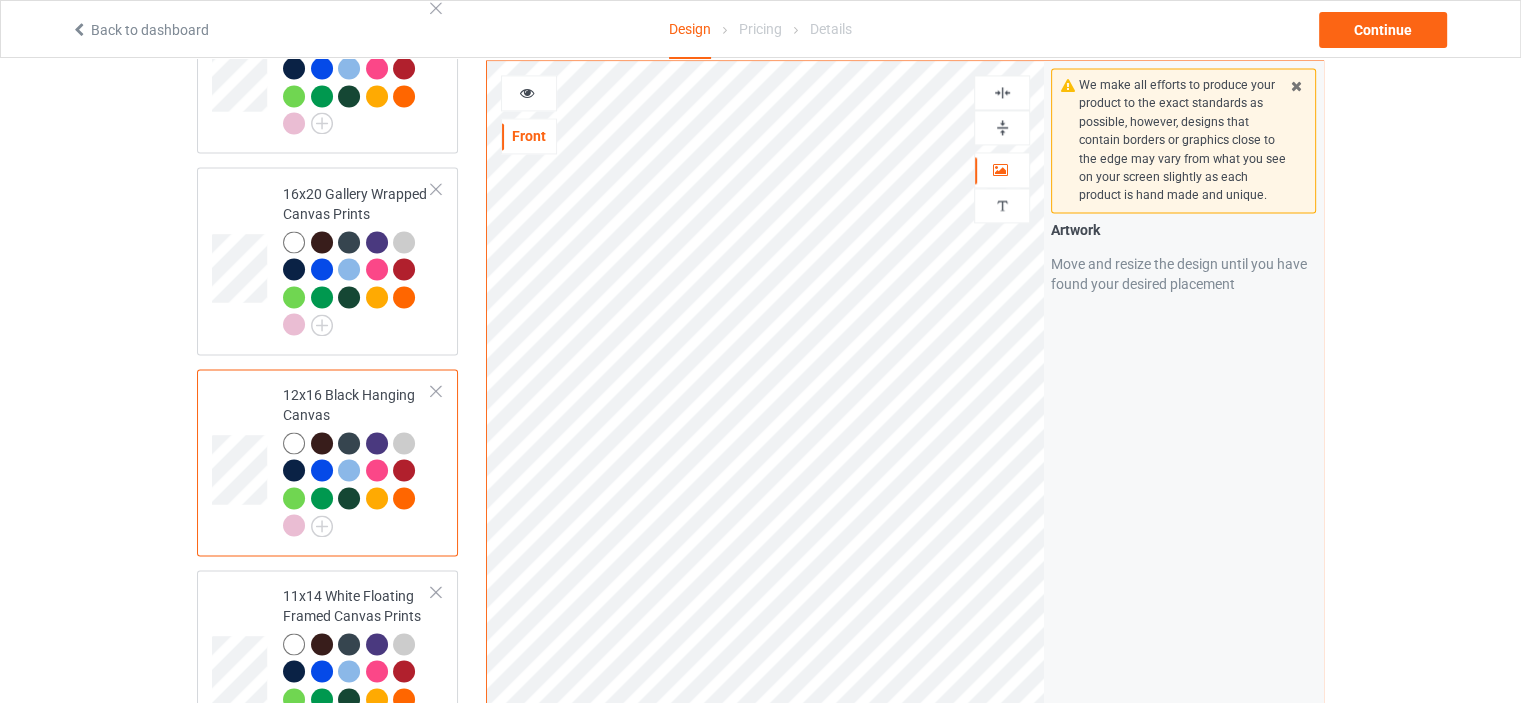 click at bounding box center (1002, 127) 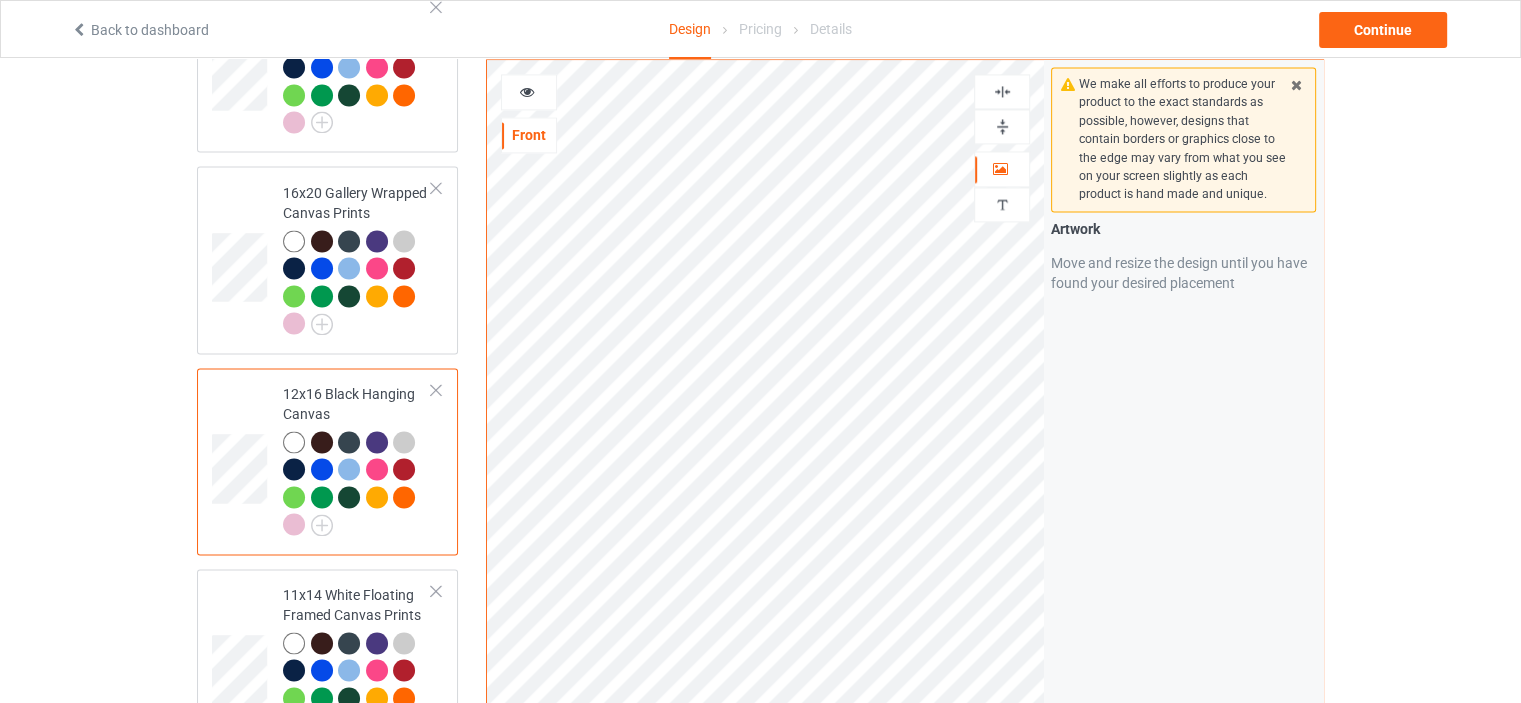 scroll, scrollTop: 3300, scrollLeft: 0, axis: vertical 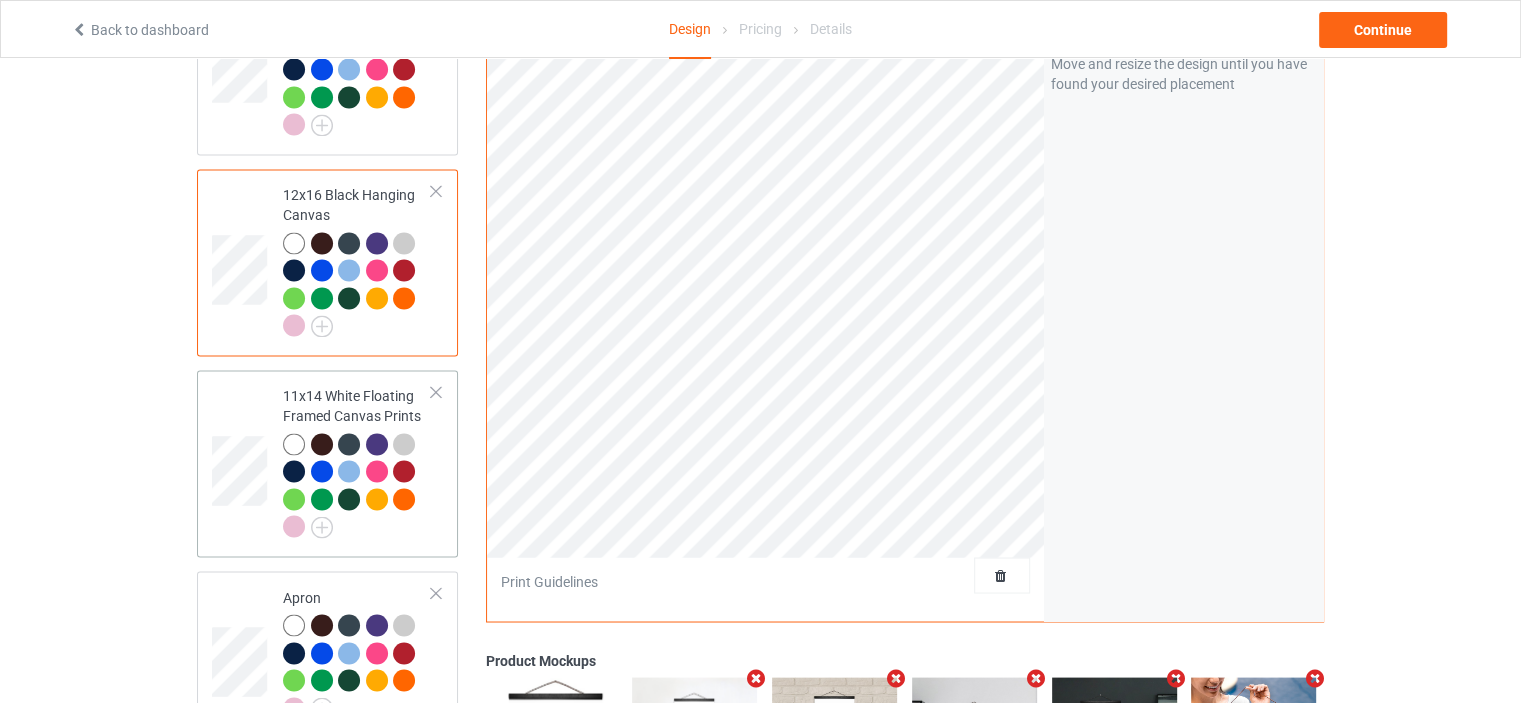 click on "11x14 White Floating Framed Canvas Prints" at bounding box center (357, 463) 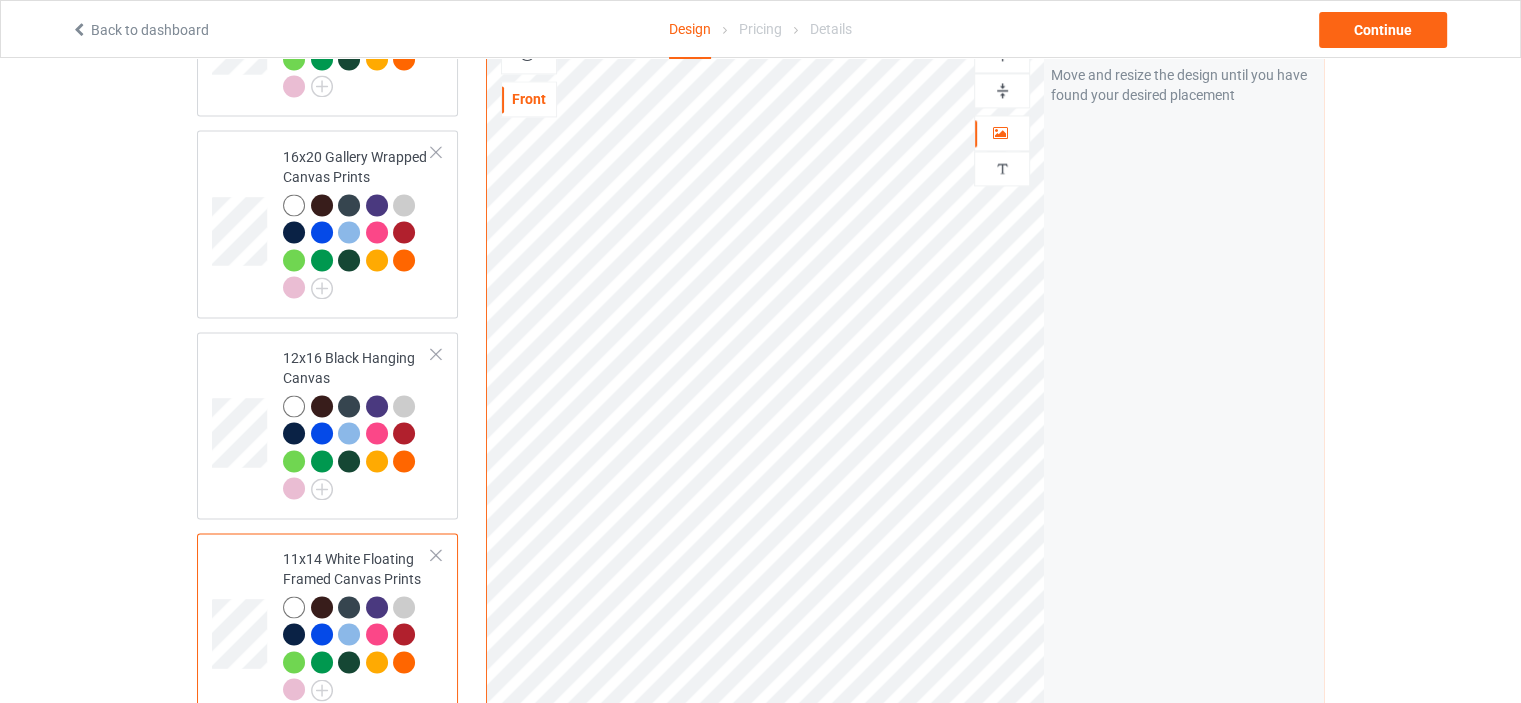 scroll, scrollTop: 3000, scrollLeft: 0, axis: vertical 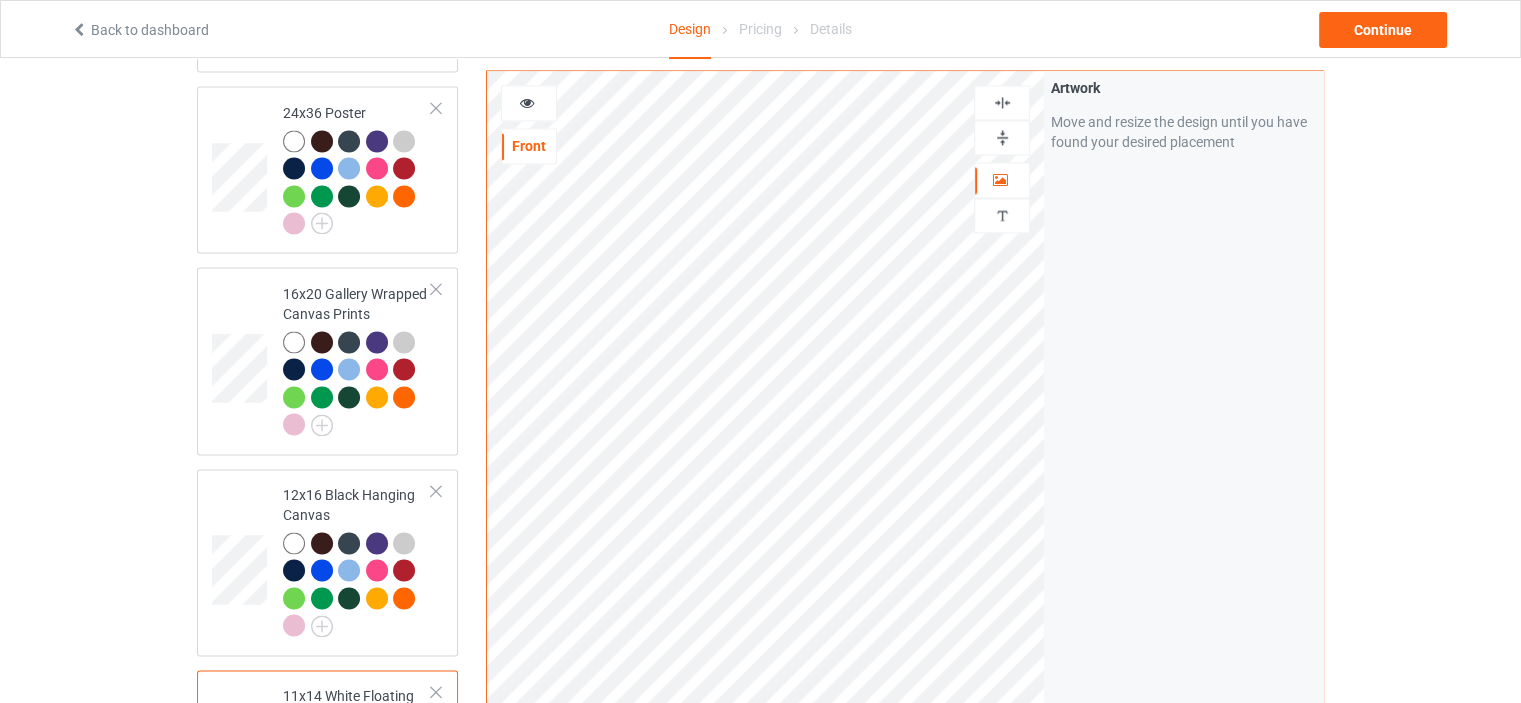 click at bounding box center (1002, 137) 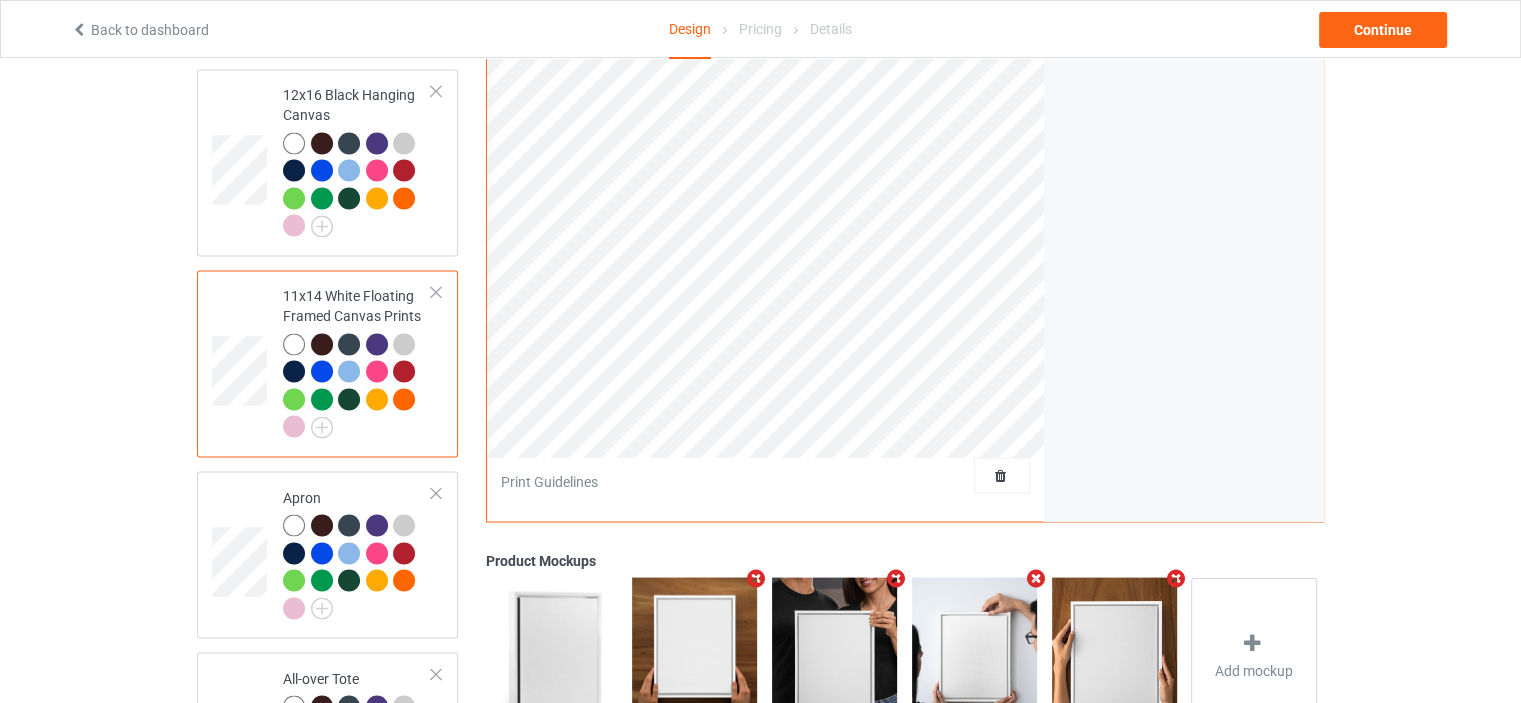 scroll, scrollTop: 3600, scrollLeft: 0, axis: vertical 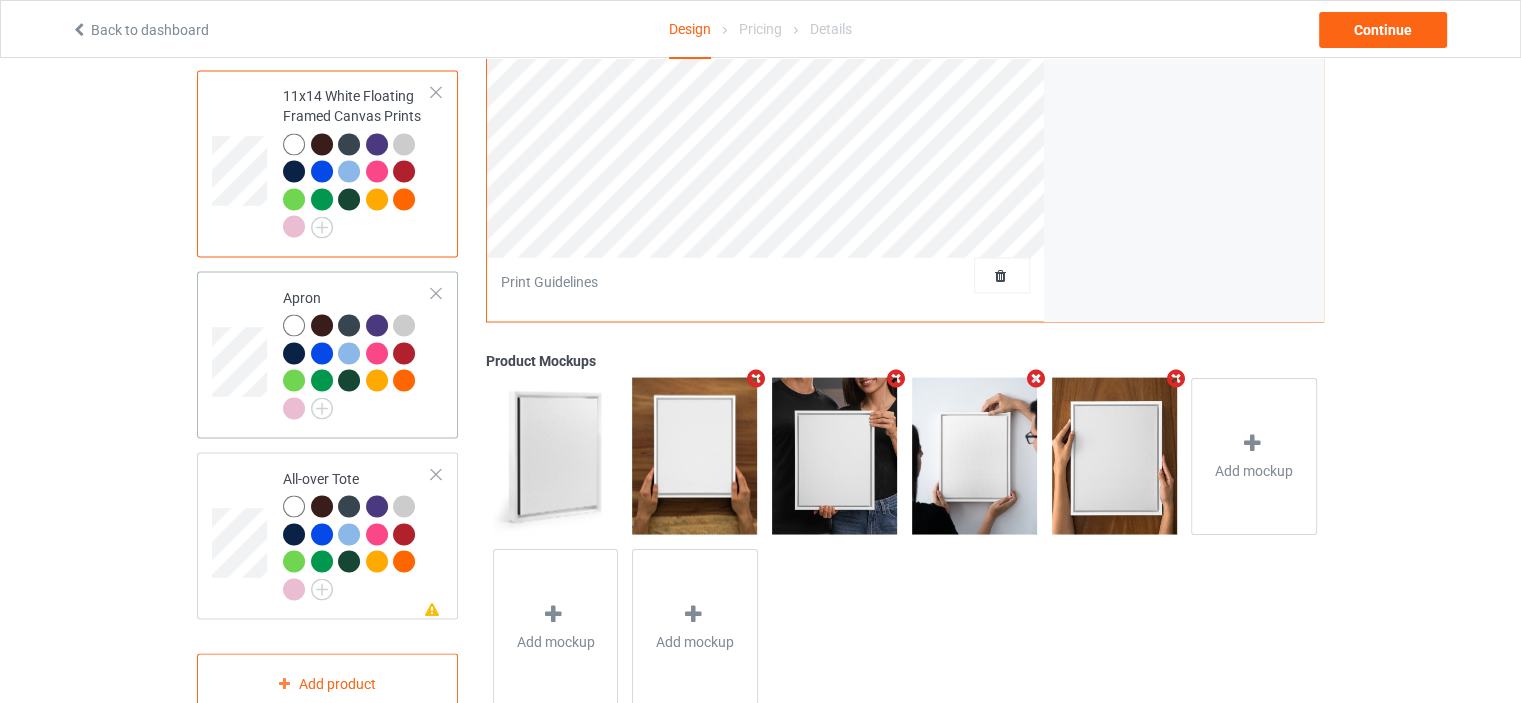 click on "Apron" at bounding box center (357, 352) 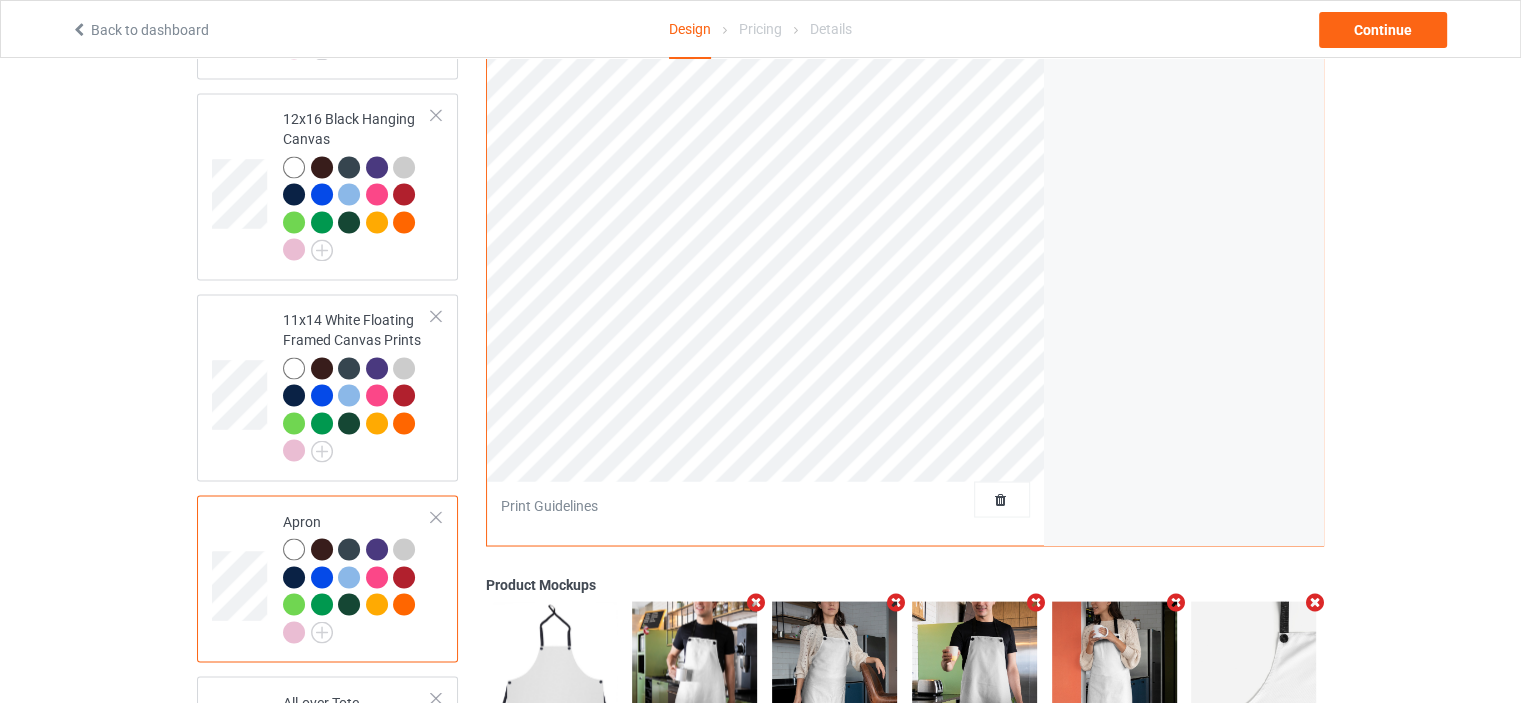 scroll, scrollTop: 3100, scrollLeft: 0, axis: vertical 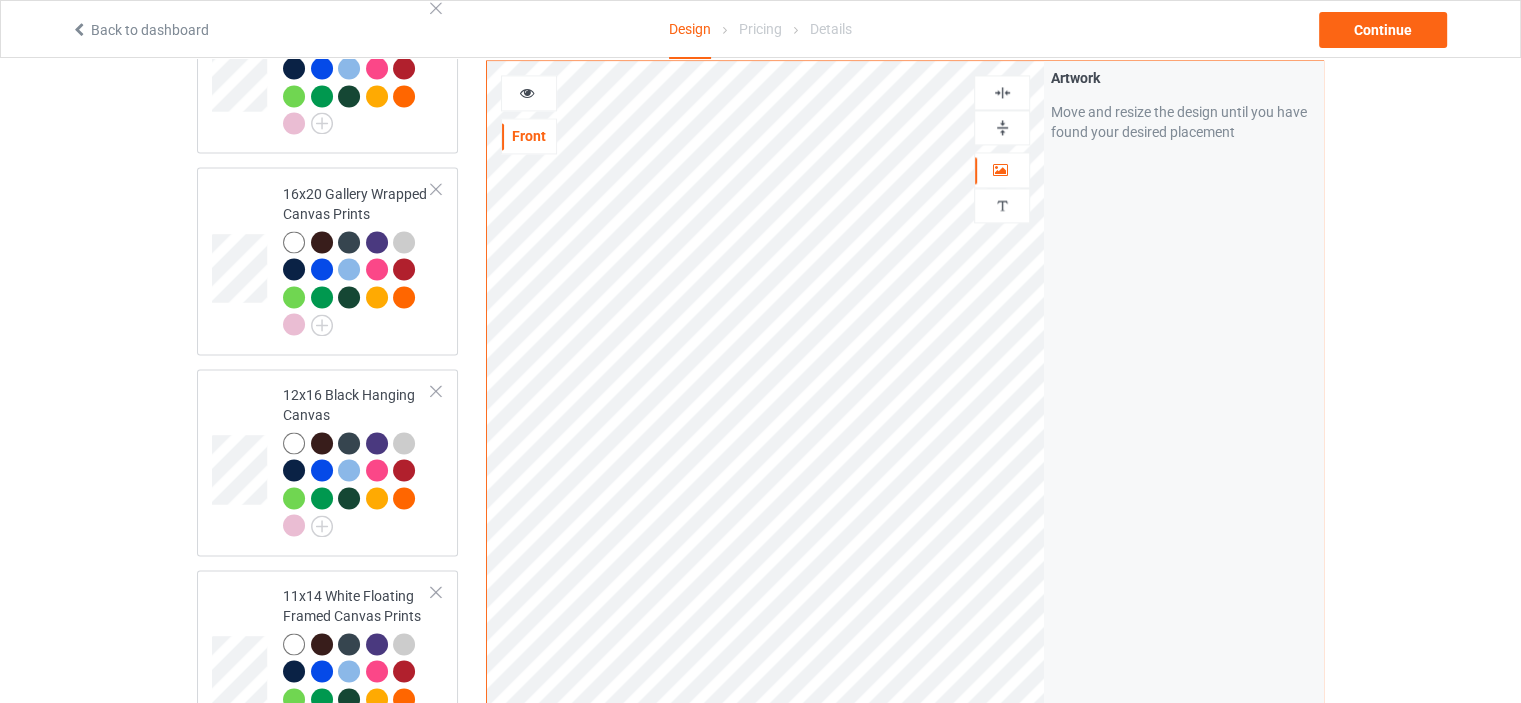 click at bounding box center [1002, 92] 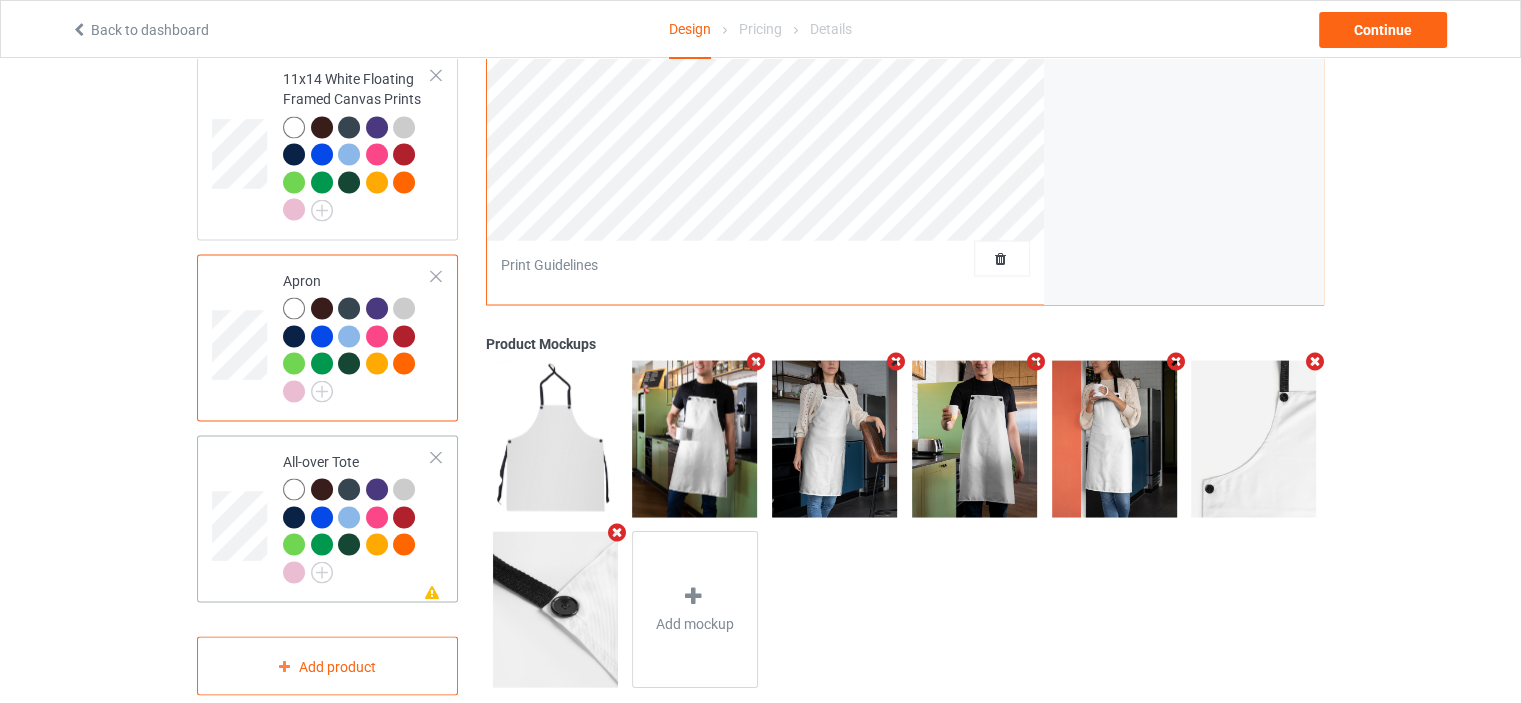 click on "Missing artwork on 1 side(s) All-over Tote" at bounding box center (327, 518) 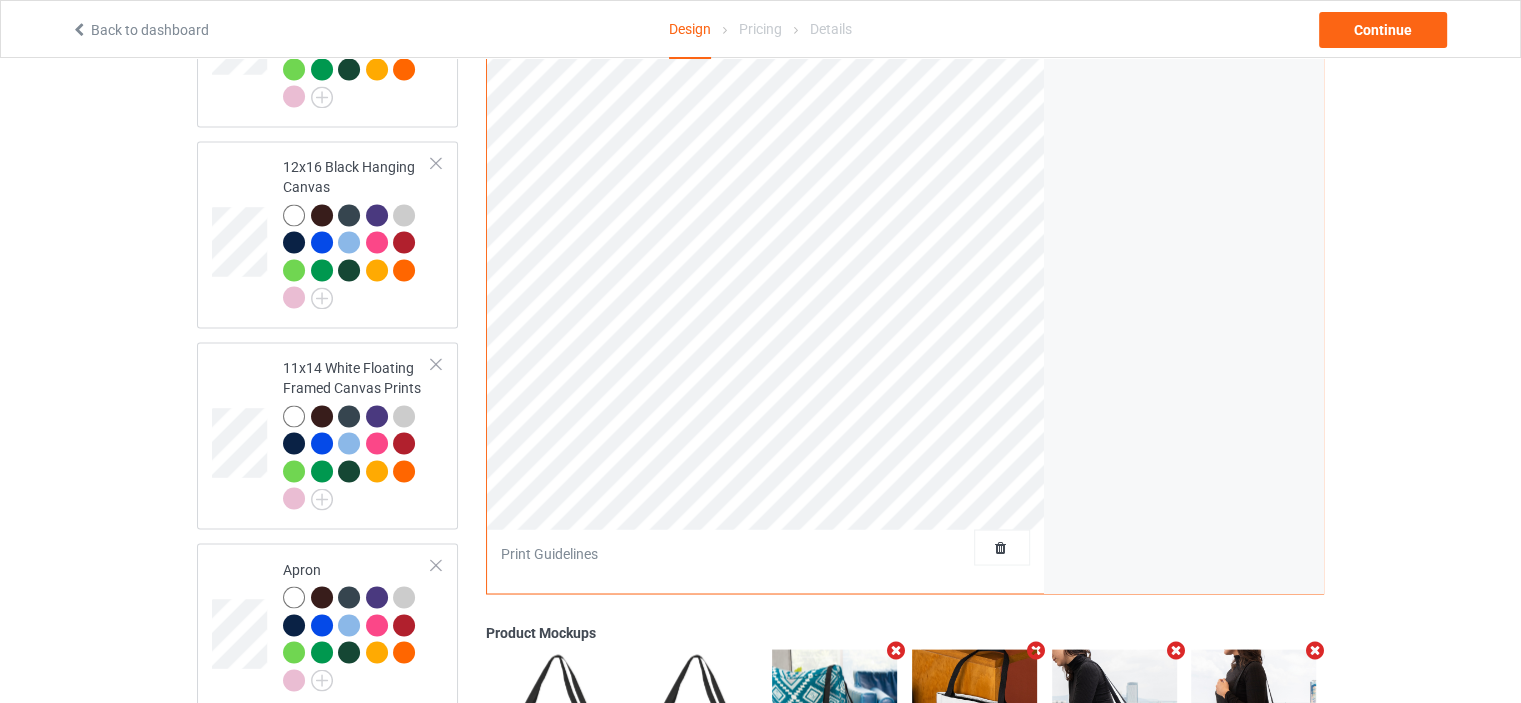 scroll, scrollTop: 3117, scrollLeft: 0, axis: vertical 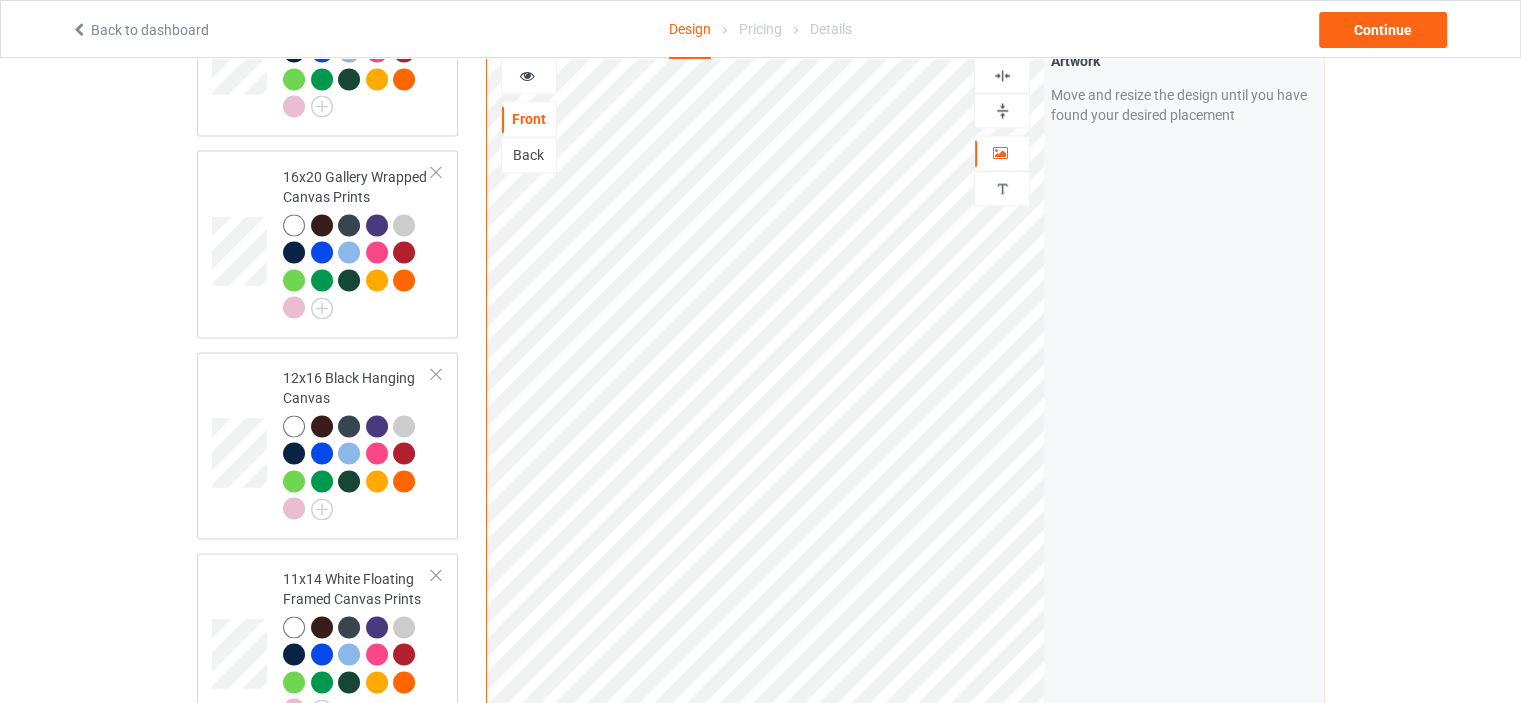 click at bounding box center (1002, 110) 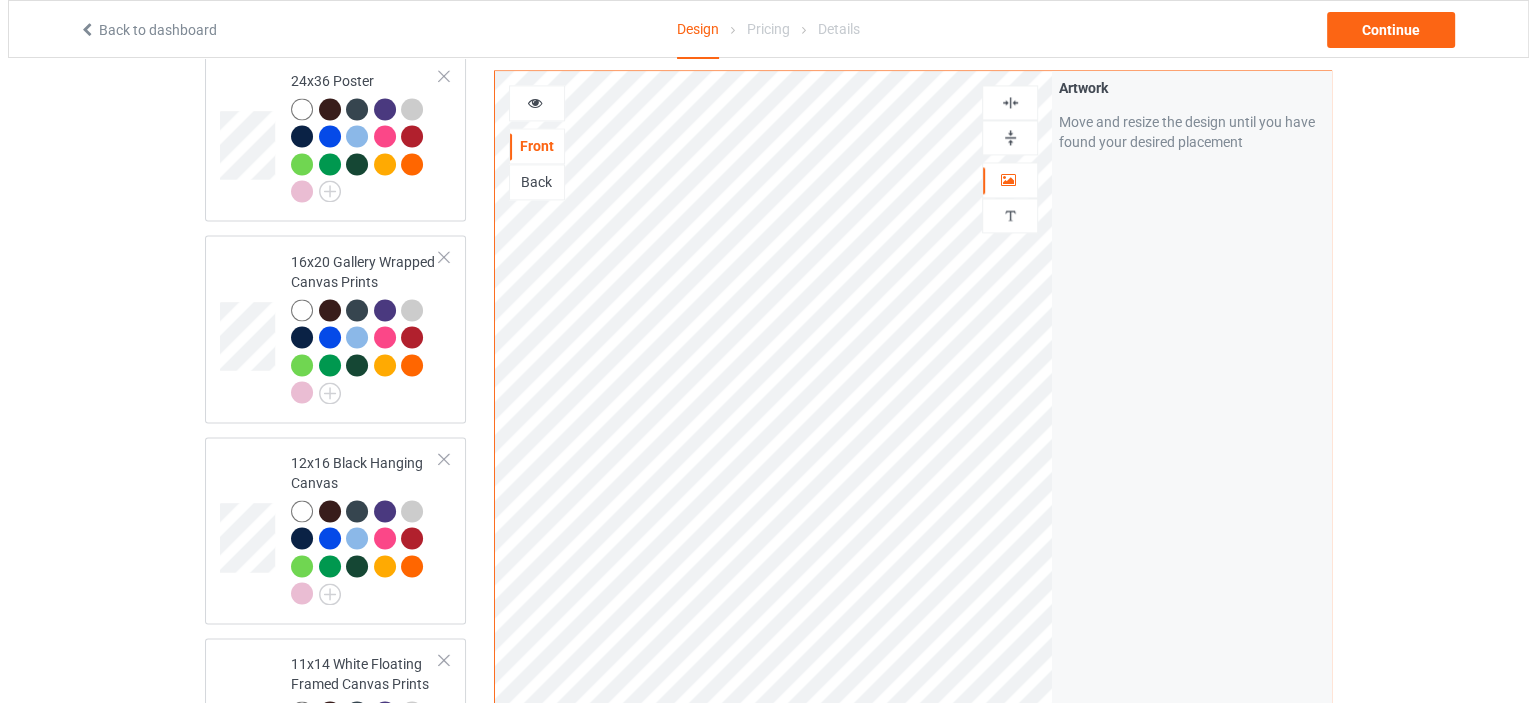 scroll, scrollTop: 2917, scrollLeft: 0, axis: vertical 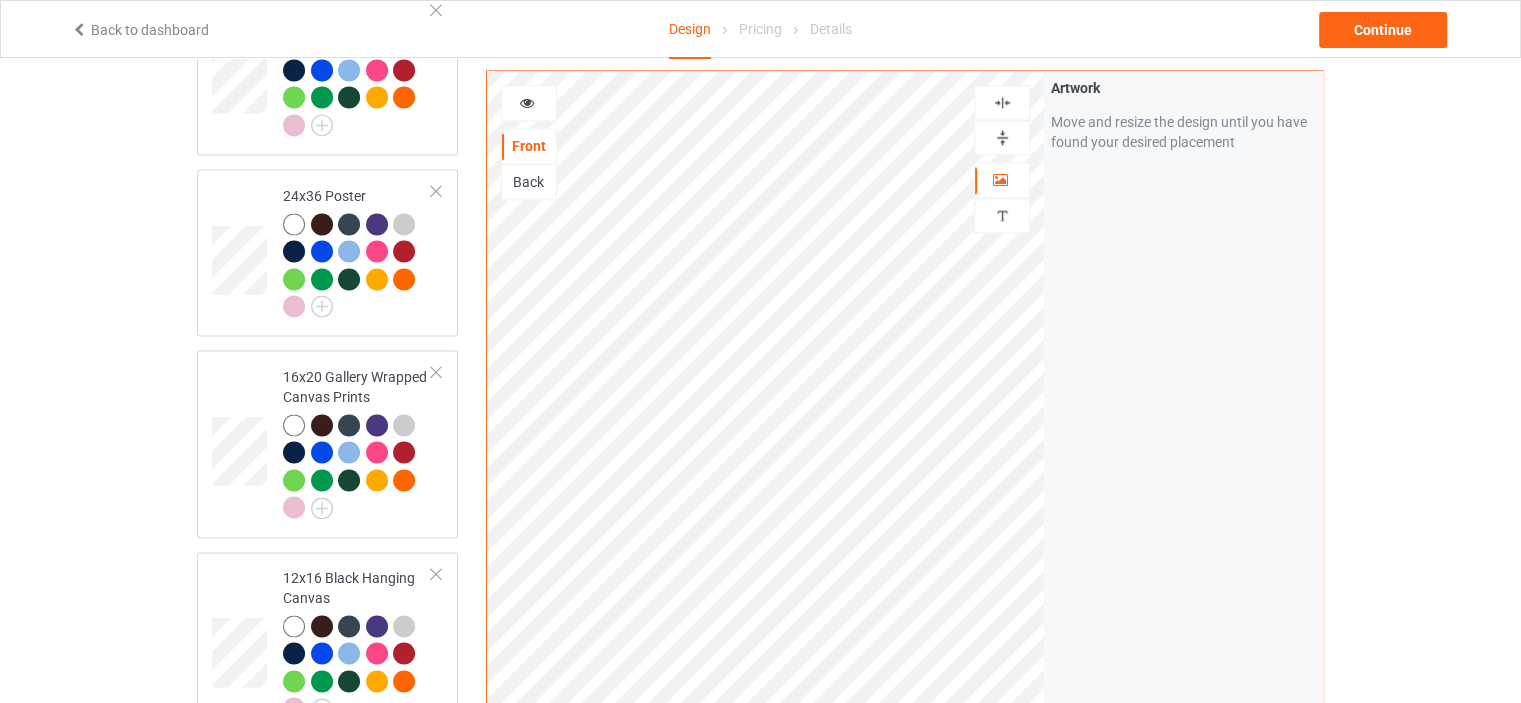 click at bounding box center [1002, 102] 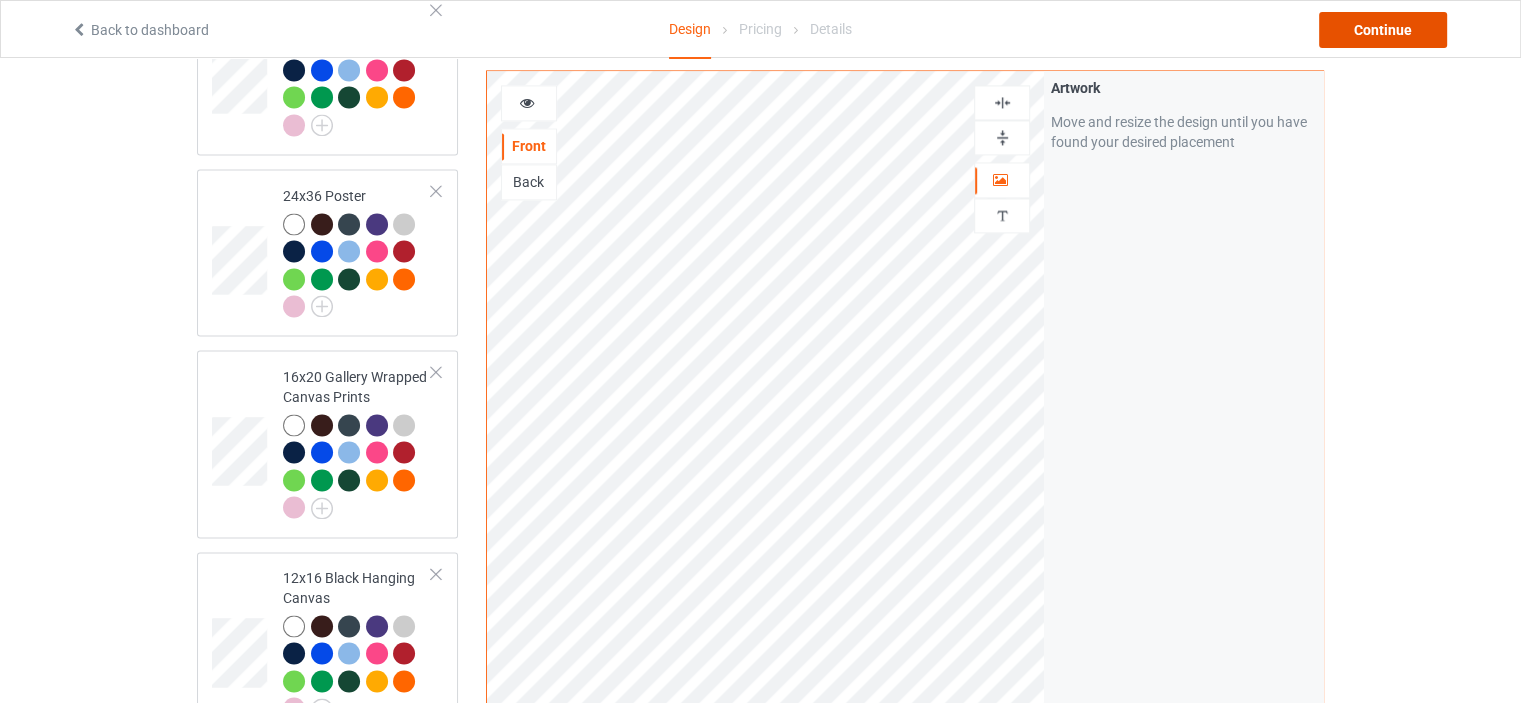 click on "Continue" at bounding box center (1383, 30) 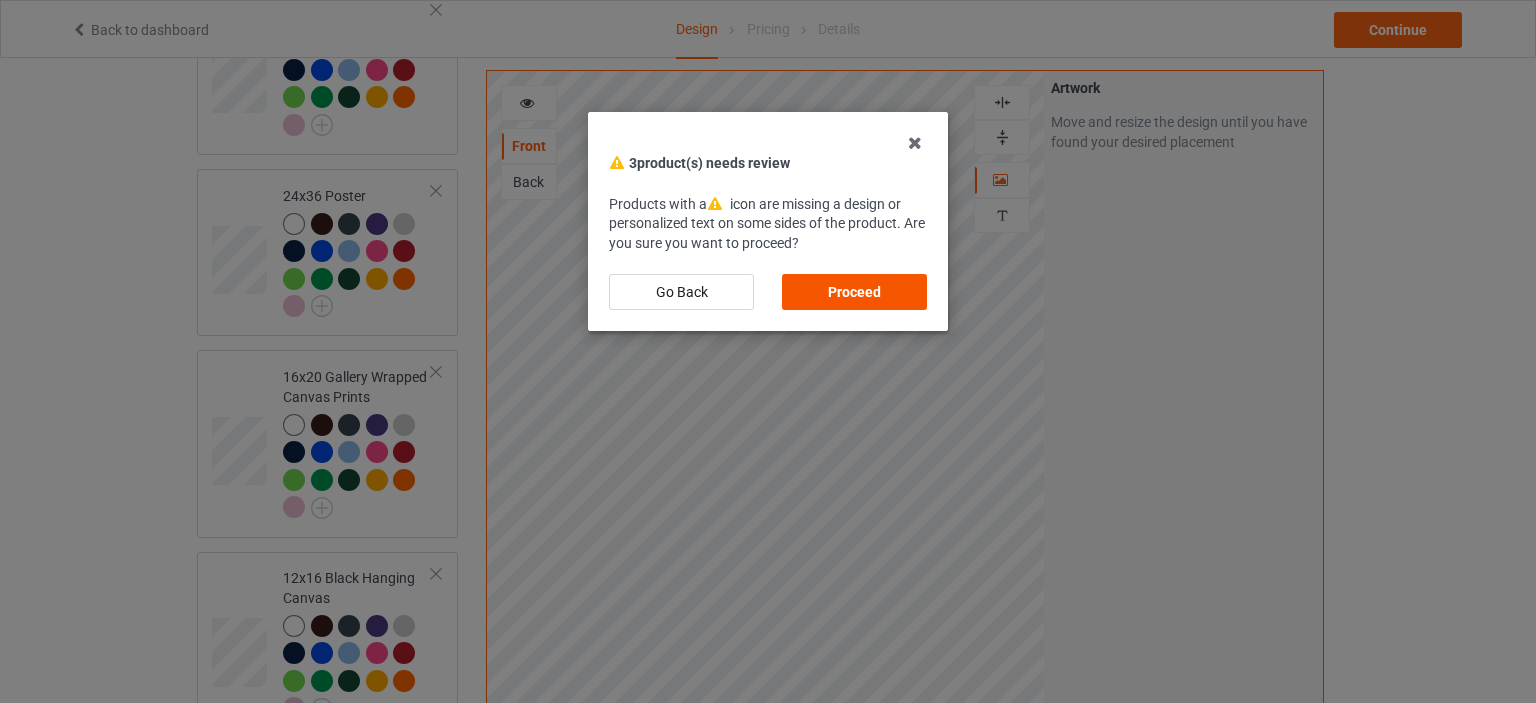 click on "Proceed" at bounding box center (854, 292) 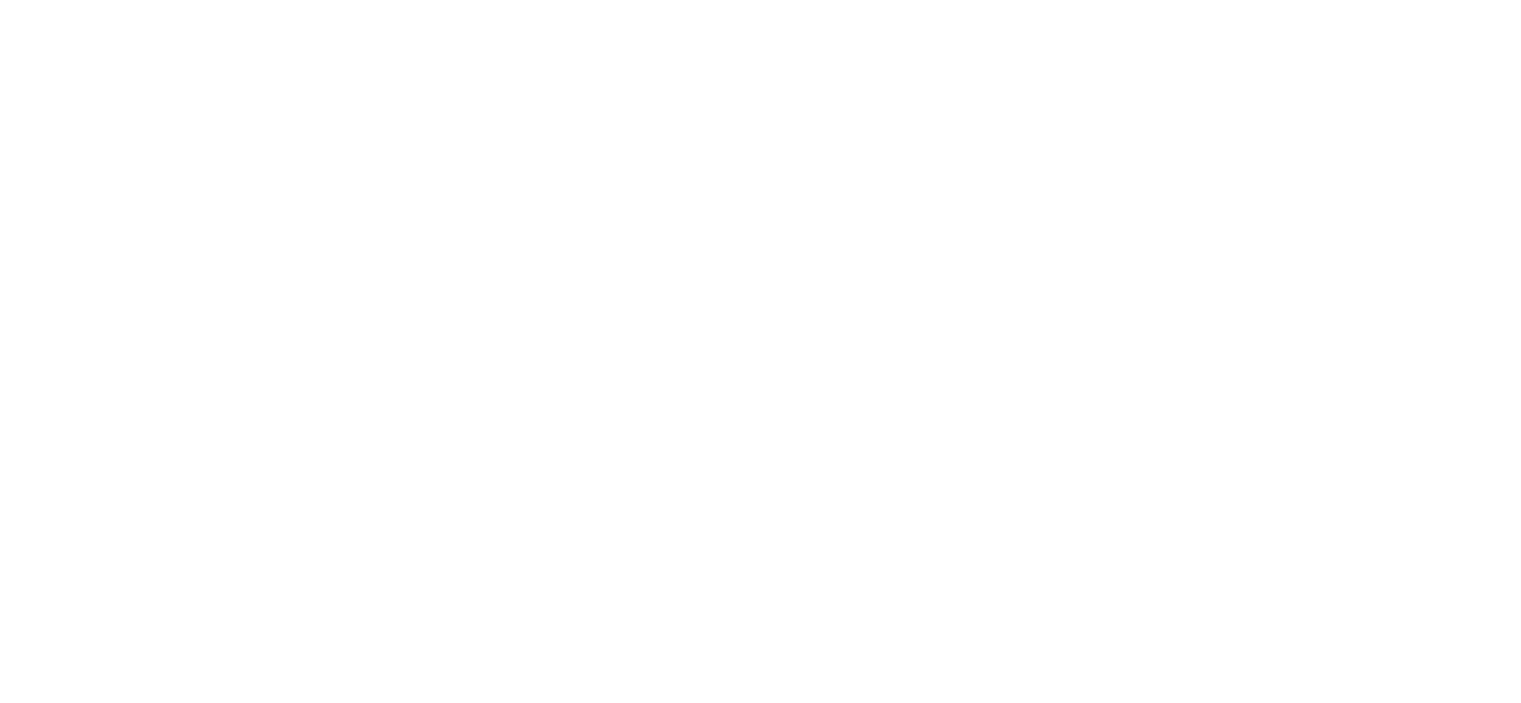 scroll, scrollTop: 0, scrollLeft: 0, axis: both 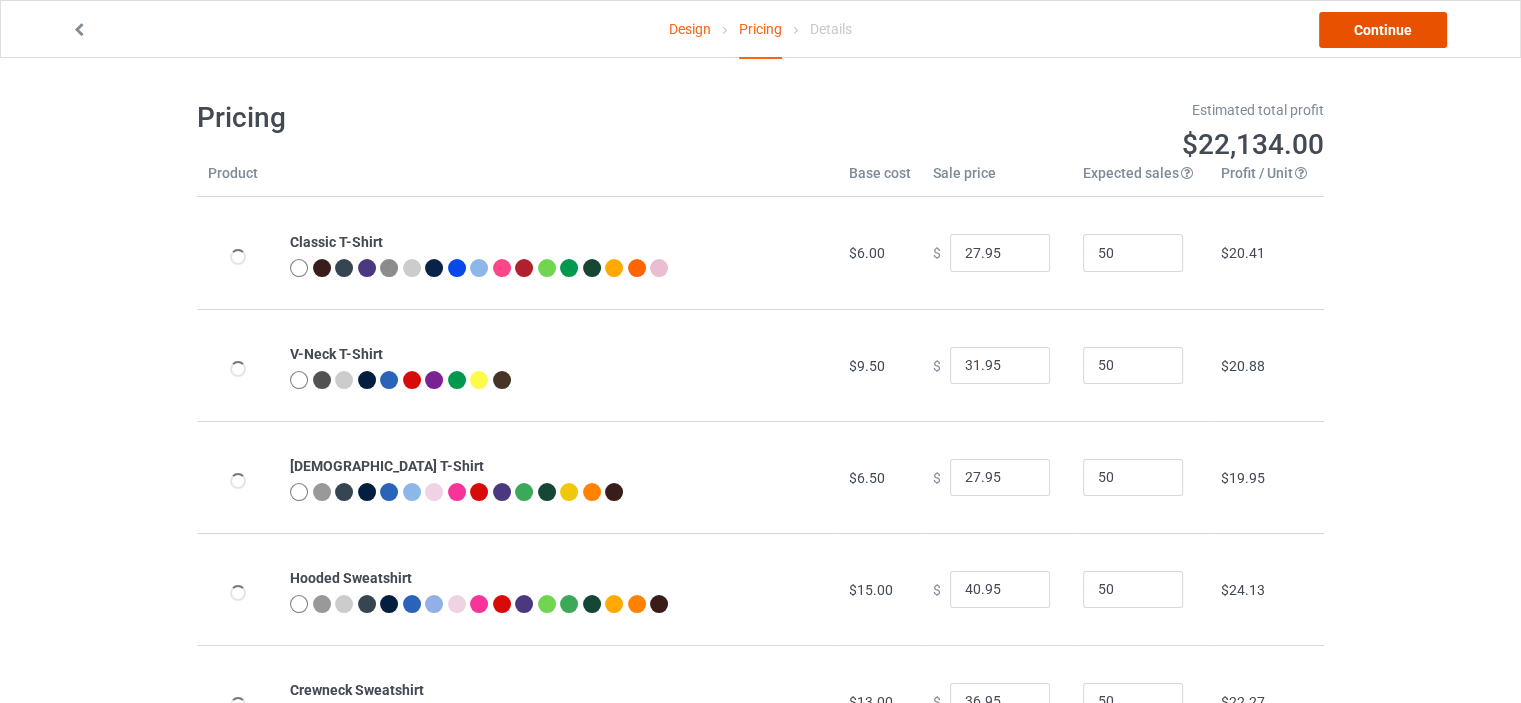 click on "Continue" at bounding box center [1383, 30] 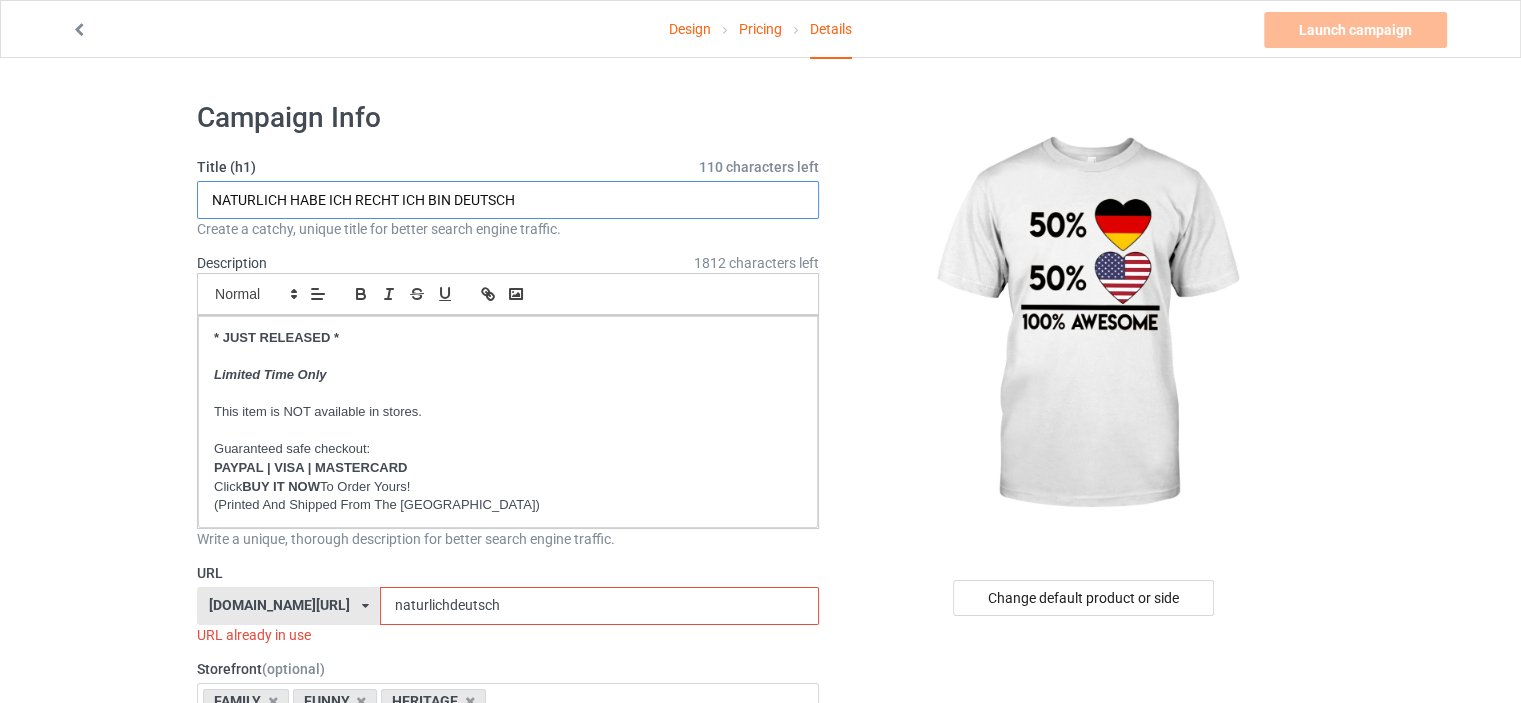 drag, startPoint x: 540, startPoint y: 206, endPoint x: 16, endPoint y: 204, distance: 524.00385 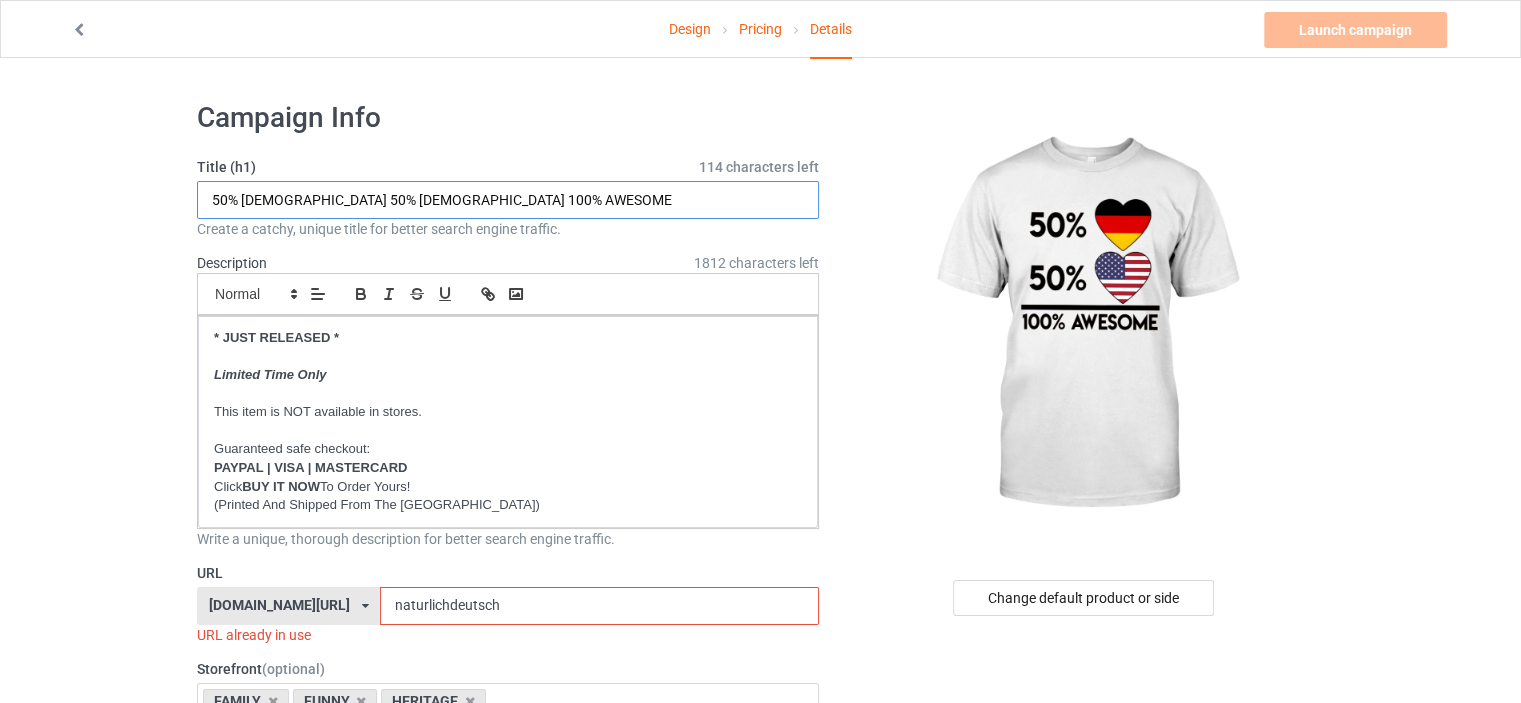 type on "50% GERMAN 50% AMERICAN 100% AWESOME" 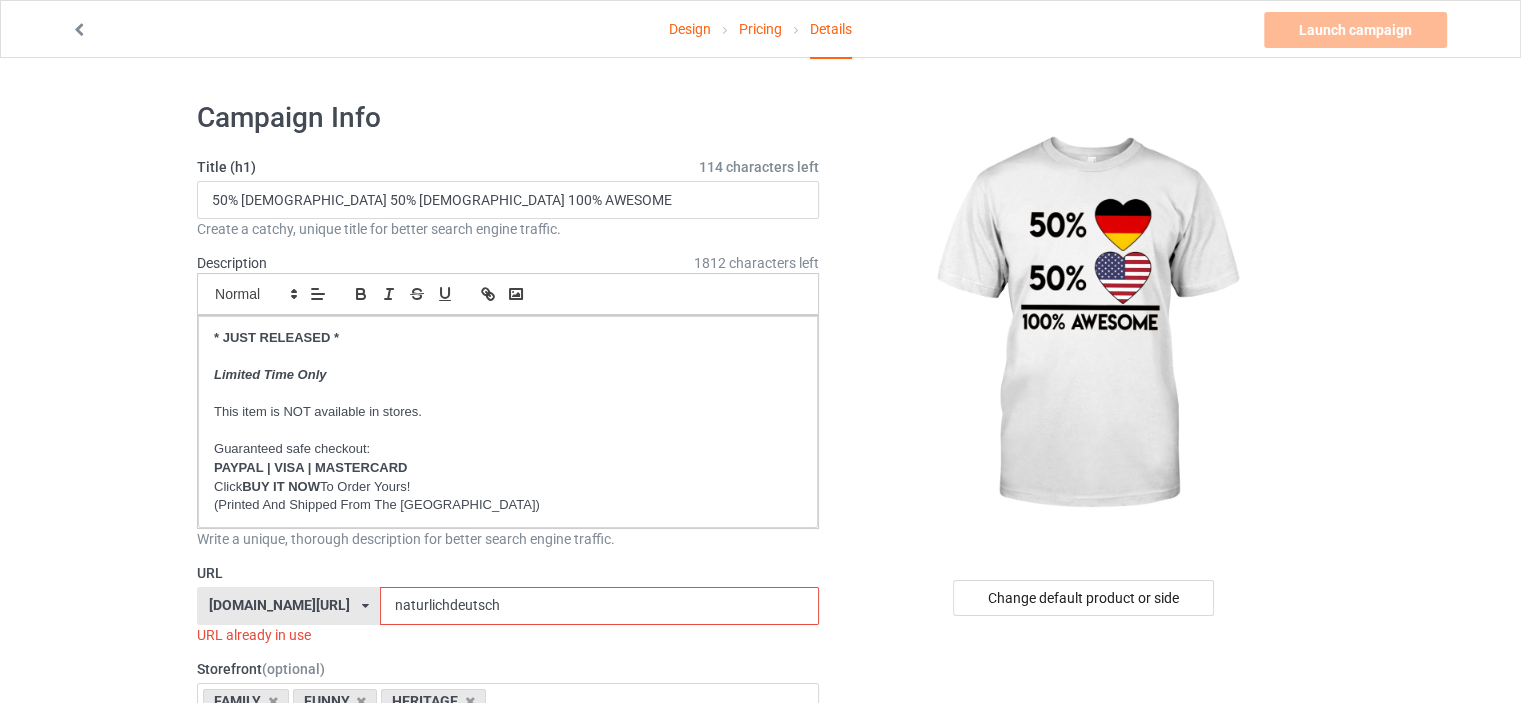drag, startPoint x: 532, startPoint y: 609, endPoint x: 115, endPoint y: 597, distance: 417.17264 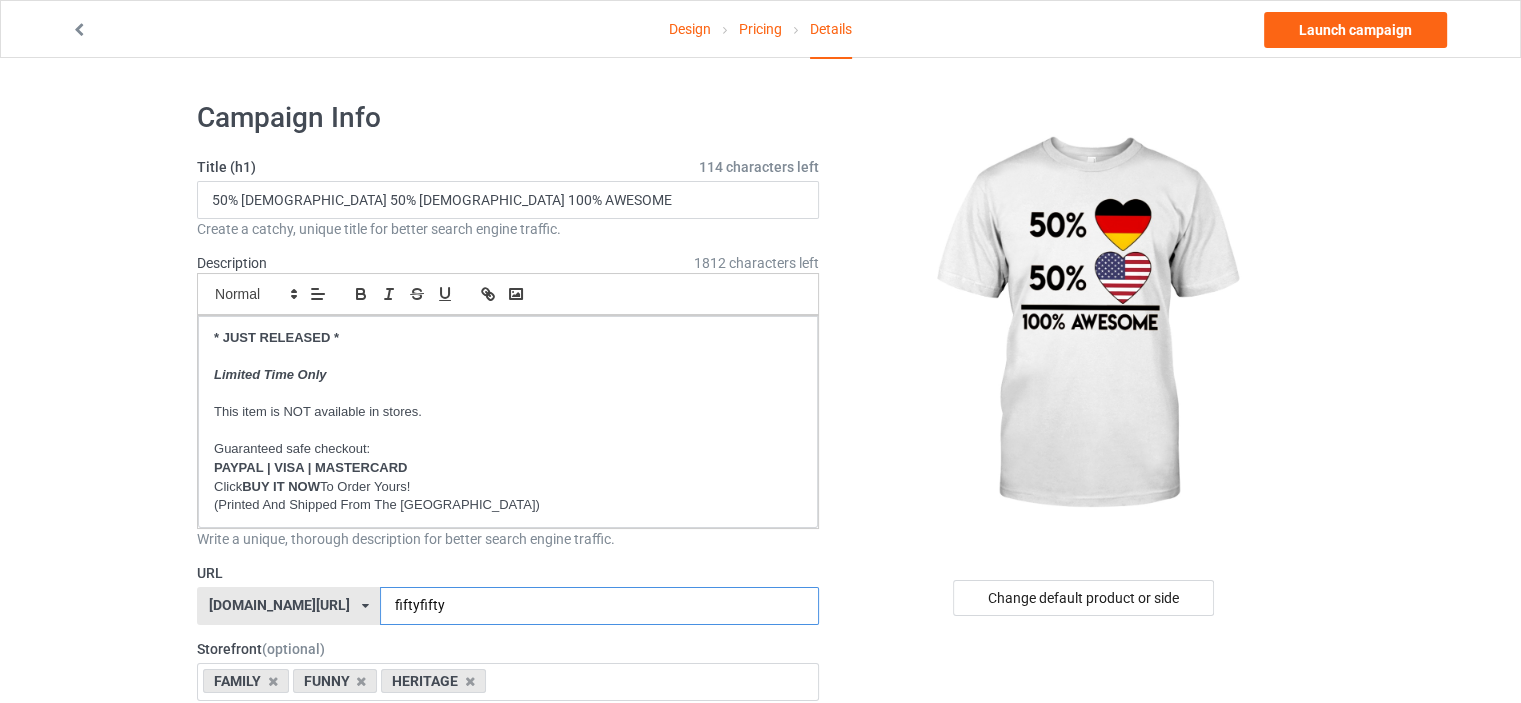type on "fiftyfifty" 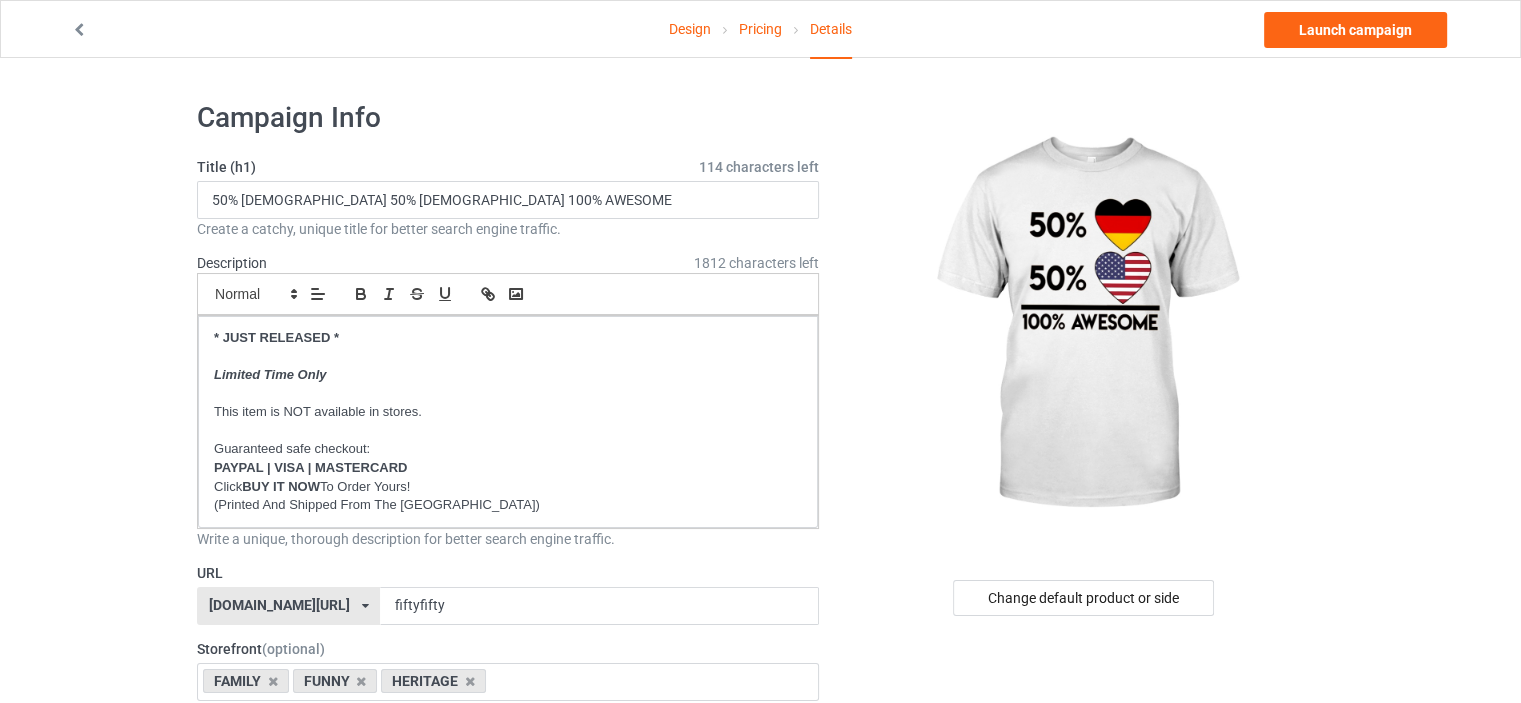 click on "Design Pricing Details Launch campaign Campaign Info Title (h1) 114   characters left 50% GERMAN 50% AMERICAN 100% AWESOME Create a catchy, unique title for better search engine traffic. Description 1812   characters left       Small Normal Large Big Huge                                                                                     * JUST RELEASED * Limited Time Only This item is NOT available in stores. Guaranteed safe checkout: PAYPAL | VISA | MASTERCARD Click  BUY IT NOW  To Order Yours! (Printed And Shipped From The USA) Write a unique, thorough description for better search engine traffic. URL ilovemygermany.com/ britishlook.net/ danishlegends.com/ familyworldgifts.com/ finnishlegends.com/ funnyteeworld.com/ ilovemyaustralia.com/ ilovemycanada.net/ ilovemydenmark.com/ ilovemyfinland.com/ ilovemyfrance.com/ ilovemygermany.com/ ilovemygnomes.com/ ilovemyireland.com/ ilovemyitaly.com/ ilovemynetherlands.com/ ilovemynorway.com/ ilovemypoland.com/ ilovemyredhair.net/ ilovemyscotland.com/ teechip.com/" at bounding box center (760, 1158) 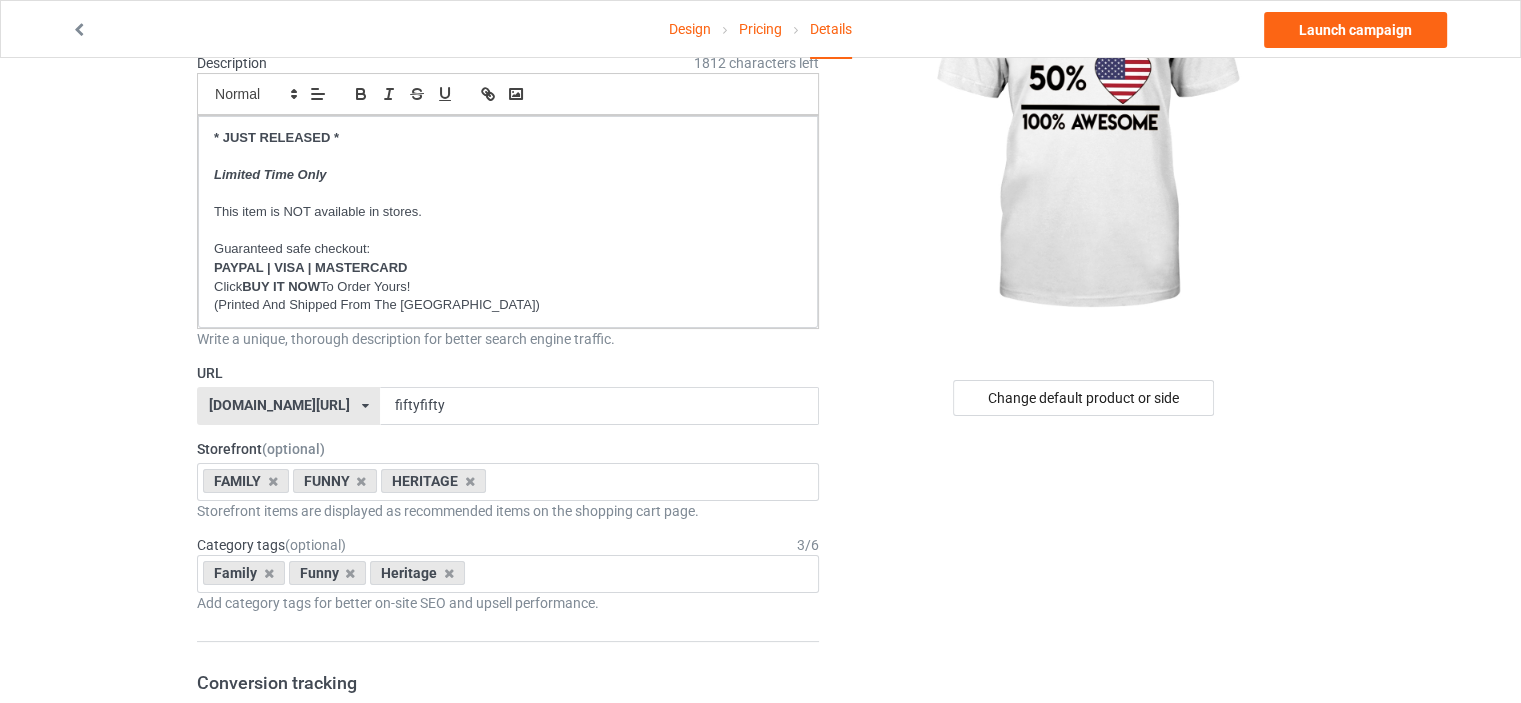 scroll, scrollTop: 300, scrollLeft: 0, axis: vertical 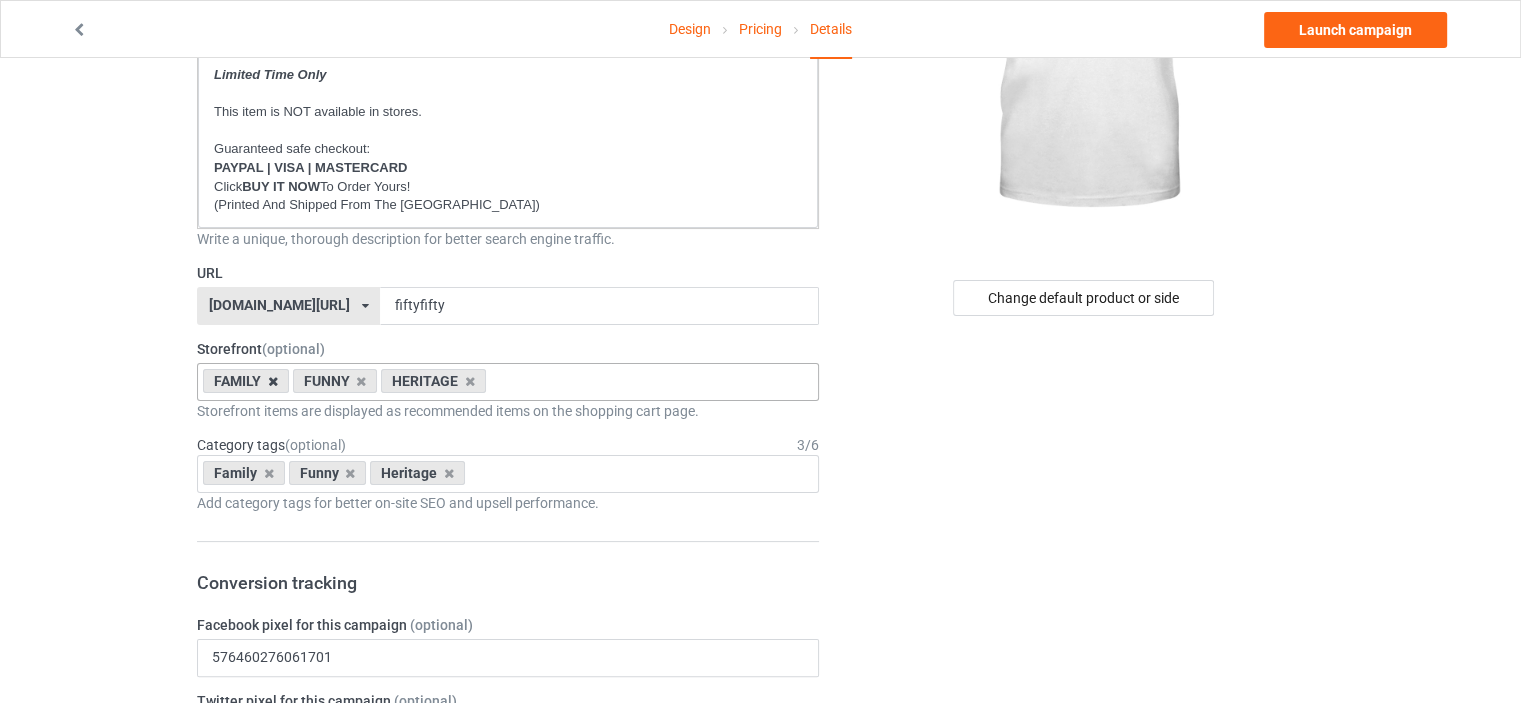 click at bounding box center (273, 381) 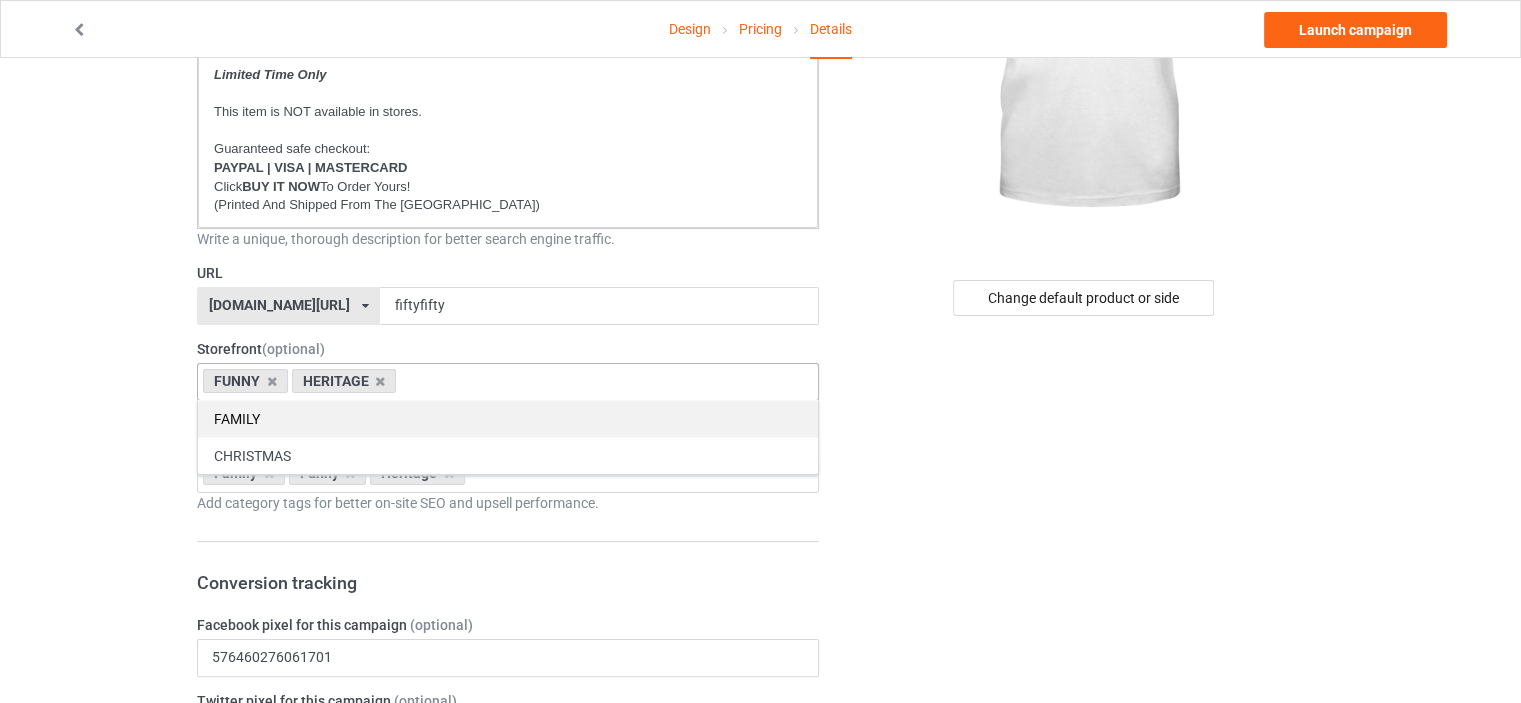 click on "FAMILY" at bounding box center (508, 418) 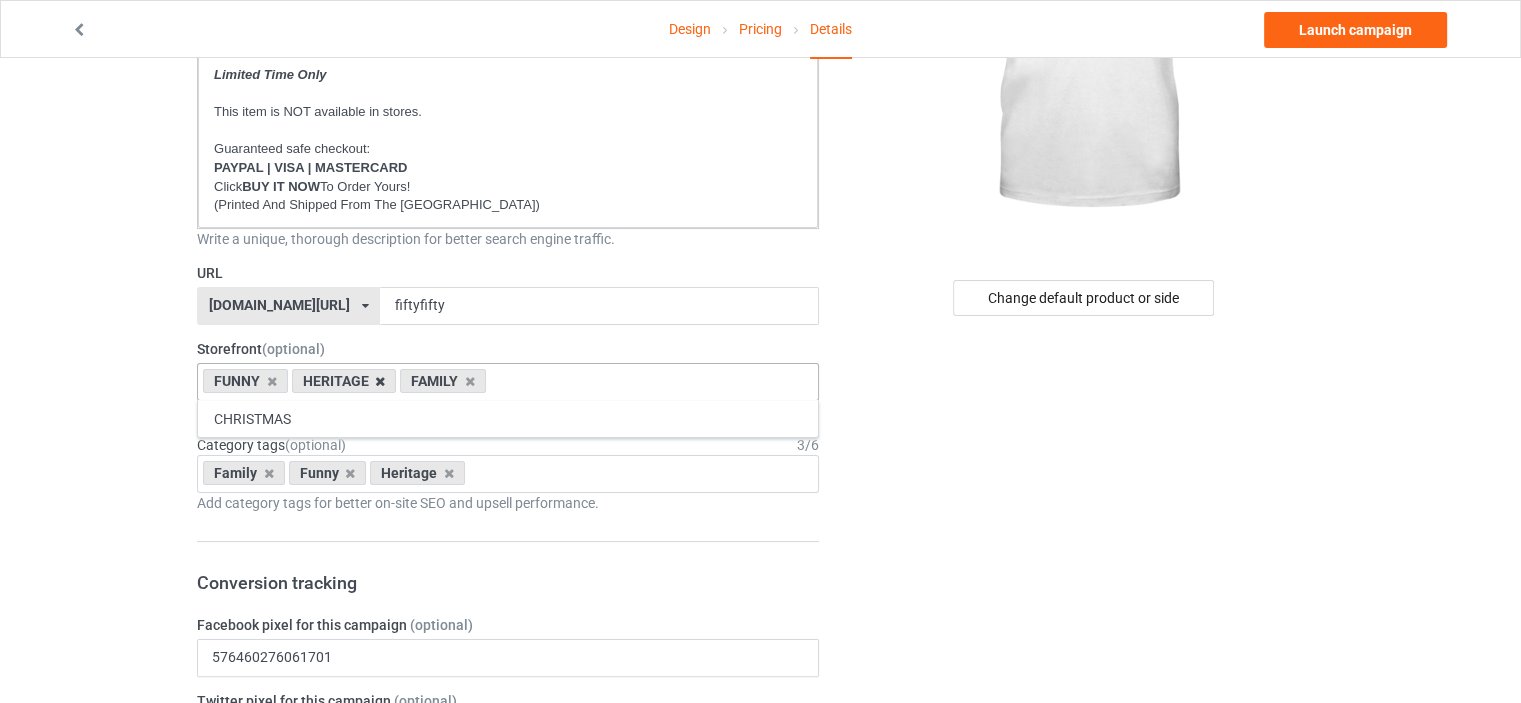 click at bounding box center [380, 381] 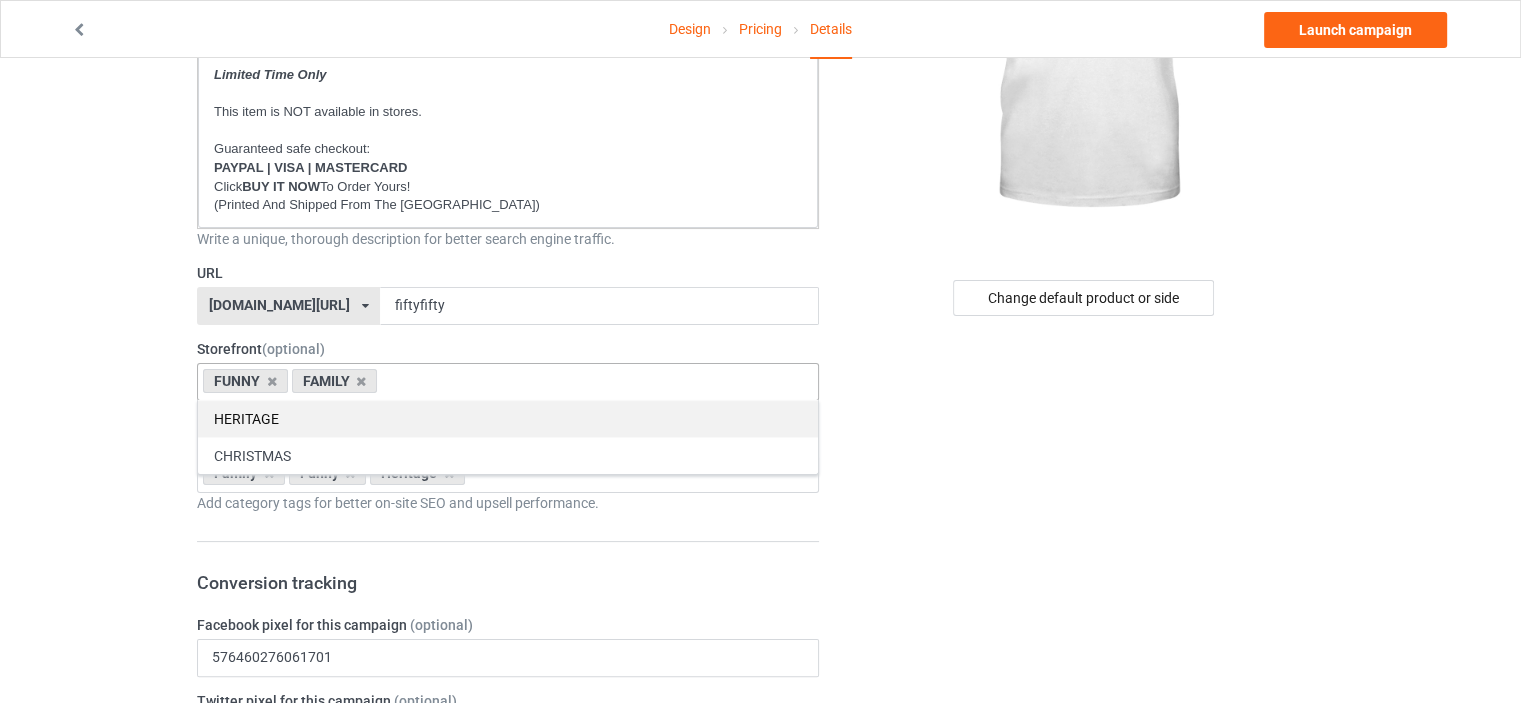 click on "HERITAGE" at bounding box center [508, 418] 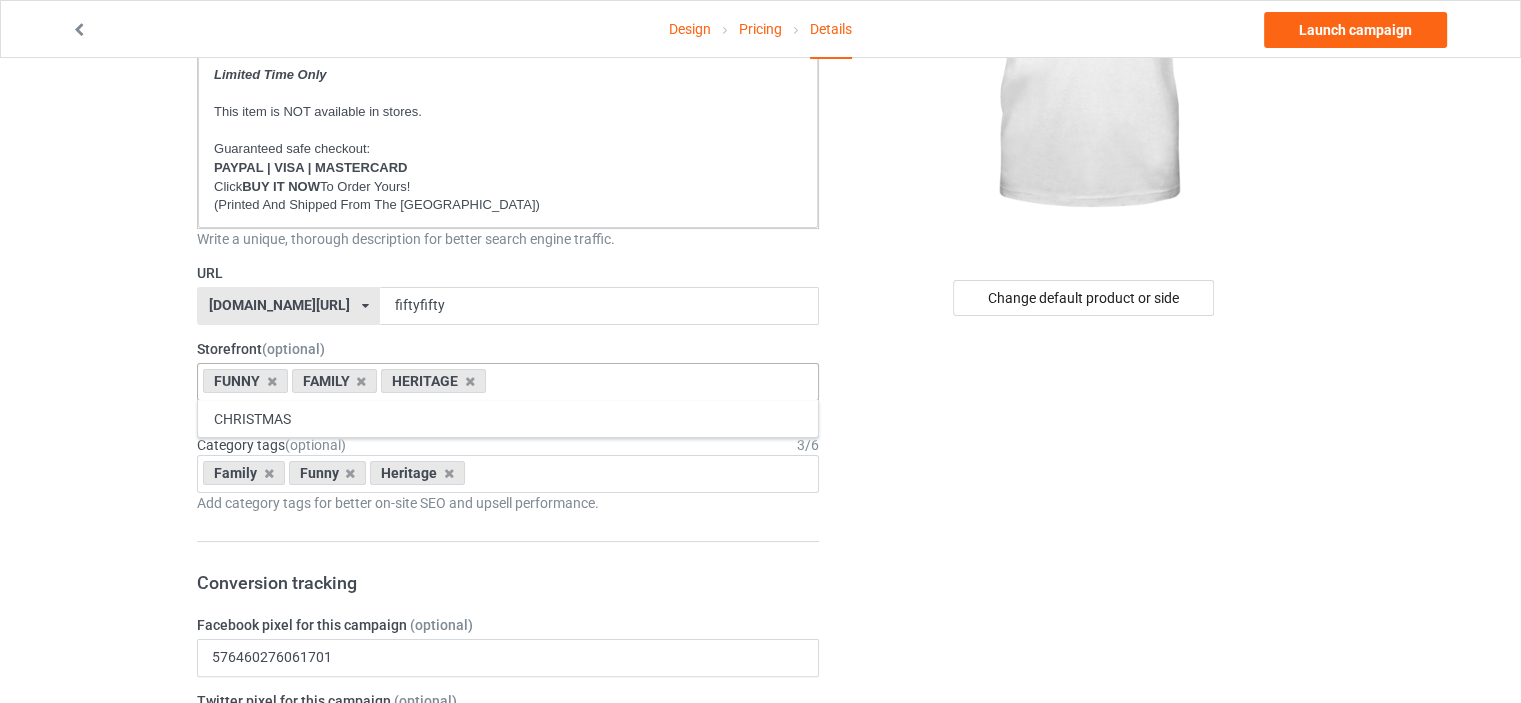 click on "Design Pricing Details Launch campaign Campaign Info Title (h1) 114   characters left 50% GERMAN 50% AMERICAN 100% AWESOME Create a catchy, unique title for better search engine traffic. Description 1812   characters left       Small Normal Large Big Huge                                                                                     * JUST RELEASED * Limited Time Only This item is NOT available in stores. Guaranteed safe checkout: PAYPAL | VISA | MASTERCARD Click  BUY IT NOW  To Order Yours! (Printed And Shipped From The USA) Write a unique, thorough description for better search engine traffic. URL ilovemygermany.com/ britishlook.net/ danishlegends.com/ familyworldgifts.com/ finnishlegends.com/ funnyteeworld.com/ ilovemyaustralia.com/ ilovemycanada.net/ ilovemydenmark.com/ ilovemyfinland.com/ ilovemyfrance.com/ ilovemygermany.com/ ilovemygnomes.com/ ilovemyireland.com/ ilovemyitaly.com/ ilovemynetherlands.com/ ilovemynorway.com/ ilovemypoland.com/ ilovemyredhair.net/ ilovemyscotland.com/ teechip.com/" at bounding box center [760, 858] 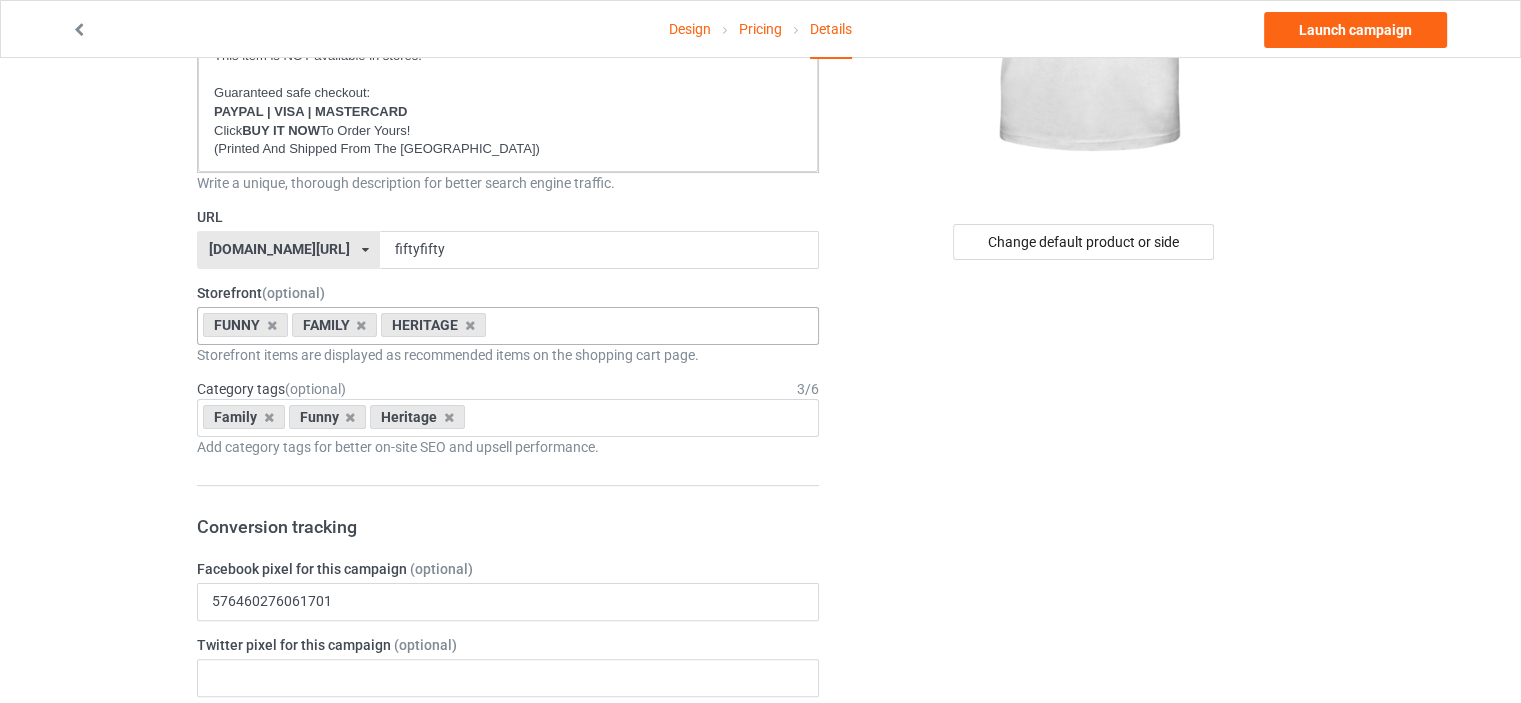 scroll, scrollTop: 400, scrollLeft: 0, axis: vertical 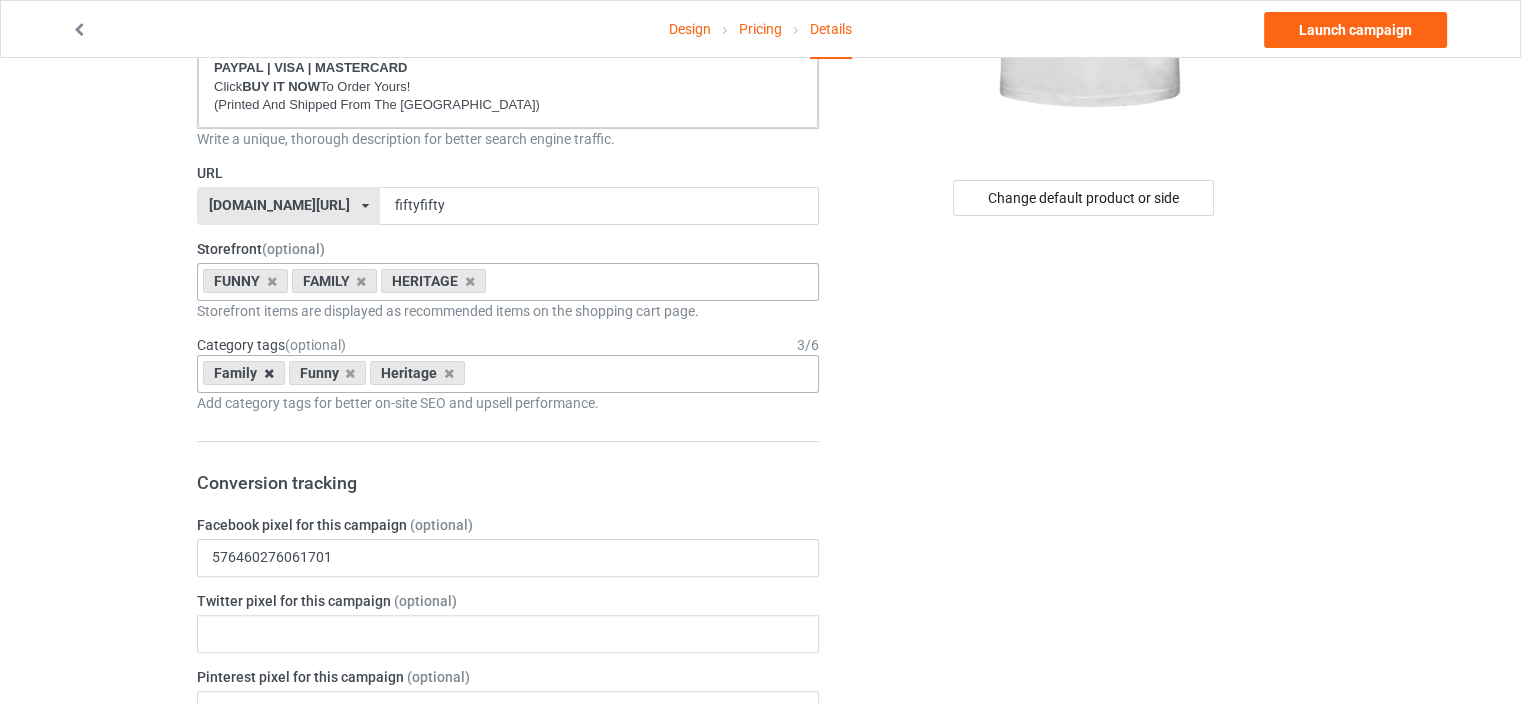 click at bounding box center (269, 373) 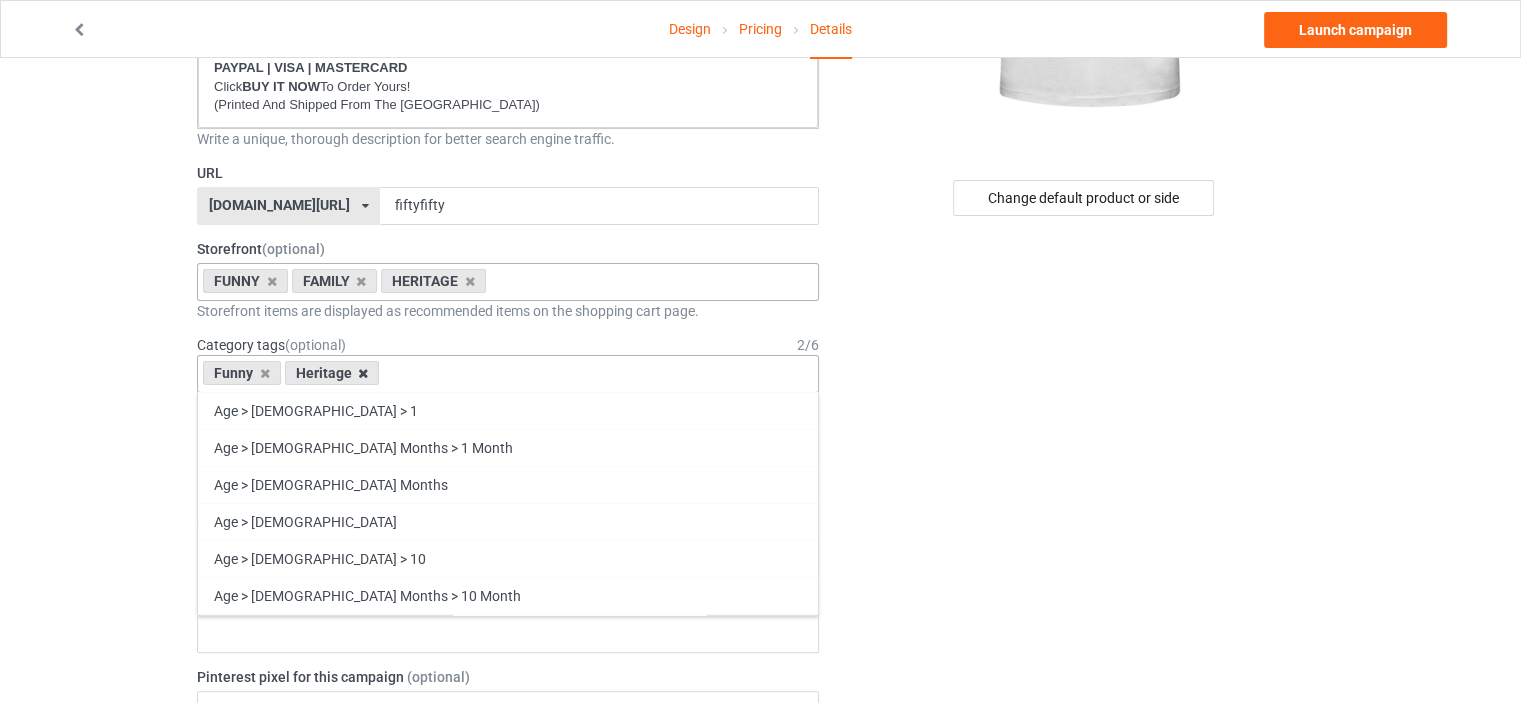 click at bounding box center [363, 373] 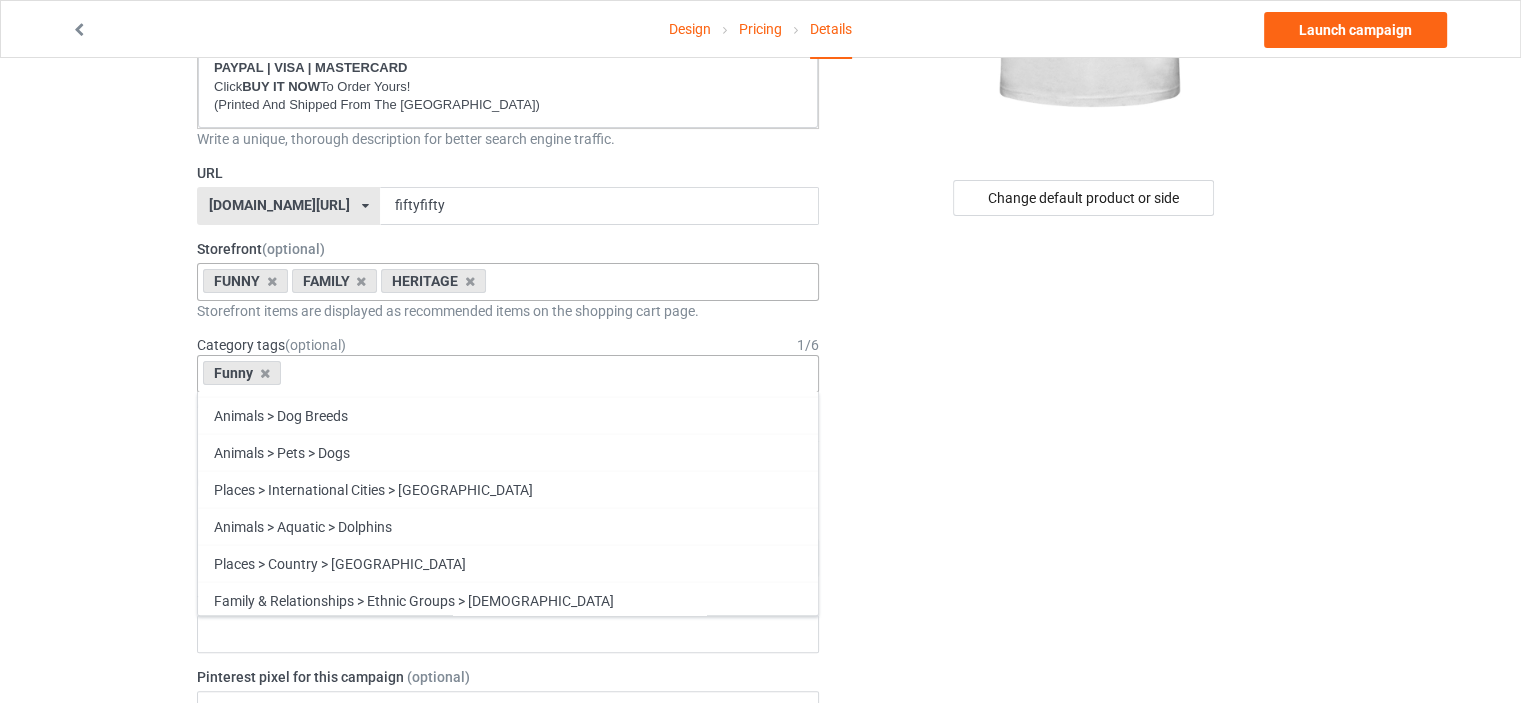 scroll, scrollTop: 85667, scrollLeft: 0, axis: vertical 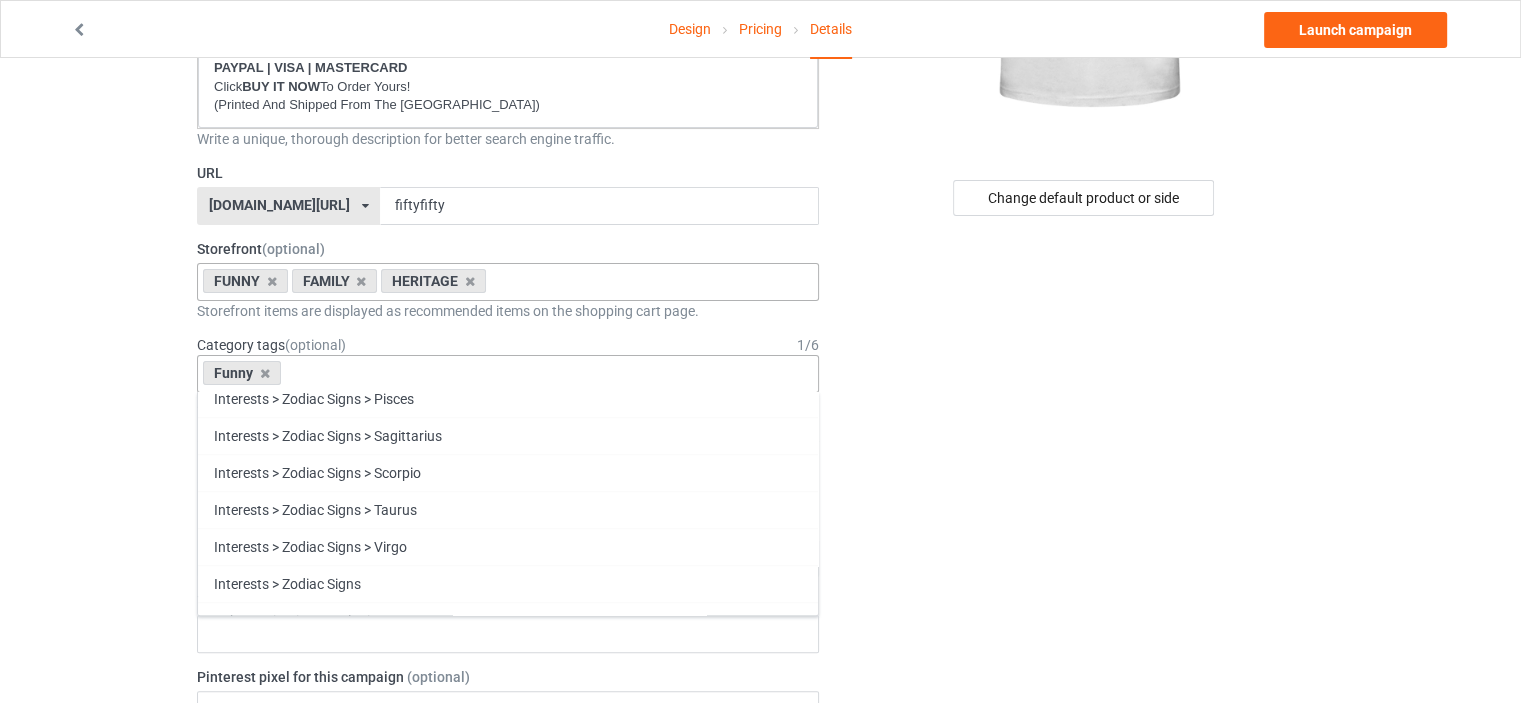 click on "Family" at bounding box center [508, 990] 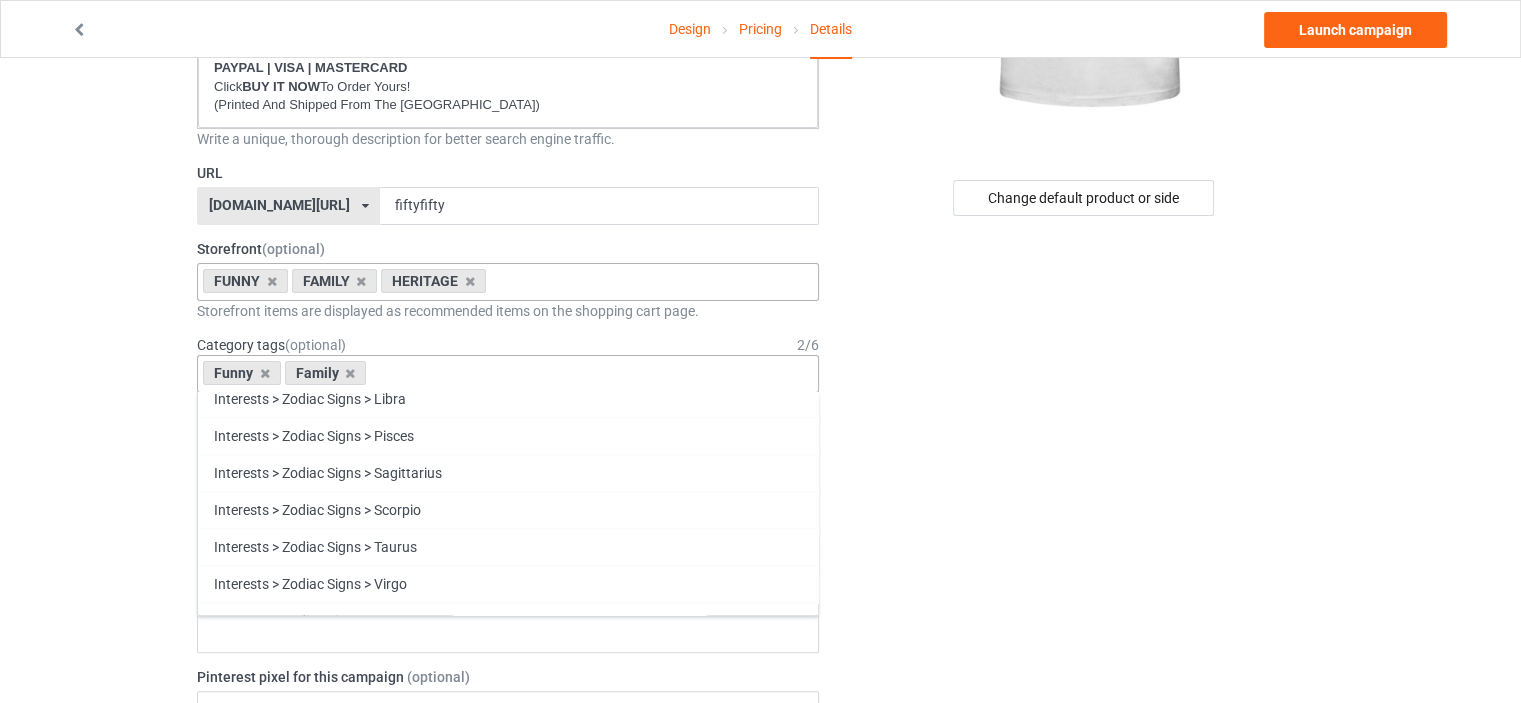 click on "Heritage" at bounding box center [508, 1027] 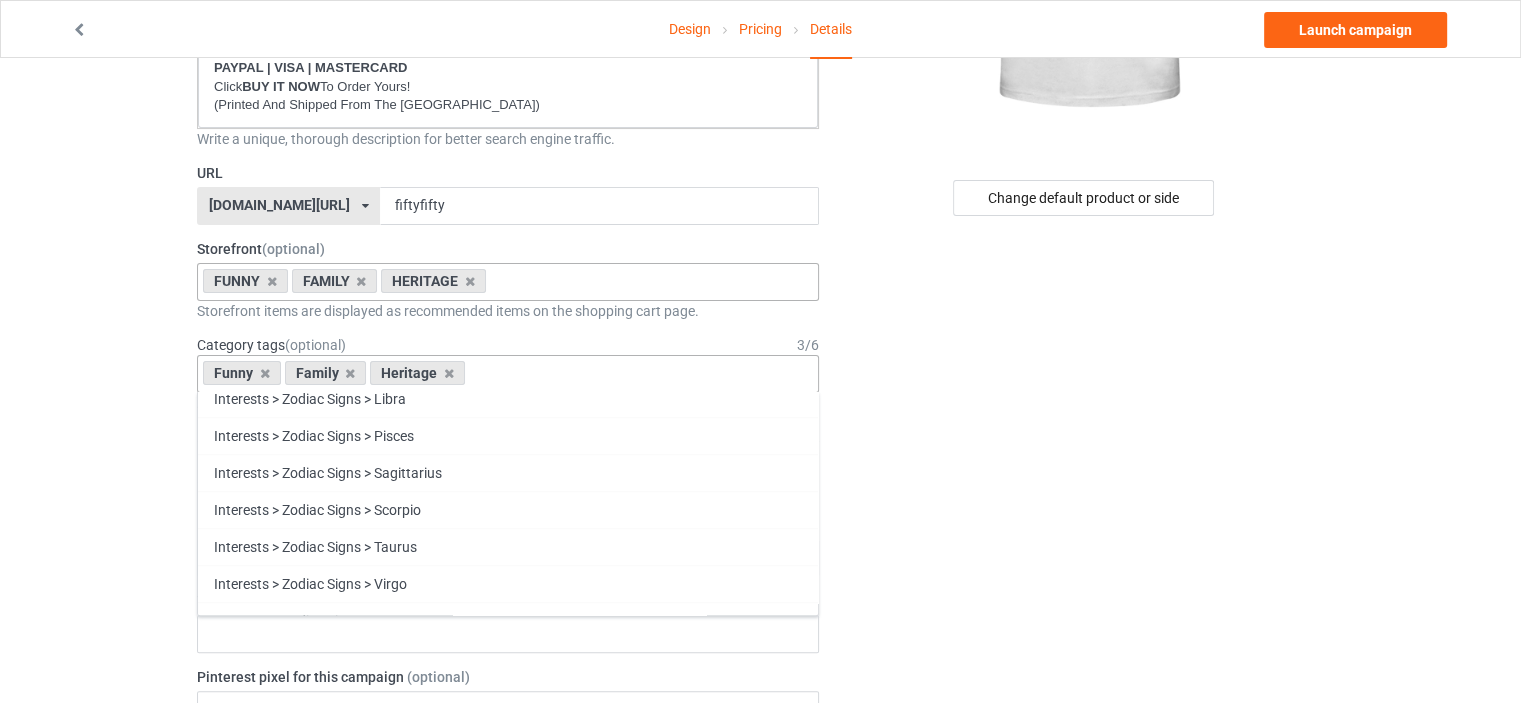 scroll, scrollTop: 85593, scrollLeft: 0, axis: vertical 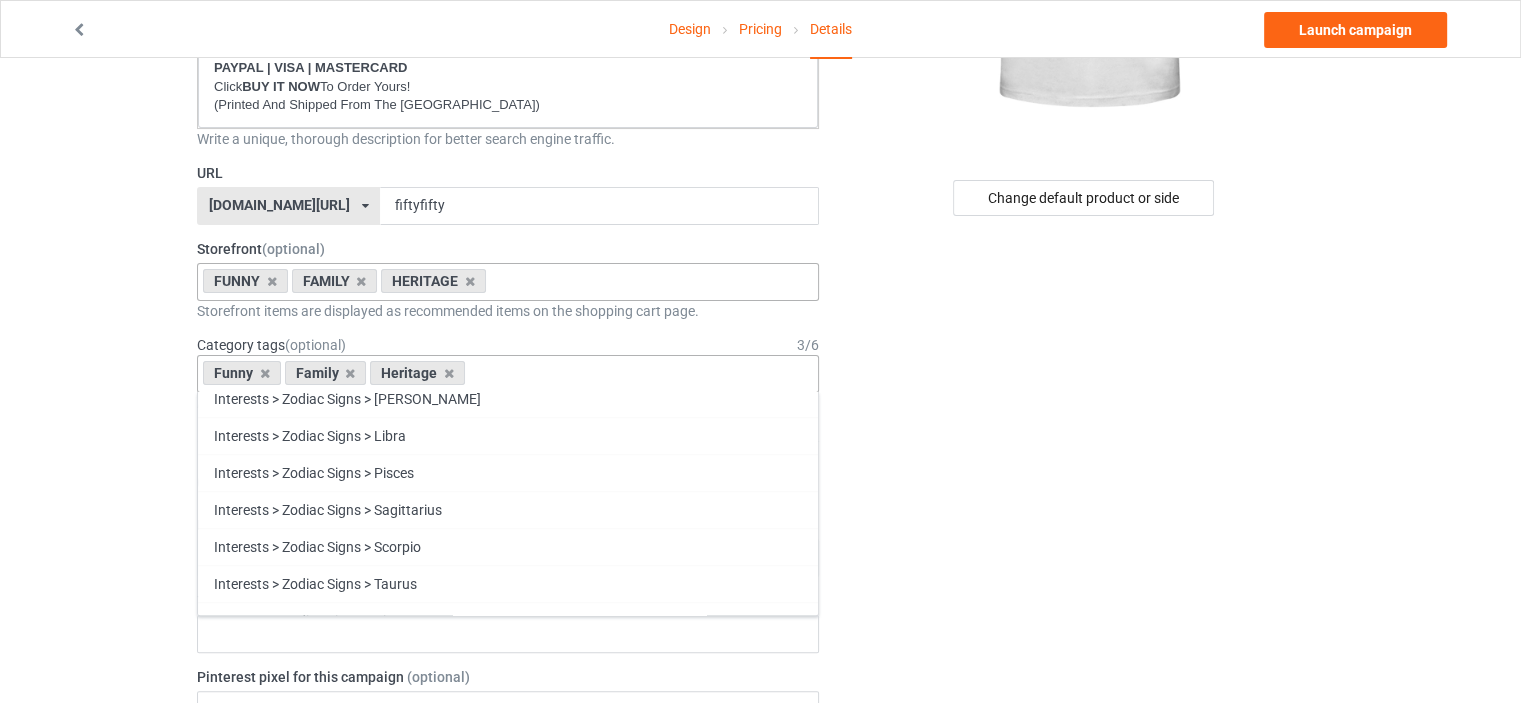 click on "Design Pricing Details Launch campaign Campaign Info Title (h1) 114   characters left 50% GERMAN 50% AMERICAN 100% AWESOME Create a catchy, unique title for better search engine traffic. Description 1812   characters left       Small Normal Large Big Huge                                                                                     * JUST RELEASED * Limited Time Only This item is NOT available in stores. Guaranteed safe checkout: PAYPAL | VISA | MASTERCARD Click  BUY IT NOW  To Order Yours! (Printed And Shipped From The USA) Write a unique, thorough description for better search engine traffic. URL ilovemygermany.com/ britishlook.net/ danishlegends.com/ familyworldgifts.com/ finnishlegends.com/ funnyteeworld.com/ ilovemyaustralia.com/ ilovemycanada.net/ ilovemydenmark.com/ ilovemyfinland.com/ ilovemyfrance.com/ ilovemygermany.com/ ilovemygnomes.com/ ilovemyireland.com/ ilovemyitaly.com/ ilovemynetherlands.com/ ilovemynorway.com/ ilovemypoland.com/ ilovemyredhair.net/ ilovemyscotland.com/ teechip.com/" at bounding box center (760, 758) 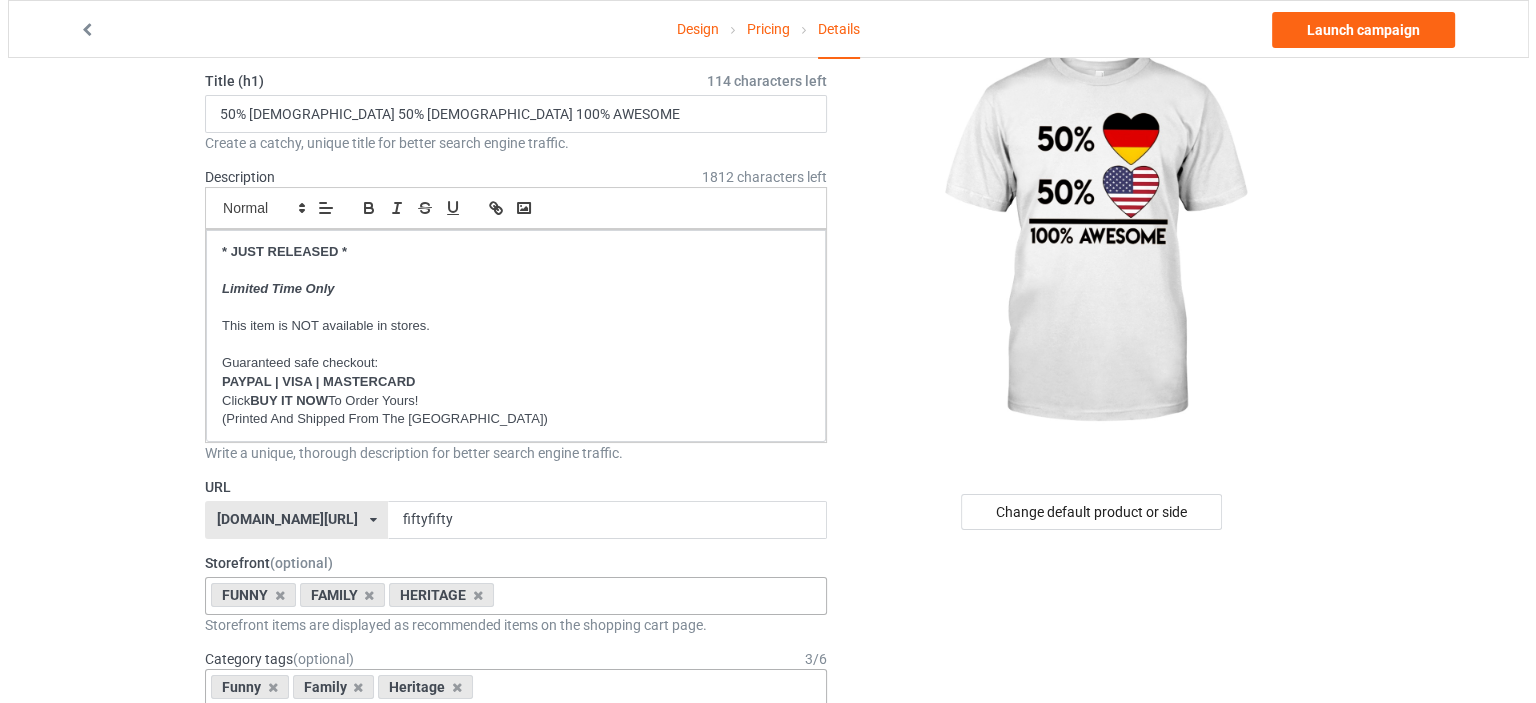 scroll, scrollTop: 0, scrollLeft: 0, axis: both 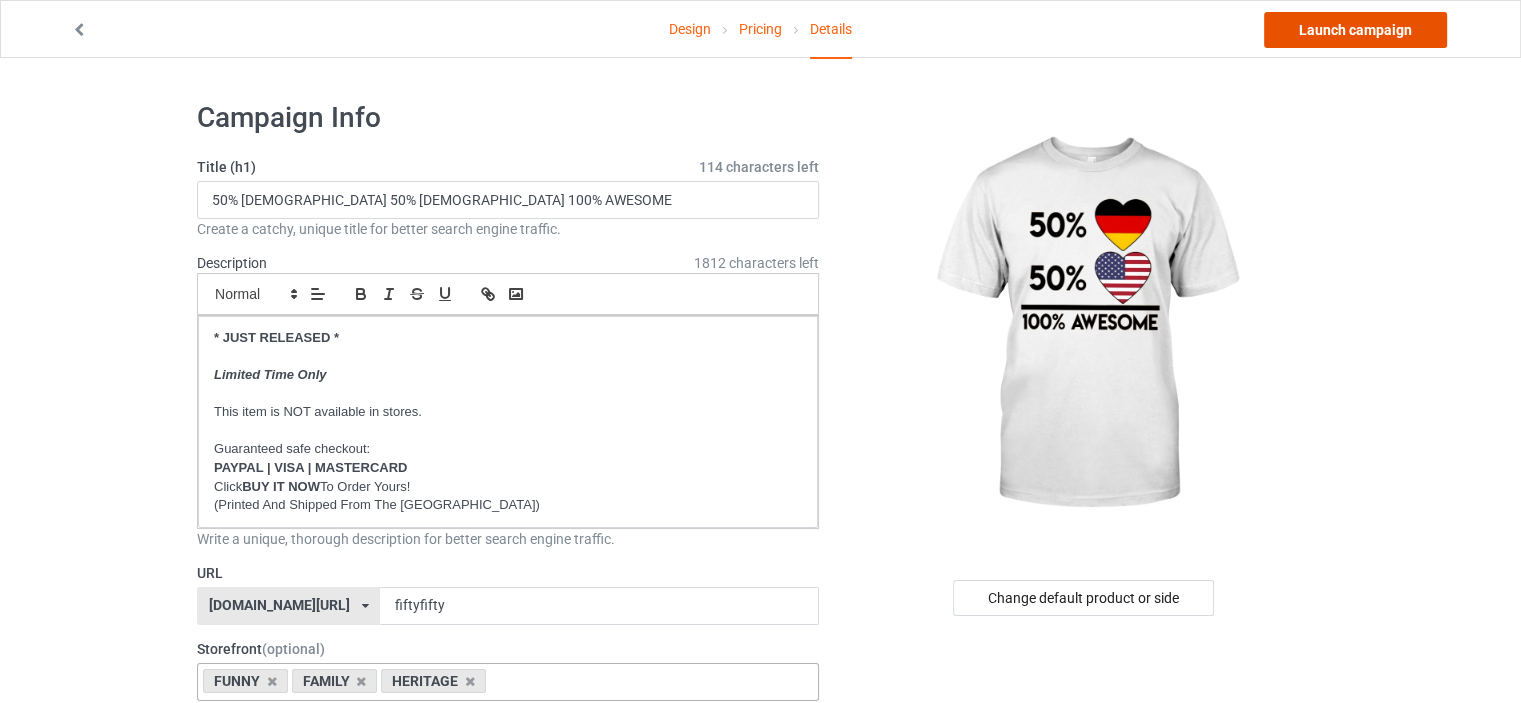 click on "Launch campaign" at bounding box center [1355, 30] 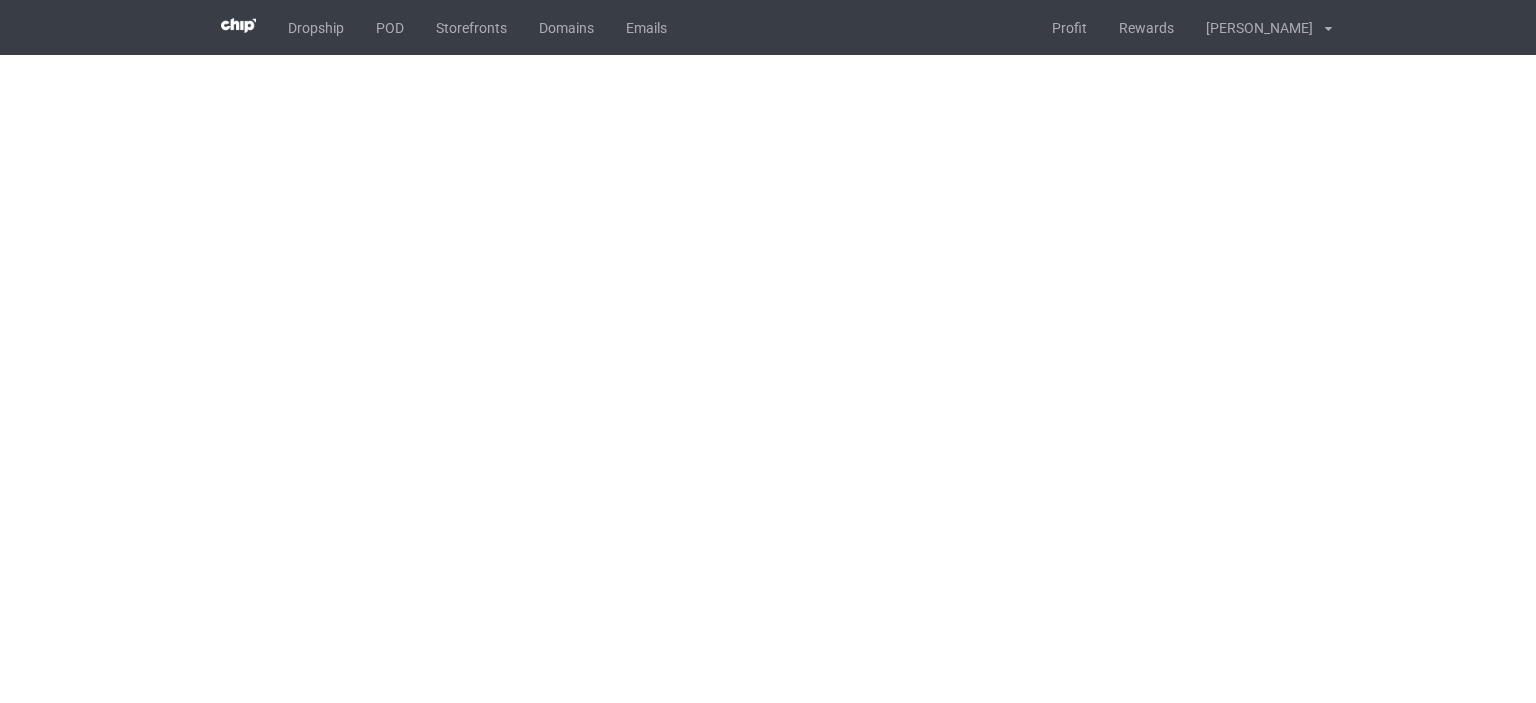 scroll, scrollTop: 0, scrollLeft: 0, axis: both 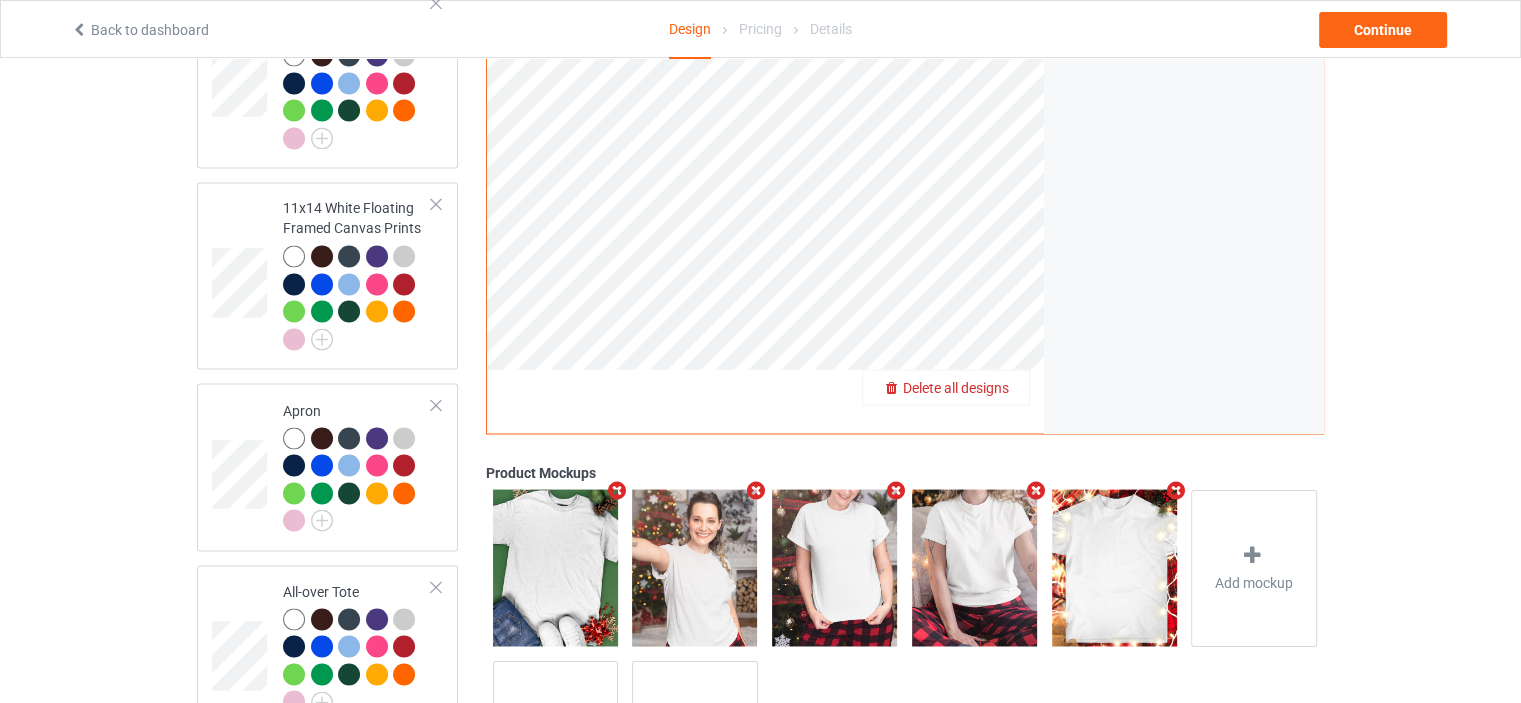 click on "Delete all designs" at bounding box center [956, 387] 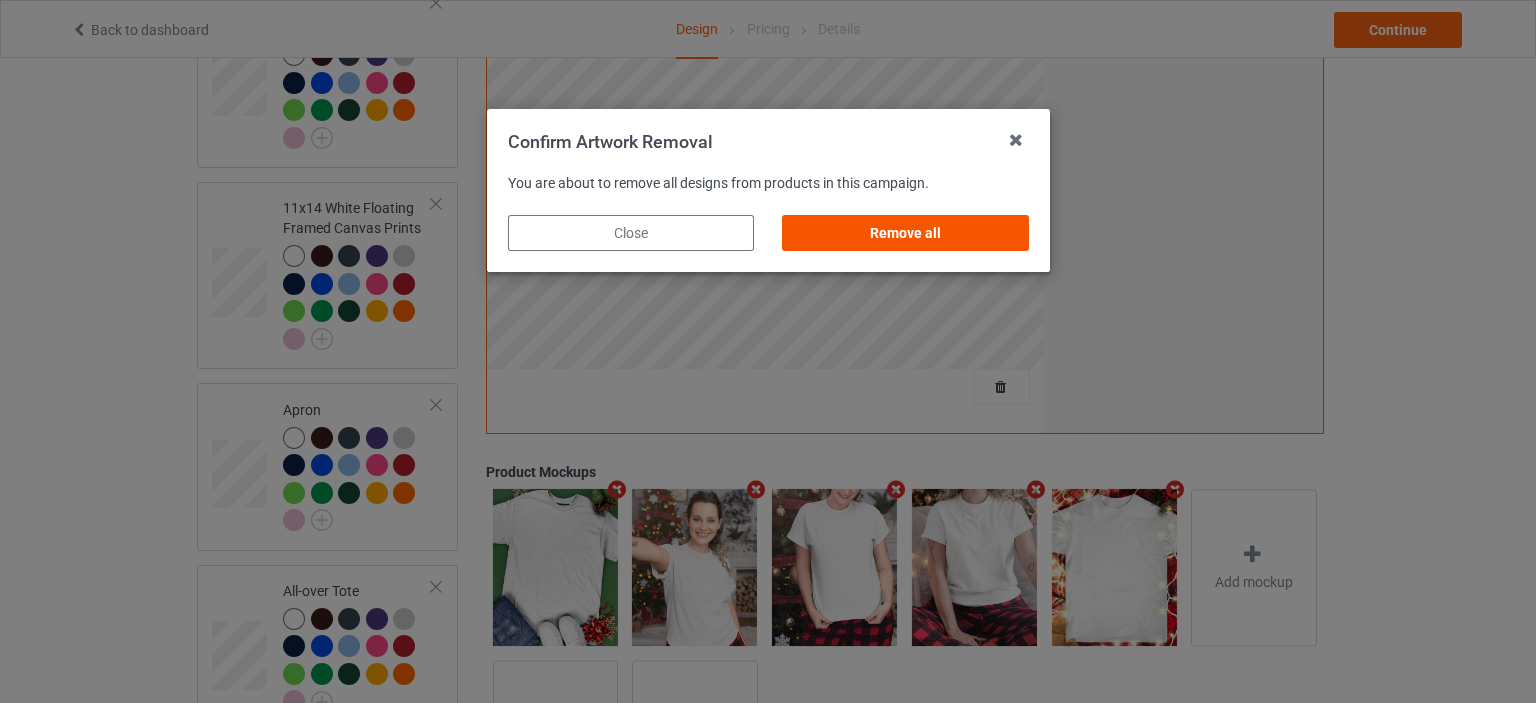 click on "Remove all" at bounding box center (905, 233) 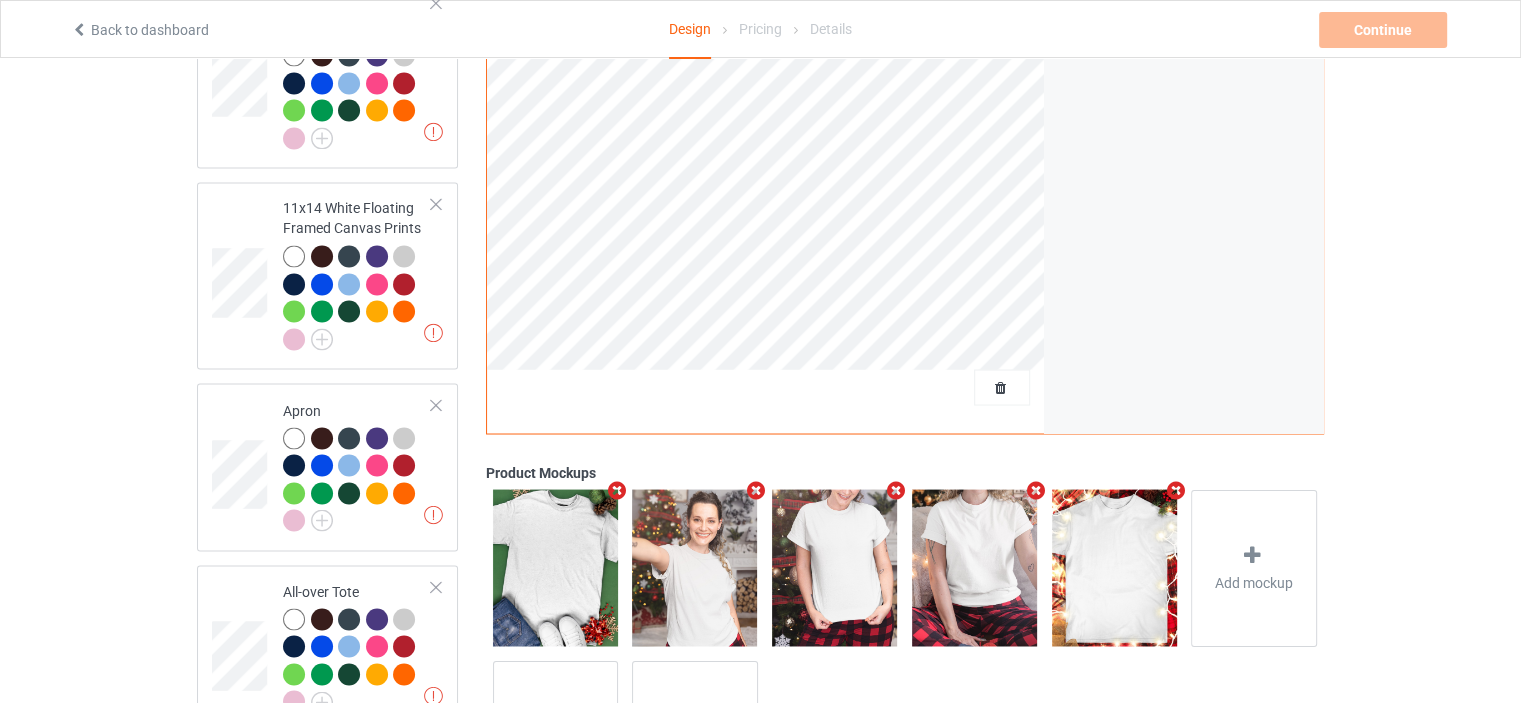 scroll, scrollTop: 0, scrollLeft: 0, axis: both 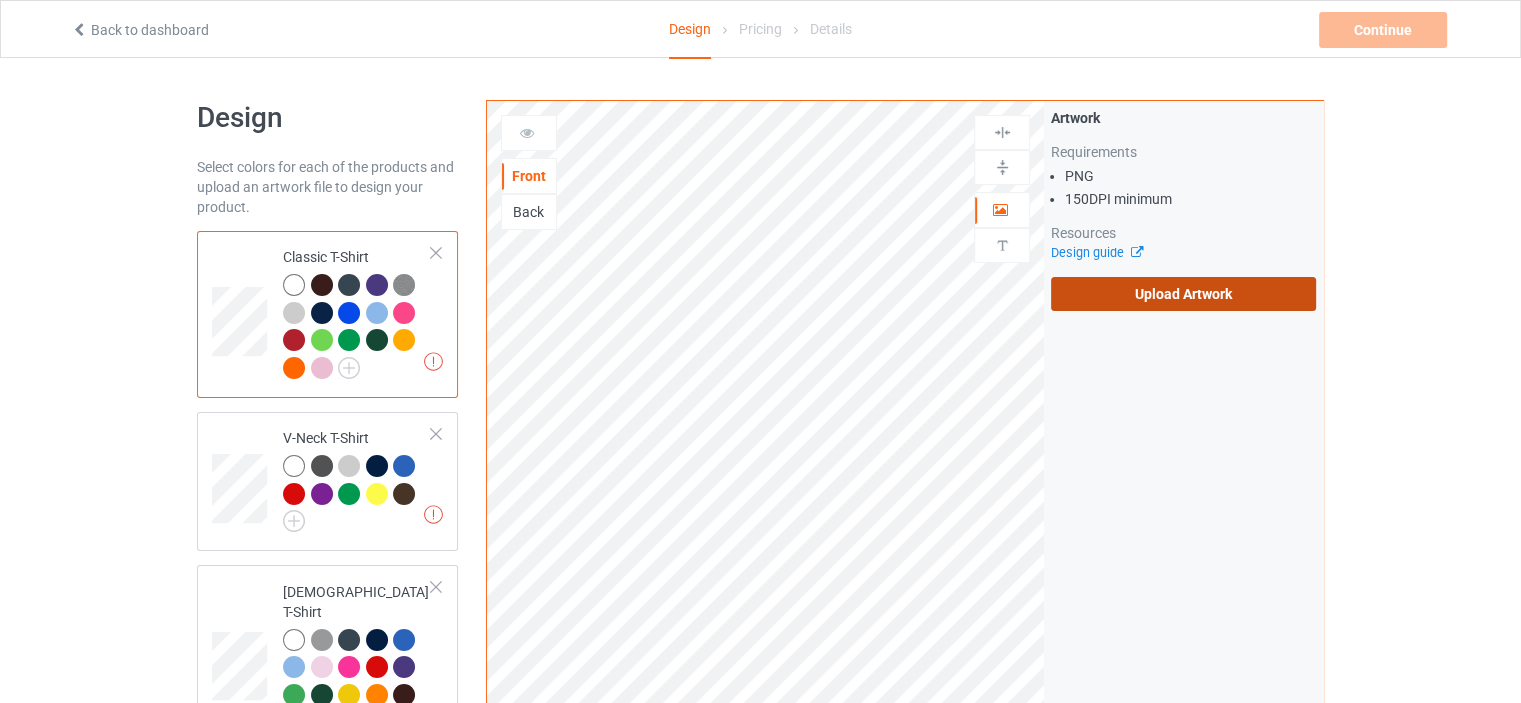 click on "Upload Artwork" at bounding box center [1183, 294] 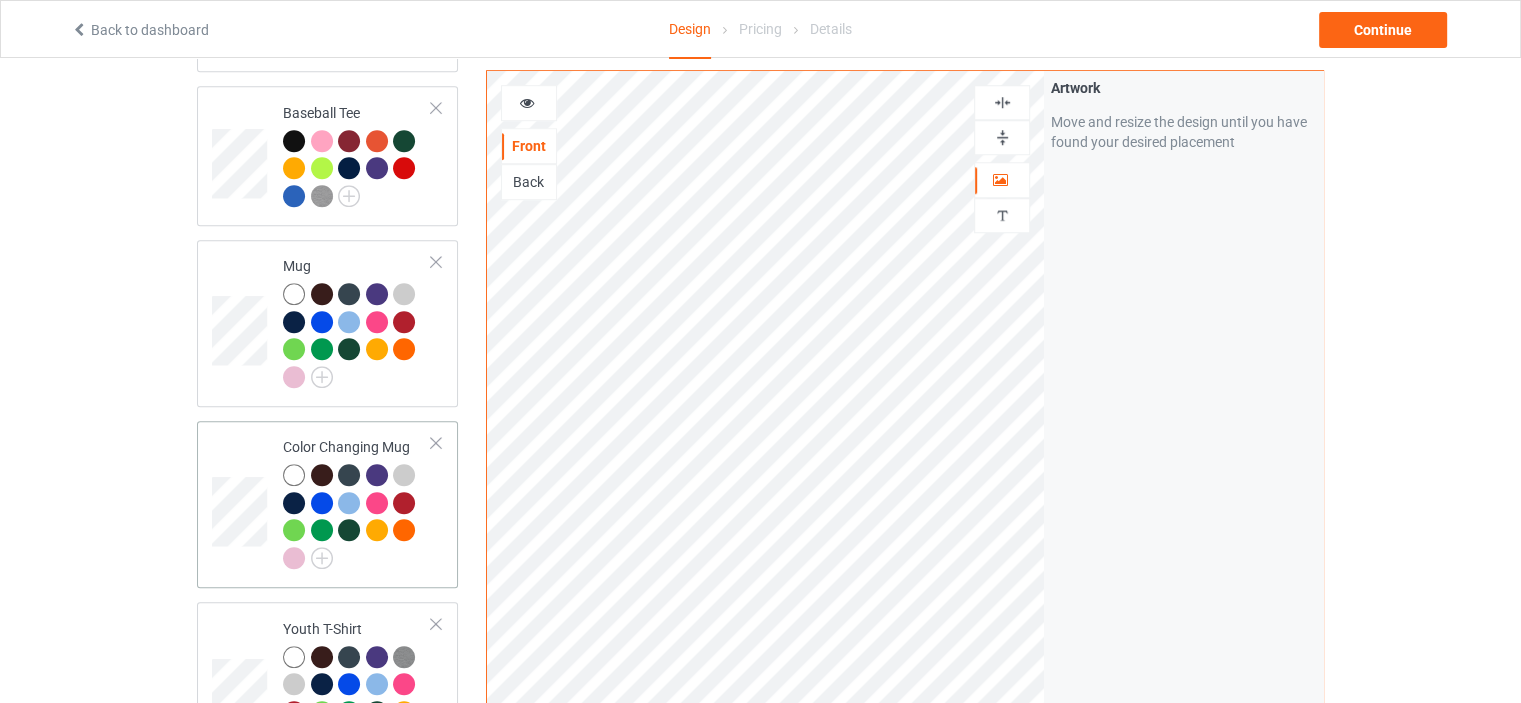 scroll, scrollTop: 1500, scrollLeft: 0, axis: vertical 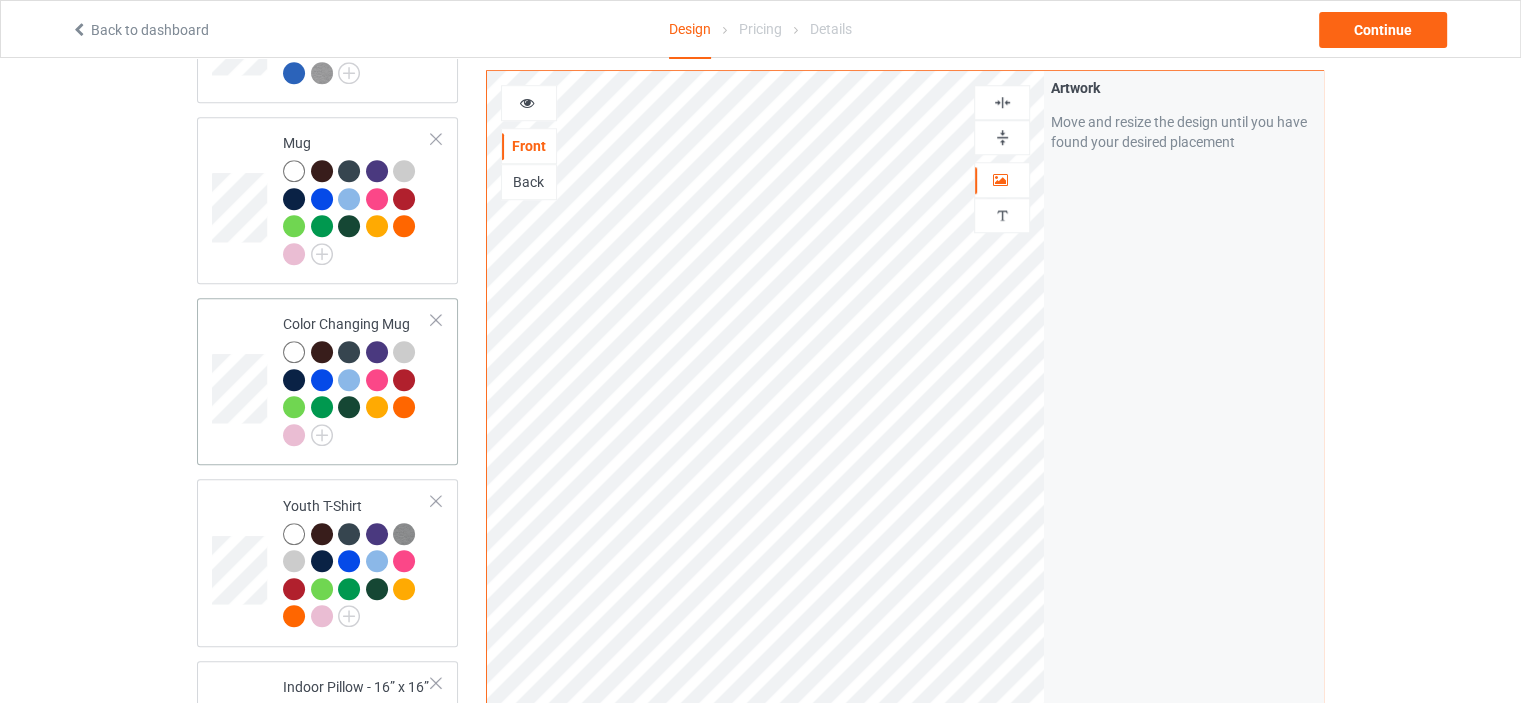 click on "Color Changing Mug" at bounding box center (357, 379) 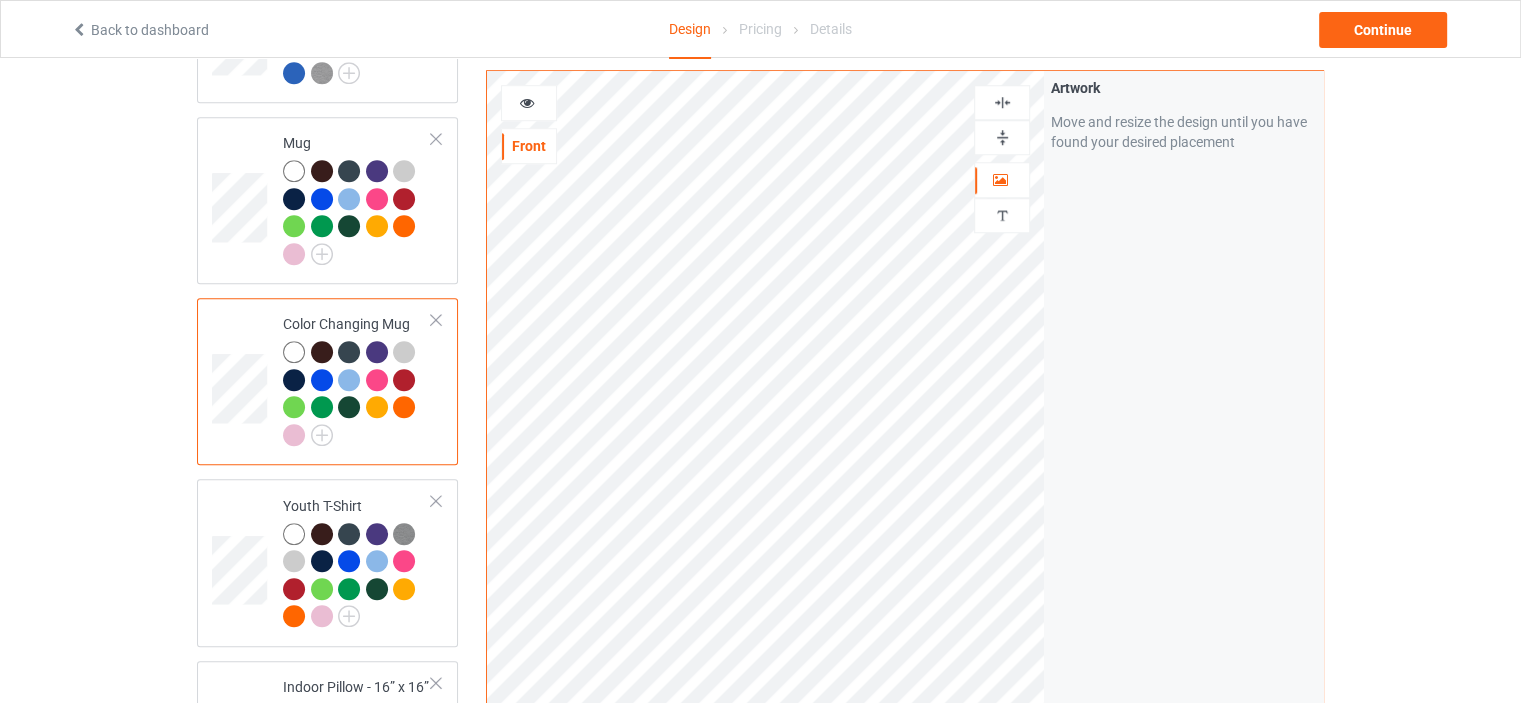 click at bounding box center [1002, 137] 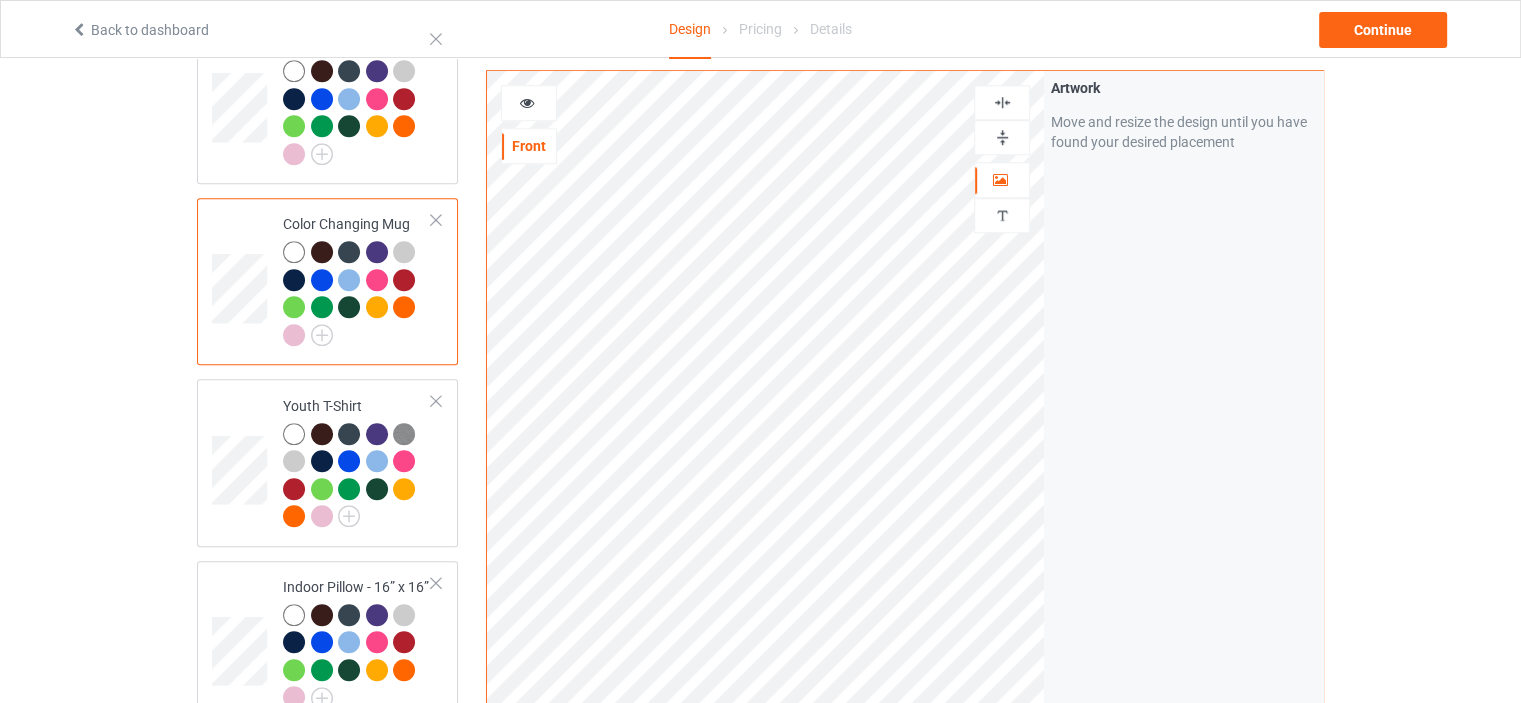 scroll, scrollTop: 1900, scrollLeft: 0, axis: vertical 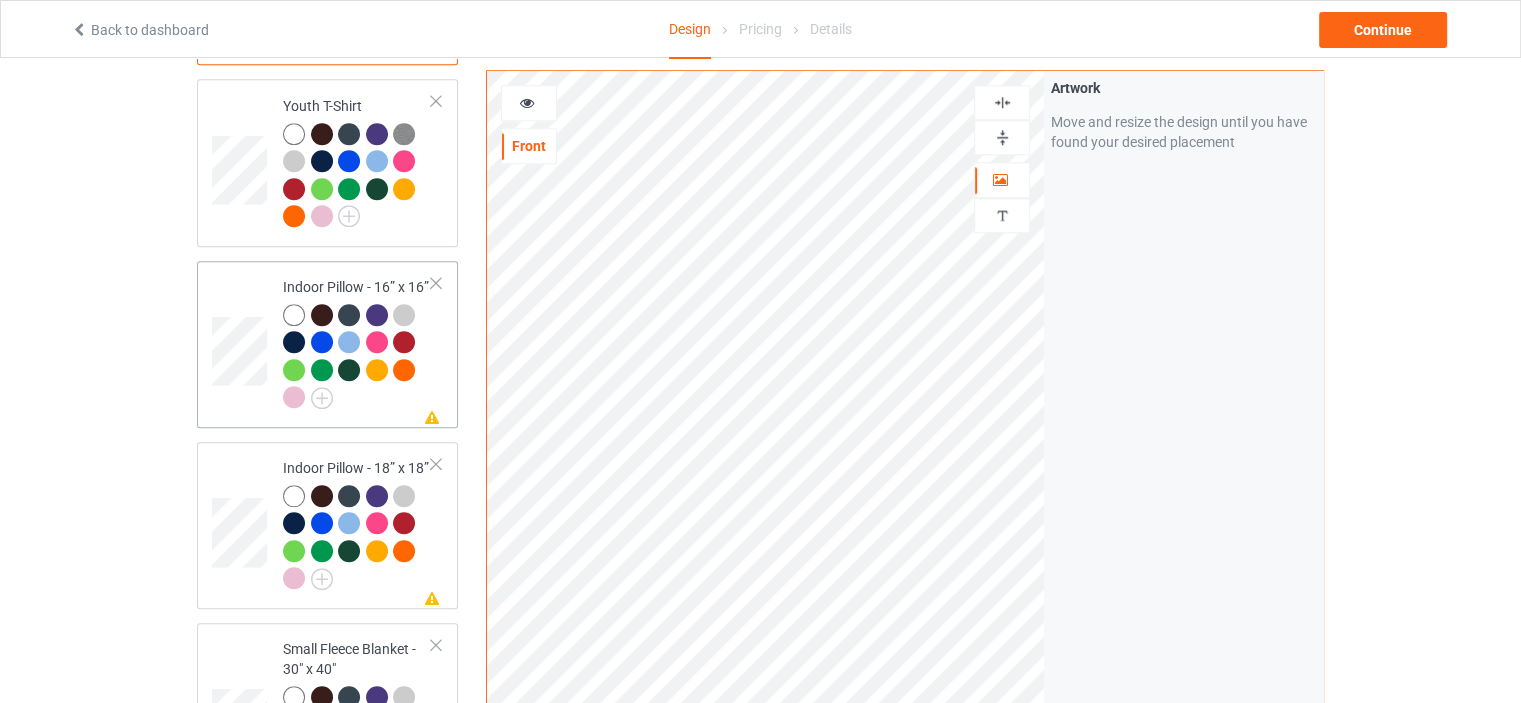 click on "Missing artwork on 1 side(s) Indoor Pillow - 16” x 16”" at bounding box center (357, 344) 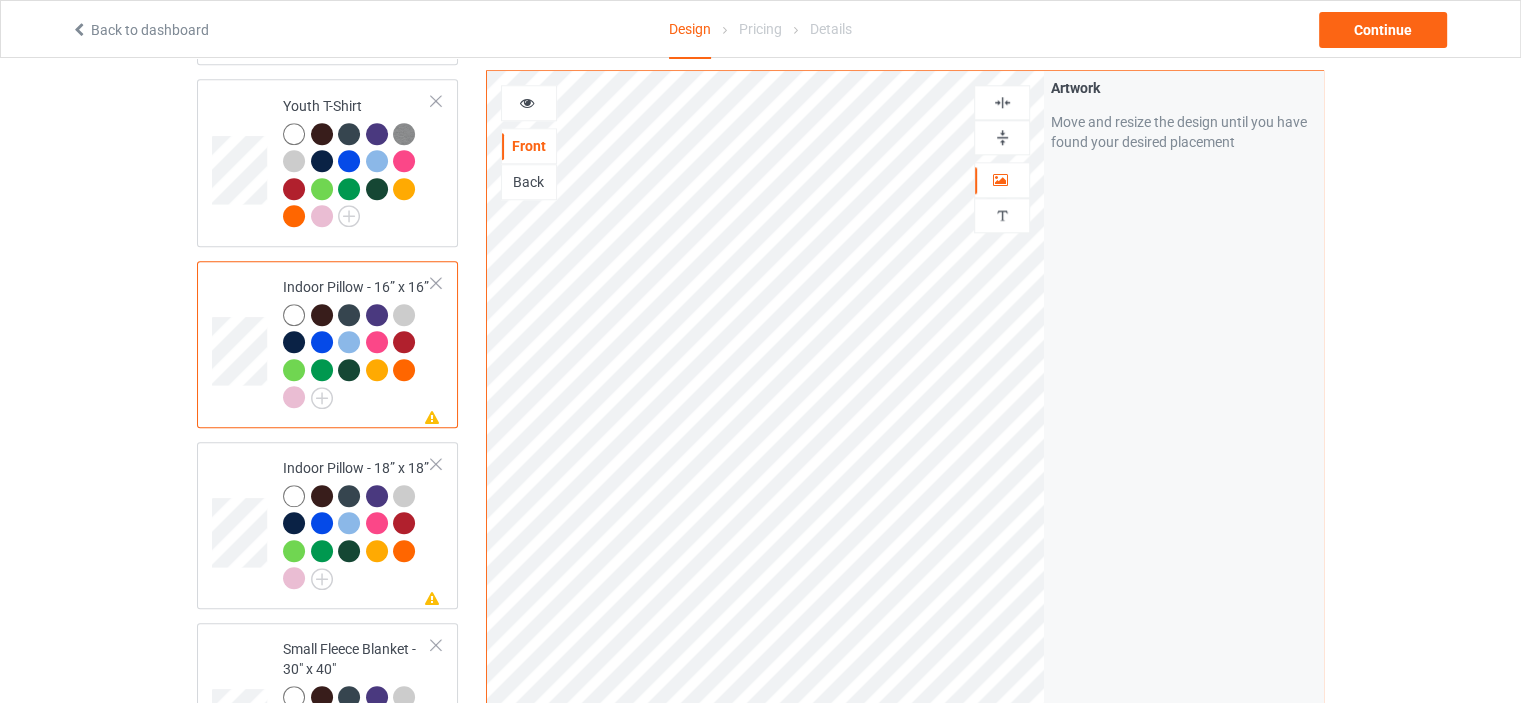 click at bounding box center [1002, 137] 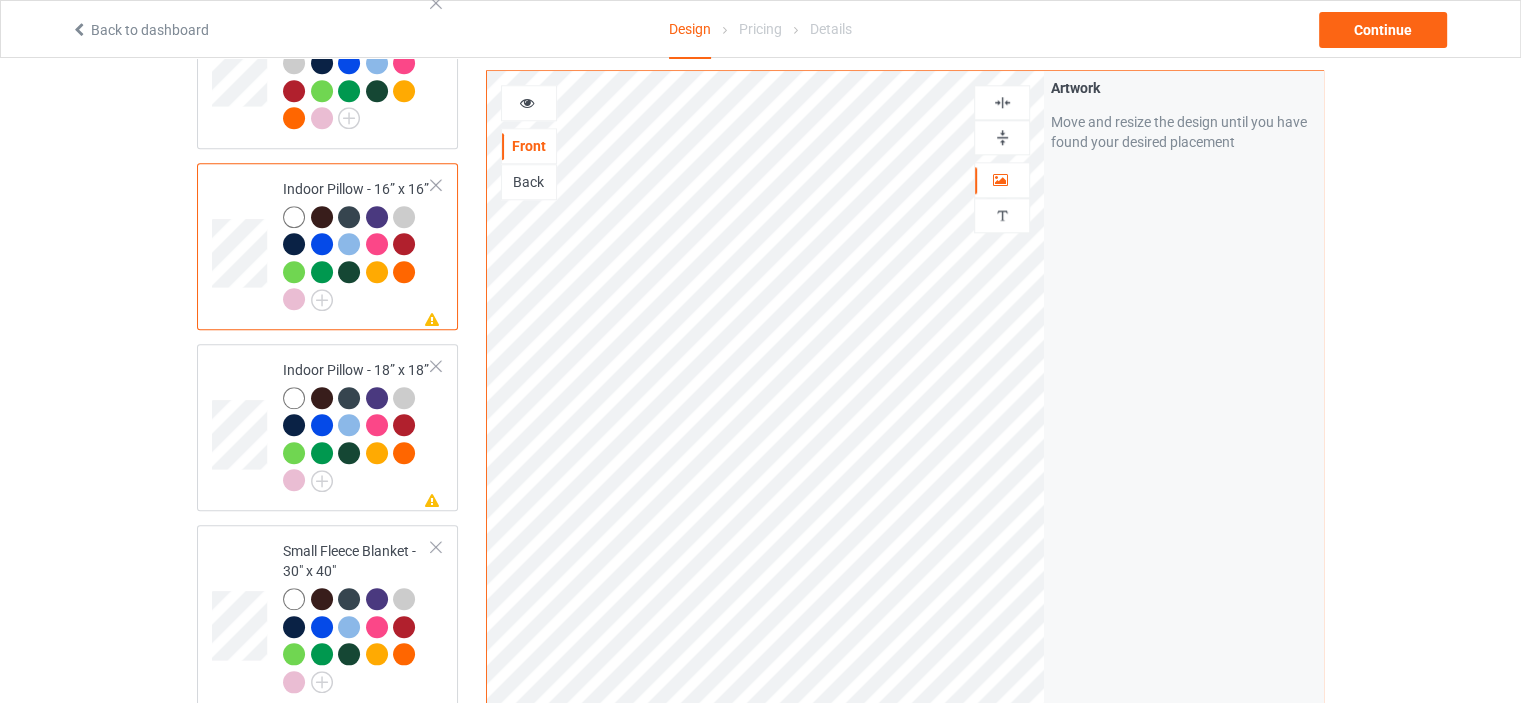 scroll, scrollTop: 2100, scrollLeft: 0, axis: vertical 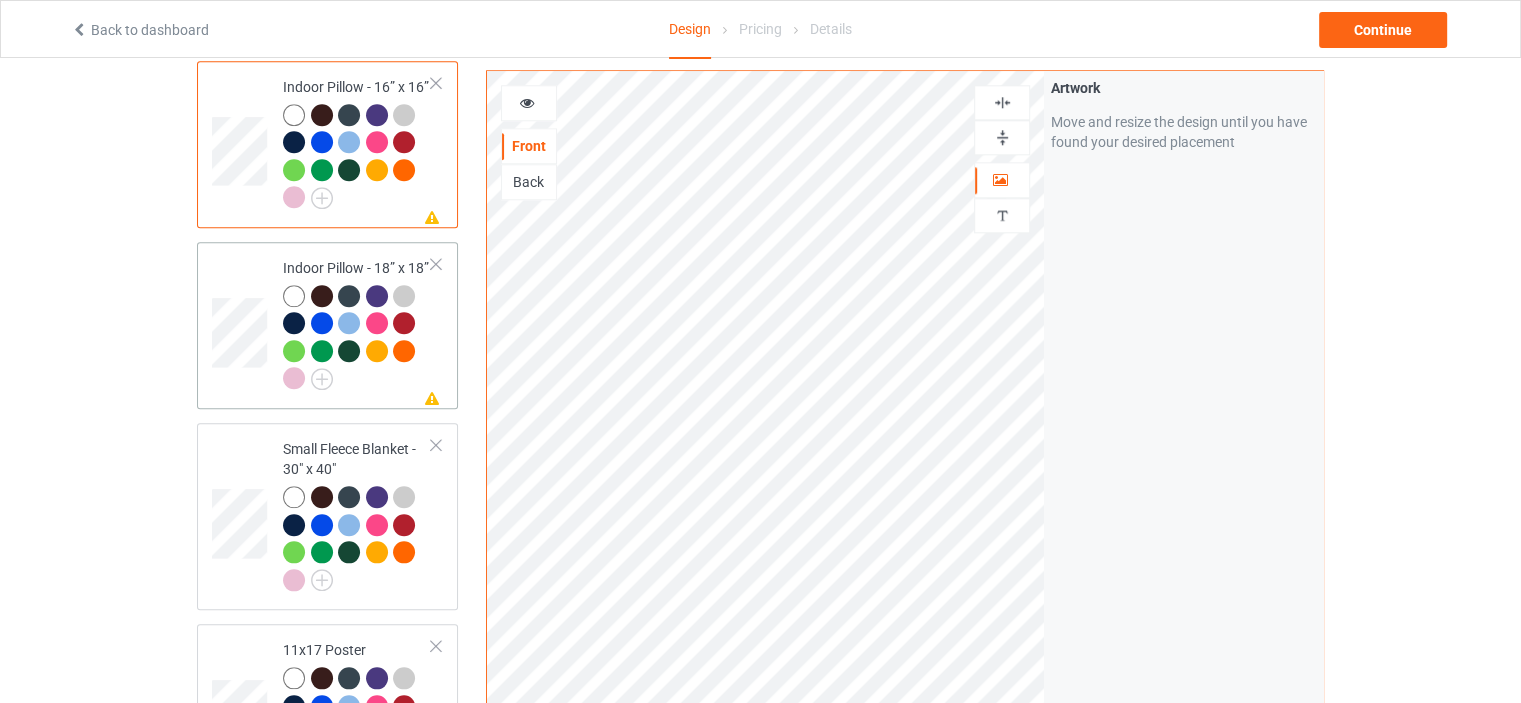 click on "Missing artwork on 1 side(s) Indoor Pillow - 18” x 18”" at bounding box center (357, 325) 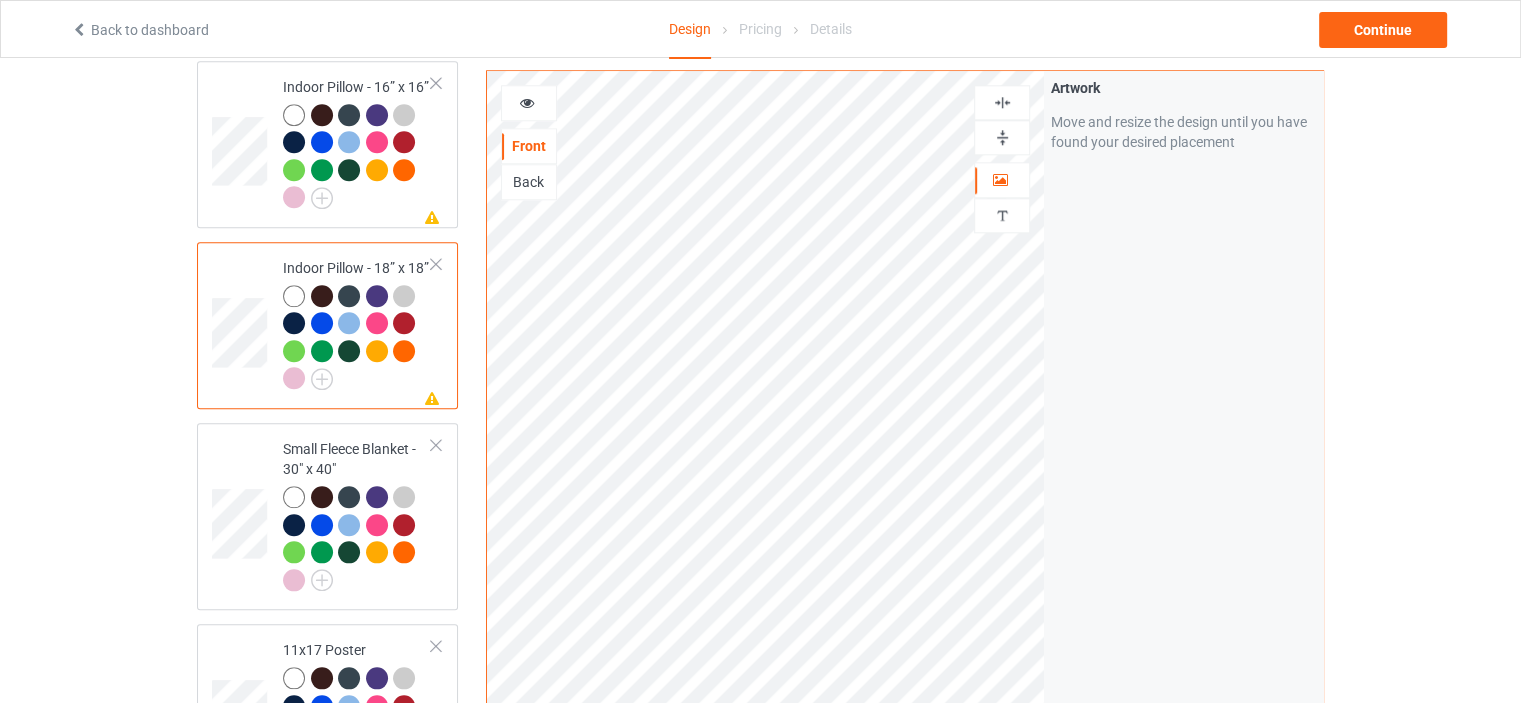 click at bounding box center (1002, 137) 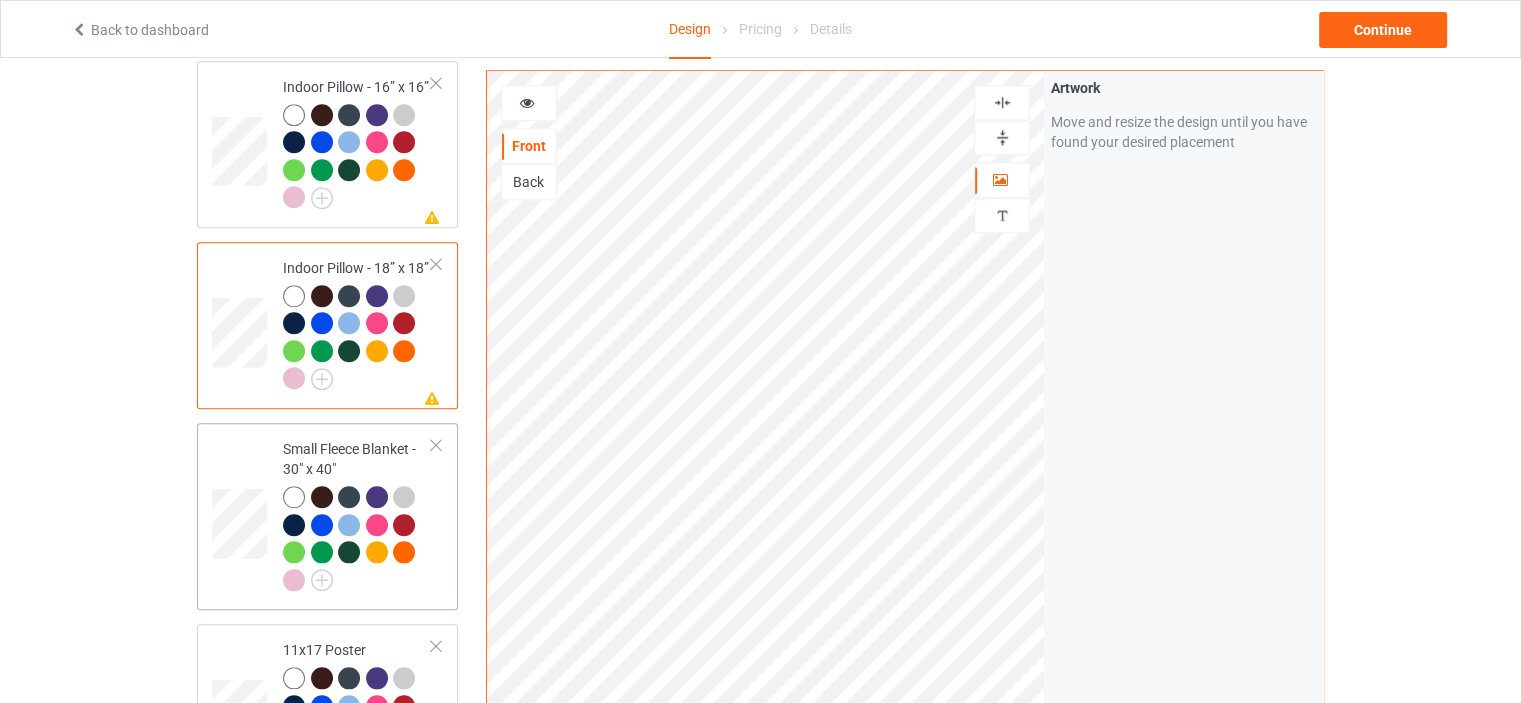 click on "Small Fleece Blanket - 30" x 40"" at bounding box center (357, 514) 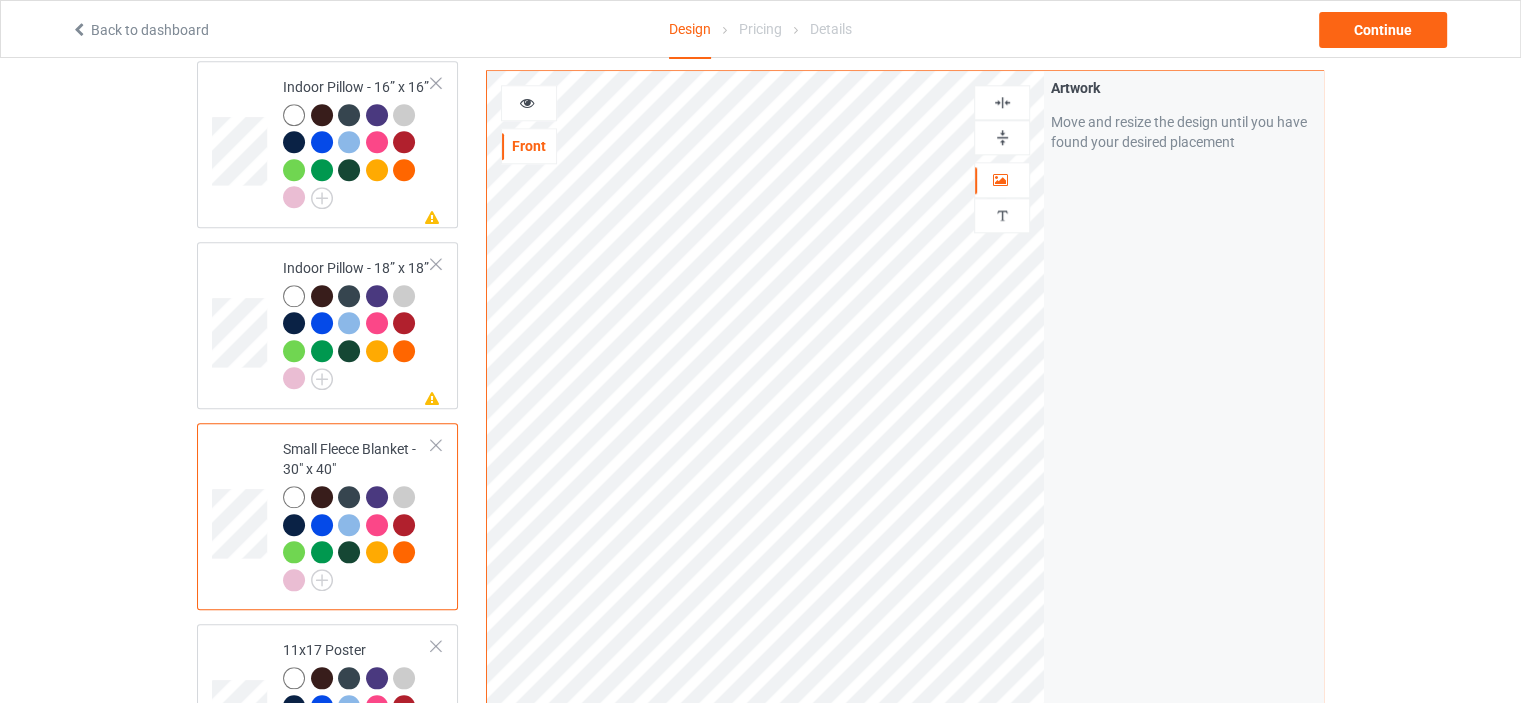 drag, startPoint x: 1002, startPoint y: 134, endPoint x: 1002, endPoint y: 112, distance: 22 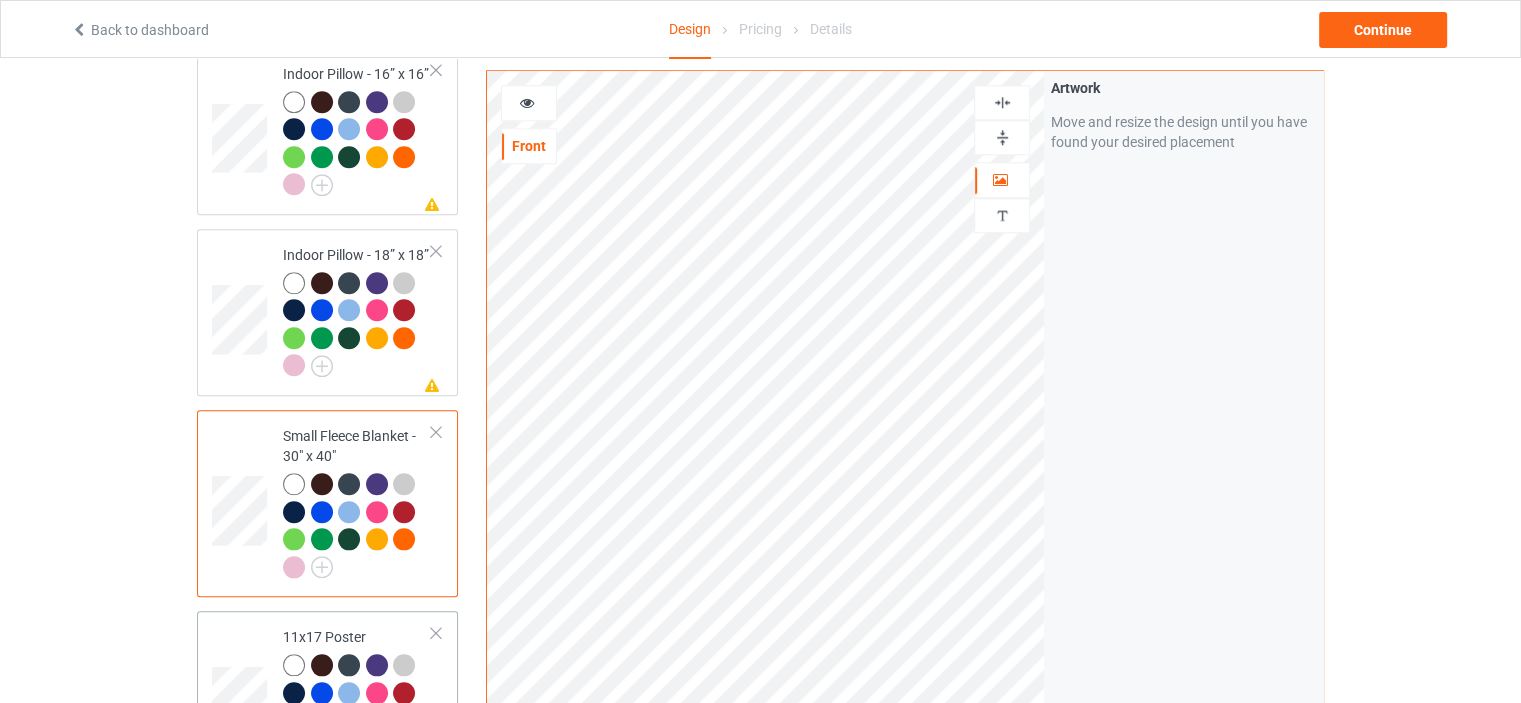 scroll, scrollTop: 2300, scrollLeft: 0, axis: vertical 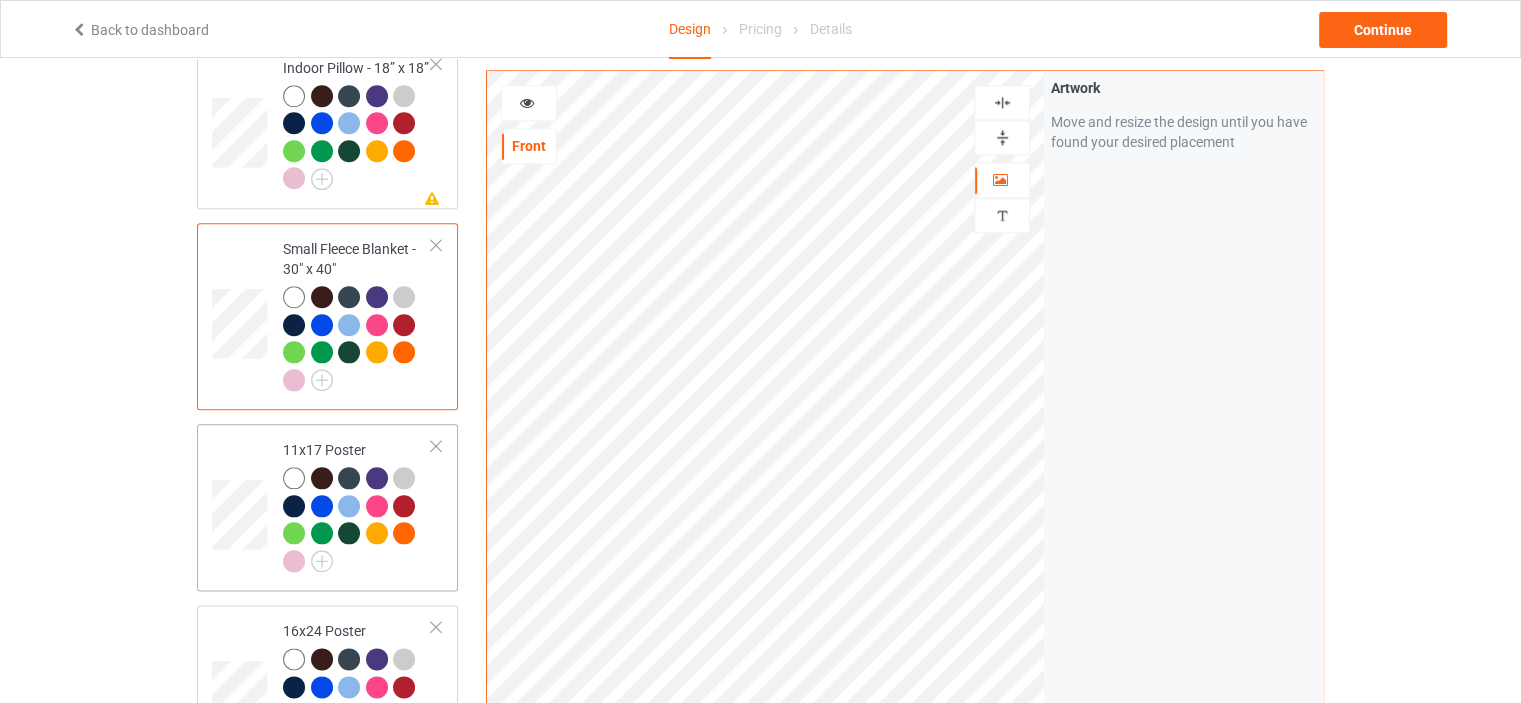 click on "11x17 Poster" at bounding box center (357, 505) 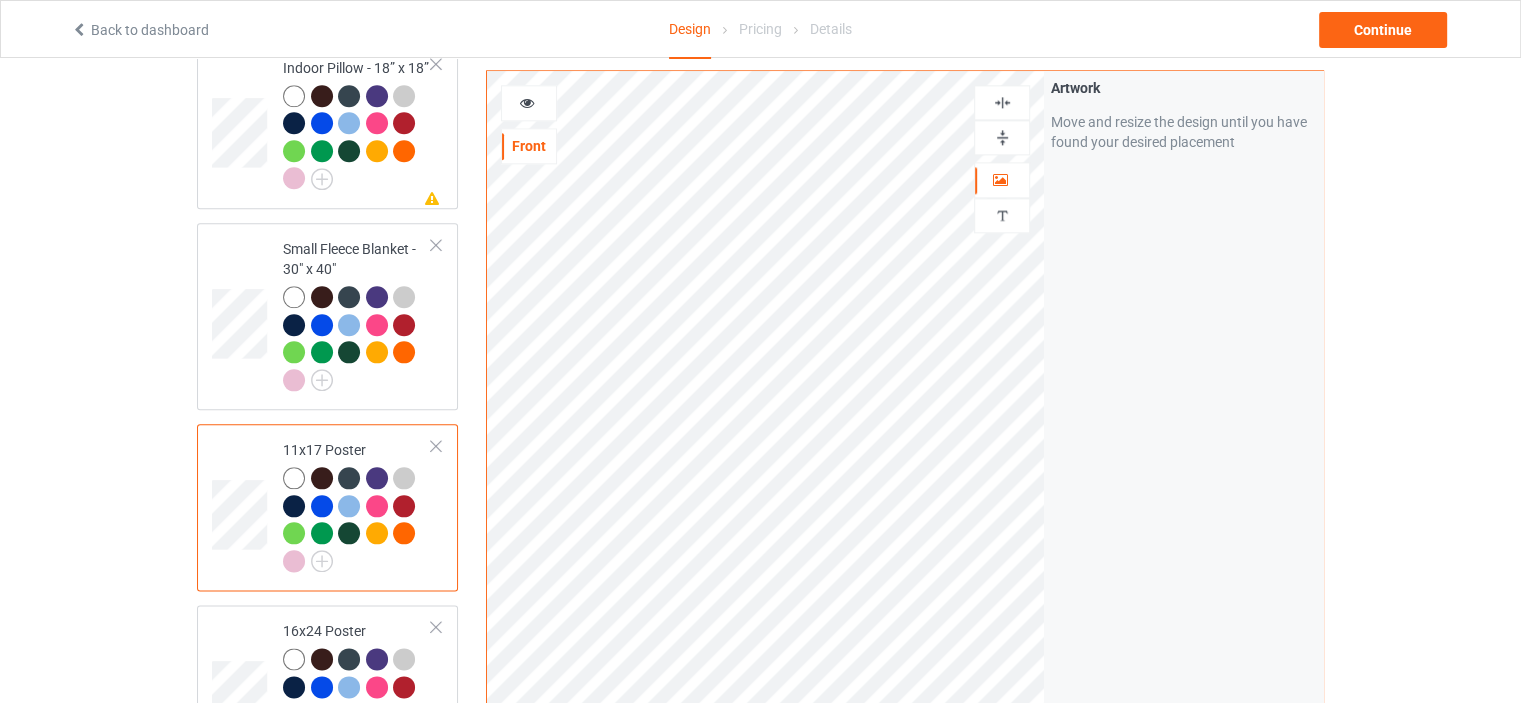 click at bounding box center [1002, 137] 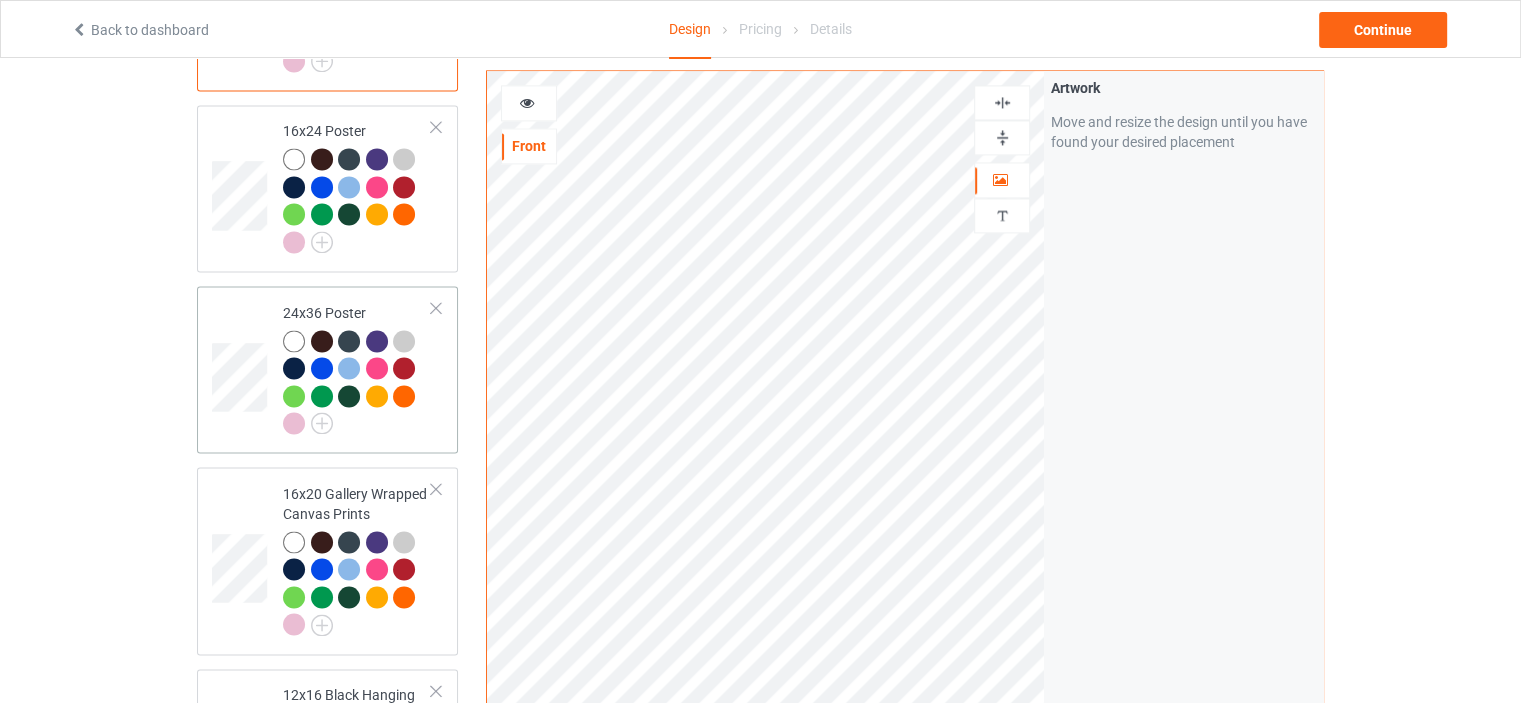 scroll, scrollTop: 2900, scrollLeft: 0, axis: vertical 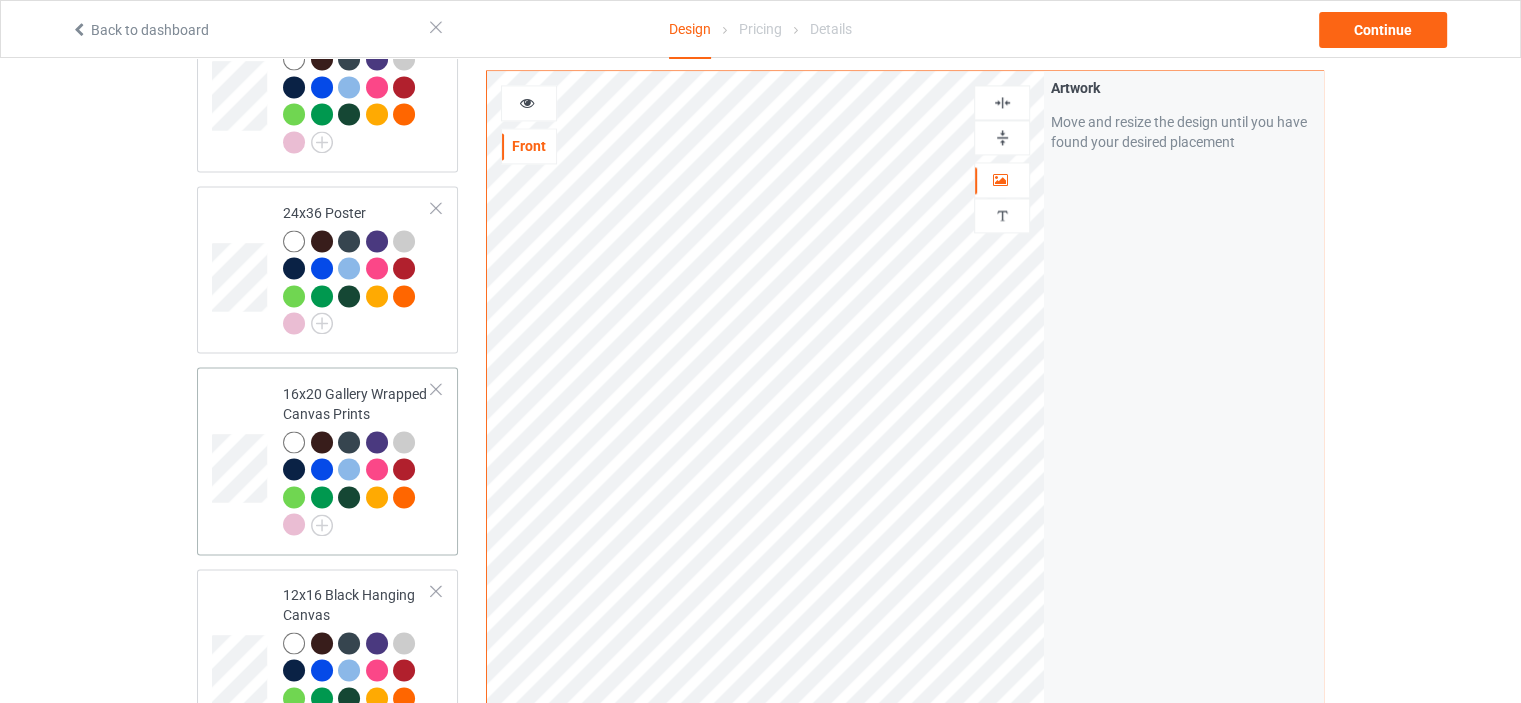 click on "16x20 Gallery Wrapped Canvas Prints" at bounding box center [357, 459] 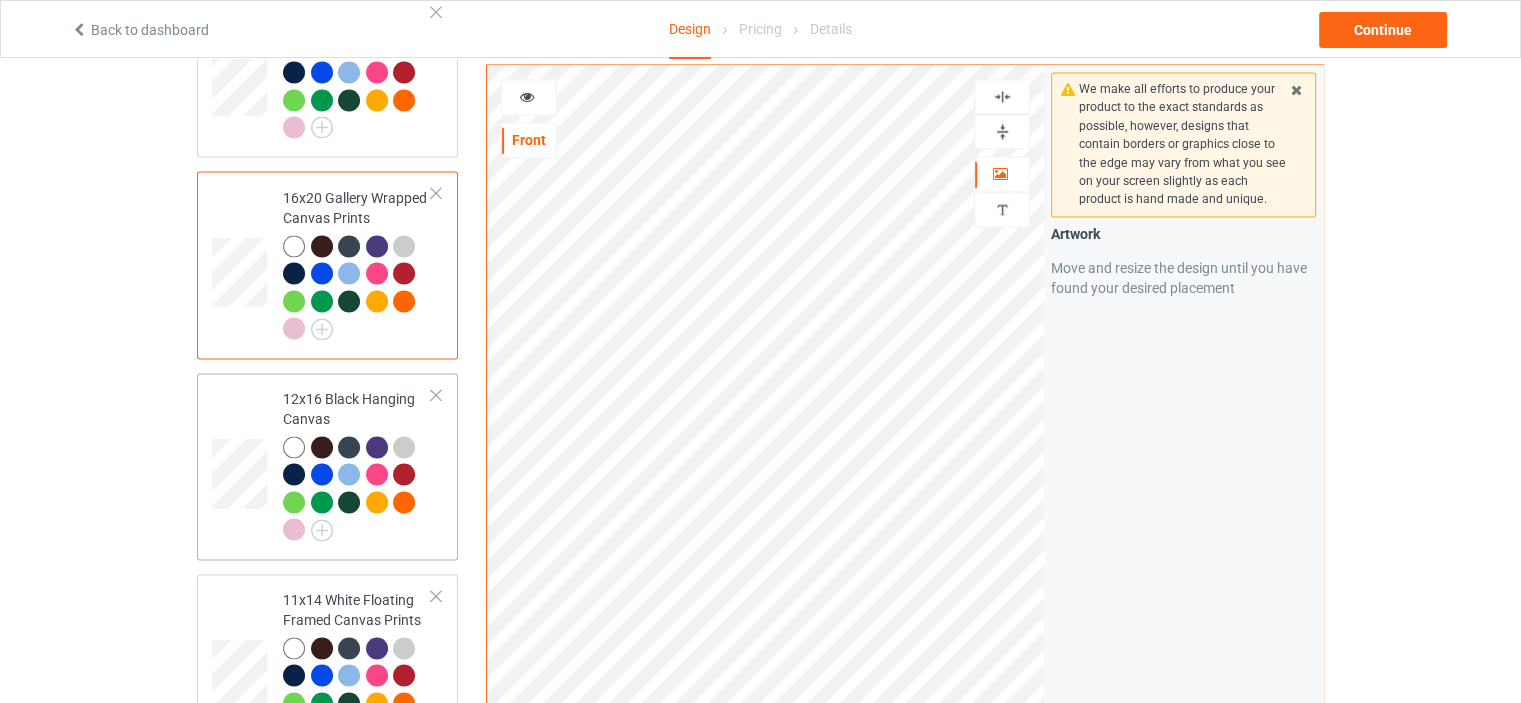 scroll, scrollTop: 3100, scrollLeft: 0, axis: vertical 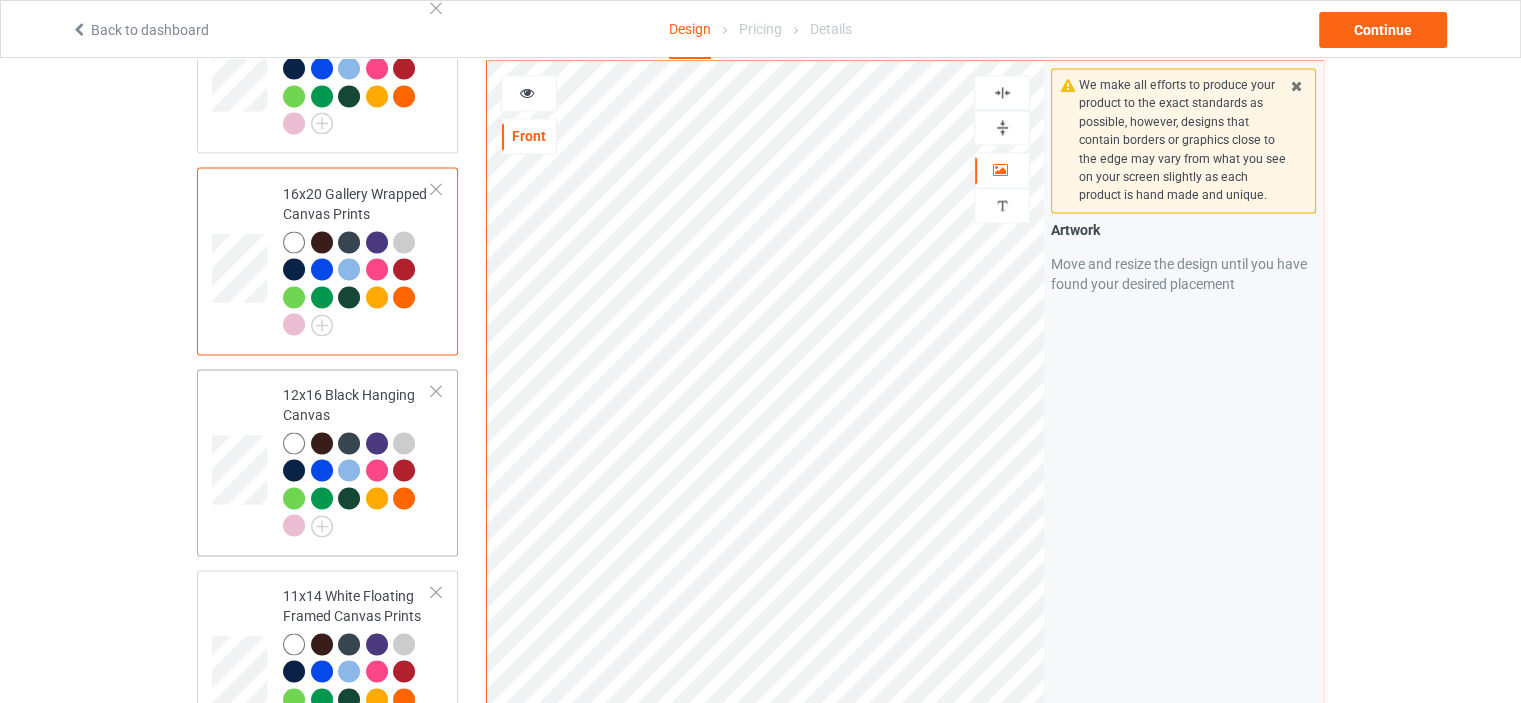 click on "12x16 Black Hanging Canvas" at bounding box center [357, 460] 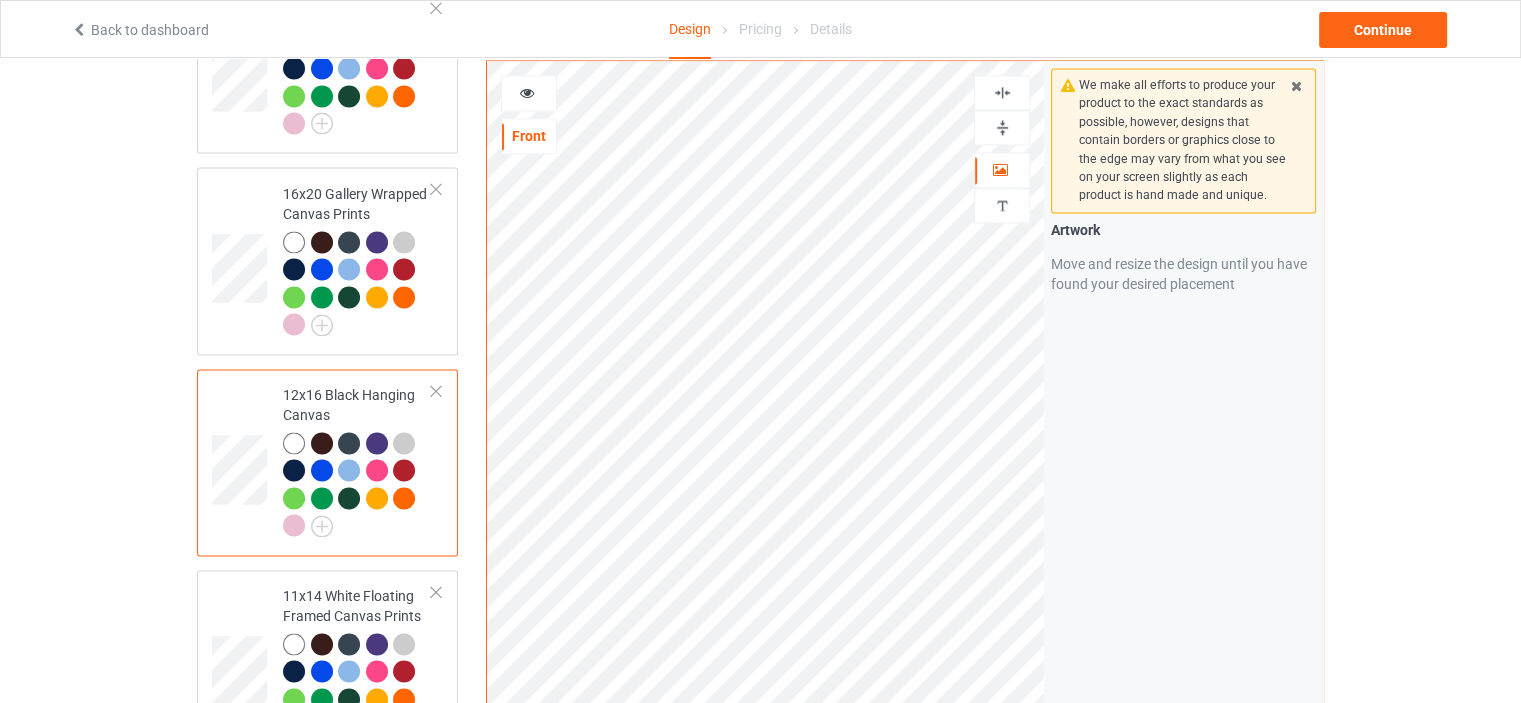 drag, startPoint x: 1008, startPoint y: 89, endPoint x: 1008, endPoint y: 67, distance: 22 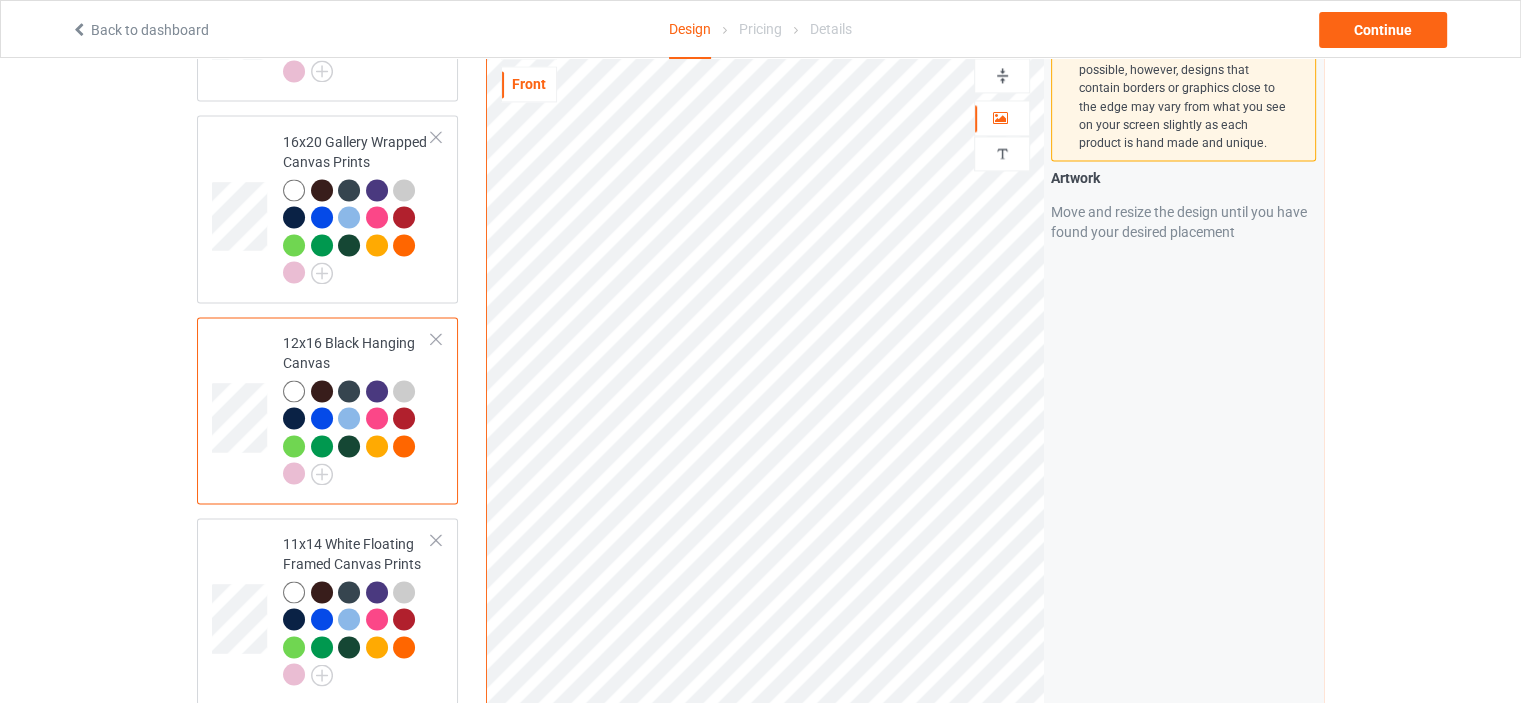 scroll, scrollTop: 3200, scrollLeft: 0, axis: vertical 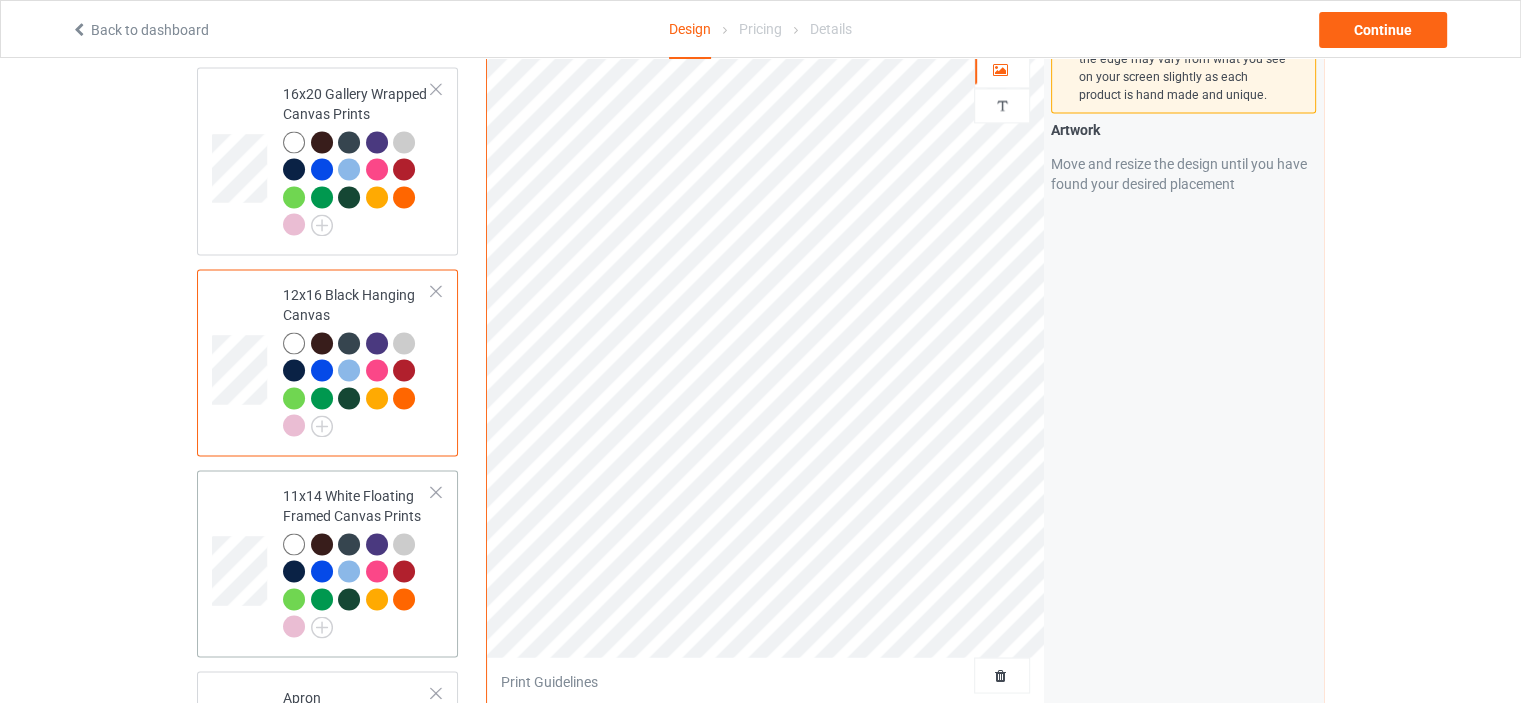 click on "11x14 White Floating Framed Canvas Prints" at bounding box center [357, 561] 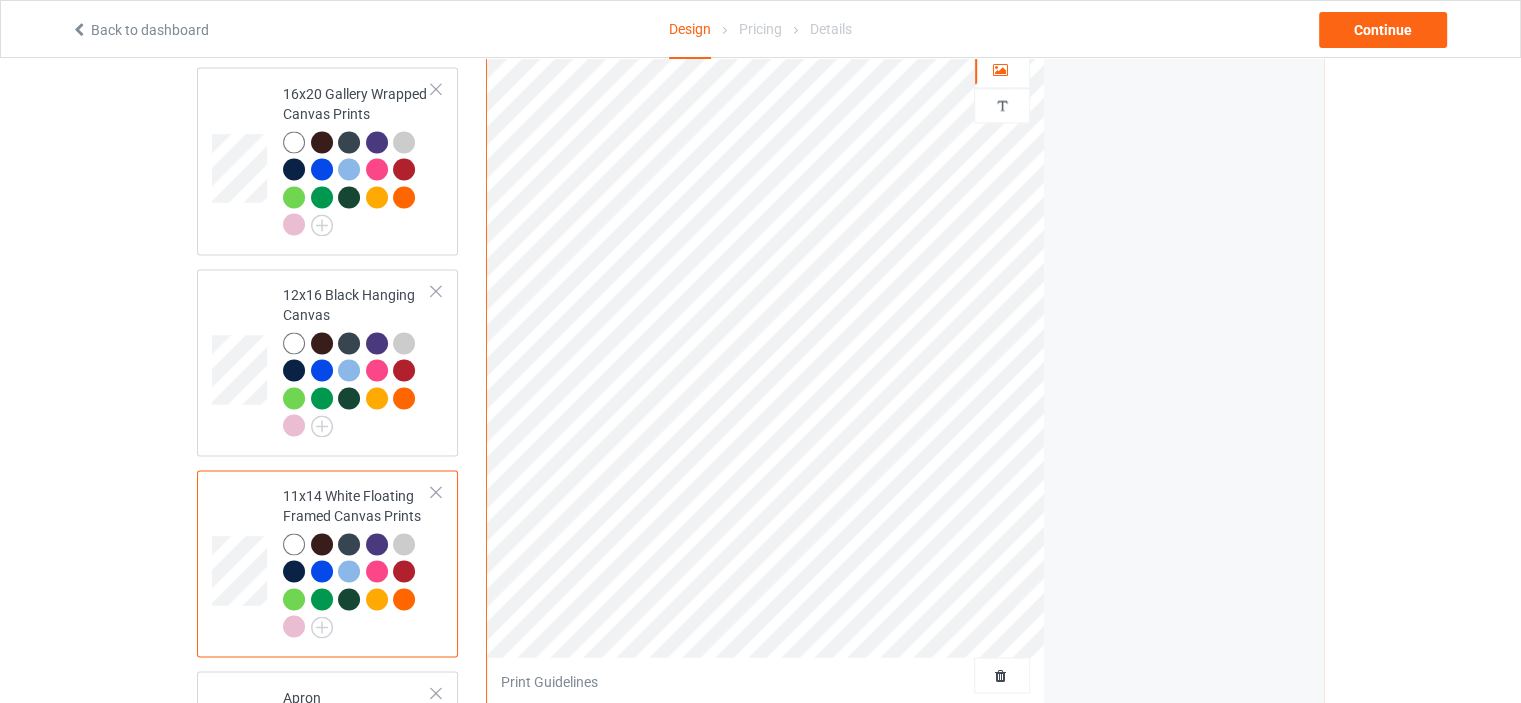 scroll, scrollTop: 3000, scrollLeft: 0, axis: vertical 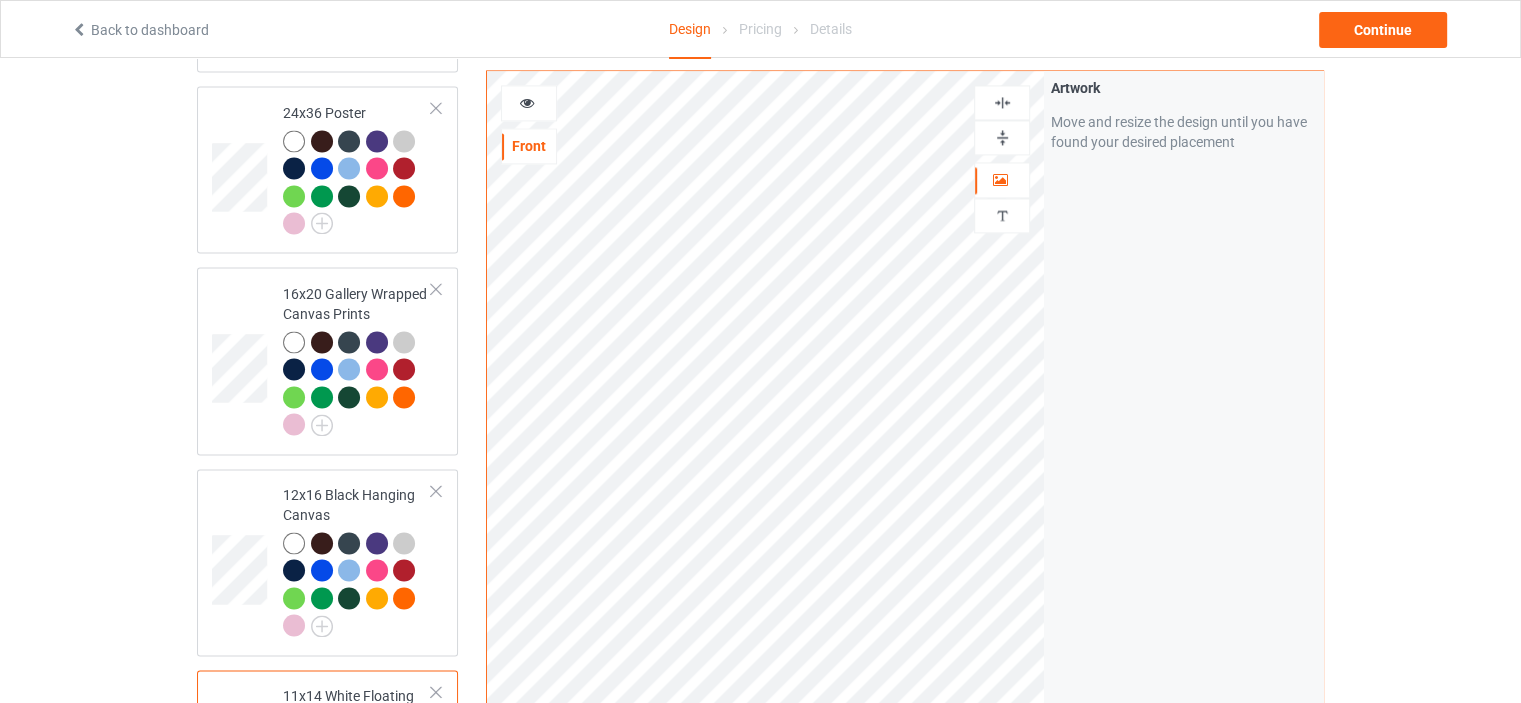 click at bounding box center (1002, 137) 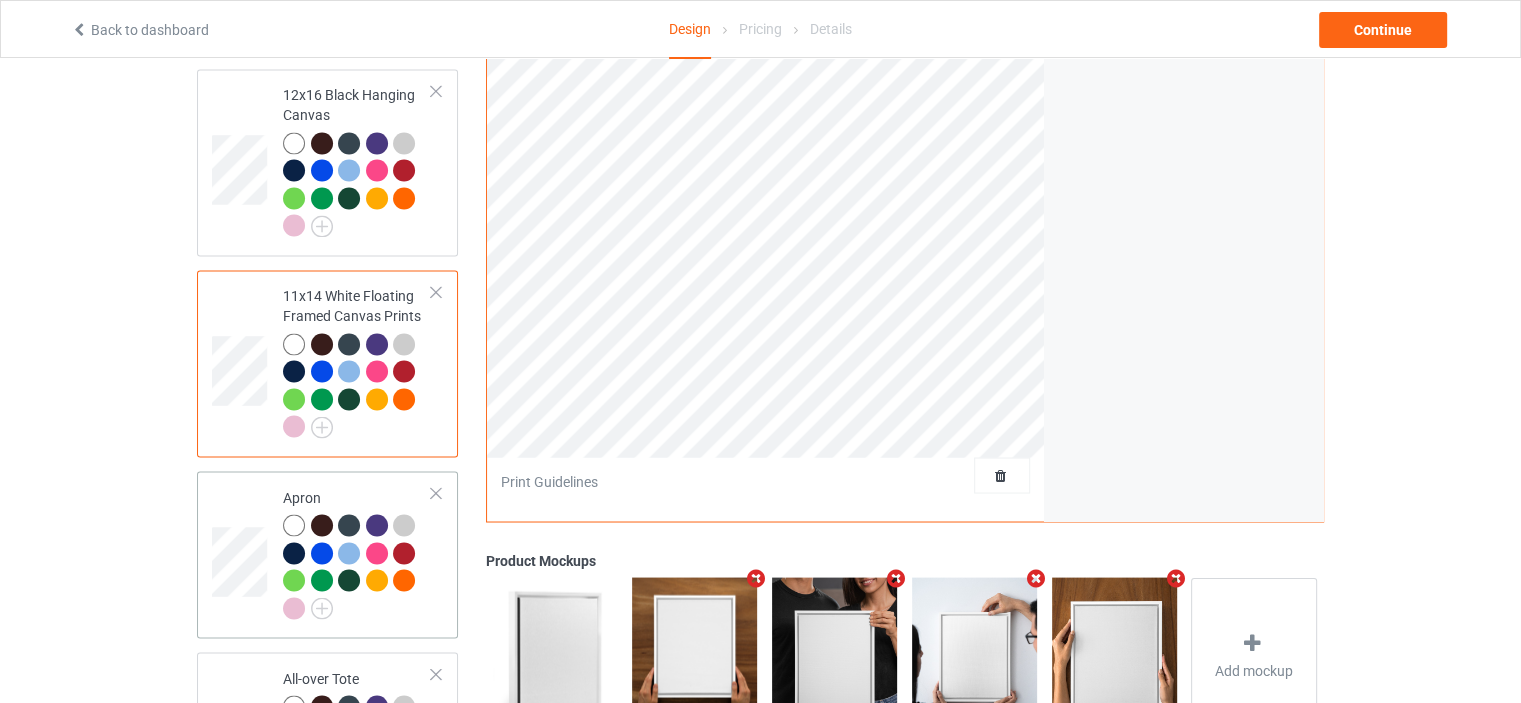 click on "Apron" at bounding box center (357, 552) 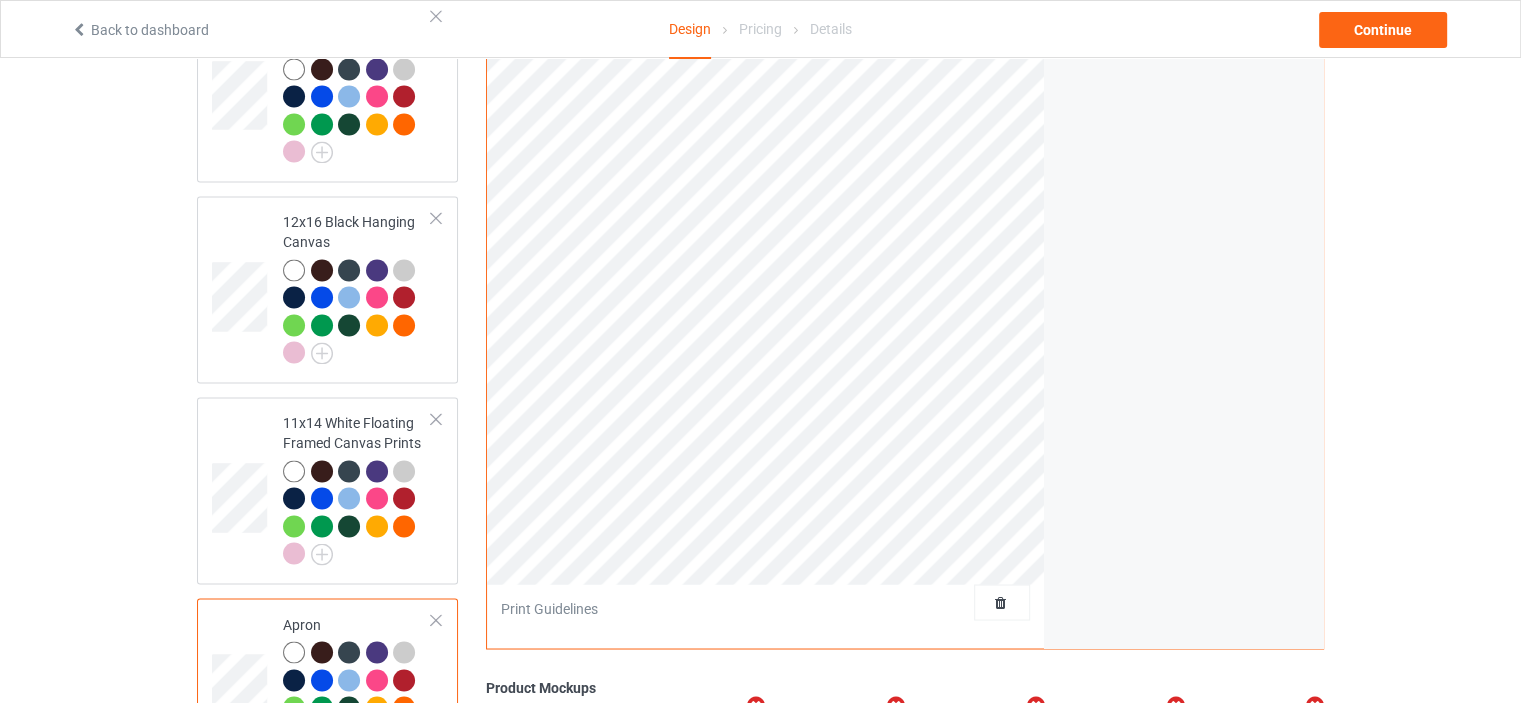 scroll, scrollTop: 3100, scrollLeft: 0, axis: vertical 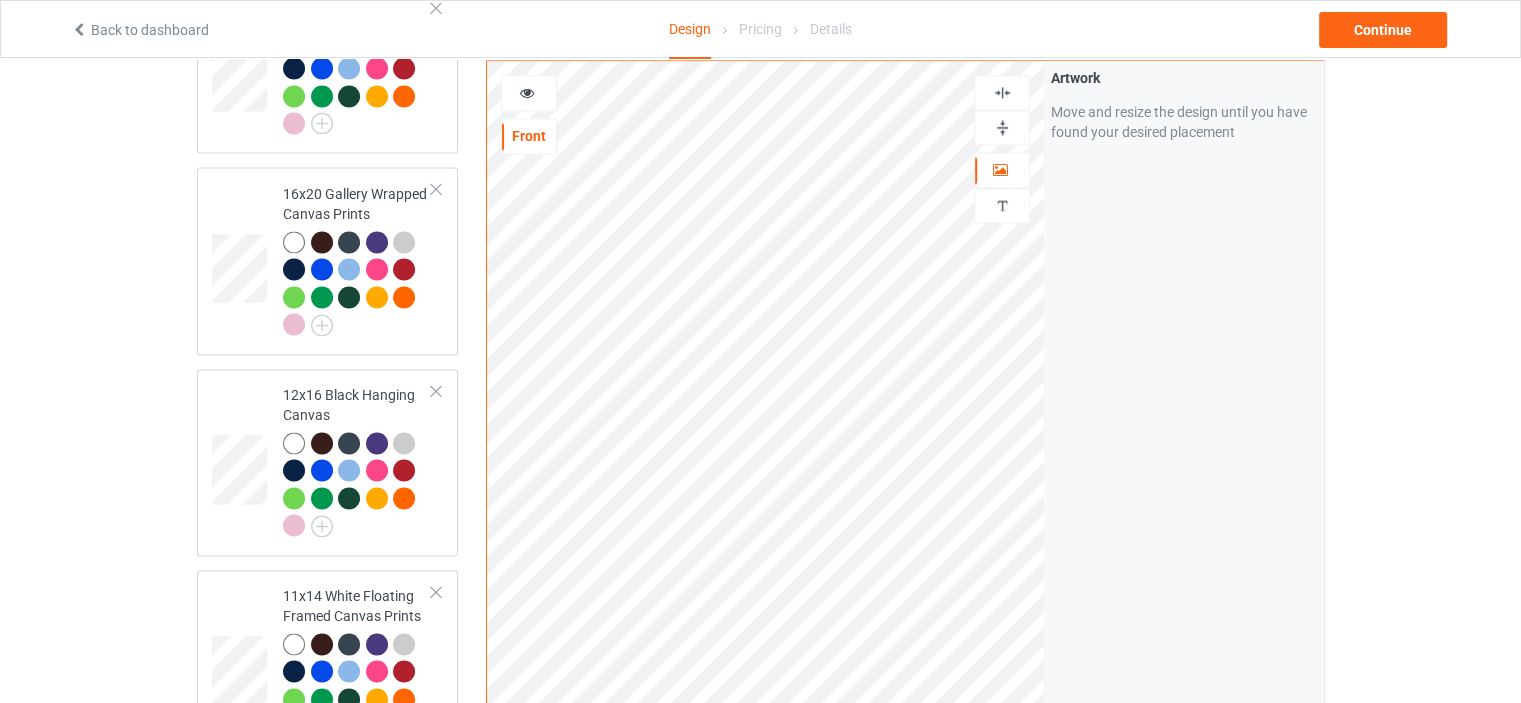click at bounding box center (1002, 92) 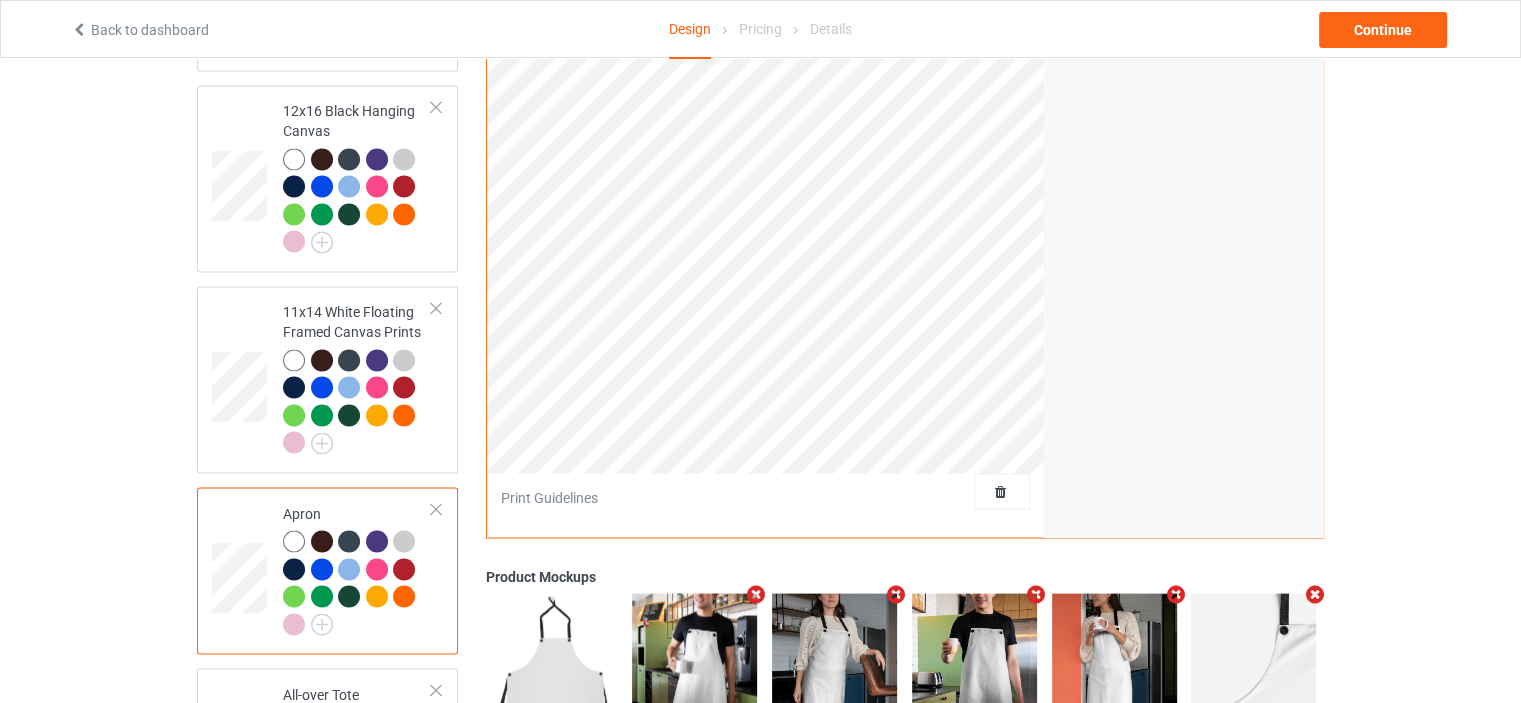 scroll, scrollTop: 3500, scrollLeft: 0, axis: vertical 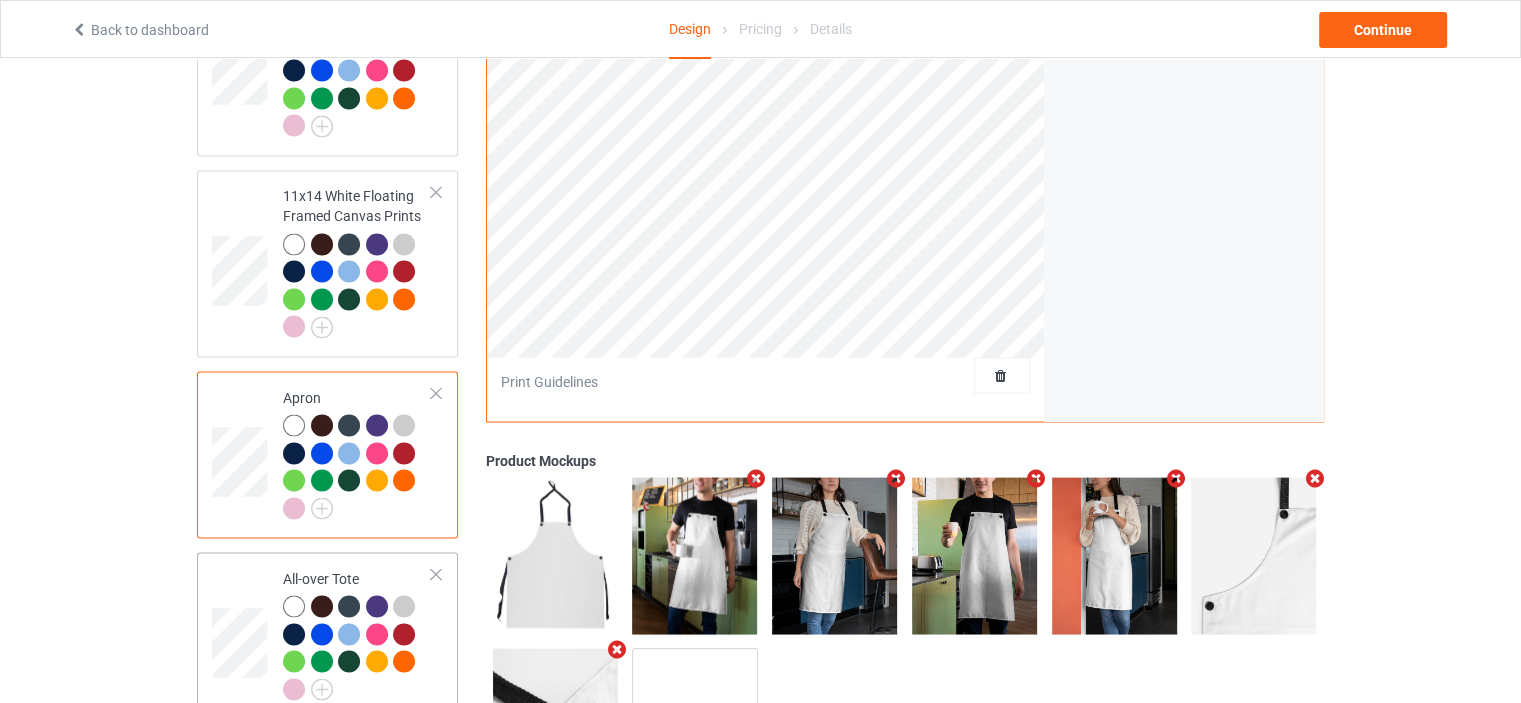 click on "All-over Tote" at bounding box center [357, 633] 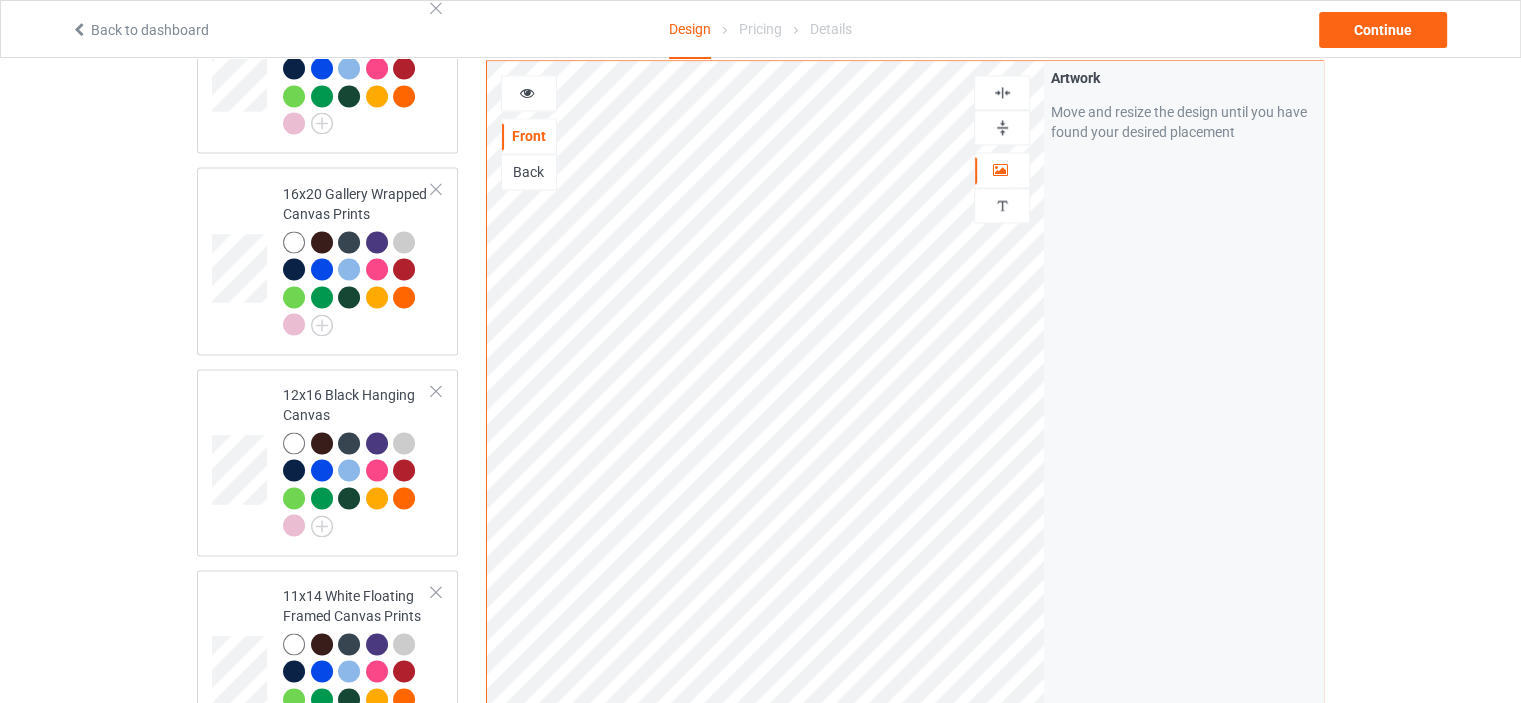 scroll, scrollTop: 3000, scrollLeft: 0, axis: vertical 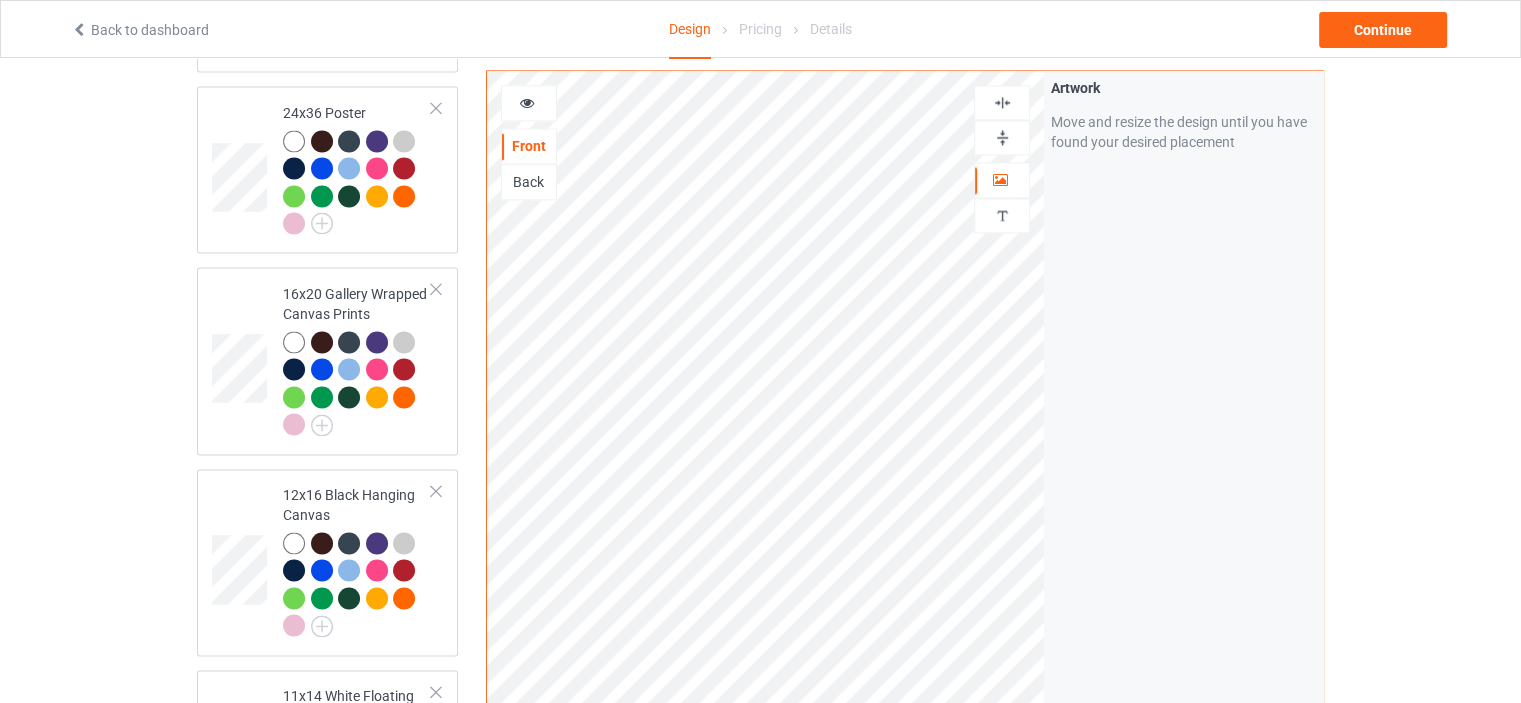 click at bounding box center (1002, 102) 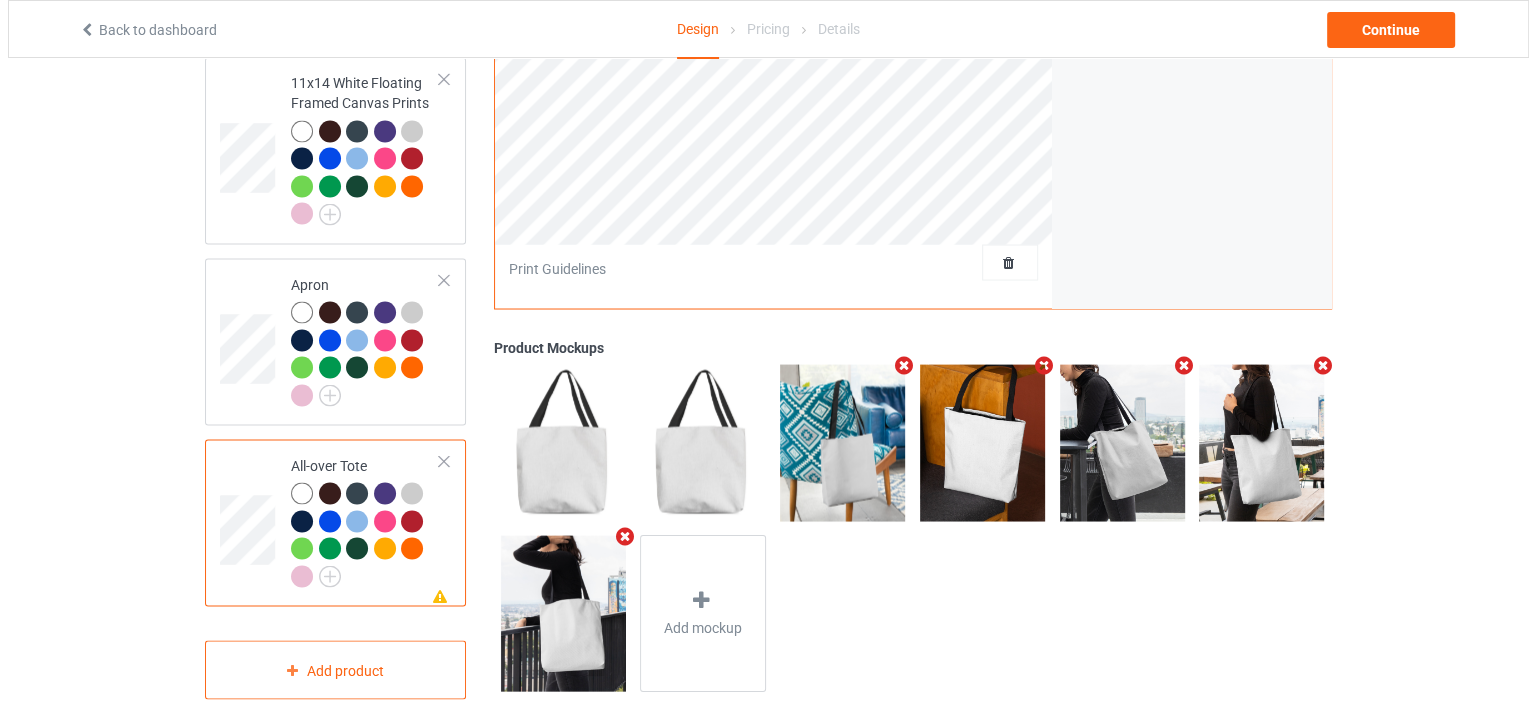 scroll, scrollTop: 3617, scrollLeft: 0, axis: vertical 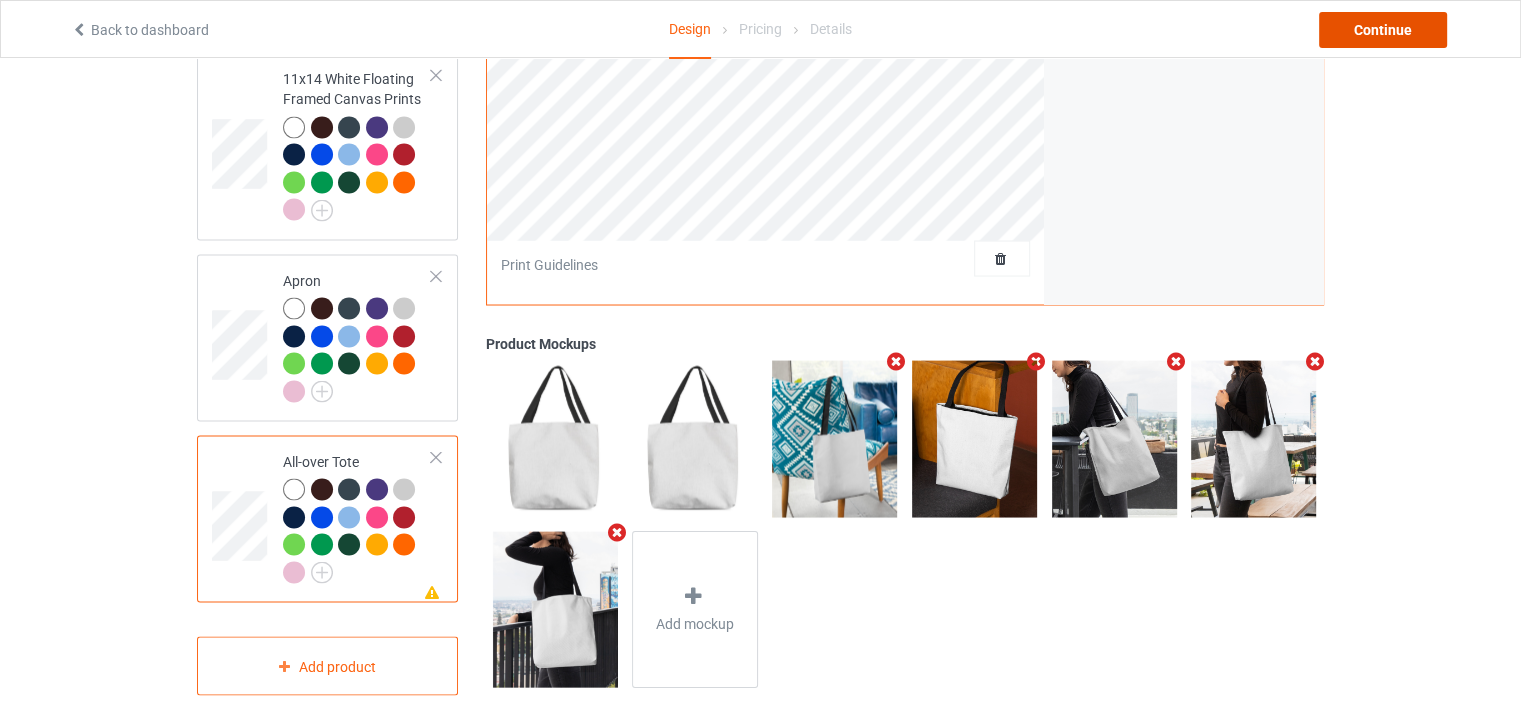 click on "Continue" at bounding box center (1383, 30) 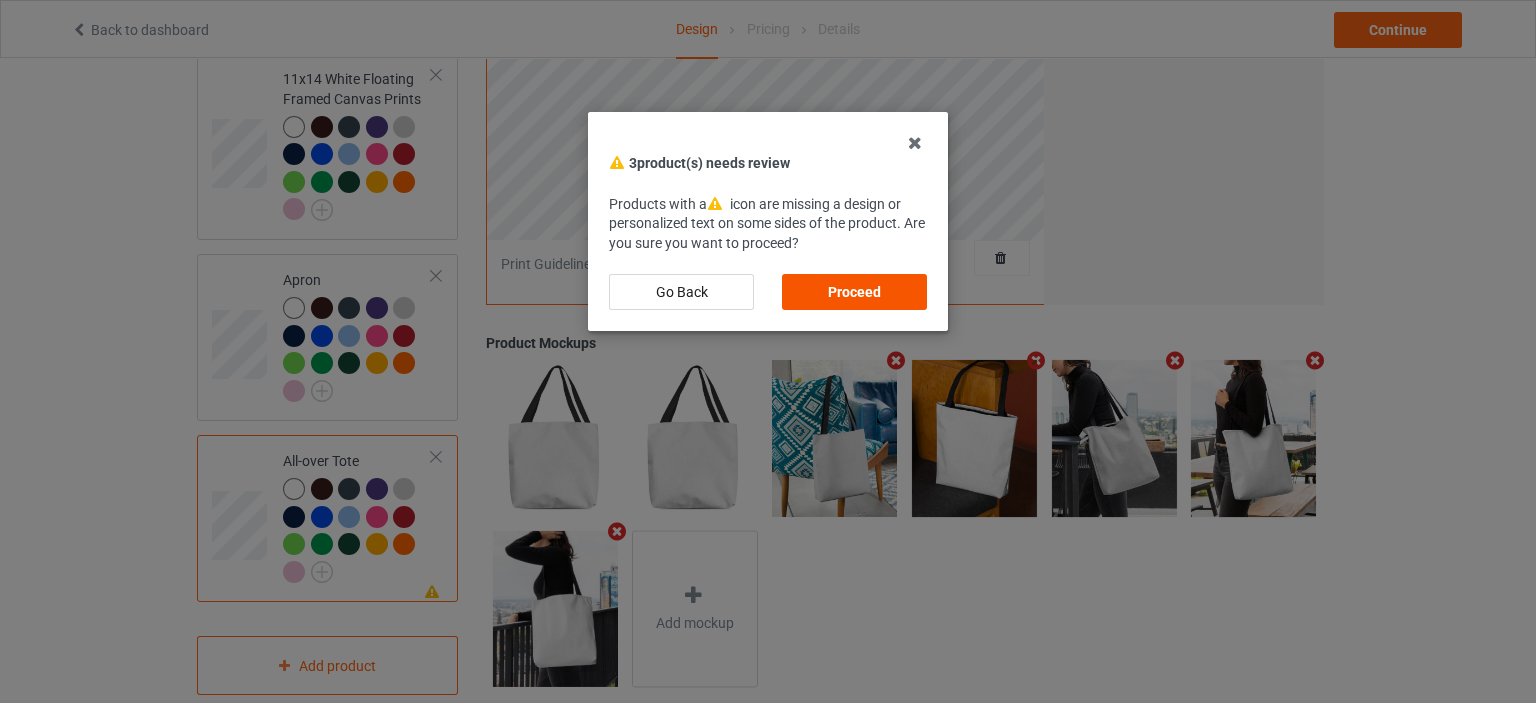 click on "Proceed" at bounding box center (854, 292) 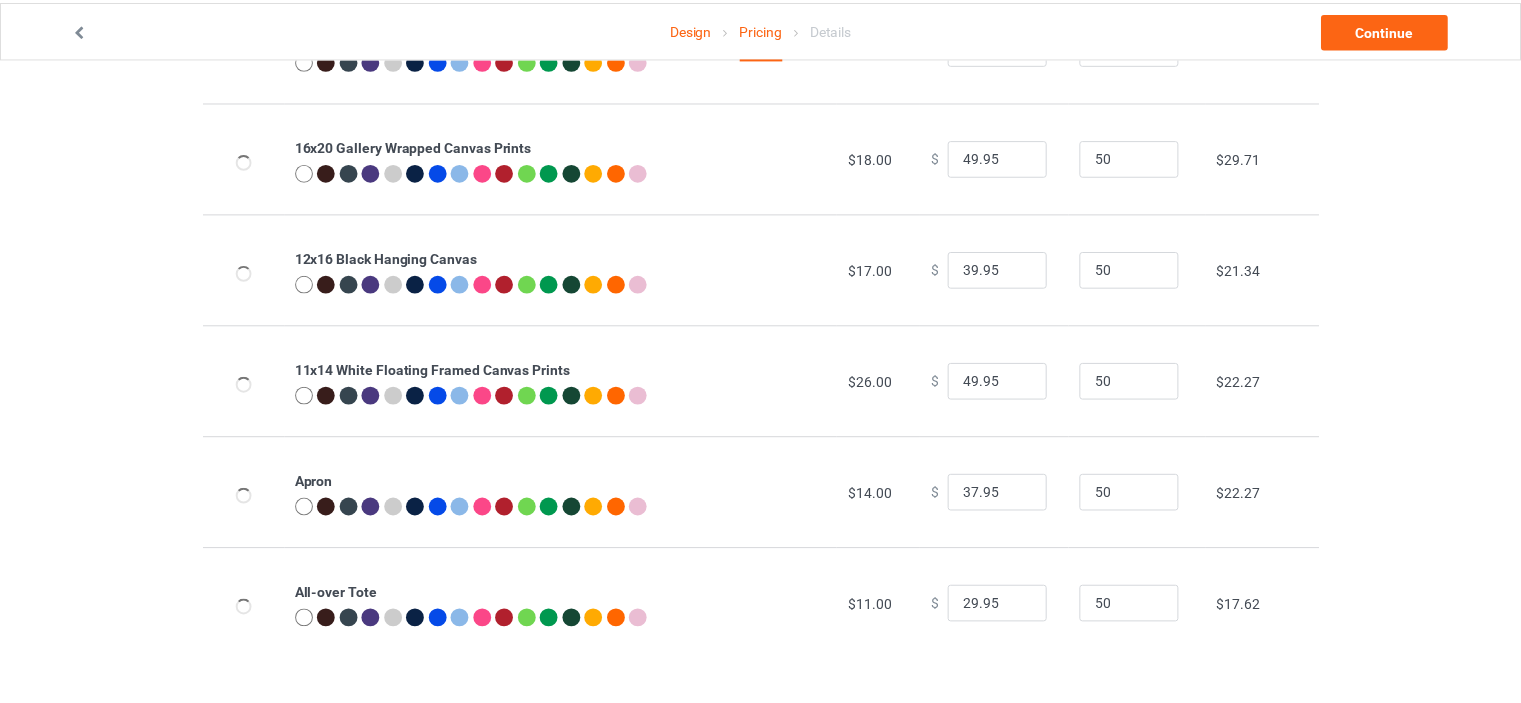 scroll, scrollTop: 0, scrollLeft: 0, axis: both 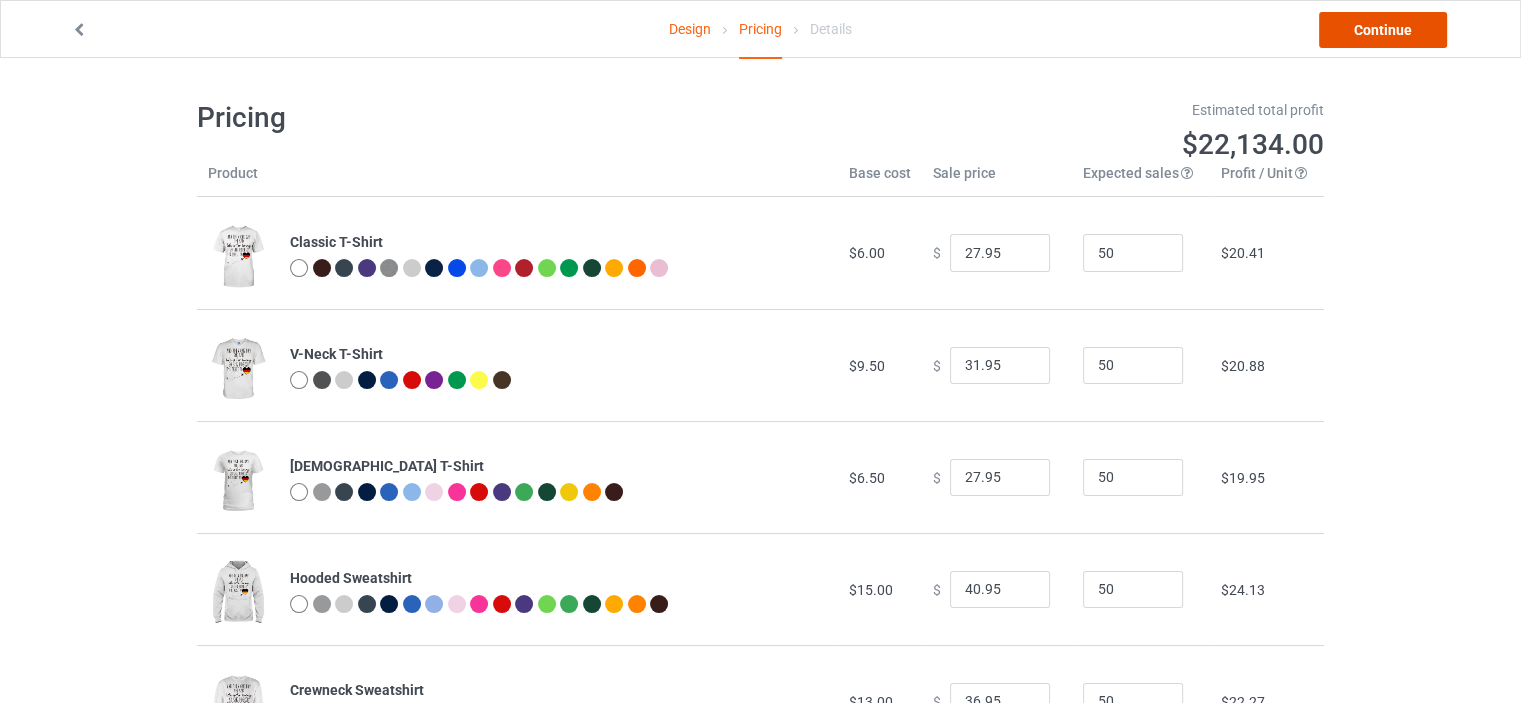 click on "Continue" at bounding box center (1383, 30) 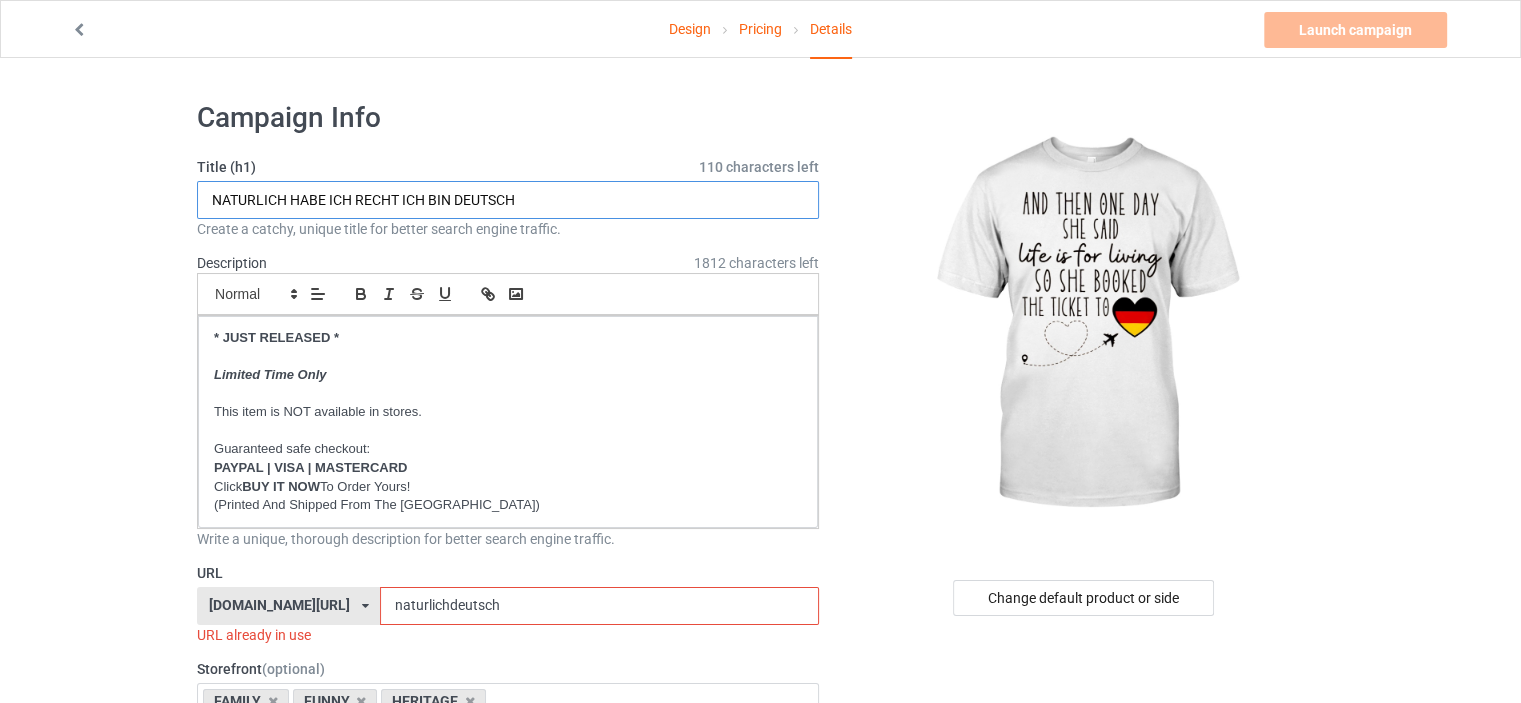 drag, startPoint x: 531, startPoint y: 189, endPoint x: 14, endPoint y: 191, distance: 517.00385 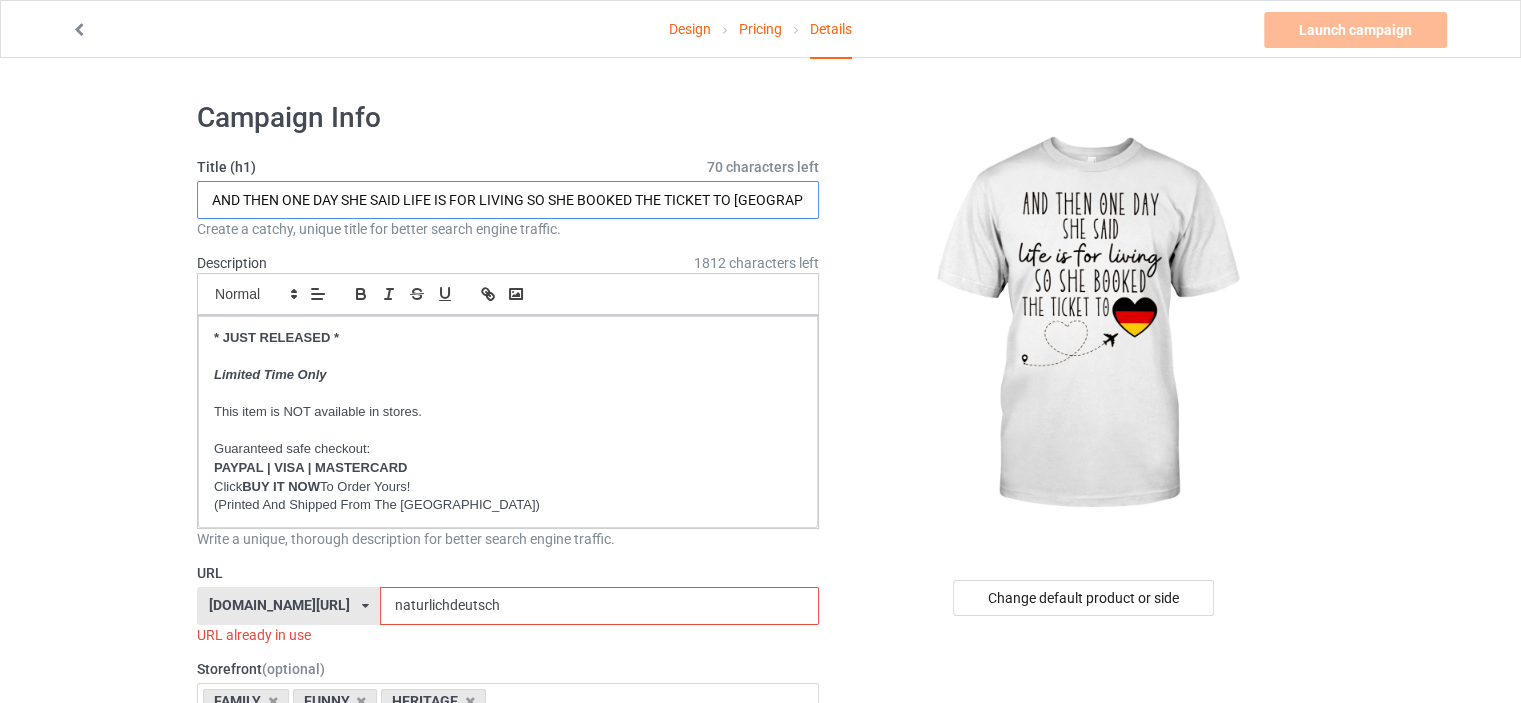 type on "AND THEN ONE DAY SHE SAID LIFE IS FOR LIVING SO SHE BOOKED THE TICKET TO [GEOGRAPHIC_DATA]" 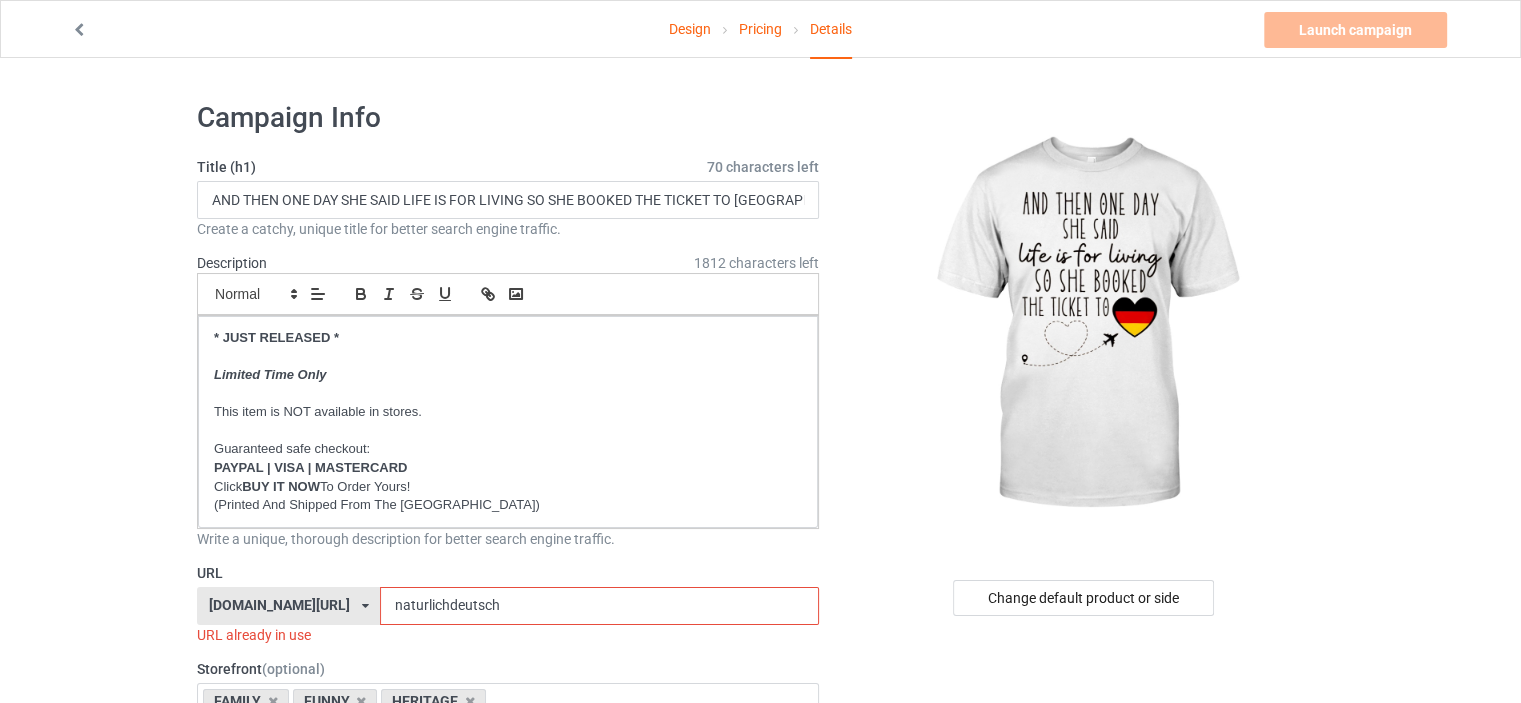 click on "Design Pricing Details Launch campaign Invalid campaign URL Campaign Info Title (h1) 70   characters left AND THEN ONE DAY SHE SAID LIFE IS FOR LIVING SO SHE BOOKED THE TICKET TO [GEOGRAPHIC_DATA] Create a catchy, unique title for better search engine traffic. Description 1812   characters left       Small Normal Large Big Huge                                                                                     * JUST RELEASED * Limited Time Only This item is NOT available in stores. Guaranteed safe checkout: PAYPAL | VISA | MASTERCARD Click  BUY IT NOW  To Order Yours! (Printed And Shipped From The [GEOGRAPHIC_DATA]) Write a unique, thorough description for better search engine traffic. URL [DOMAIN_NAME][URL] [DOMAIN_NAME][URL] [DOMAIN_NAME][URL] [DOMAIN_NAME][URL] [DOMAIN_NAME][URL] [DOMAIN_NAME][URL] [DOMAIN_NAME][URL] [DOMAIN_NAME][URL] [DOMAIN_NAME][URL] [DOMAIN_NAME][URL] [DOMAIN_NAME][URL] [DOMAIN_NAME][URL] [DOMAIN_NAME][URL] [DOMAIN_NAME][URL] [DOMAIN_NAME][URL] [DOMAIN_NAME][URL] [DOMAIN_NAME][URL] FAMILY 3" at bounding box center [760, 1168] 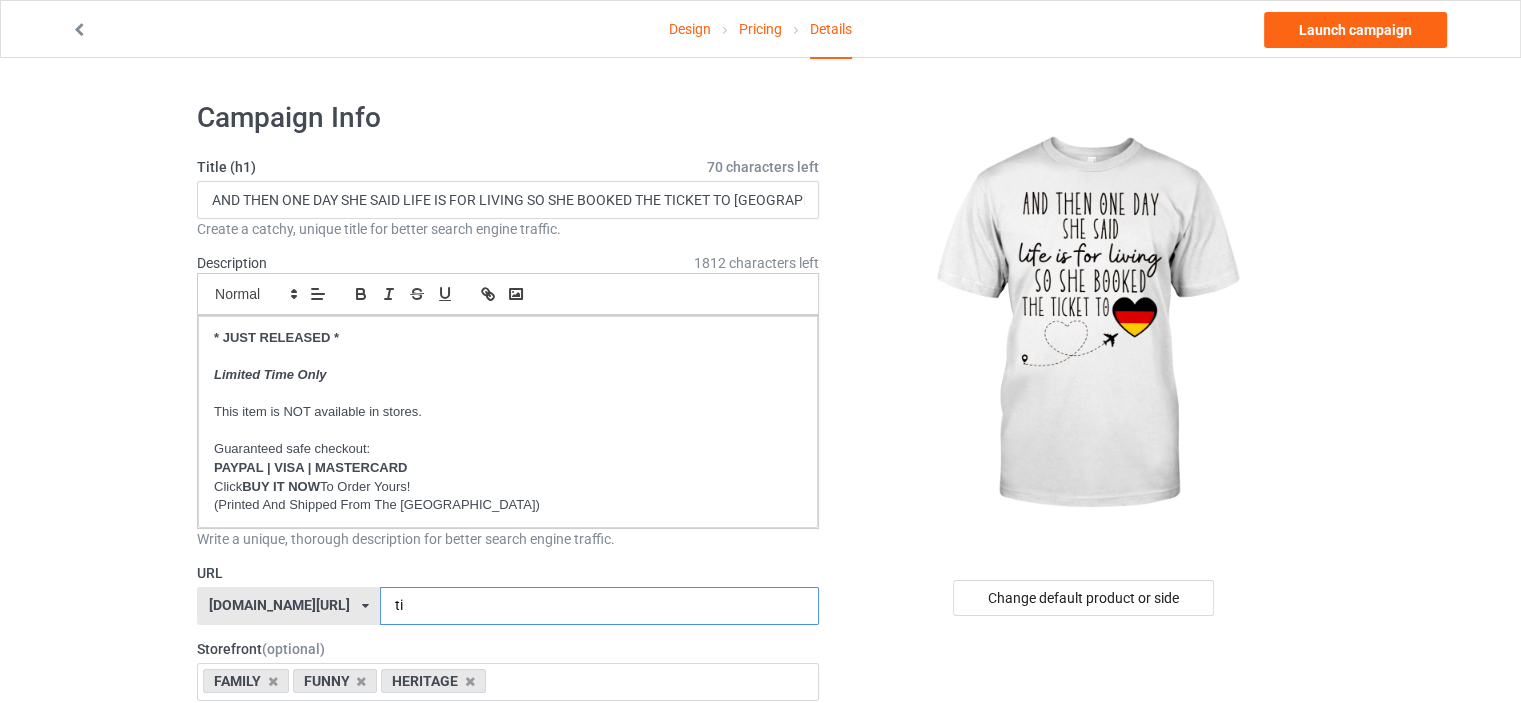 type on "t" 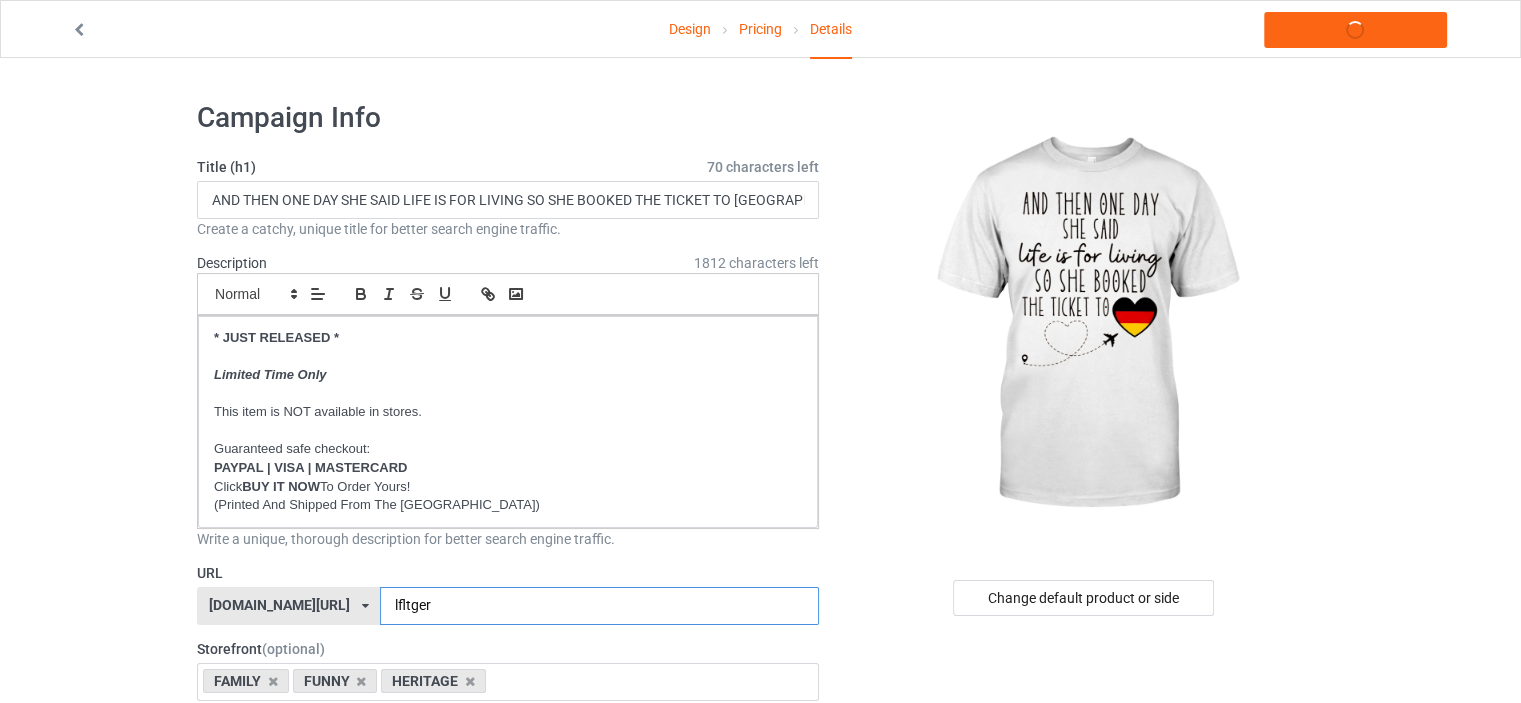 type on "lfltger" 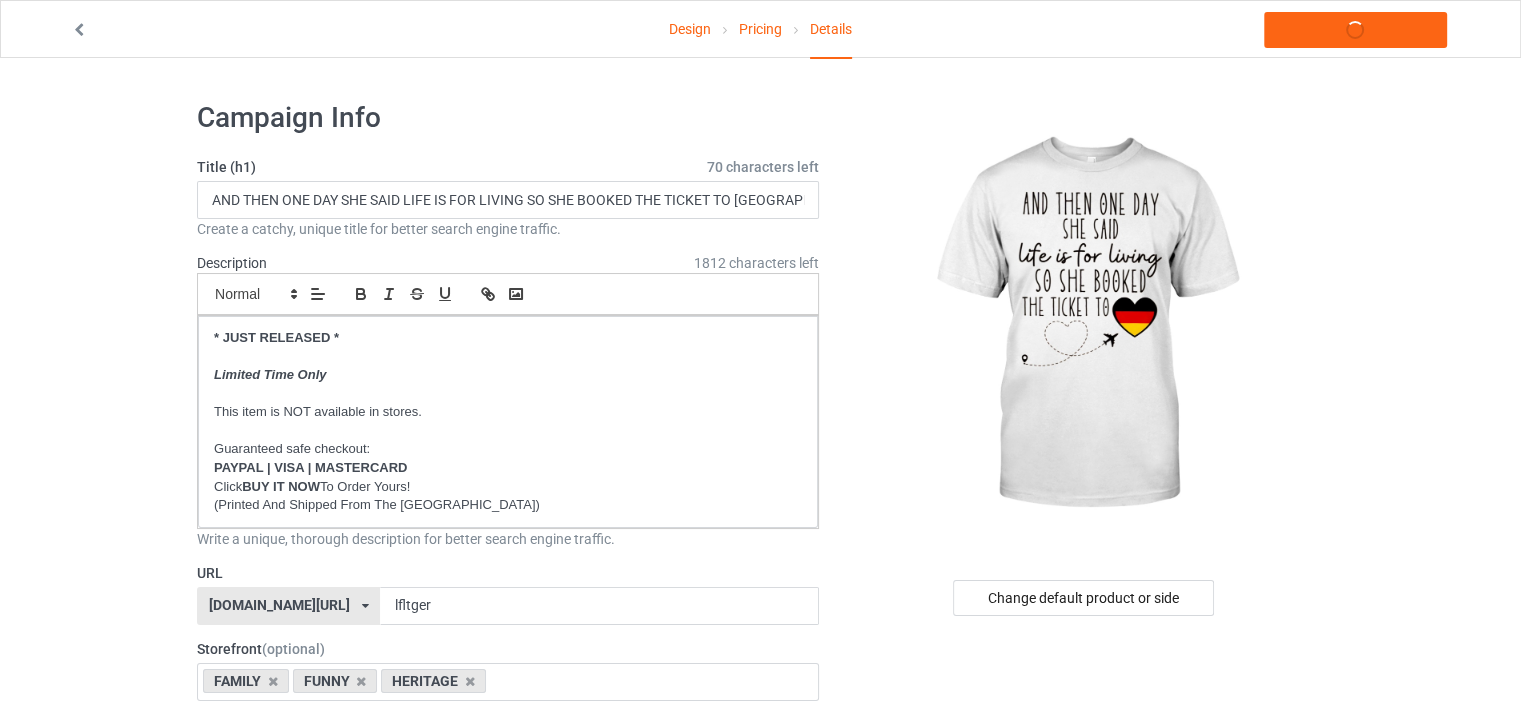 click on "Design Pricing Details Launch campaign Campaign Info Title (h1) 70   characters left AND THEN ONE DAY SHE SAID LIFE IS FOR LIVING SO SHE BOOKED THE TICKET TO [GEOGRAPHIC_DATA] Create a catchy, unique title for better search engine traffic. Description 1812   characters left       Small Normal Large Big Huge                                                                                     * JUST RELEASED * Limited Time Only This item is NOT available in stores. Guaranteed safe checkout: PAYPAL | VISA | MASTERCARD Click  BUY IT NOW  To Order Yours! (Printed And Shipped From The [GEOGRAPHIC_DATA]) Write a unique, thorough description for better search engine traffic. URL [DOMAIN_NAME][URL] [DOMAIN_NAME][URL] [DOMAIN_NAME][URL] [DOMAIN_NAME][URL] [DOMAIN_NAME][URL] [DOMAIN_NAME][URL] [DOMAIN_NAME][URL] [DOMAIN_NAME][URL] [DOMAIN_NAME][URL] [DOMAIN_NAME][URL] [DOMAIN_NAME][URL] [DOMAIN_NAME][URL] [DOMAIN_NAME][URL] [DOMAIN_NAME][URL] [DOMAIN_NAME][URL] [DOMAIN_NAME][URL] [DOMAIN_NAME][URL] [DOMAIN_NAME][URL] lfltger 3" at bounding box center [760, 1158] 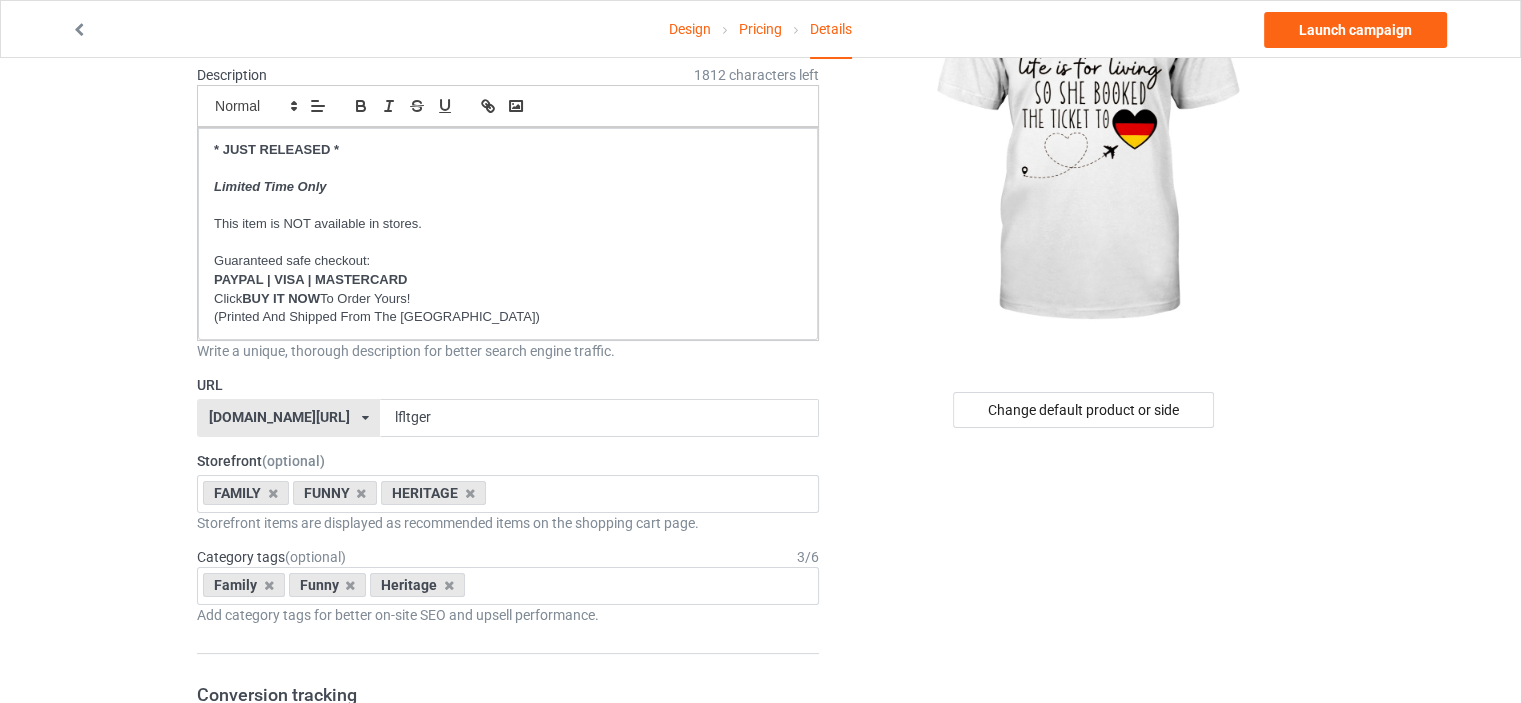scroll, scrollTop: 300, scrollLeft: 0, axis: vertical 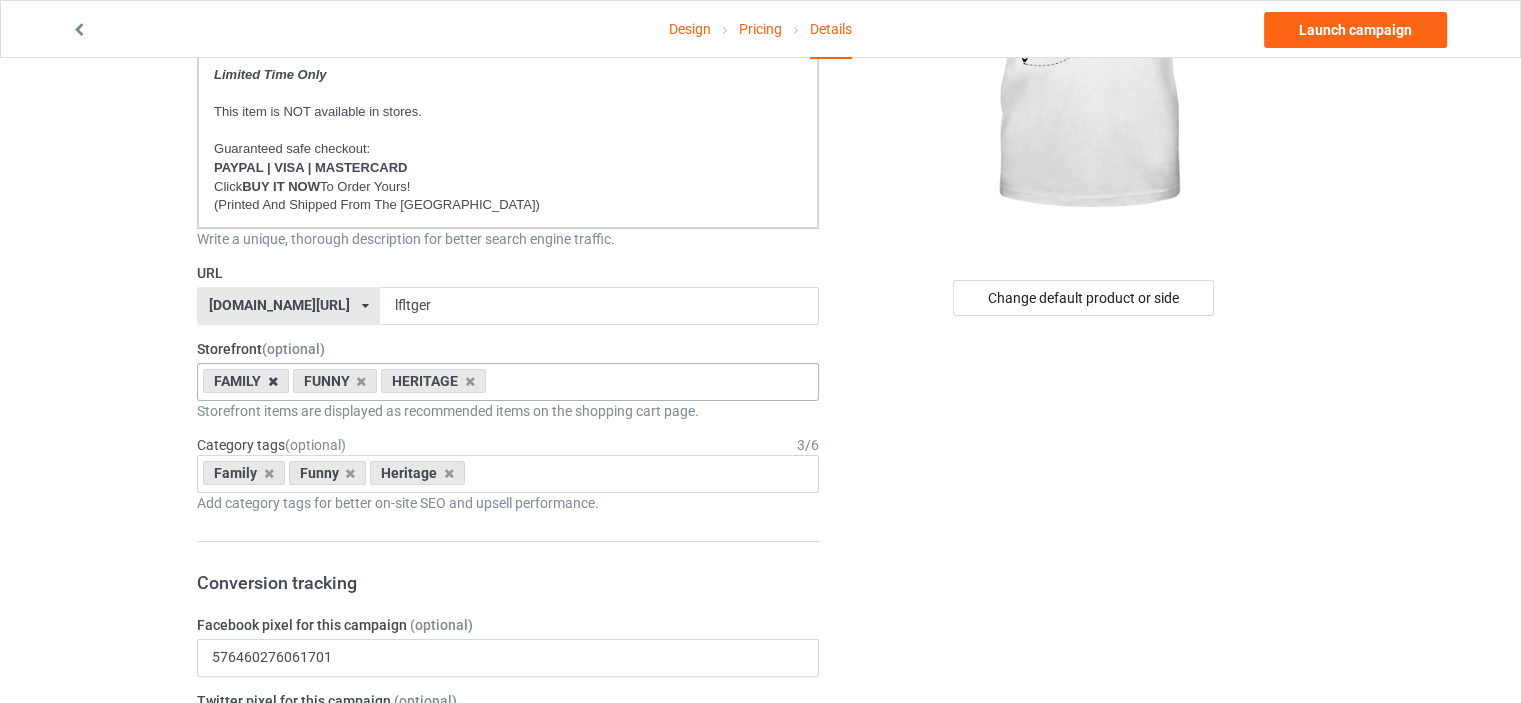 click at bounding box center [273, 381] 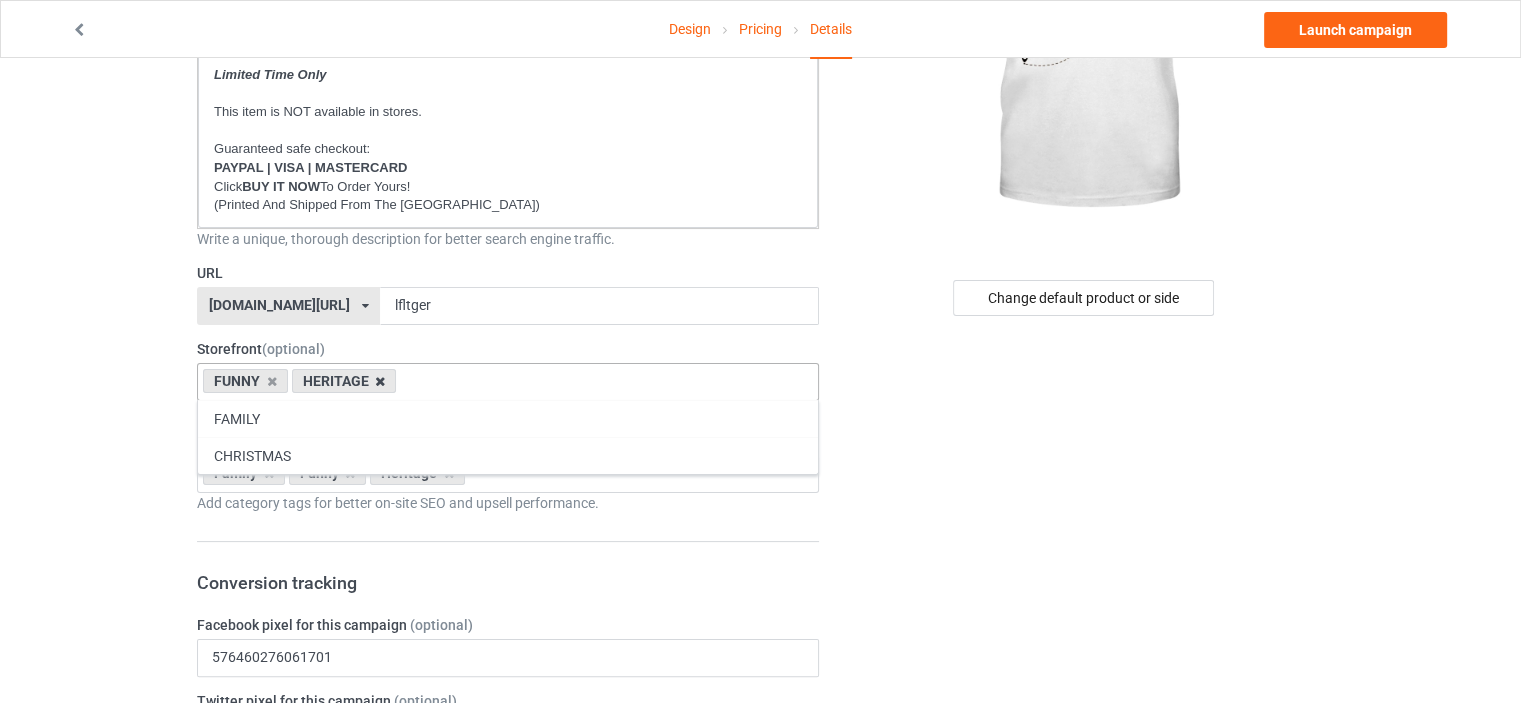click at bounding box center (380, 381) 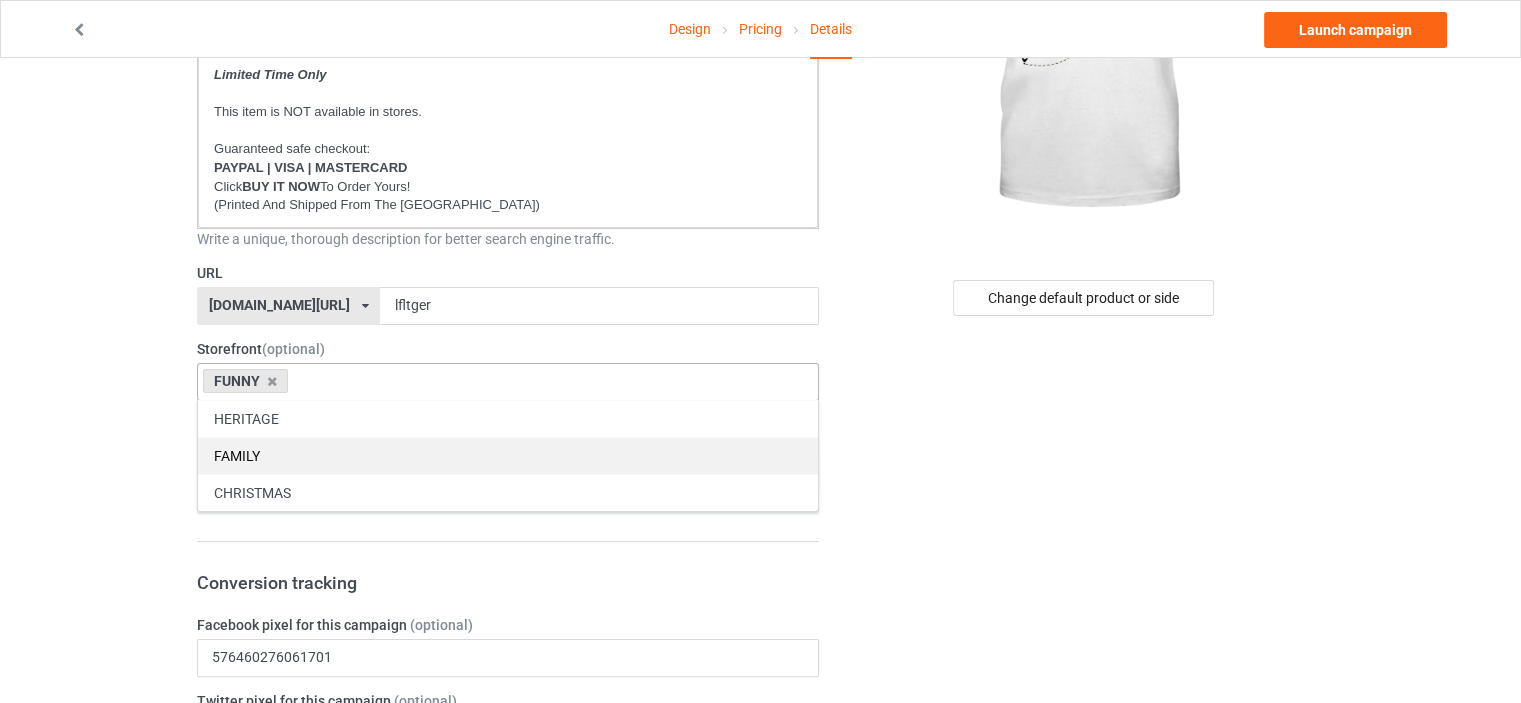 click on "FAMILY" at bounding box center [508, 455] 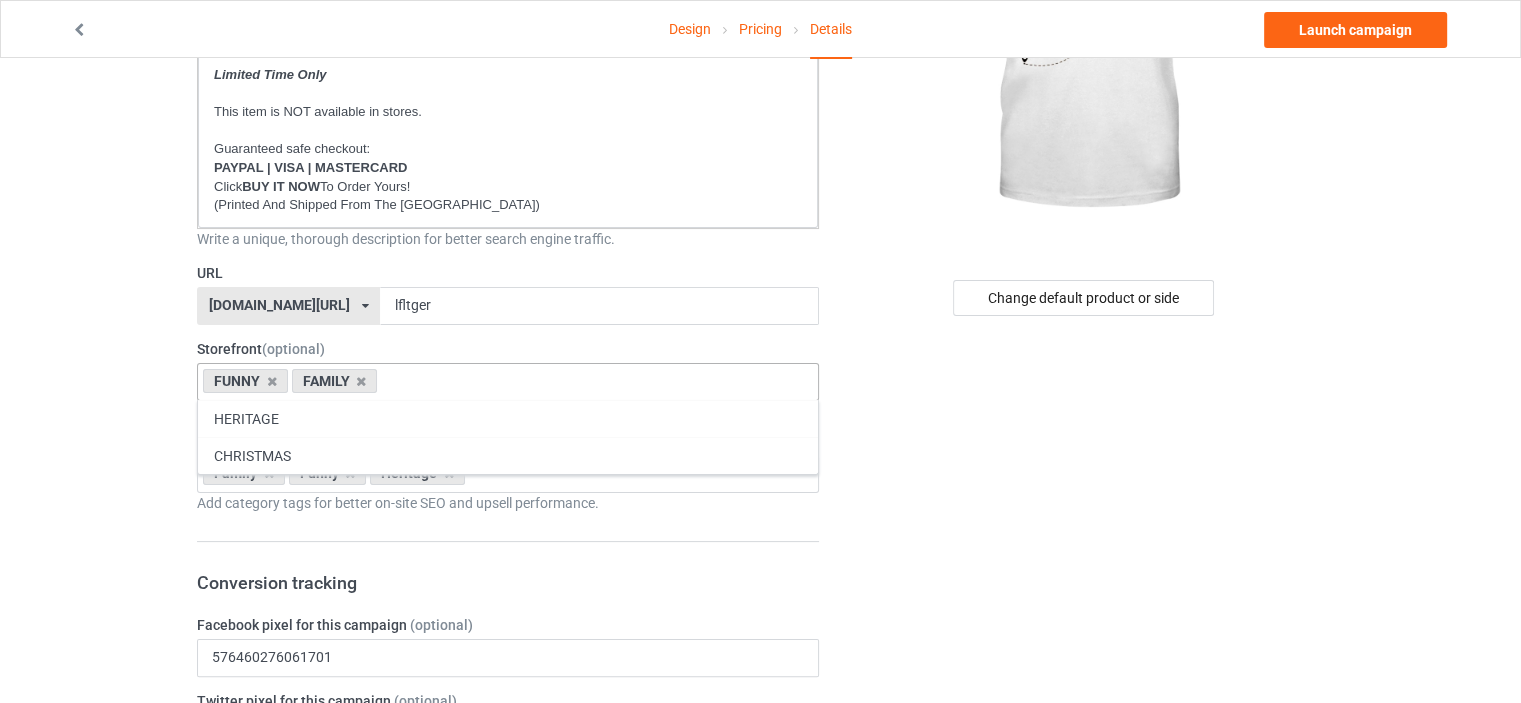 click on "Design Pricing Details Launch campaign Campaign Info Title (h1) 70   characters left AND THEN ONE DAY SHE SAID LIFE IS FOR LIVING SO SHE BOOKED THE TICKET TO [GEOGRAPHIC_DATA] Create a catchy, unique title for better search engine traffic. Description 1812   characters left       Small Normal Large Big Huge                                                                                     * JUST RELEASED * Limited Time Only This item is NOT available in stores. Guaranteed safe checkout: PAYPAL | VISA | MASTERCARD Click  BUY IT NOW  To Order Yours! (Printed And Shipped From The [GEOGRAPHIC_DATA]) Write a unique, thorough description for better search engine traffic. URL [DOMAIN_NAME][URL] [DOMAIN_NAME][URL] [DOMAIN_NAME][URL] [DOMAIN_NAME][URL] [DOMAIN_NAME][URL] [DOMAIN_NAME][URL] [DOMAIN_NAME][URL] [DOMAIN_NAME][URL] [DOMAIN_NAME][URL] [DOMAIN_NAME][URL] [DOMAIN_NAME][URL] [DOMAIN_NAME][URL] [DOMAIN_NAME][URL] [DOMAIN_NAME][URL] [DOMAIN_NAME][URL] [DOMAIN_NAME][URL] [DOMAIN_NAME][URL] [DOMAIN_NAME][URL] lfltger 3" at bounding box center (760, 858) 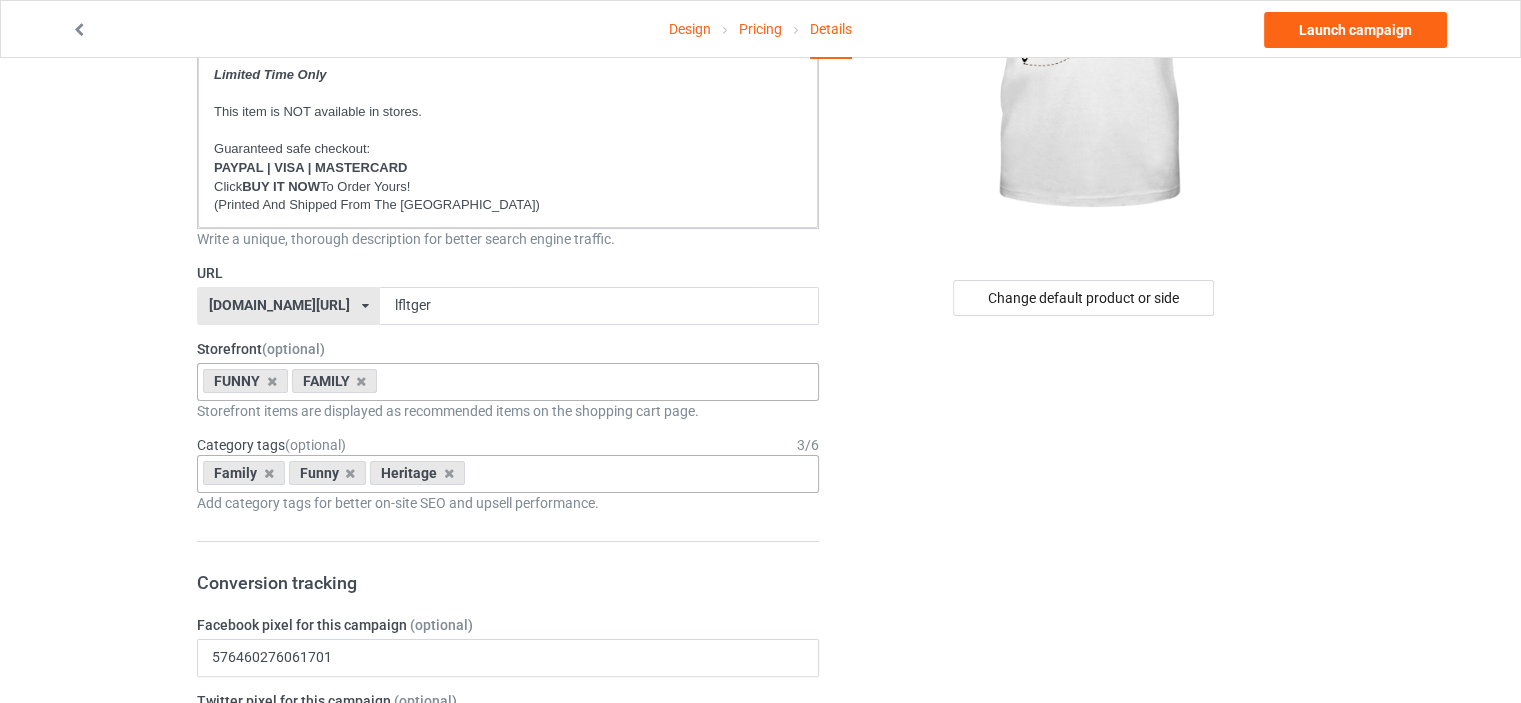 click at bounding box center (269, 473) 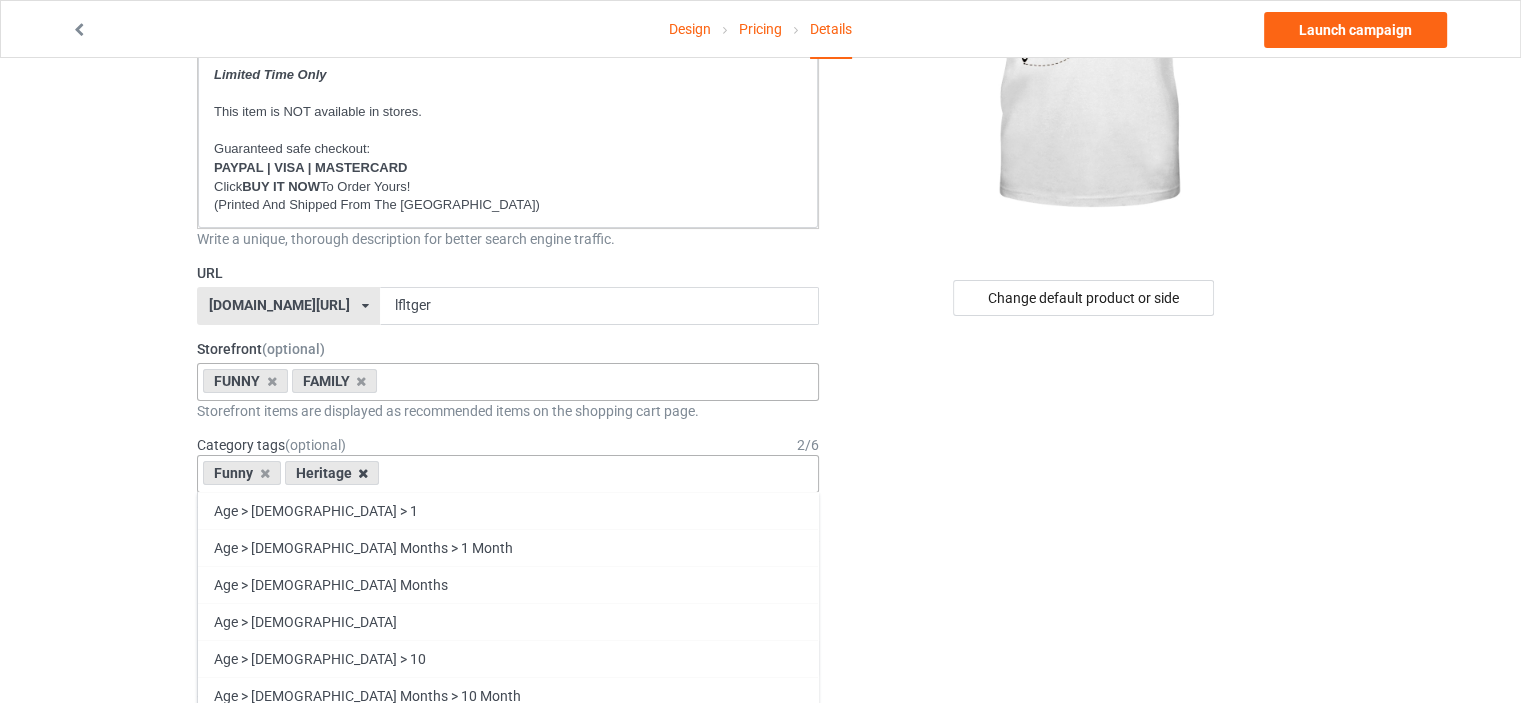 click at bounding box center [363, 473] 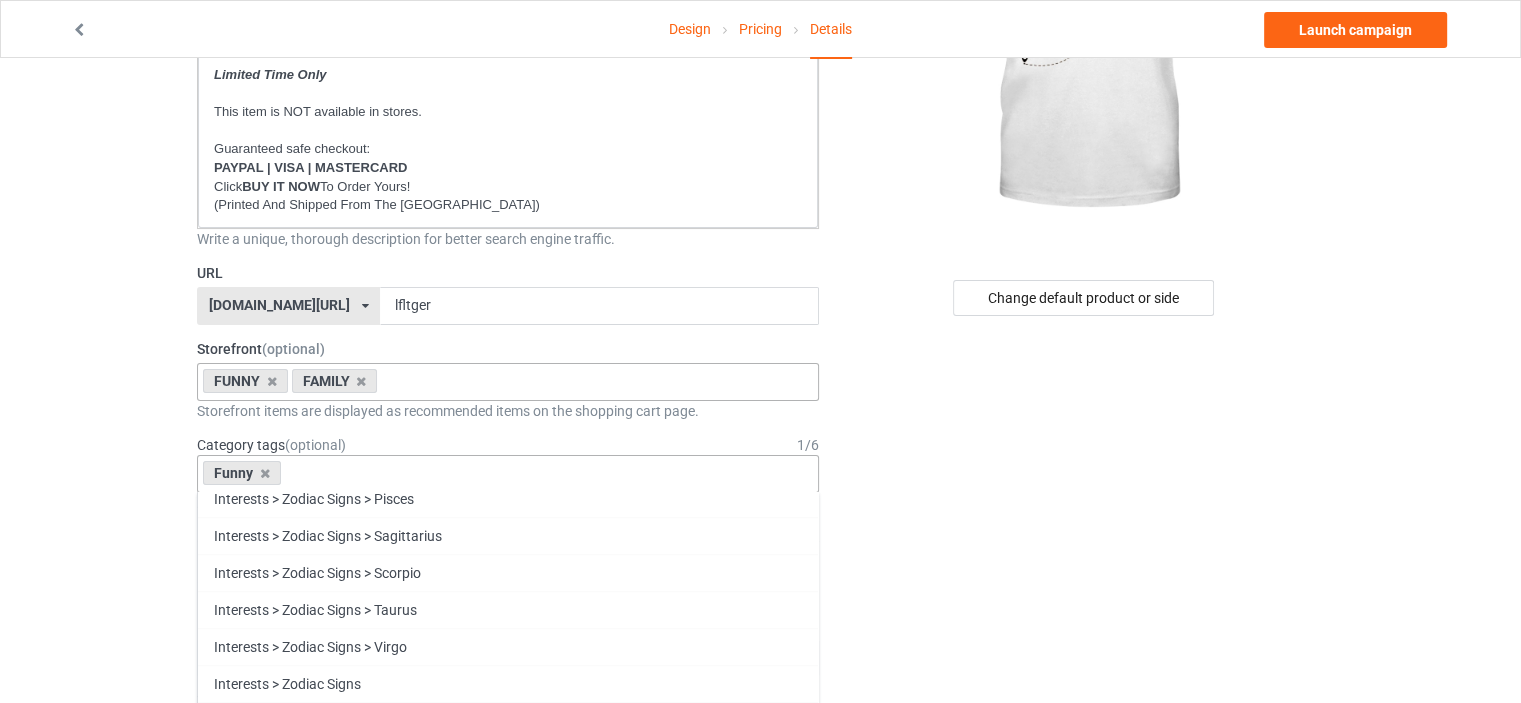 click on "Family" at bounding box center (508, 1090) 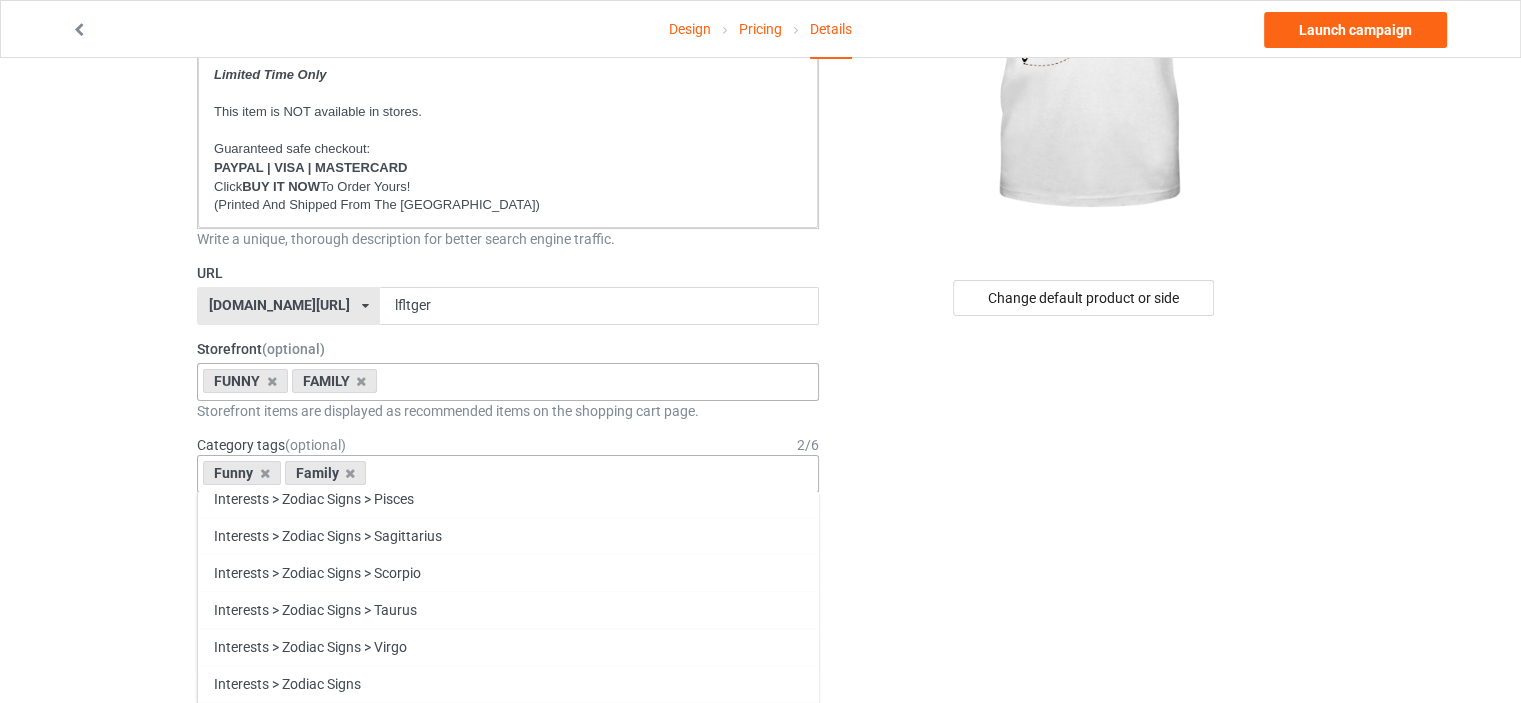 scroll, scrollTop: 85630, scrollLeft: 0, axis: vertical 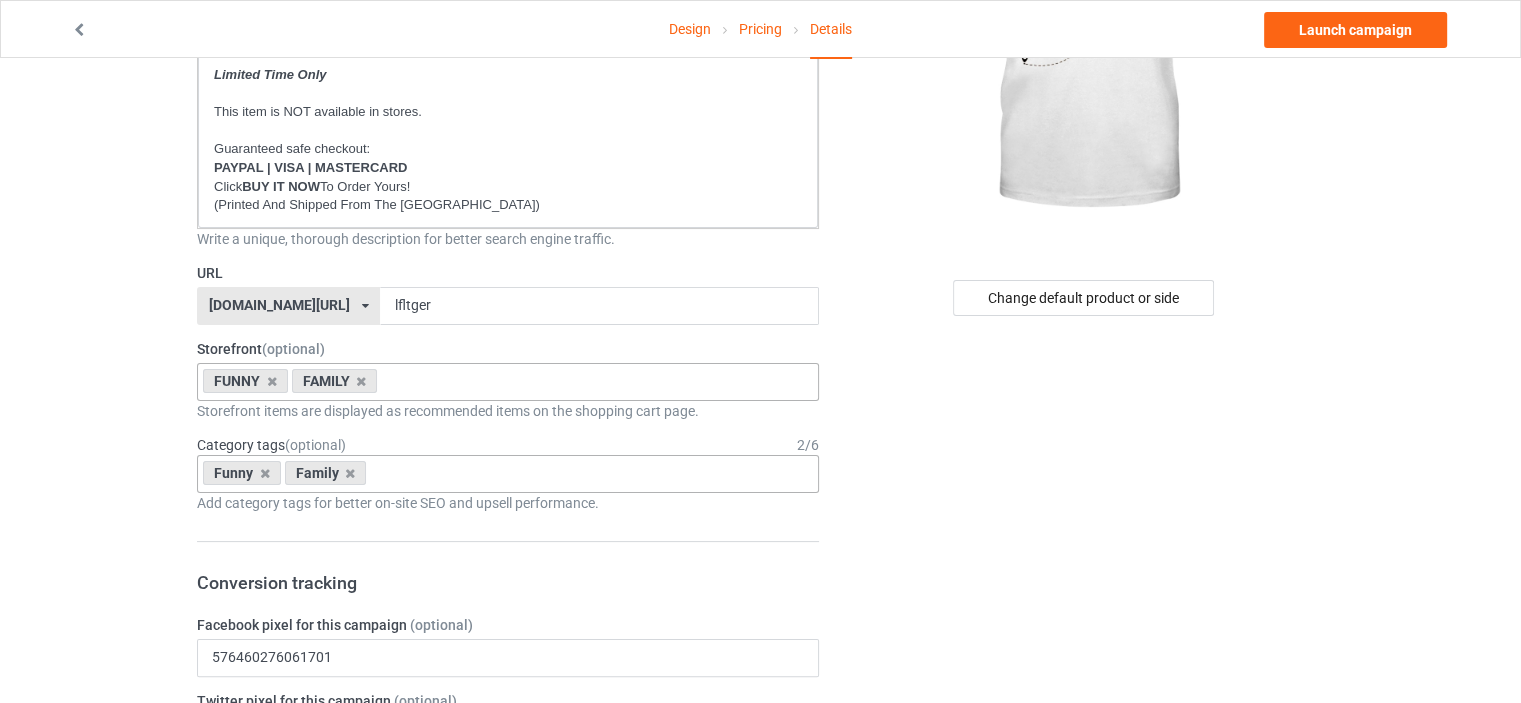 click on "Design Pricing Details Launch campaign Campaign Info Title (h1) 70   characters left AND THEN ONE DAY SHE SAID LIFE IS FOR LIVING SO SHE BOOKED THE TICKET TO [GEOGRAPHIC_DATA] Create a catchy, unique title for better search engine traffic. Description 1812   characters left       Small Normal Large Big Huge                                                                                     * JUST RELEASED * Limited Time Only This item is NOT available in stores. Guaranteed safe checkout: PAYPAL | VISA | MASTERCARD Click  BUY IT NOW  To Order Yours! (Printed And Shipped From The [GEOGRAPHIC_DATA]) Write a unique, thorough description for better search engine traffic. URL [DOMAIN_NAME][URL] [DOMAIN_NAME][URL] [DOMAIN_NAME][URL] [DOMAIN_NAME][URL] [DOMAIN_NAME][URL] [DOMAIN_NAME][URL] [DOMAIN_NAME][URL] [DOMAIN_NAME][URL] [DOMAIN_NAME][URL] [DOMAIN_NAME][URL] [DOMAIN_NAME][URL] [DOMAIN_NAME][URL] [DOMAIN_NAME][URL] [DOMAIN_NAME][URL] [DOMAIN_NAME][URL] [DOMAIN_NAME][URL] [DOMAIN_NAME][URL] [DOMAIN_NAME][URL] lfltger 2" at bounding box center (760, 858) 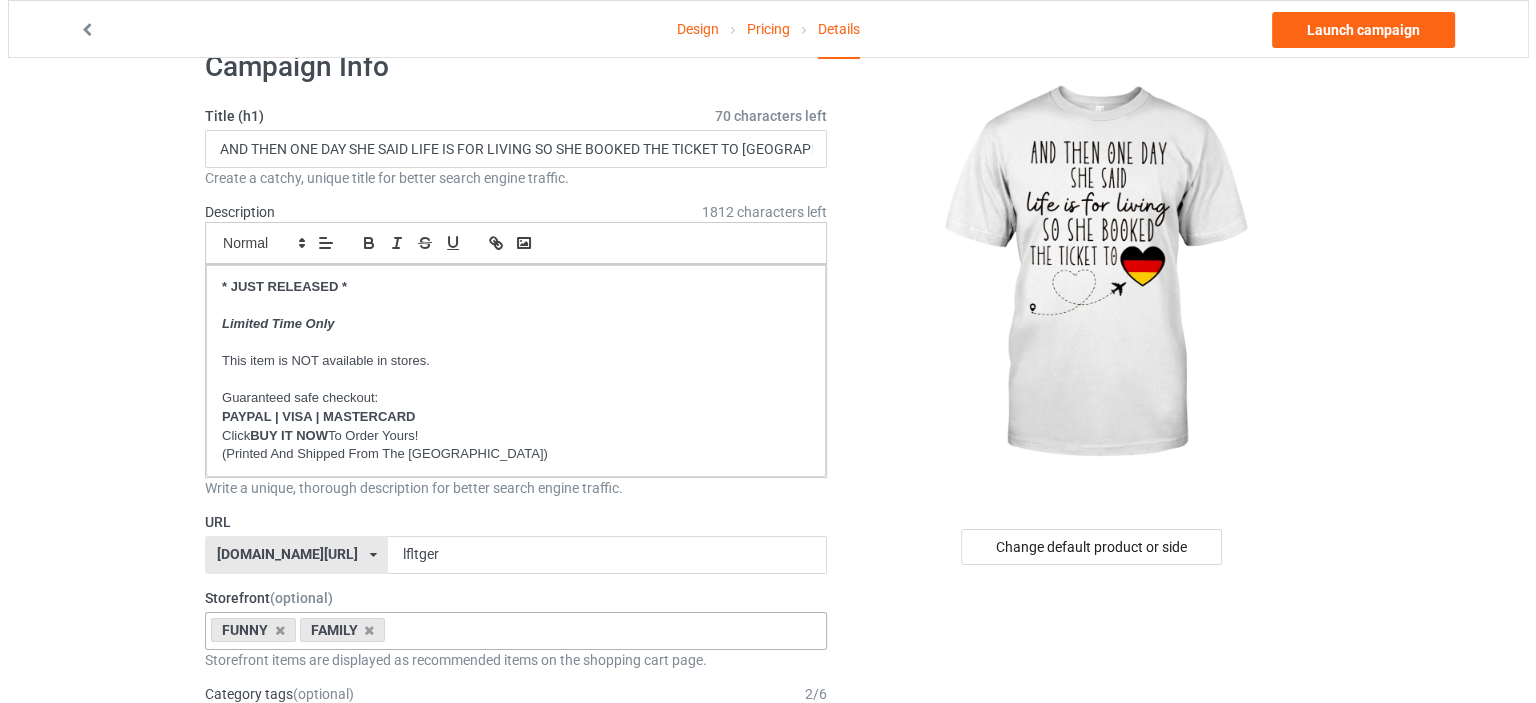 scroll, scrollTop: 0, scrollLeft: 0, axis: both 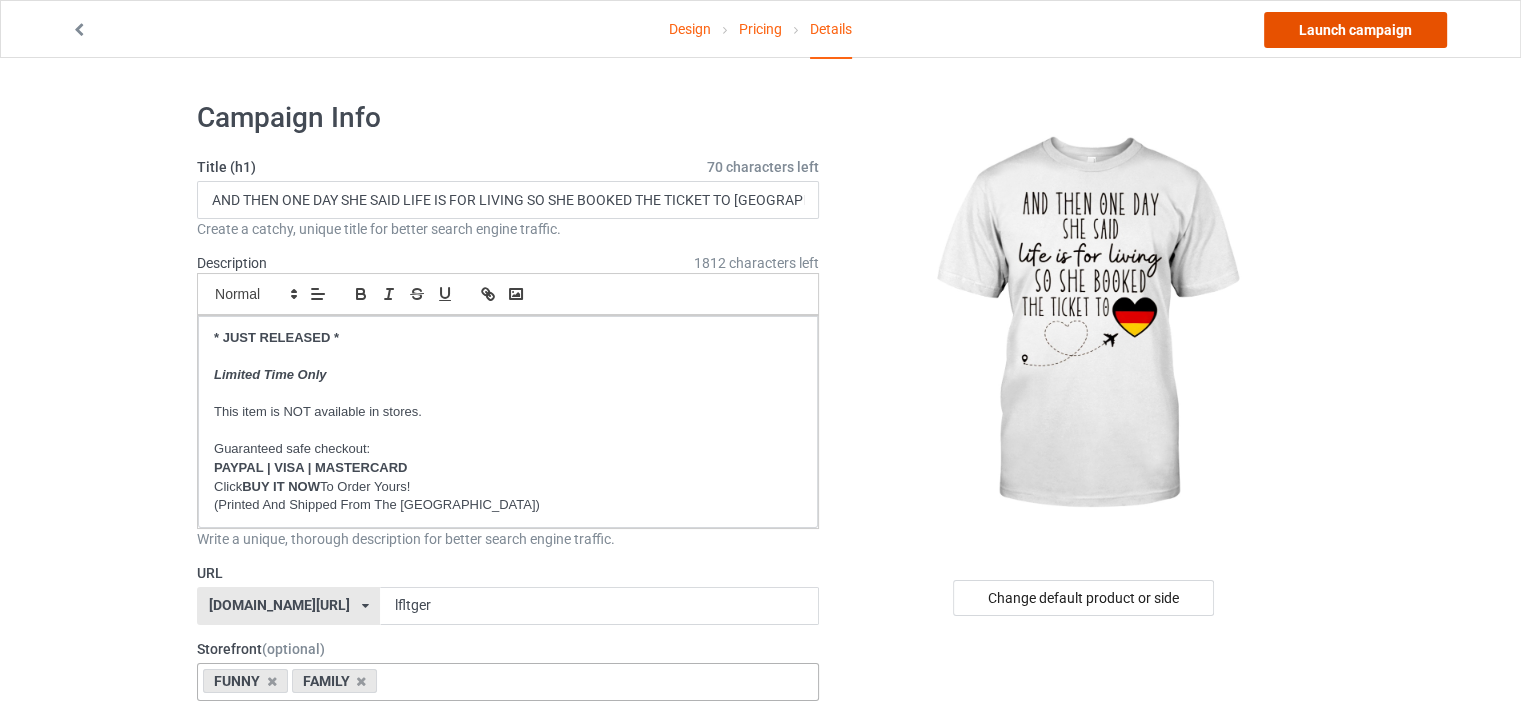 click on "Launch campaign" at bounding box center [1355, 30] 